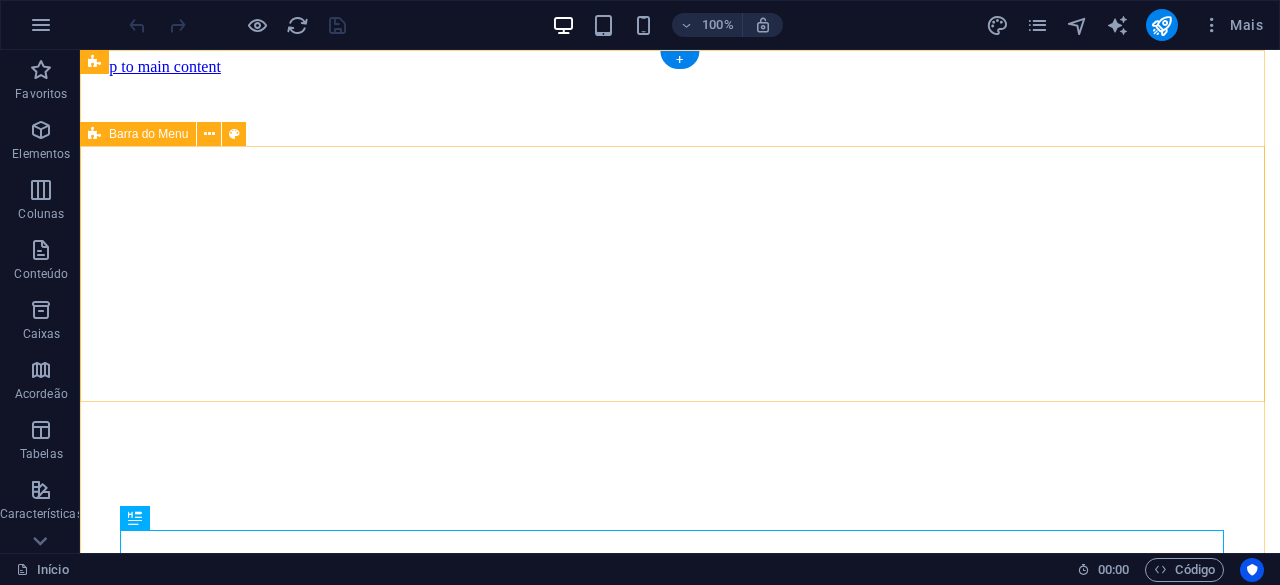 scroll, scrollTop: 0, scrollLeft: 0, axis: both 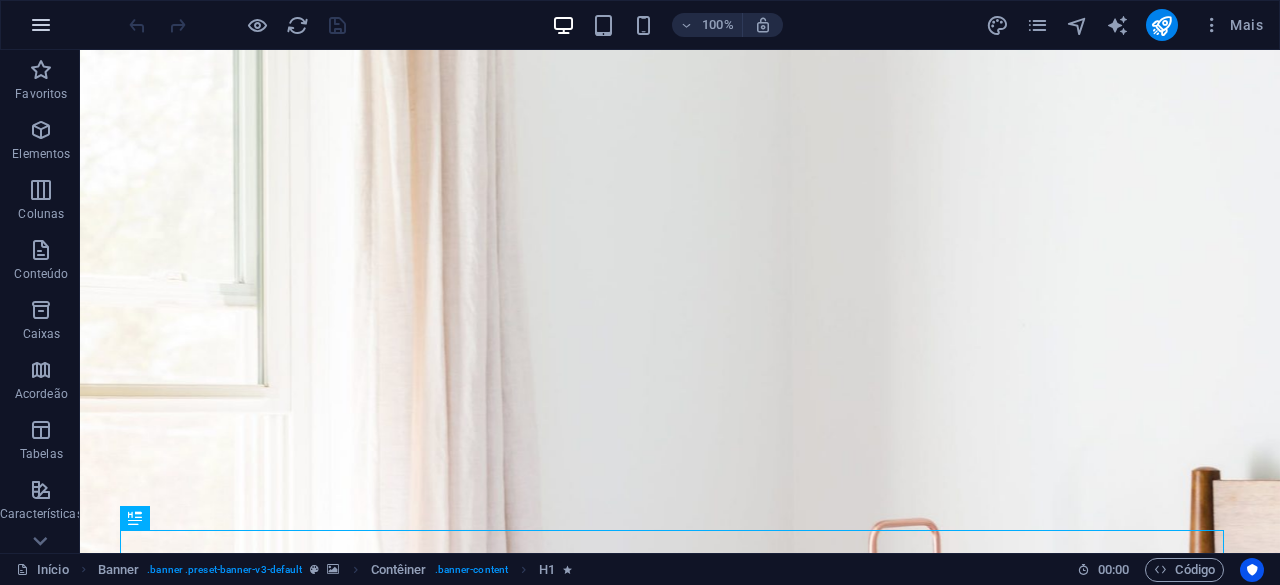 click at bounding box center (41, 25) 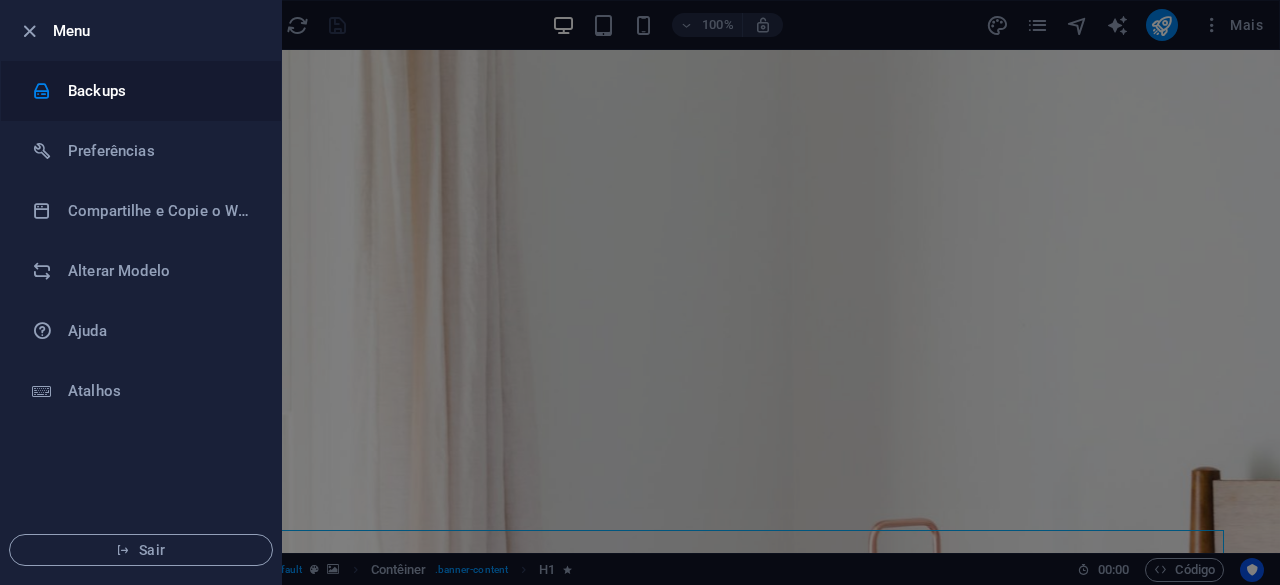 click on "Backups" at bounding box center [160, 91] 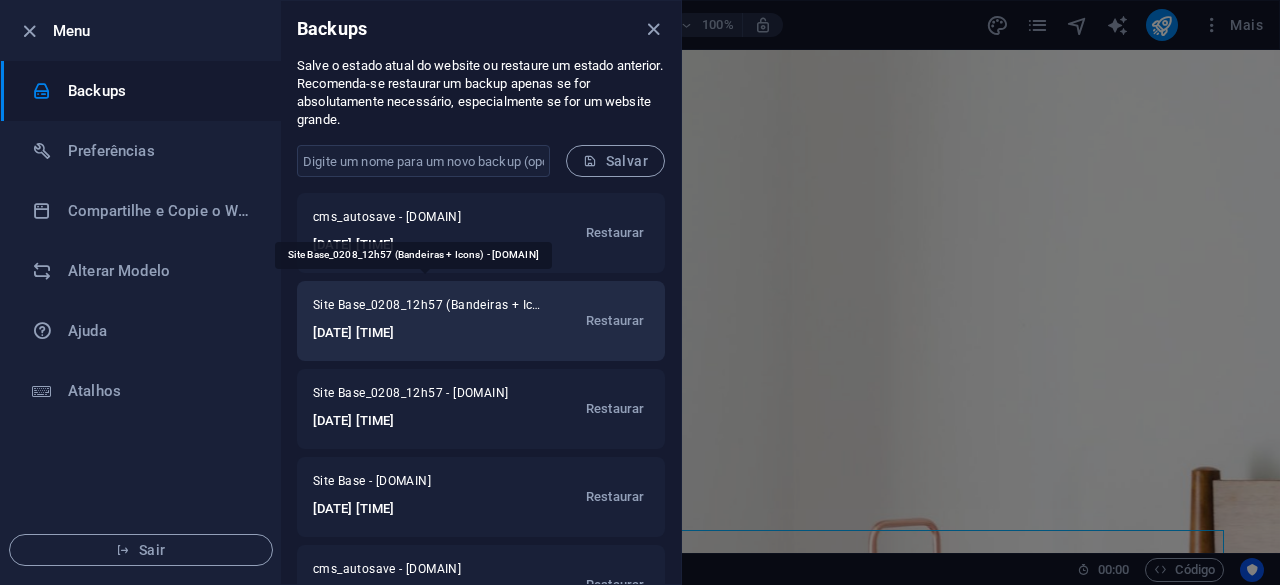 click on "Site Base_0208_12h57 (Bandeiras + Icons) - 4sailexperience.pt" at bounding box center [427, 309] 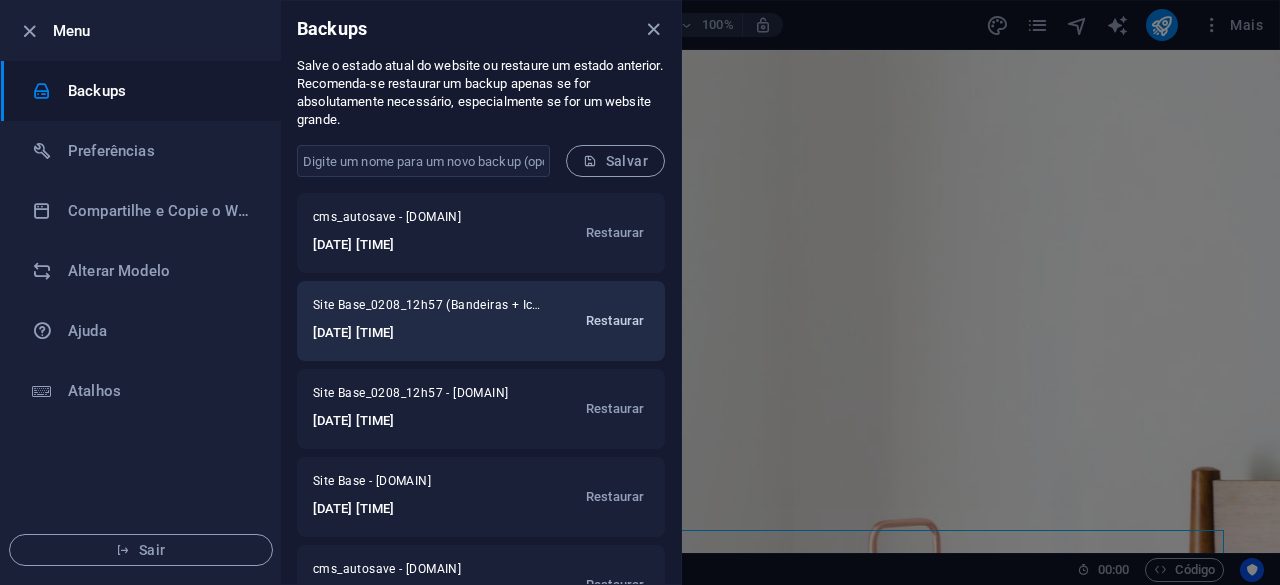 click on "Restaurar" at bounding box center (615, 321) 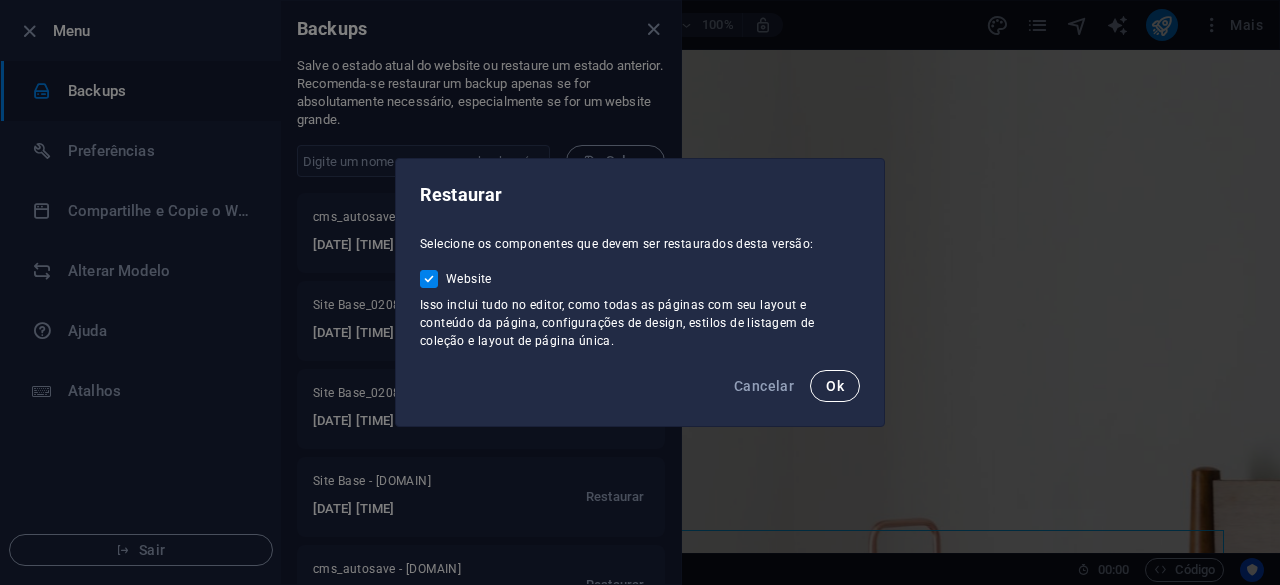 click on "Ok" at bounding box center [835, 386] 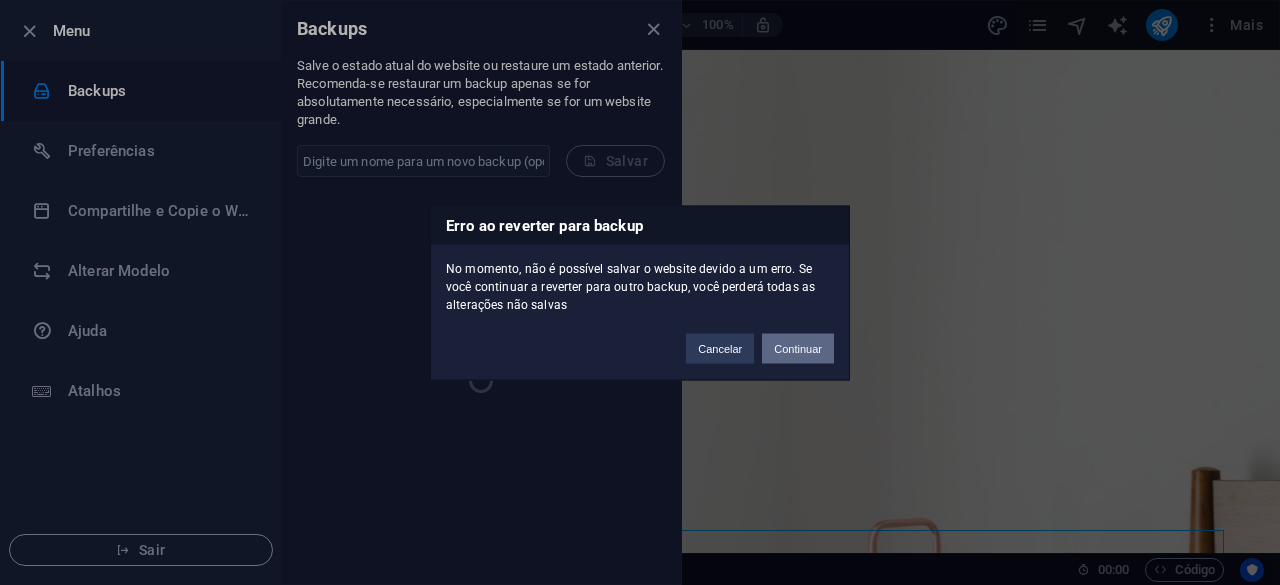 click on "Continuar" at bounding box center [798, 348] 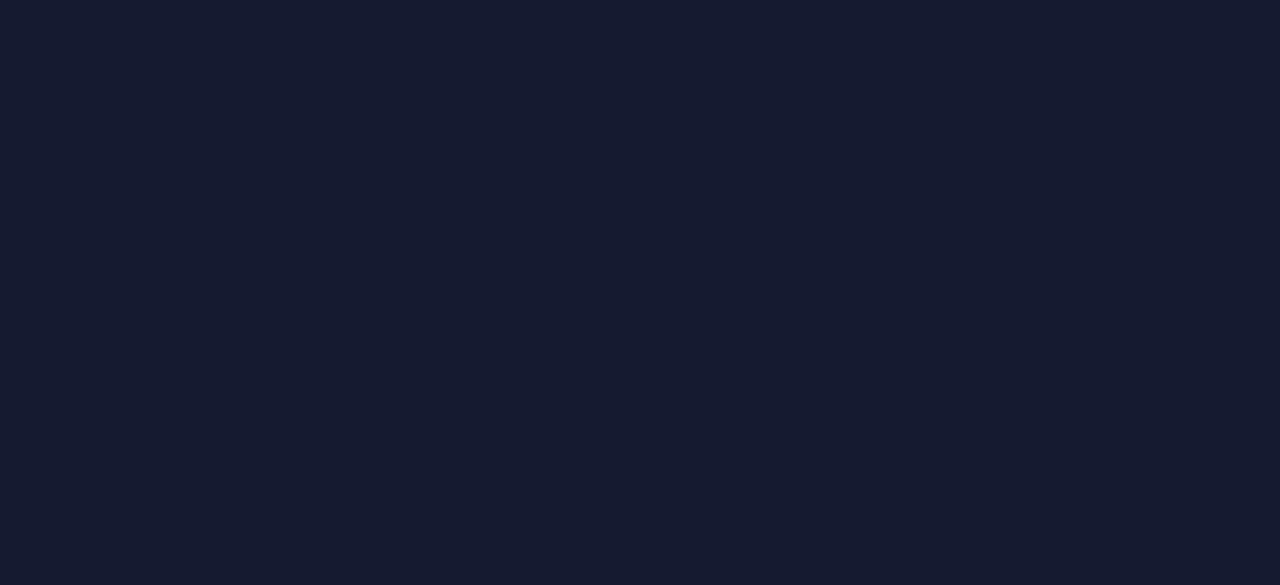 scroll, scrollTop: 0, scrollLeft: 0, axis: both 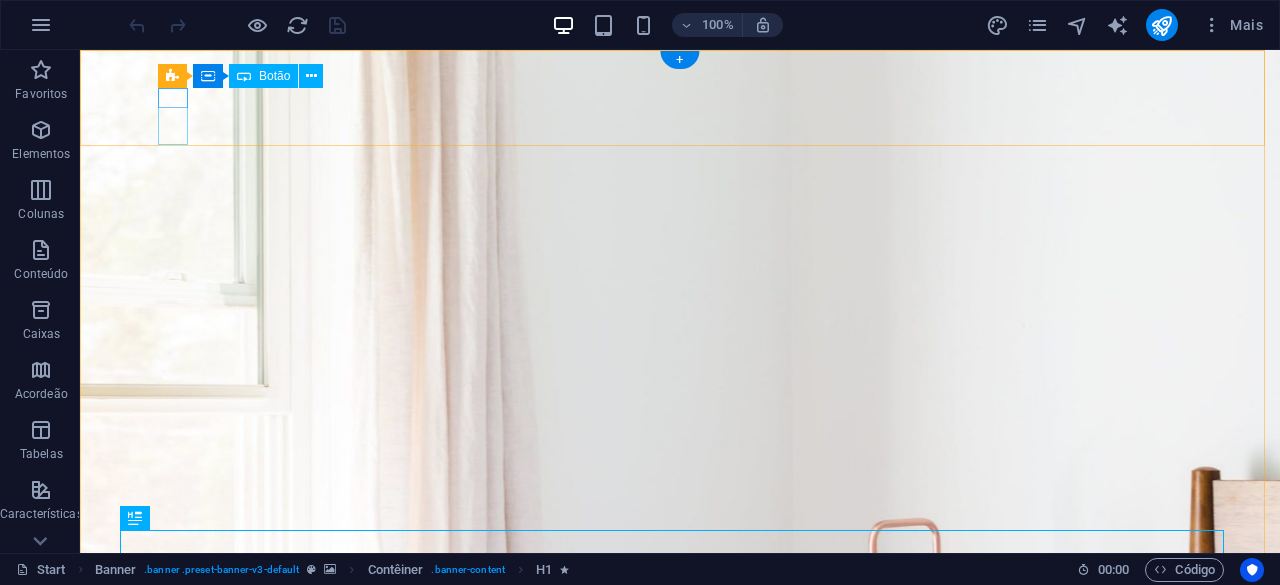 click at bounding box center [127, 1153] 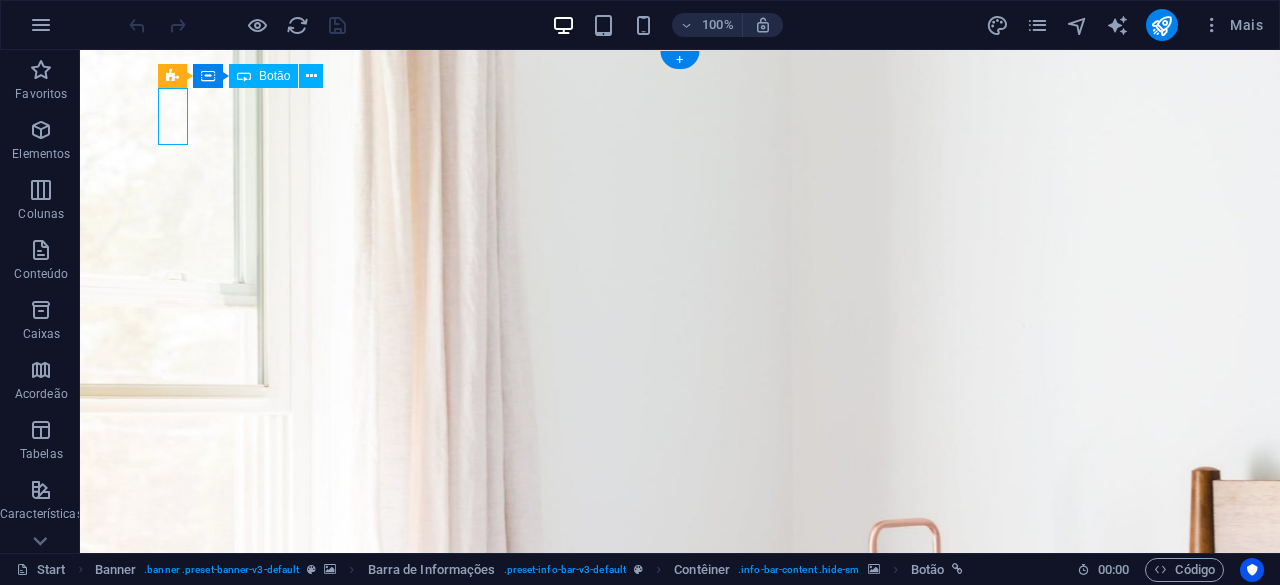 click at bounding box center [127, 1153] 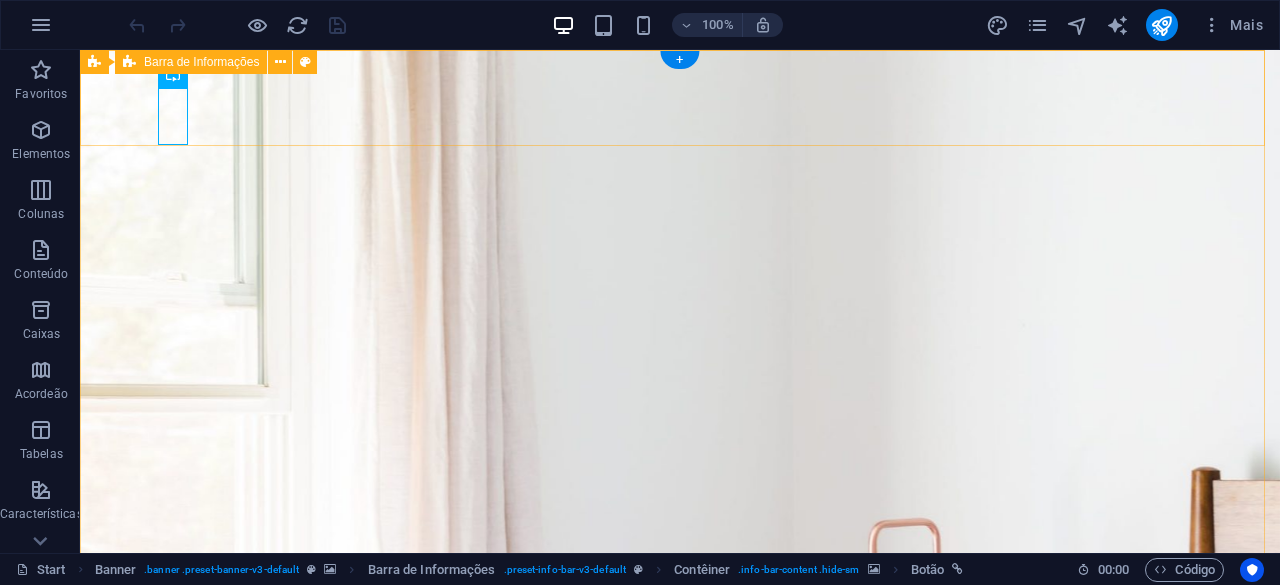 click at bounding box center (680, 1200) 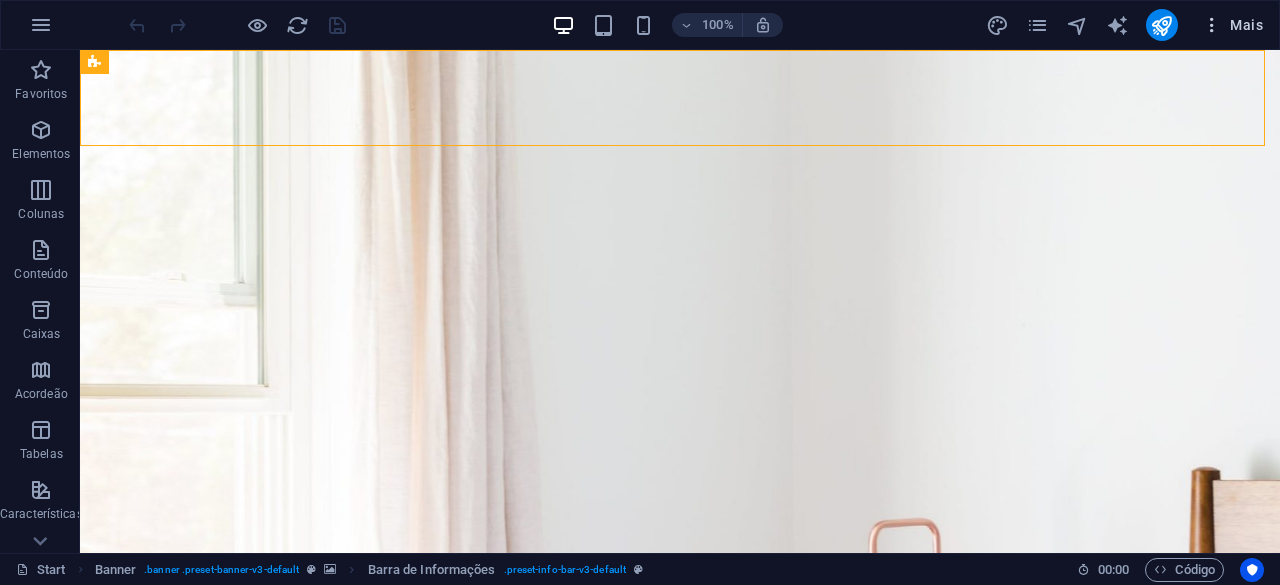 click on "Mais" at bounding box center (1232, 25) 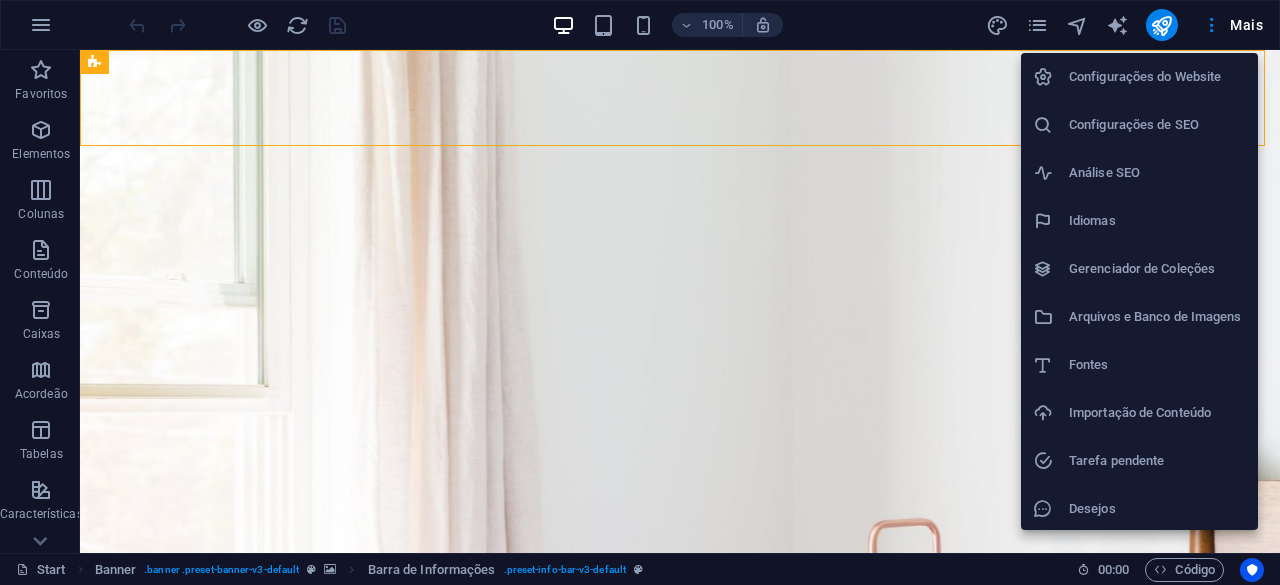 click on "Configurações do Website" at bounding box center (1157, 77) 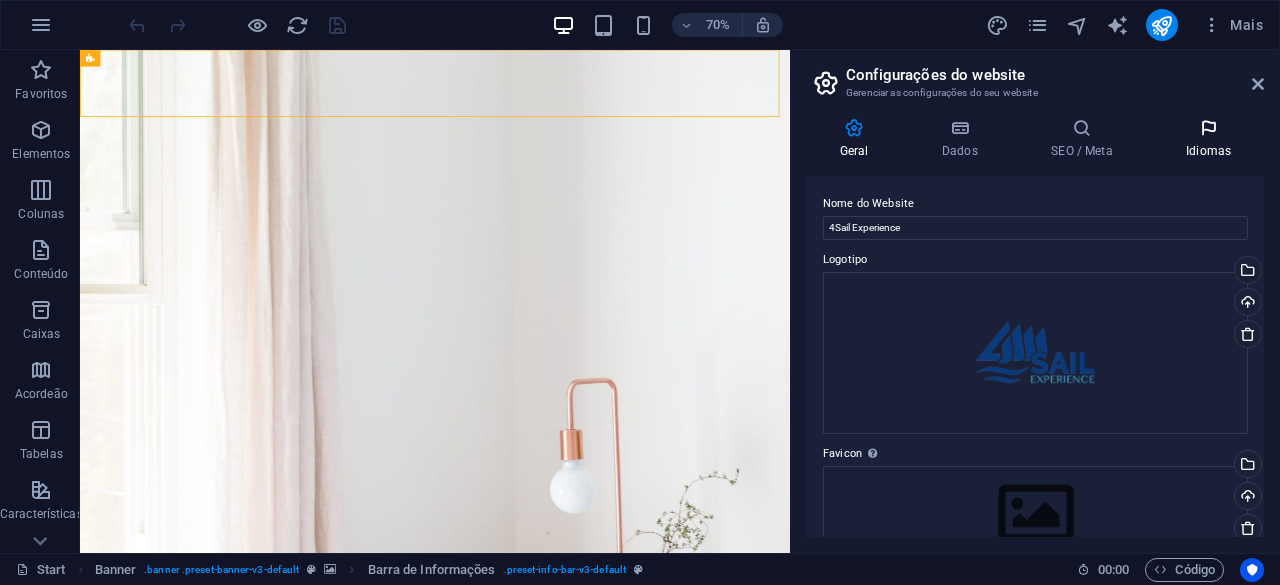 click at bounding box center (1208, 128) 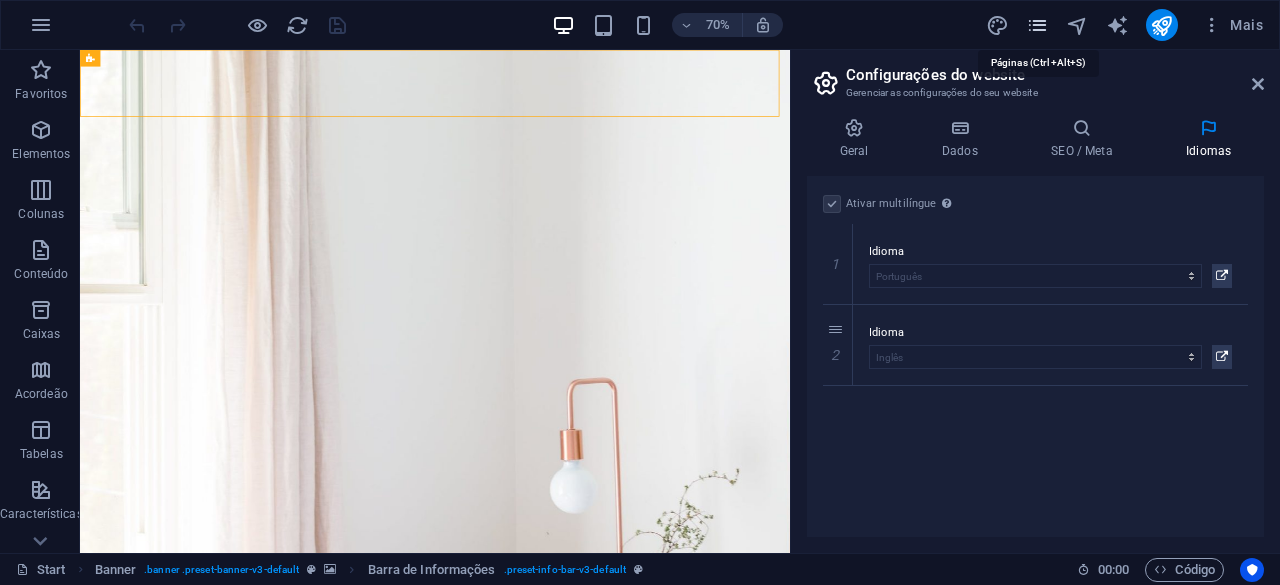 click at bounding box center [1037, 25] 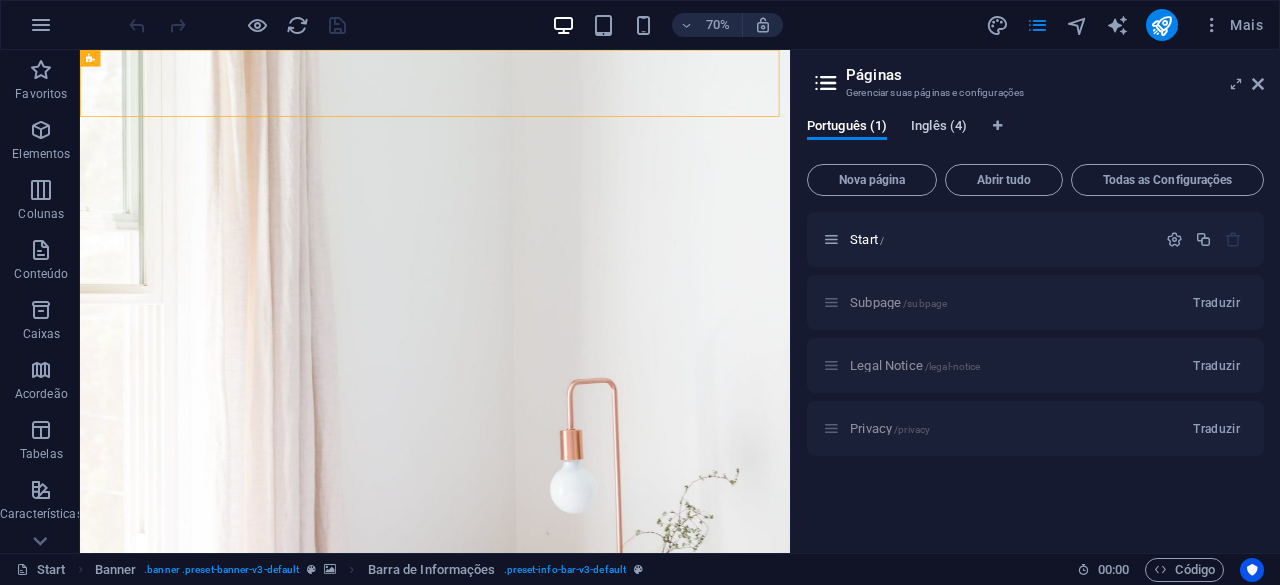 click on "Inglês (4)" at bounding box center [939, 128] 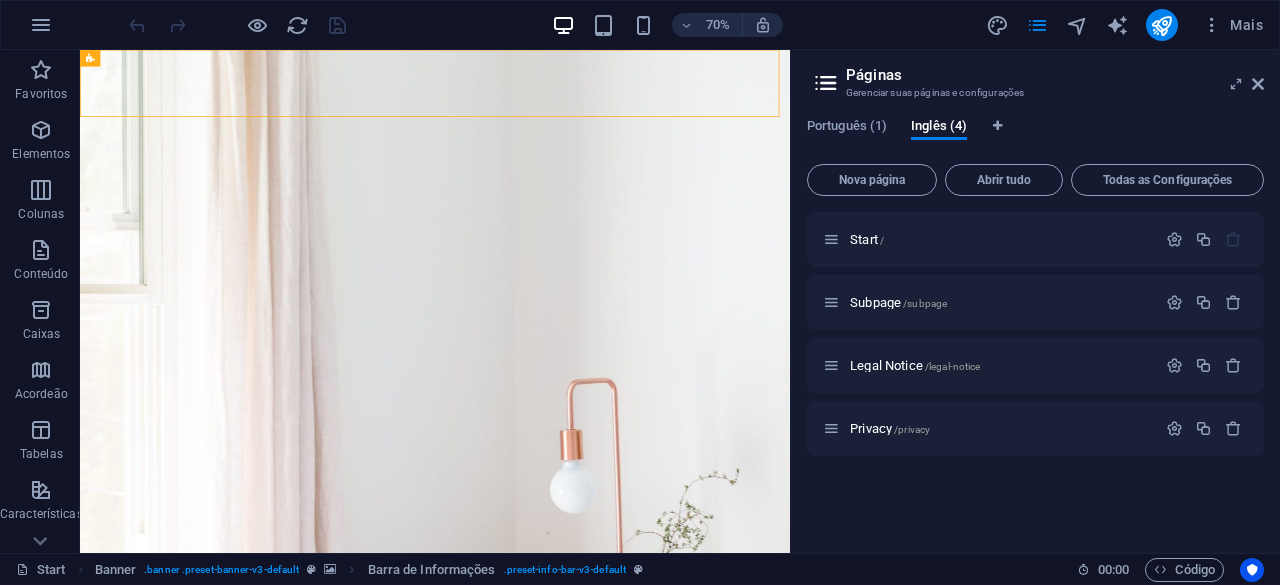 click on "Português (1) Inglês (4)" at bounding box center [1035, 137] 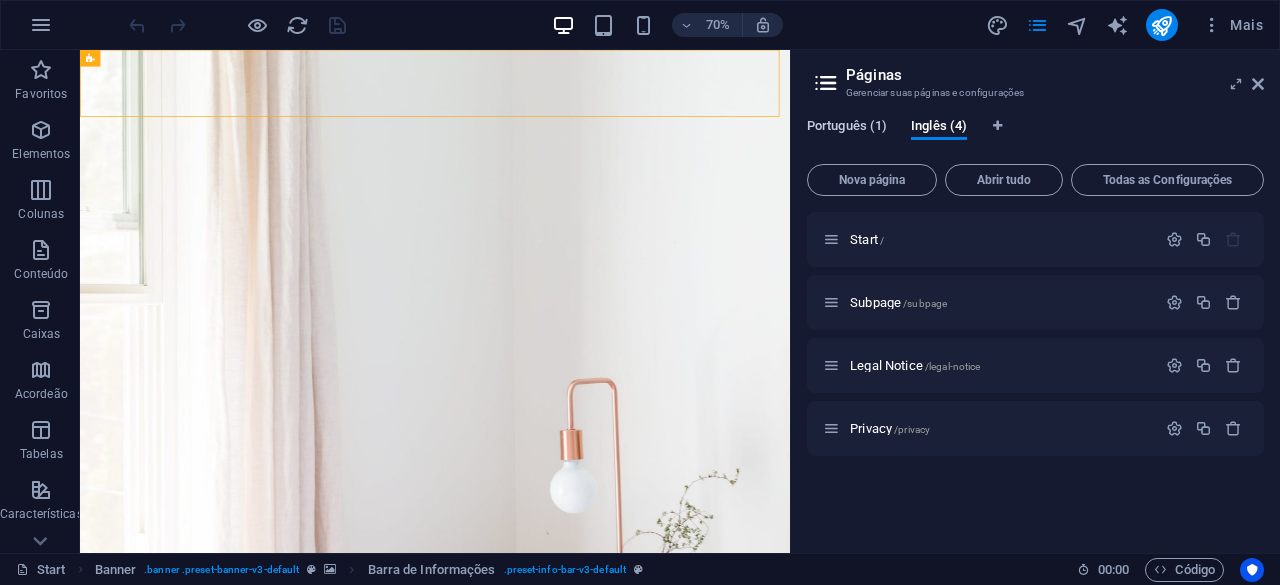 click on "Português (1)" at bounding box center (847, 128) 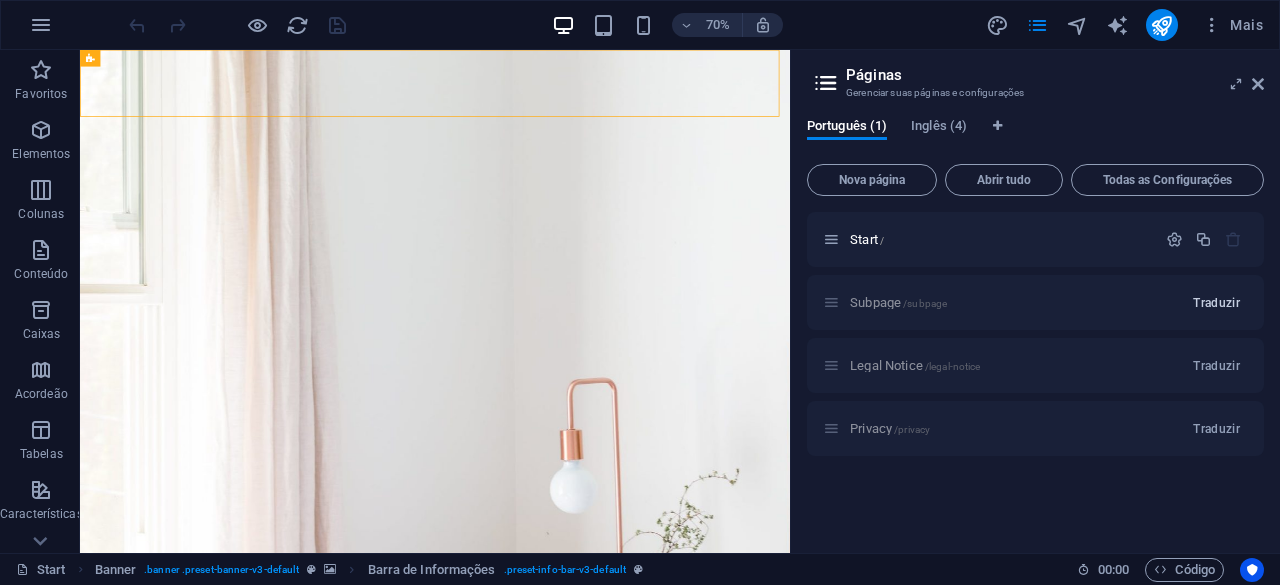 click on "Traduzir" at bounding box center (1216, 303) 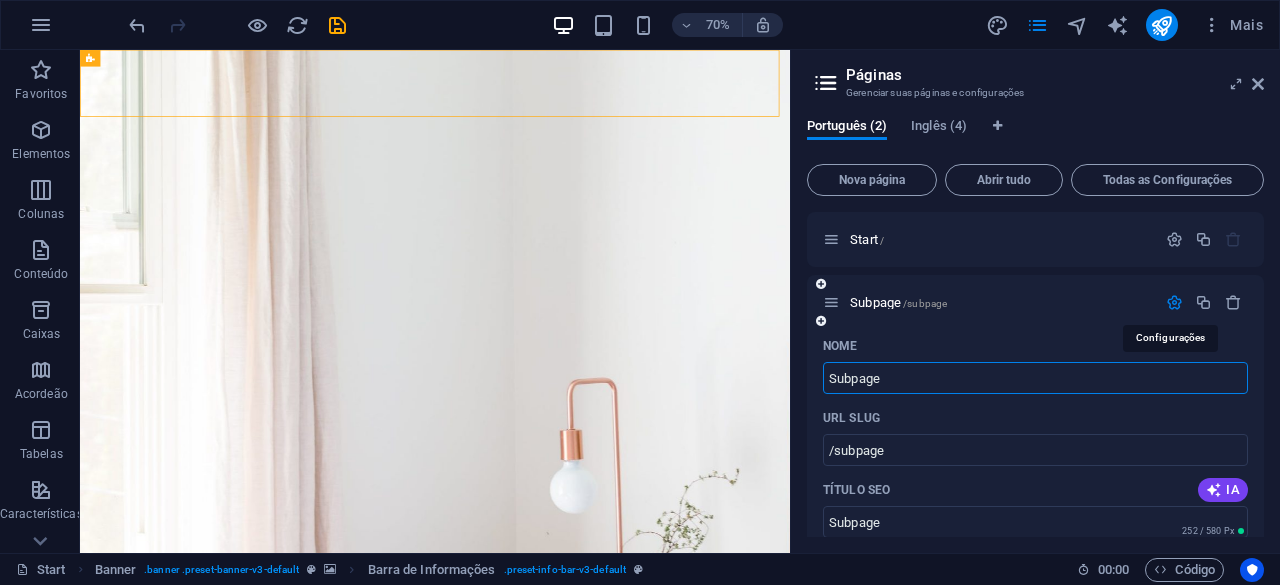 click at bounding box center (1174, 302) 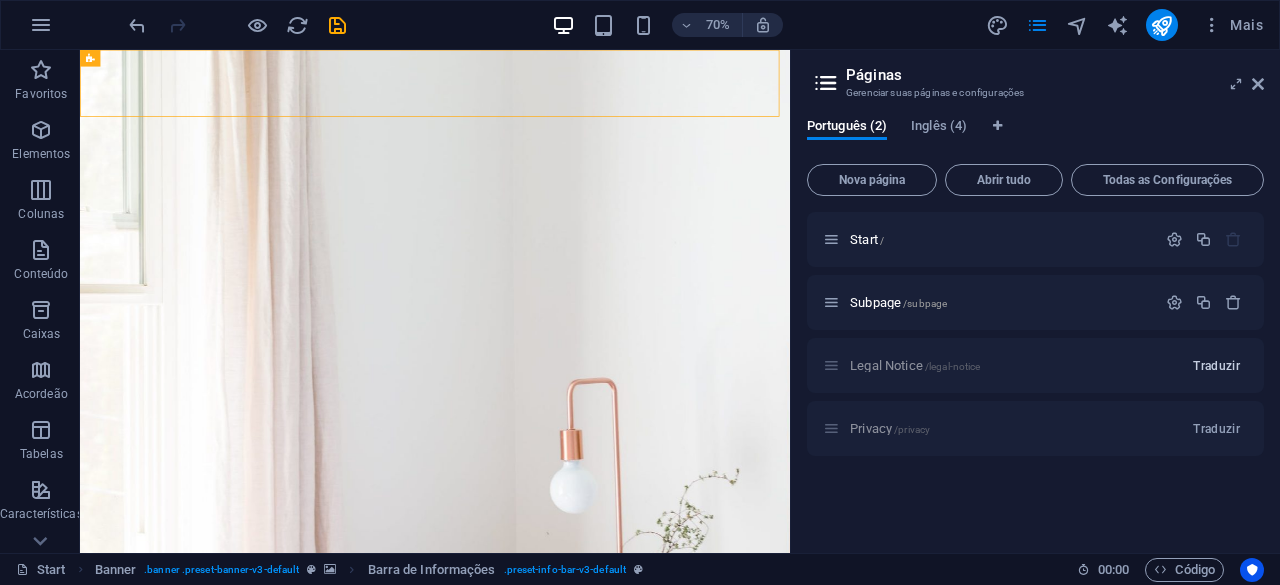 click on "Traduzir" at bounding box center (1216, 366) 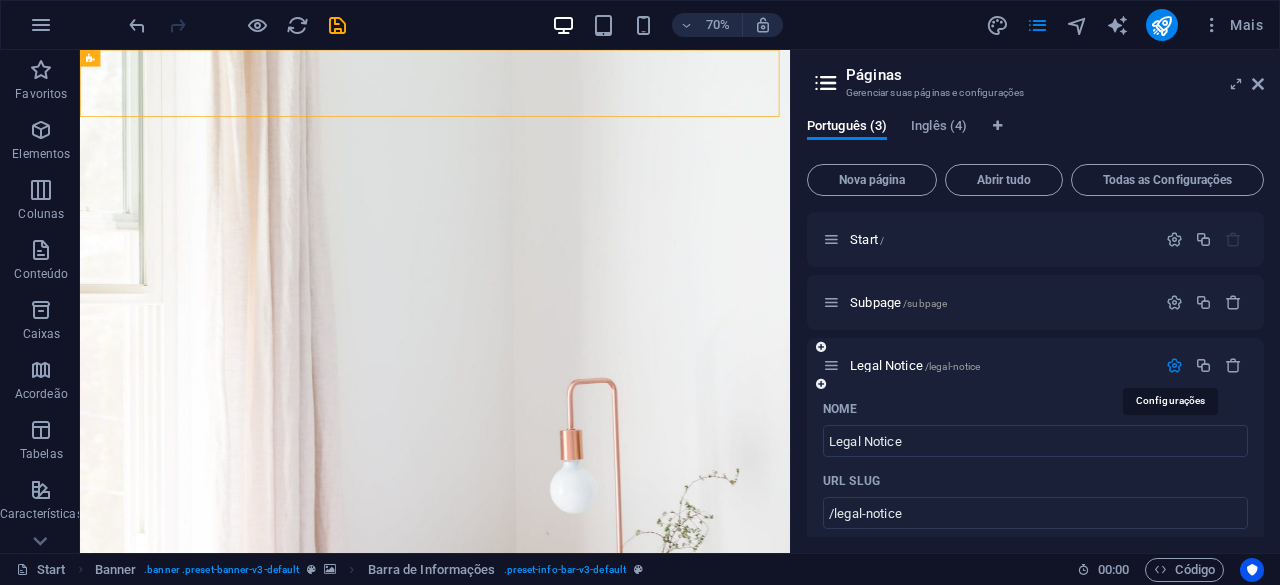 click at bounding box center [1174, 365] 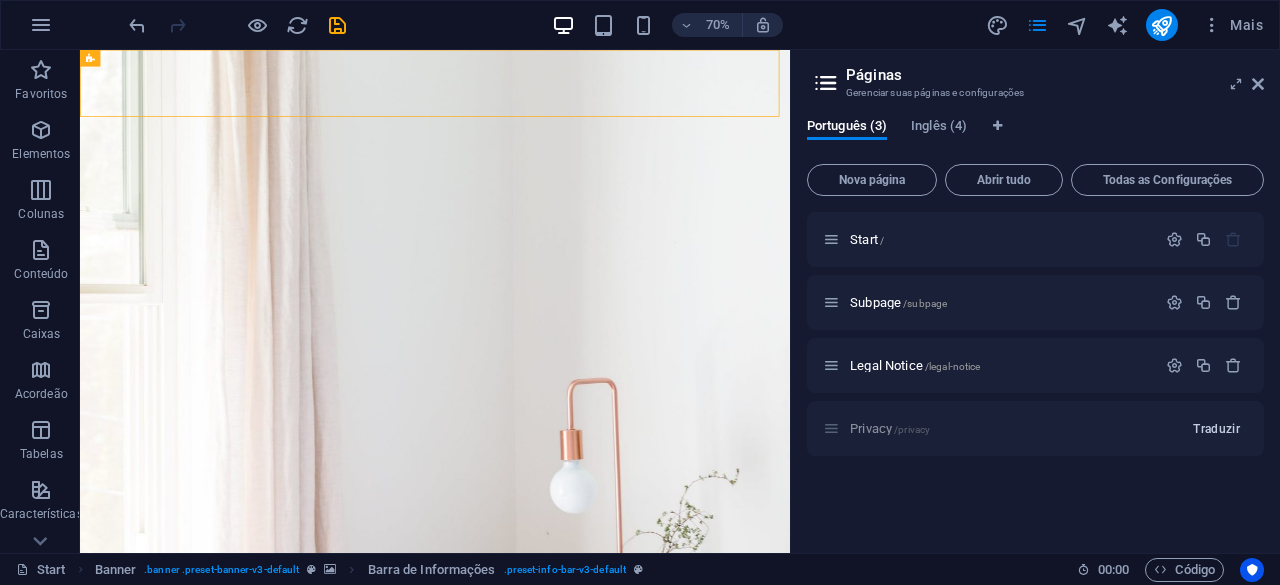click on "Traduzir" at bounding box center [1216, 429] 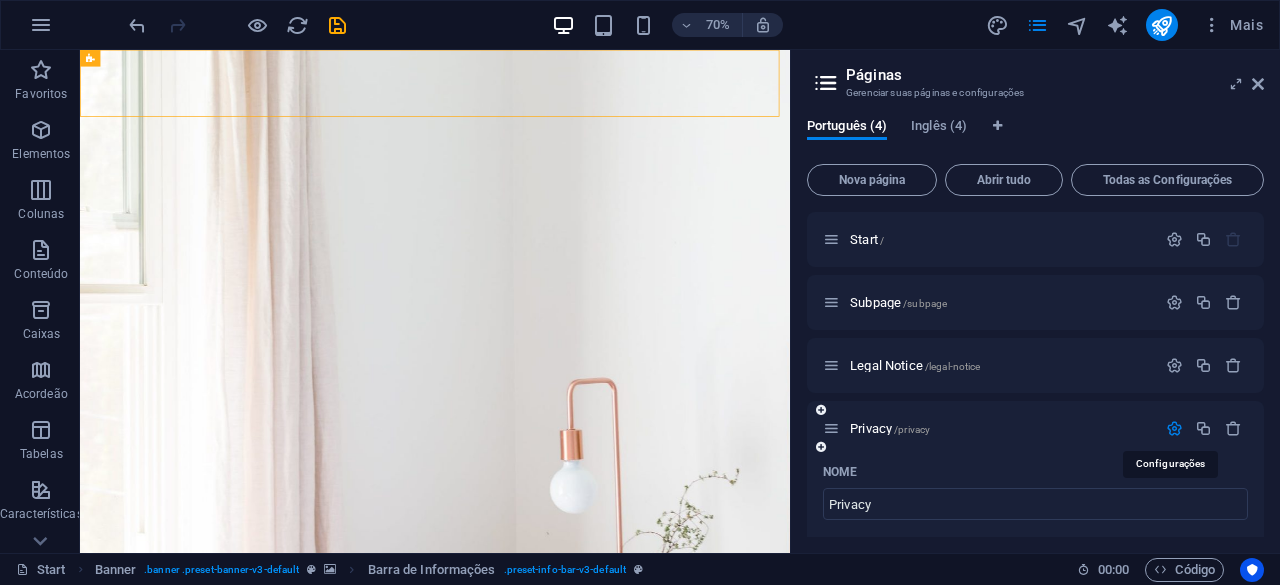 click at bounding box center (1174, 428) 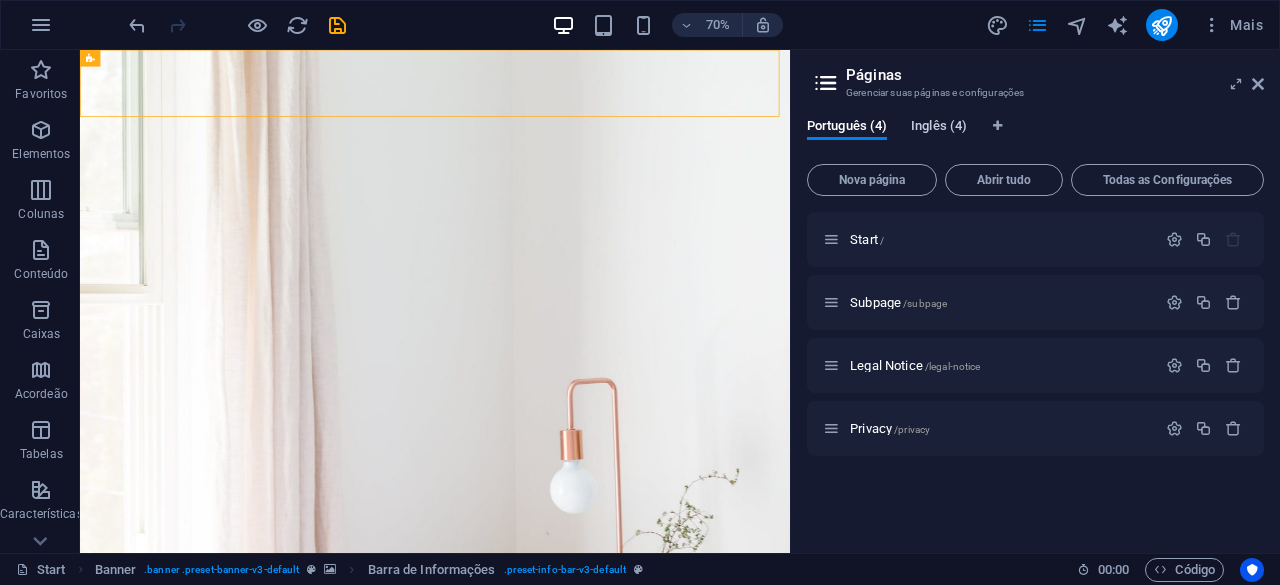 click on "Inglês (4)" at bounding box center (939, 128) 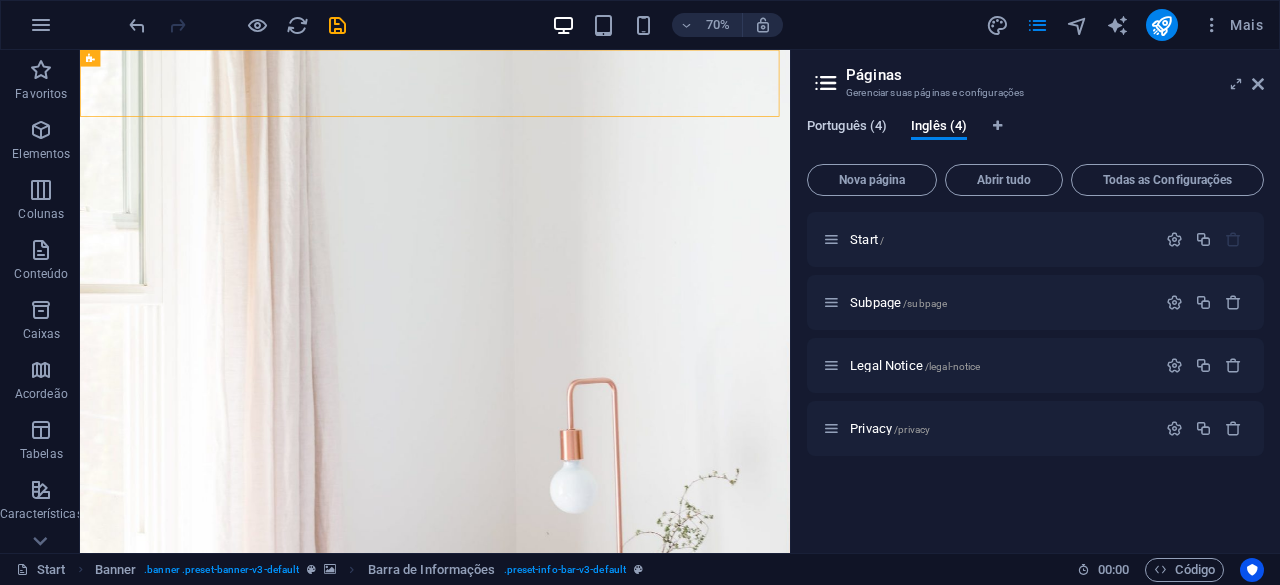 click on "Português (4)" at bounding box center [847, 128] 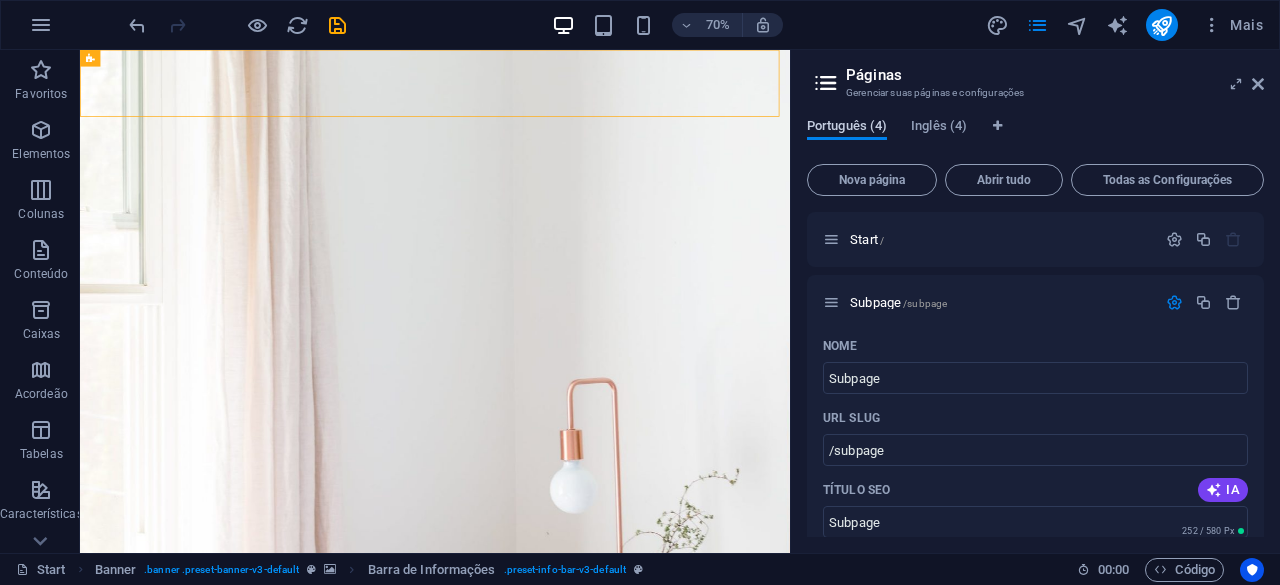 scroll, scrollTop: 1778, scrollLeft: 0, axis: vertical 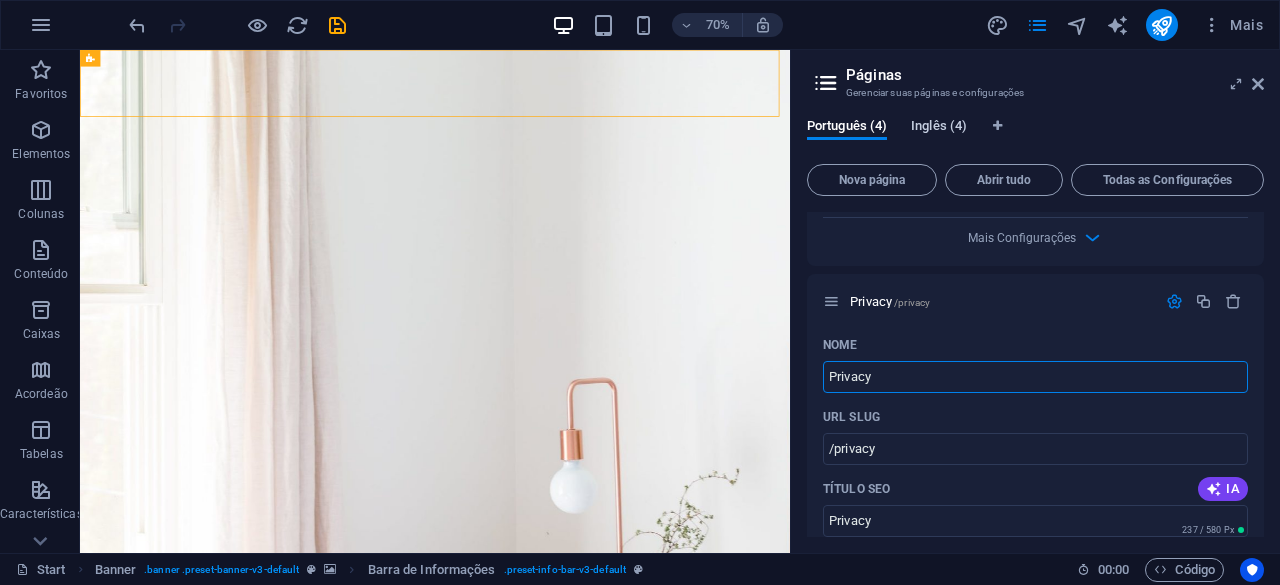 click on "Inglês (4)" at bounding box center [939, 128] 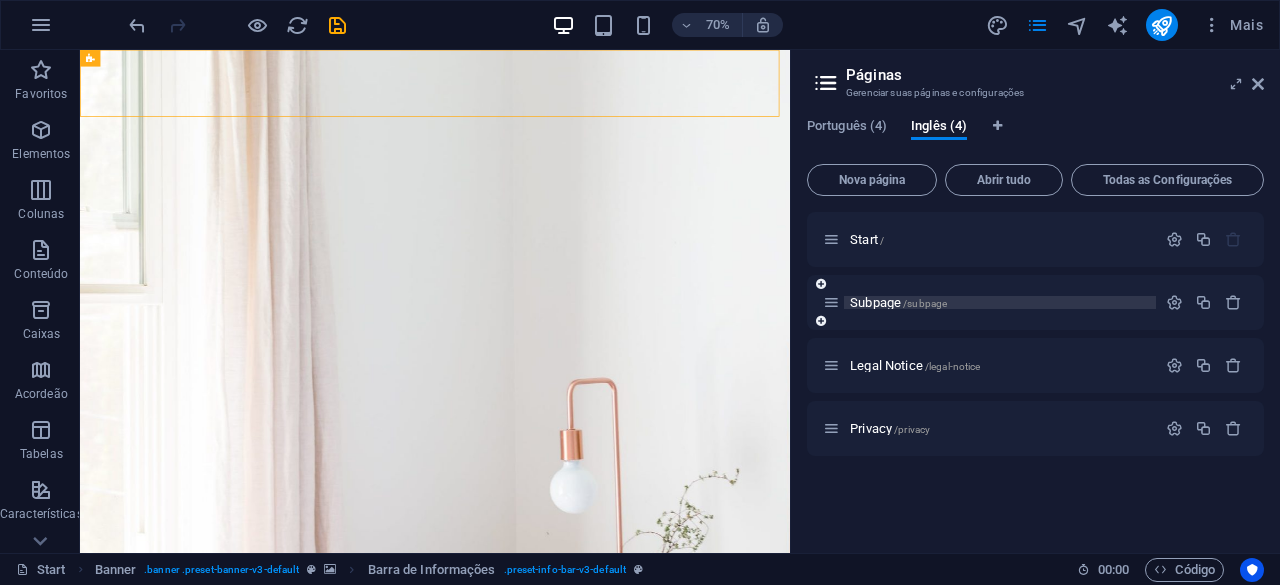 click on "Subpage /subpage" at bounding box center [1000, 302] 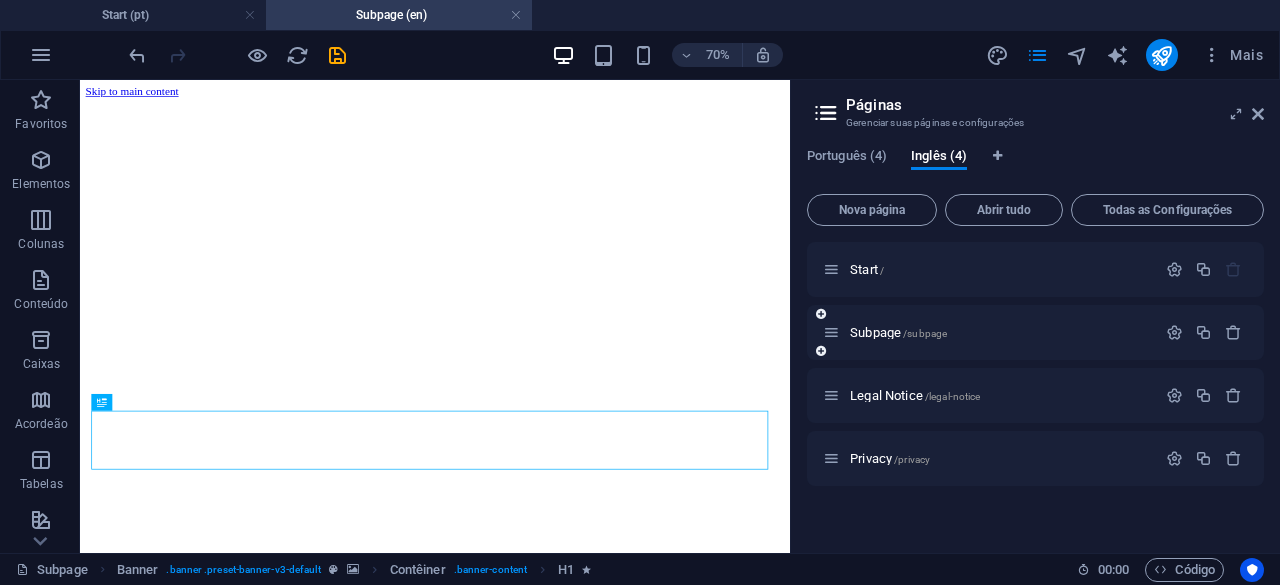 scroll, scrollTop: 0, scrollLeft: 0, axis: both 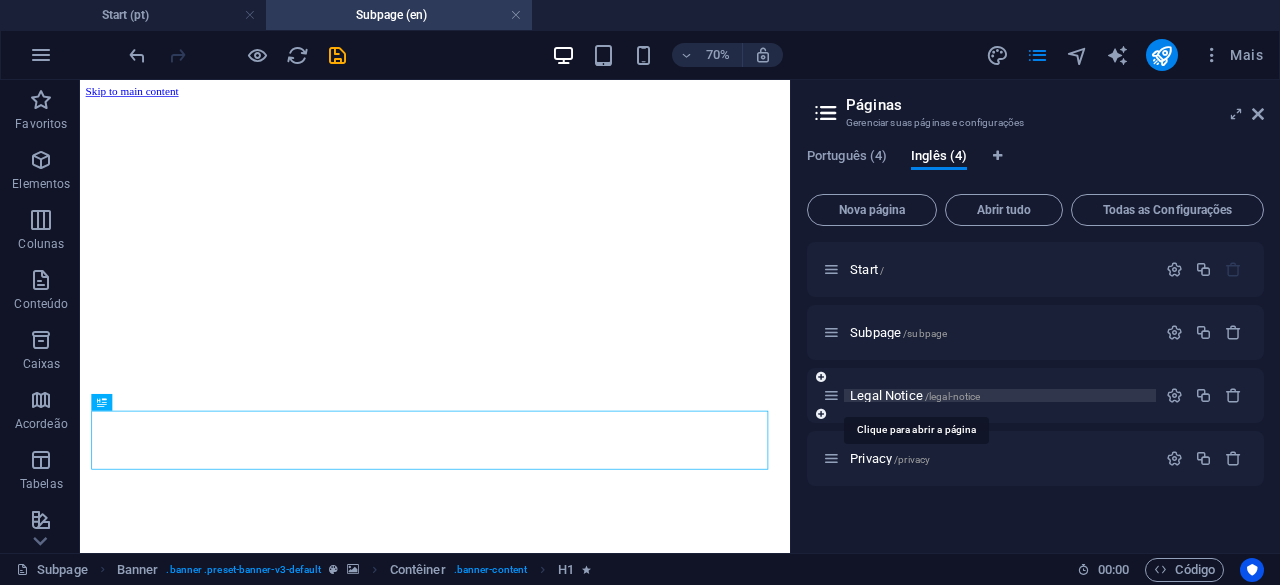 click on "Legal Notice /legal-notice" at bounding box center (915, 395) 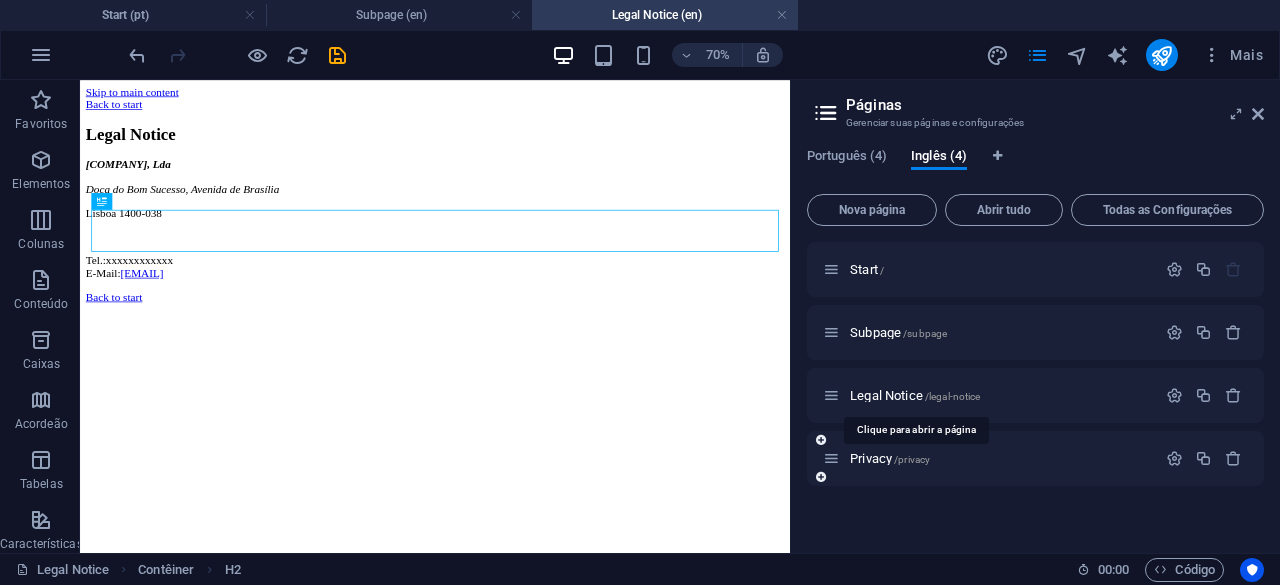 scroll, scrollTop: 0, scrollLeft: 0, axis: both 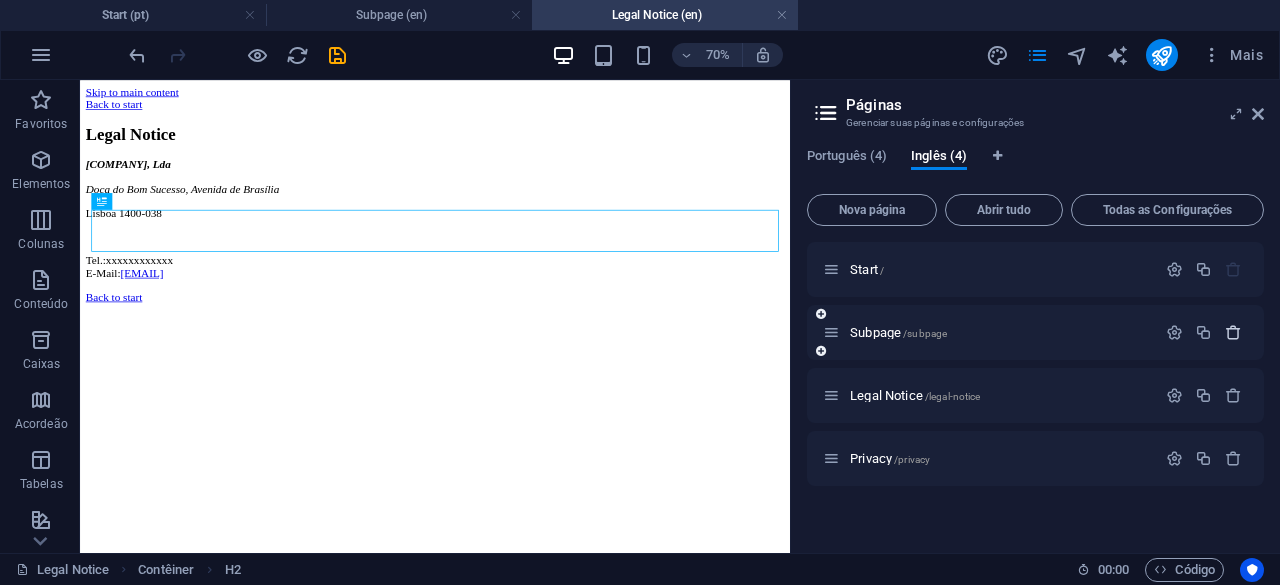 click at bounding box center (1233, 332) 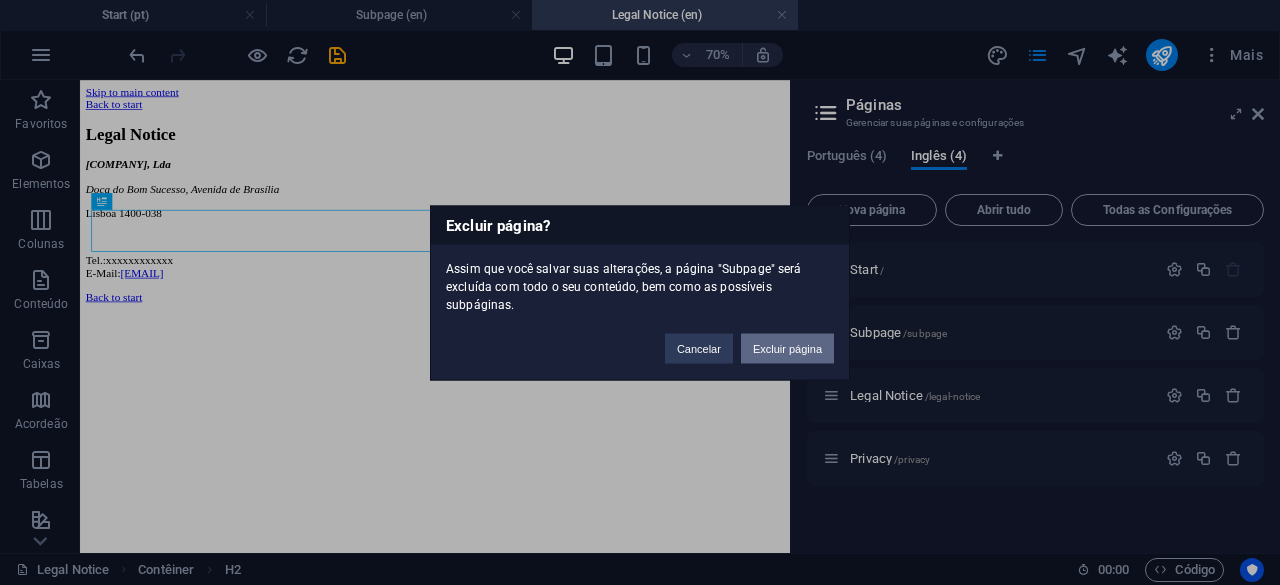 drag, startPoint x: 761, startPoint y: 355, endPoint x: 987, endPoint y: 393, distance: 229.17242 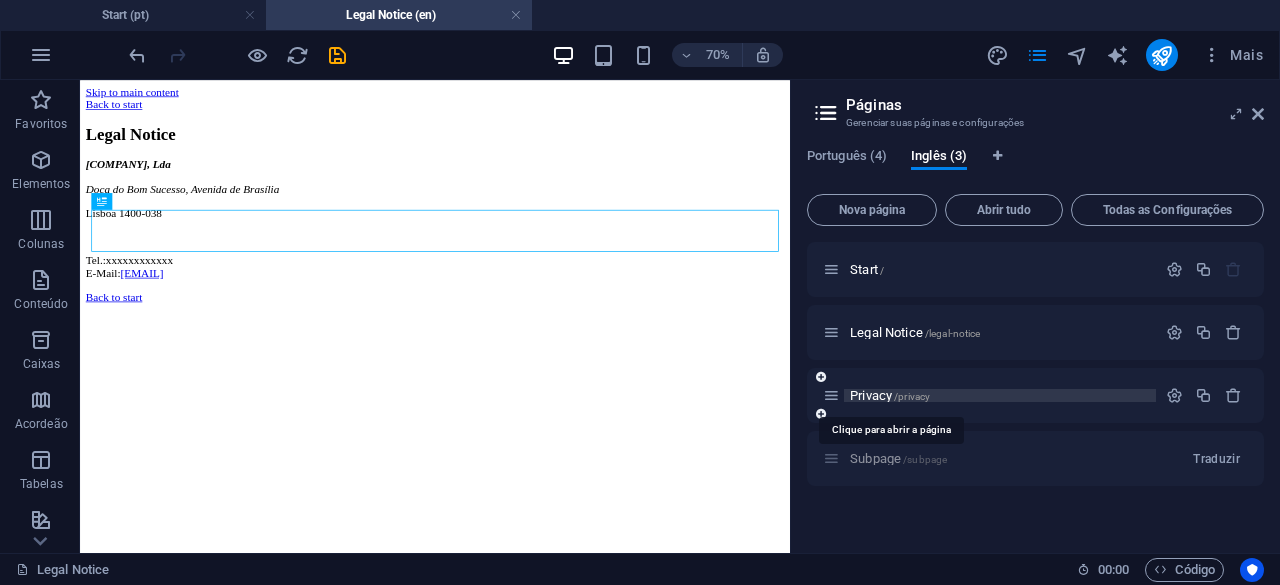 click on "Privacy /privacy" at bounding box center [890, 395] 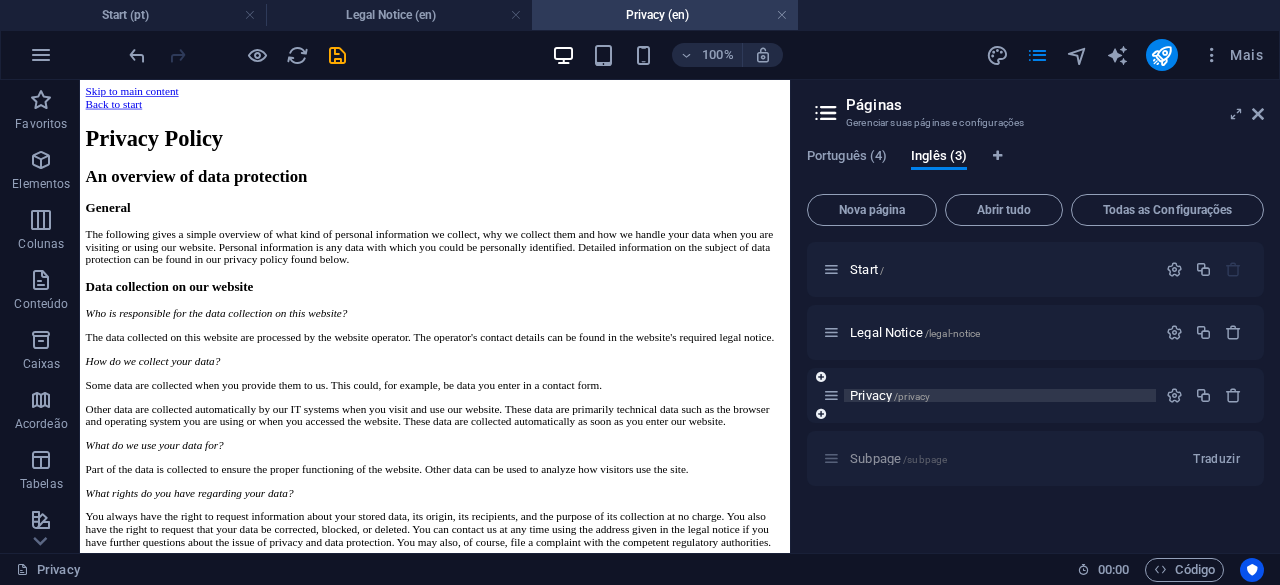 scroll, scrollTop: 0, scrollLeft: 0, axis: both 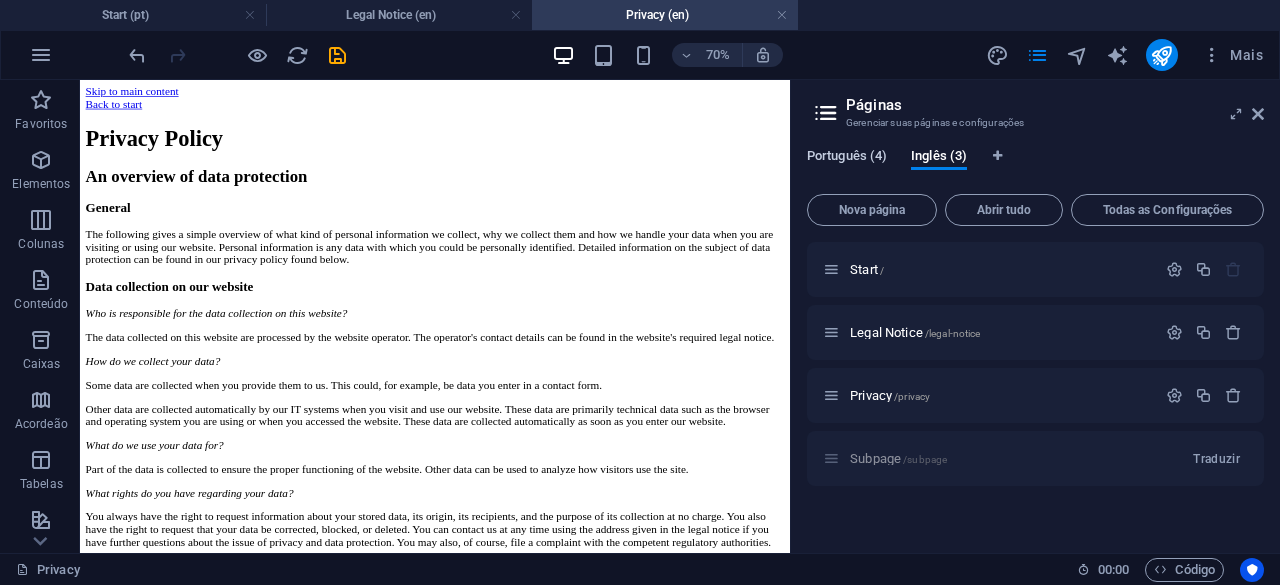 click on "Português (4)" at bounding box center [847, 158] 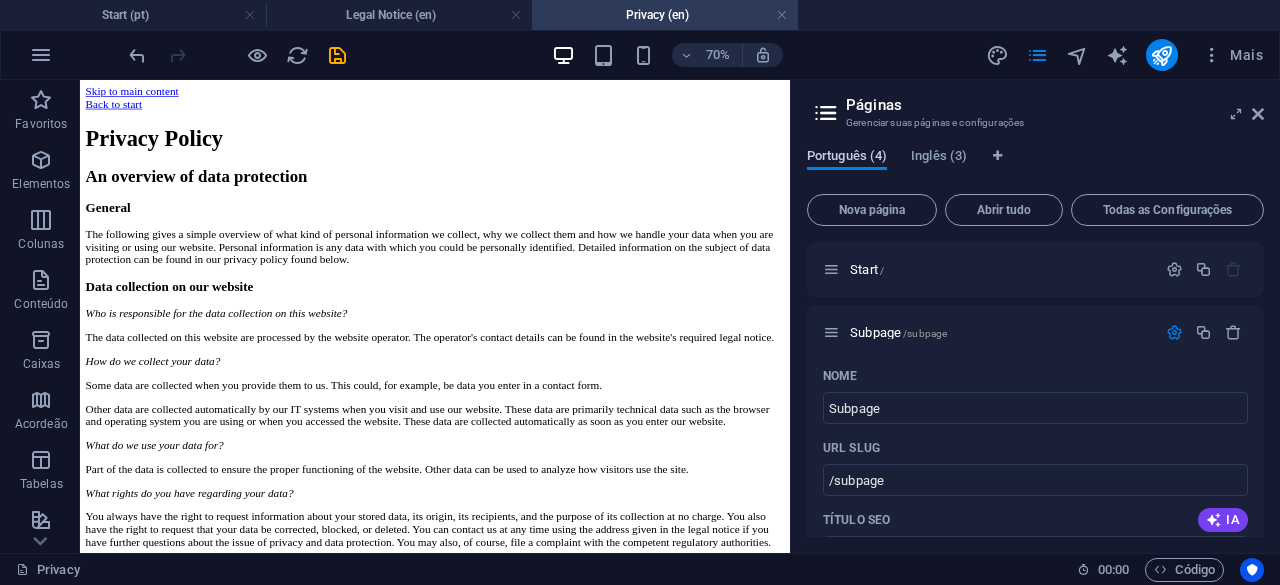 scroll, scrollTop: 1794, scrollLeft: 0, axis: vertical 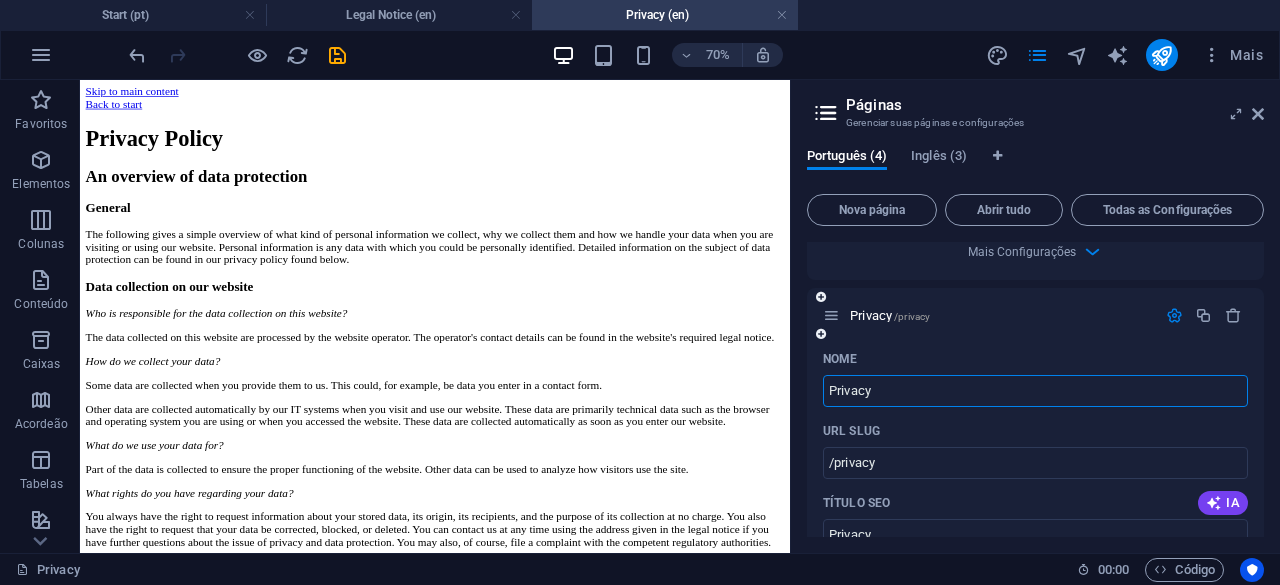 click at bounding box center (1174, 315) 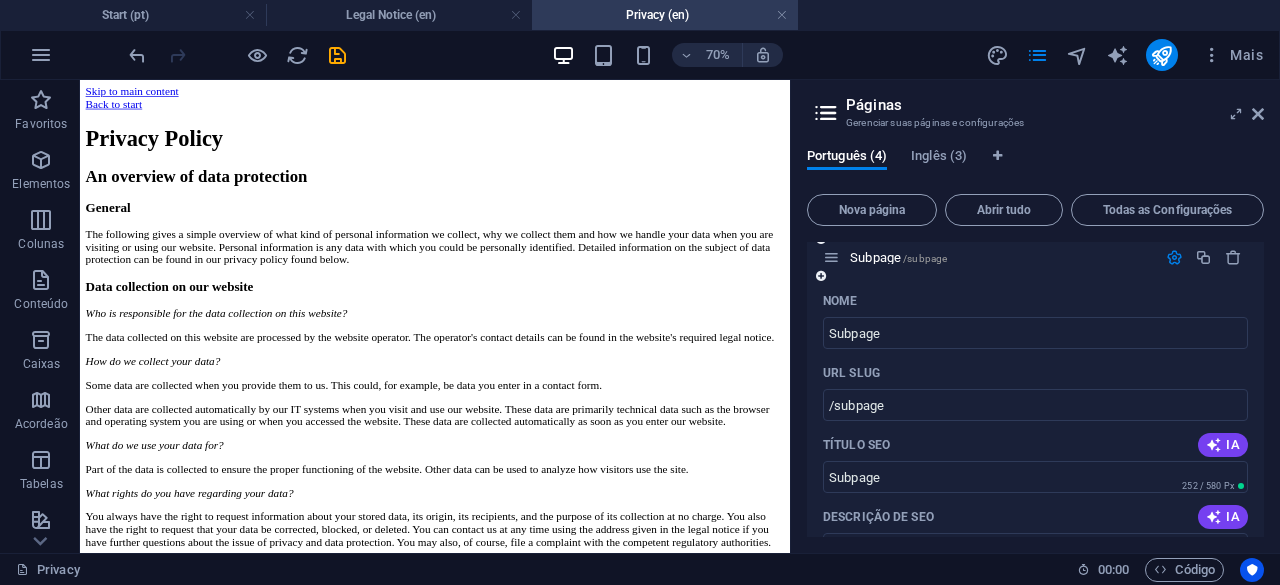 scroll, scrollTop: 0, scrollLeft: 0, axis: both 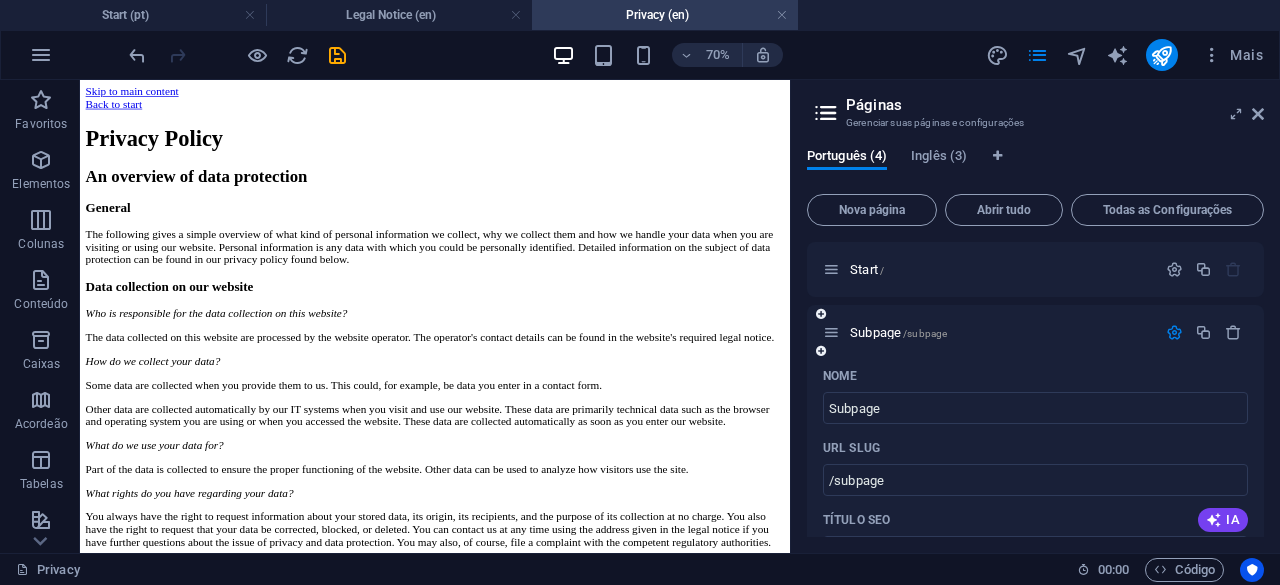 click at bounding box center (1174, 332) 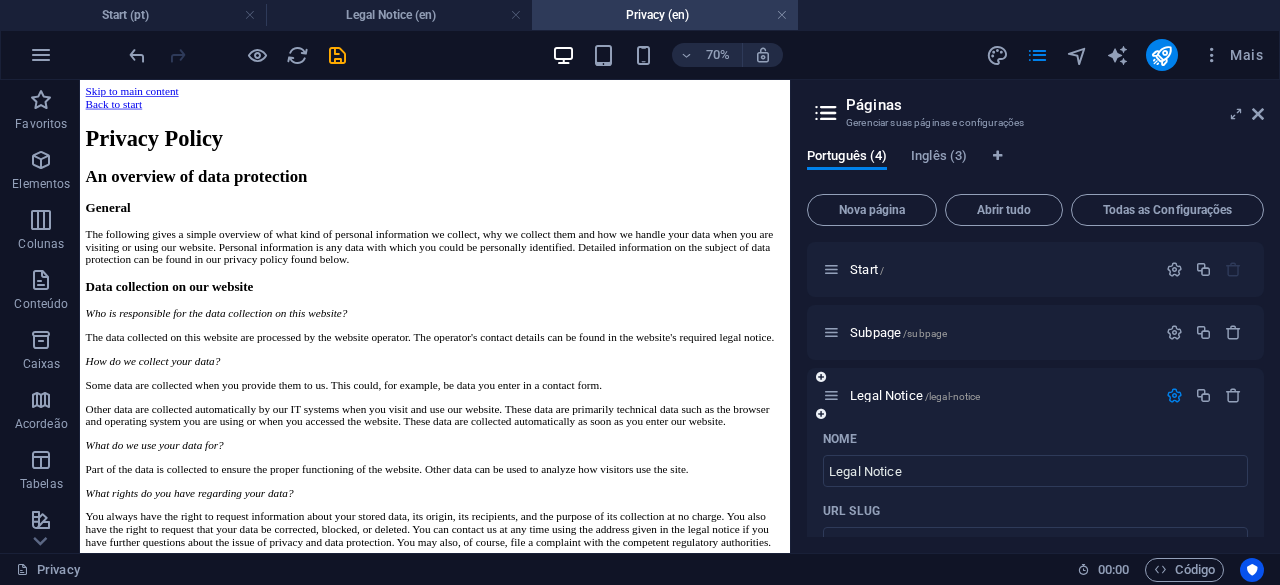 click at bounding box center [1174, 395] 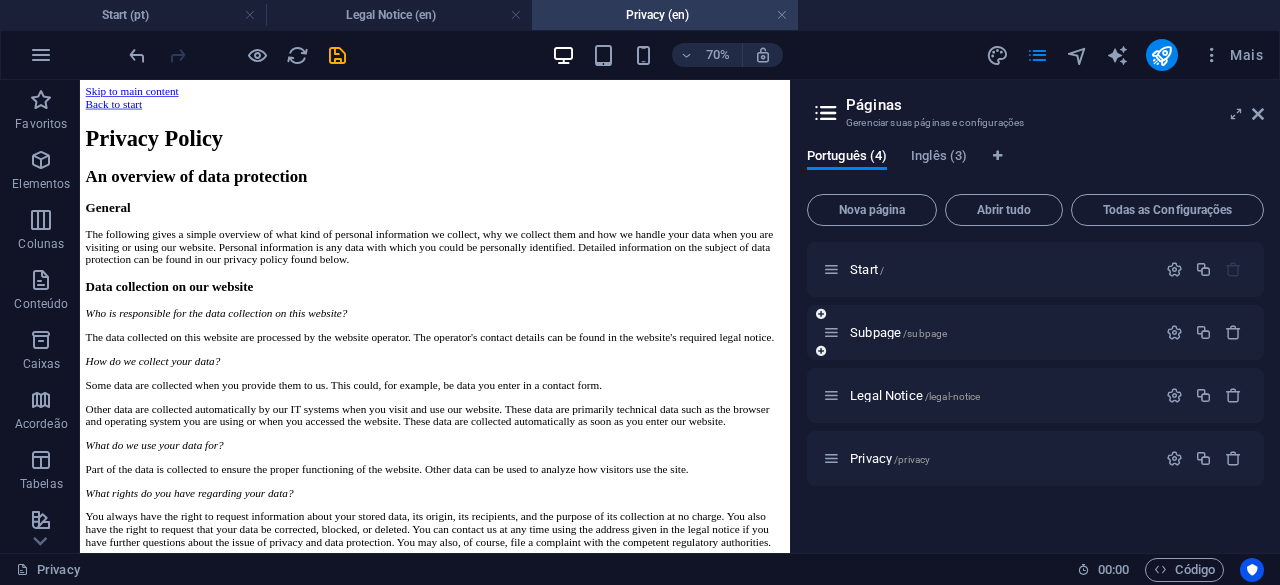 click on "Subpage /subpage" at bounding box center [1035, 332] 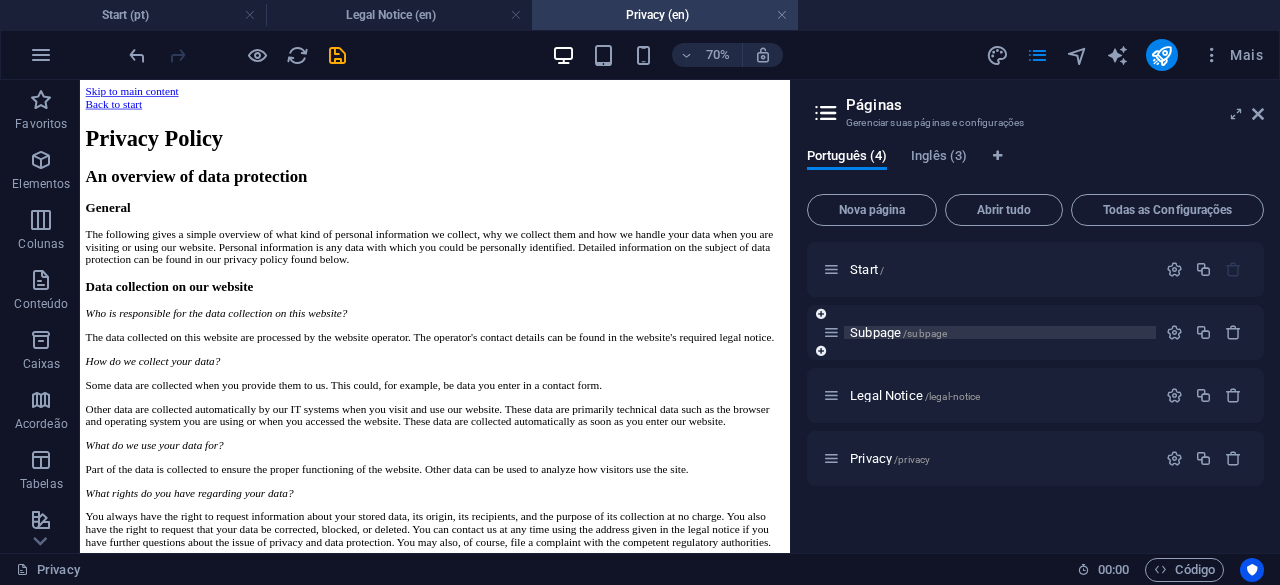 click on "Subpage /subpage" at bounding box center [898, 332] 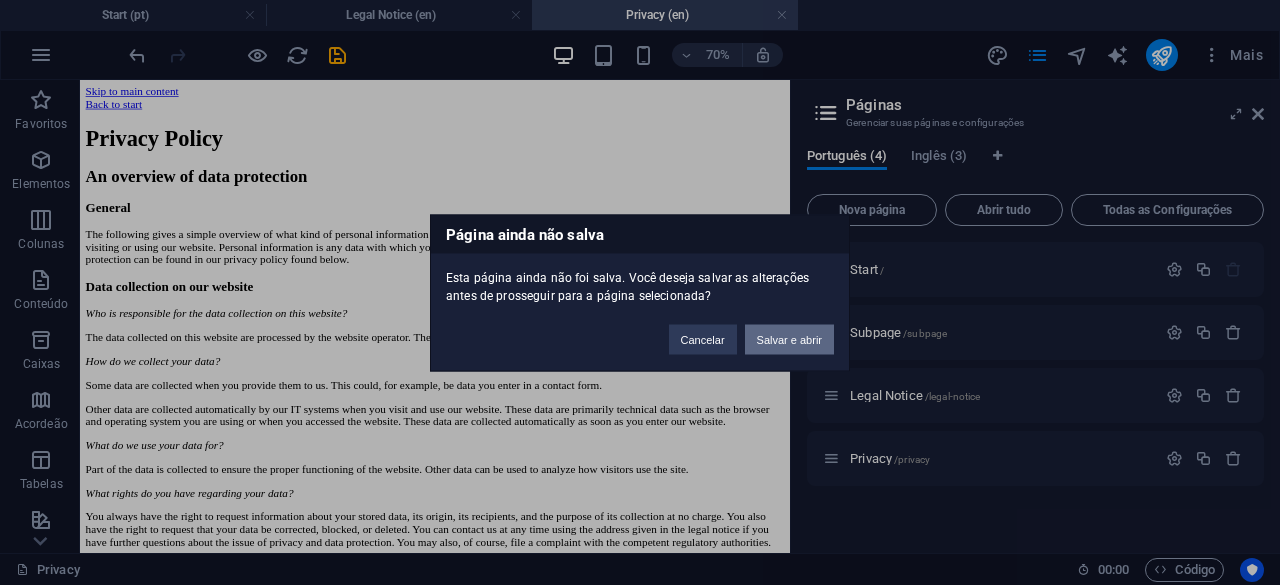 click on "Salvar e abrir" at bounding box center [789, 339] 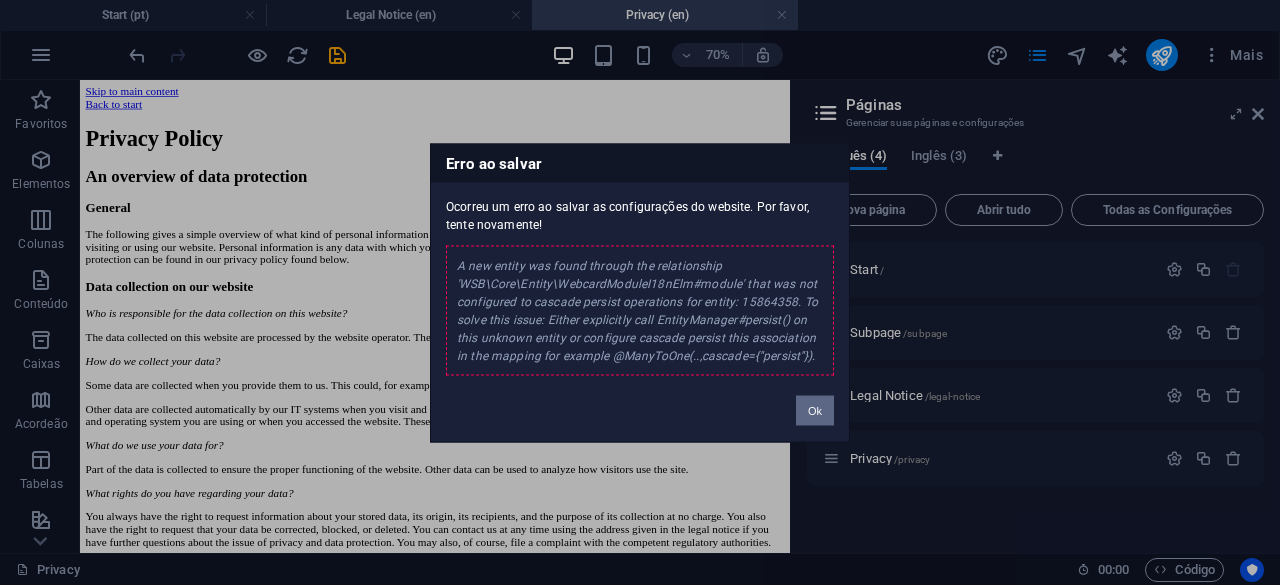 click on "Ok" at bounding box center (815, 410) 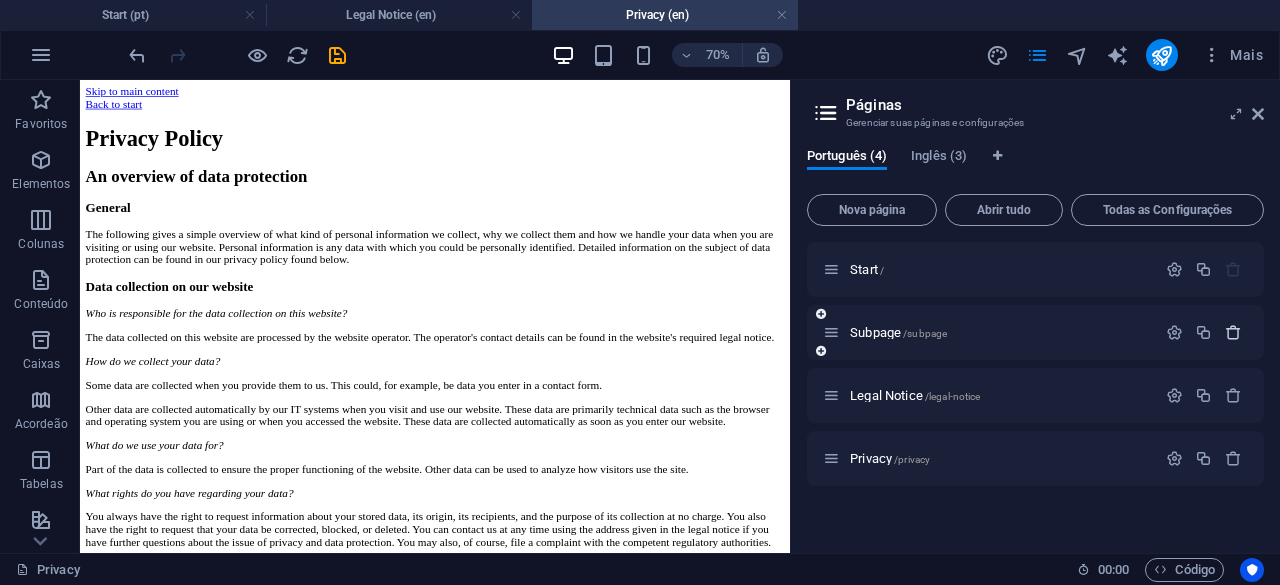 click at bounding box center (1233, 332) 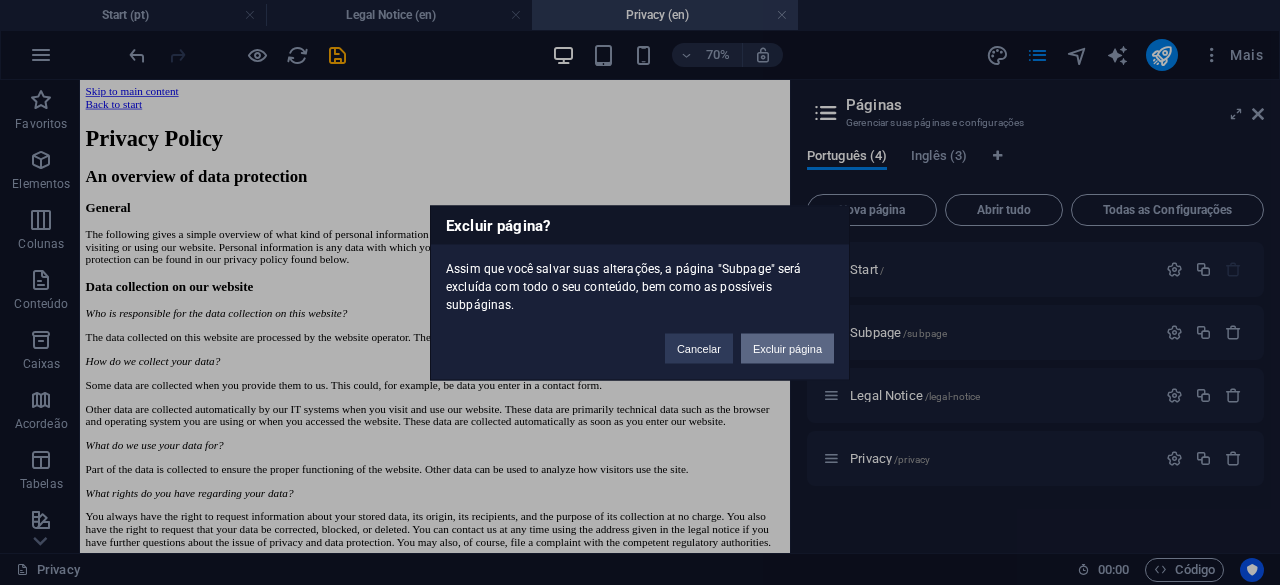 click on "Excluir página" at bounding box center [787, 348] 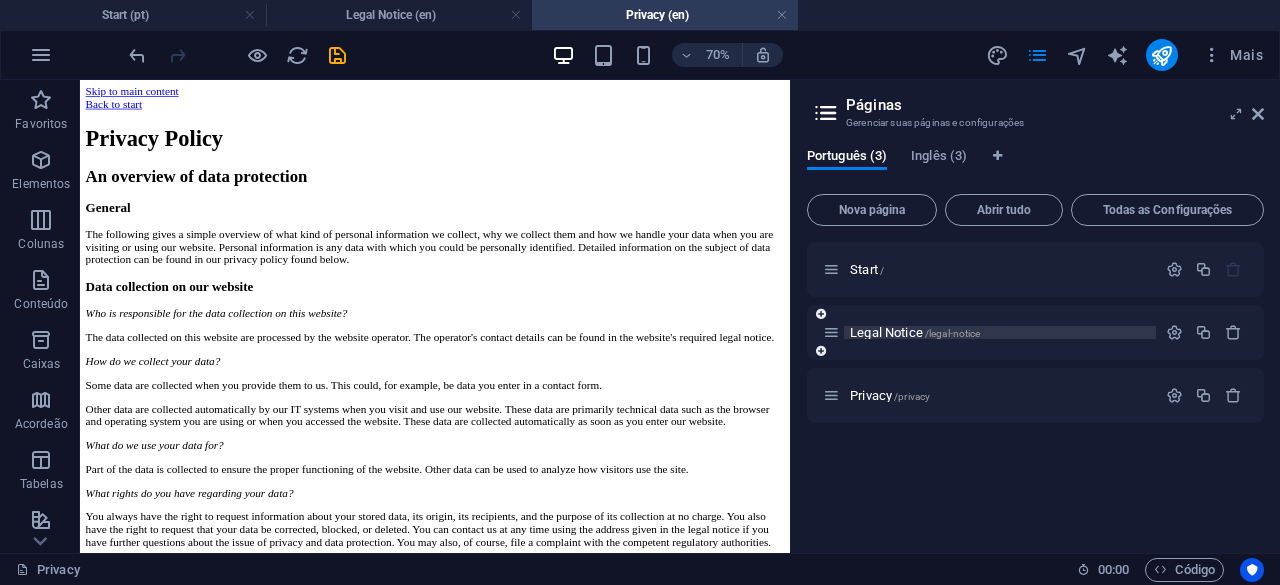 click on "Legal Notice /legal-notice" at bounding box center (915, 332) 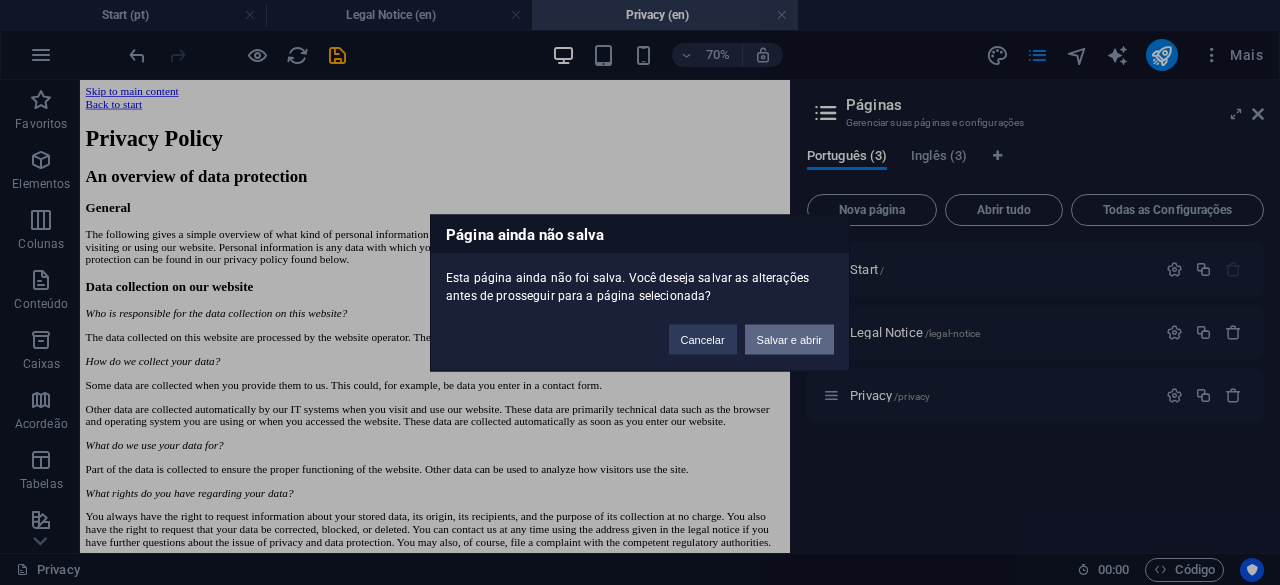 click on "Salvar e abrir" at bounding box center (789, 339) 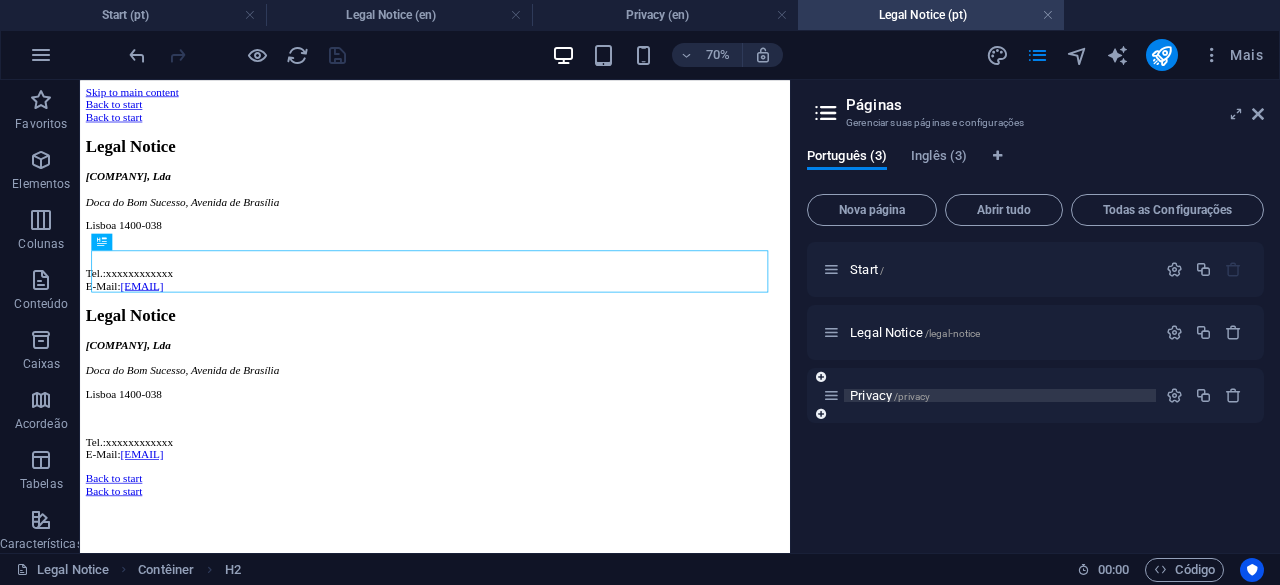 scroll, scrollTop: 0, scrollLeft: 0, axis: both 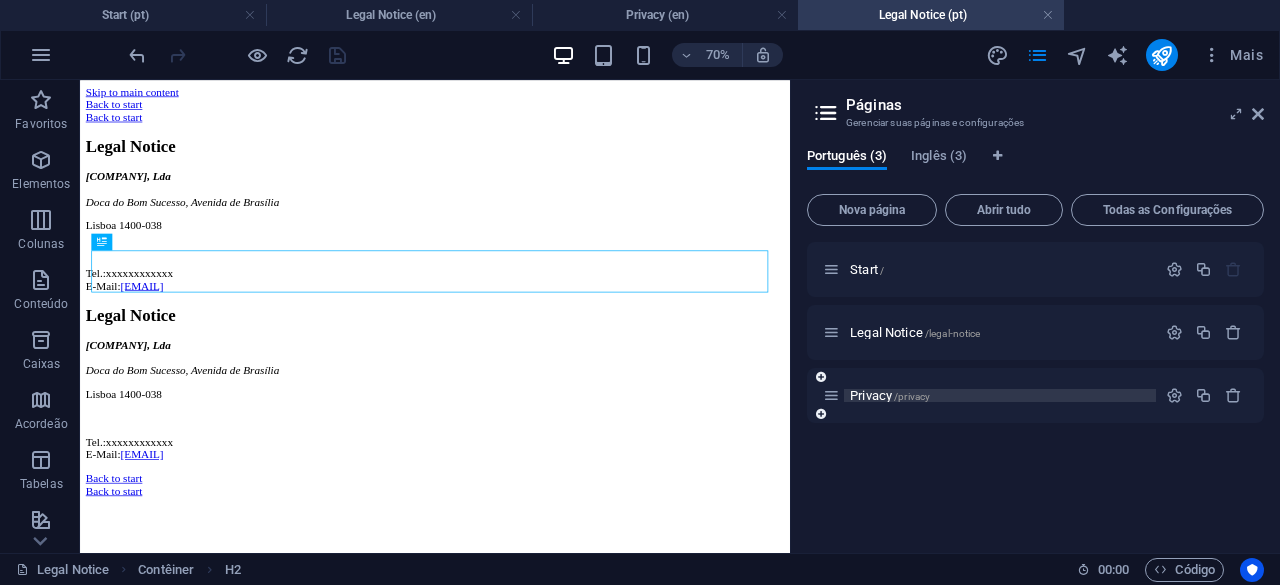 click on "Privacy /privacy" at bounding box center (890, 395) 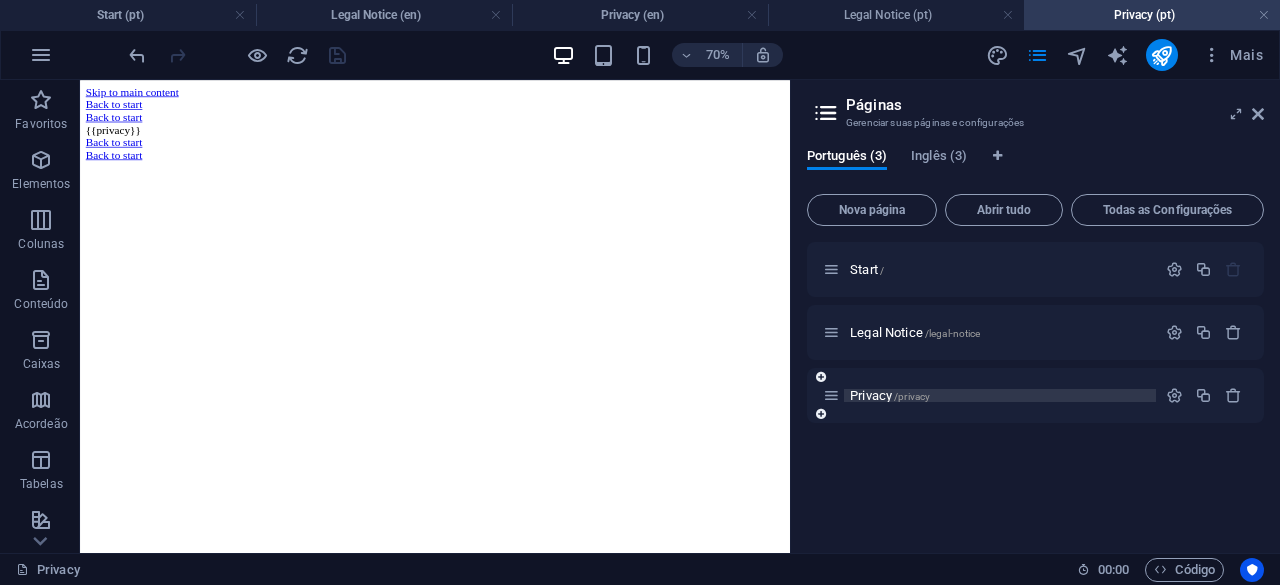 scroll, scrollTop: 0, scrollLeft: 0, axis: both 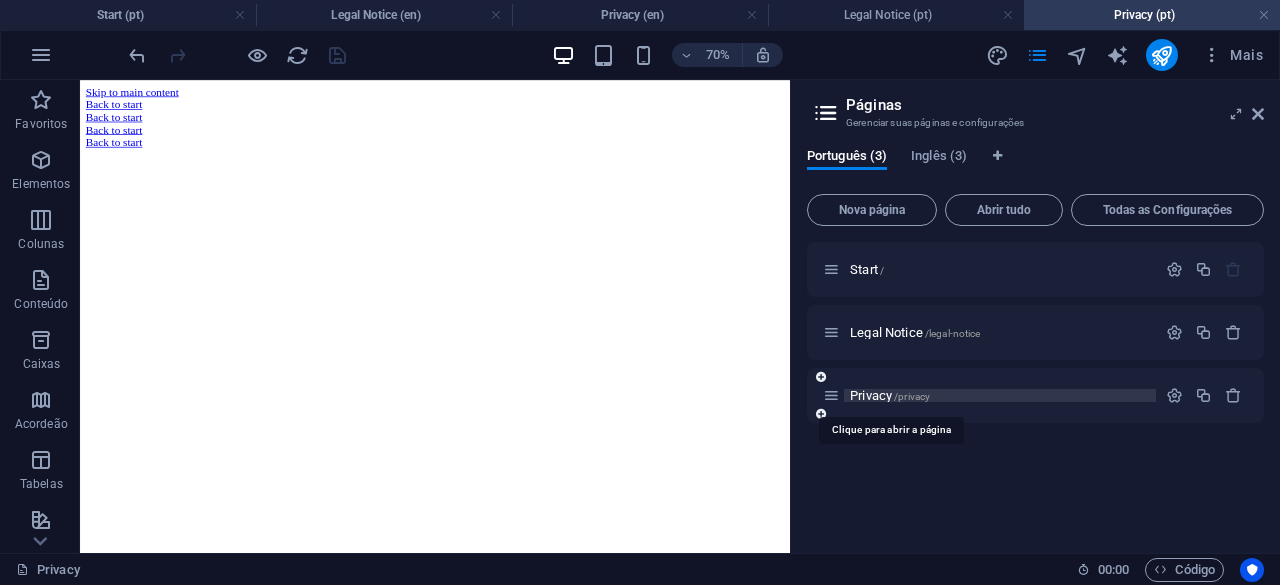 click on "Privacy /privacy" at bounding box center (890, 395) 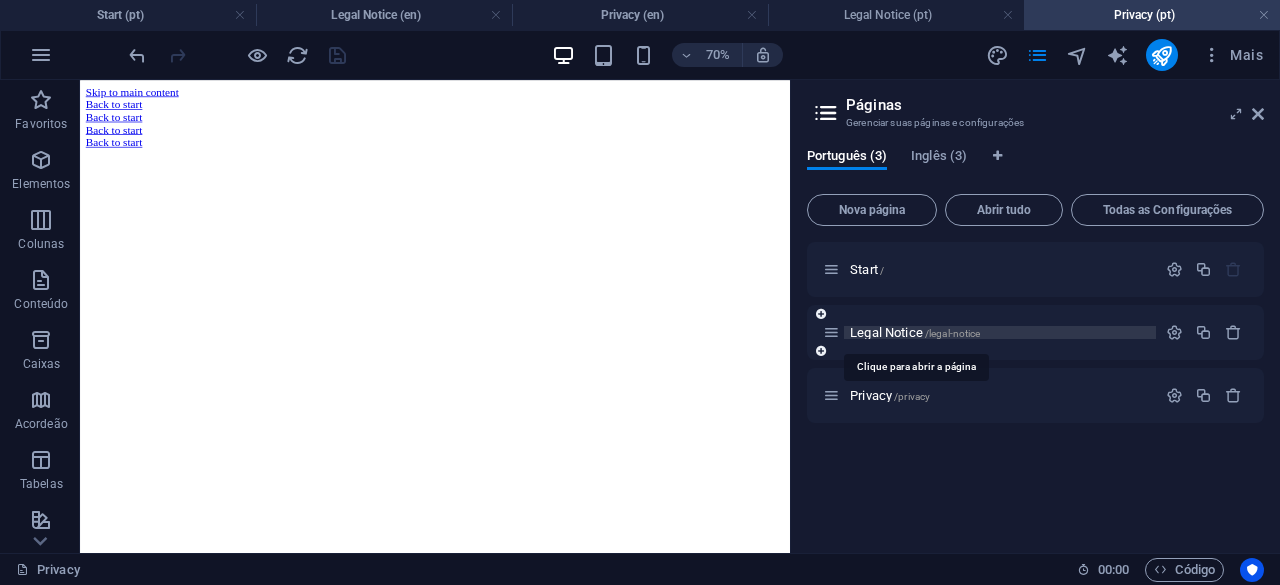 click on "Legal Notice /legal-notice" at bounding box center [915, 332] 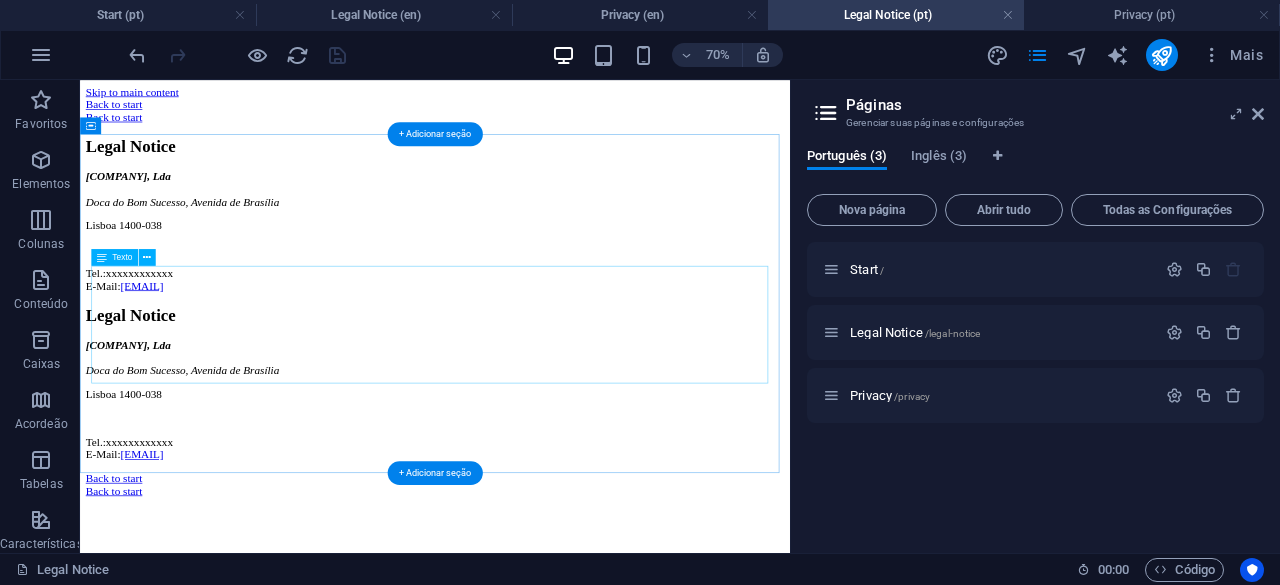 scroll, scrollTop: 121, scrollLeft: 0, axis: vertical 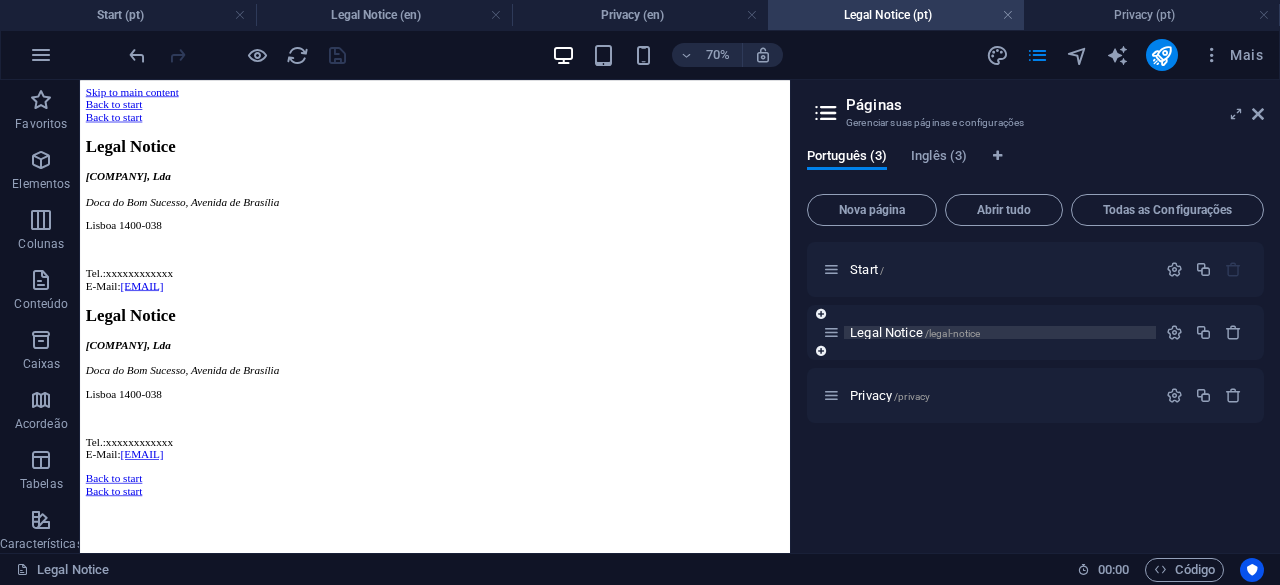 click on "Legal Notice /legal-notice" at bounding box center (915, 332) 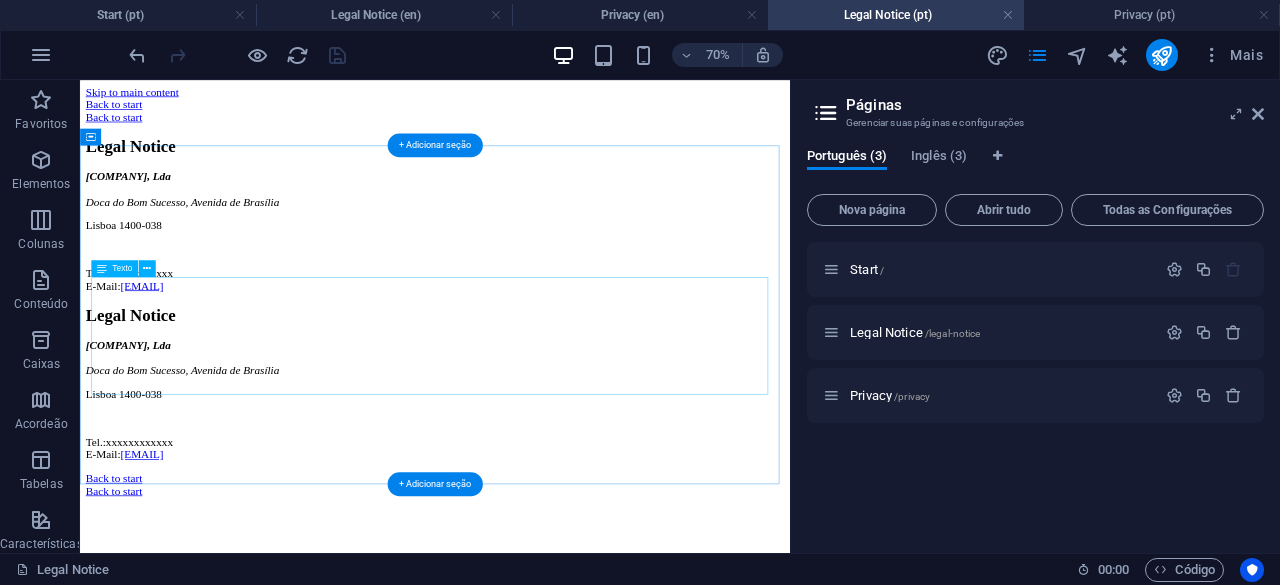scroll, scrollTop: 0, scrollLeft: 0, axis: both 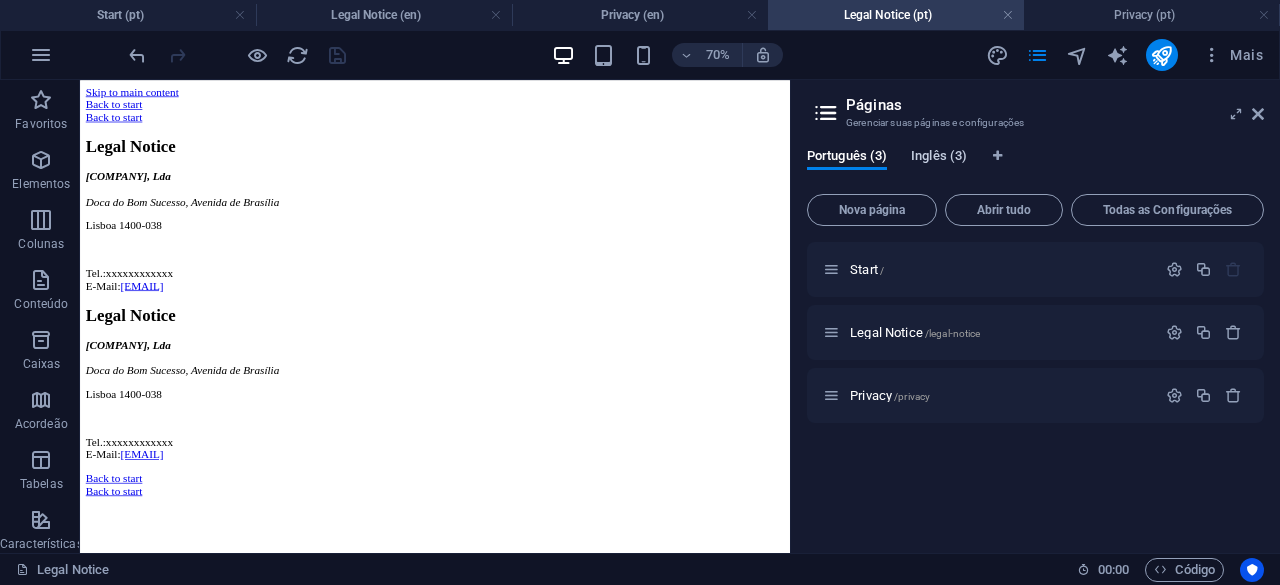 click on "Inglês (3)" at bounding box center (939, 158) 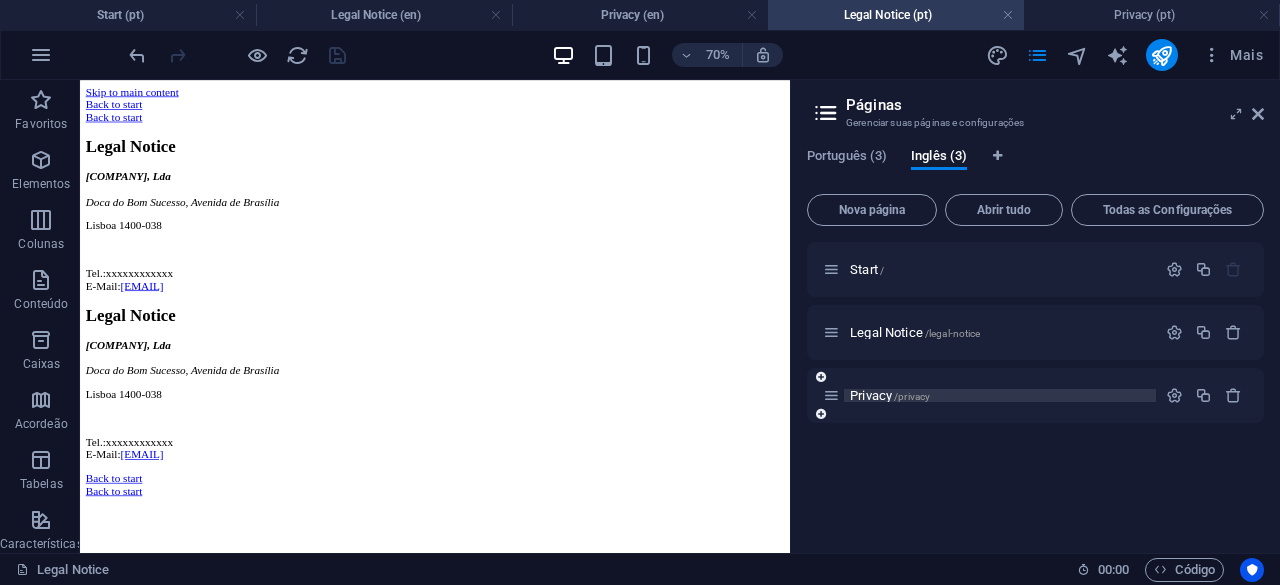click on "Privacy /privacy" at bounding box center (890, 395) 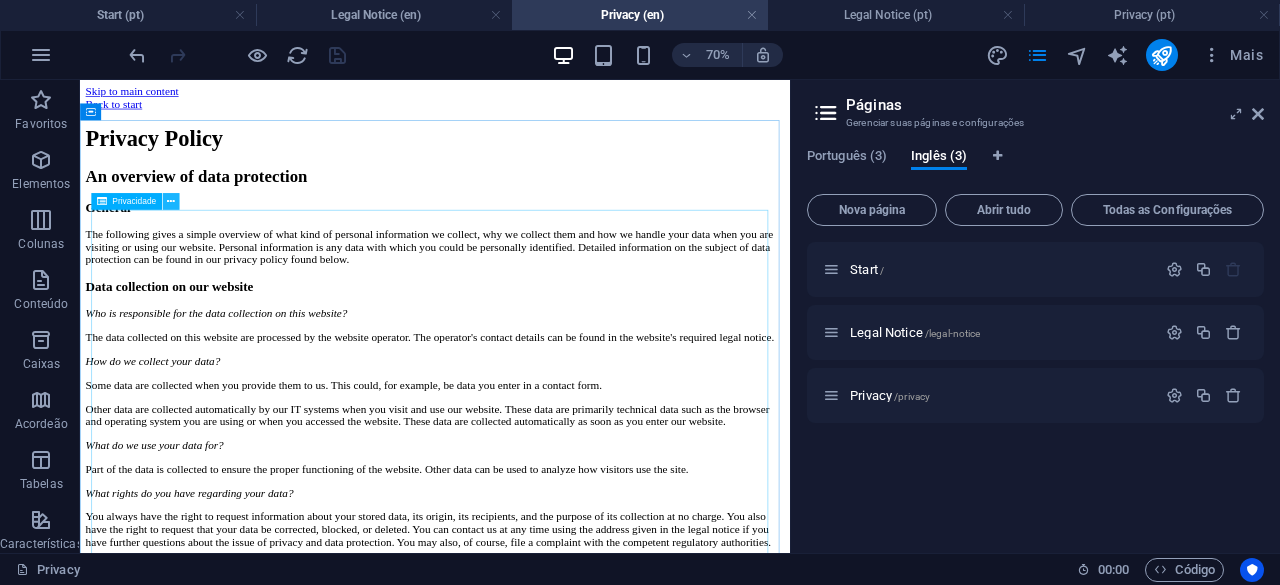 click at bounding box center (171, 201) 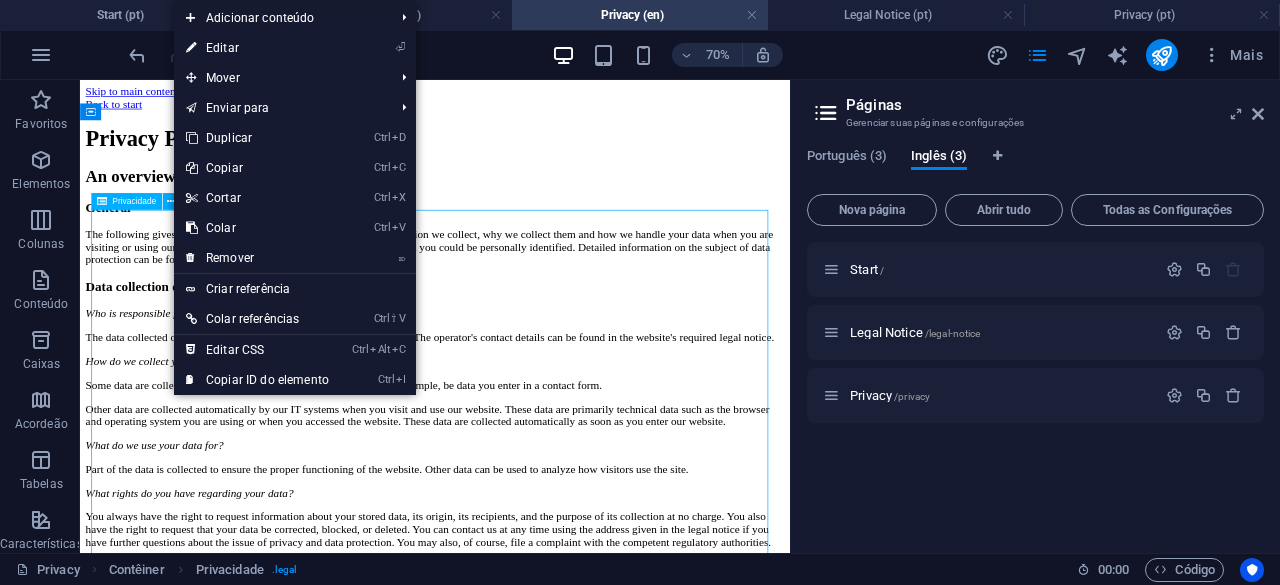 click on "Privacidade" at bounding box center (126, 201) 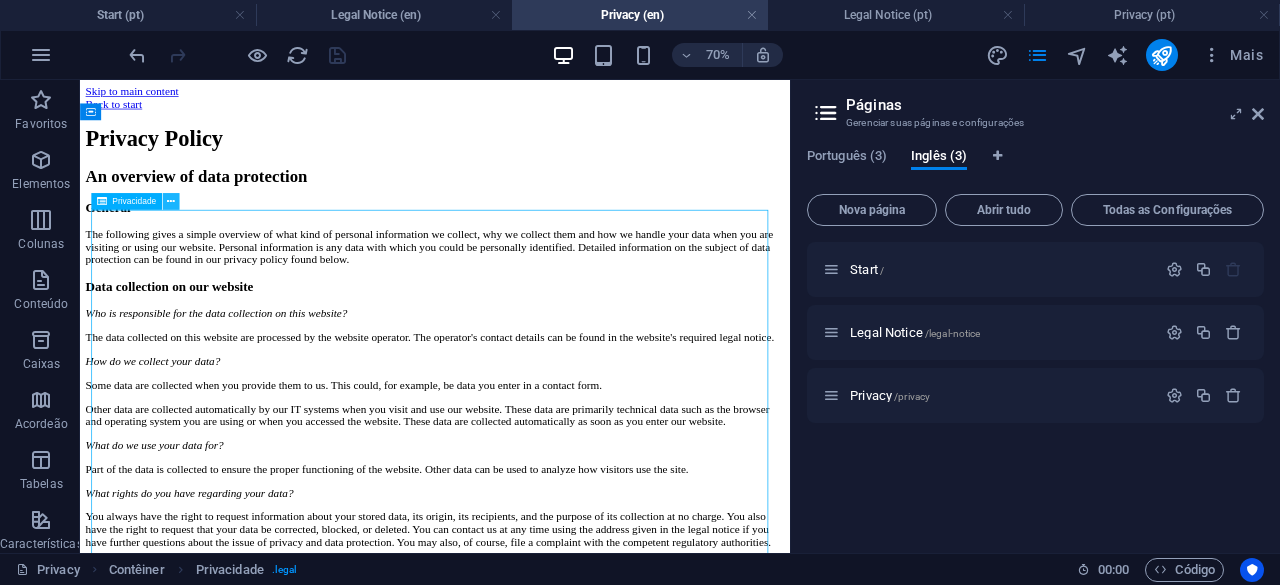 click at bounding box center [171, 201] 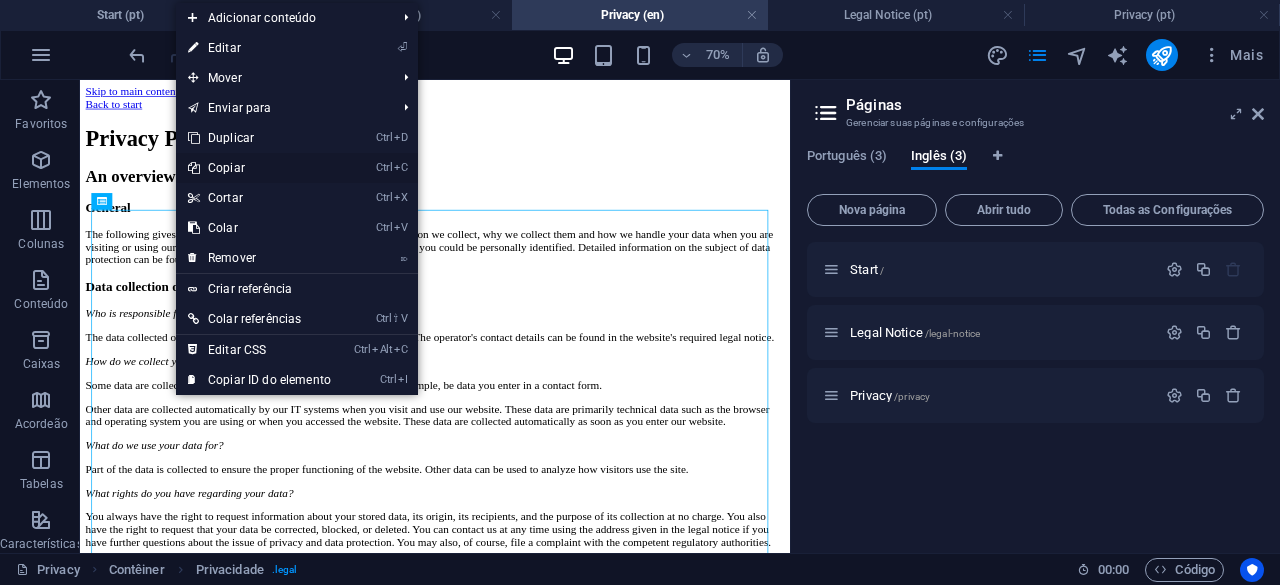 click on "Ctrl C  Copiar" at bounding box center (259, 168) 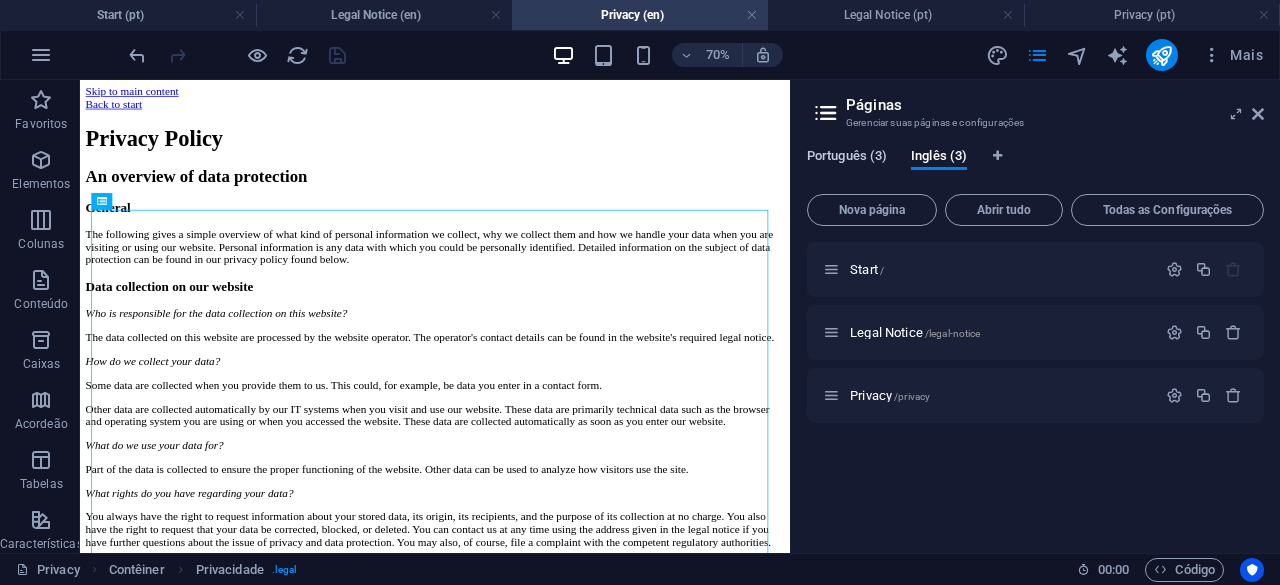 click on "Português (3)" at bounding box center (847, 158) 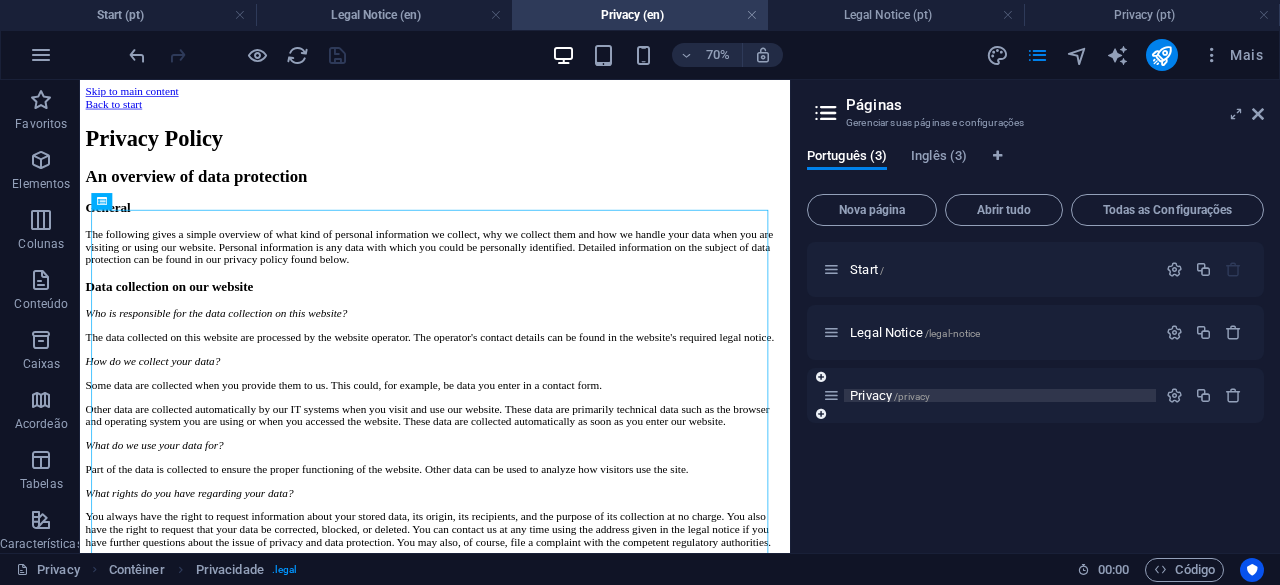 click on "Privacy /privacy" at bounding box center [890, 395] 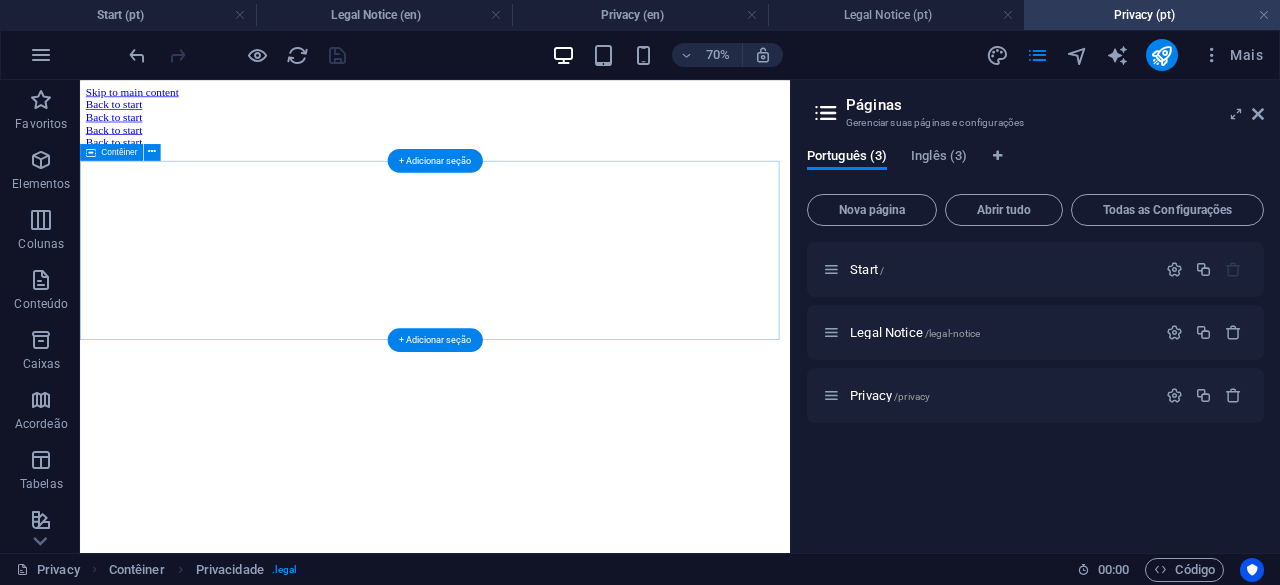 click at bounding box center (587, 142) 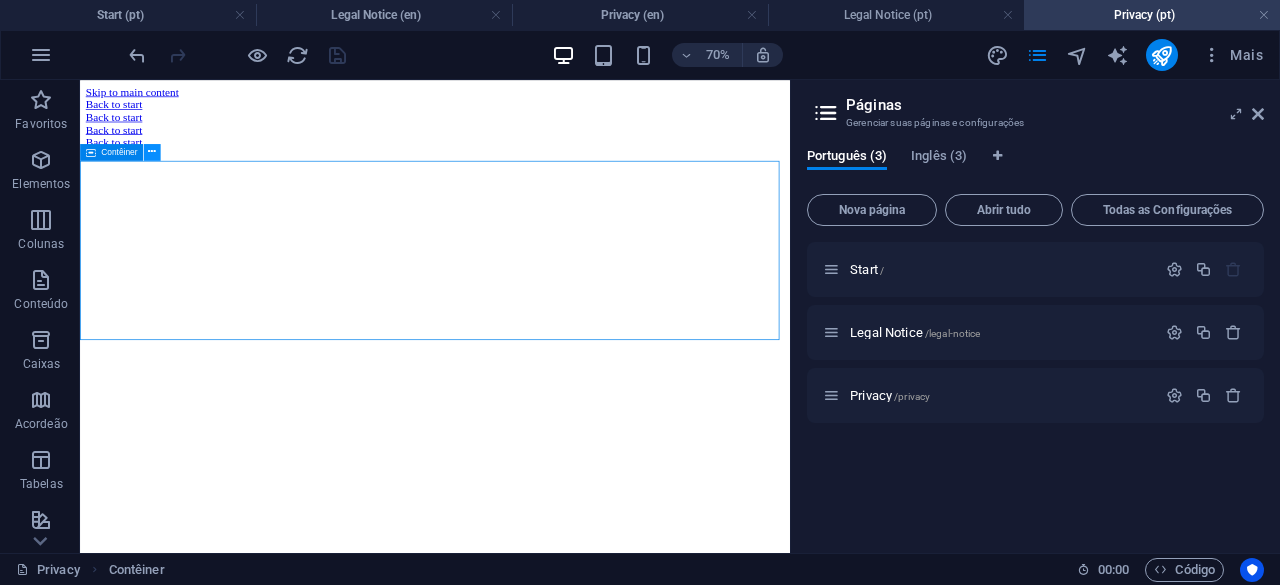 click at bounding box center (152, 152) 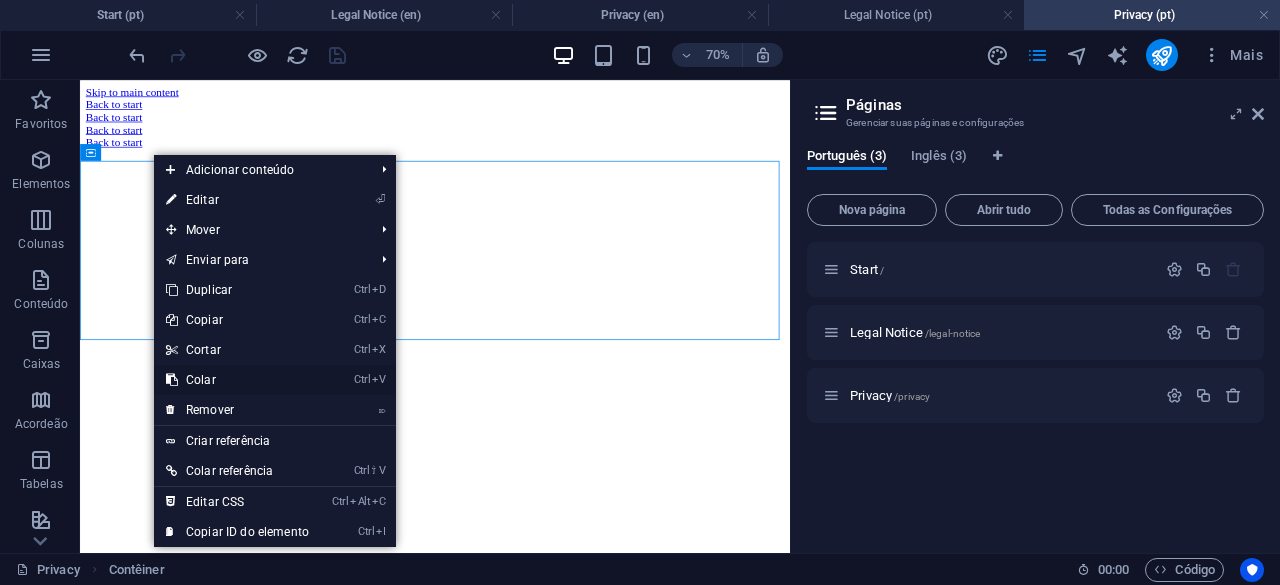 click on "Ctrl V  Colar" at bounding box center (237, 380) 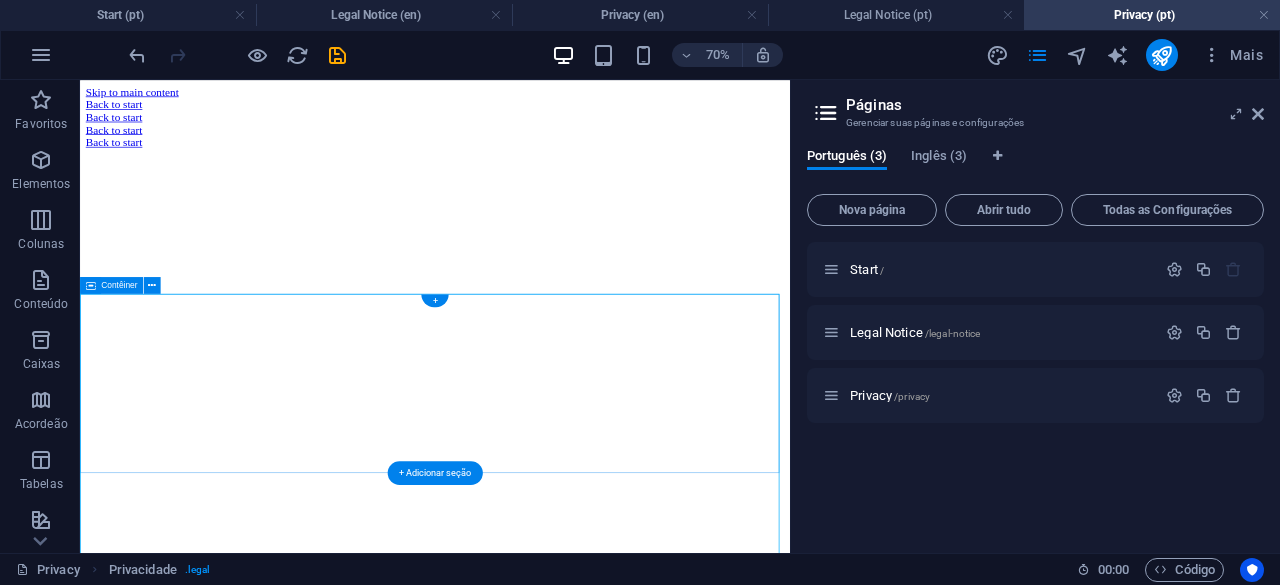 scroll, scrollTop: 0, scrollLeft: 0, axis: both 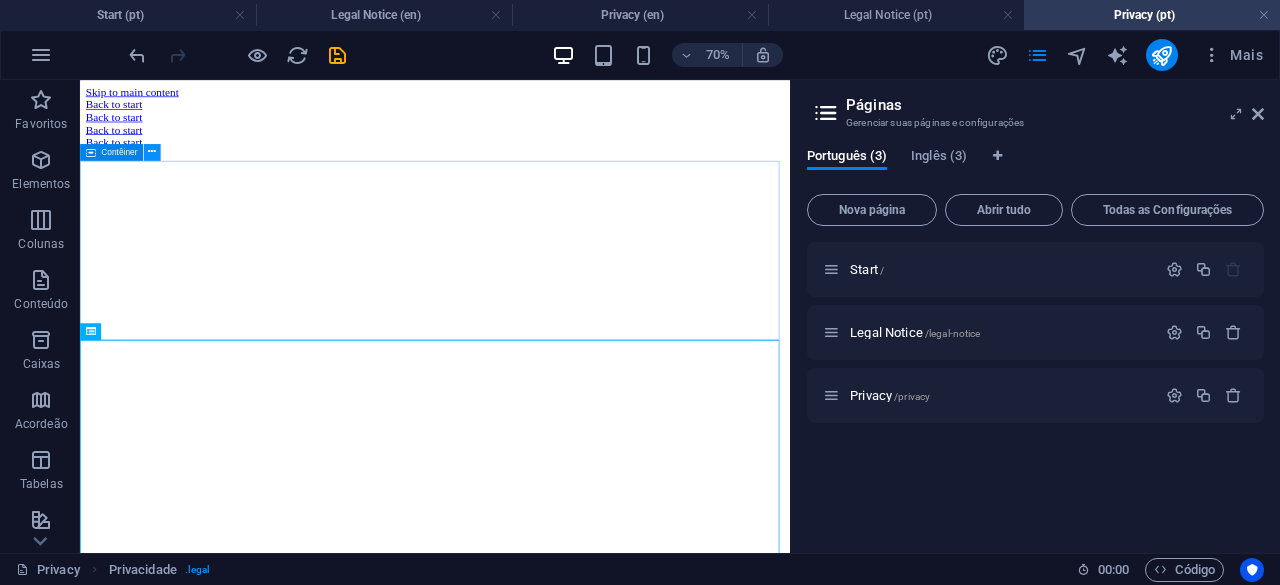 click at bounding box center (152, 152) 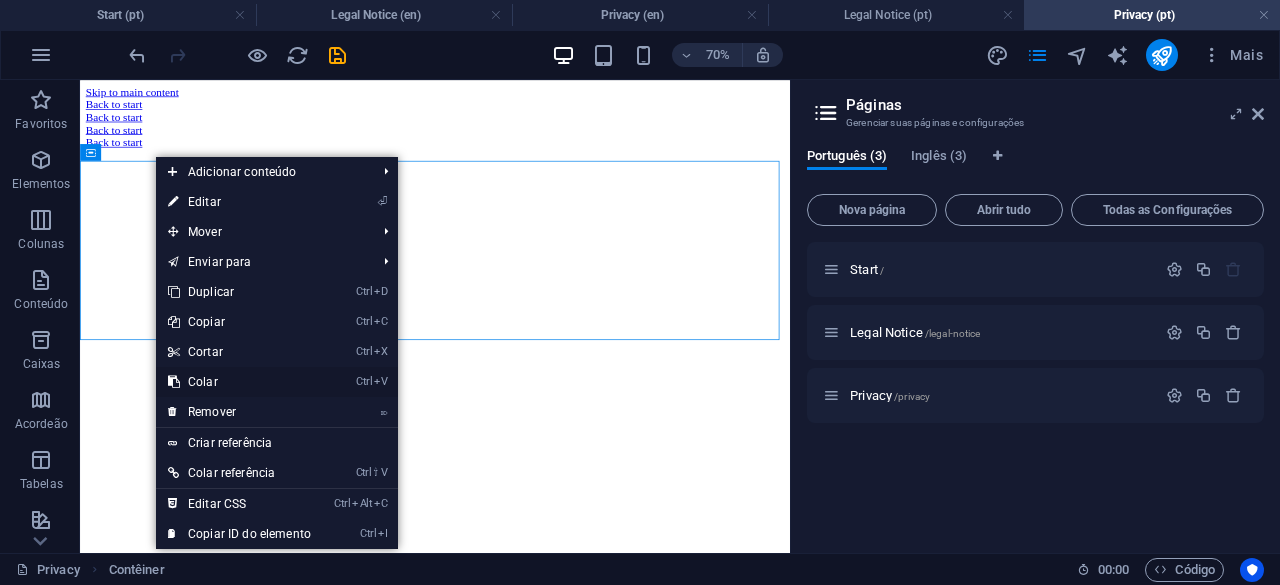 click on "Ctrl V  Colar" at bounding box center (239, 382) 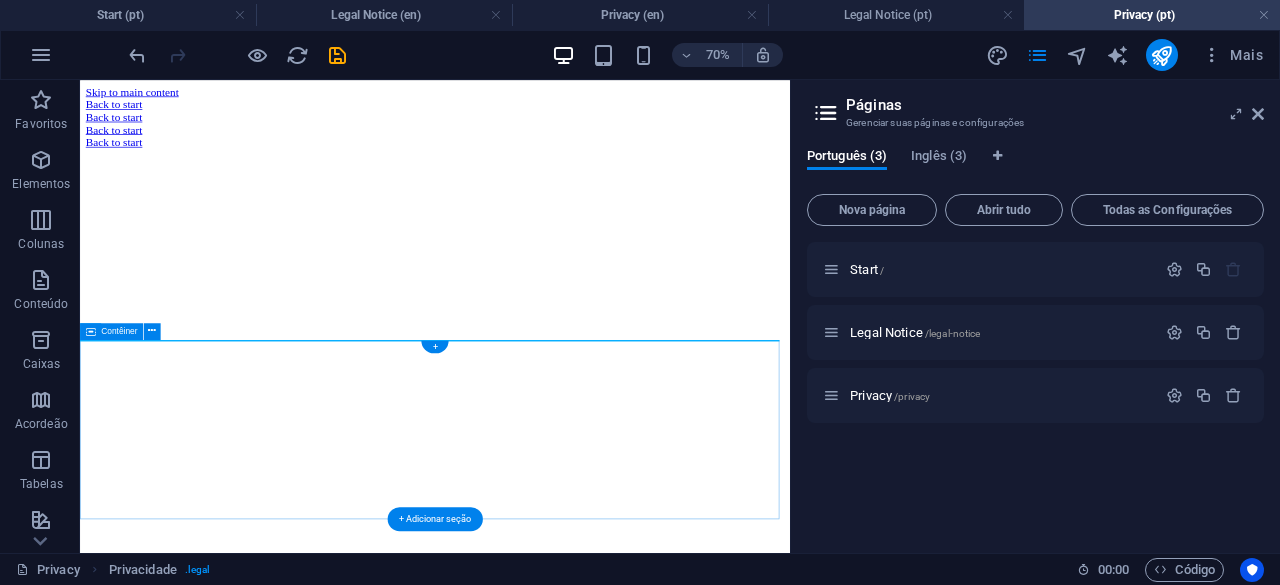scroll, scrollTop: 65, scrollLeft: 0, axis: vertical 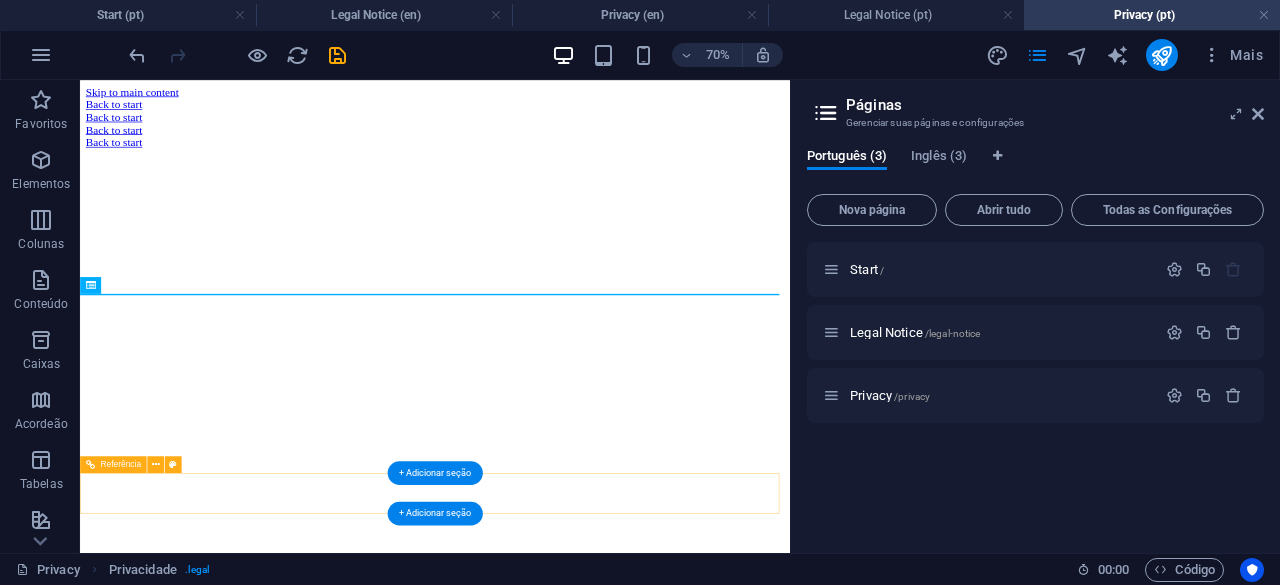 click on "Back to start" at bounding box center (587, 151) 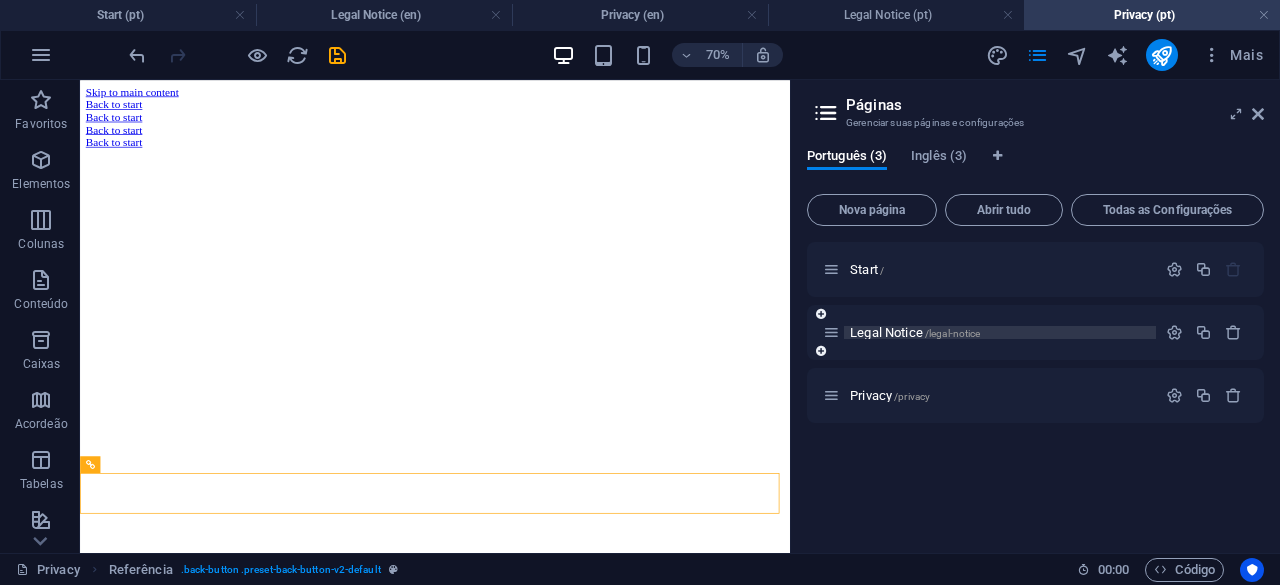 click on "Legal Notice /legal-notice" at bounding box center (915, 332) 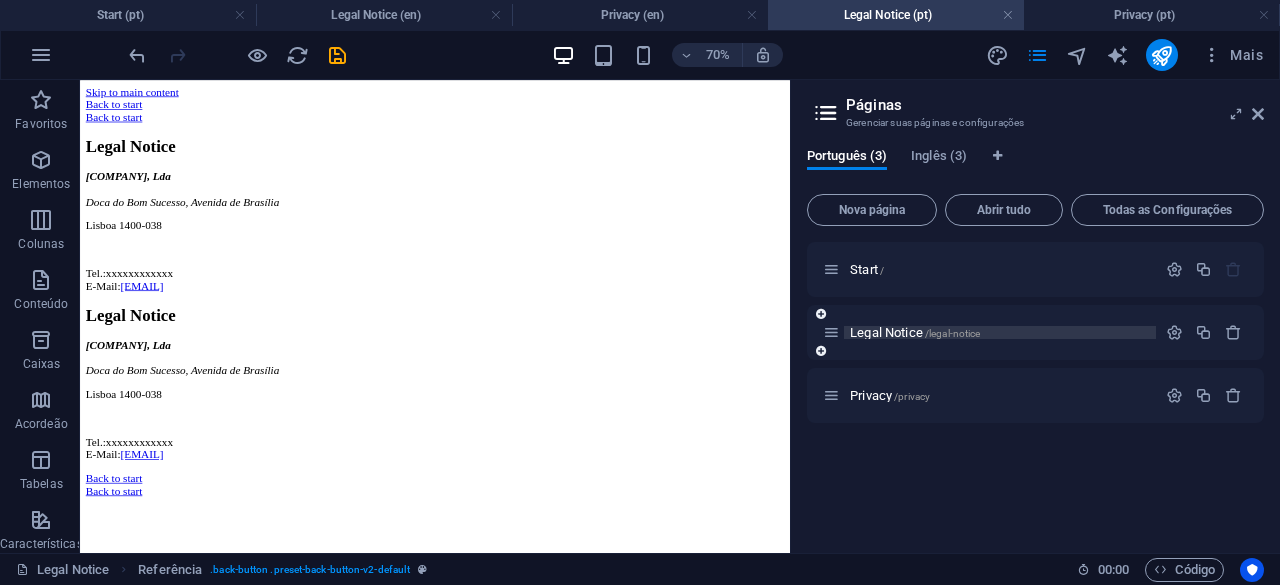 scroll, scrollTop: 0, scrollLeft: 0, axis: both 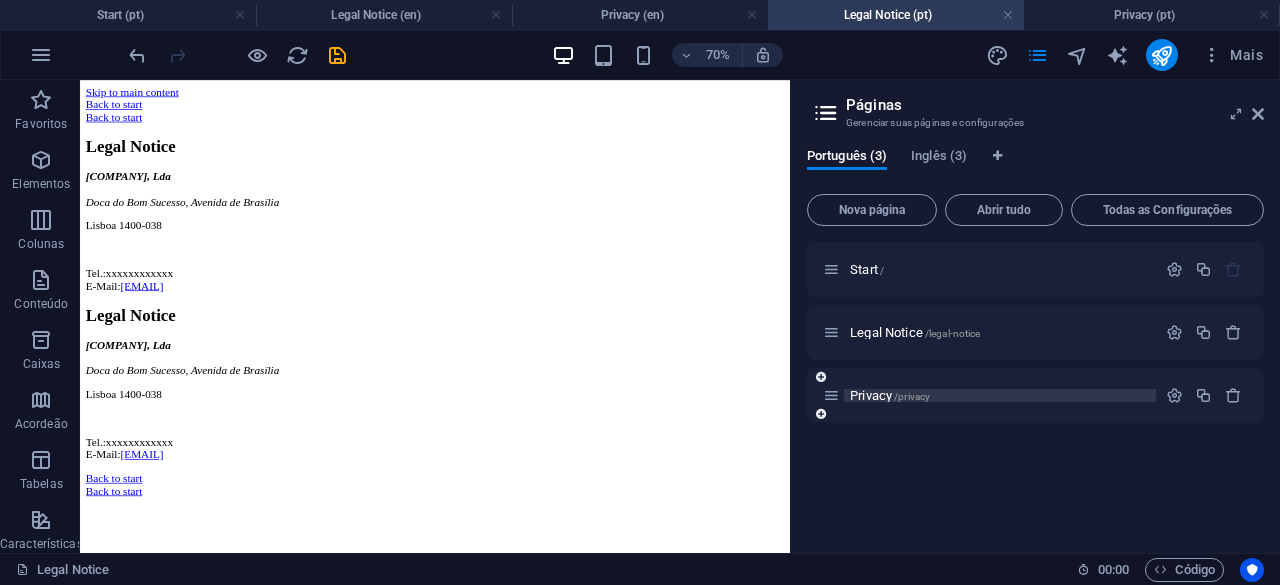 click on "Privacy /privacy" at bounding box center [890, 395] 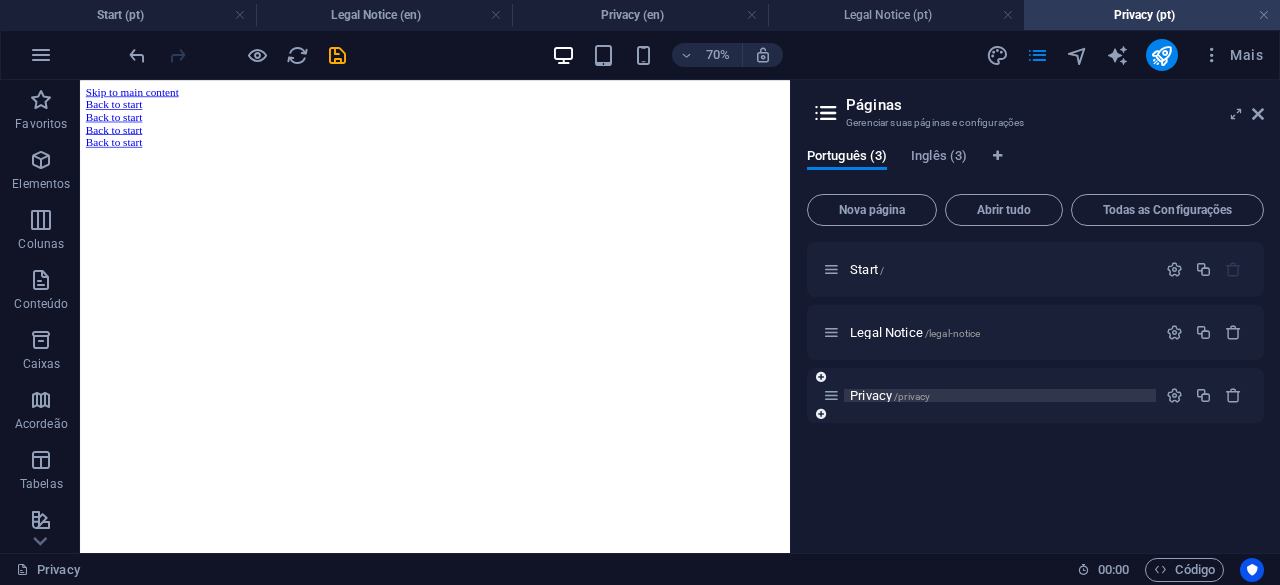 scroll, scrollTop: 65, scrollLeft: 0, axis: vertical 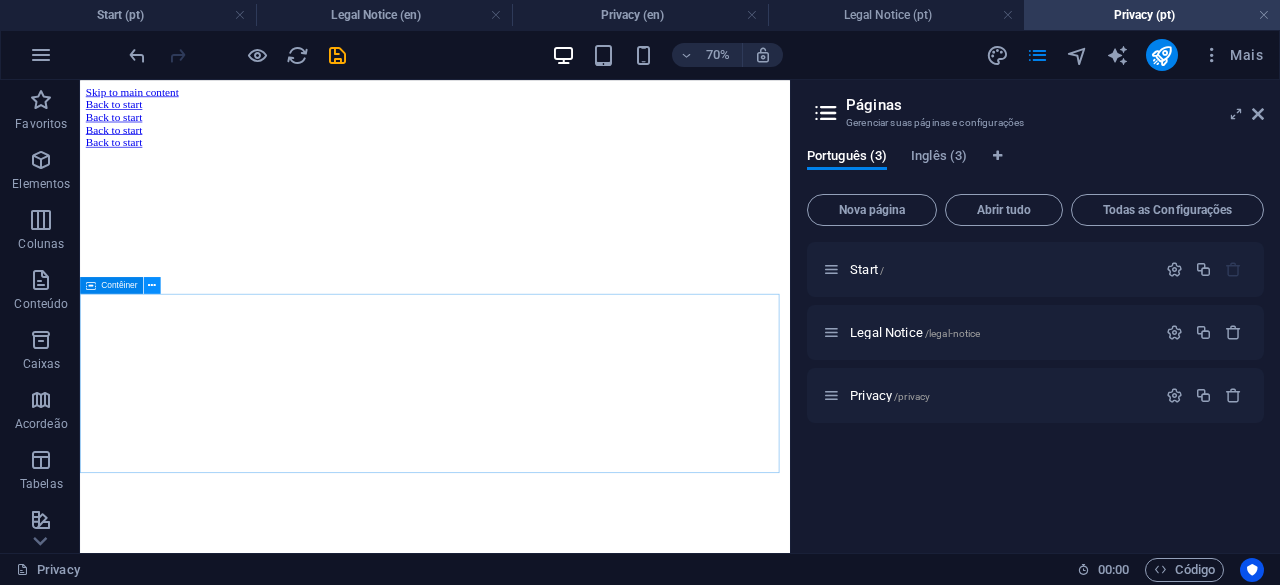 click at bounding box center (152, 285) 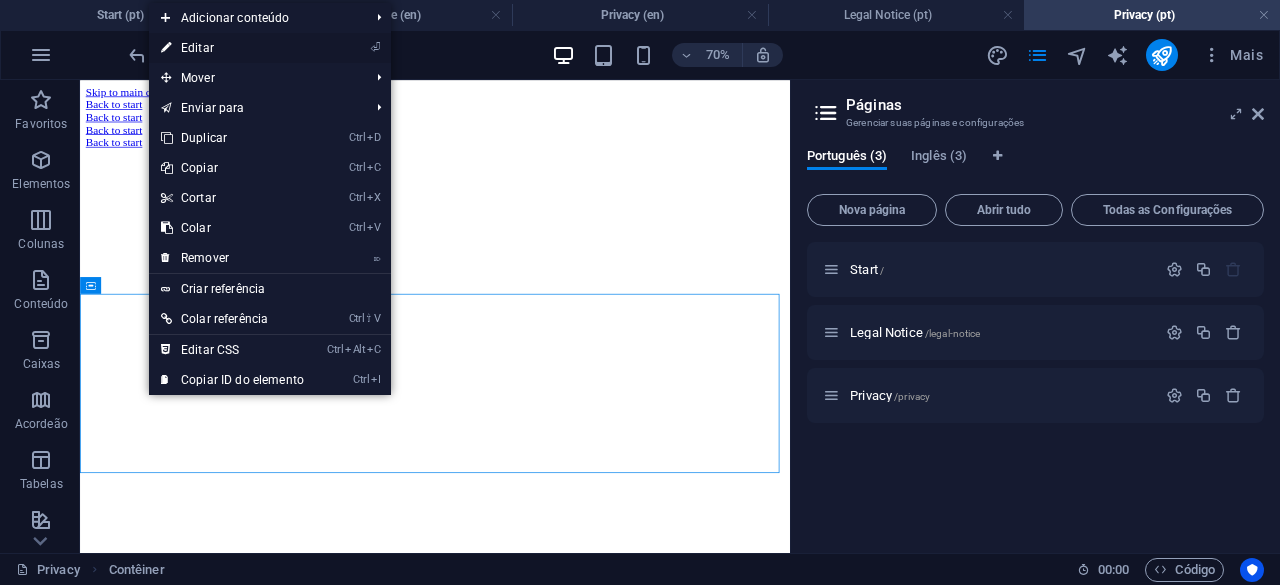 click on "⏎  Editar" at bounding box center (232, 48) 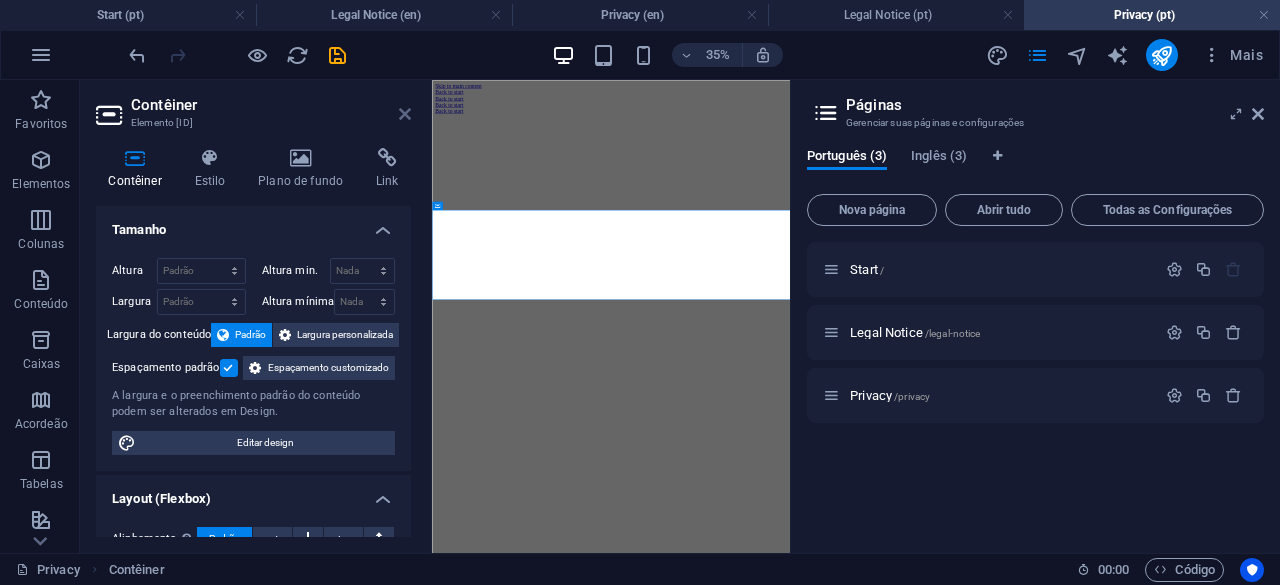 click at bounding box center (405, 114) 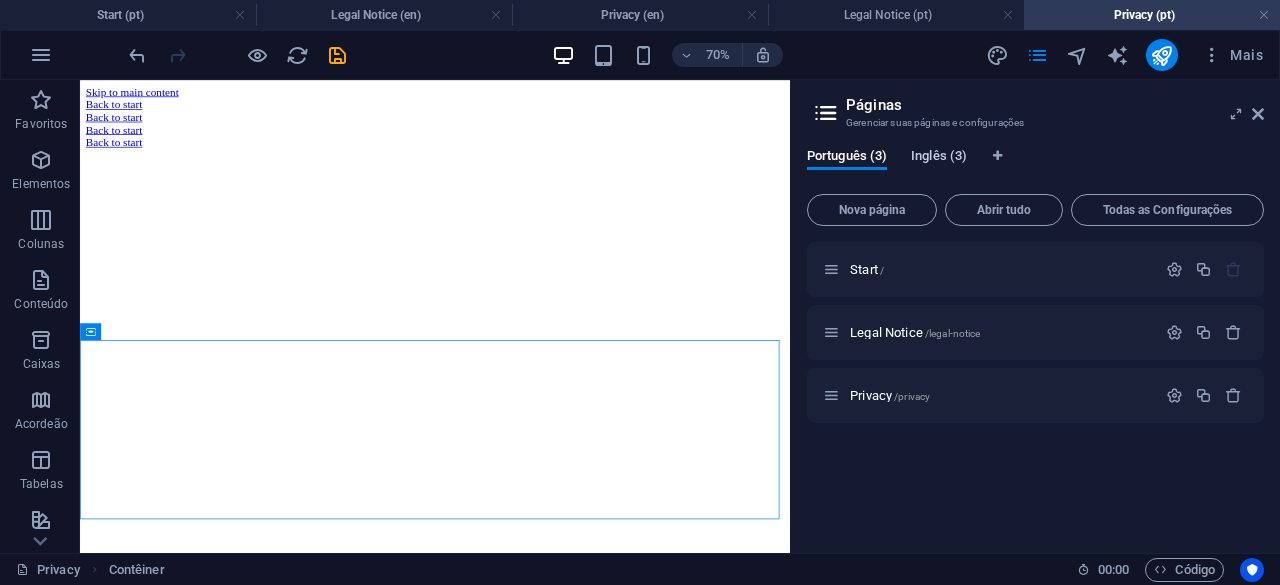 click on "Inglês (3)" at bounding box center (939, 158) 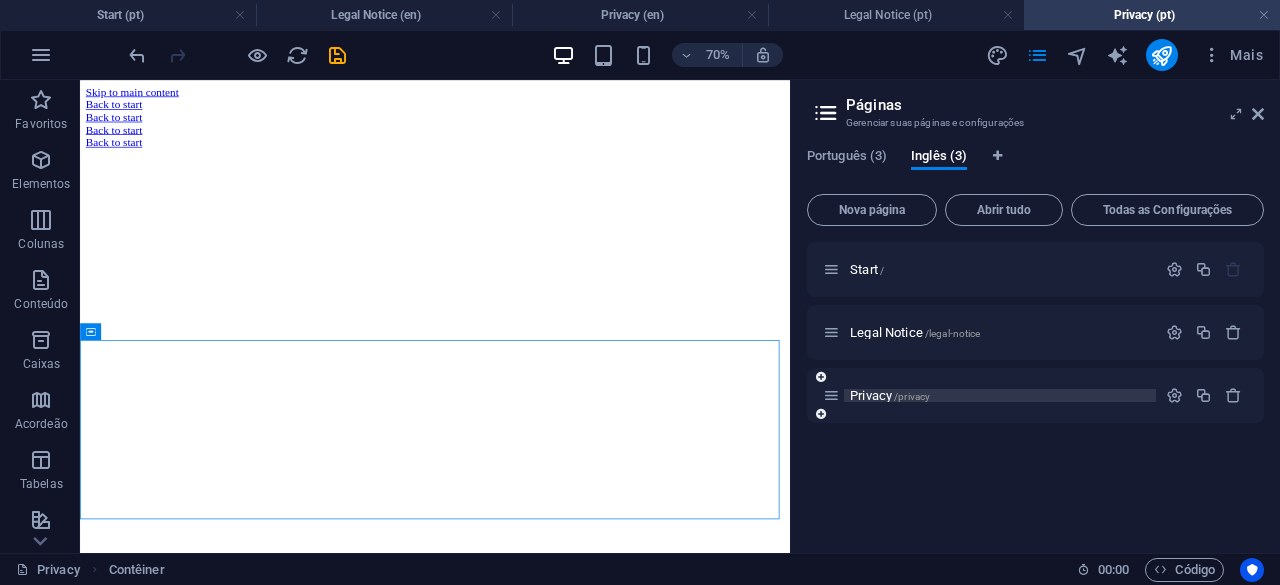 click on "Privacy /privacy" at bounding box center (890, 395) 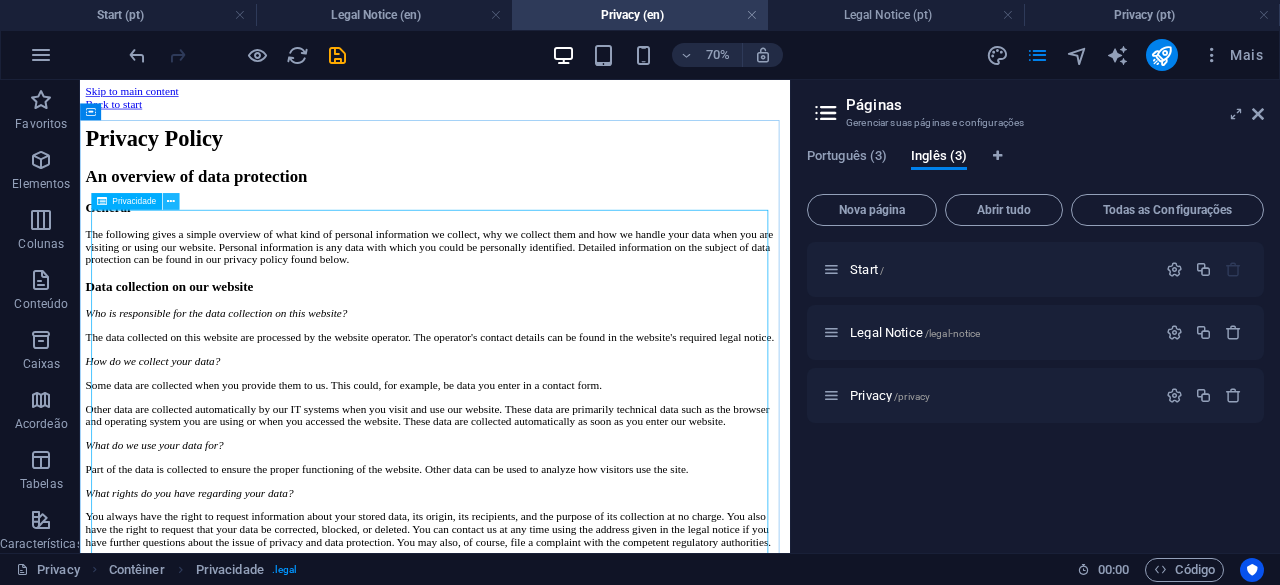 click at bounding box center [171, 201] 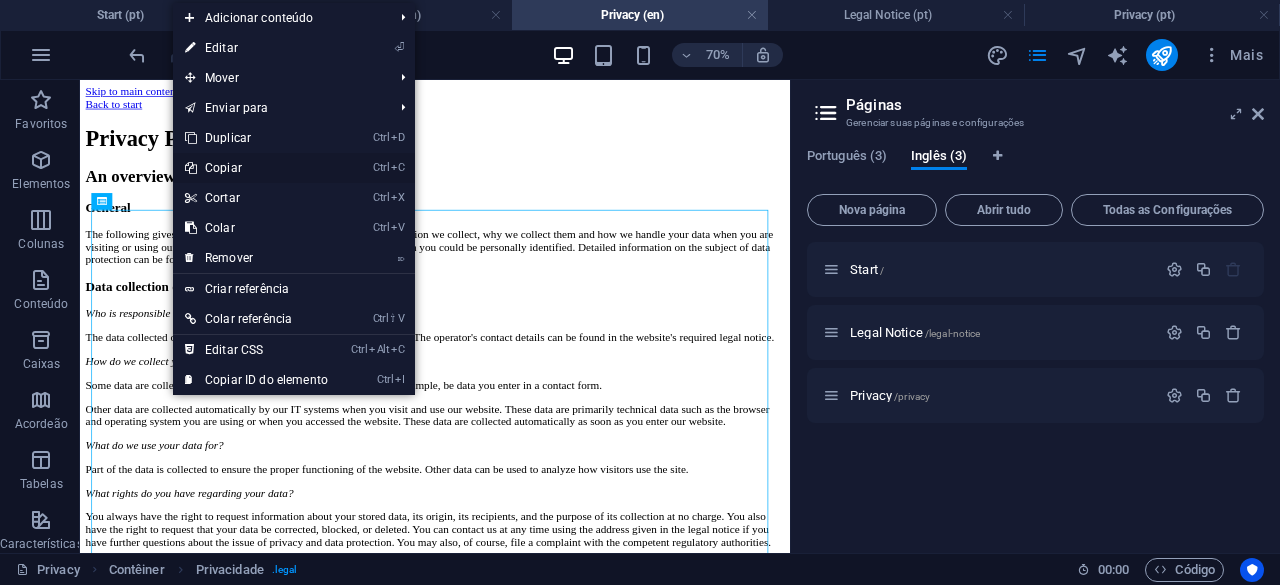click on "Ctrl C  Copiar" at bounding box center [256, 168] 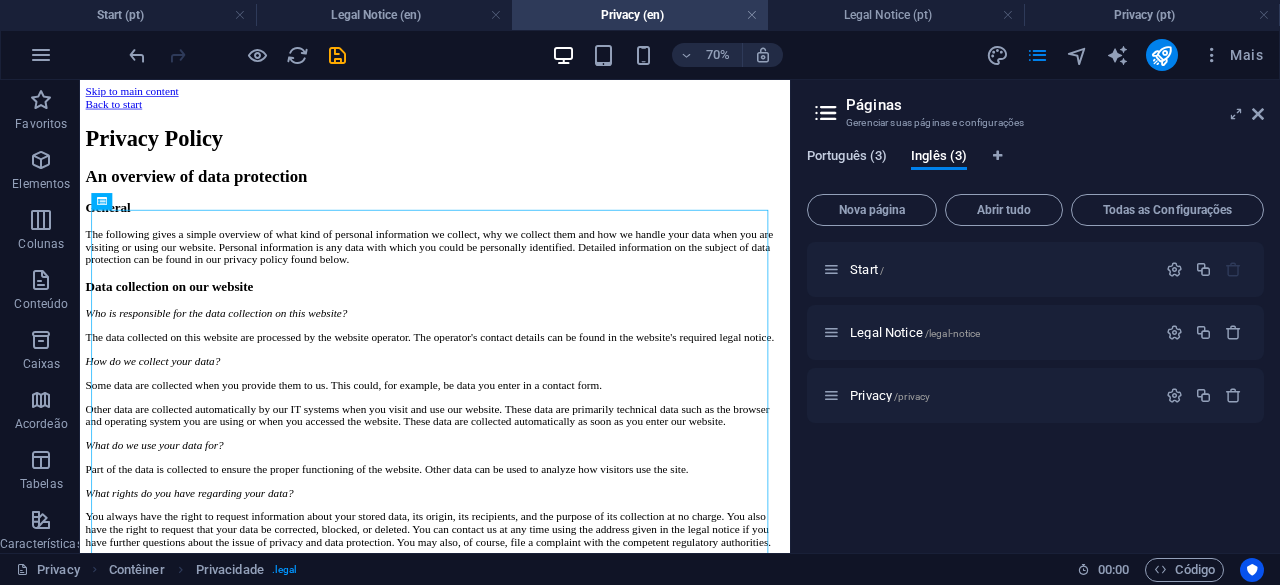 click on "Português (3)" at bounding box center [847, 158] 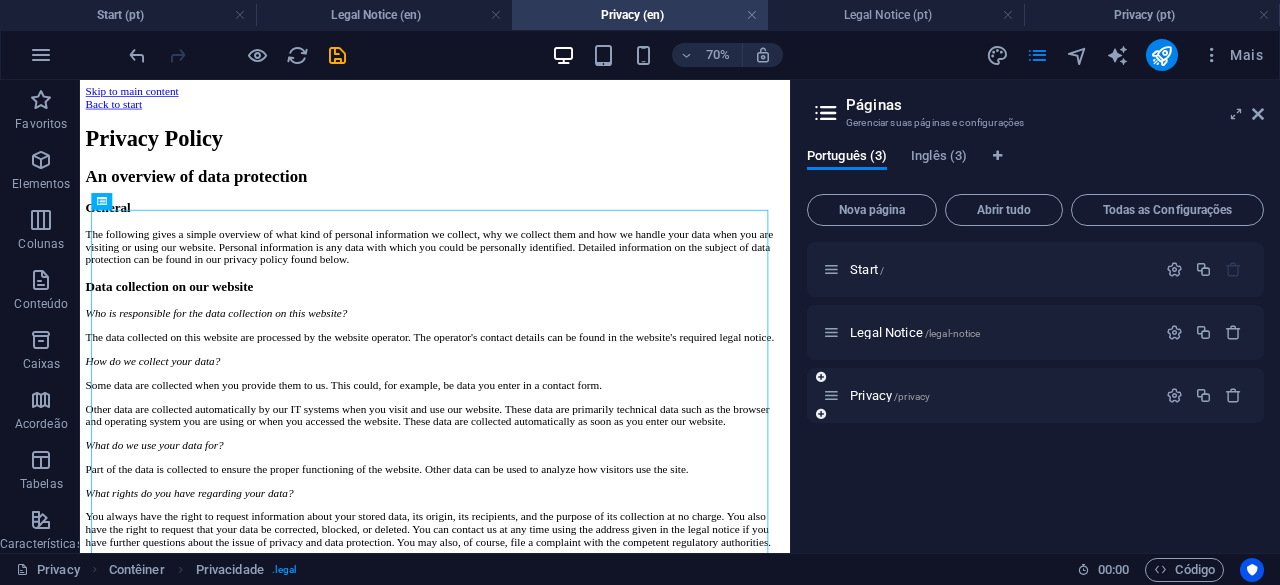 click on "Privacy /privacy" at bounding box center (989, 395) 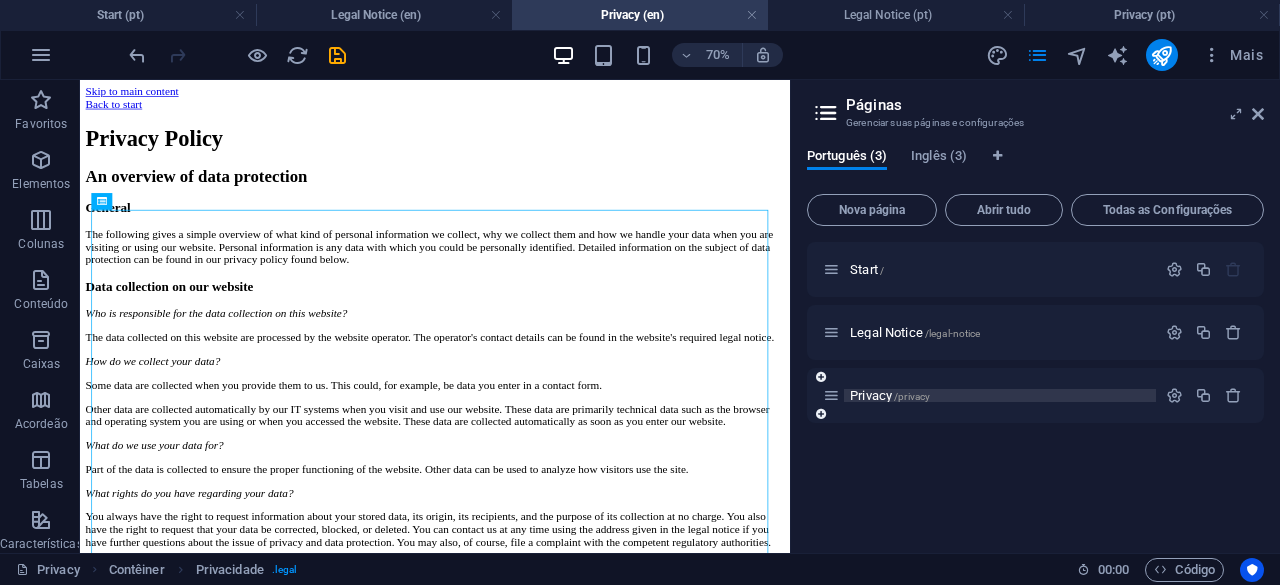click on "Privacy /privacy" at bounding box center [890, 395] 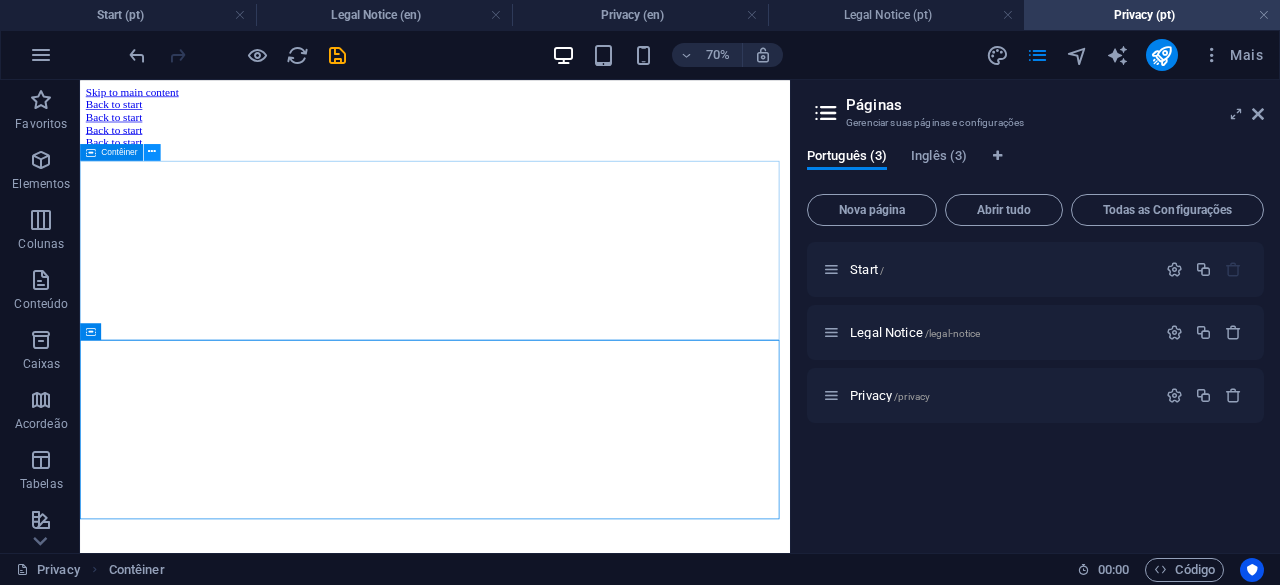 click at bounding box center (152, 152) 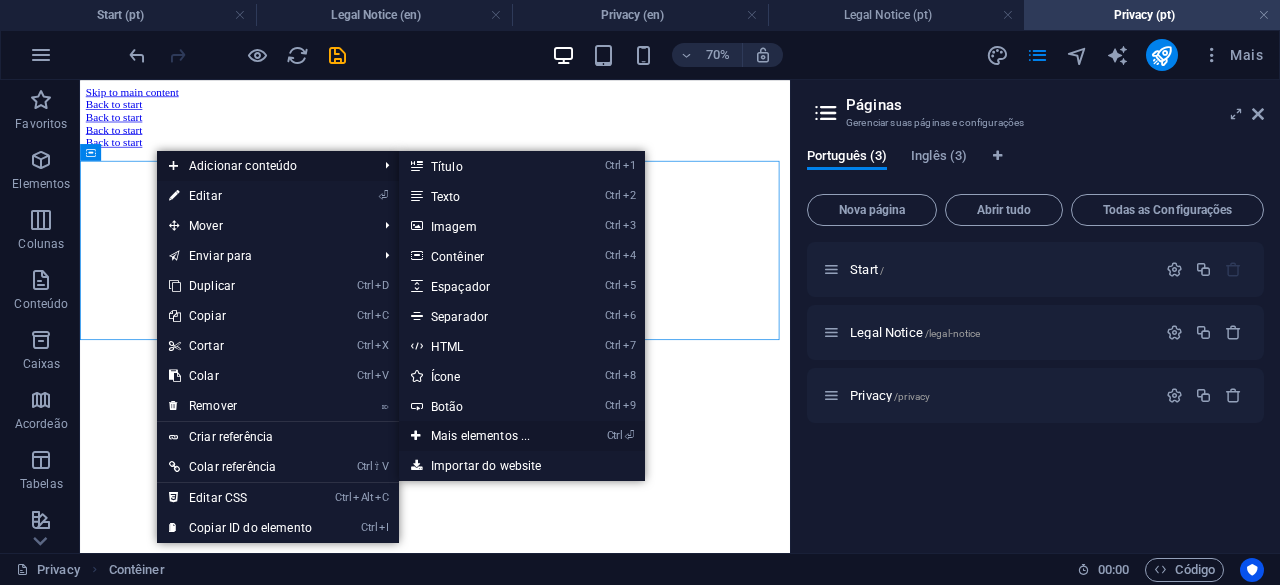 click on "Ctrl ⏎  Mais elementos ..." at bounding box center (485, 436) 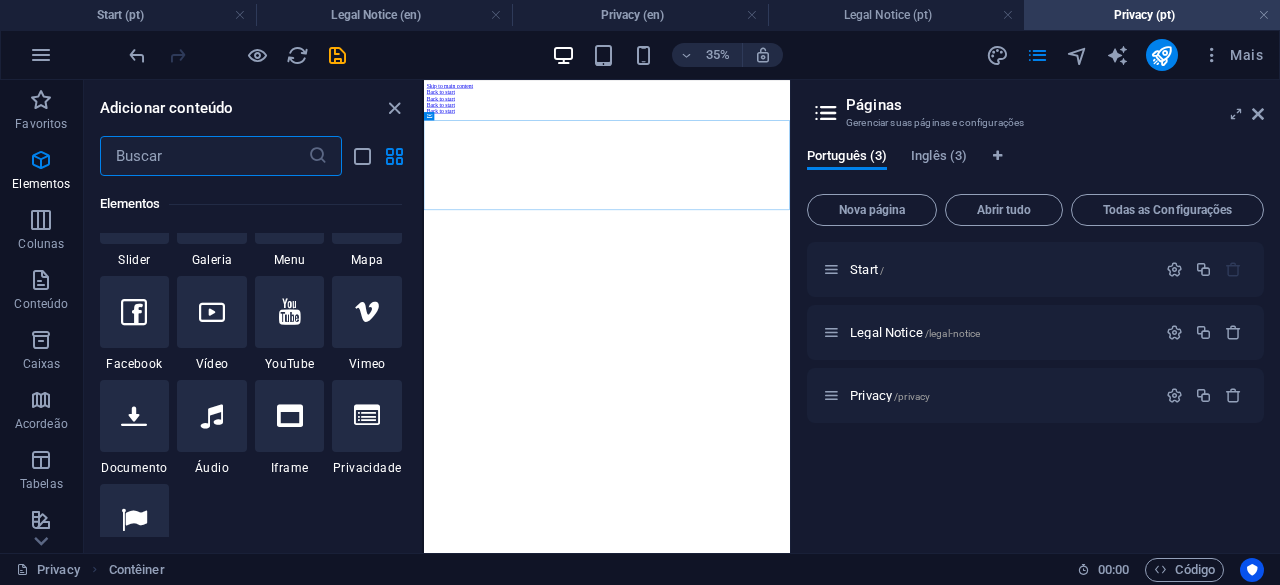 scroll, scrollTop: 613, scrollLeft: 0, axis: vertical 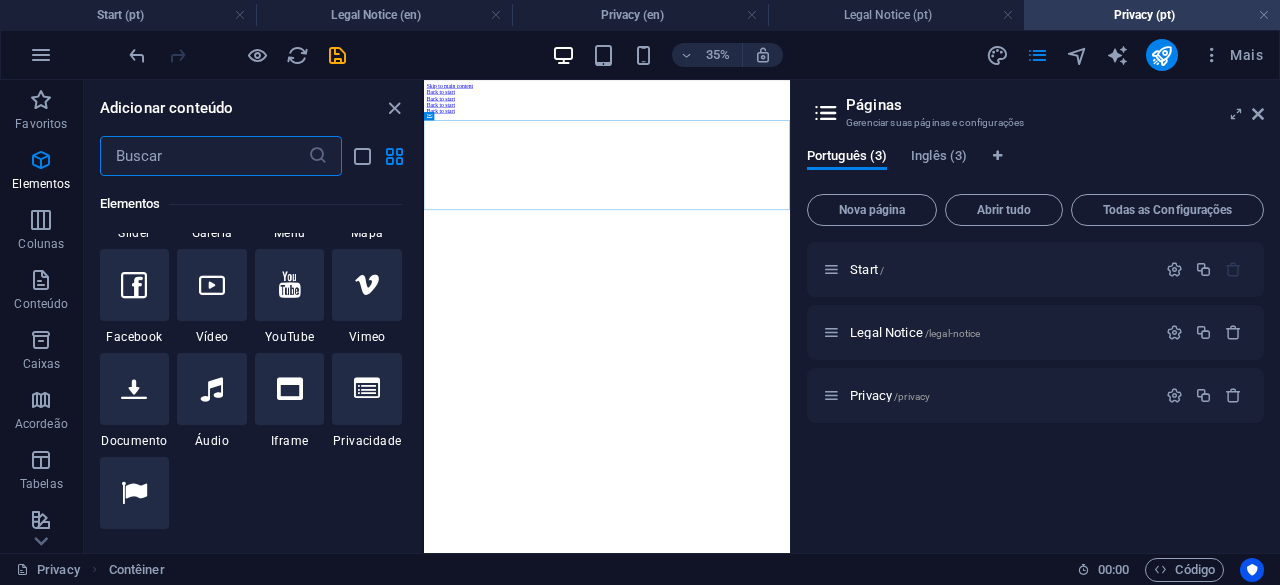 click at bounding box center [367, 389] 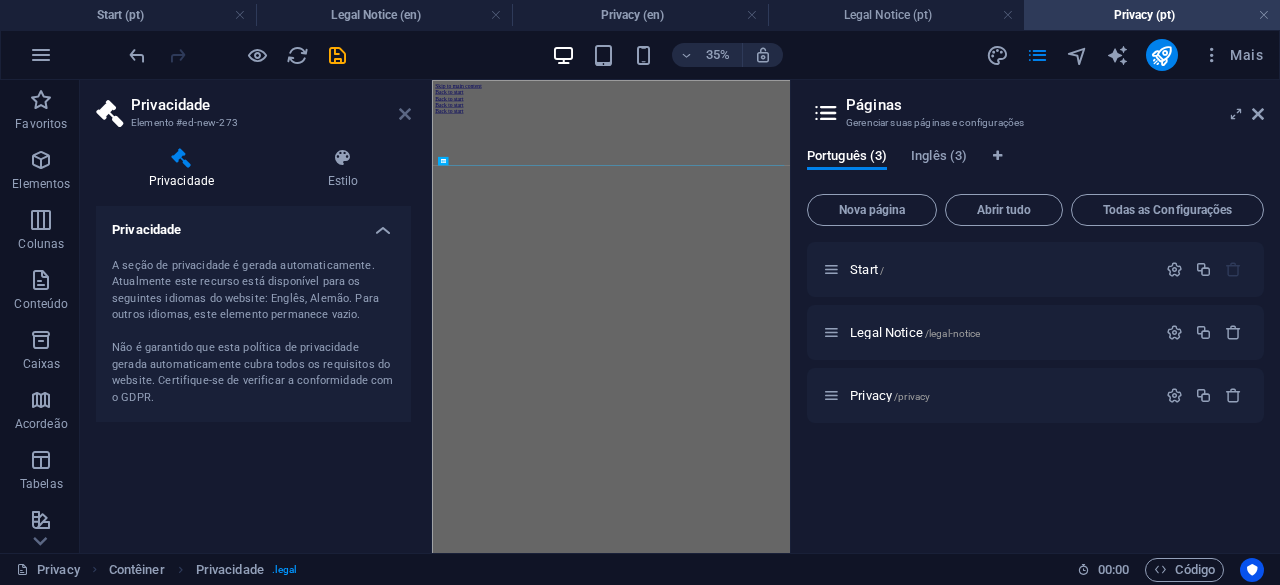 click at bounding box center (405, 114) 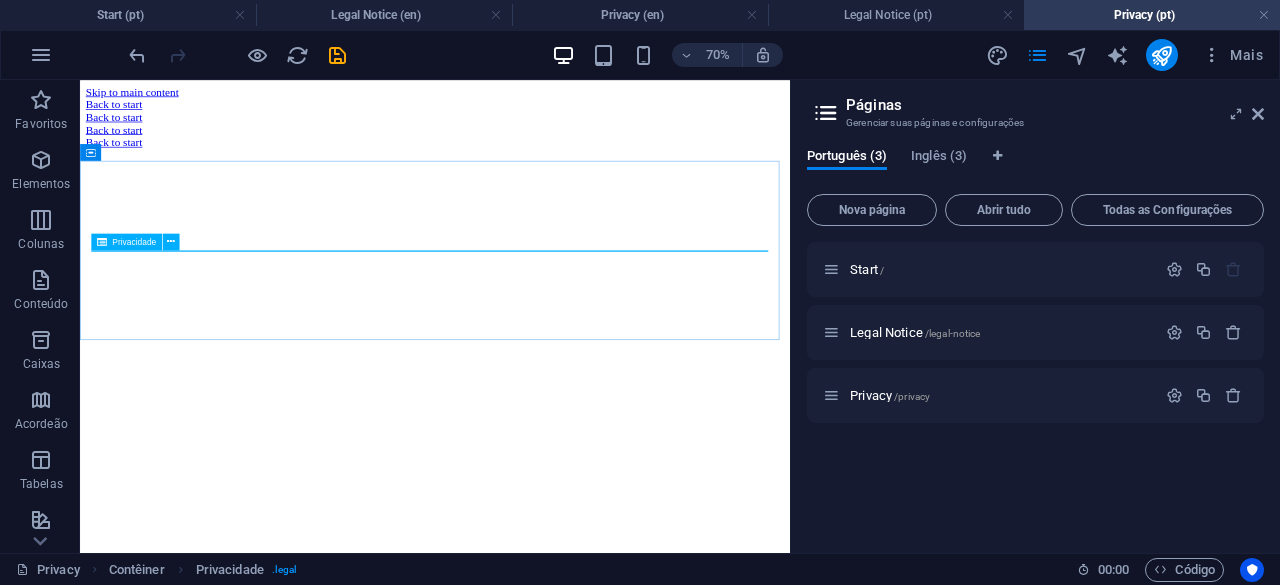 click at bounding box center [102, 241] 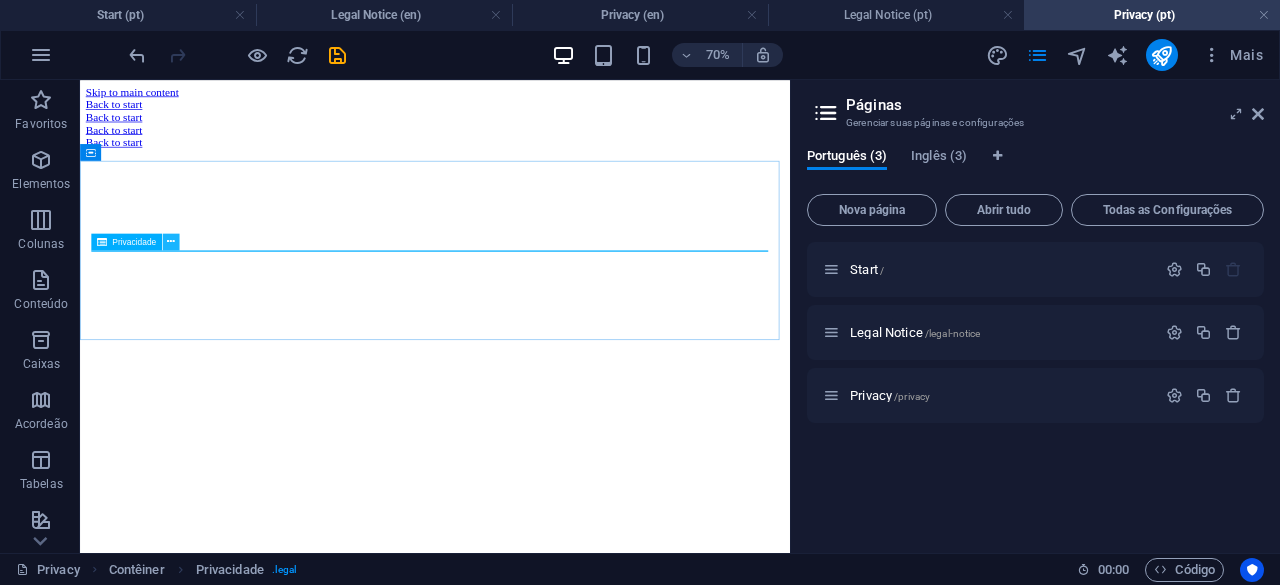 click at bounding box center (171, 241) 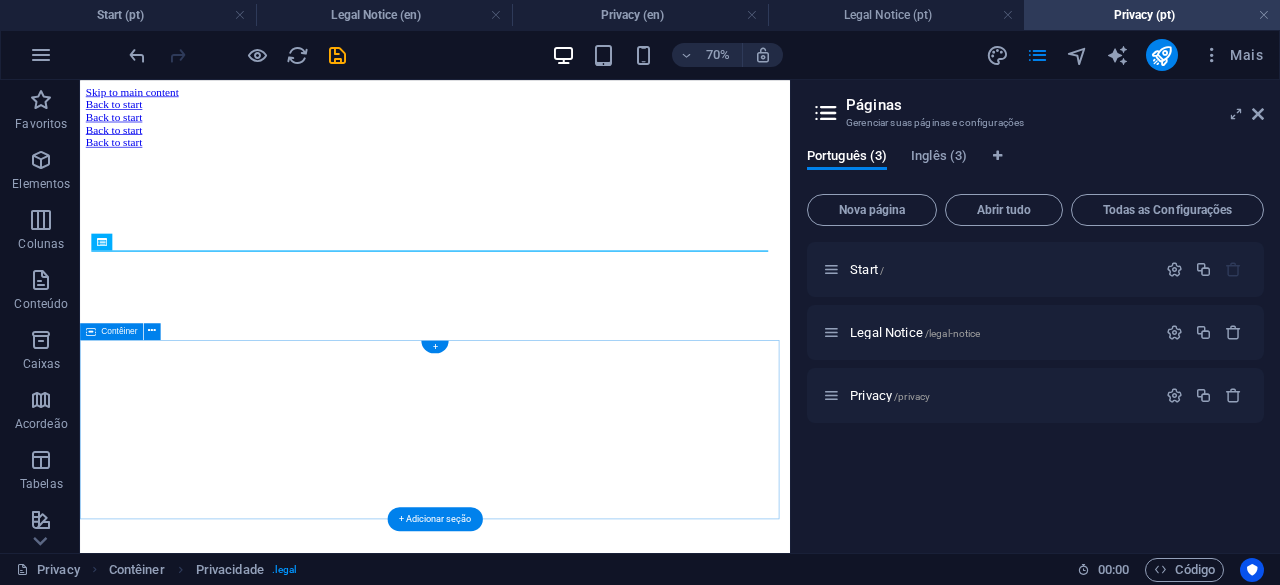 click at bounding box center [587, 142] 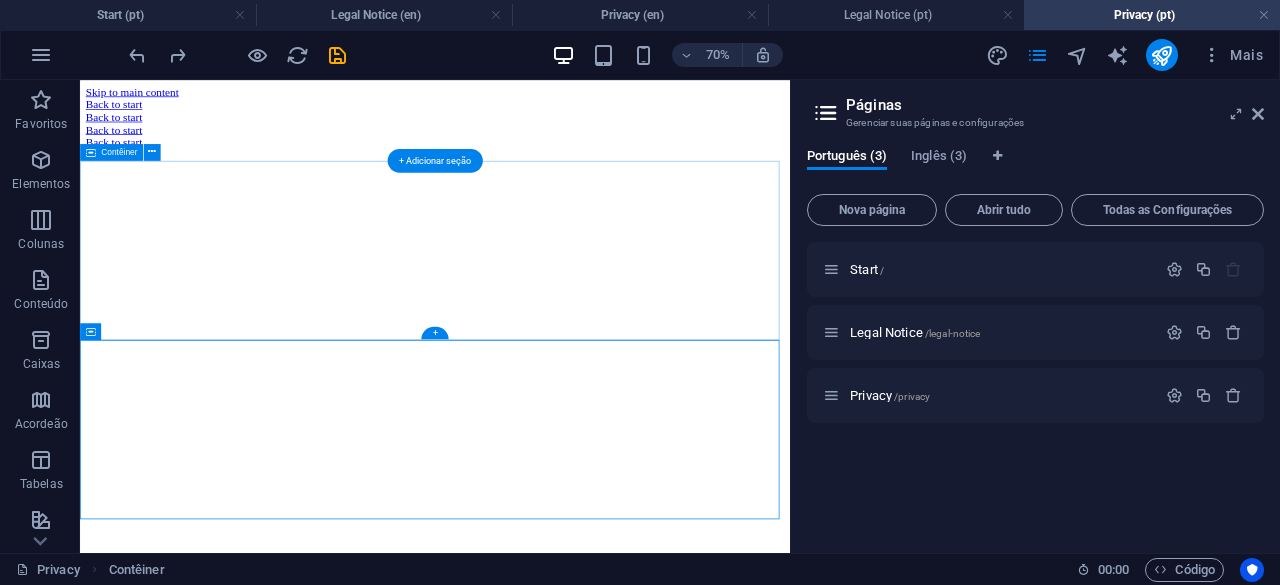 click at bounding box center (587, 142) 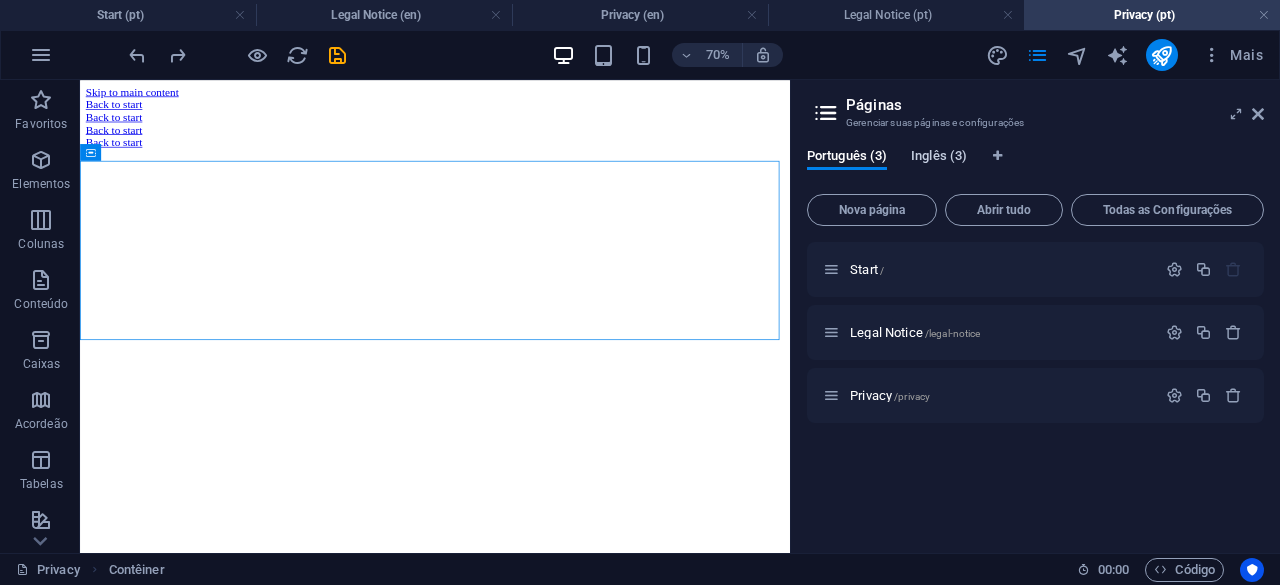 click on "Inglês (3)" at bounding box center [939, 158] 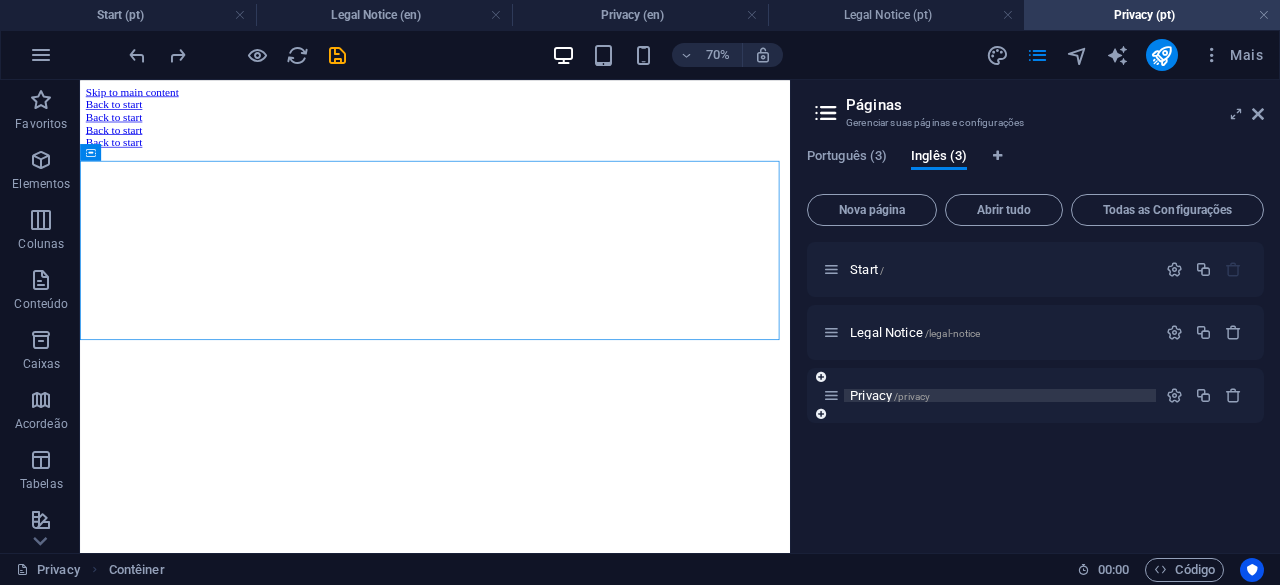 click on "Privacy /privacy" at bounding box center [890, 395] 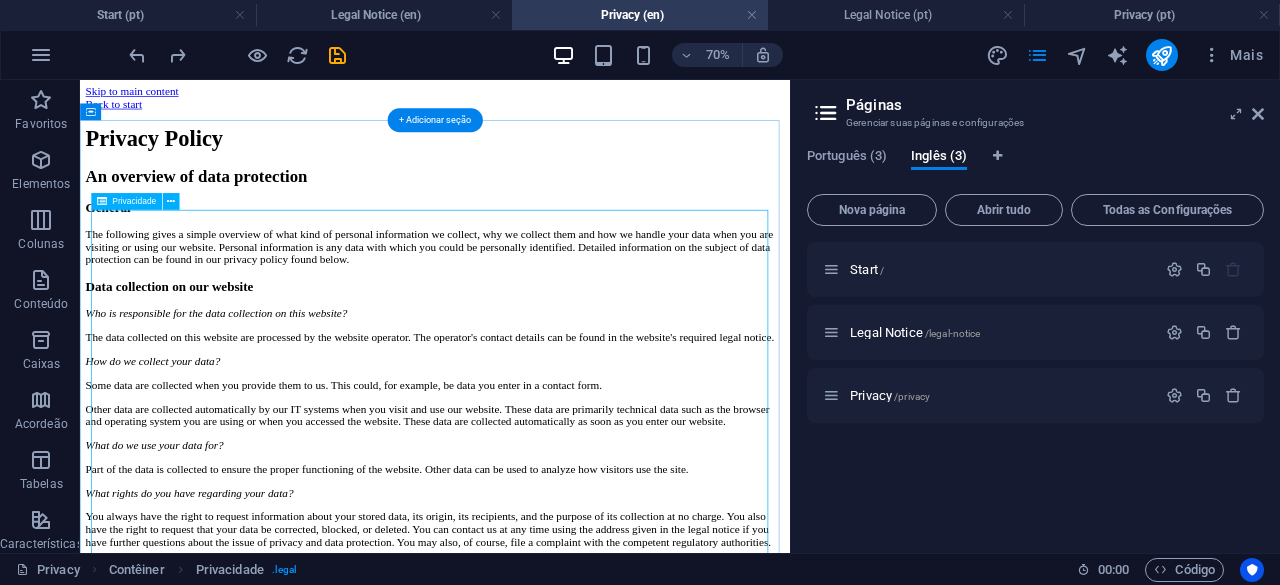 click on "Privacy Policy
An overview of data protection
General
The following gives a simple overview of what kind of personal information we collect, why we collect them and how we handle your data when you are visiting or using our website. Personal information is any data with which you could be personally identified. Detailed information on the subject of data protection can be found in our privacy policy found below.
Data collection on our website
Who is responsible for the data collection on this website?
The data collected on this website are processed by the website operator. The operator's contact details can be found in the website's required legal notice.
How do we collect your data?
Some data are collected when you provide them to us. This could, for example, be data you enter in a contact form.
What do we use your data for?
Part of the data is collected to ensure the proper functioning of the website. Other data can be used to analyze how visitors use the site." at bounding box center (587, 2325) 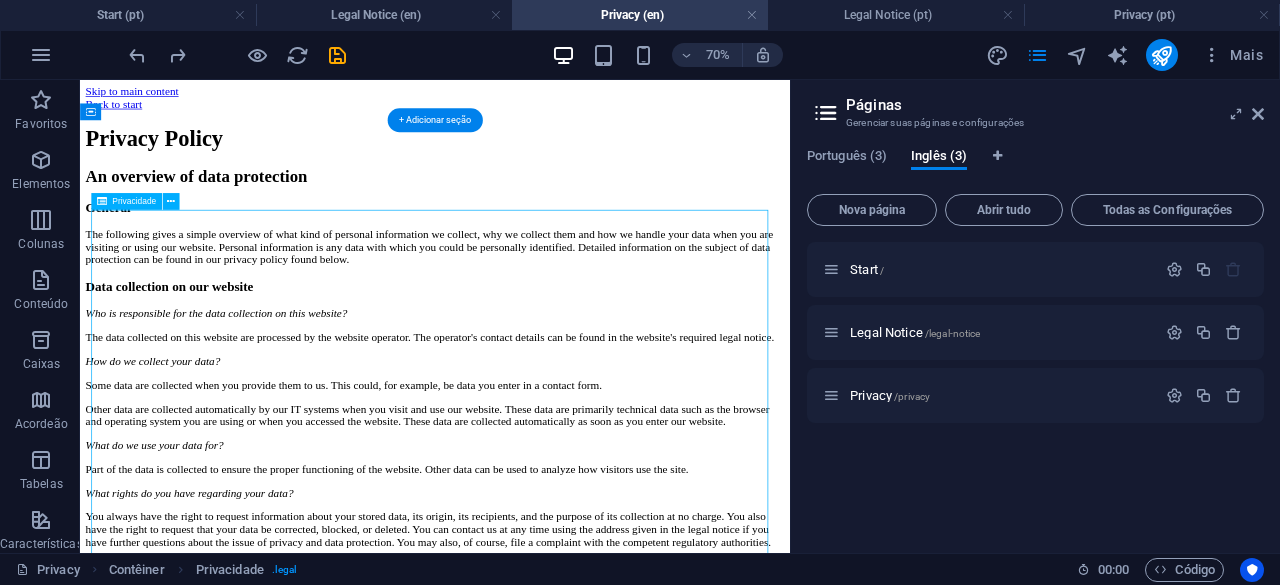 drag, startPoint x: 112, startPoint y: 296, endPoint x: 297, endPoint y: 329, distance: 187.9202 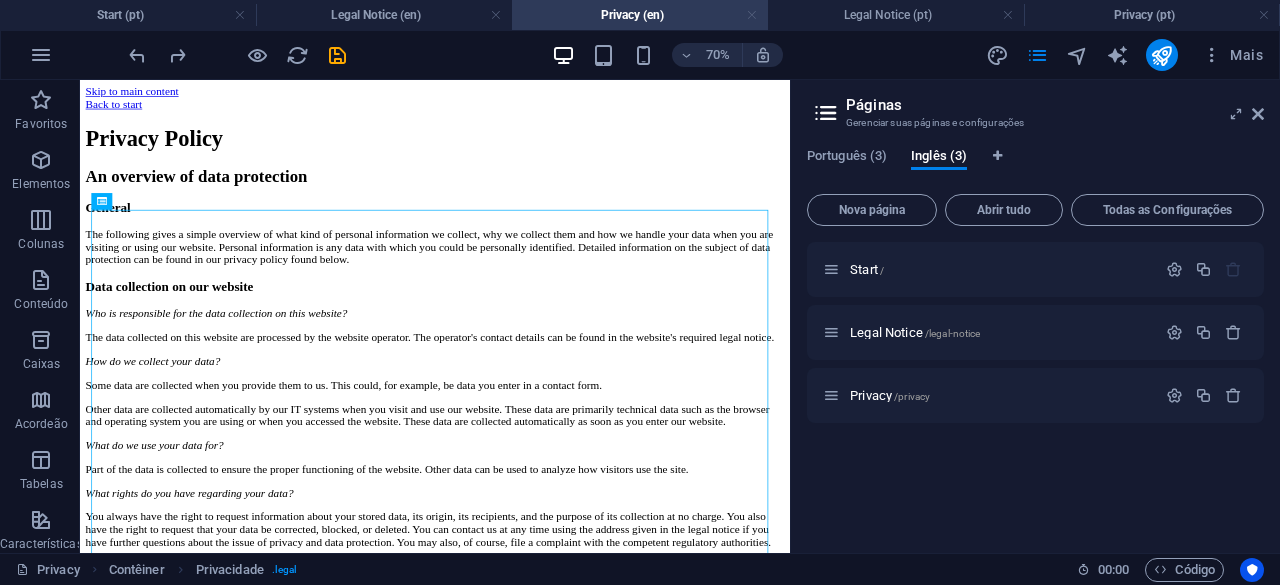 click at bounding box center [752, 15] 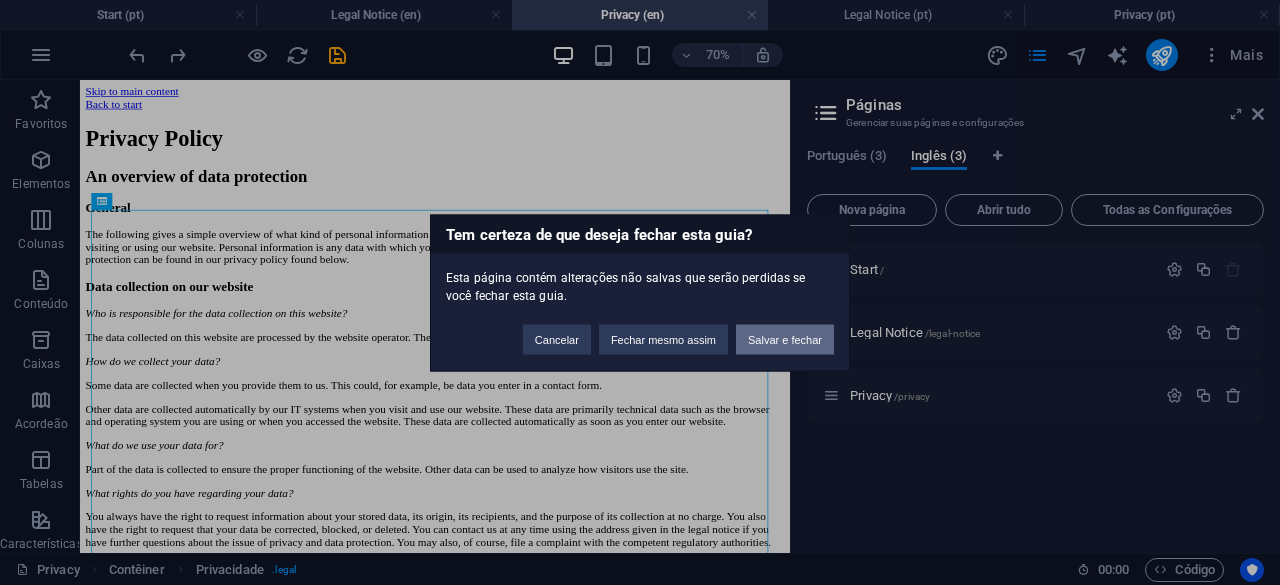 click on "Salvar e fechar" at bounding box center (785, 339) 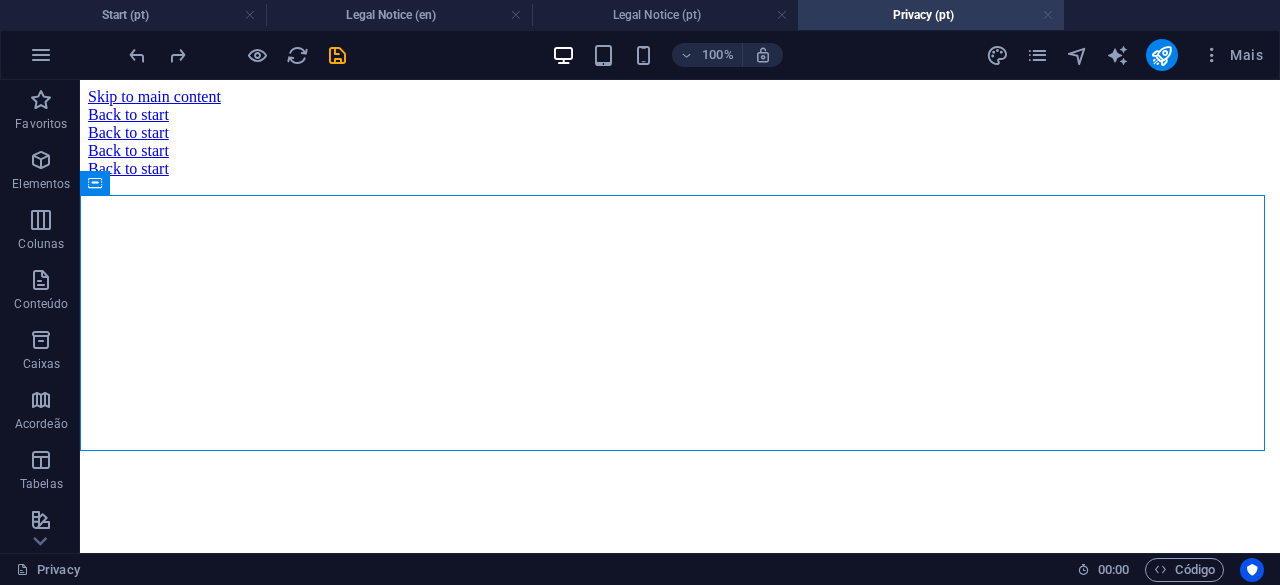click at bounding box center (1048, 15) 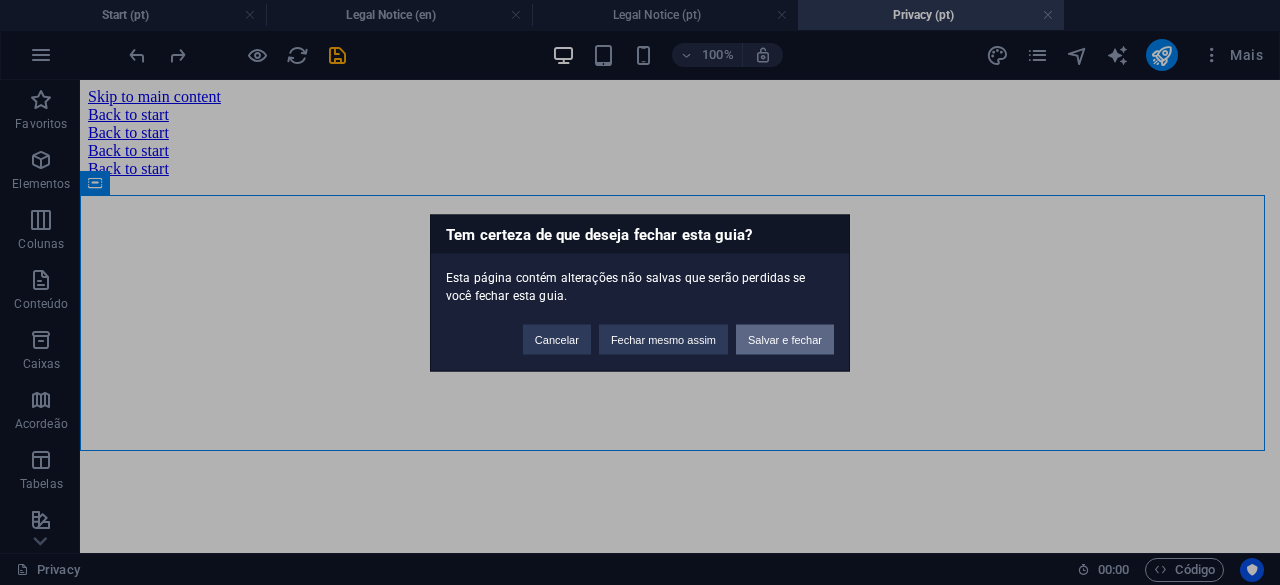 click on "Salvar e fechar" at bounding box center [785, 339] 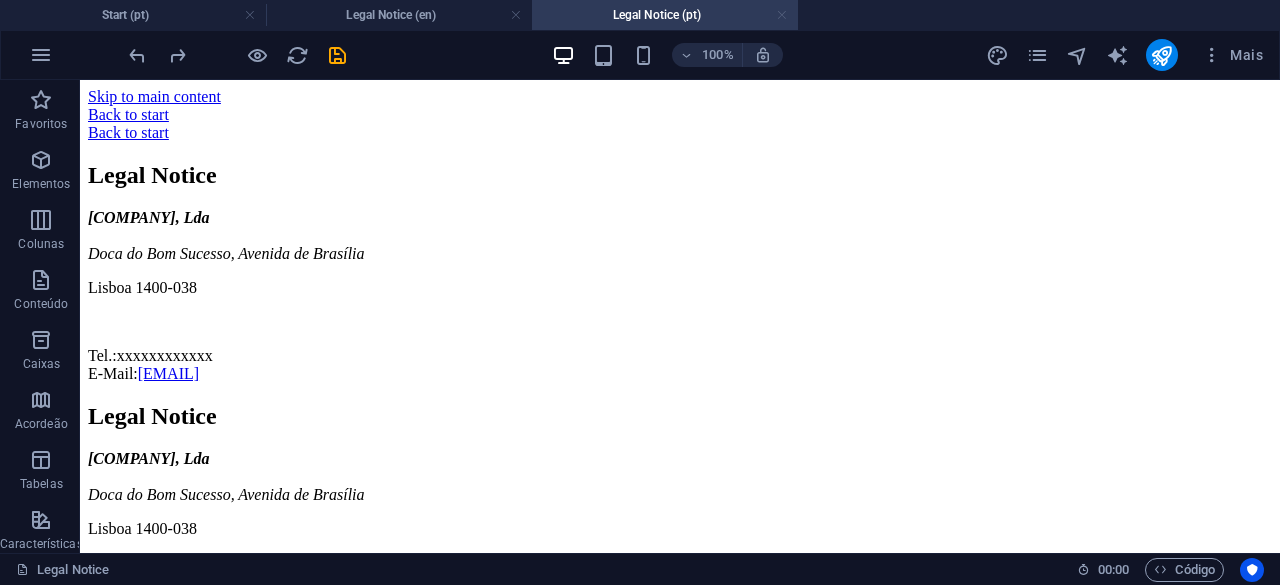 click at bounding box center [782, 15] 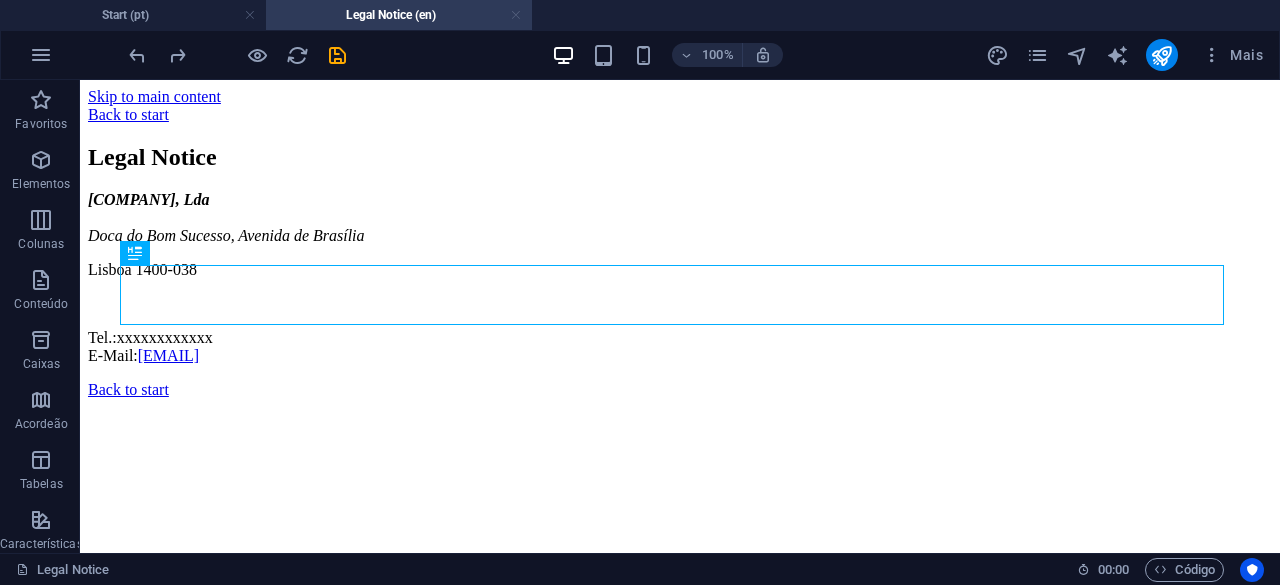 click at bounding box center (516, 15) 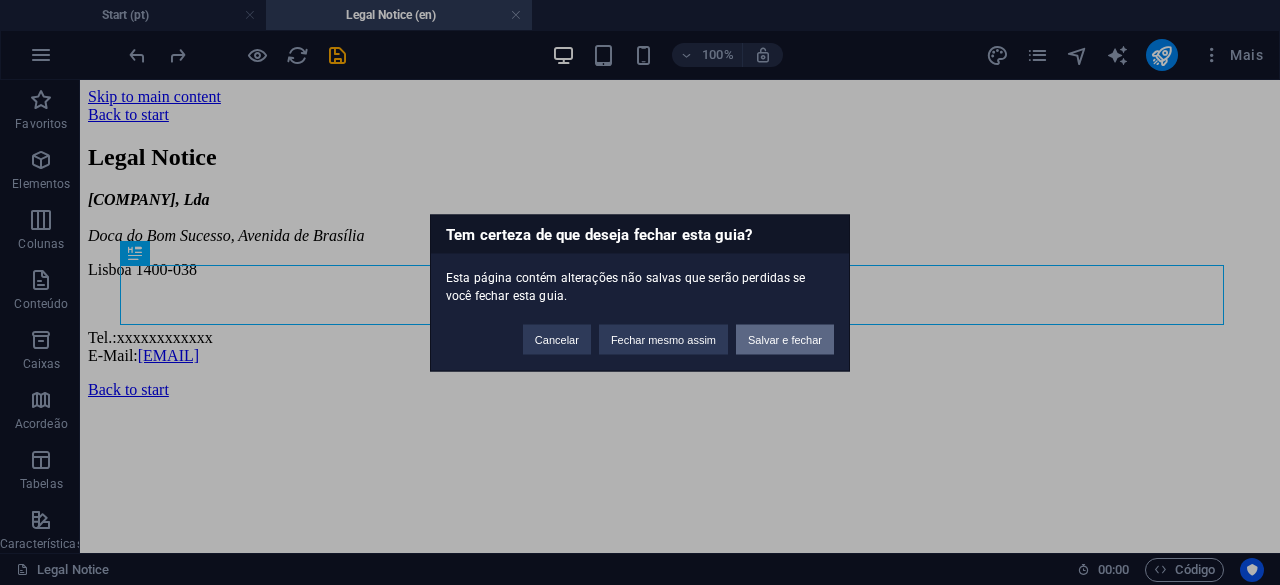 drag, startPoint x: 753, startPoint y: 339, endPoint x: 886, endPoint y: 137, distance: 241.85326 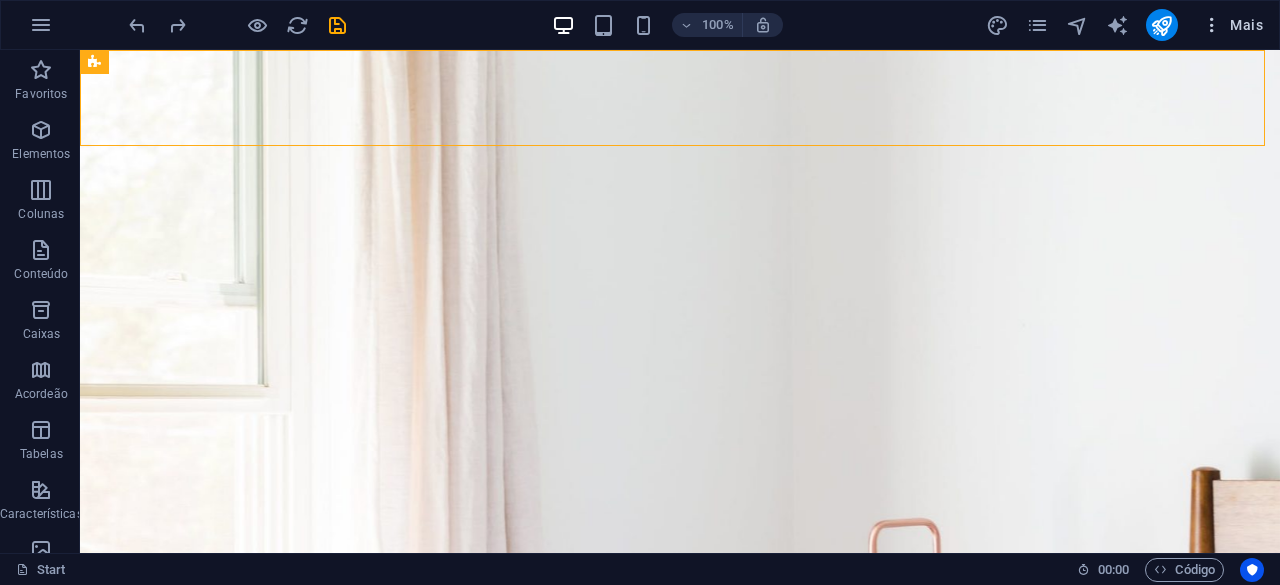 click on "Mais" at bounding box center [1232, 25] 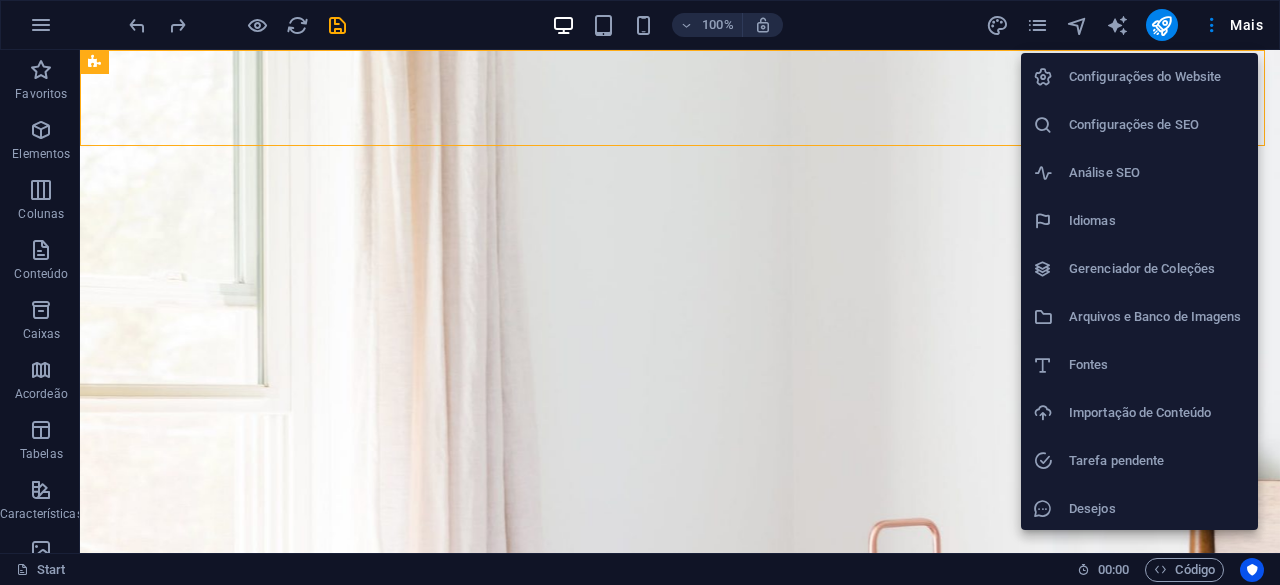 click on "Configurações do Website" at bounding box center [1139, 77] 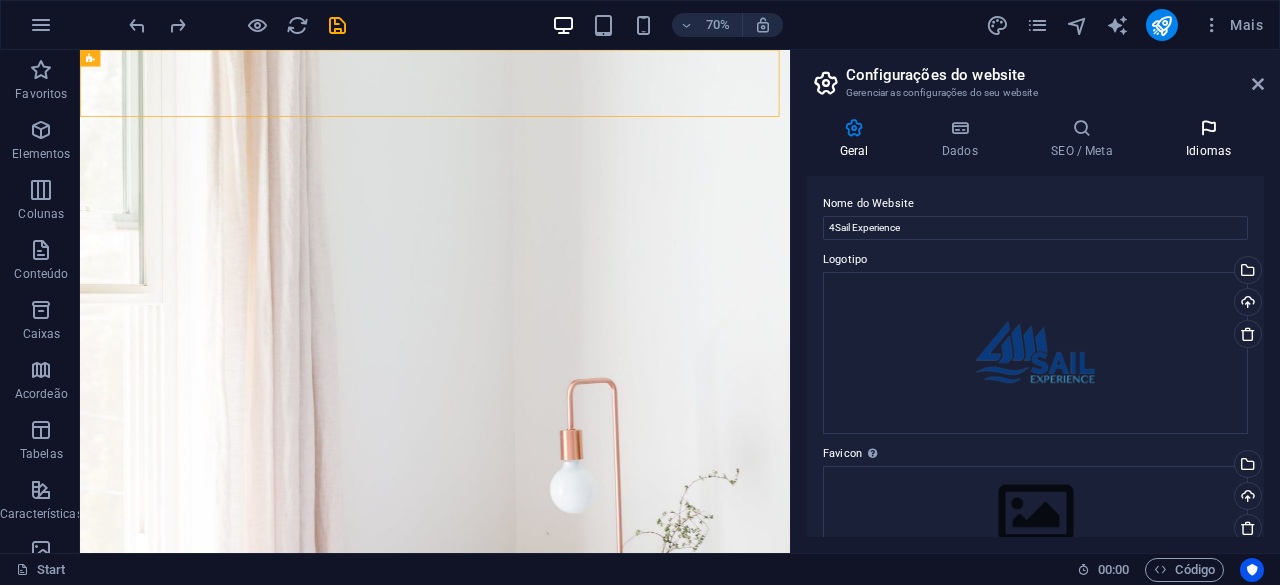 click on "Idiomas" at bounding box center (1208, 139) 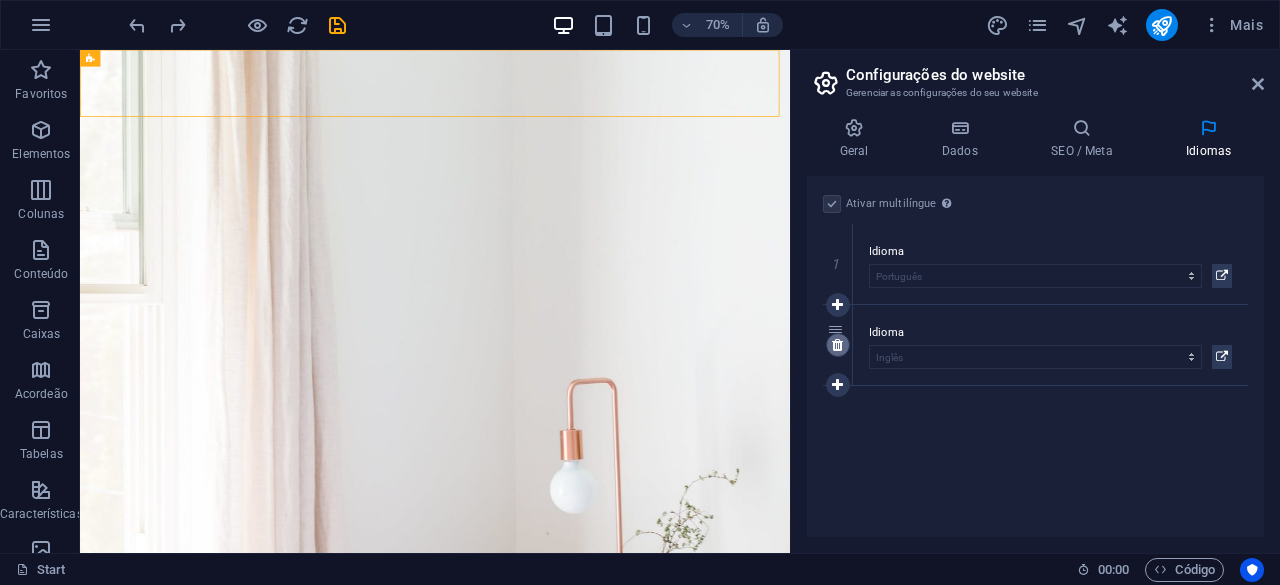 click at bounding box center [837, 345] 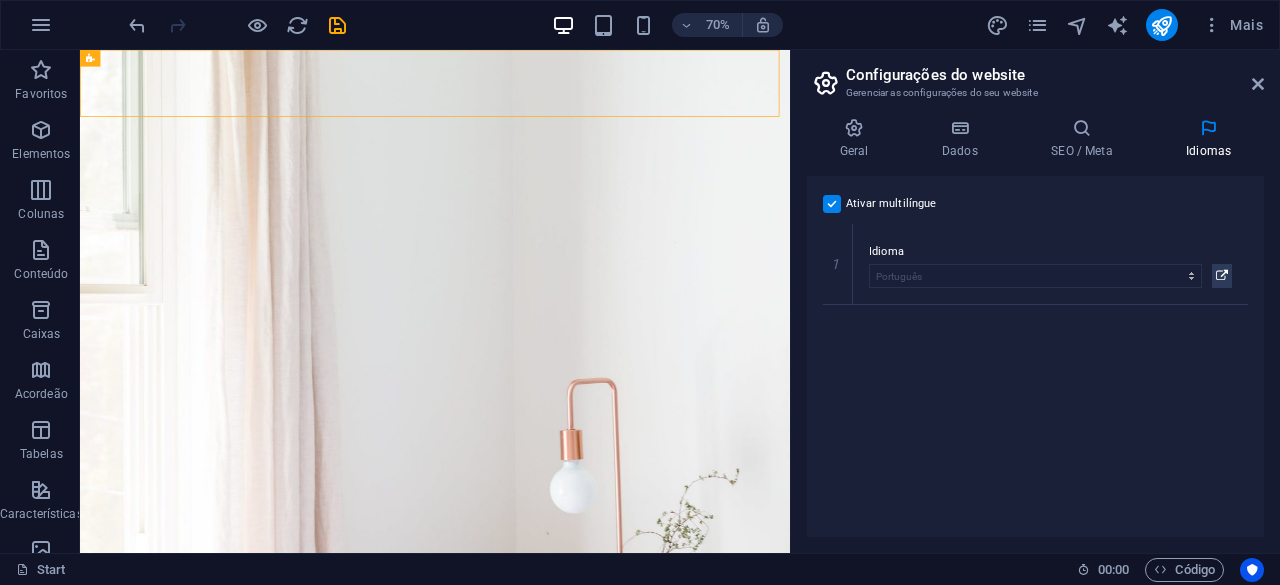 click at bounding box center (832, 204) 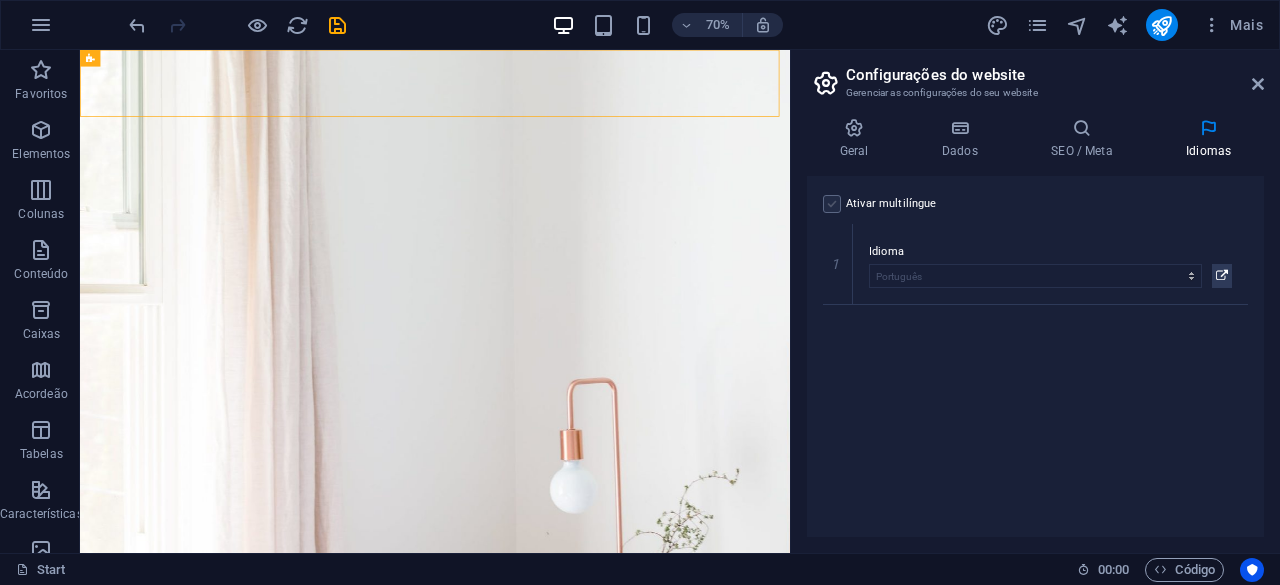 select on "130" 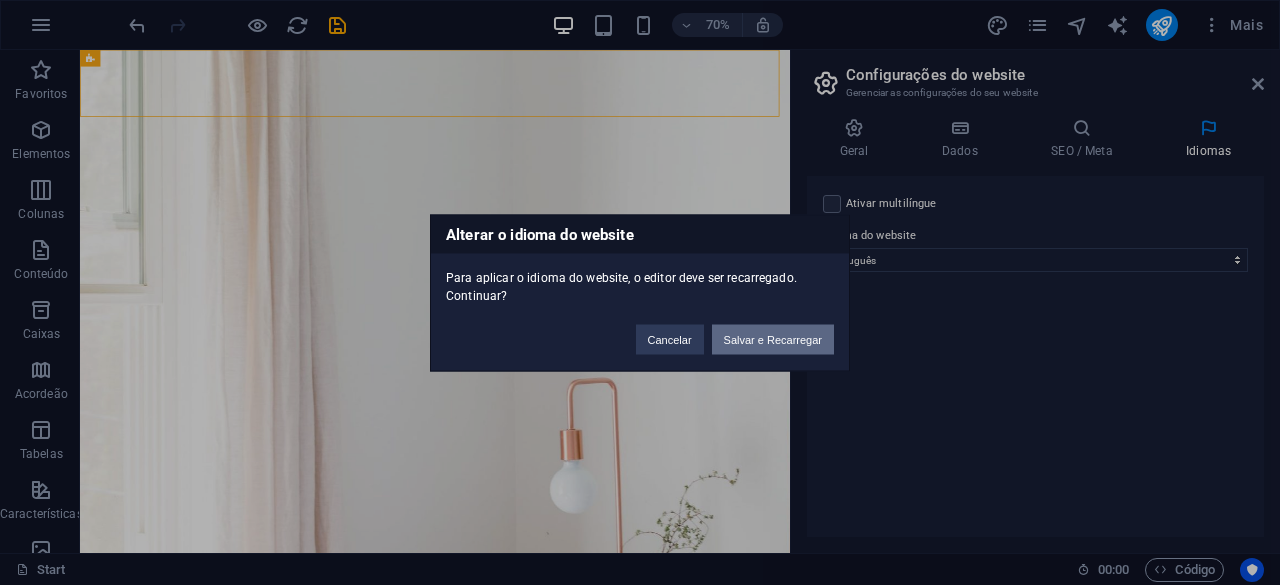 click on "Salvar e Recarregar" at bounding box center [773, 339] 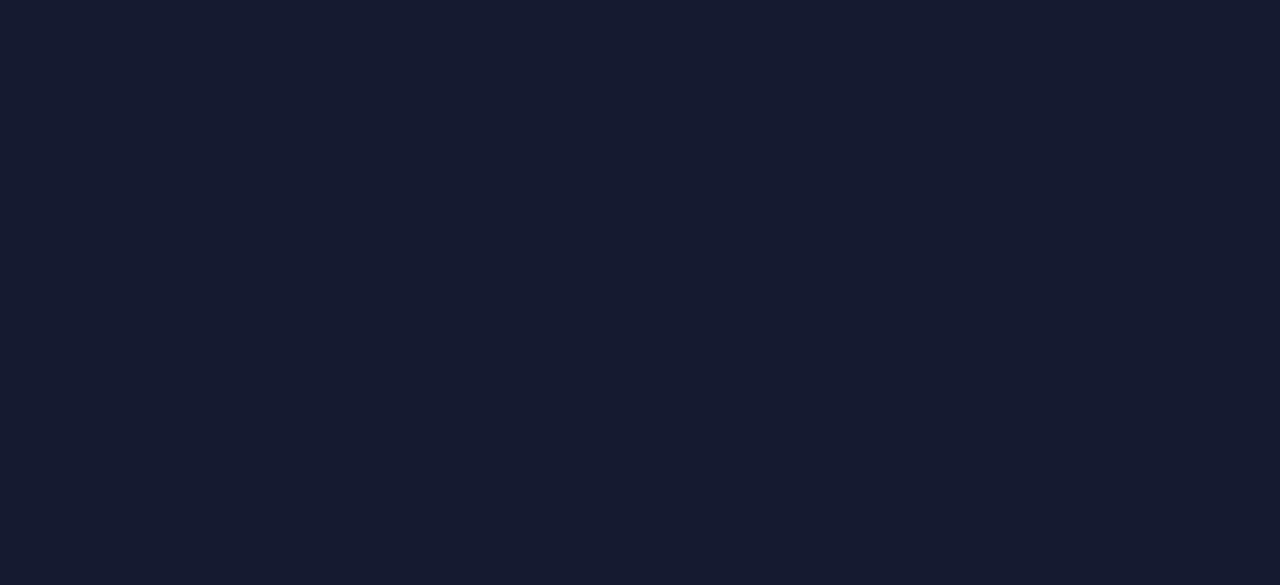 scroll, scrollTop: 0, scrollLeft: 0, axis: both 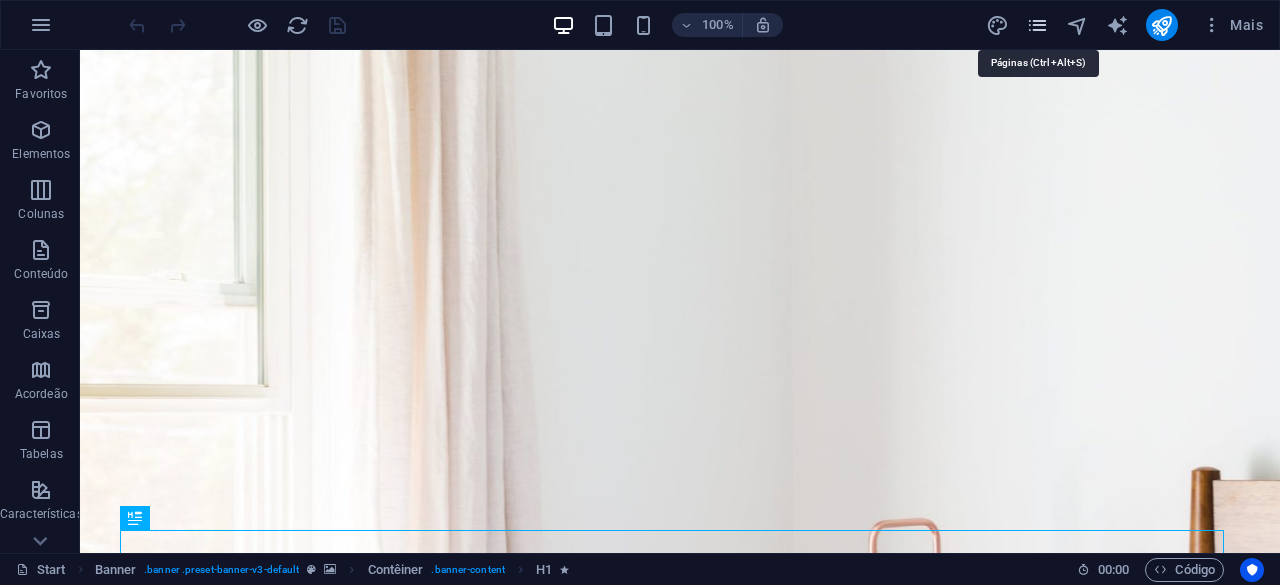click at bounding box center (1037, 25) 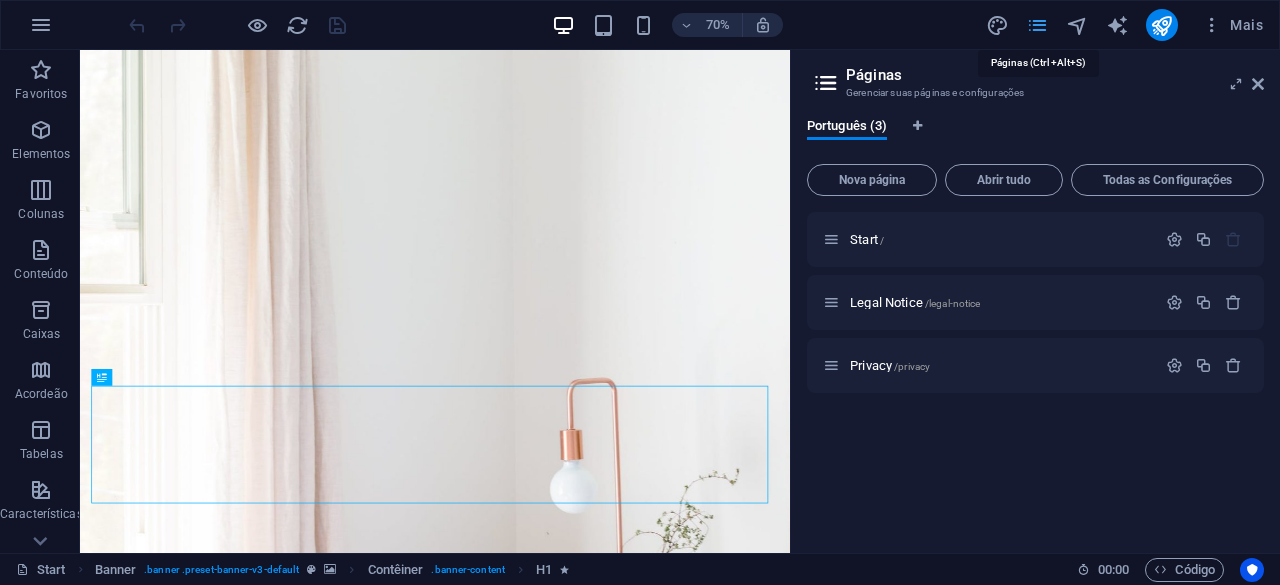 click at bounding box center [1037, 25] 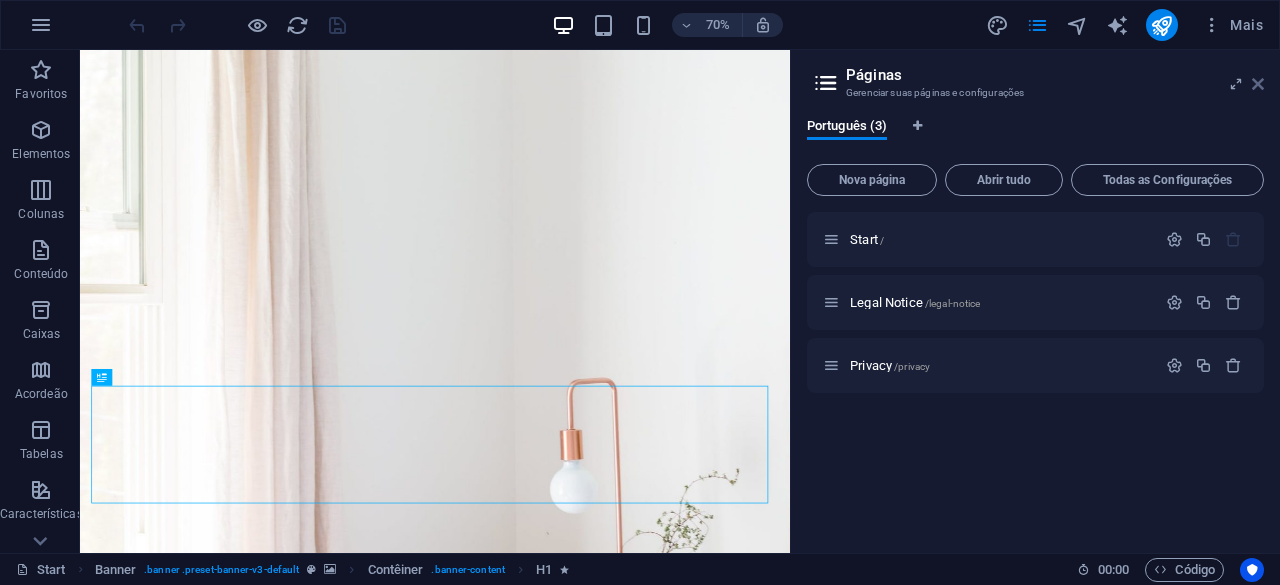 click at bounding box center (1258, 84) 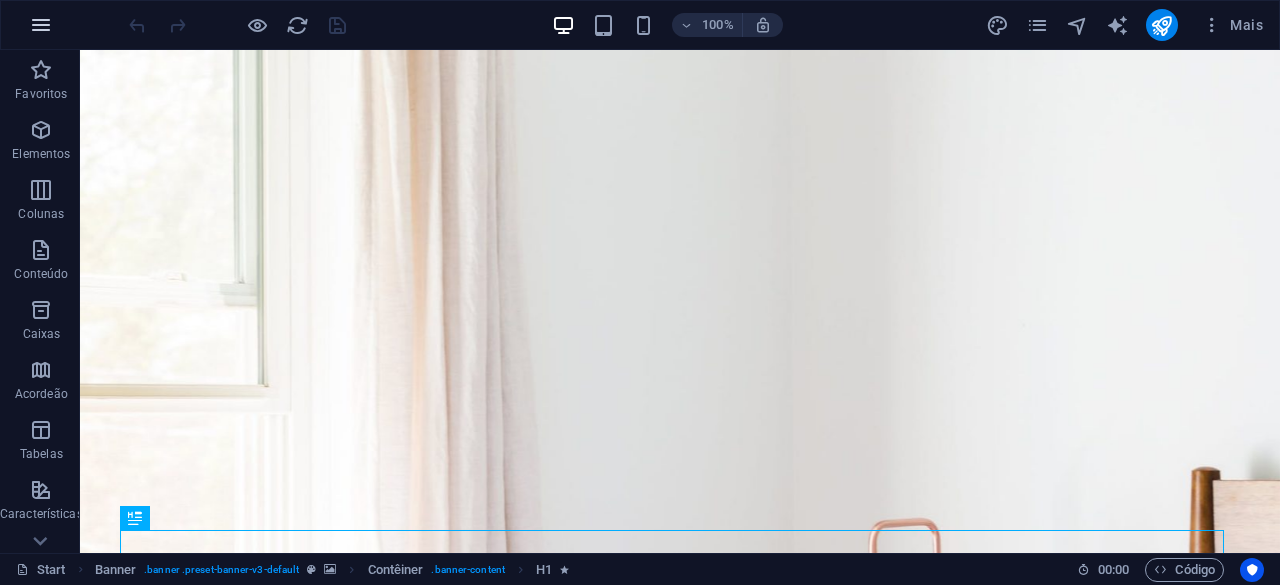 click at bounding box center [41, 25] 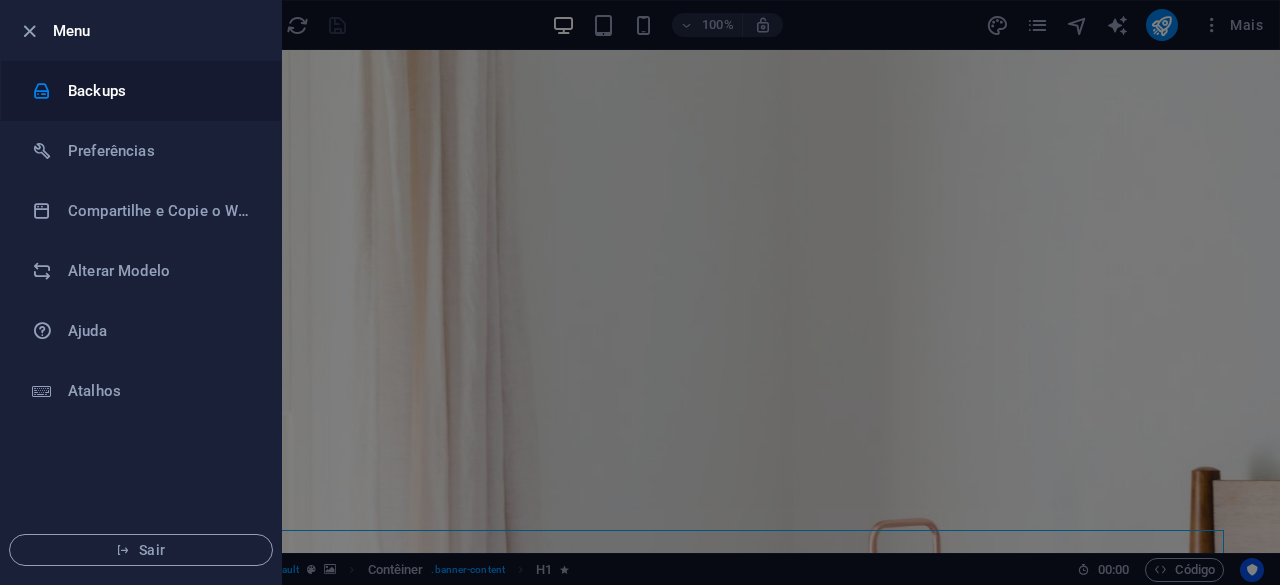 click on "Backups" at bounding box center [160, 91] 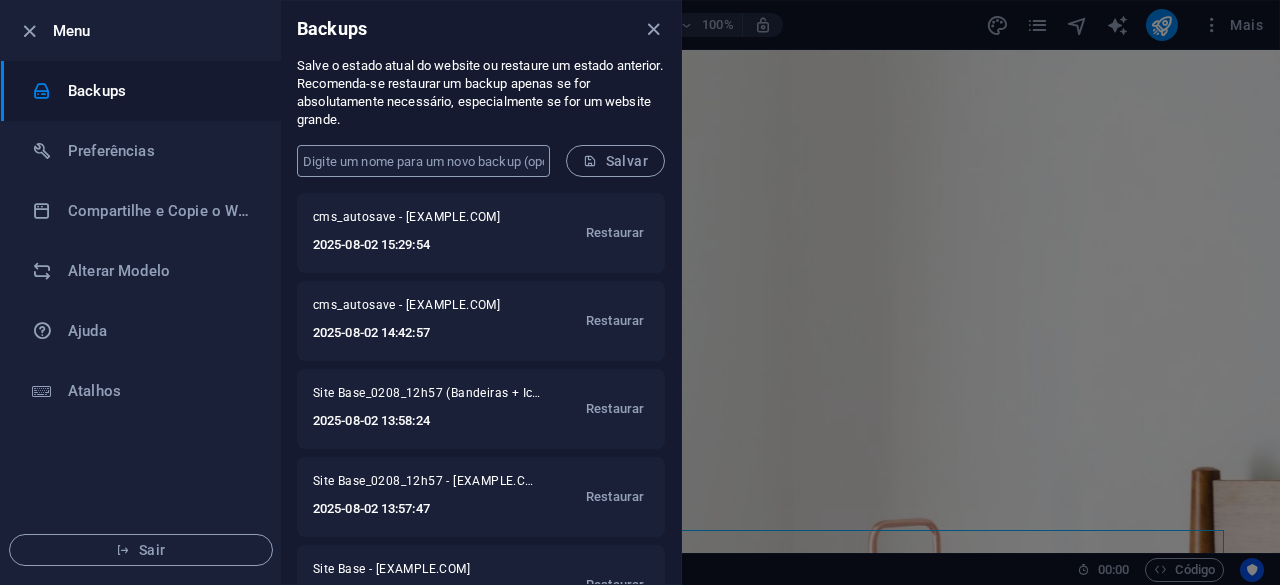 click at bounding box center (423, 161) 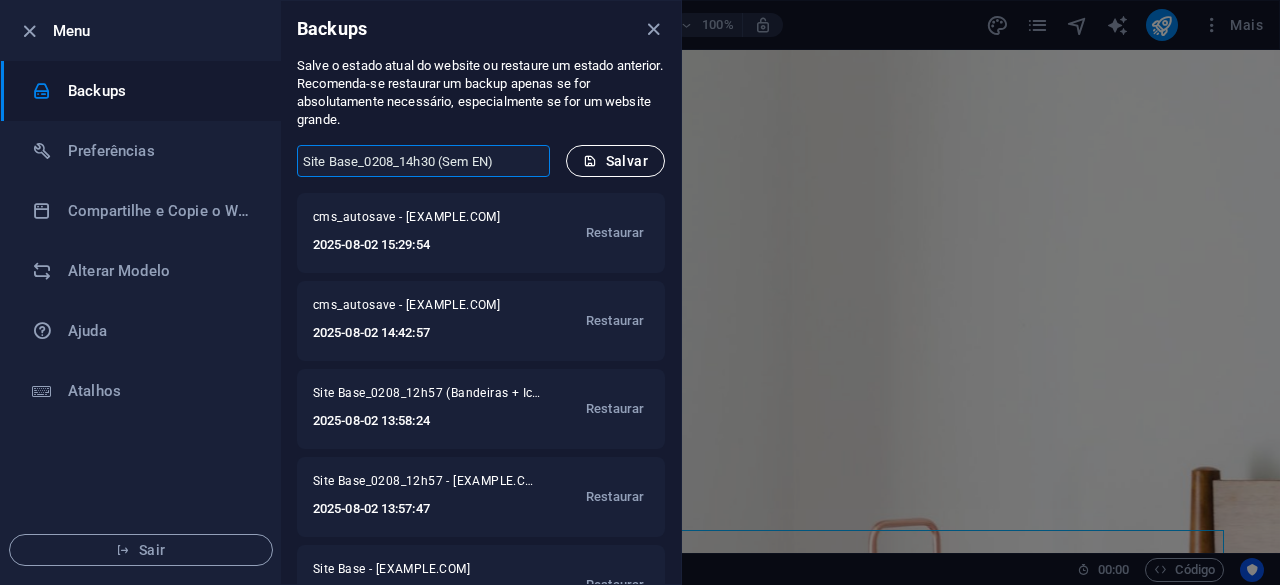 type on "Site Base_0208_14h30 (Sem EN)" 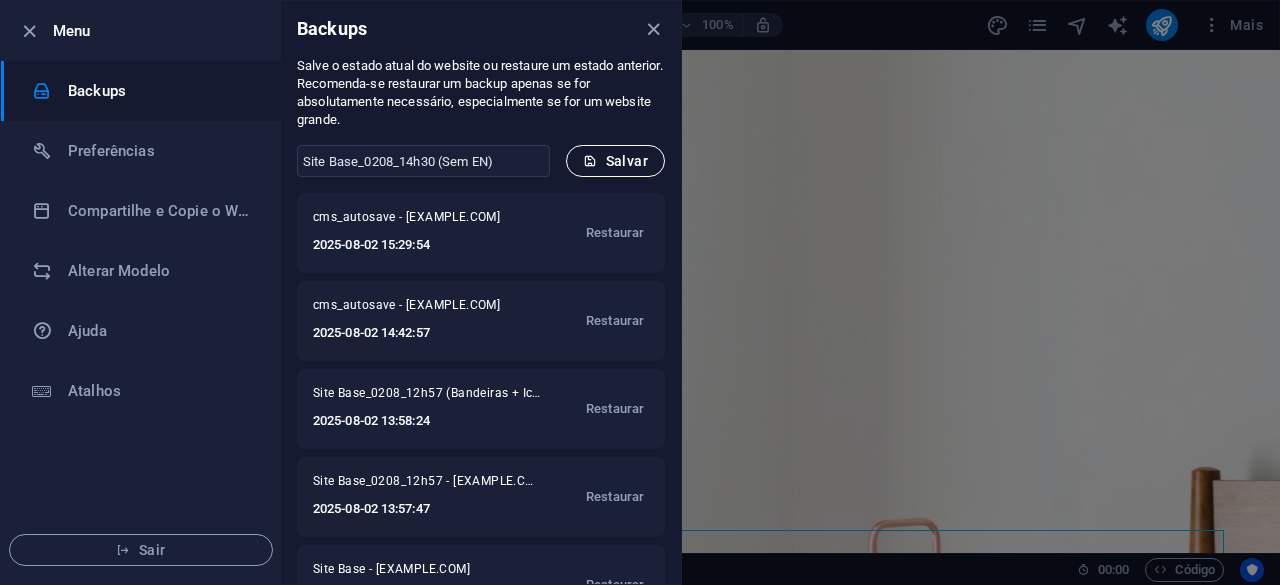 click on "Salvar" at bounding box center [615, 161] 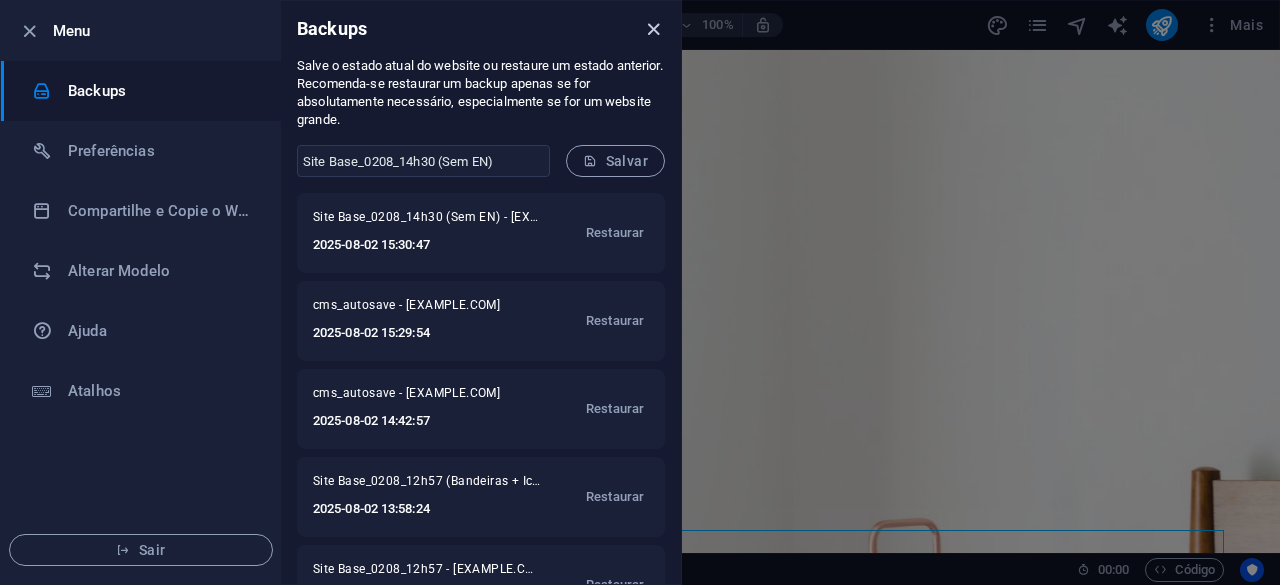 click at bounding box center (653, 29) 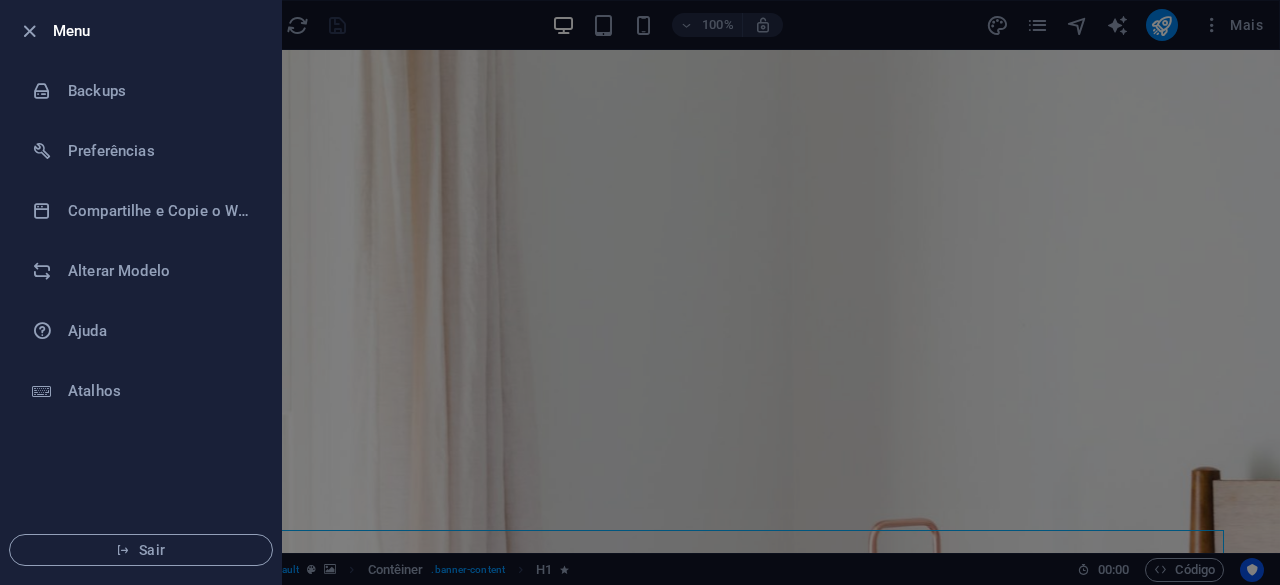 click at bounding box center (35, 31) 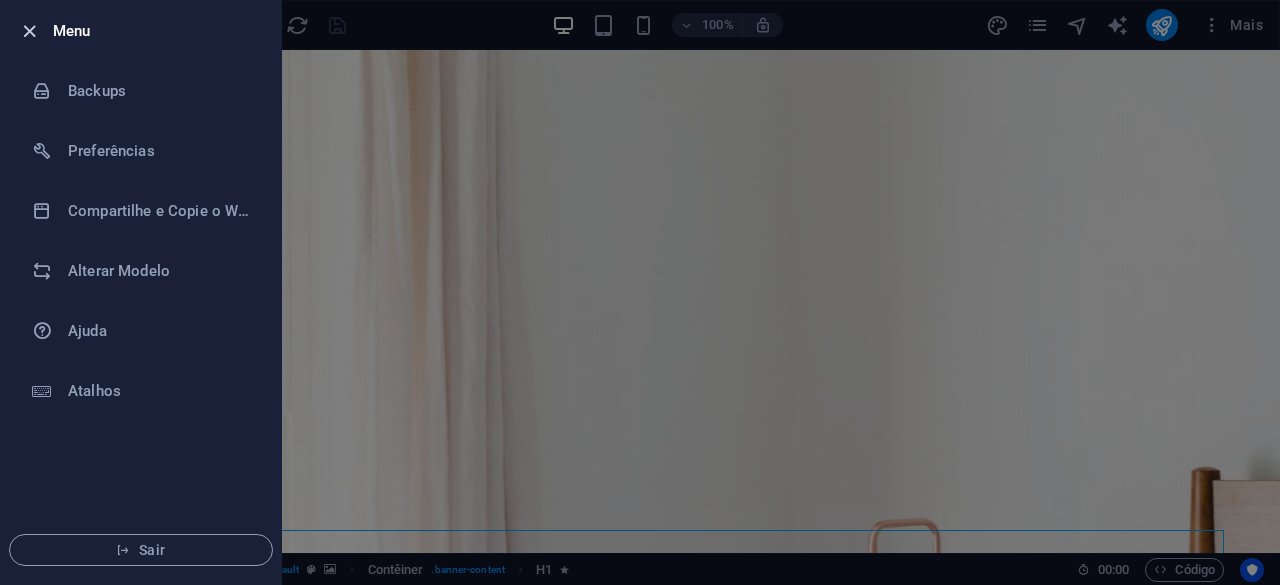 click at bounding box center [29, 31] 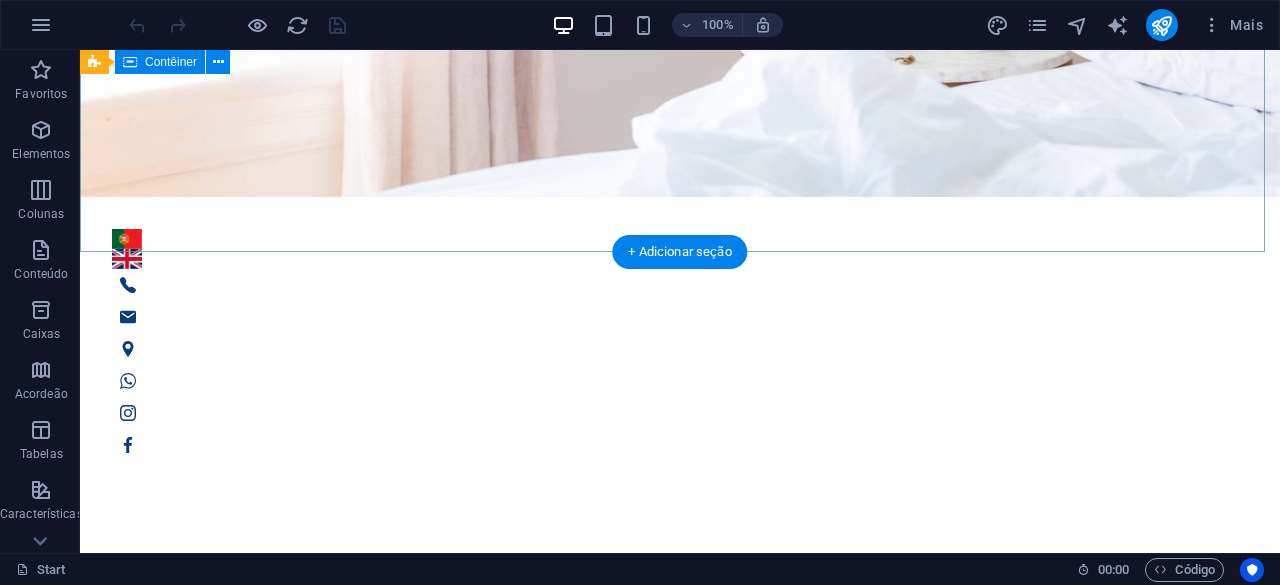 scroll, scrollTop: 1000, scrollLeft: 0, axis: vertical 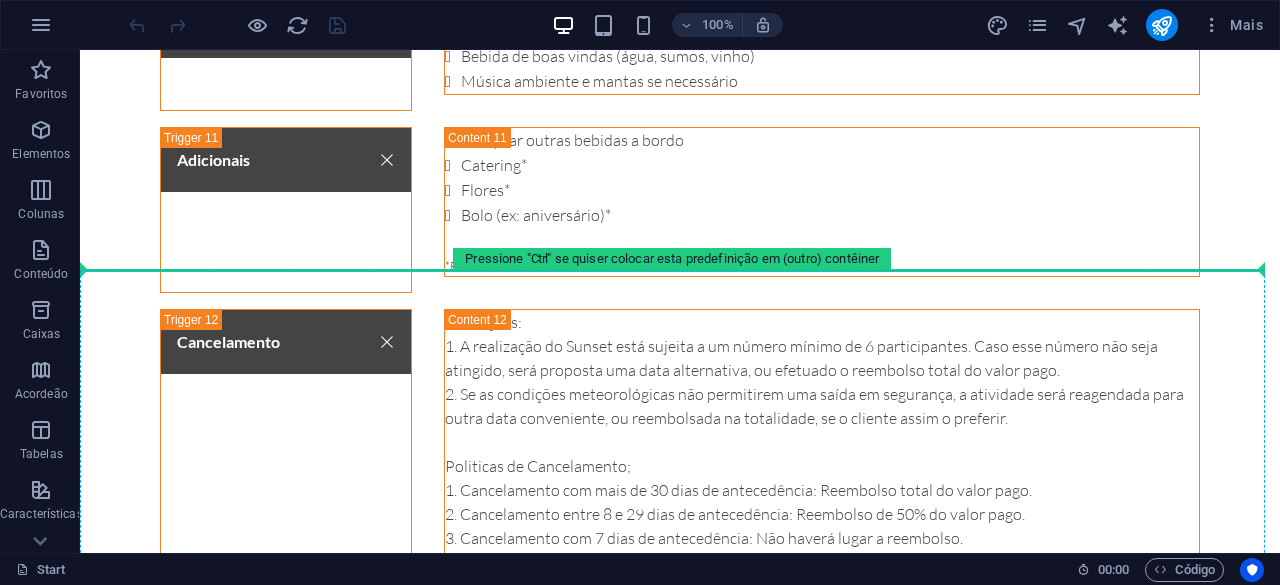 drag, startPoint x: 174, startPoint y: 140, endPoint x: 237, endPoint y: 275, distance: 148.9765 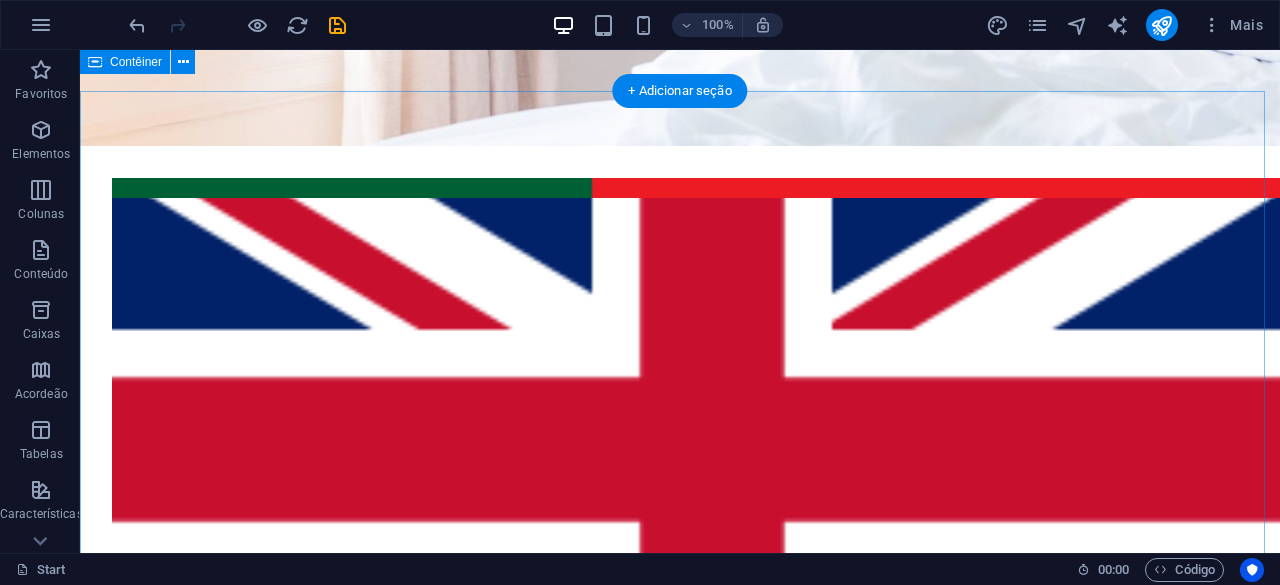 scroll, scrollTop: 900, scrollLeft: 0, axis: vertical 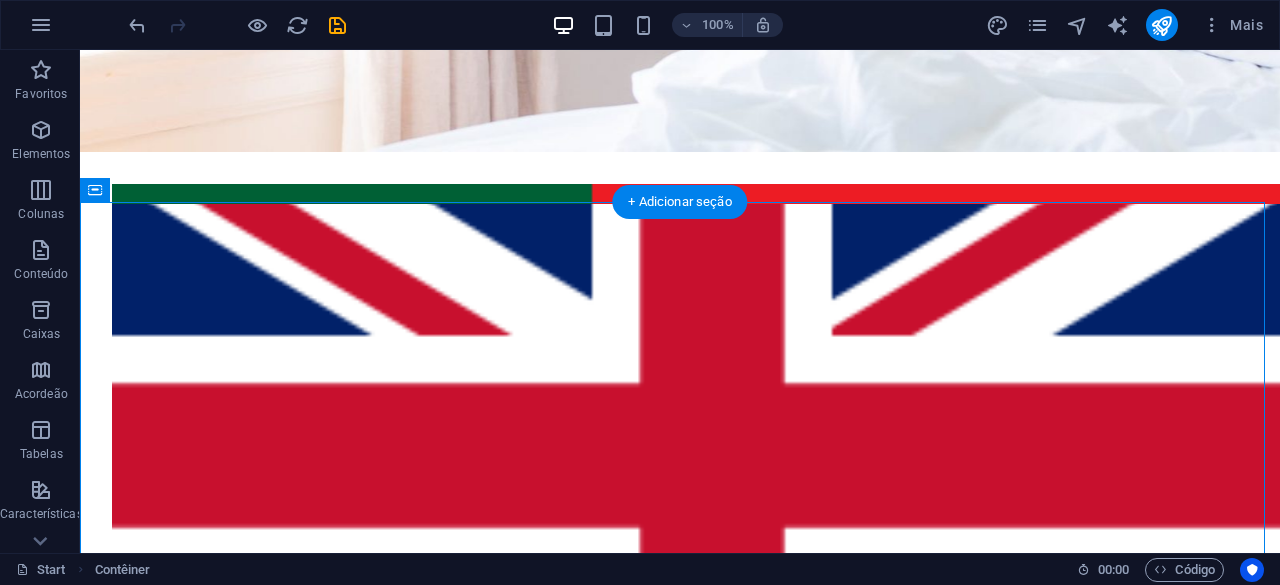 drag, startPoint x: 227, startPoint y: 368, endPoint x: 156, endPoint y: 241, distance: 145.49915 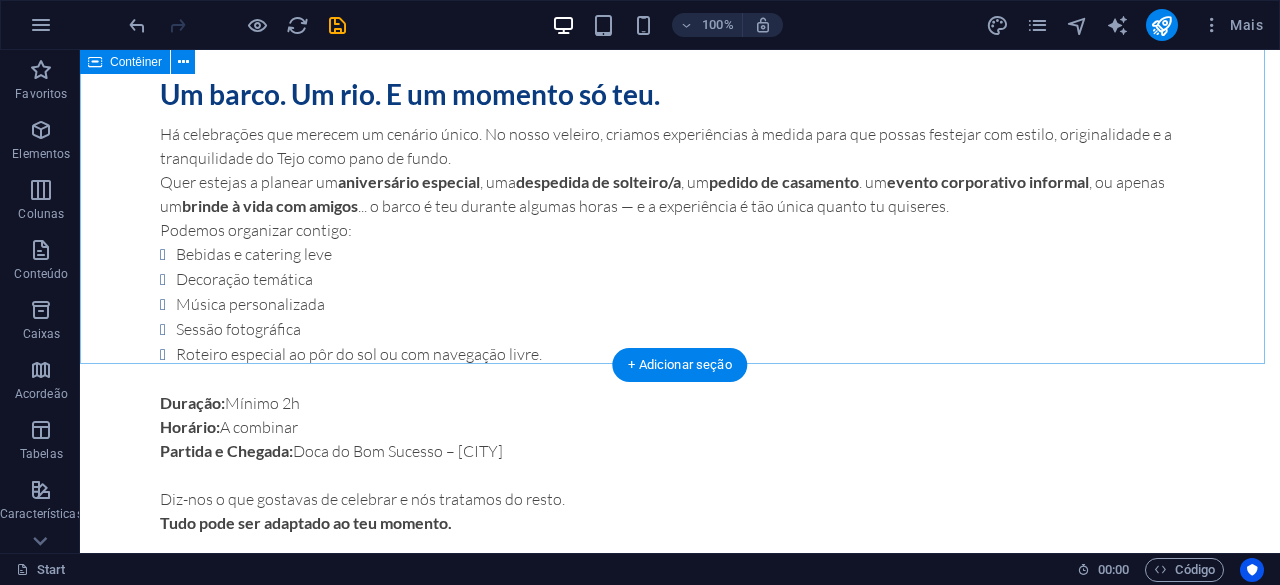 scroll, scrollTop: 7300, scrollLeft: 0, axis: vertical 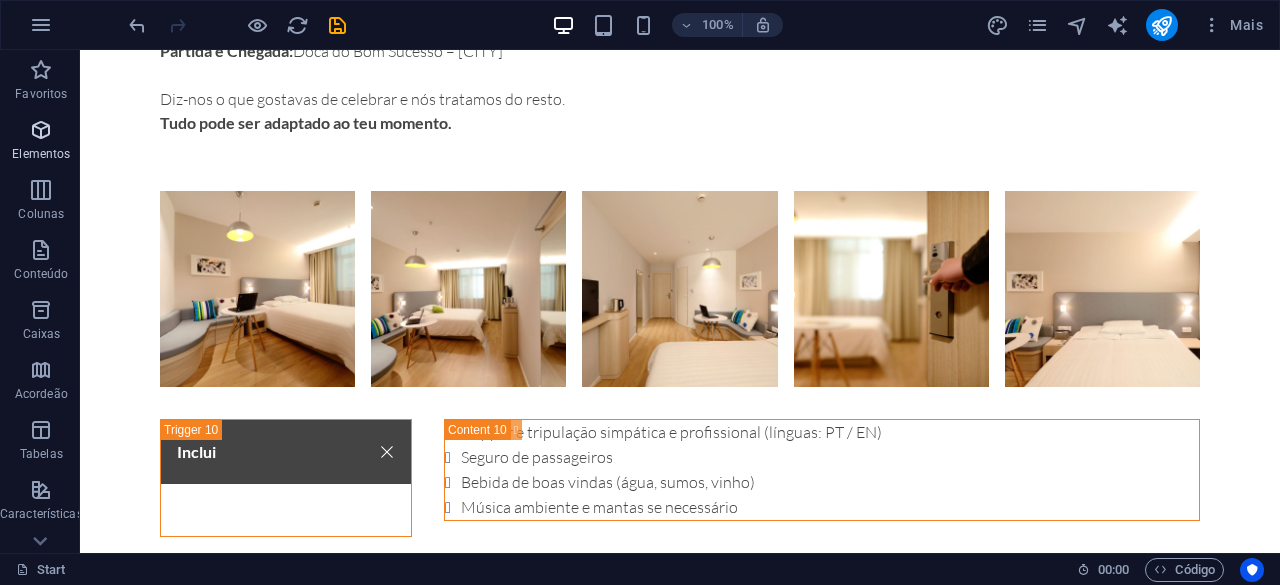 click on "Elementos" at bounding box center [41, 142] 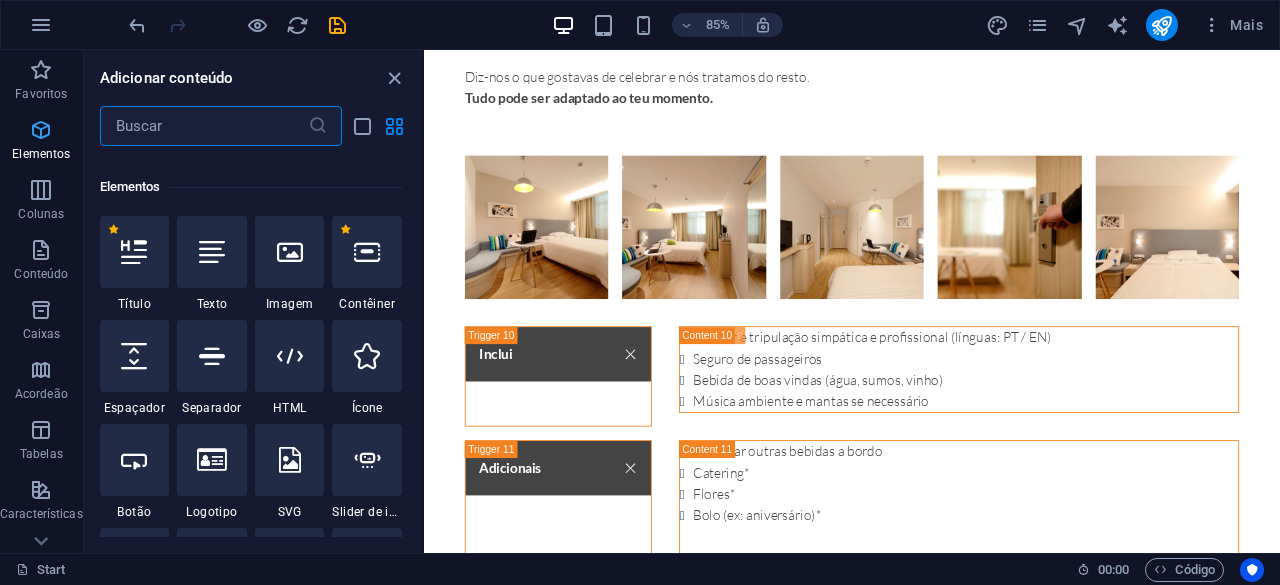 scroll, scrollTop: 213, scrollLeft: 0, axis: vertical 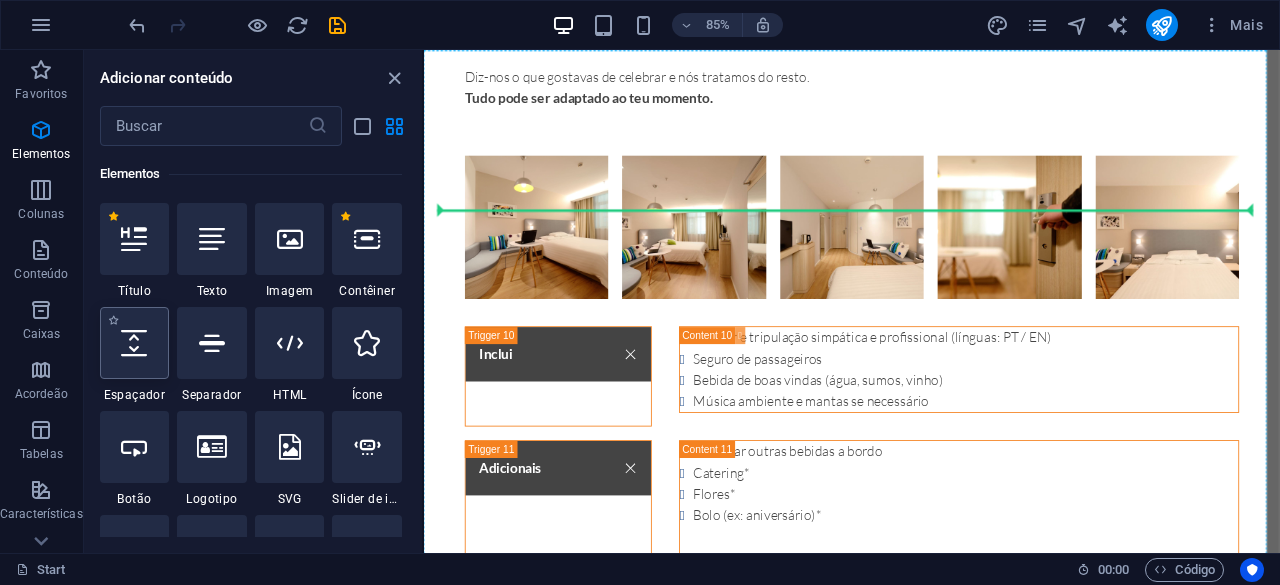 select on "px" 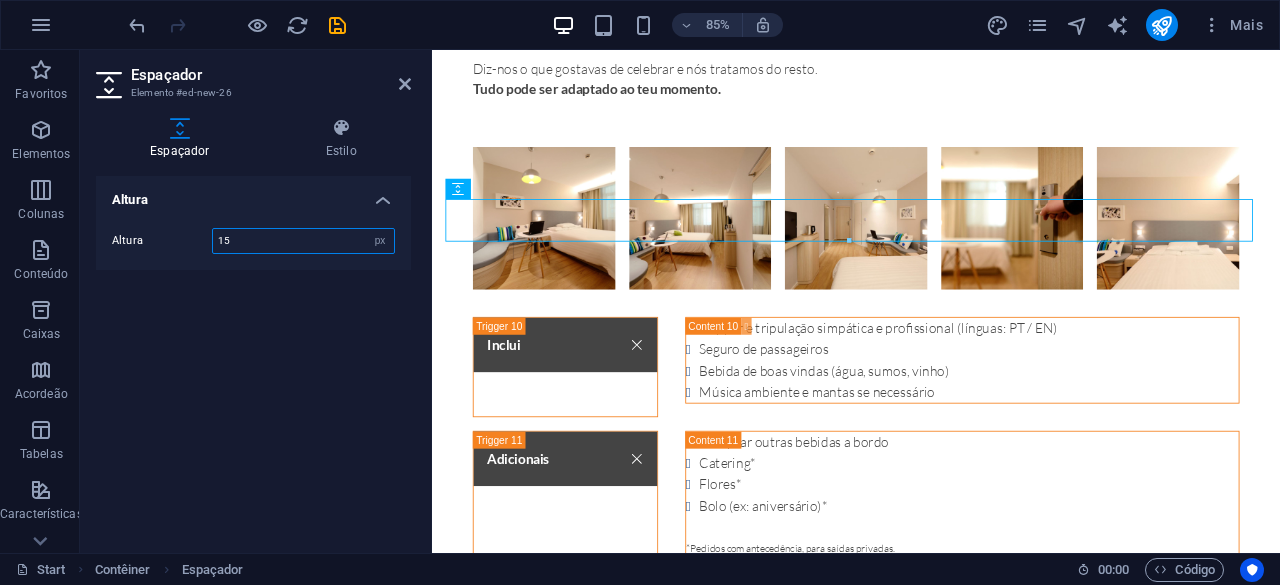 type on "15" 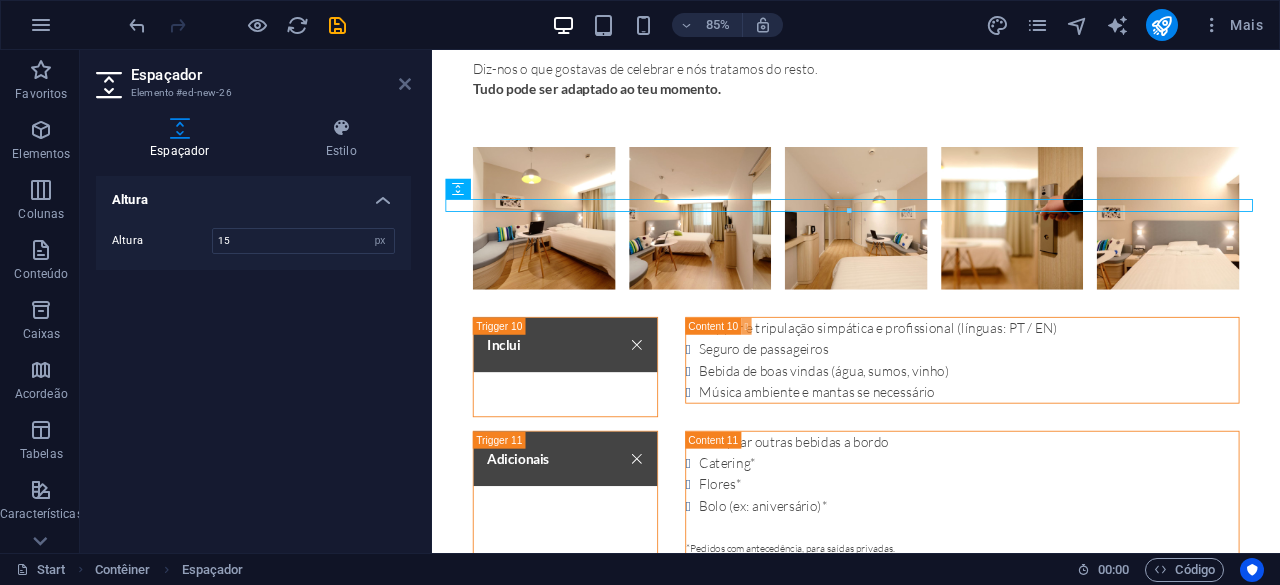 click at bounding box center (405, 84) 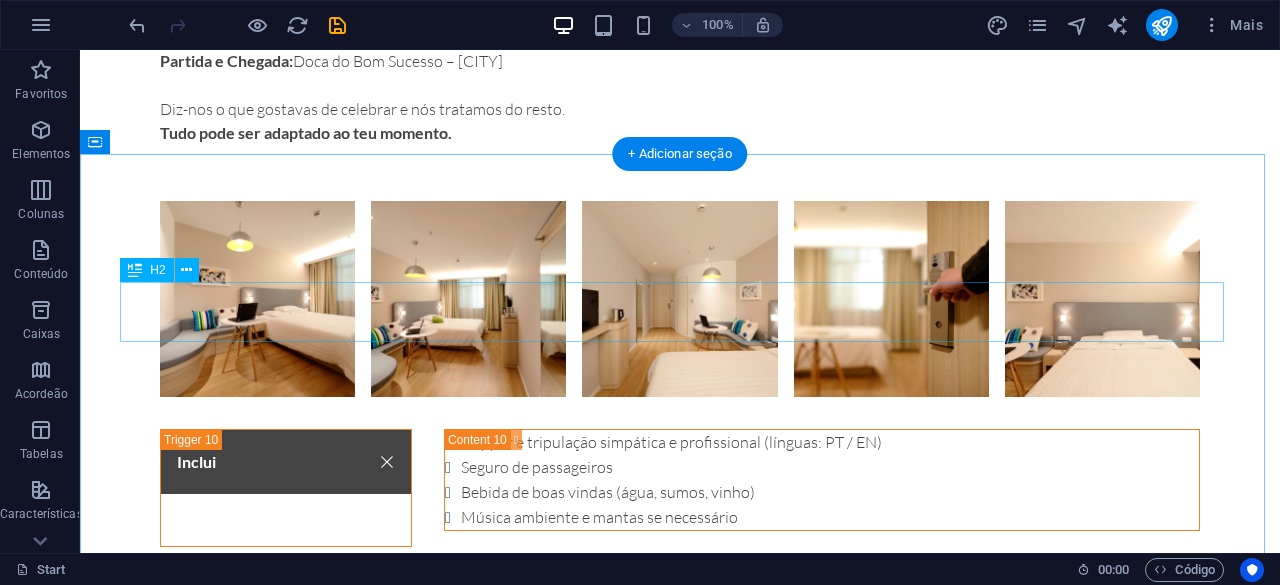 scroll, scrollTop: 7300, scrollLeft: 0, axis: vertical 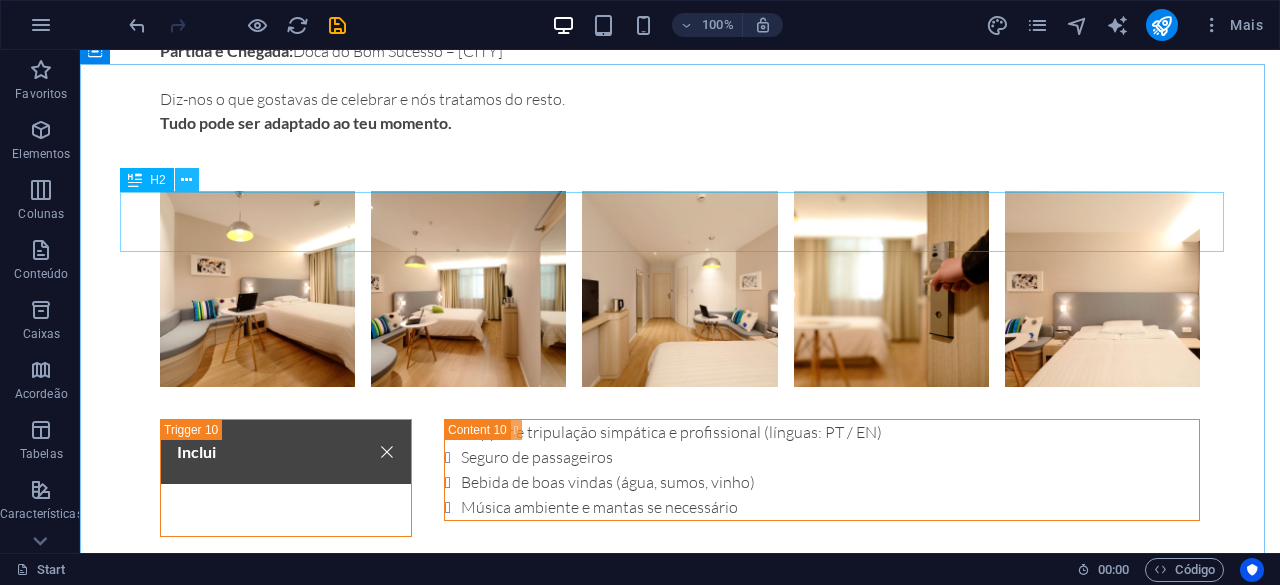 click at bounding box center (186, 180) 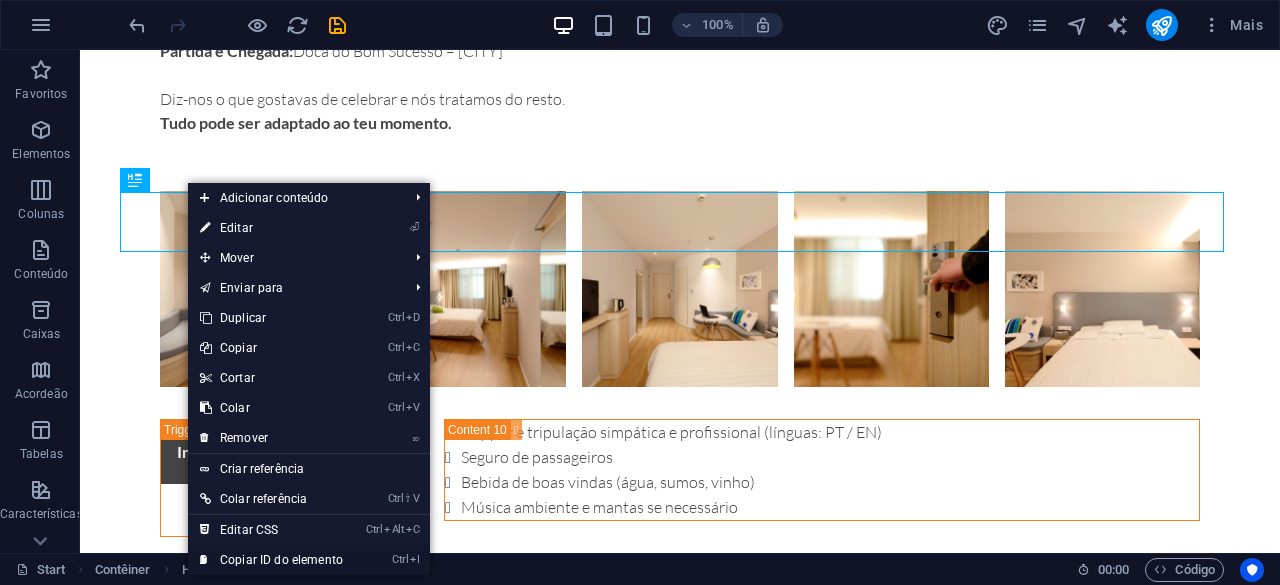 click on "Ctrl I  Copiar ID do elemento" at bounding box center (271, 560) 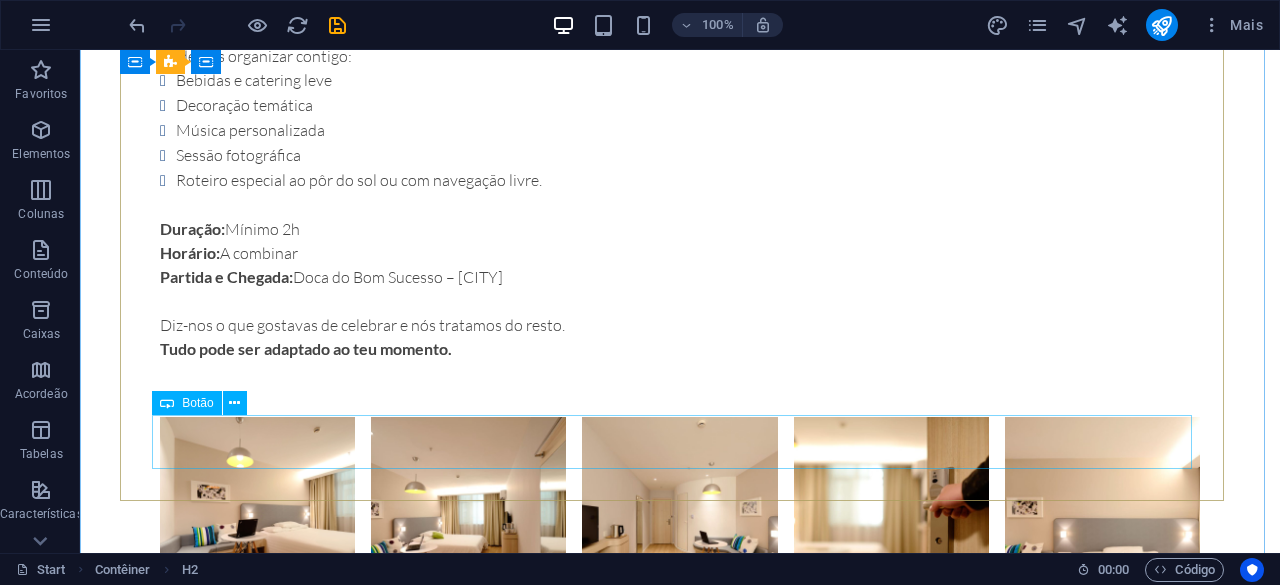 scroll, scrollTop: 6700, scrollLeft: 0, axis: vertical 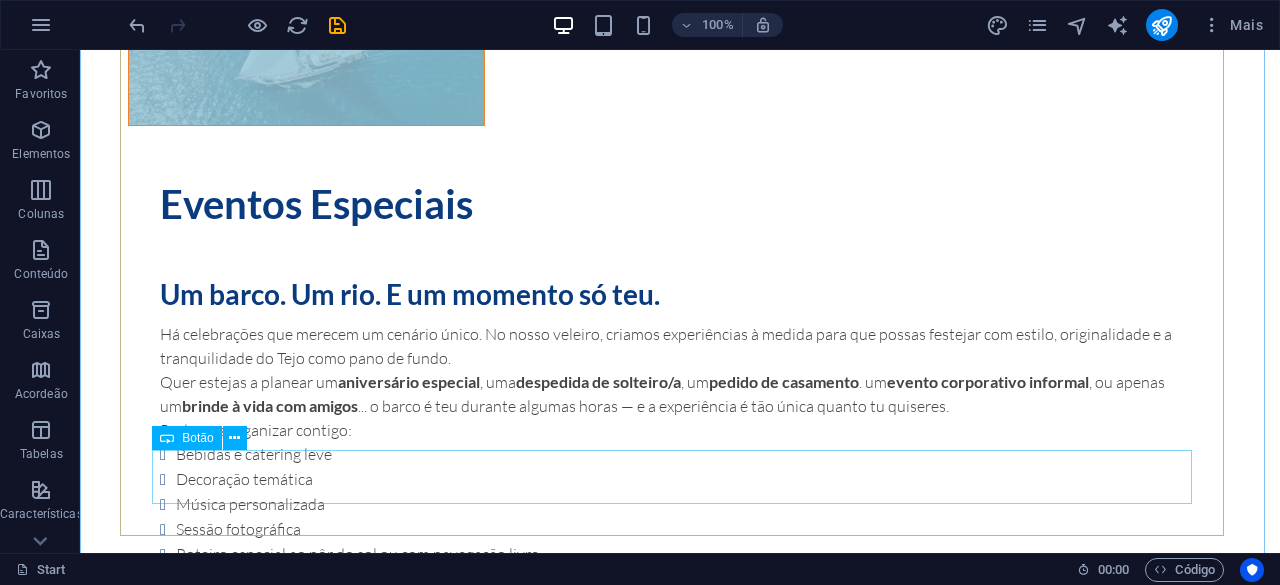 click on "Book now" at bounding box center [680, 1772] 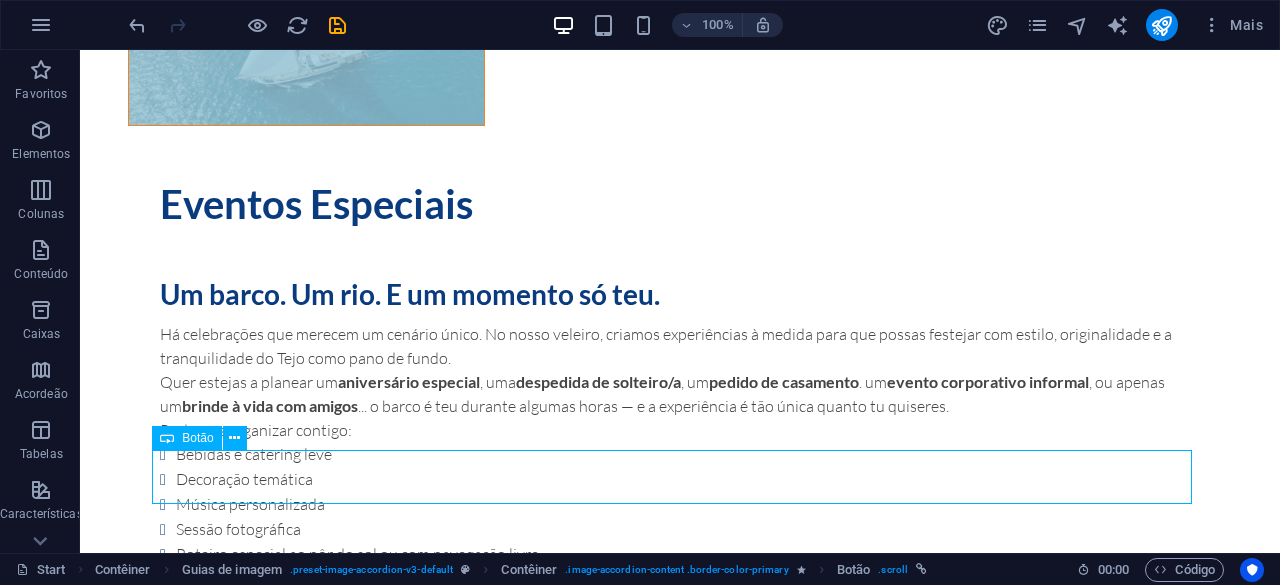 click on "Book now" at bounding box center (680, 1772) 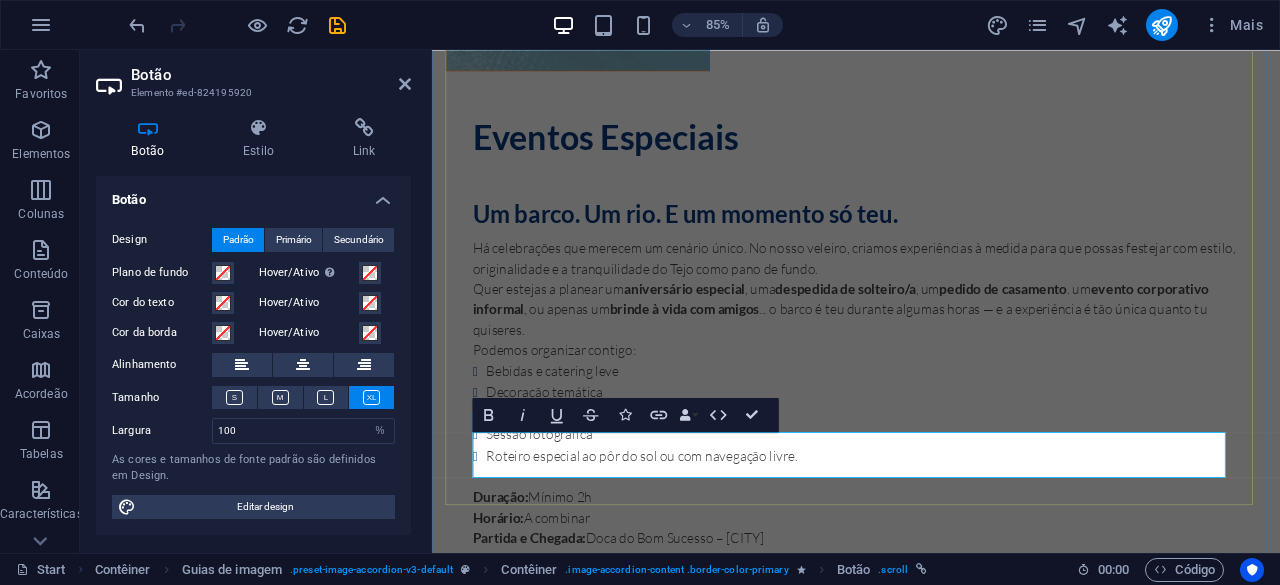 scroll, scrollTop: 6624, scrollLeft: 0, axis: vertical 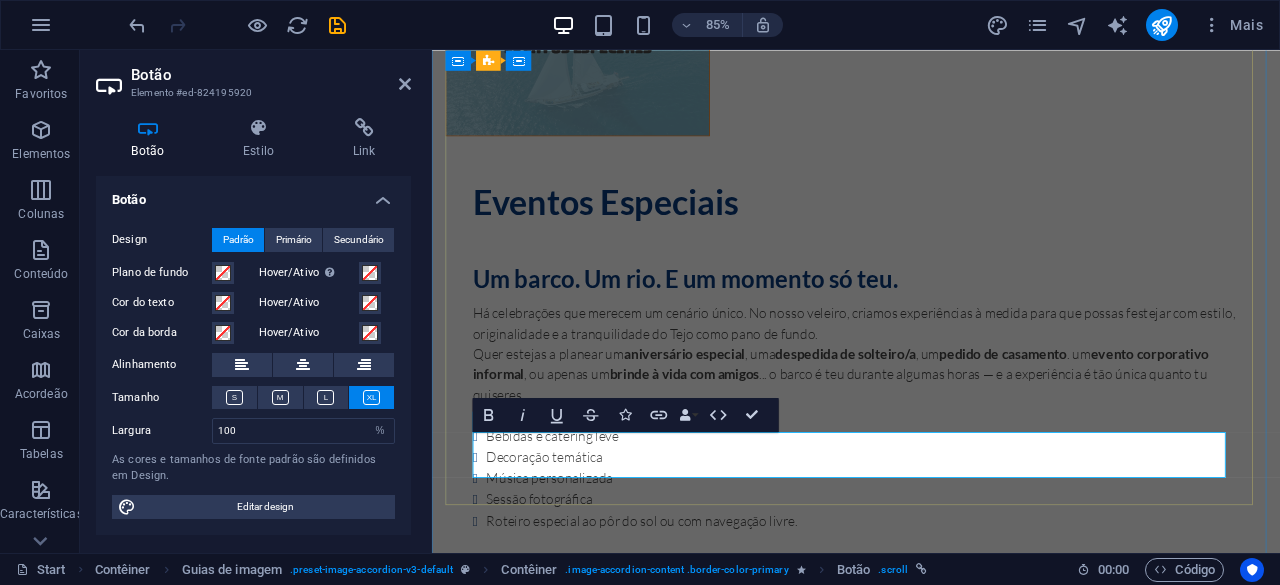 click on "Book now" at bounding box center [931, 1841] 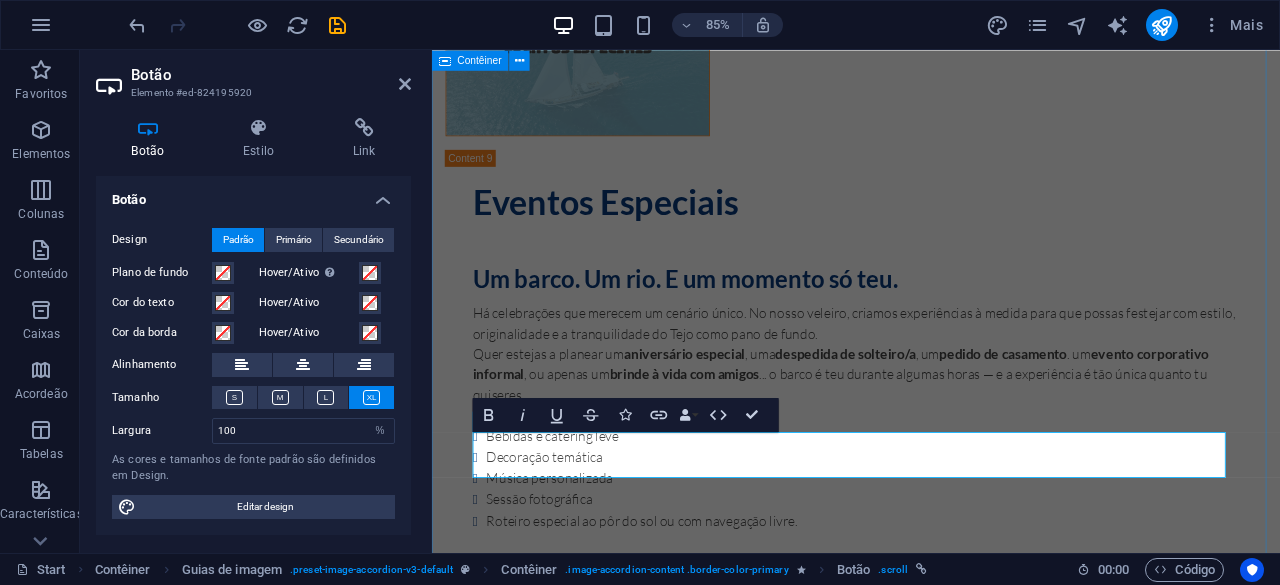 type 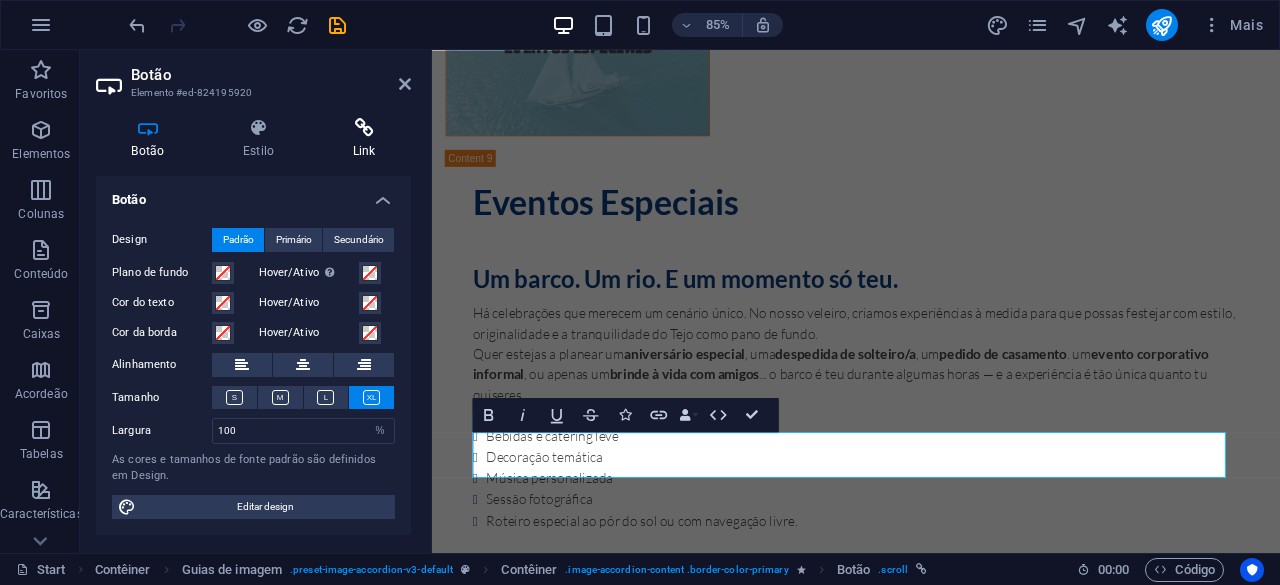 click at bounding box center (364, 128) 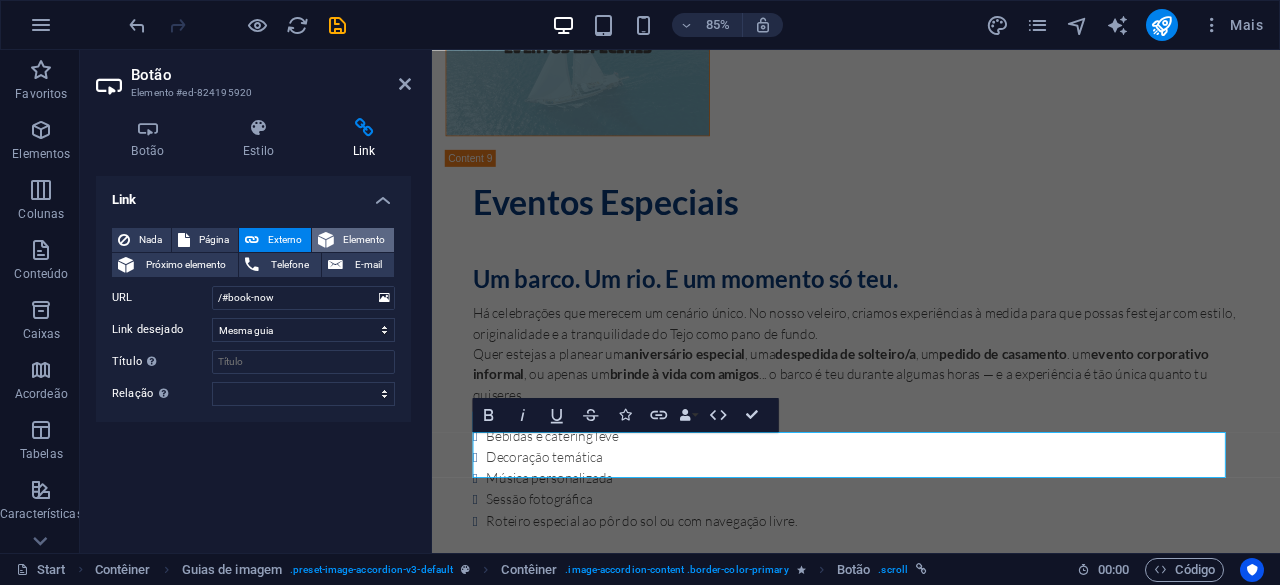 click on "Elemento" at bounding box center (364, 240) 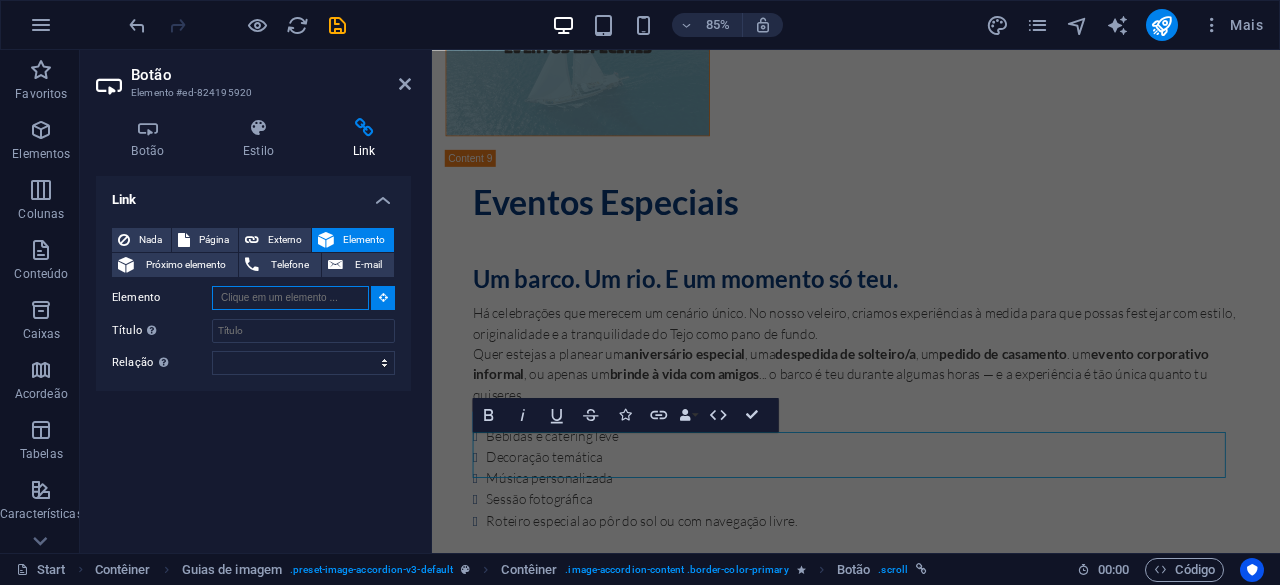 click on "Elemento" at bounding box center [290, 298] 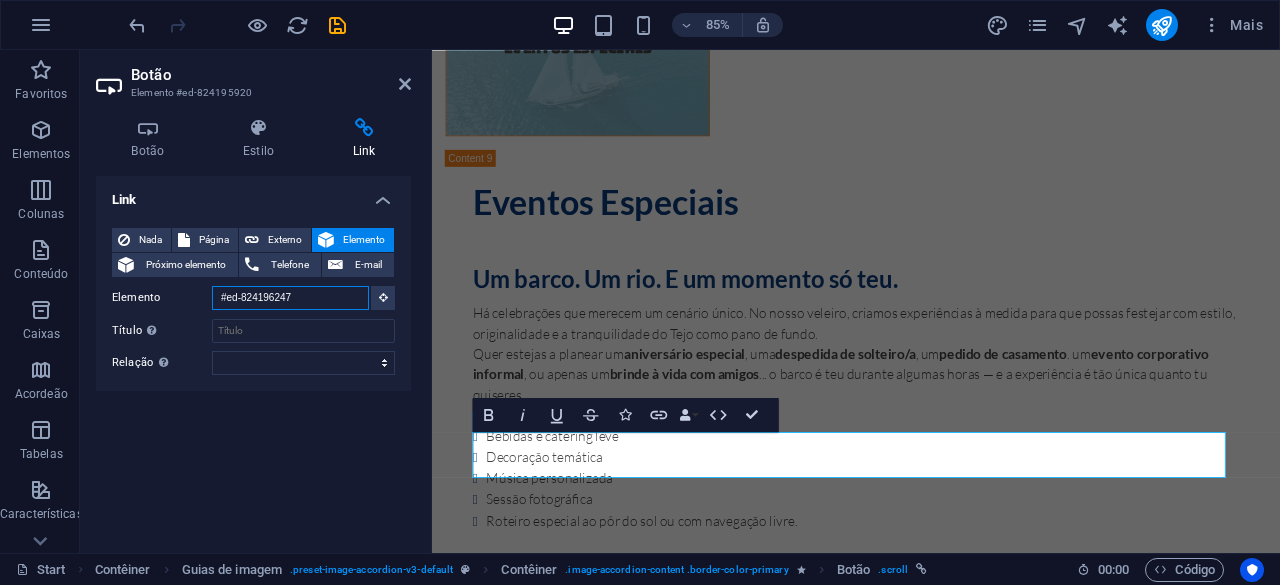 type on "#ed-824196247" 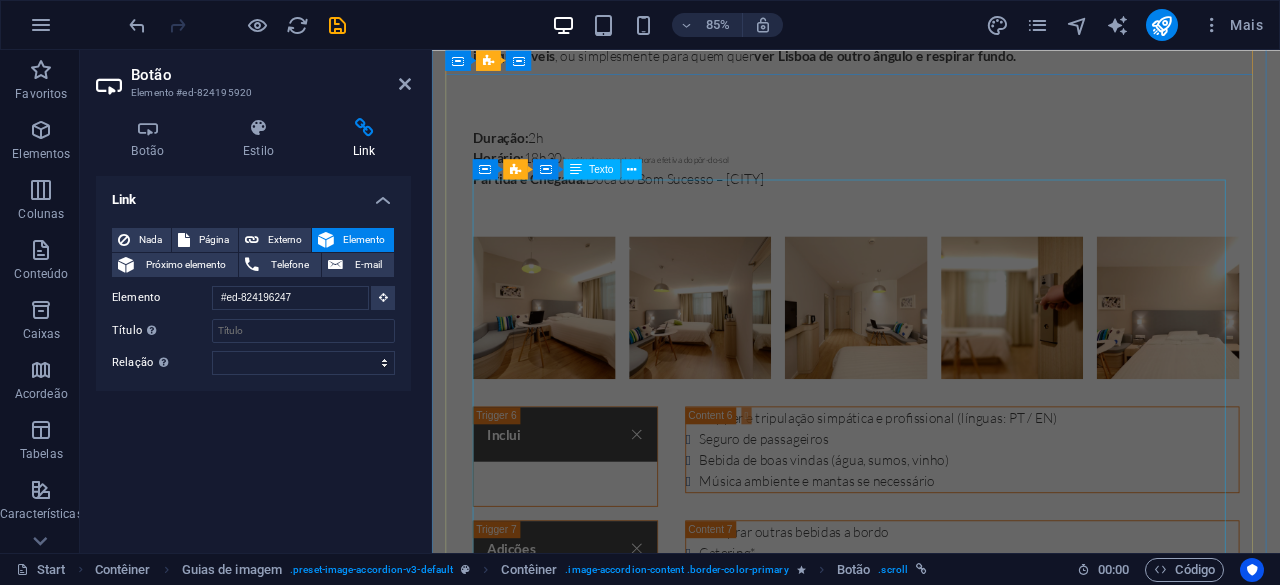 scroll, scrollTop: 5124, scrollLeft: 0, axis: vertical 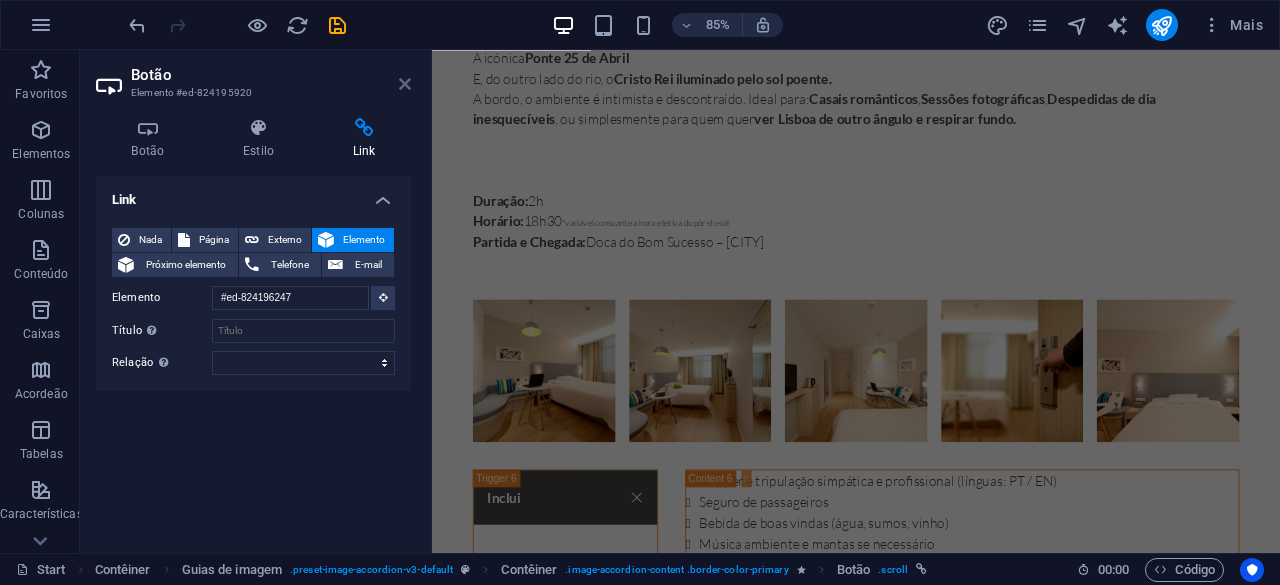 click at bounding box center [405, 84] 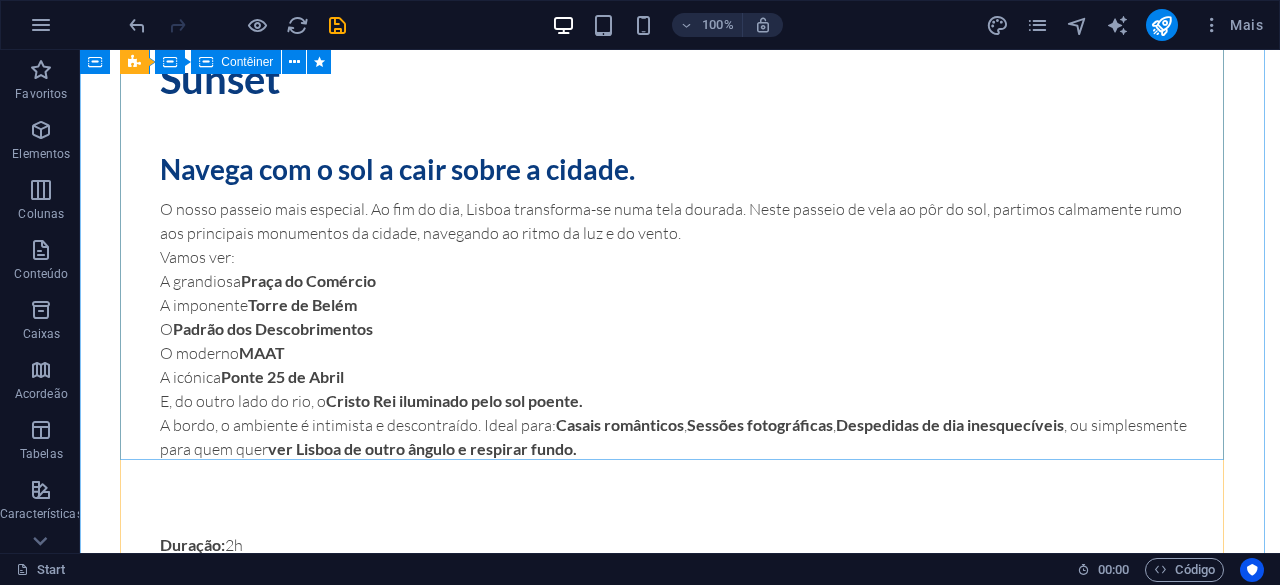 scroll, scrollTop: 4876, scrollLeft: 0, axis: vertical 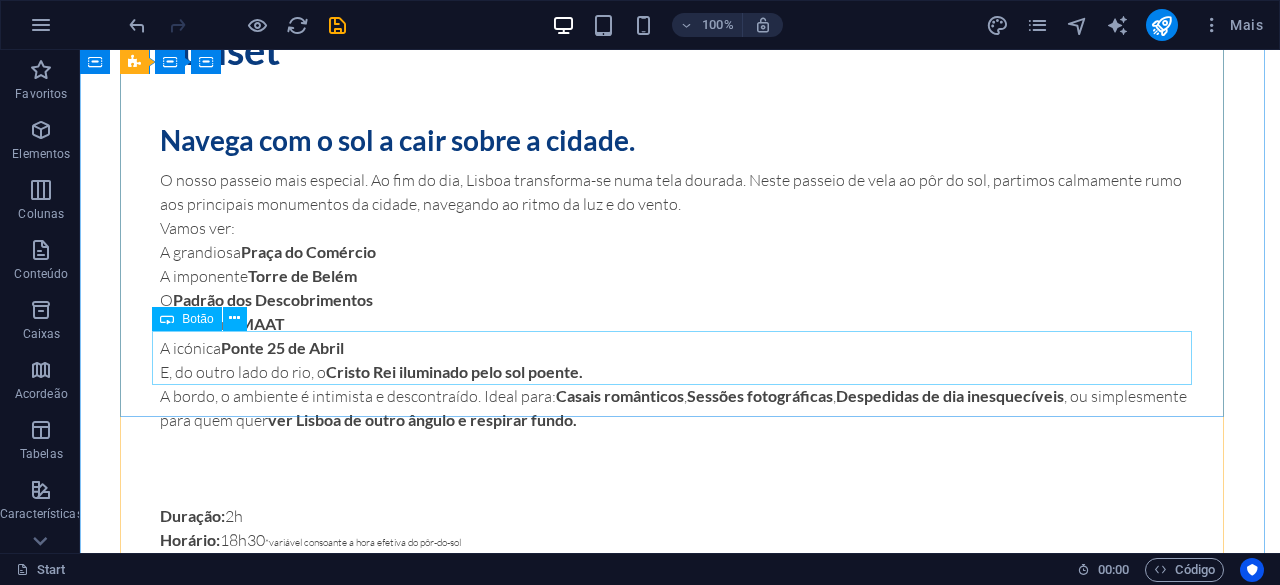 click on "Book now" at bounding box center (680, 1637) 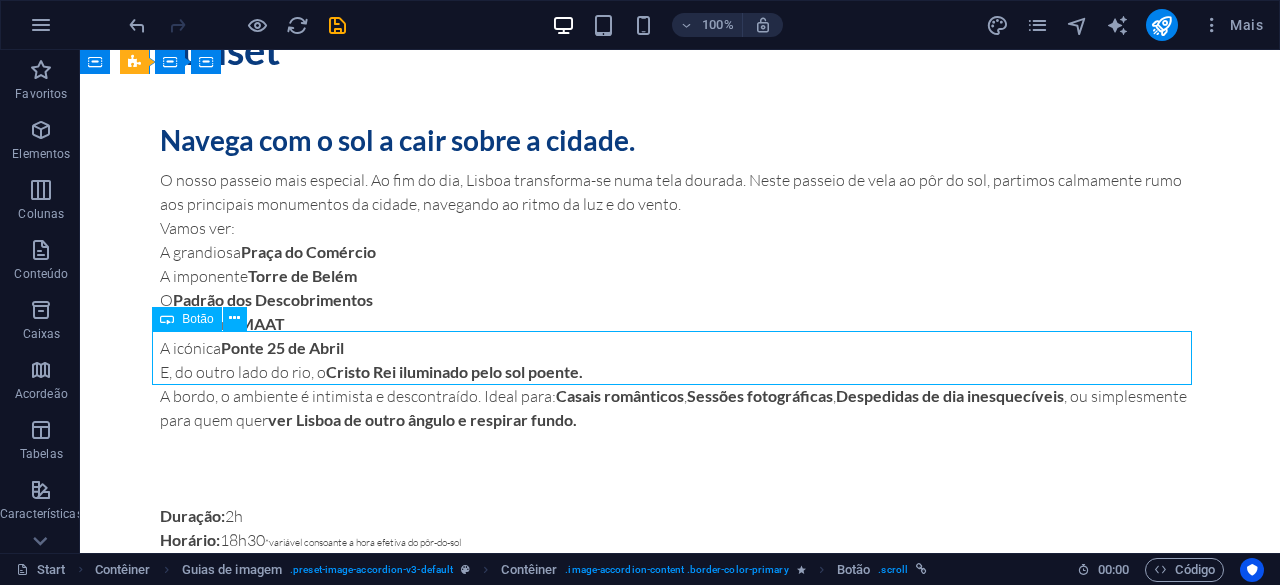 click on "Book now" at bounding box center [680, 1637] 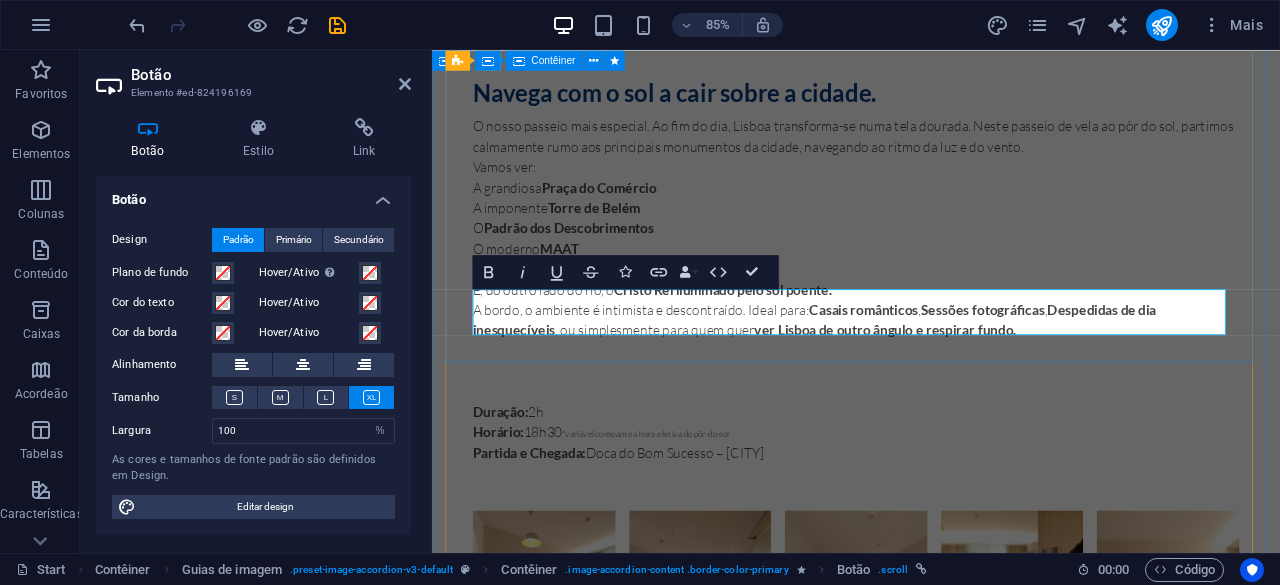 scroll, scrollTop: 4842, scrollLeft: 0, axis: vertical 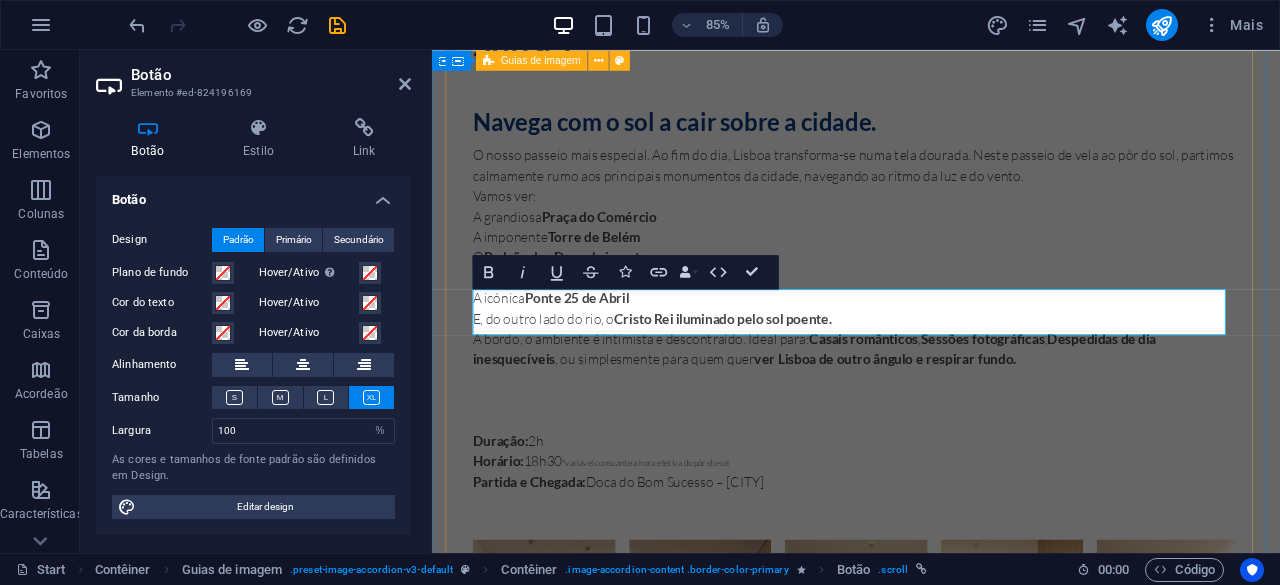 type 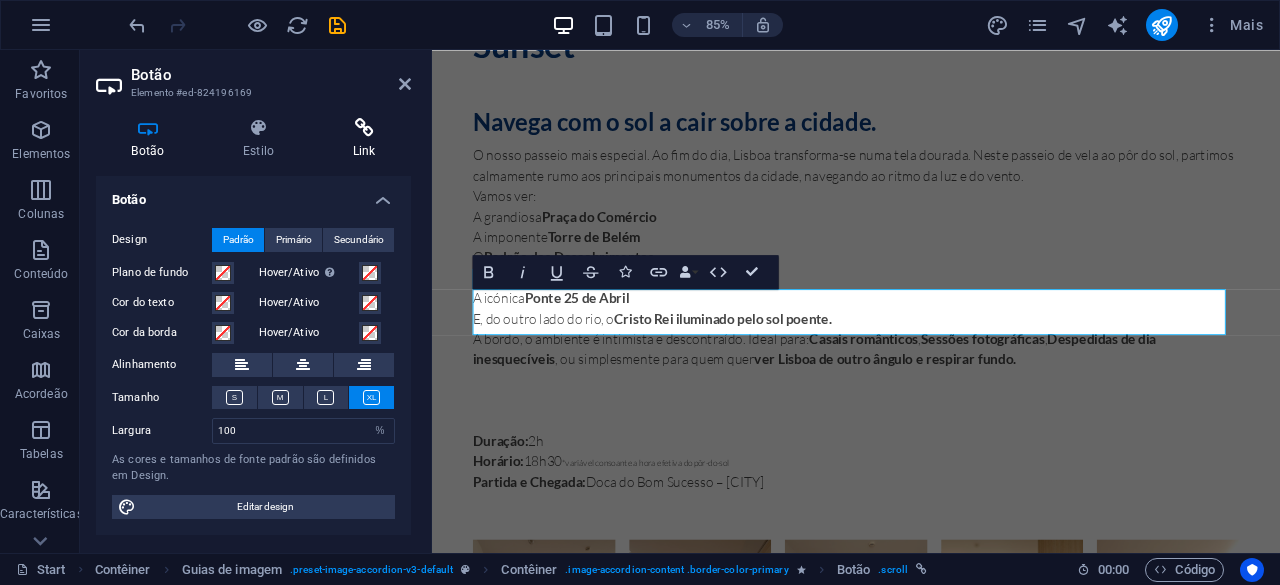 click on "Link" at bounding box center (364, 139) 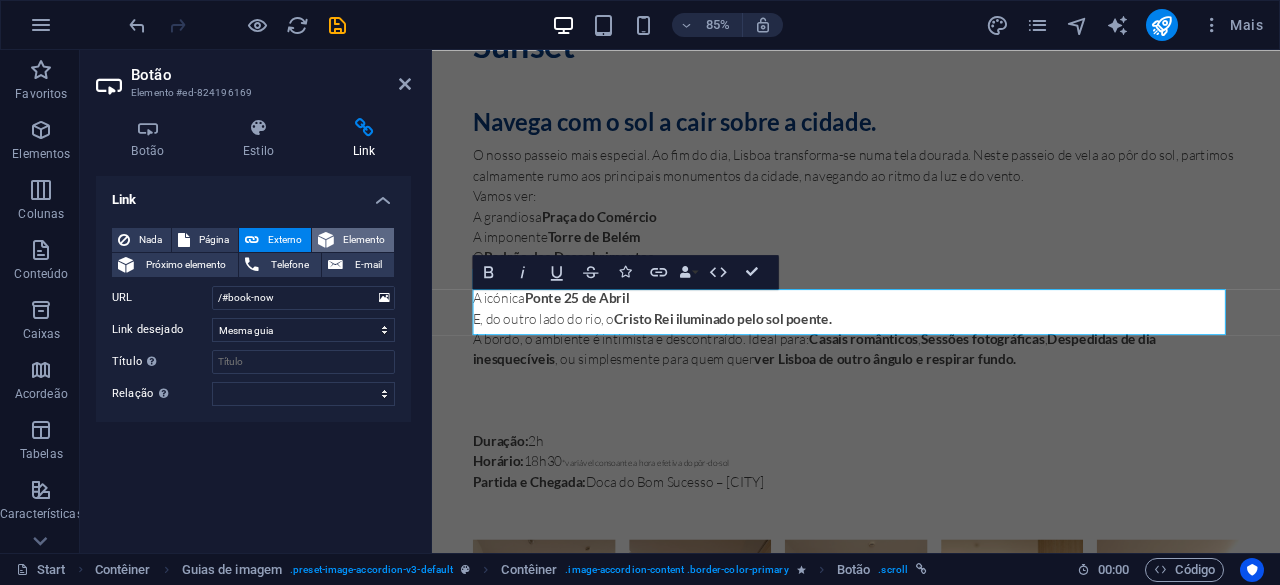 click on "Elemento" at bounding box center (364, 240) 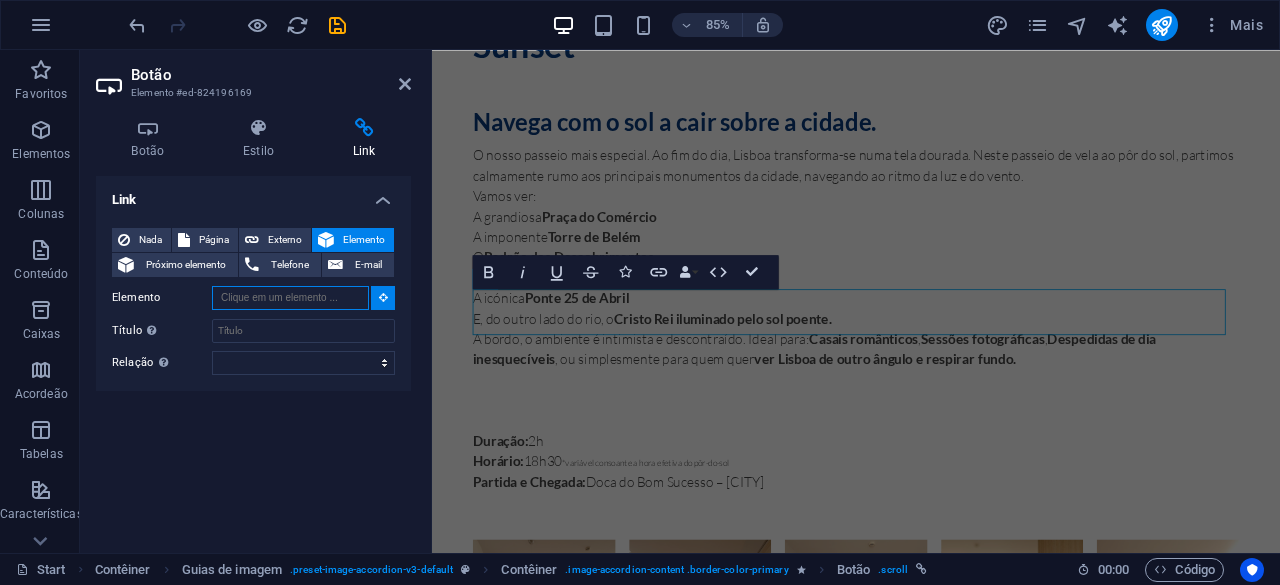paste on "#ed-824196247" 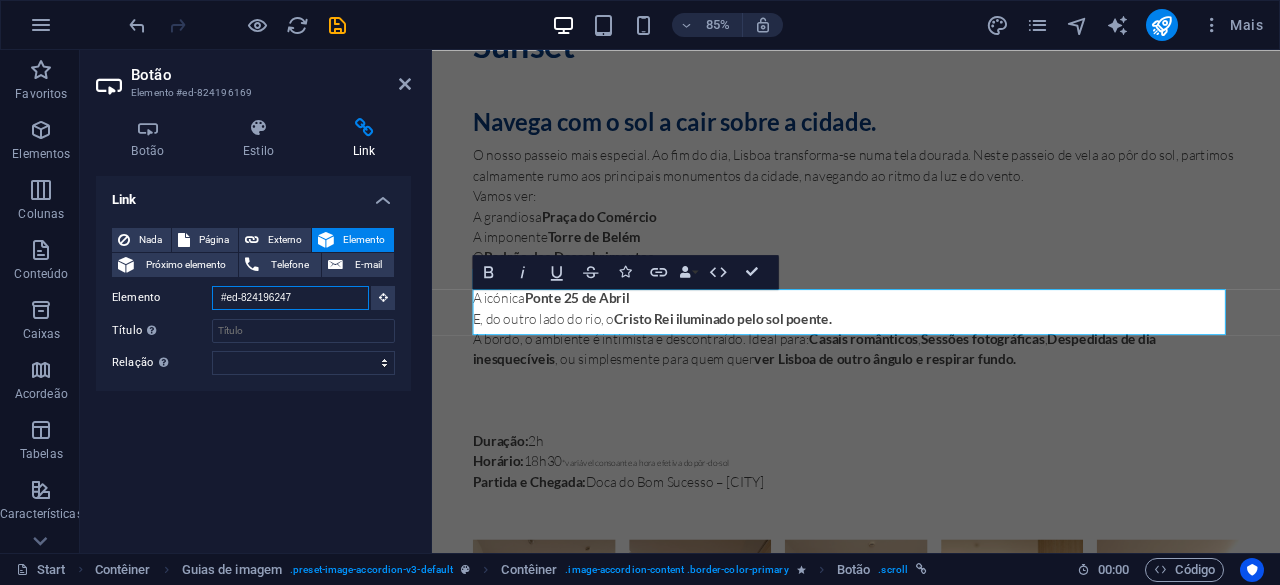 type on "#ed-824196247" 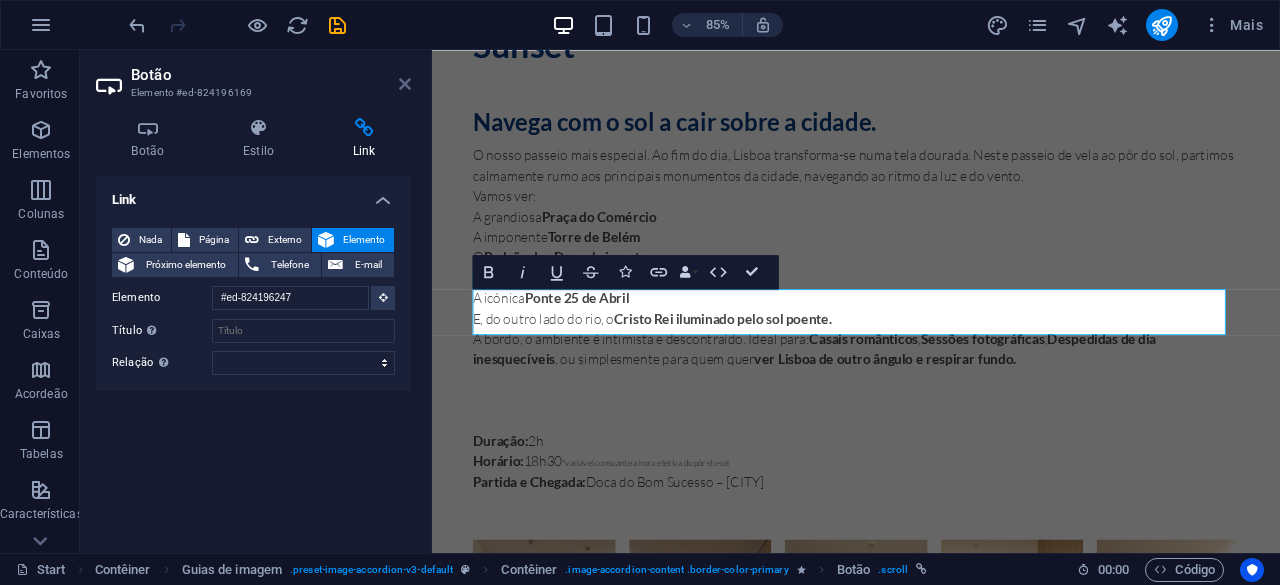 drag, startPoint x: 400, startPoint y: 91, endPoint x: 388, endPoint y: 79, distance: 16.970562 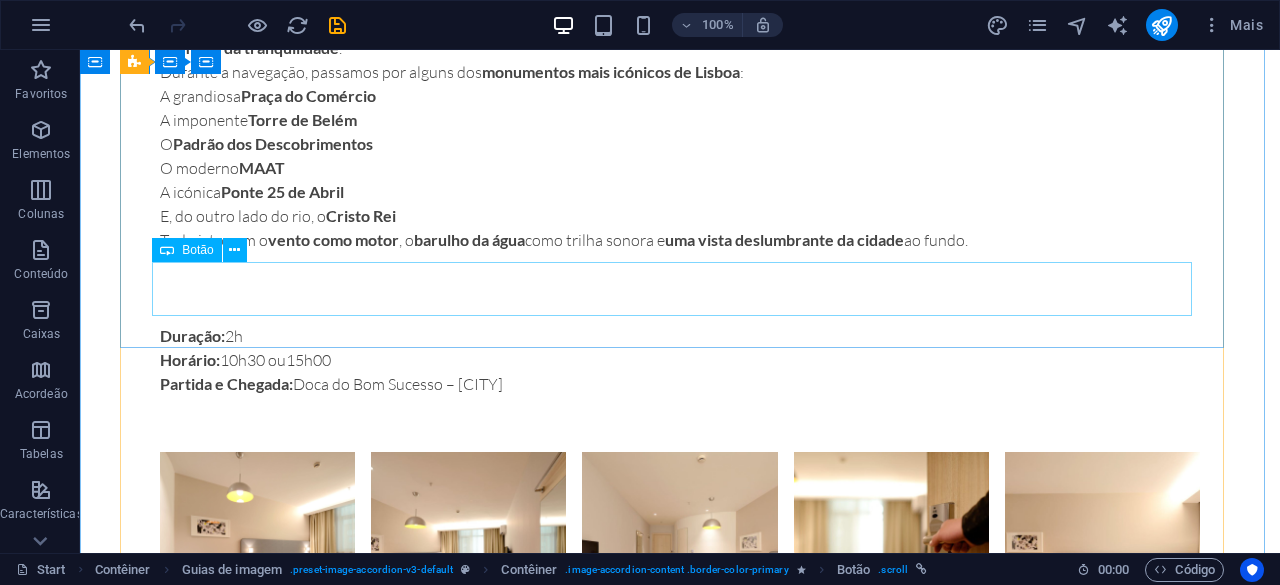 scroll, scrollTop: 2976, scrollLeft: 0, axis: vertical 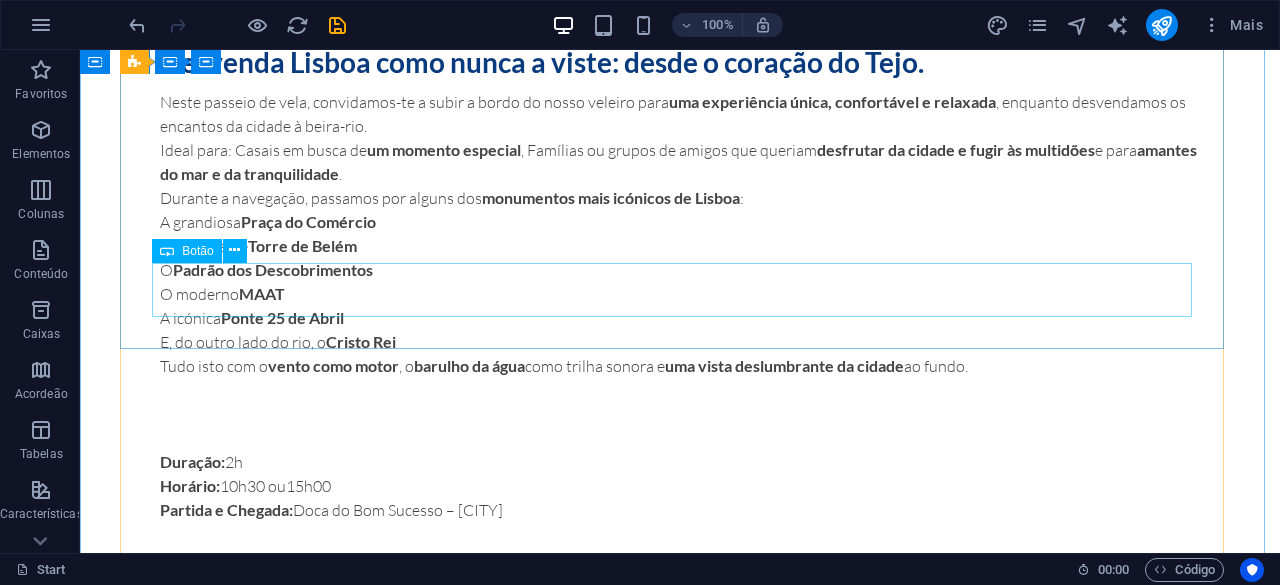 click on "Book now" at bounding box center (680, 1559) 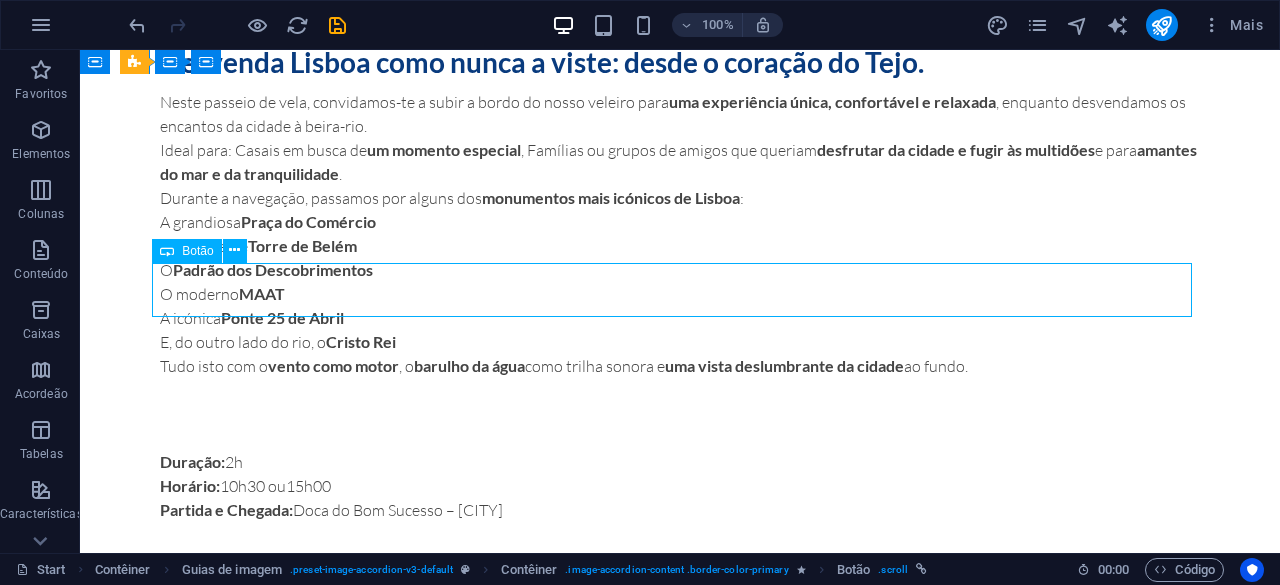 click on "Book now" at bounding box center (680, 1559) 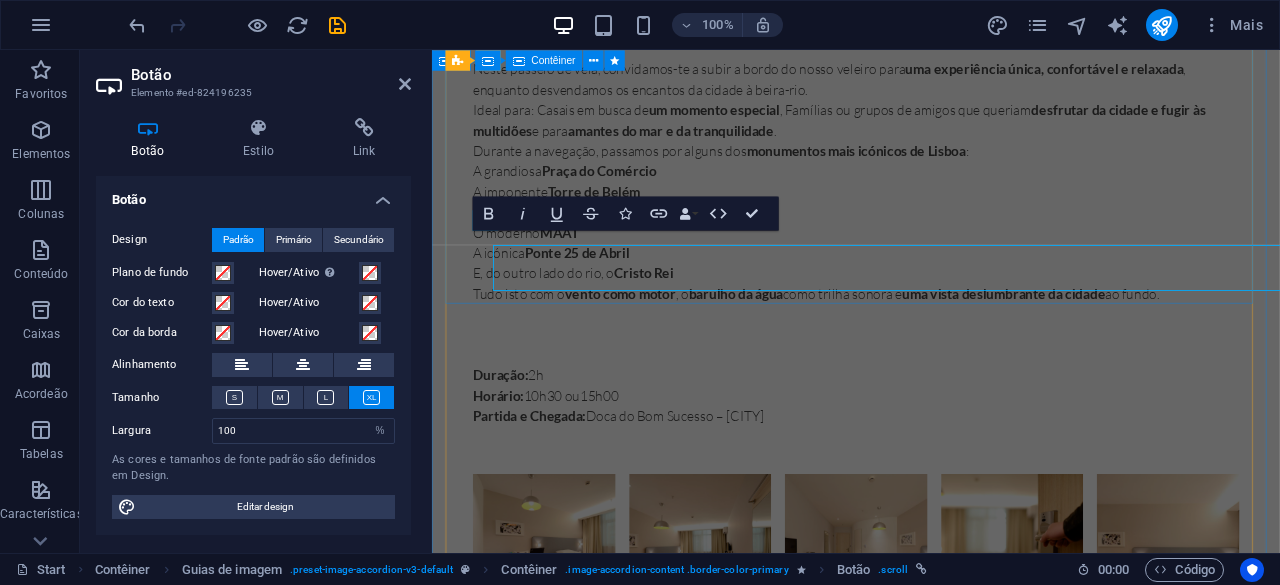 scroll, scrollTop: 2959, scrollLeft: 0, axis: vertical 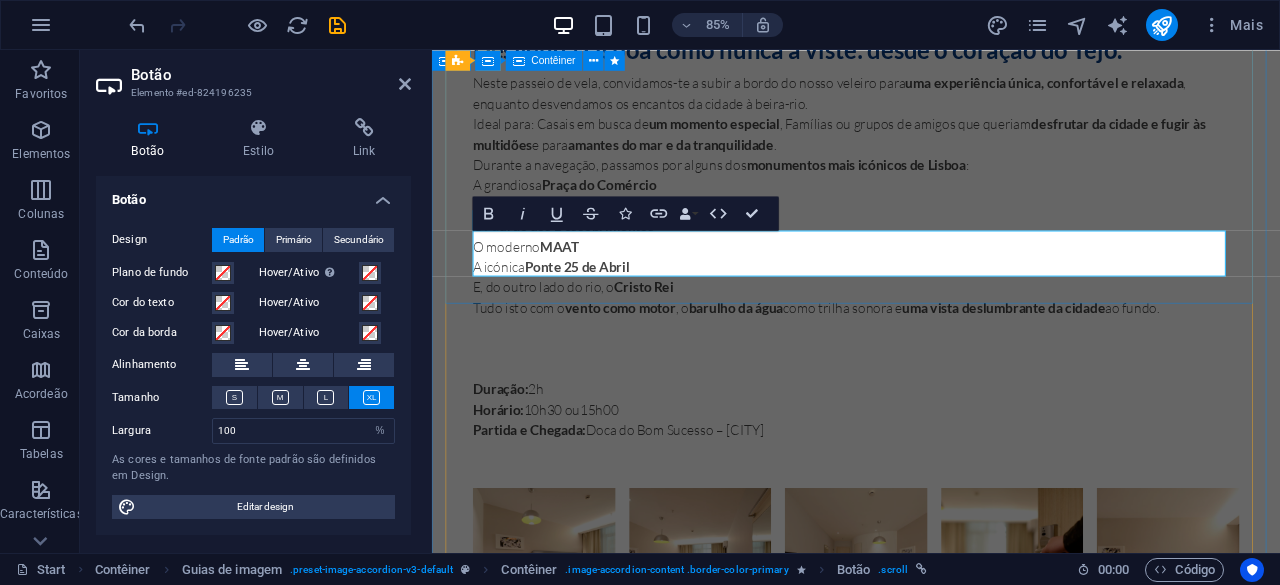 click on "Book now" at bounding box center (931, 1565) 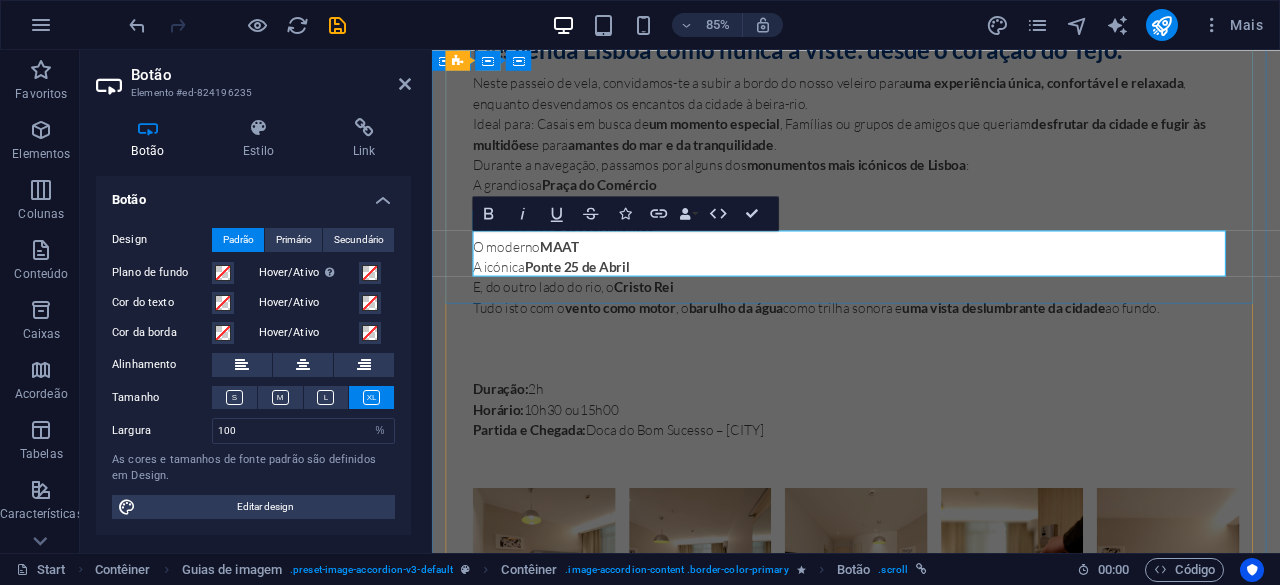 click on "Book now" at bounding box center (931, 1565) 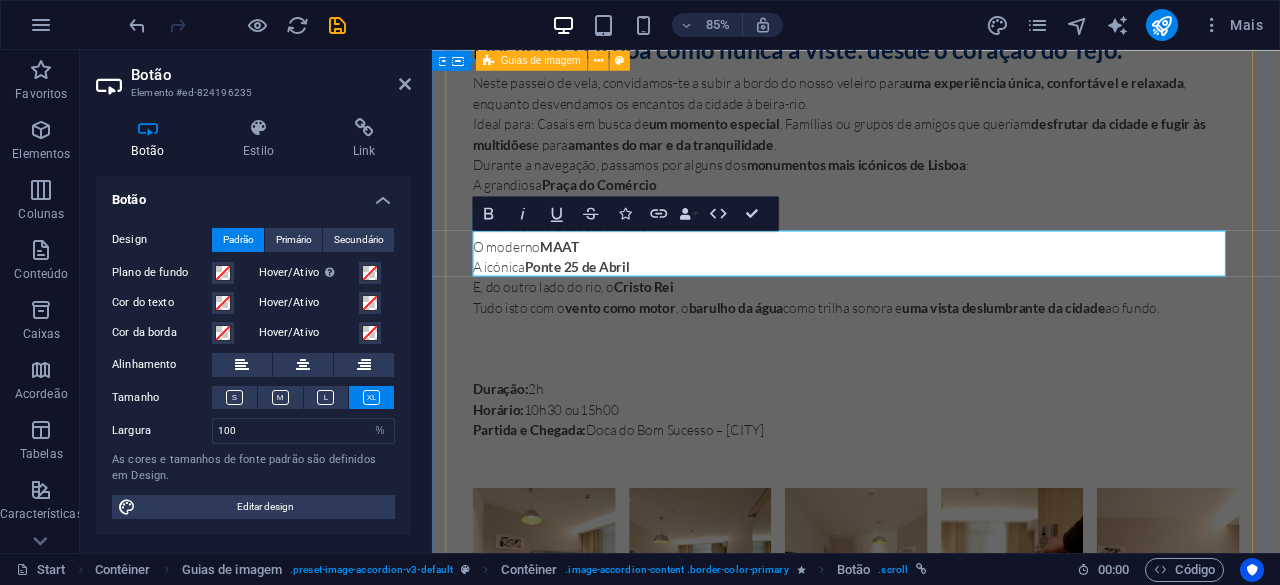 type 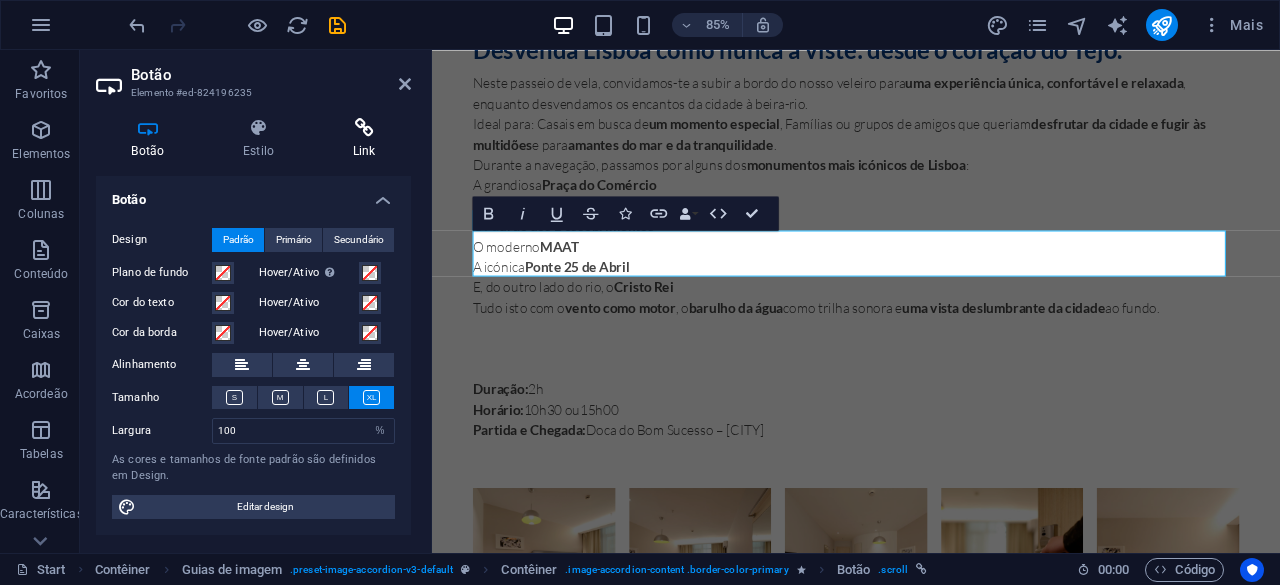 click on "Link" at bounding box center [364, 139] 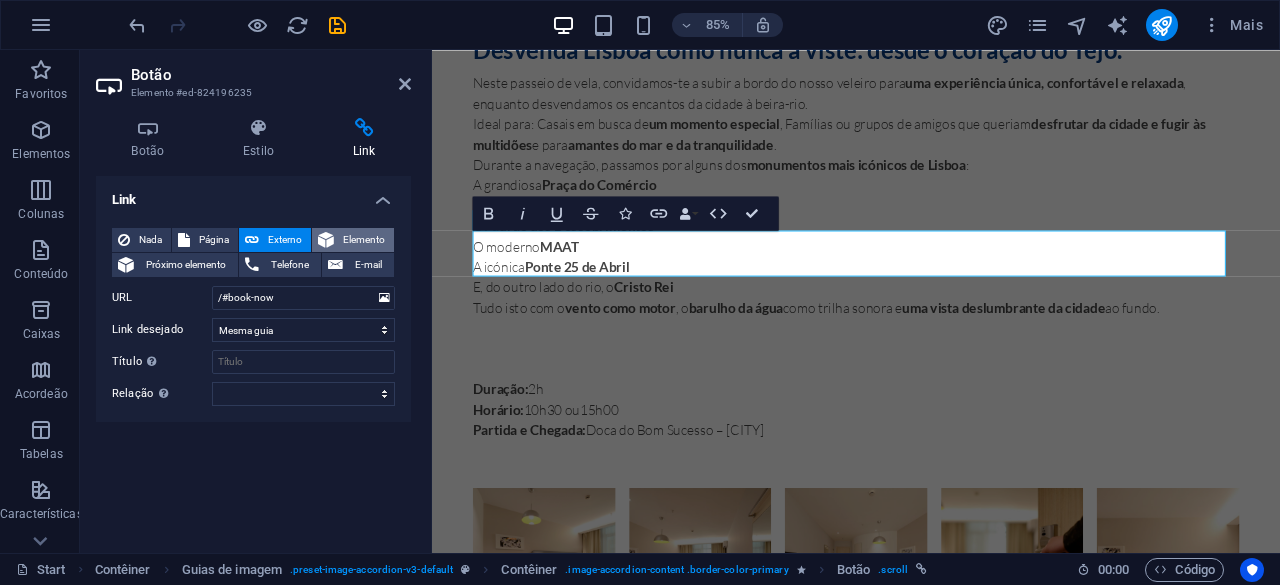 click on "Elemento" at bounding box center (353, 240) 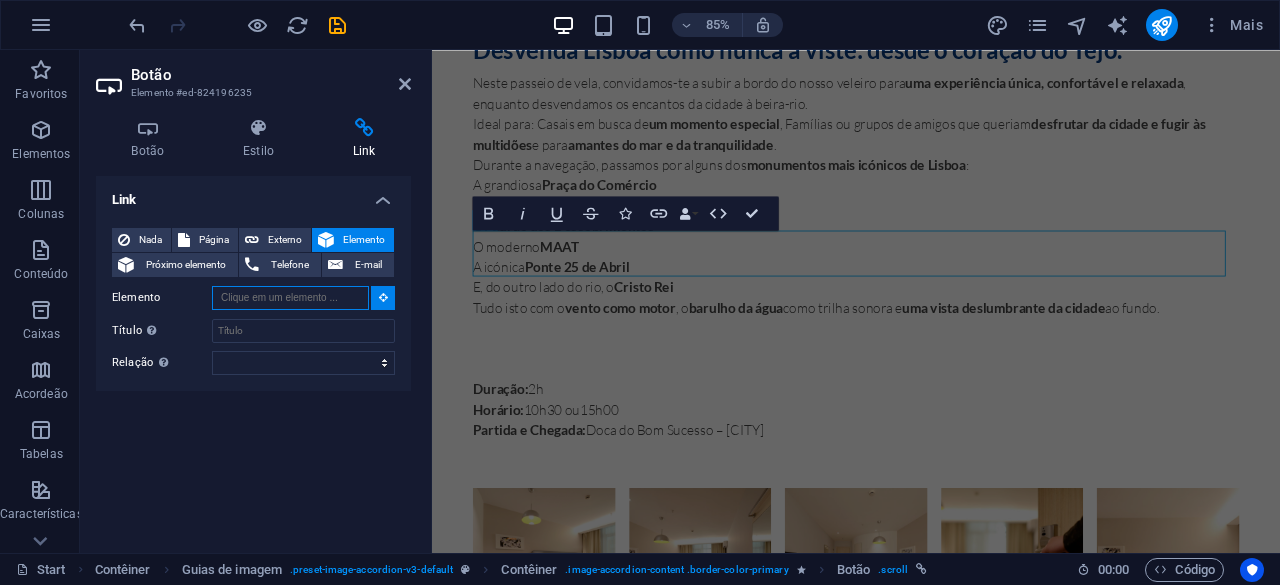 paste on "#ed-824196247" 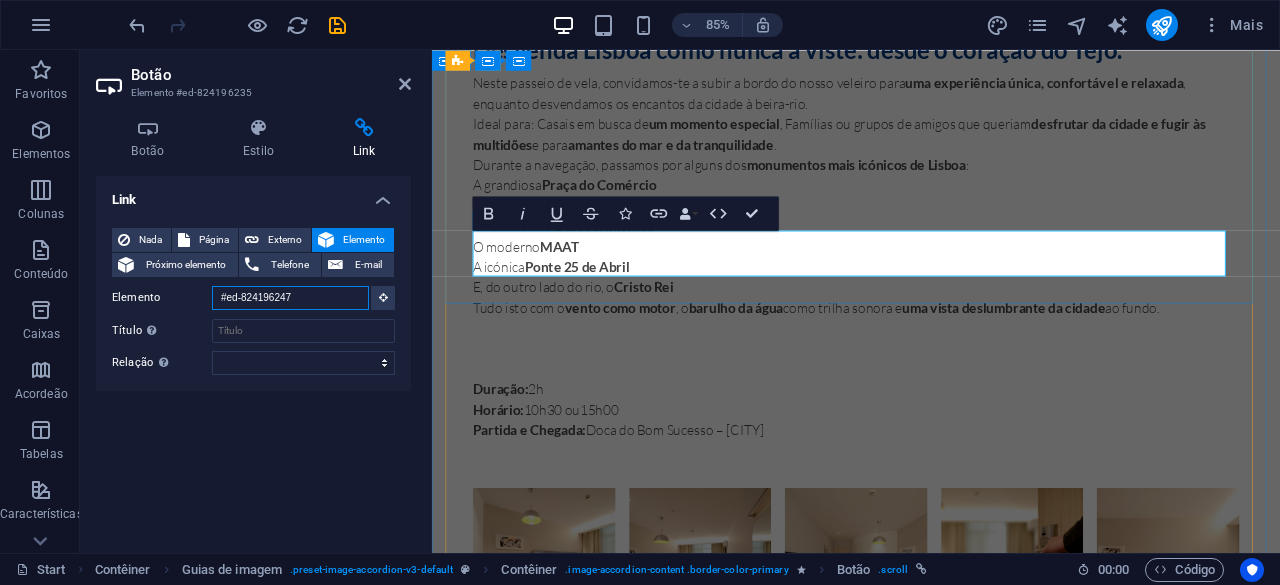 type on "#ed-824196247" 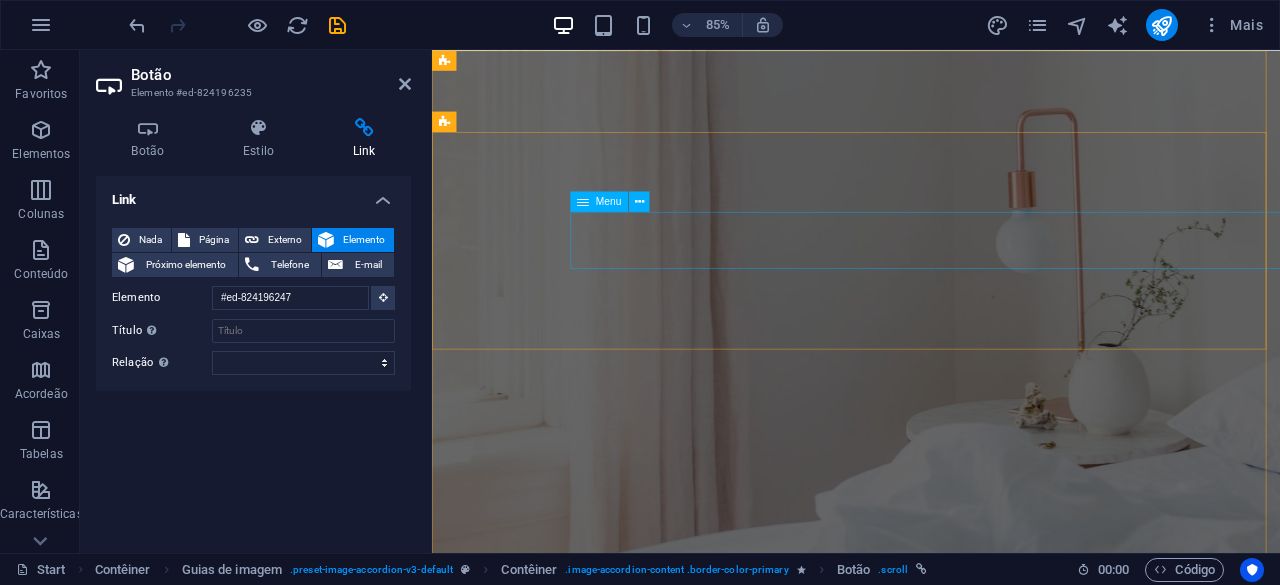 scroll, scrollTop: 600, scrollLeft: 0, axis: vertical 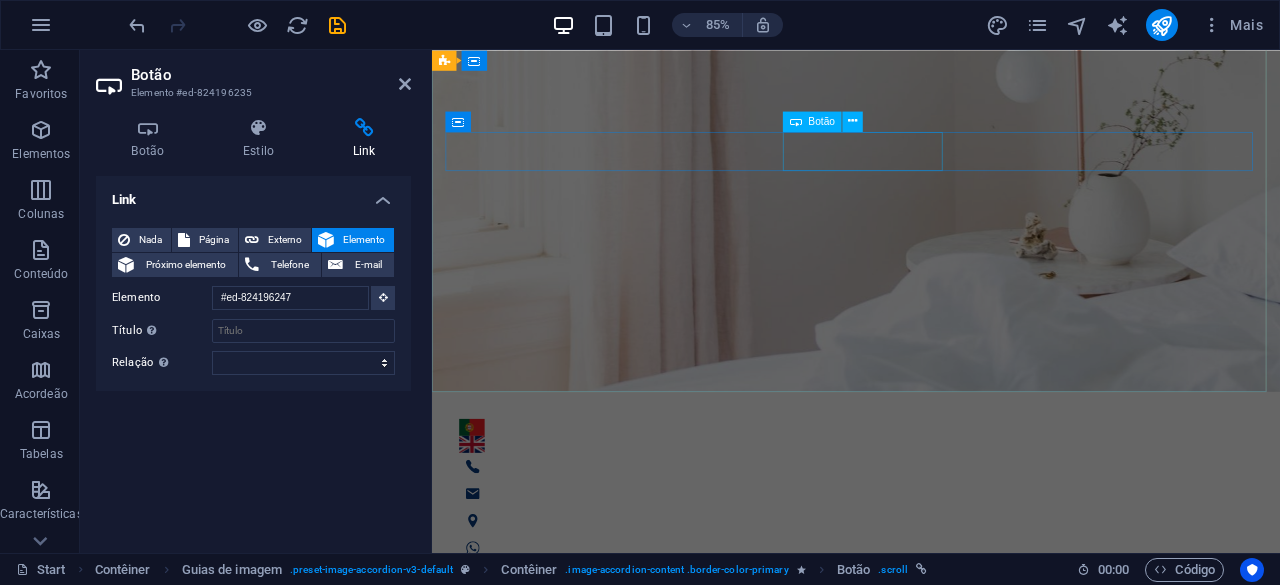 click on "BOOK NOW" at bounding box center [947, 1427] 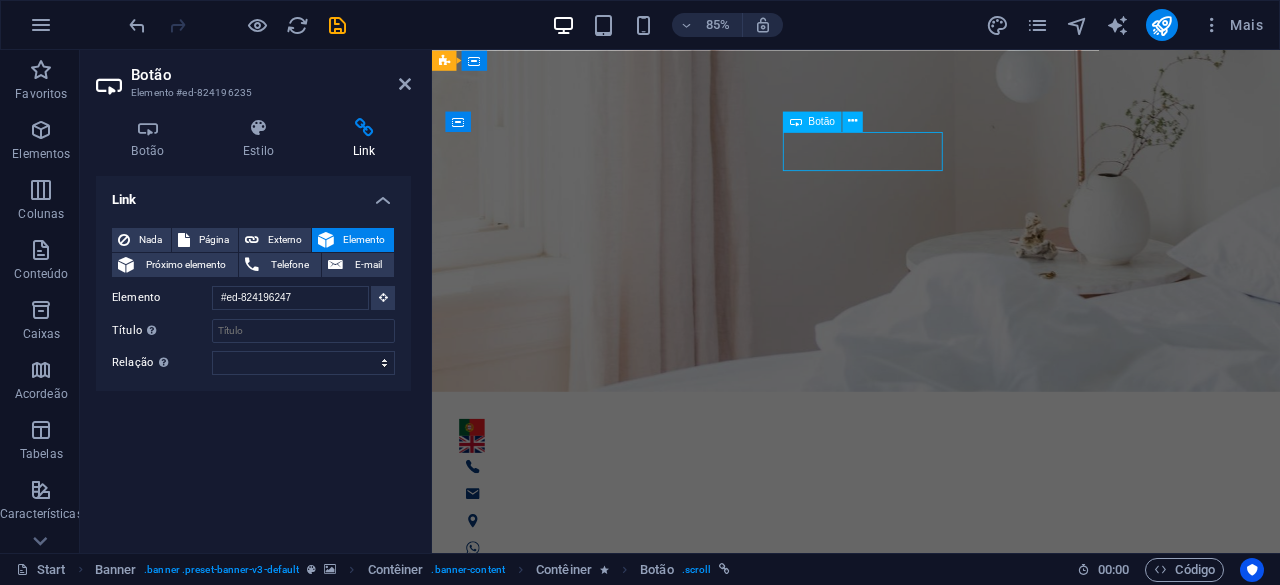 click on "BOOK NOW" at bounding box center [947, 1427] 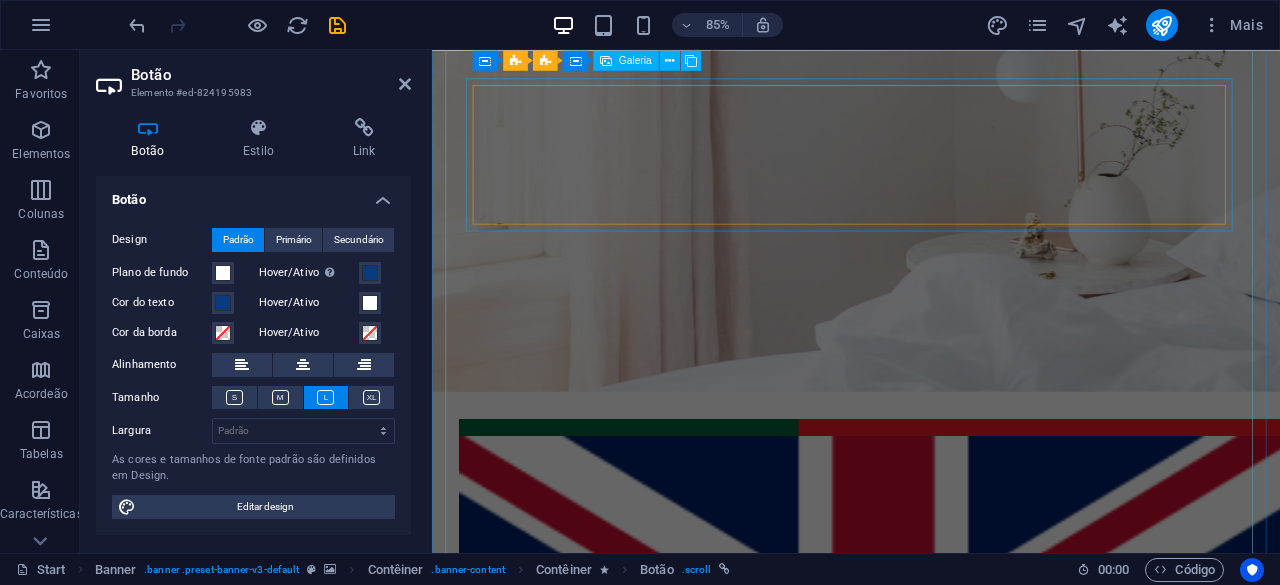 scroll, scrollTop: 422, scrollLeft: 0, axis: vertical 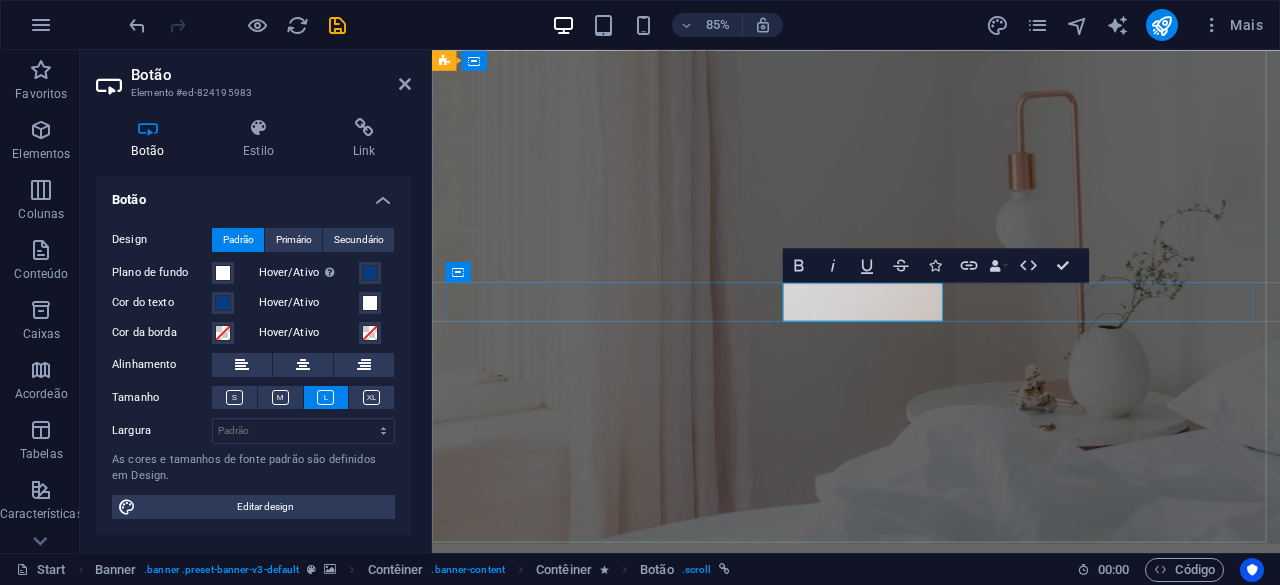 click on "BOOK NOW" at bounding box center (562, 1605) 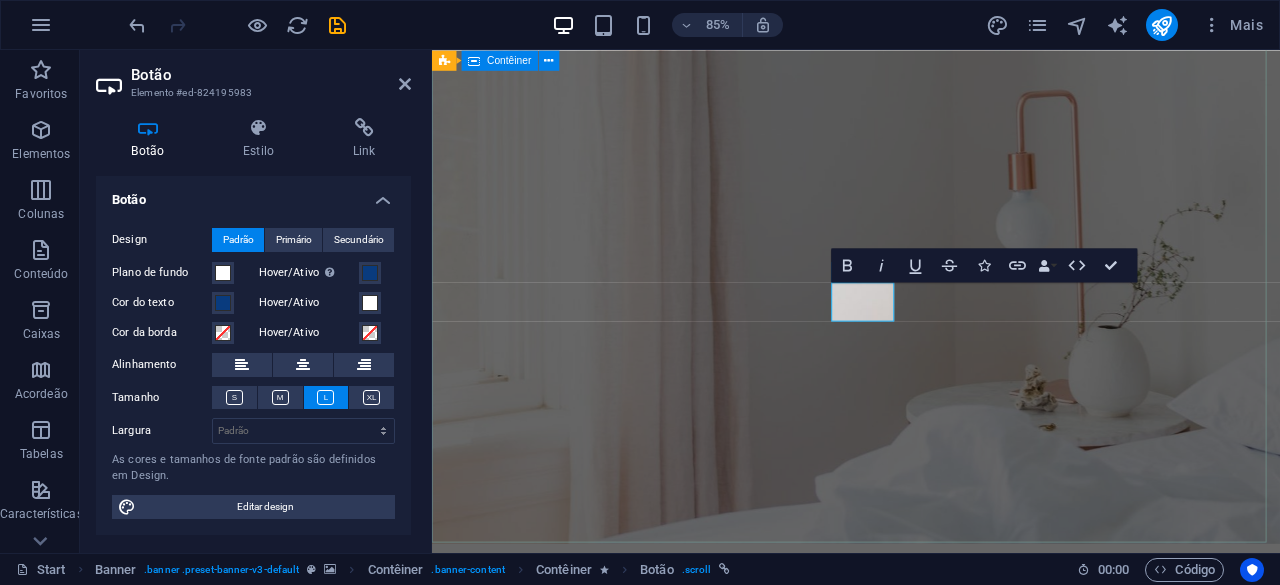 type 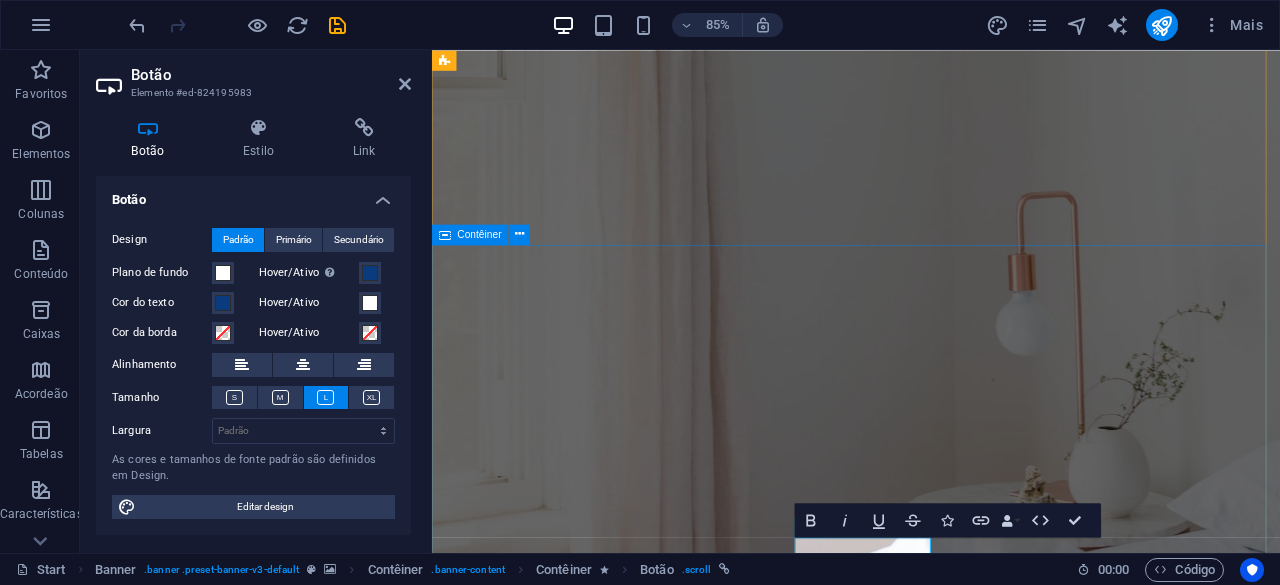 scroll, scrollTop: 322, scrollLeft: 0, axis: vertical 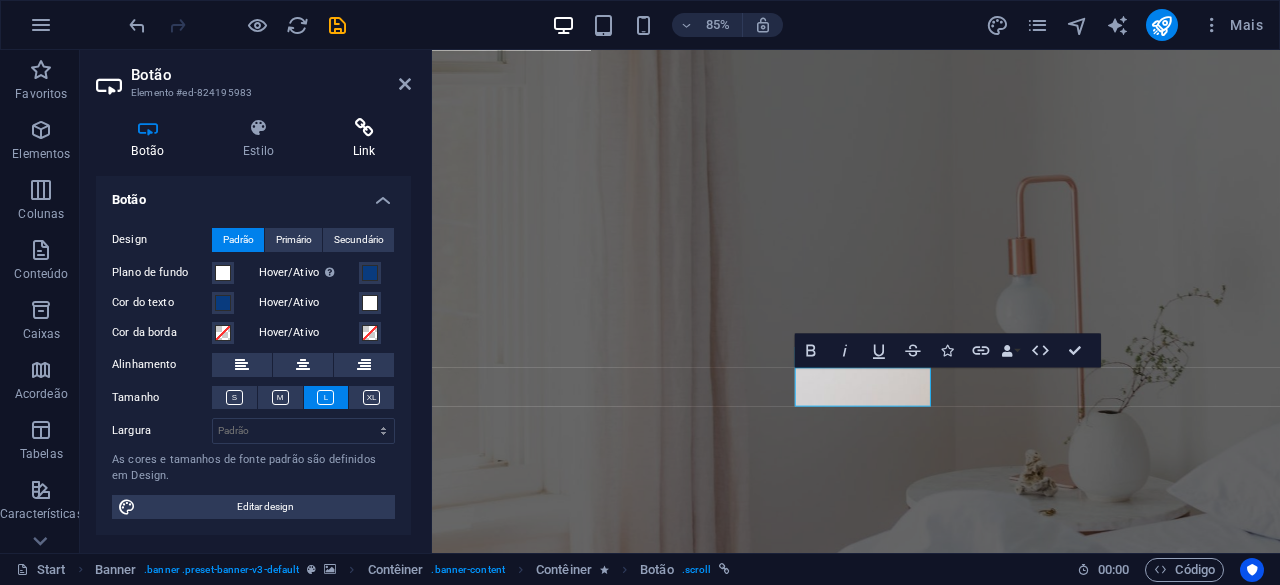 click on "Link" at bounding box center [364, 139] 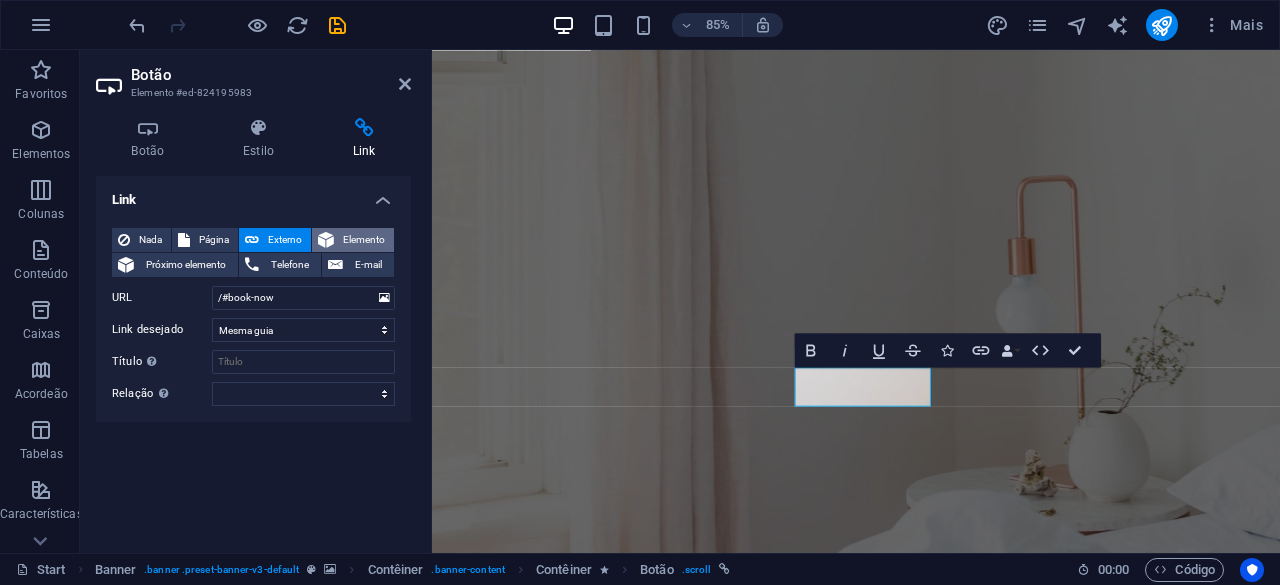 click on "Elemento" at bounding box center (364, 240) 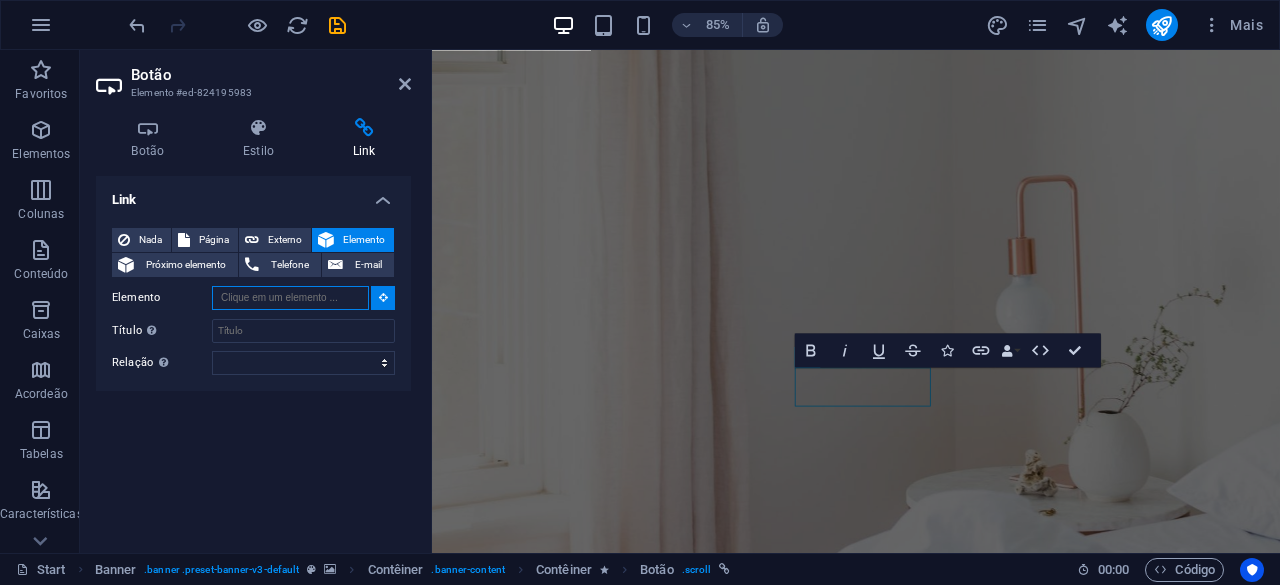 paste on "#ed-824196247" 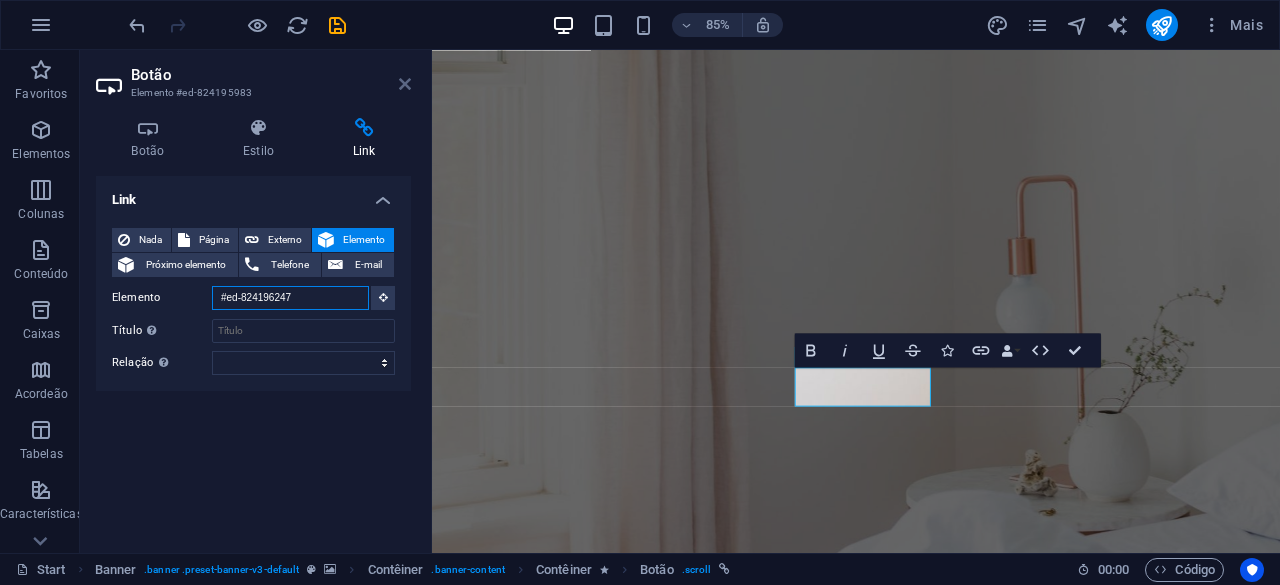 type on "#ed-824196247" 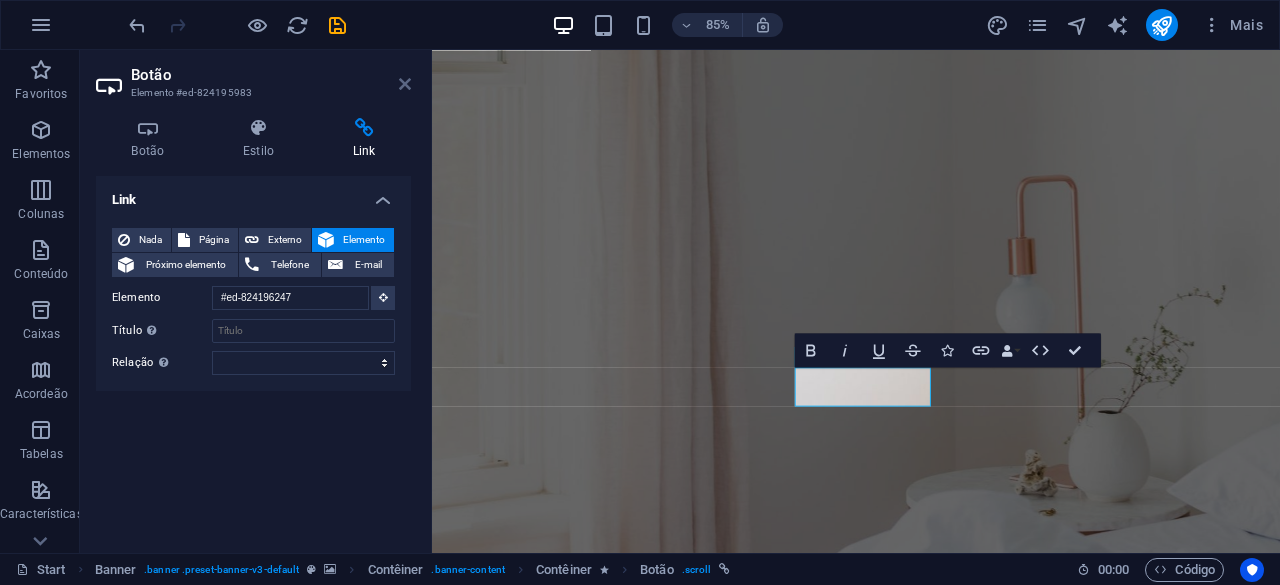 click at bounding box center (405, 84) 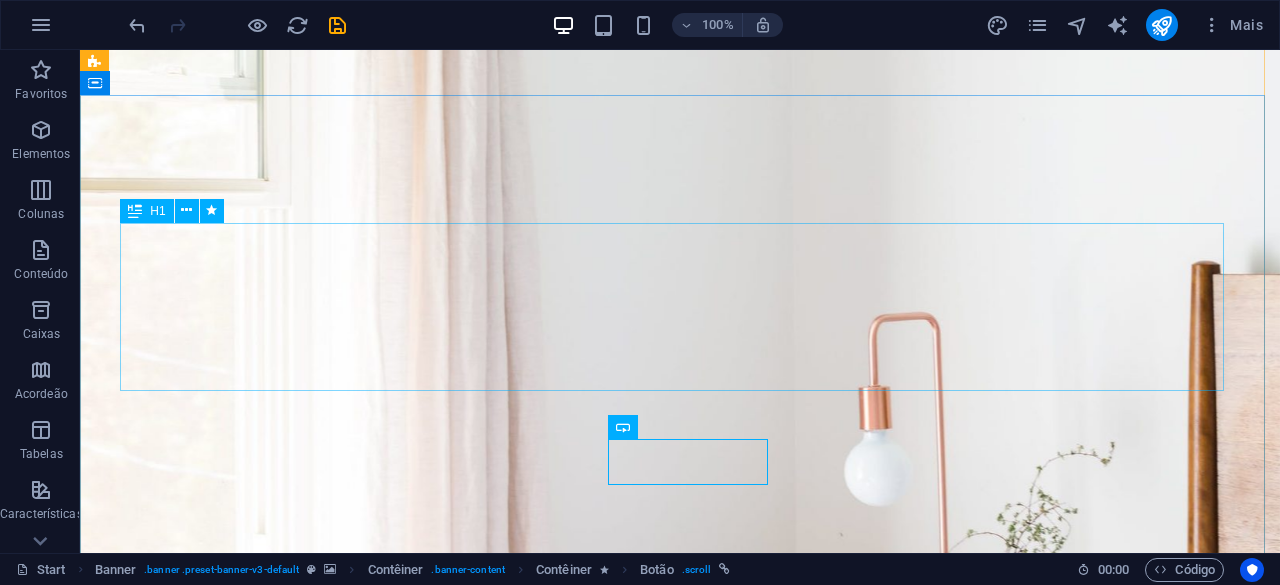 scroll, scrollTop: 122, scrollLeft: 0, axis: vertical 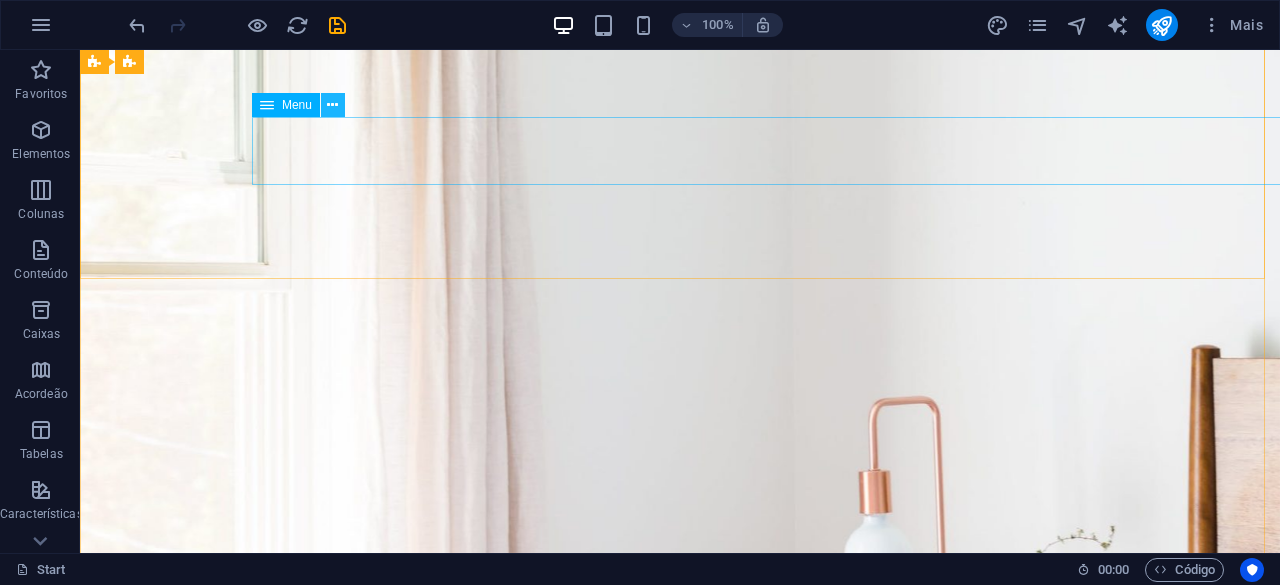 click at bounding box center [332, 105] 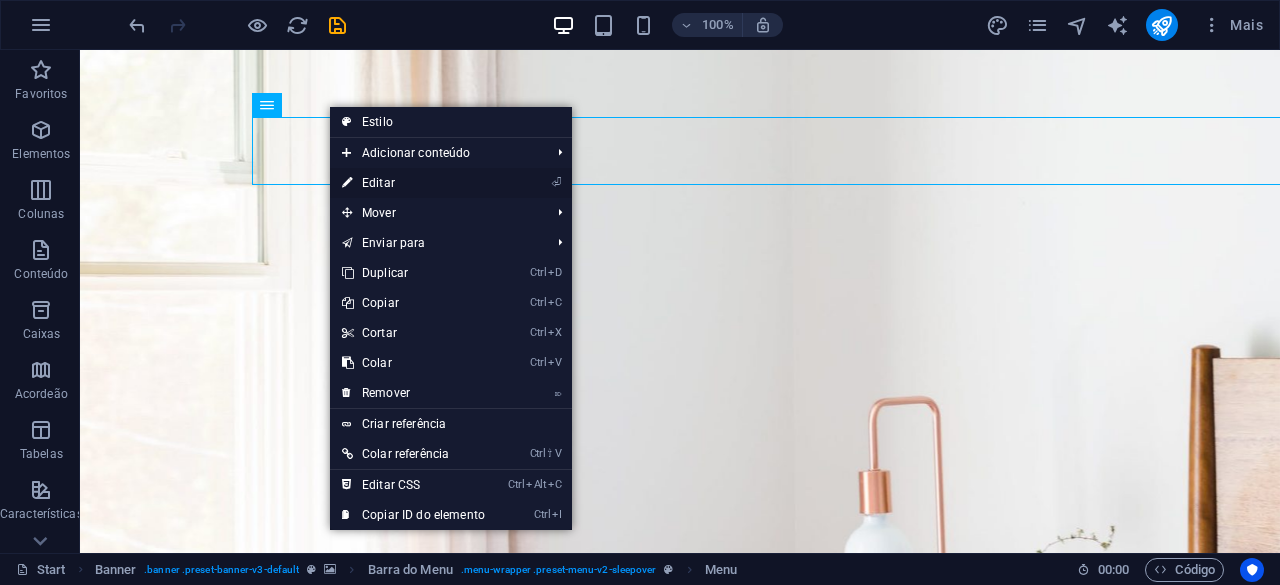 click on "⏎  Editar" at bounding box center [413, 183] 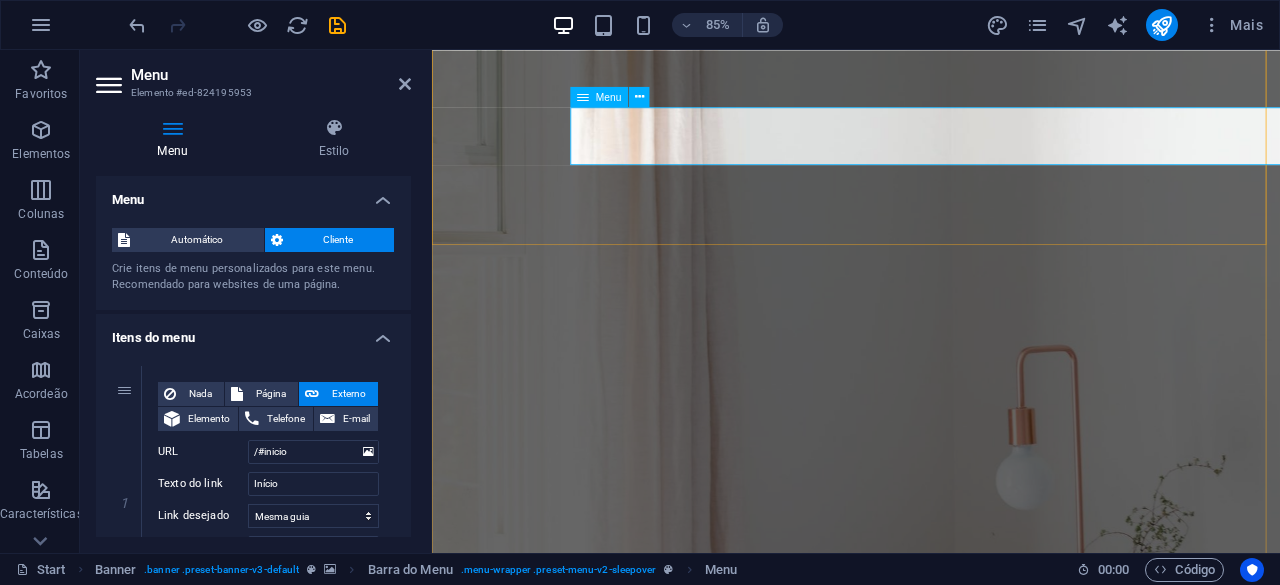 click on "Início Sobre Nós Serviços Contacos" at bounding box center [930, 1493] 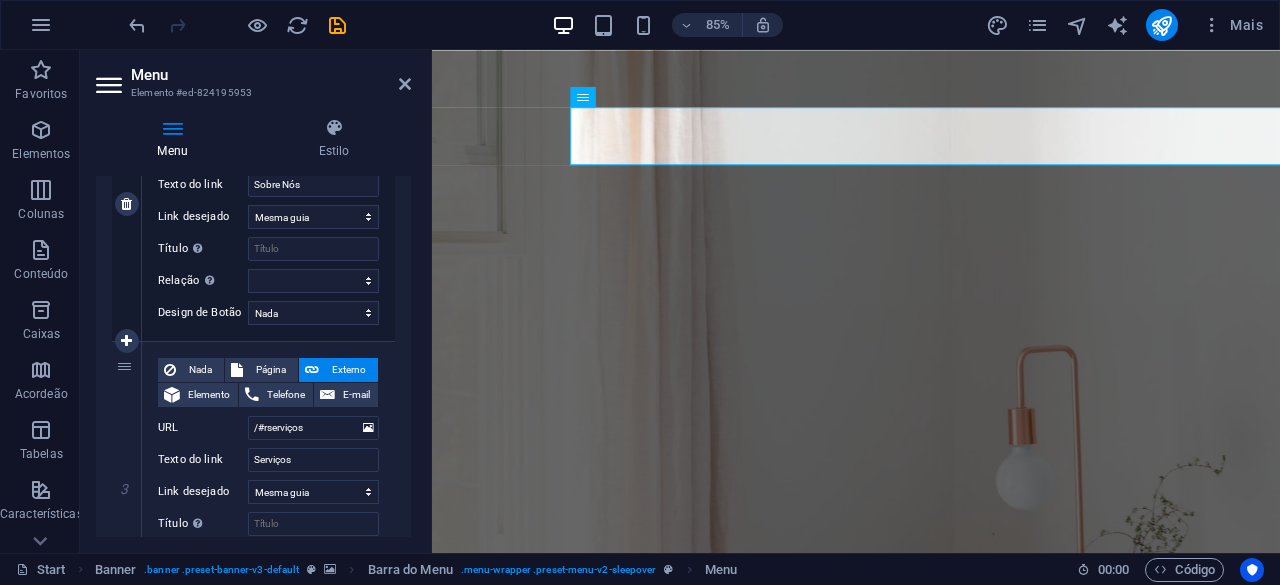 scroll, scrollTop: 600, scrollLeft: 0, axis: vertical 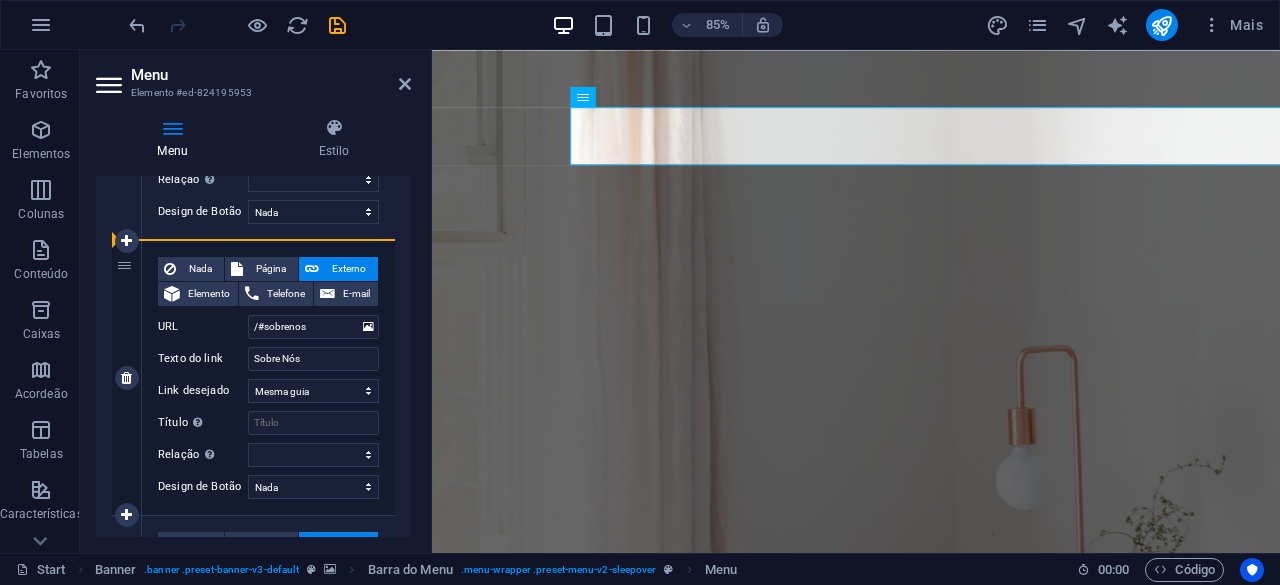 drag, startPoint x: 124, startPoint y: 349, endPoint x: 142, endPoint y: 246, distance: 104.56099 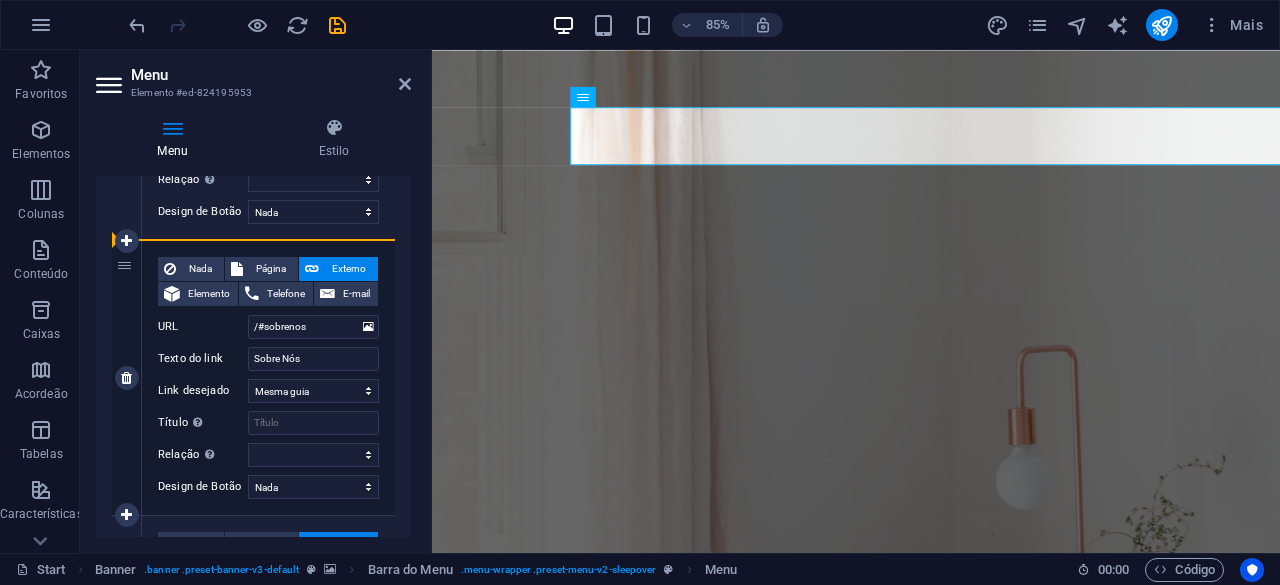 click on "1 Nada Página Externo Elemento Telefone E-mail Página Start Legal Notice Privacy Elemento
URL /#inicio Telefone E-mail Texto do link Início Link desejado Nova guia Mesma guia Sobreposição Título A descrição adicional do link não deve ser igual ao texto do link. O título é geralmente mostrado como um texto de dica de ferramenta quando o mouse se move sobre o elemento. Deixe em branco se tiver dúvidas. Relação Define o  relacionamento deste link com o destino do link . Por exemplo, o valor "nofollow" instrui os mecanismos de pesquisa a não seguir o link. Pode ser deixado vazio. alternado autor guia de favoritos externo ajuda licença avançar nofollow noreferrer noopener prev busca marcar Design de Botão Nada Padrão Primário Secundário 2 Nada Página Externo Elemento Telefone E-mail Página Start Legal Notice Privacy Elemento
URL /#sobrenos Telefone E-mail Texto do link Sobre Nós Link desejado Nova guia Mesma guia Sobreposição Título autor 3" at bounding box center (253, 516) 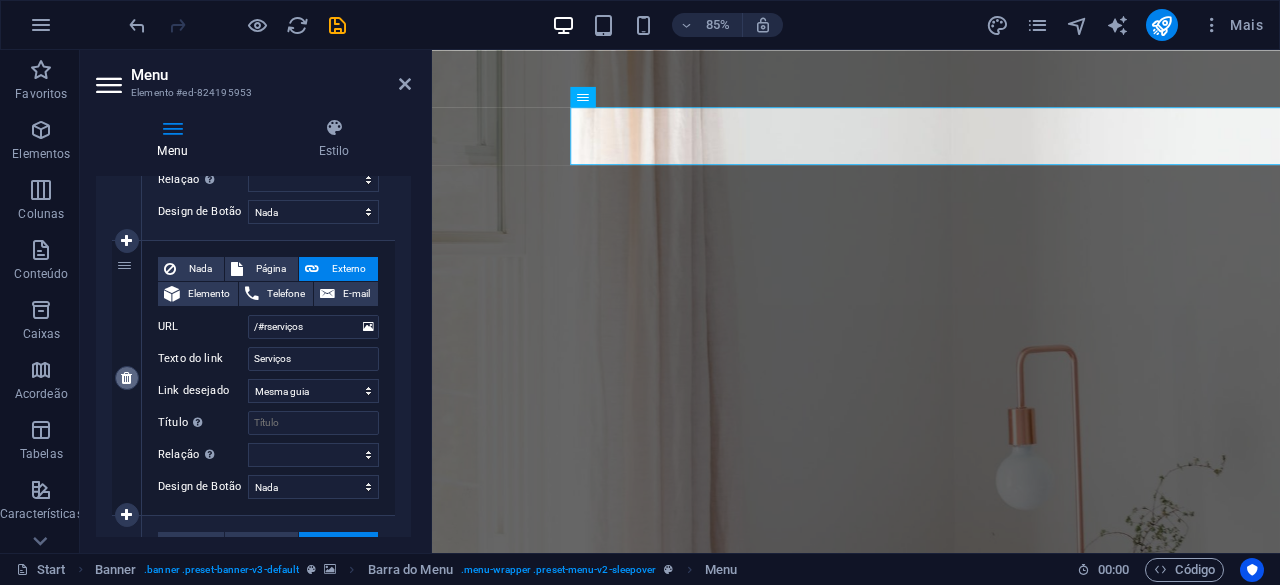 scroll, scrollTop: 500, scrollLeft: 0, axis: vertical 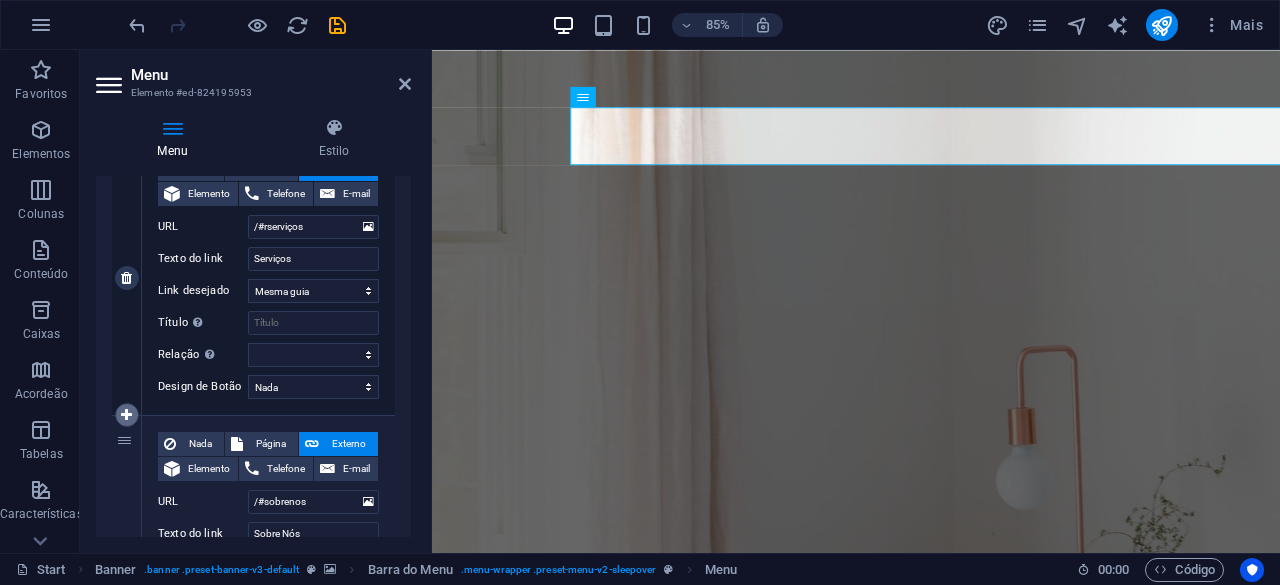 click at bounding box center [127, 415] 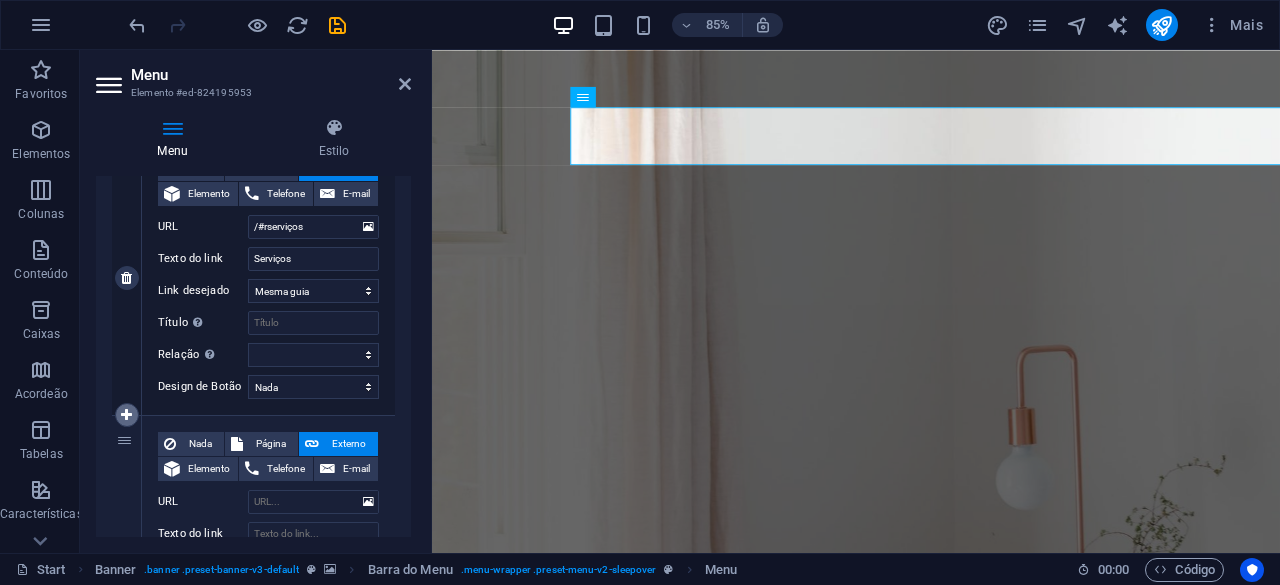 select 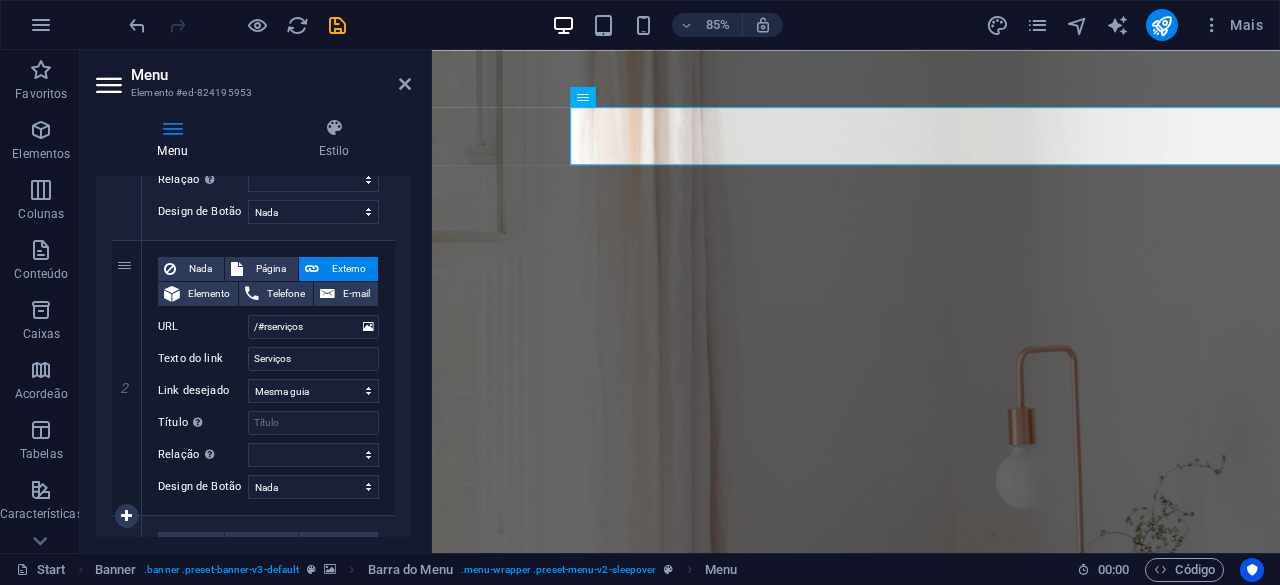 scroll, scrollTop: 600, scrollLeft: 0, axis: vertical 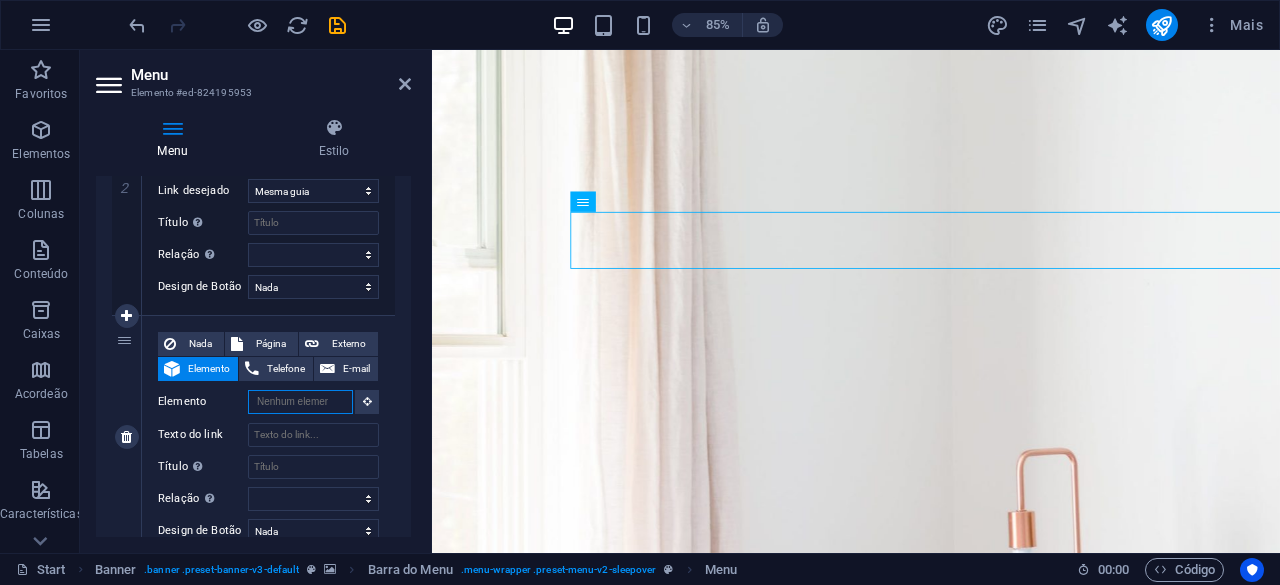 click on "Elemento" at bounding box center [300, 402] 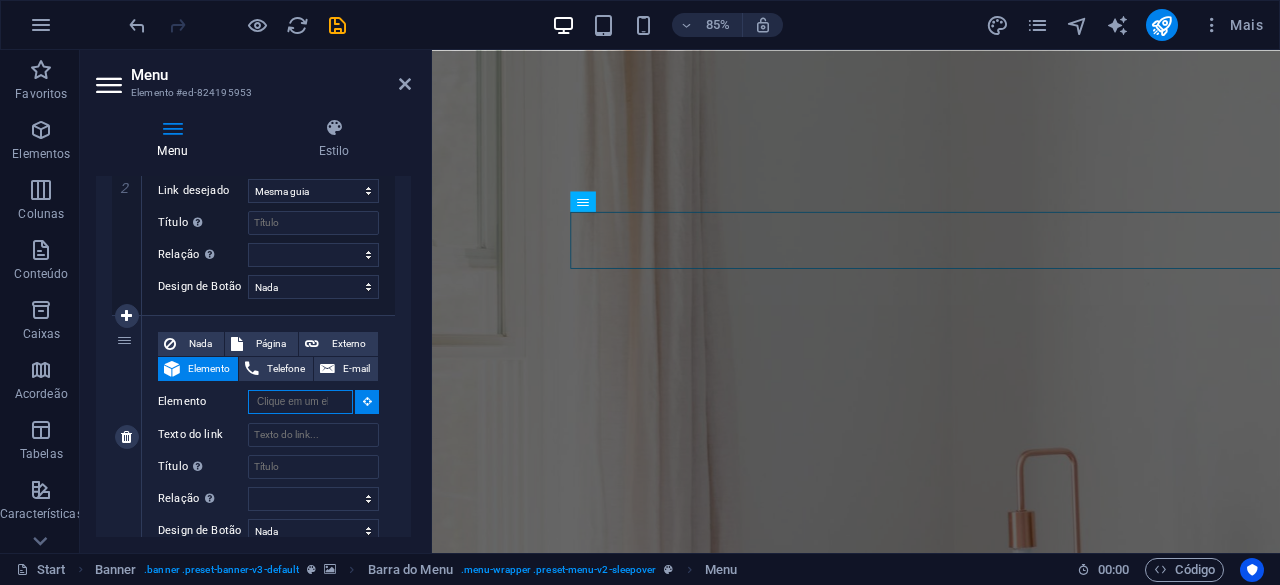 paste on "#ed-824196247" 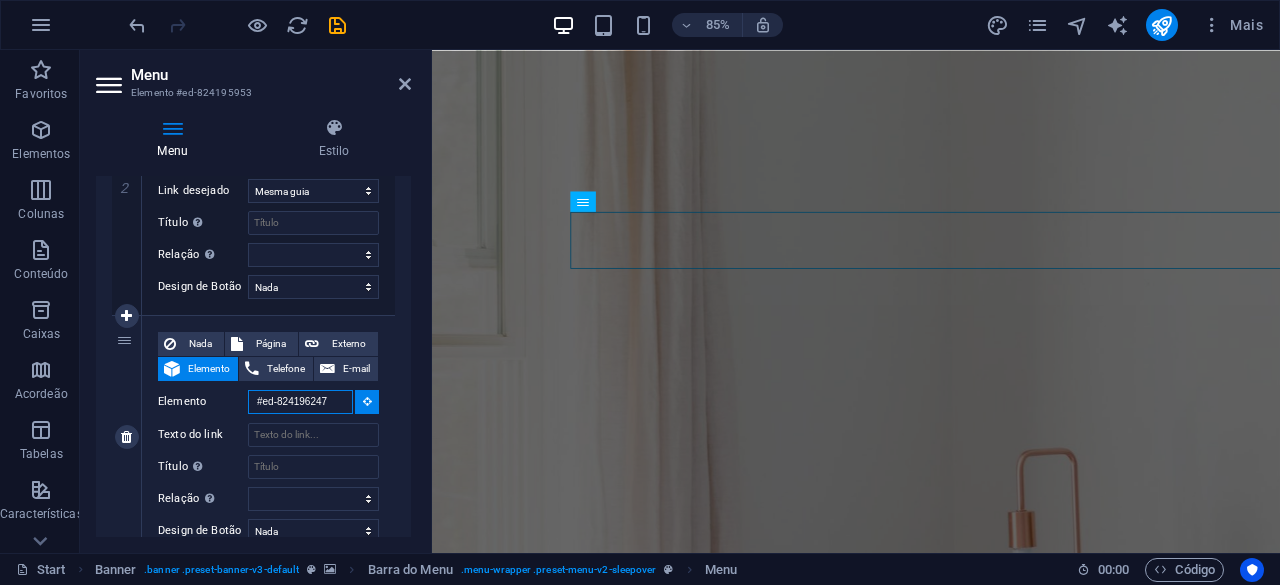 select 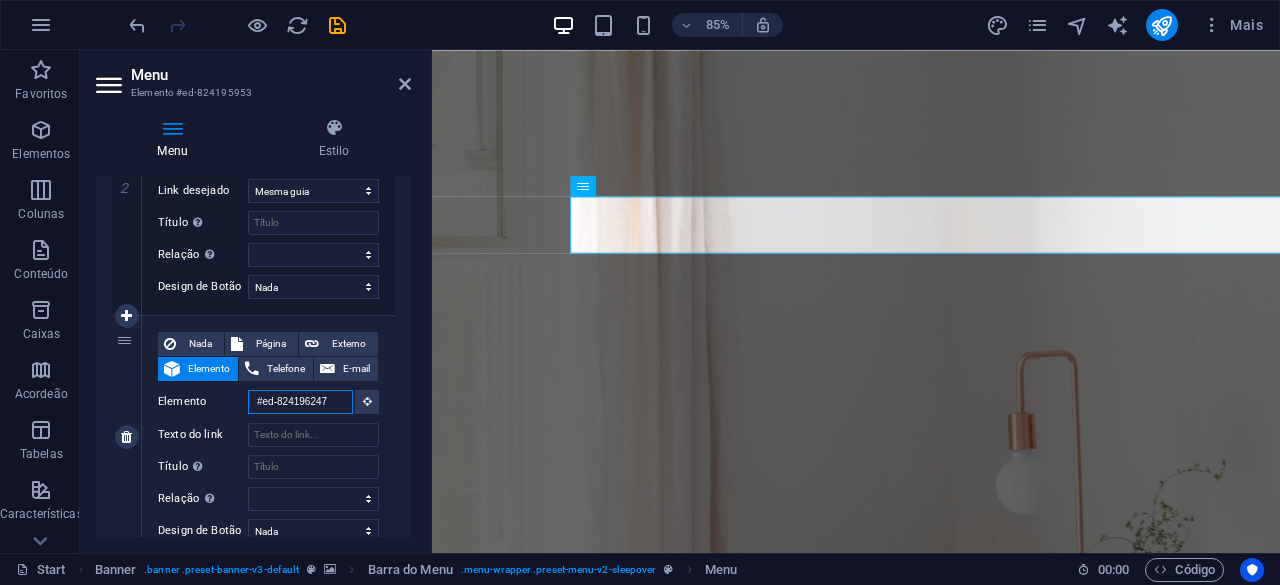 scroll, scrollTop: 122, scrollLeft: 0, axis: vertical 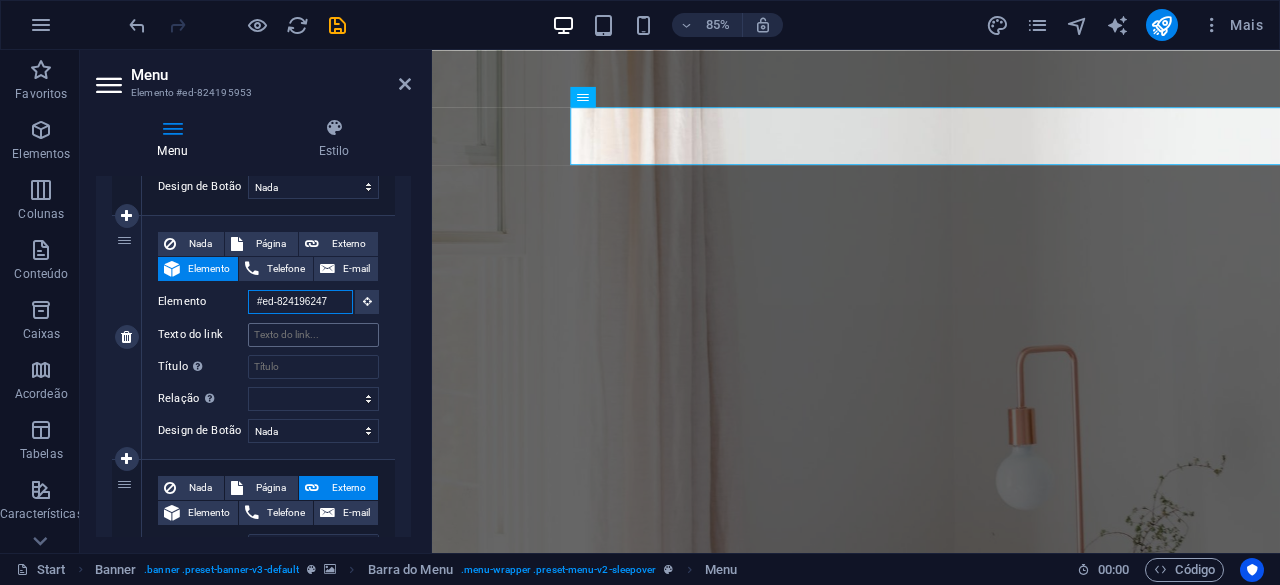 type on "#ed-824196247" 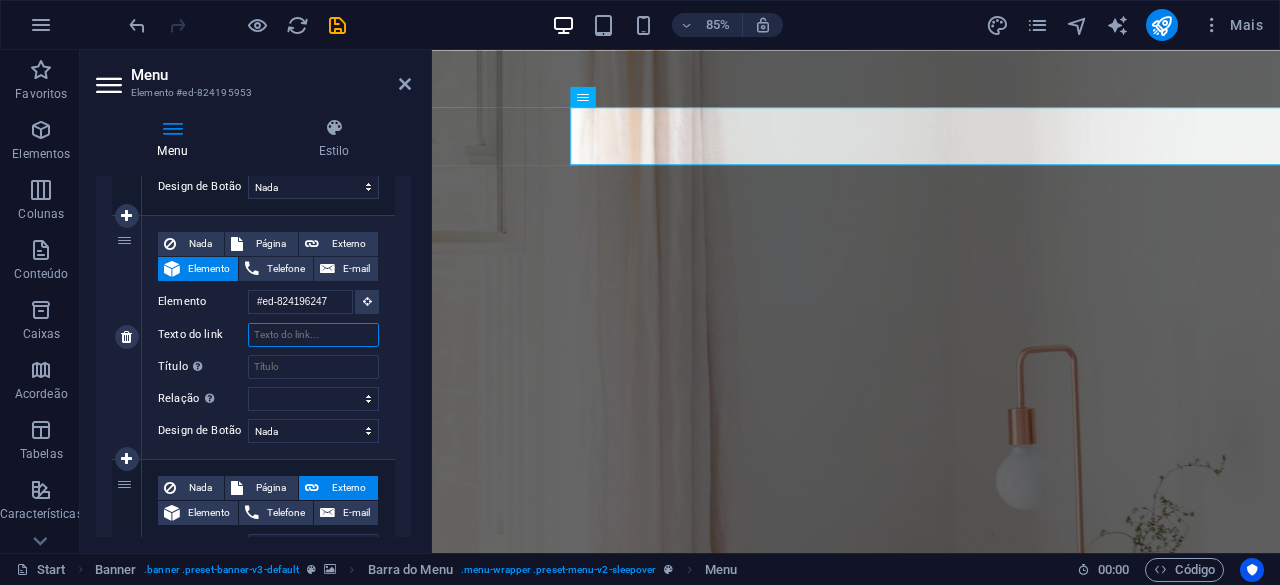 click on "Texto do link" at bounding box center [313, 335] 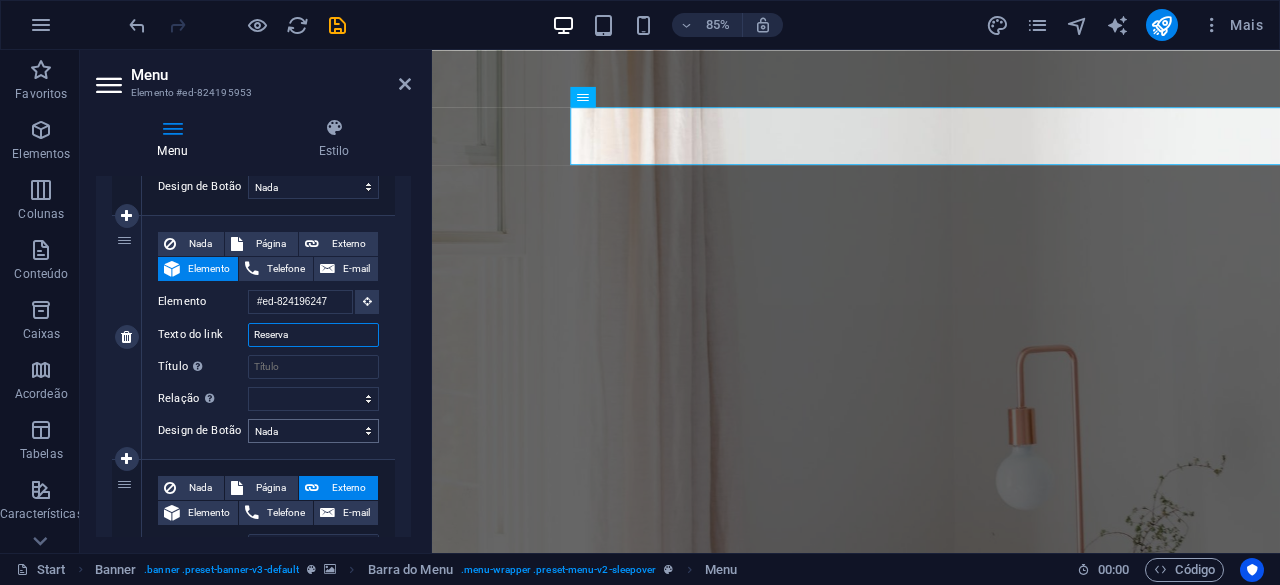 type on "Reservas" 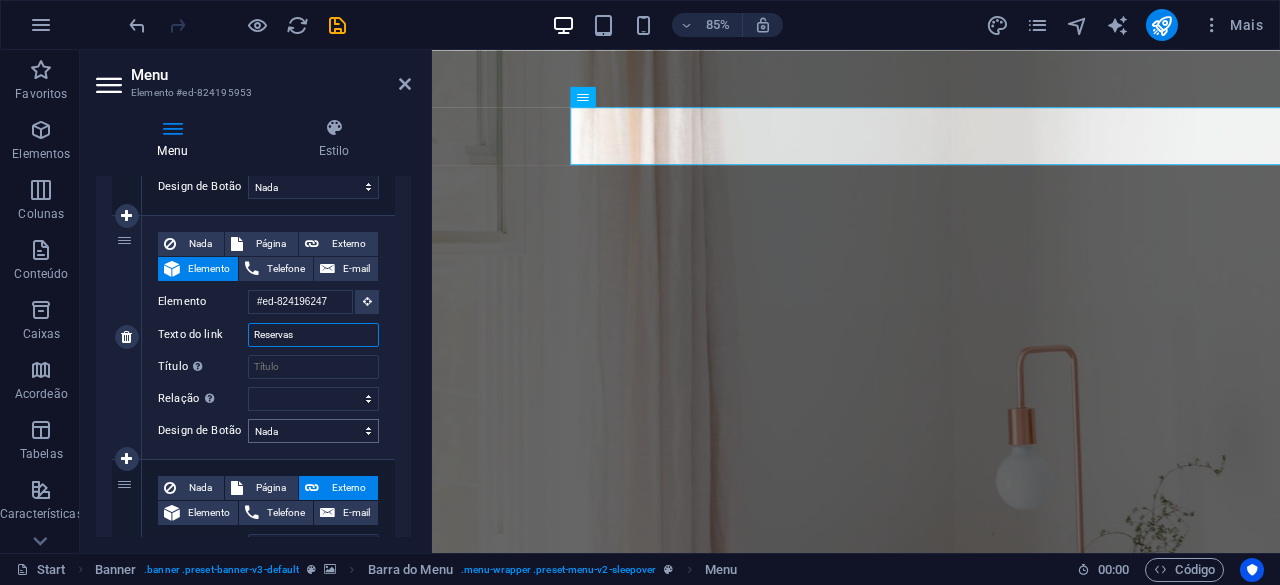 select 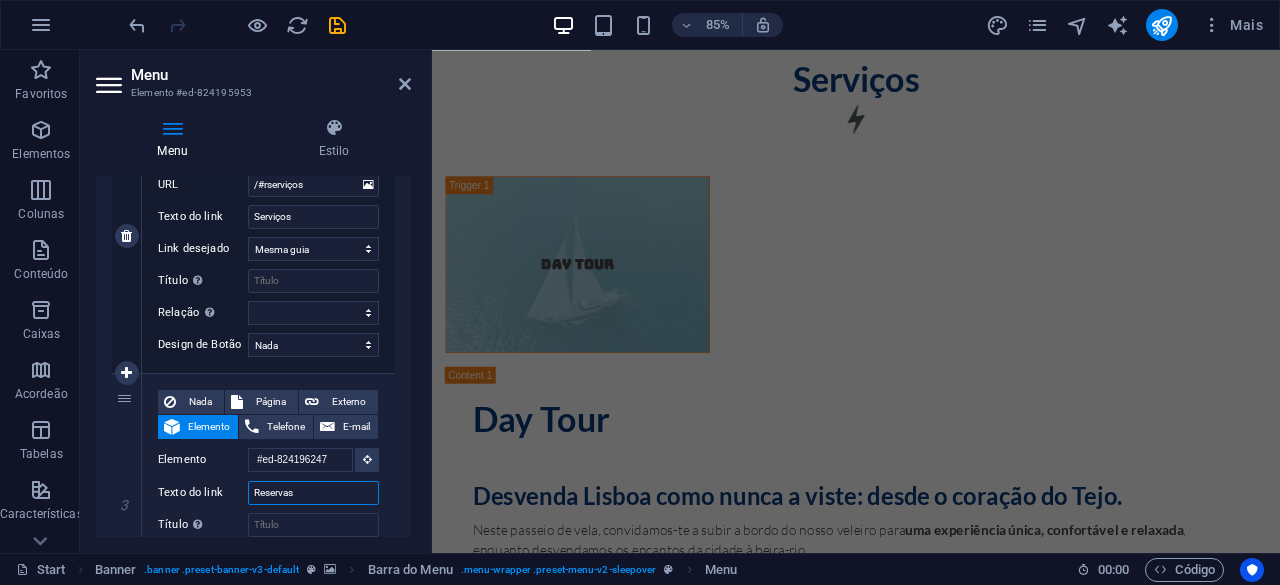 scroll, scrollTop: 122, scrollLeft: 0, axis: vertical 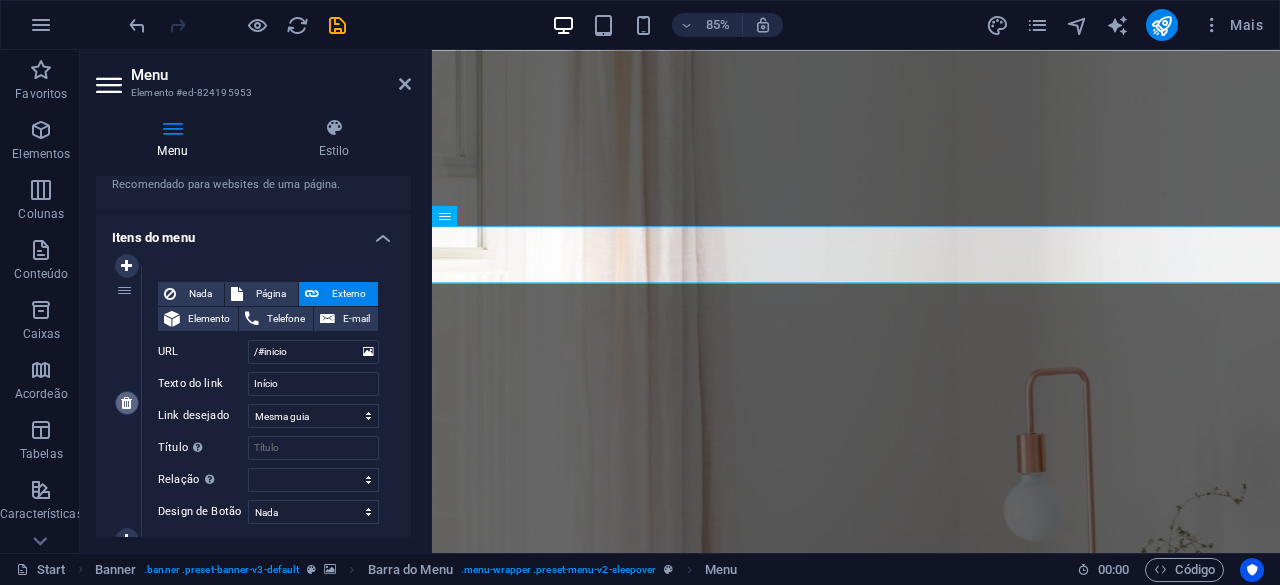 type on "Reservas" 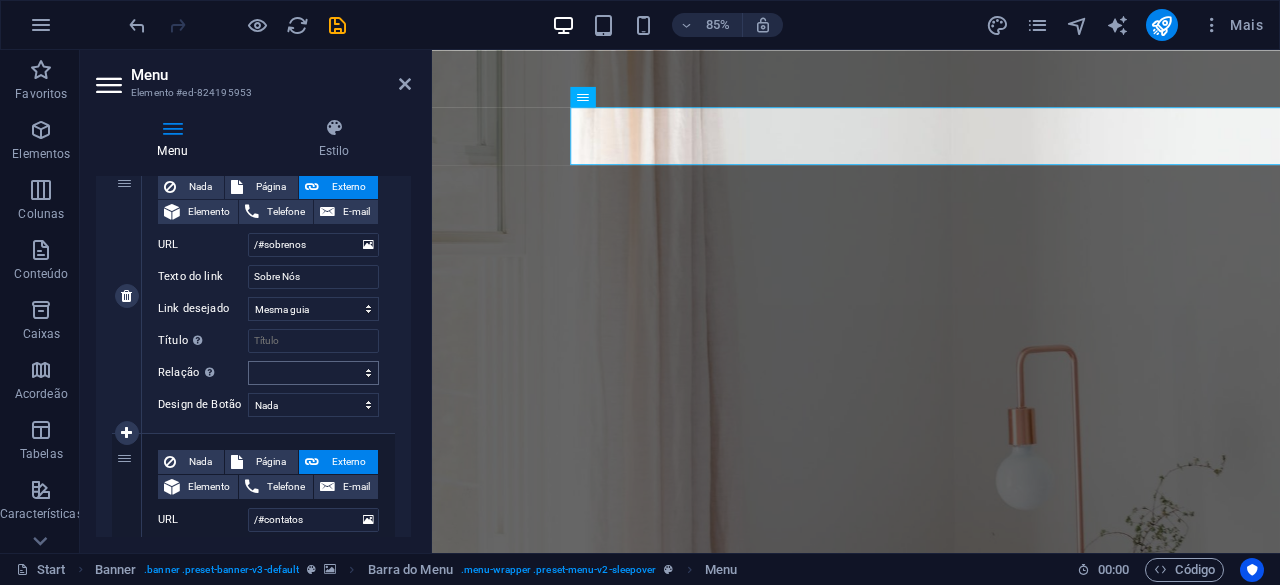 scroll, scrollTop: 700, scrollLeft: 0, axis: vertical 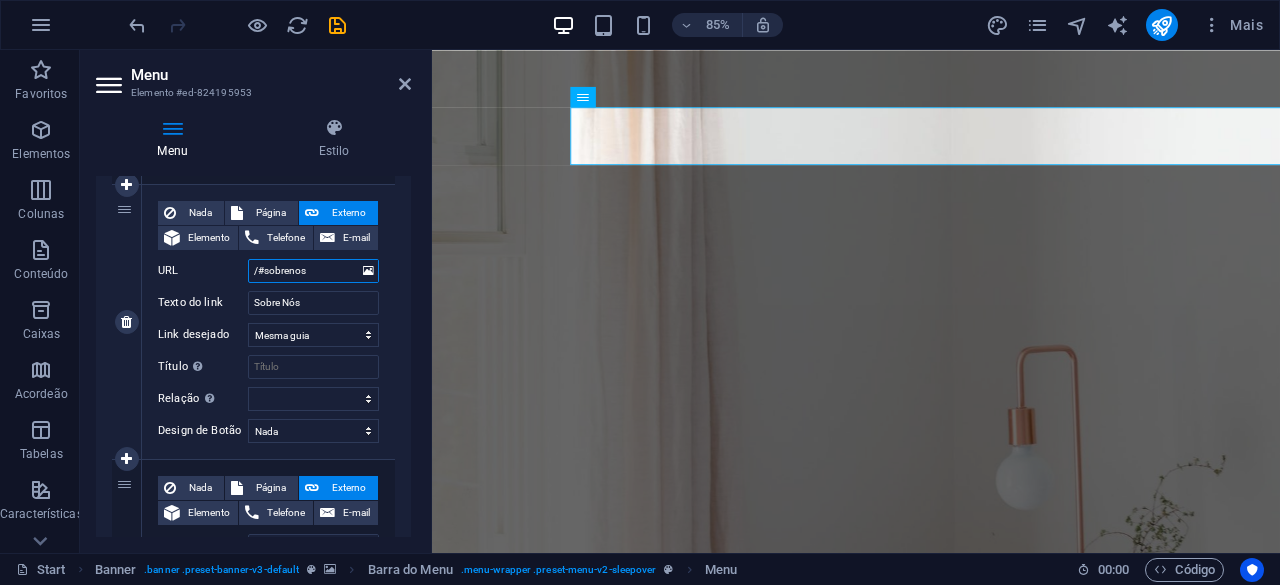 click on "/#sobrenos" at bounding box center [313, 271] 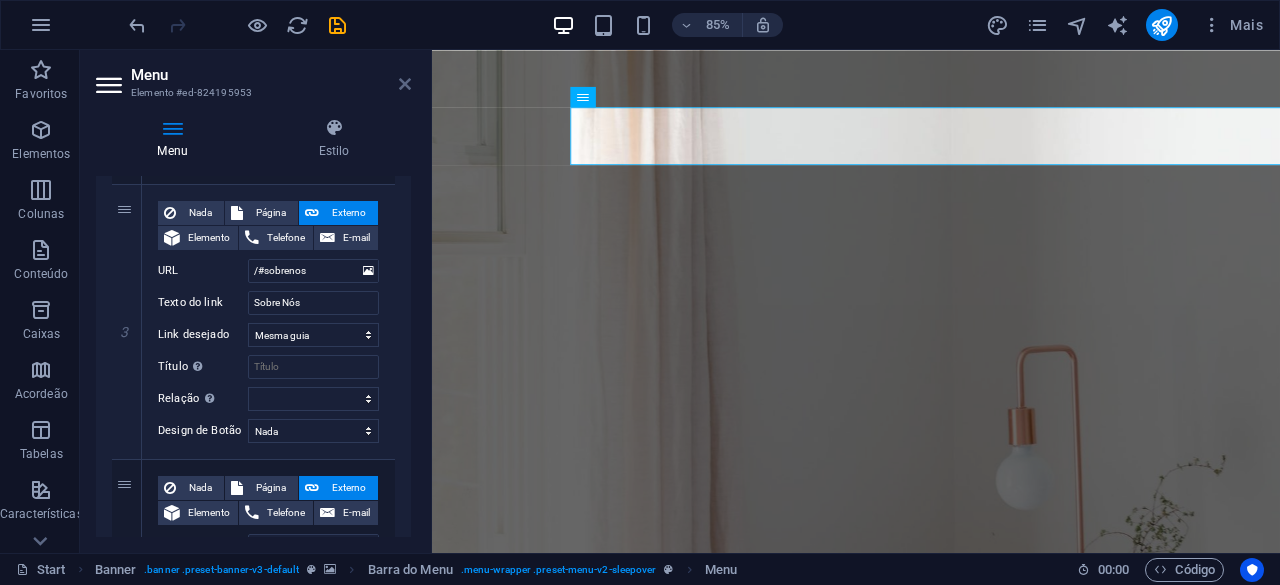 click at bounding box center [405, 84] 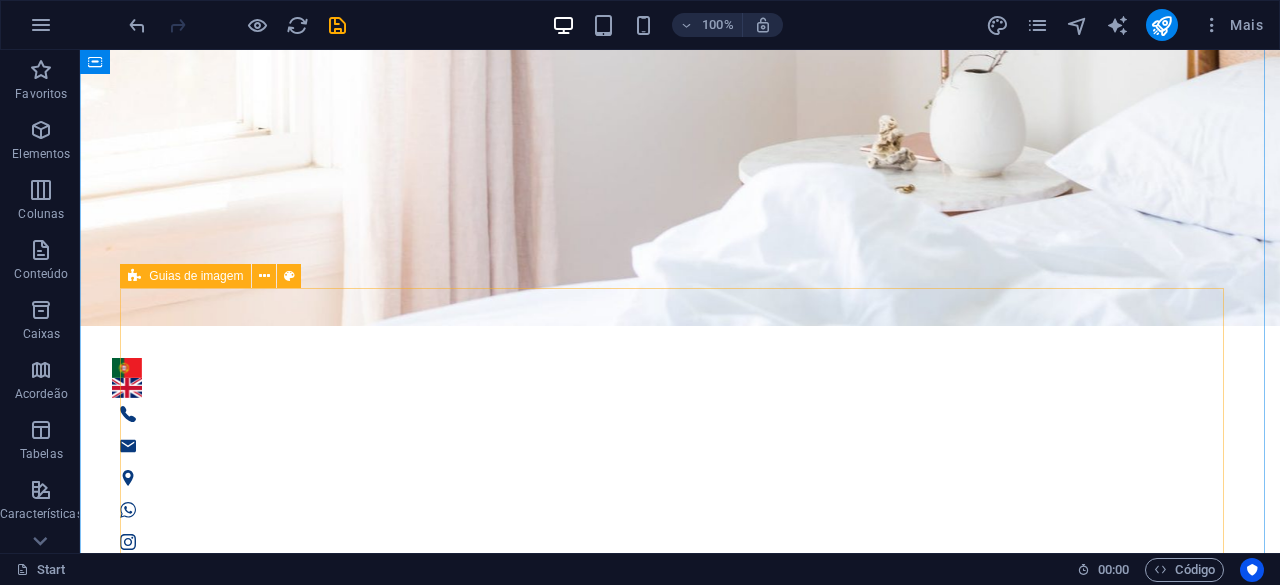 scroll, scrollTop: 700, scrollLeft: 0, axis: vertical 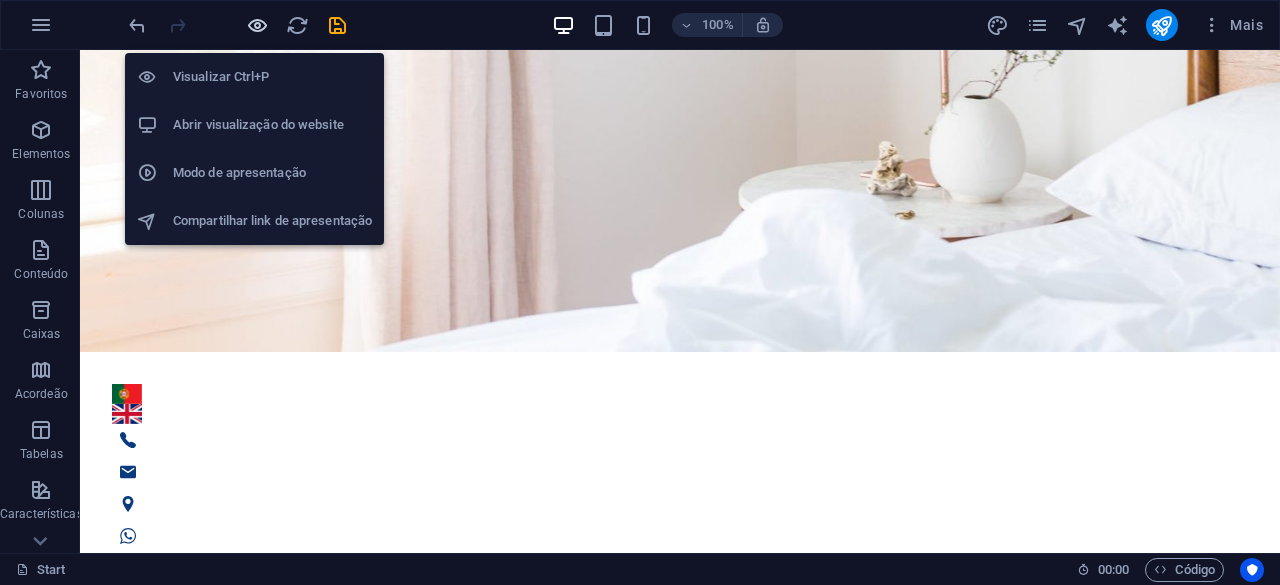 click at bounding box center (257, 25) 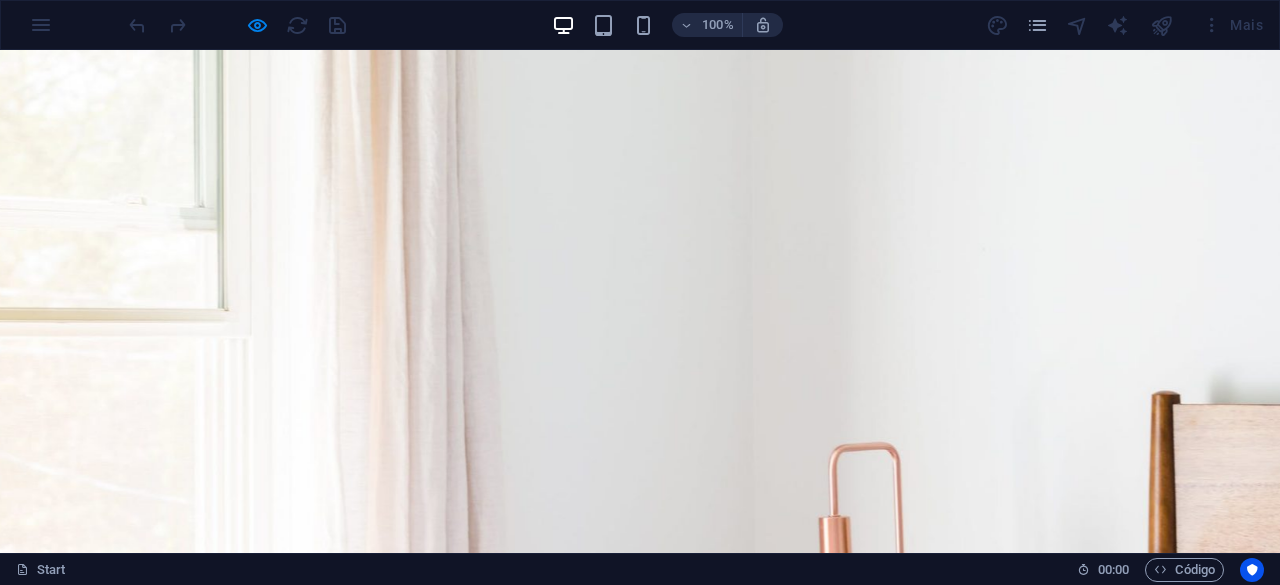 scroll, scrollTop: 0, scrollLeft: 0, axis: both 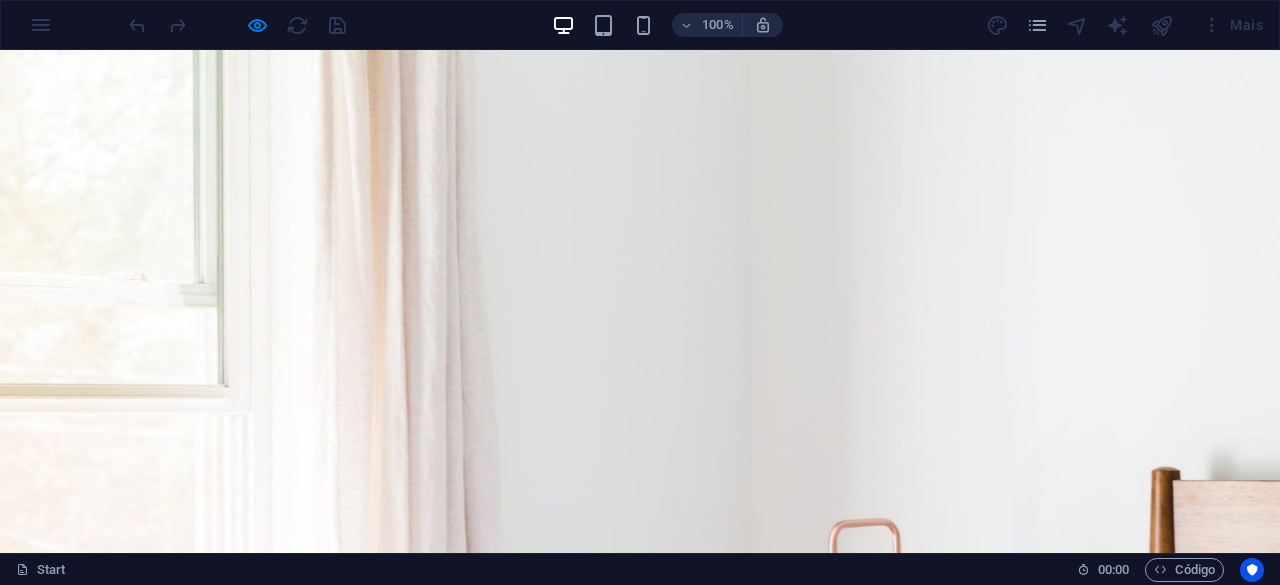 click on "Serviços" at bounding box center (328, 1615) 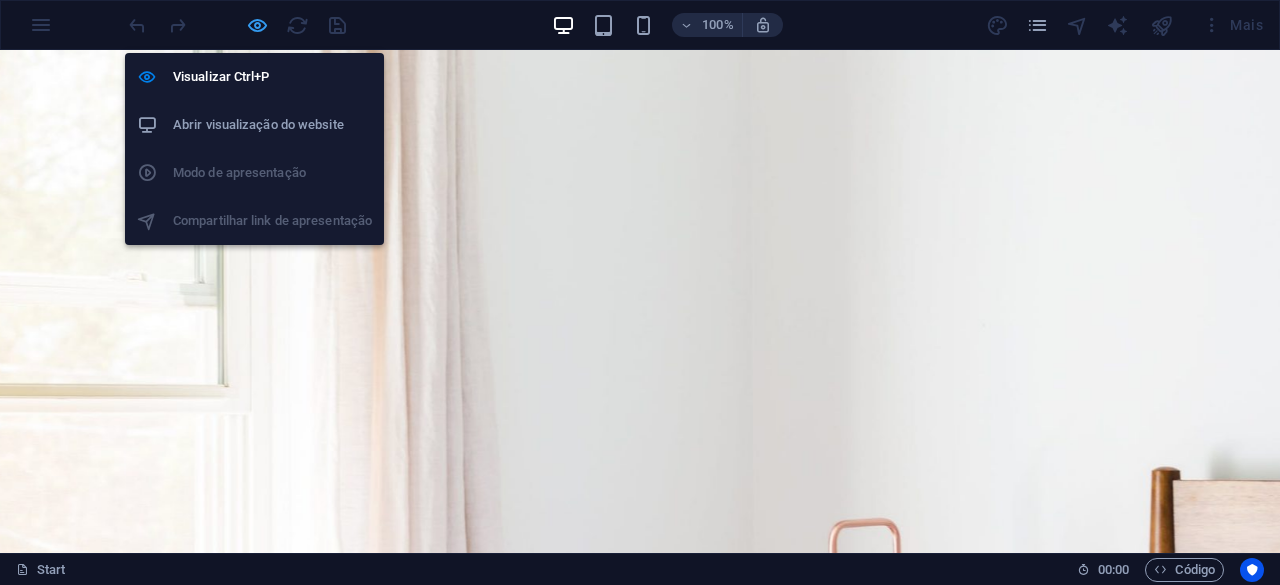 click at bounding box center (257, 25) 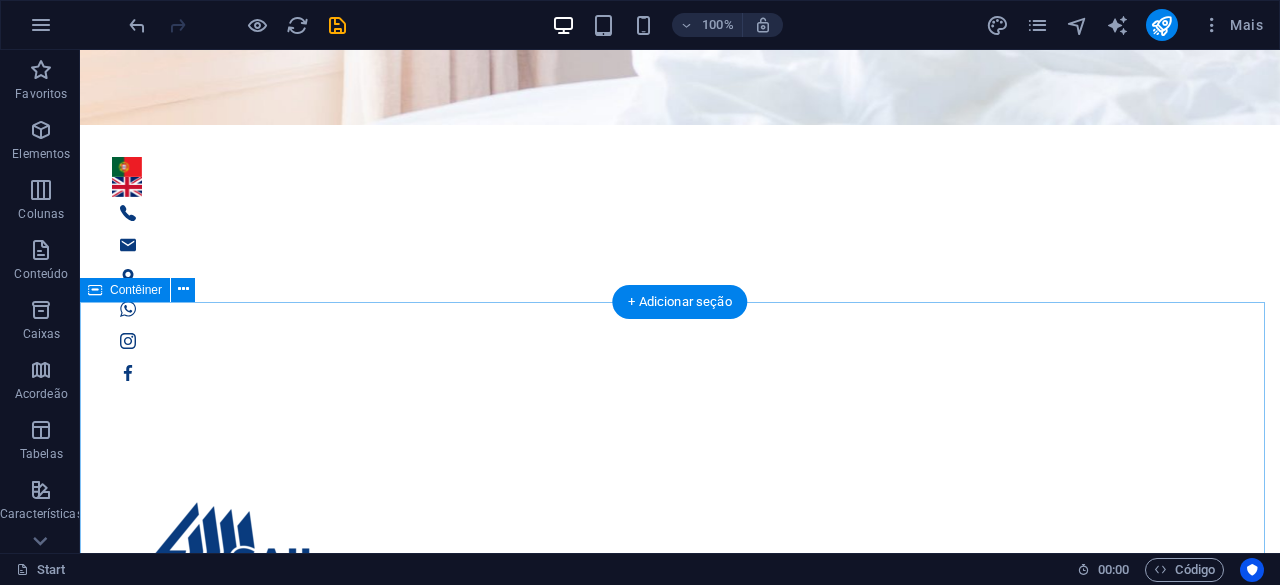 scroll, scrollTop: 1000, scrollLeft: 0, axis: vertical 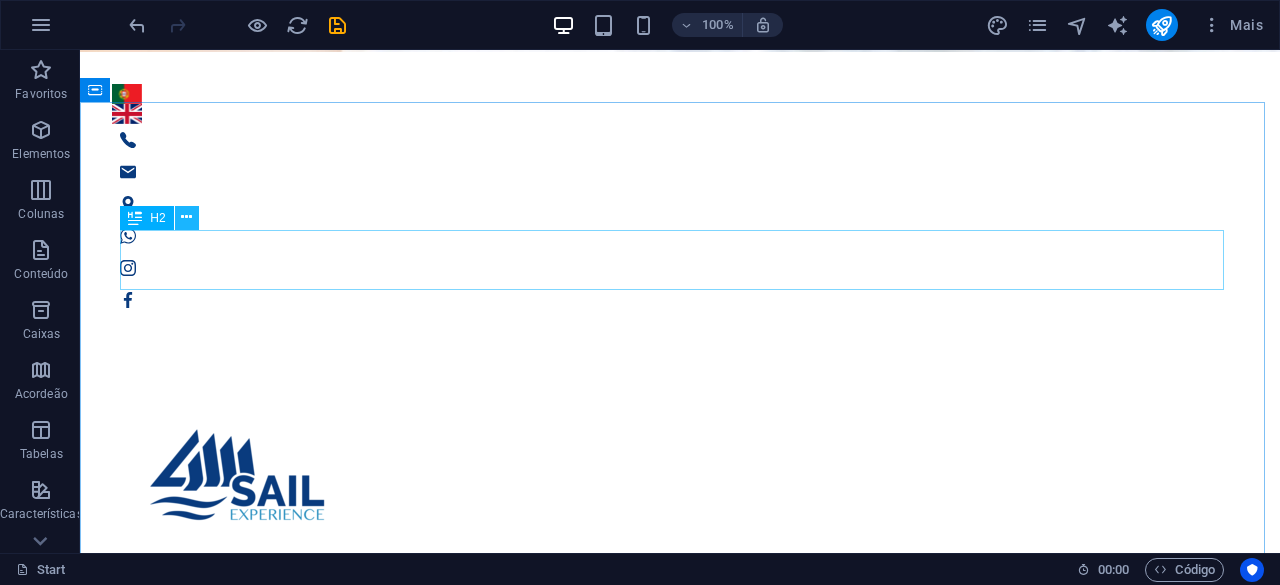 click at bounding box center [186, 217] 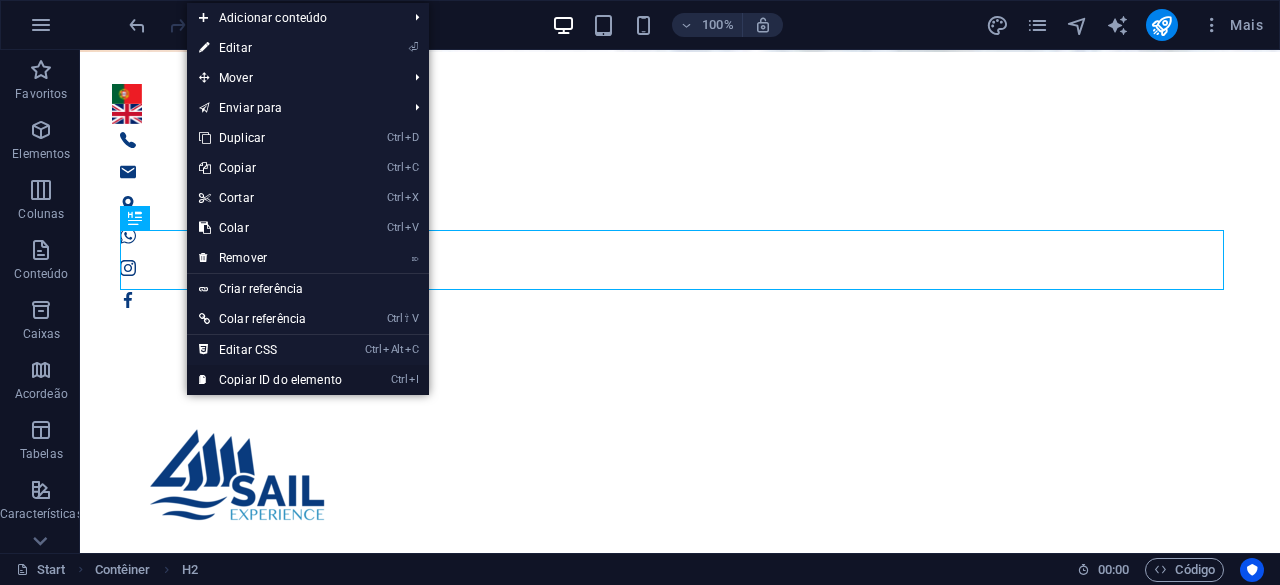 click on "Ctrl I  Copiar ID do elemento" at bounding box center (270, 380) 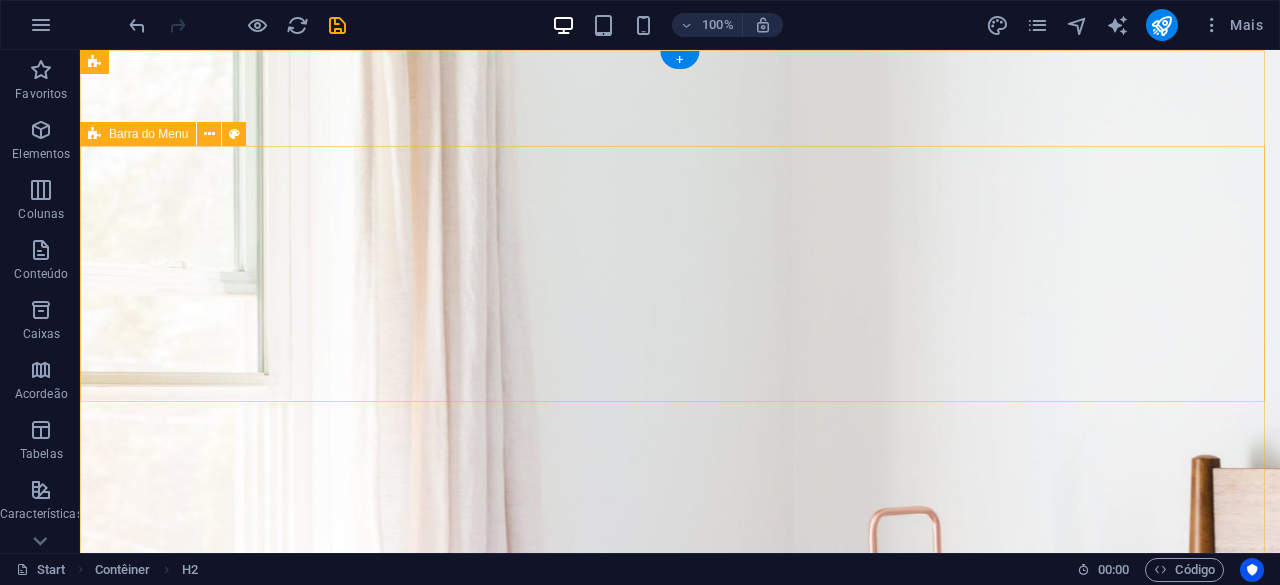 scroll, scrollTop: 0, scrollLeft: 0, axis: both 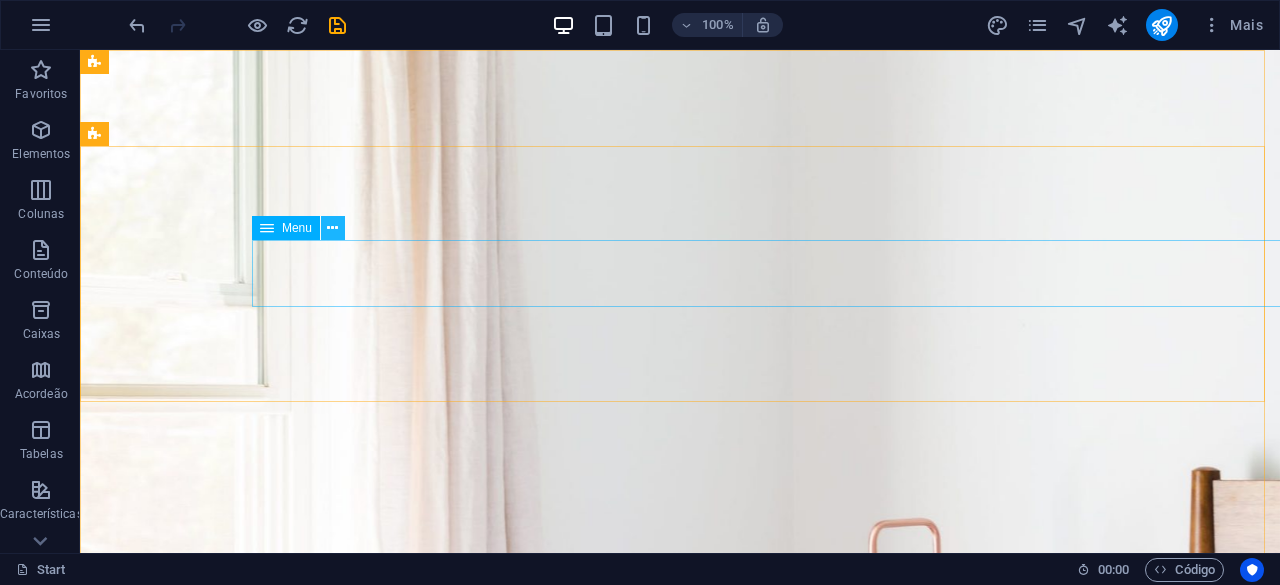 click at bounding box center [332, 228] 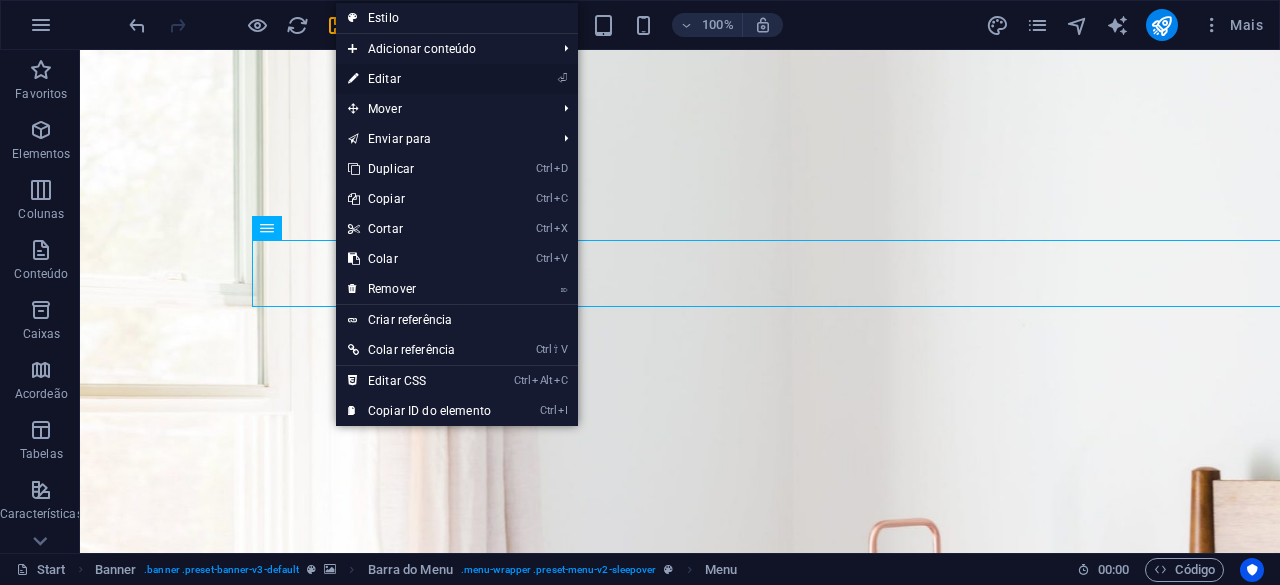 click on "⏎  Editar" at bounding box center (419, 79) 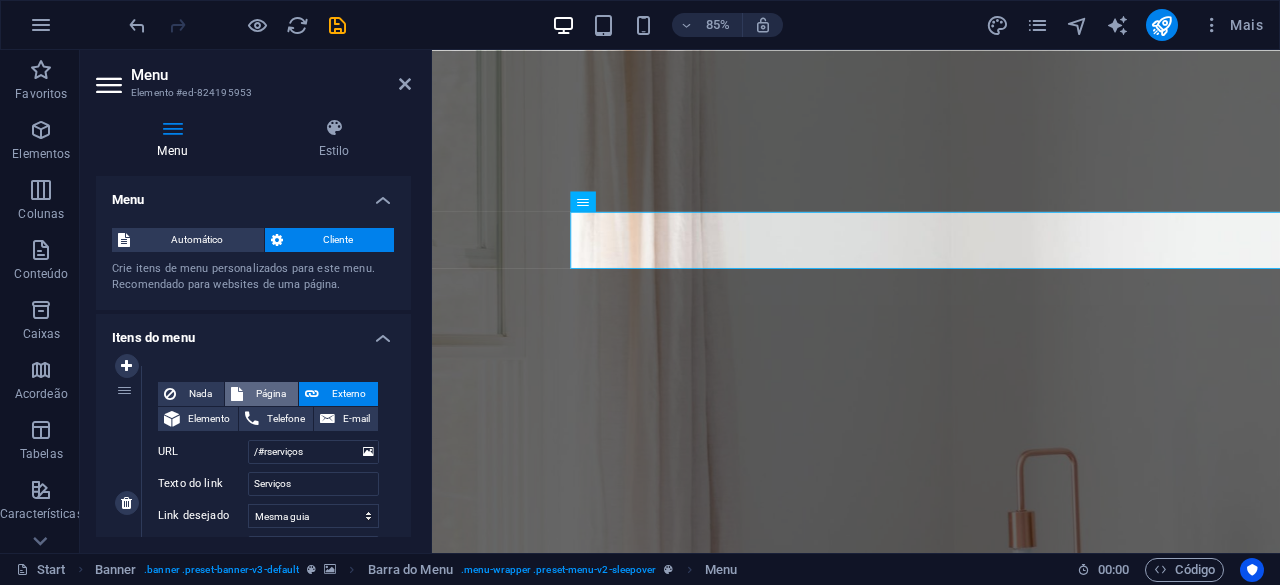 scroll, scrollTop: 200, scrollLeft: 0, axis: vertical 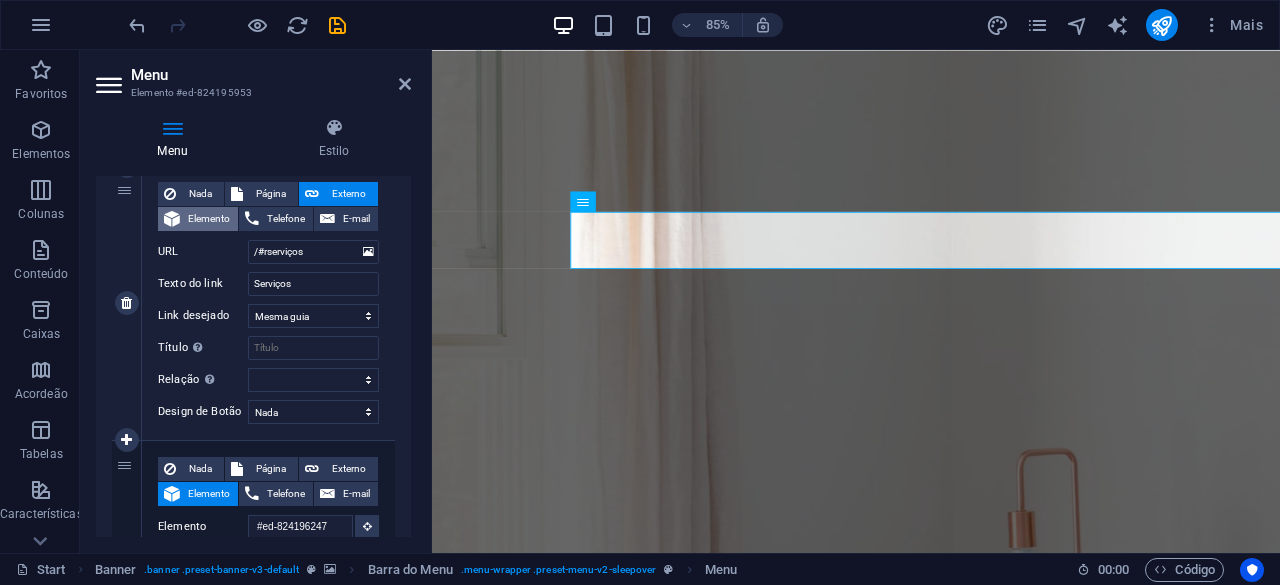 click on "Elemento" at bounding box center [209, 219] 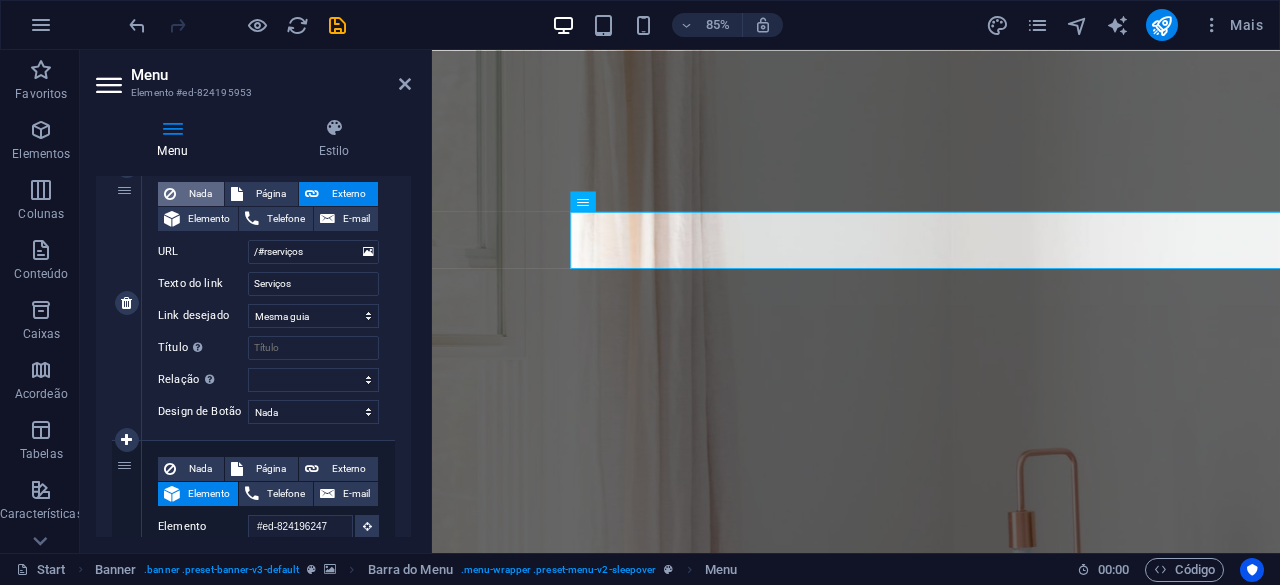 scroll, scrollTop: 169, scrollLeft: 0, axis: vertical 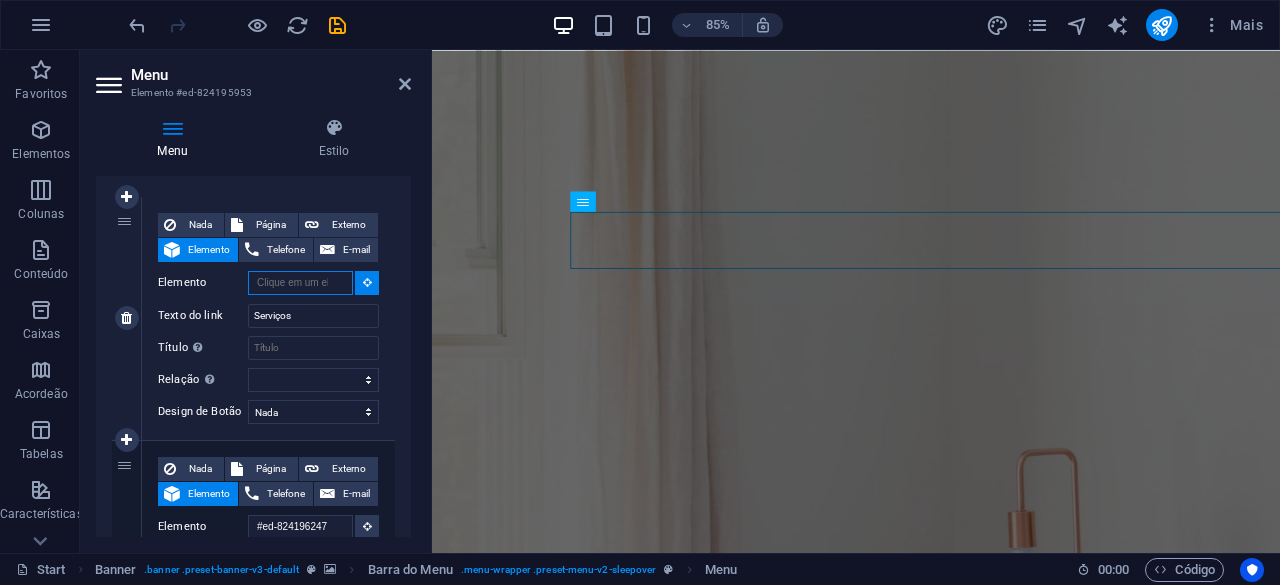paste on "#ed-824195845" 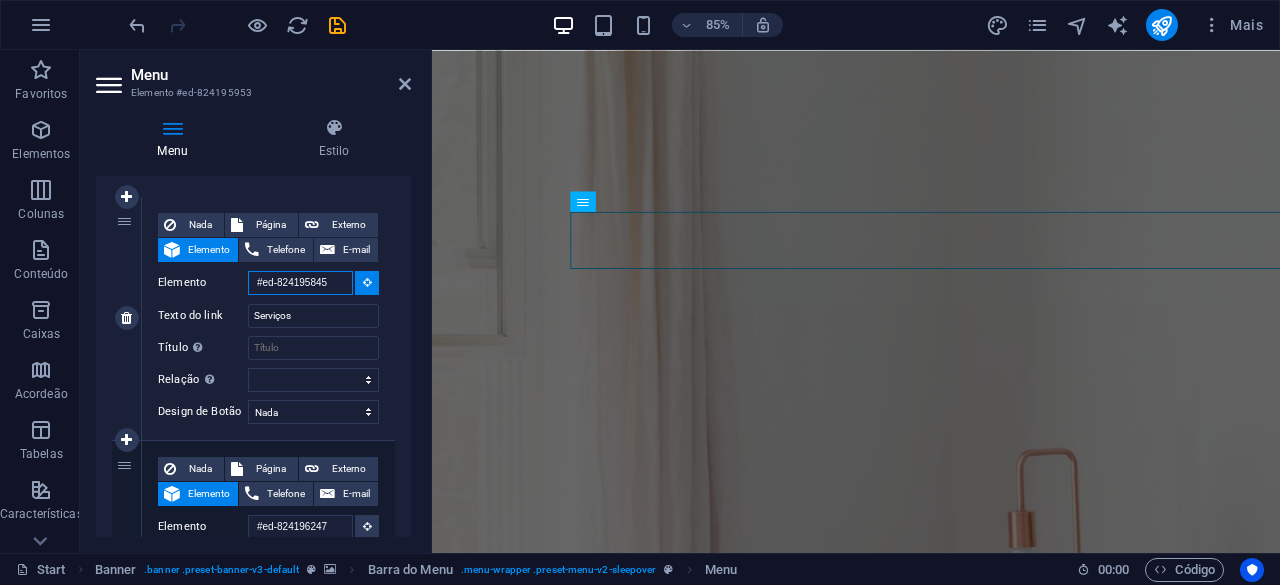 type on "#ed-824195845" 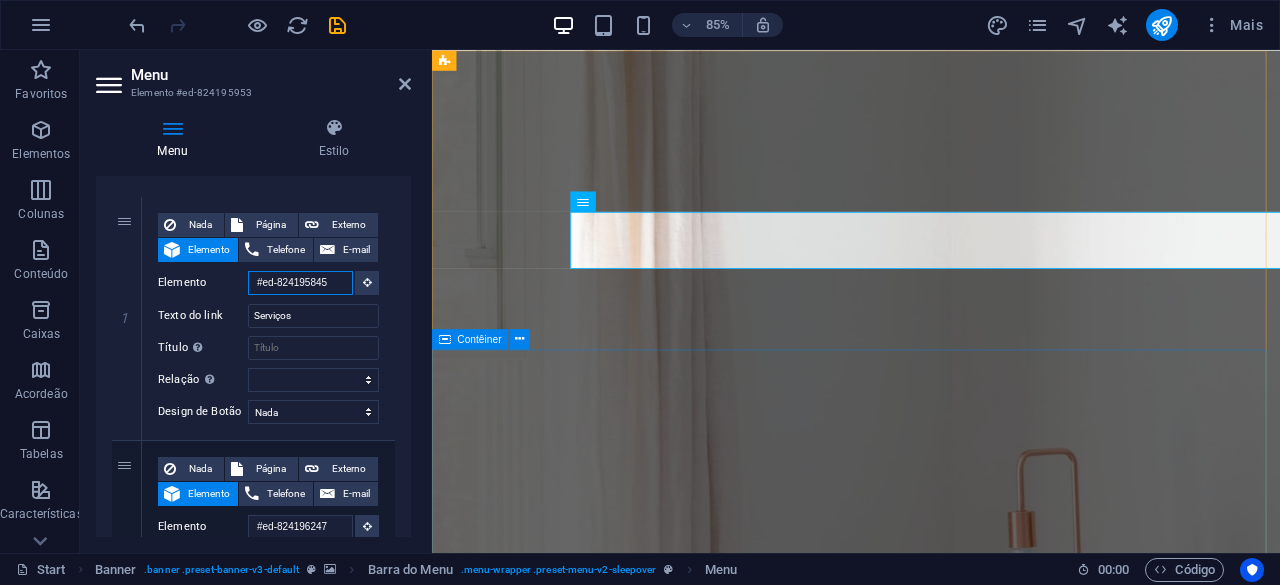 type on "#ed-824195845" 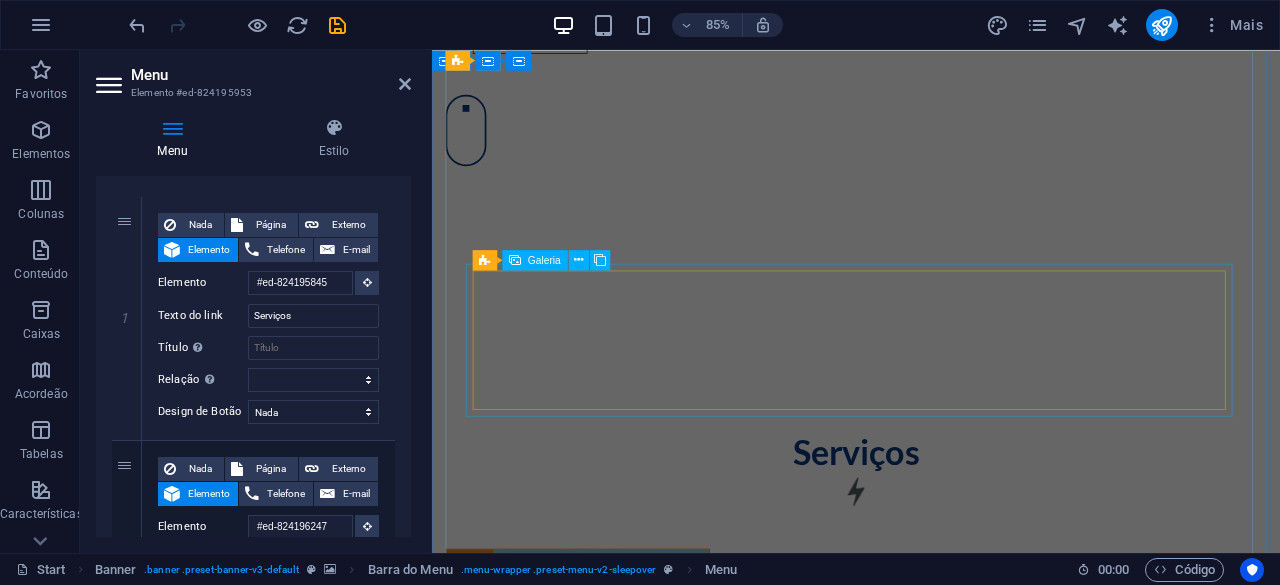 scroll, scrollTop: 2000, scrollLeft: 0, axis: vertical 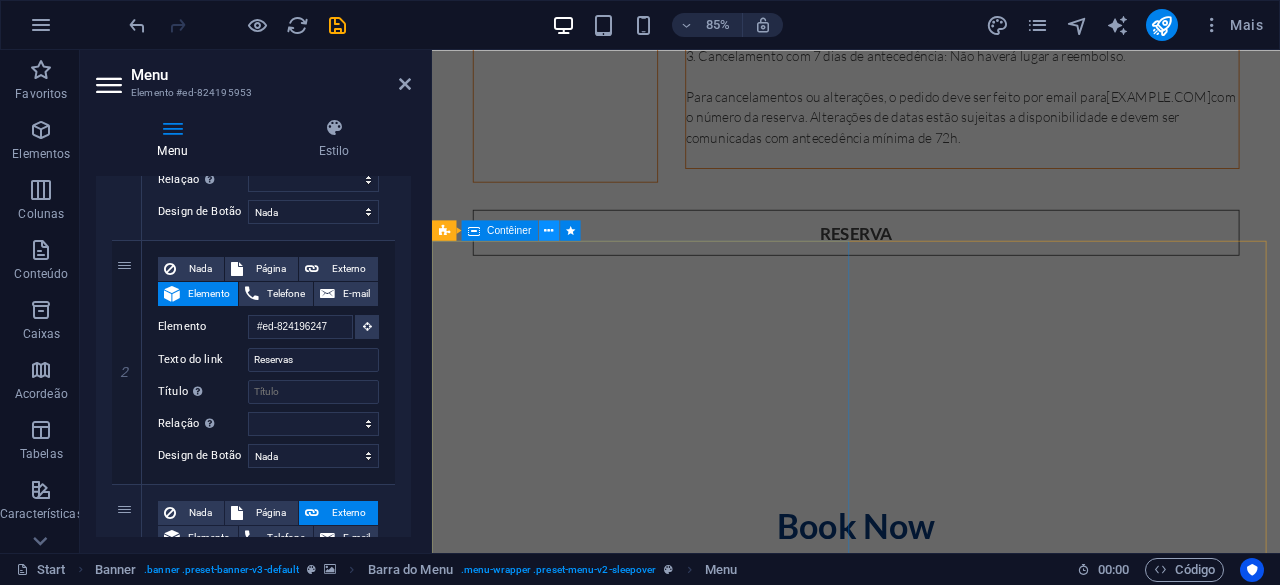 click at bounding box center [549, 231] 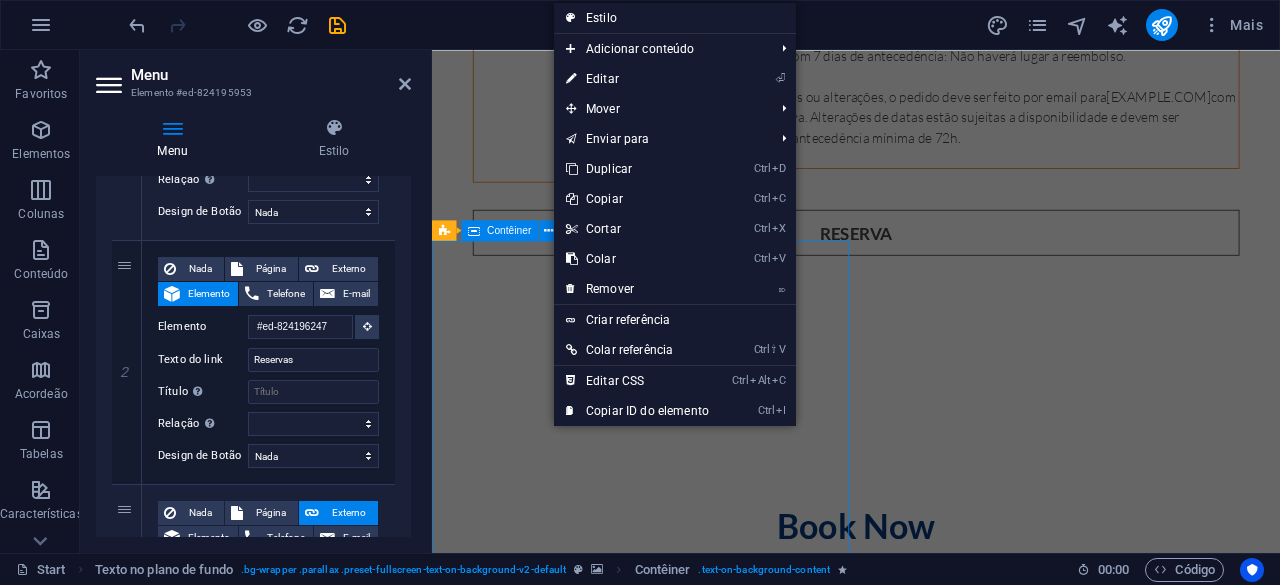 scroll, scrollTop: 8226, scrollLeft: 0, axis: vertical 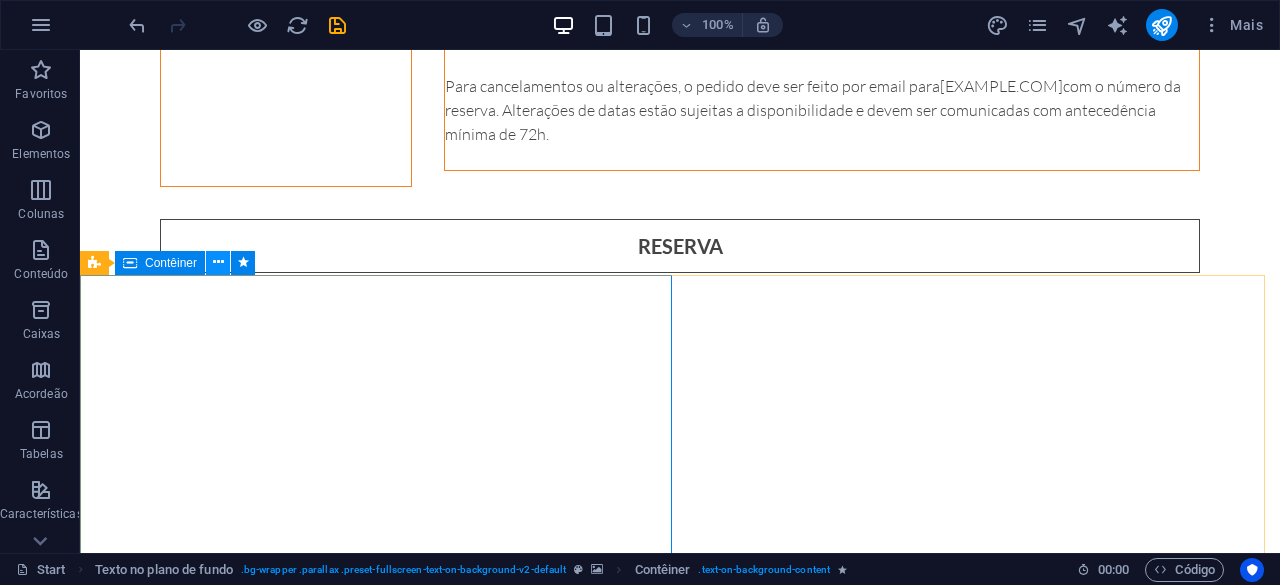 click at bounding box center [218, 262] 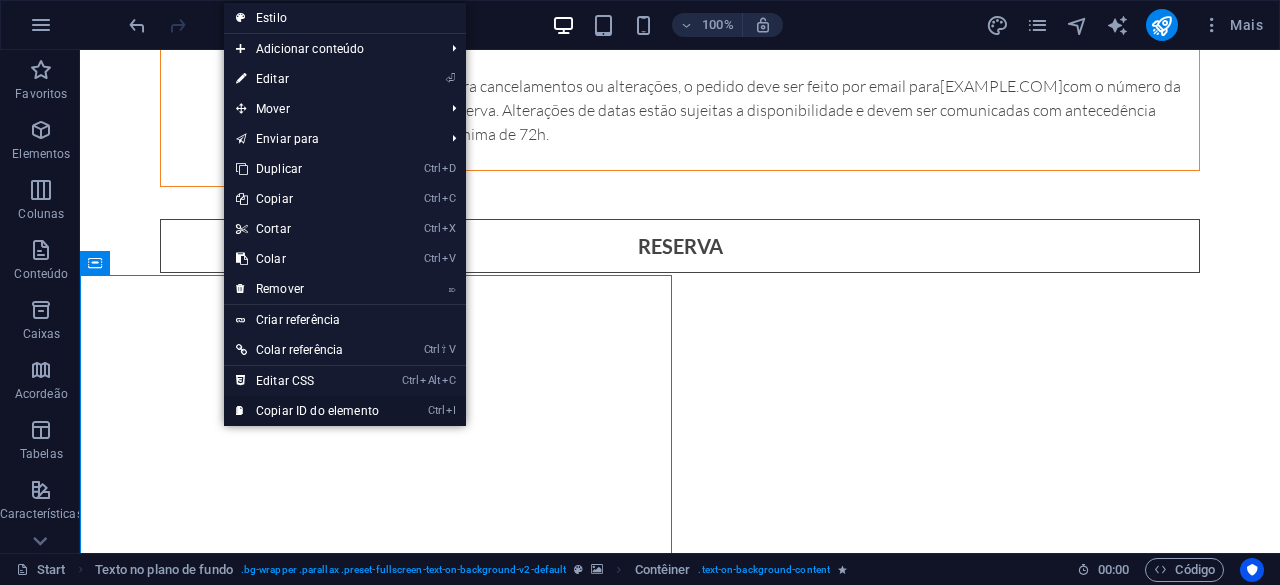 click on "Ctrl I  Copiar ID do elemento" at bounding box center (307, 411) 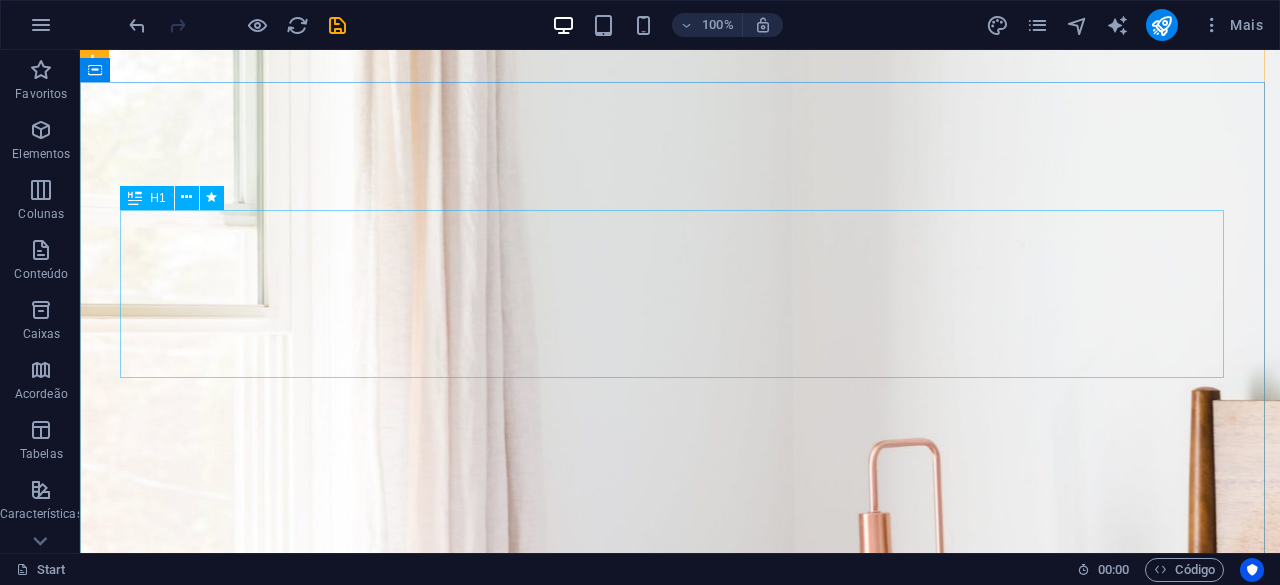 scroll, scrollTop: 26, scrollLeft: 0, axis: vertical 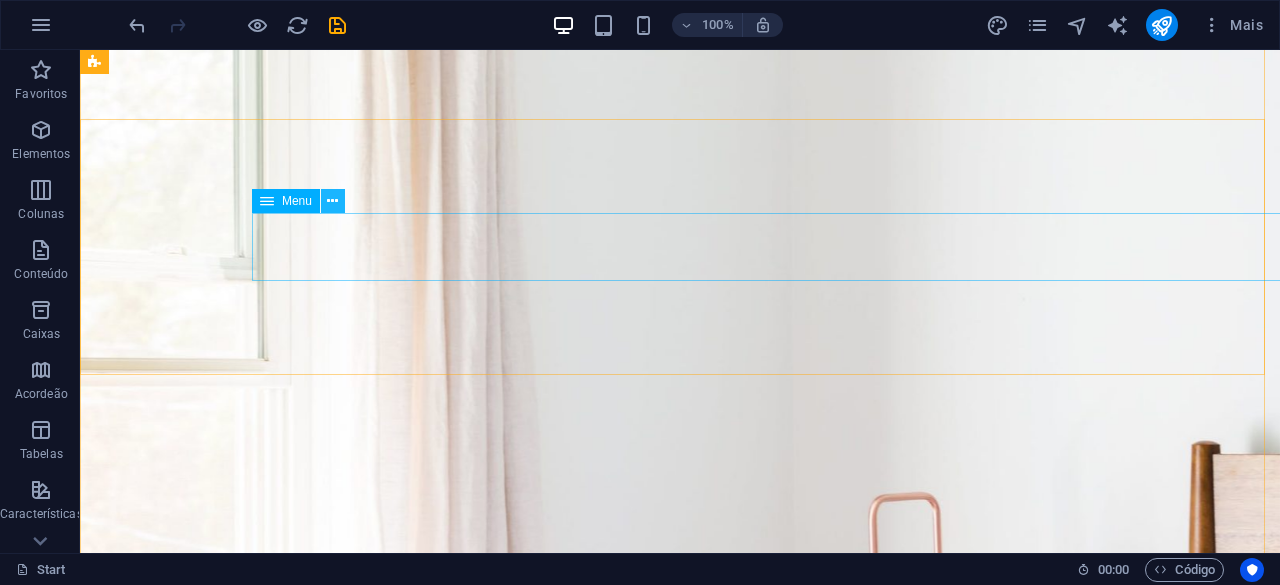 click at bounding box center (332, 201) 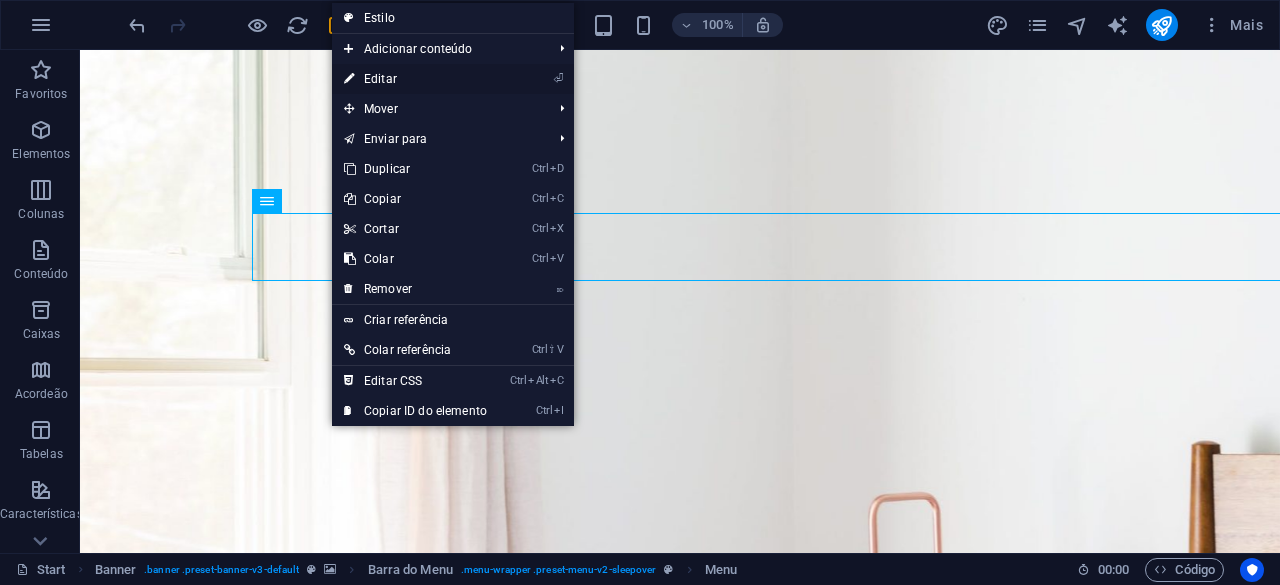 click on "⏎  Editar" at bounding box center (415, 79) 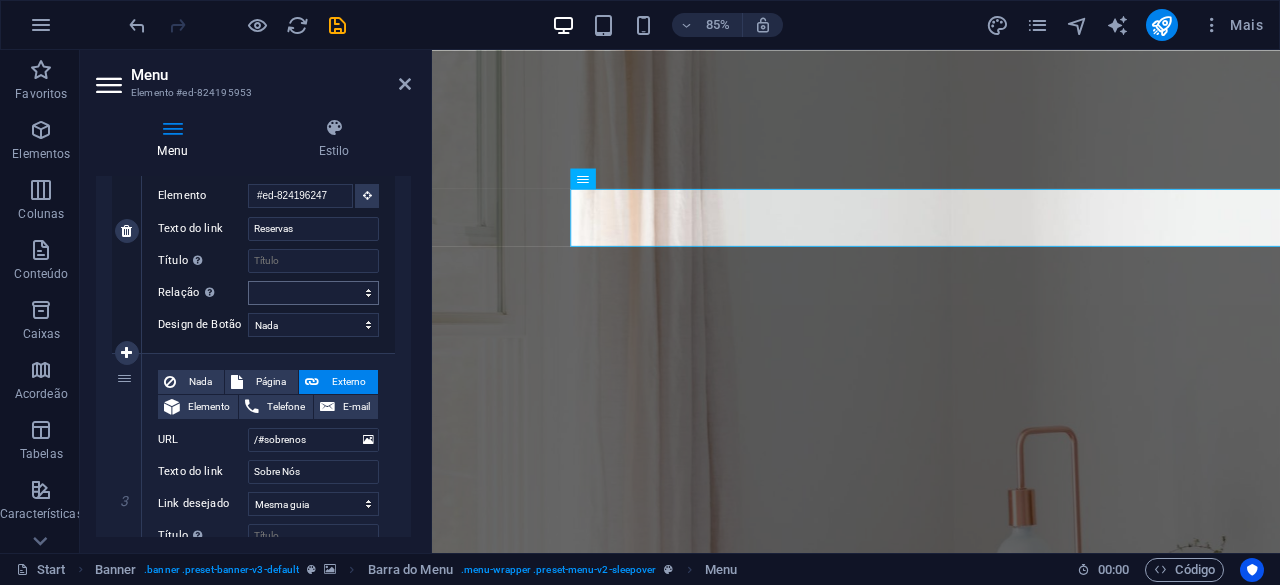 scroll, scrollTop: 600, scrollLeft: 0, axis: vertical 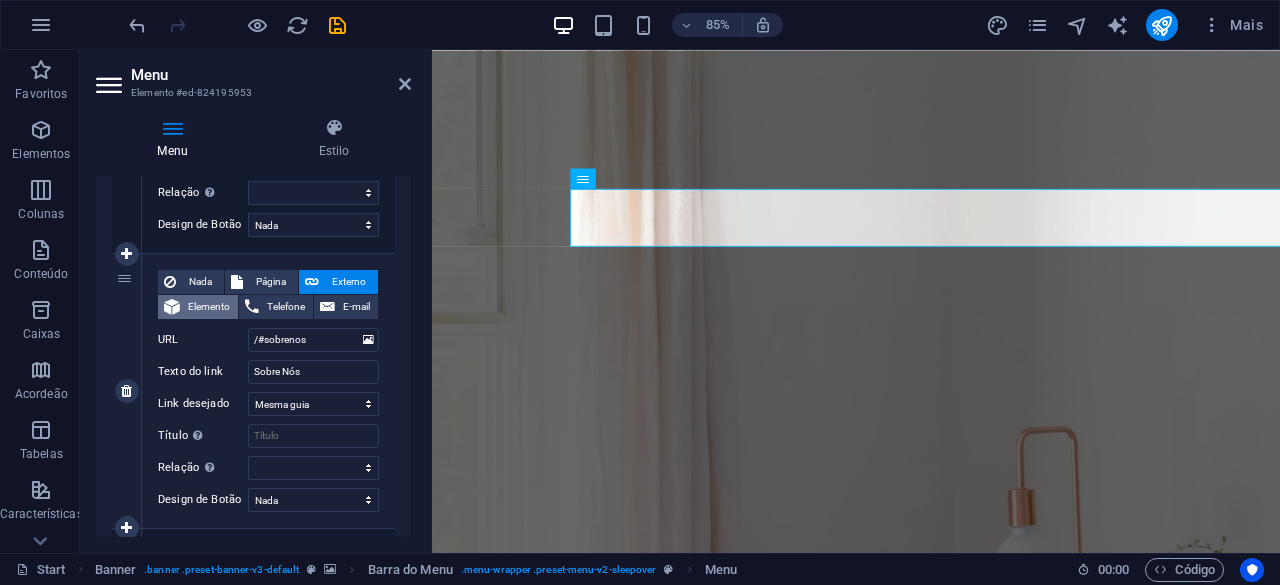 click on "Elemento" at bounding box center [209, 307] 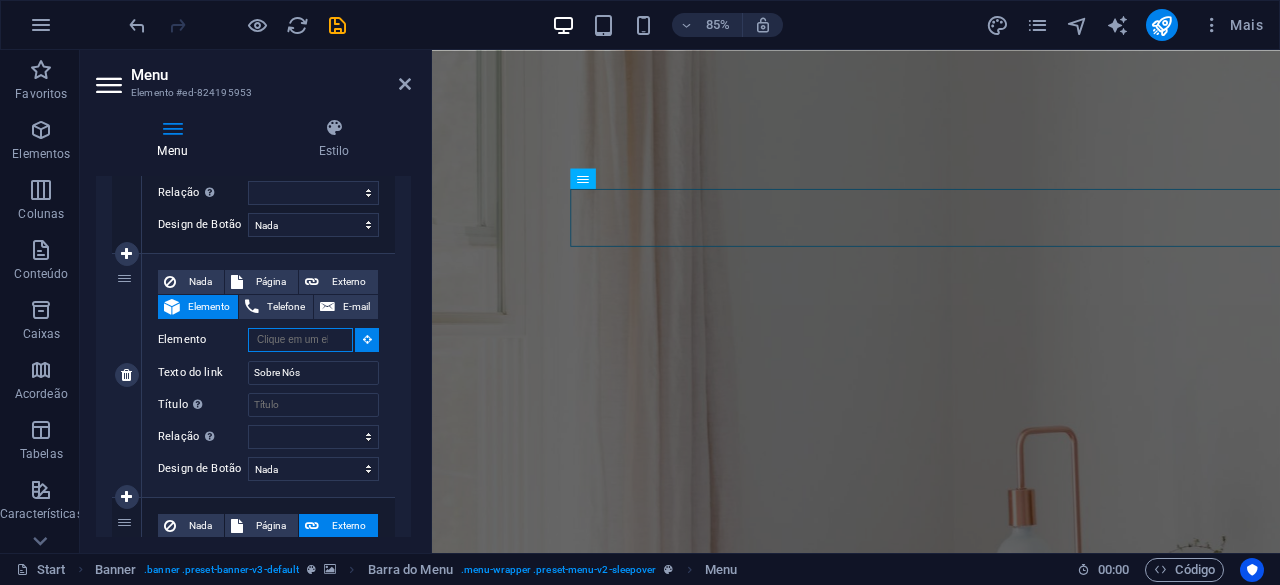 paste on "#ed-824196001" 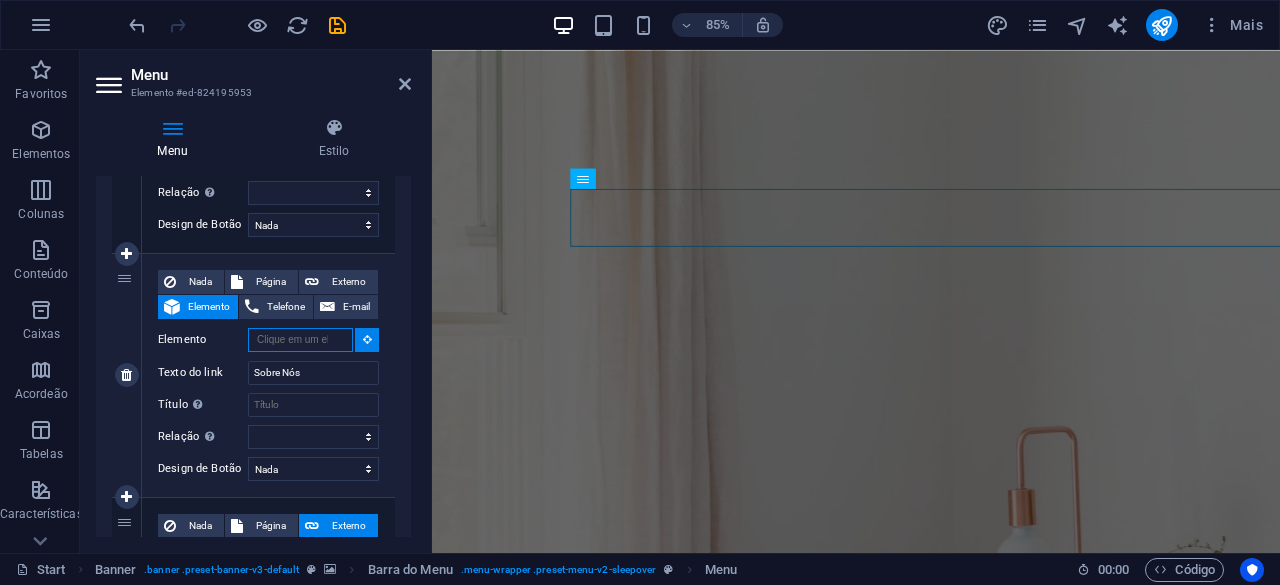 type on "#ed-824196001" 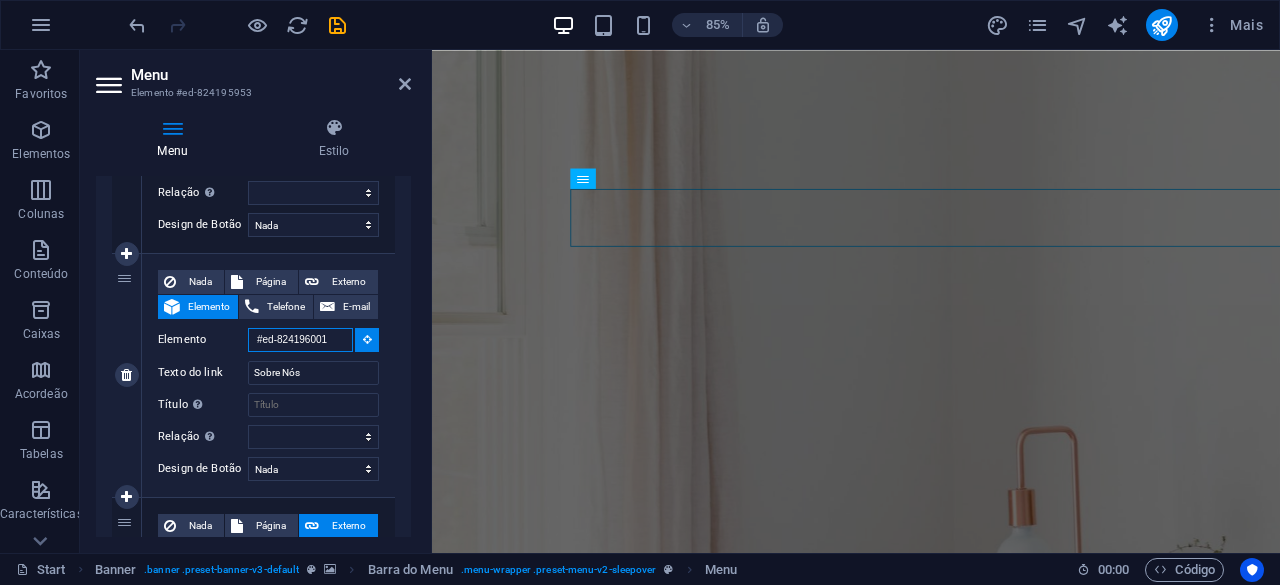 select 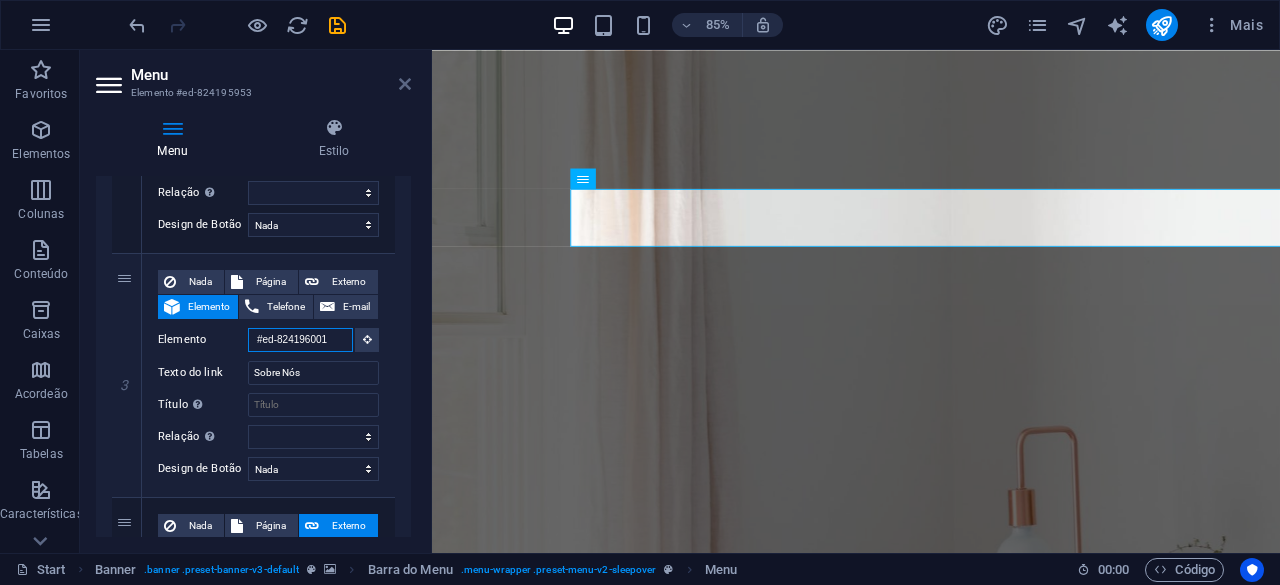 type on "#ed-824196001" 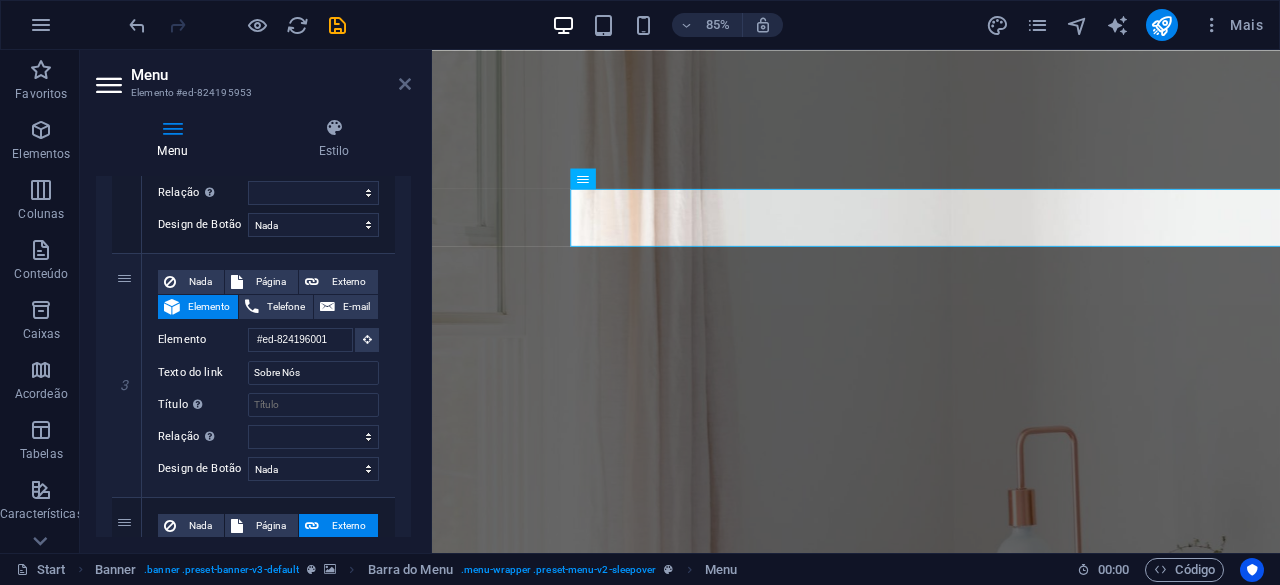 click at bounding box center (405, 84) 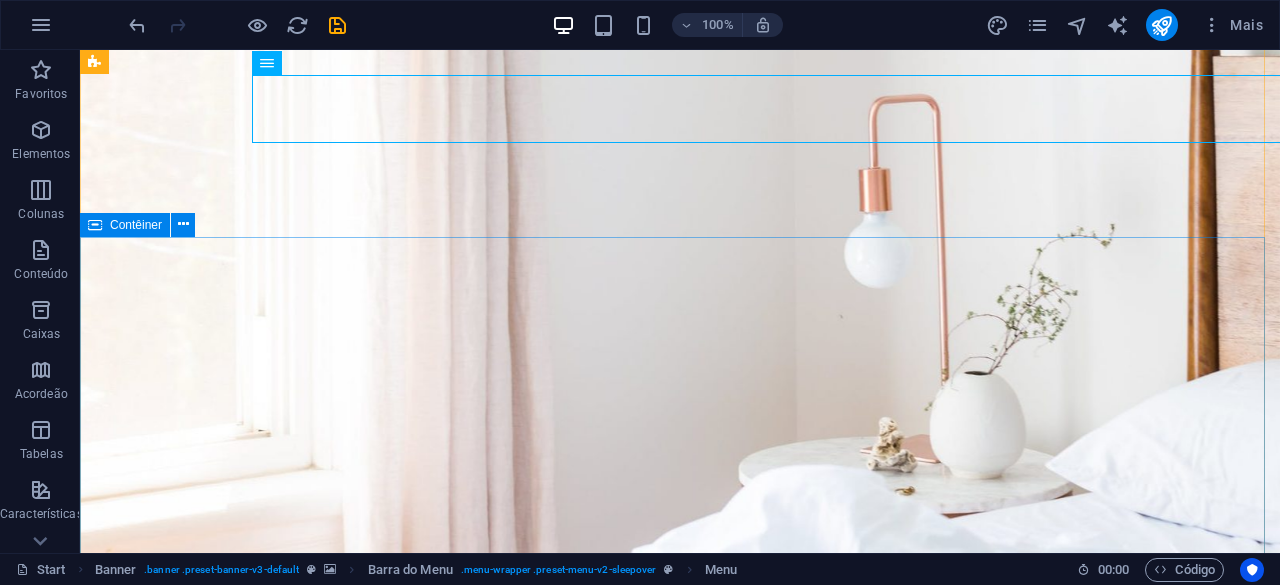 scroll, scrollTop: 426, scrollLeft: 0, axis: vertical 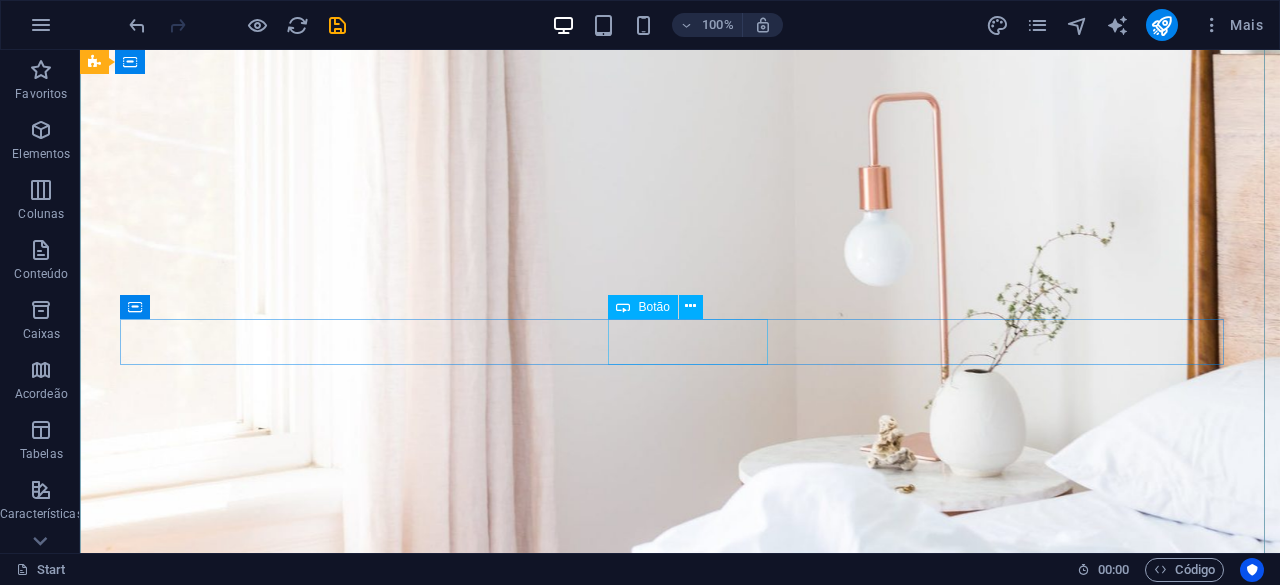 click on "Reserva" at bounding box center [696, 1601] 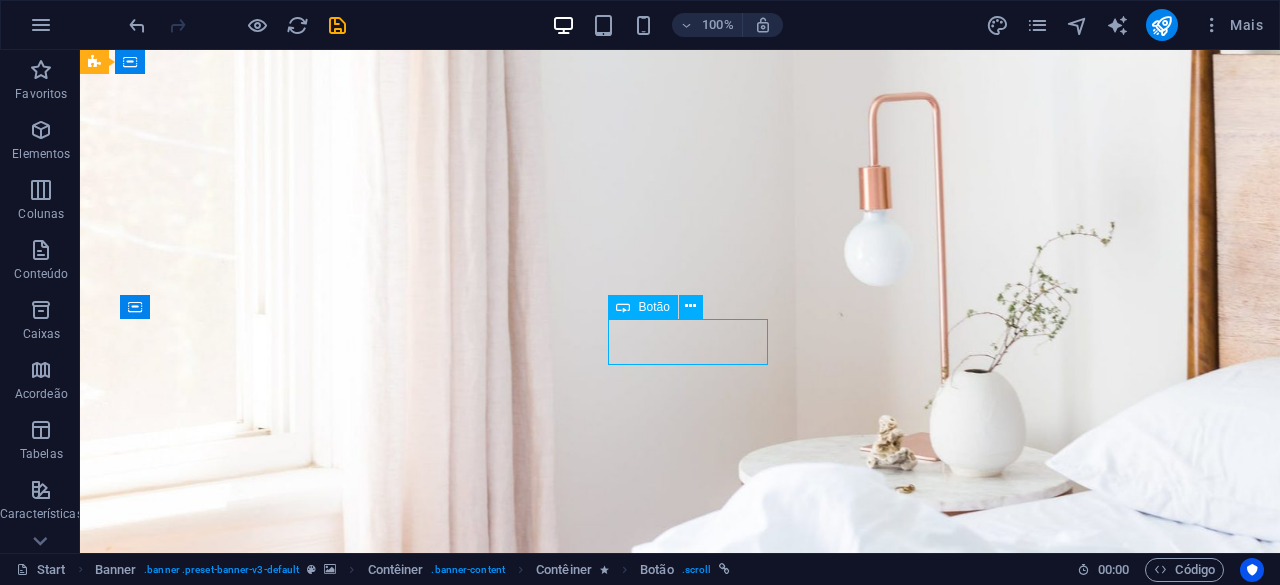 click on "Reserva" at bounding box center (696, 1601) 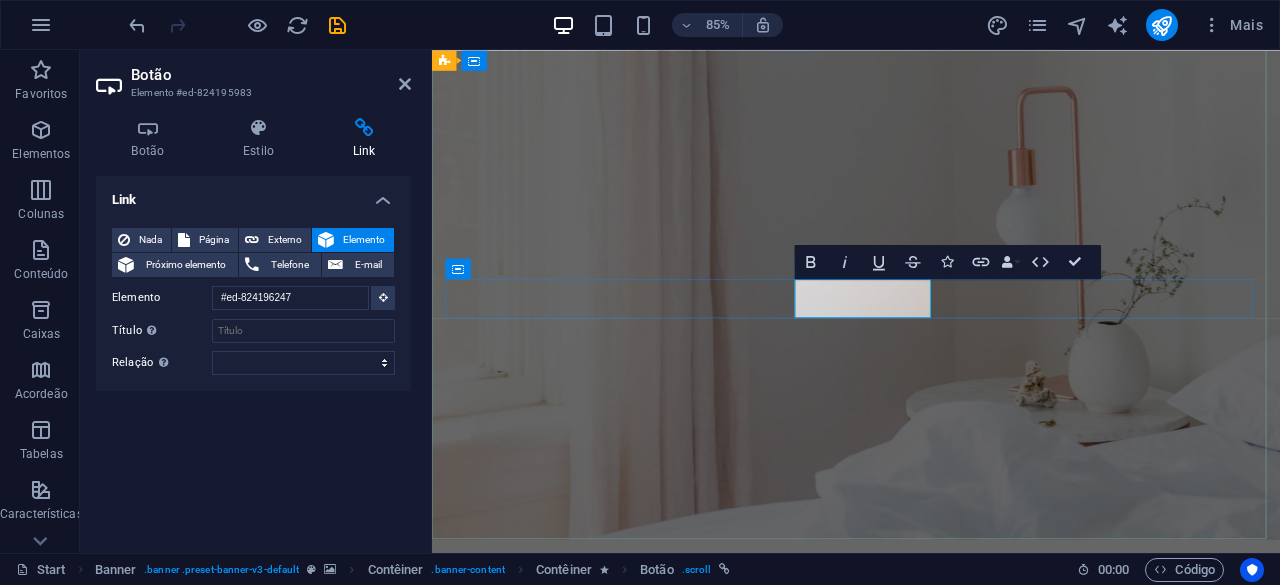 click on "Reserva" at bounding box center [547, 1601] 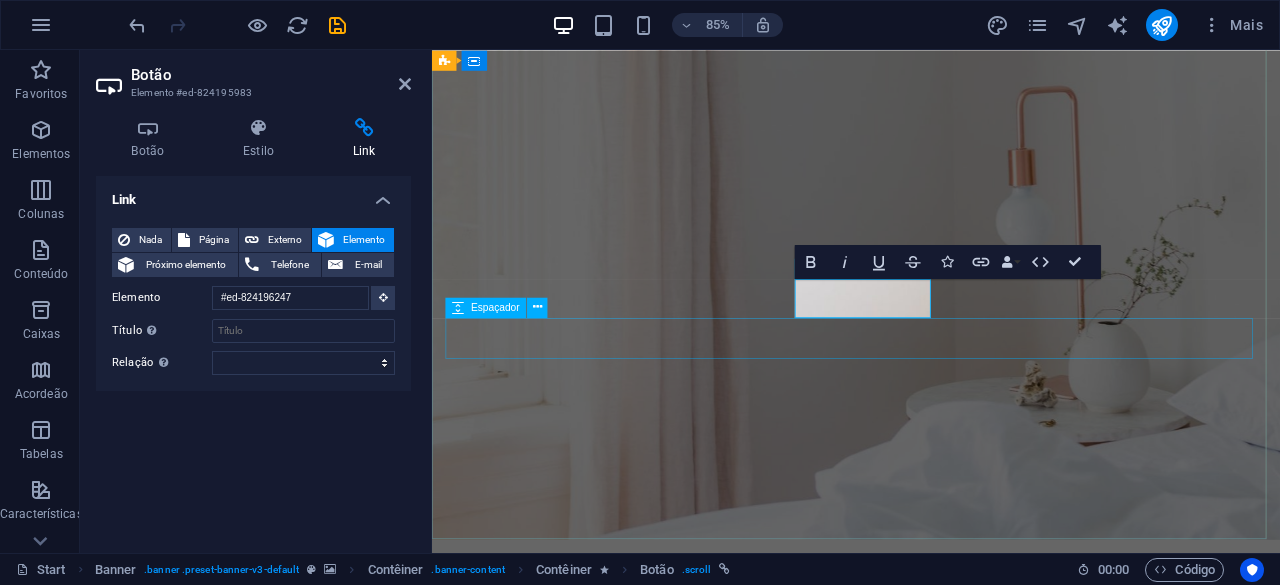type 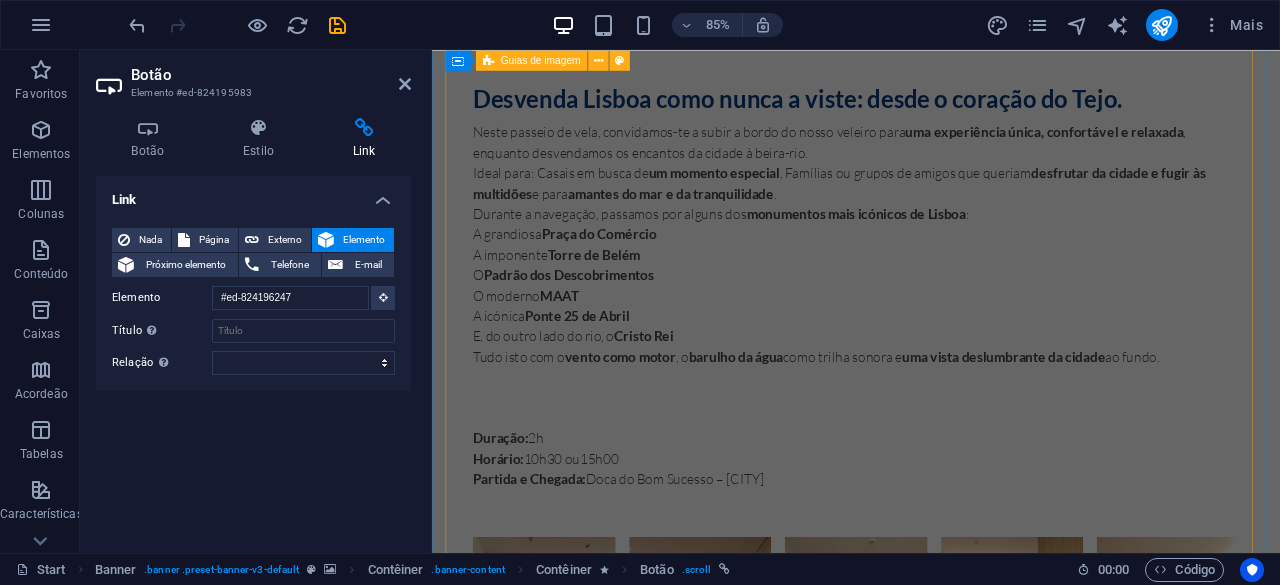 scroll, scrollTop: 2926, scrollLeft: 0, axis: vertical 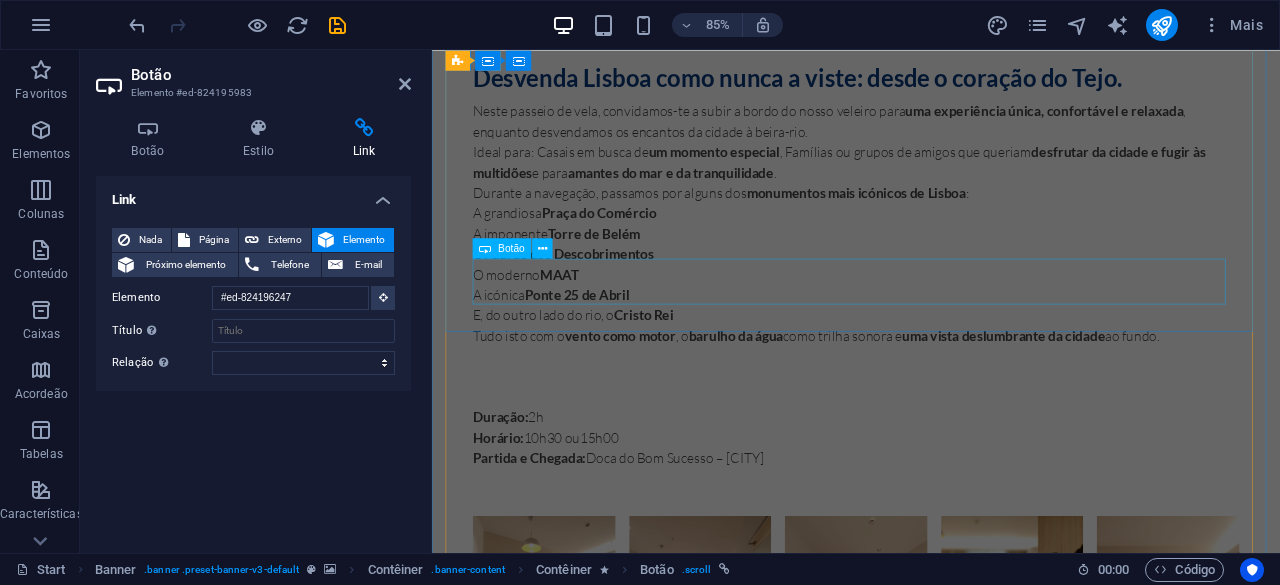 click on "Reserva" at bounding box center (931, 1598) 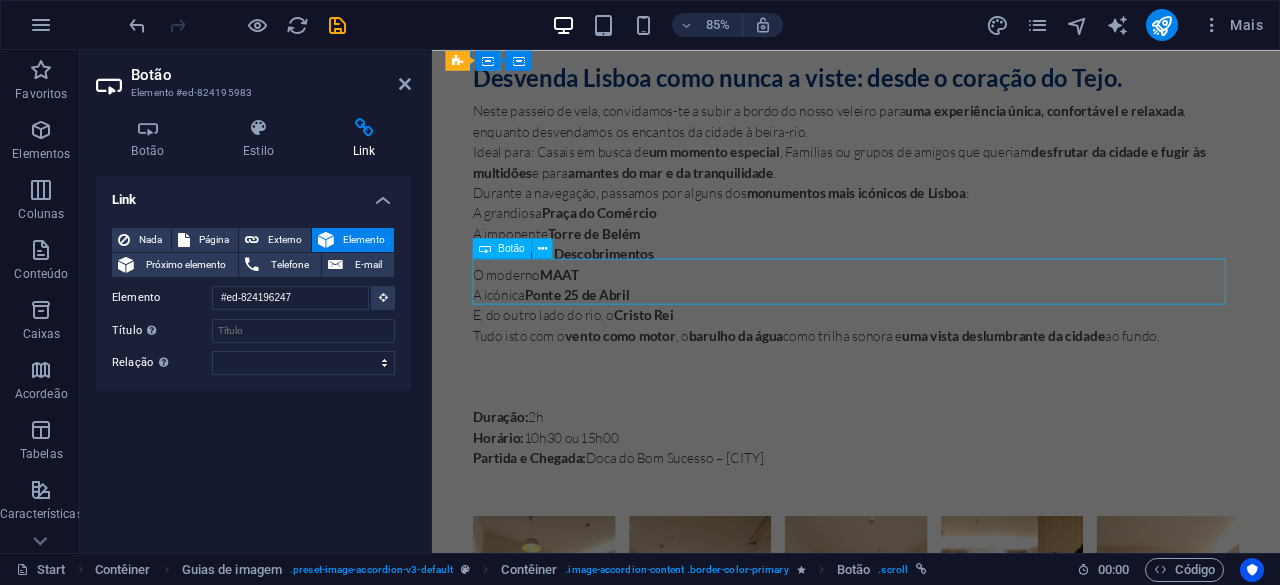 click on "Reserva" at bounding box center [931, 1598] 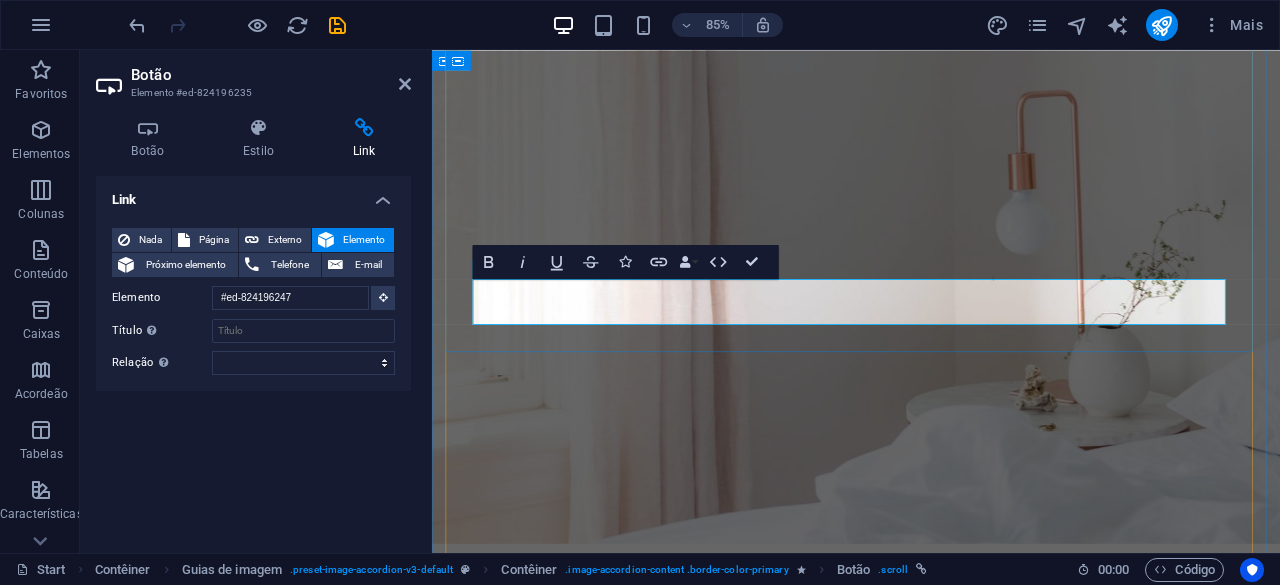 scroll, scrollTop: 2902, scrollLeft: 0, axis: vertical 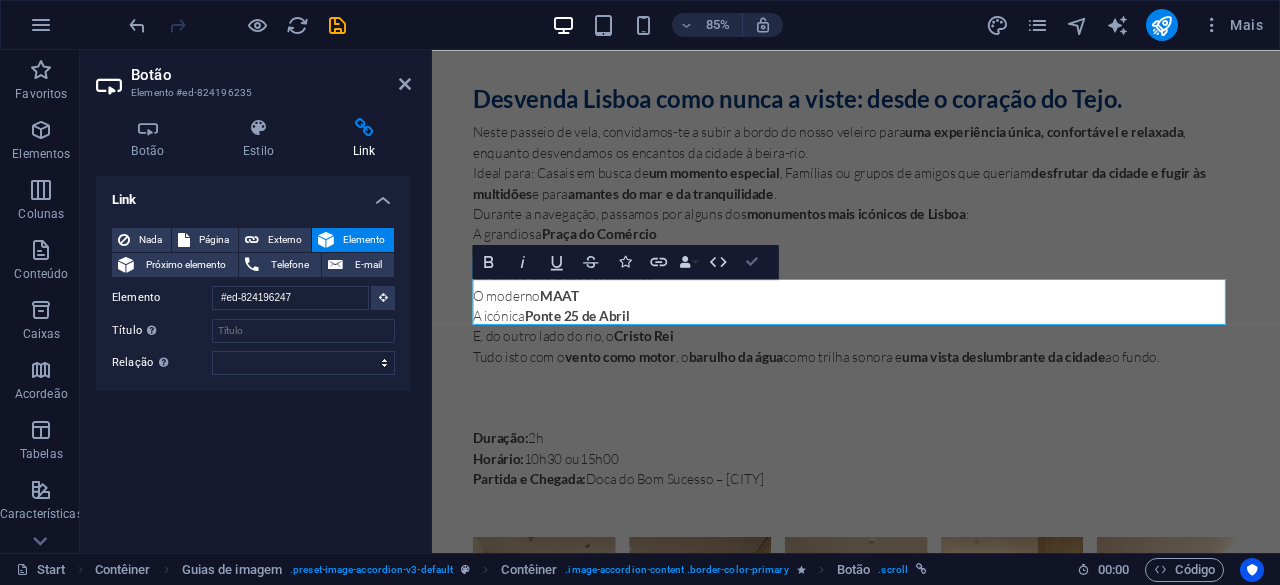 drag, startPoint x: 764, startPoint y: 264, endPoint x: 684, endPoint y: 217, distance: 92.7847 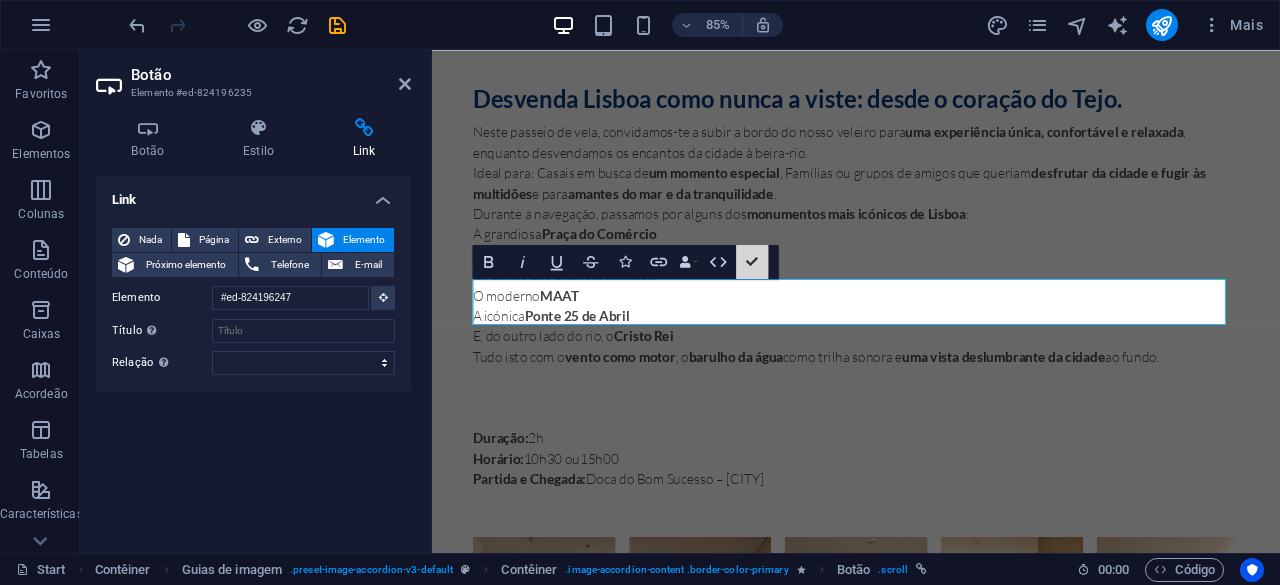 scroll, scrollTop: 2919, scrollLeft: 0, axis: vertical 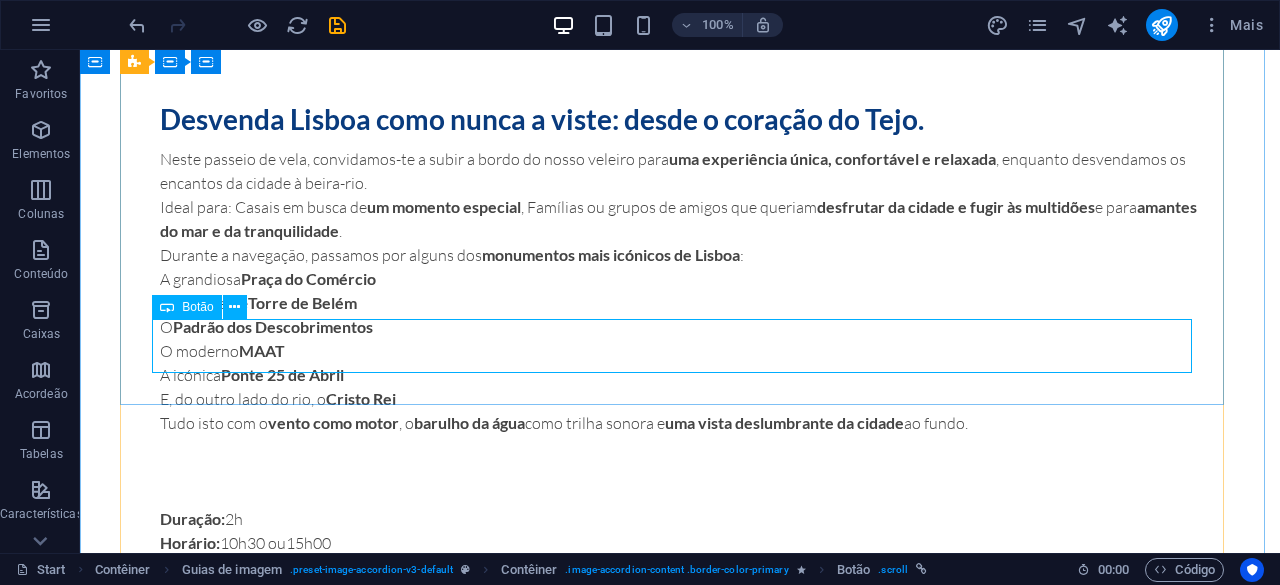 click on "Reserva" at bounding box center (680, 1616) 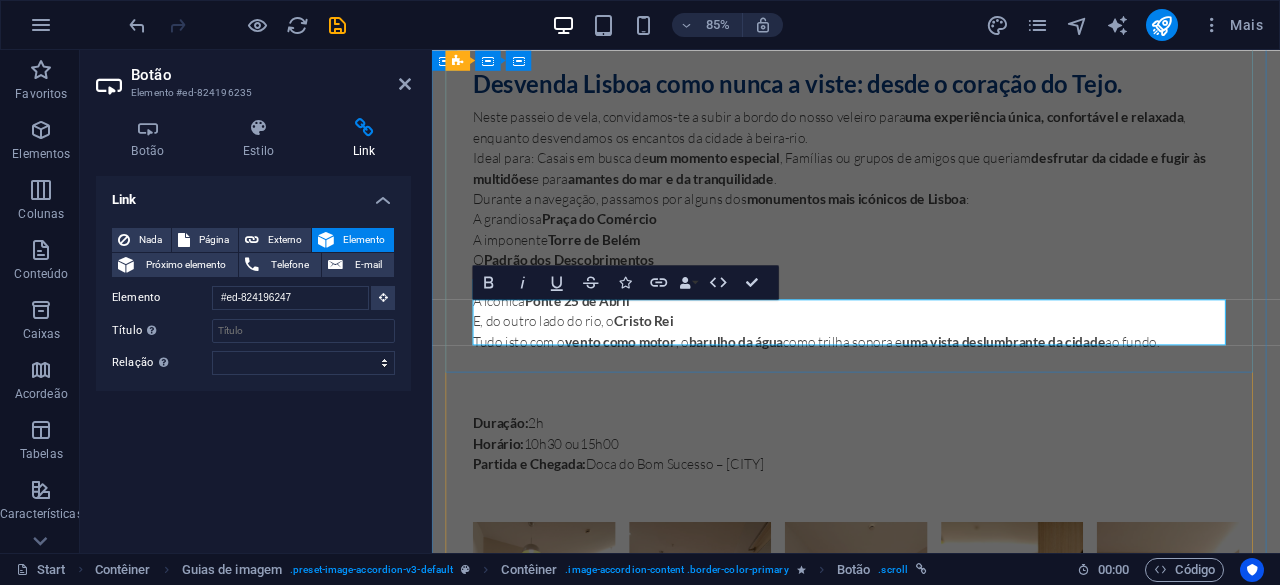 scroll, scrollTop: 2878, scrollLeft: 0, axis: vertical 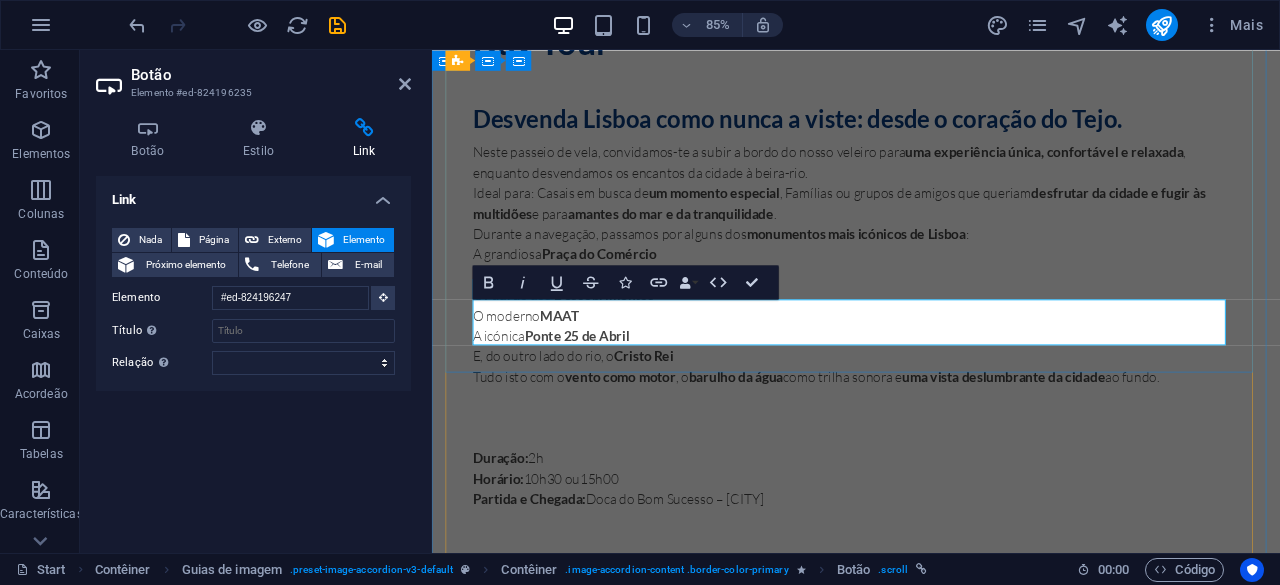 click on "Reserva" at bounding box center [931, 1646] 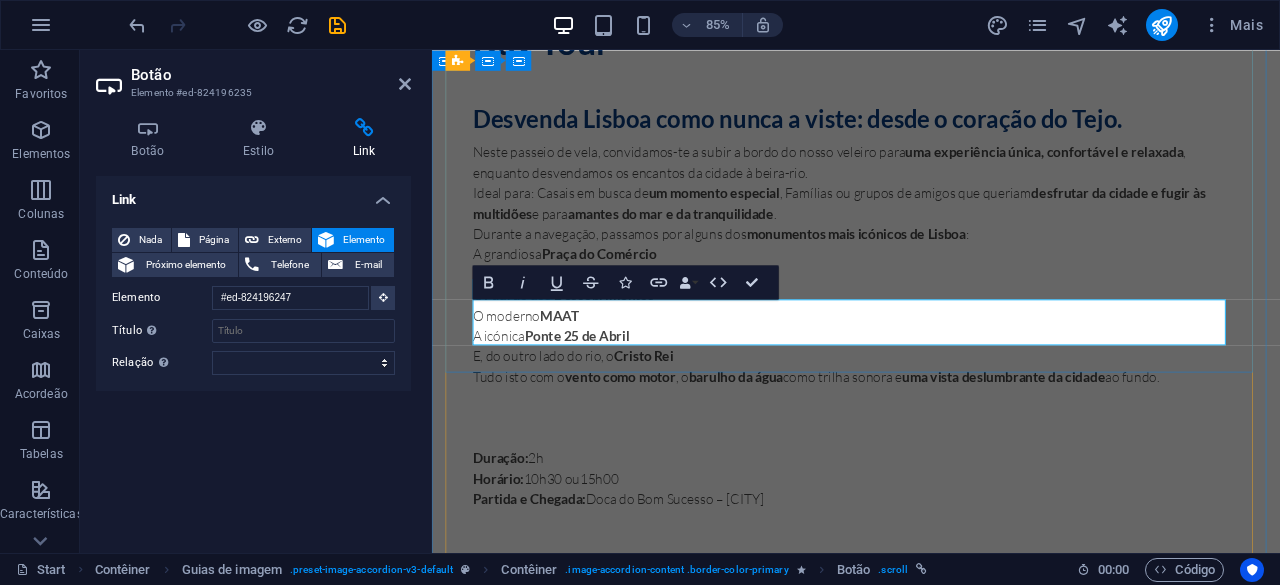 click on "Reserva" at bounding box center (931, 1646) 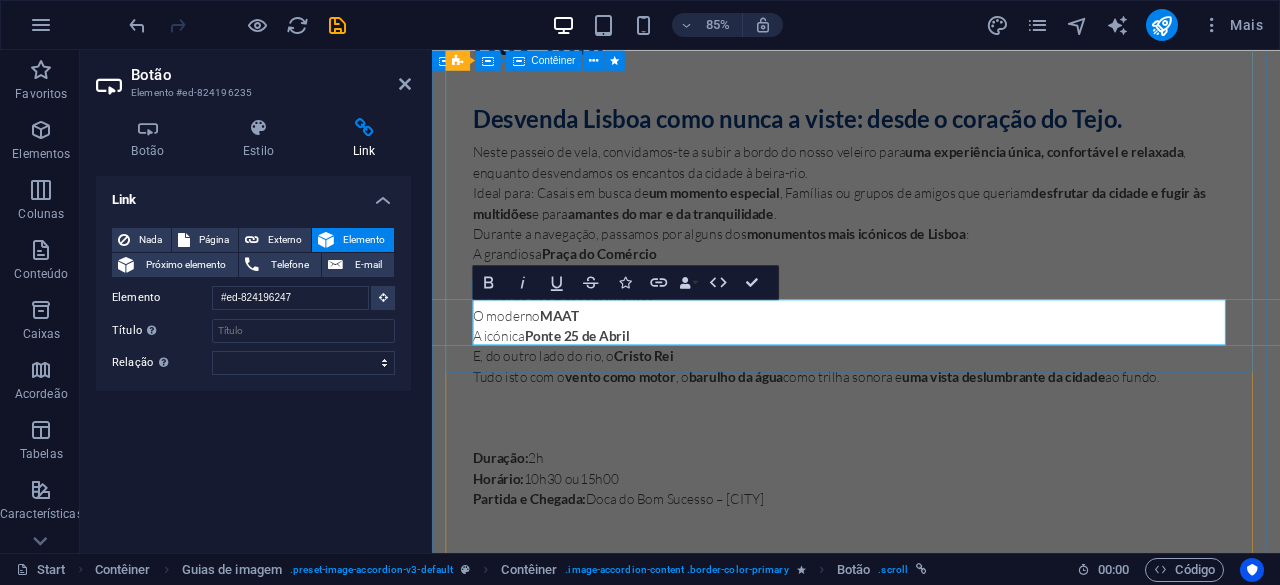 type 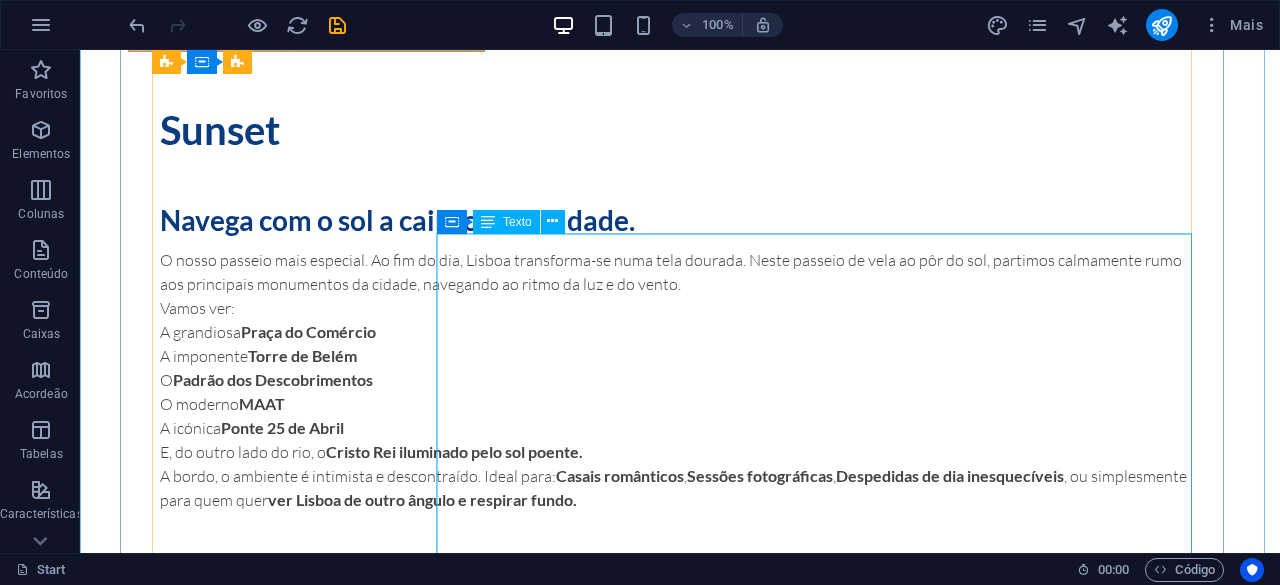 scroll, scrollTop: 4964, scrollLeft: 0, axis: vertical 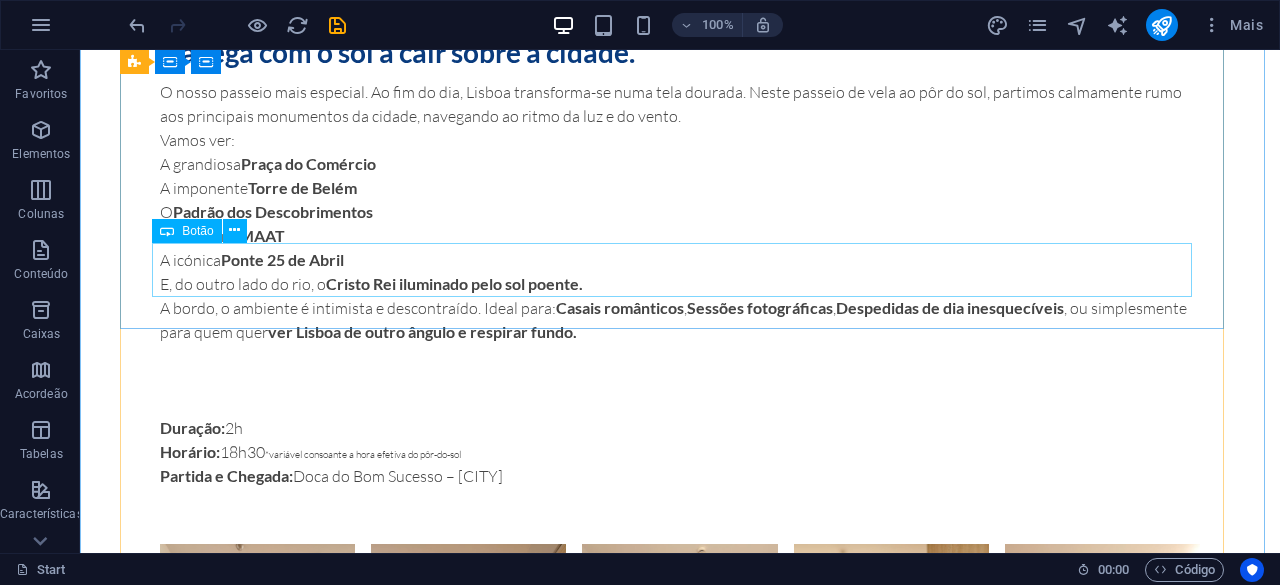 click on "Reserva" at bounding box center (680, 1549) 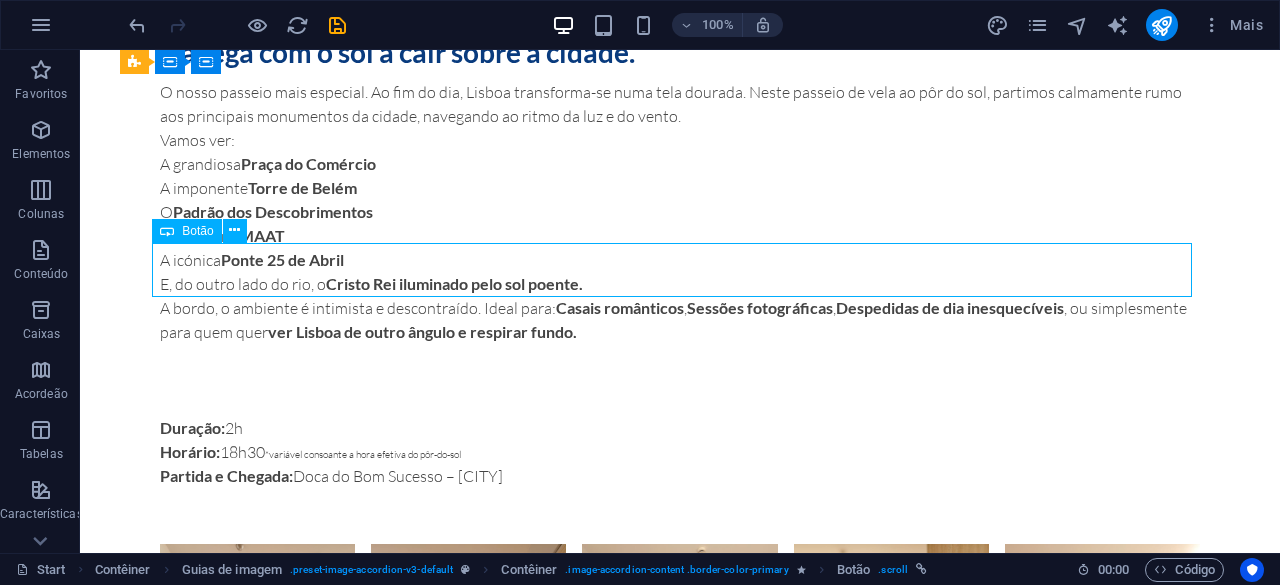 click on "Reserva" at bounding box center [680, 1549] 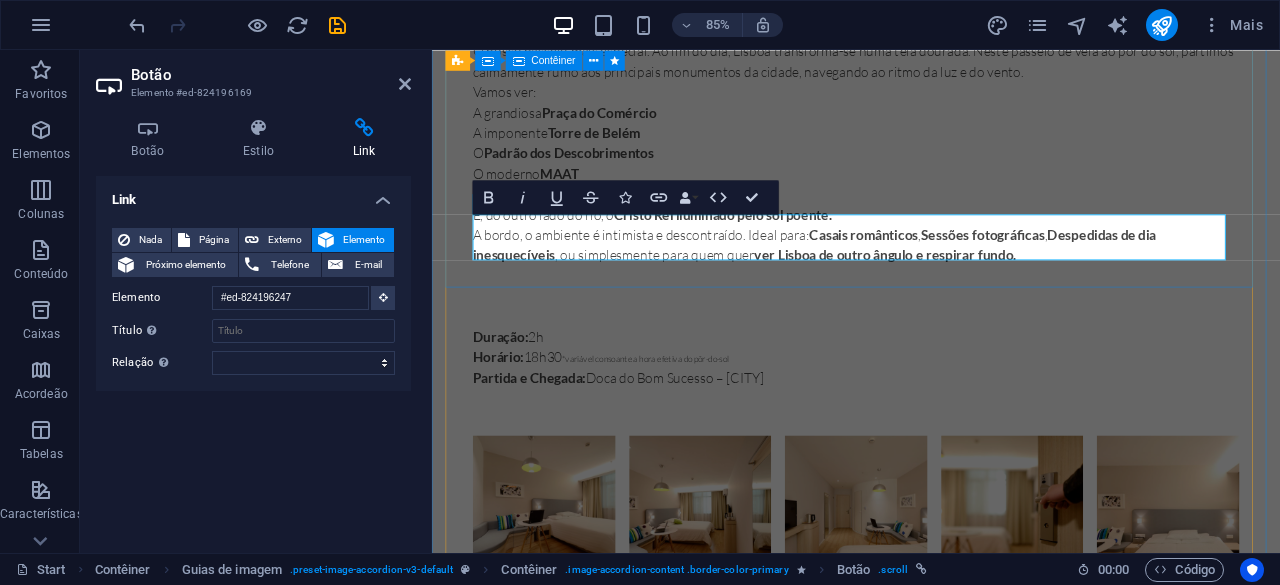 scroll, scrollTop: 4930, scrollLeft: 0, axis: vertical 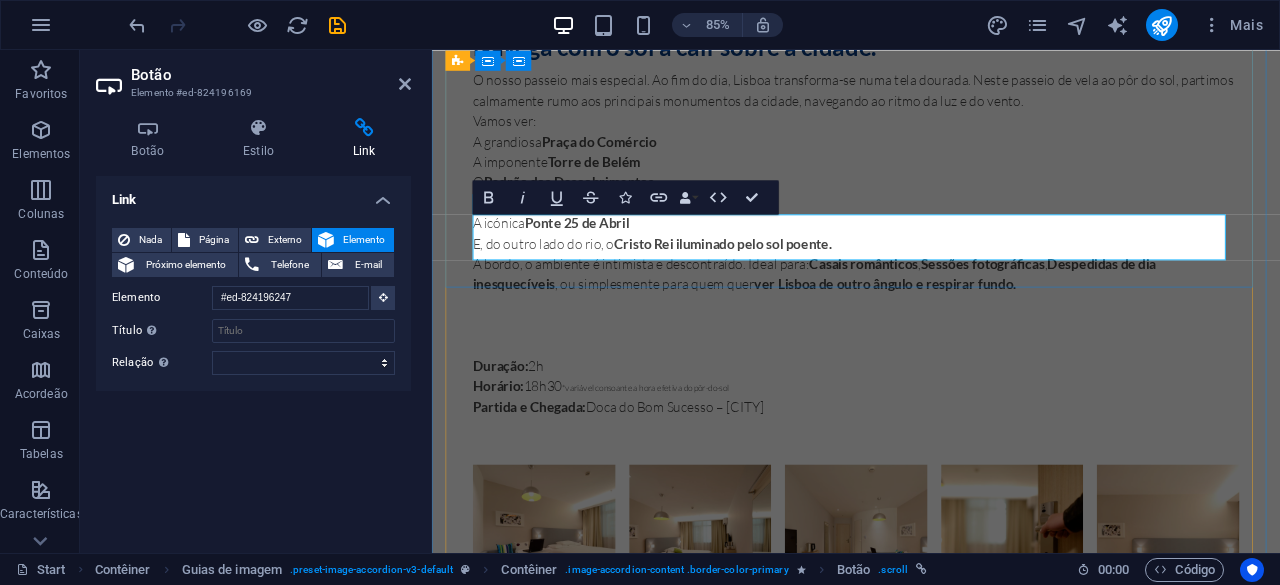 click on "Reserva" at bounding box center [931, 1562] 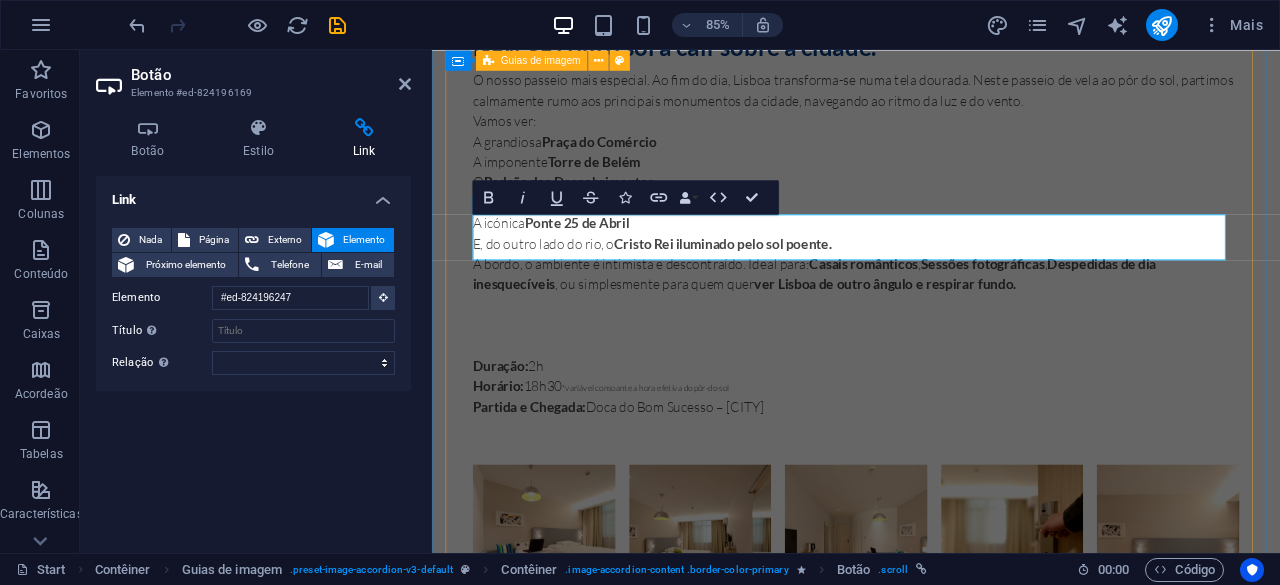 type 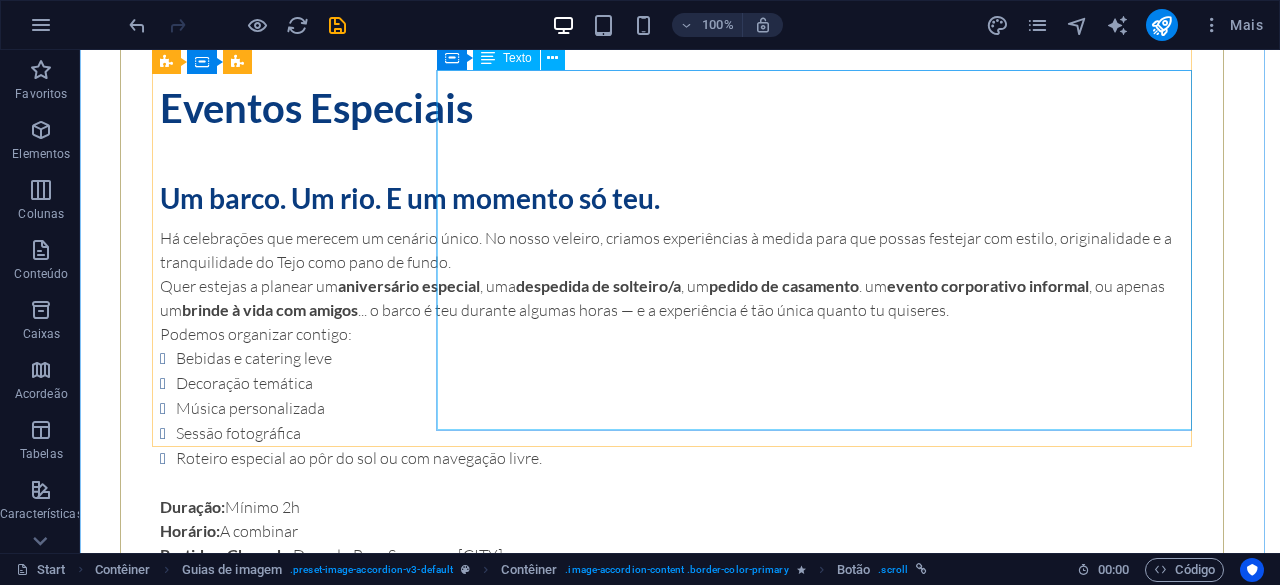 scroll, scrollTop: 6864, scrollLeft: 0, axis: vertical 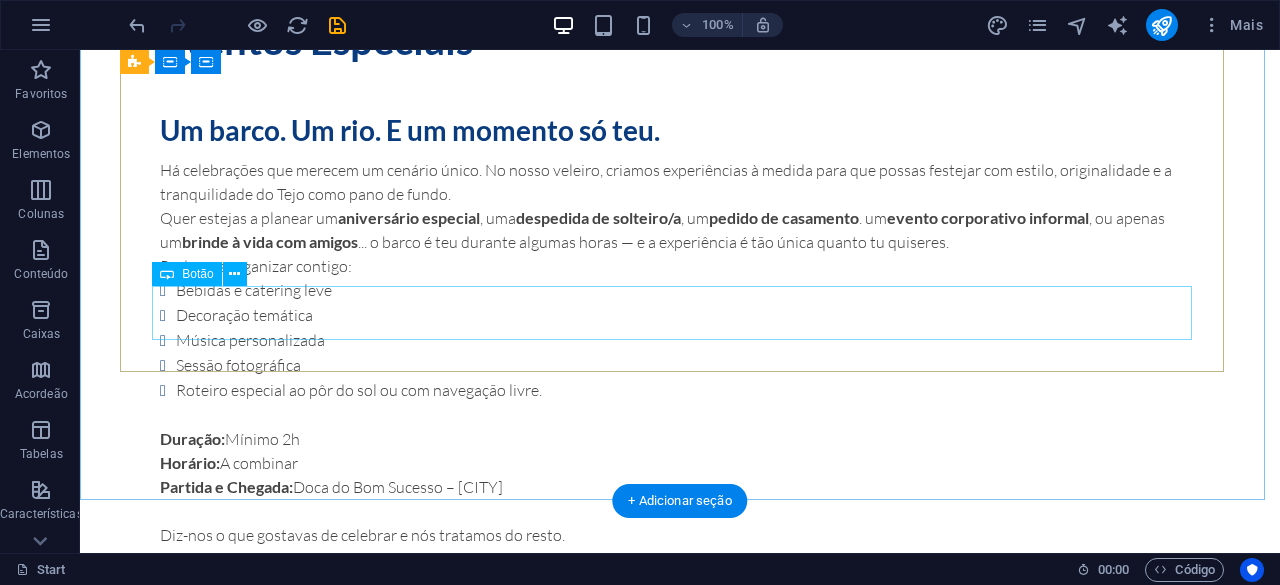 click on "Reserva" at bounding box center [680, 1608] 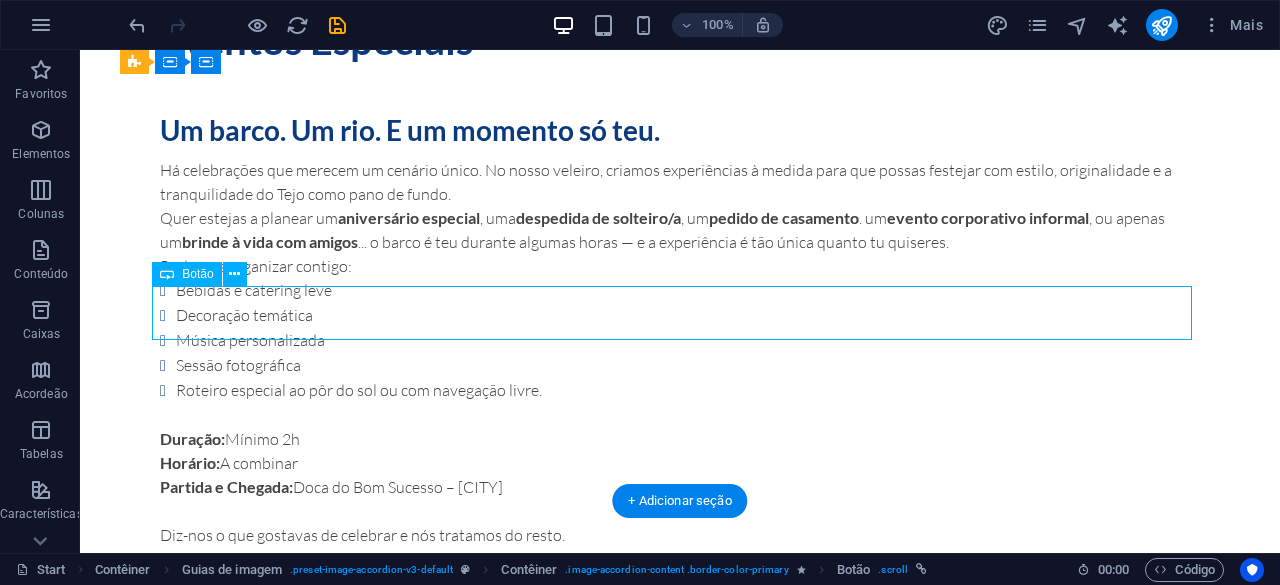 click on "Reserva" at bounding box center (680, 1608) 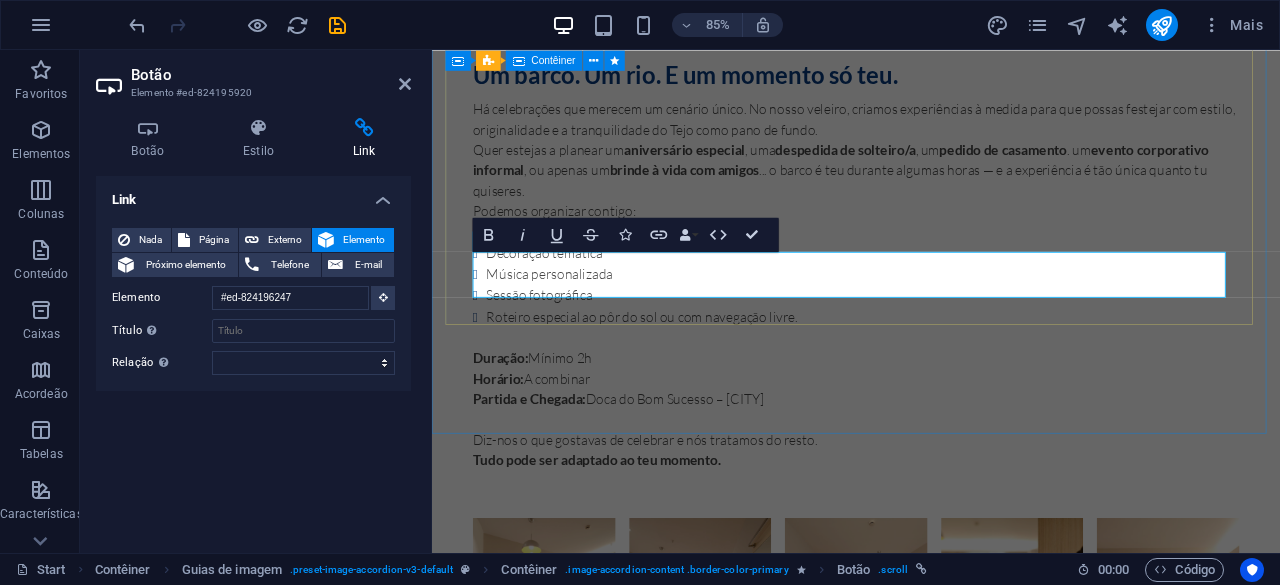 scroll, scrollTop: 6836, scrollLeft: 0, axis: vertical 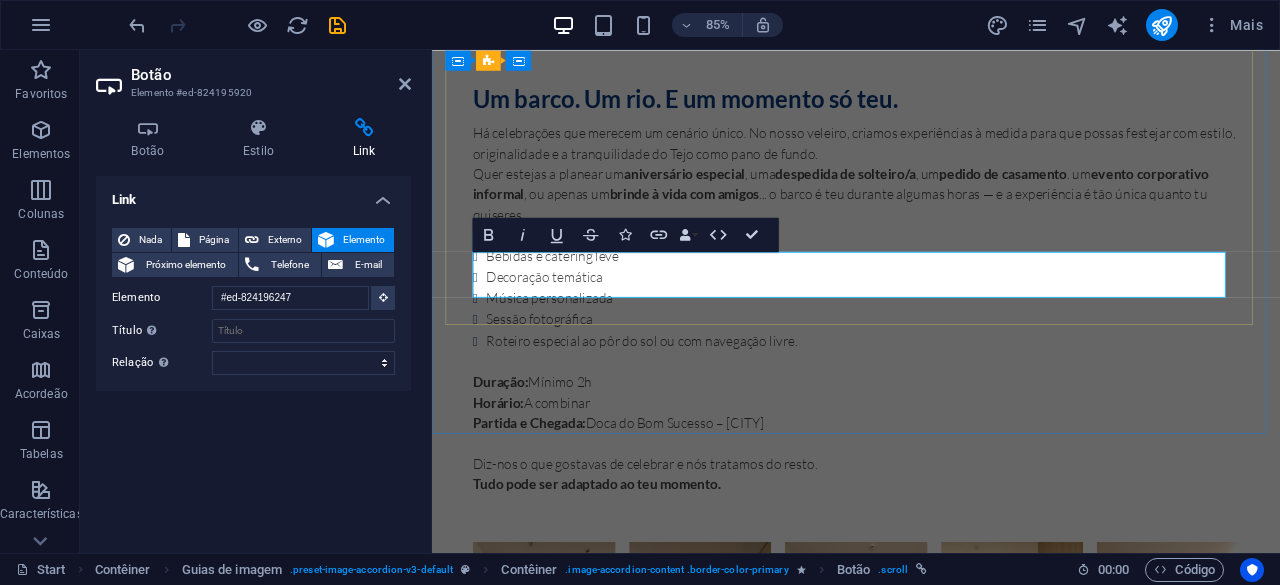 click on "Reserva" at bounding box center [931, 1629] 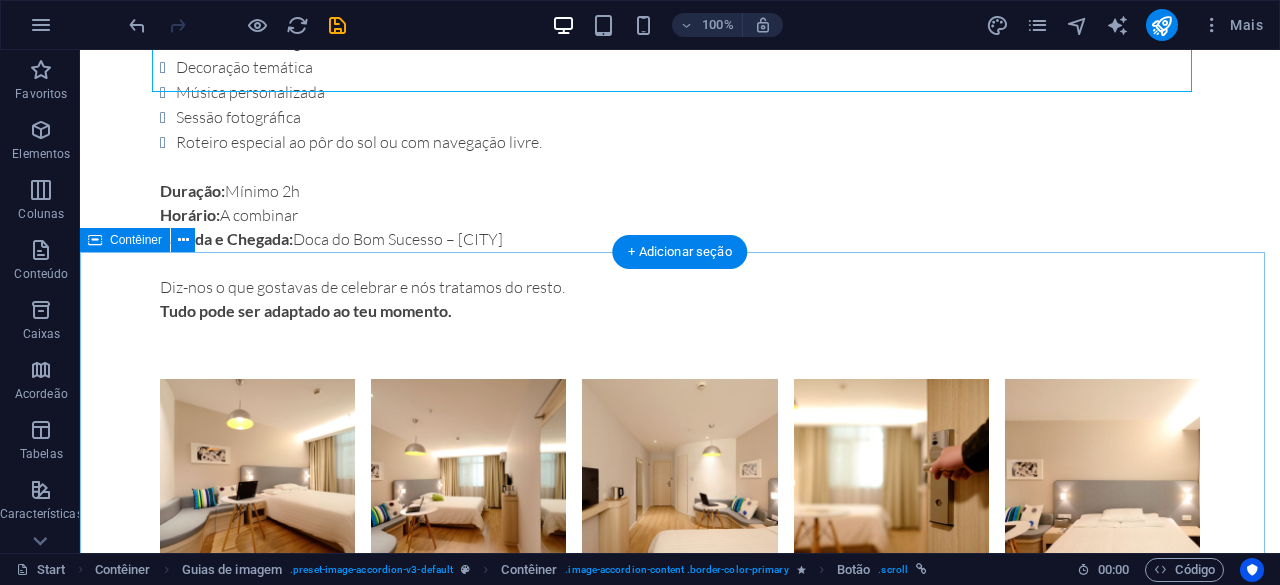 scroll, scrollTop: 7264, scrollLeft: 0, axis: vertical 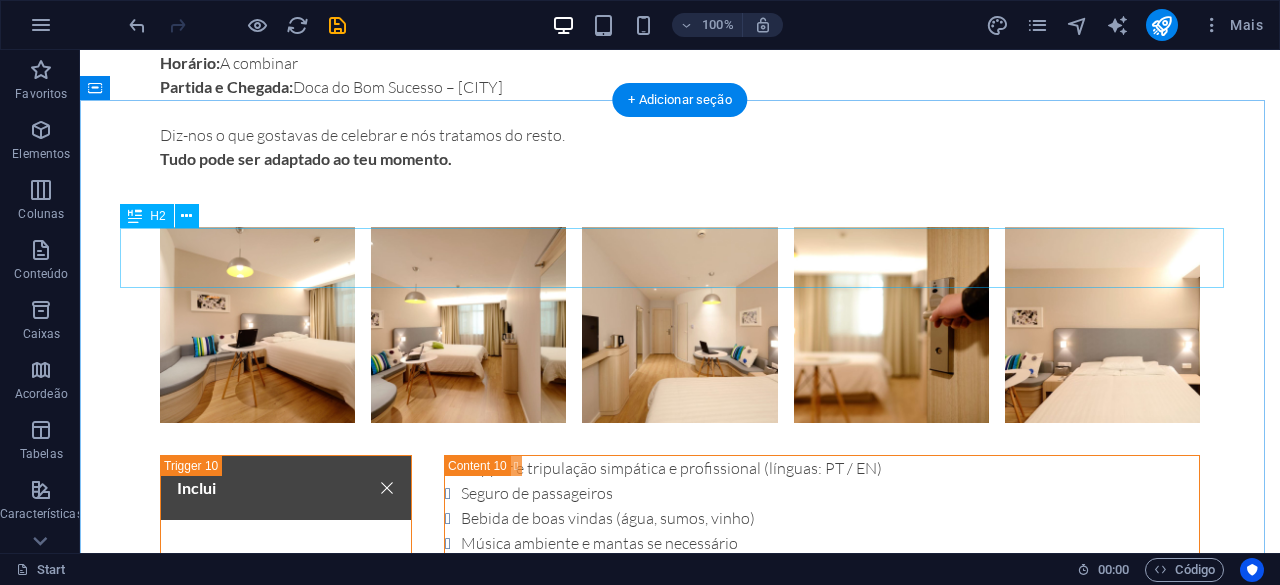 click on "Book Now" at bounding box center (680, 1553) 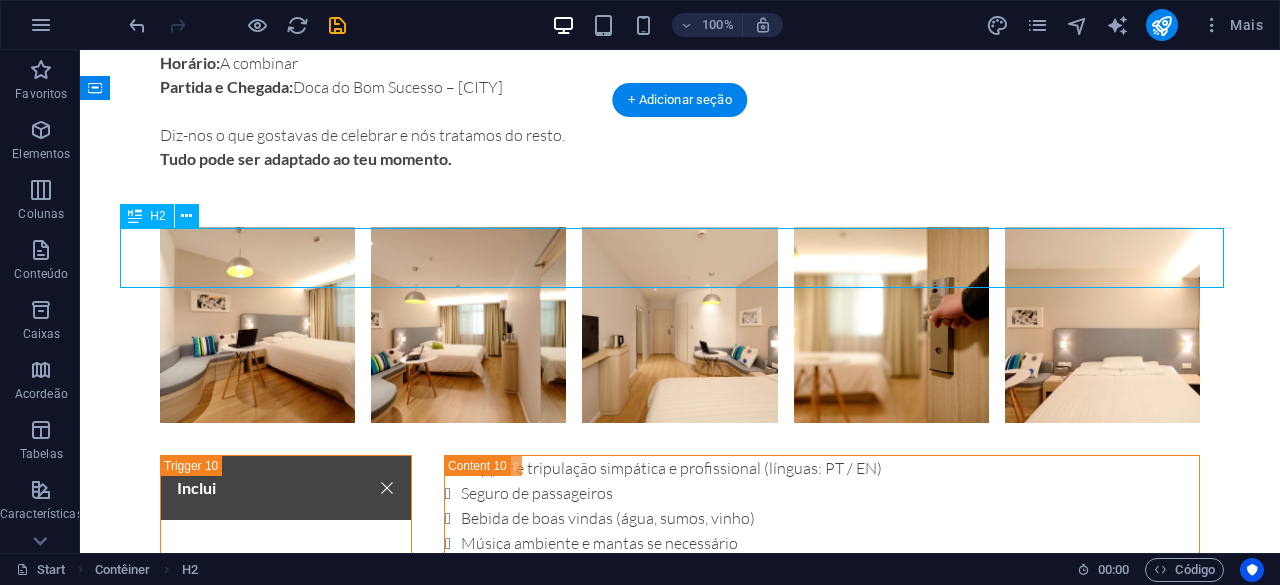click on "Book Now" at bounding box center [680, 1553] 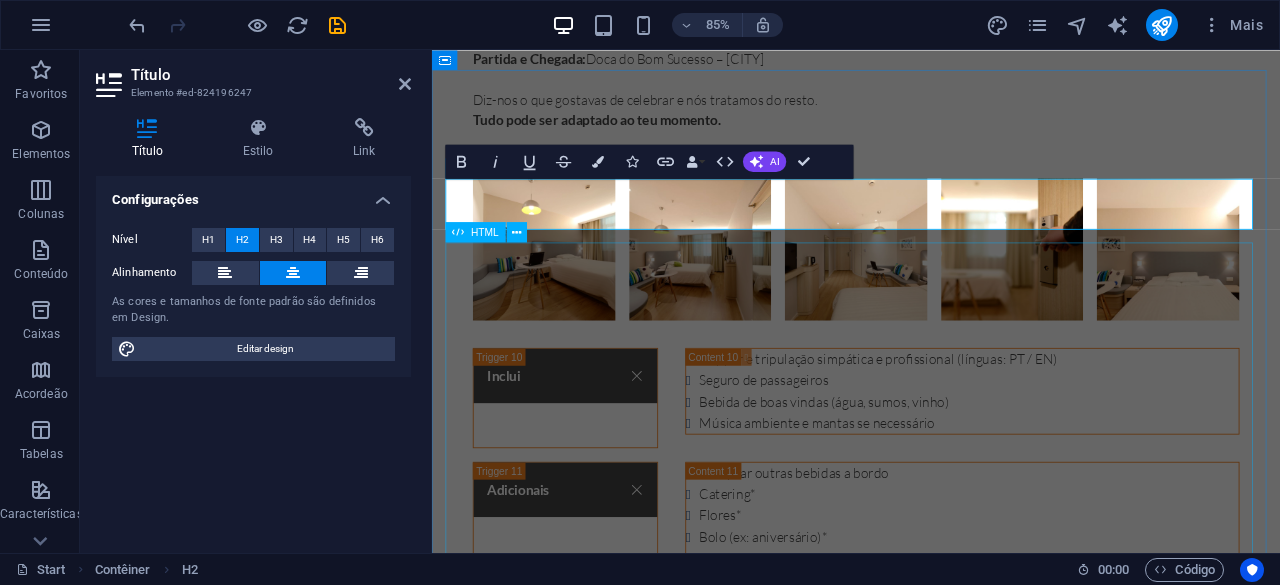 type 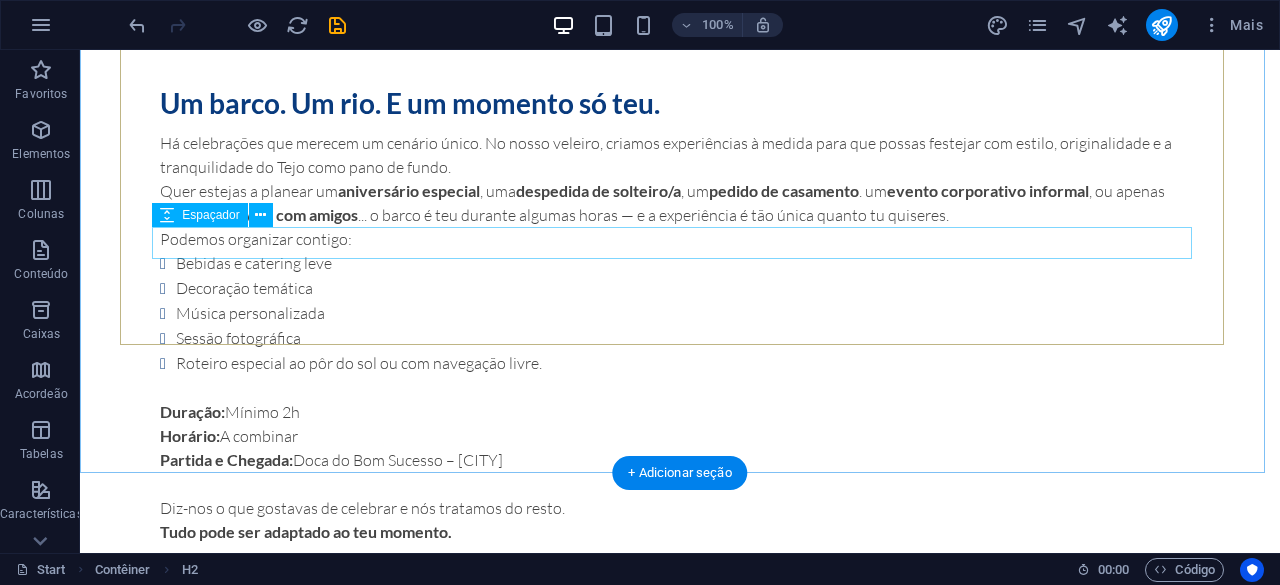 scroll, scrollTop: 7091, scrollLeft: 0, axis: vertical 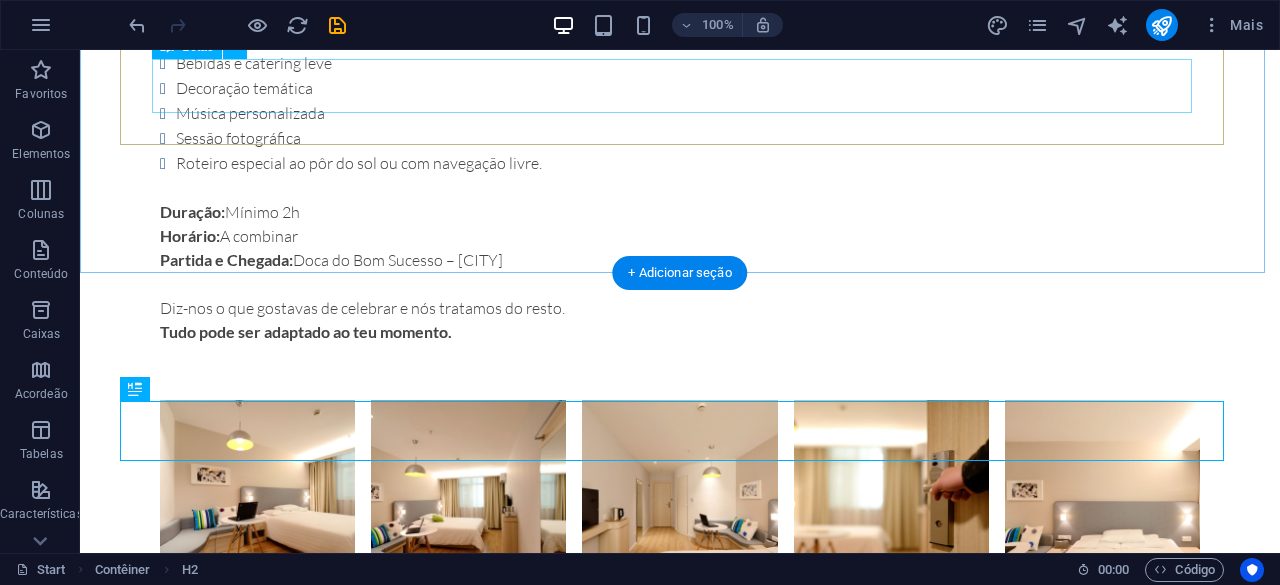 click on "Reservar" at bounding box center (680, 1381) 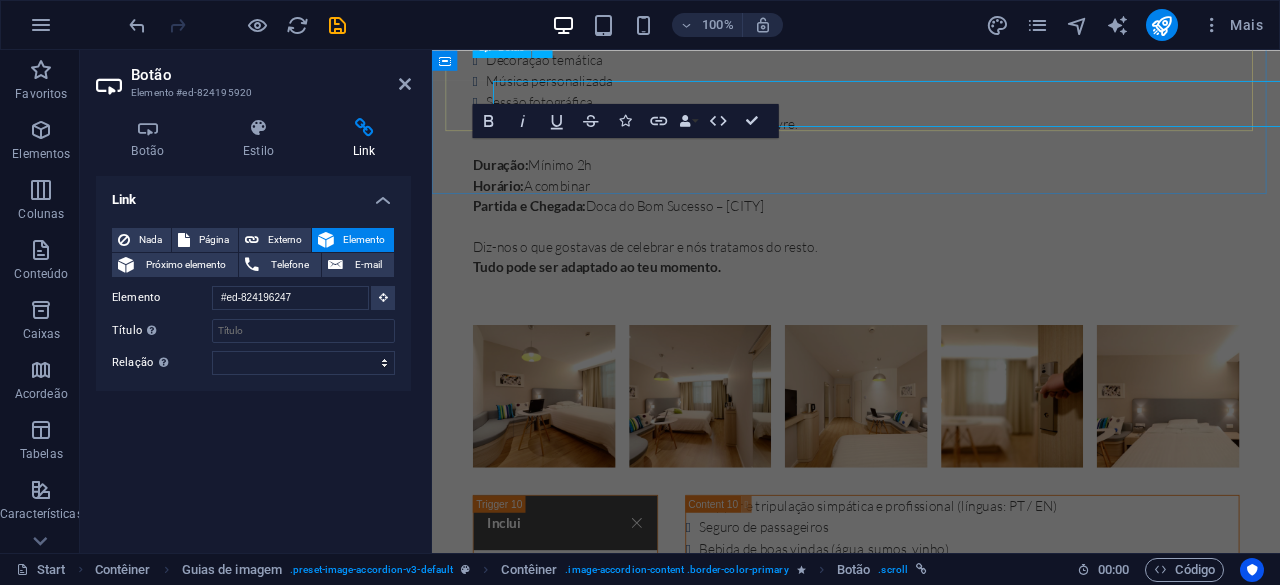 scroll, scrollTop: 7064, scrollLeft: 0, axis: vertical 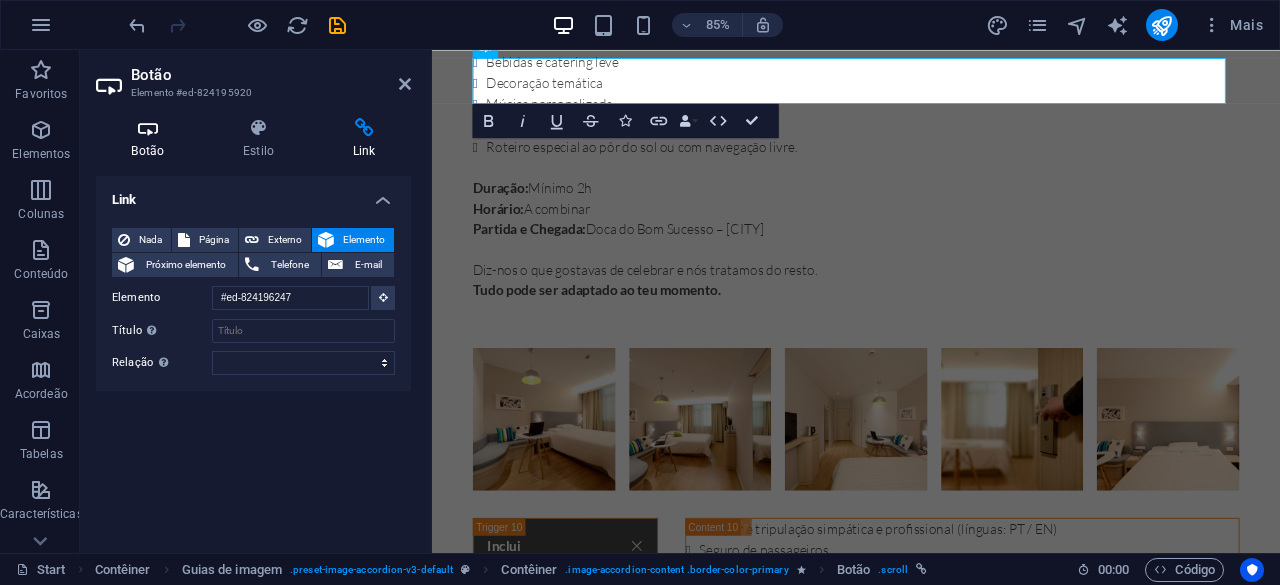 click on "Botão" at bounding box center [152, 139] 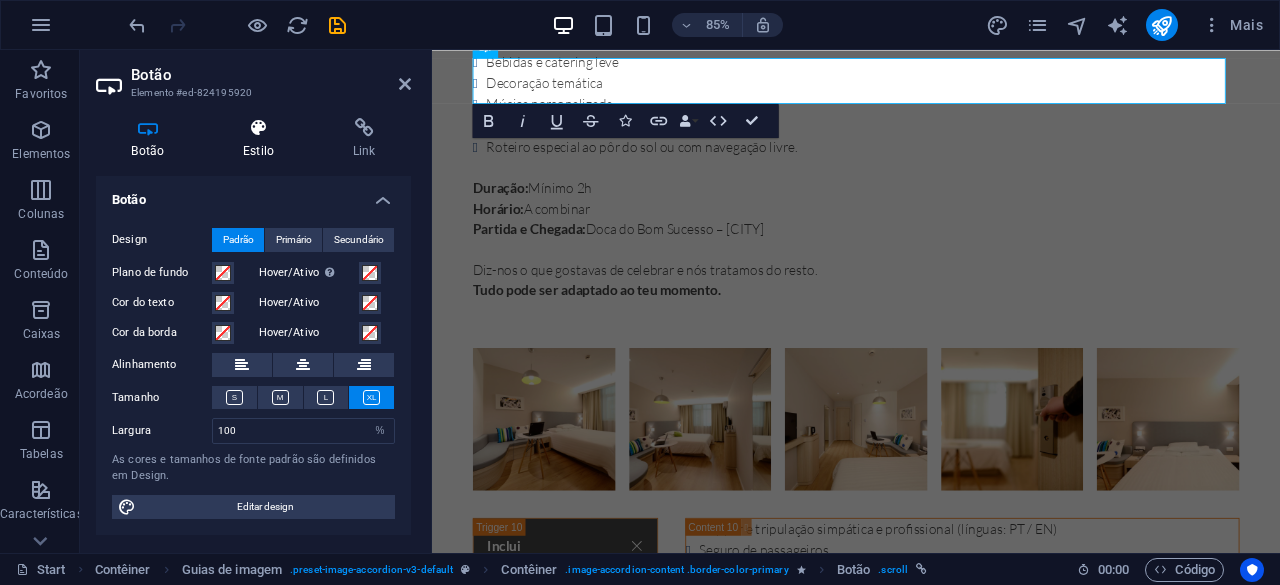click on "Estilo" at bounding box center [263, 139] 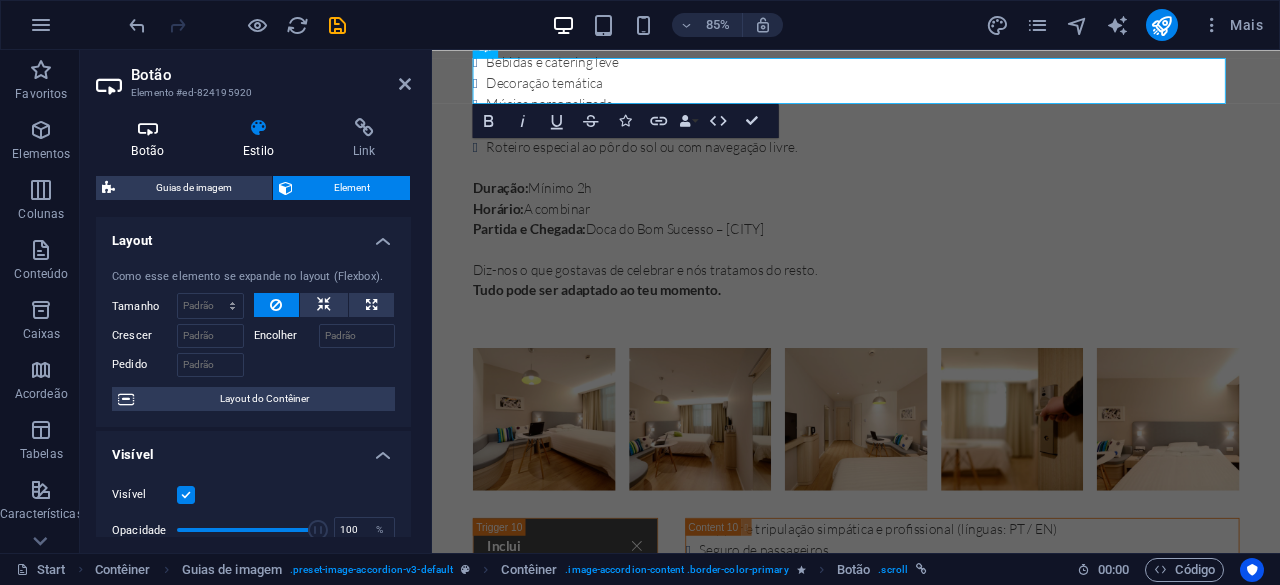 click at bounding box center (148, 128) 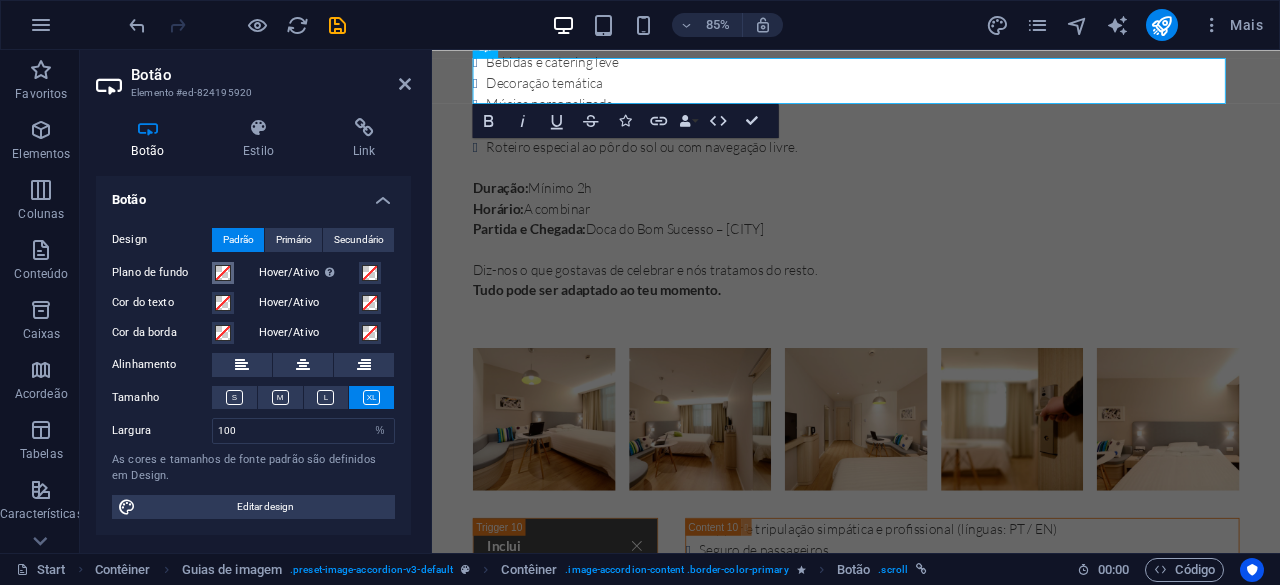 click at bounding box center (223, 273) 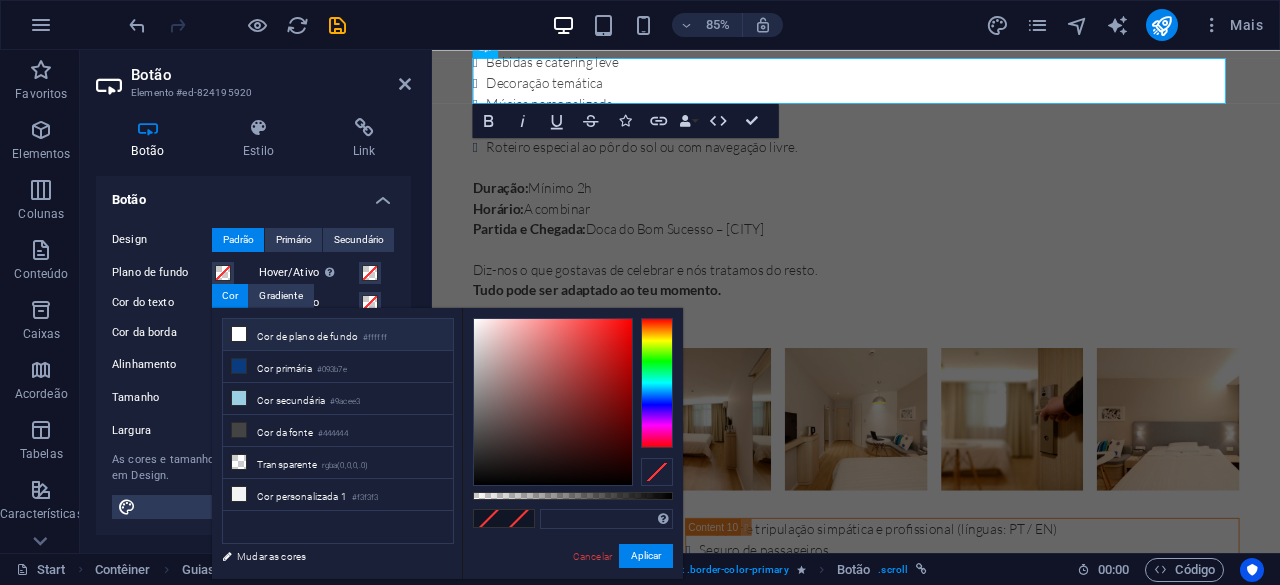 click on "Cor de plano de fundo
#ffffff" at bounding box center (338, 335) 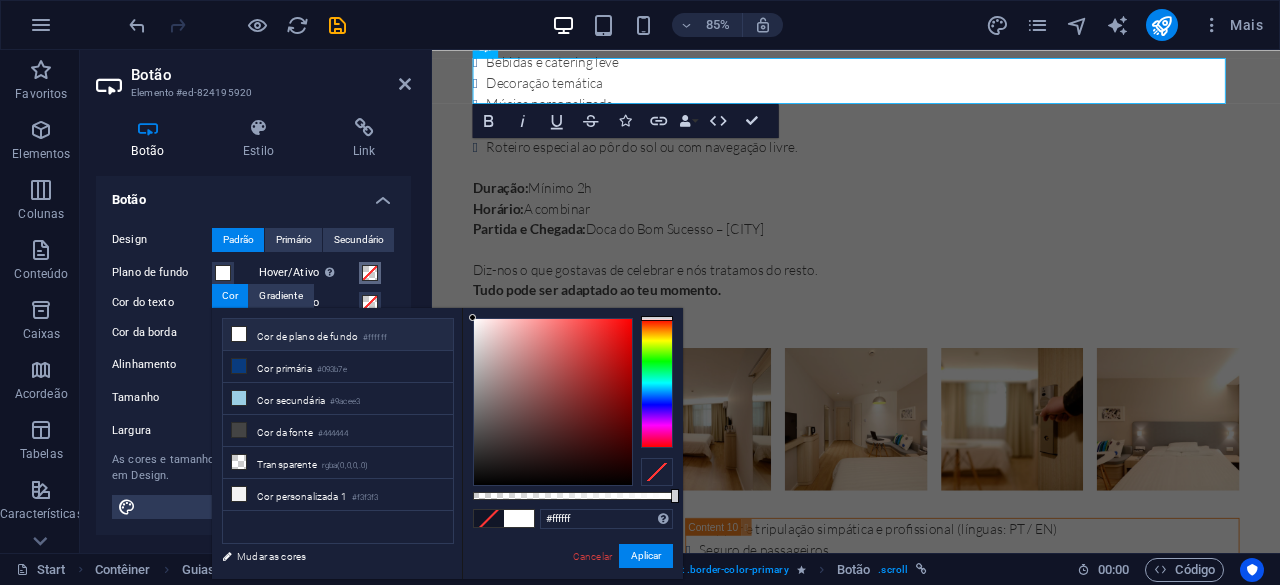 click on "Hover/Ativo Mude para o modo de visualização para testar o estado ativo/hover" at bounding box center (327, 273) 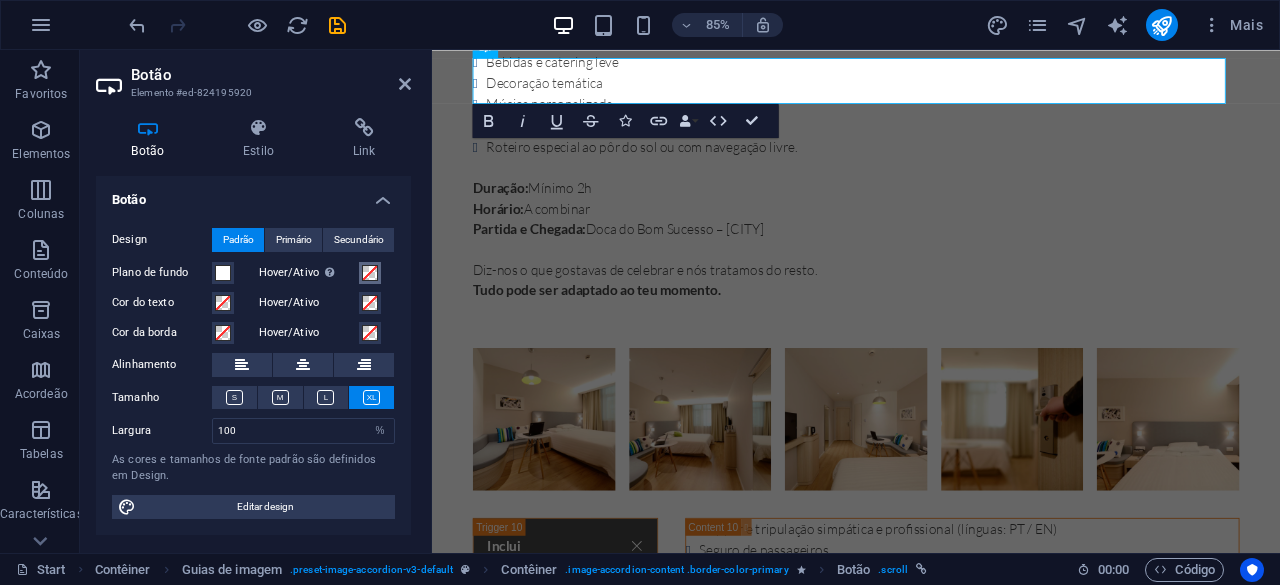 click at bounding box center [370, 273] 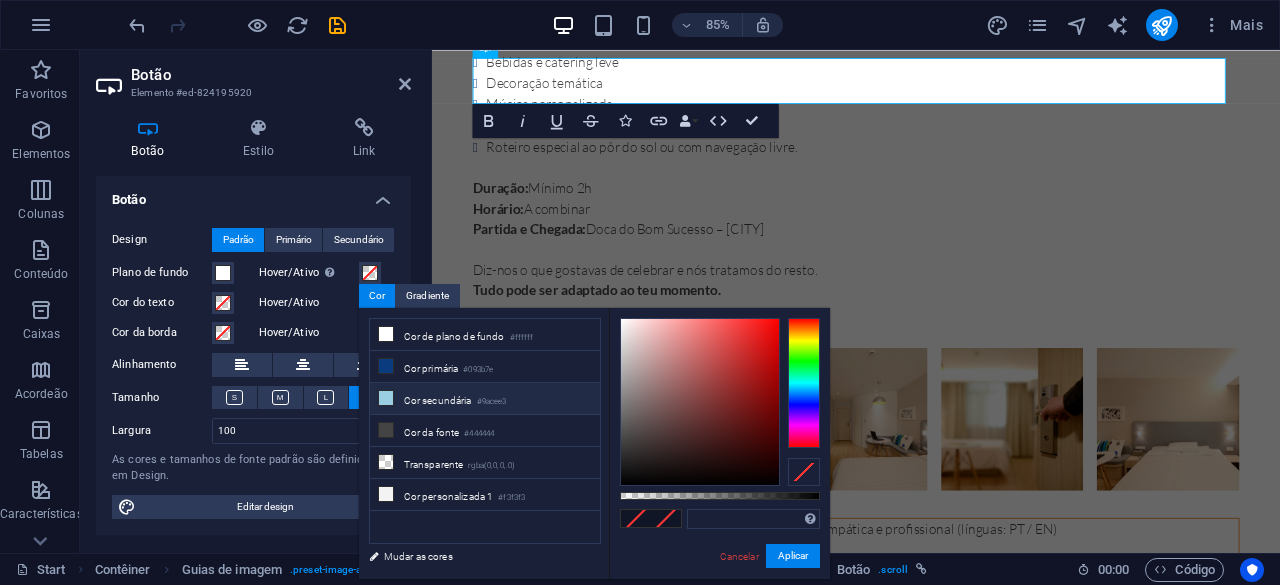 click on "Cor secundária
#9acee3" at bounding box center [485, 399] 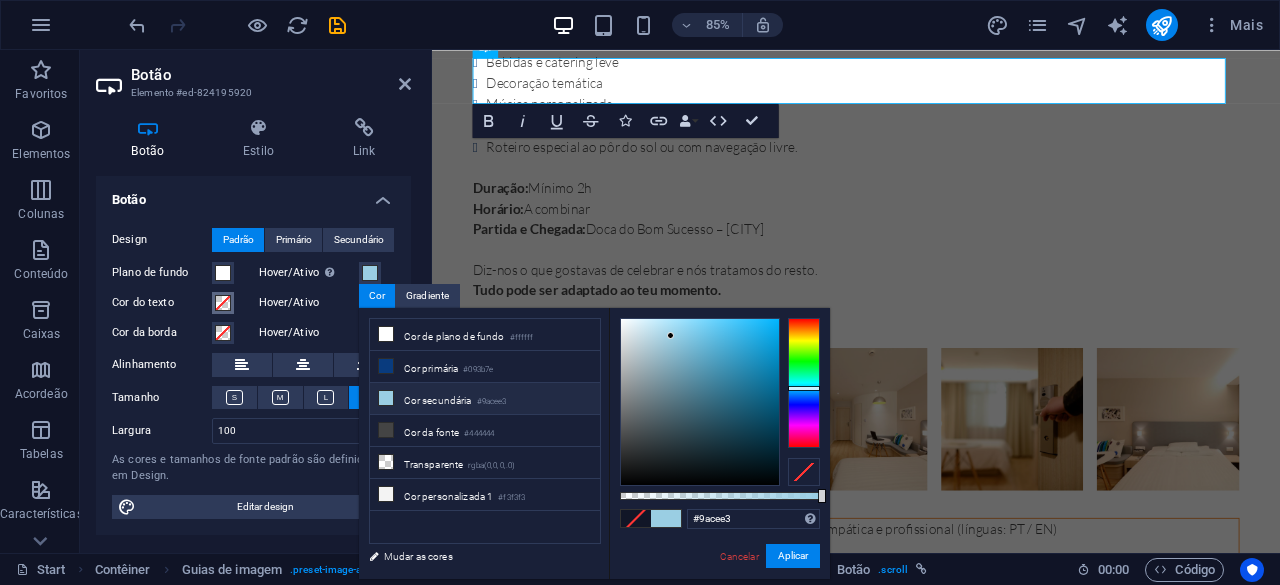 click at bounding box center [223, 303] 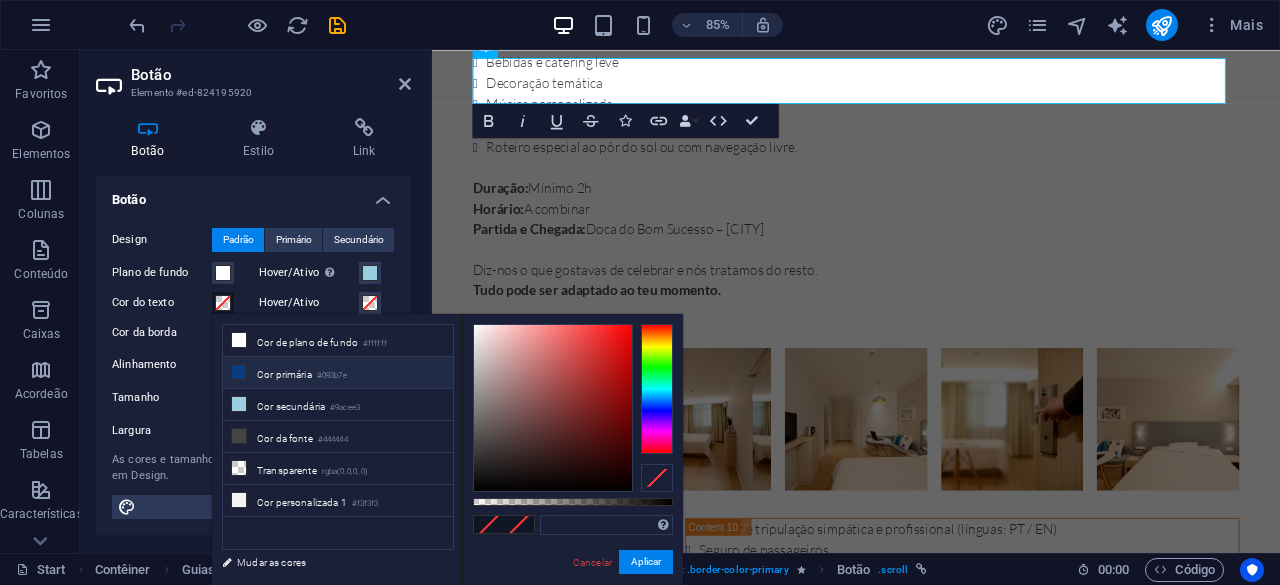 click on "Cor primária
#093b7e" at bounding box center [338, 373] 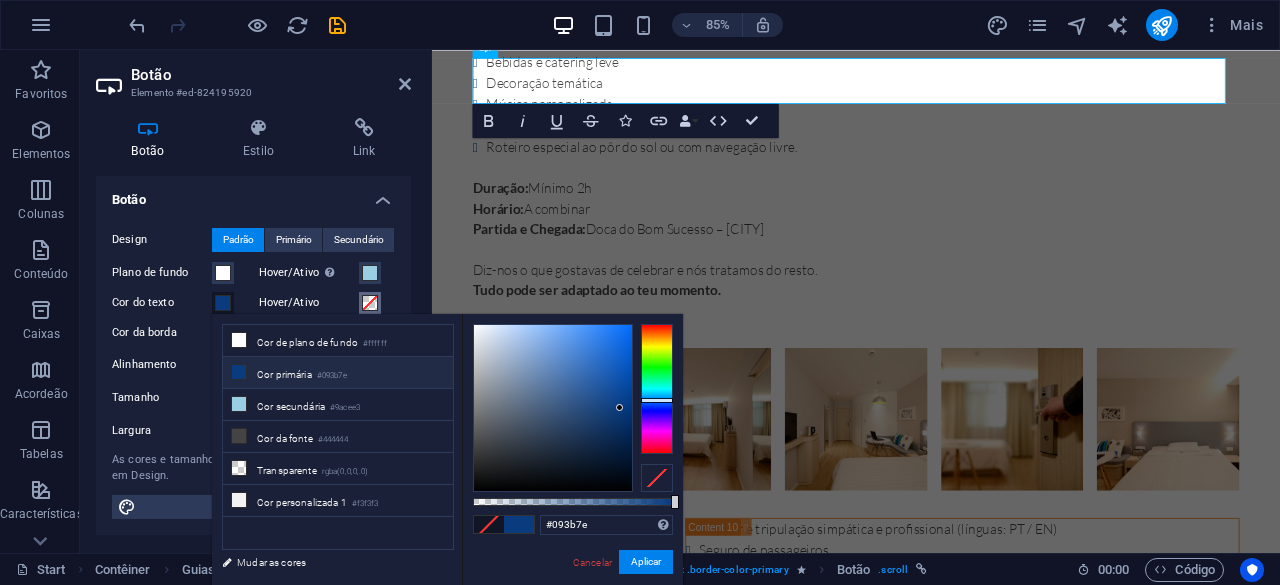 click on "Hover/Ativo" at bounding box center [370, 303] 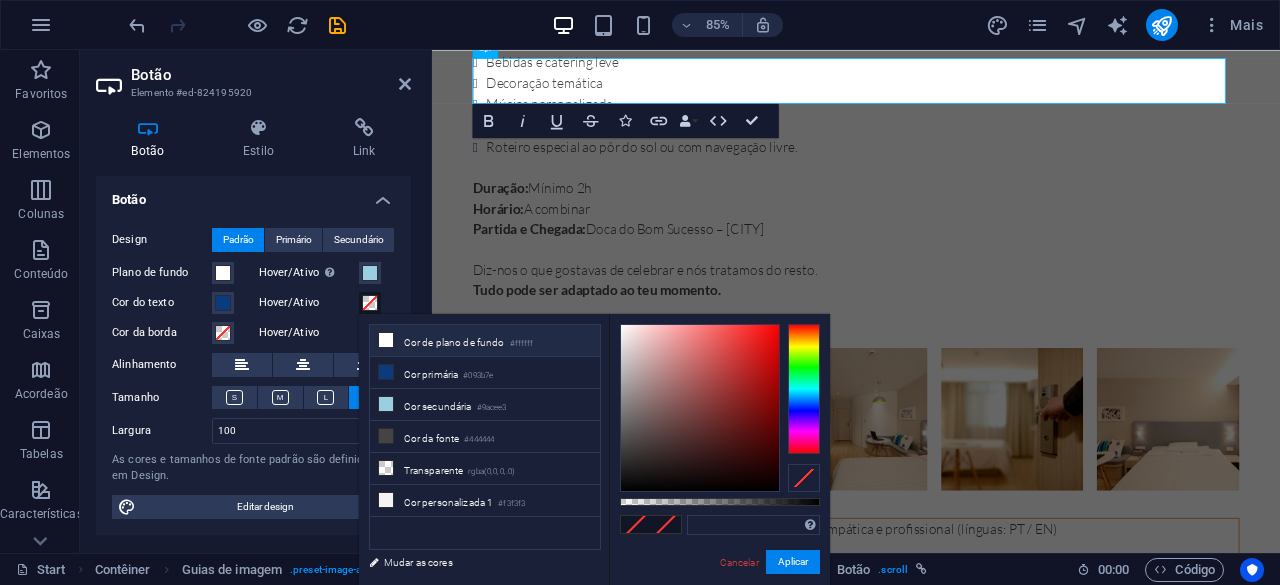 click at bounding box center (386, 340) 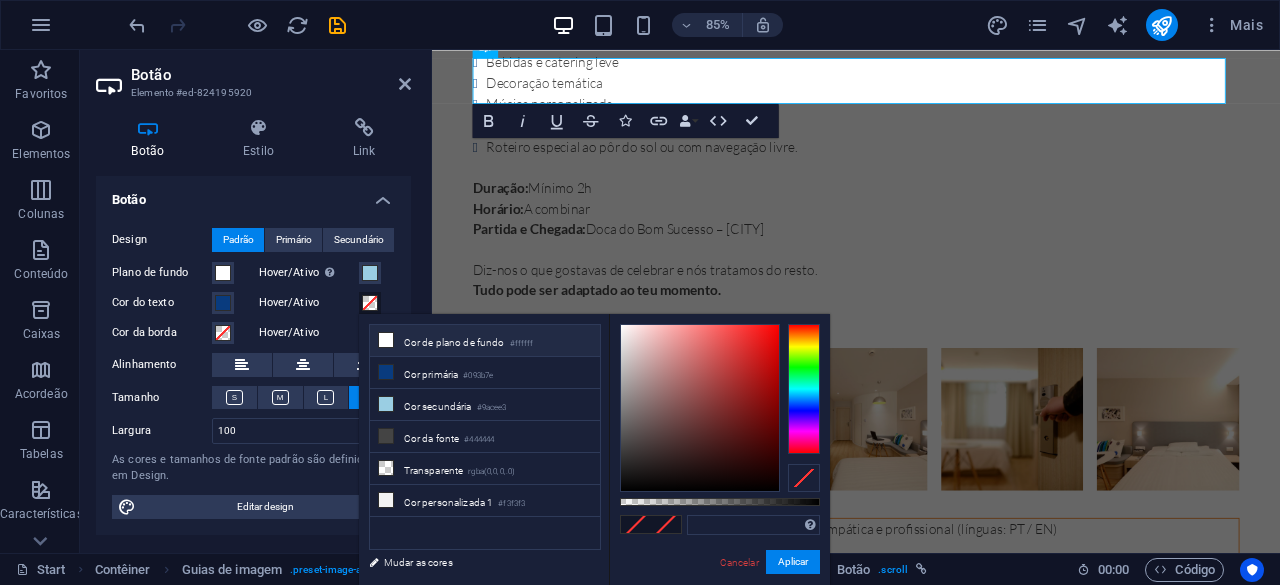 type on "#ffffff" 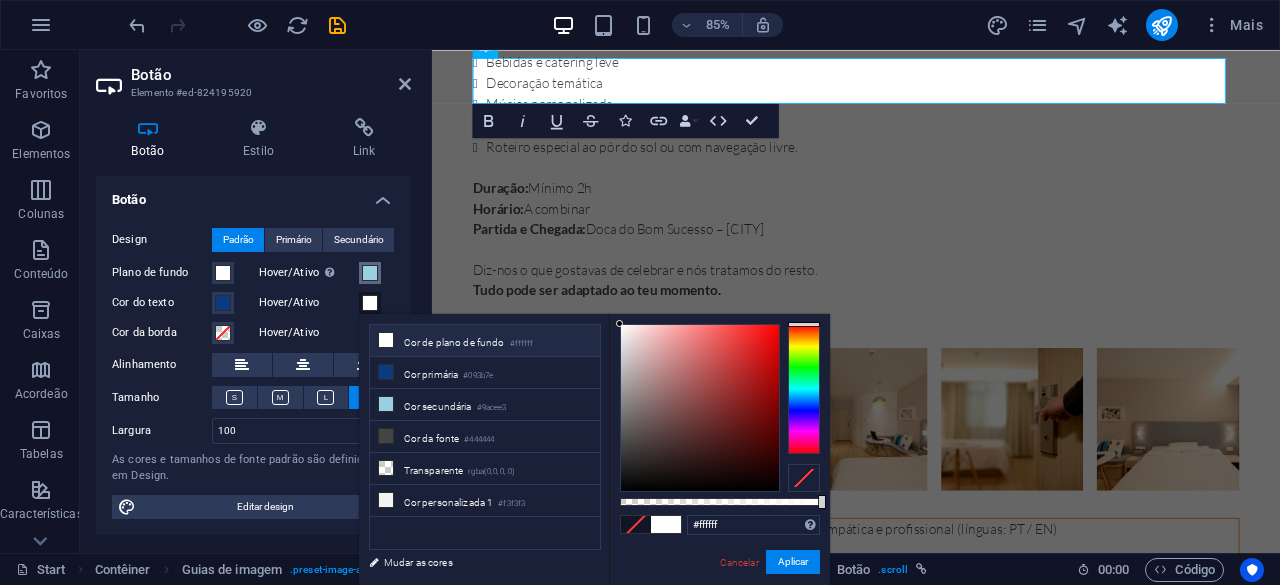 click at bounding box center (370, 273) 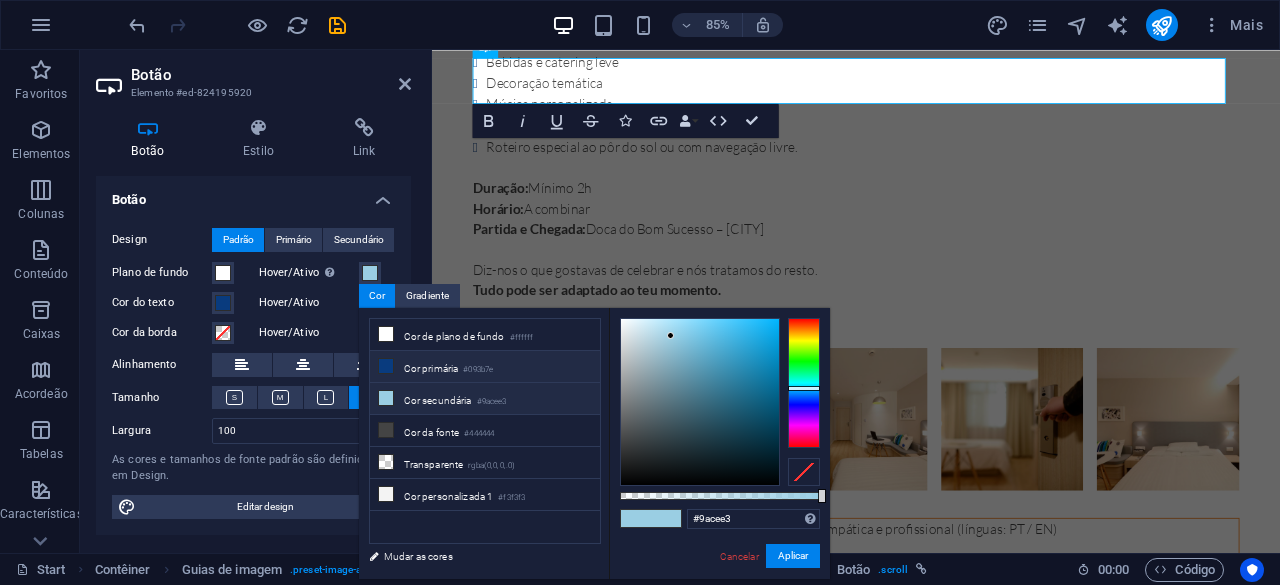 click on "Cor primária
#093b7e" at bounding box center [485, 367] 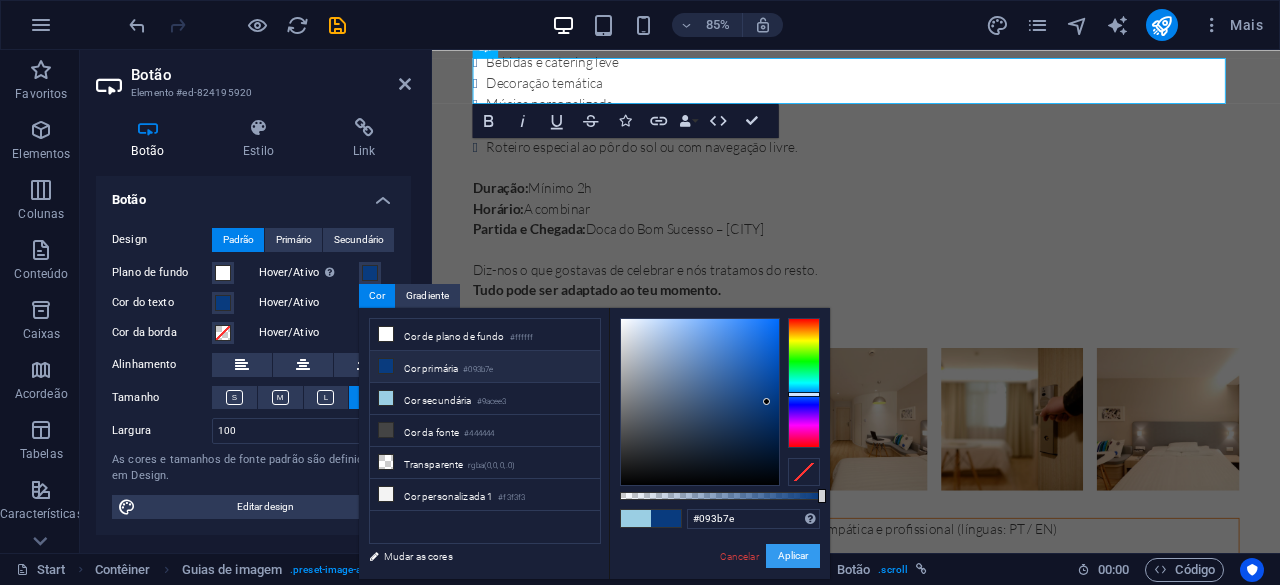 click on "Aplicar" at bounding box center (793, 556) 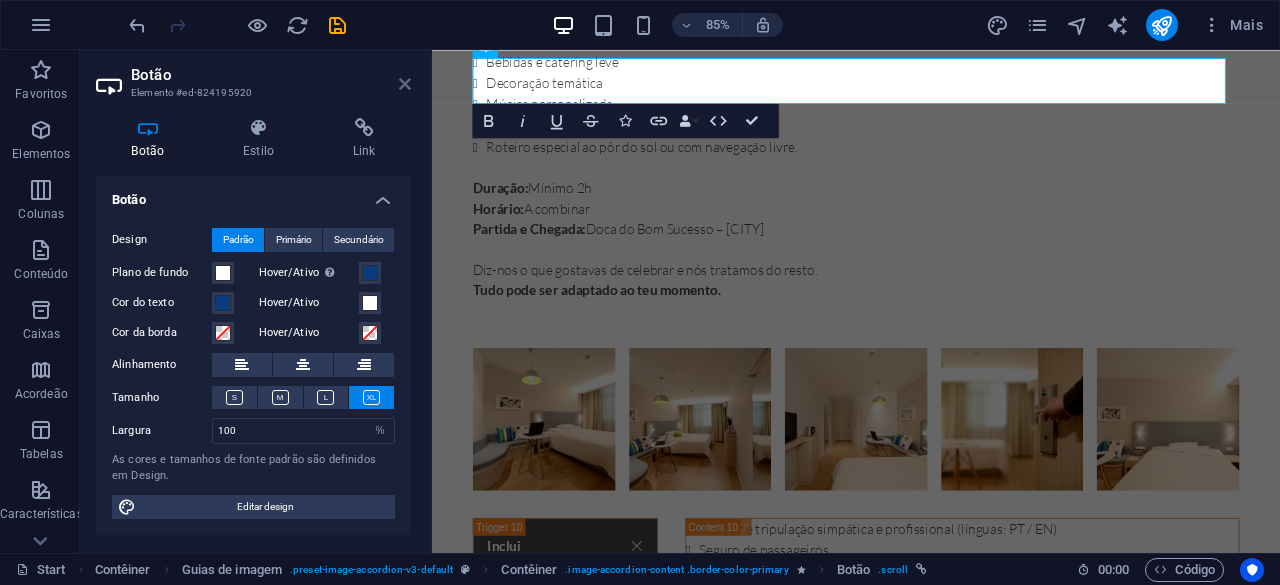 click at bounding box center [405, 84] 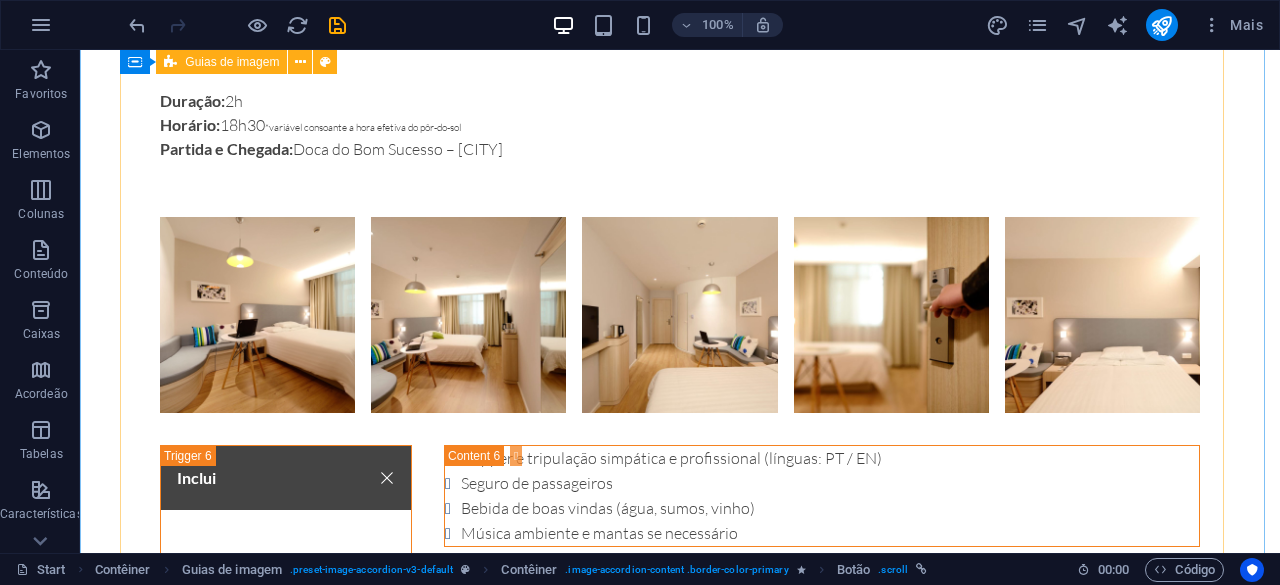 scroll, scrollTop: 4791, scrollLeft: 0, axis: vertical 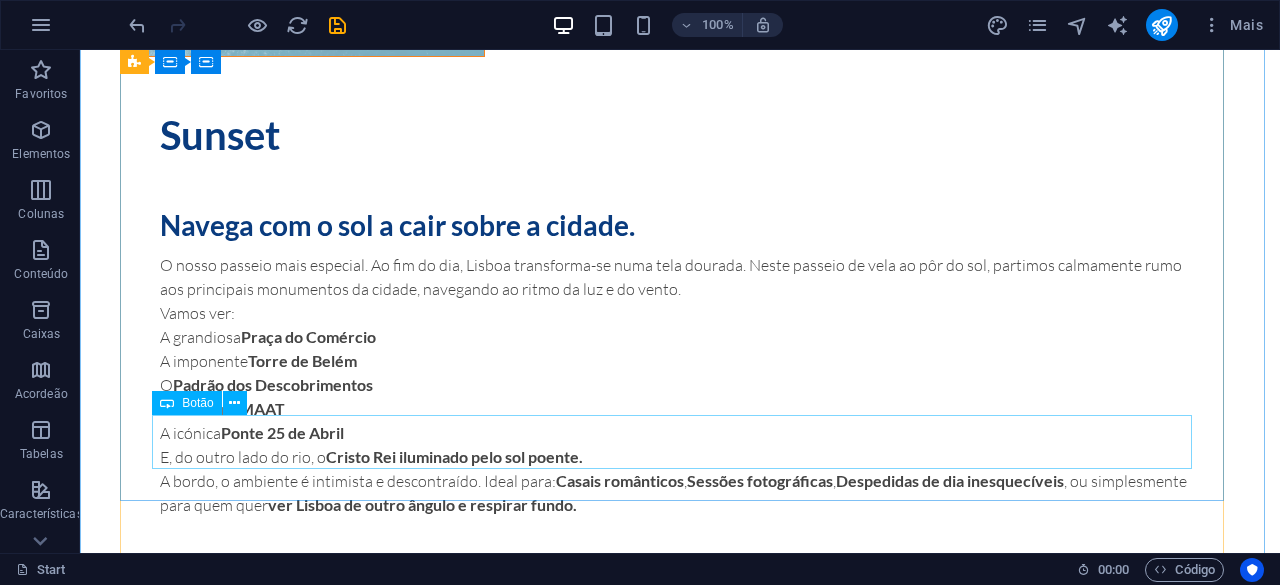 click on "Reservar" at bounding box center [680, 1722] 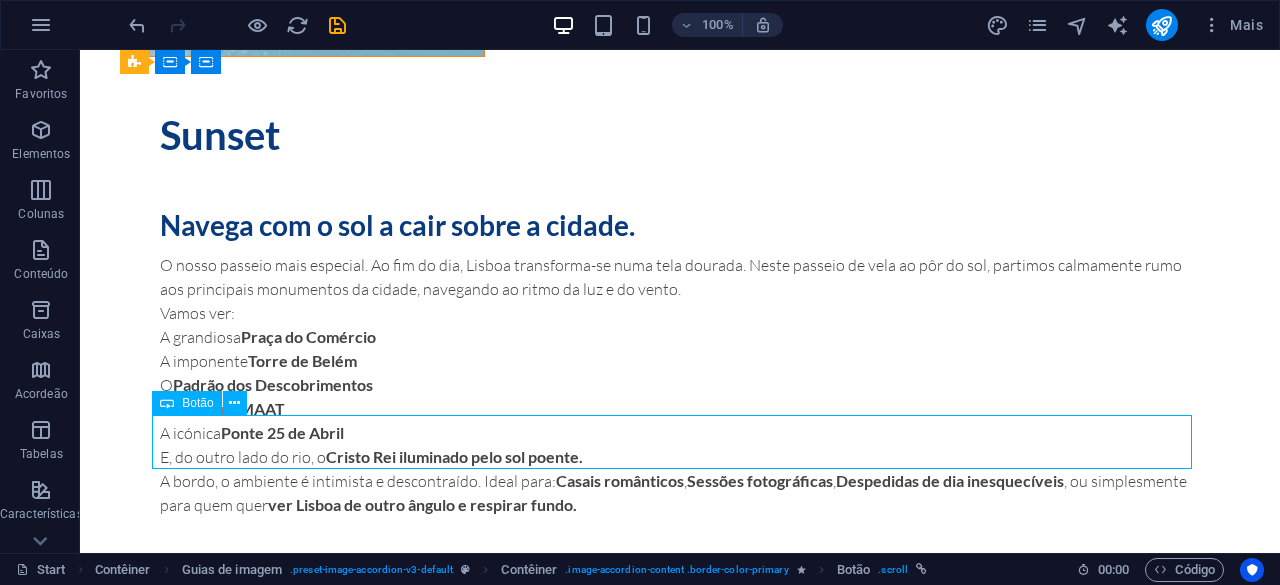 click on "Reservar" at bounding box center [680, 1722] 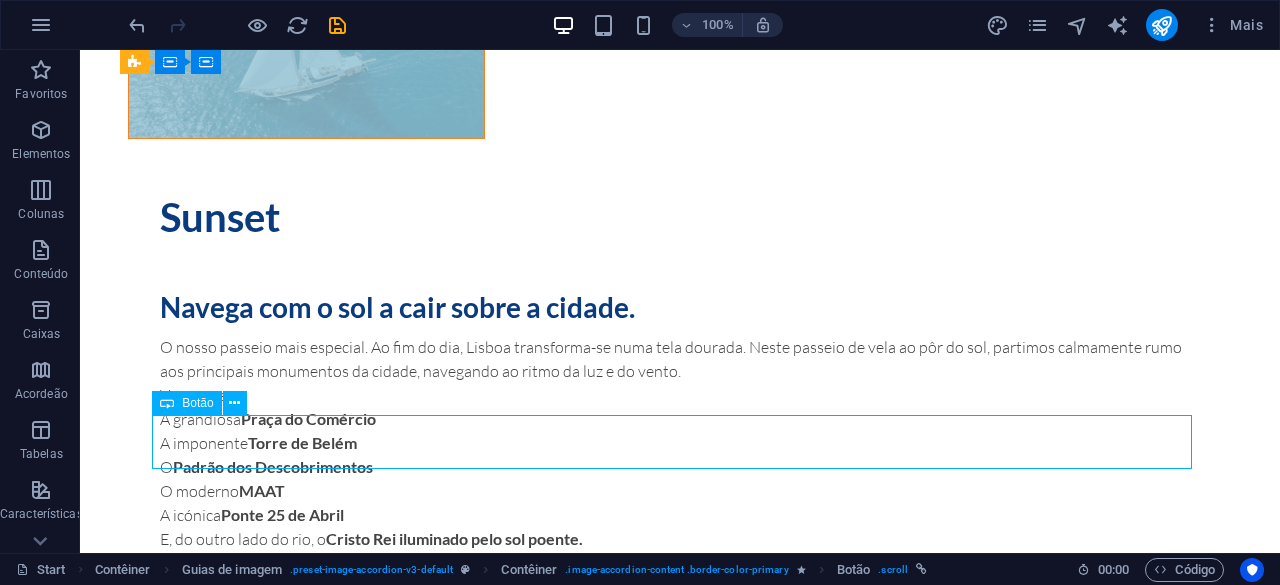 select on "%" 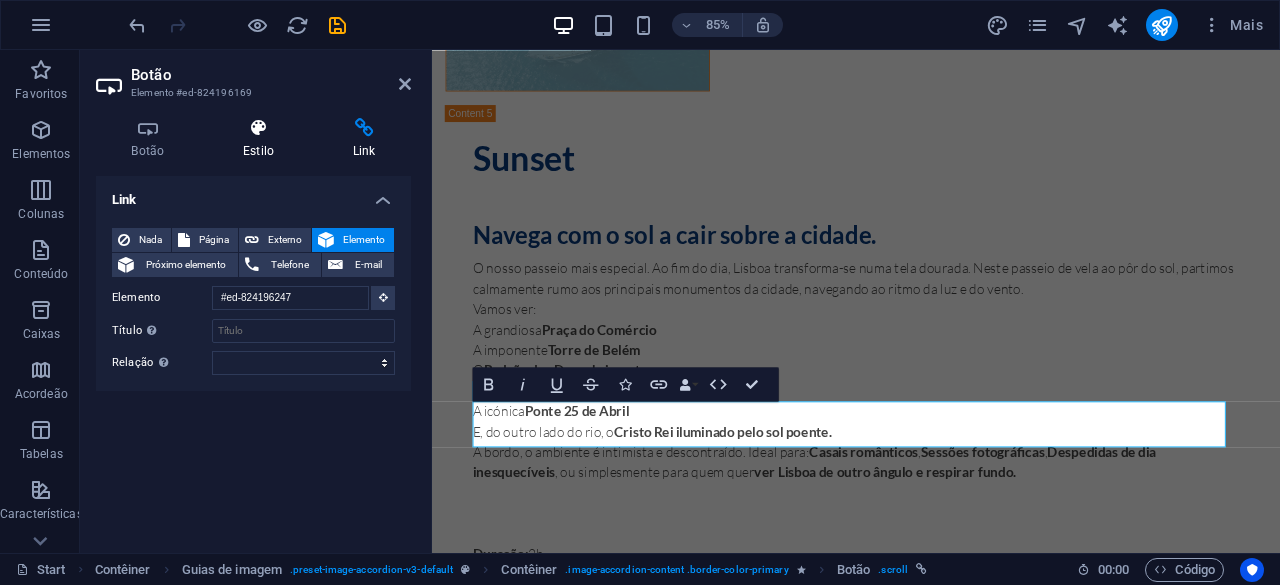 click on "Estilo" at bounding box center (263, 139) 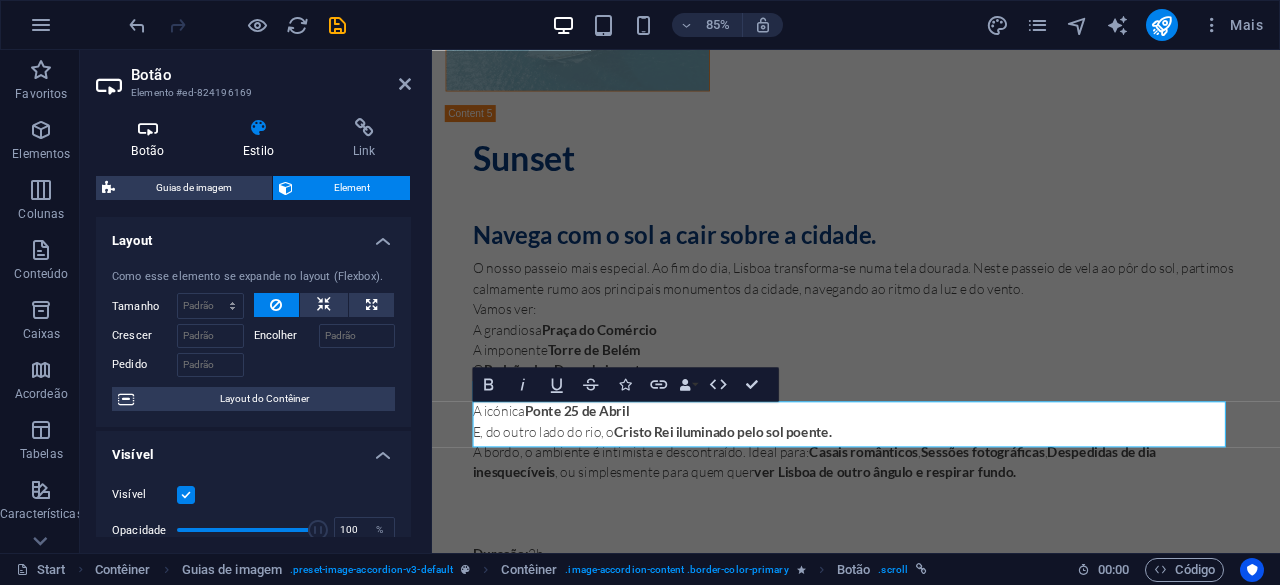 click at bounding box center (148, 128) 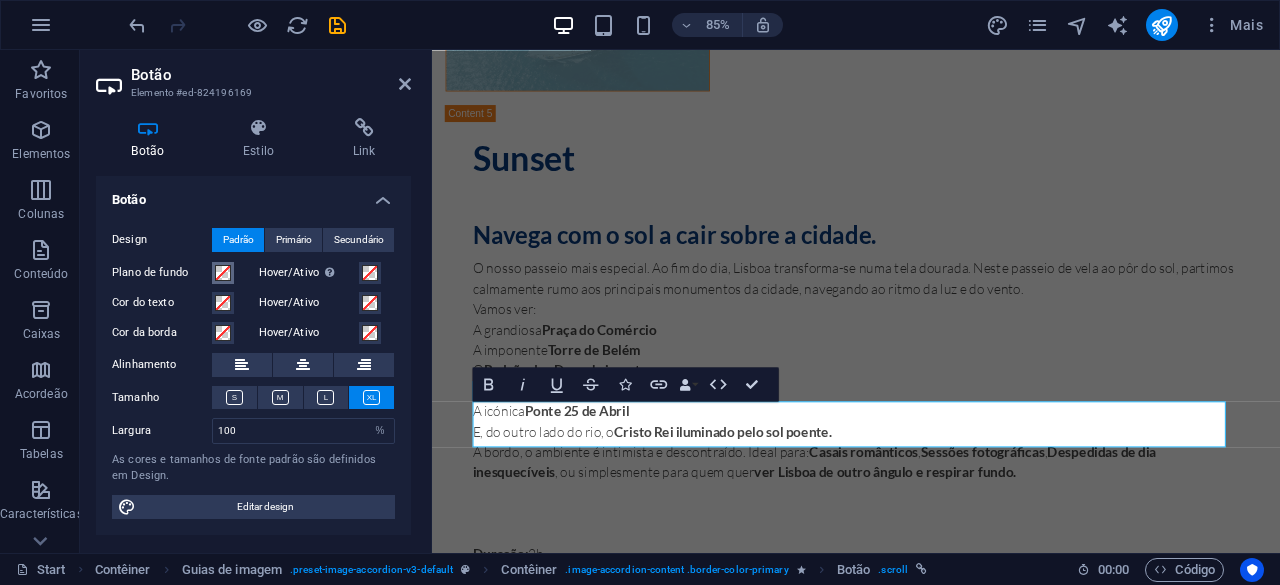 click at bounding box center (223, 273) 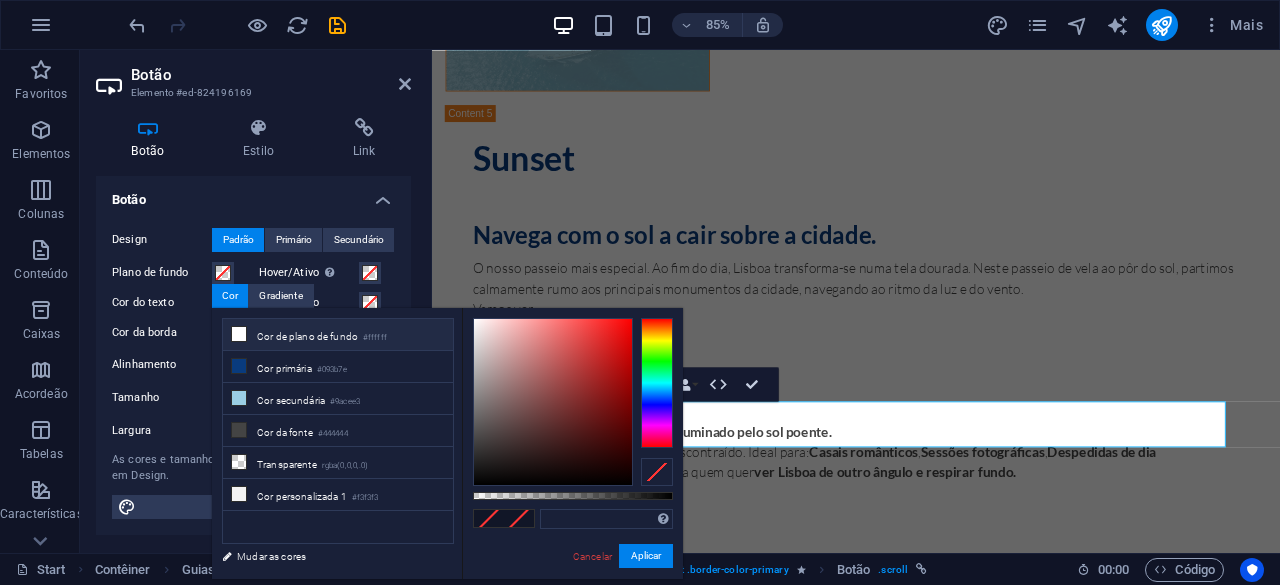 click on "Cor de plano de fundo
#ffffff" at bounding box center [338, 335] 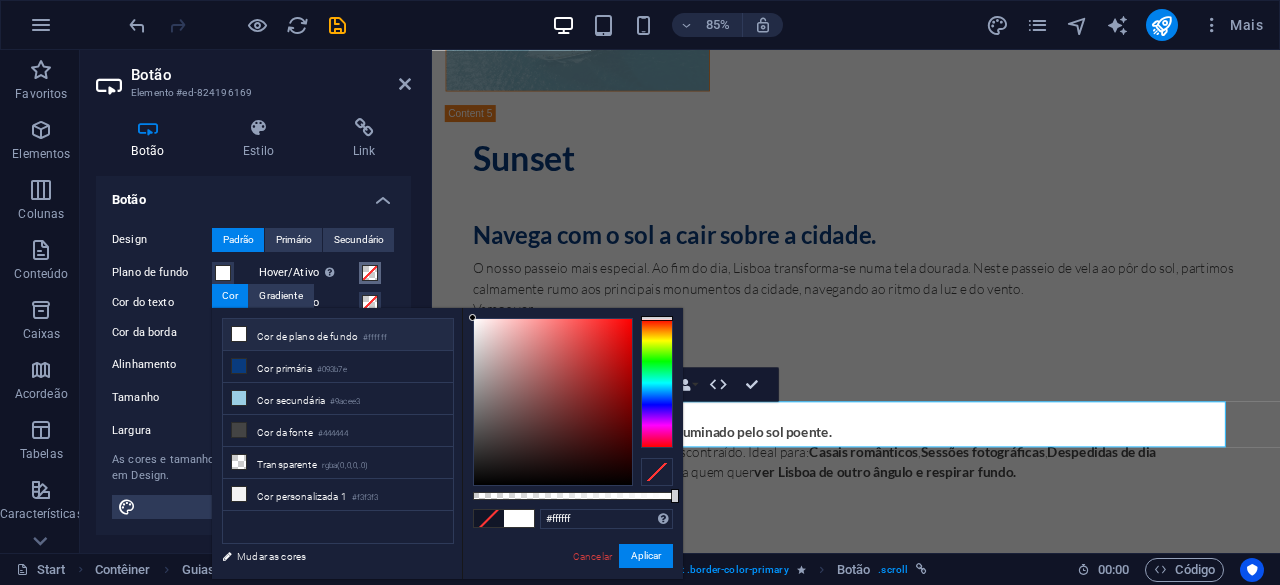 click at bounding box center [370, 273] 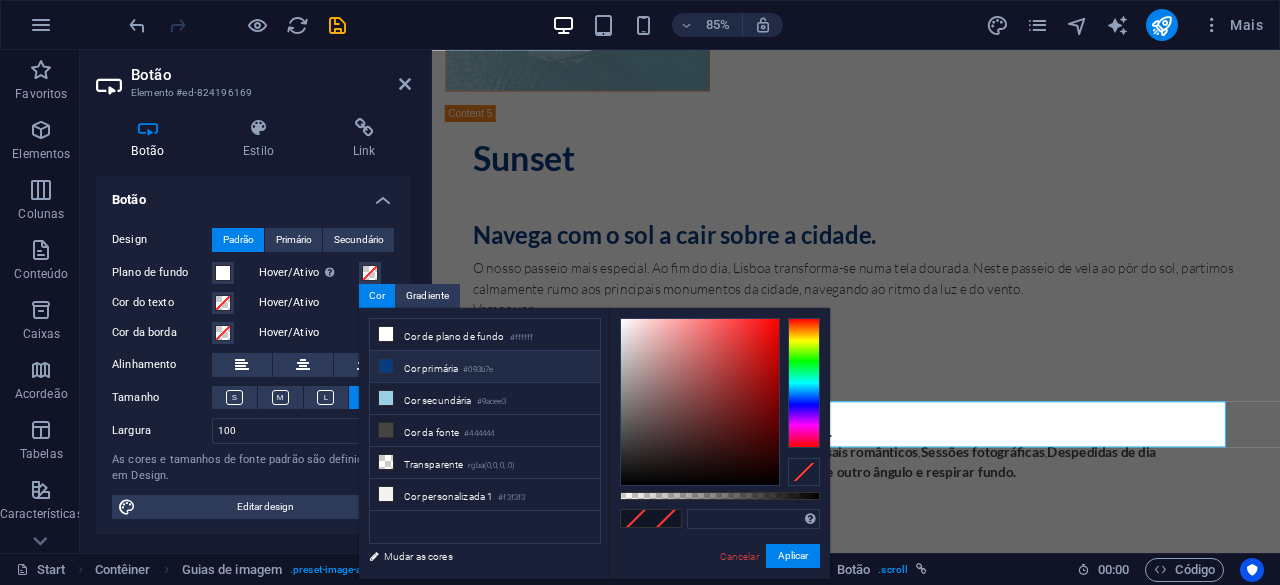 click at bounding box center [386, 366] 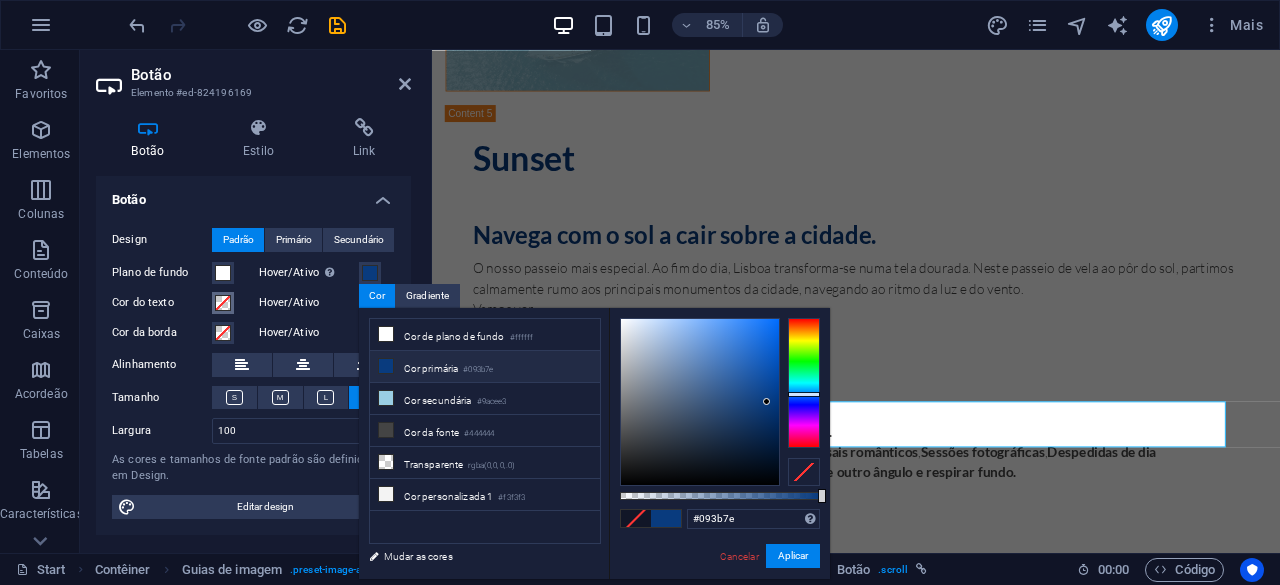 click at bounding box center [223, 303] 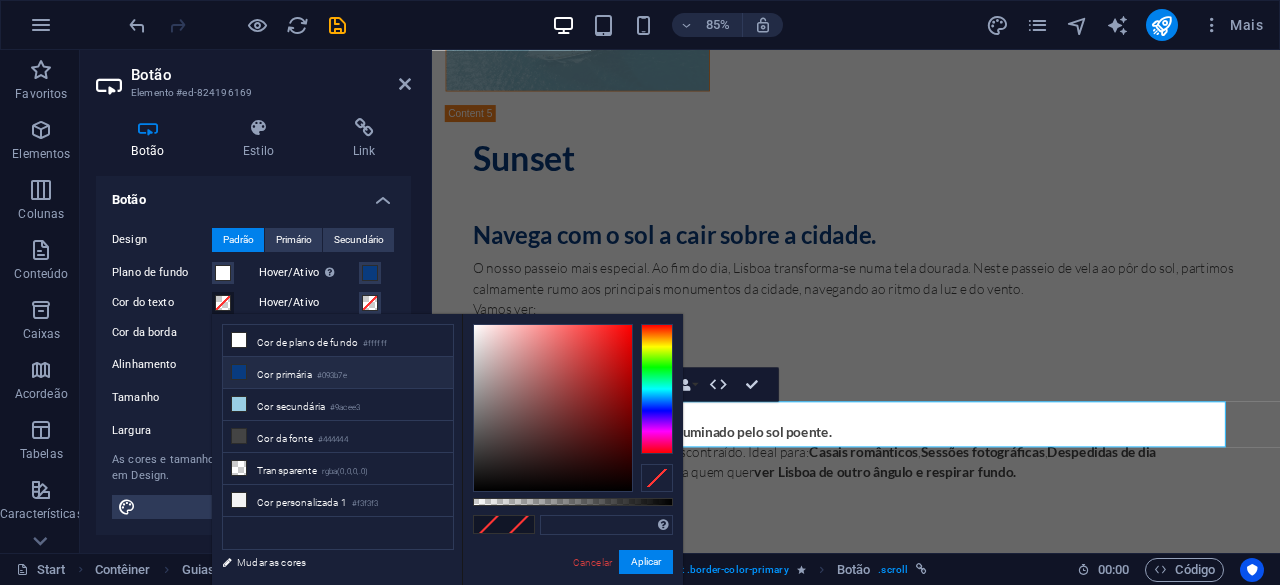 click on "Cor primária
#093b7e" at bounding box center [338, 373] 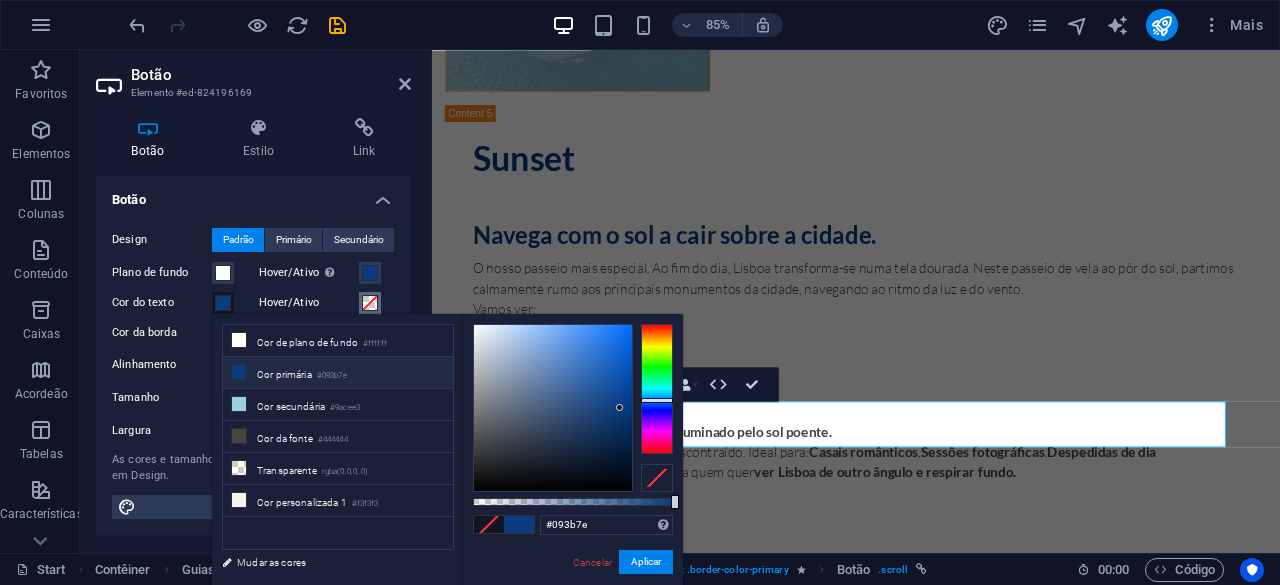 click on "Hover/Ativo" at bounding box center [370, 303] 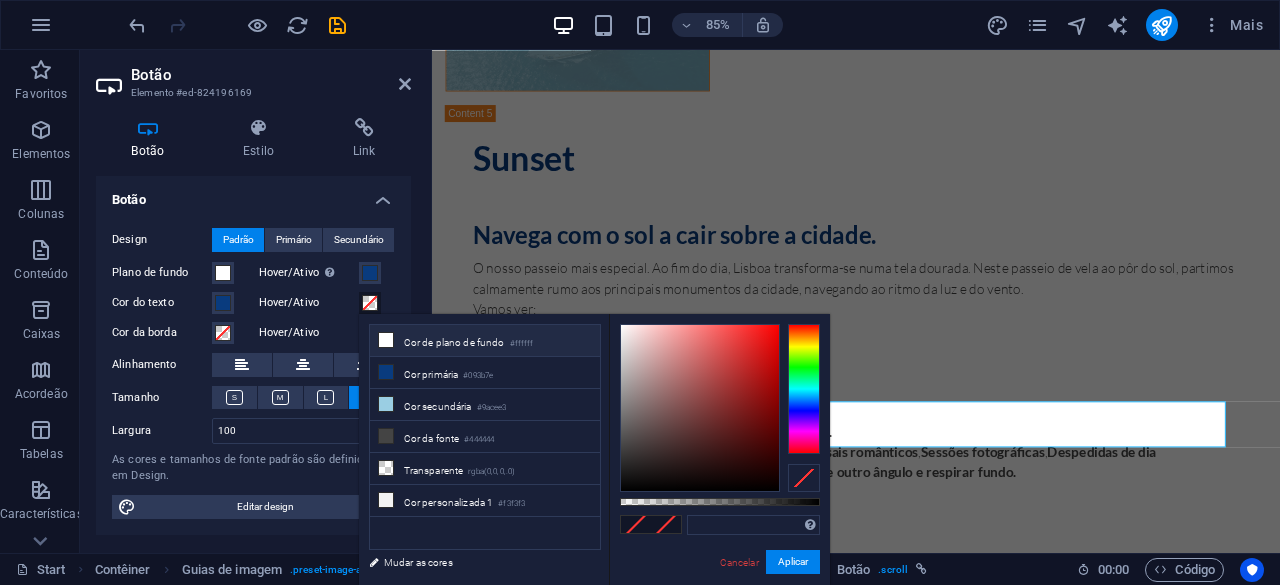 click at bounding box center [386, 340] 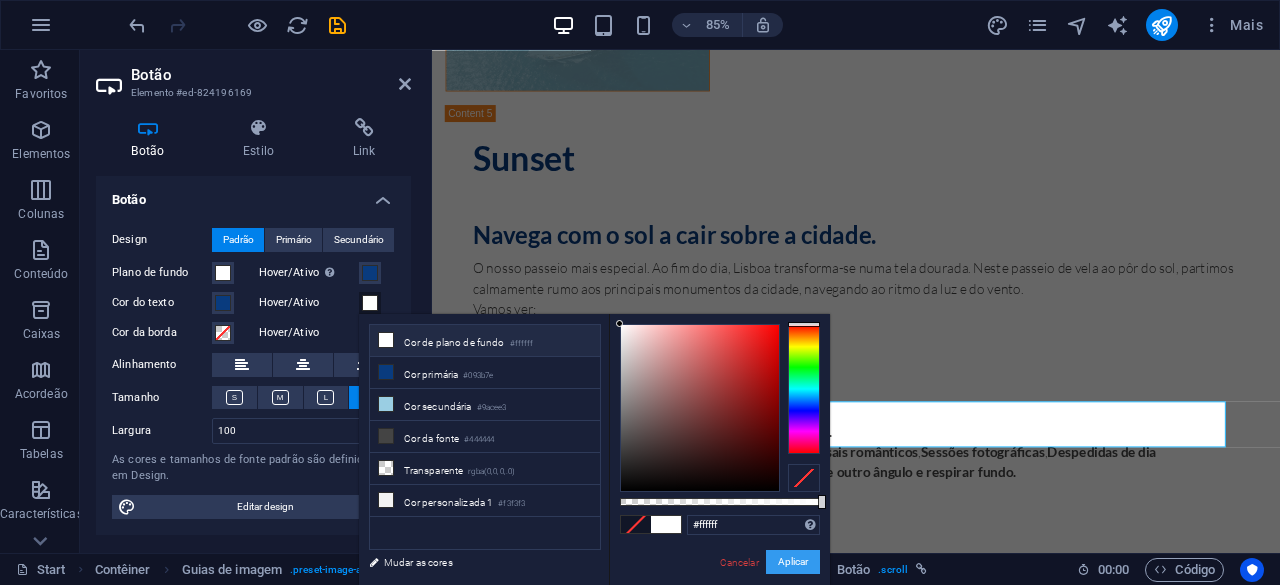 click on "Aplicar" at bounding box center (793, 562) 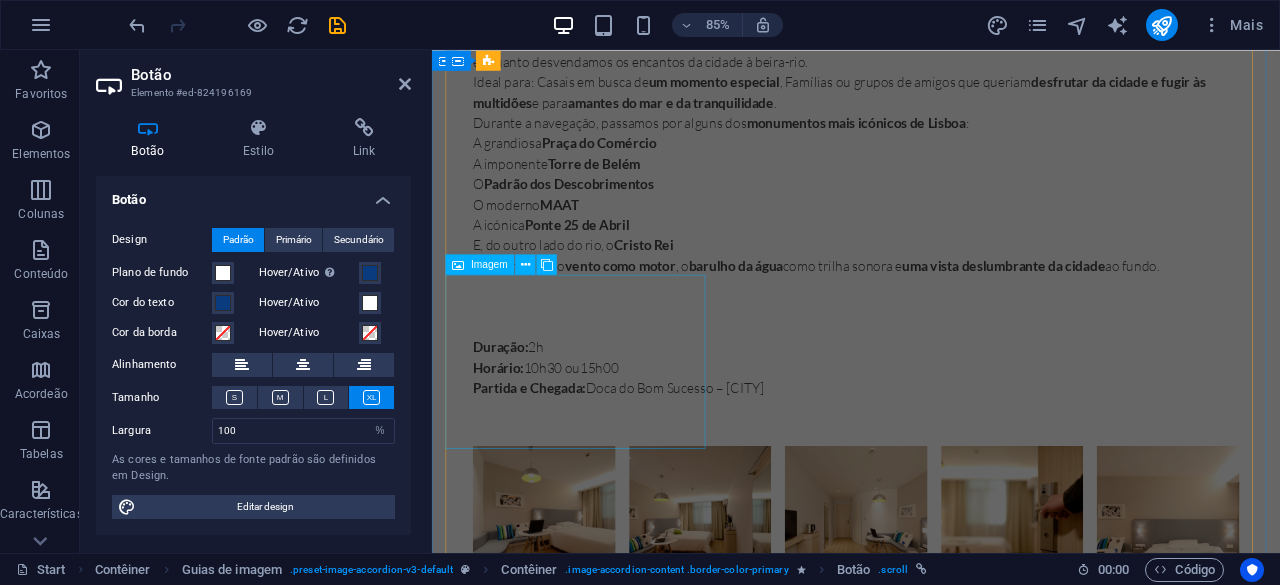 scroll, scrollTop: 2809, scrollLeft: 0, axis: vertical 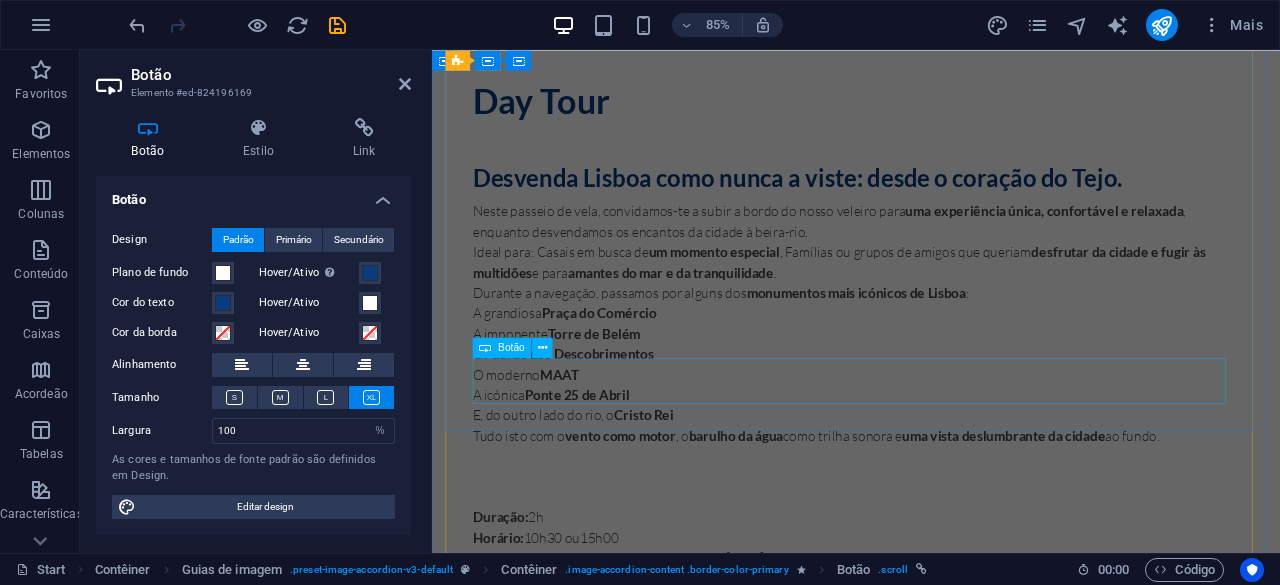 drag, startPoint x: 946, startPoint y: 465, endPoint x: 942, endPoint y: 449, distance: 16.492422 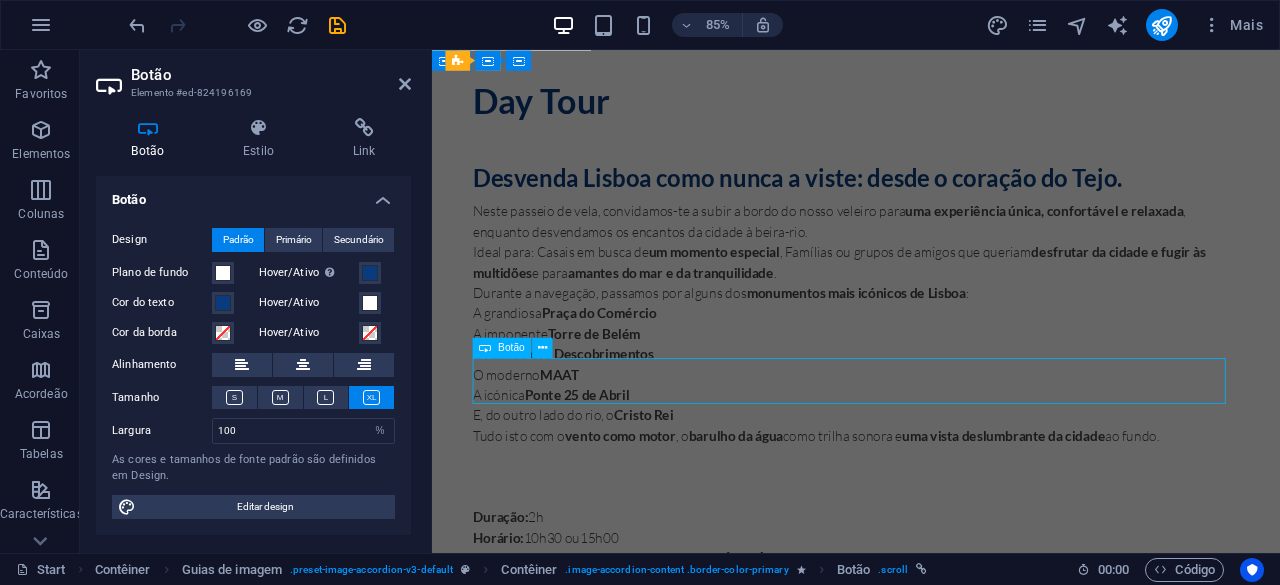 click on "Reservar" at bounding box center (931, 1715) 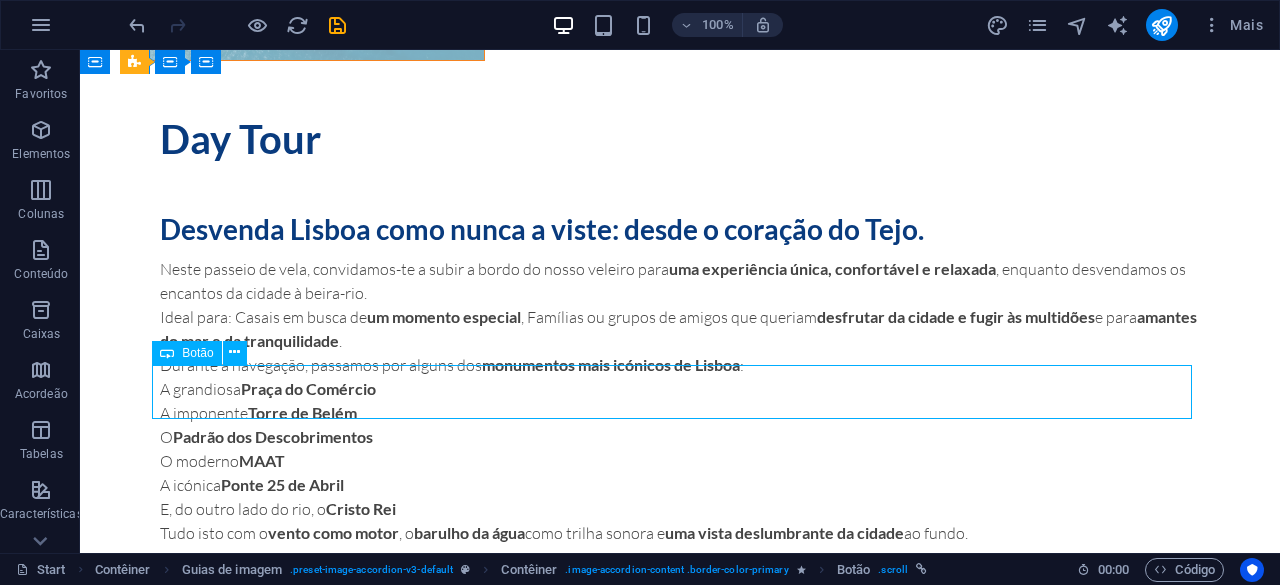 scroll, scrollTop: 2874, scrollLeft: 0, axis: vertical 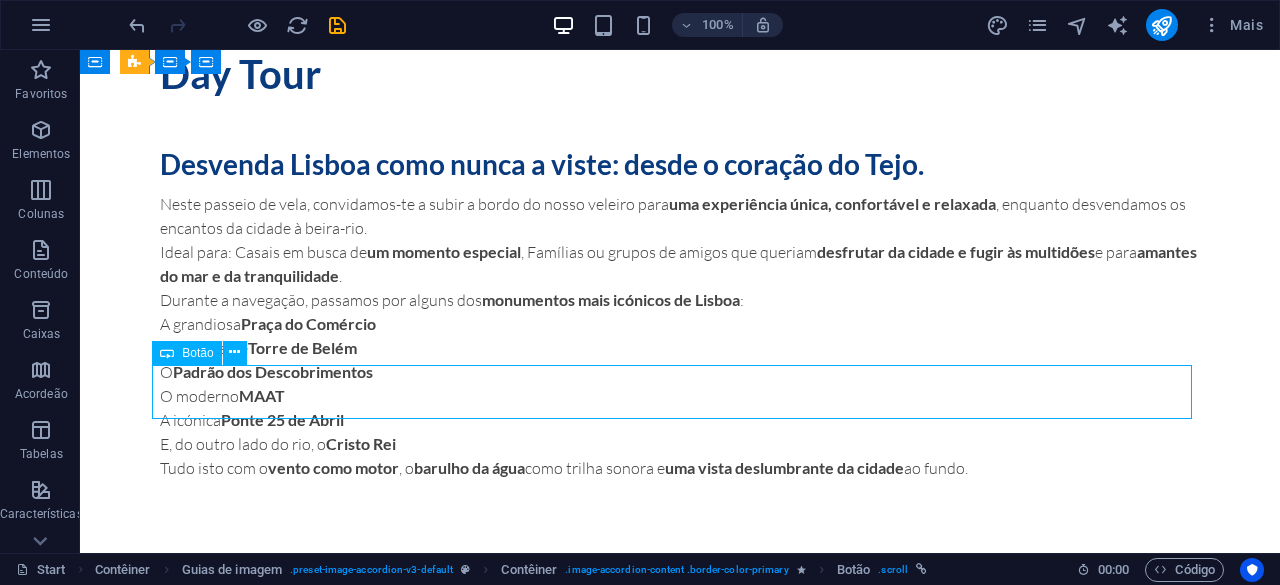 click on "Reservar" at bounding box center (680, 1661) 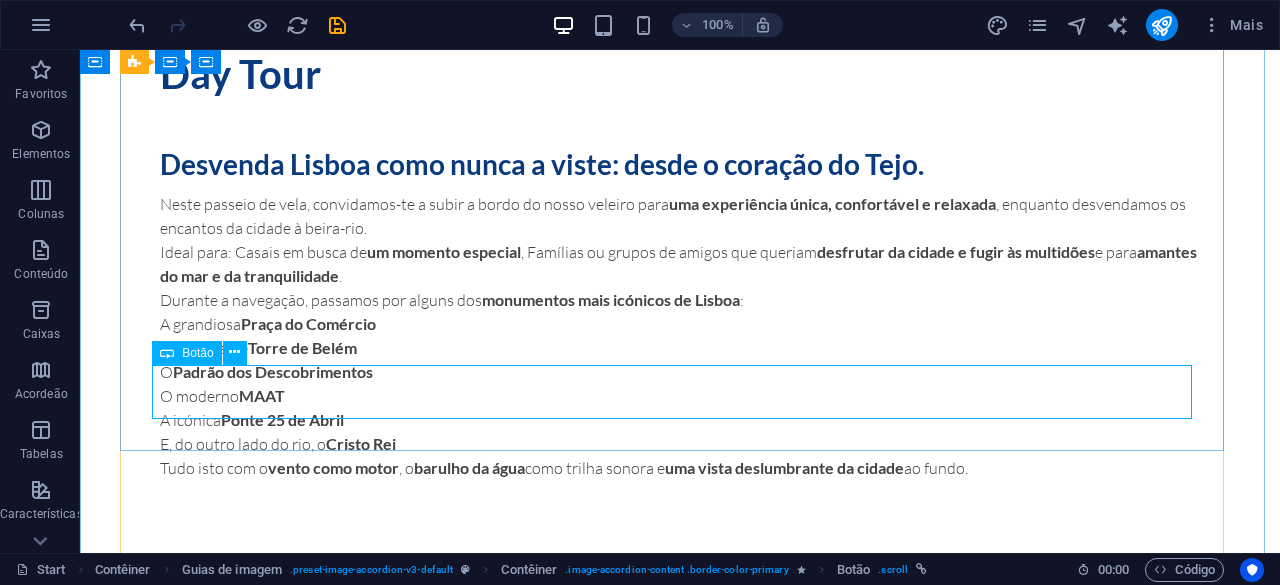 click on "Reservar" at bounding box center [680, 1661] 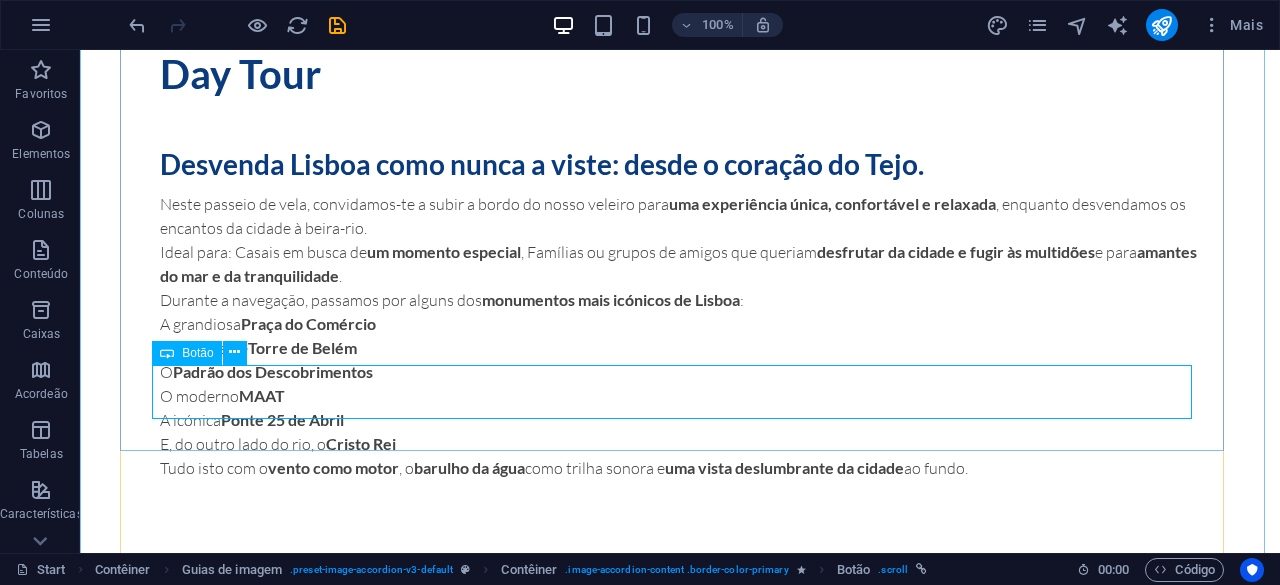 click on "Reservar" at bounding box center (680, 1661) 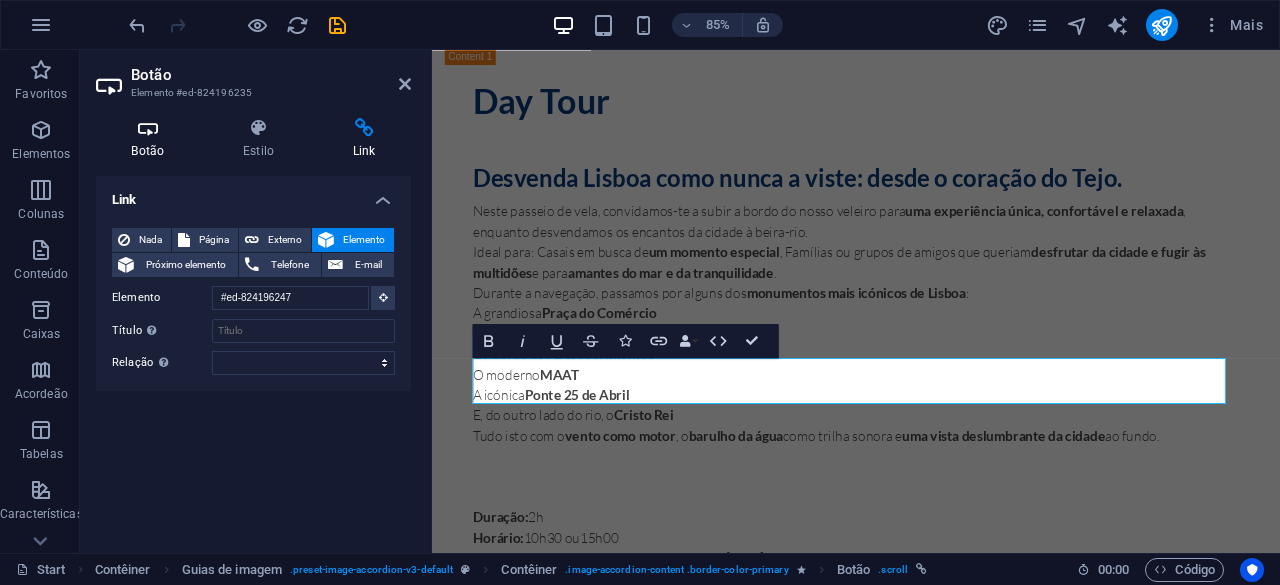 click at bounding box center [148, 128] 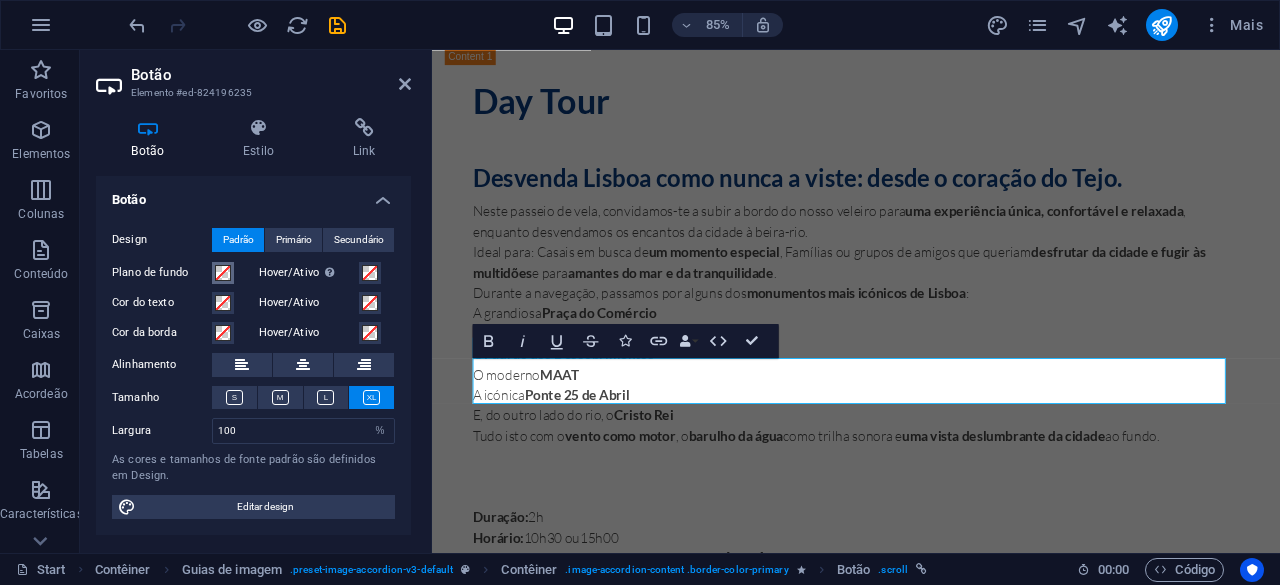 click at bounding box center [223, 273] 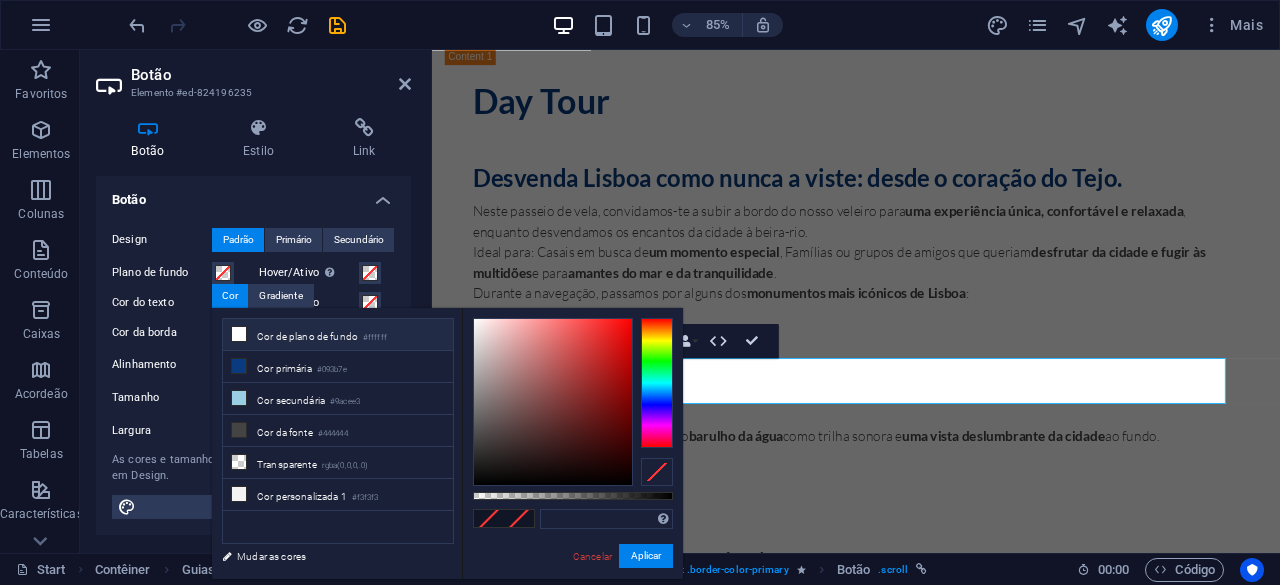 click on "Cor de plano de fundo
#ffffff" at bounding box center (338, 335) 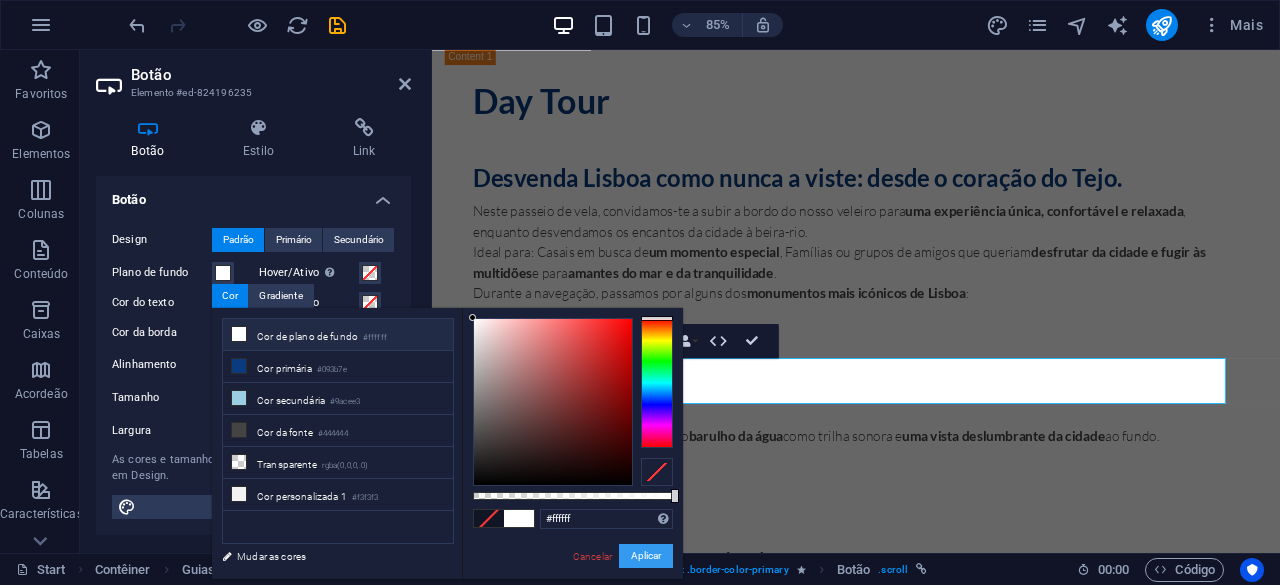 click on "Aplicar" at bounding box center (646, 556) 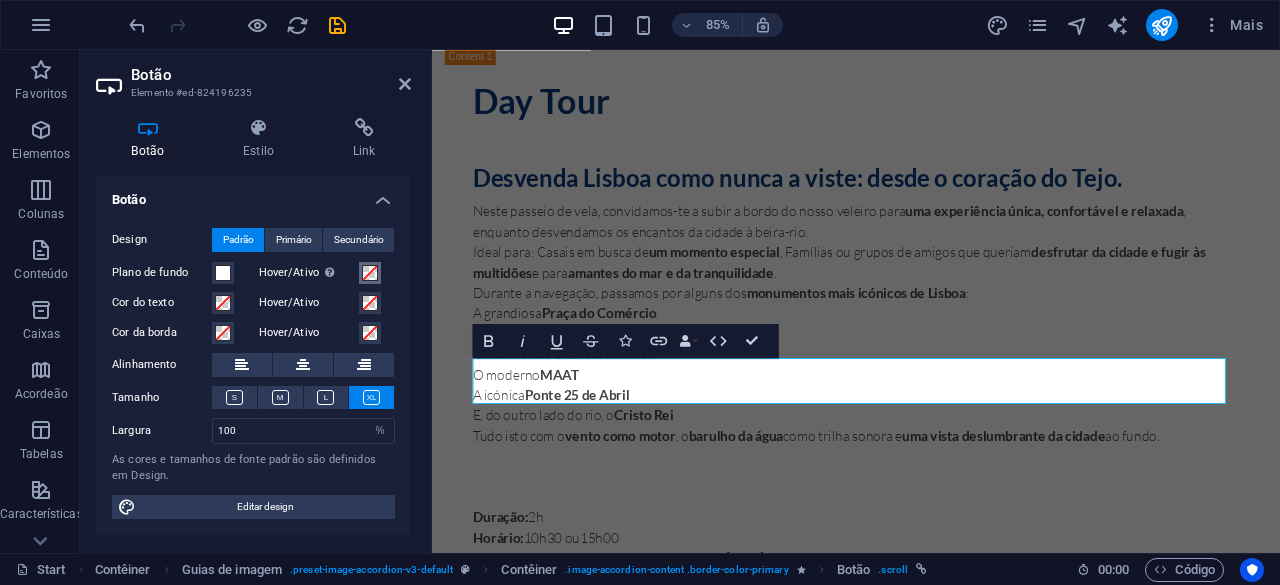 click at bounding box center [370, 273] 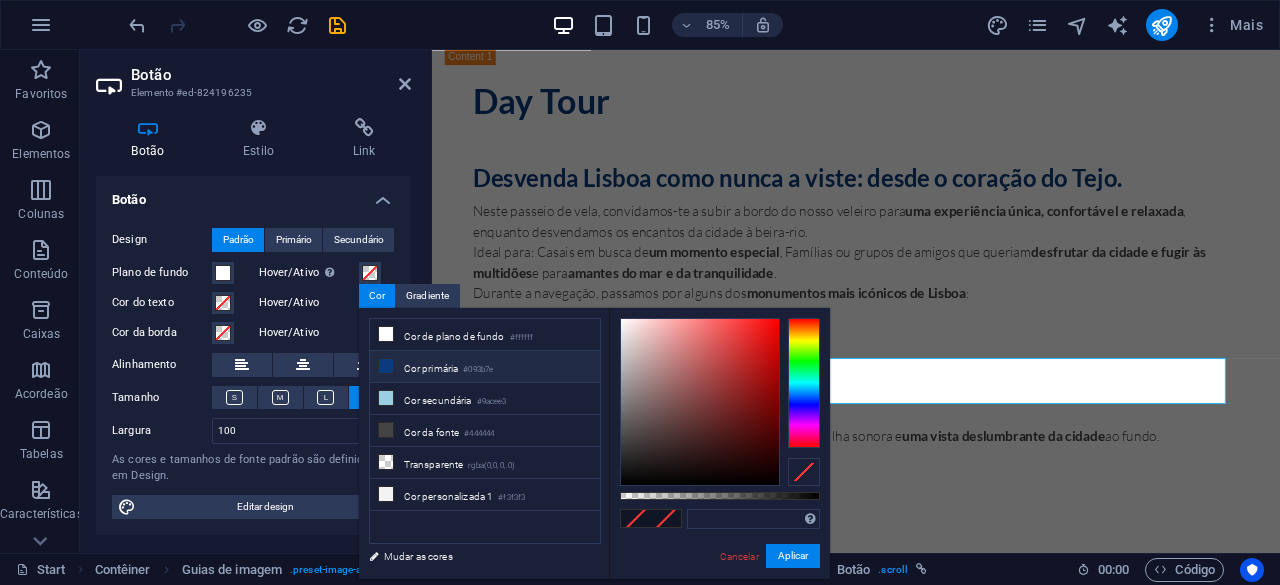 click on "Cor primária
#093b7e" at bounding box center (485, 367) 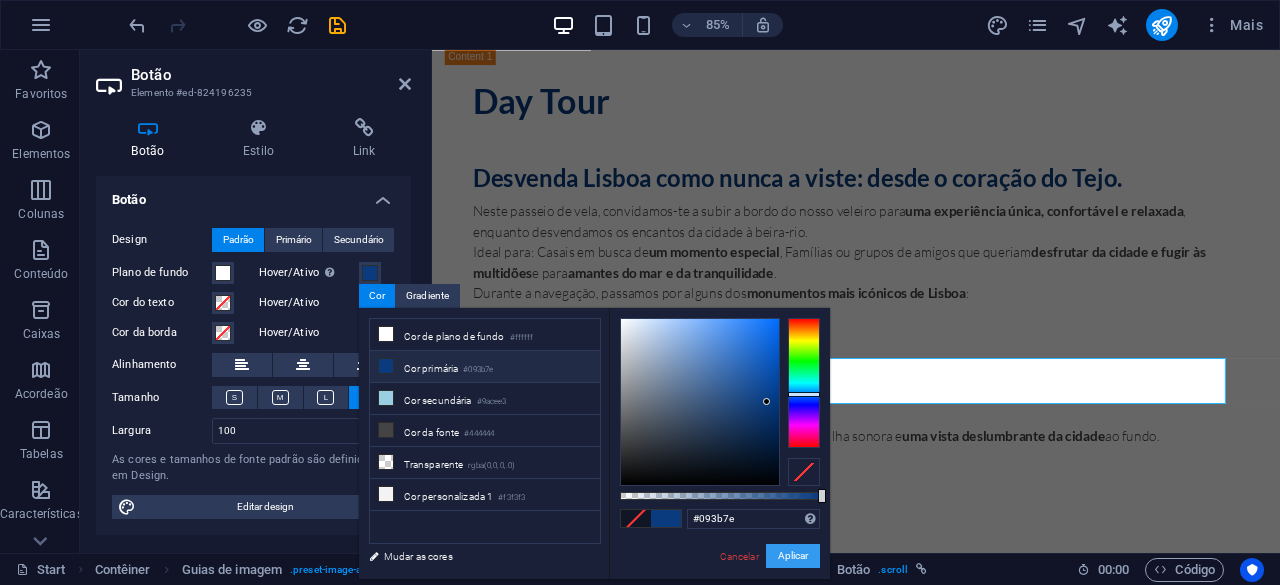 click on "Aplicar" at bounding box center [793, 556] 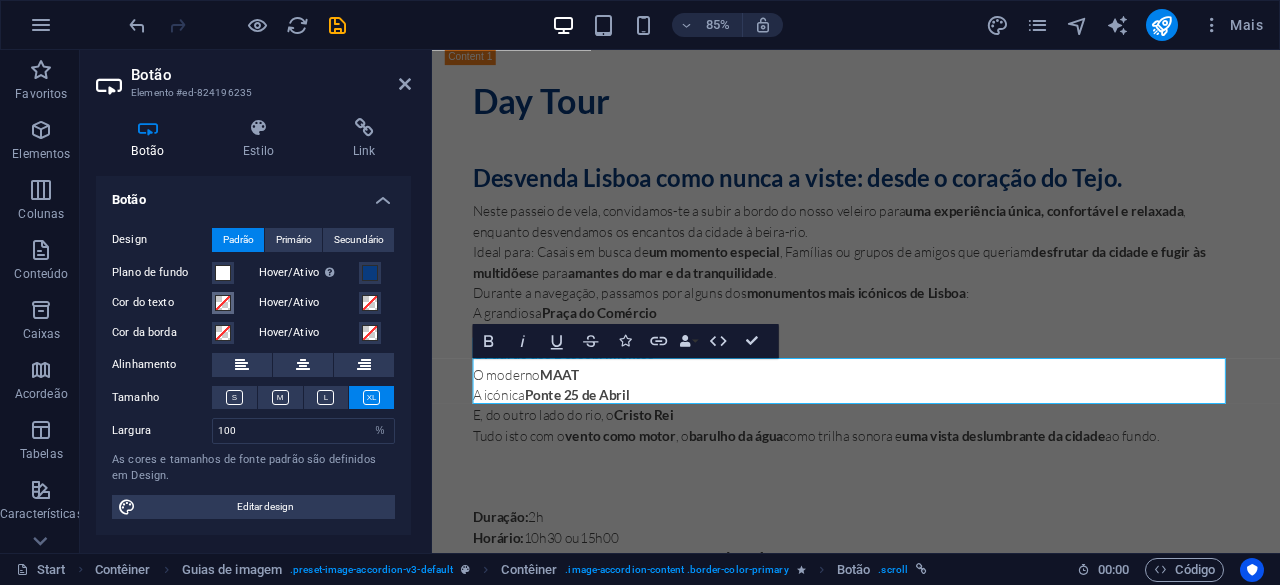 click at bounding box center (223, 303) 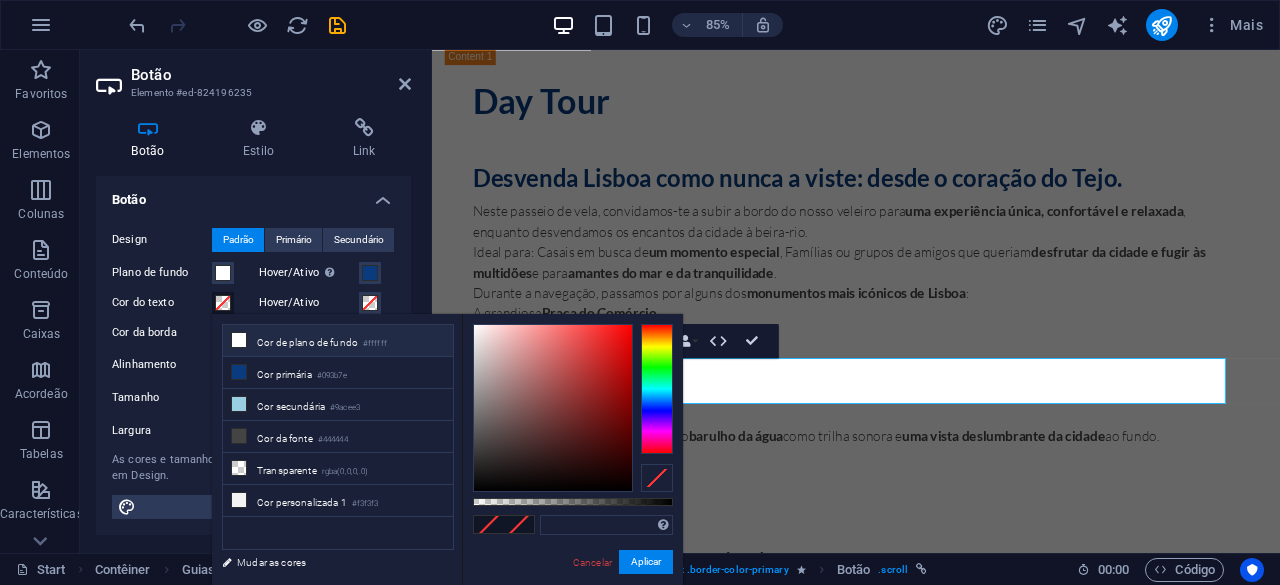 click on "#ffffff" at bounding box center [375, 344] 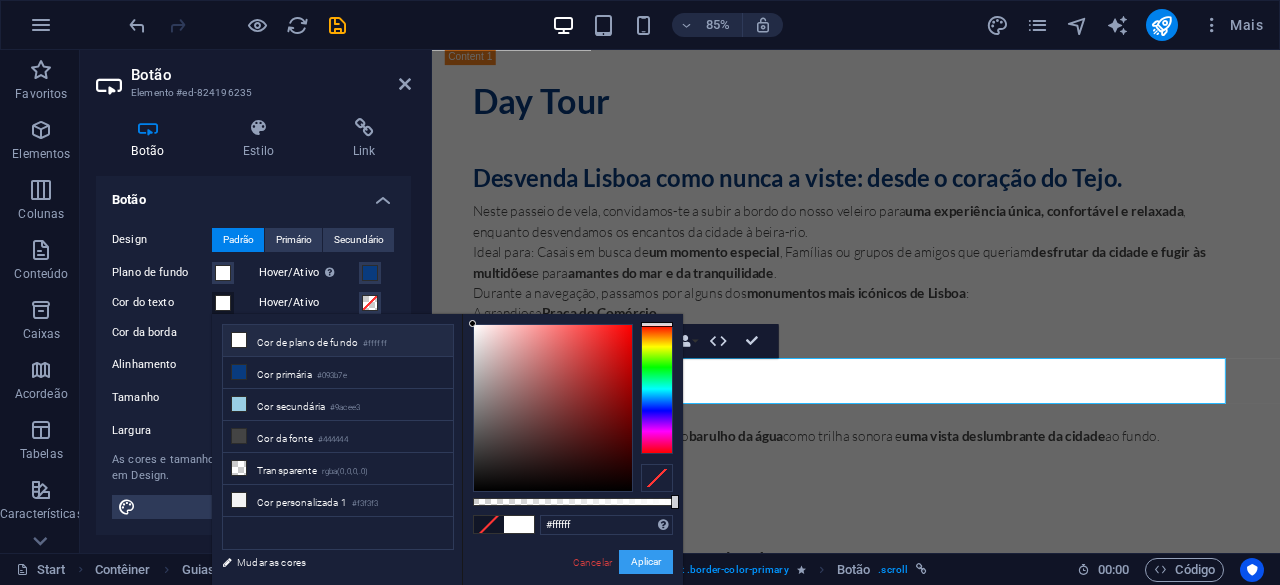 click on "Aplicar" at bounding box center (646, 562) 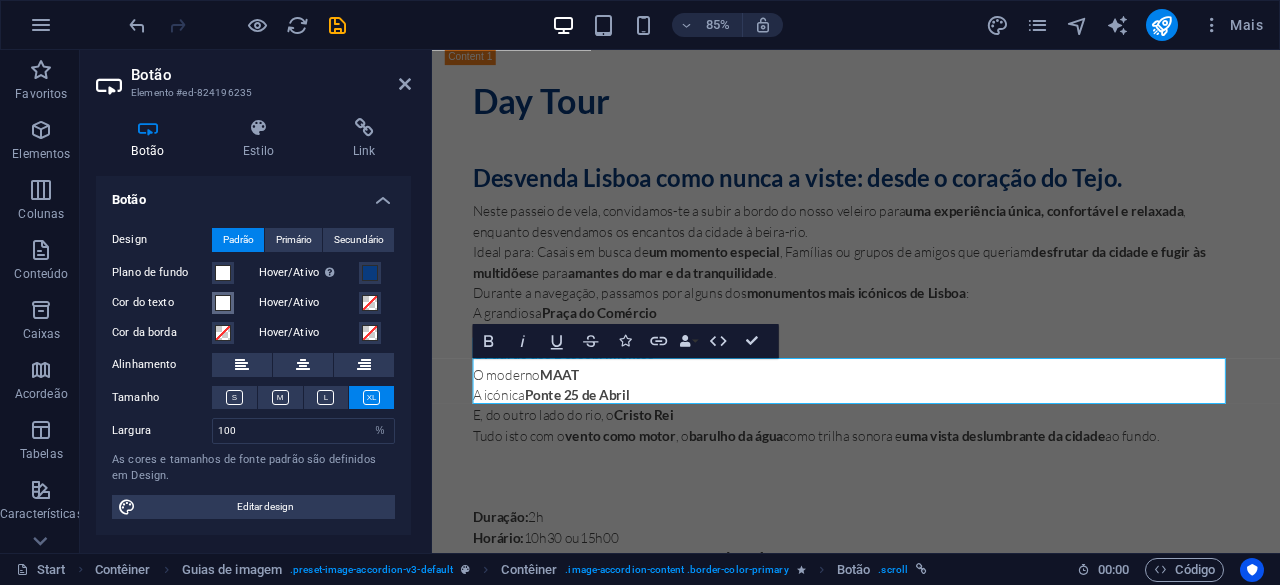 click on "Cor do texto" at bounding box center (223, 303) 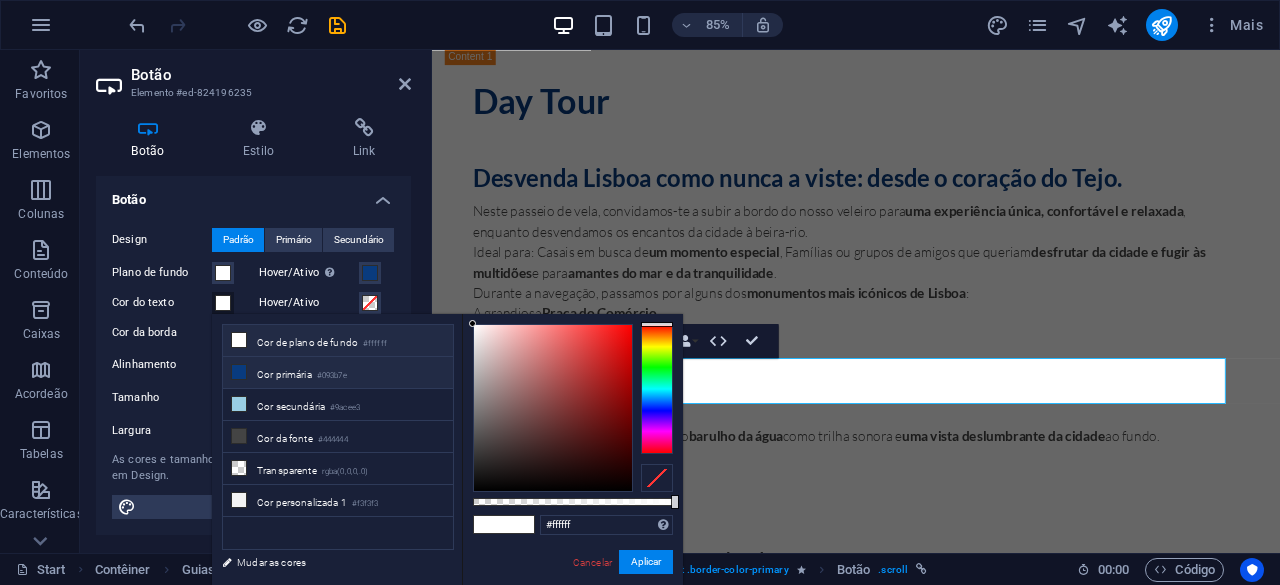click on "Cor primária
#093b7e" at bounding box center (338, 373) 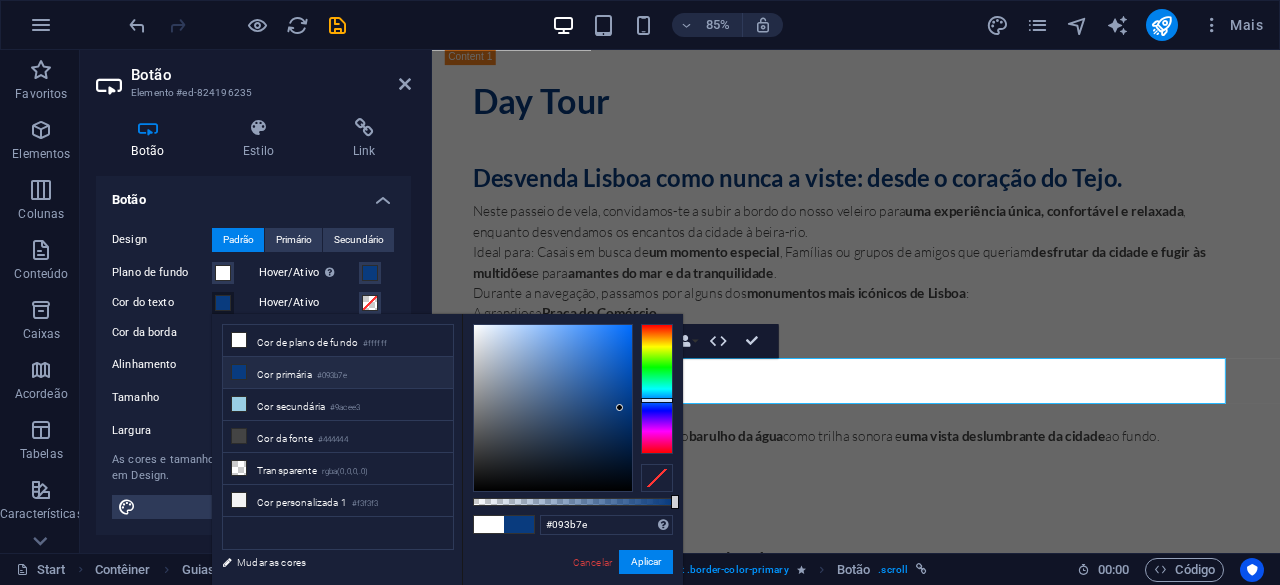 click on "#093b7e Formatos suportados #0852ed rgb(8, 82, 237) rgba(8, 82, 237, 90%) hsv(221,97,93) hsl(221, 93%, 48%) Cancelar Aplicar" at bounding box center [572, 594] 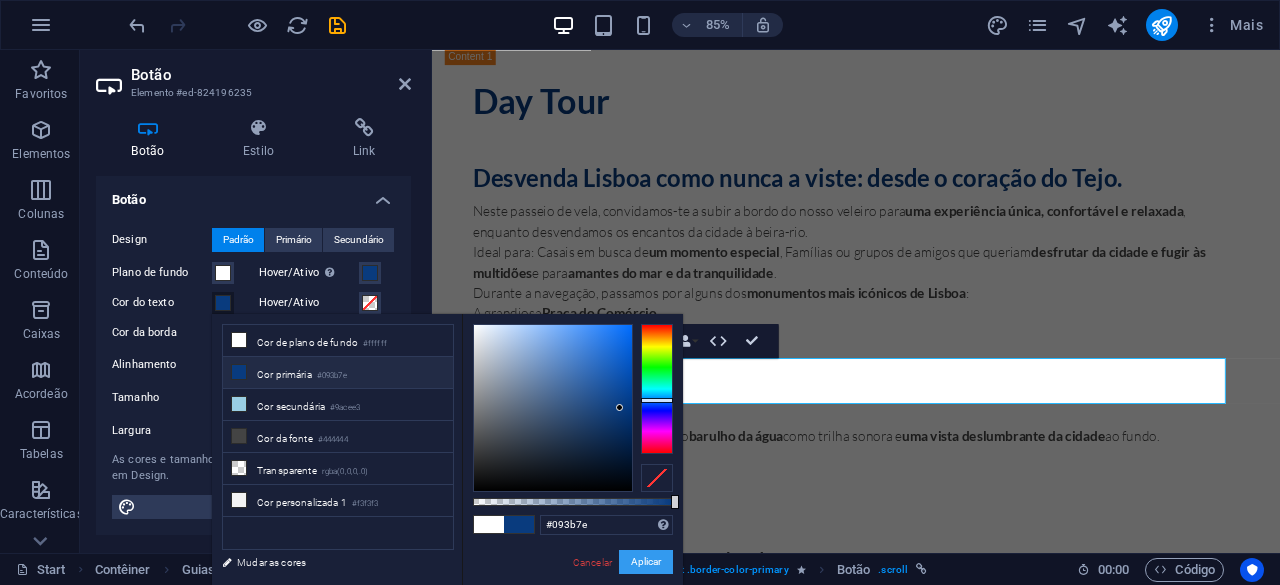 drag, startPoint x: 674, startPoint y: 575, endPoint x: 664, endPoint y: 570, distance: 11.18034 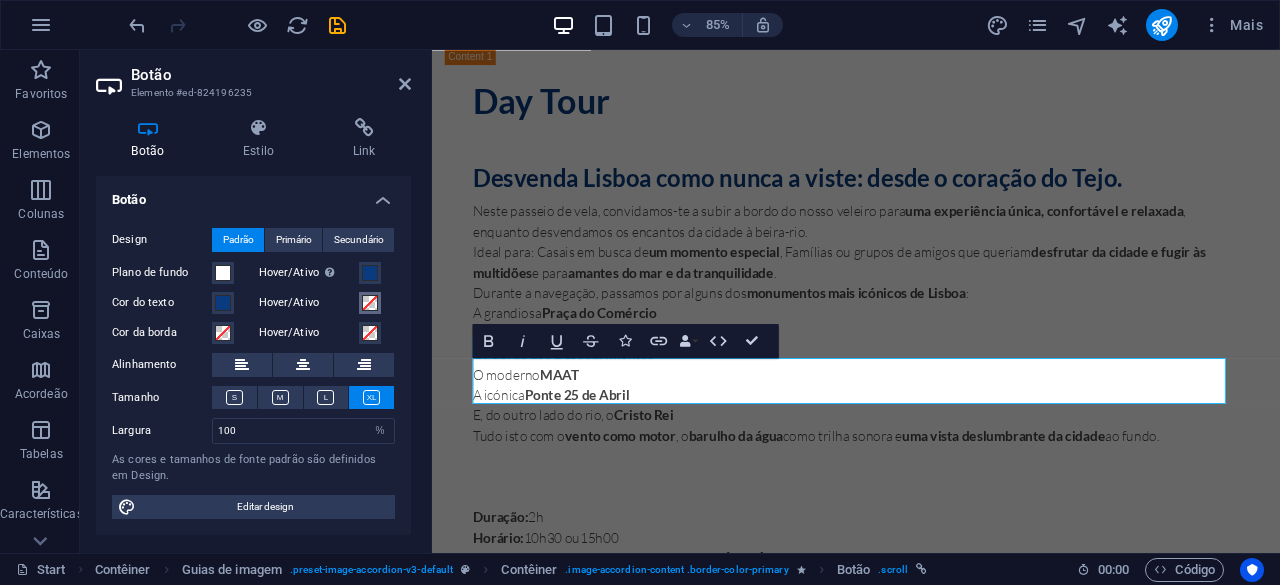 click at bounding box center [370, 303] 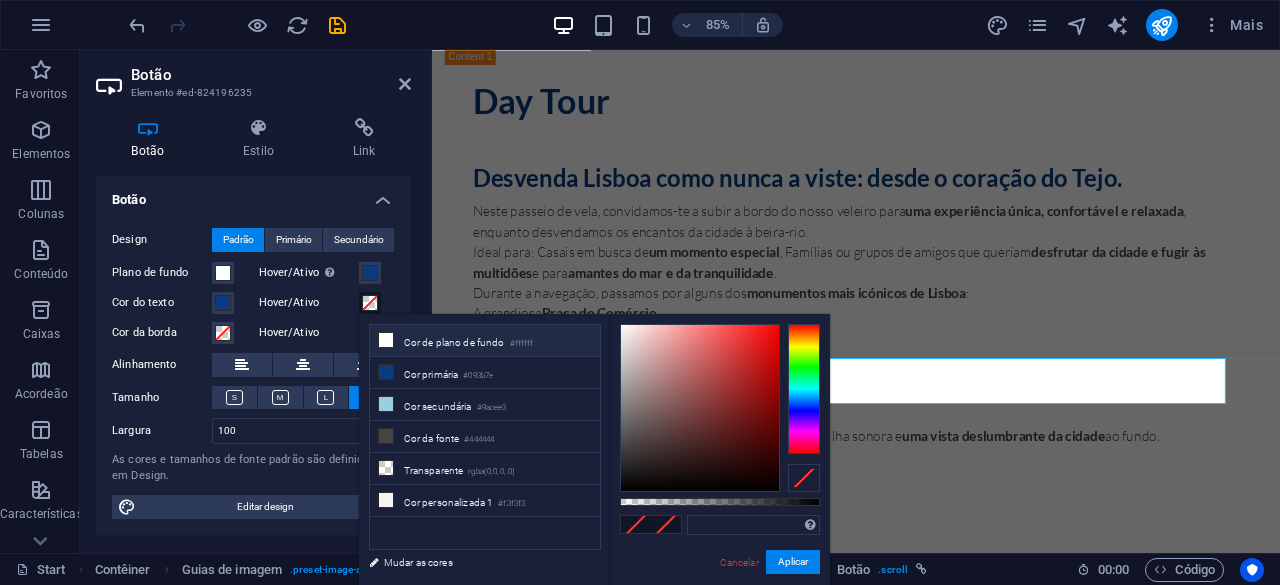 click on "Cor de plano de fundo
#ffffff" at bounding box center [485, 341] 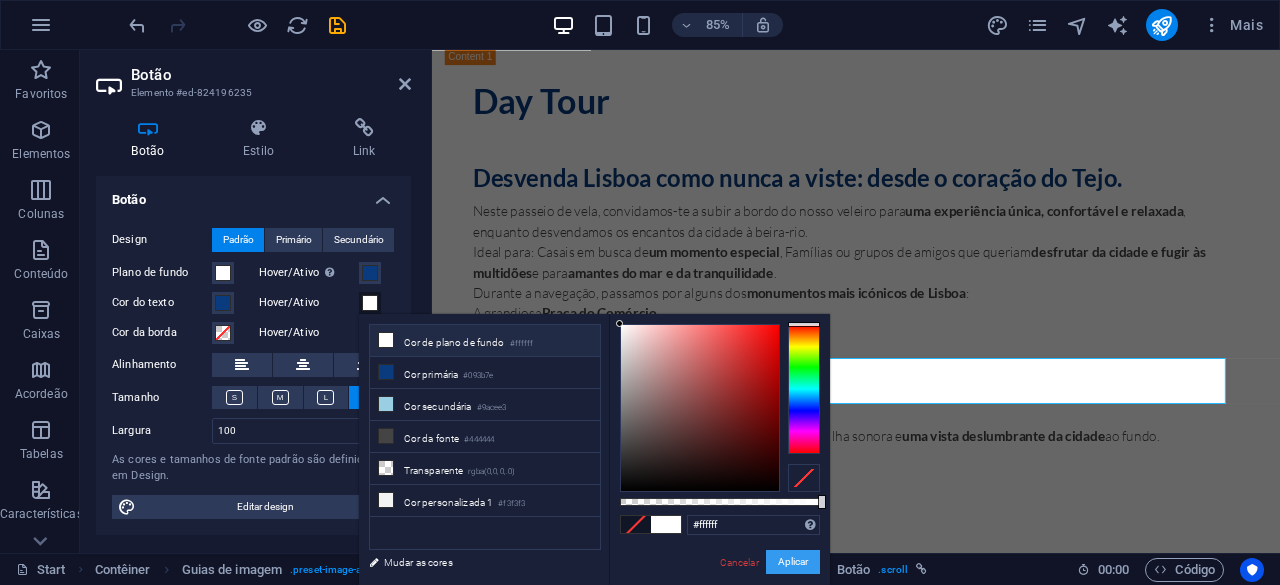click on "Aplicar" at bounding box center [793, 562] 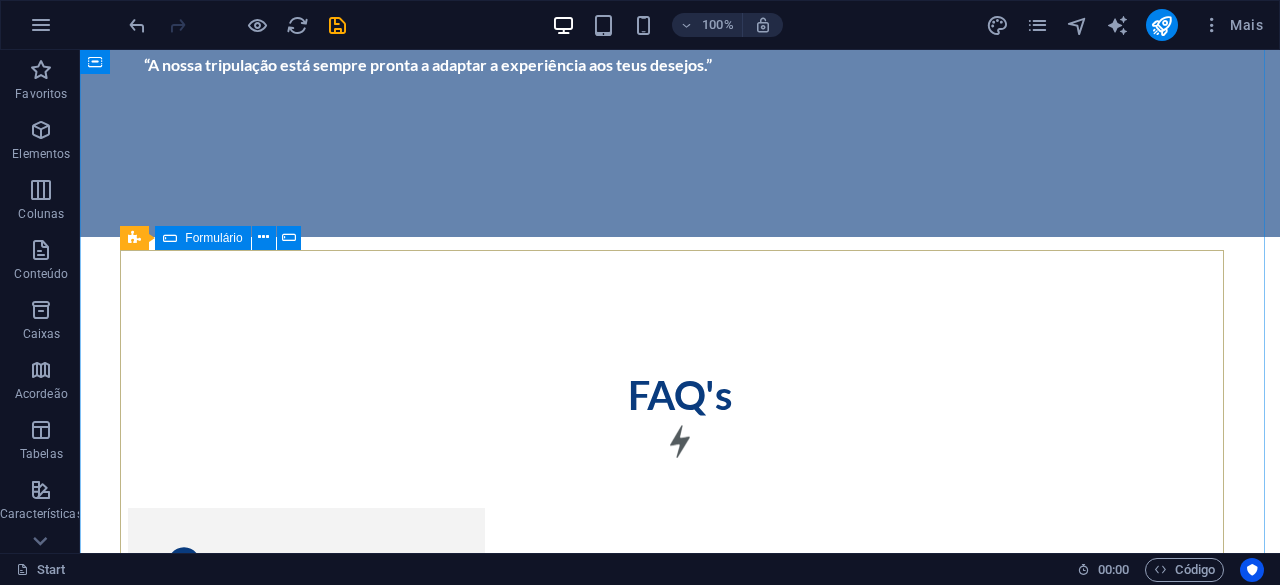 scroll, scrollTop: 10974, scrollLeft: 0, axis: vertical 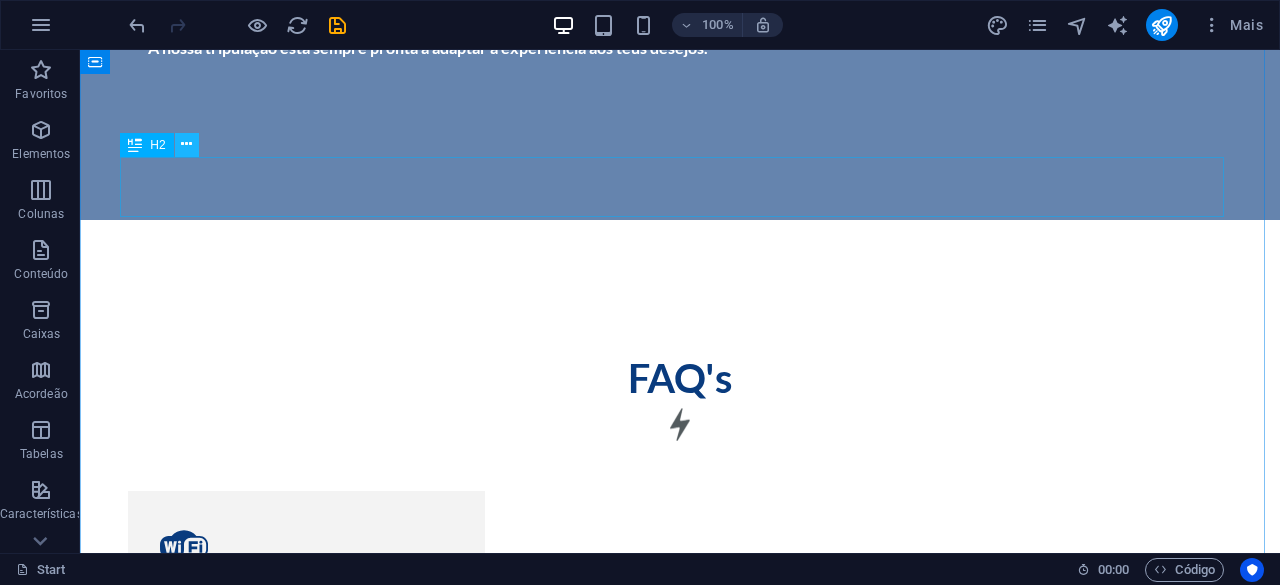 click at bounding box center (186, 144) 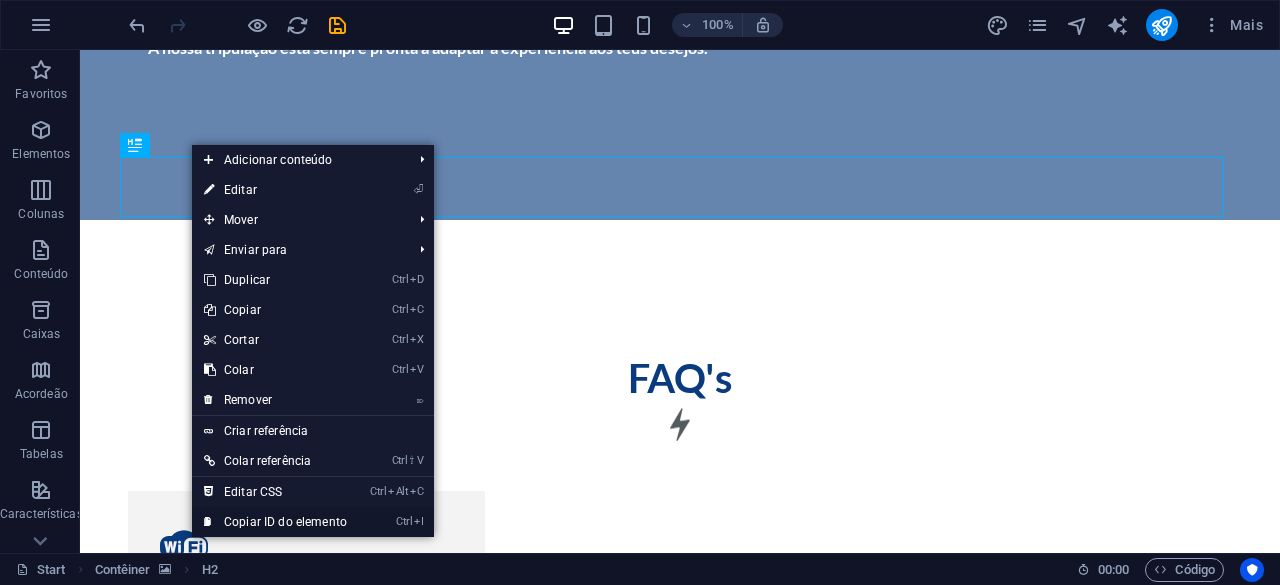 click on "Ctrl I  Copiar ID do elemento" at bounding box center (275, 522) 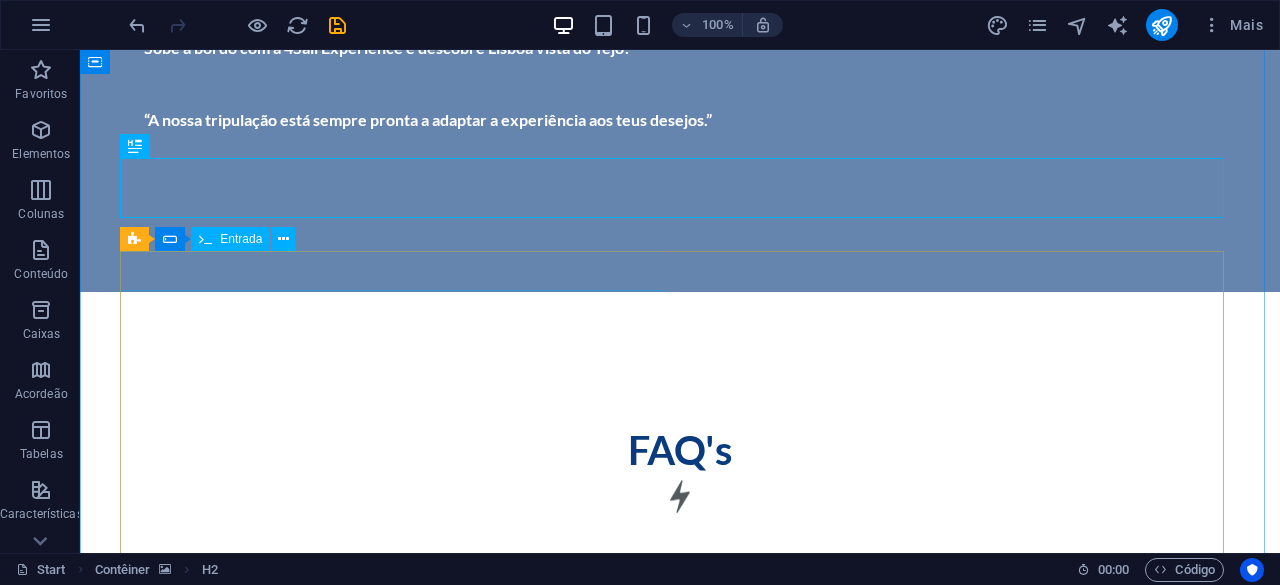 scroll, scrollTop: 10874, scrollLeft: 0, axis: vertical 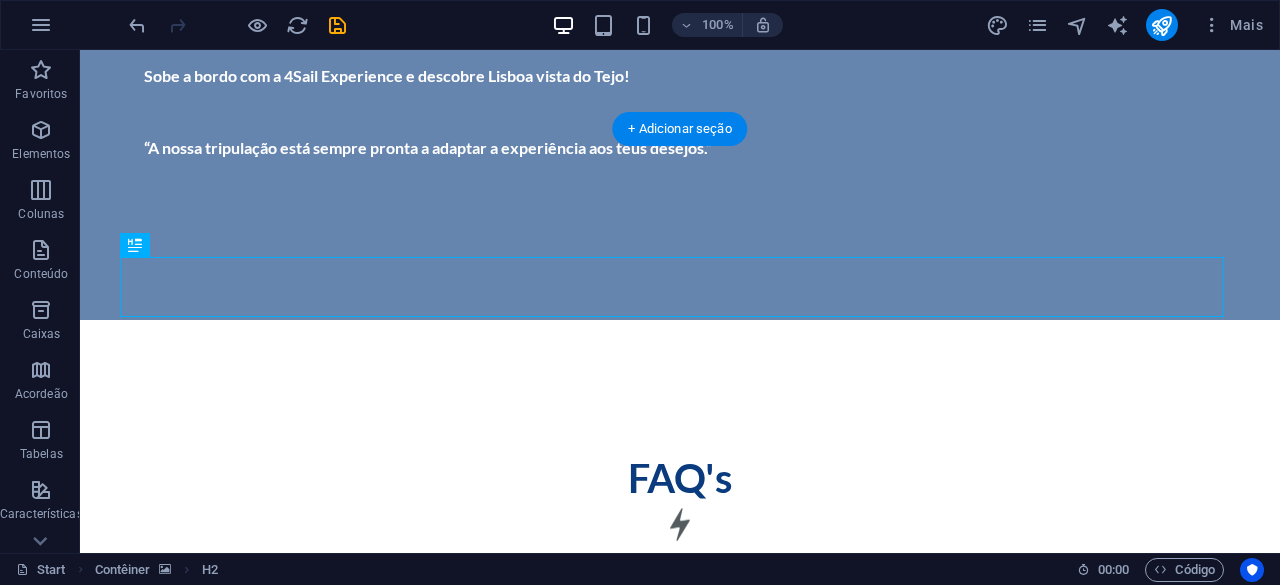 click at bounding box center [680, 3170] 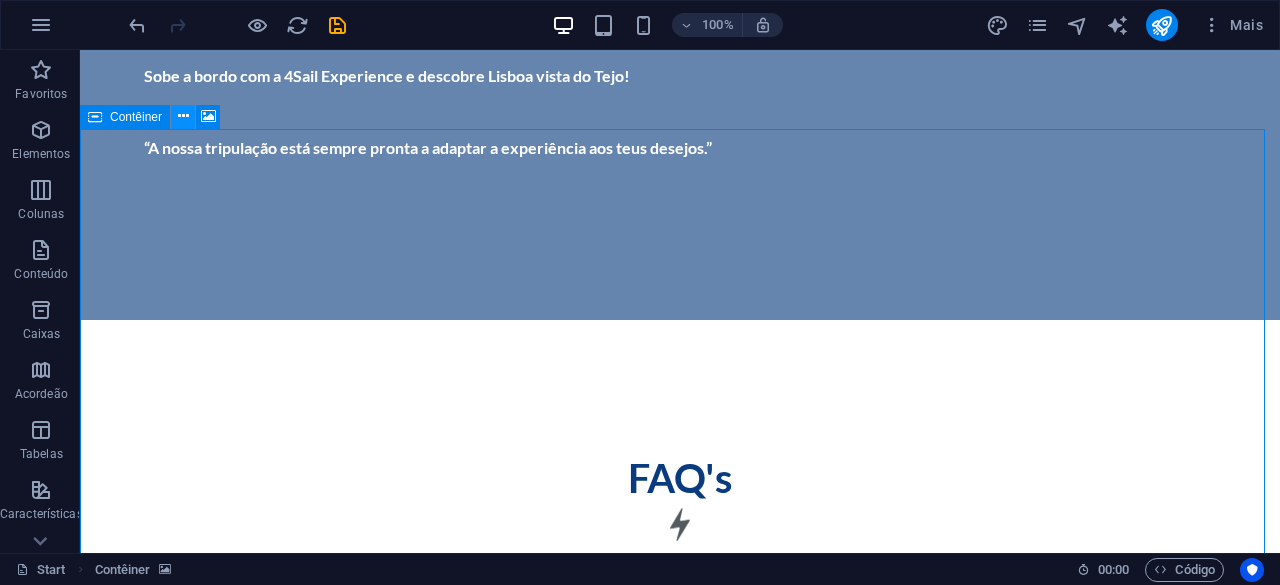 click at bounding box center [183, 116] 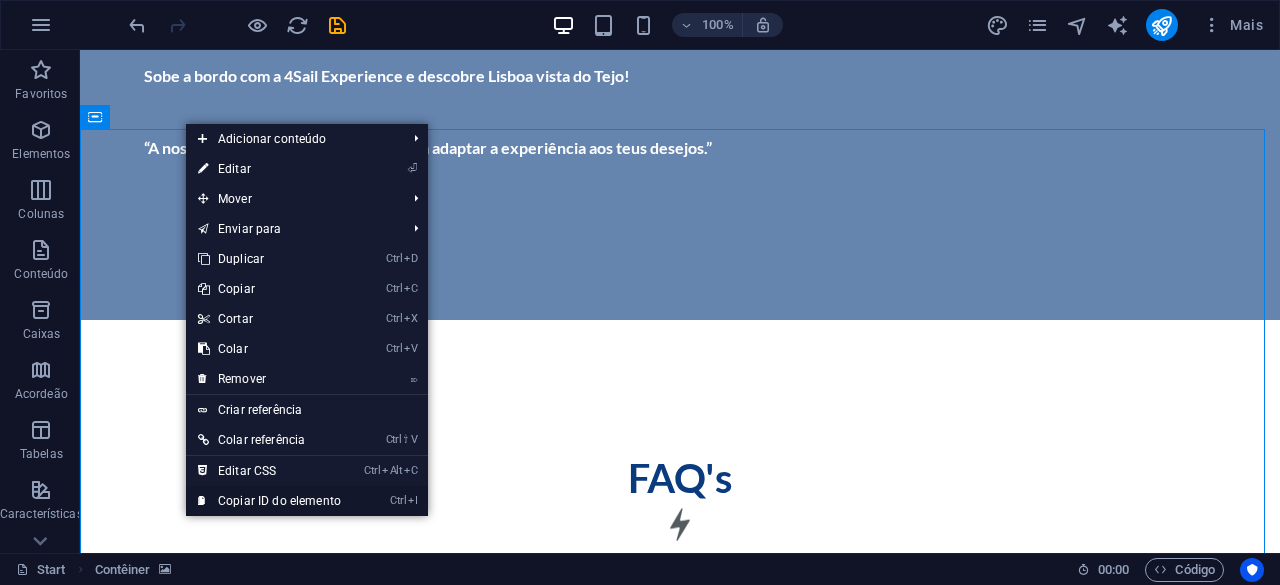 click on "Ctrl I  Copiar ID do elemento" at bounding box center (269, 501) 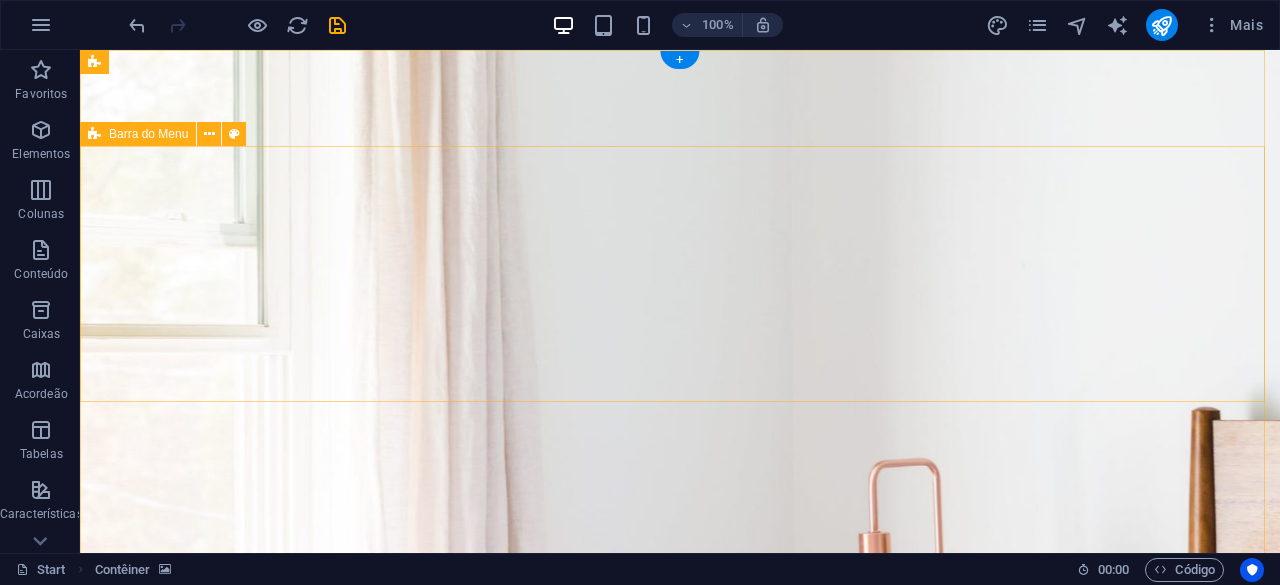 scroll, scrollTop: 0, scrollLeft: 0, axis: both 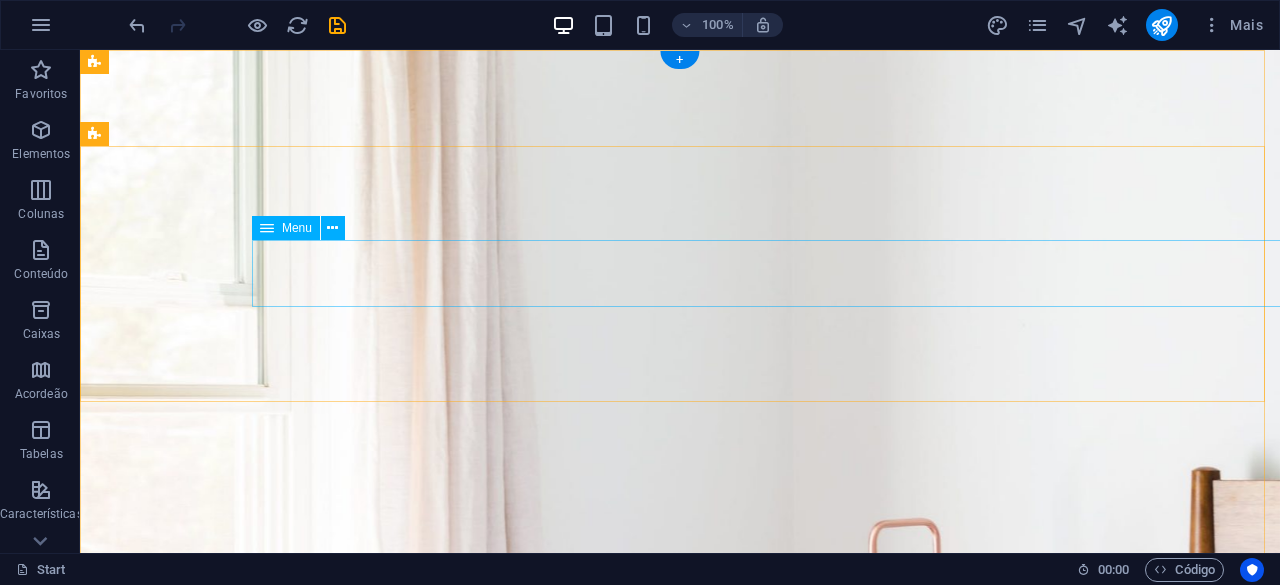 click on "Serviços Reservas Sobre Nós Contacos" at bounding box center [680, 1615] 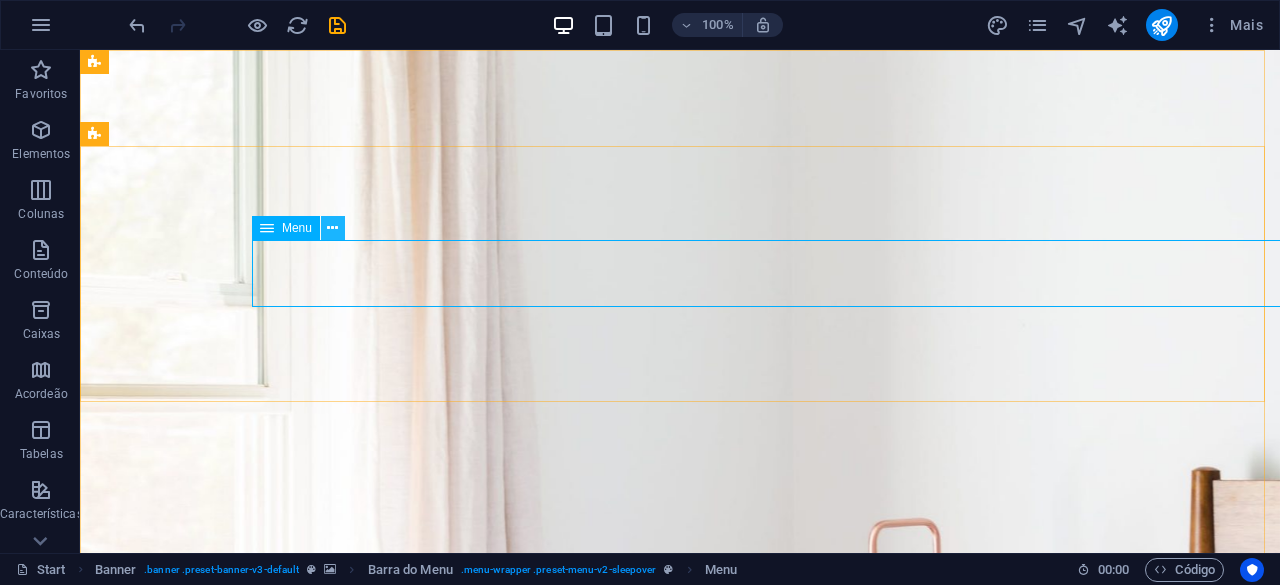 click at bounding box center (332, 228) 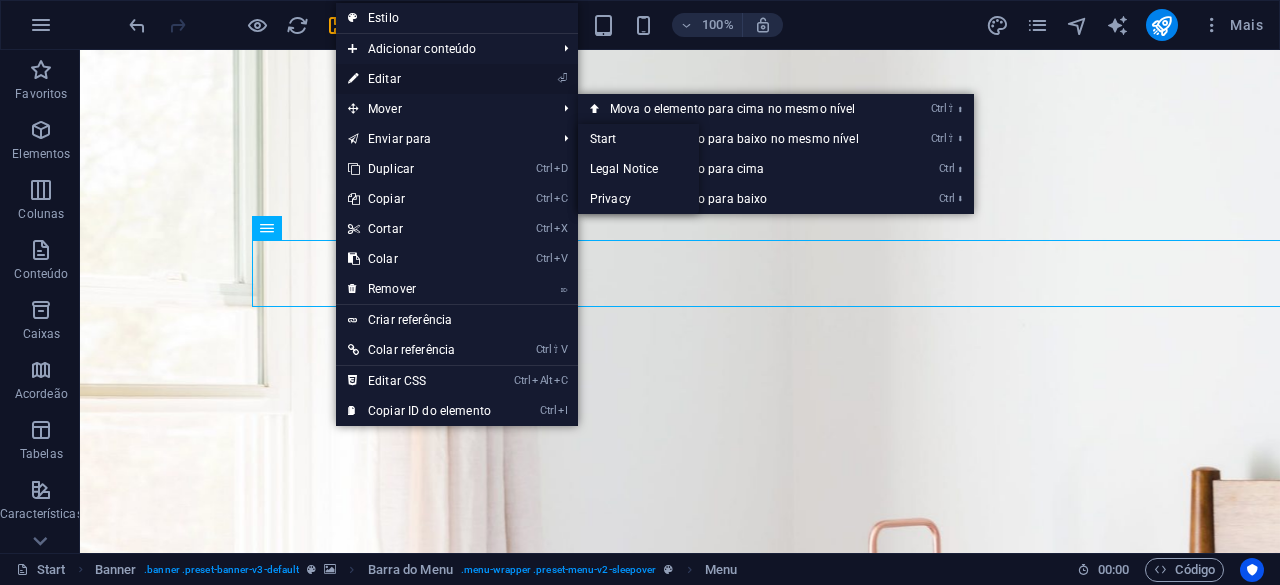 click on "⏎  Editar" at bounding box center (419, 79) 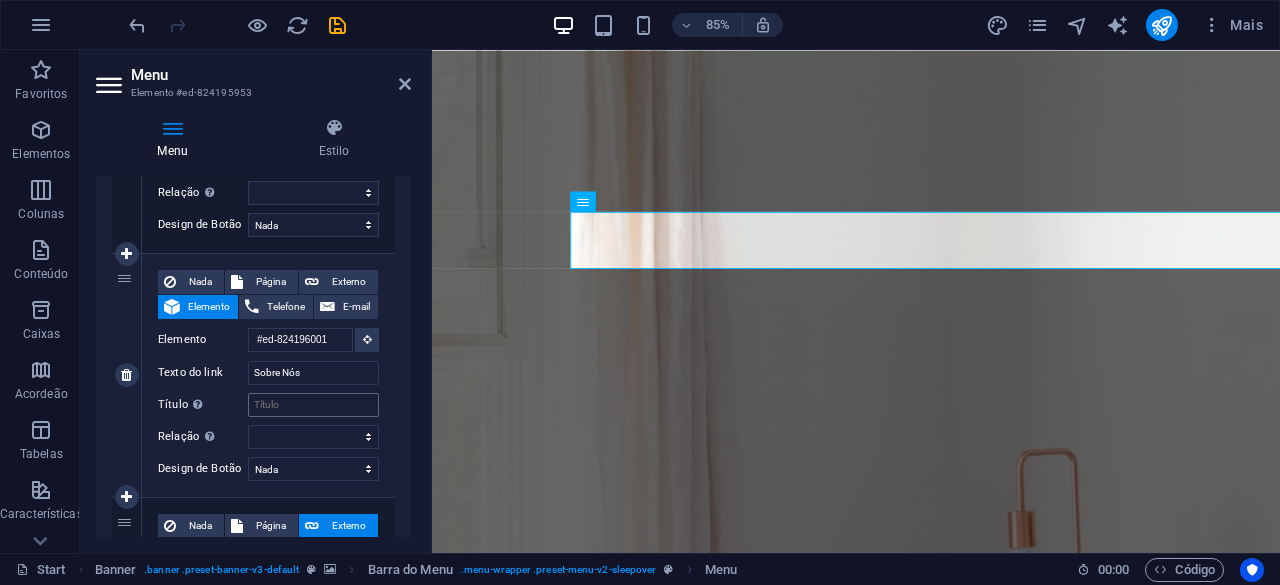 scroll, scrollTop: 904, scrollLeft: 0, axis: vertical 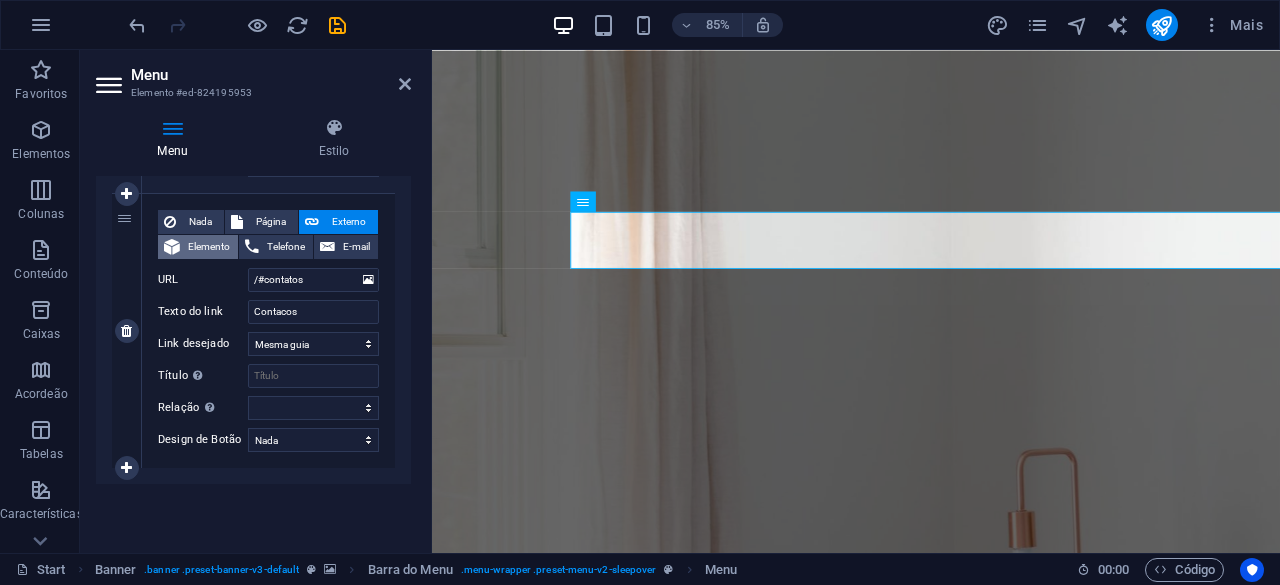 click on "Elemento" at bounding box center [209, 247] 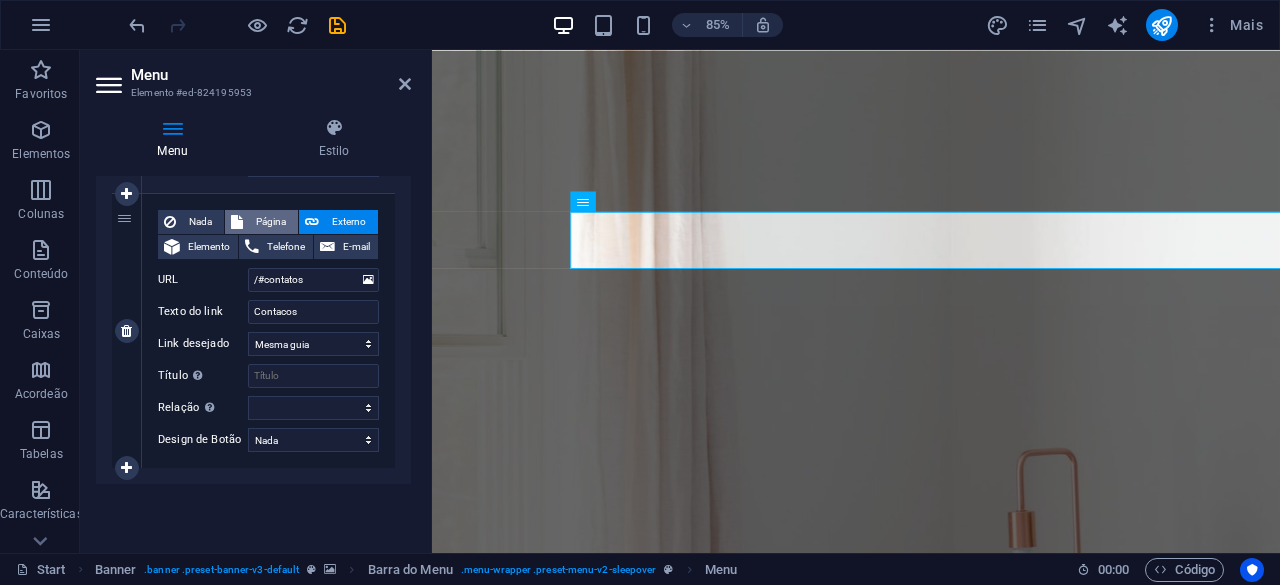 scroll, scrollTop: 873, scrollLeft: 0, axis: vertical 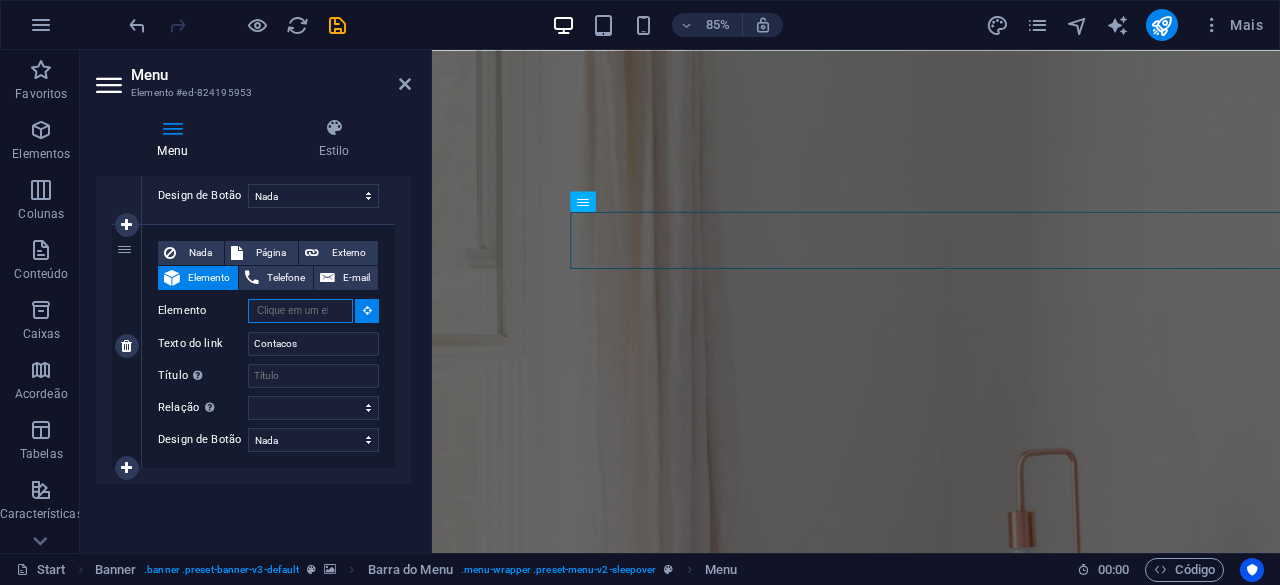 drag, startPoint x: 306, startPoint y: 305, endPoint x: 268, endPoint y: 311, distance: 38.470768 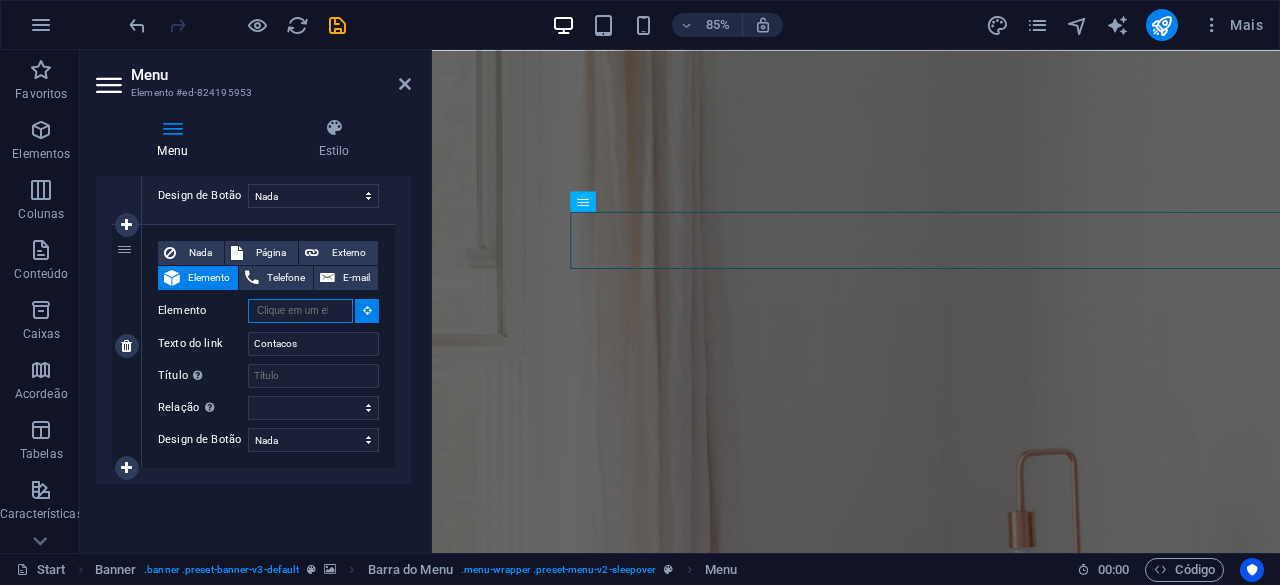 click on "Elemento" at bounding box center [300, 311] 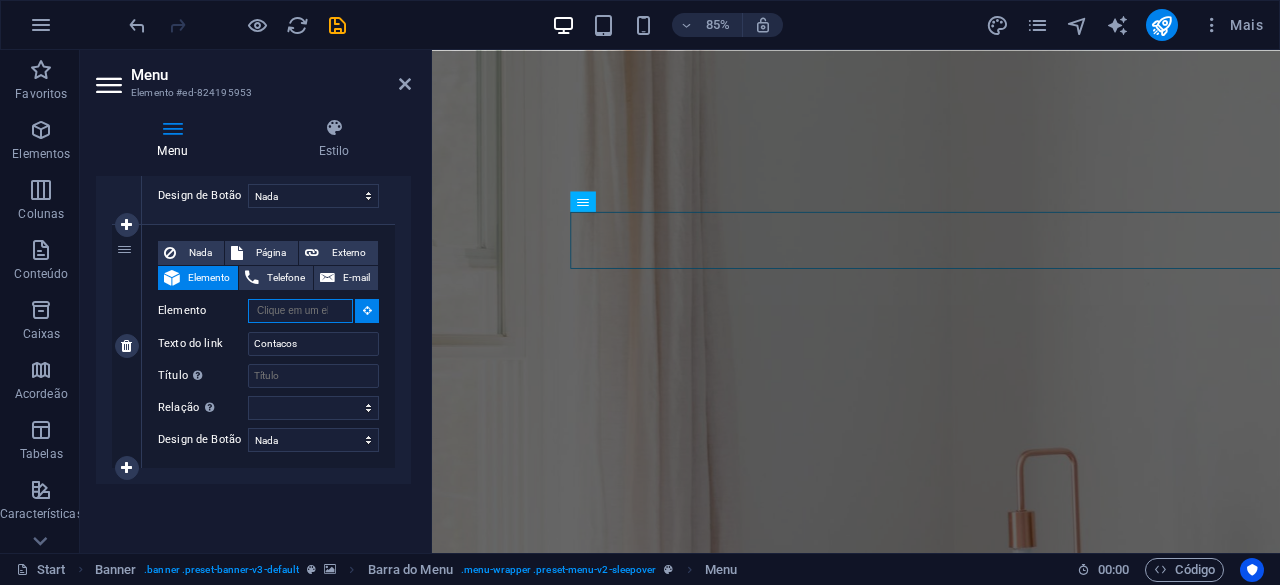 paste on "#ed-824196016" 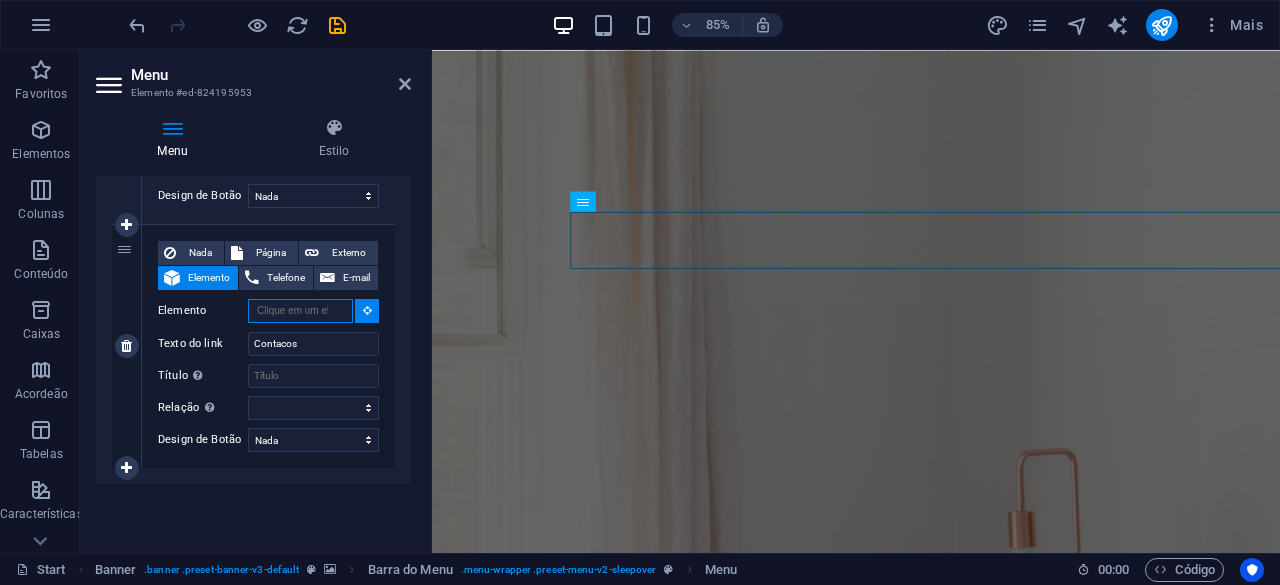 type on "#ed-824196016" 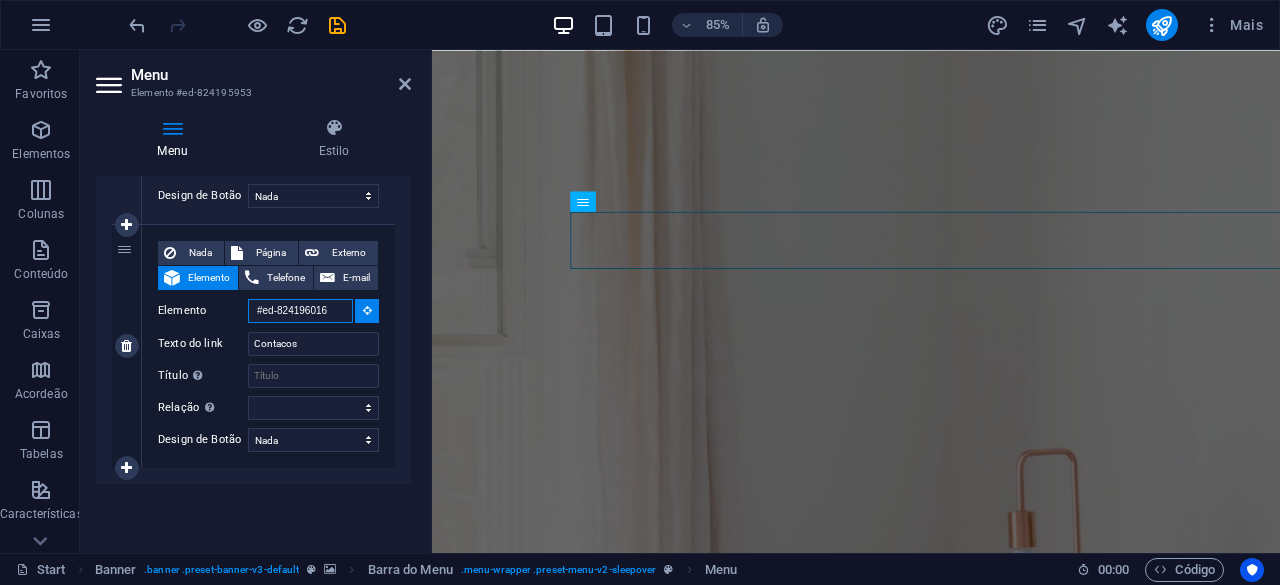 select 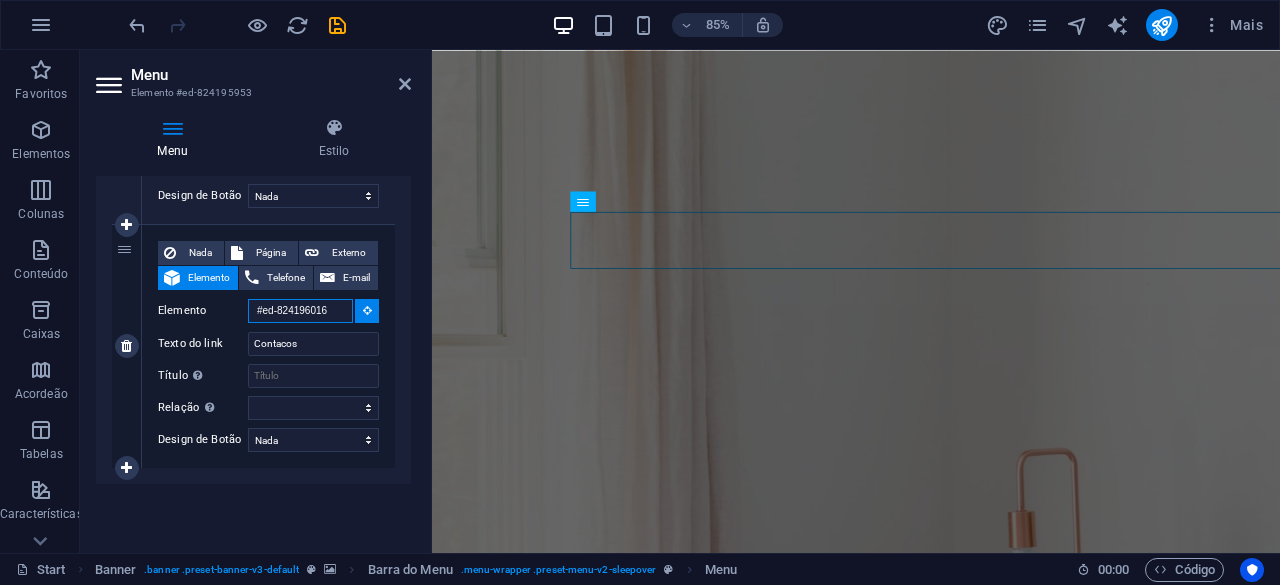 scroll, scrollTop: 0, scrollLeft: 0, axis: both 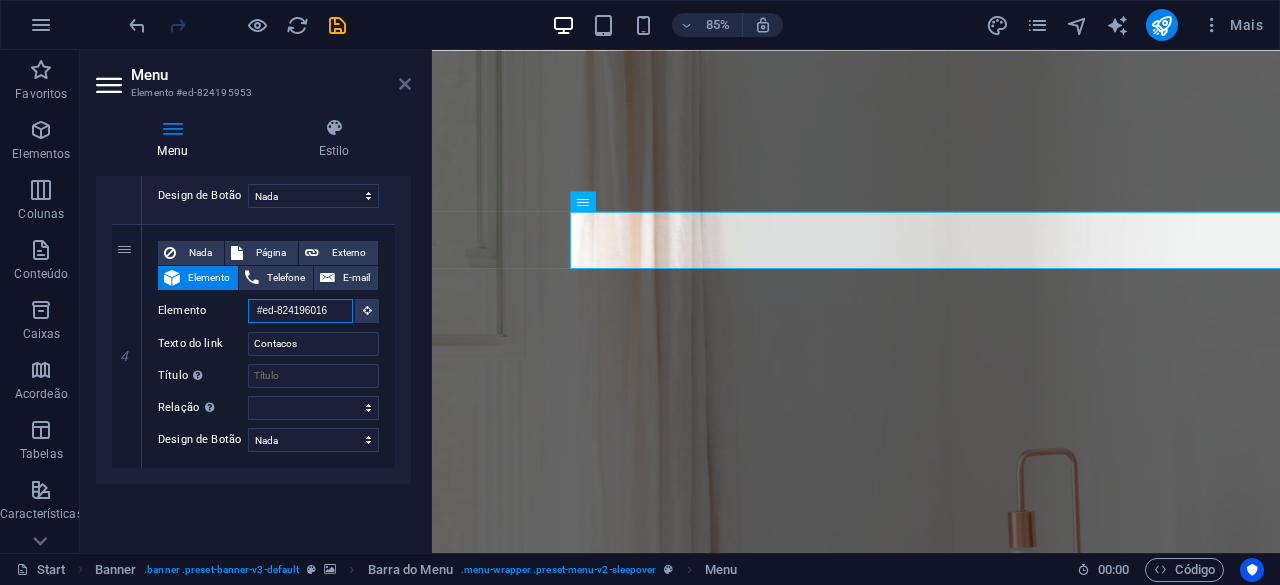type on "#ed-824196016" 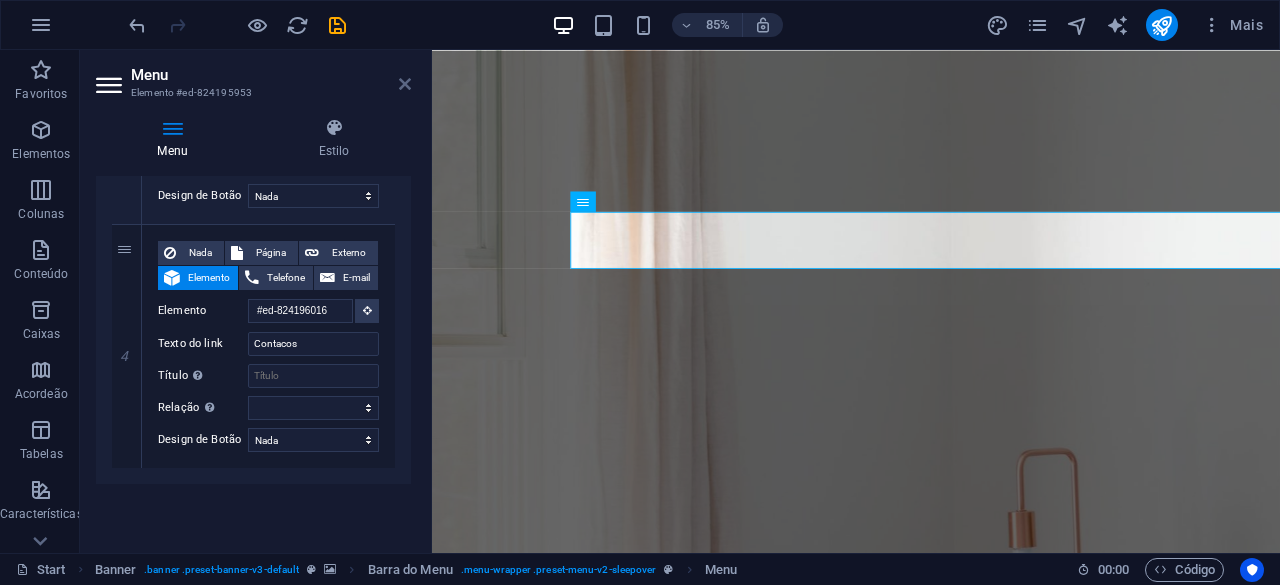 click at bounding box center (405, 84) 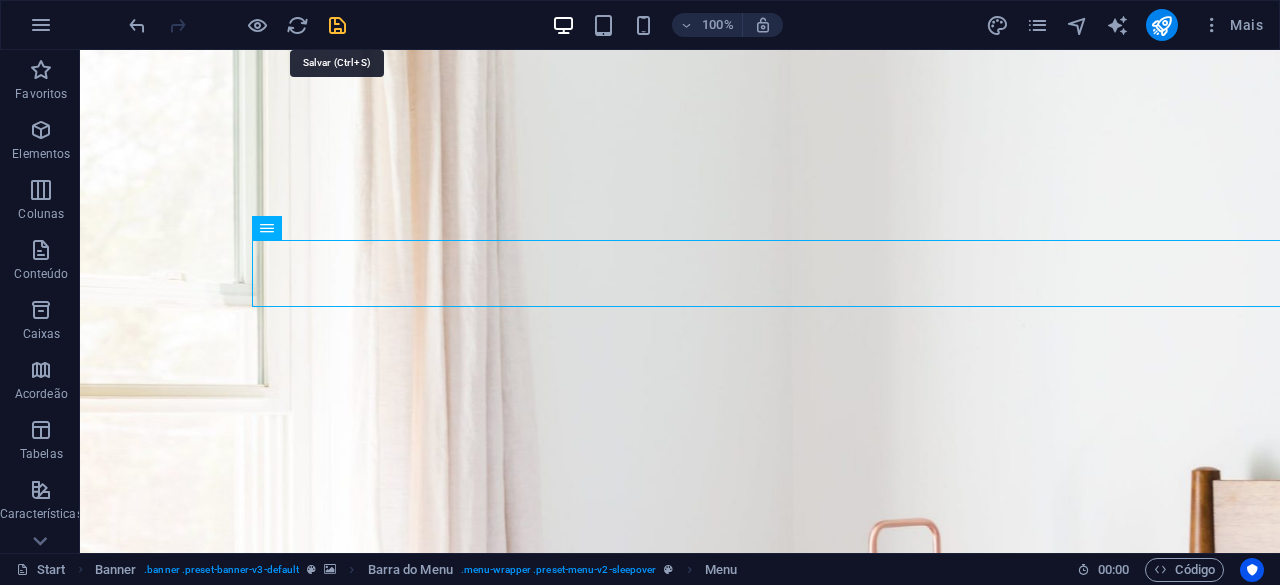 click at bounding box center [337, 25] 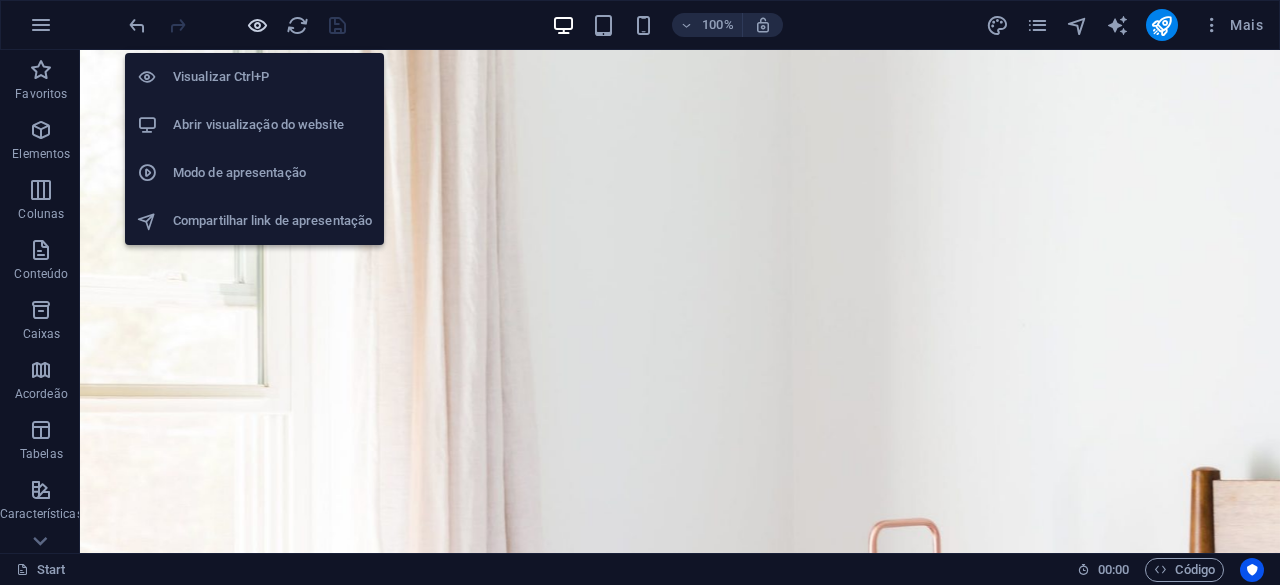 click at bounding box center (257, 25) 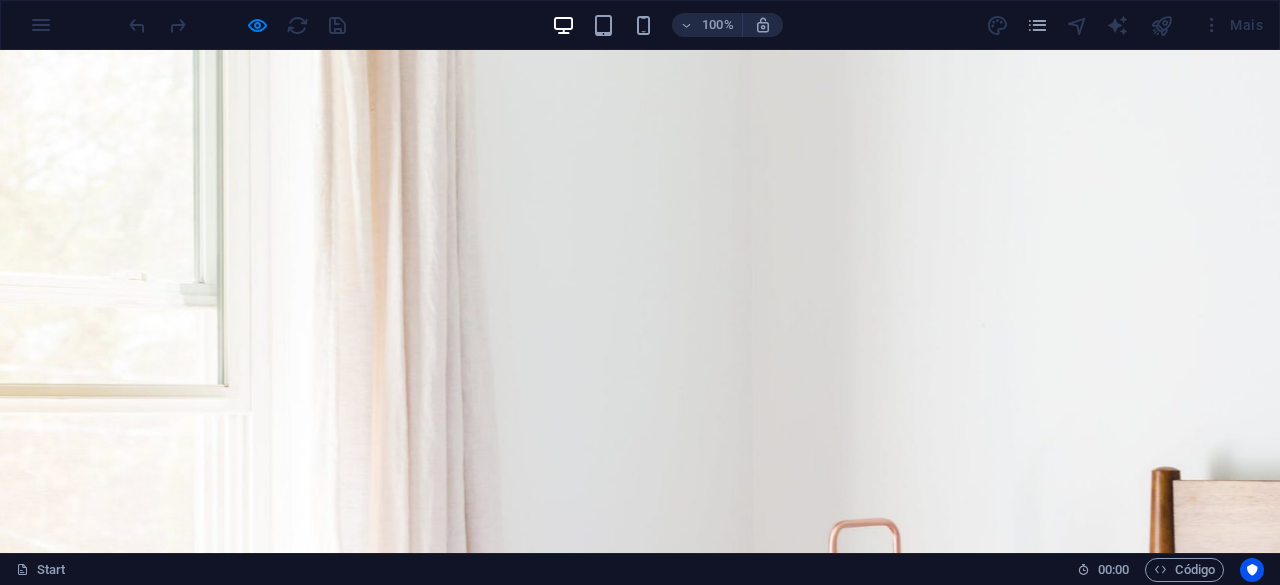 click on "Serviços" at bounding box center [328, 1615] 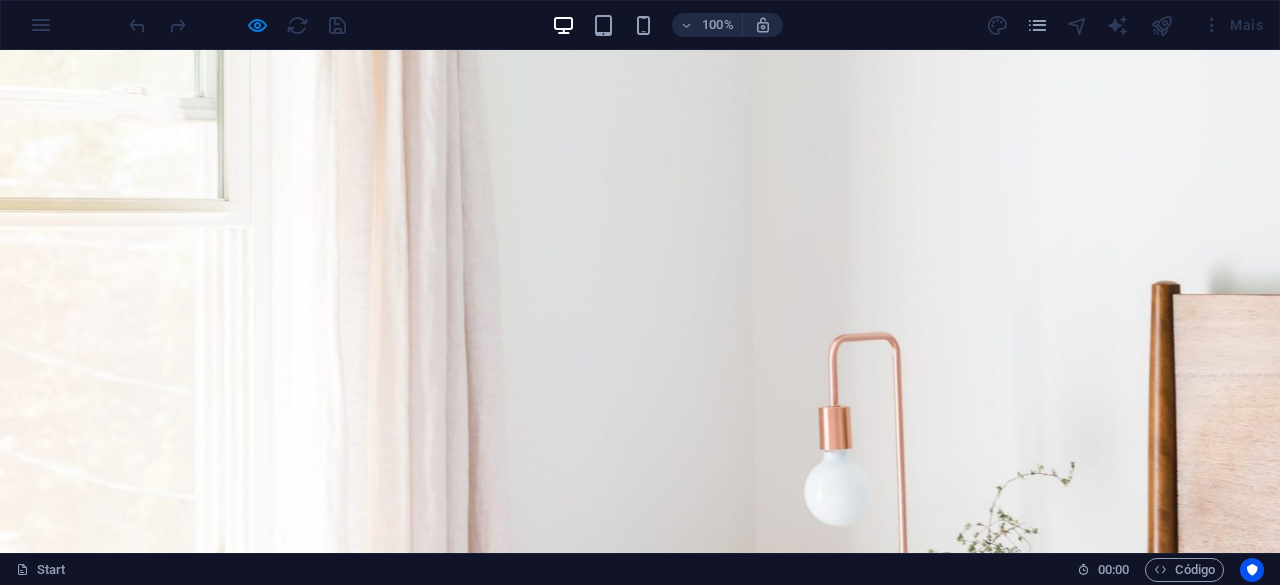 scroll, scrollTop: 0, scrollLeft: 0, axis: both 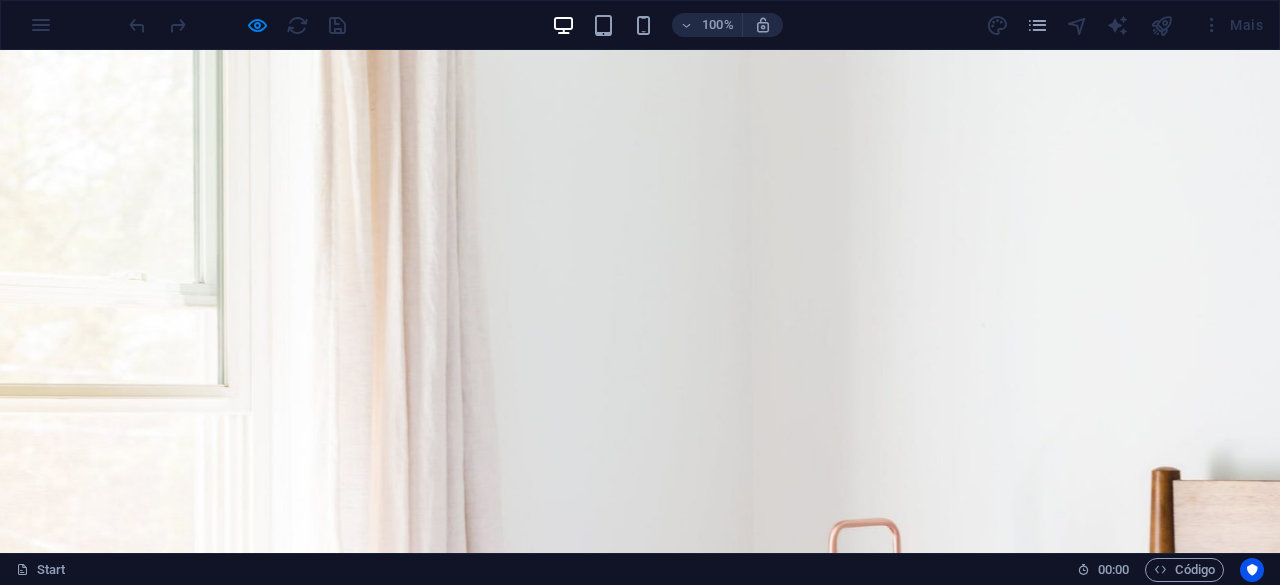 click on "Reservas" at bounding box center [522, 1615] 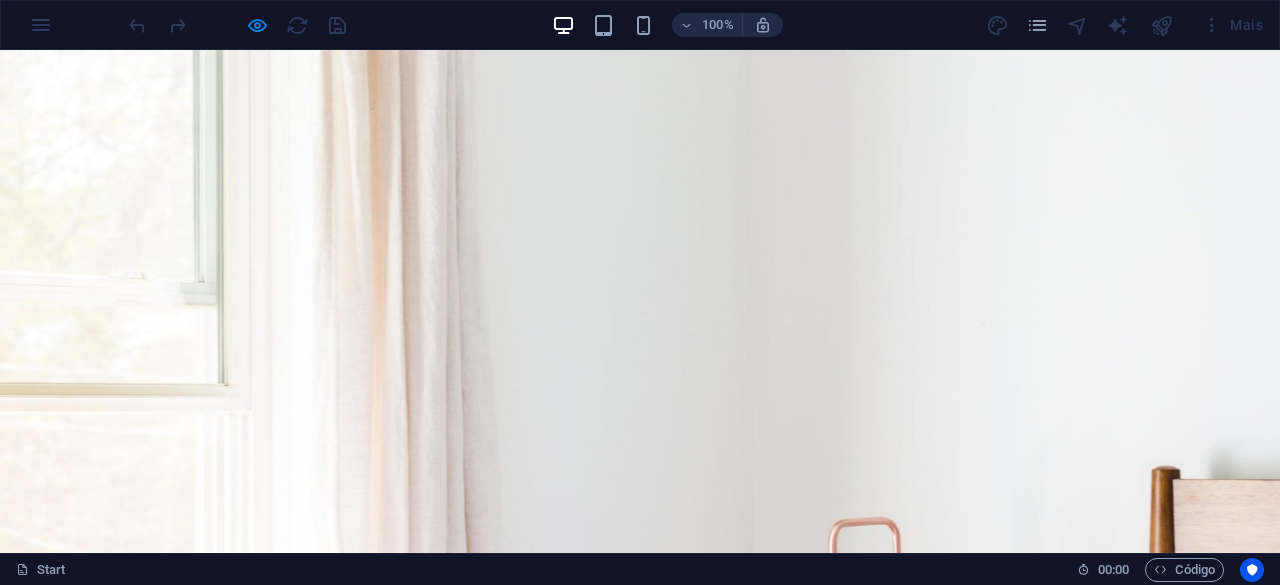 scroll, scrollTop: 0, scrollLeft: 0, axis: both 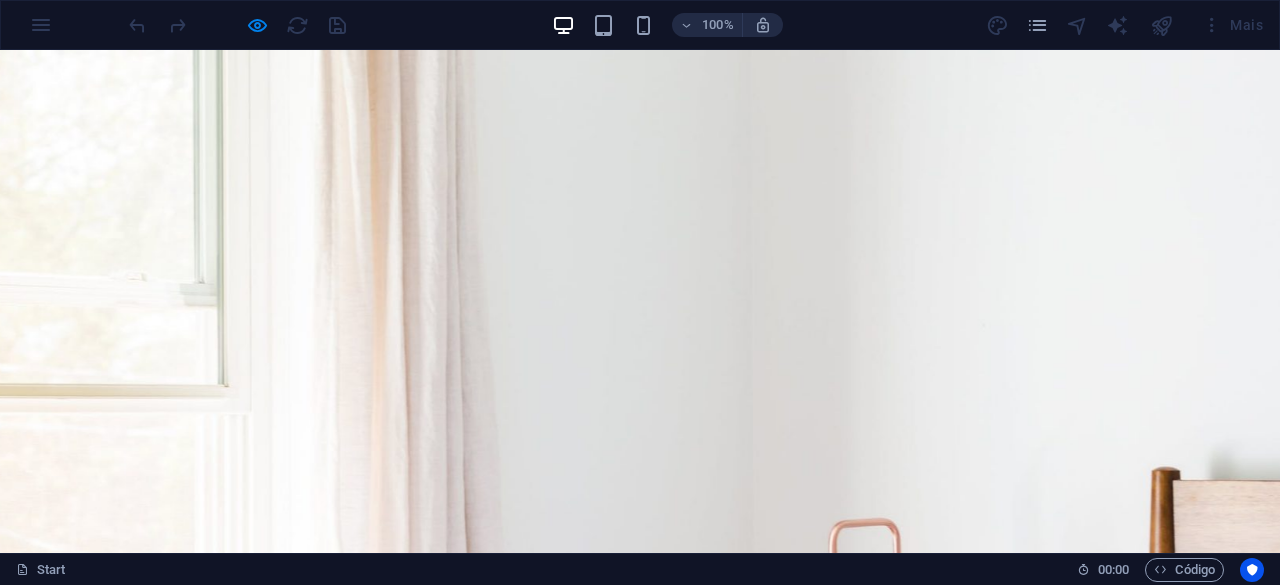 click on "Sobre Nós" at bounding box center (728, 1615) 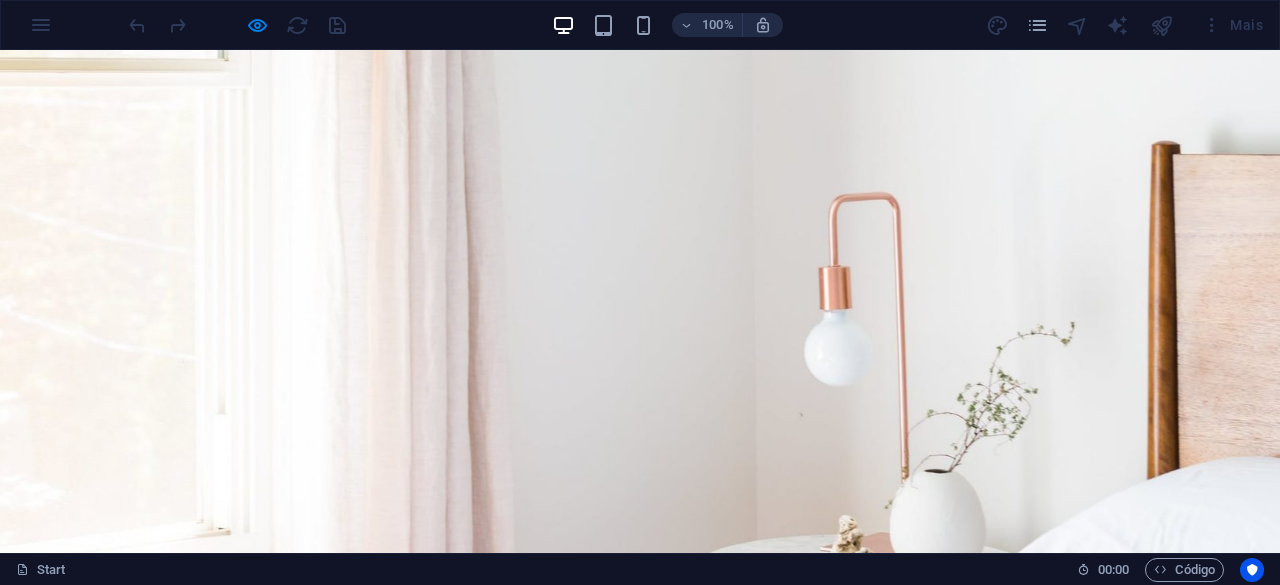 scroll, scrollTop: 0, scrollLeft: 0, axis: both 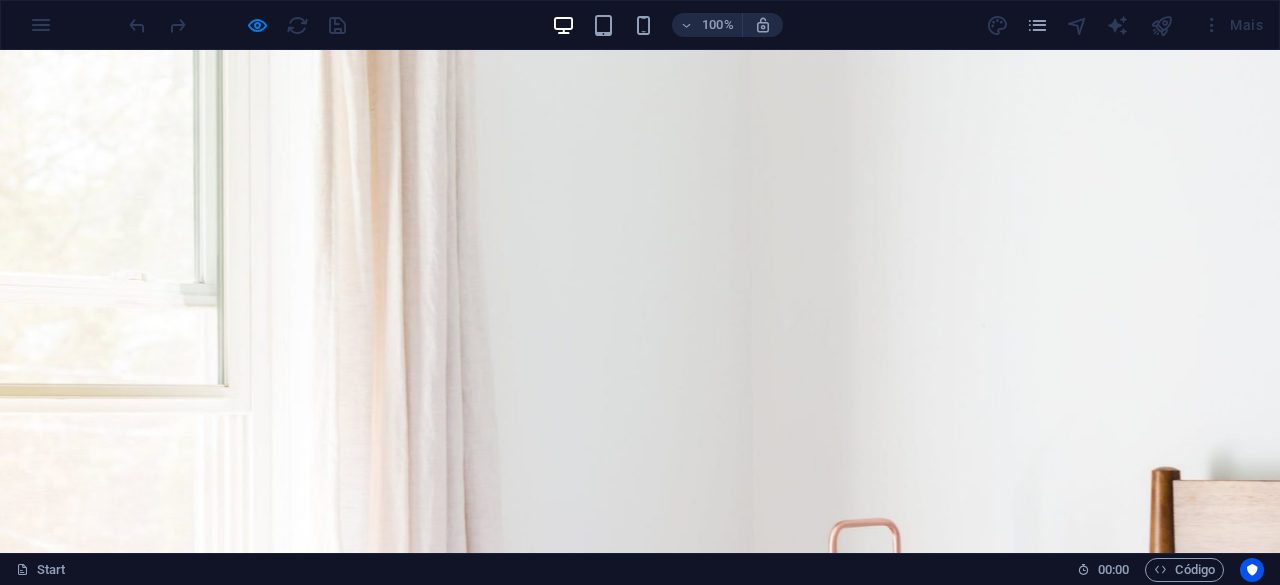 click on "Contacos" at bounding box center [943, 1615] 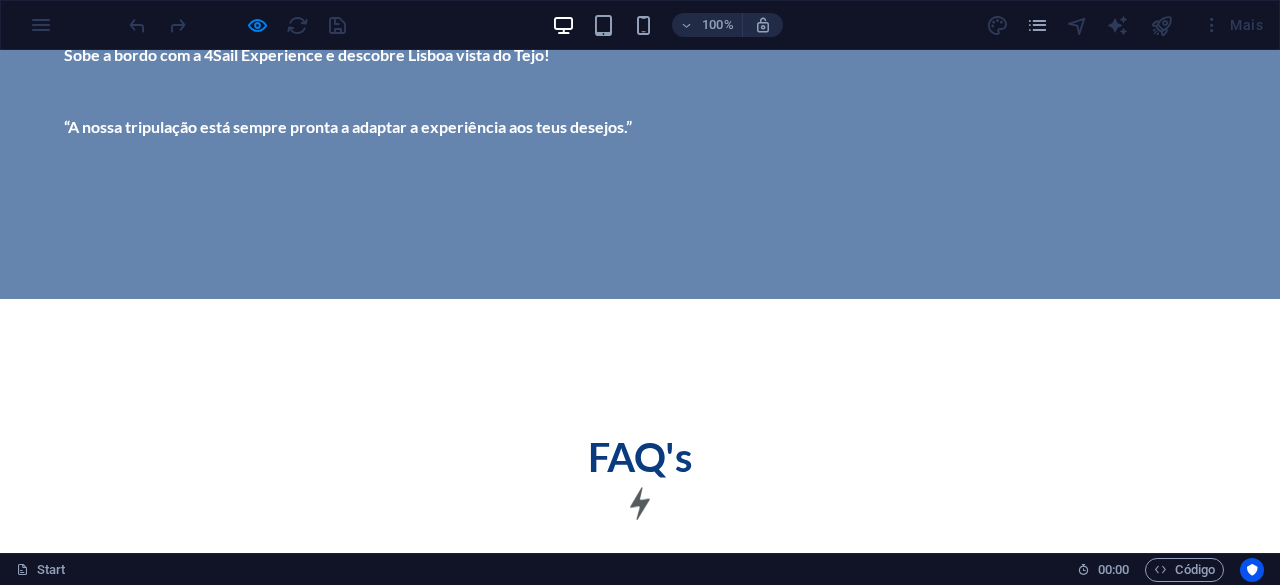scroll, scrollTop: 5311, scrollLeft: 0, axis: vertical 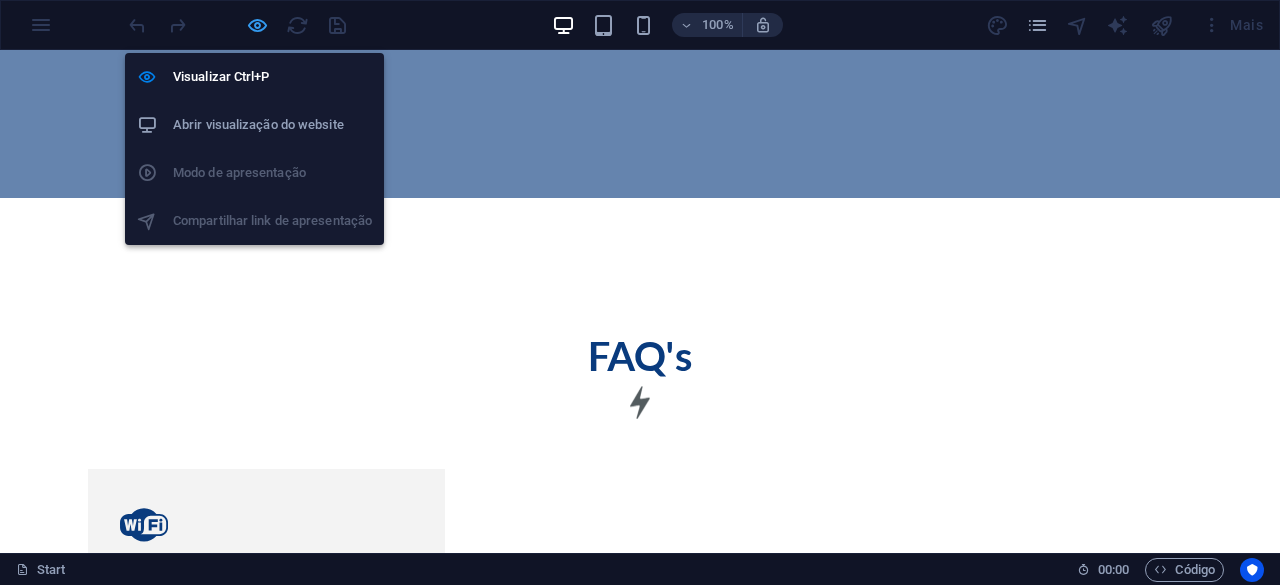 click at bounding box center (257, 25) 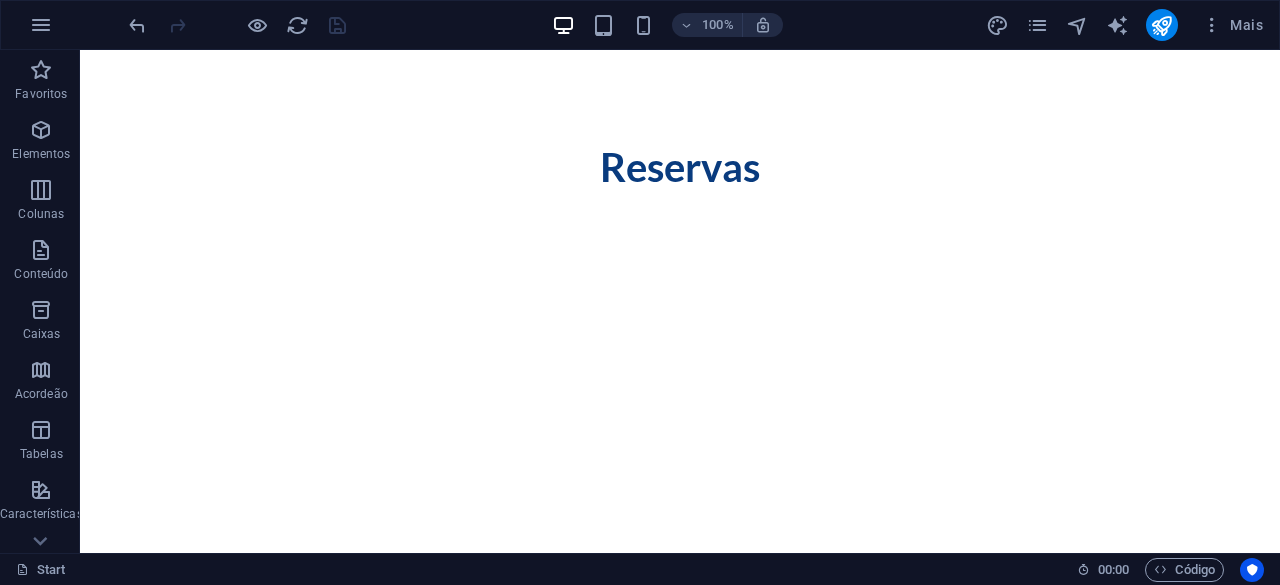 scroll, scrollTop: 8252, scrollLeft: 0, axis: vertical 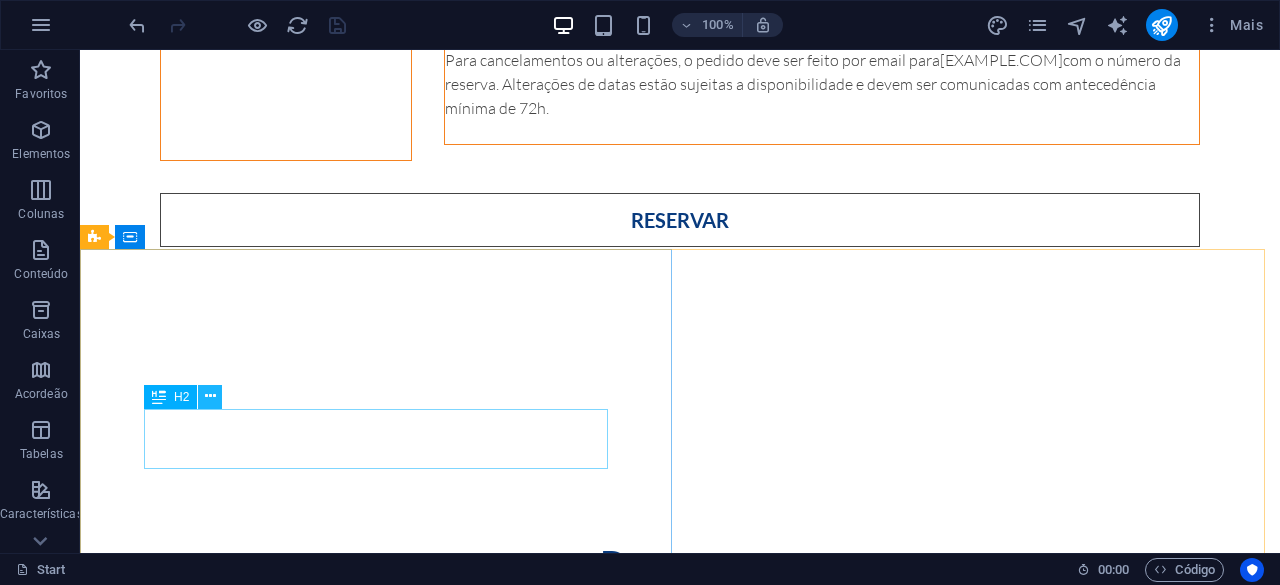 click at bounding box center [210, 396] 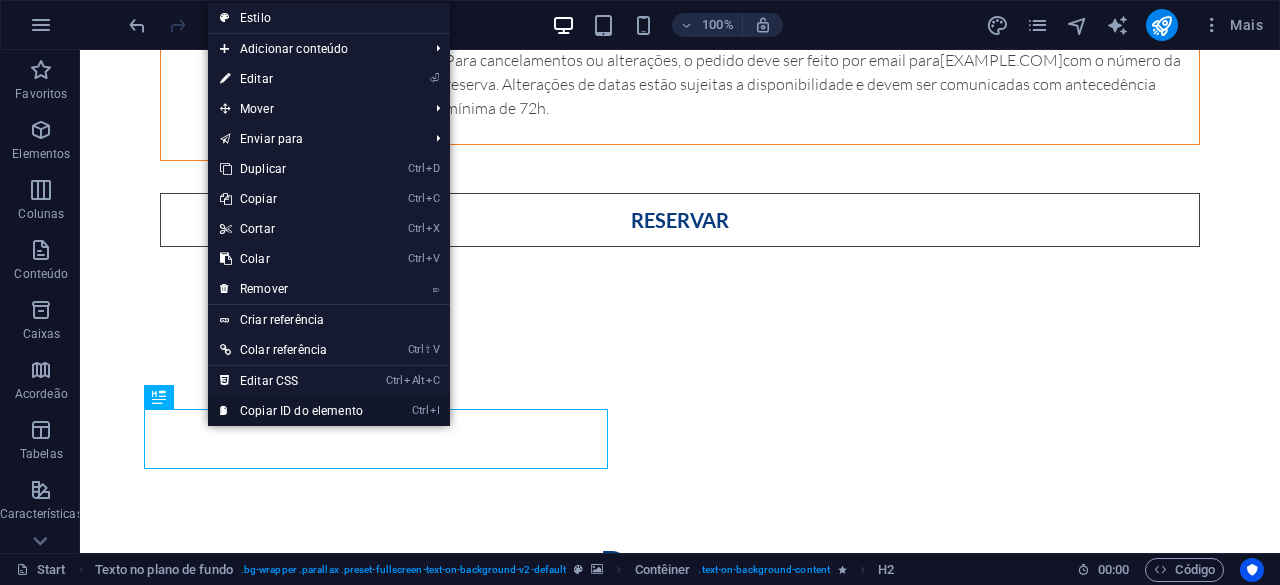 click on "Ctrl I  Copiar ID do elemento" at bounding box center [291, 411] 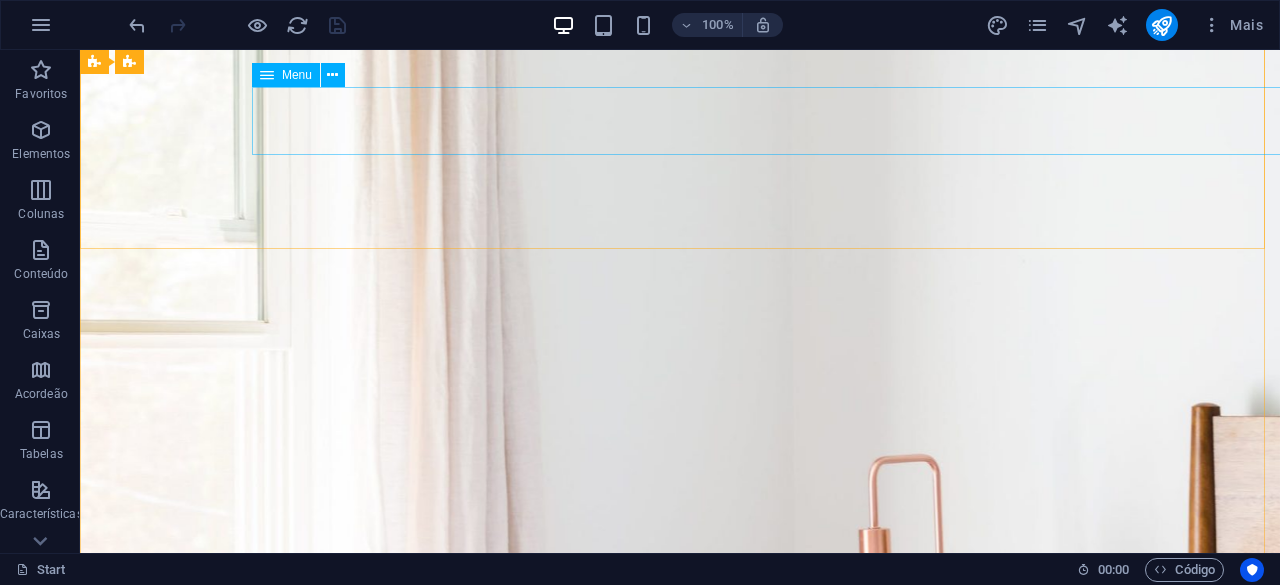 scroll, scrollTop: 0, scrollLeft: 0, axis: both 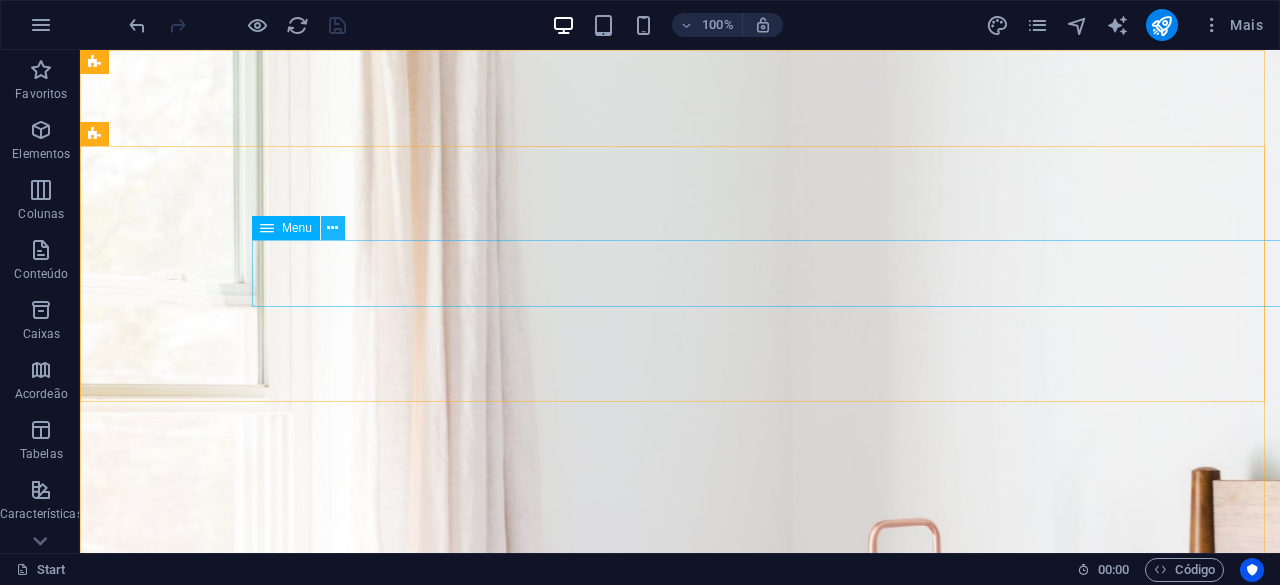 click at bounding box center (333, 228) 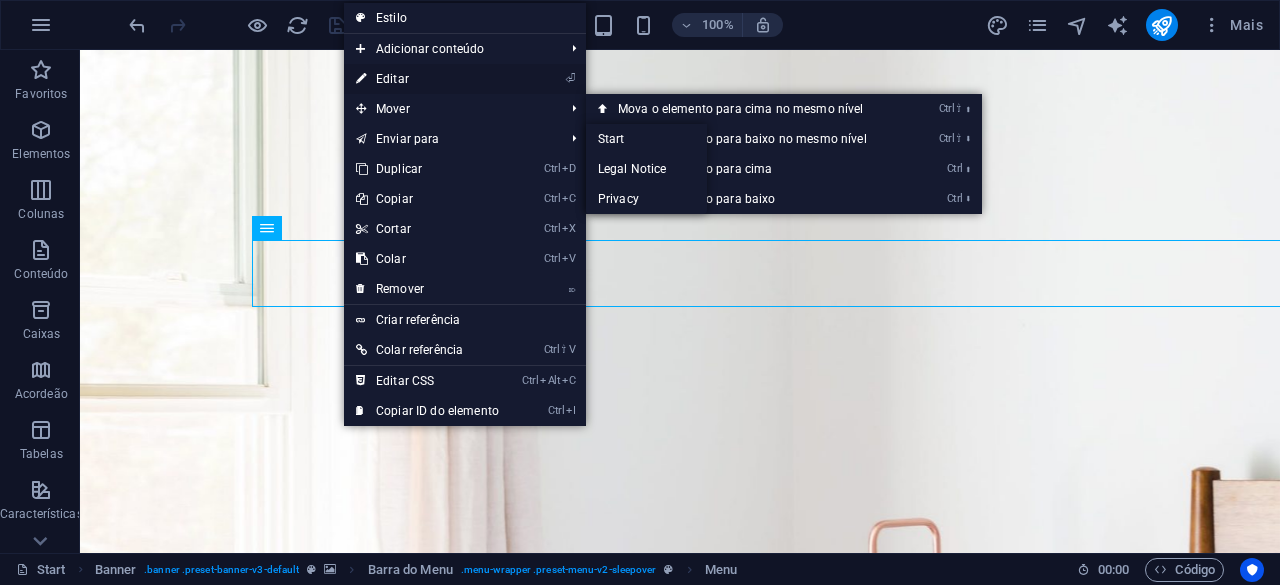 click on "⏎  Editar" at bounding box center [427, 79] 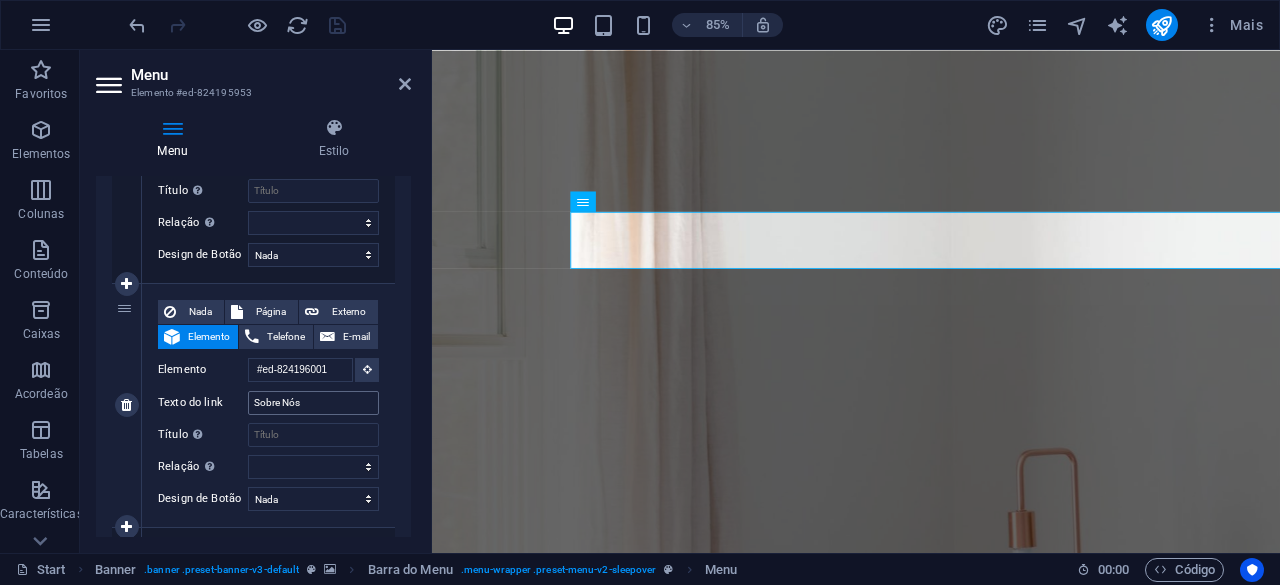 scroll, scrollTop: 600, scrollLeft: 0, axis: vertical 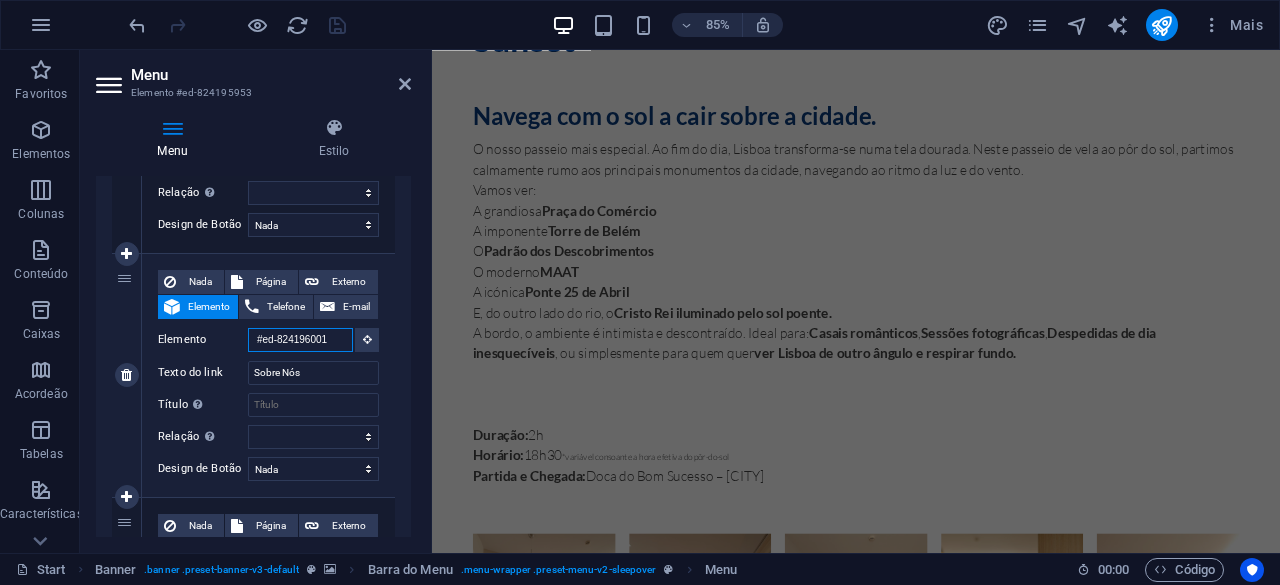 drag, startPoint x: 334, startPoint y: 343, endPoint x: 200, endPoint y: 335, distance: 134.23859 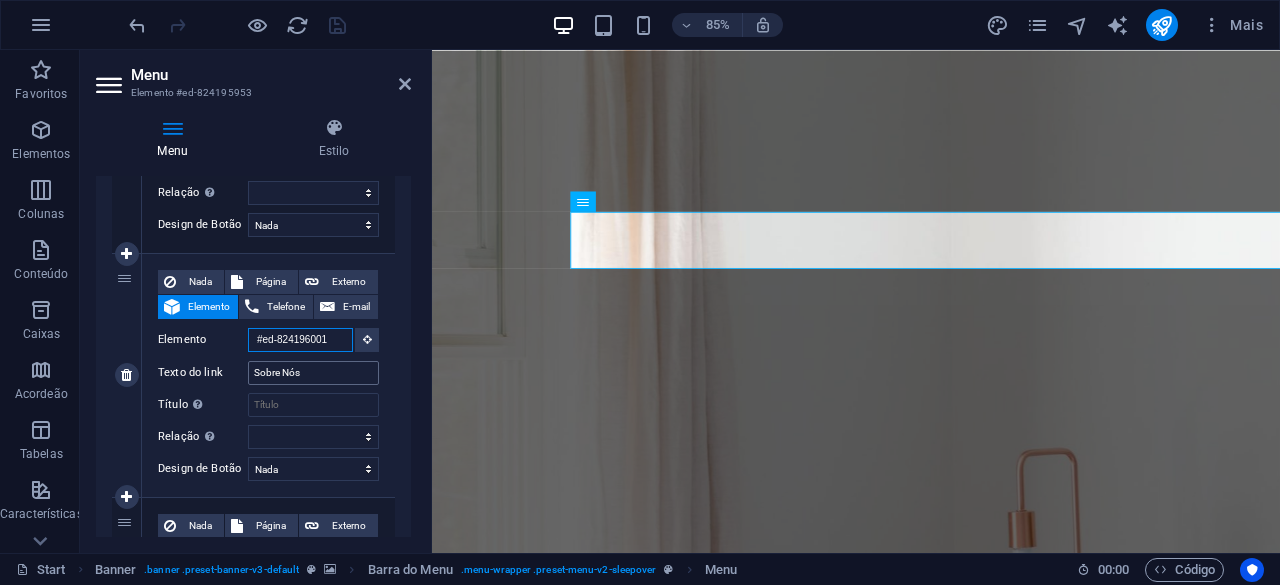type 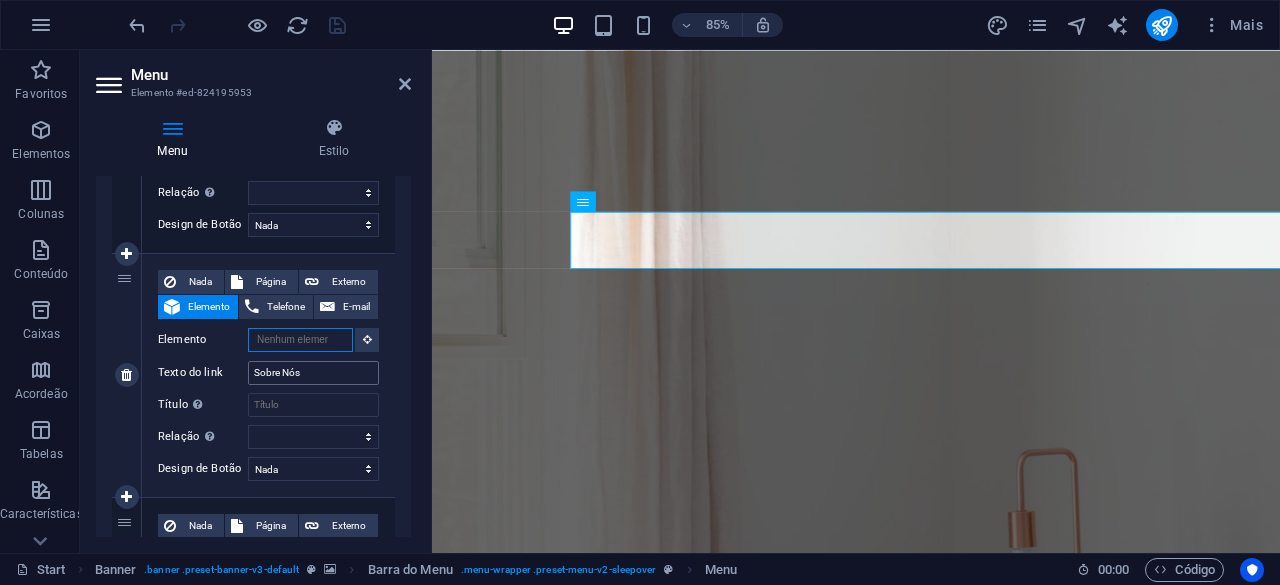 select 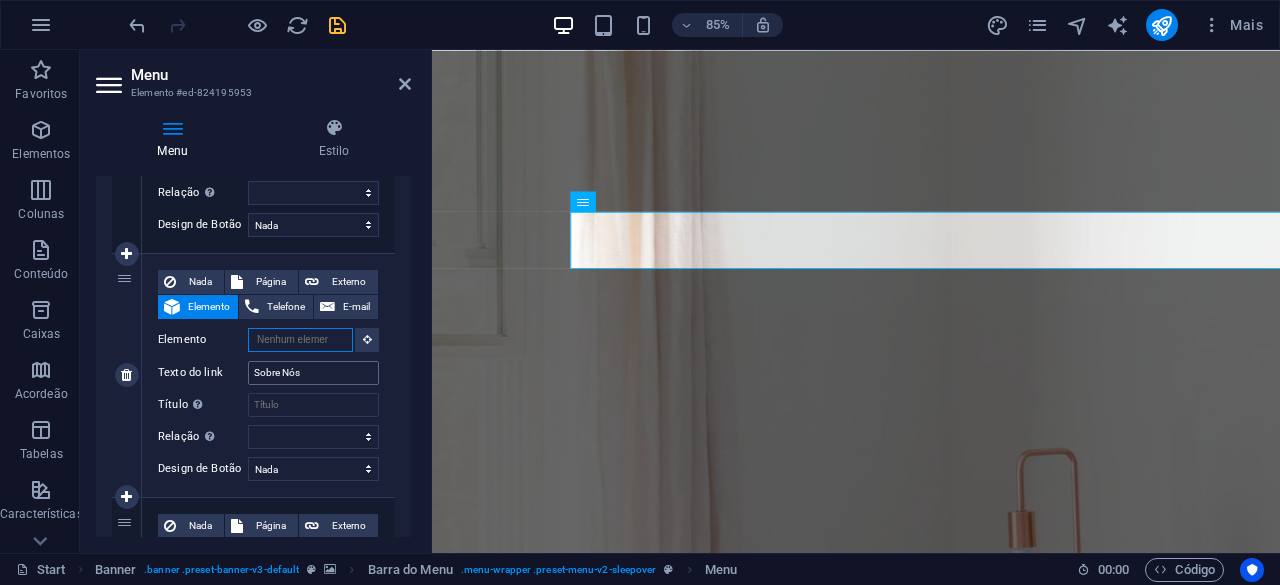 paste on "#ed-824196004" 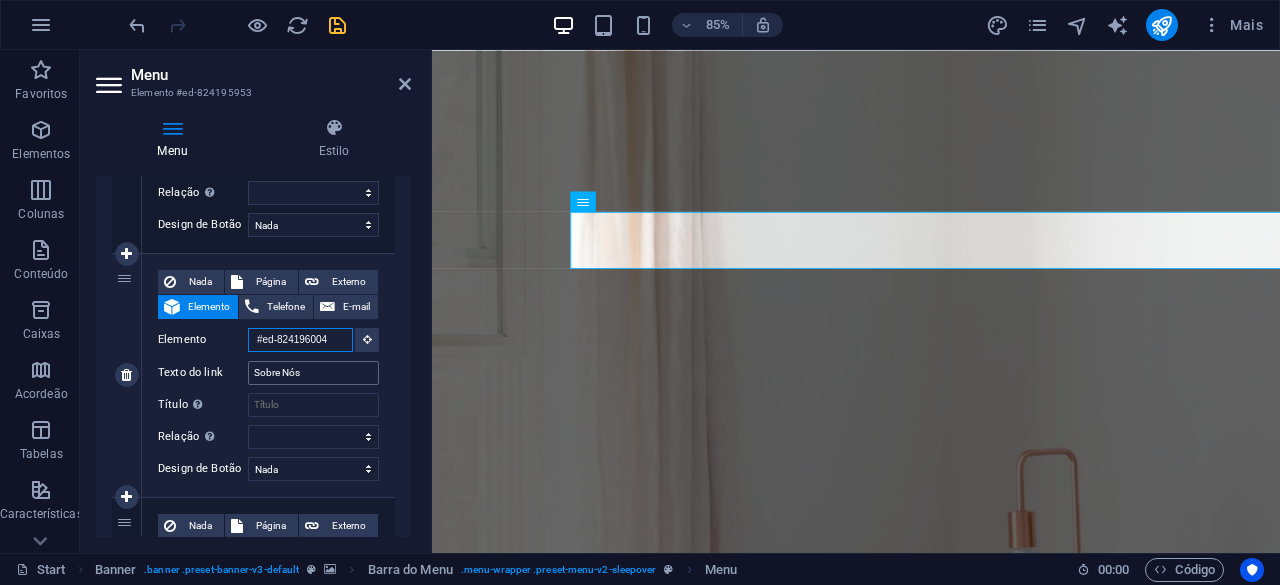 select 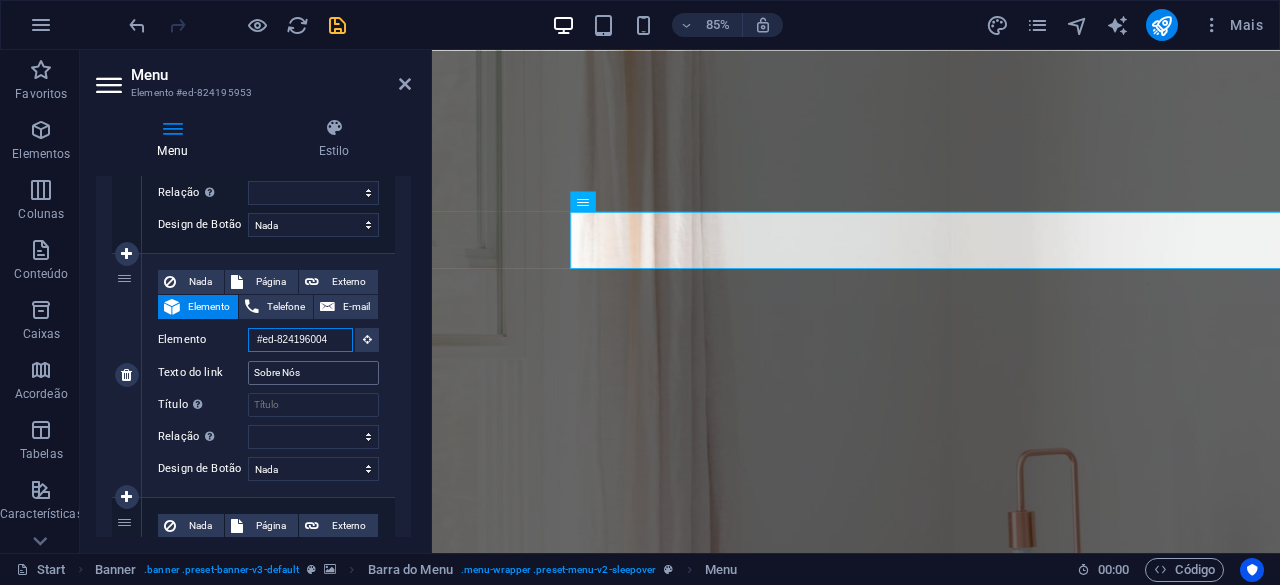 scroll, scrollTop: 0, scrollLeft: 0, axis: both 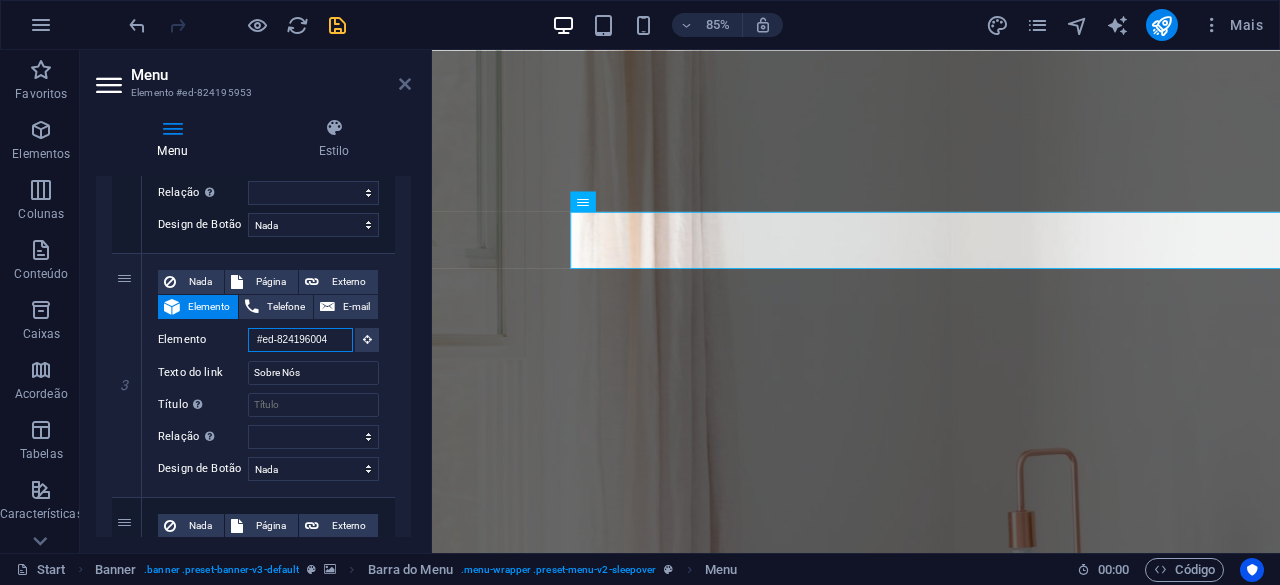 type on "#ed-824196004" 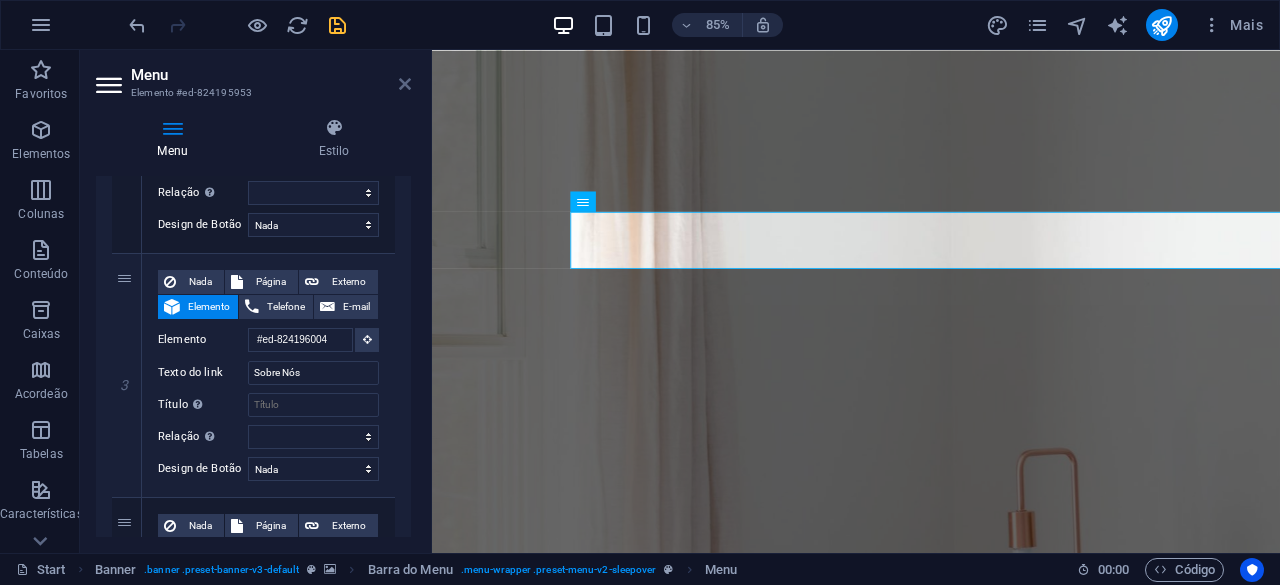 click at bounding box center [405, 84] 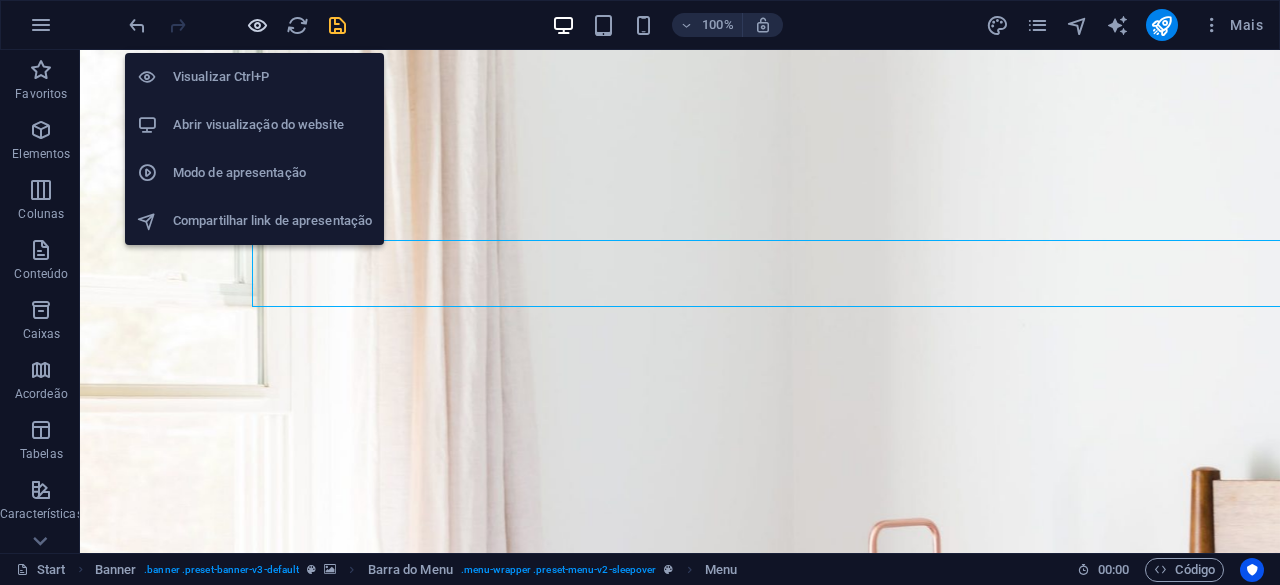 click at bounding box center (257, 25) 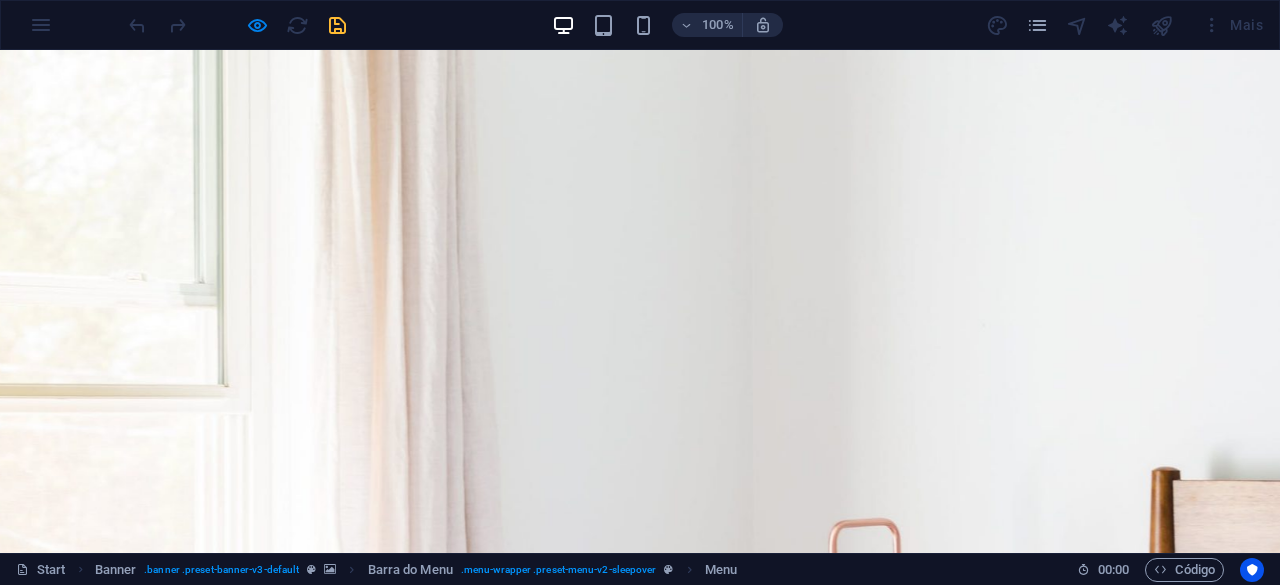 click on "Sobre Nós" at bounding box center (728, 1615) 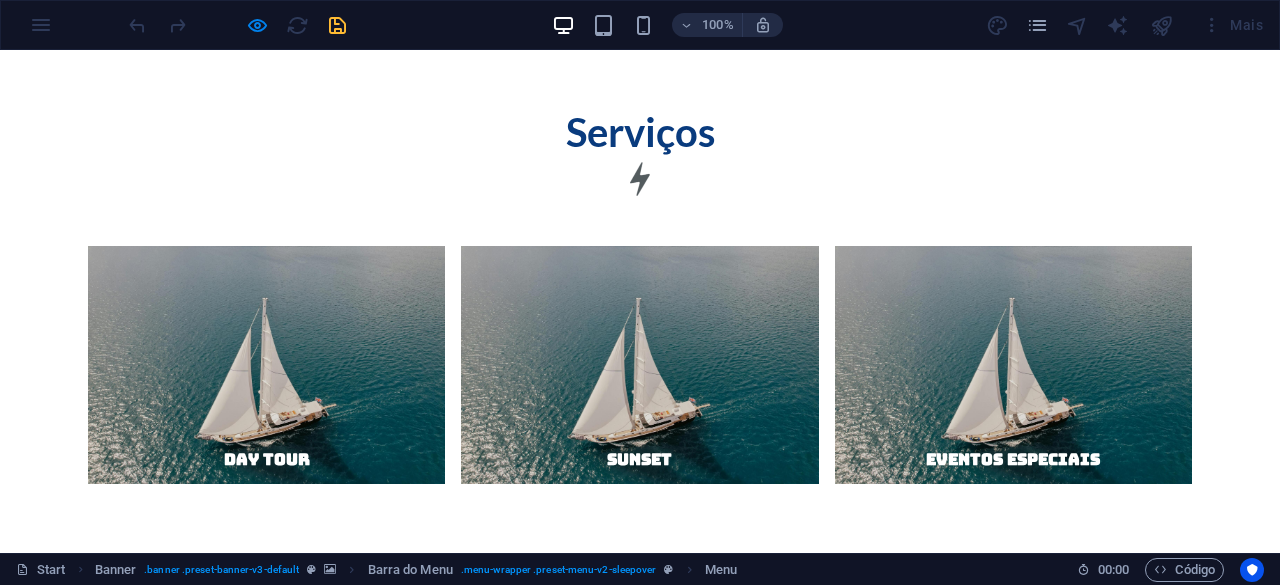 scroll, scrollTop: 2986, scrollLeft: 0, axis: vertical 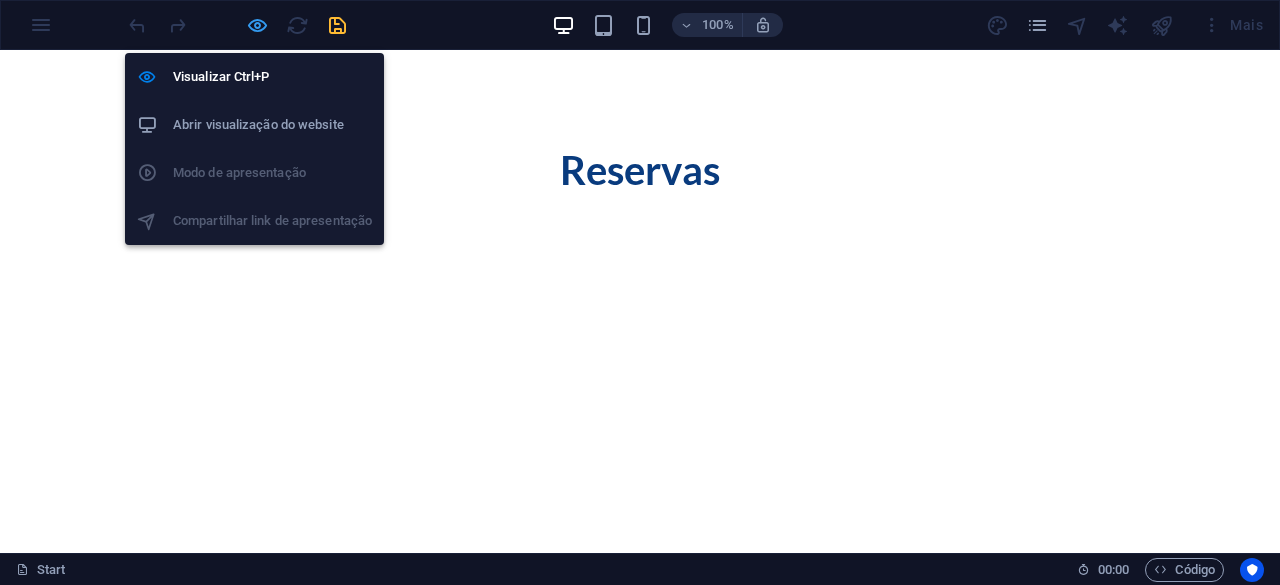 click at bounding box center [257, 25] 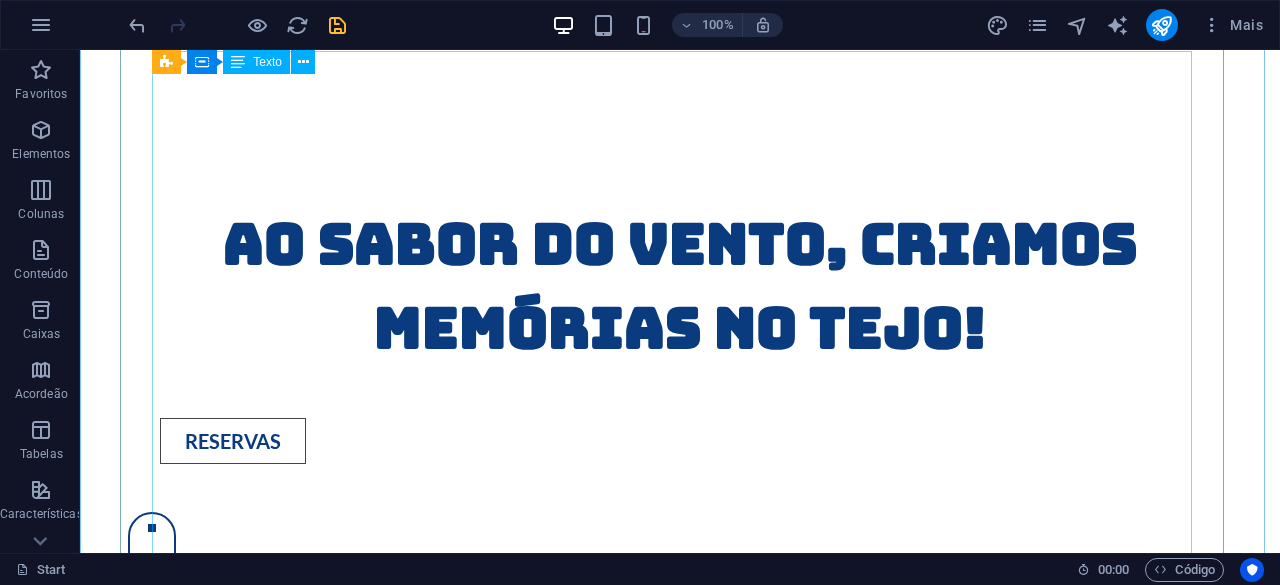 scroll, scrollTop: 1186, scrollLeft: 0, axis: vertical 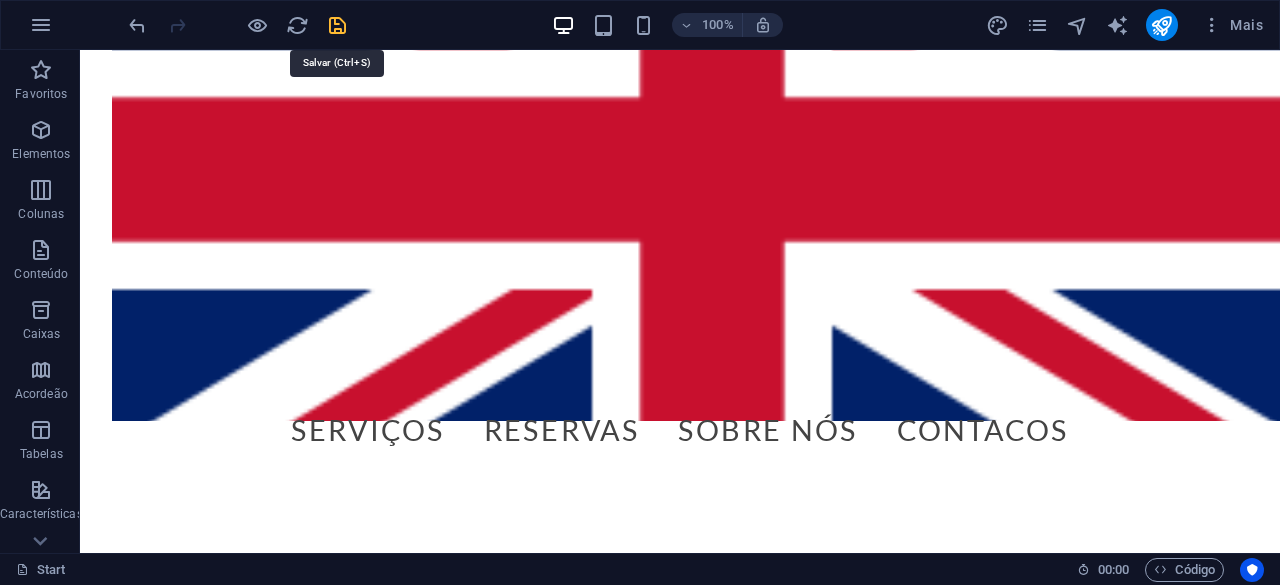 click at bounding box center (337, 25) 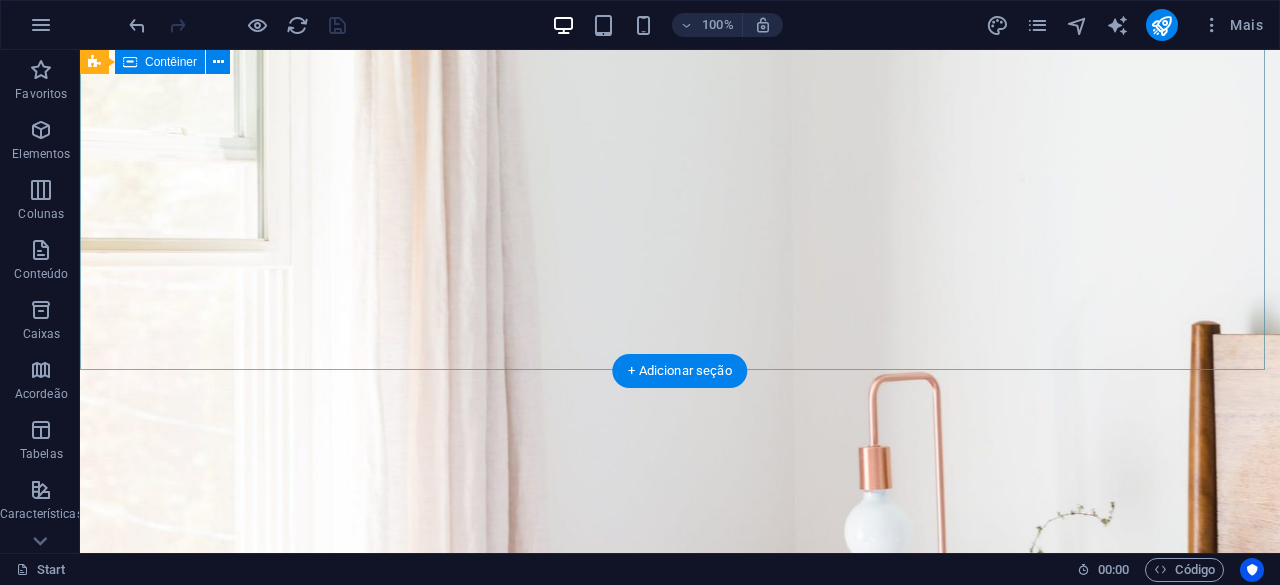 scroll, scrollTop: 0, scrollLeft: 0, axis: both 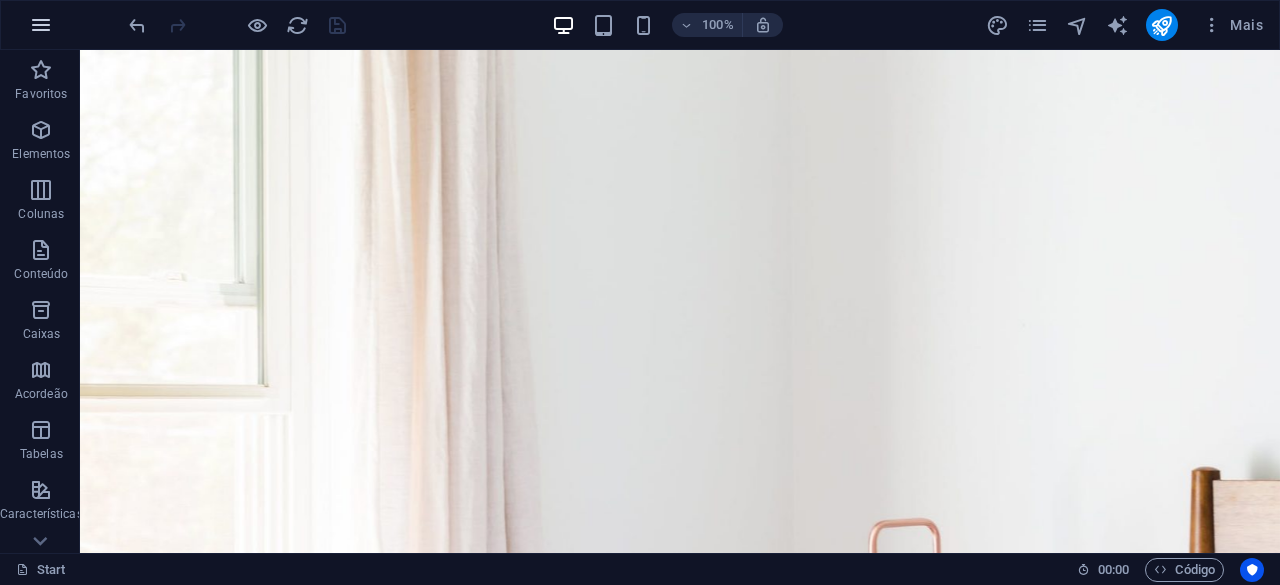 click at bounding box center (41, 25) 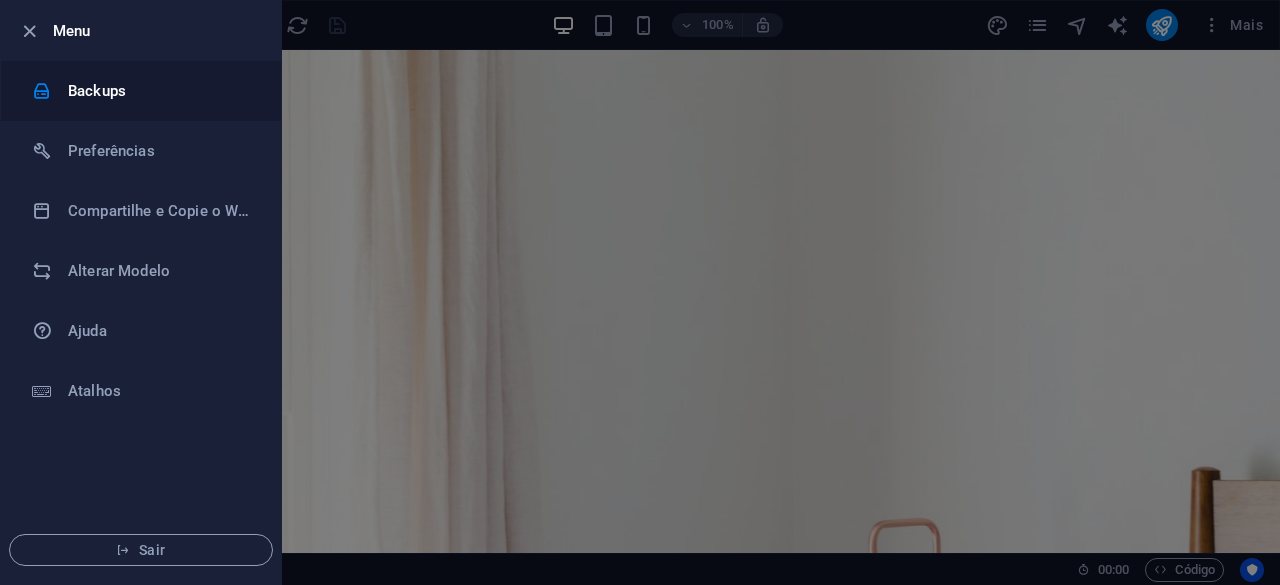 click on "Backups" at bounding box center (160, 91) 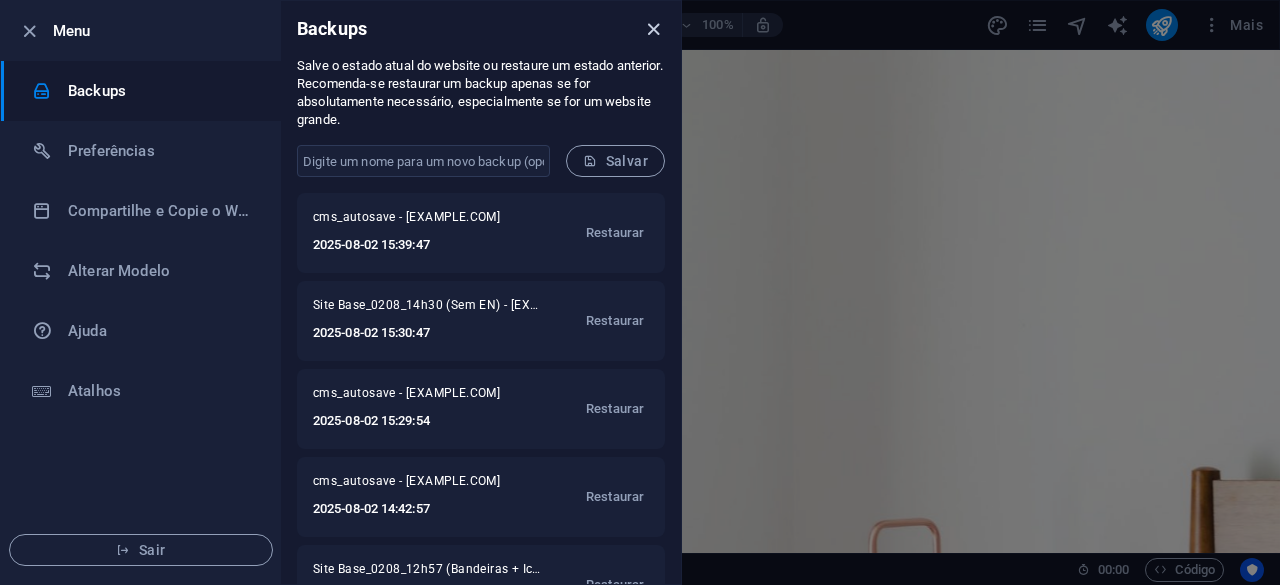 click at bounding box center [653, 29] 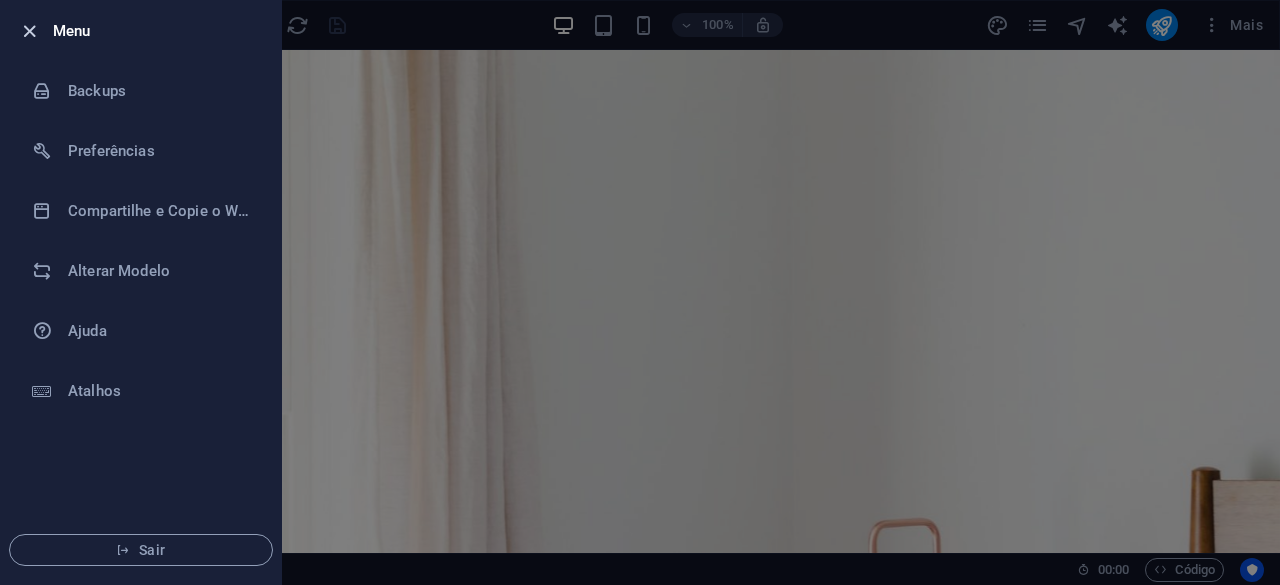 click at bounding box center (29, 31) 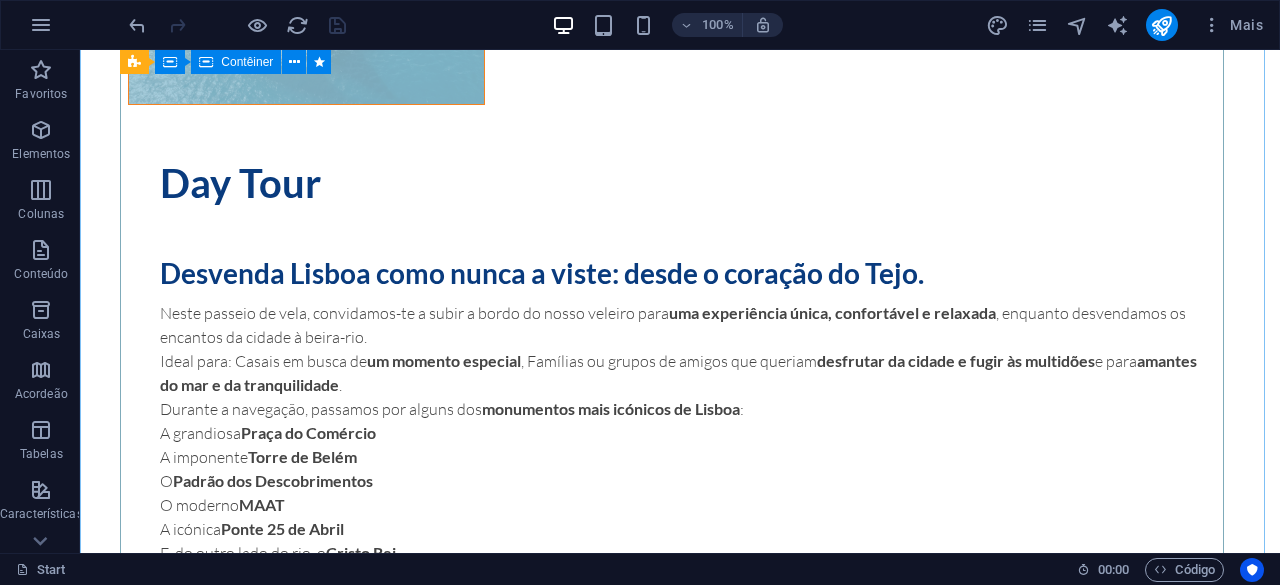 scroll, scrollTop: 2900, scrollLeft: 0, axis: vertical 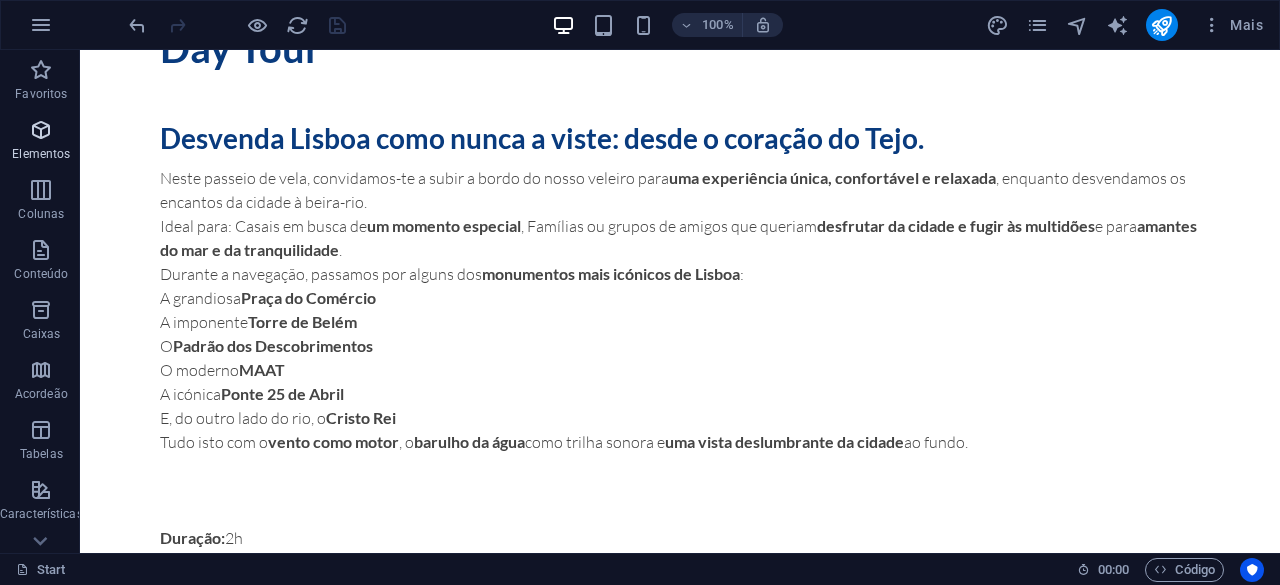 click on "Elementos" at bounding box center [41, 154] 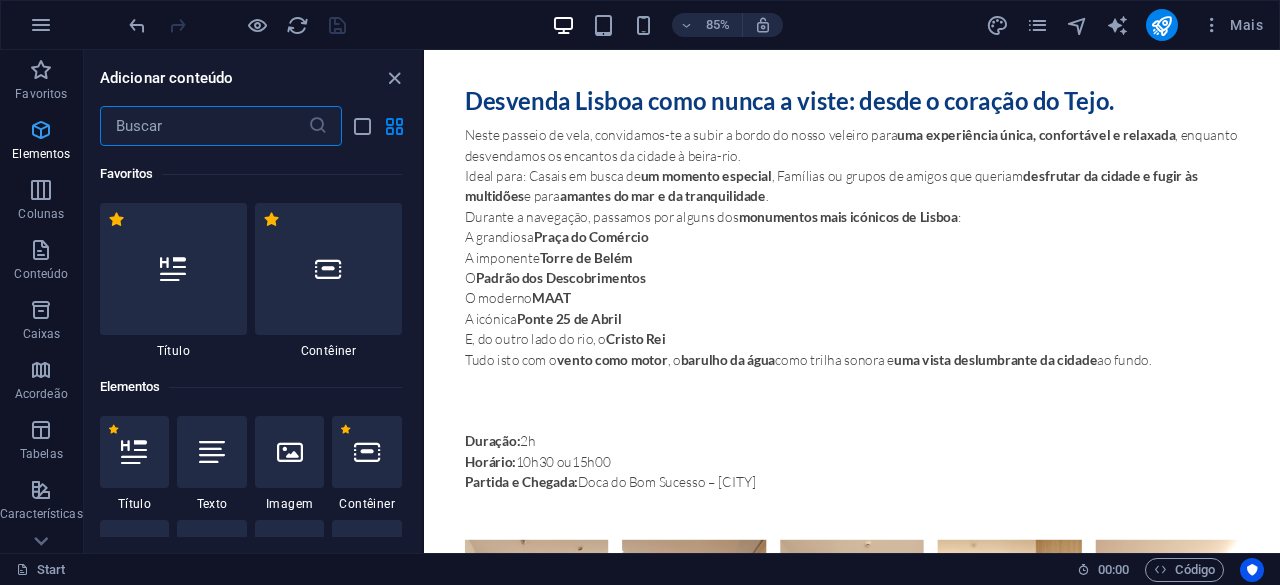 scroll, scrollTop: 2863, scrollLeft: 0, axis: vertical 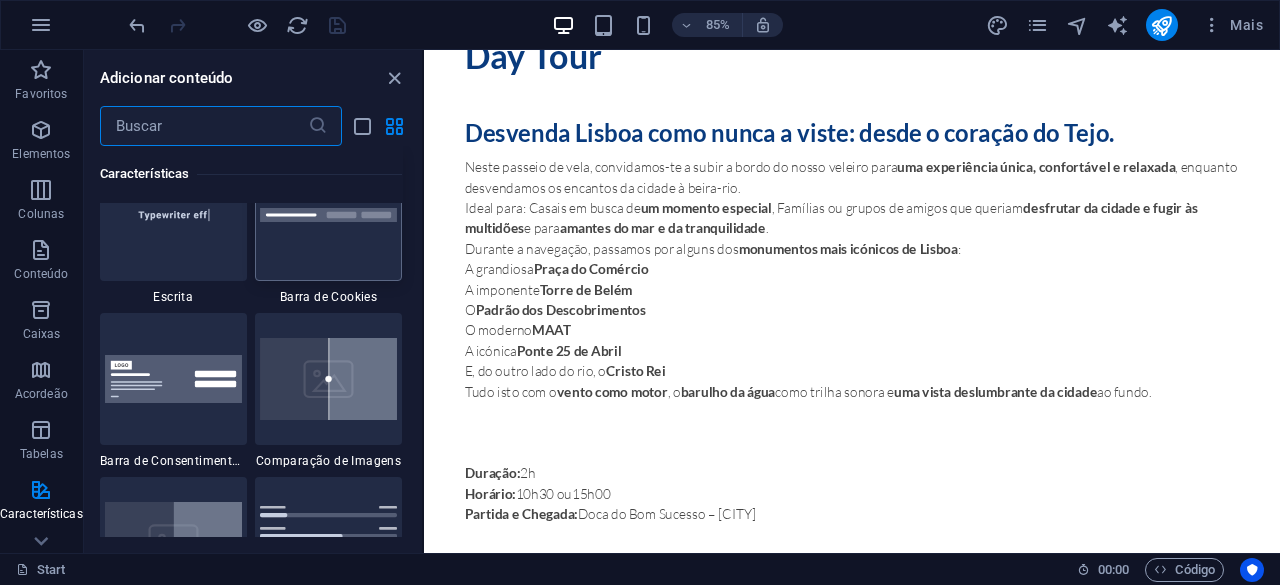 click at bounding box center (328, 215) 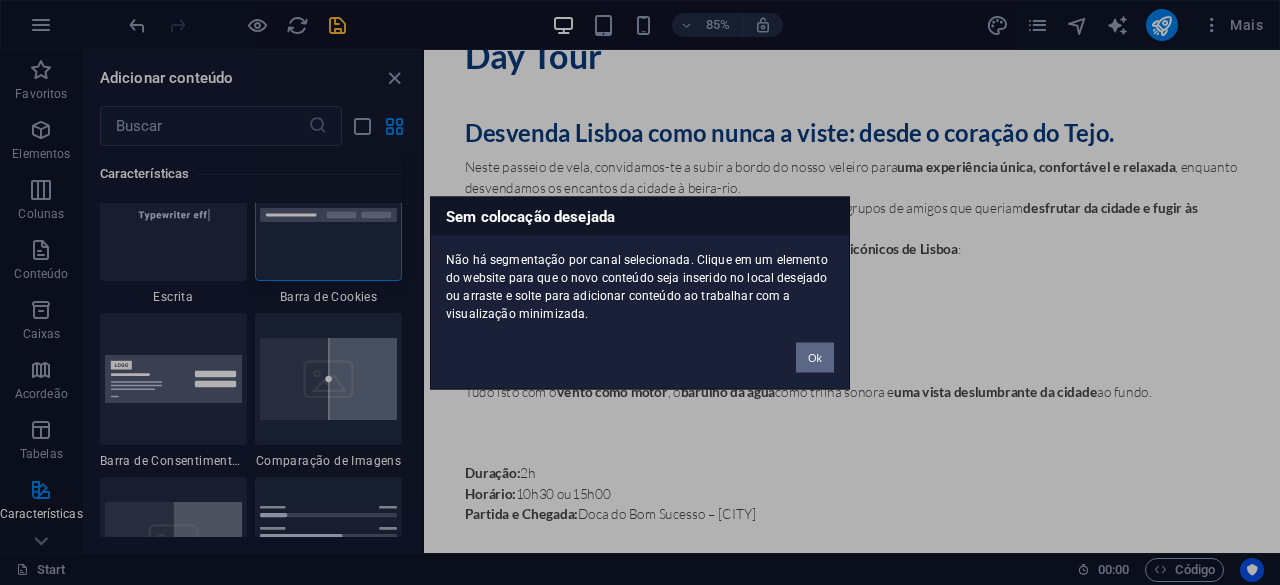 click on "Ok" at bounding box center [815, 357] 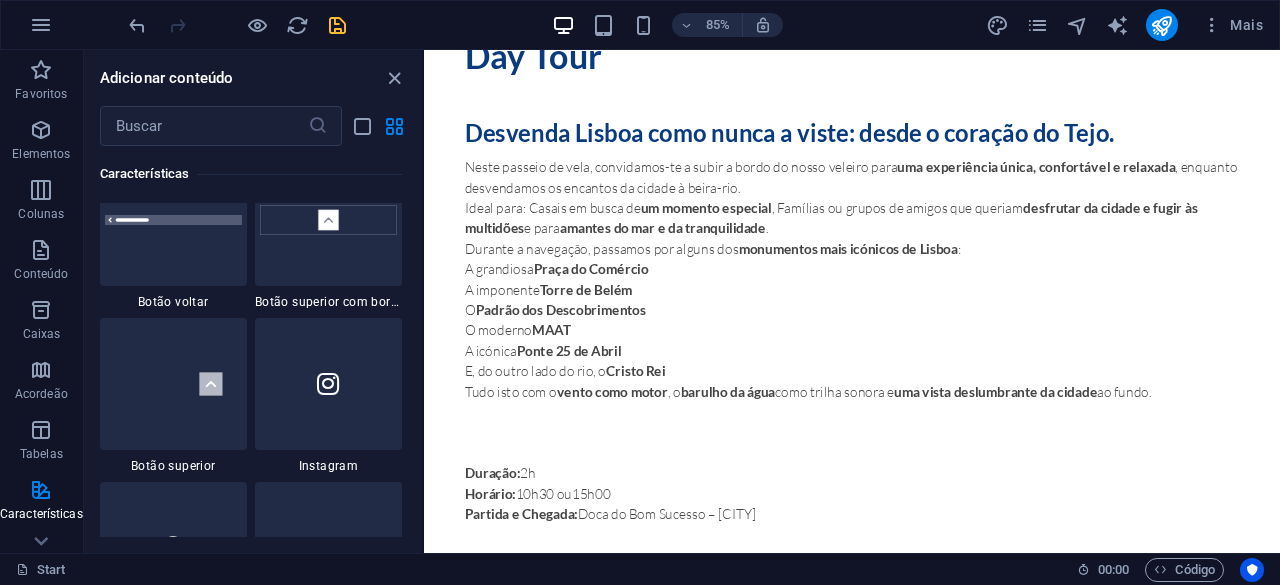 scroll, scrollTop: 9513, scrollLeft: 0, axis: vertical 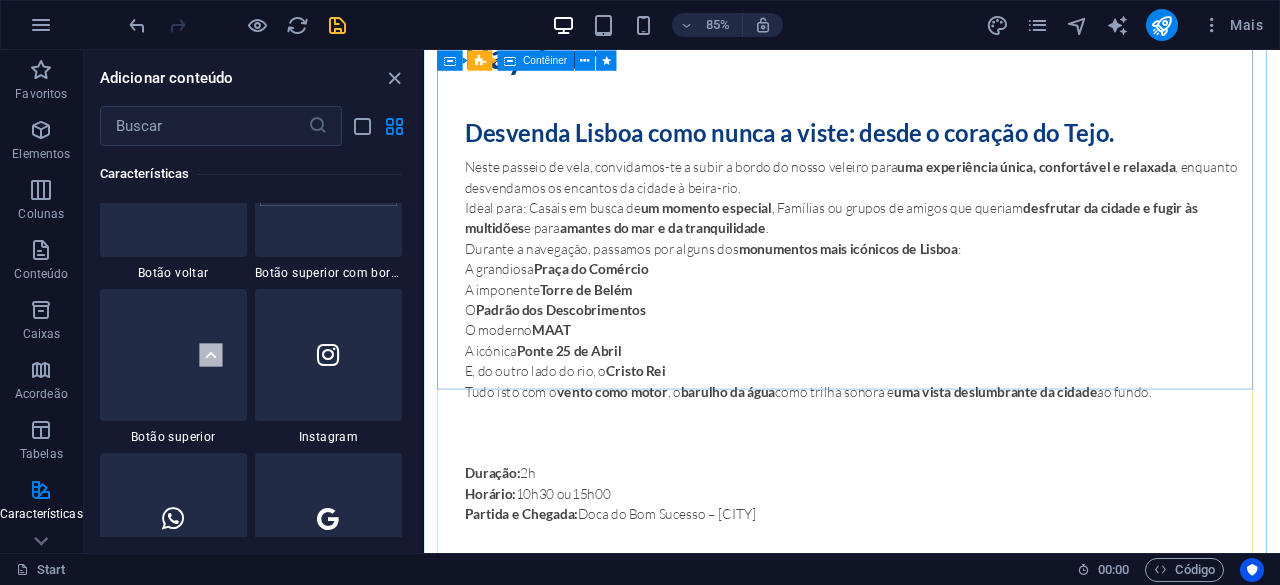 click on "Day Tour Desvenda Lisboa como nunca a viste: desde o coração do Tejo. Neste passeio de vela, convidamos-te a subir a bordo do nosso veleiro para  uma experiência única, confortável e relaxada , enquanto desvendamos os encantos da cidade à beira-rio.  Ideal para:   Casais em busca de  um momento especial , Famílias ou grupos de amigos que queriam  desfrutar da cidade e fugir às multidões  e para  amantes do mar e da tranquilidade . Durante a navegação, passamos por alguns dos  monumentos mais icónicos de Lisboa : A grandiosa  Praça do Comércio A imponente  Torre de Belém O  Padrão dos Descobrimentos O moderno  MAAT A icónica  Ponte 25 de Abril E, do outro lado do rio, o  Cristo Rei Tudo isto com o  vento como motor , o  barulho da água  como trilha sonora e  uma vista deslumbrante da cidade  ao fundo. Duração:  2h Horário:  10h30 ou15h00 Partida e Chegada:  Doca do Bom Sucesso – Lisboa Inclui Skipper e tripulação simpática e profissional (línguas: PT / EN) Seguro de passageiros" at bounding box center [927, 859] 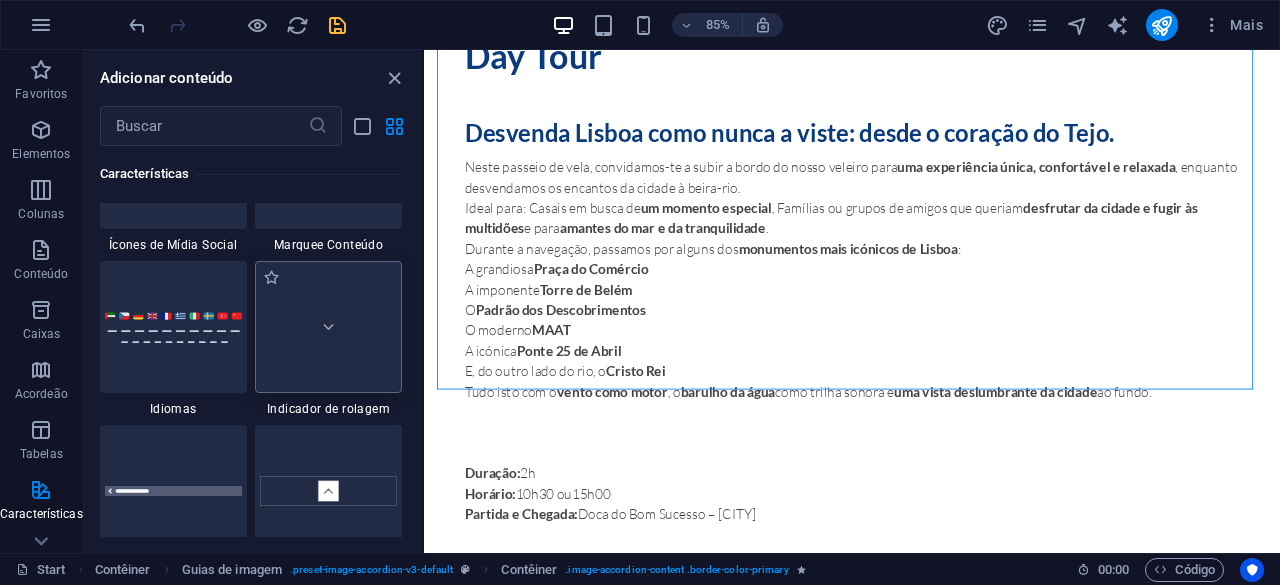 scroll, scrollTop: 9313, scrollLeft: 0, axis: vertical 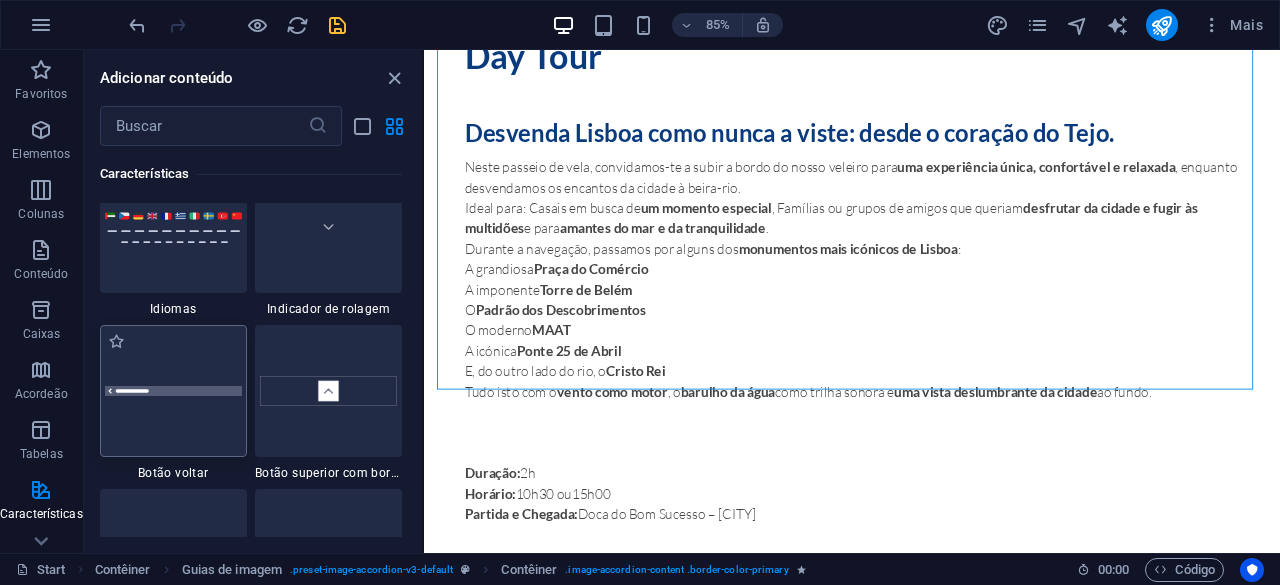 click at bounding box center [173, 391] 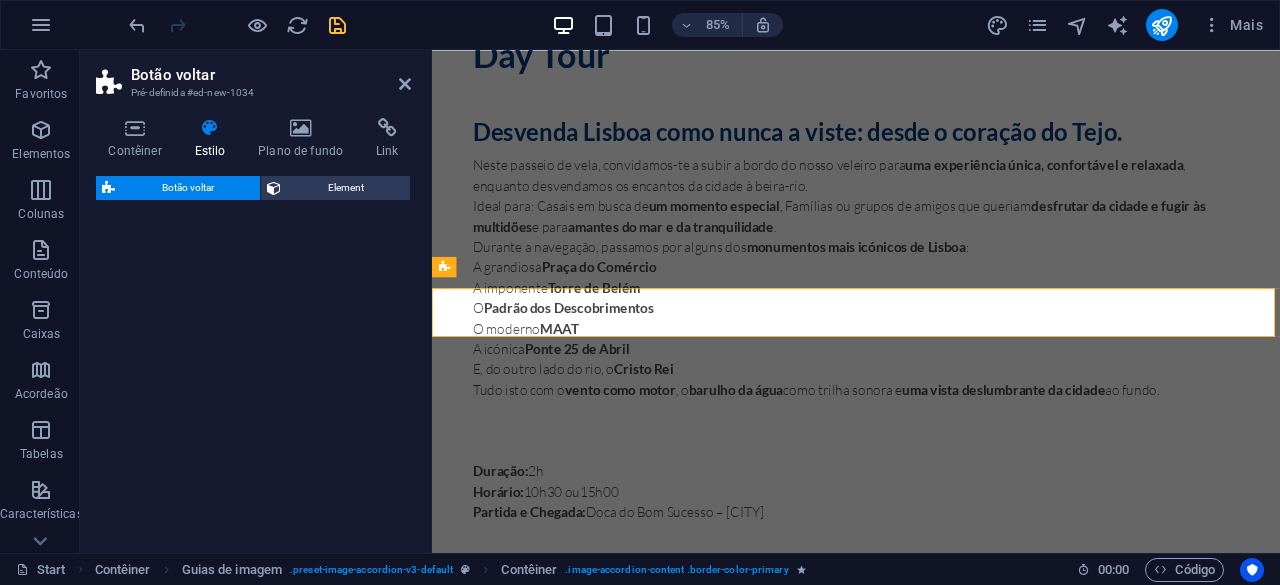 scroll, scrollTop: 7020, scrollLeft: 0, axis: vertical 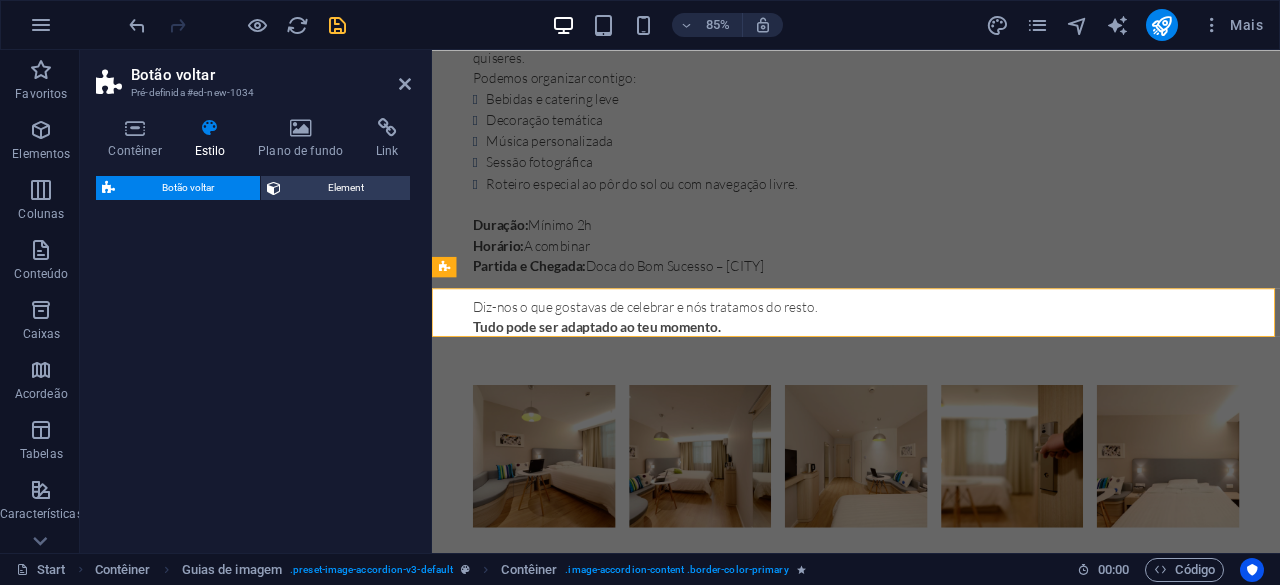 select on "rem" 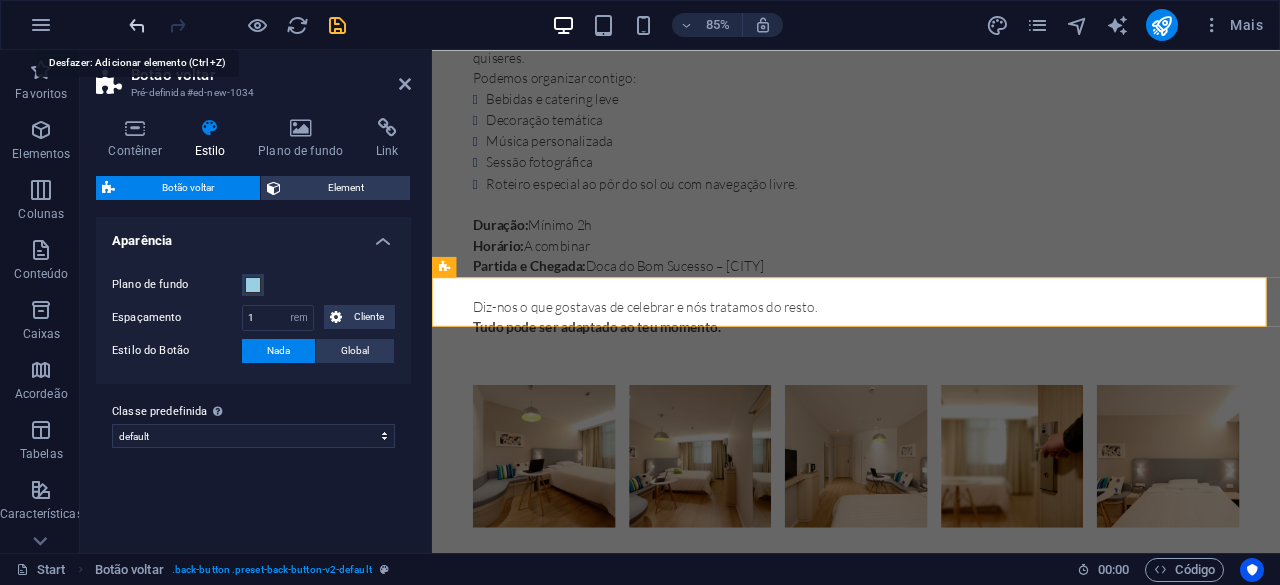 click at bounding box center [137, 25] 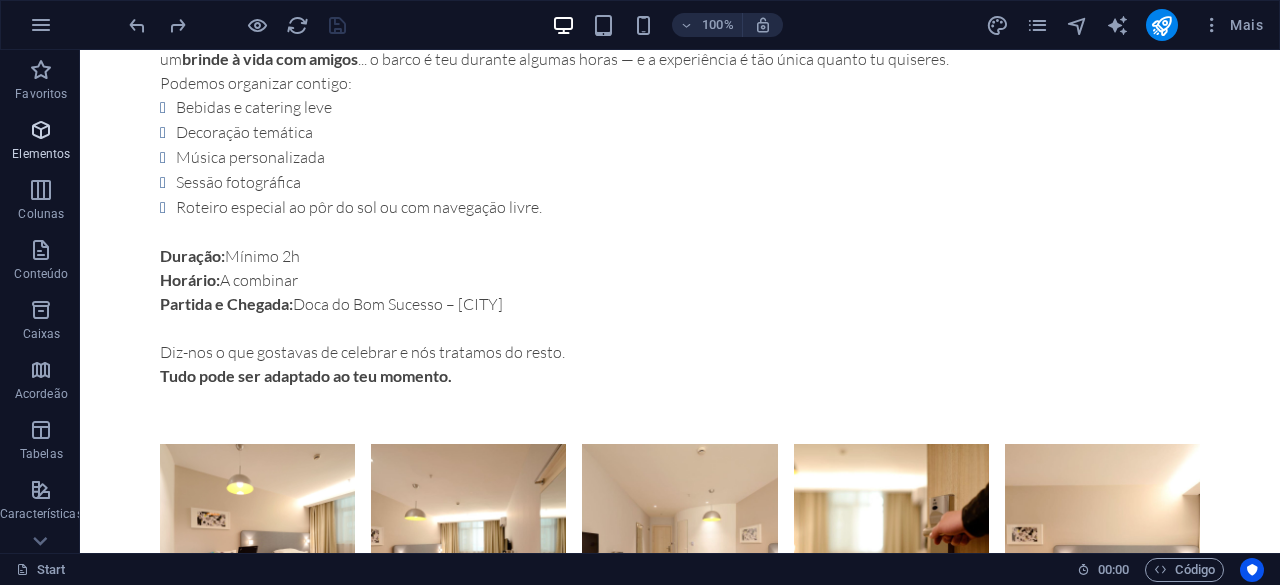 click on "Elementos" at bounding box center (41, 154) 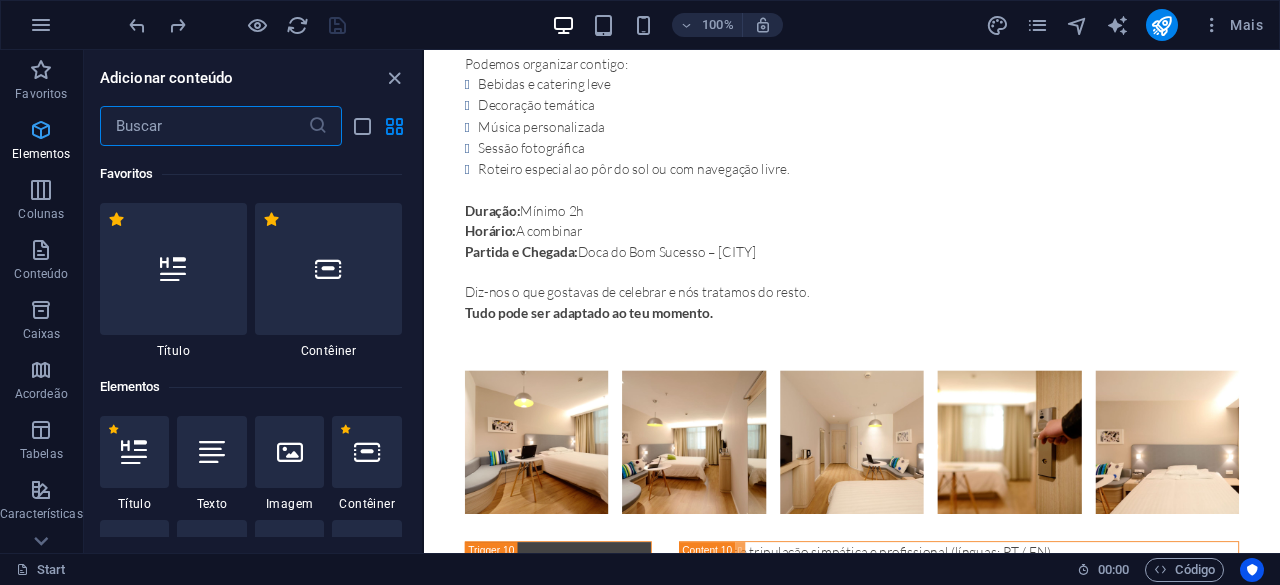scroll, scrollTop: 7032, scrollLeft: 0, axis: vertical 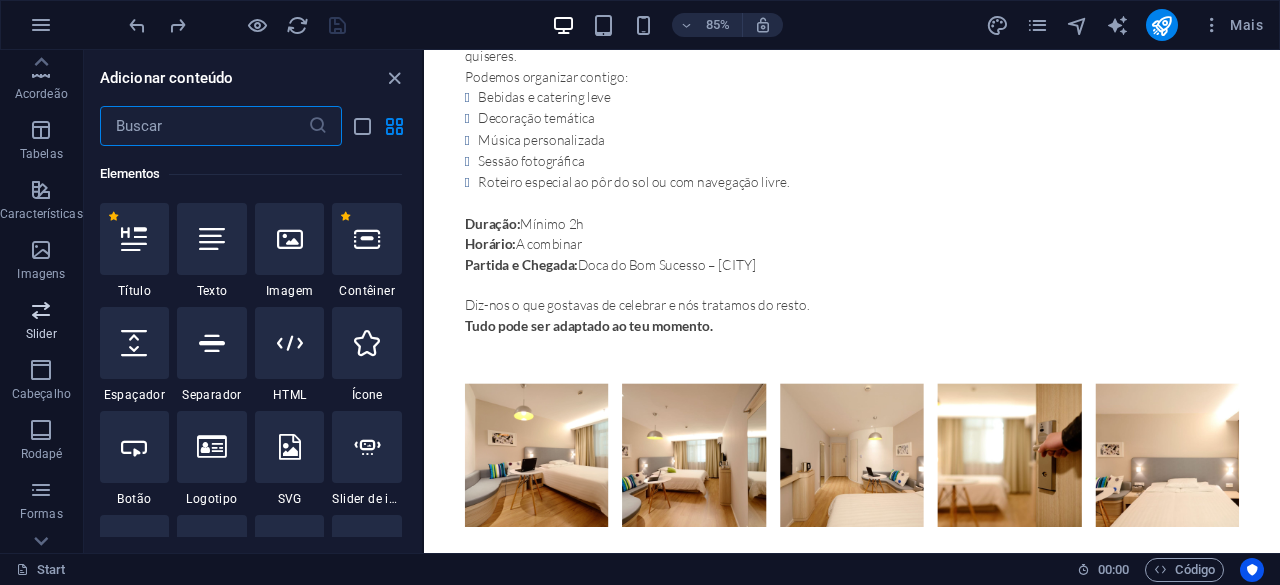click at bounding box center (41, 310) 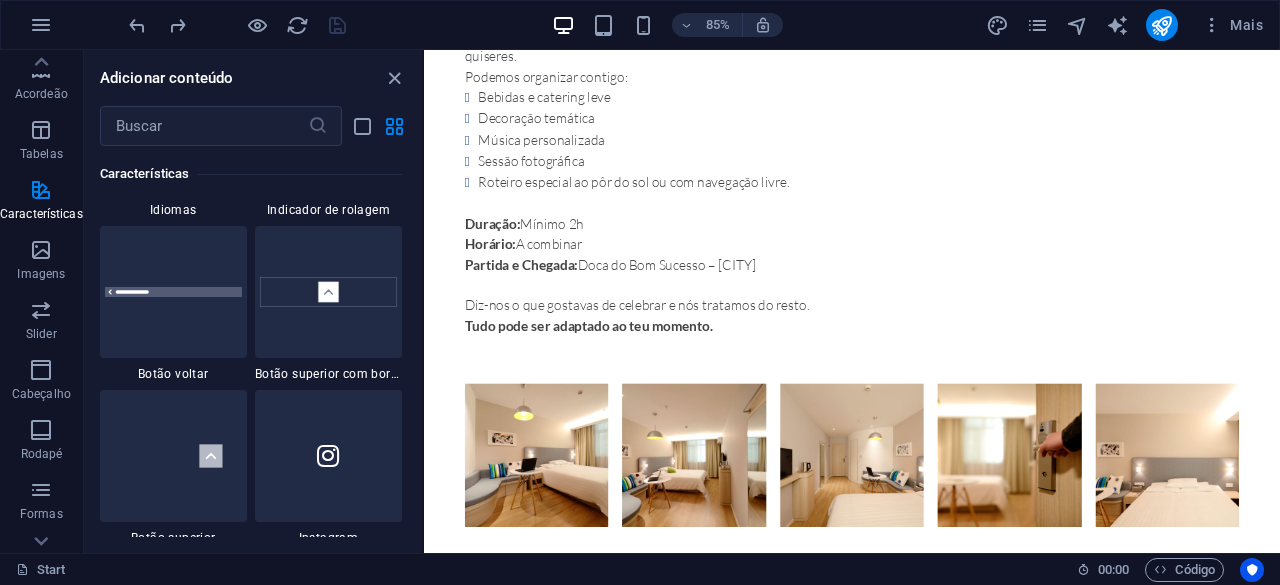 scroll, scrollTop: 9437, scrollLeft: 0, axis: vertical 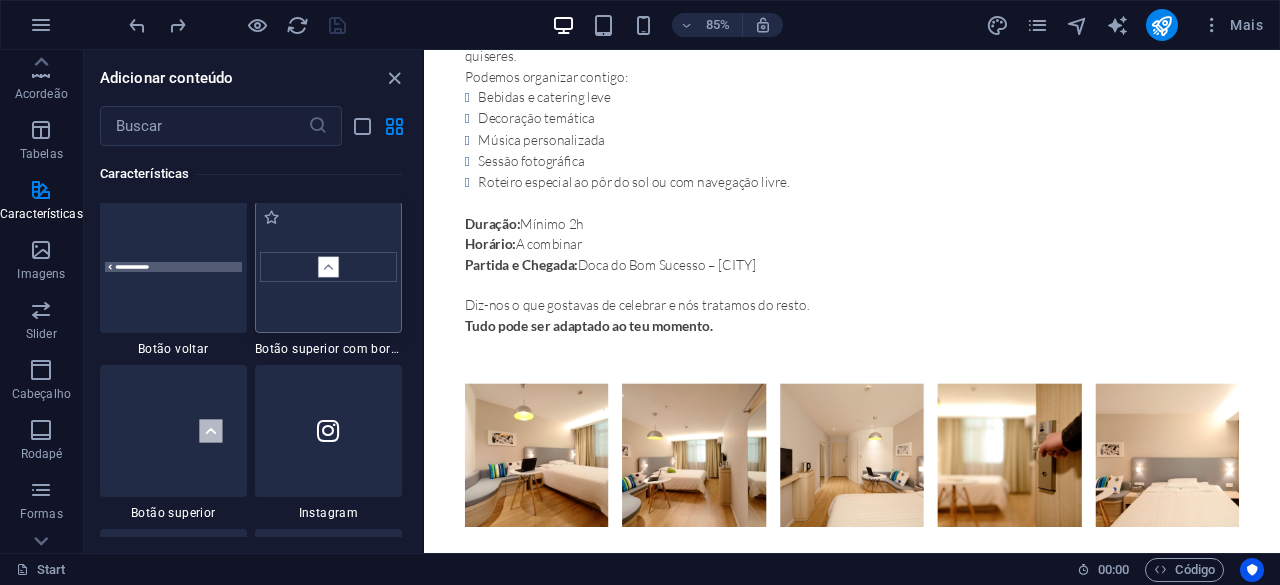 click at bounding box center [328, 267] 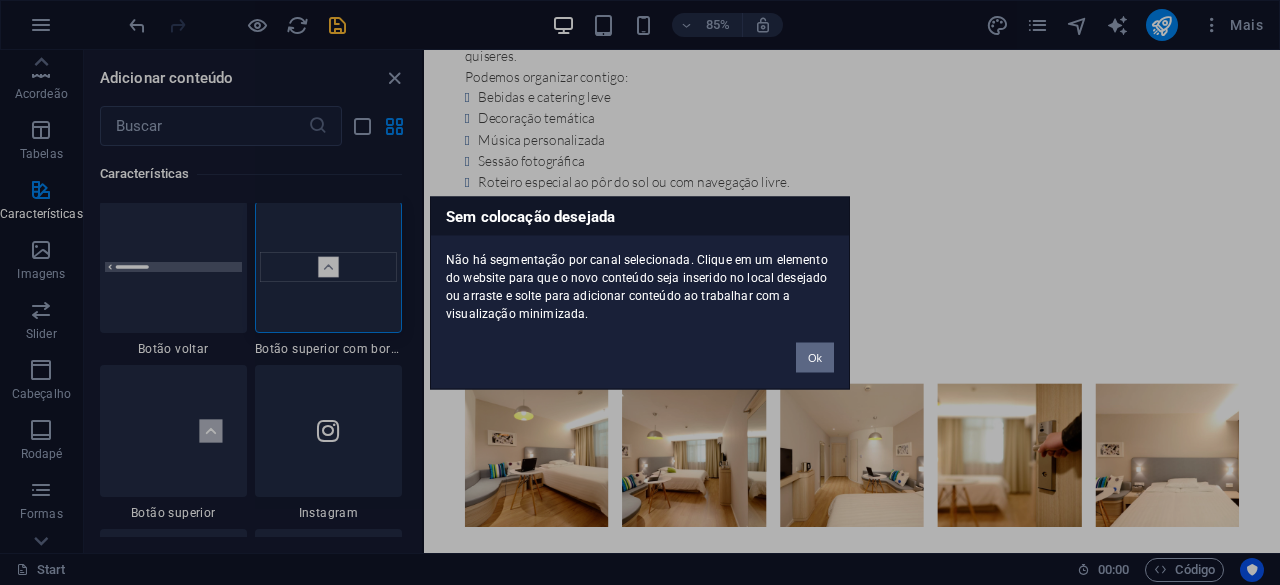 drag, startPoint x: 811, startPoint y: 351, endPoint x: 393, endPoint y: 295, distance: 421.73453 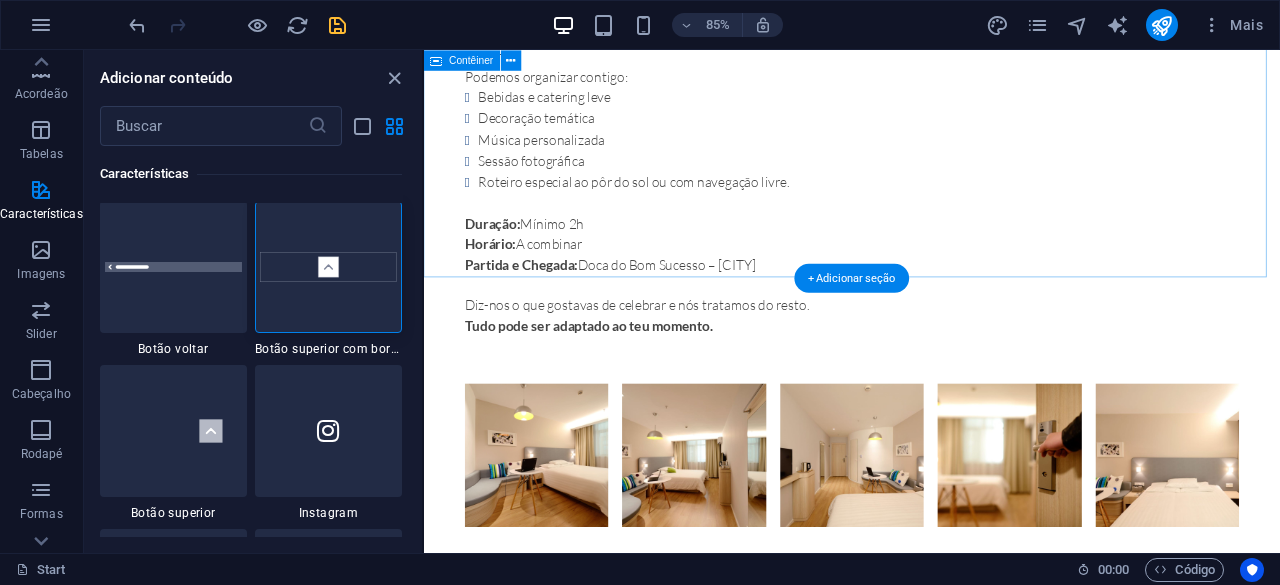 click on "Serviços Day Tour Day Tour Desvenda Lisboa como nunca a viste: desde o coração do Tejo. Neste passeio de vela, convidamos-te a subir a bordo do nosso veleiro para  uma experiência única, confortável e relaxada , enquanto desvendamos os encantos da cidade à beira-rio.  Ideal para:   Casais em busca de  um momento especial , Famílias ou grupos de amigos que queriam  desfrutar da cidade e fugir às multidões  e para  amantes do mar e da tranquilidade . Durante a navegação, passamos por alguns dos  monumentos mais icónicos de Lisboa : A grandiosa  Praça do Comércio A imponente  Torre de Belém O  Padrão dos Descobrimentos O moderno  MAAT A icónica  Ponte 25 de Abril E, do outro lado do rio, o  Cristo Rei Tudo isto com o  vento como motor , o  barulho da água  como trilha sonora e  uma vista deslumbrante da cidade  ao fundo. Duração:  2h Horário:  10h30 ou15h00 Partida e Chegada:  Doca do Bom Sucesso – Lisboa Inclui Skipper e tripulação simpática e profissional (línguas: PT / EN) O  a" at bounding box center [927, -1521] 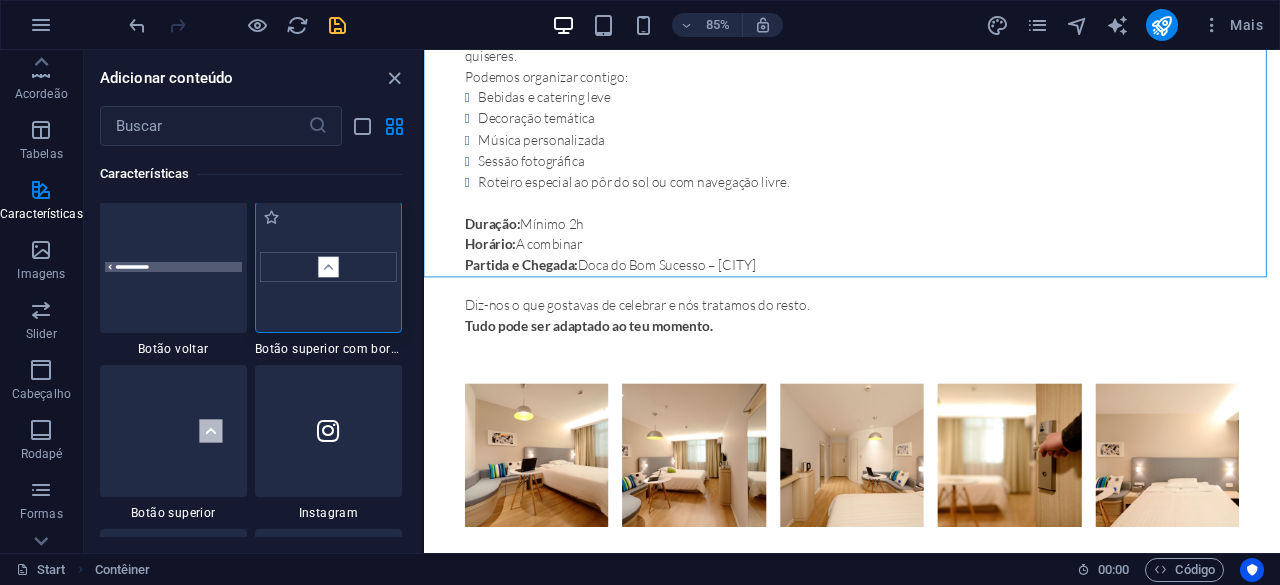 click at bounding box center [328, 267] 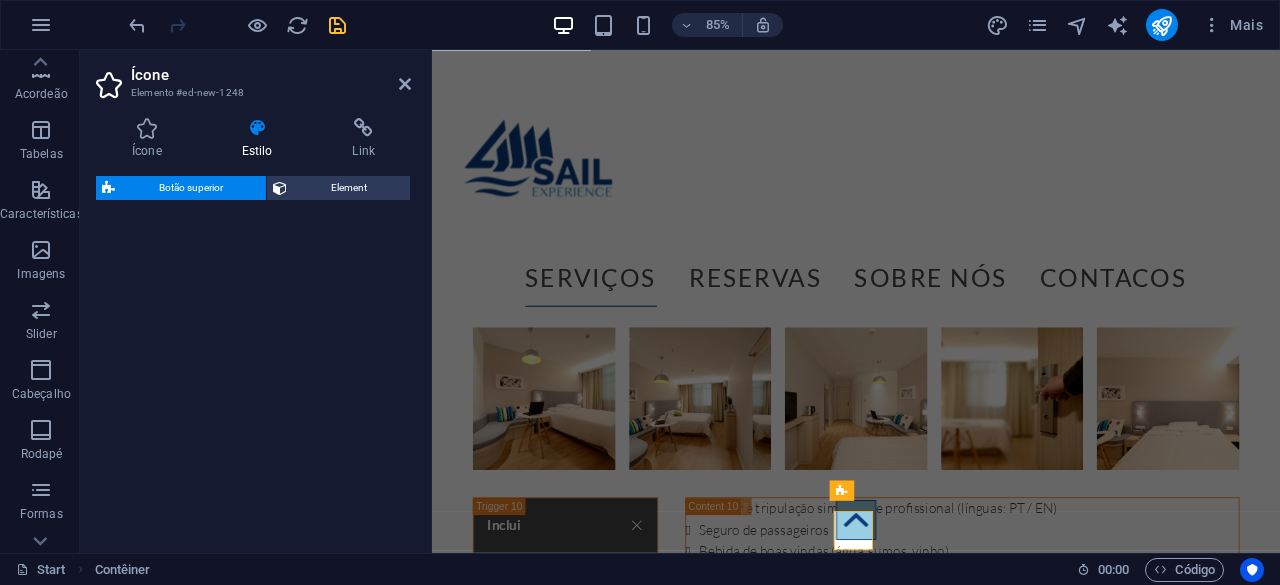scroll, scrollTop: 7020, scrollLeft: 0, axis: vertical 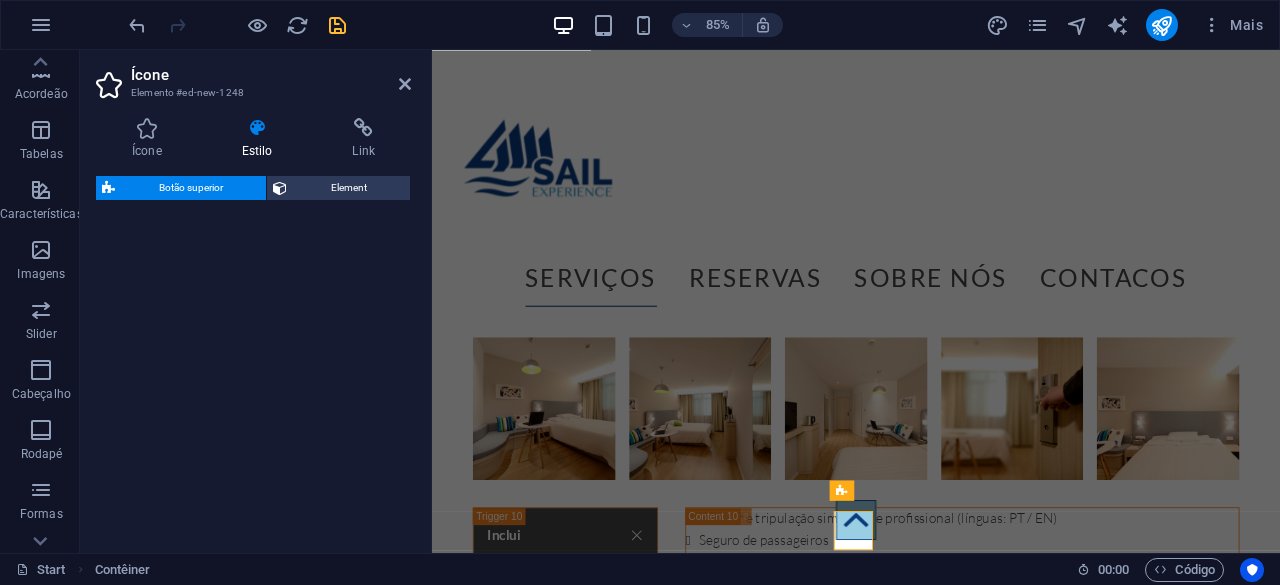 select on "rem" 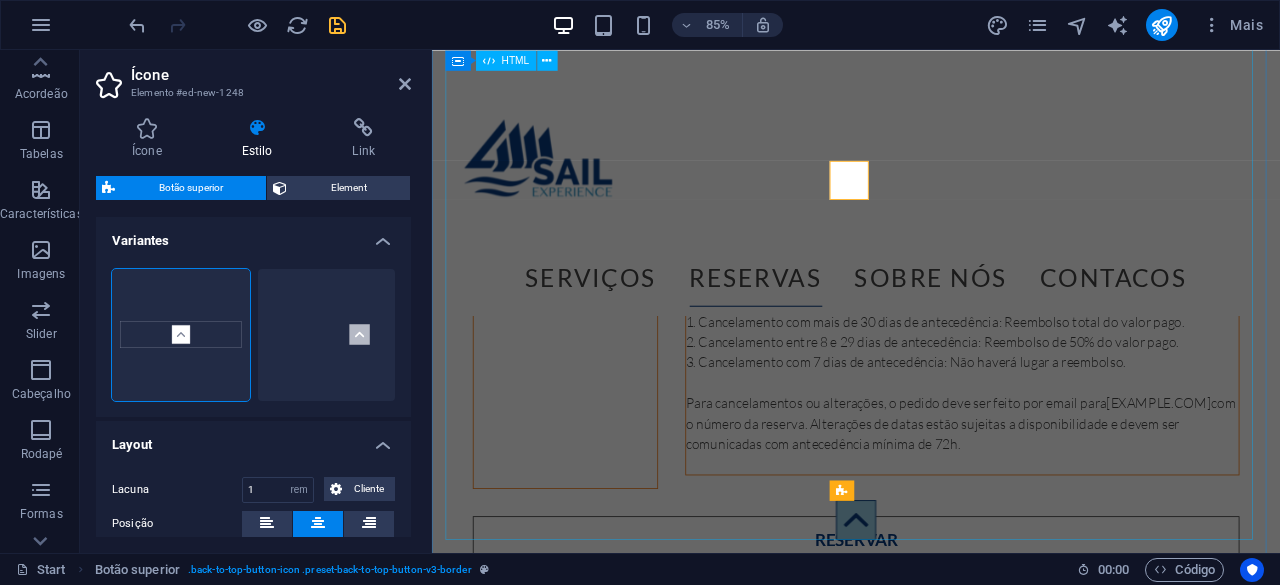scroll, scrollTop: 7820, scrollLeft: 0, axis: vertical 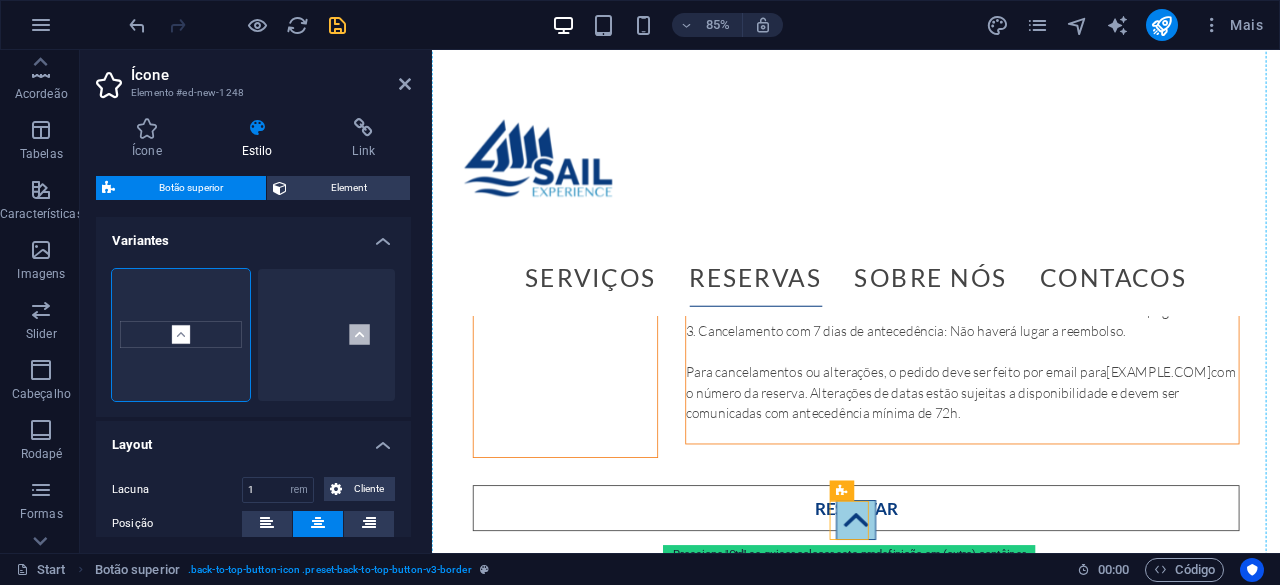drag, startPoint x: 924, startPoint y: 593, endPoint x: 1224, endPoint y: 461, distance: 327.756 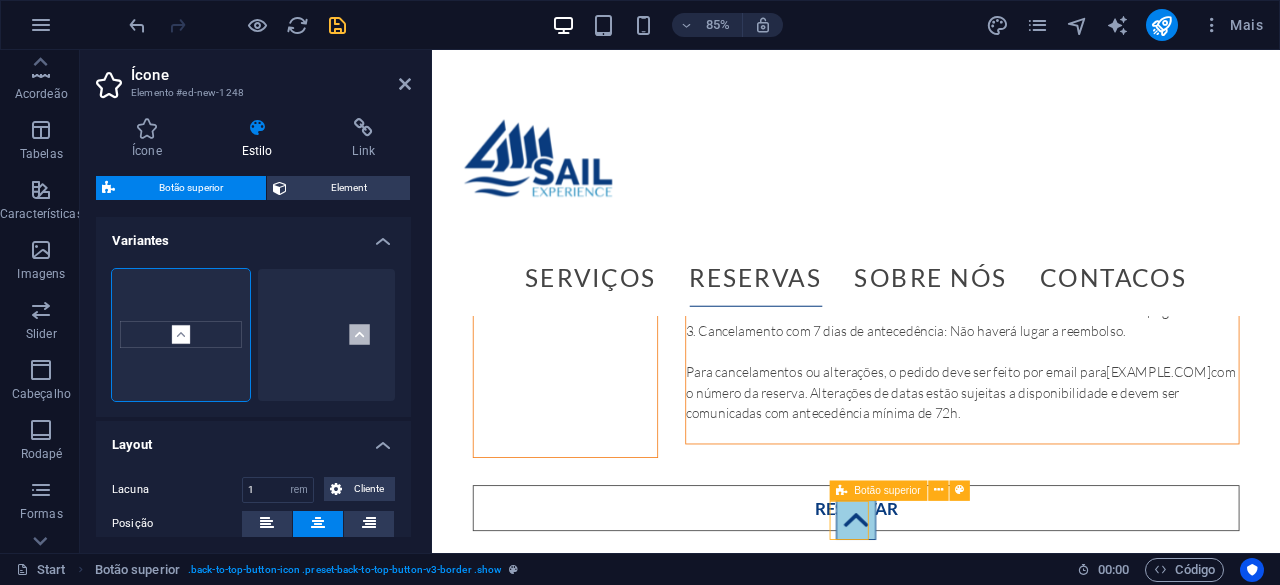 click at bounding box center [931, 602] 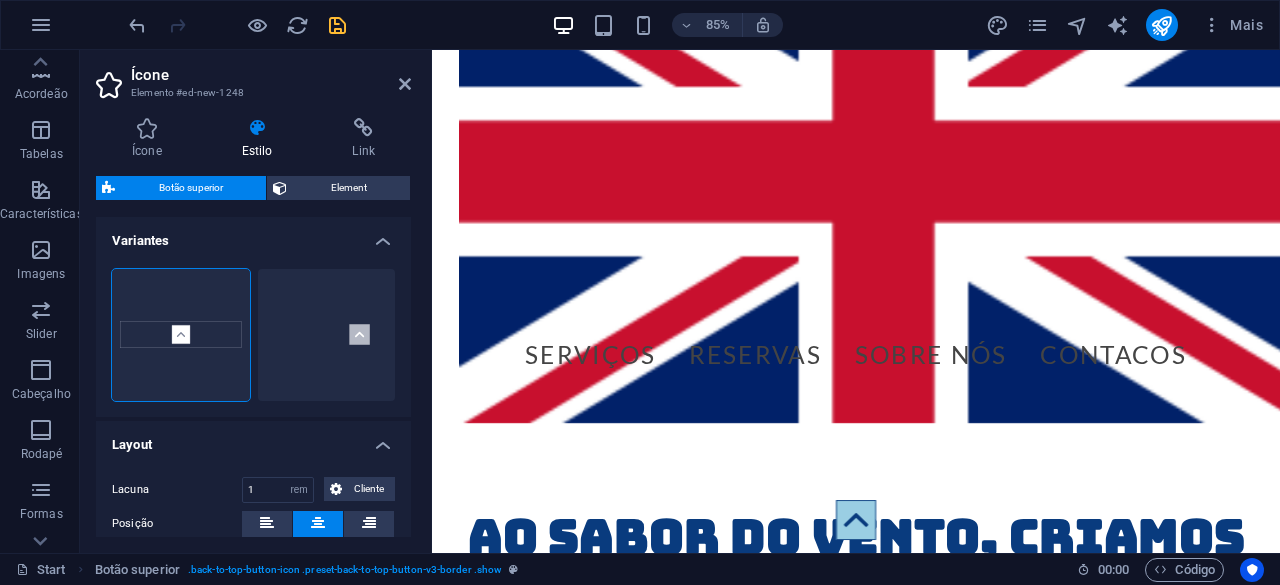 scroll, scrollTop: 0, scrollLeft: 0, axis: both 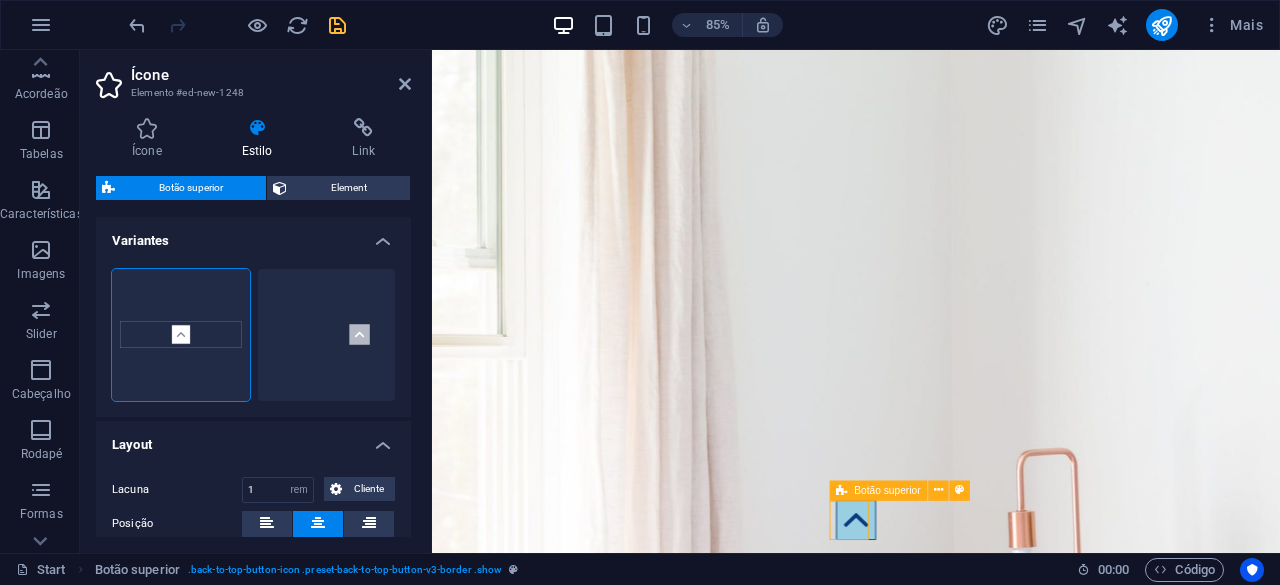 click at bounding box center (931, 602) 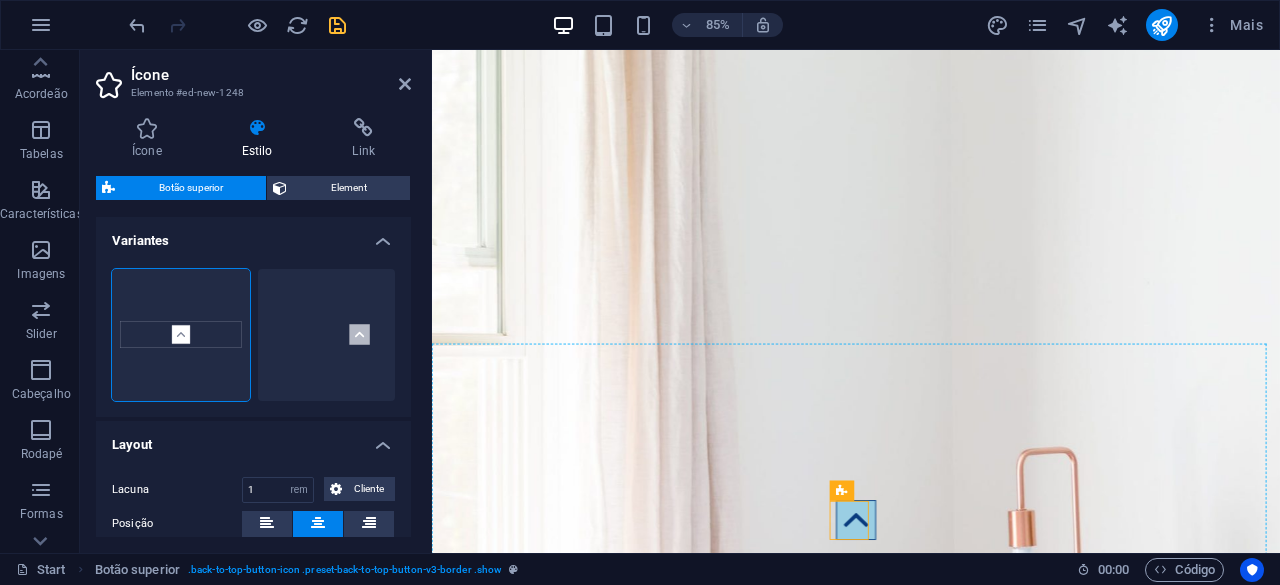 scroll, scrollTop: 6, scrollLeft: 0, axis: vertical 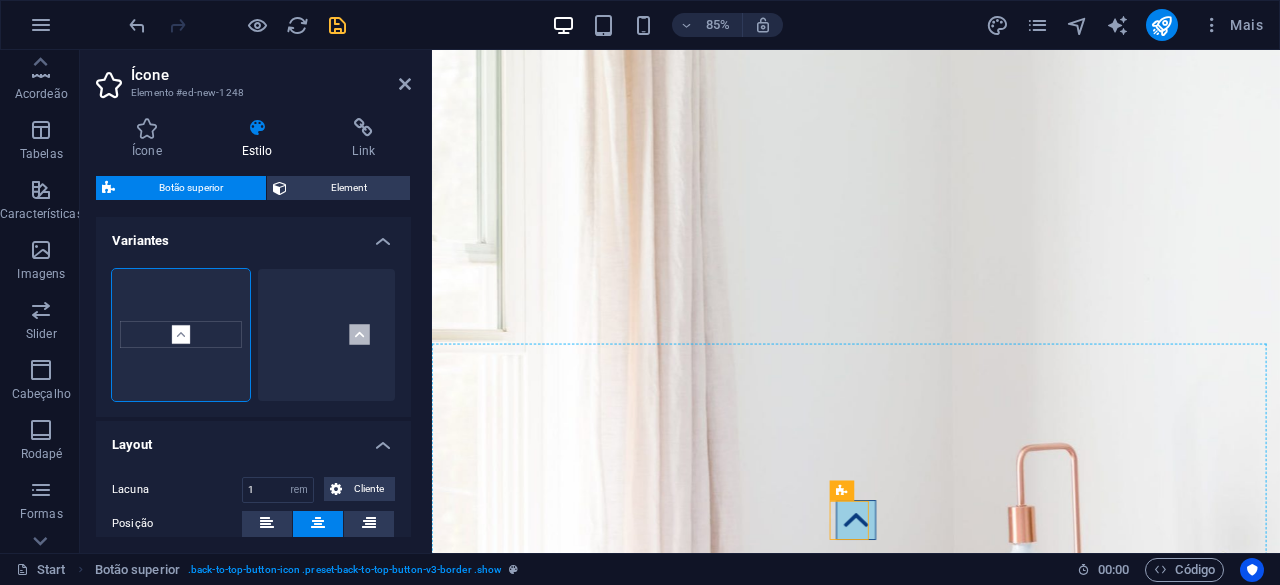 drag, startPoint x: 1274, startPoint y: 535, endPoint x: 1282, endPoint y: 543, distance: 11.313708 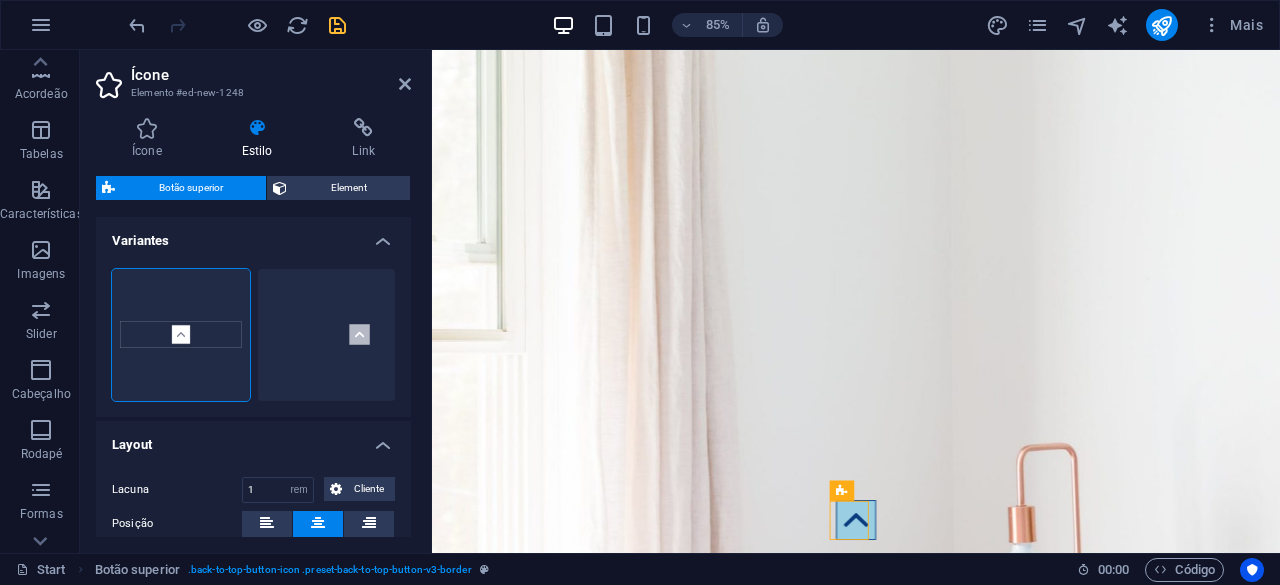 scroll, scrollTop: 150, scrollLeft: 0, axis: vertical 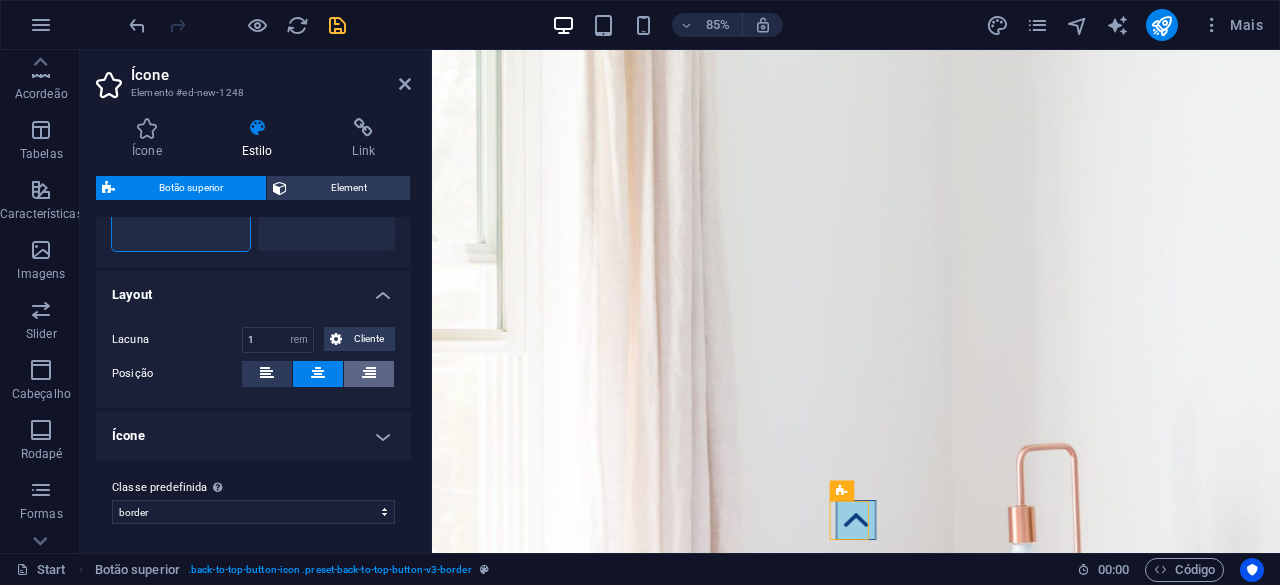 click at bounding box center [369, 373] 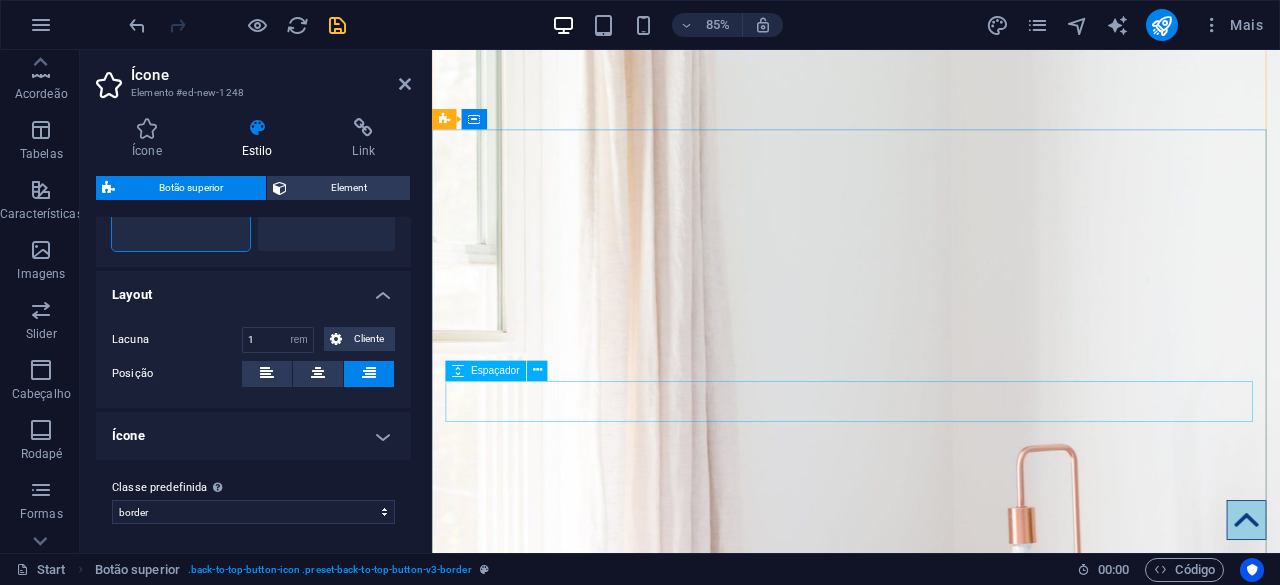 scroll, scrollTop: 0, scrollLeft: 0, axis: both 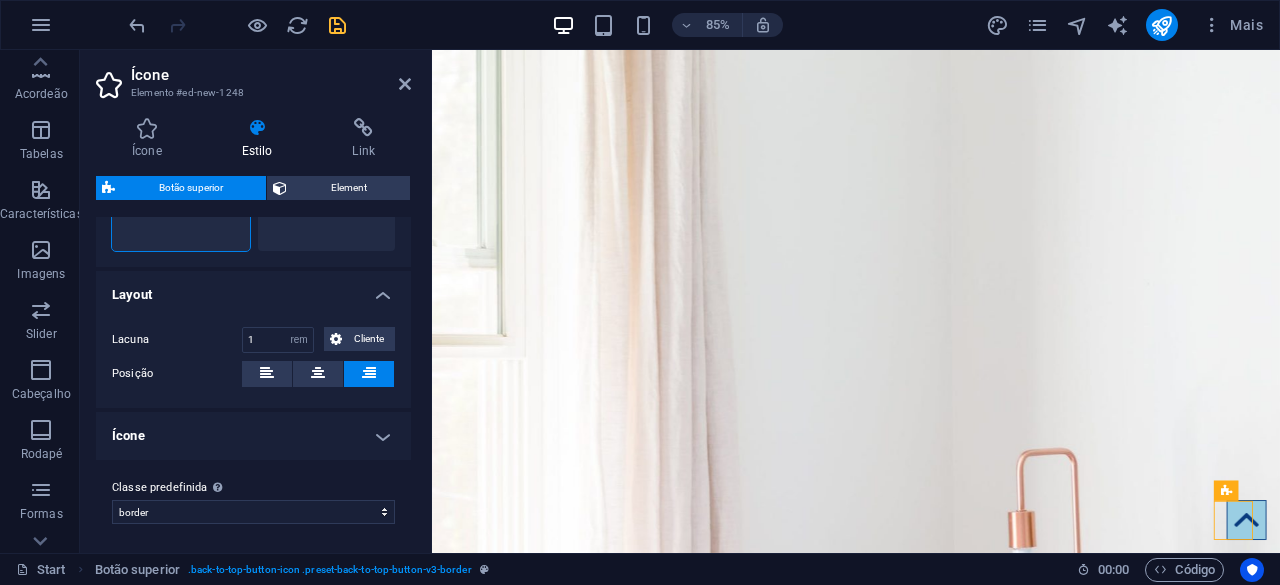 click on "Ícone" at bounding box center [253, 436] 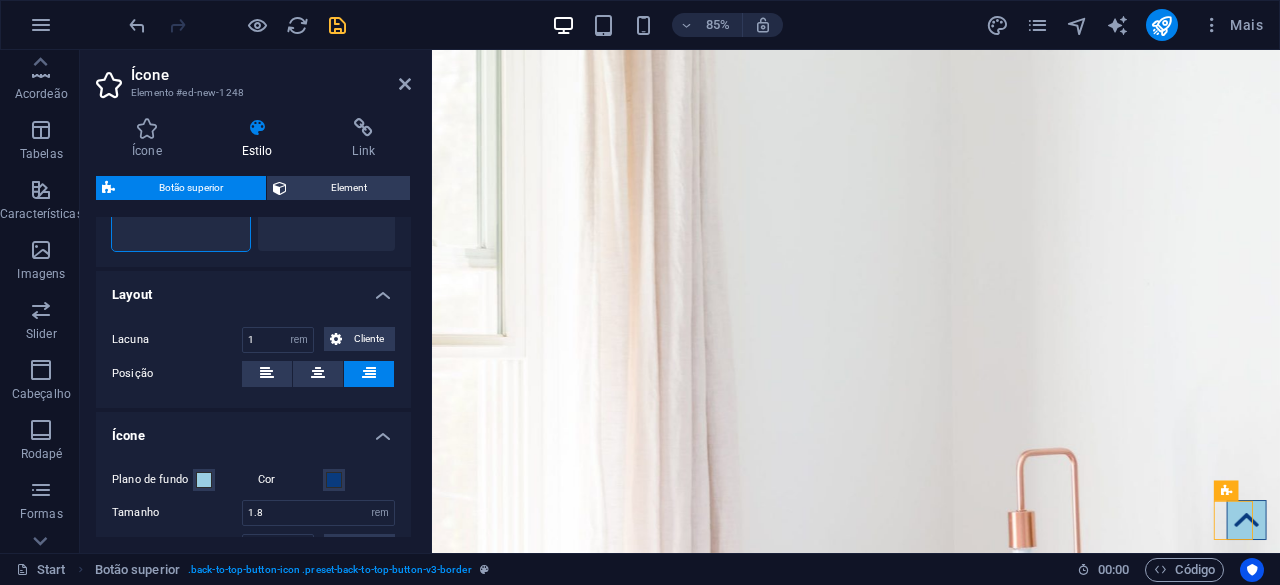 scroll, scrollTop: 350, scrollLeft: 0, axis: vertical 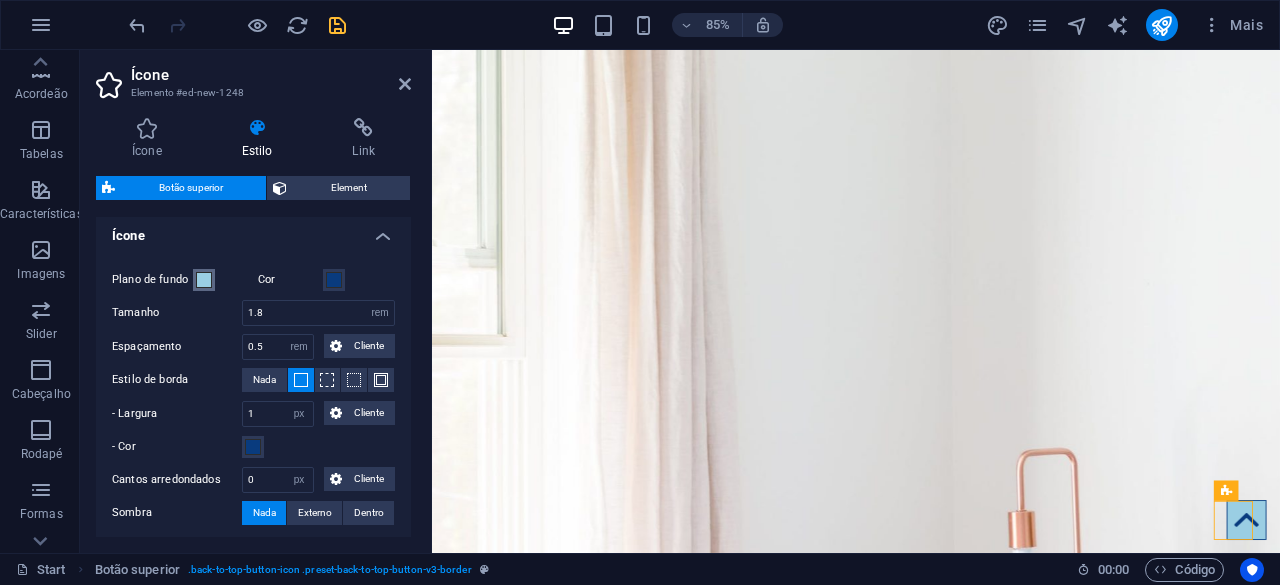click at bounding box center (204, 280) 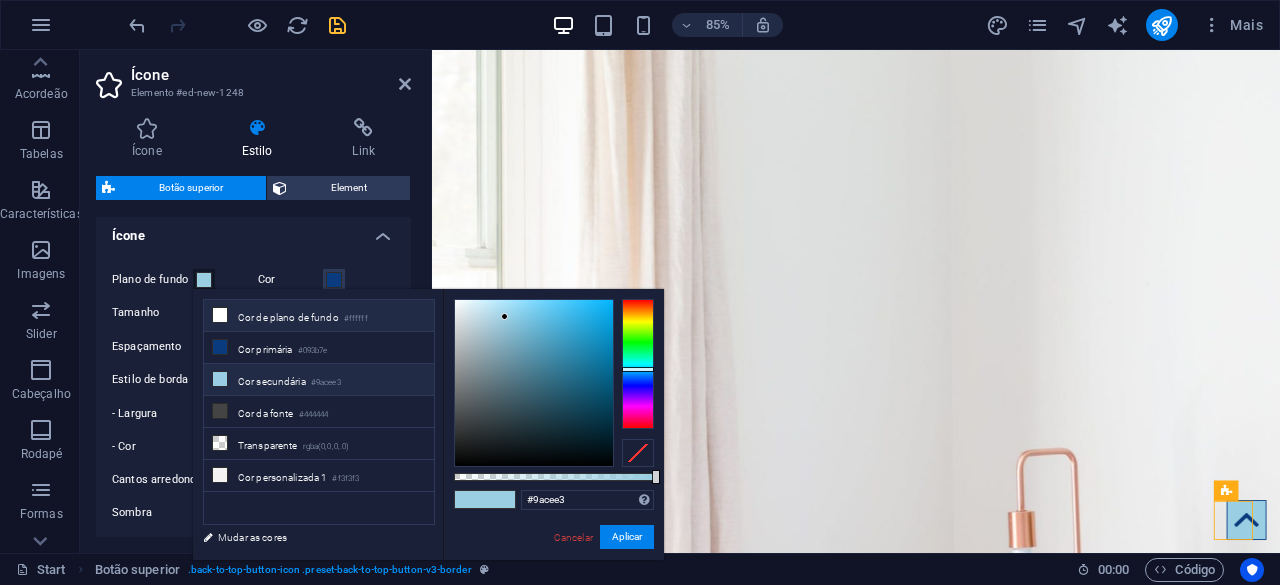click on "Cor de plano de fundo
#ffffff" at bounding box center (319, 316) 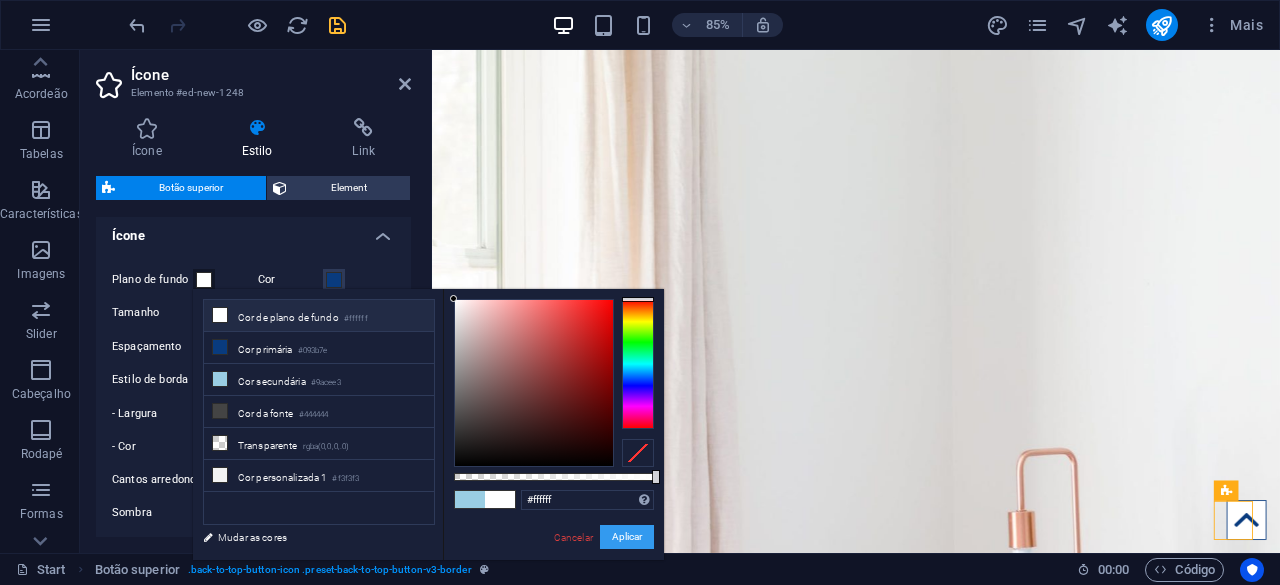 click on "Aplicar" at bounding box center (627, 537) 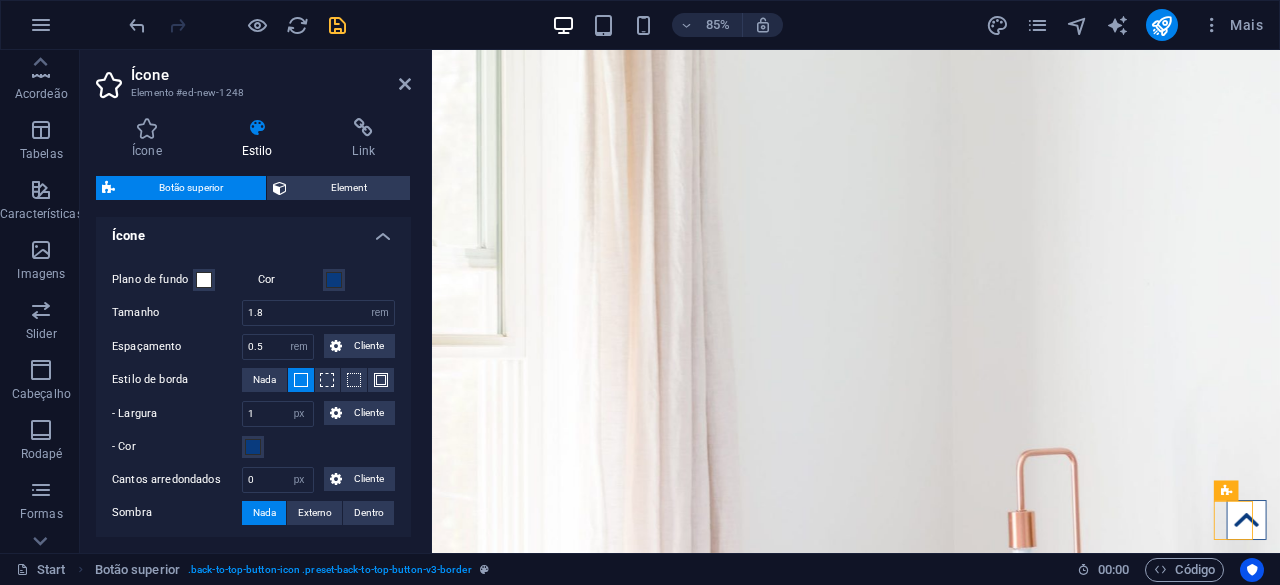 click on "Ícone" at bounding box center [253, 230] 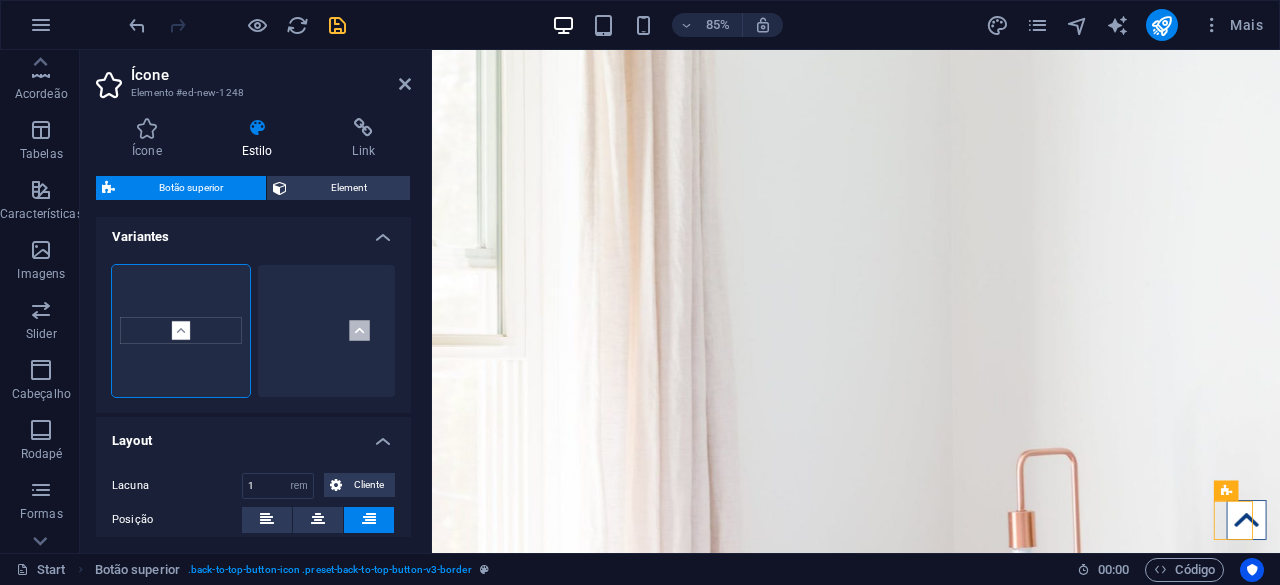 scroll, scrollTop: 0, scrollLeft: 0, axis: both 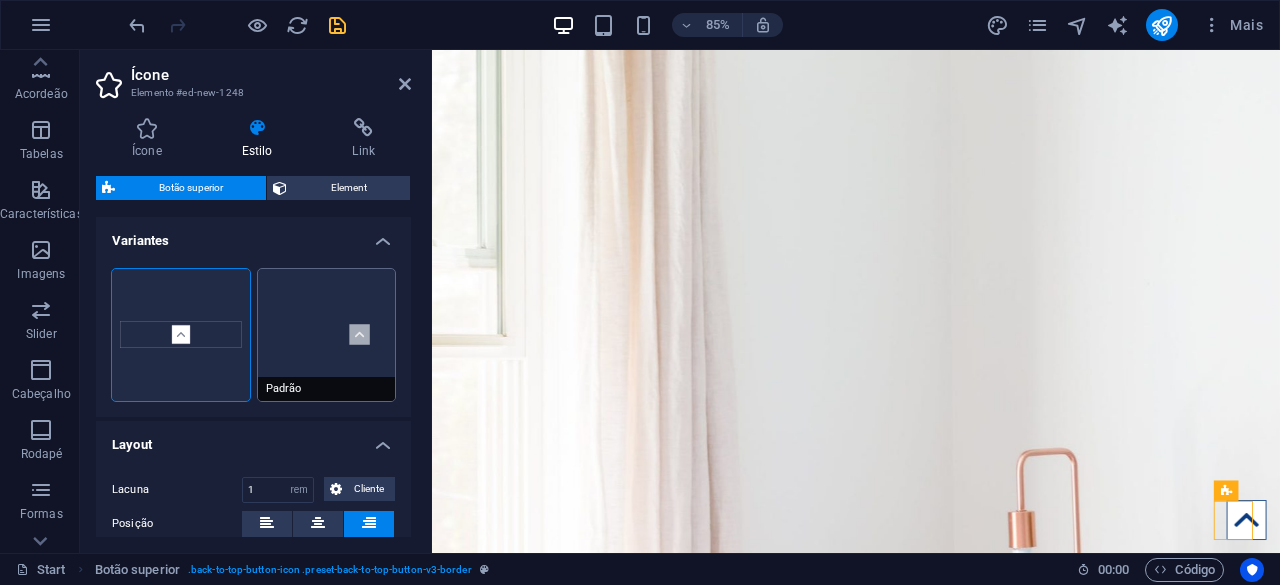 click on "Padrão" at bounding box center (327, 335) 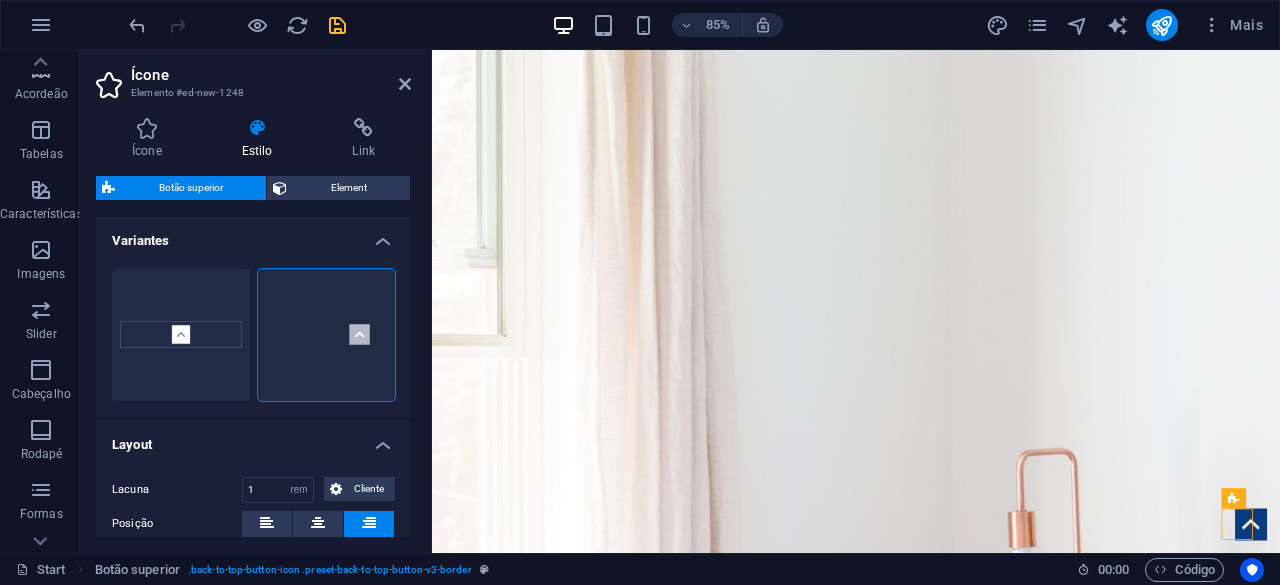 scroll, scrollTop: 150, scrollLeft: 0, axis: vertical 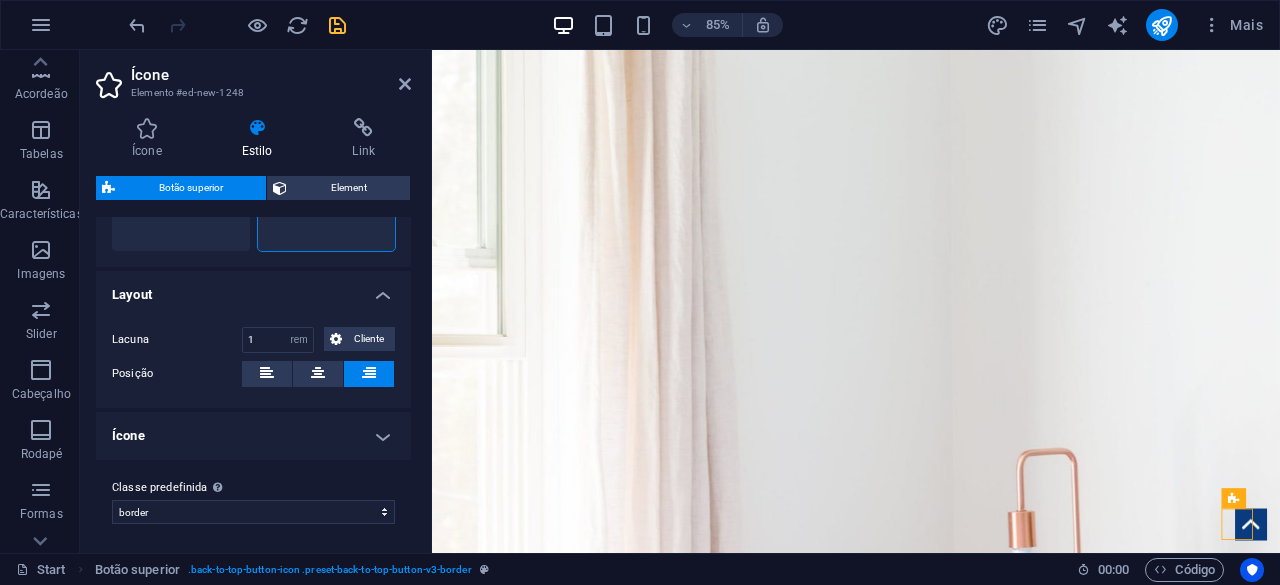 click on "Ícone" at bounding box center (253, 436) 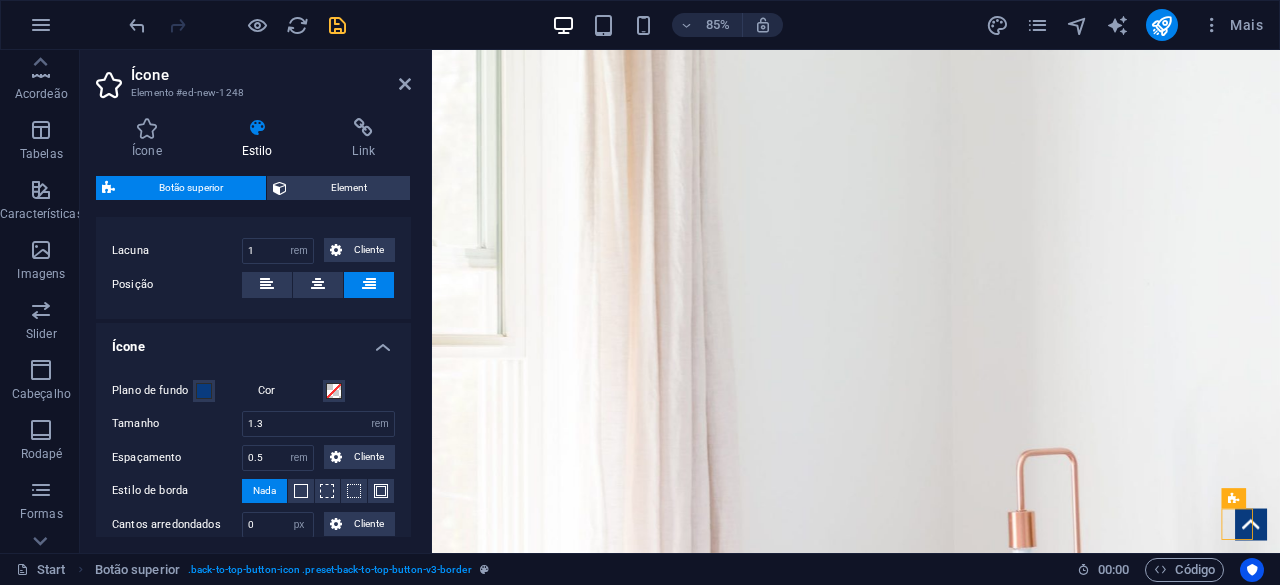 scroll, scrollTop: 350, scrollLeft: 0, axis: vertical 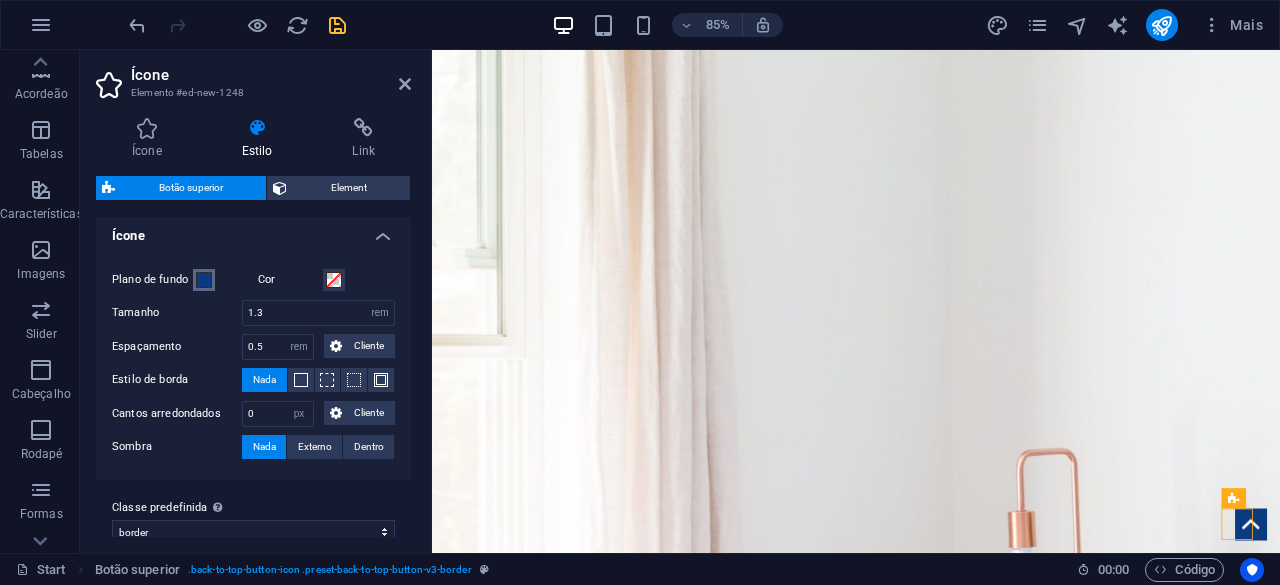 click at bounding box center (204, 280) 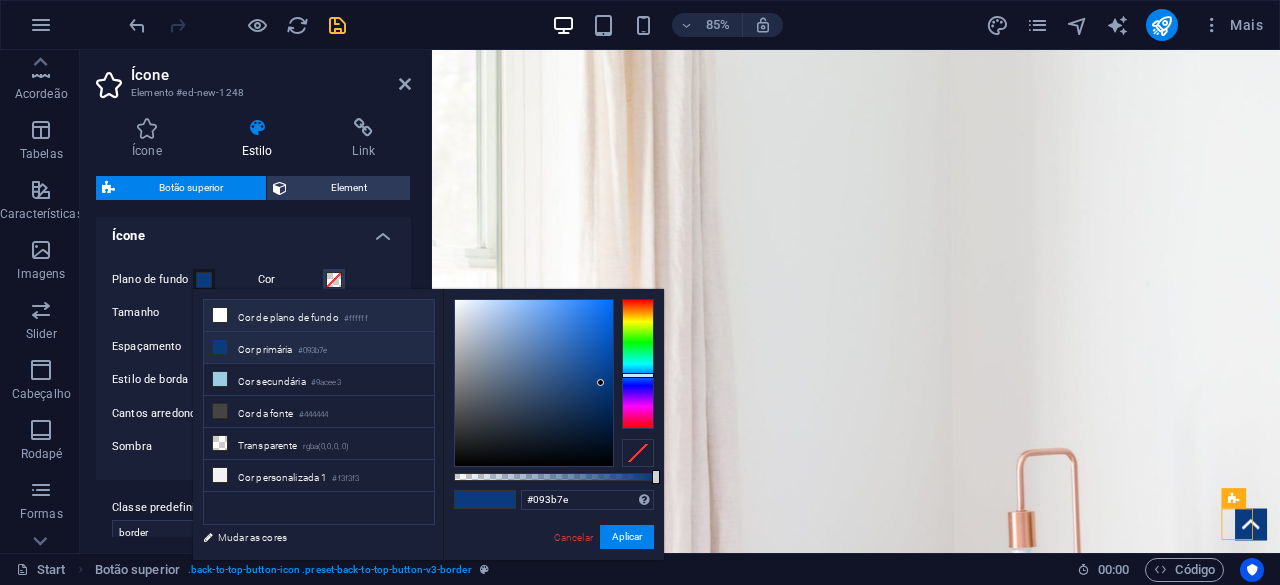 click on "Cor de plano de fundo
#ffffff" at bounding box center (319, 316) 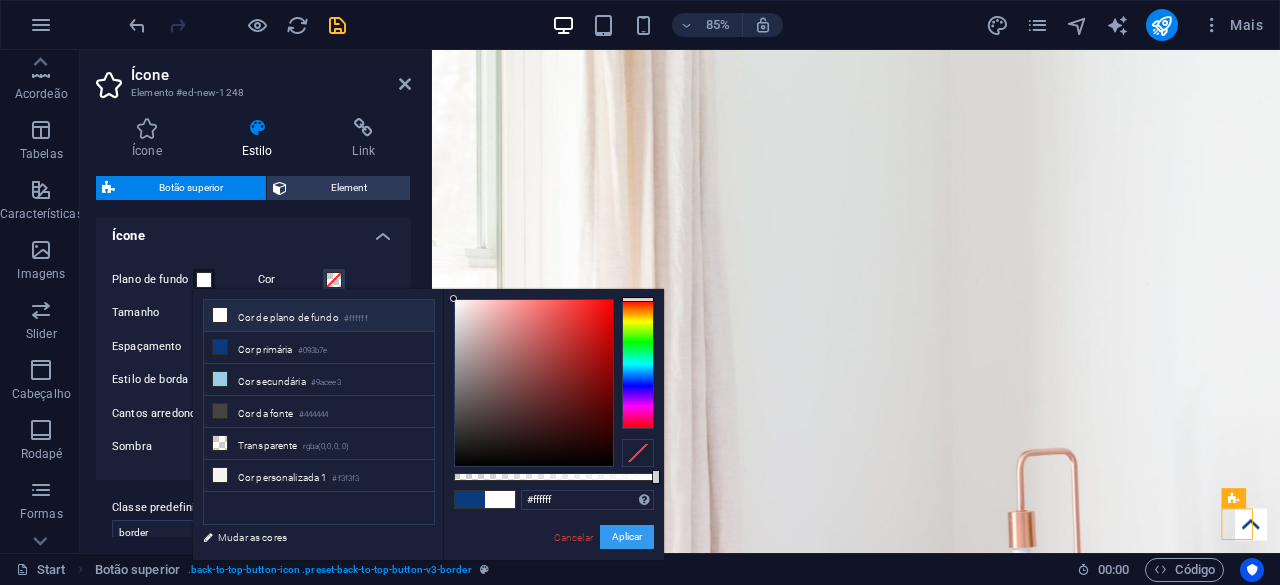 click on "Aplicar" at bounding box center [627, 537] 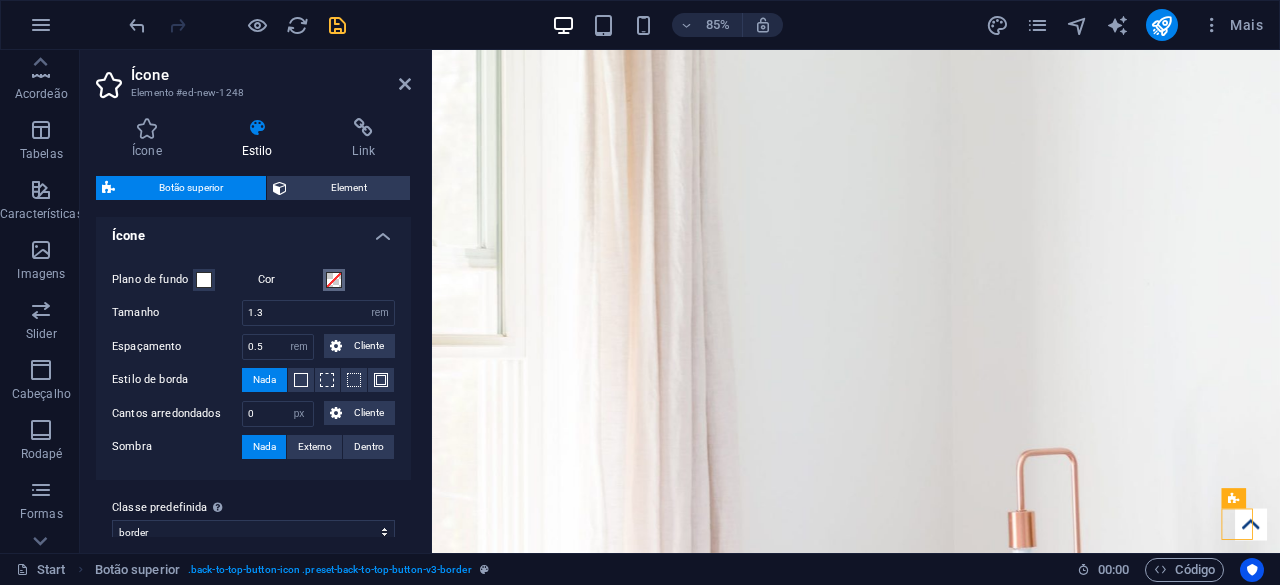 click at bounding box center [334, 280] 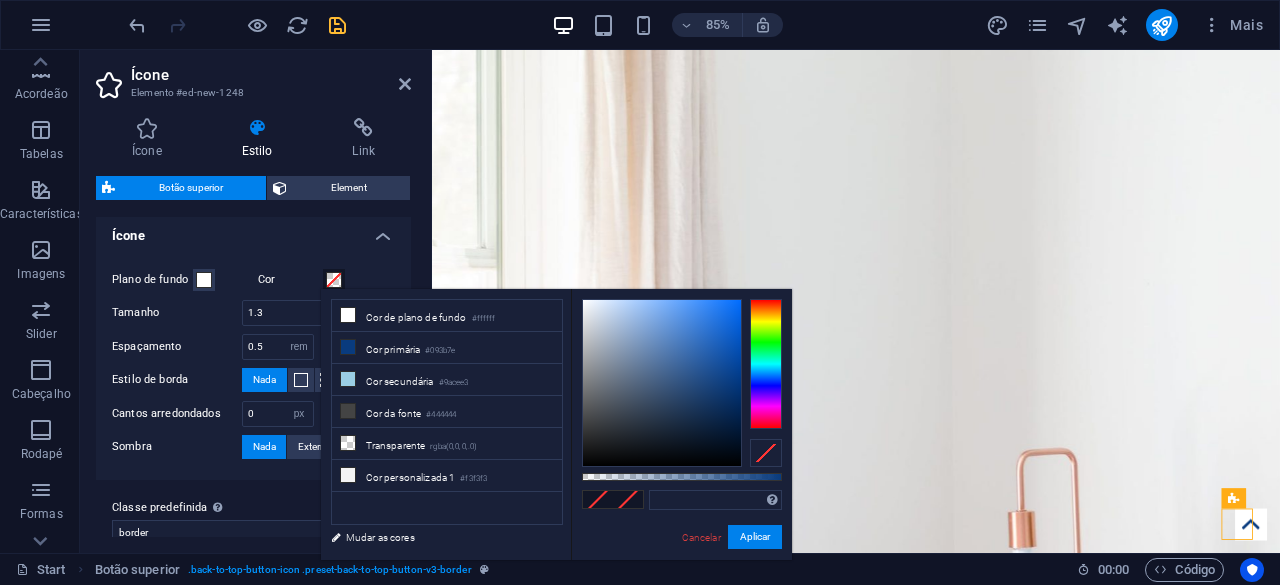 click at bounding box center [334, 280] 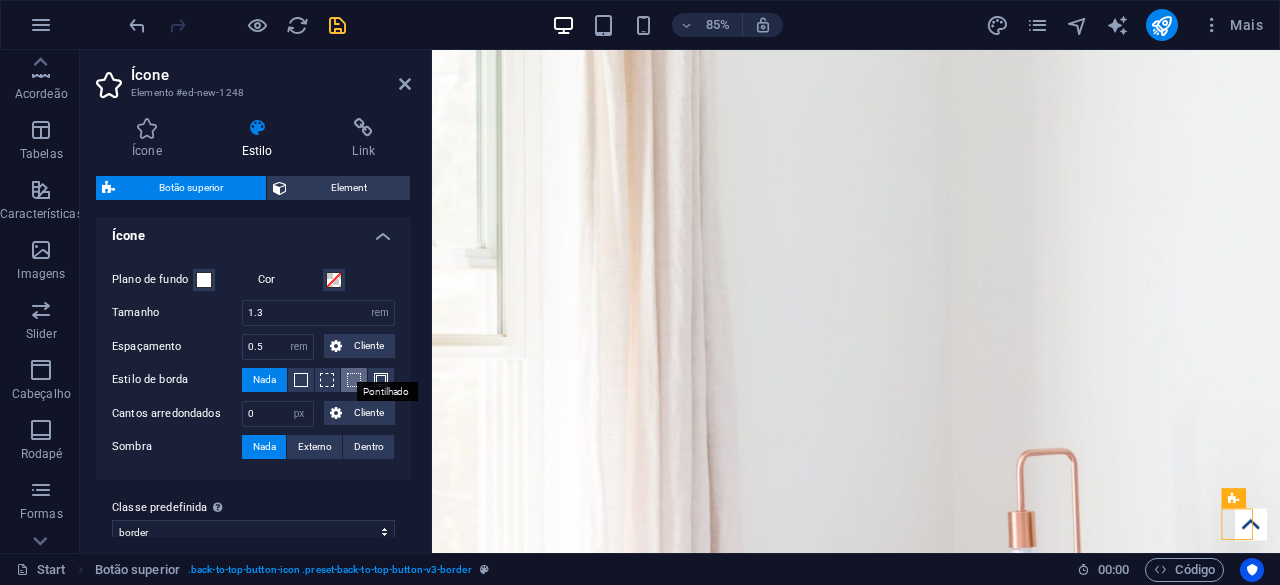 click at bounding box center [354, 380] 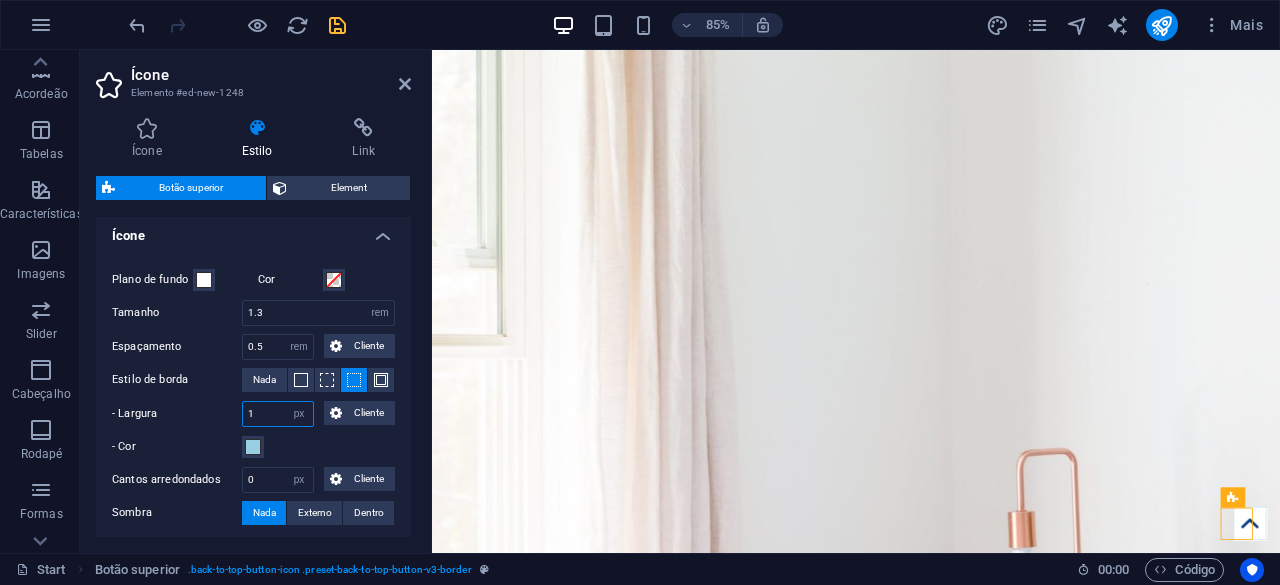 drag, startPoint x: 262, startPoint y: 412, endPoint x: 222, endPoint y: 405, distance: 40.60788 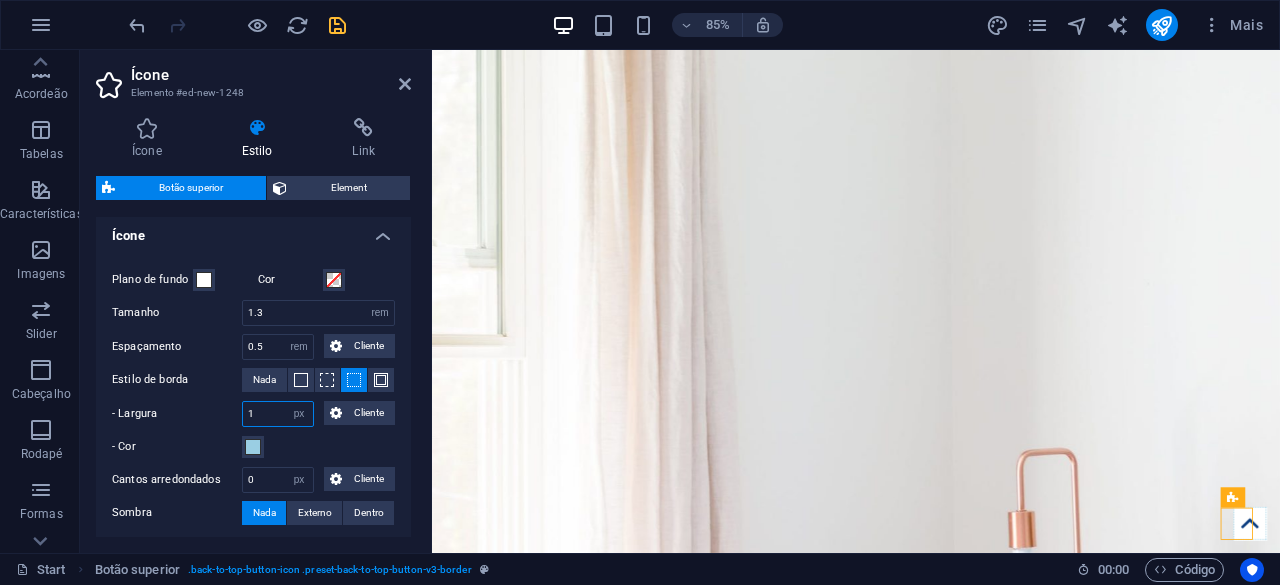 click on "- Largura 1 px rem vh vw Cliente Cliente" at bounding box center (253, 414) 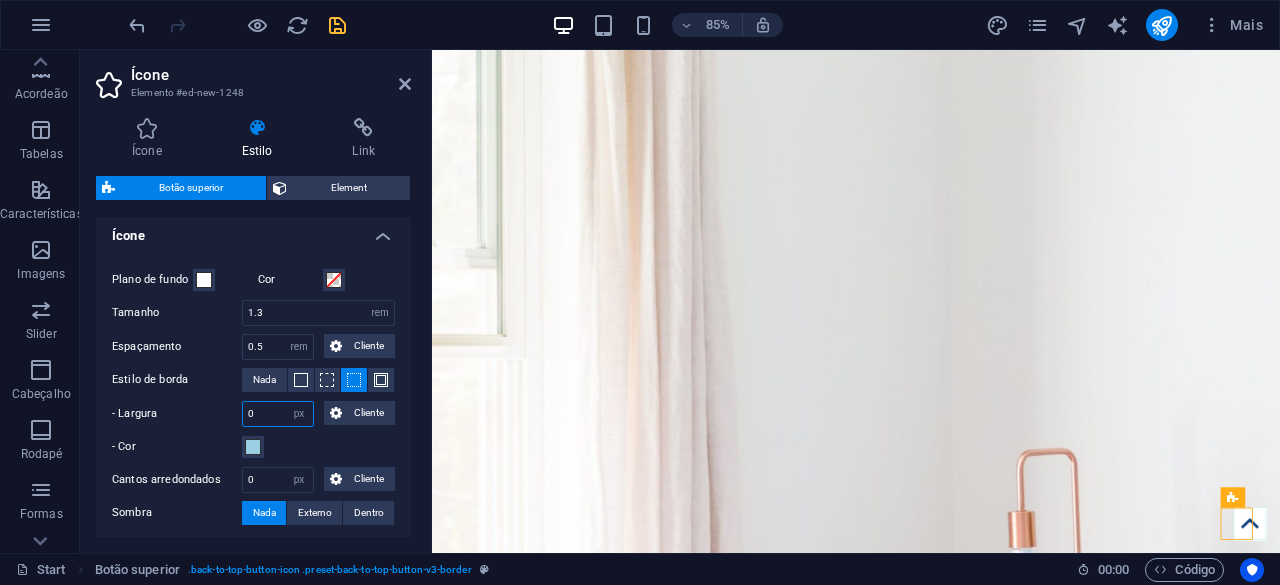type on "0" 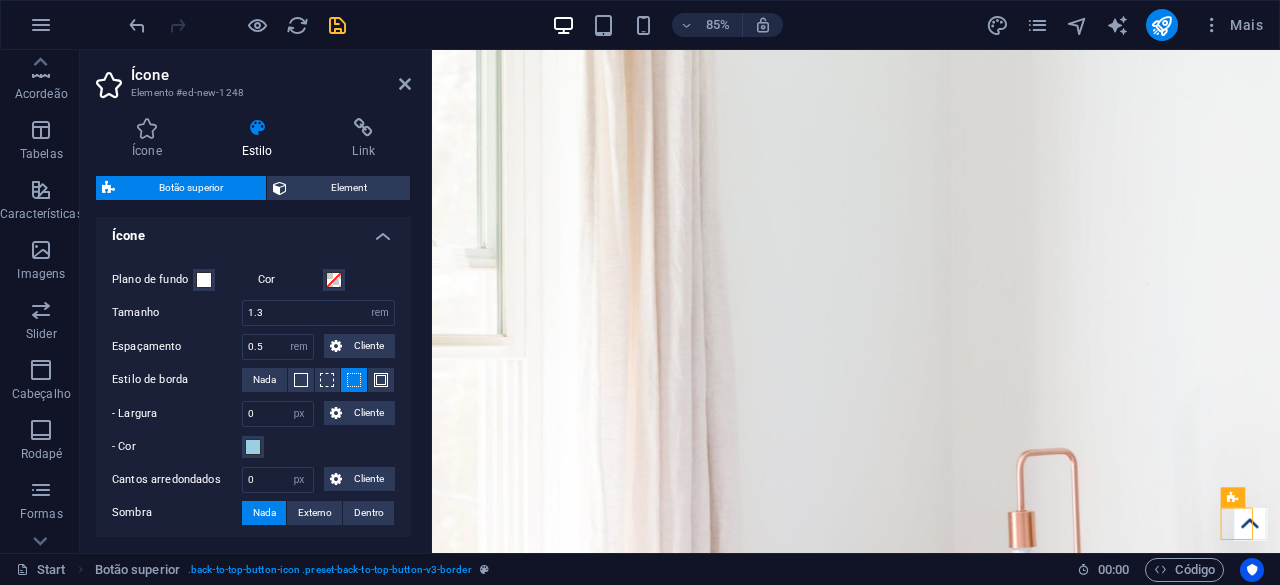 click on "- Cor" at bounding box center (253, 447) 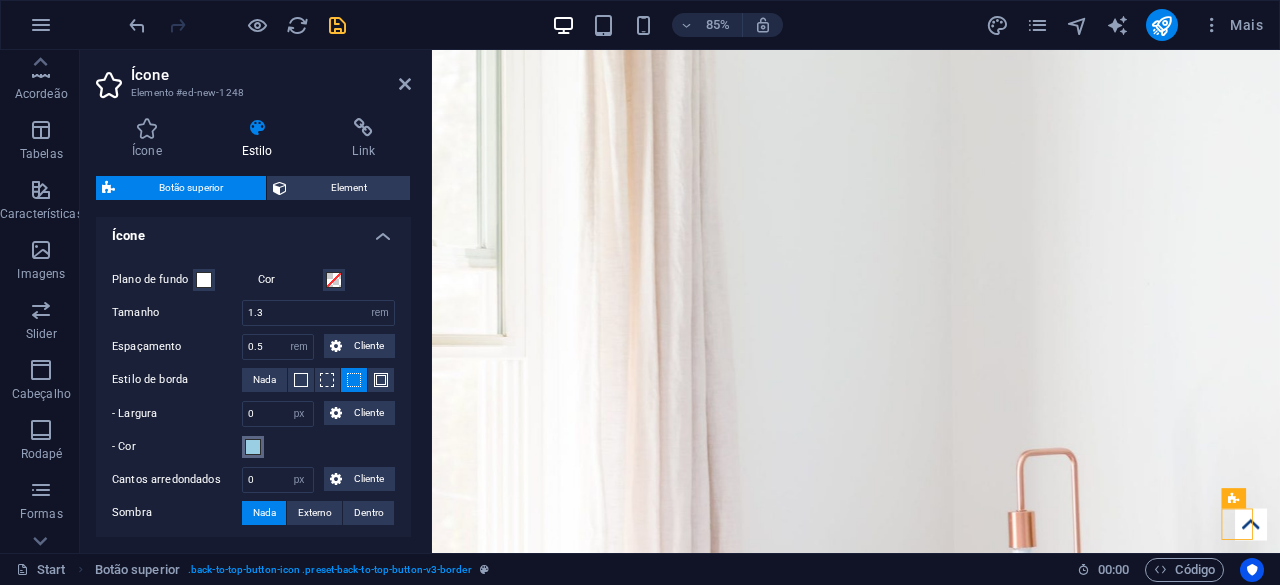 click at bounding box center [253, 447] 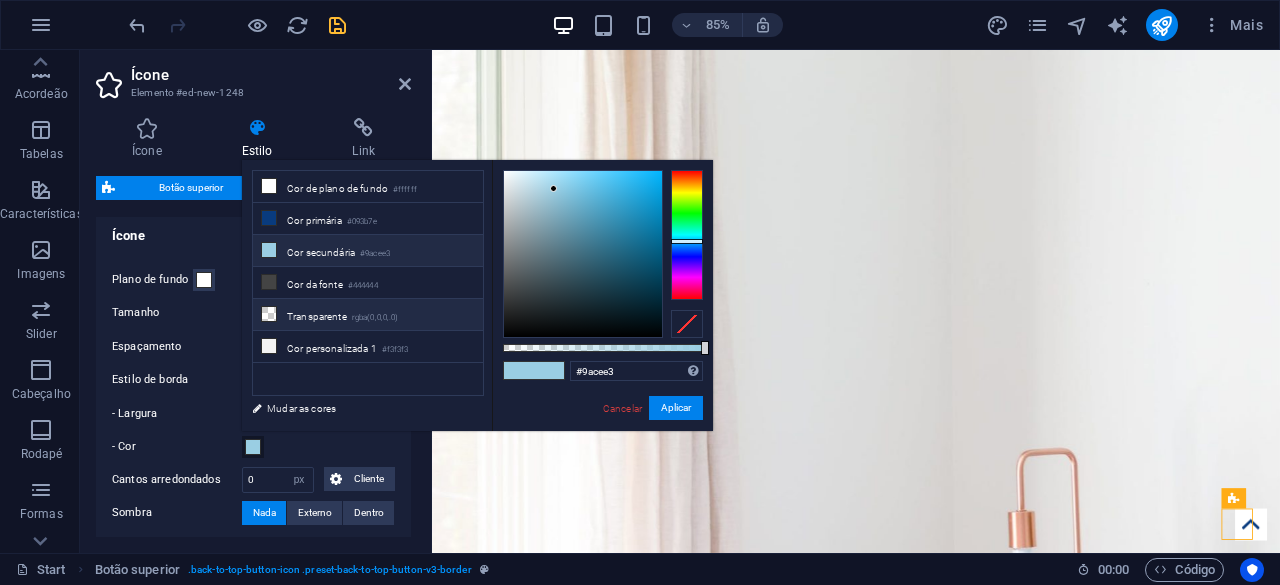 click on "Transparente
rgba(0,0,0,.0)" at bounding box center (368, 315) 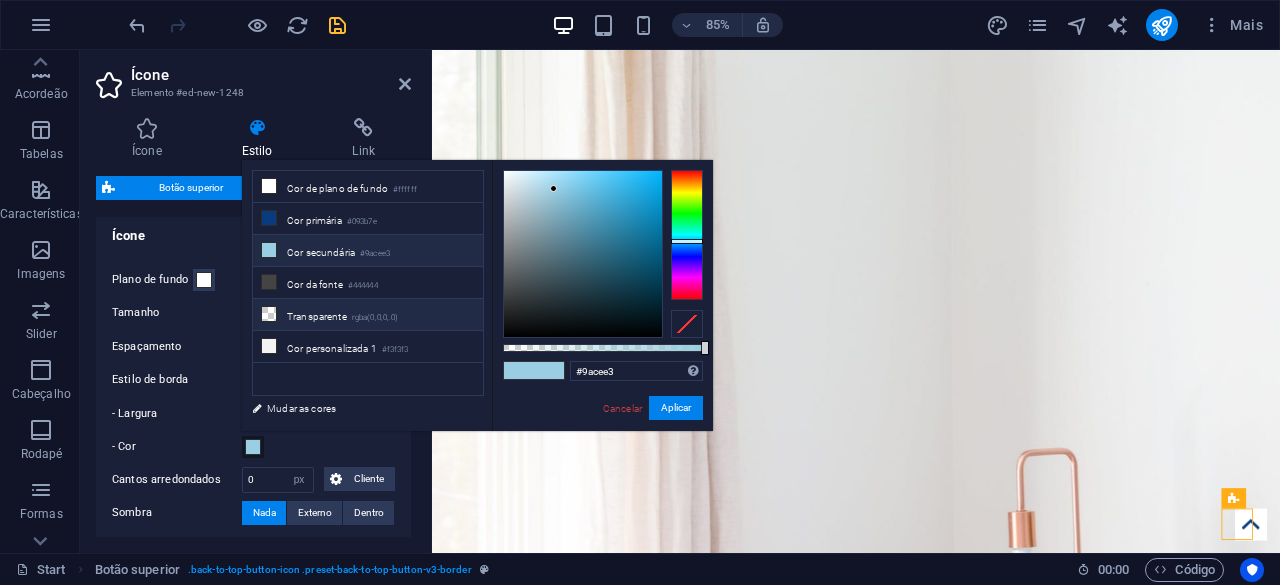 type on "rgba(0, 0, 0, 0)" 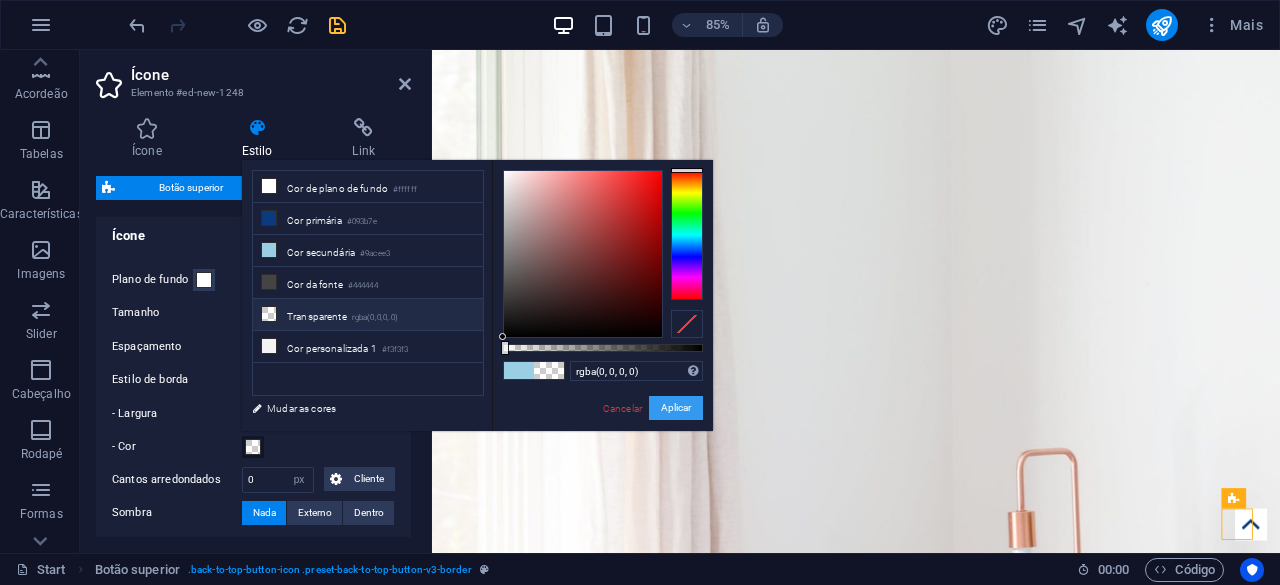 click on "Aplicar" at bounding box center (676, 408) 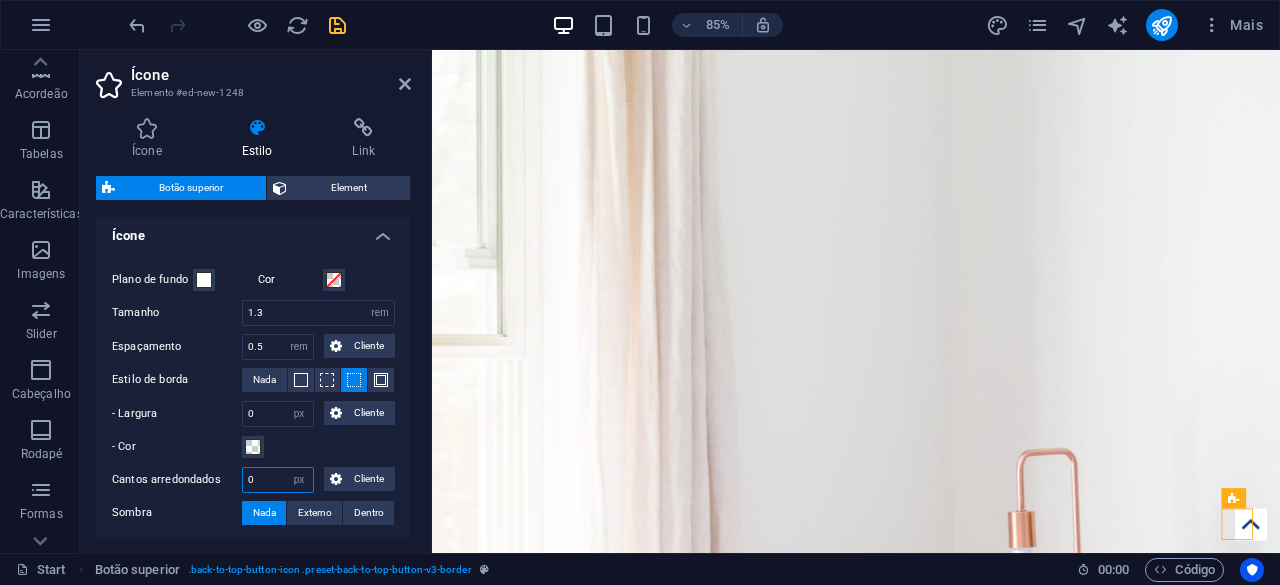 drag, startPoint x: 271, startPoint y: 473, endPoint x: 243, endPoint y: 469, distance: 28.284271 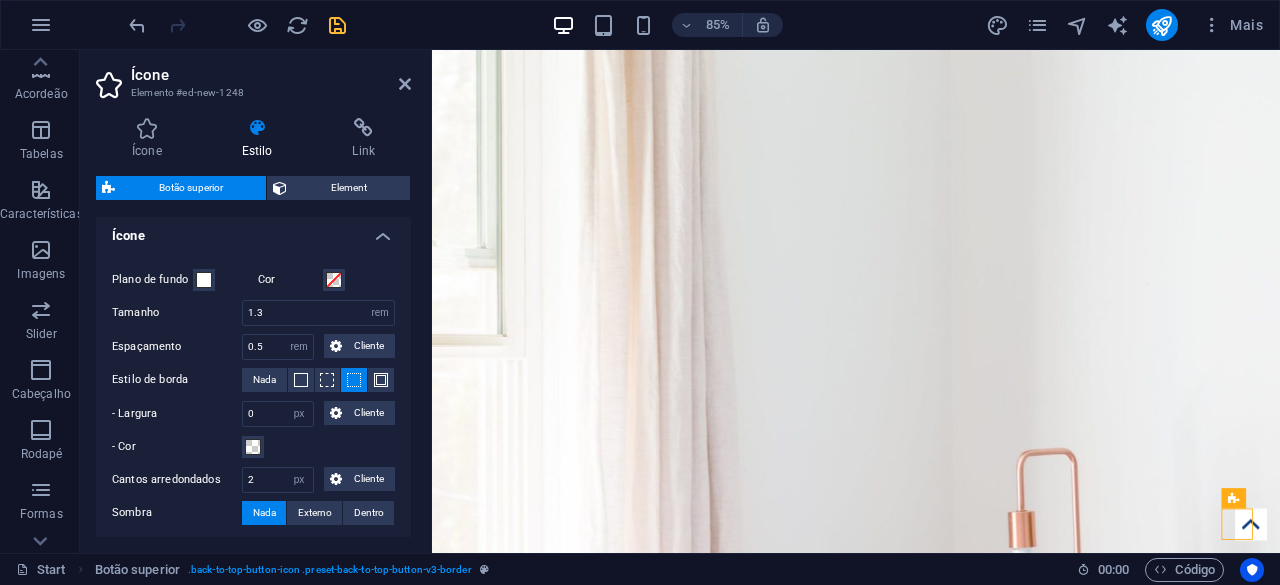 click on "- Cor" at bounding box center (253, 447) 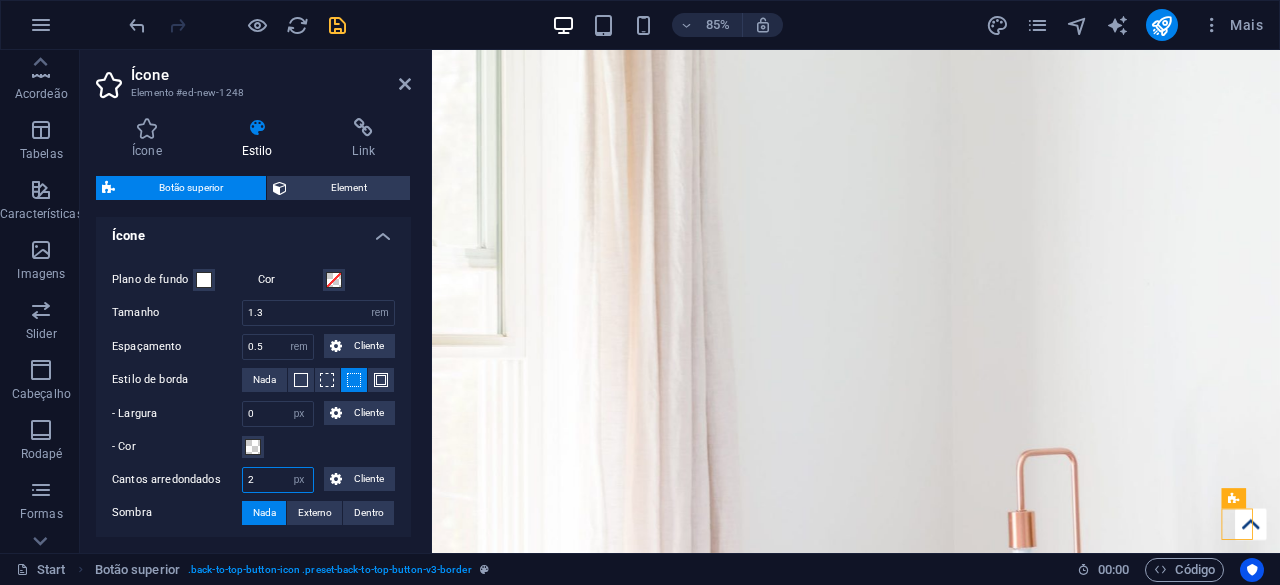 drag, startPoint x: 270, startPoint y: 479, endPoint x: 238, endPoint y: 473, distance: 32.55764 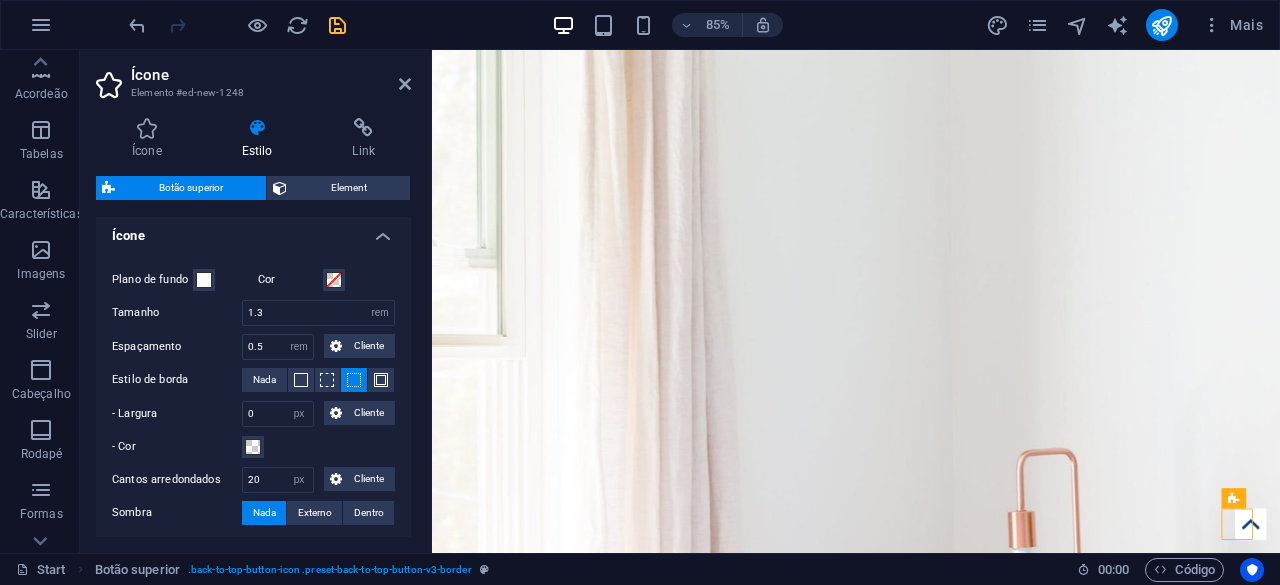 click on "- Cor" at bounding box center [253, 447] 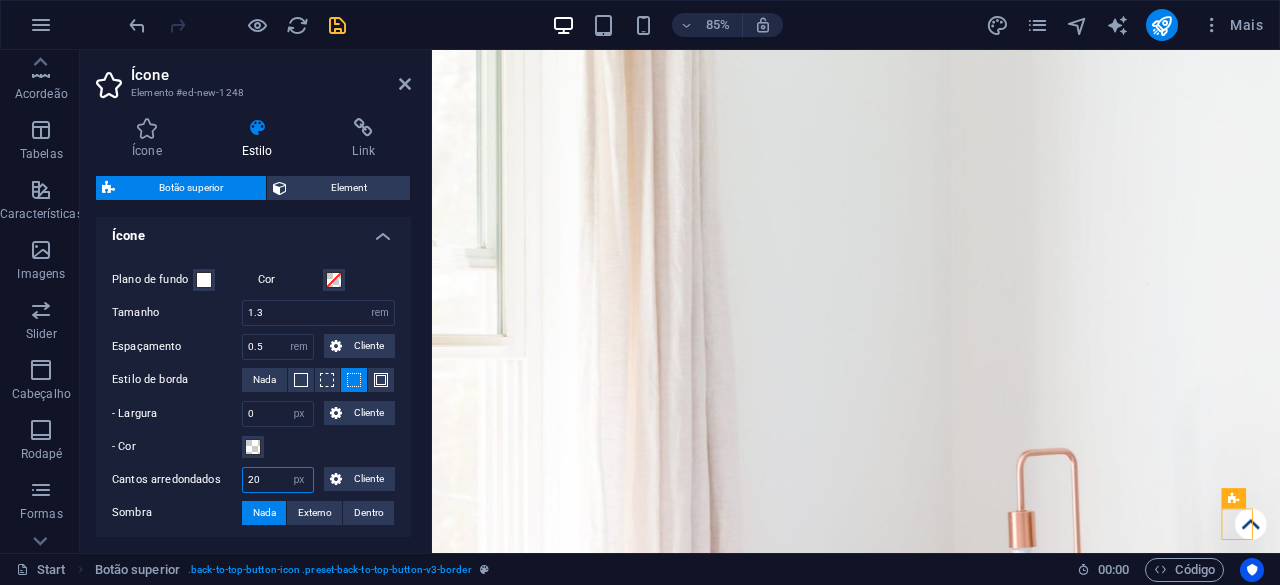 drag, startPoint x: 278, startPoint y: 472, endPoint x: 250, endPoint y: 469, distance: 28.160255 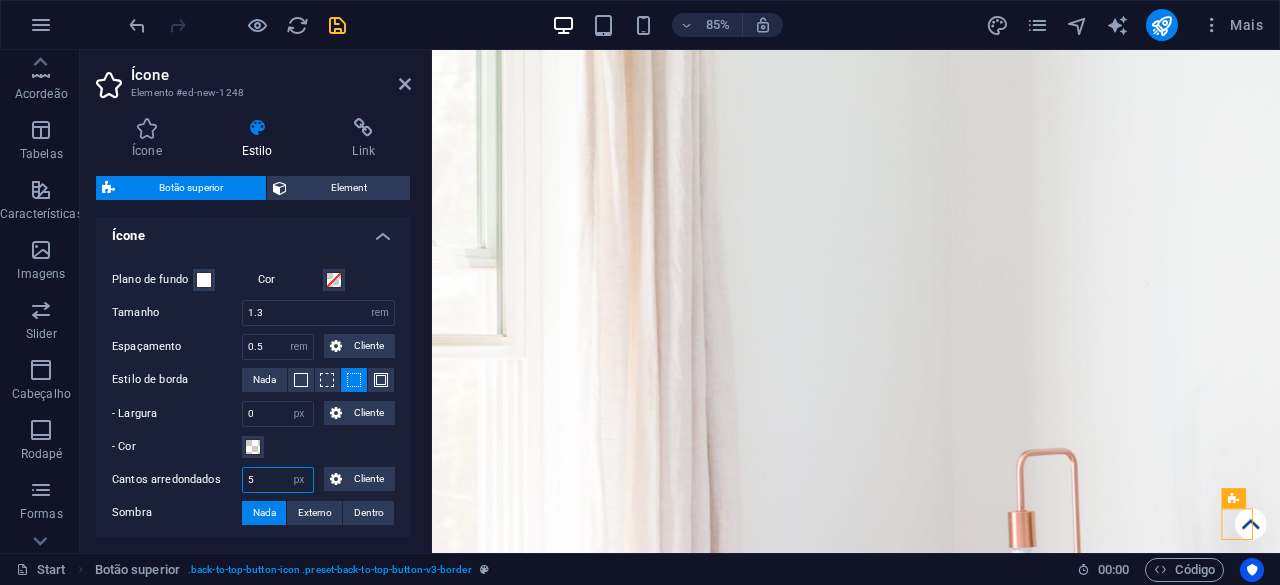 type on "5" 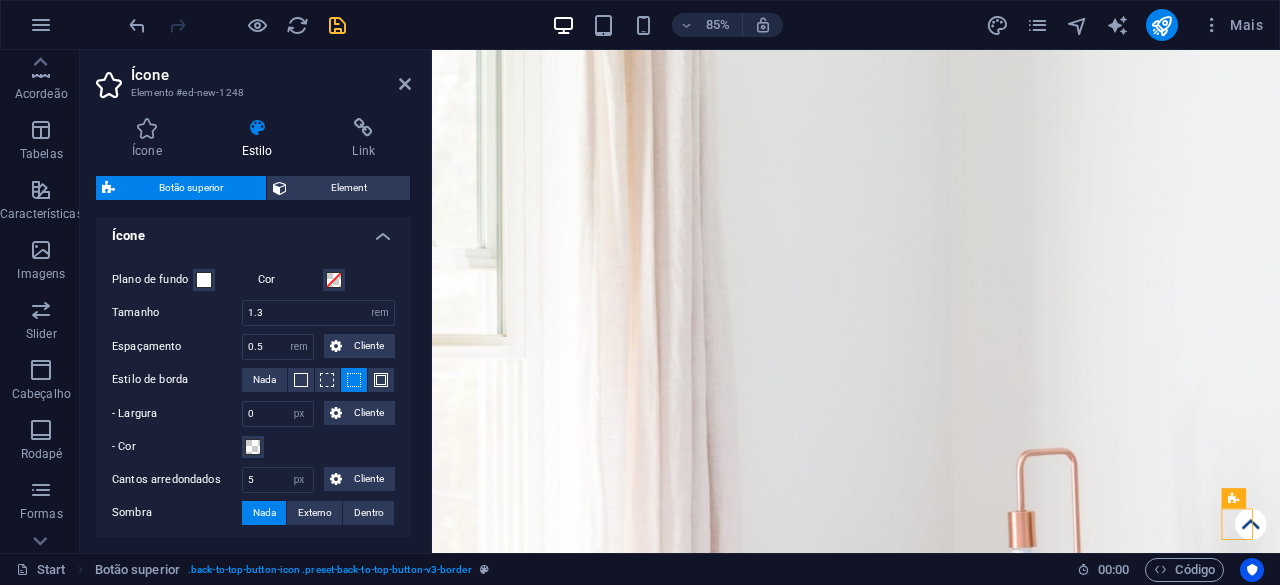 click on "- Cor" at bounding box center (253, 447) 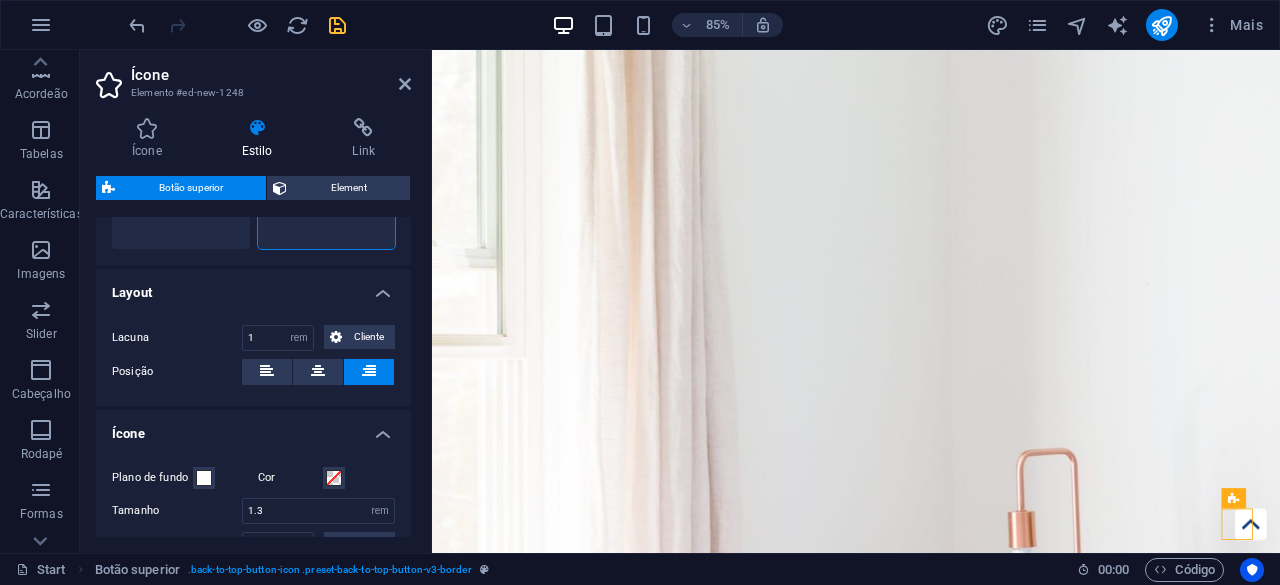 scroll, scrollTop: 134, scrollLeft: 0, axis: vertical 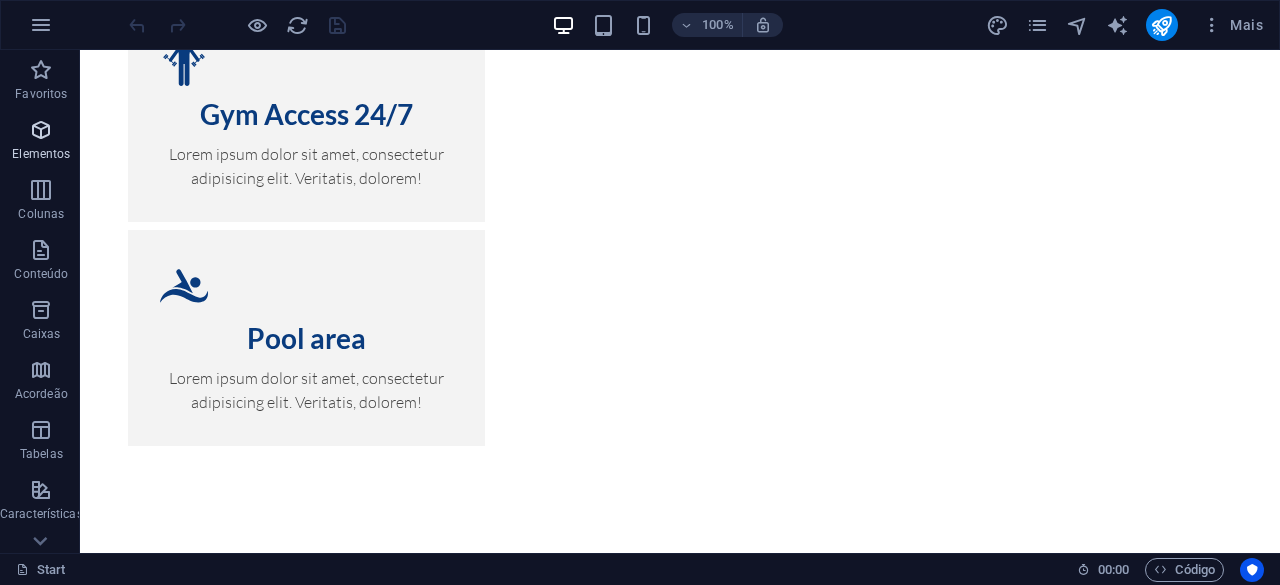 click at bounding box center [41, 130] 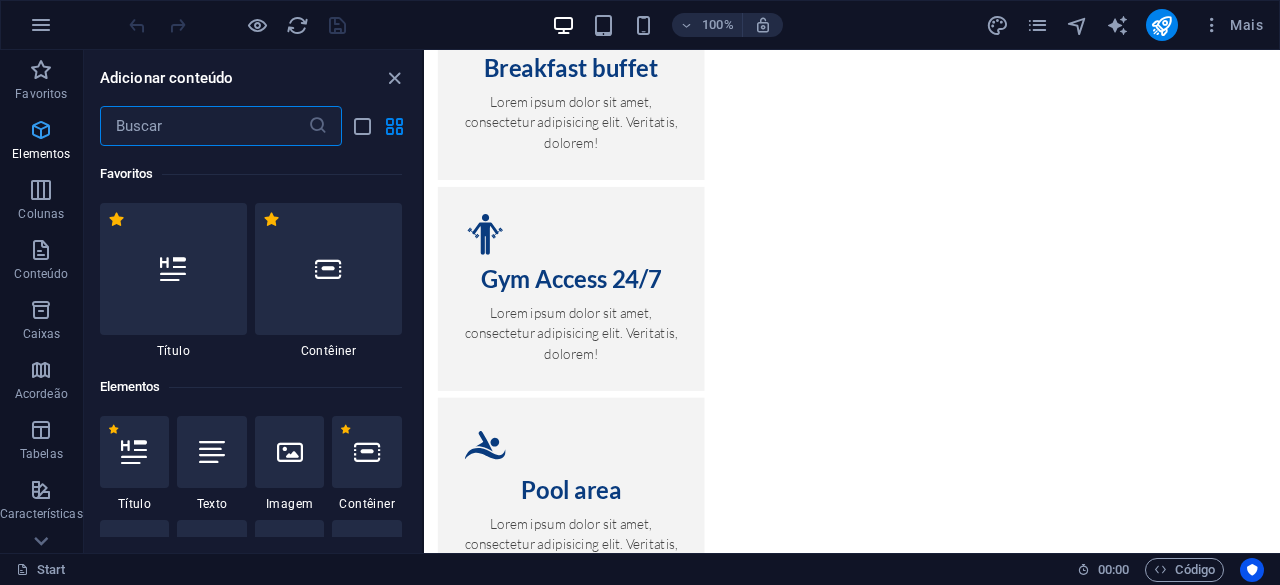 scroll, scrollTop: 11939, scrollLeft: 0, axis: vertical 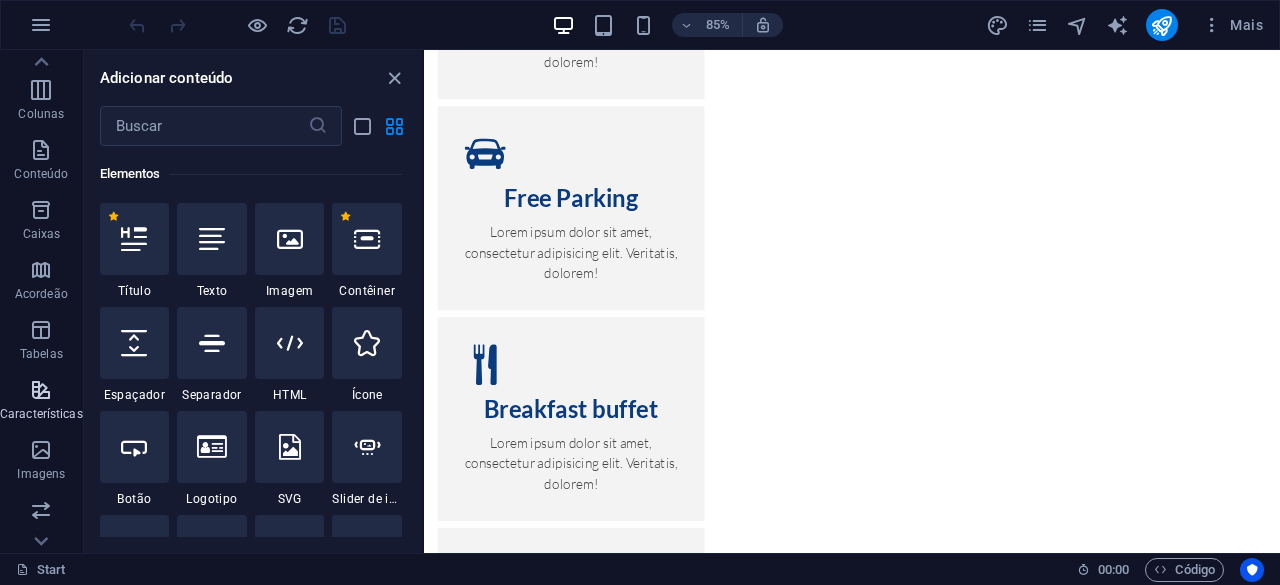 click on "Características" at bounding box center (41, 414) 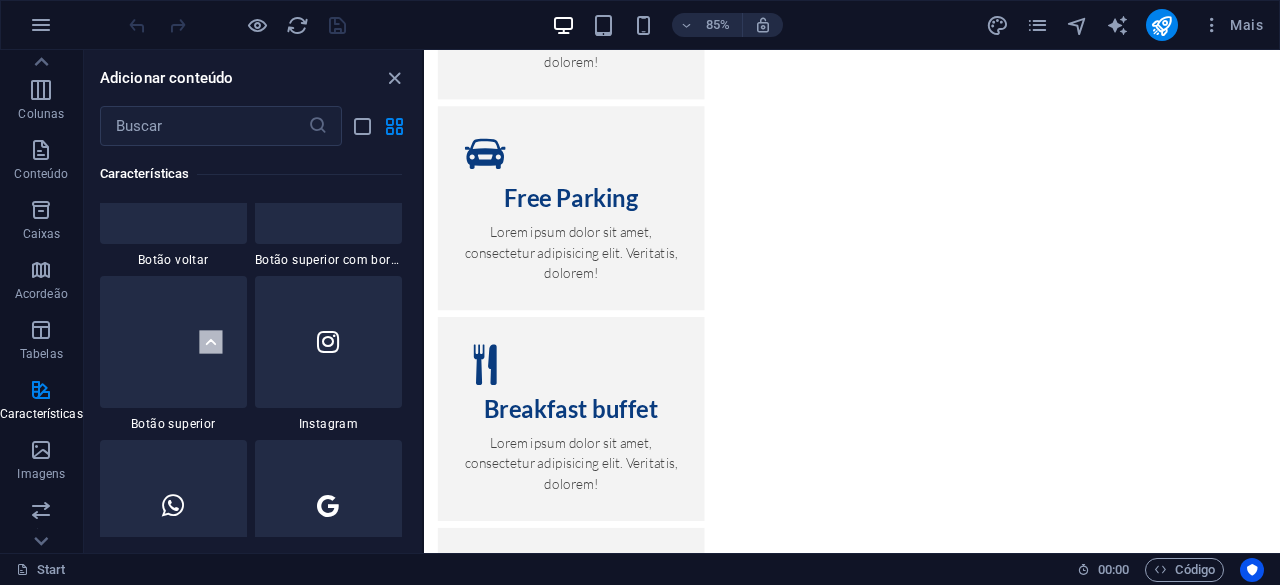 scroll, scrollTop: 9495, scrollLeft: 0, axis: vertical 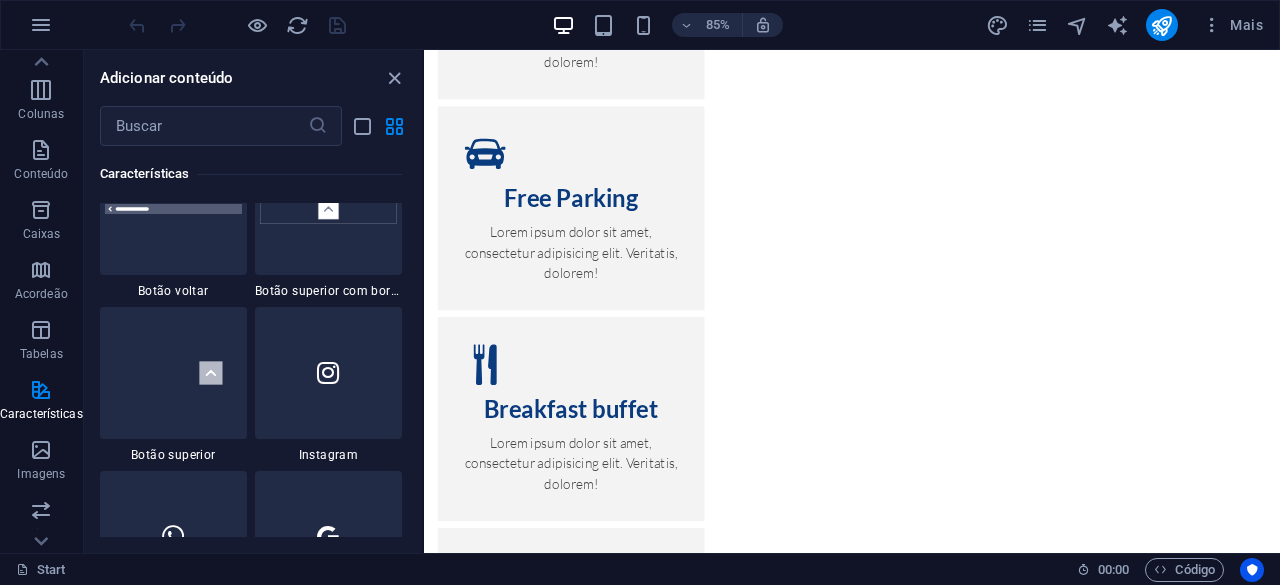 click at bounding box center (173, 373) 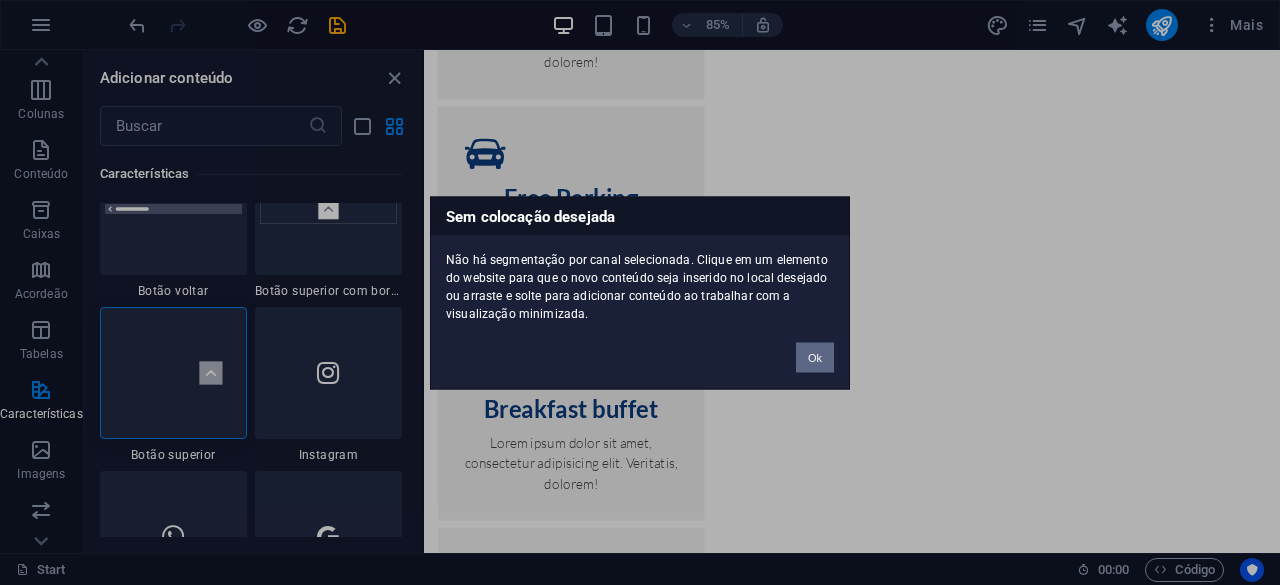 click on "Ok" at bounding box center [815, 357] 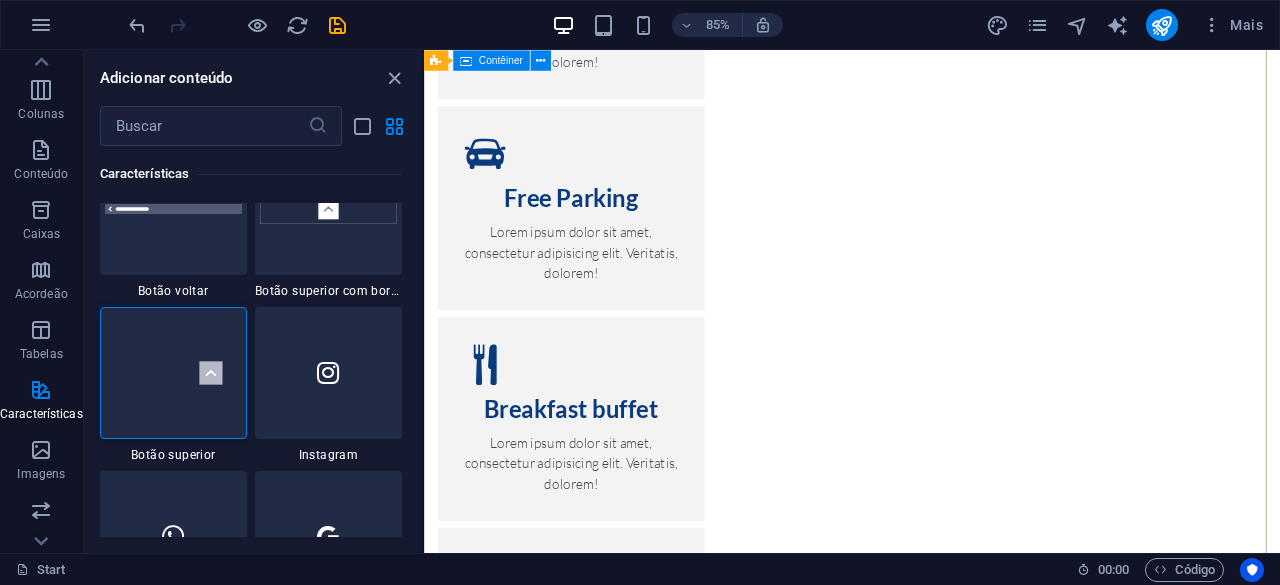 click on "Address Doca do Bom Sucesso, Avenida de Brasília Lisboa   1400-038 Phone xxxxxxxxxxxx Book a room today! Contact info@4sailexperience.pt Legal Notice  |  Privacy" at bounding box center (927, 4003) 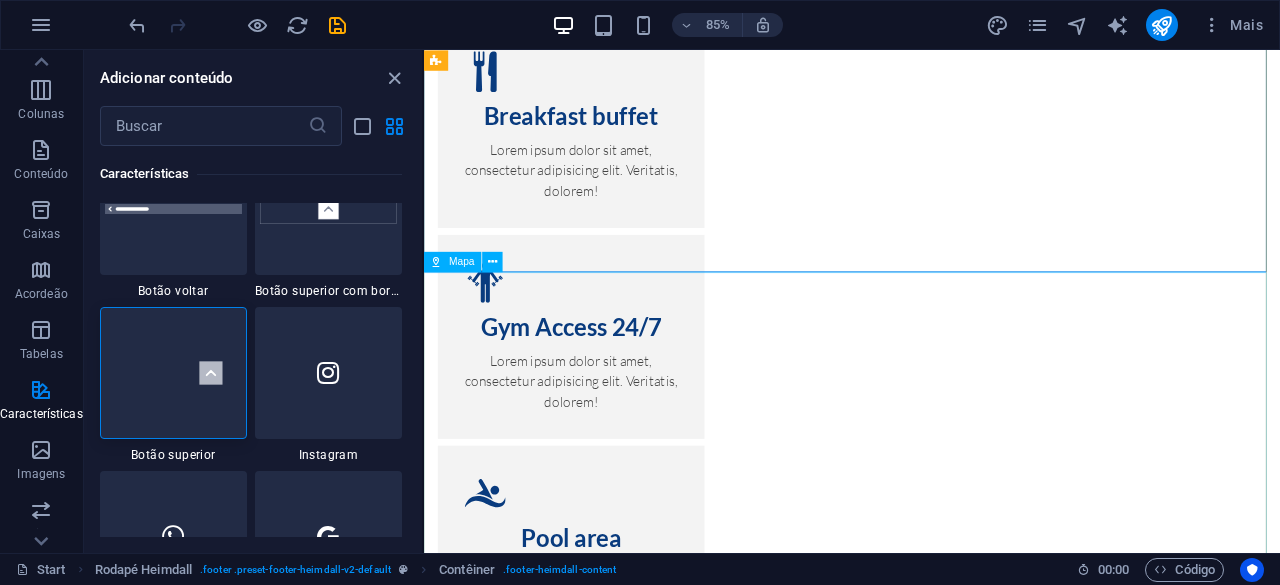 scroll, scrollTop: 12303, scrollLeft: 0, axis: vertical 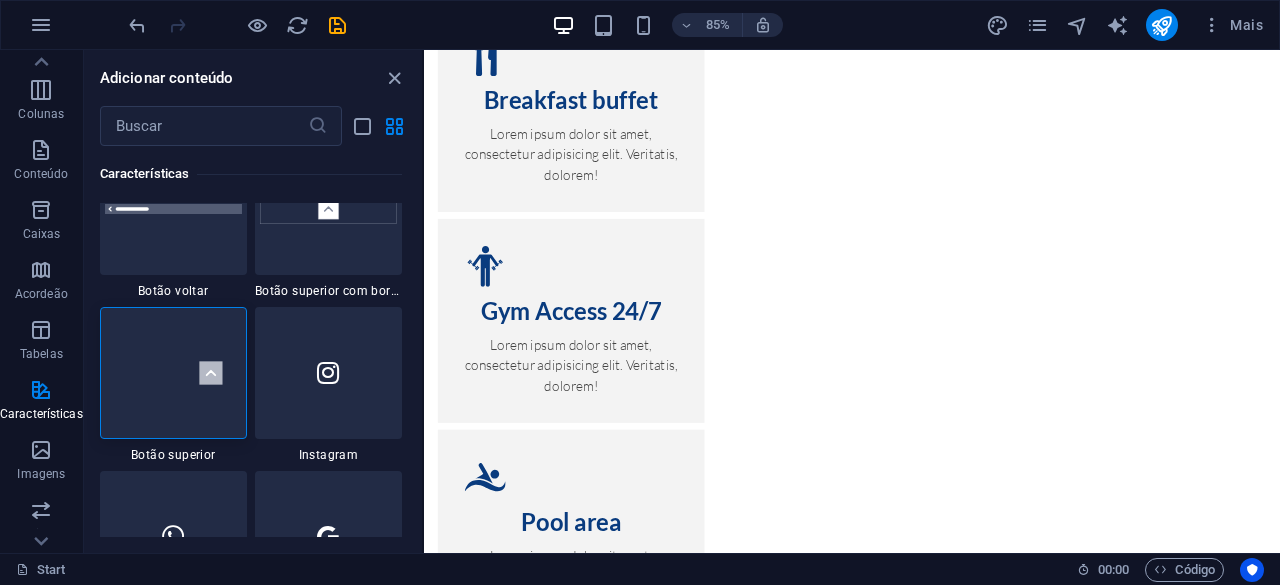 click on "Botão superior com borda" at bounding box center [328, 291] 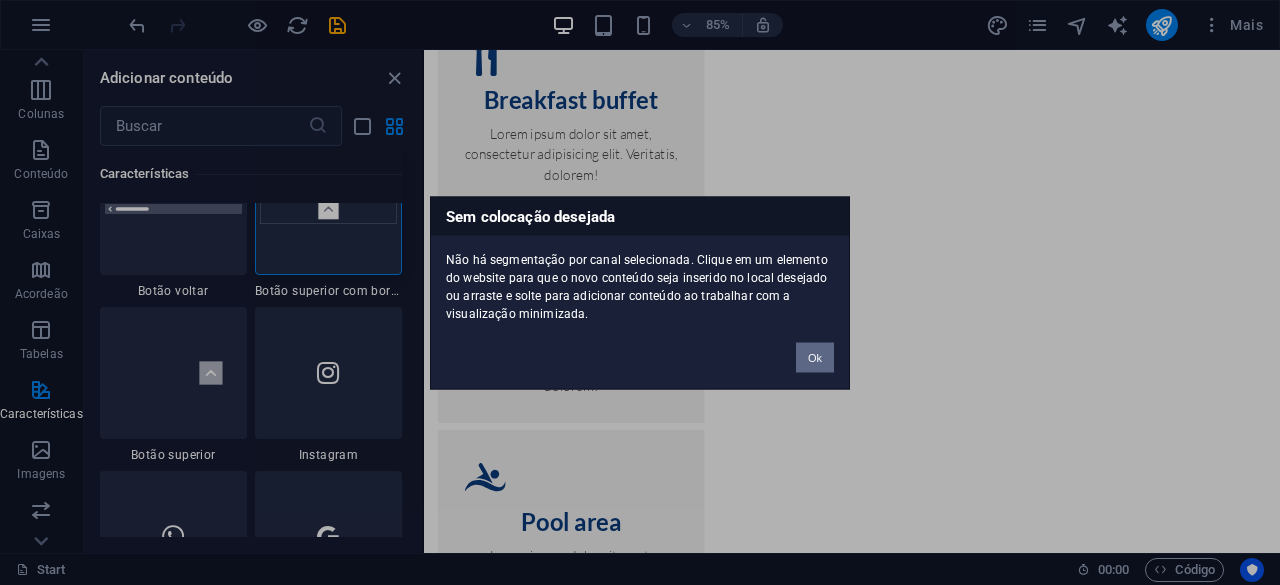 click on "Sem colocação desejada Não há segmentação por canal selecionada. Clique em um elemento do website para que o novo conteúdo seja inserido no local desejado ou arraste e solte para adicionar conteúdo ao trabalhar com a visualização minimizada. Ok" at bounding box center (640, 292) 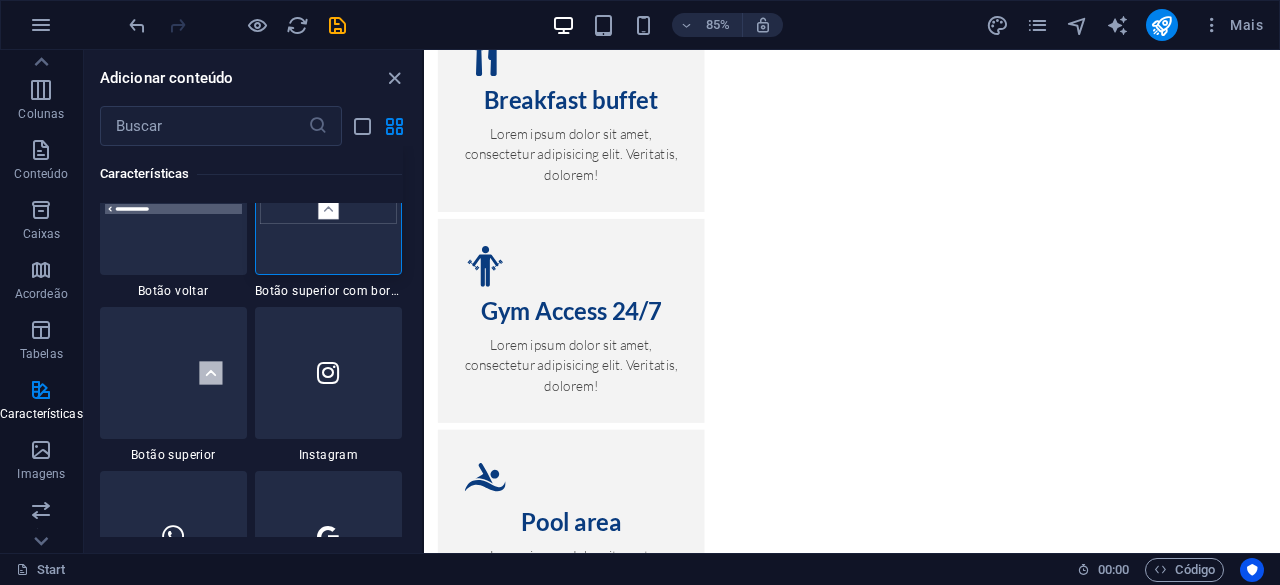 click at bounding box center [328, 209] 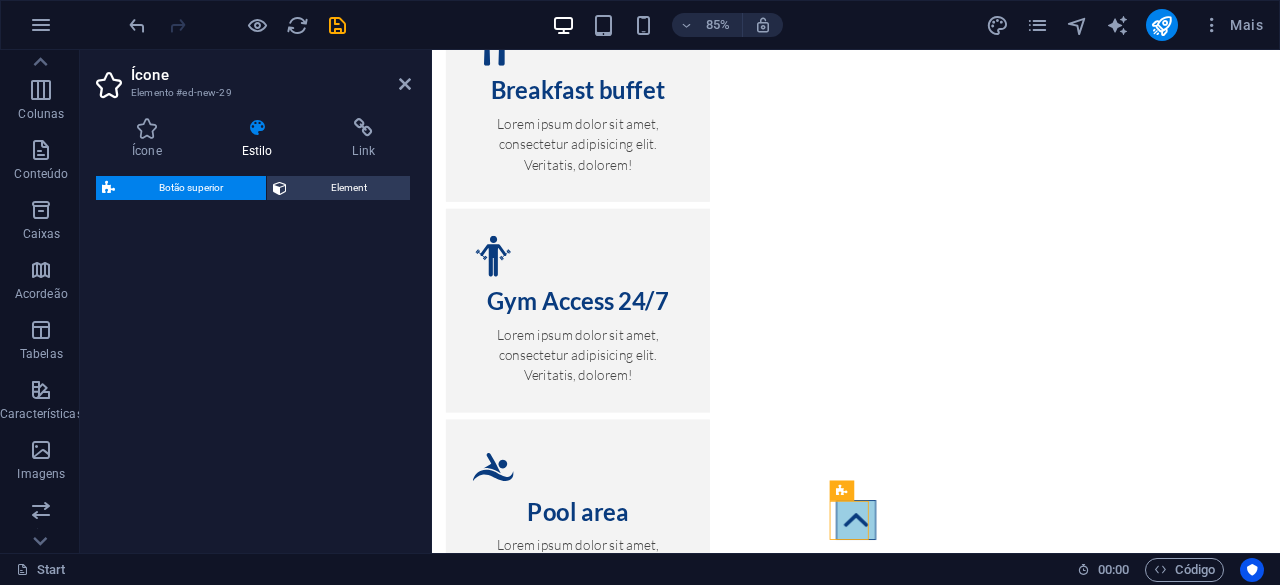 select on "rem" 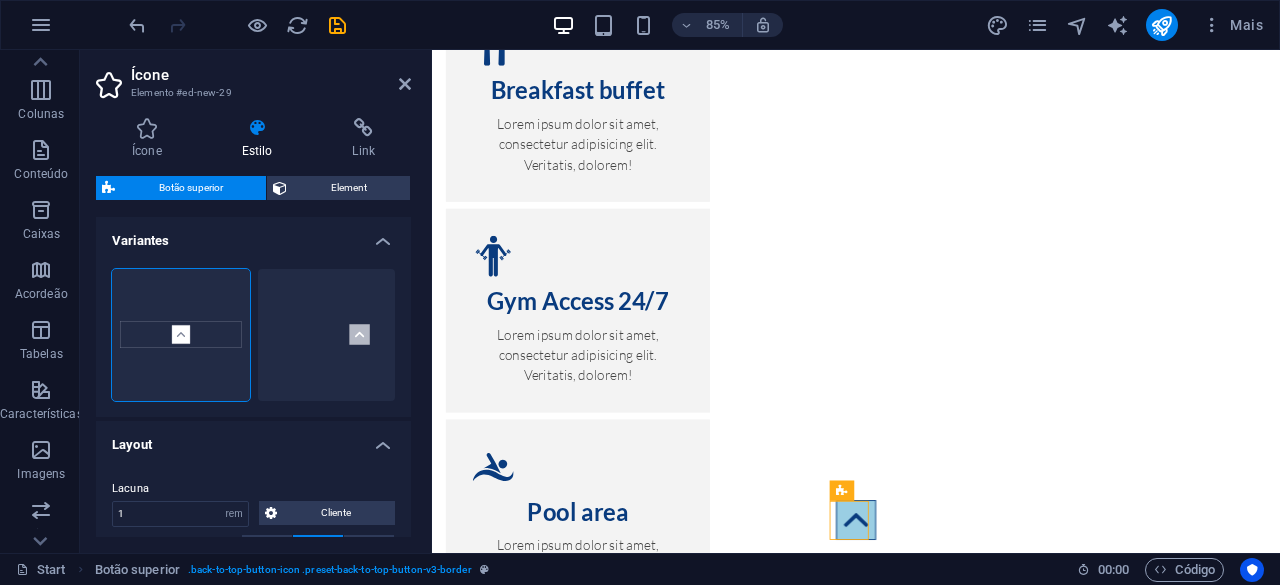 scroll, scrollTop: 12286, scrollLeft: 0, axis: vertical 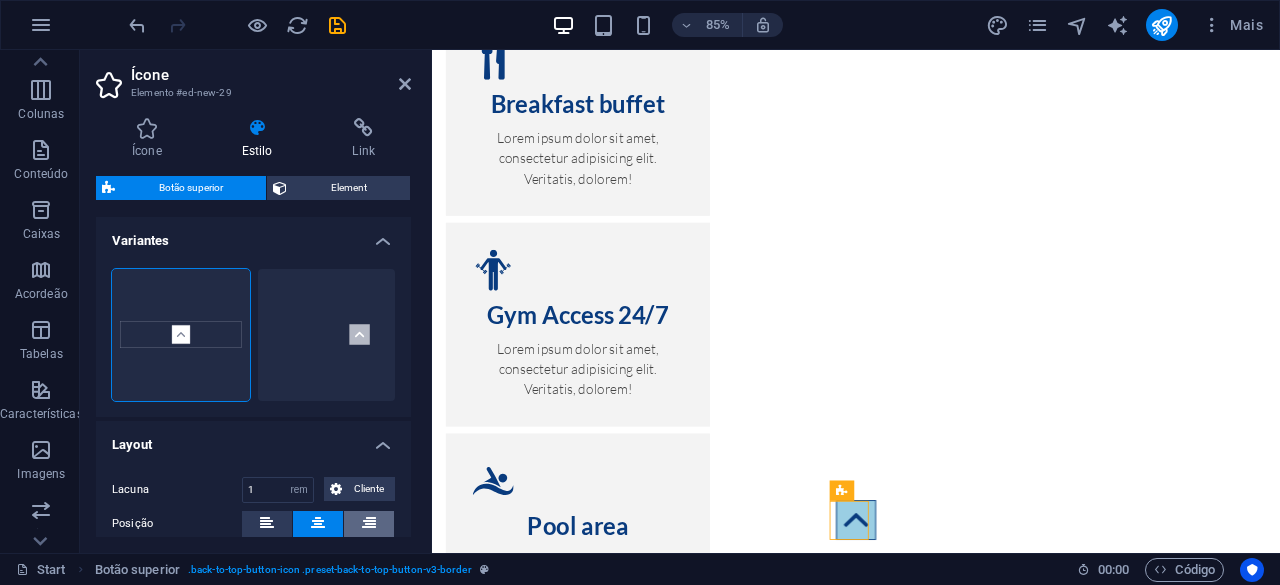 click at bounding box center (369, 524) 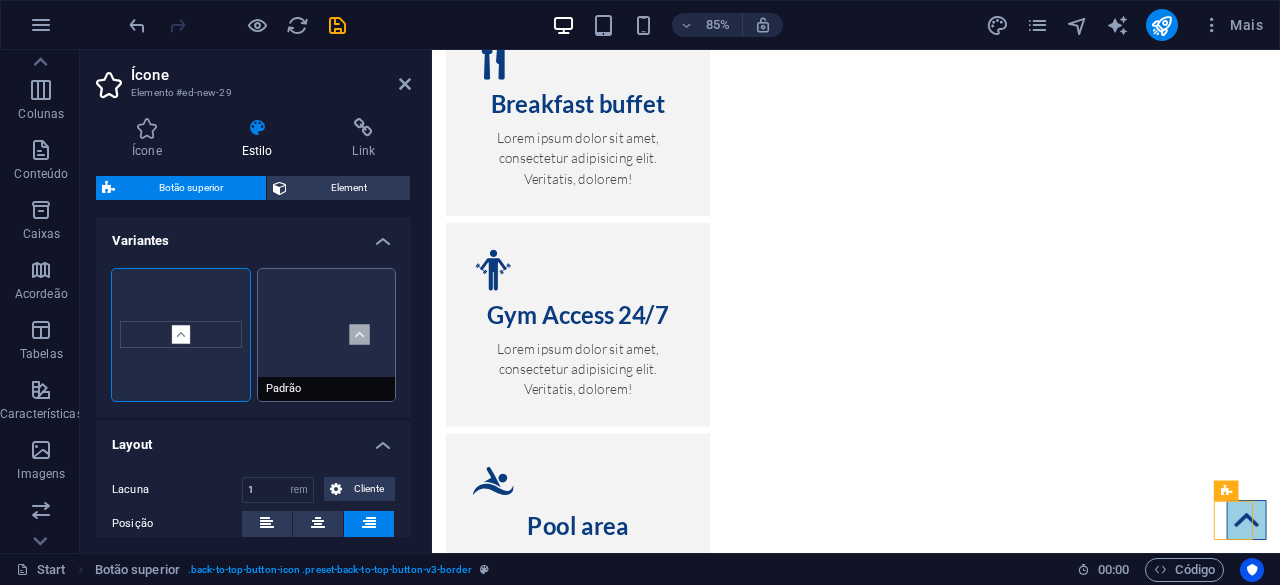 click on "Padrão" at bounding box center (327, 335) 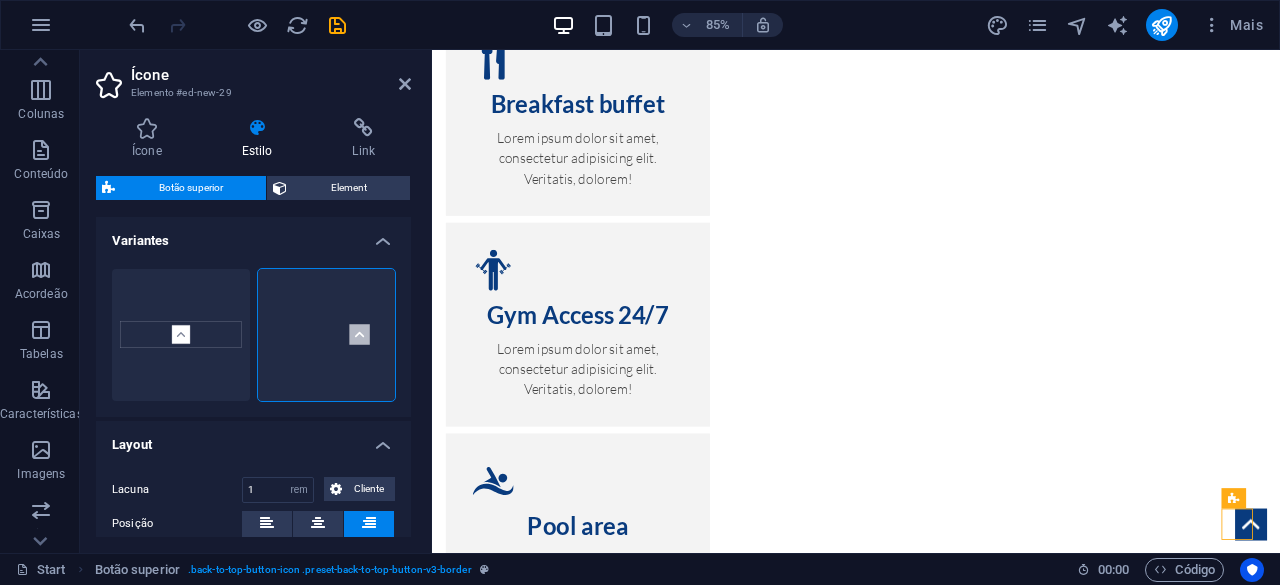 click on "Variantes" at bounding box center [253, 235] 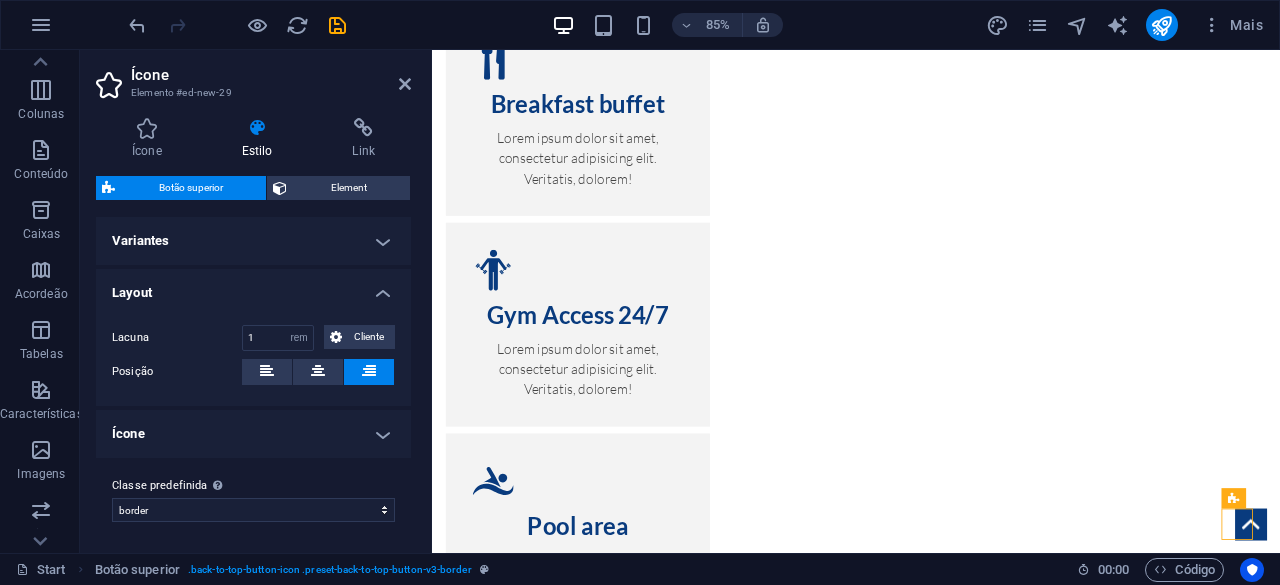 click on "Layout" at bounding box center [253, 287] 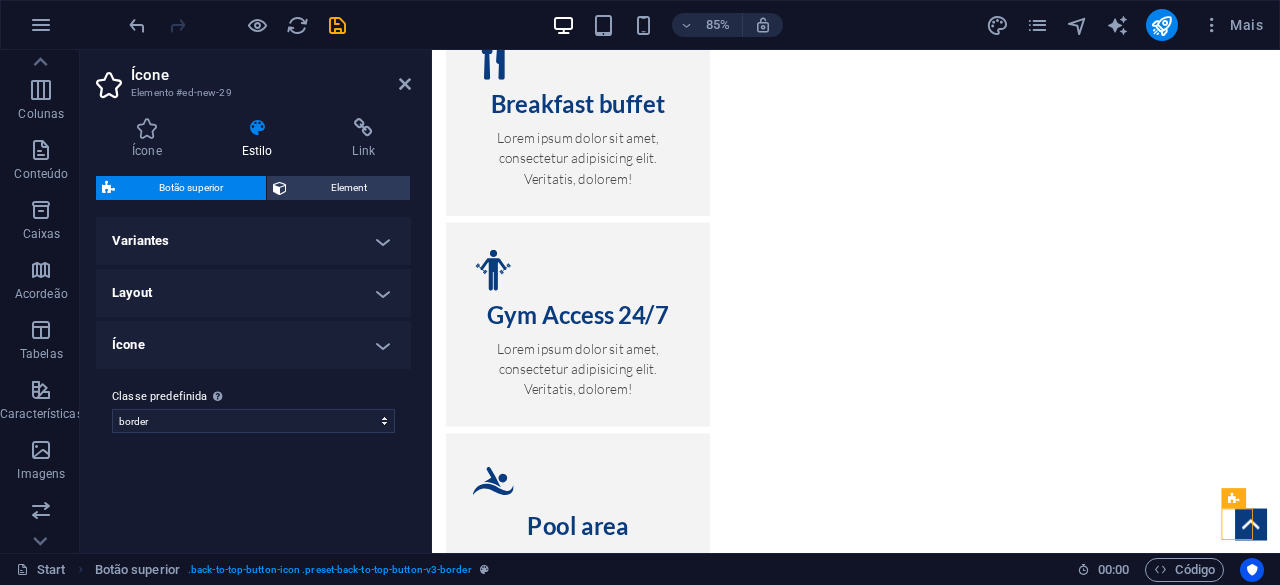 click on "Ícone" at bounding box center (253, 345) 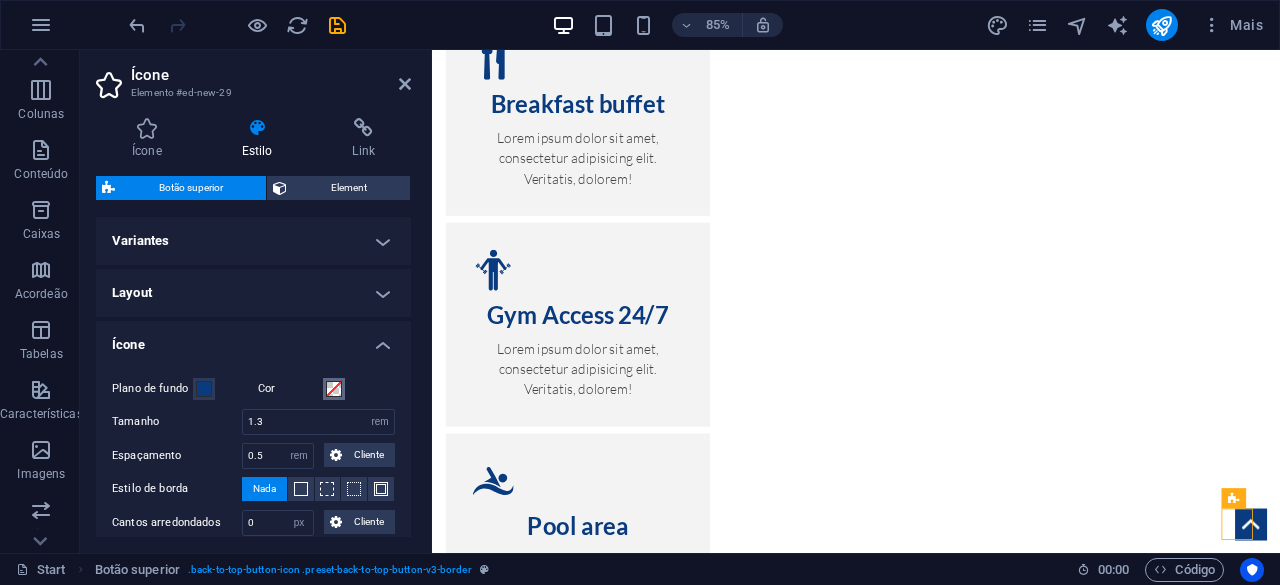 click at bounding box center [334, 389] 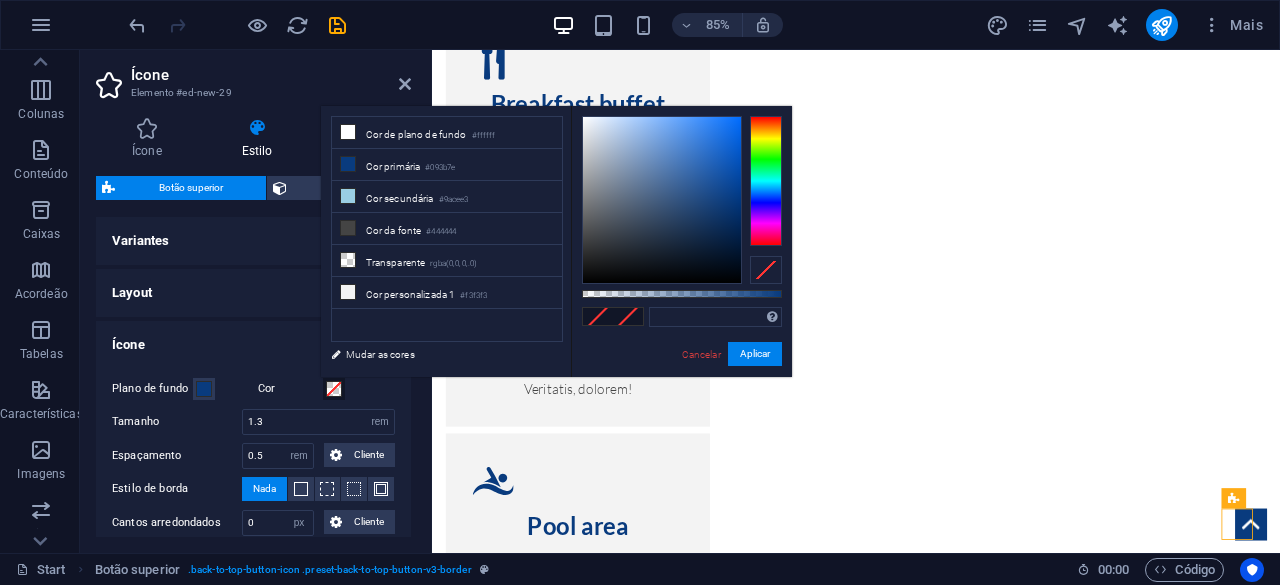 click at bounding box center (334, 389) 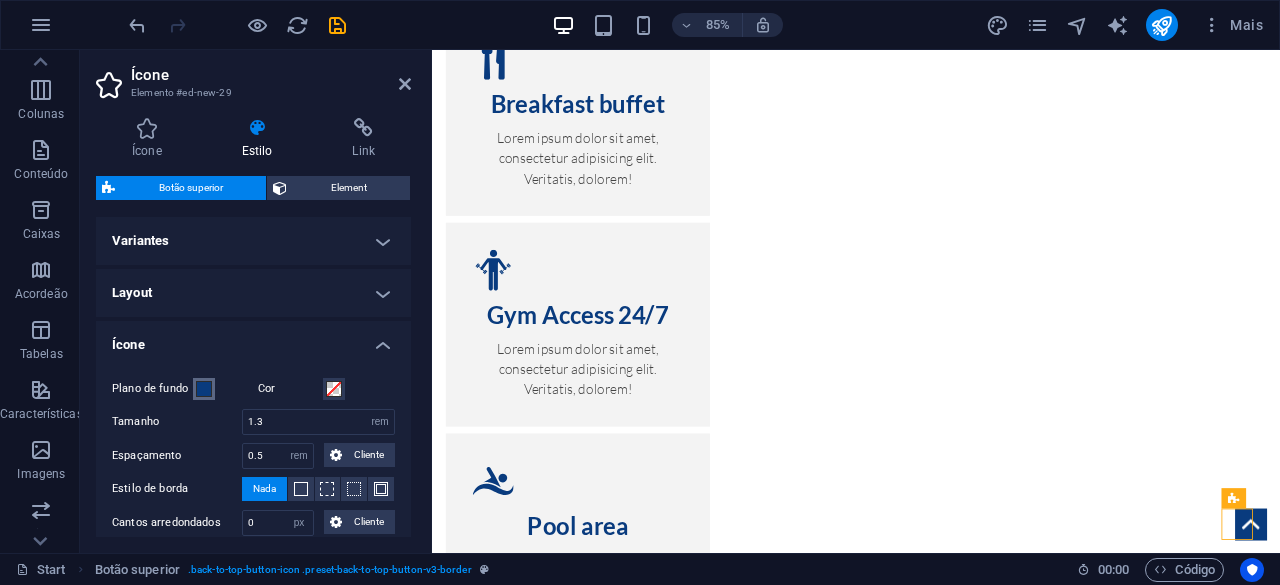 click at bounding box center [204, 389] 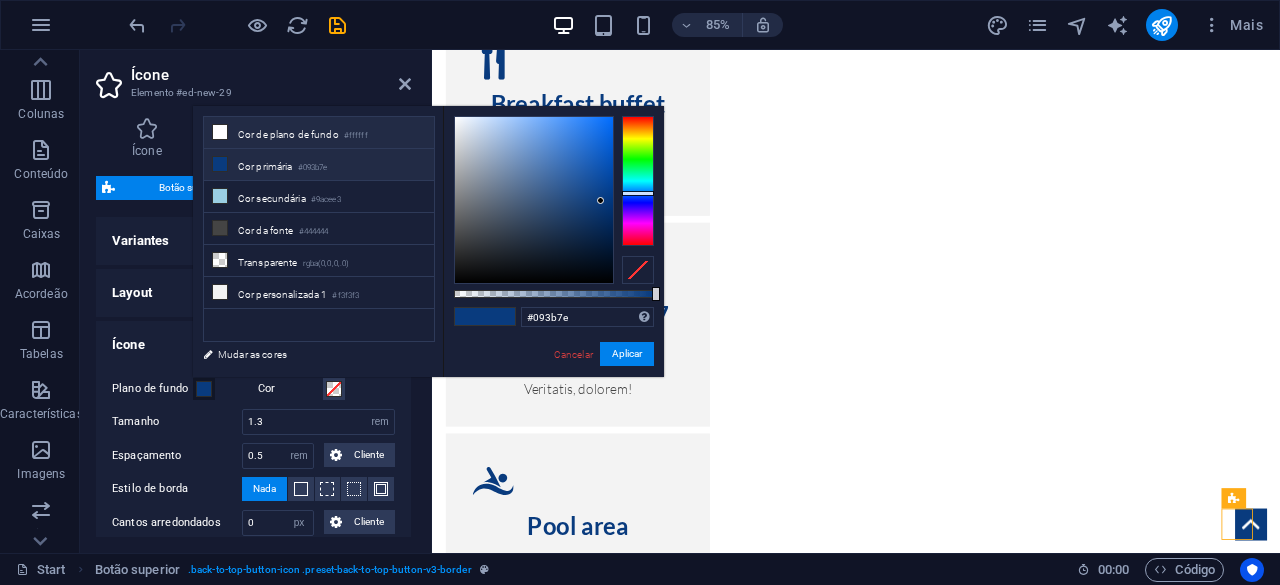 click on "Cor de plano de fundo
#ffffff" at bounding box center [319, 133] 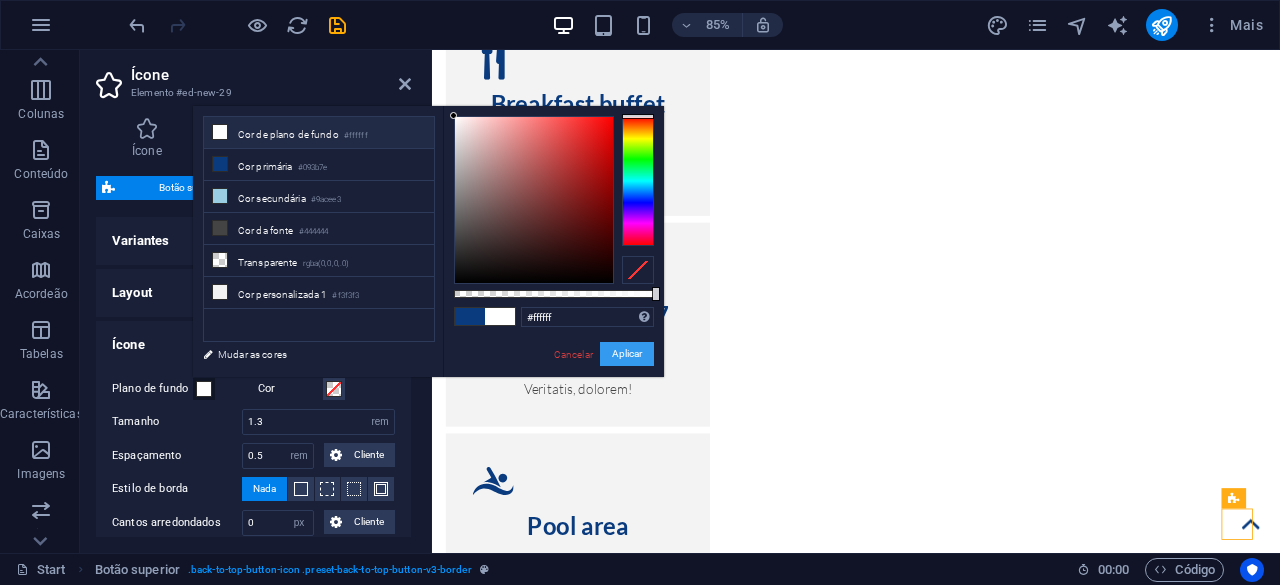 drag, startPoint x: 615, startPoint y: 350, endPoint x: 217, endPoint y: 353, distance: 398.0113 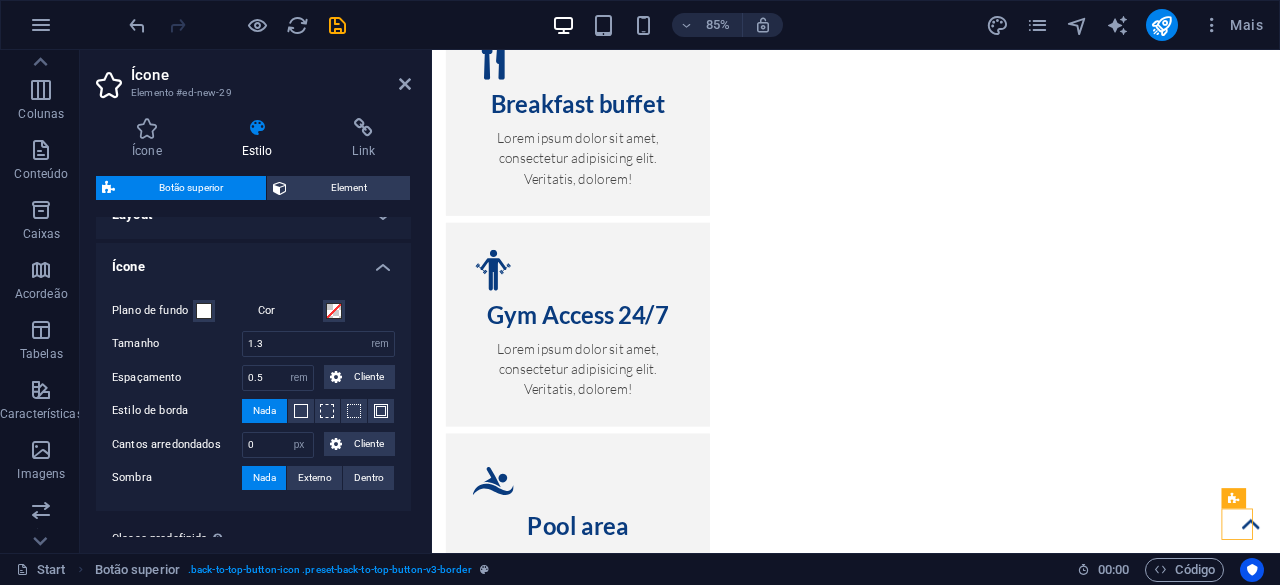 scroll, scrollTop: 129, scrollLeft: 0, axis: vertical 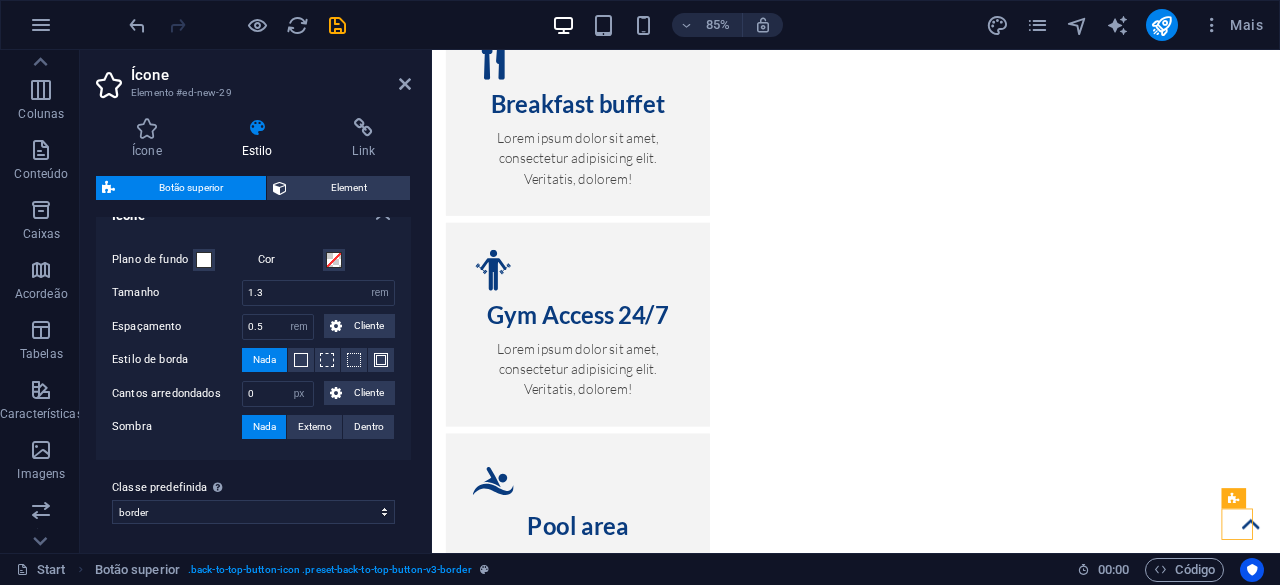 click on "Cantos arredondados 0 px rem % vh vw Cliente Cliente" at bounding box center (253, 394) 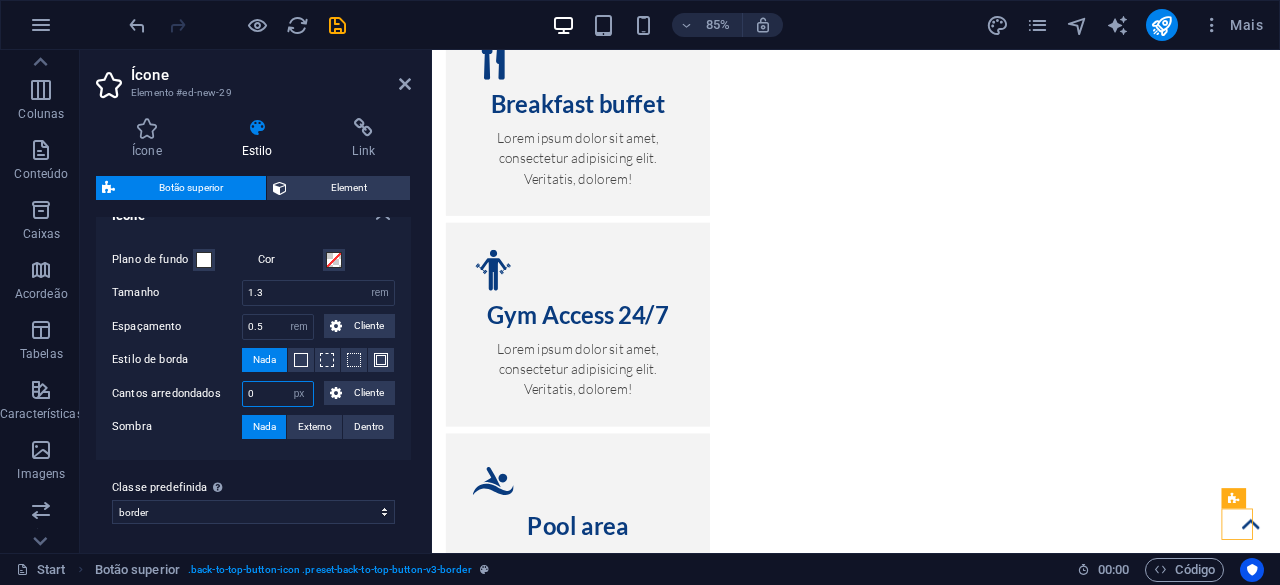 drag, startPoint x: 268, startPoint y: 394, endPoint x: 242, endPoint y: 392, distance: 26.076809 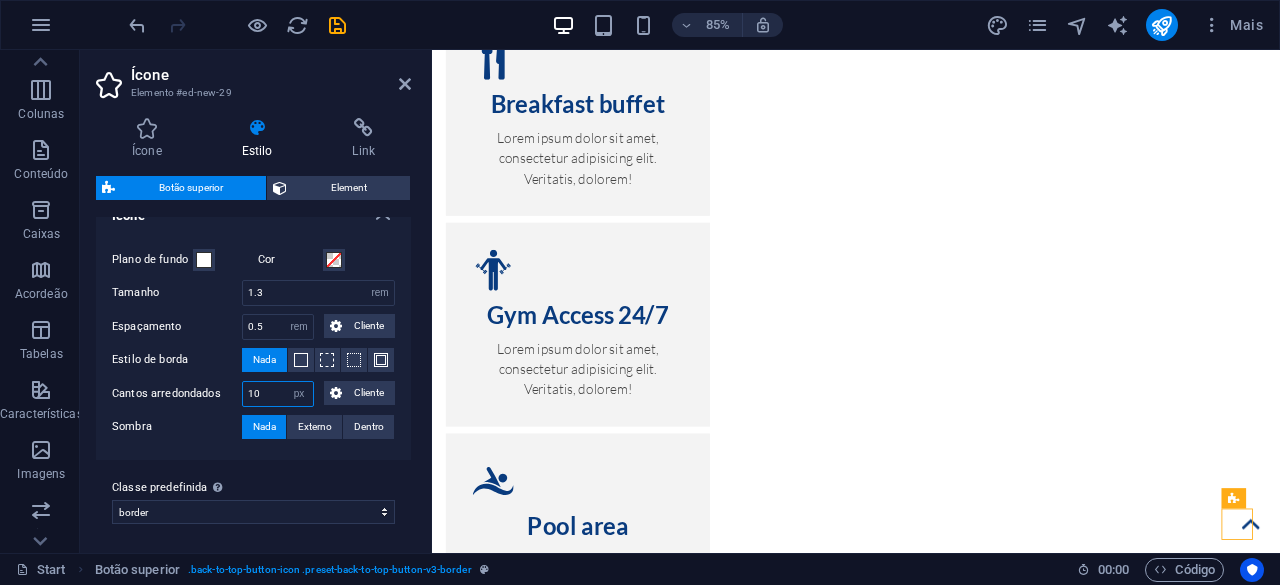 type on "10" 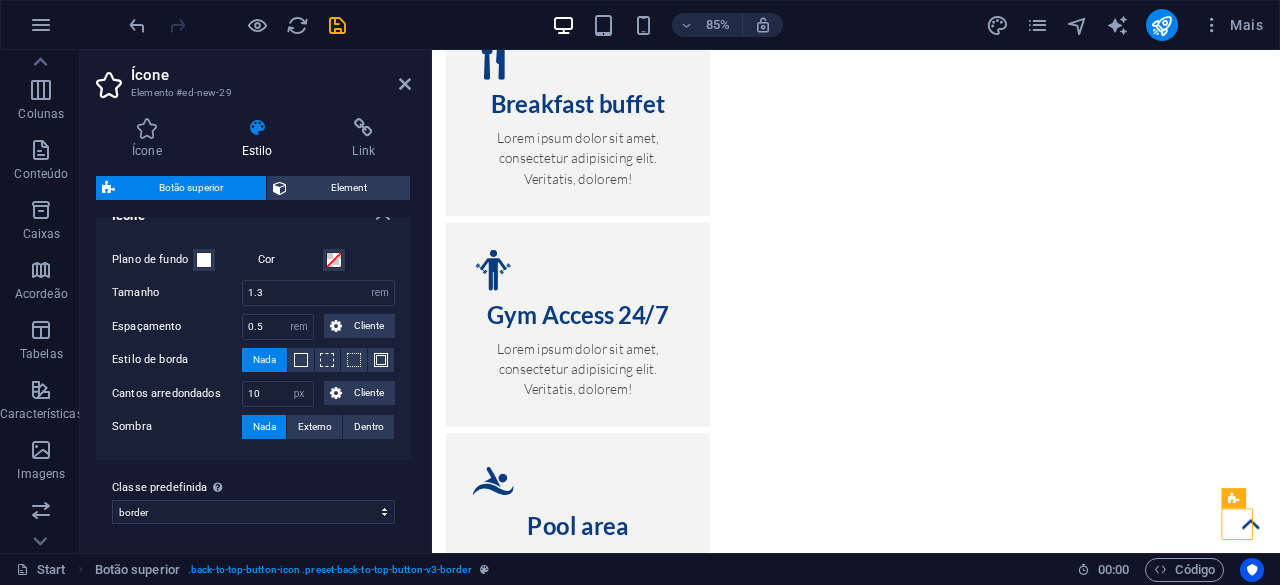 click on "Classe predefinida A variante e as configurações escolhidas acima afetam todos os elementos que carregam essa classe predefinida. default border Adicionar classe predefinida" at bounding box center [253, 500] 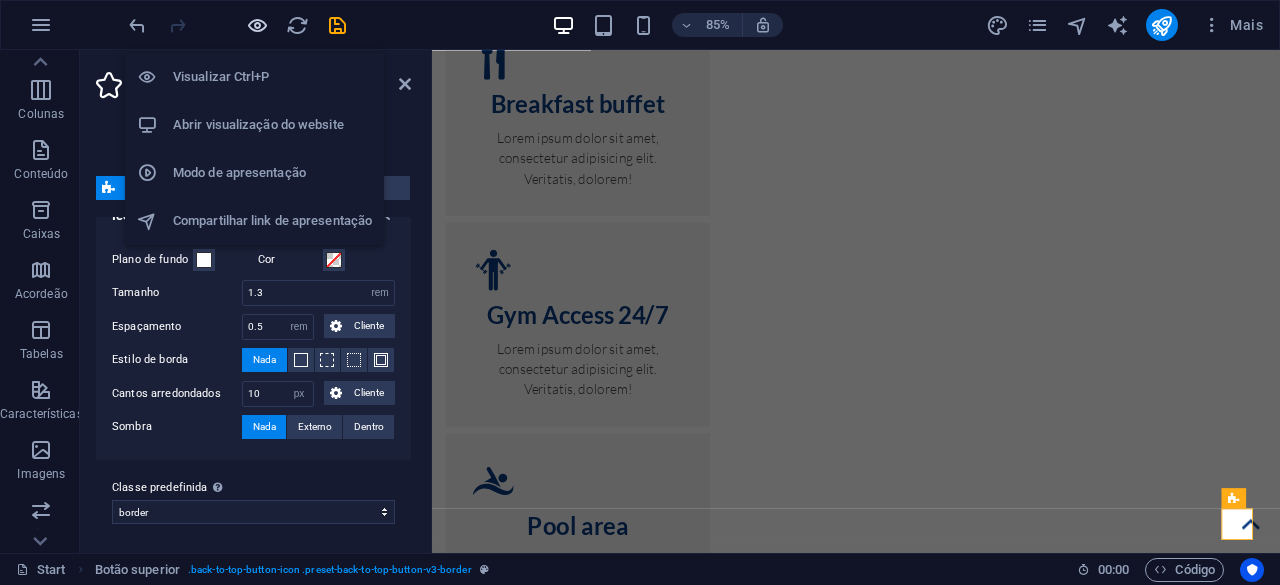 click at bounding box center (257, 25) 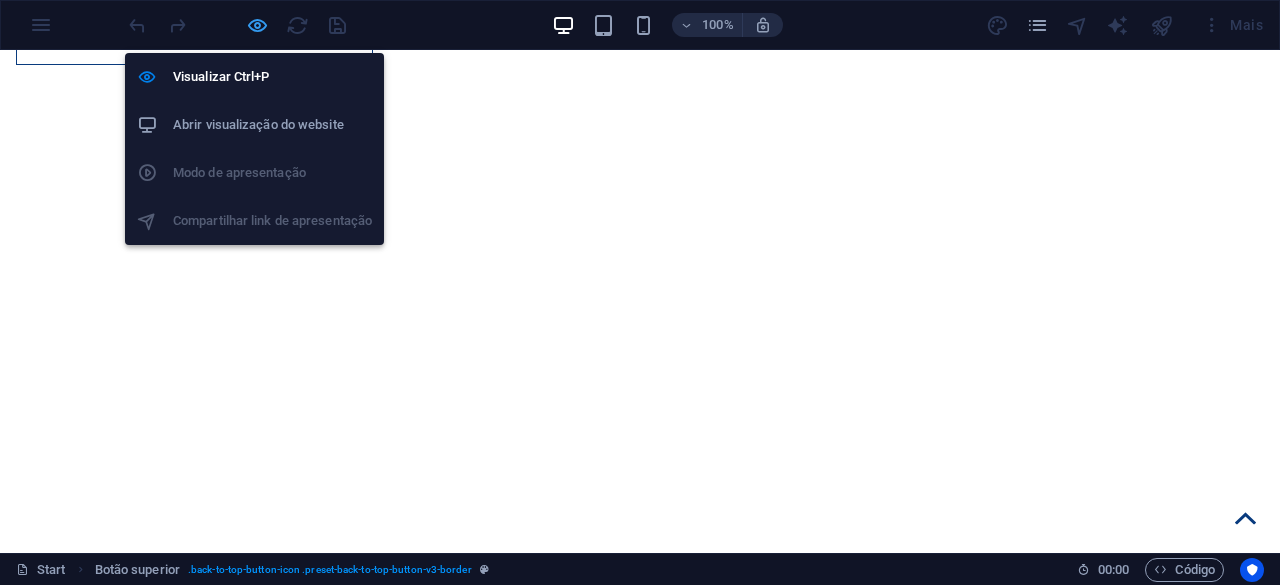 scroll, scrollTop: 6634, scrollLeft: 0, axis: vertical 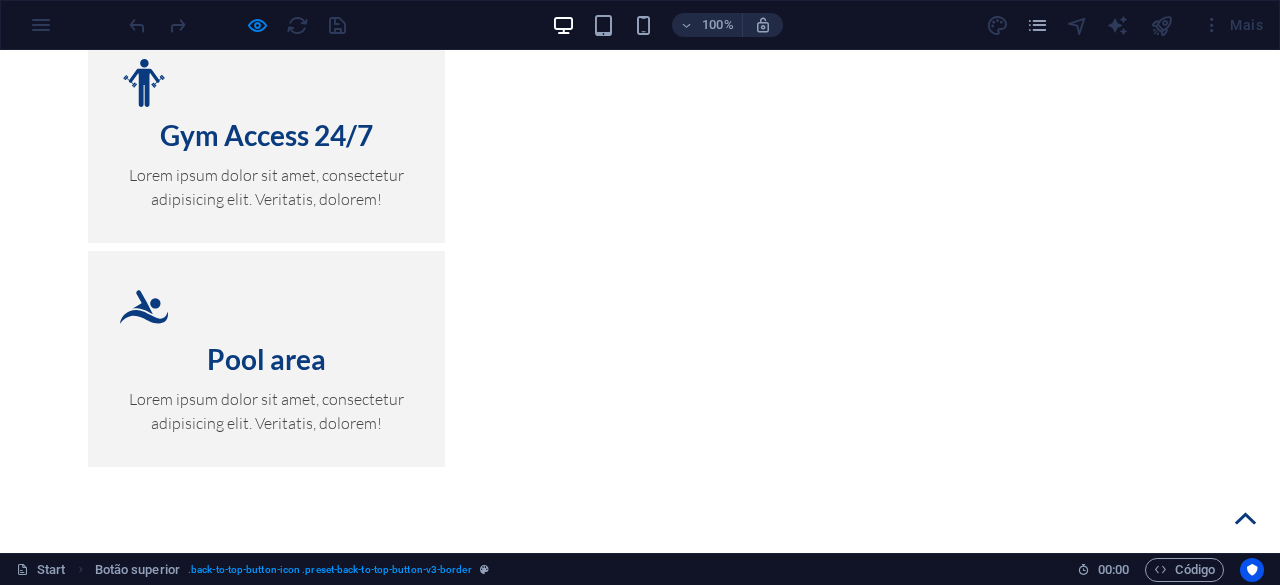 click 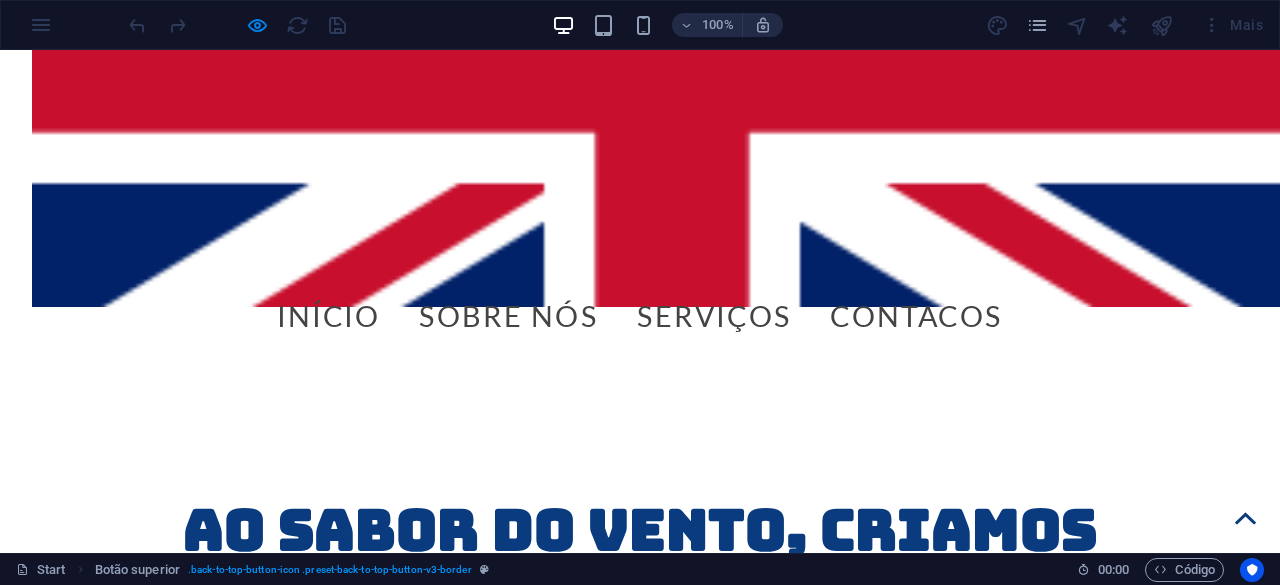 scroll, scrollTop: 0, scrollLeft: 0, axis: both 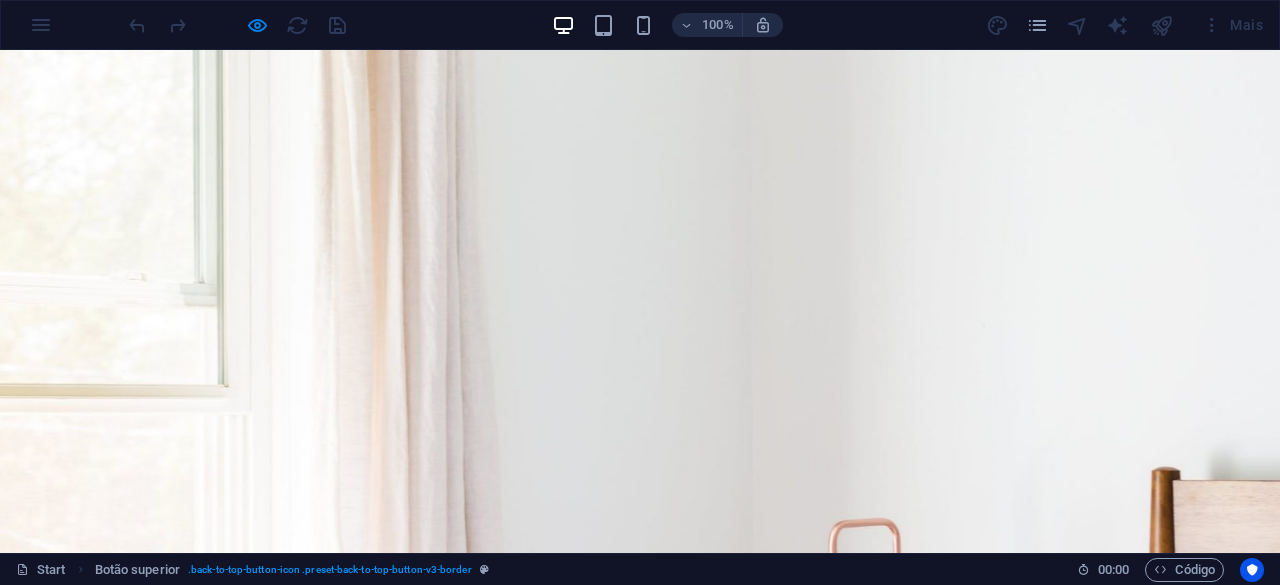 click on "Serviços" at bounding box center (714, 1615) 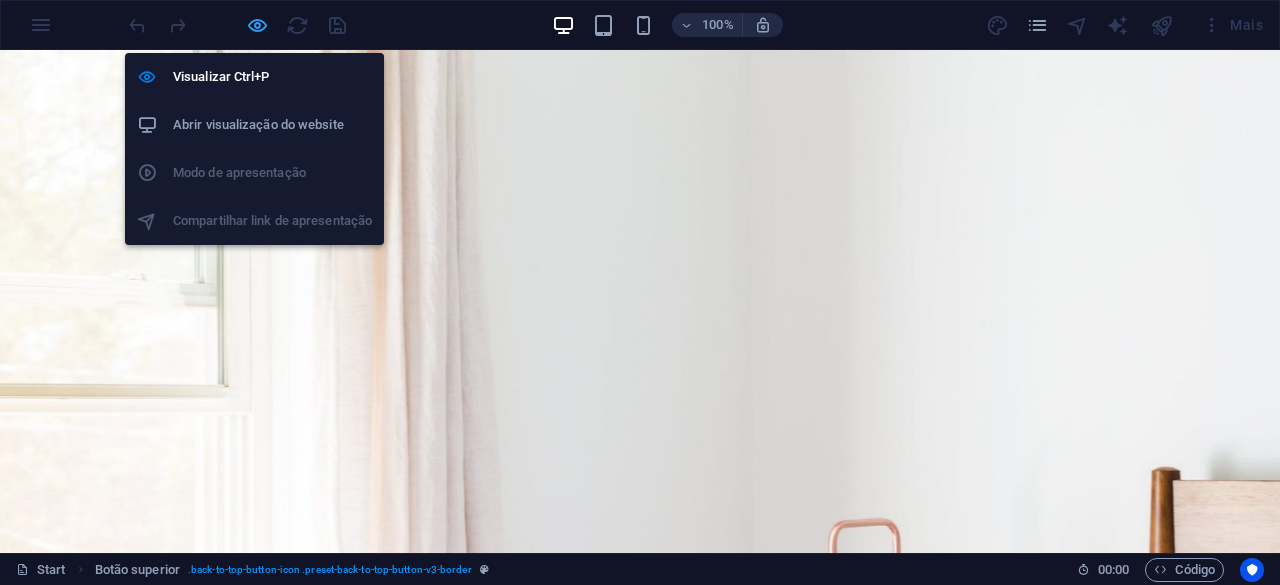 click at bounding box center (257, 25) 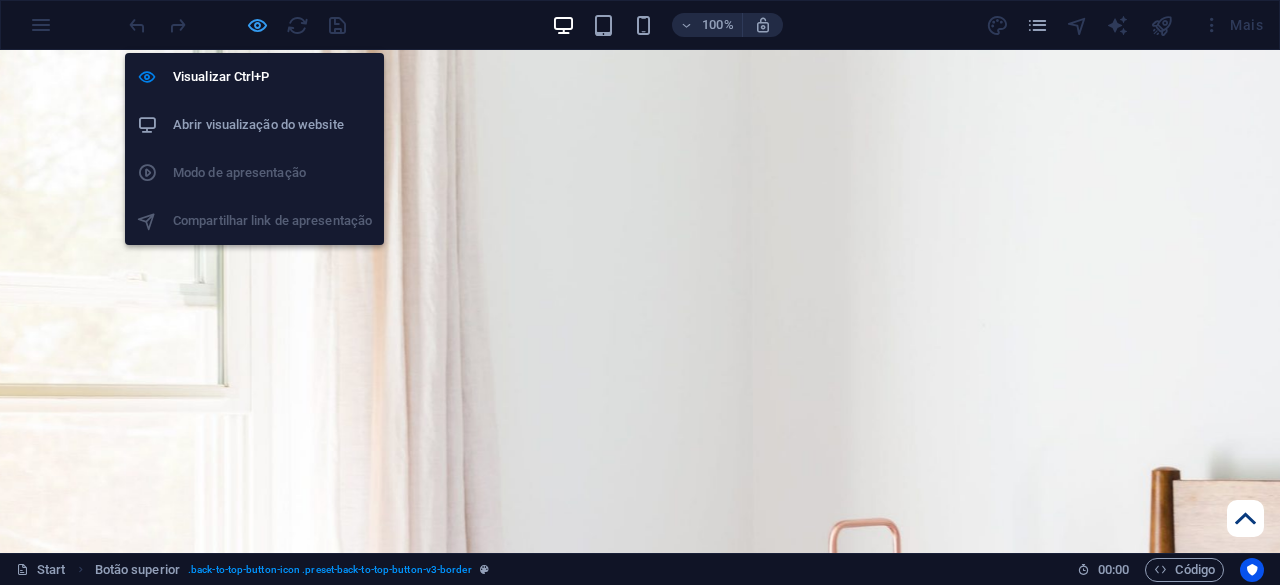 select on "rem" 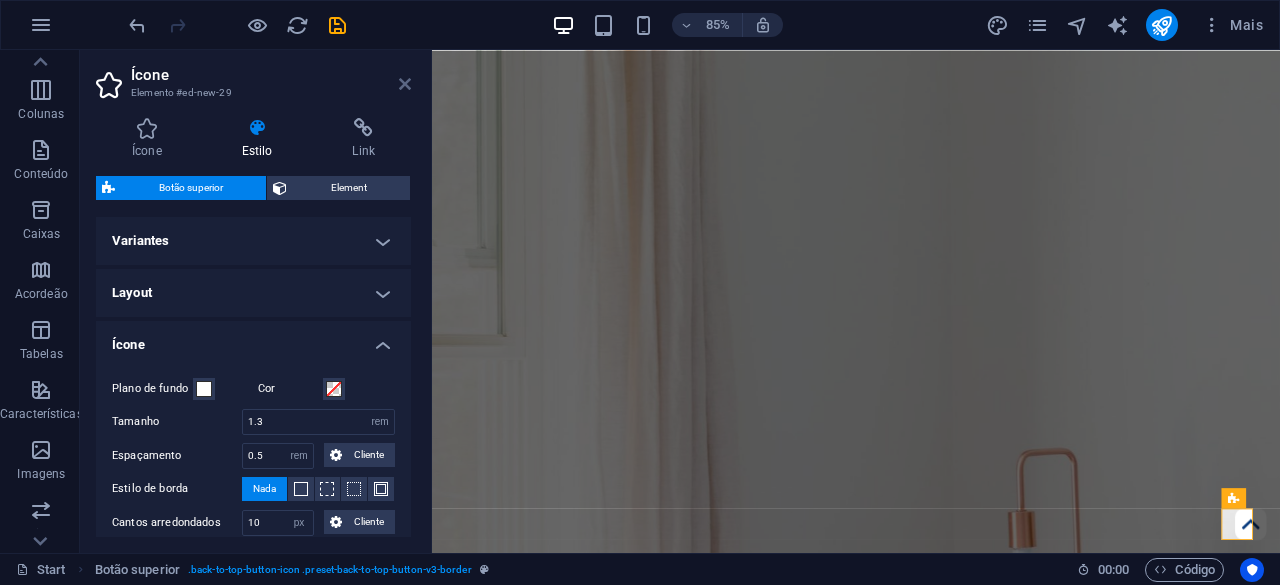 click at bounding box center [405, 84] 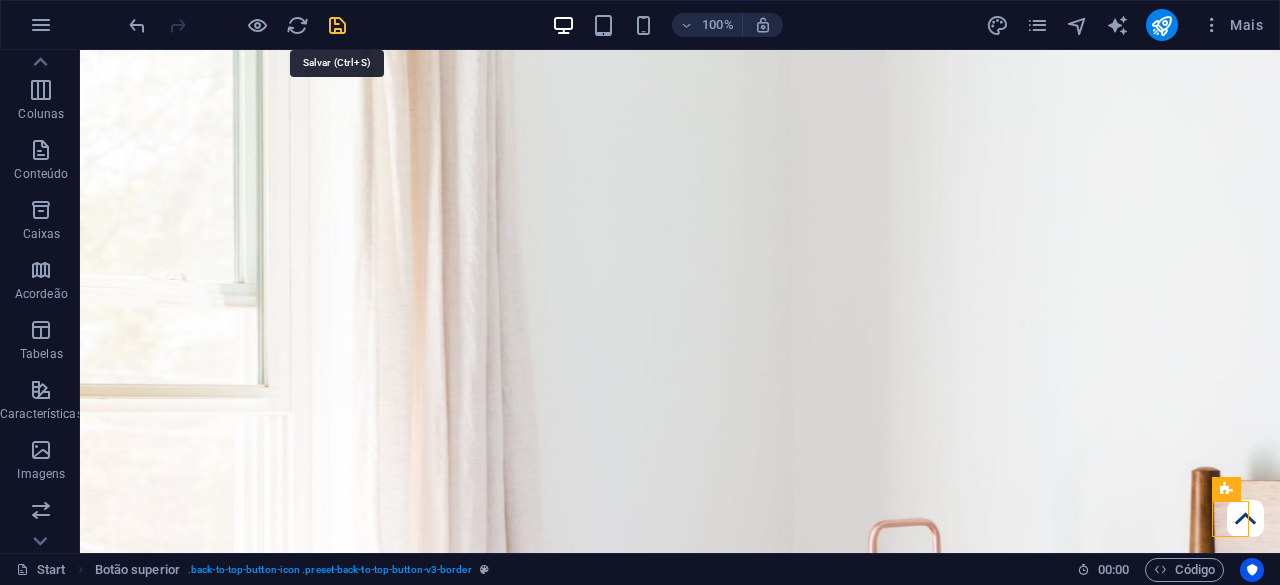 click at bounding box center [337, 25] 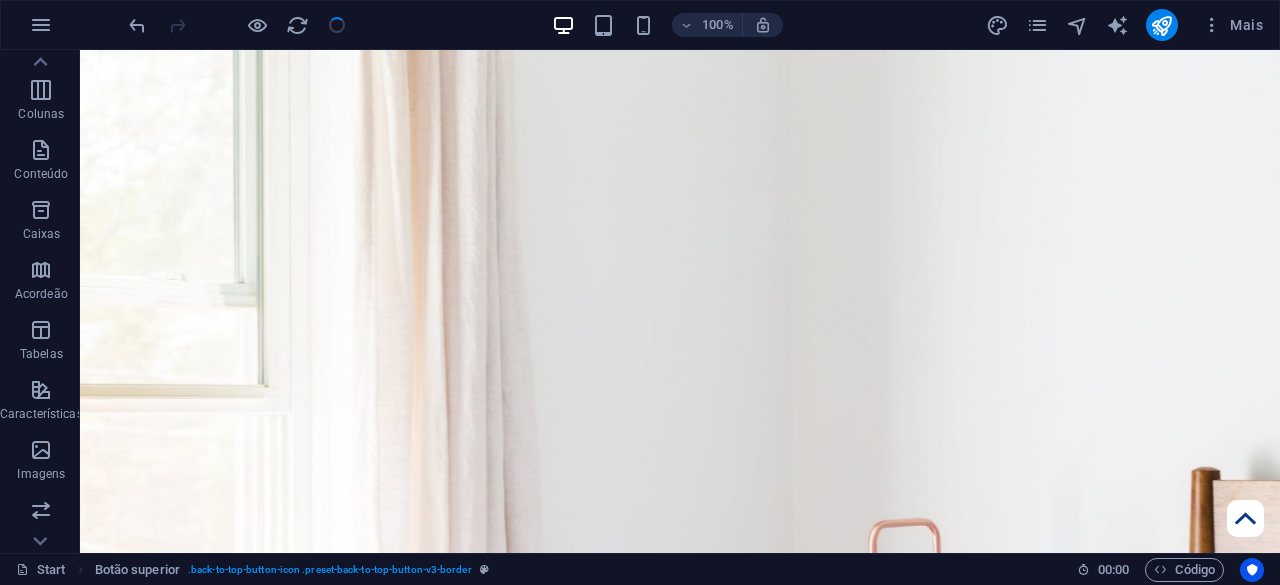 select on "rem" 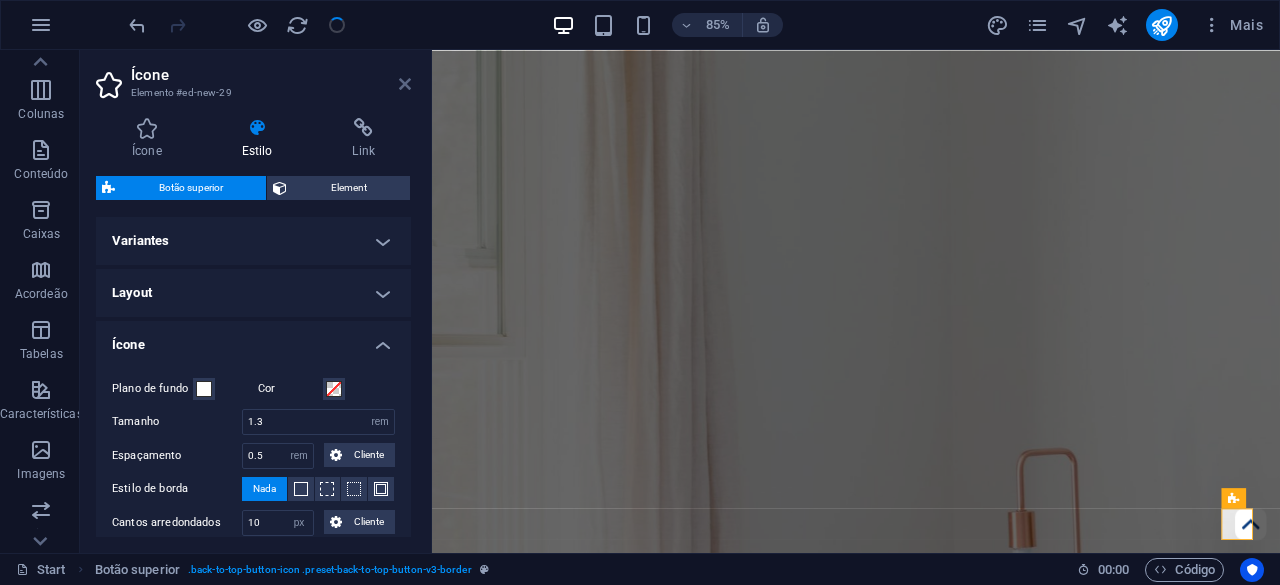 click at bounding box center [405, 84] 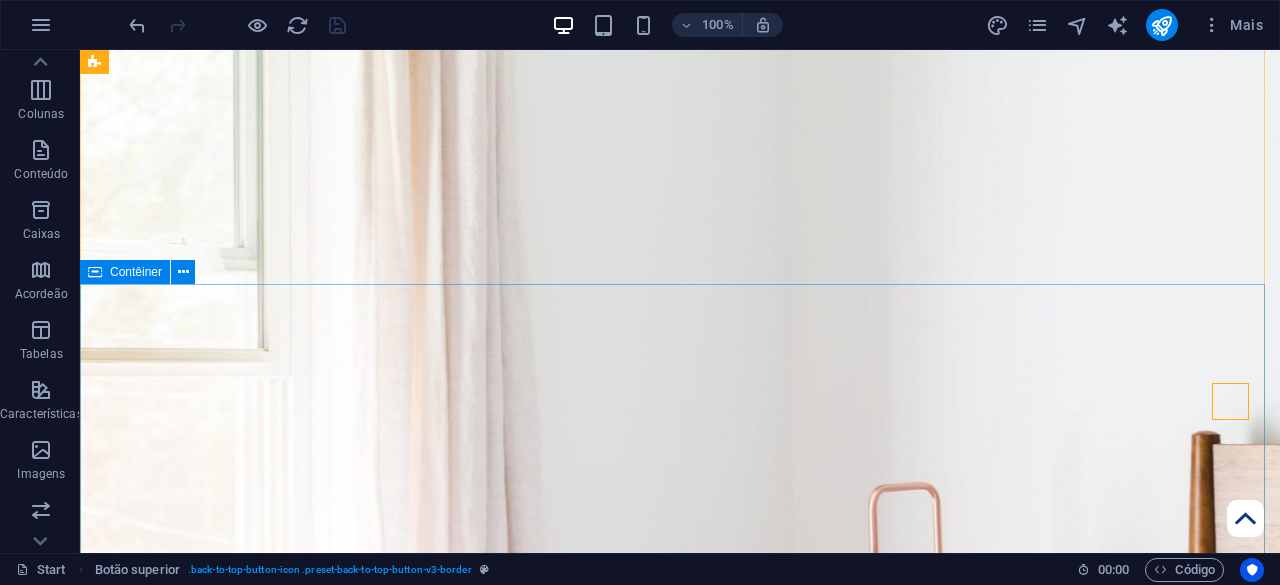 scroll, scrollTop: 0, scrollLeft: 0, axis: both 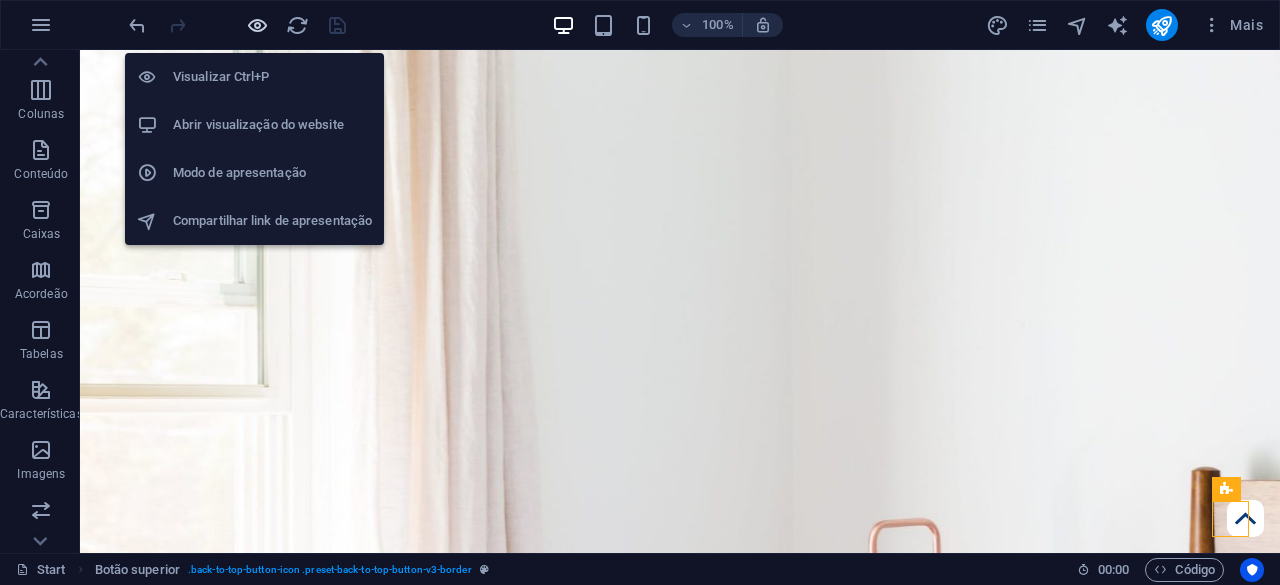 click at bounding box center [257, 25] 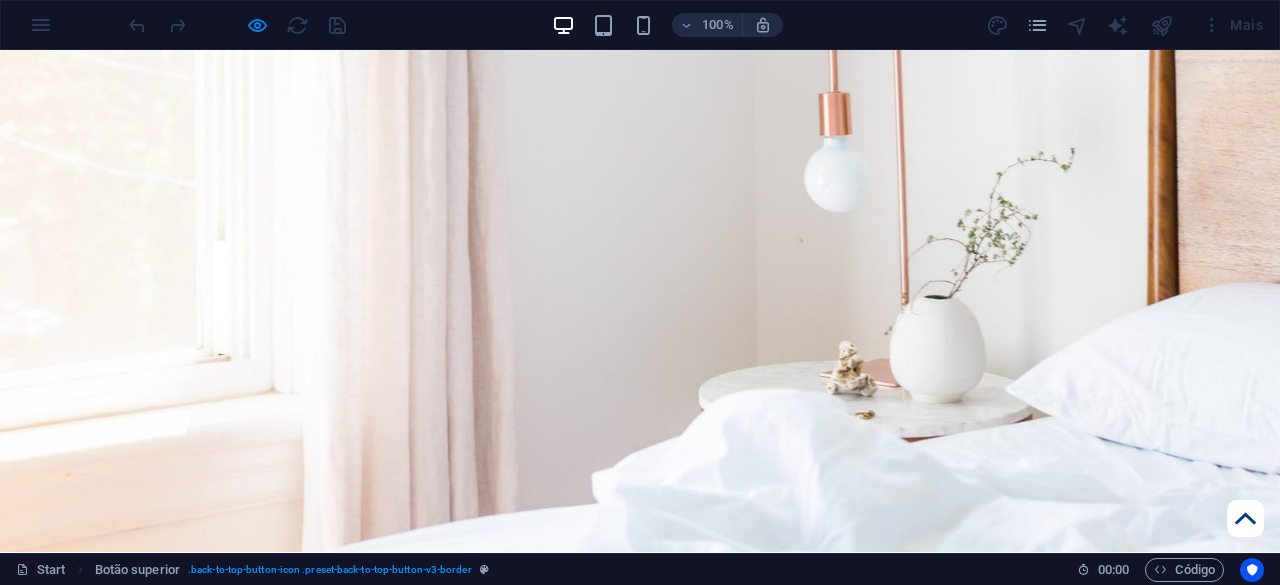 scroll, scrollTop: 0, scrollLeft: 0, axis: both 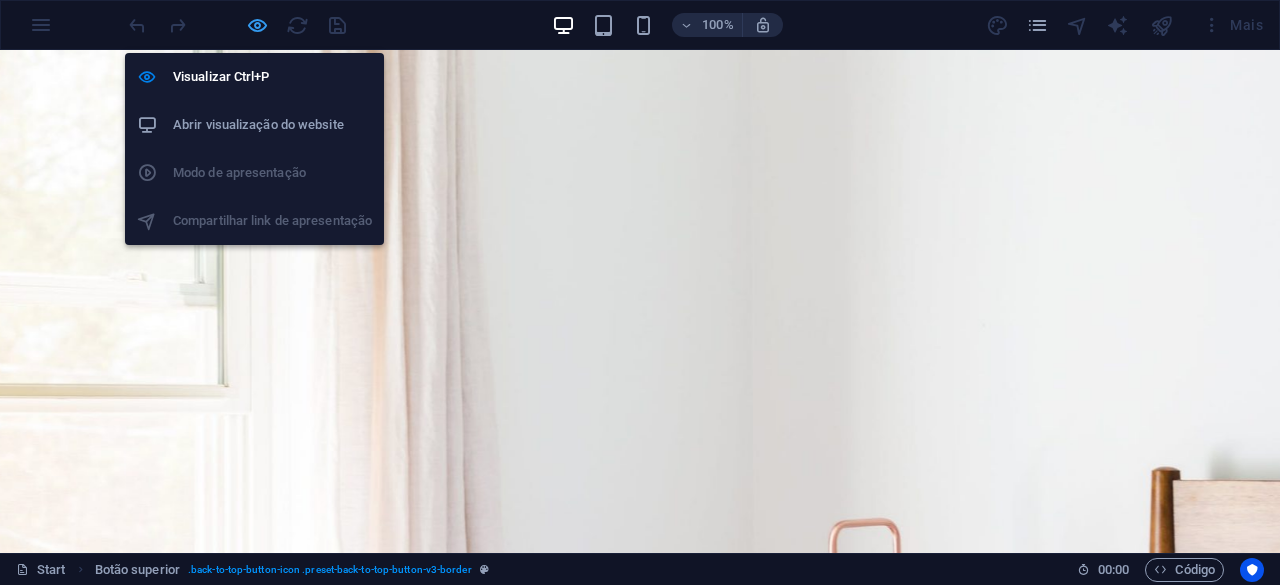 click at bounding box center (257, 25) 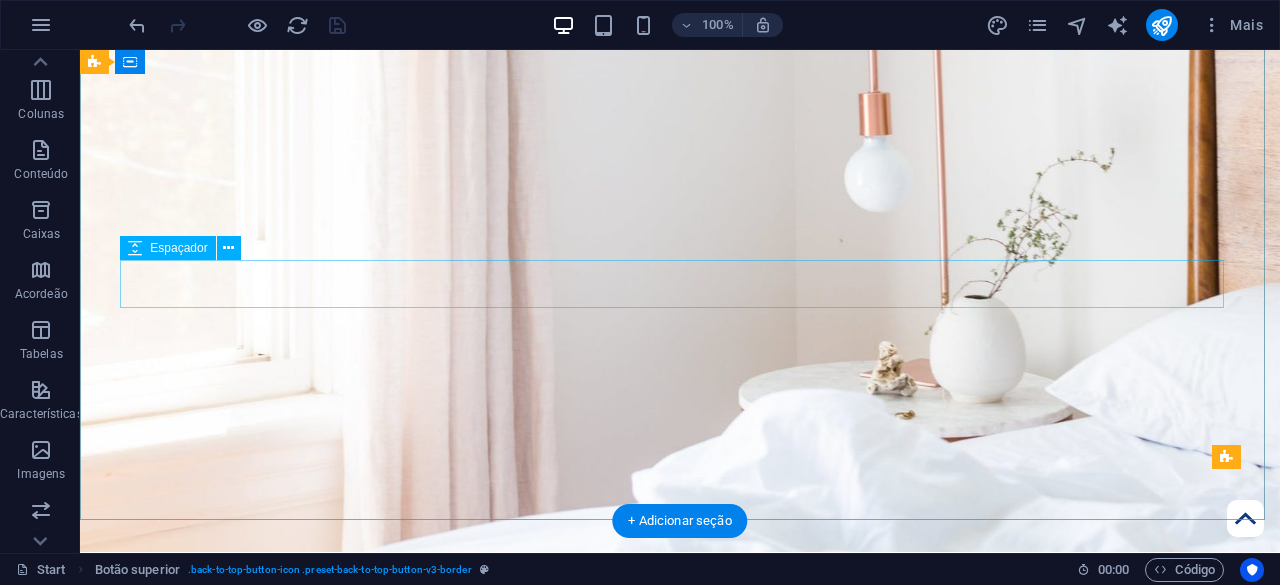 scroll, scrollTop: 900, scrollLeft: 0, axis: vertical 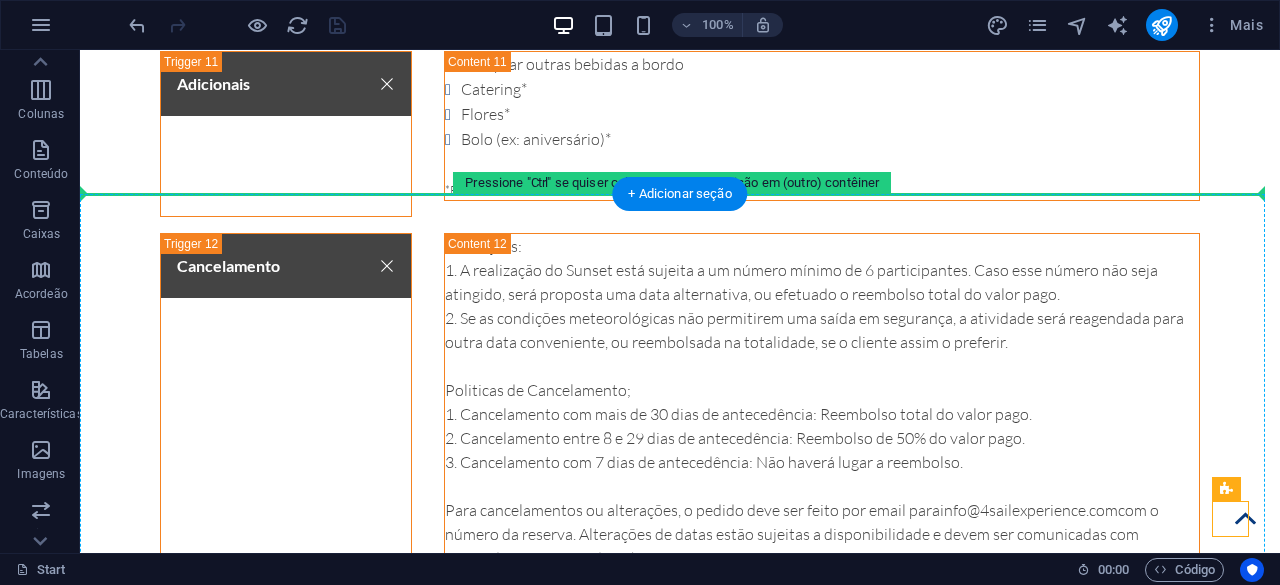 drag, startPoint x: 180, startPoint y: 241, endPoint x: 198, endPoint y: 220, distance: 27.658634 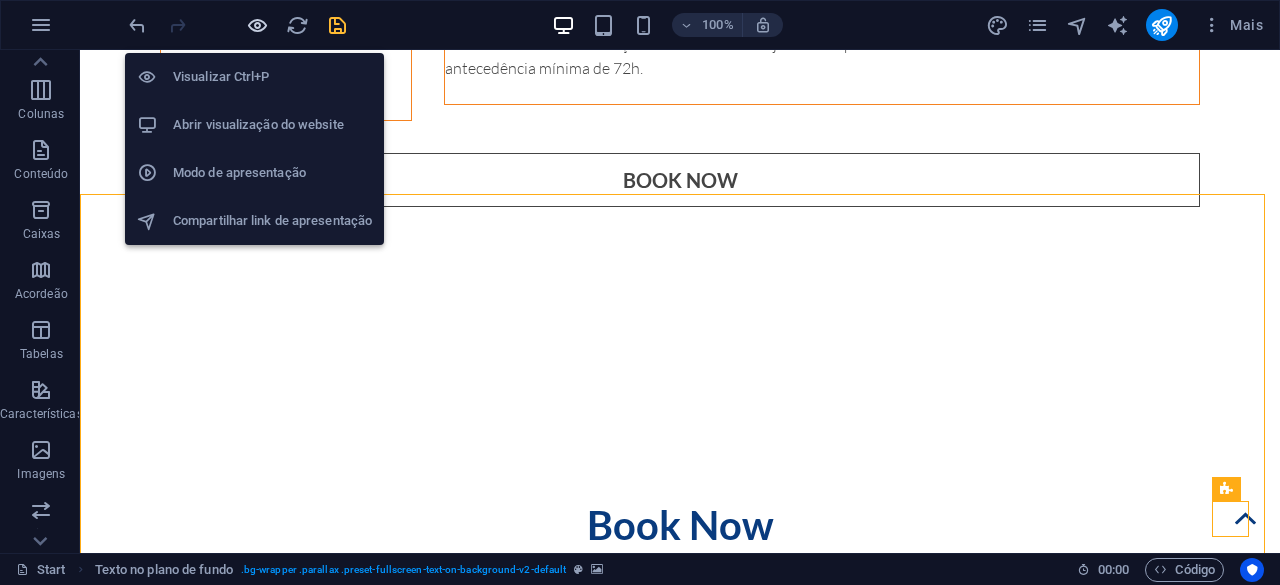 click at bounding box center [257, 25] 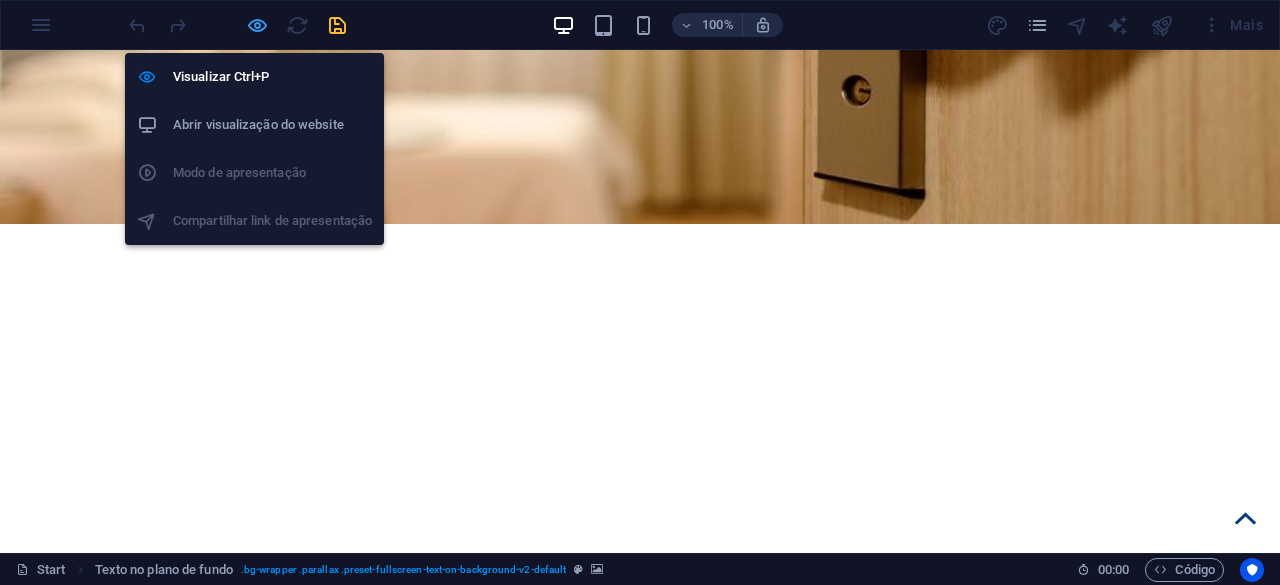 scroll, scrollTop: 2666, scrollLeft: 0, axis: vertical 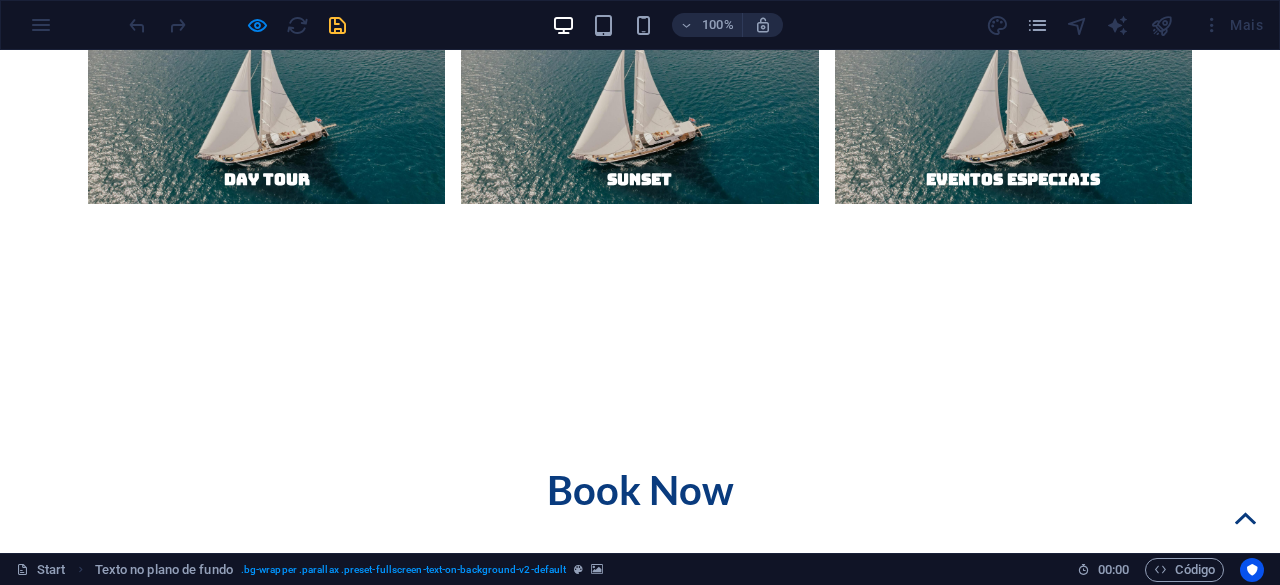 click 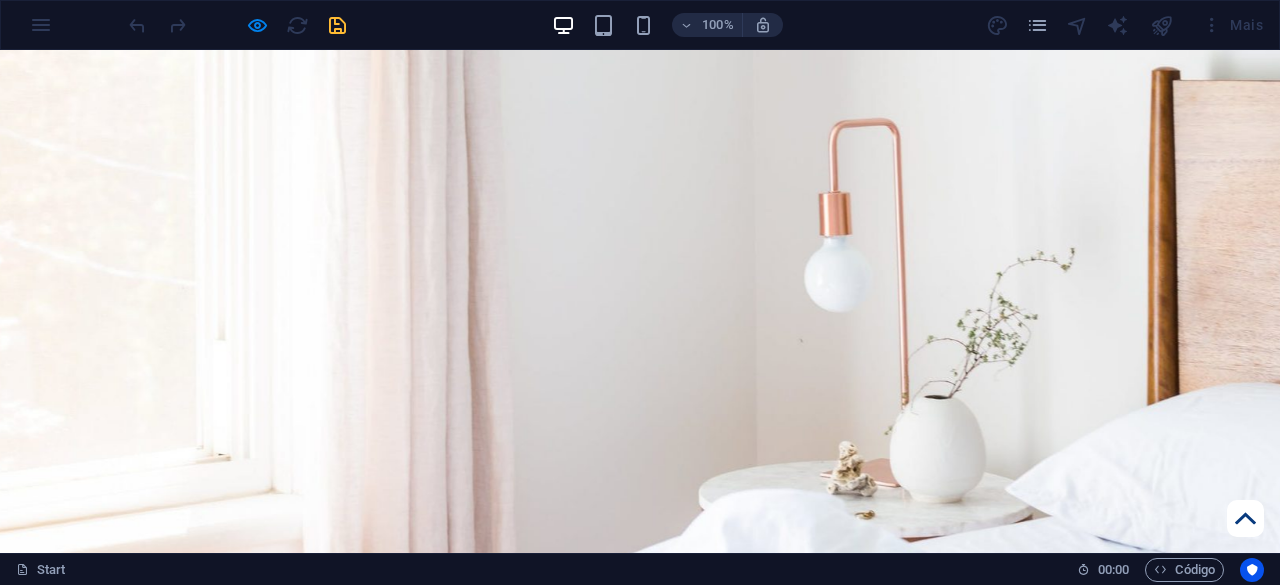 scroll, scrollTop: 600, scrollLeft: 0, axis: vertical 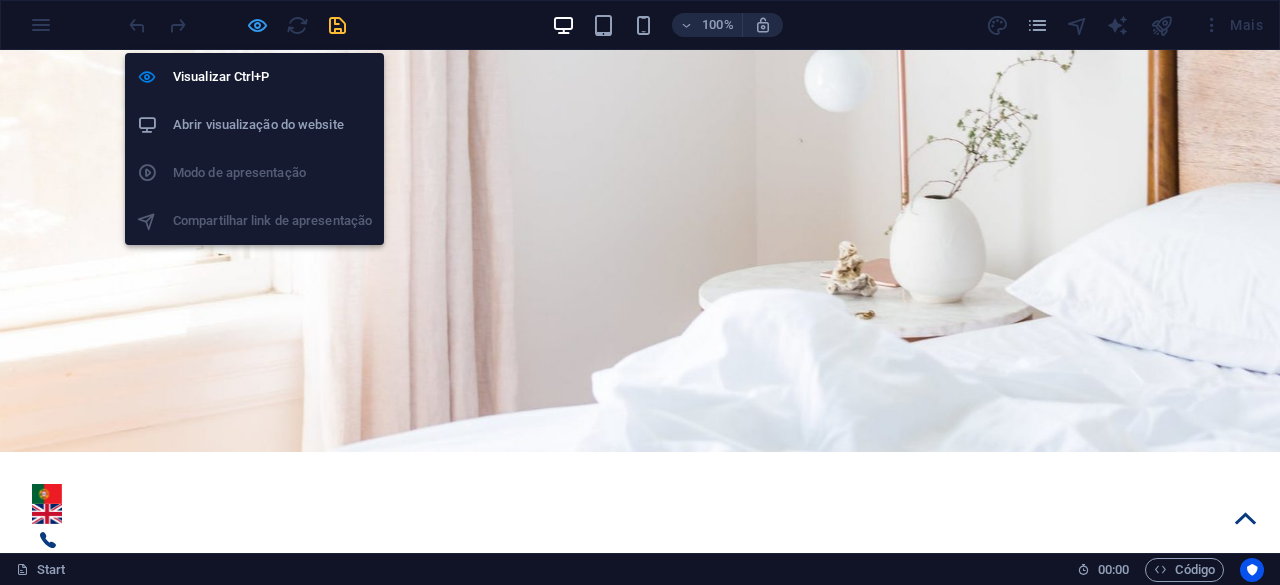 click at bounding box center [257, 25] 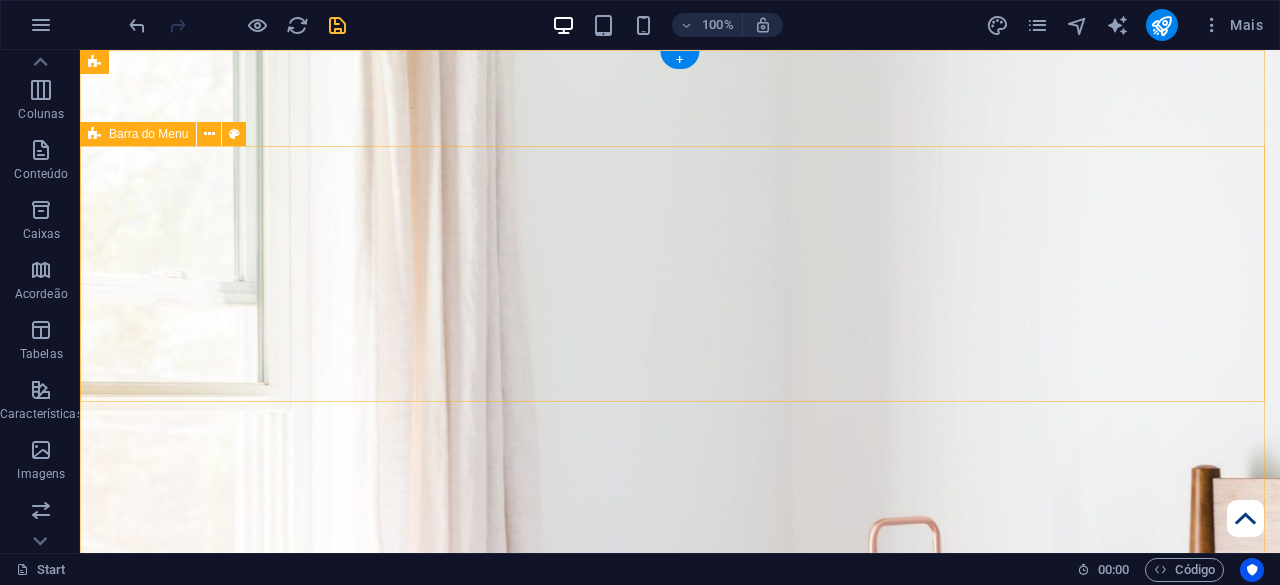 scroll, scrollTop: 0, scrollLeft: 0, axis: both 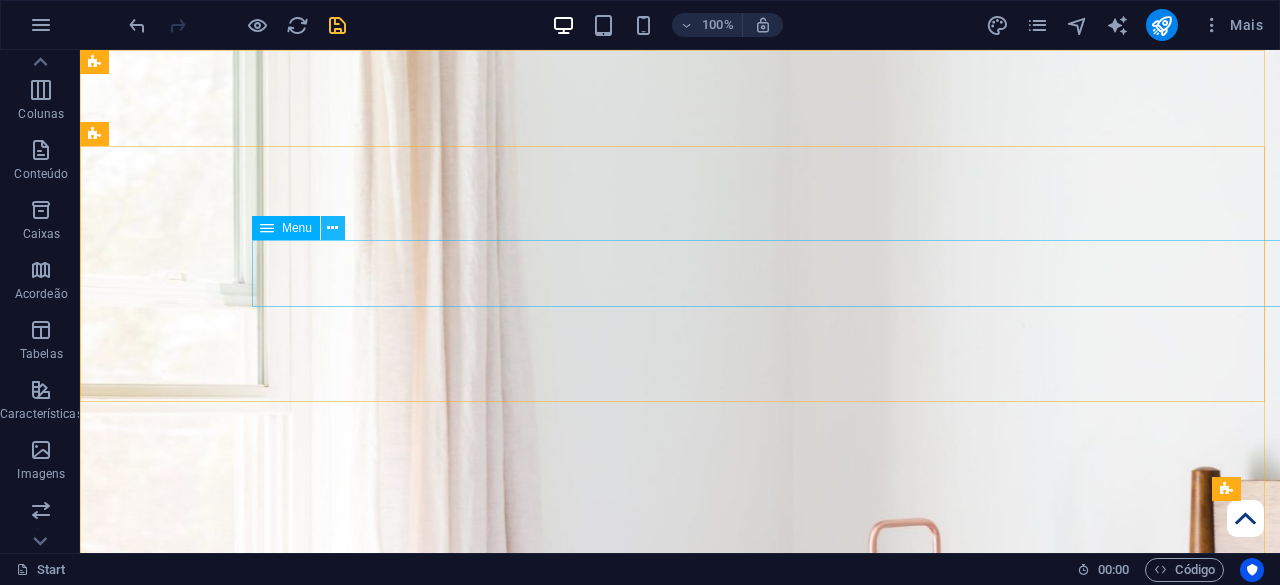 click at bounding box center [332, 228] 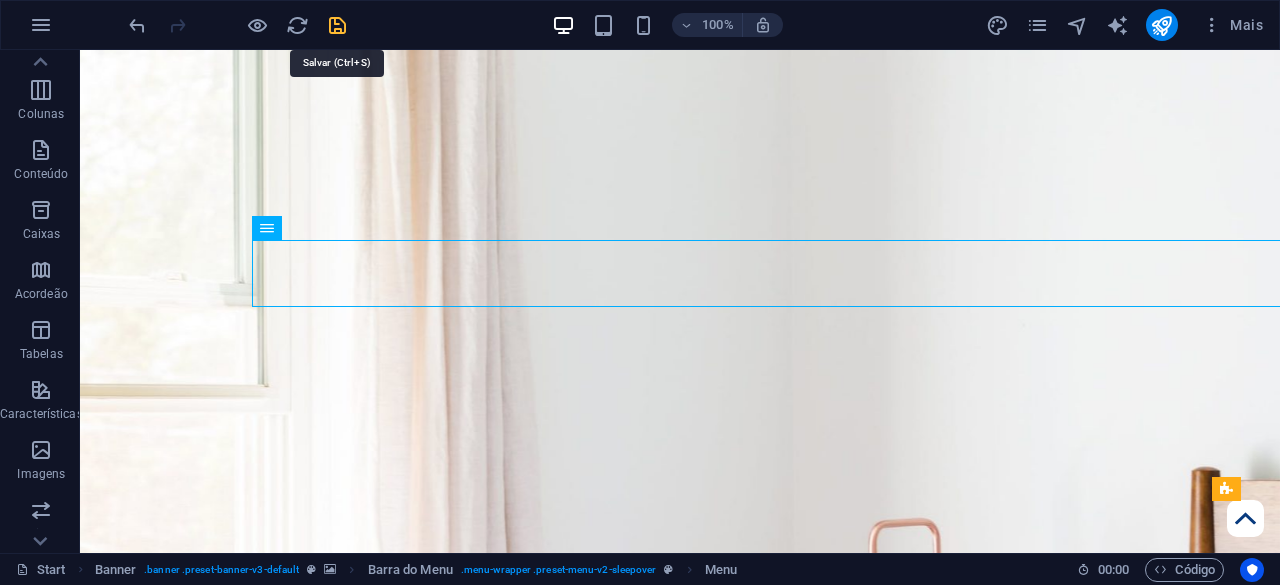 click at bounding box center (337, 25) 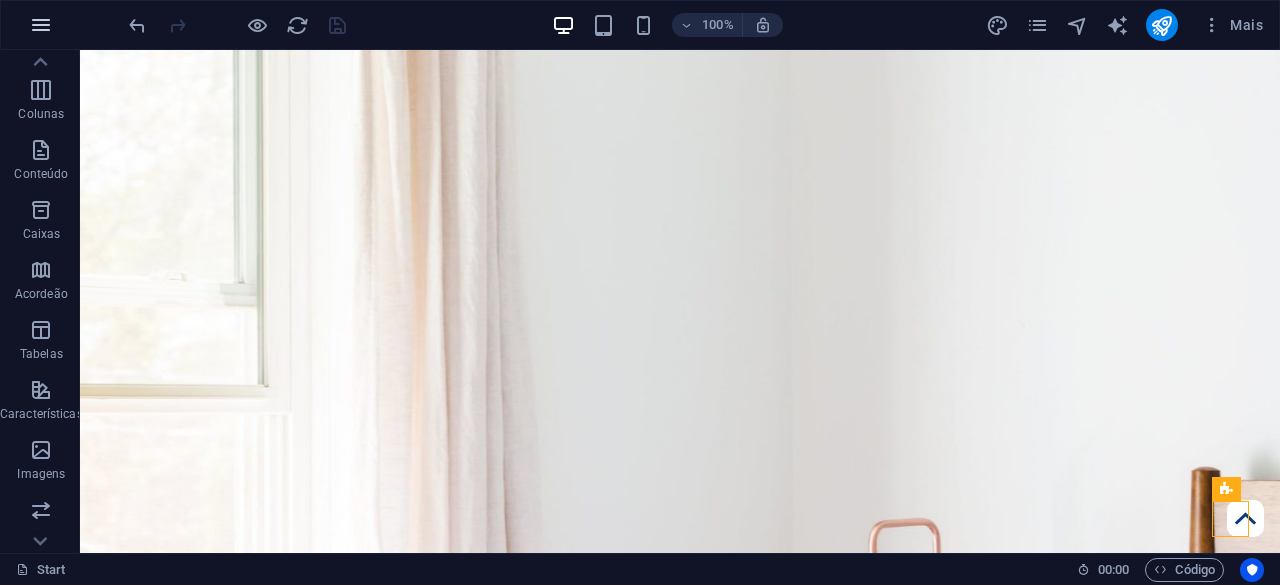 click at bounding box center (41, 25) 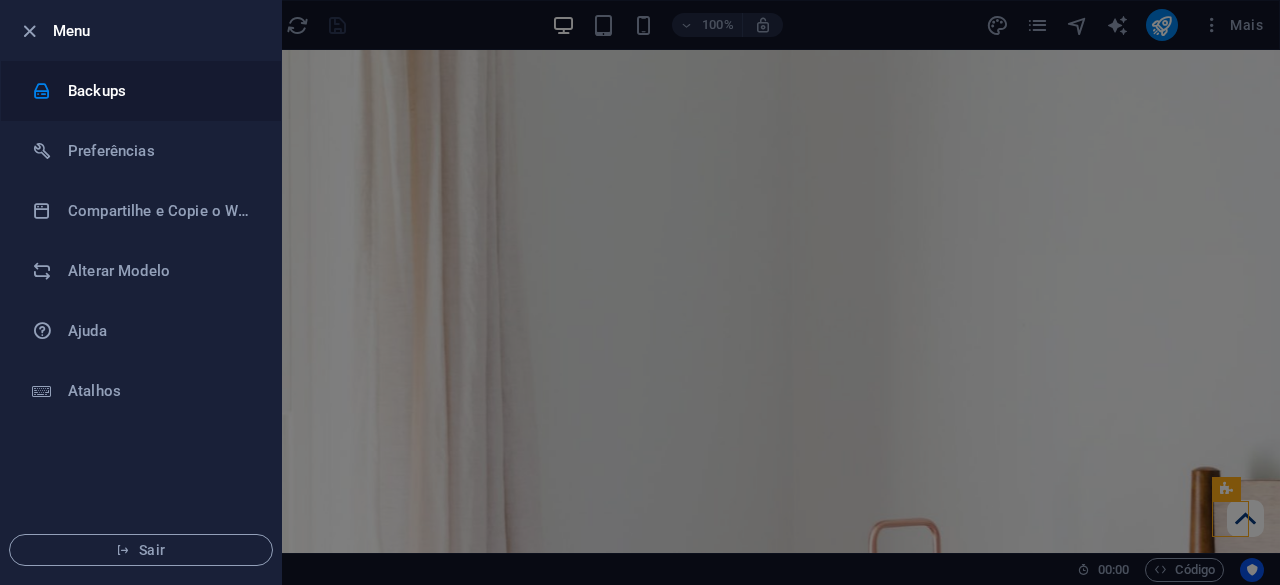 click on "Backups" at bounding box center (160, 91) 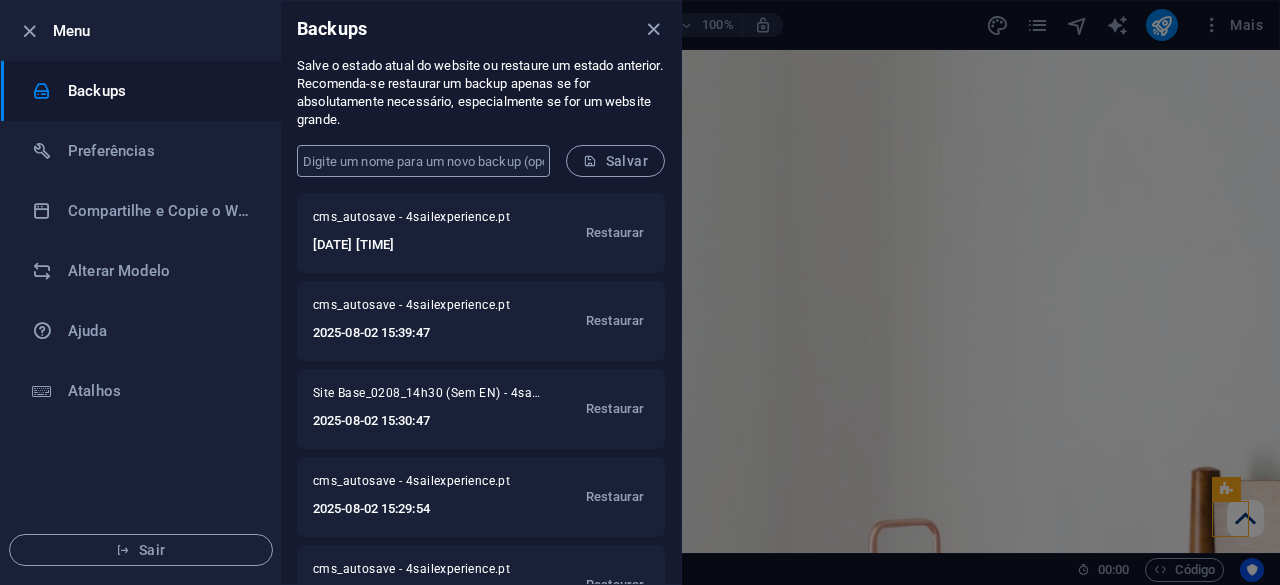 click at bounding box center (423, 161) 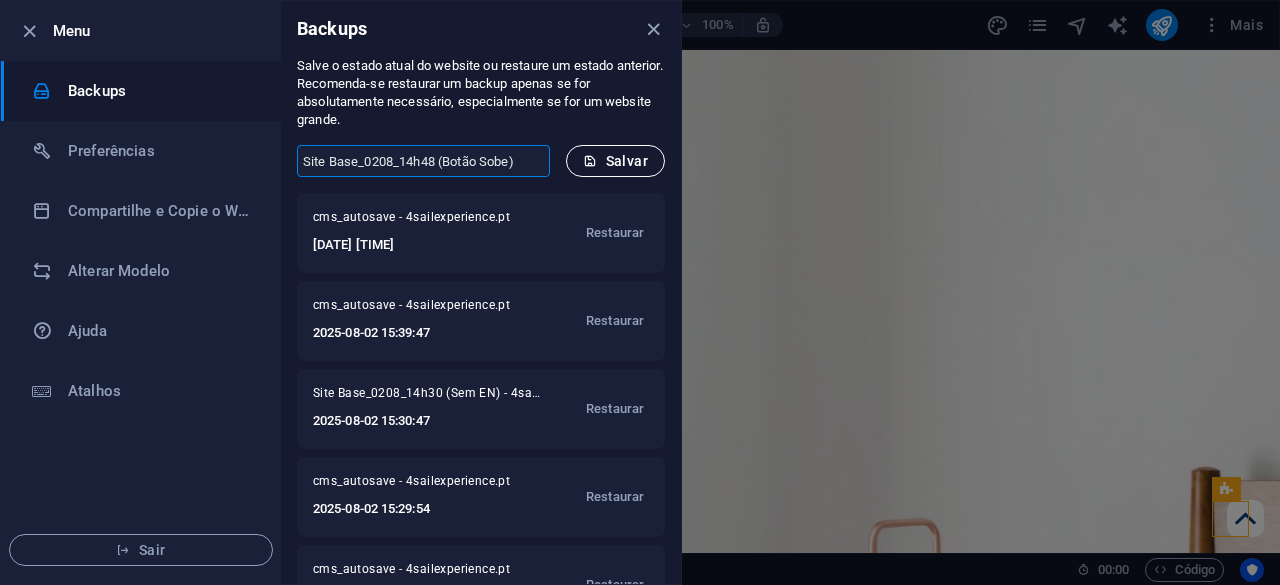 type on "Site Base_0208_14h48 (Botão Sobe)" 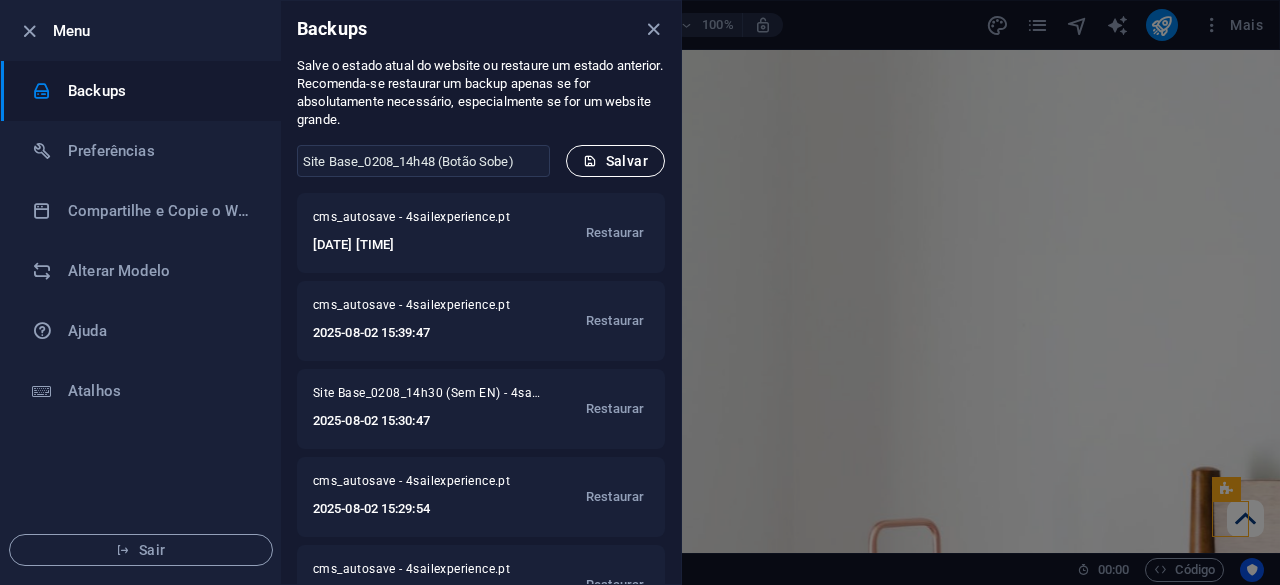 click on "Salvar" at bounding box center [615, 161] 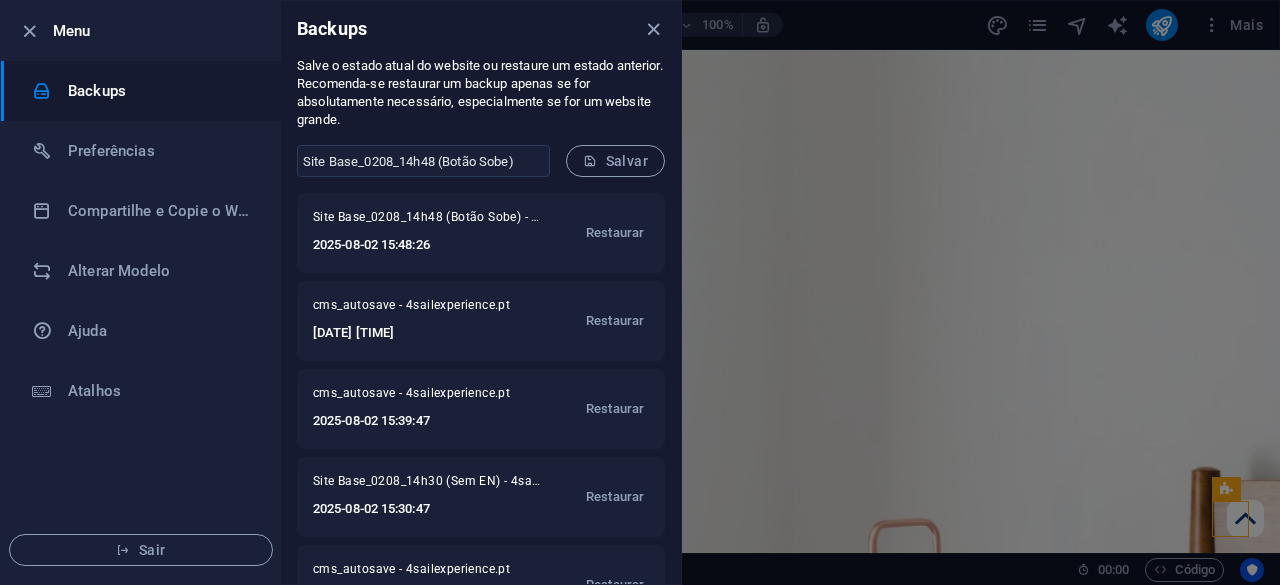 drag, startPoint x: 498, startPoint y: 311, endPoint x: 646, endPoint y: 27, distance: 320.2499 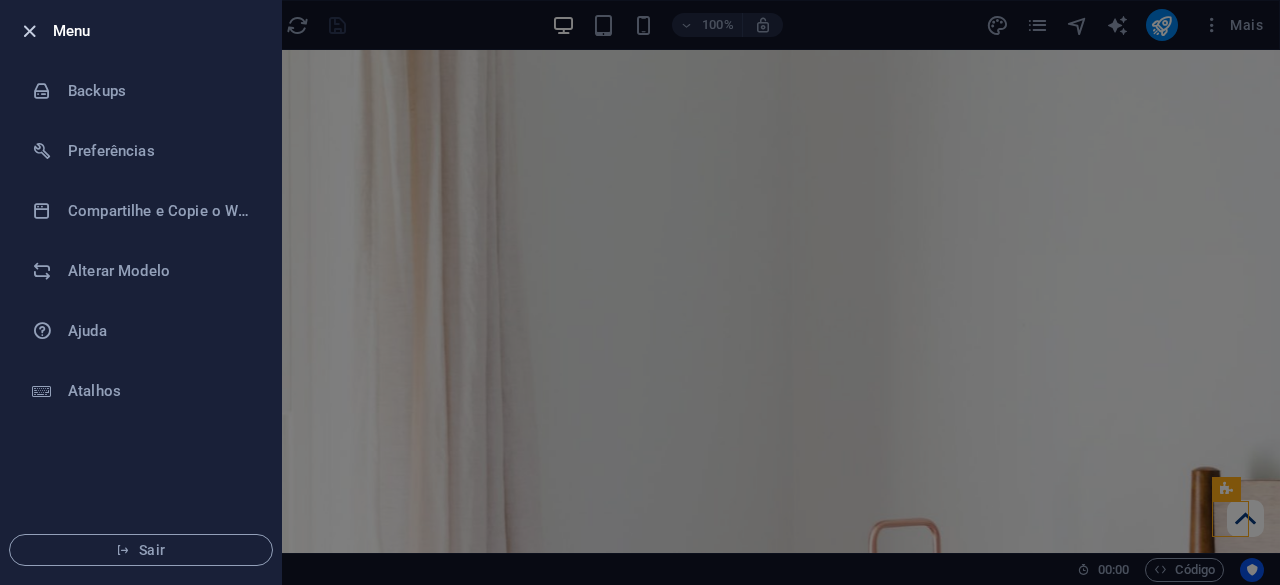 click at bounding box center (29, 31) 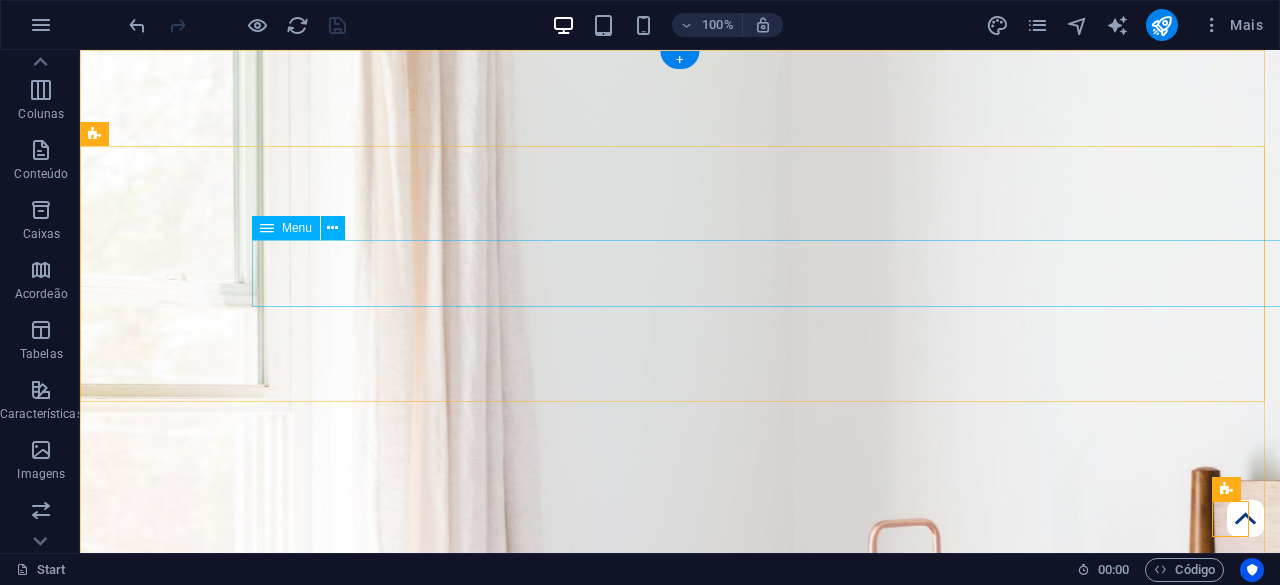 click on "Início Sobre Nós Serviços Contacos" at bounding box center [680, 1615] 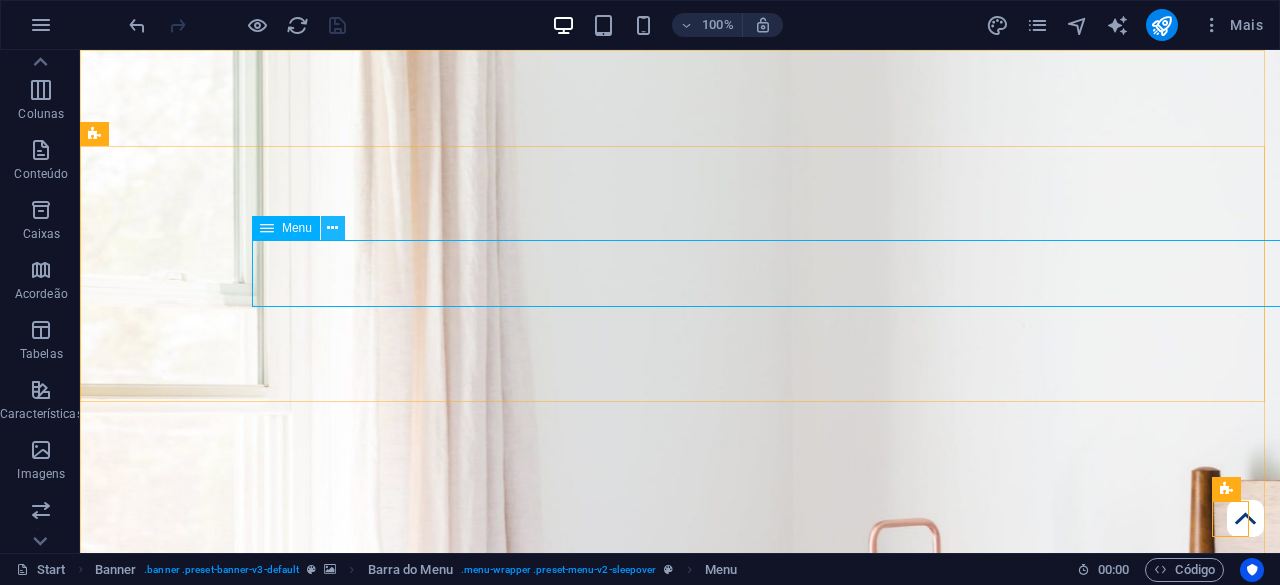 click at bounding box center (332, 228) 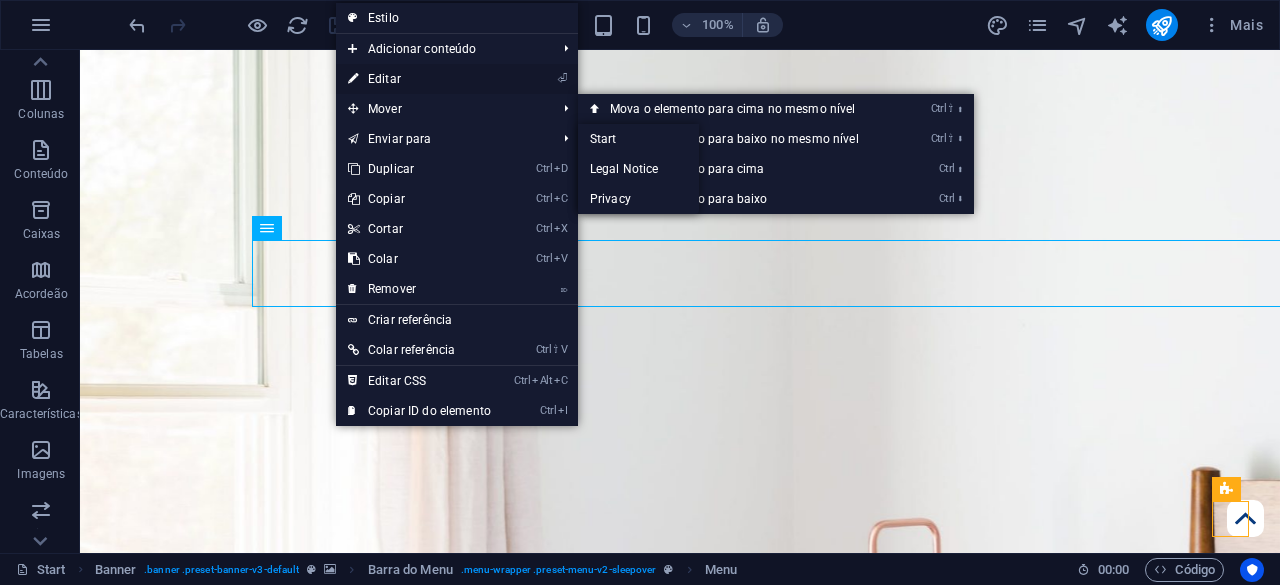 click on "⏎  Editar" at bounding box center [419, 79] 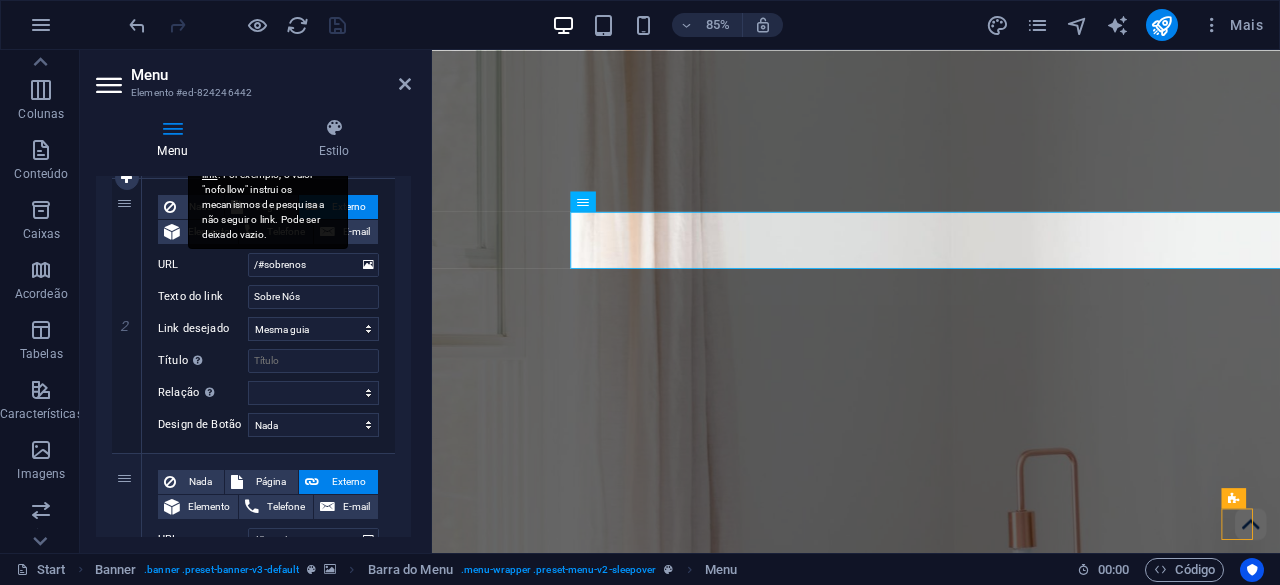 scroll, scrollTop: 397, scrollLeft: 0, axis: vertical 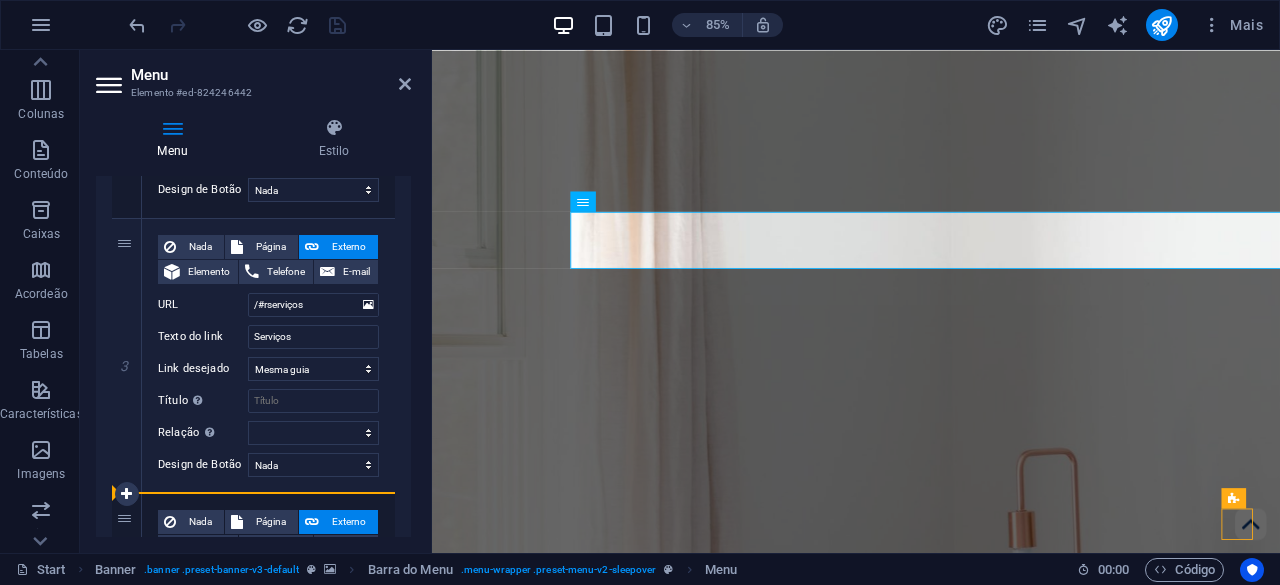 drag, startPoint x: 127, startPoint y: 271, endPoint x: 139, endPoint y: 501, distance: 230.31284 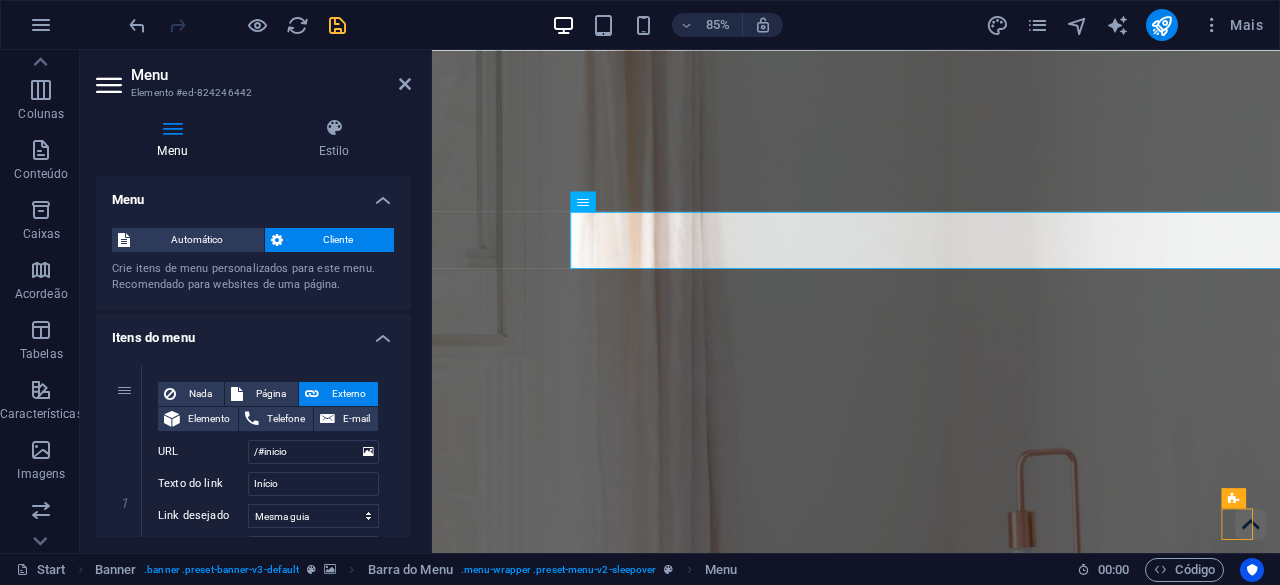 scroll, scrollTop: 100, scrollLeft: 0, axis: vertical 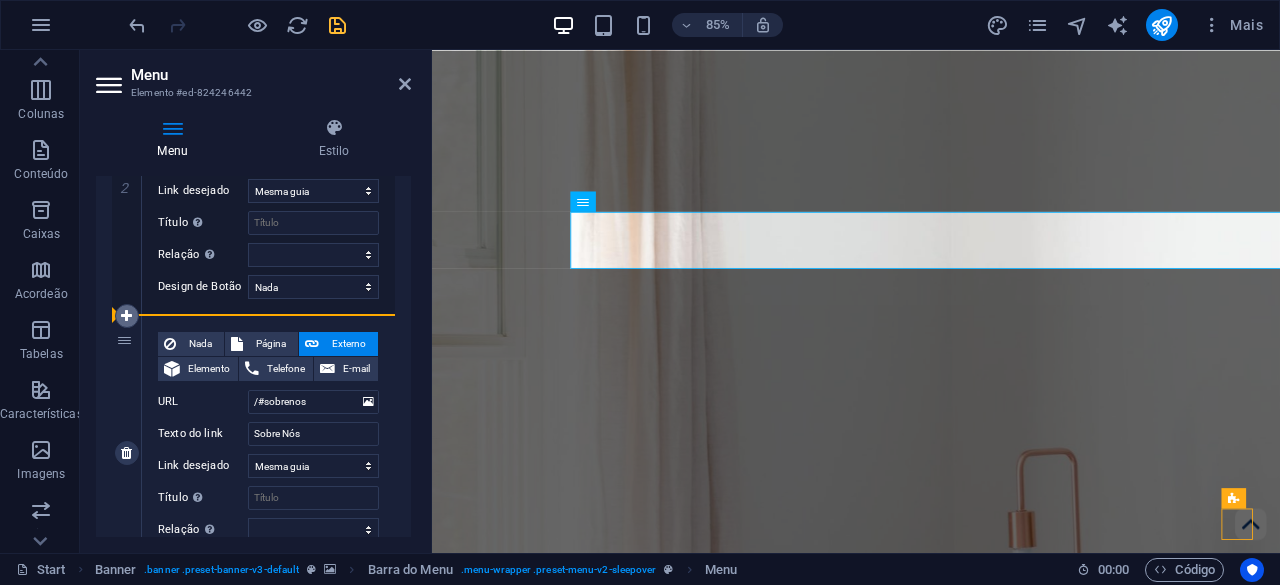 drag, startPoint x: 122, startPoint y: 297, endPoint x: 124, endPoint y: 323, distance: 26.076809 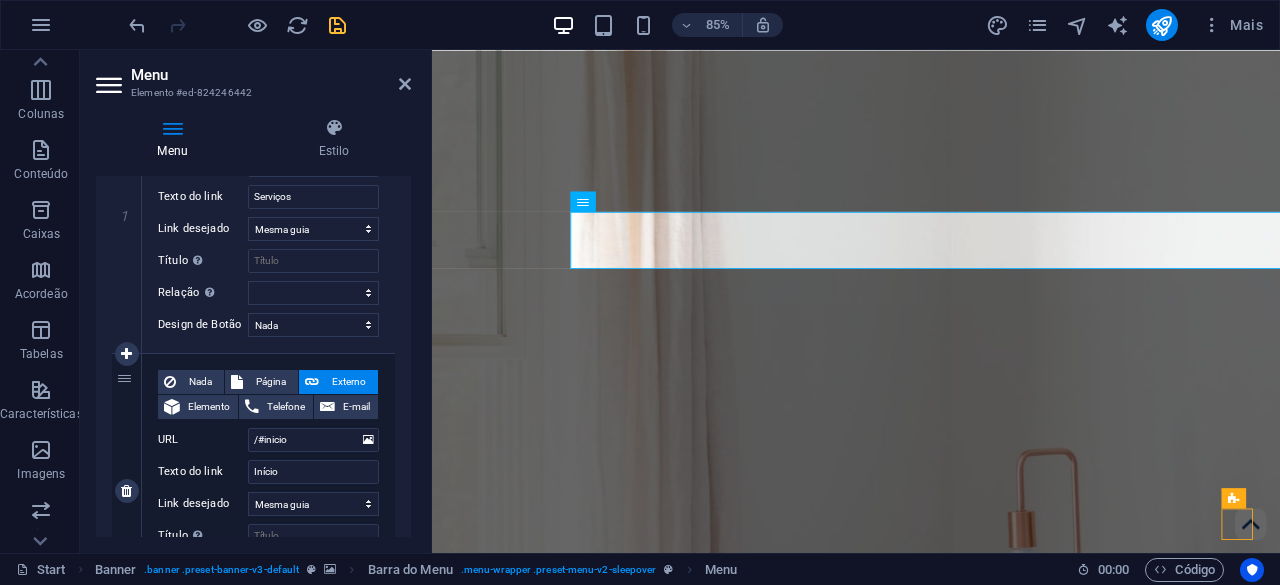 scroll, scrollTop: 300, scrollLeft: 0, axis: vertical 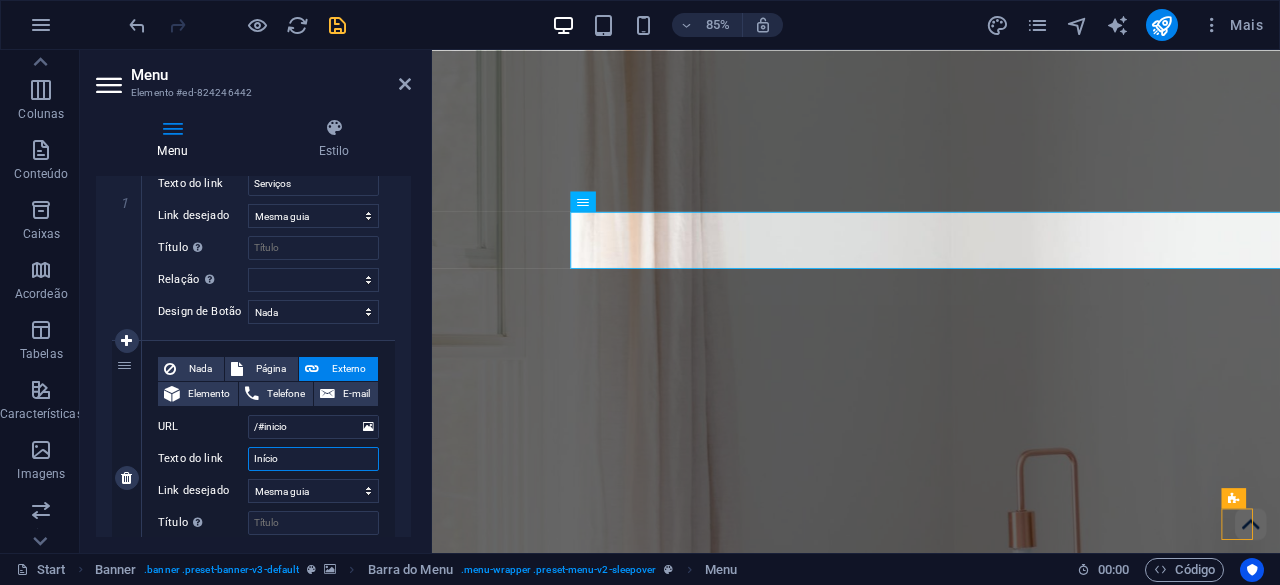drag, startPoint x: 283, startPoint y: 463, endPoint x: 233, endPoint y: 463, distance: 50 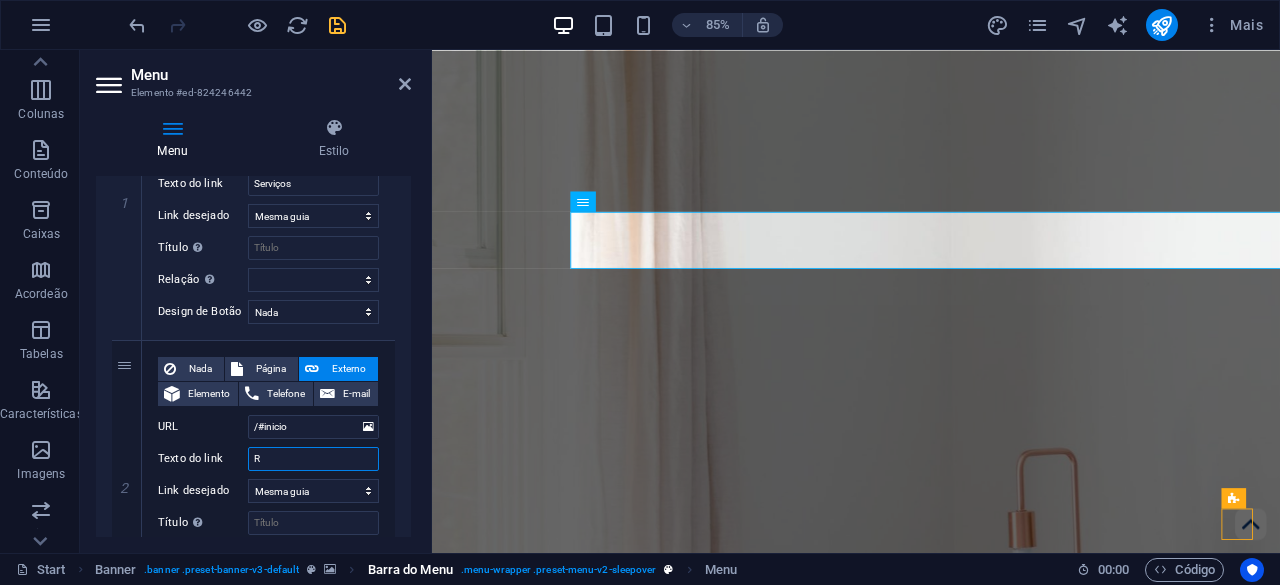 type on "Re" 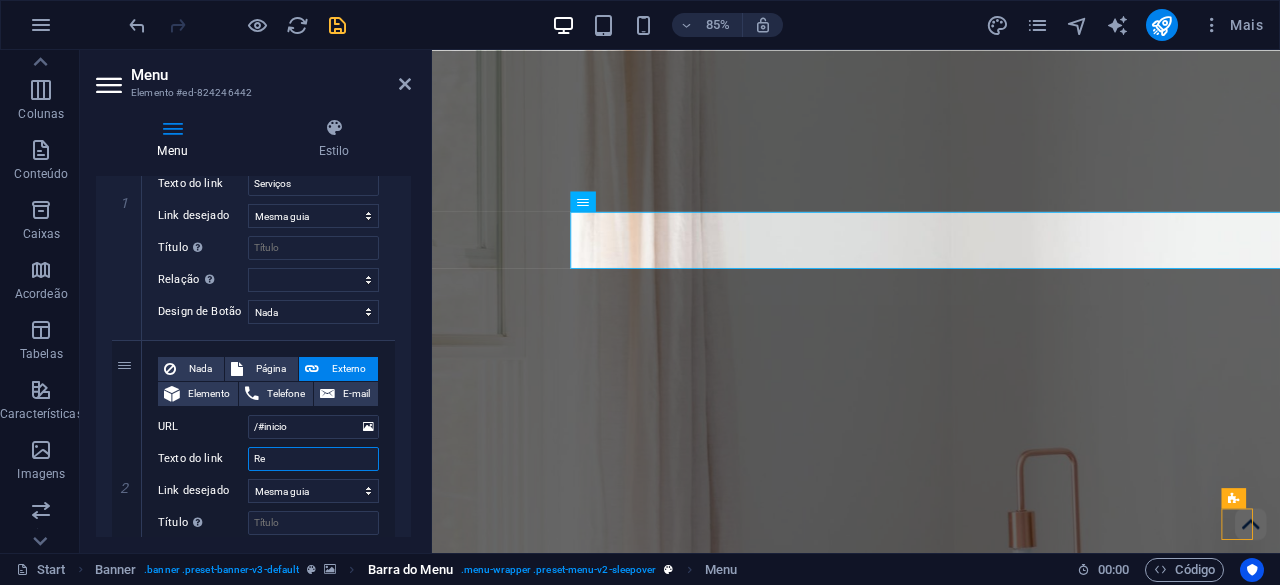 select 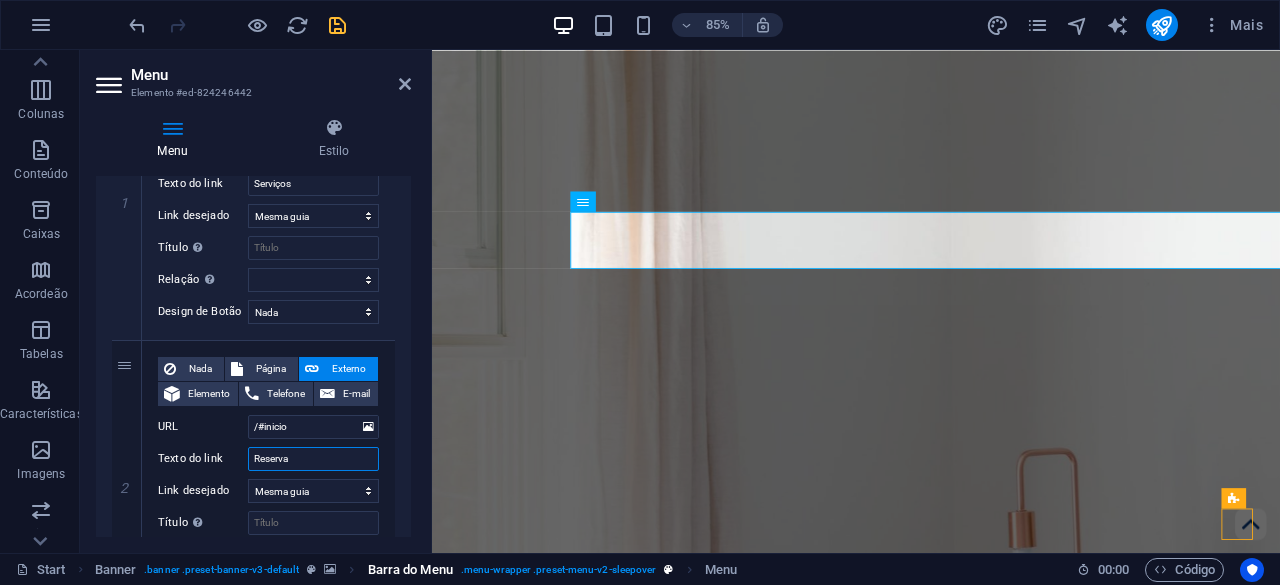 type on "Reservas" 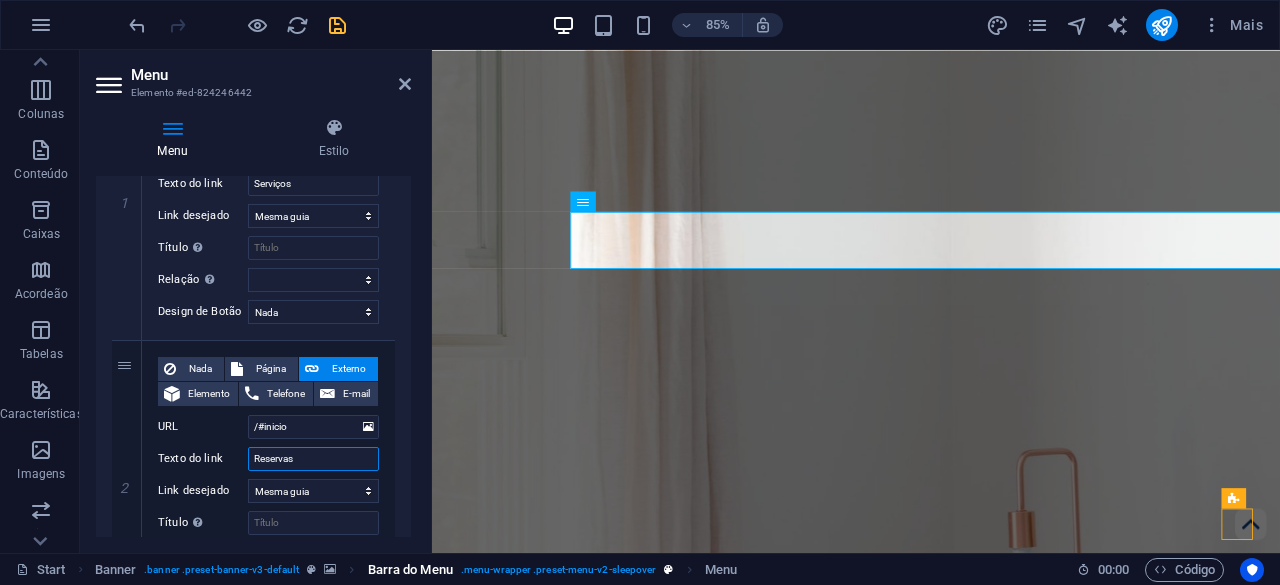 select 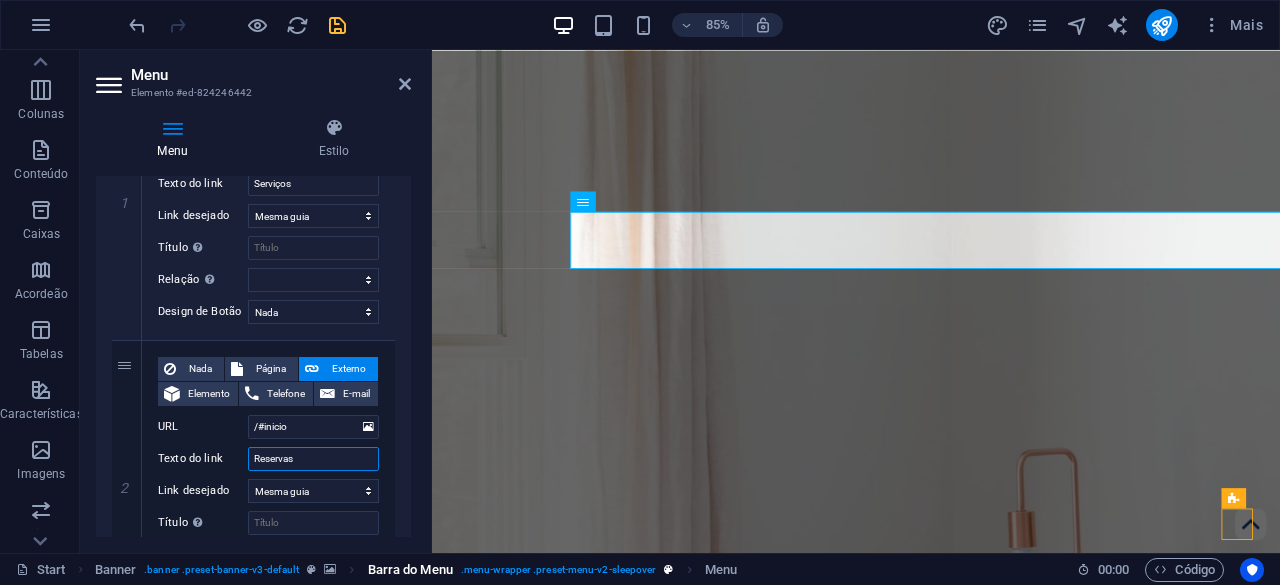 select 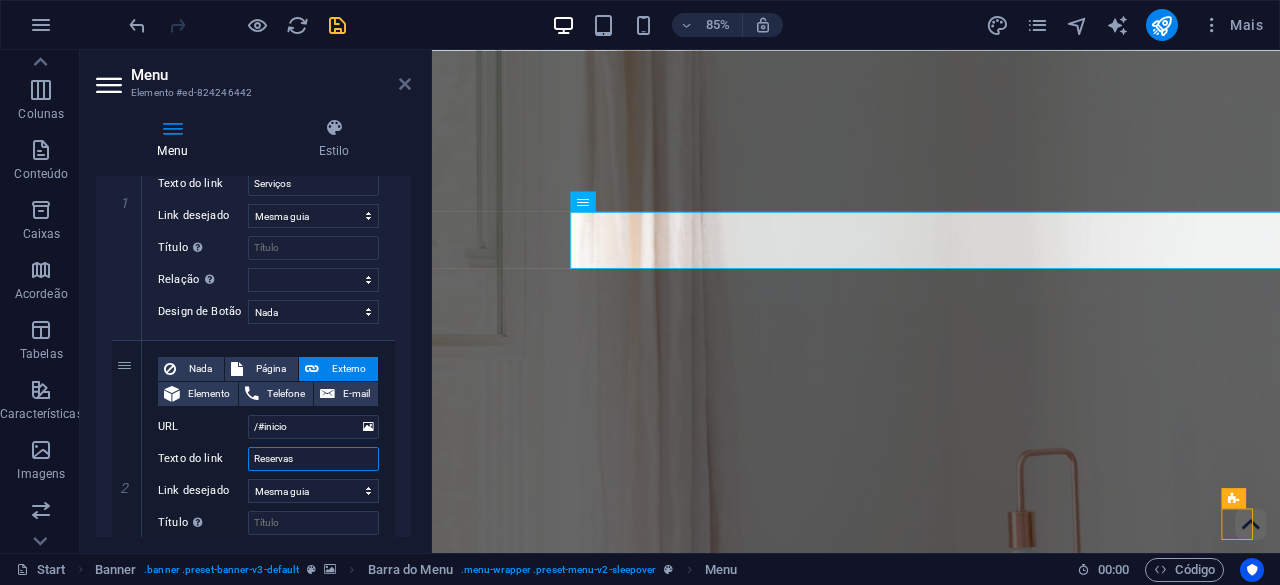 type on "Reservas" 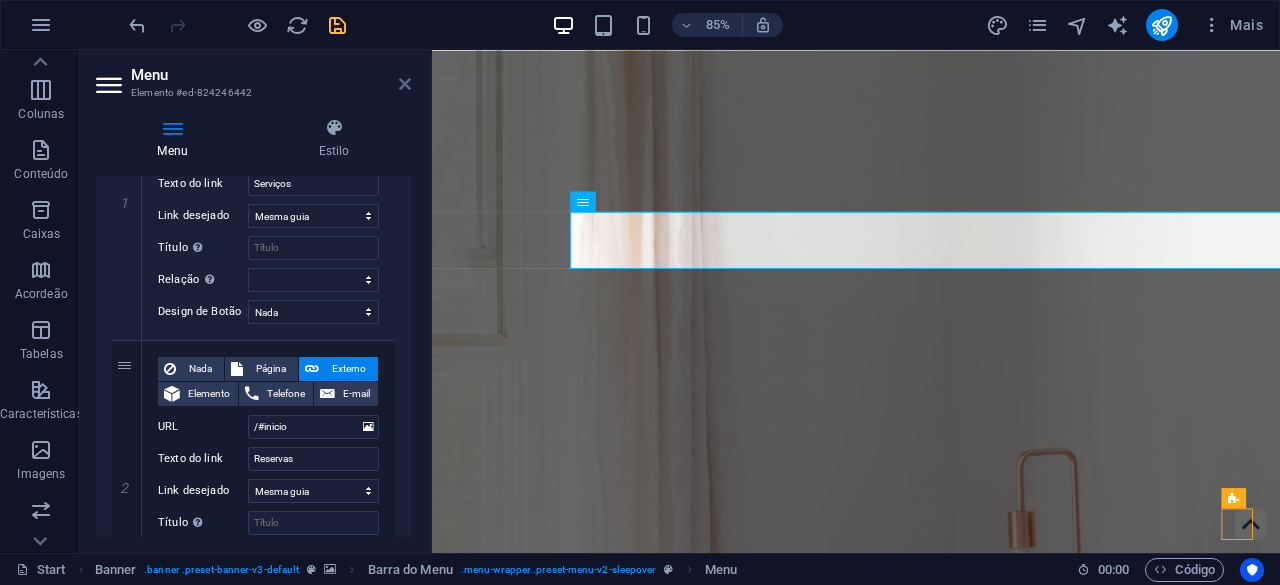 click at bounding box center (405, 84) 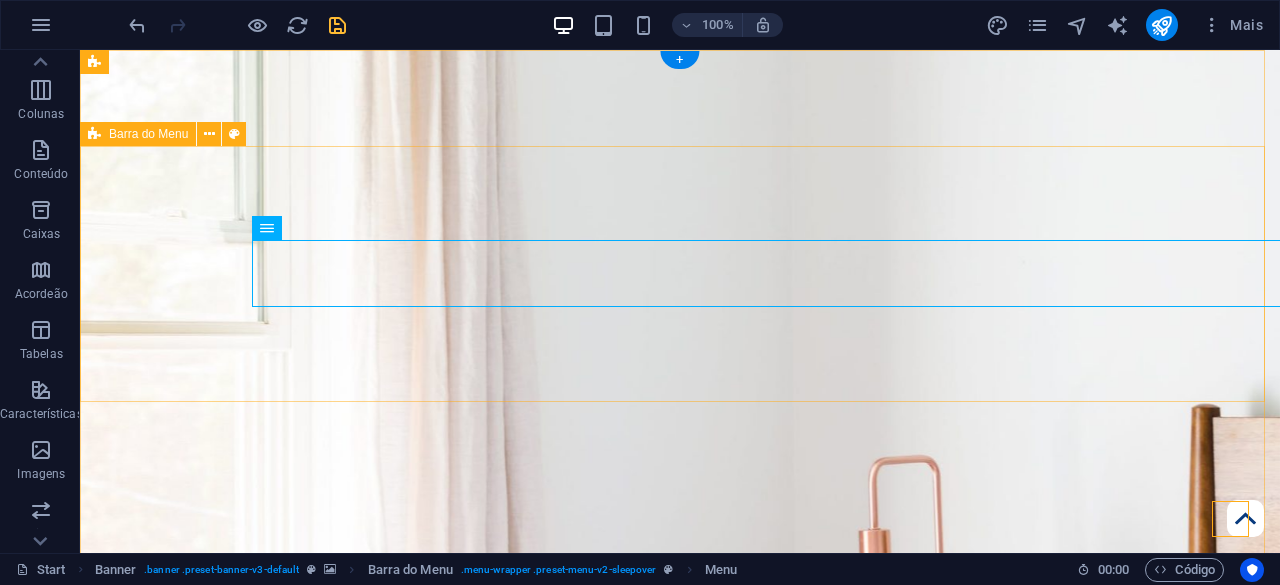 scroll, scrollTop: 0, scrollLeft: 0, axis: both 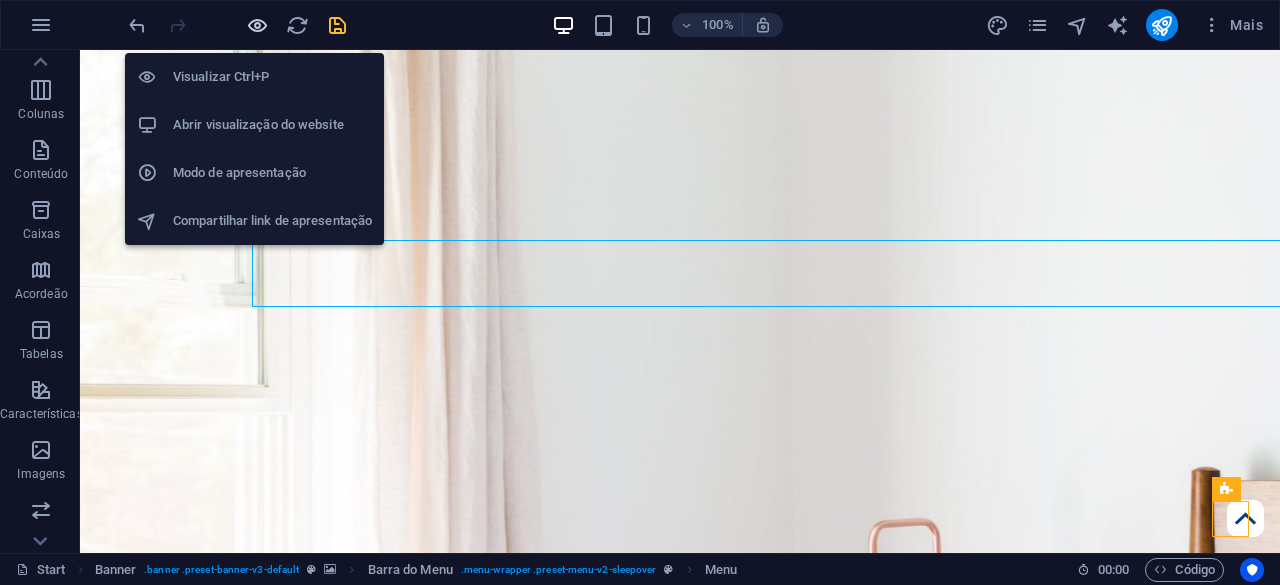 click at bounding box center [257, 25] 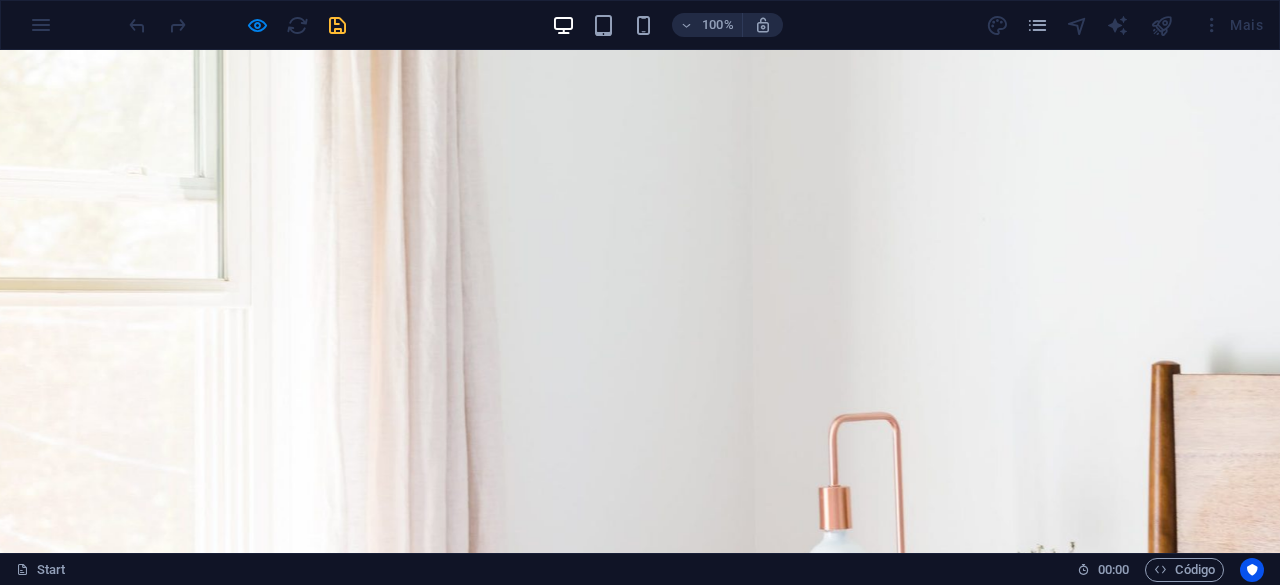 scroll, scrollTop: 0, scrollLeft: 0, axis: both 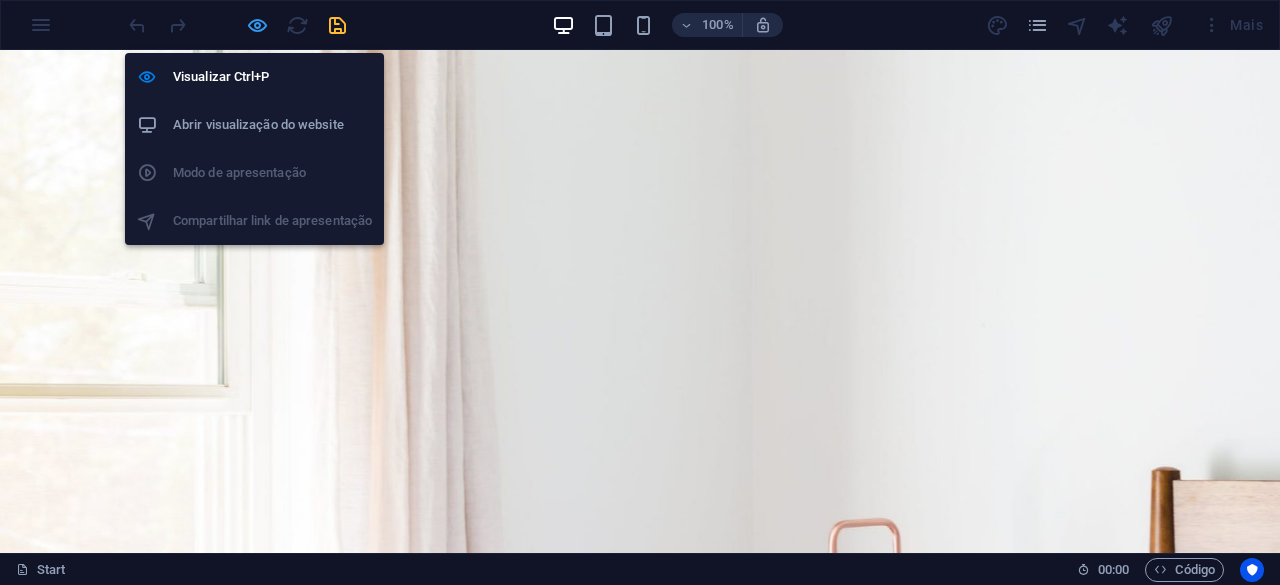 click at bounding box center [257, 25] 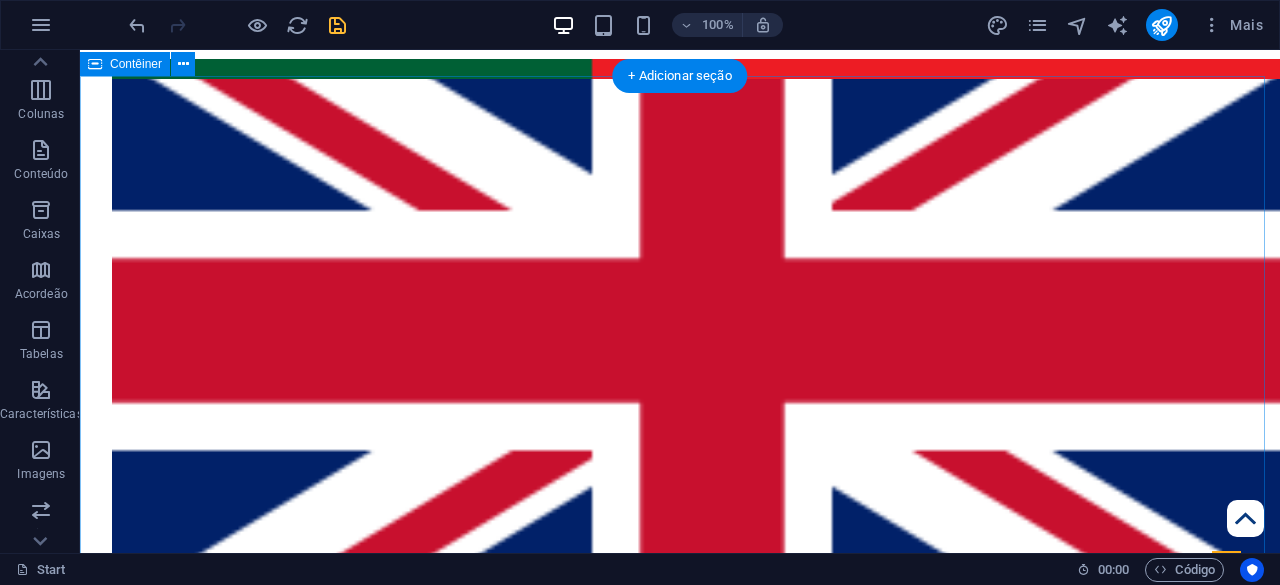 scroll, scrollTop: 1000, scrollLeft: 0, axis: vertical 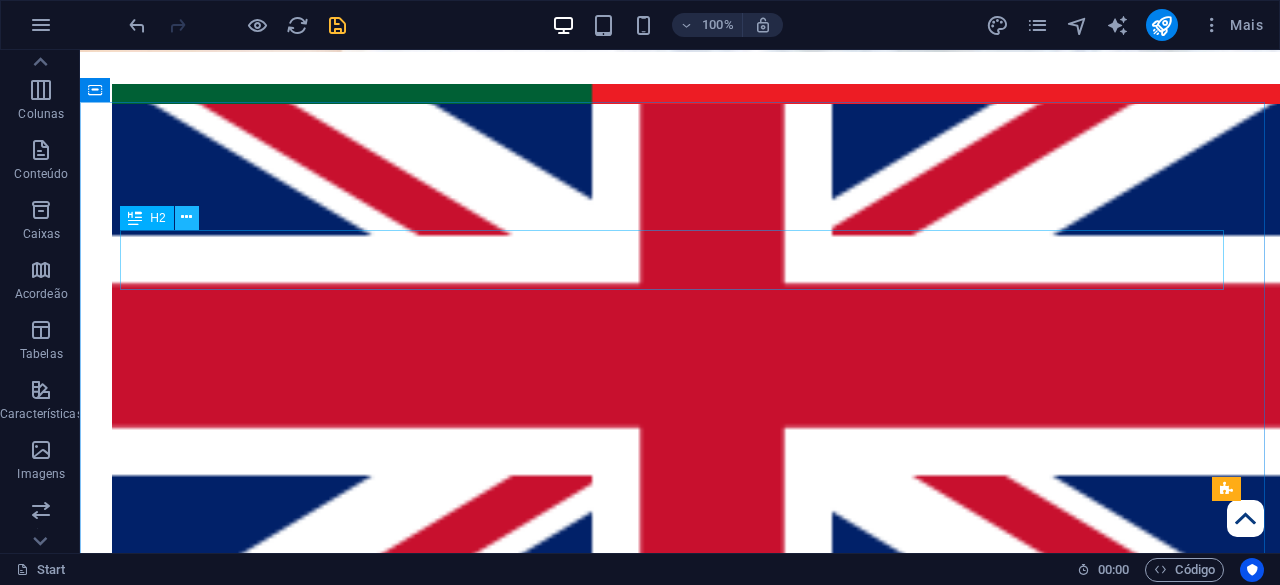 click at bounding box center [186, 217] 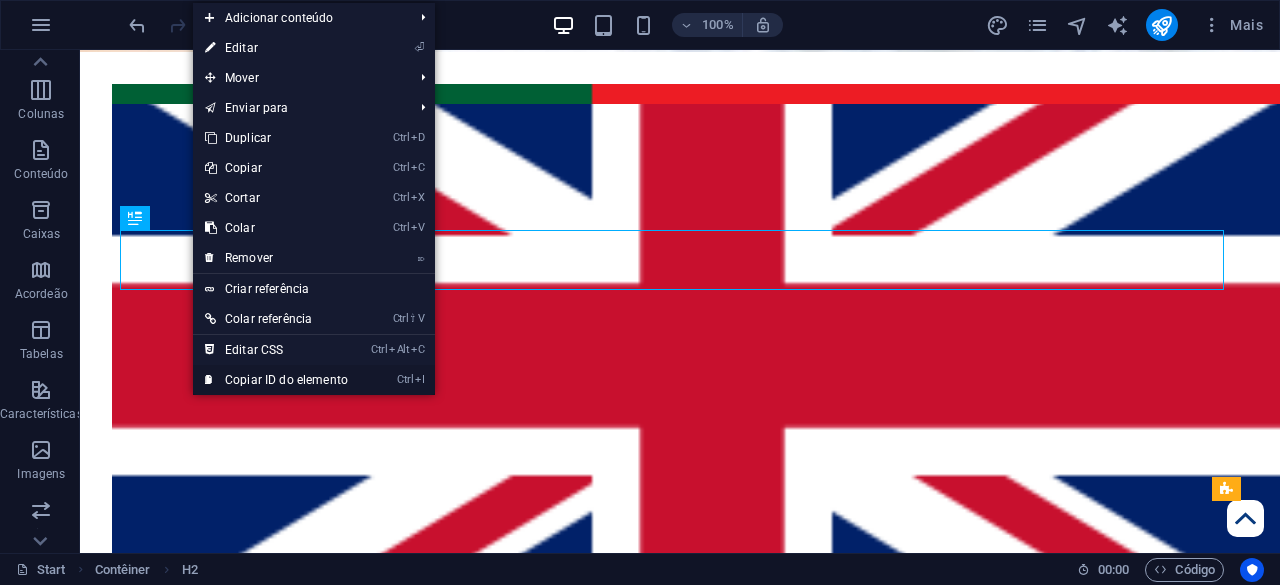 click on "Ctrl I  Copiar ID do elemento" at bounding box center (276, 380) 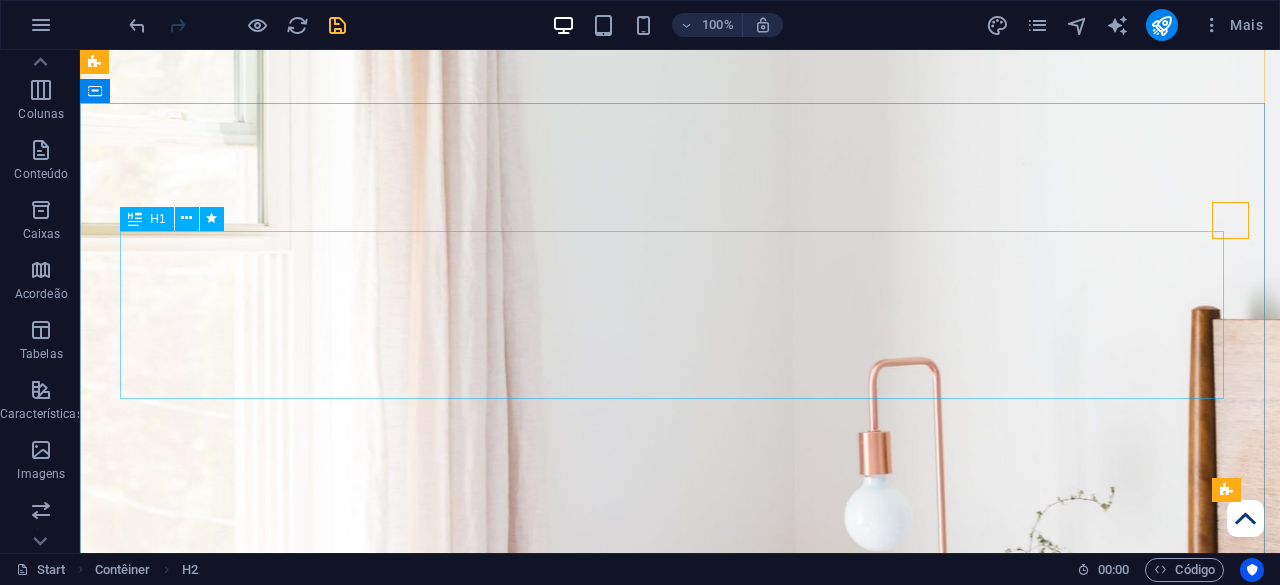scroll, scrollTop: 0, scrollLeft: 0, axis: both 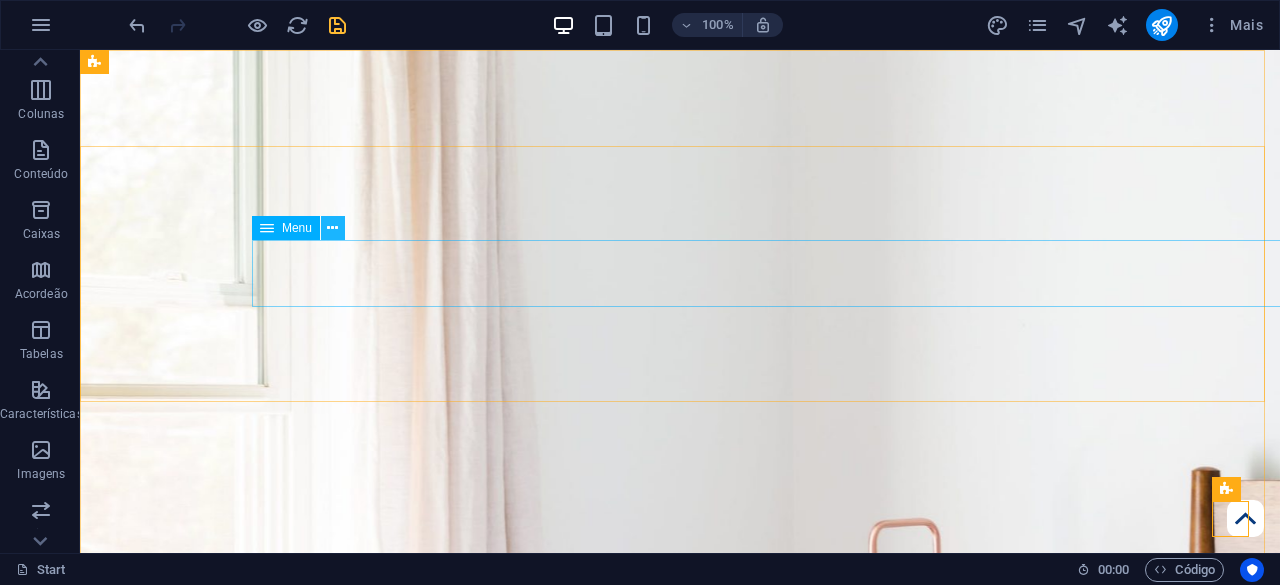 click at bounding box center (332, 228) 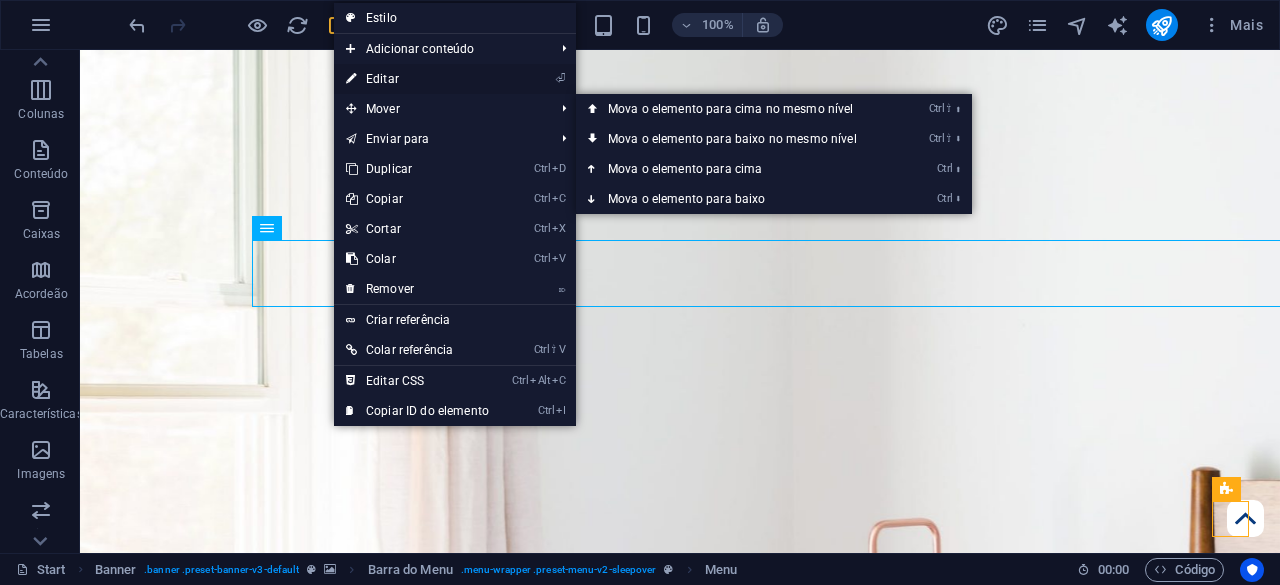click on "⏎  Editar" at bounding box center (417, 79) 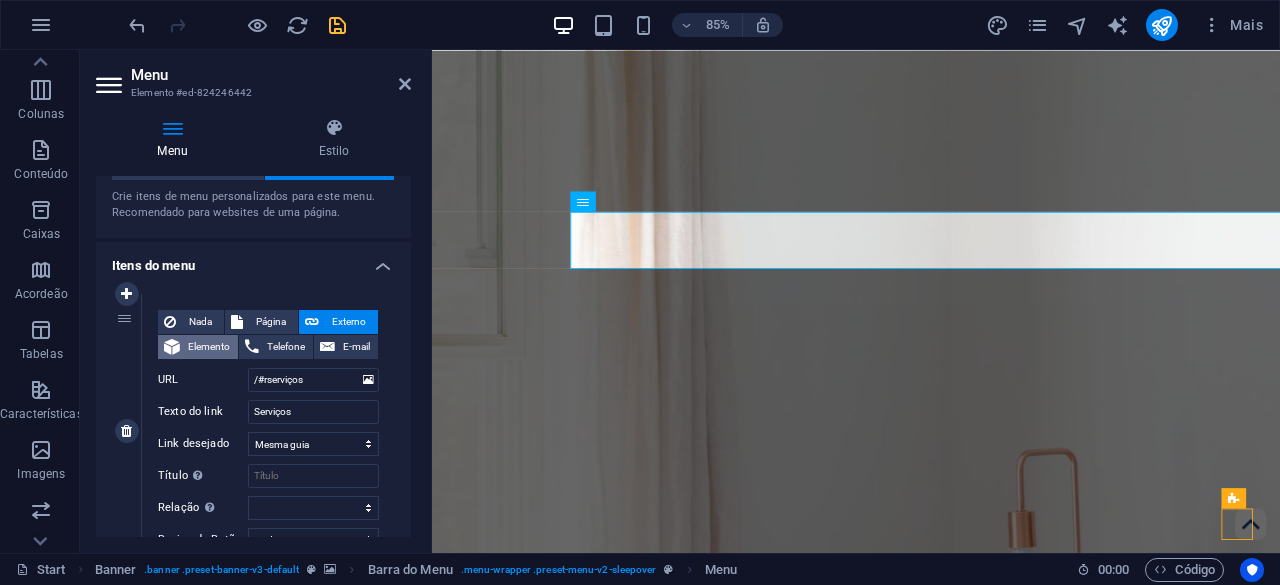 scroll, scrollTop: 100, scrollLeft: 0, axis: vertical 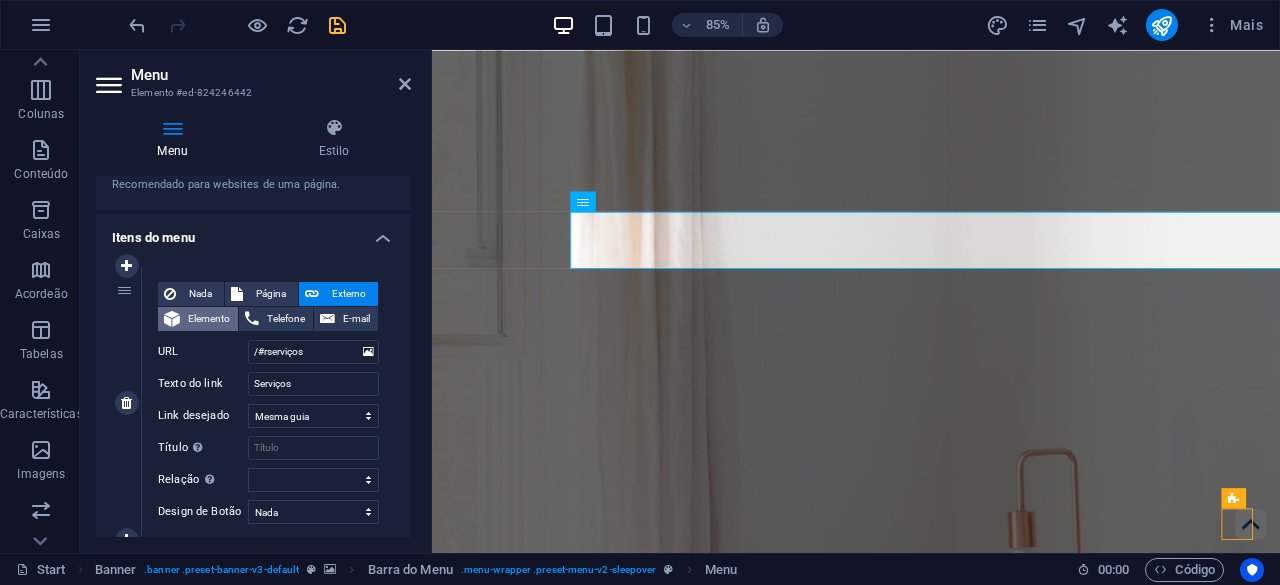 click on "Elemento" at bounding box center (209, 319) 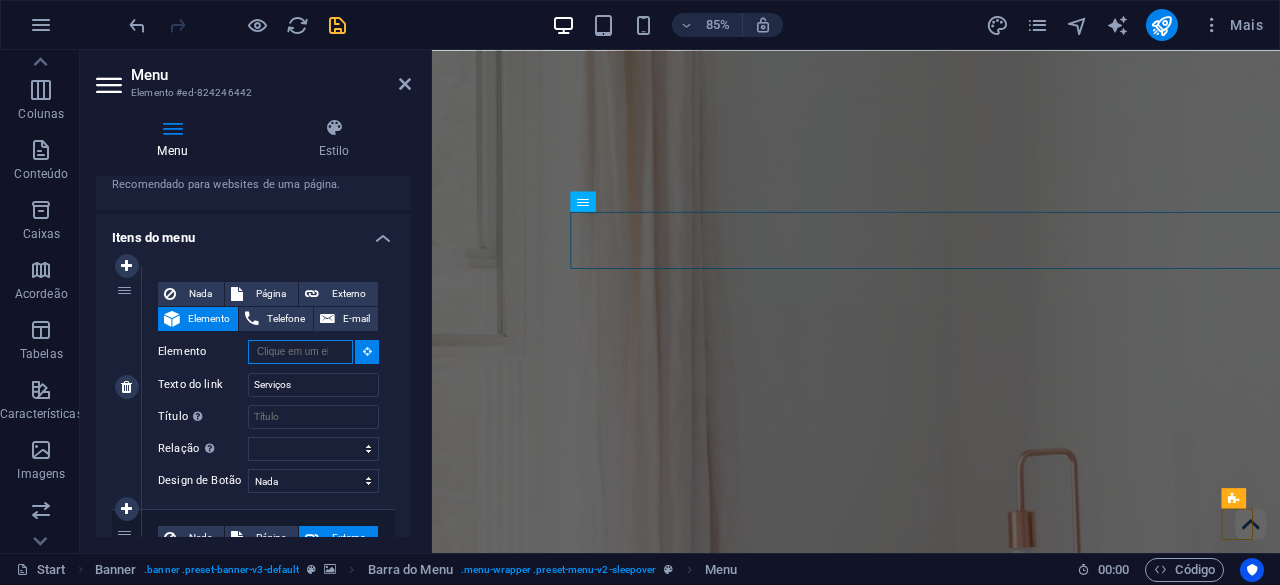 paste on "#ed-824246334" 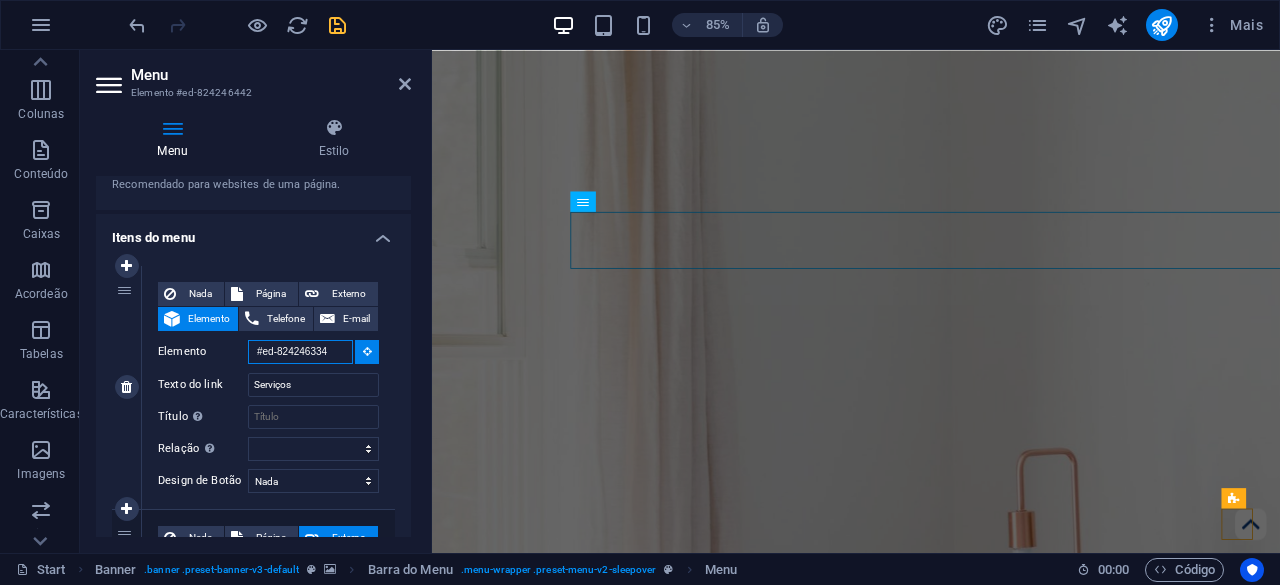 type on "#ed-824246334" 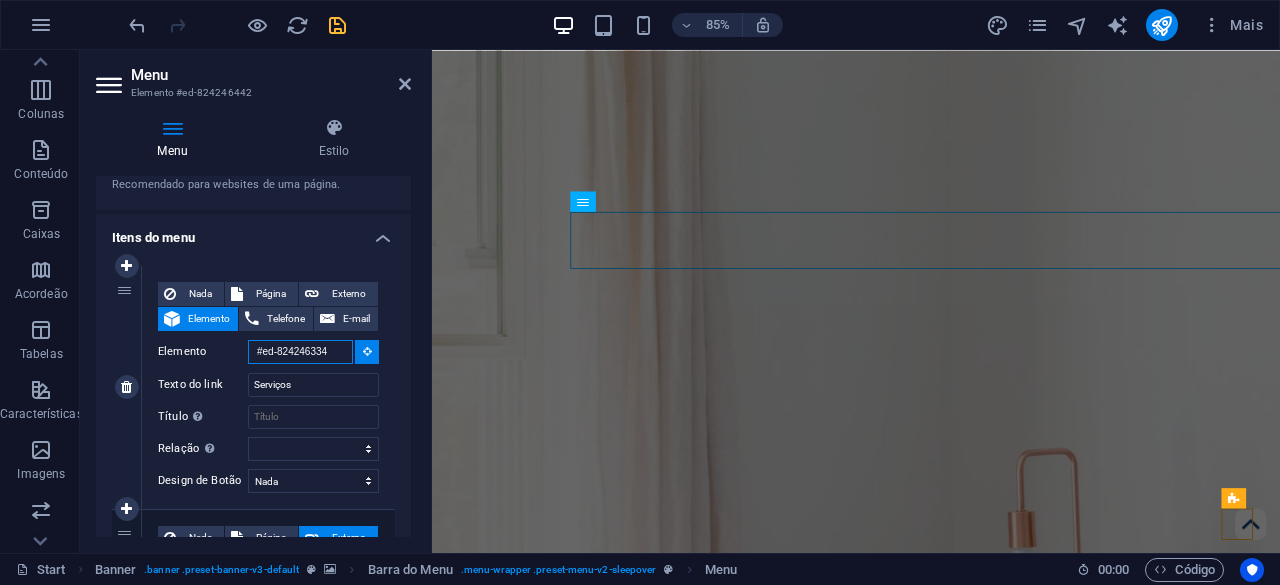 scroll, scrollTop: 0, scrollLeft: 0, axis: both 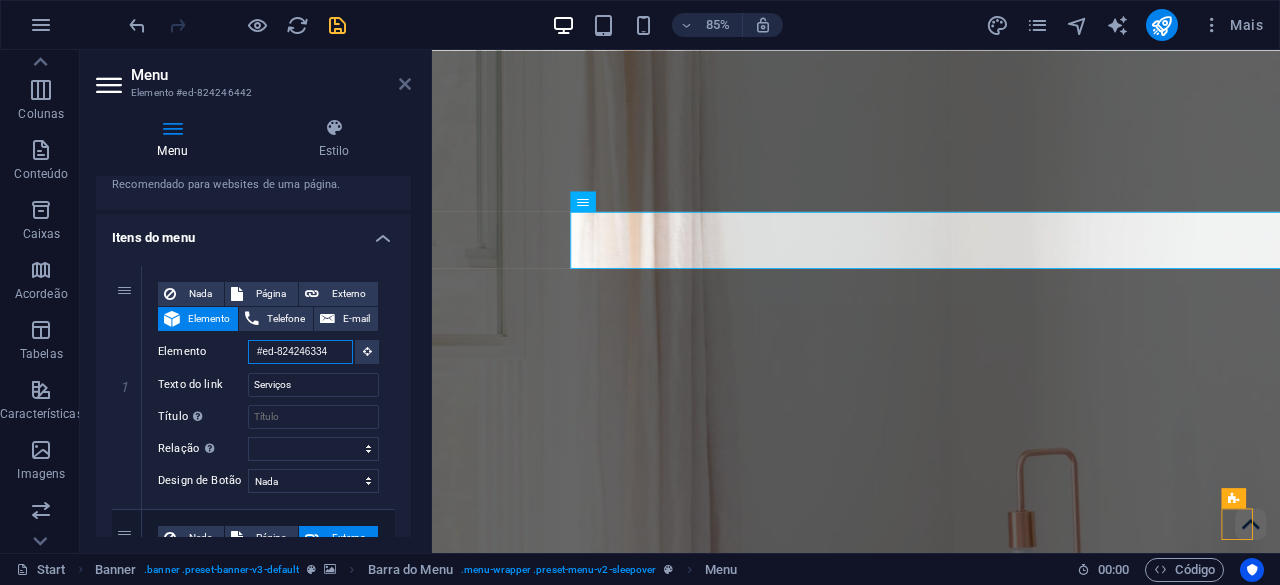 type on "#ed-824246334" 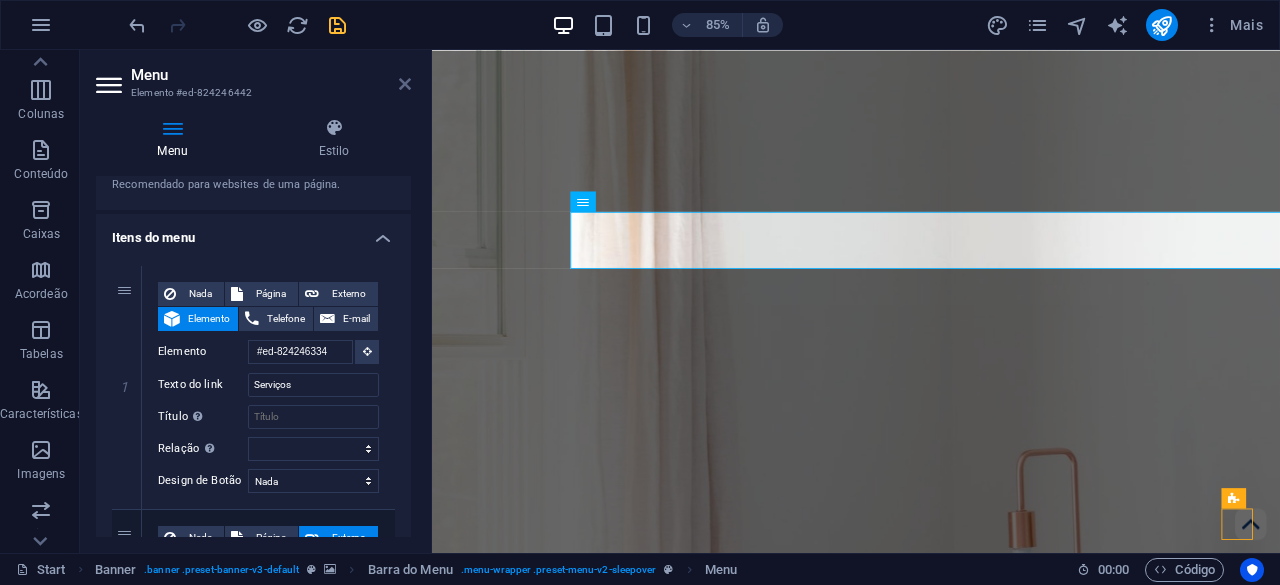 click at bounding box center [405, 84] 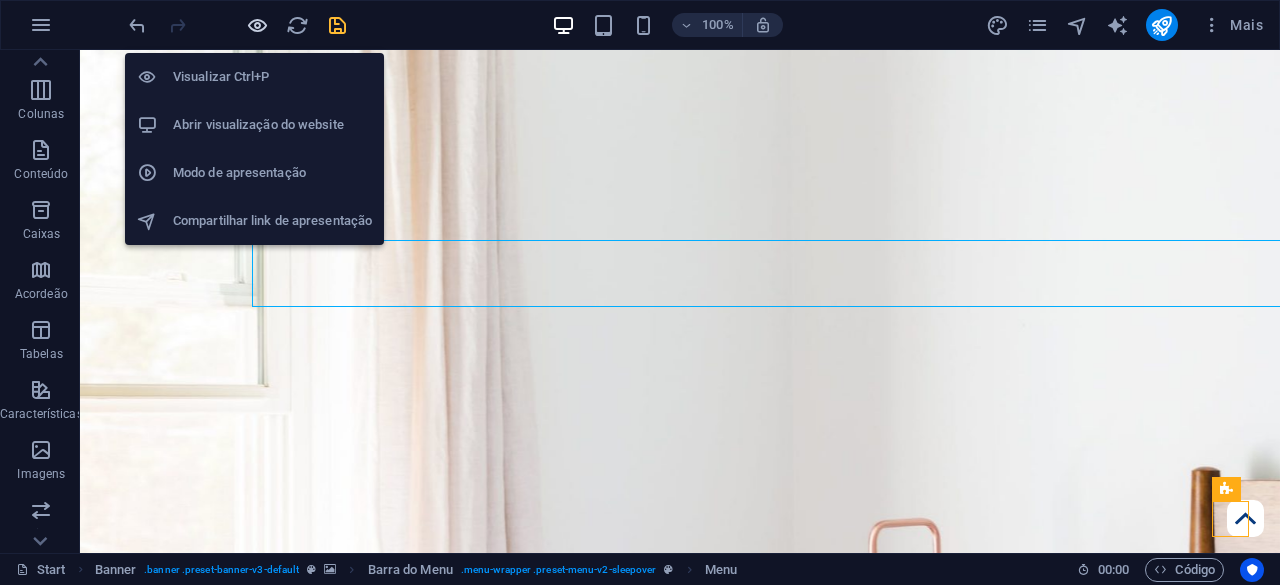 click at bounding box center [257, 25] 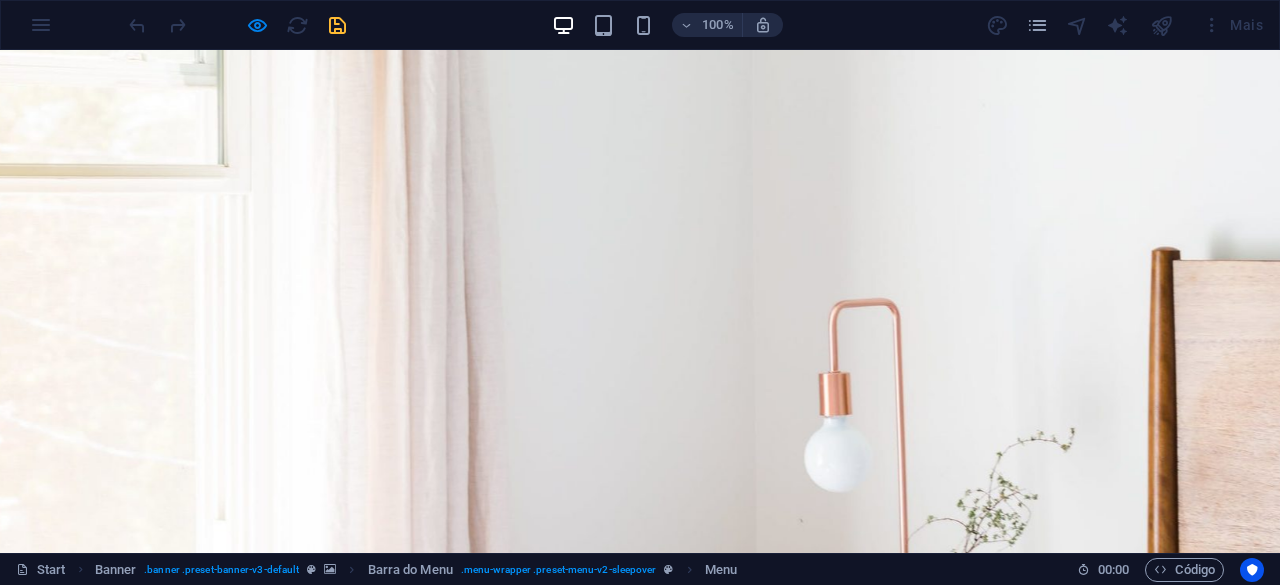 scroll, scrollTop: 0, scrollLeft: 0, axis: both 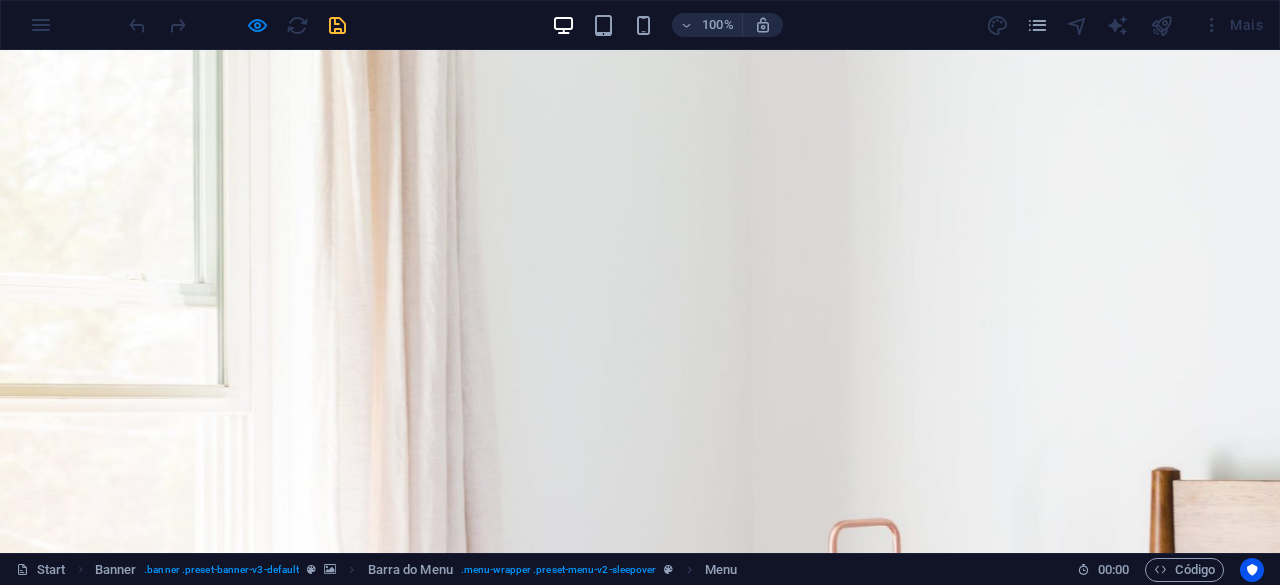 click on "Serviços" at bounding box center (328, 1615) 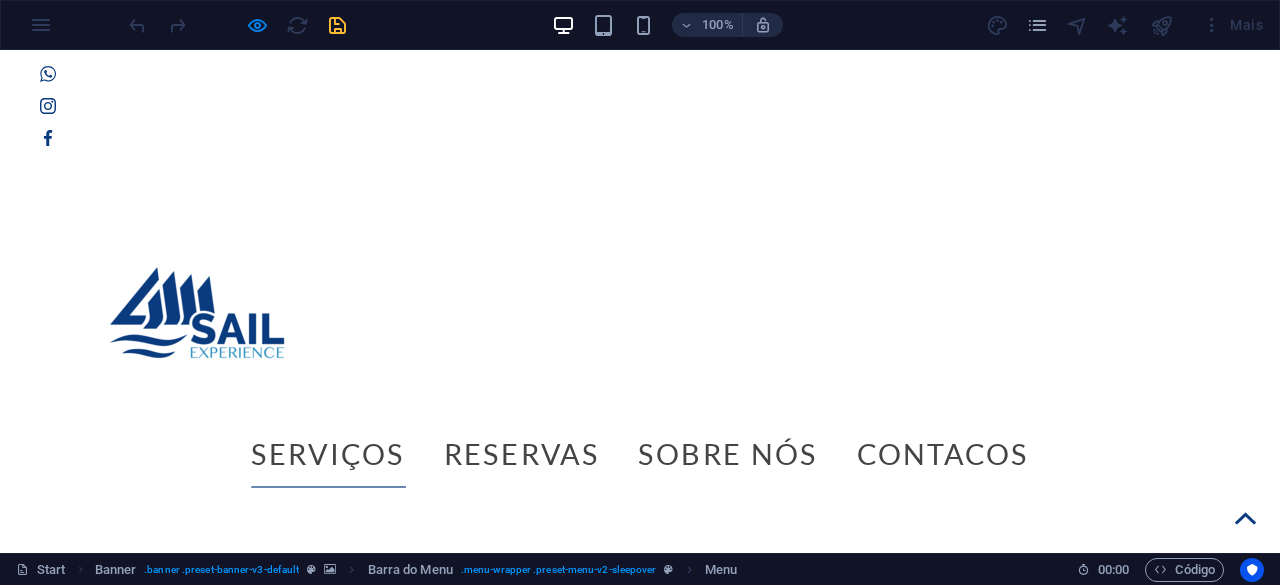 scroll, scrollTop: 1179, scrollLeft: 0, axis: vertical 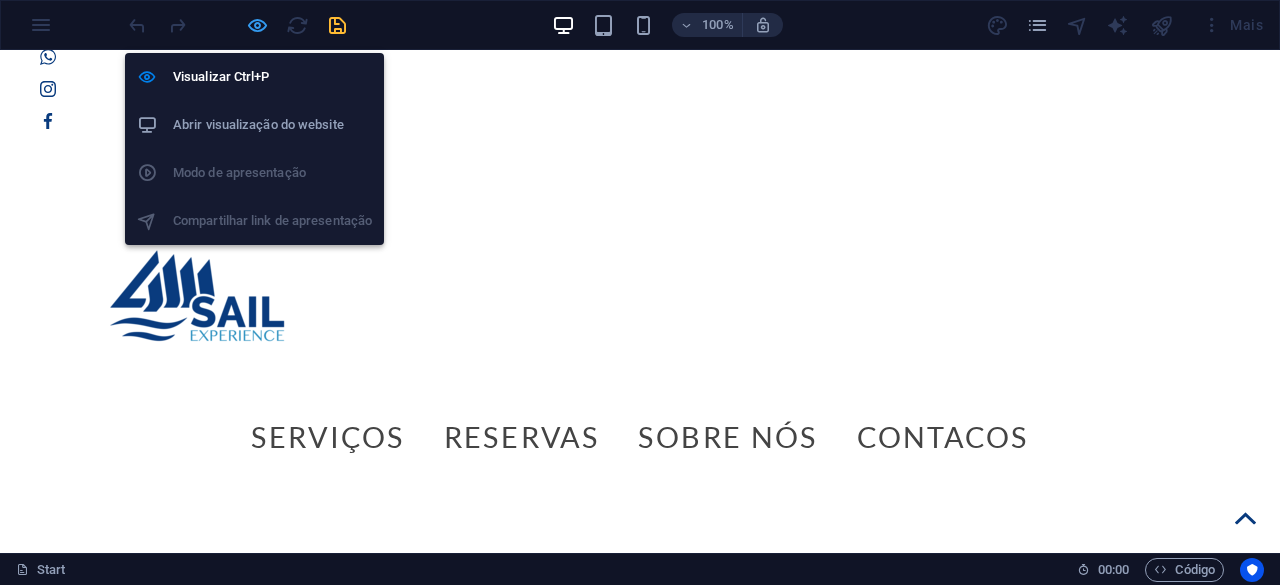 click at bounding box center (257, 25) 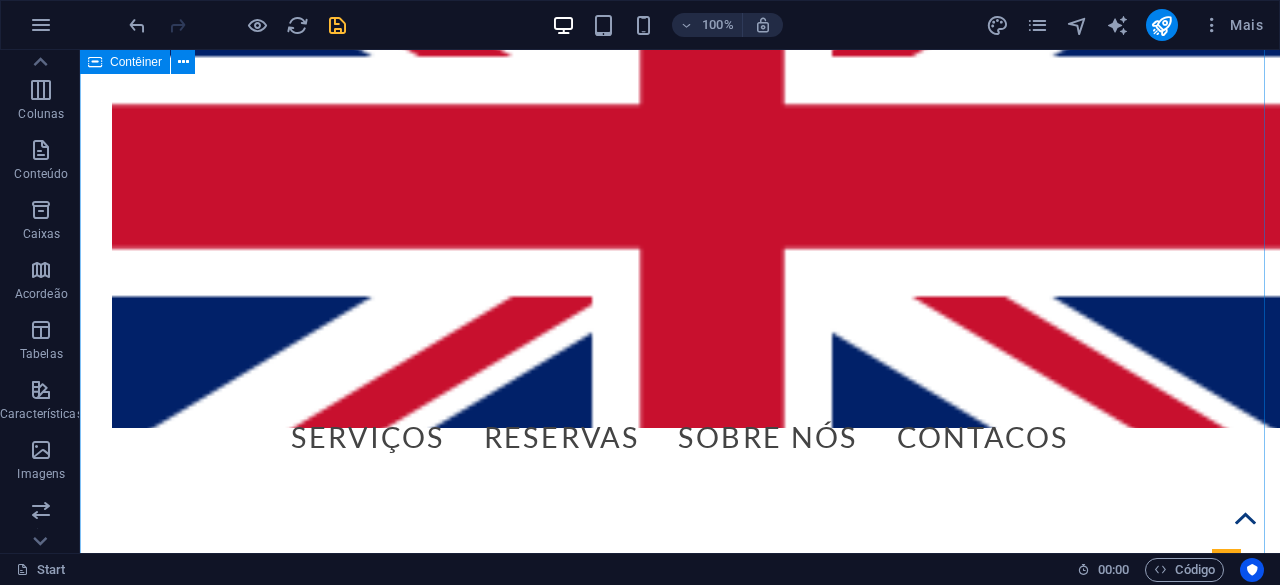 scroll, scrollTop: 679, scrollLeft: 0, axis: vertical 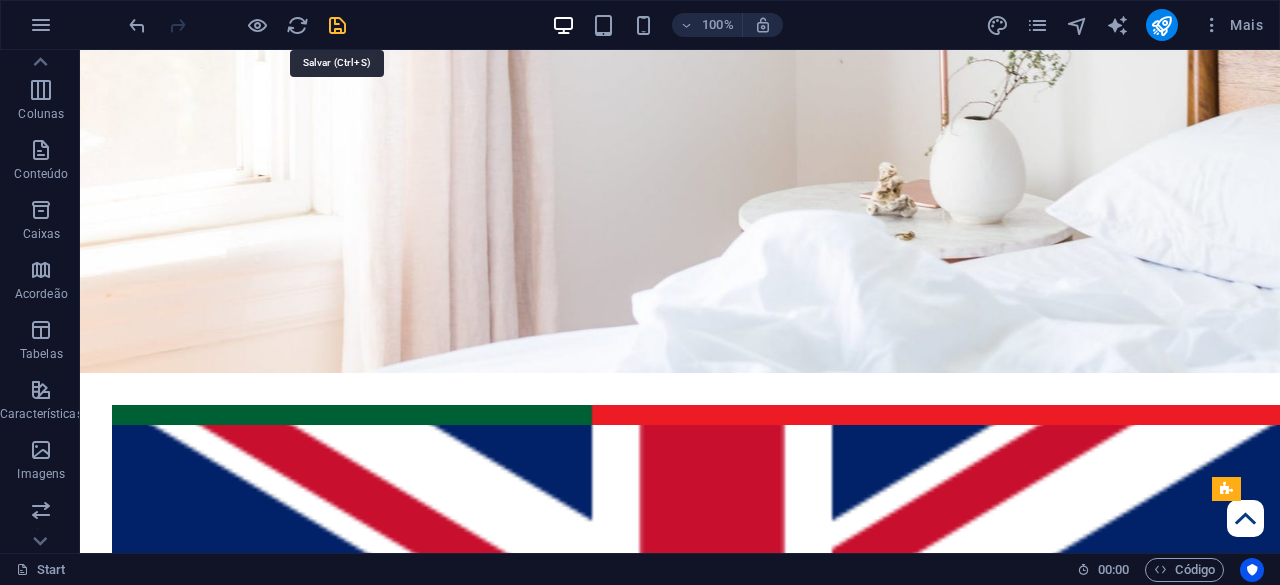 click at bounding box center (337, 25) 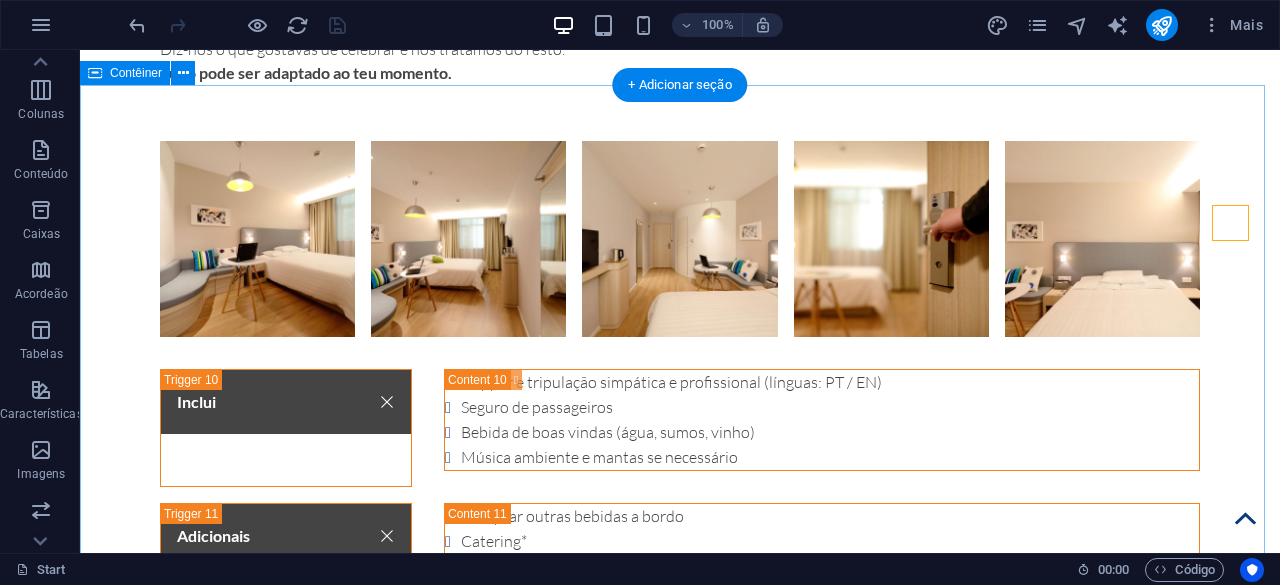 scroll, scrollTop: 7279, scrollLeft: 0, axis: vertical 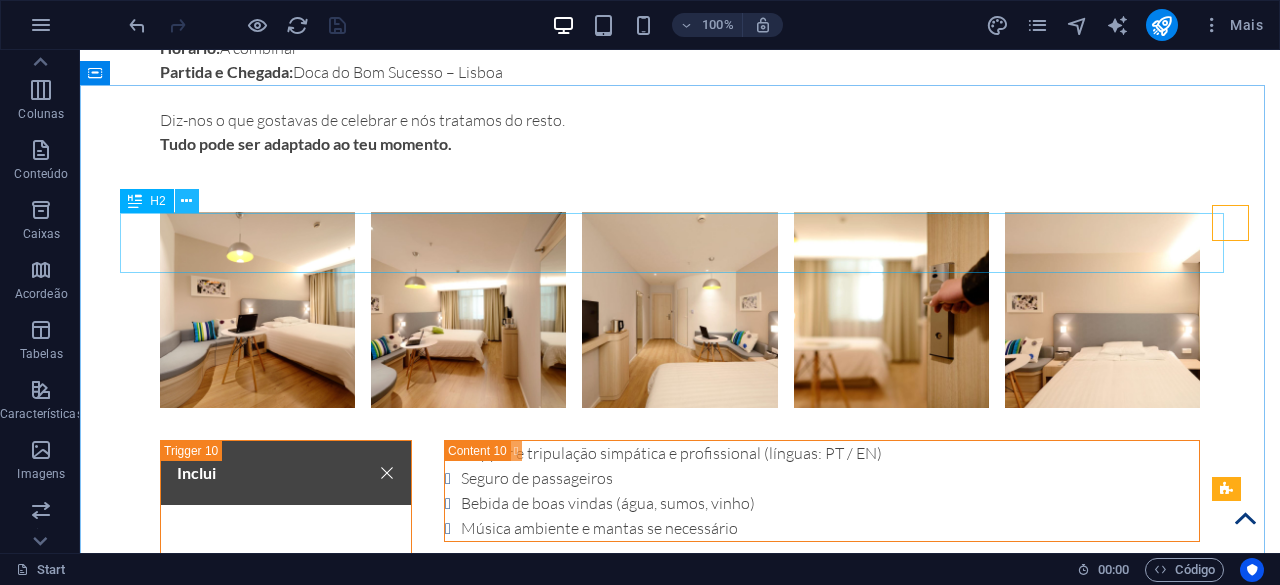 click at bounding box center [186, 201] 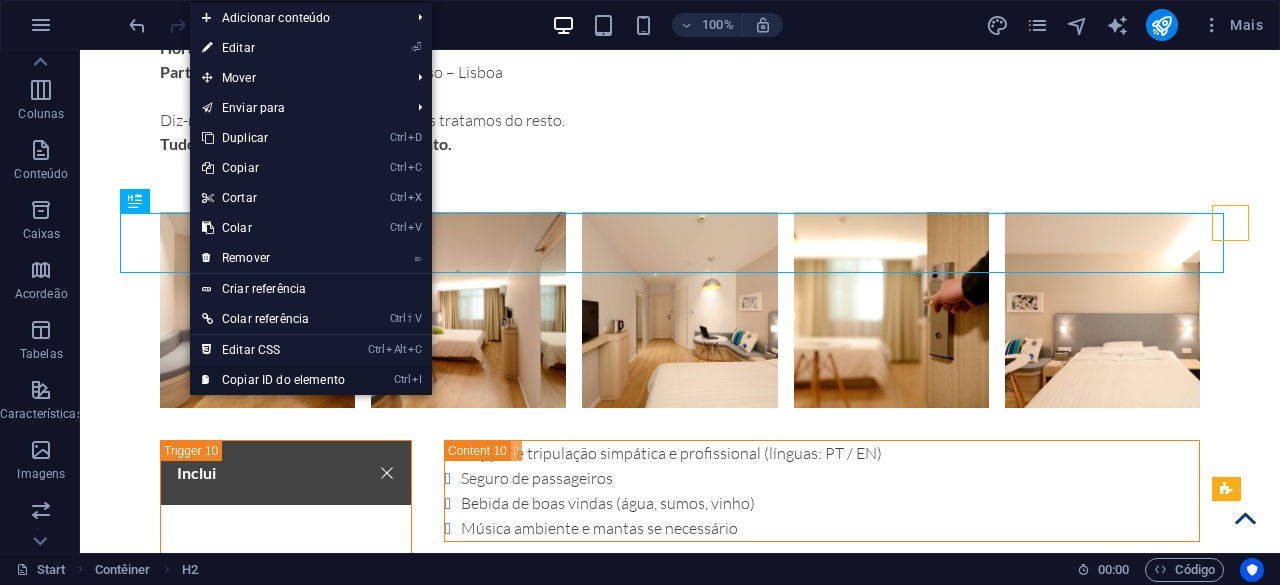 click on "Ctrl I  Copiar ID do elemento" at bounding box center [273, 380] 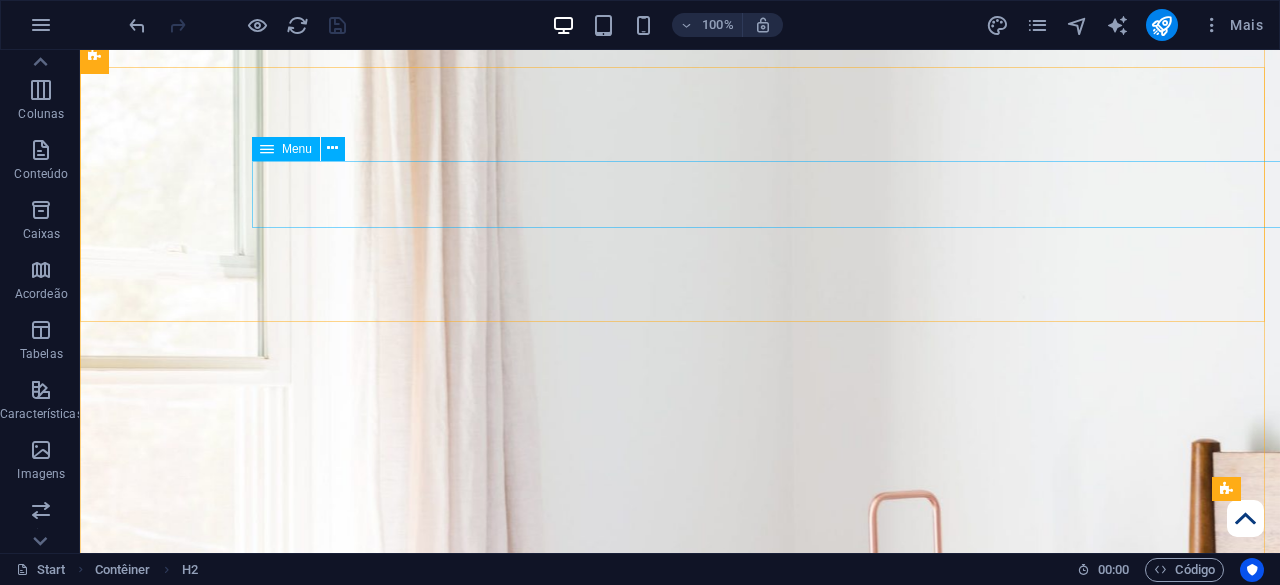 scroll, scrollTop: 0, scrollLeft: 0, axis: both 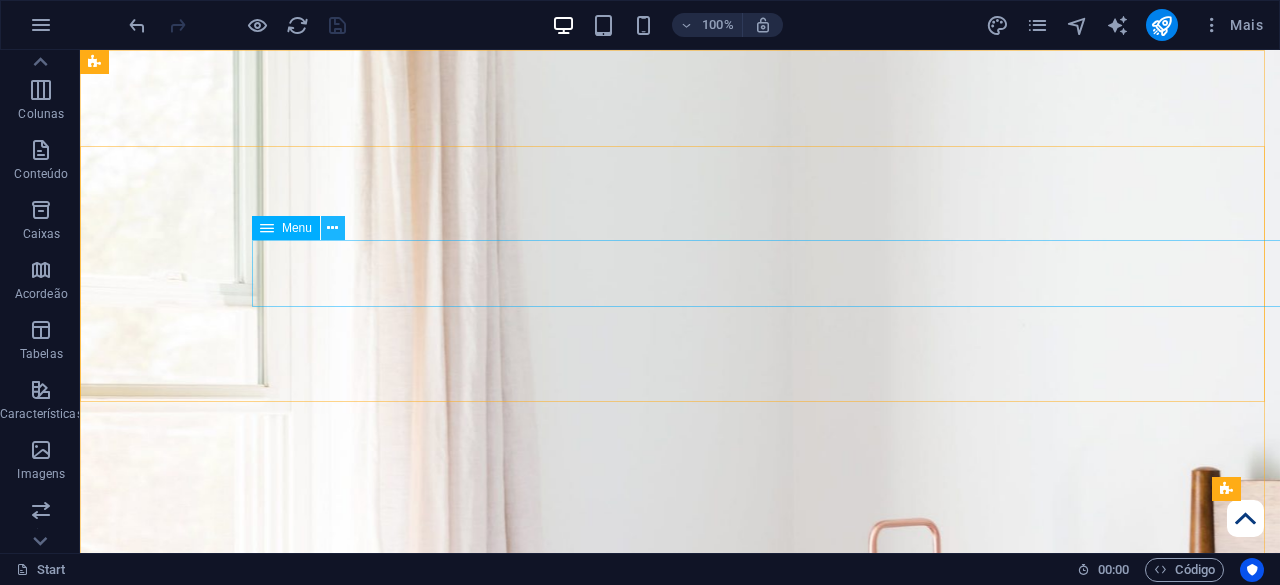 click at bounding box center (332, 228) 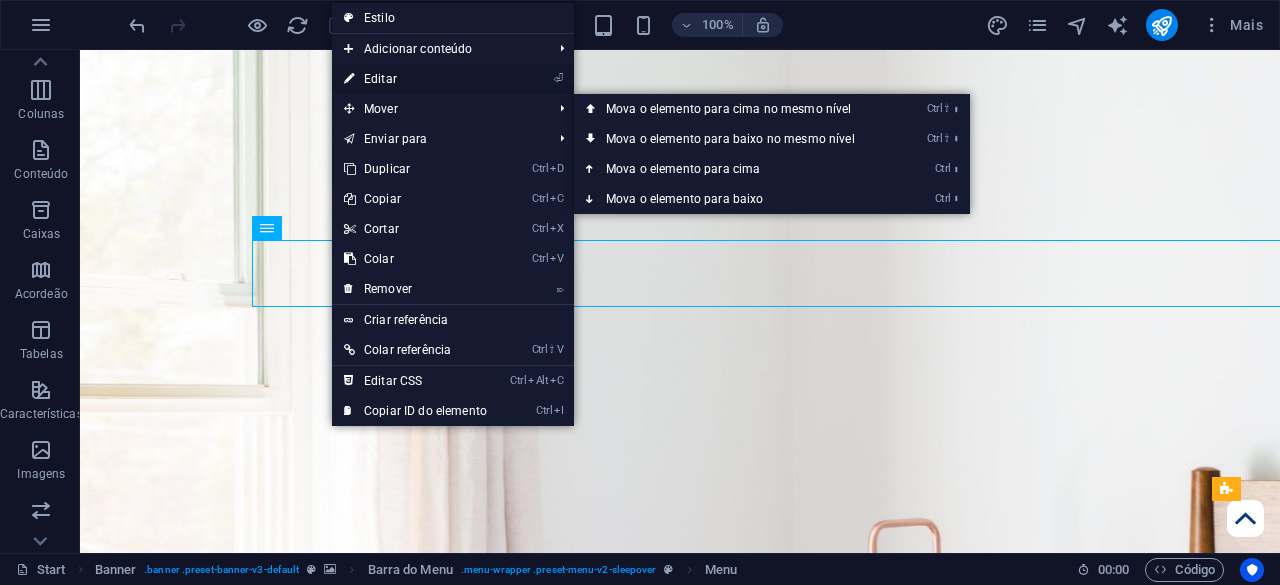 click on "⏎  Editar" at bounding box center (415, 79) 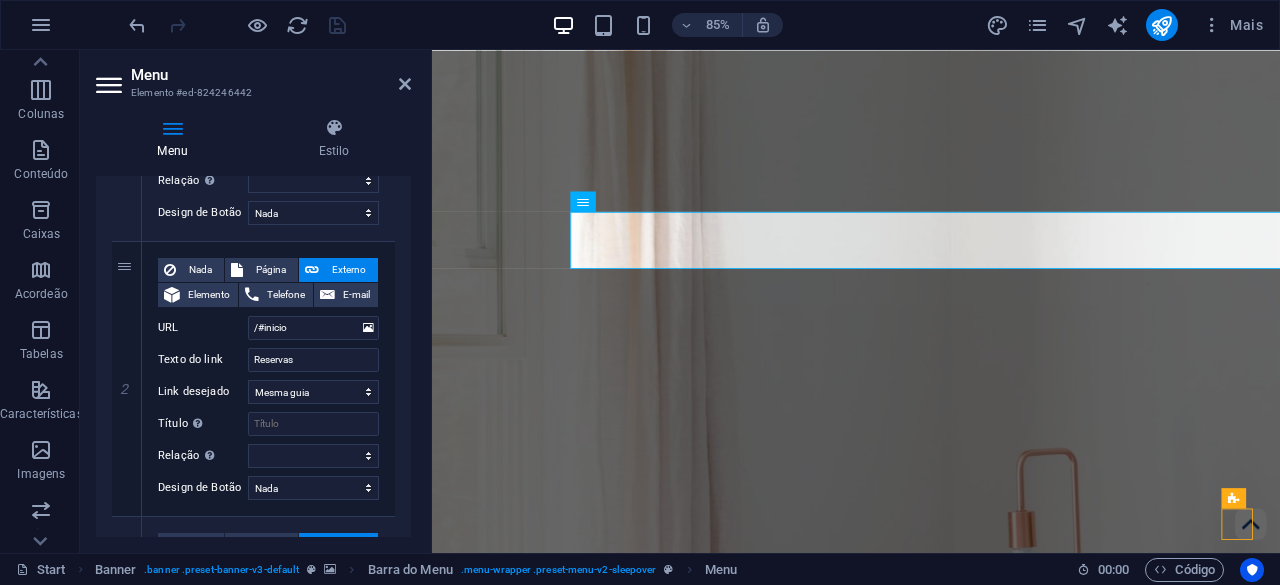 scroll, scrollTop: 400, scrollLeft: 0, axis: vertical 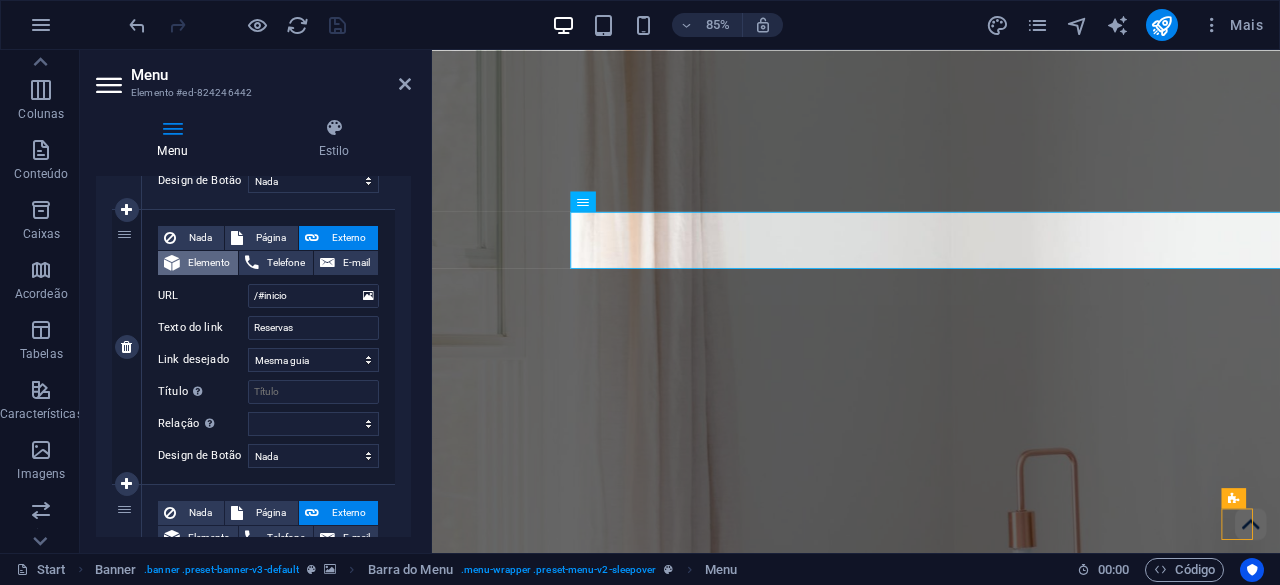 click on "Elemento" at bounding box center [209, 263] 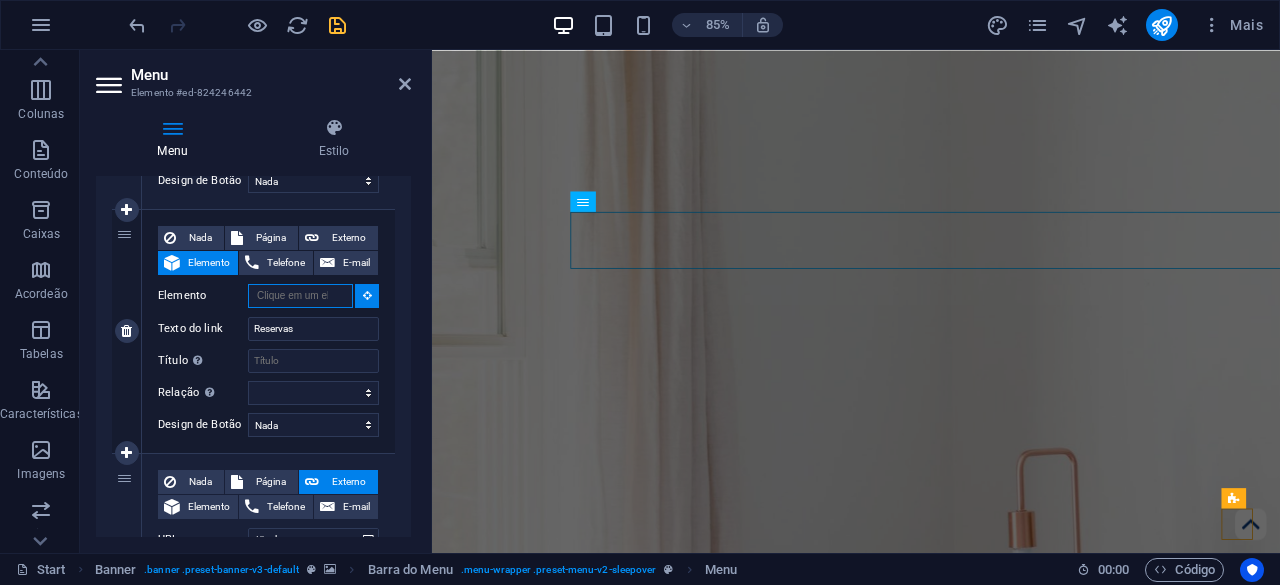 click on "Elemento" at bounding box center [300, 296] 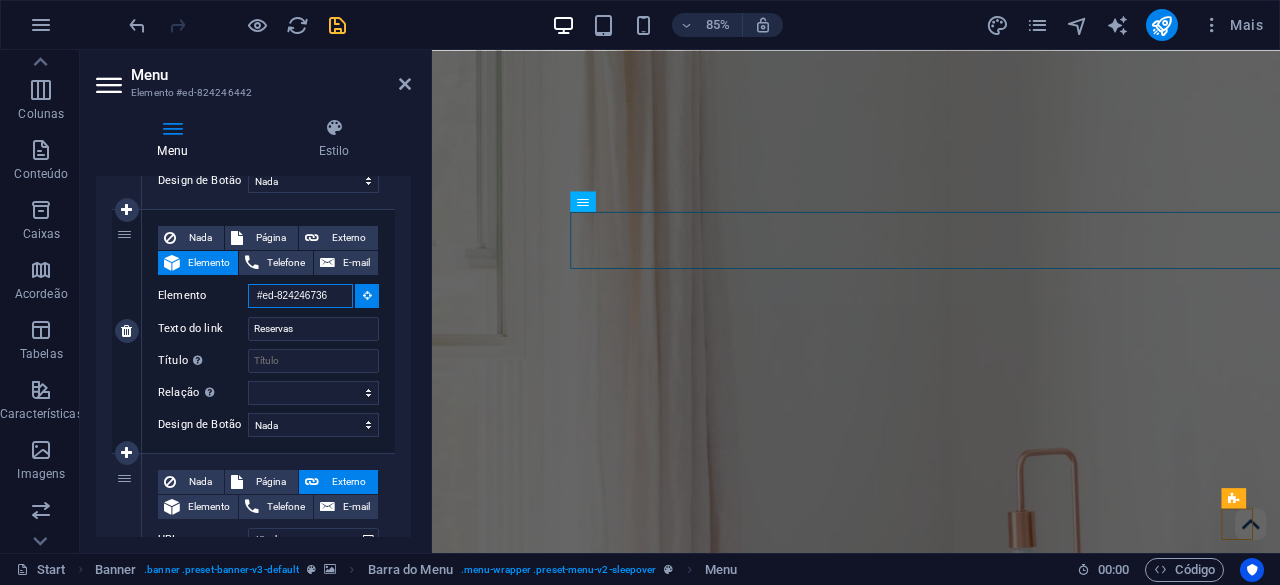 select 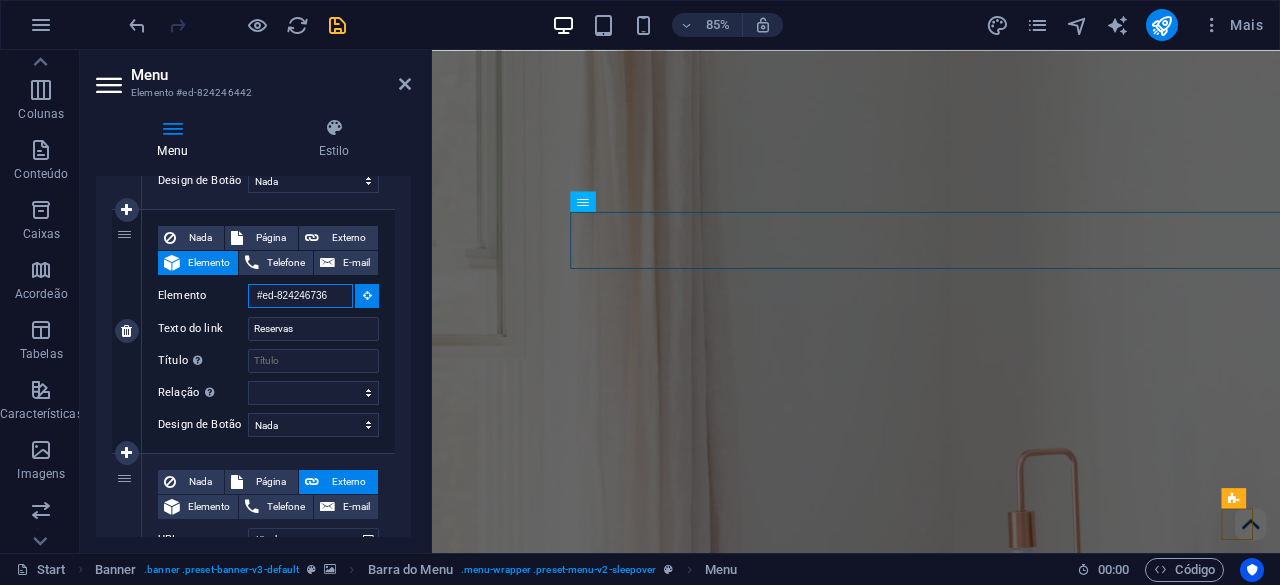 scroll, scrollTop: 0, scrollLeft: 0, axis: both 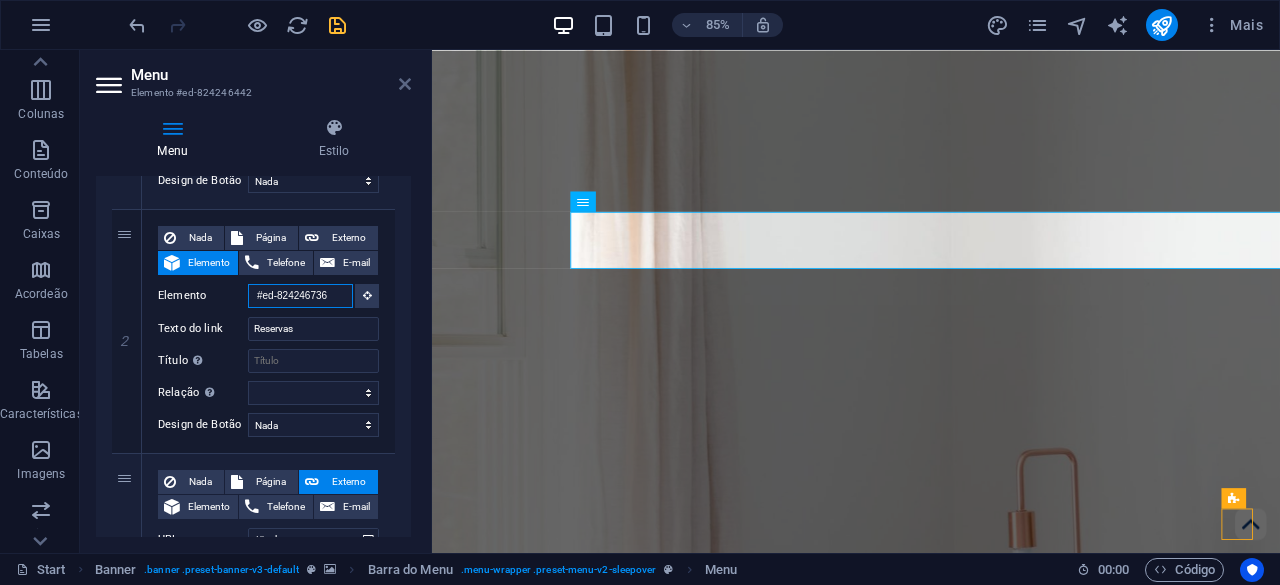 type on "#ed-824246736" 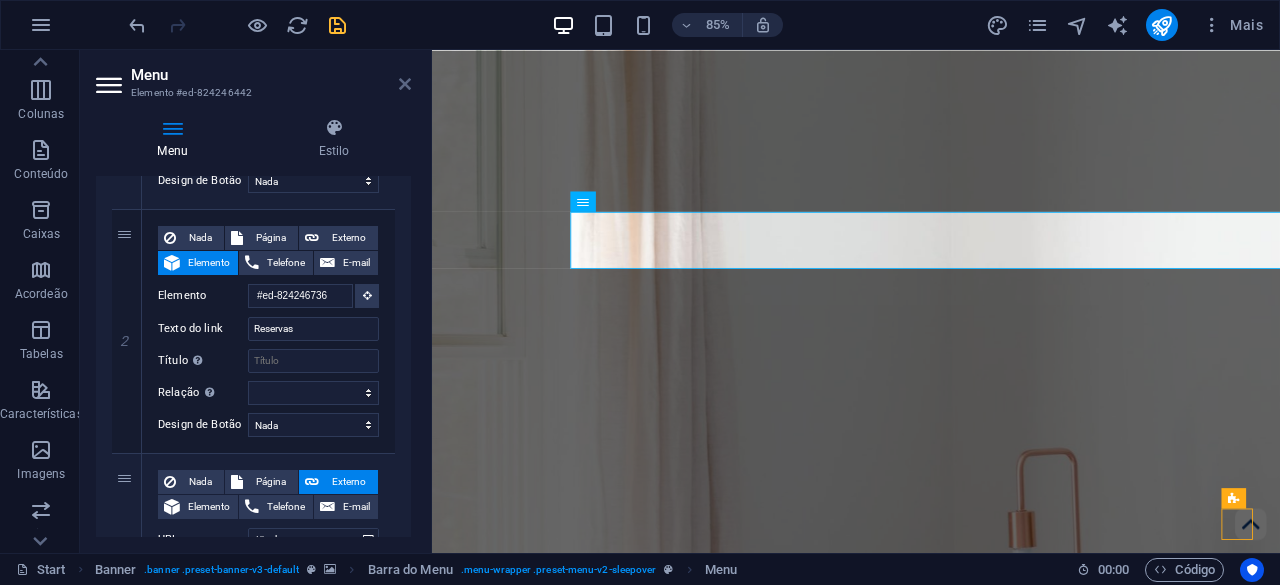 click at bounding box center (405, 84) 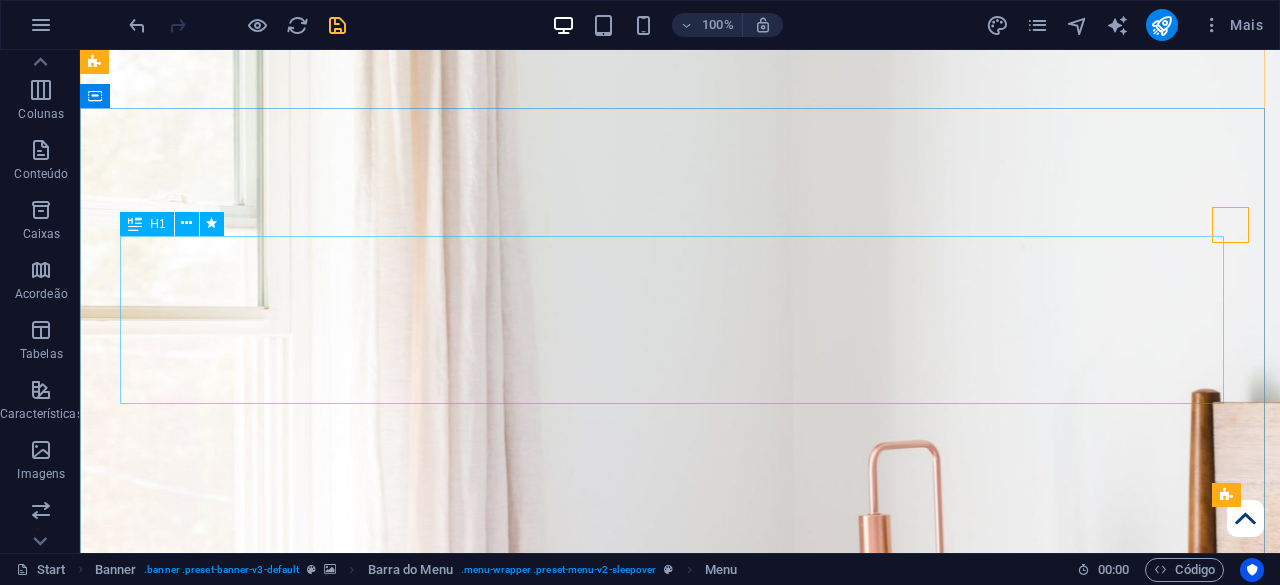 scroll, scrollTop: 0, scrollLeft: 0, axis: both 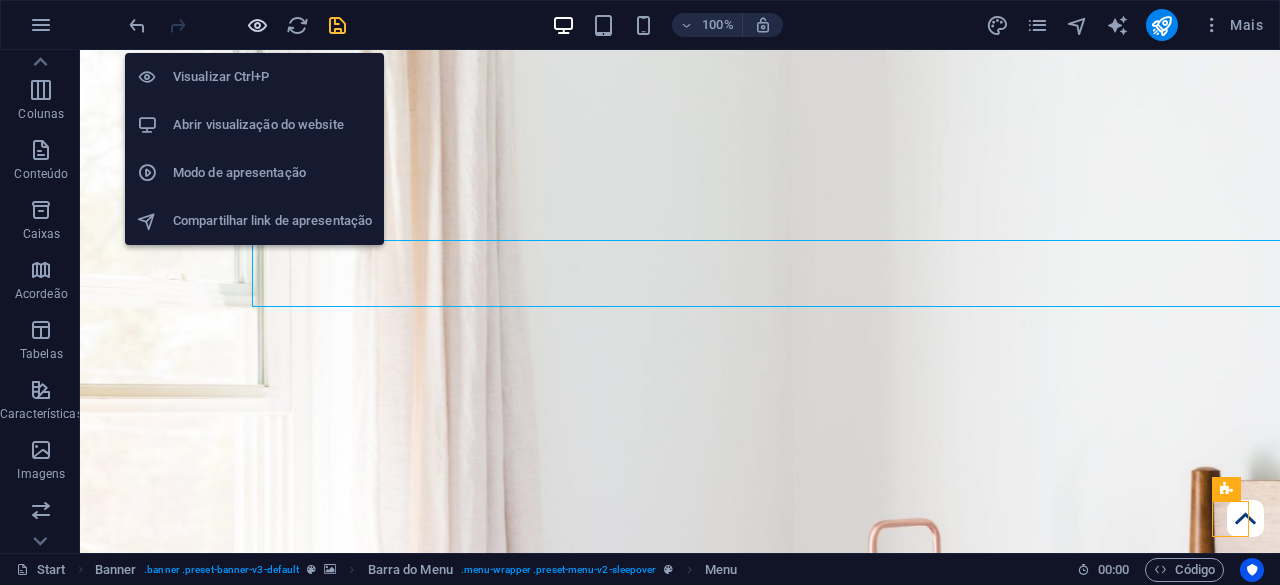 click at bounding box center [257, 25] 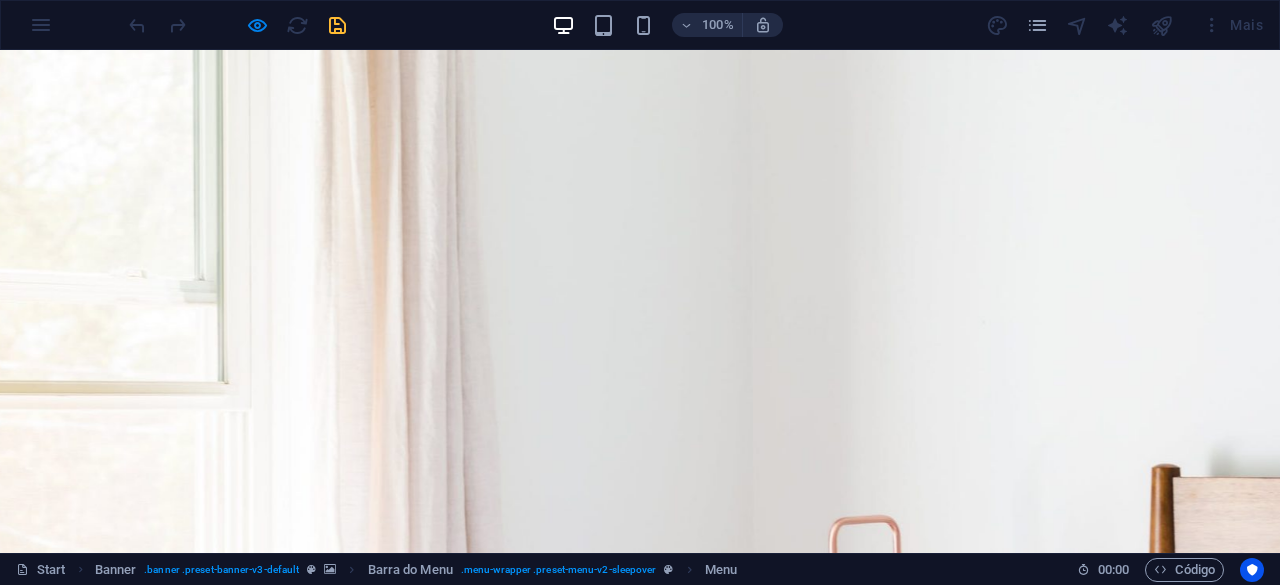 scroll, scrollTop: 0, scrollLeft: 0, axis: both 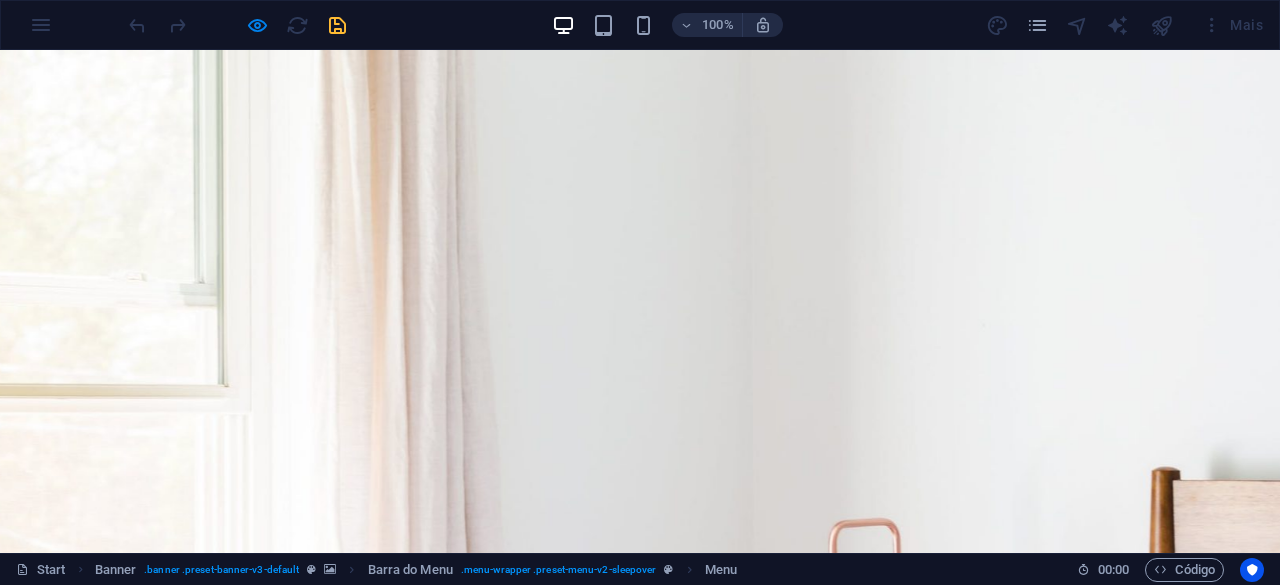click on "Reservas" at bounding box center [522, 1615] 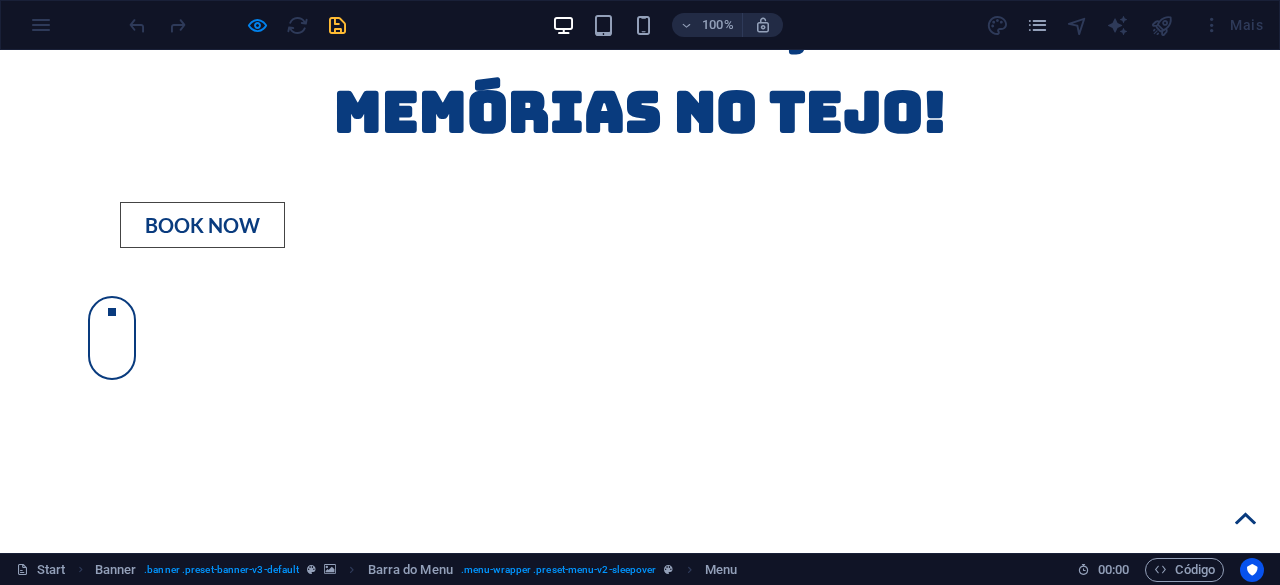 scroll, scrollTop: 1817, scrollLeft: 0, axis: vertical 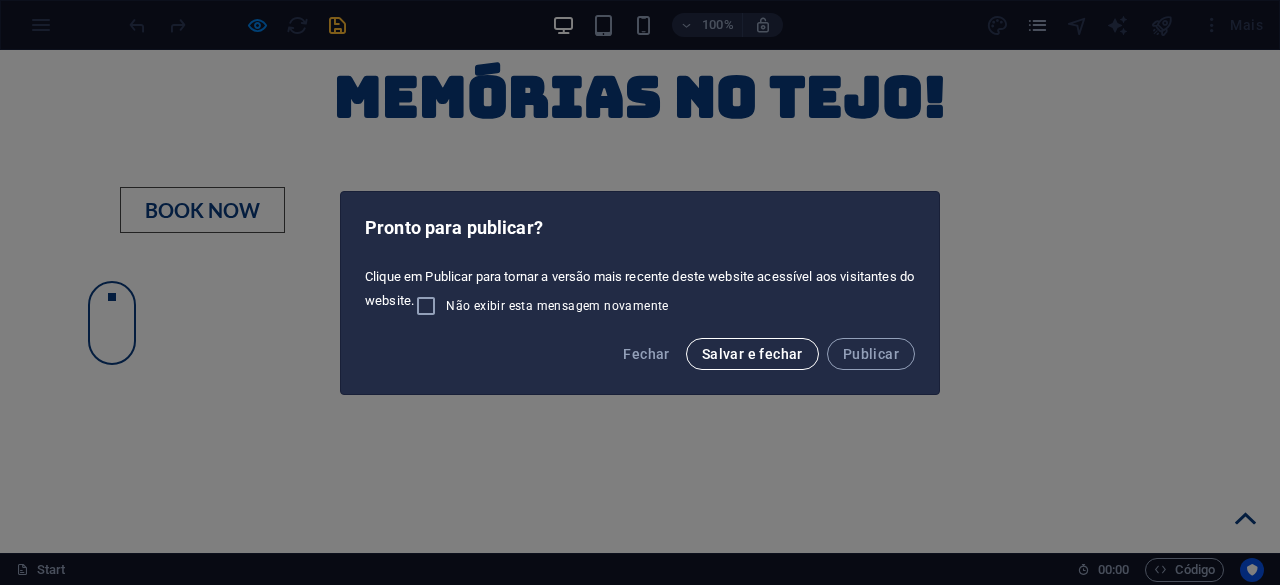click on "Salvar e fechar" at bounding box center [752, 354] 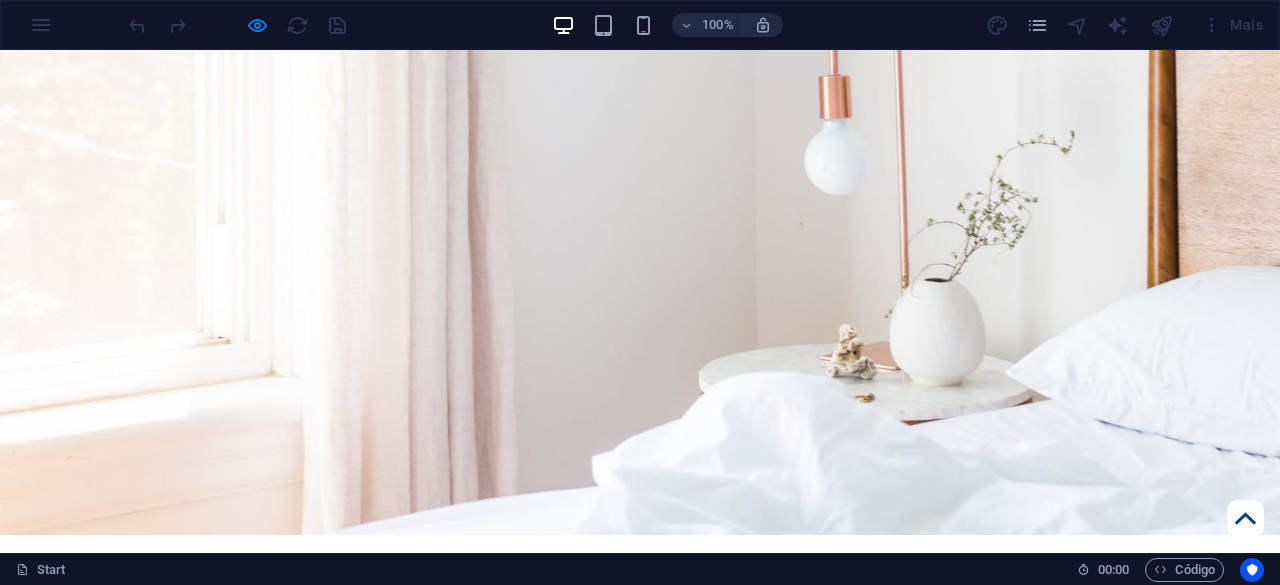 scroll, scrollTop: 0, scrollLeft: 0, axis: both 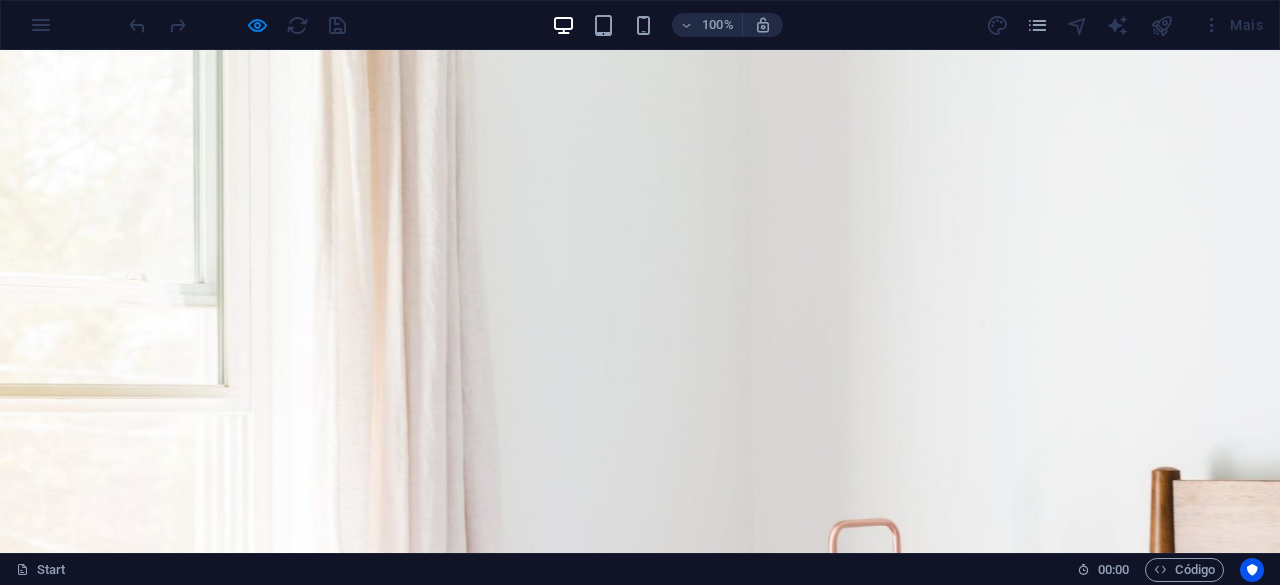 click on "Reservas" at bounding box center [522, 1615] 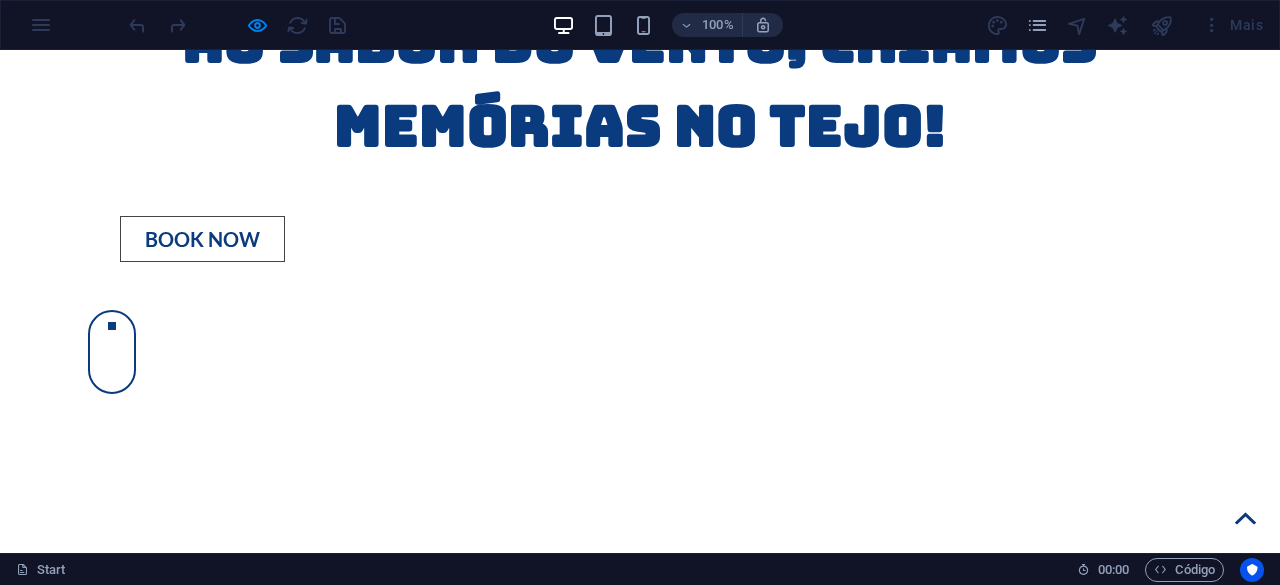 scroll, scrollTop: 1817, scrollLeft: 0, axis: vertical 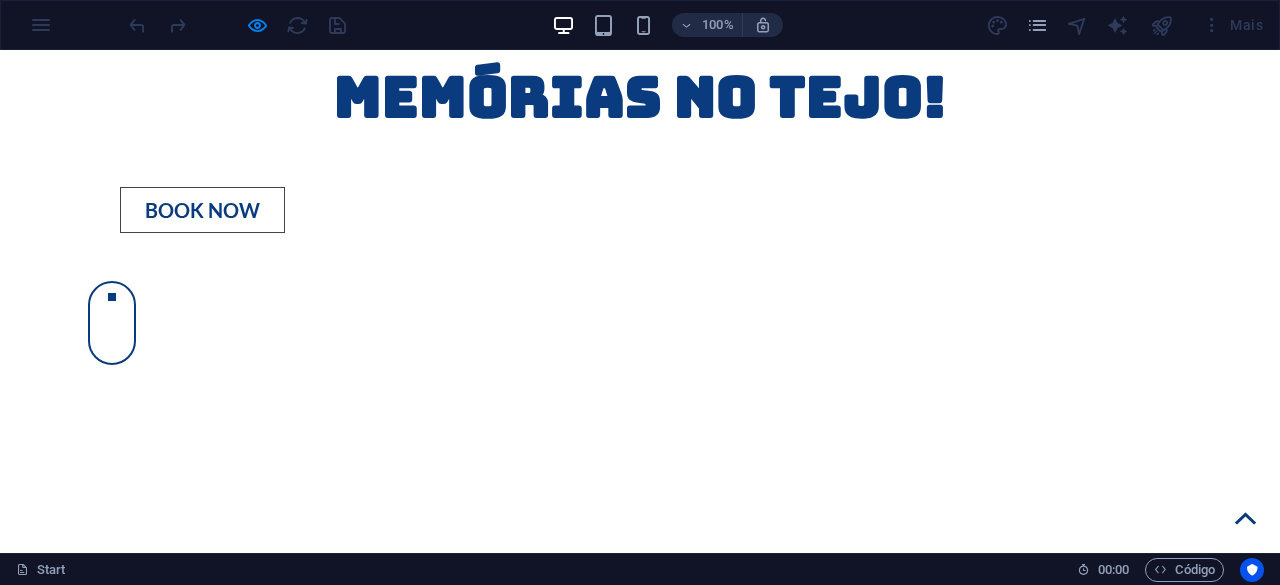 click 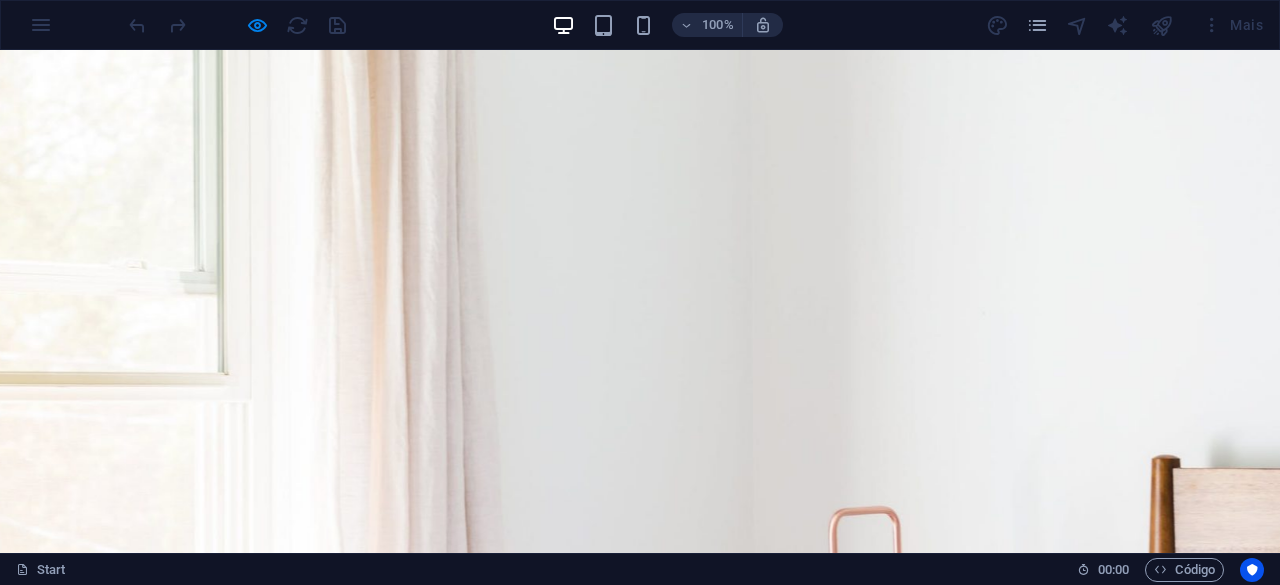 scroll, scrollTop: 0, scrollLeft: 0, axis: both 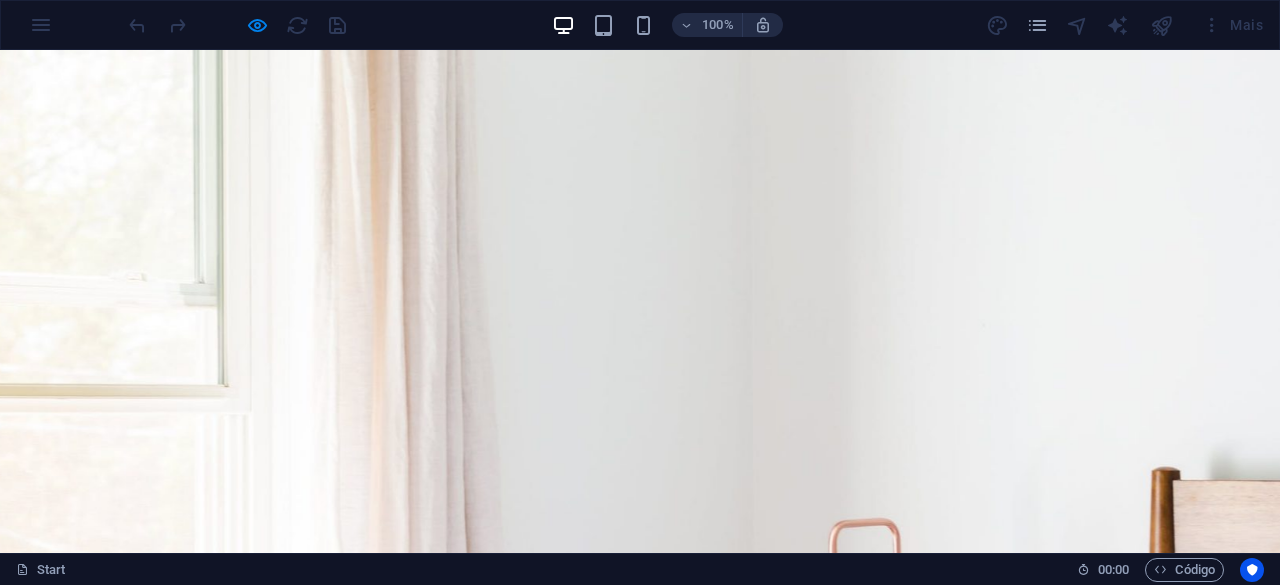 click on "Serviços" at bounding box center (328, 1615) 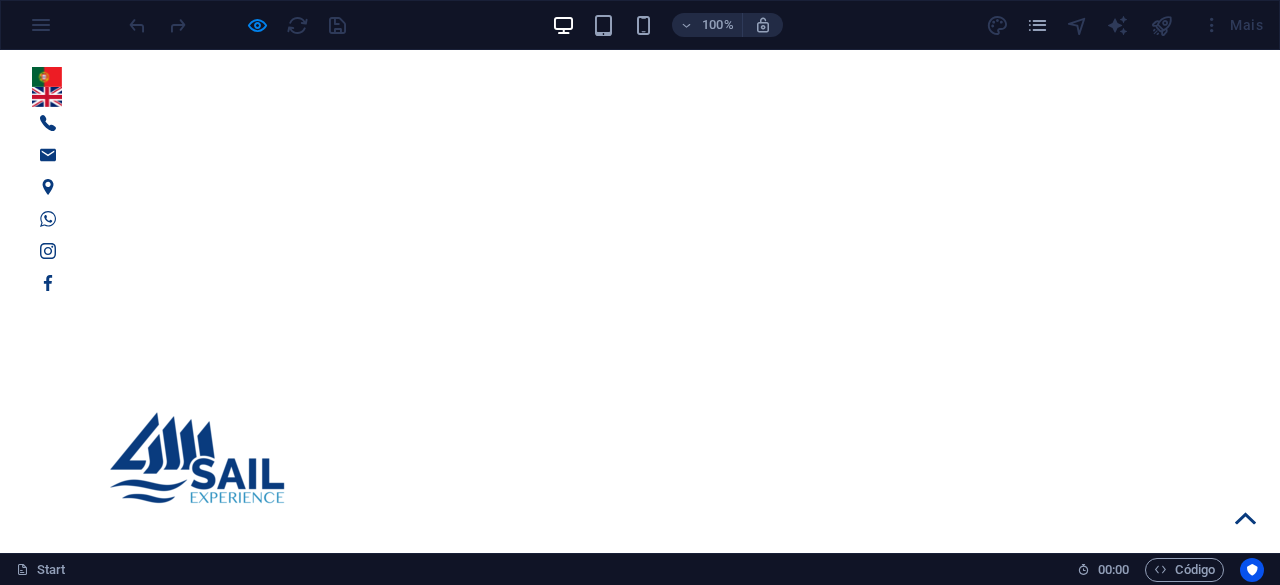 scroll, scrollTop: 1179, scrollLeft: 0, axis: vertical 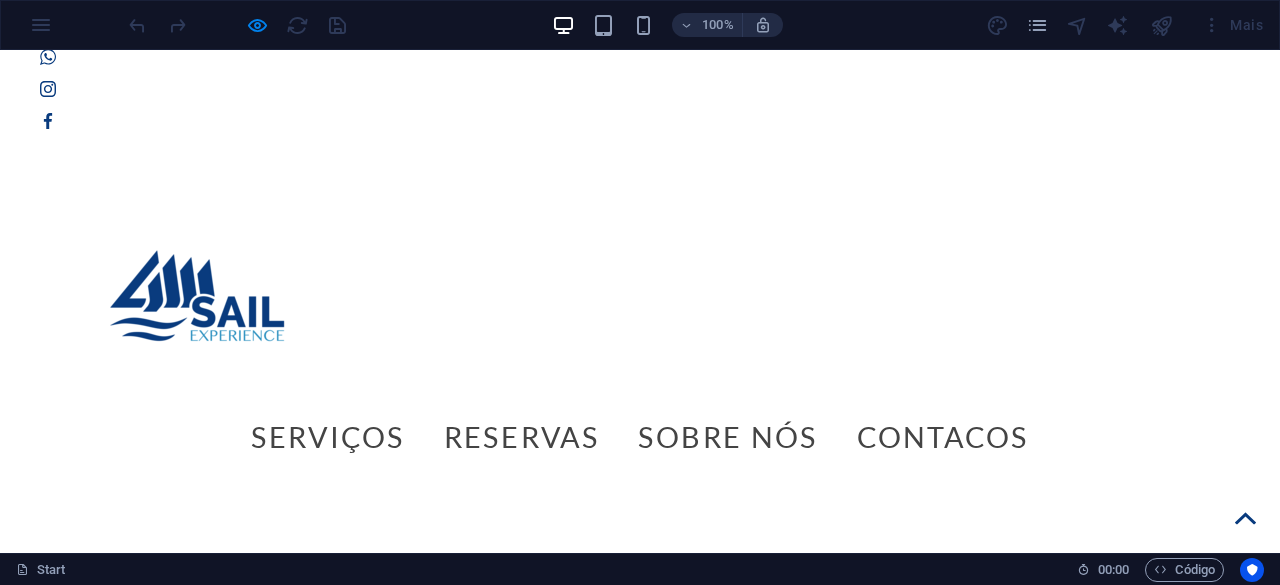 click on "Sunset" at bounding box center [639, 1572] 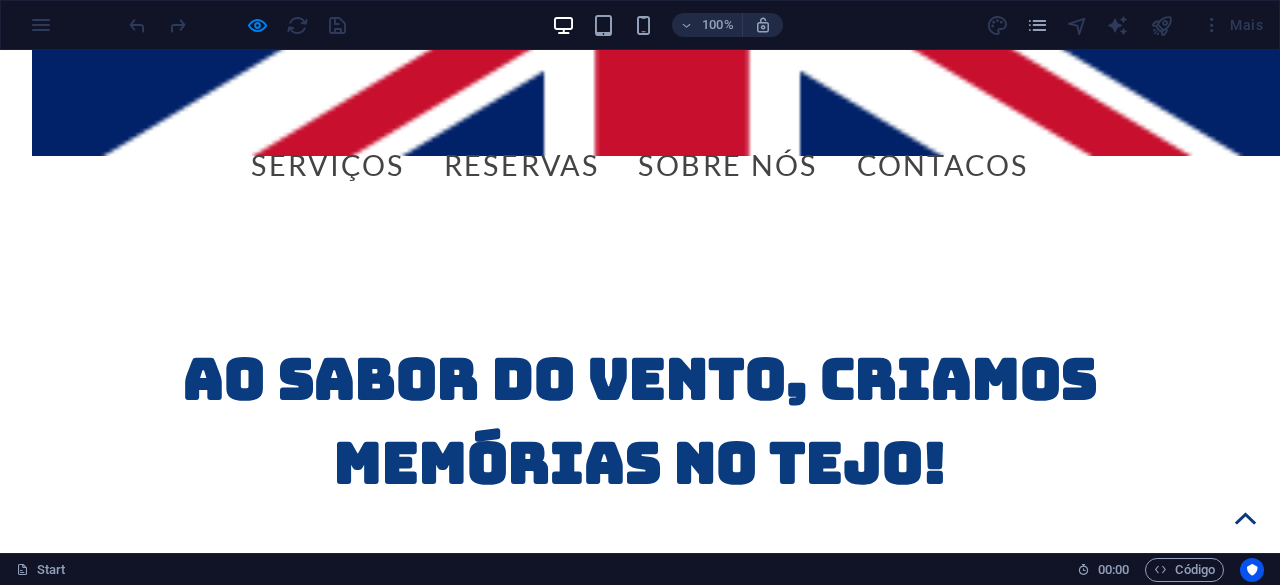scroll, scrollTop: 1379, scrollLeft: 0, axis: vertical 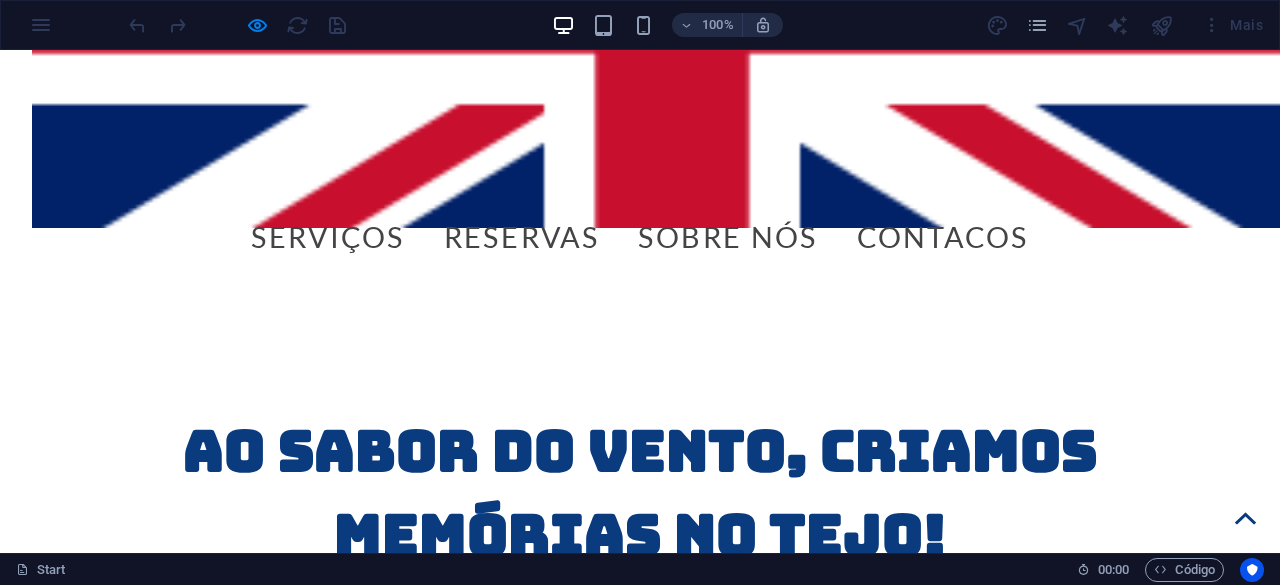 click 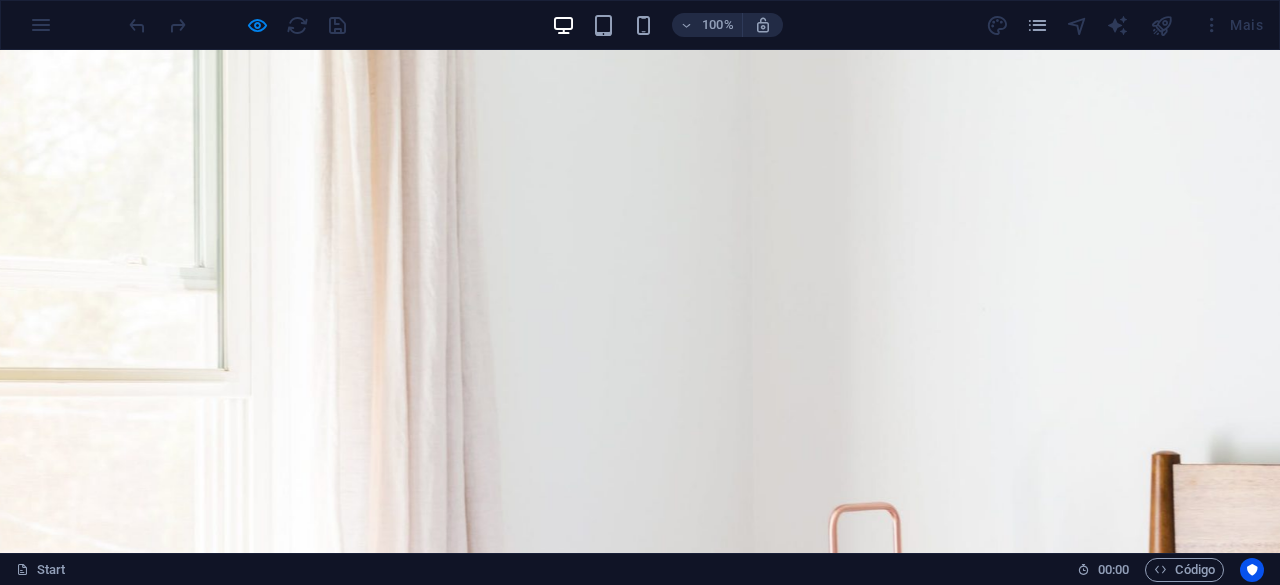 scroll, scrollTop: 0, scrollLeft: 0, axis: both 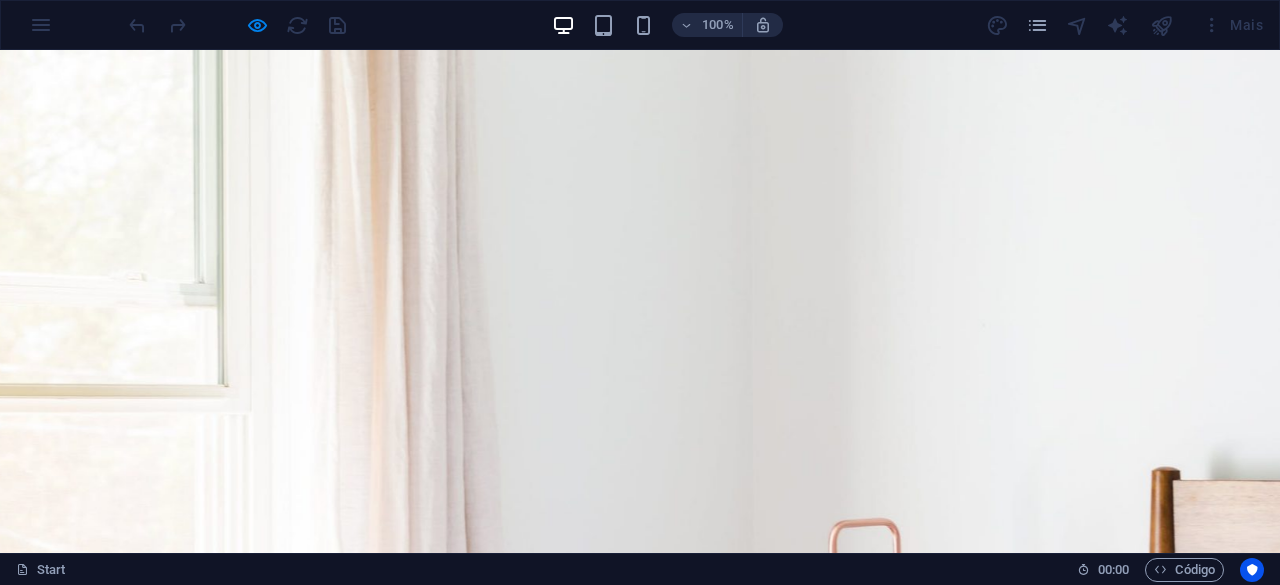 click on "Reservas" at bounding box center (522, 1615) 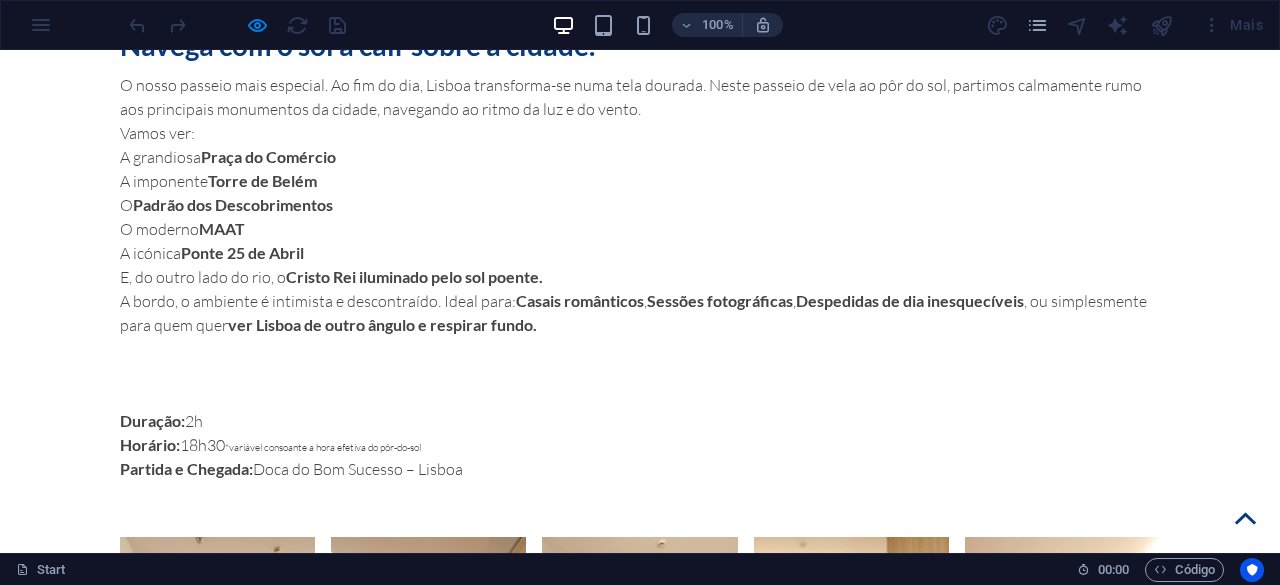 scroll, scrollTop: 3046, scrollLeft: 0, axis: vertical 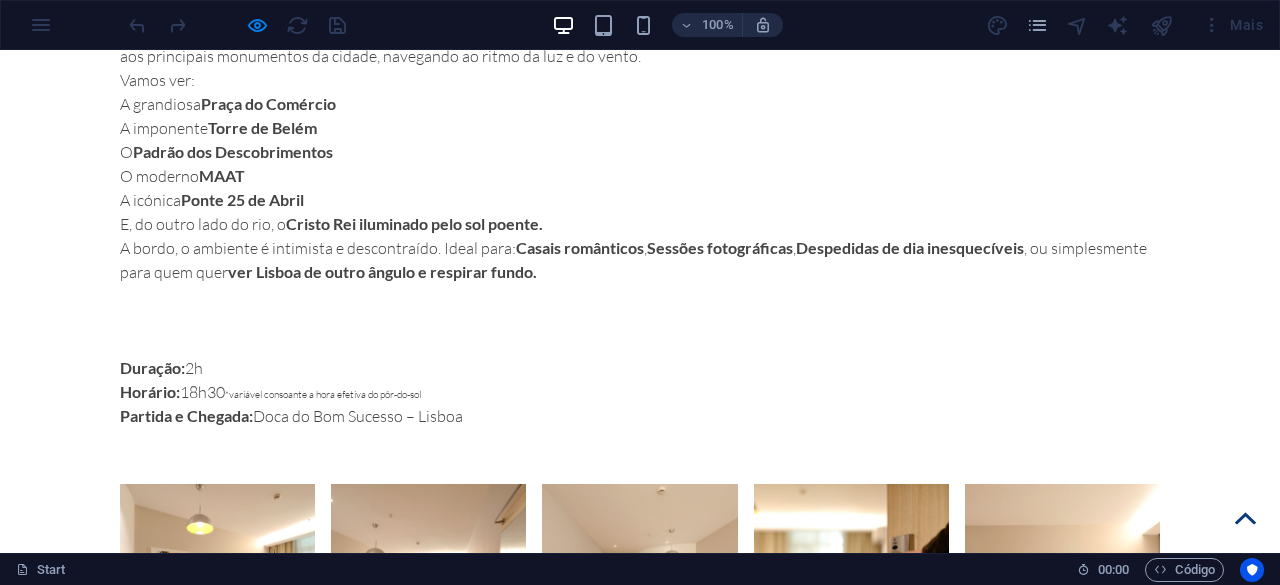 click 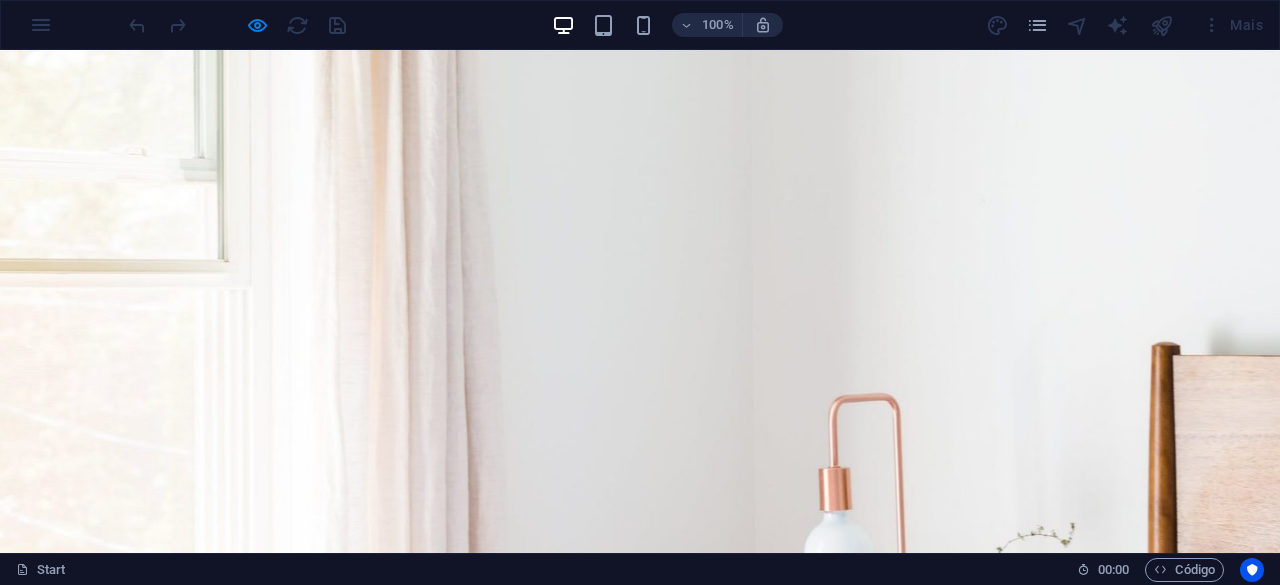 scroll, scrollTop: 0, scrollLeft: 0, axis: both 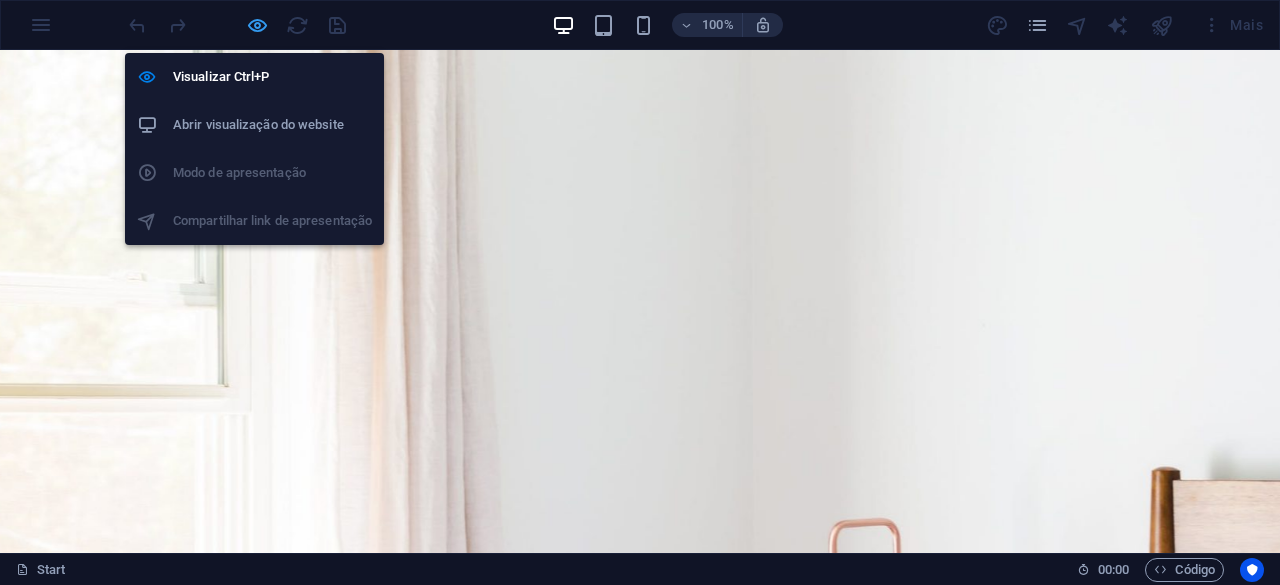 click at bounding box center [257, 25] 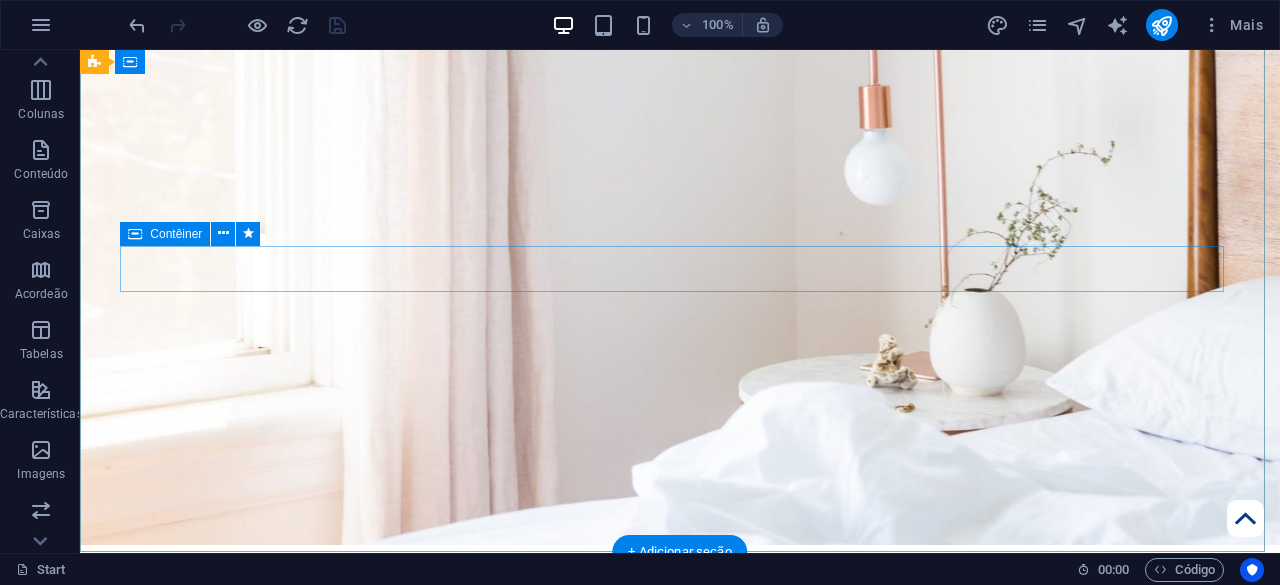 scroll, scrollTop: 500, scrollLeft: 0, axis: vertical 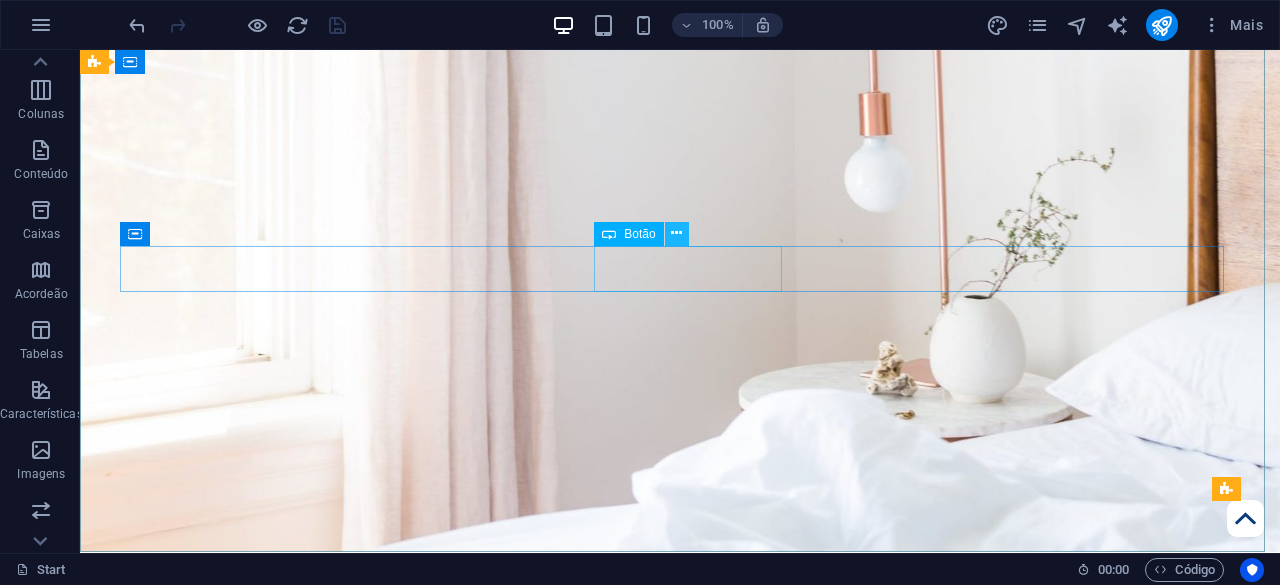 click at bounding box center [676, 233] 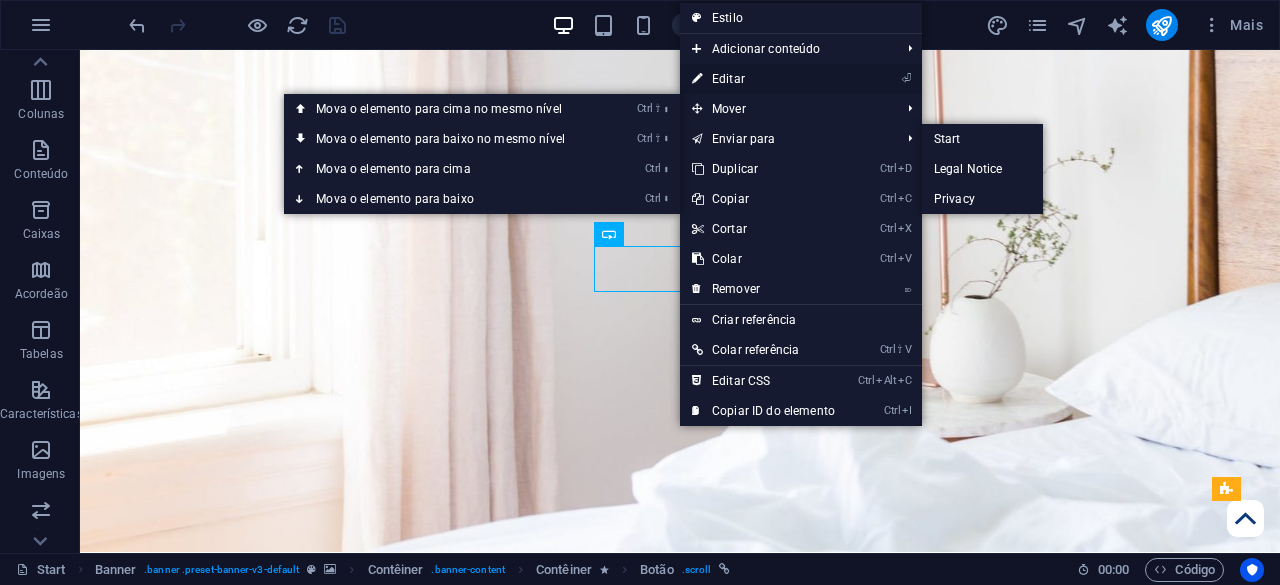 click on "⏎  Editar" at bounding box center (763, 79) 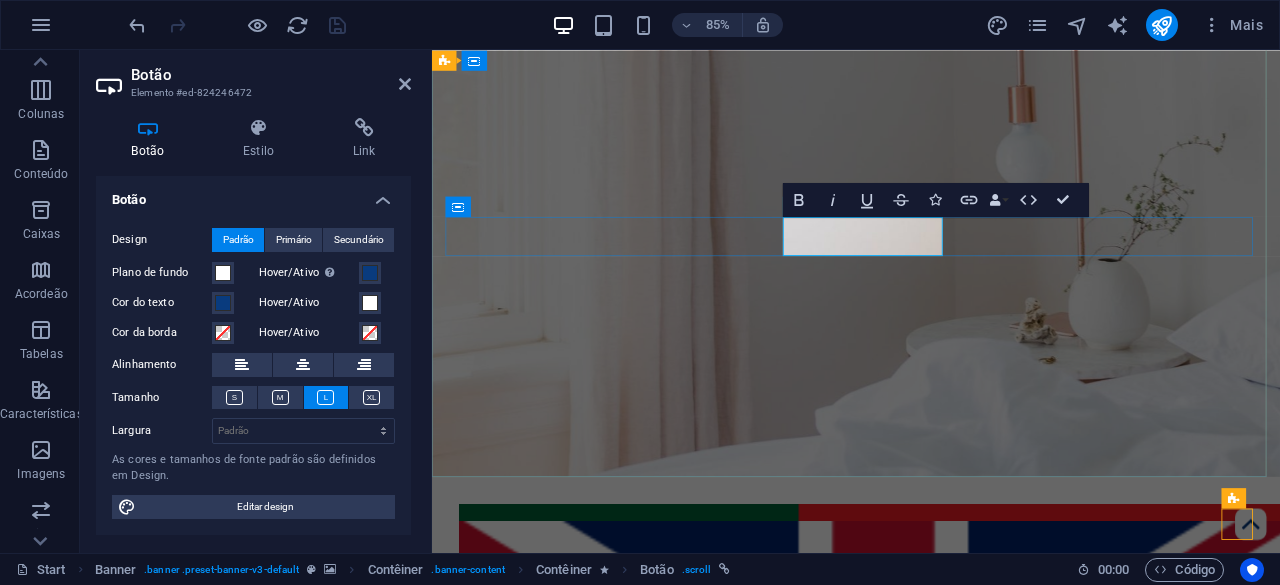 click on "BOOK NOW" at bounding box center (562, 1527) 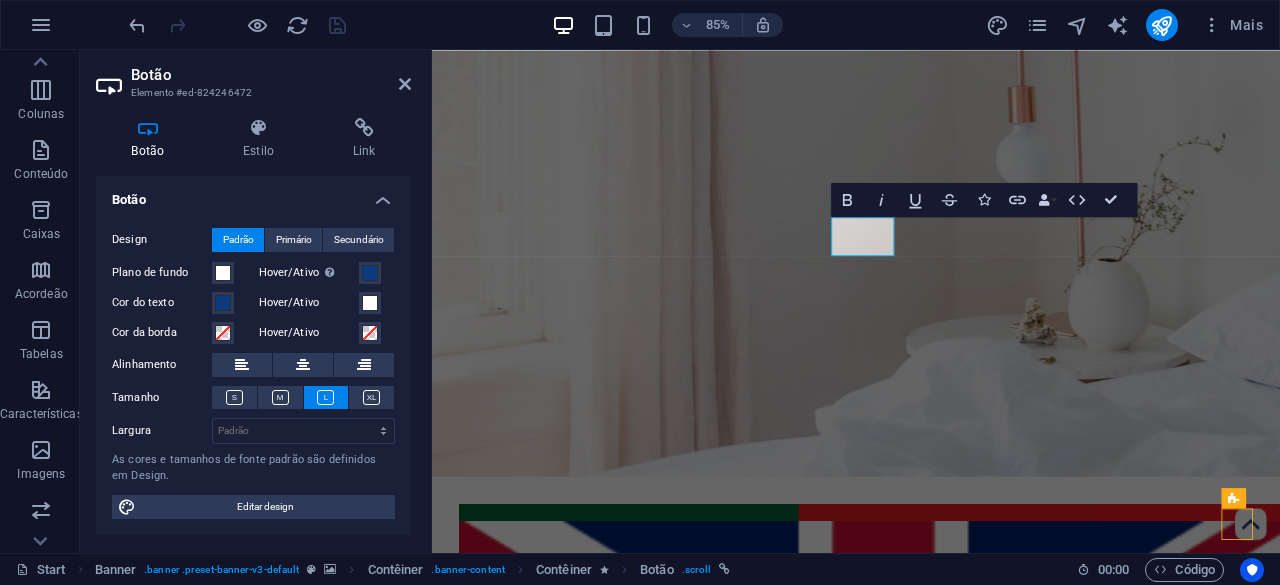 type 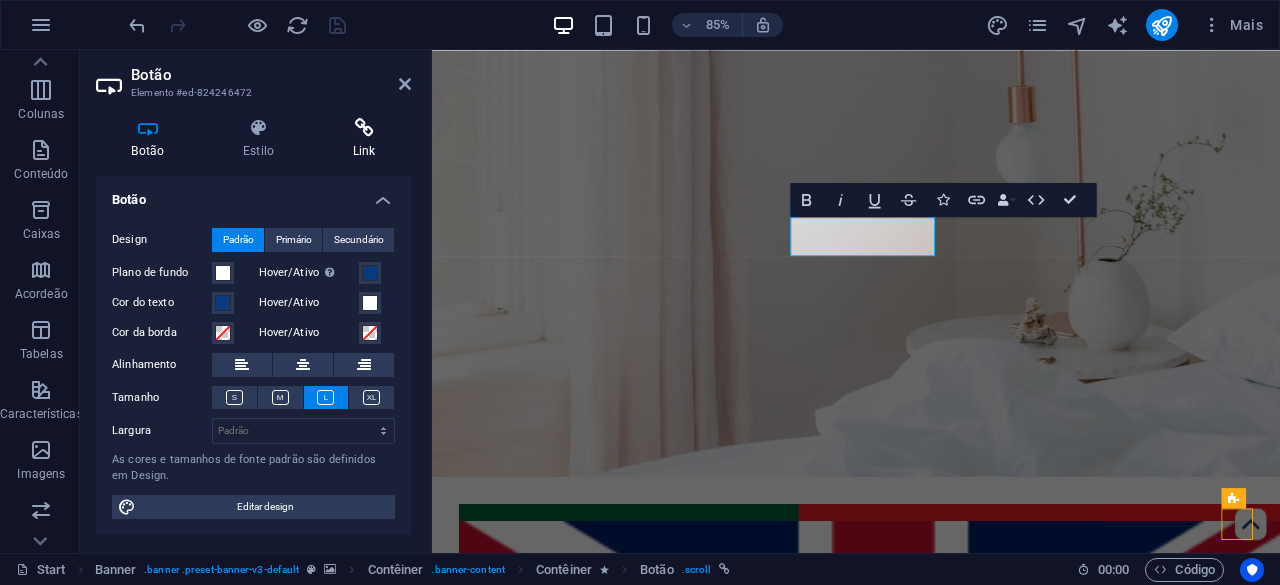 click on "Link" at bounding box center [364, 139] 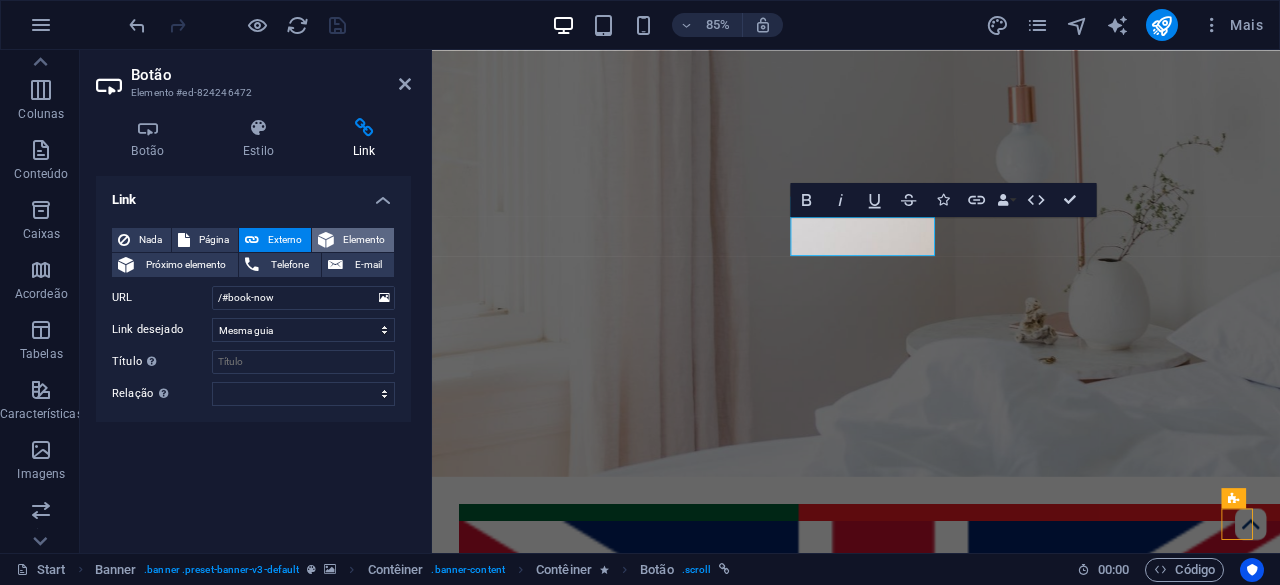 click on "Elemento" at bounding box center [353, 240] 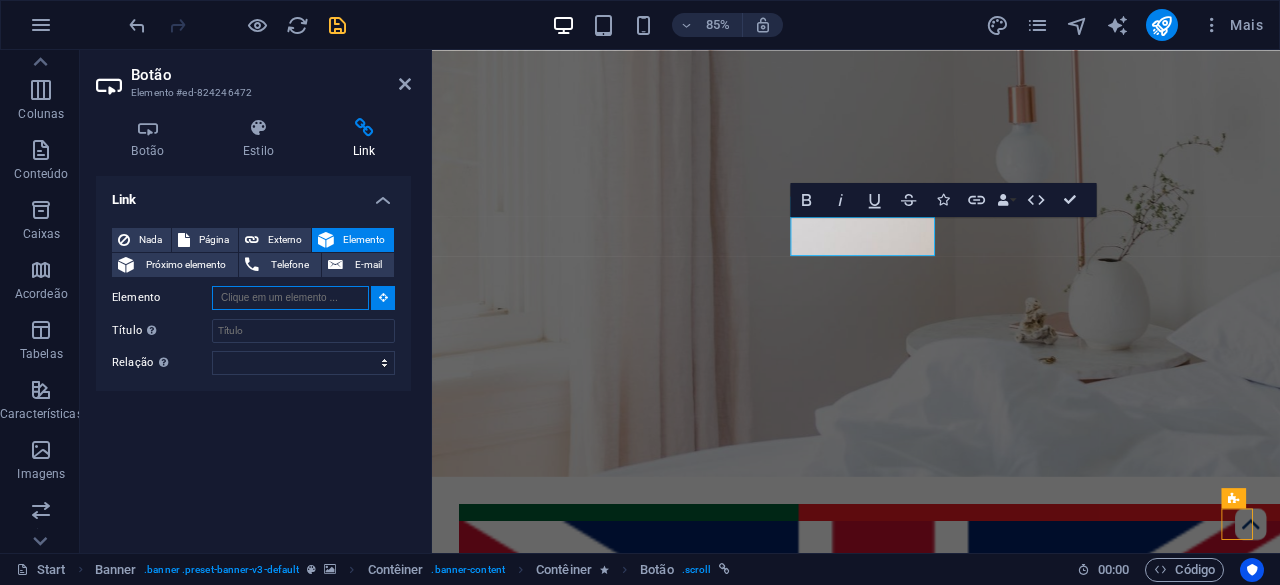 paste on "#ed-824246736" 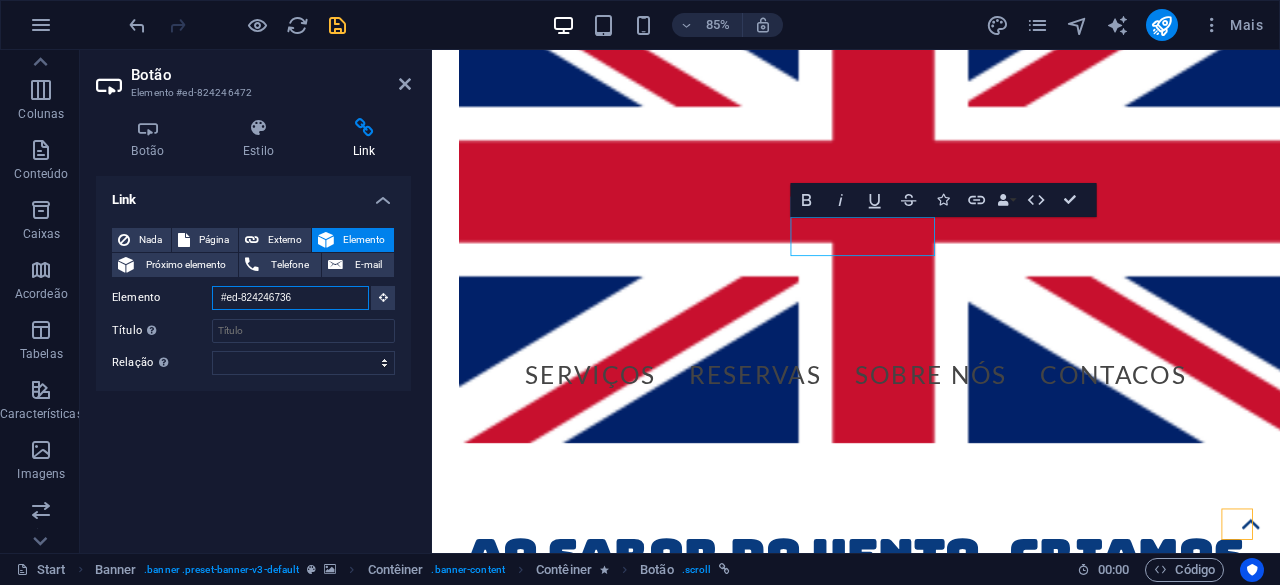 scroll, scrollTop: 500, scrollLeft: 0, axis: vertical 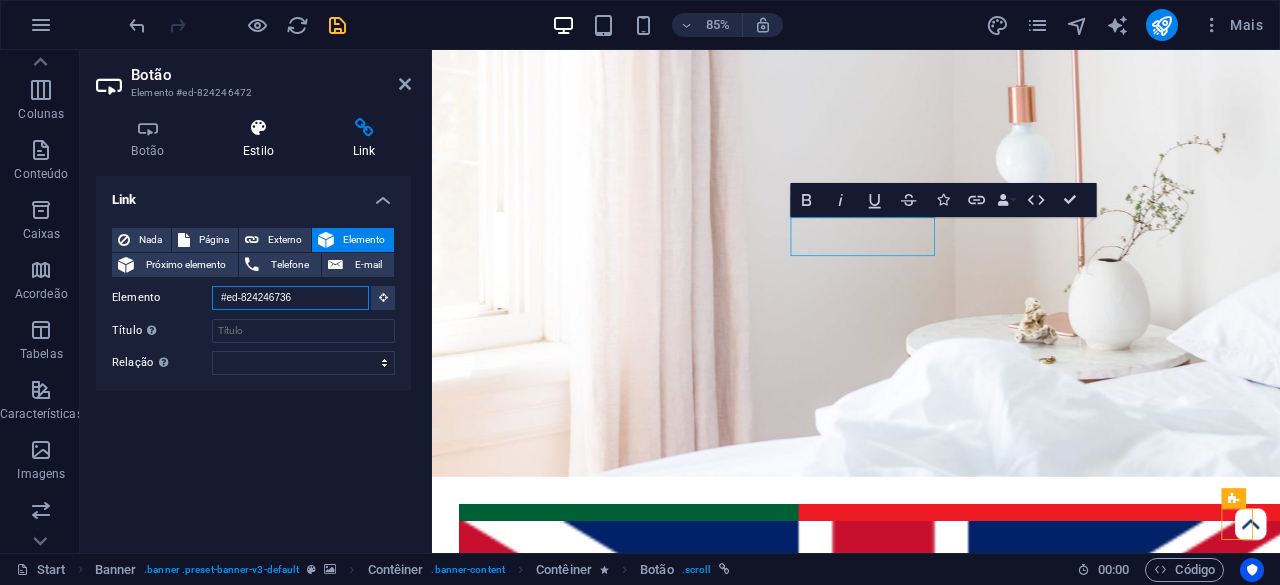 type on "#ed-824246736" 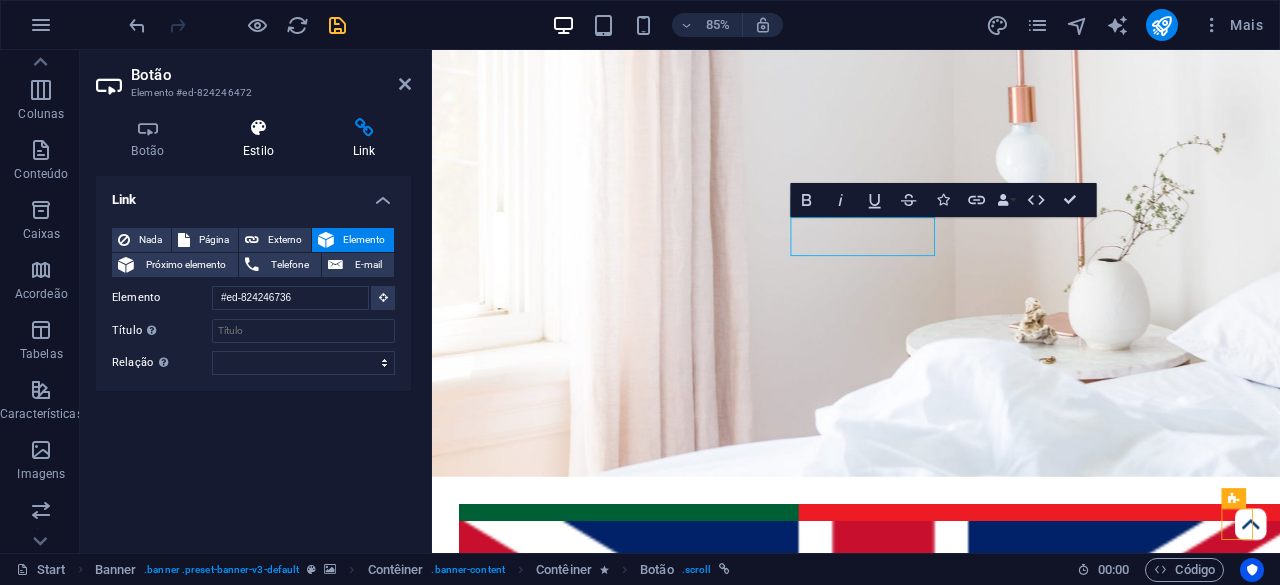 click on "Estilo" at bounding box center (263, 139) 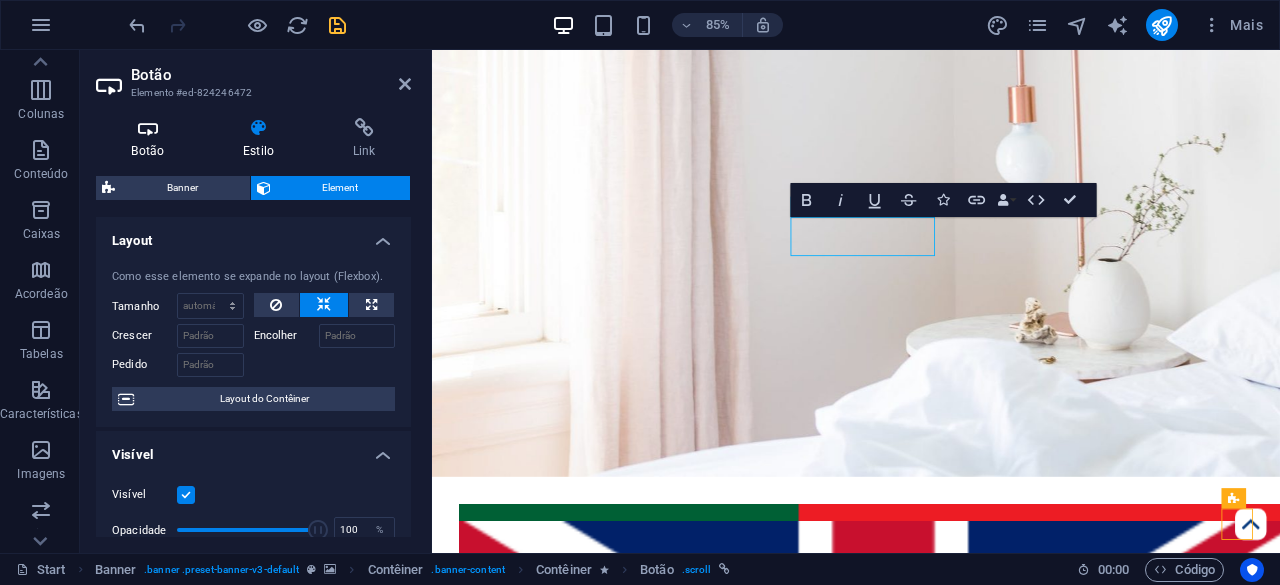 click on "Botão" at bounding box center (152, 139) 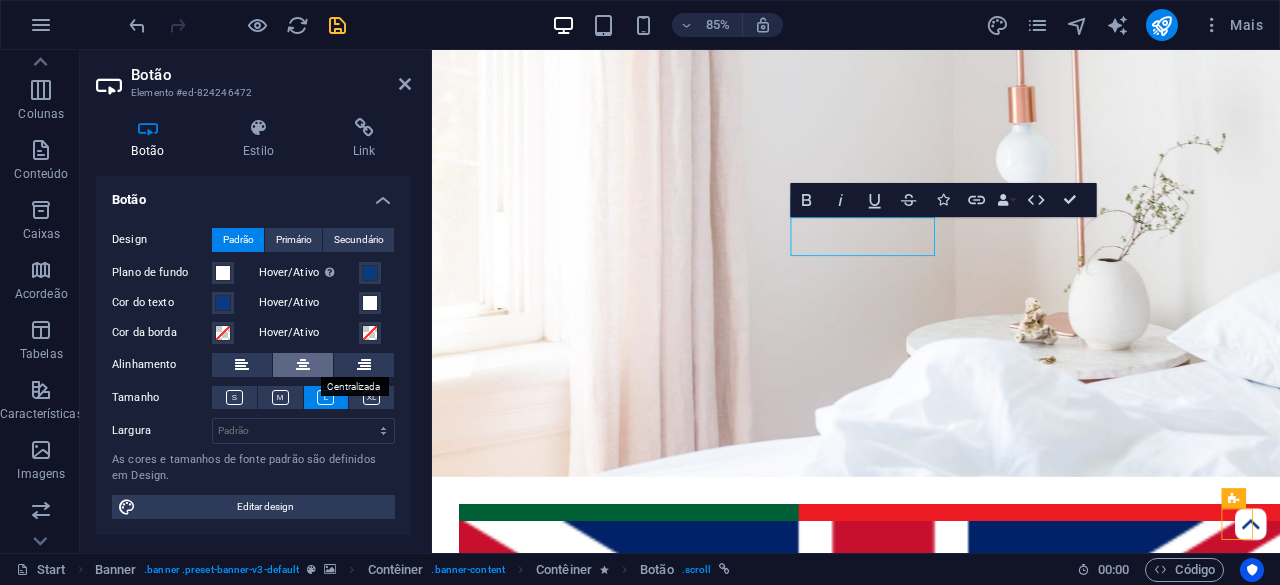 click at bounding box center [303, 365] 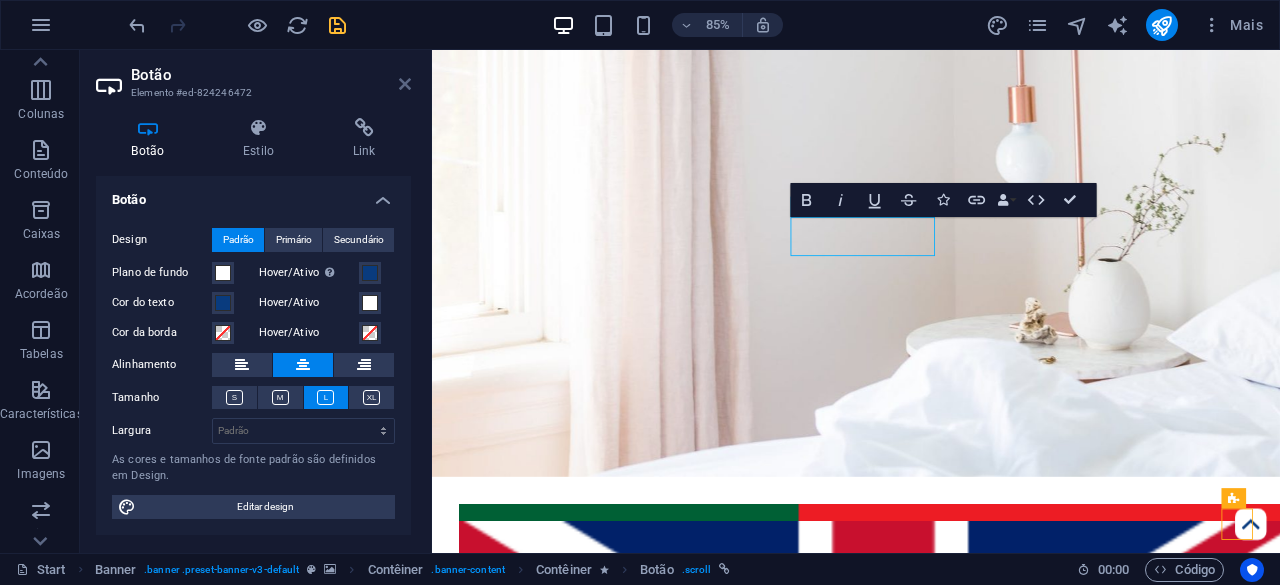 click at bounding box center [405, 84] 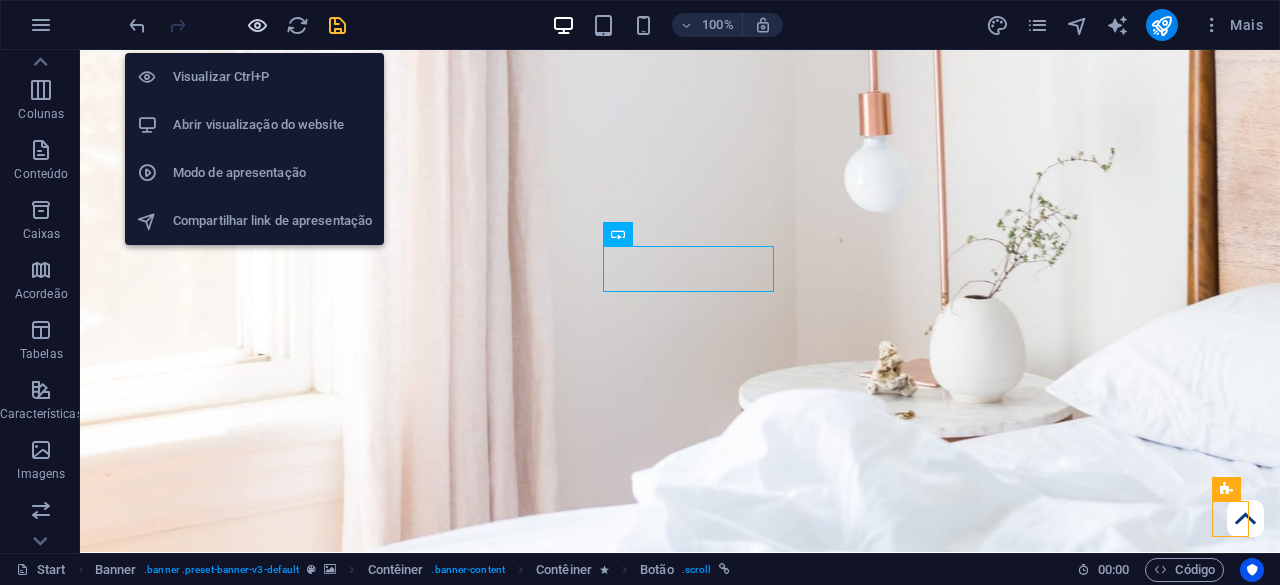 click at bounding box center (257, 25) 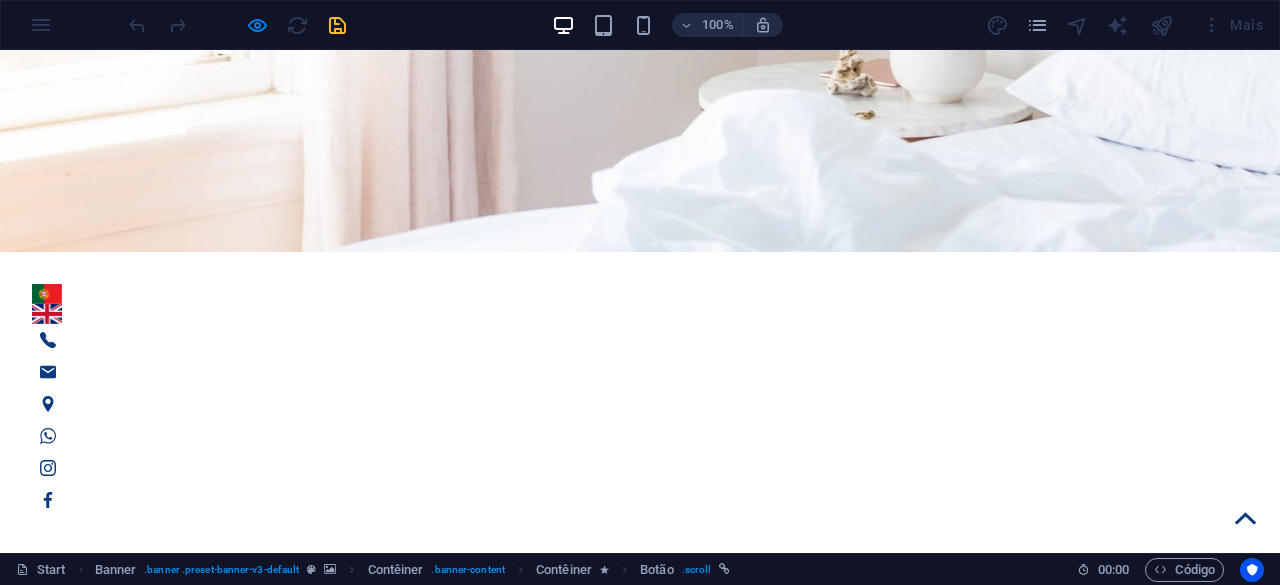 scroll, scrollTop: 300, scrollLeft: 0, axis: vertical 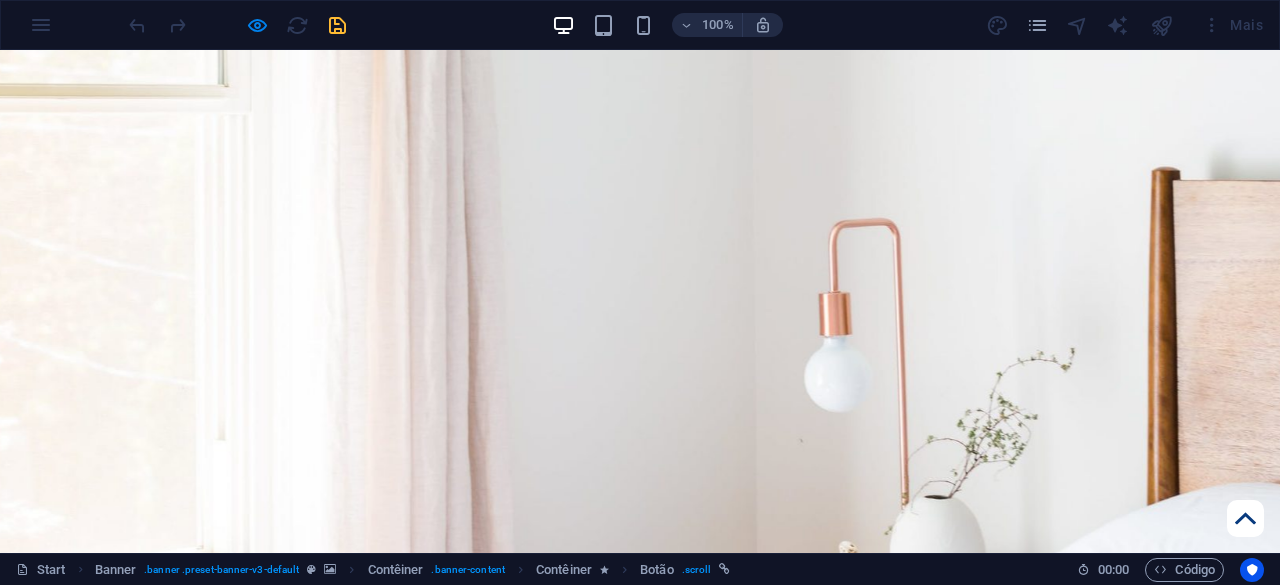 click on "Reservas" at bounding box center (656, 1727) 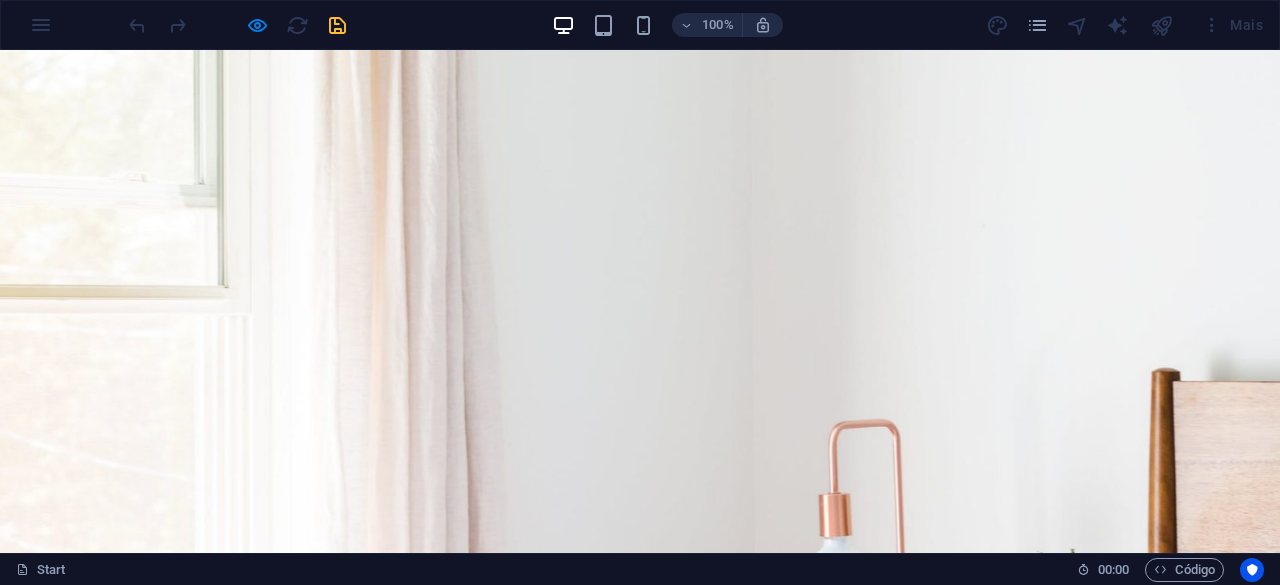 scroll, scrollTop: 0, scrollLeft: 0, axis: both 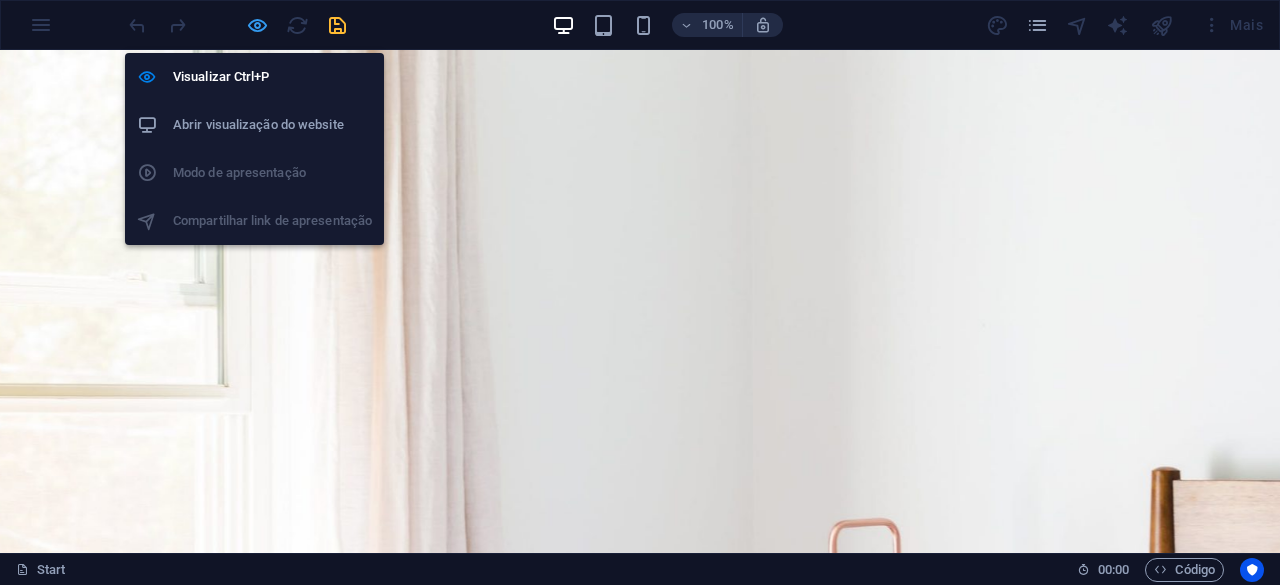 click at bounding box center [257, 25] 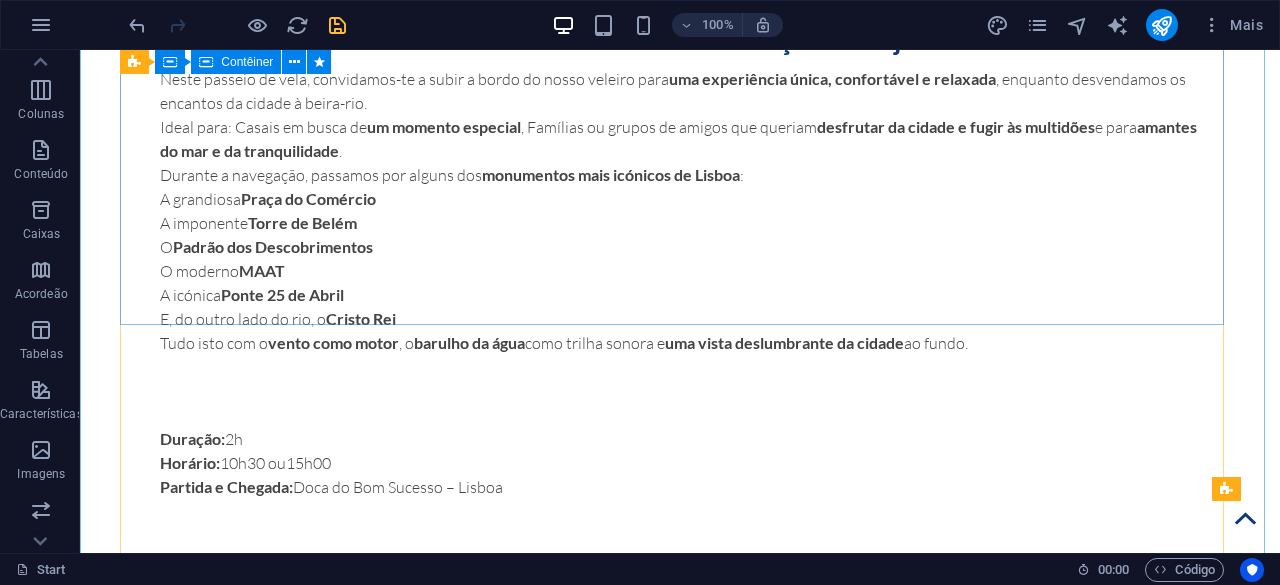 scroll, scrollTop: 3000, scrollLeft: 0, axis: vertical 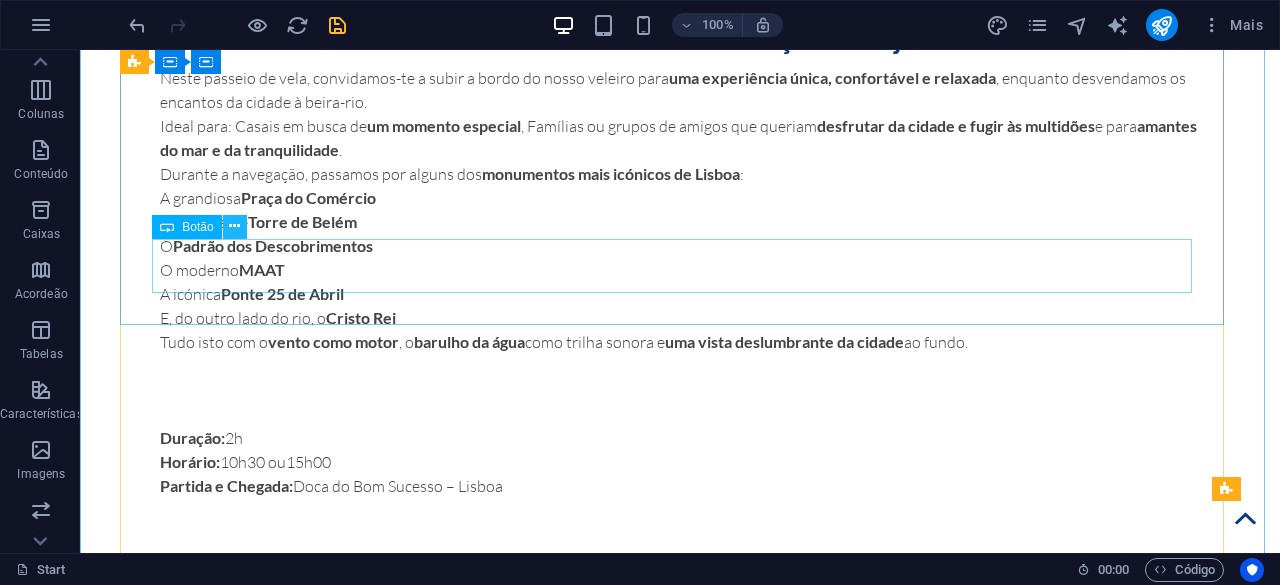 click at bounding box center (234, 226) 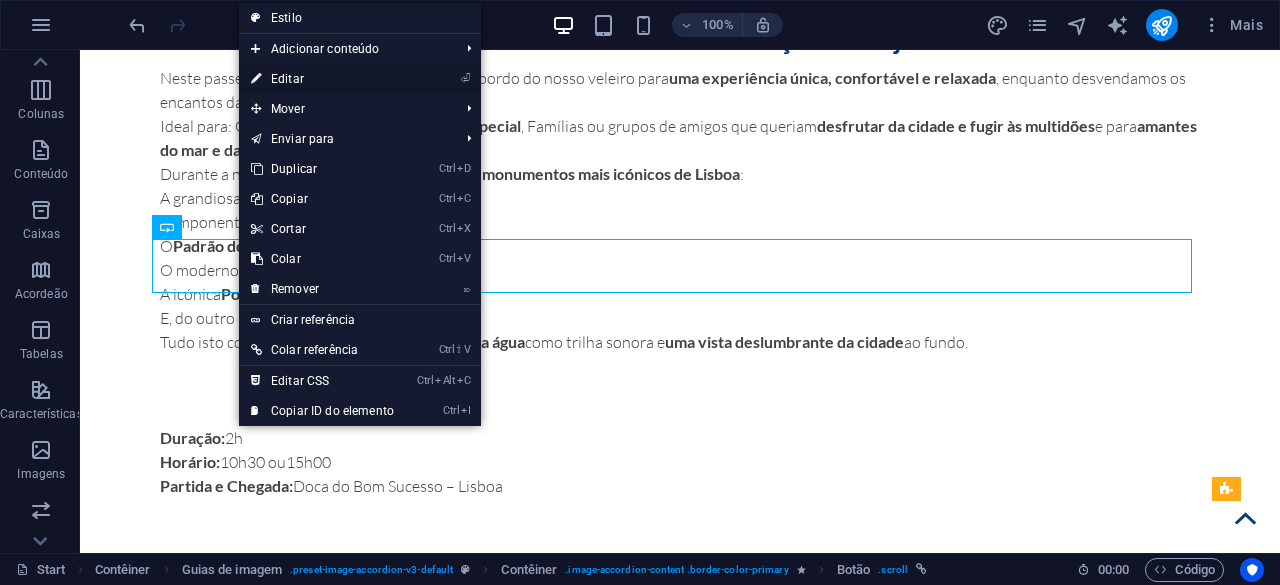 click on "⏎  Editar" at bounding box center (322, 79) 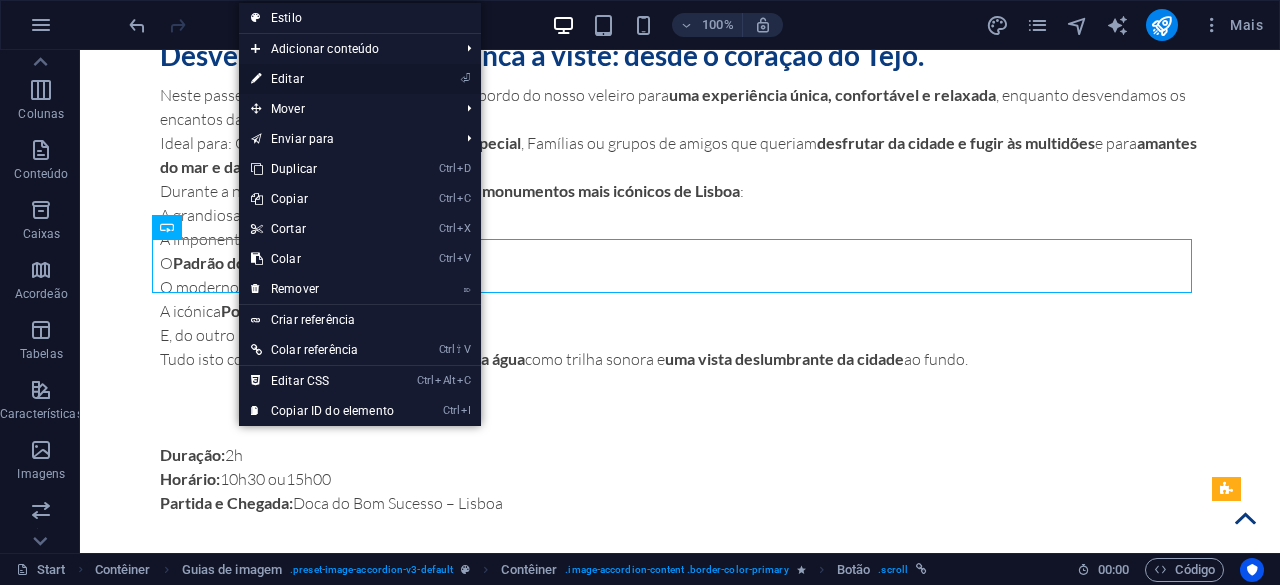 select on "%" 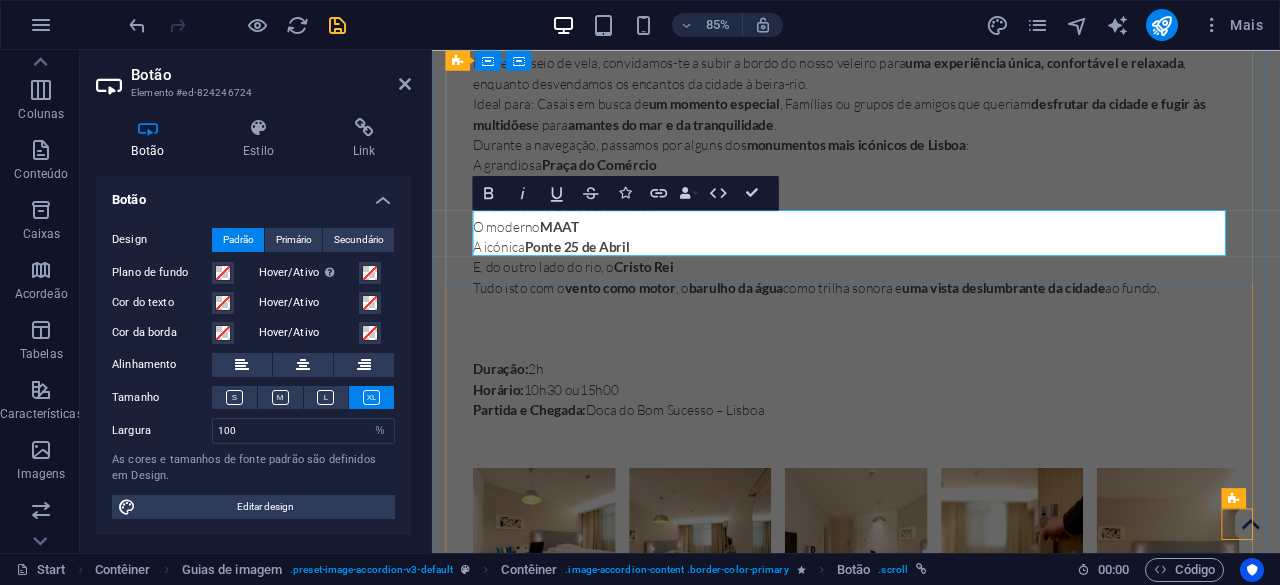 click on "Book now" at bounding box center (931, 1541) 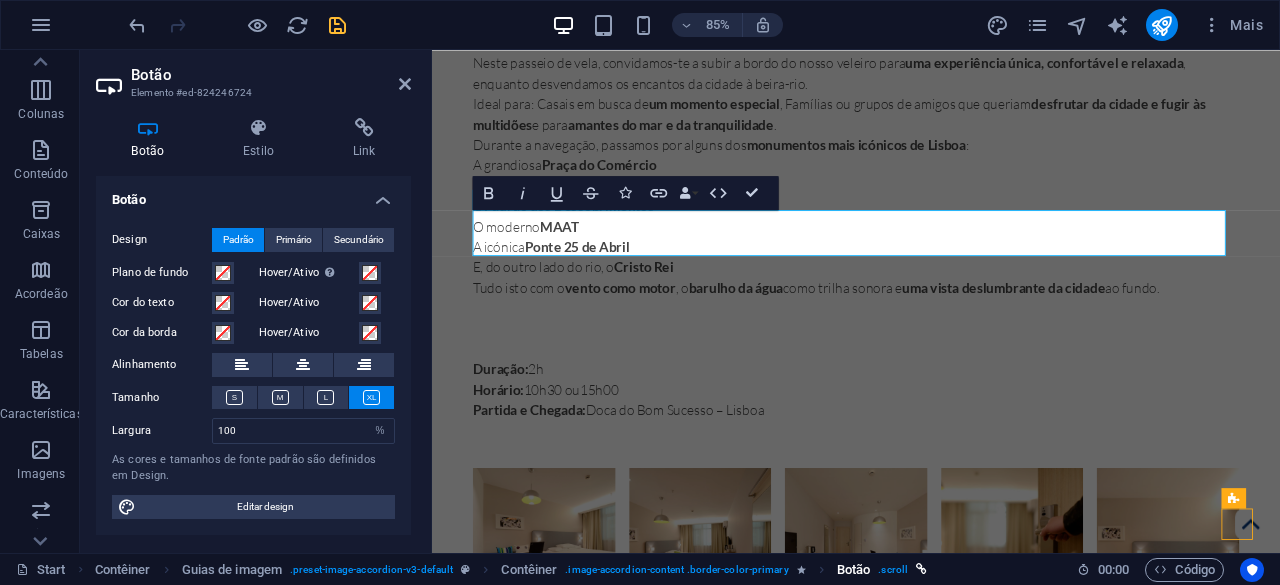 type 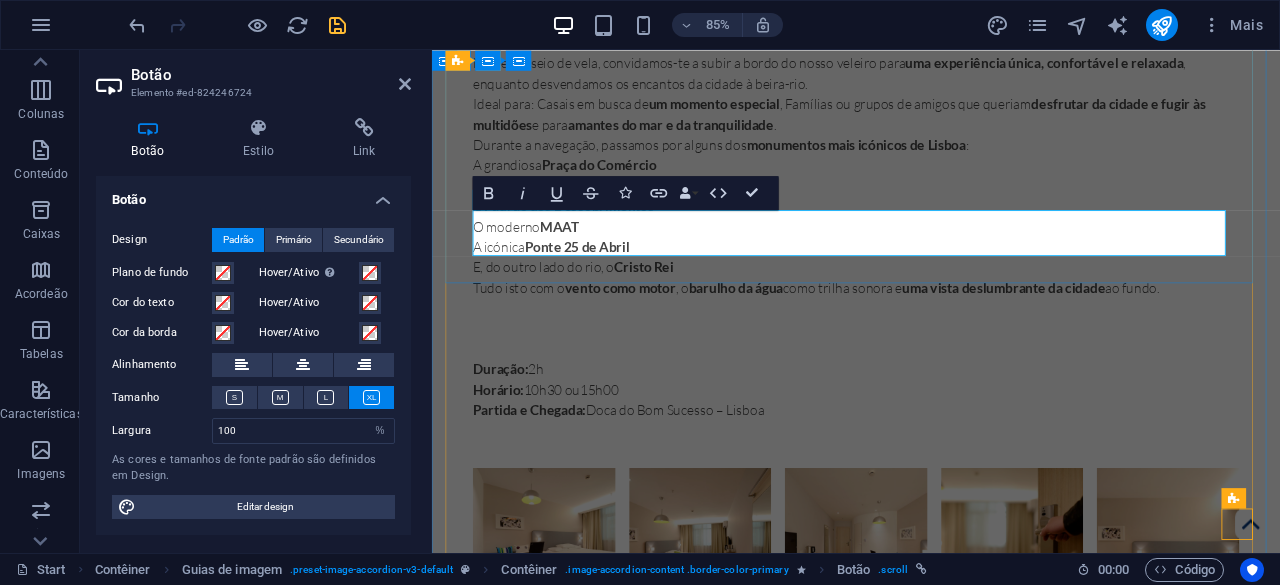 click on "Book now" at bounding box center [931, 1541] 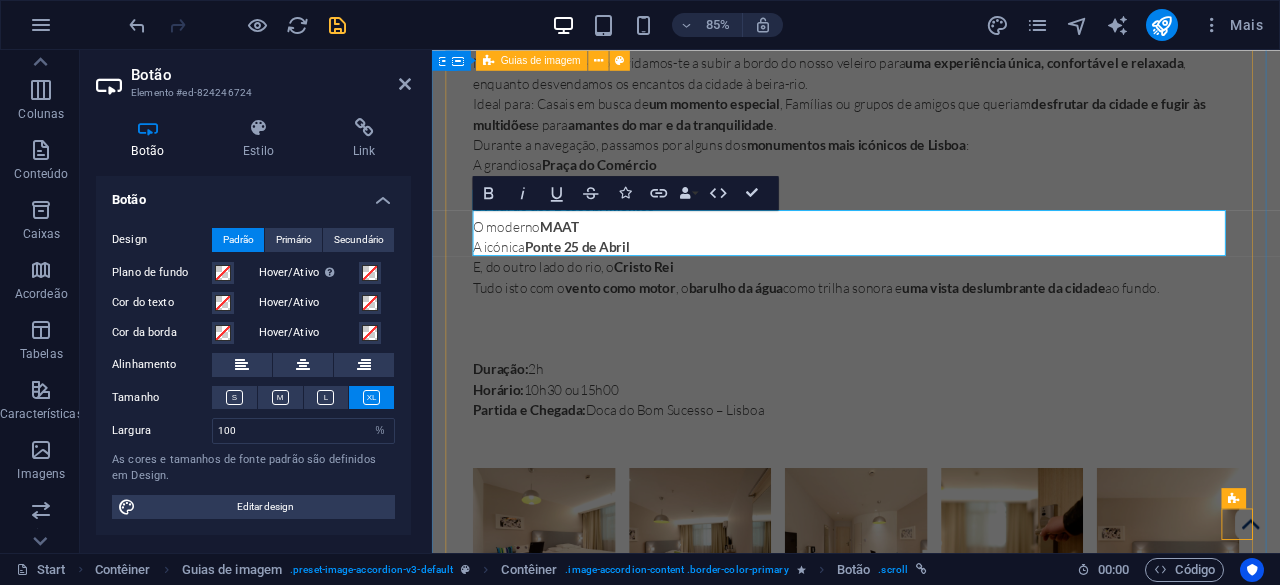 type 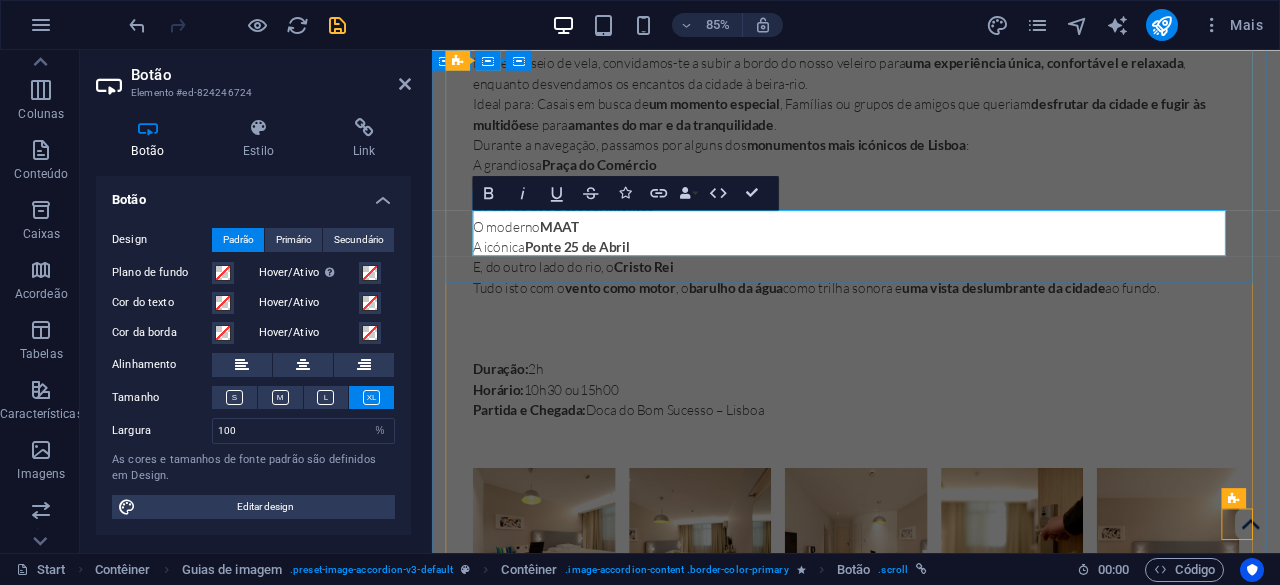 click on "Book now" at bounding box center (931, 1541) 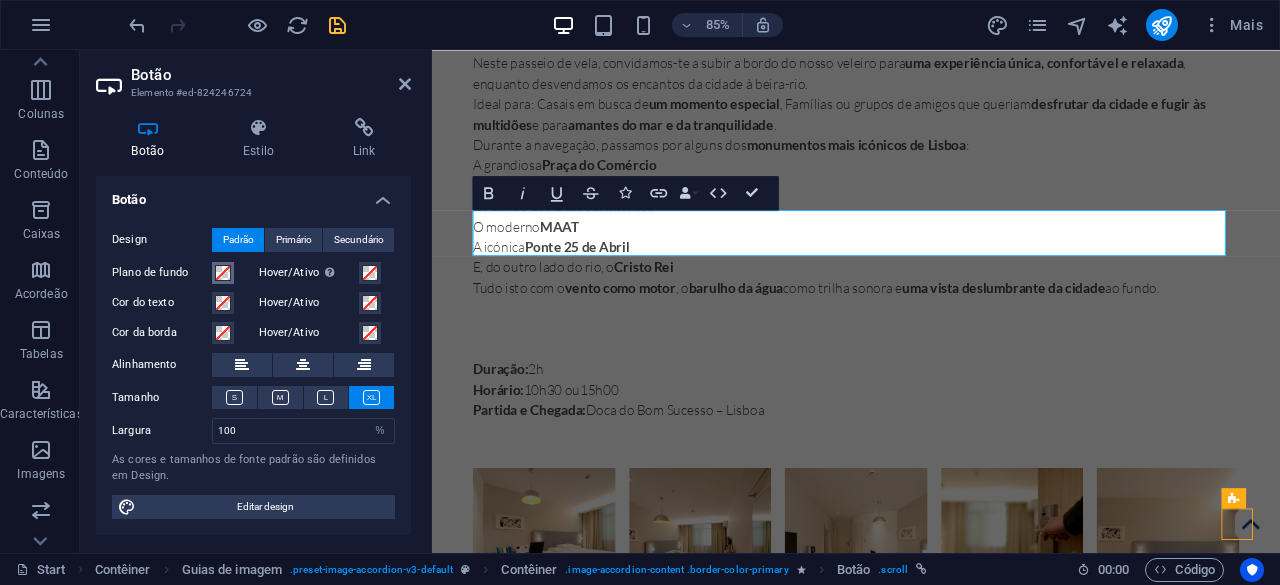 click at bounding box center (223, 273) 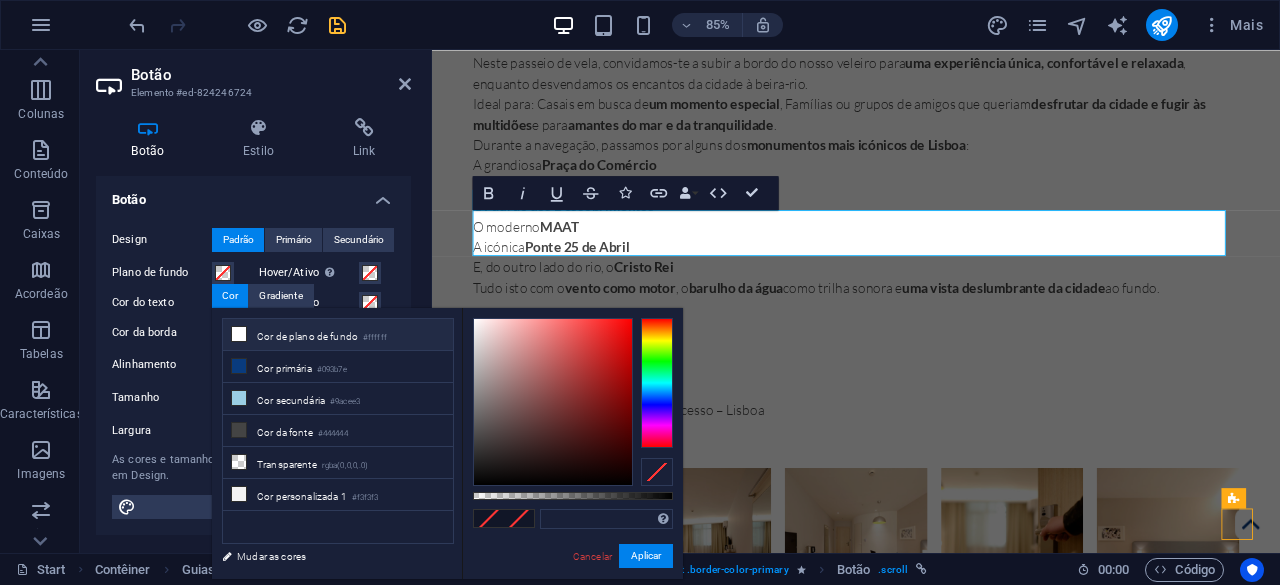 click on "Cor de plano de fundo
#ffffff" at bounding box center [338, 335] 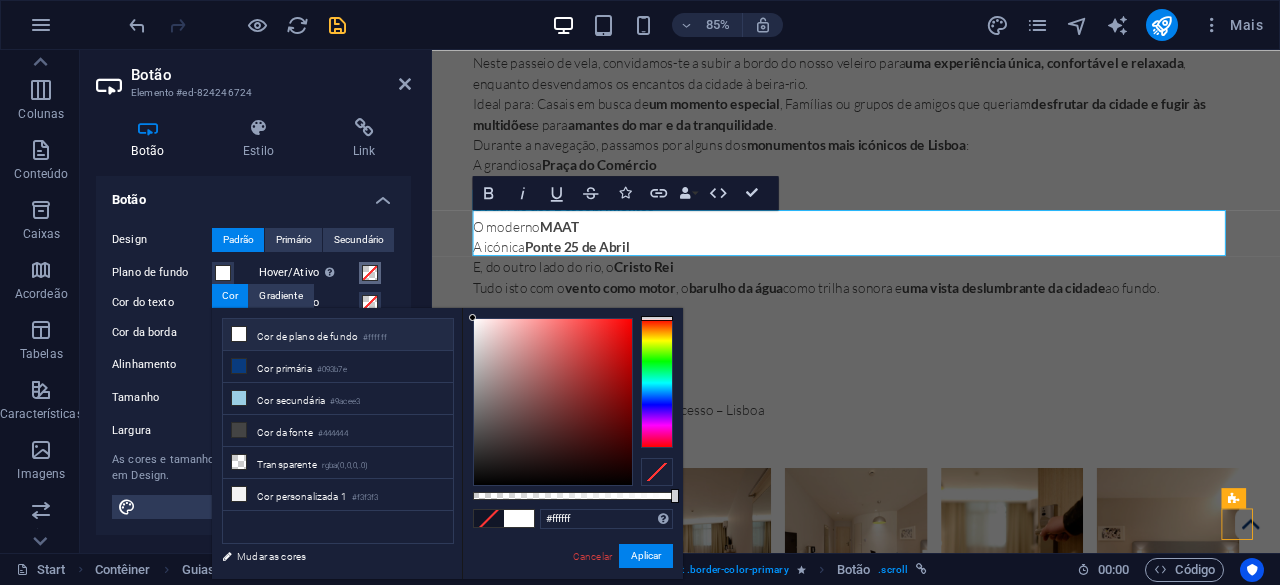 click at bounding box center (370, 273) 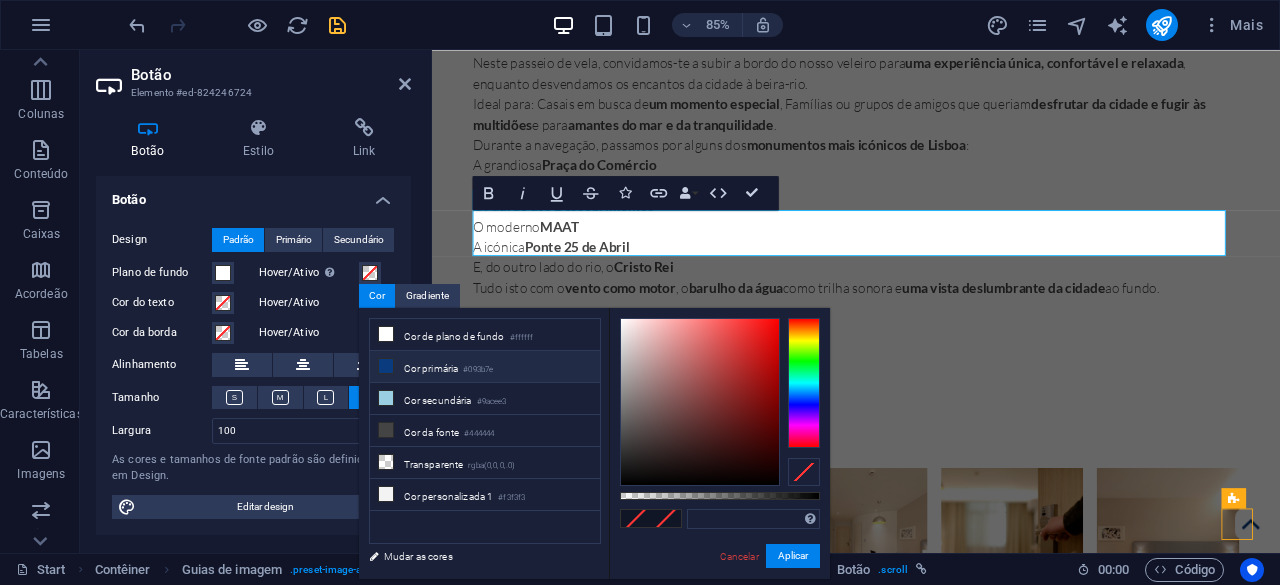 click on "Cor primária
#093b7e" at bounding box center [485, 367] 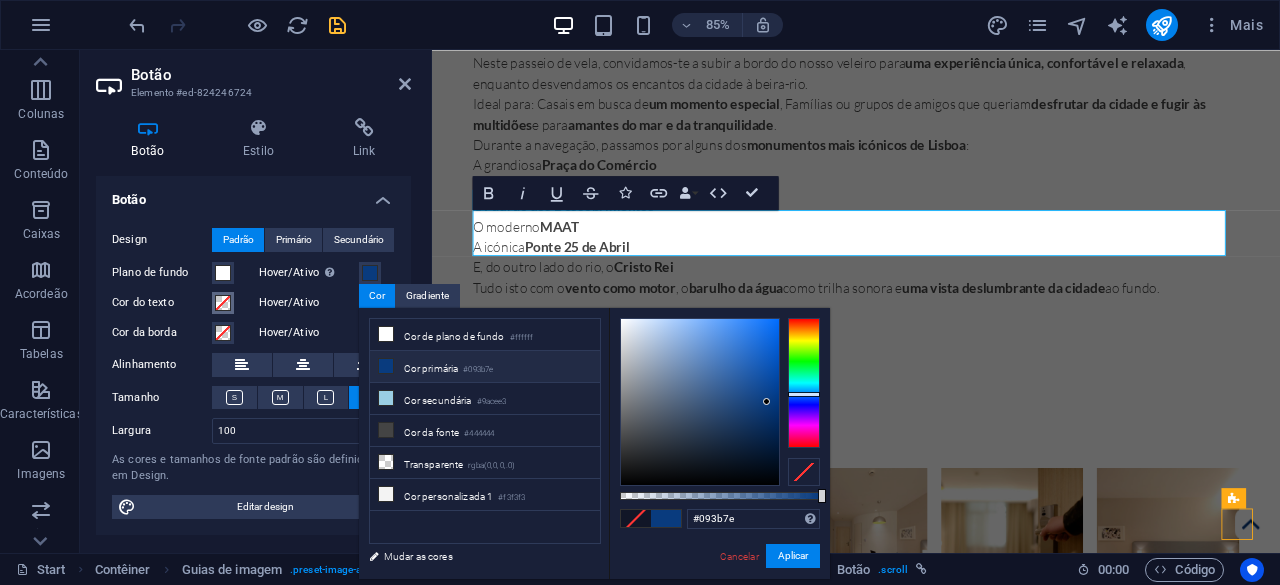 click at bounding box center [223, 303] 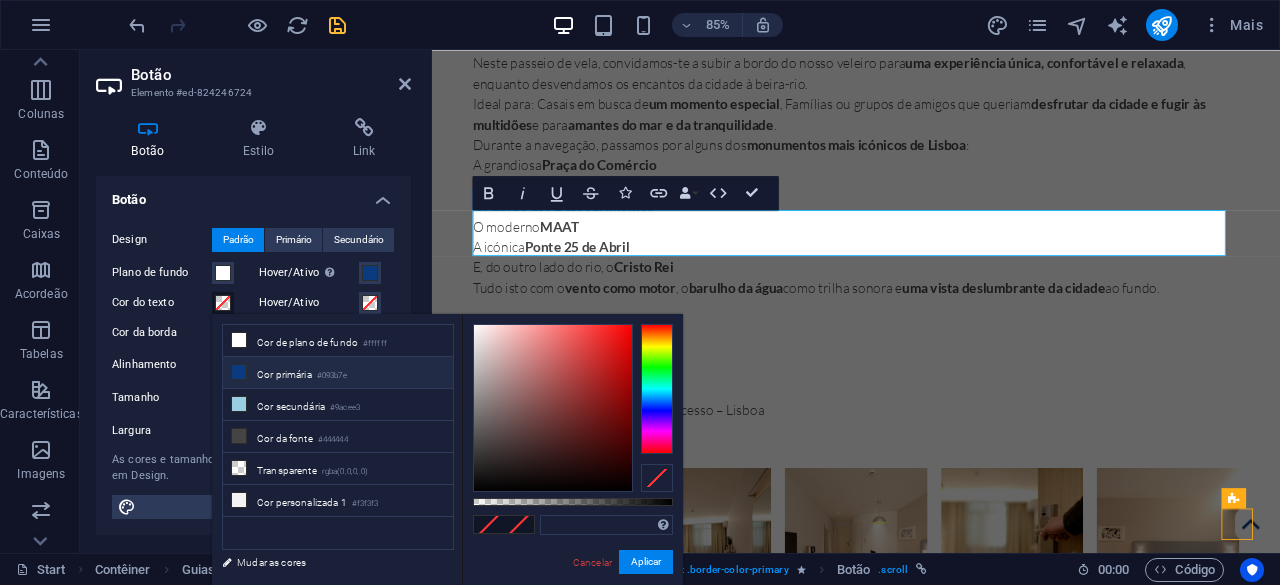 click on "Cor primária
#093b7e" at bounding box center [338, 373] 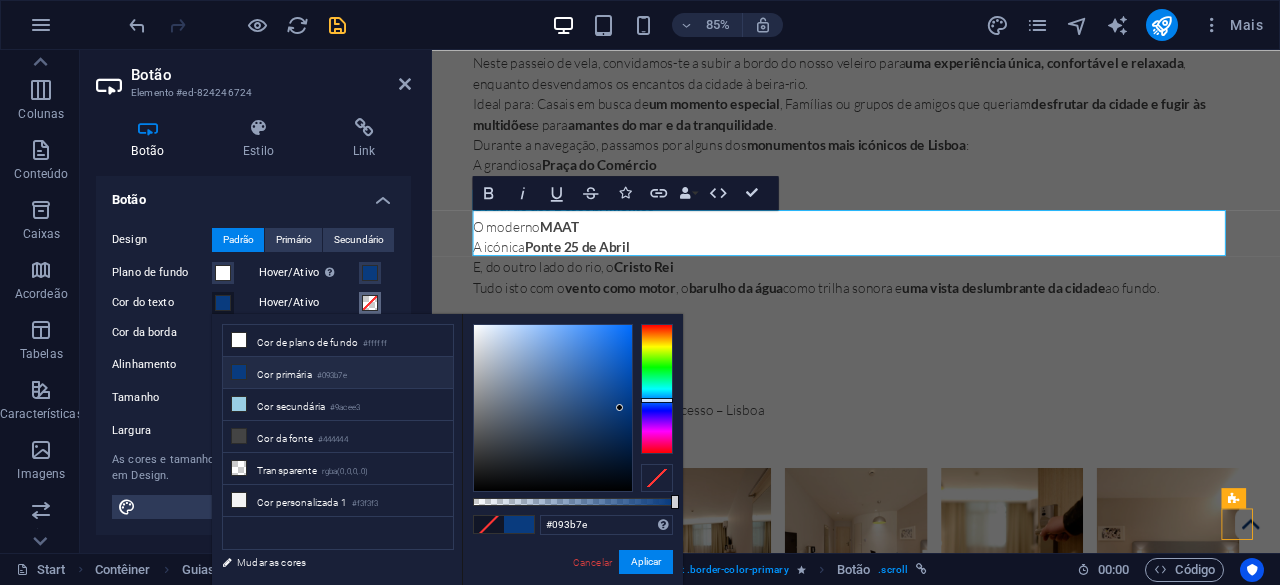 click at bounding box center [370, 303] 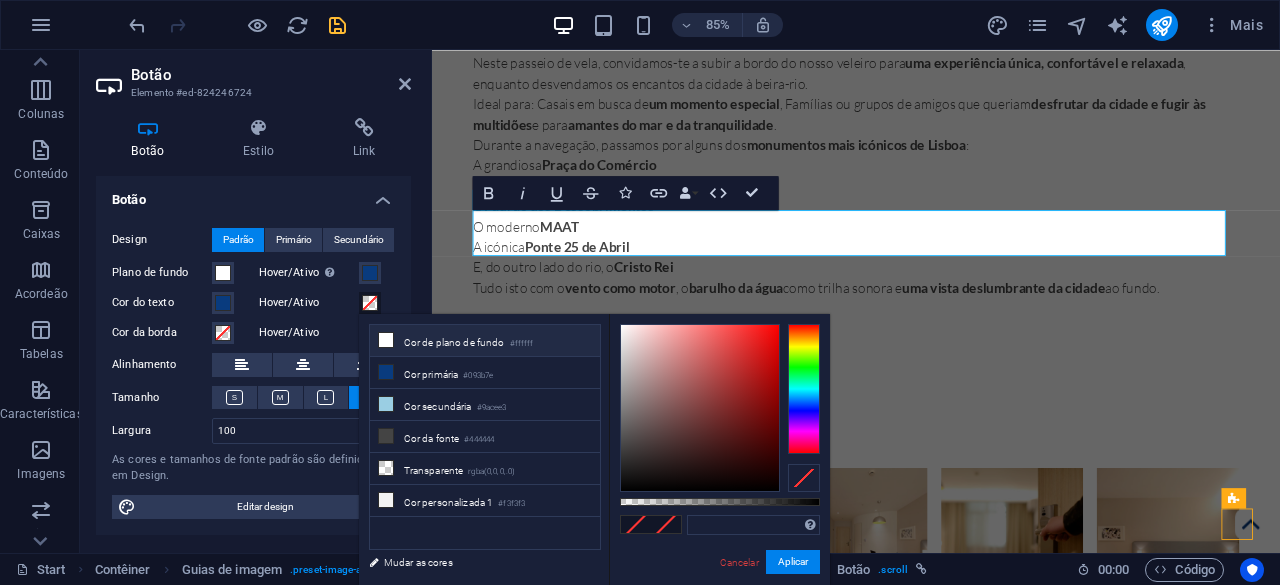 click at bounding box center (386, 340) 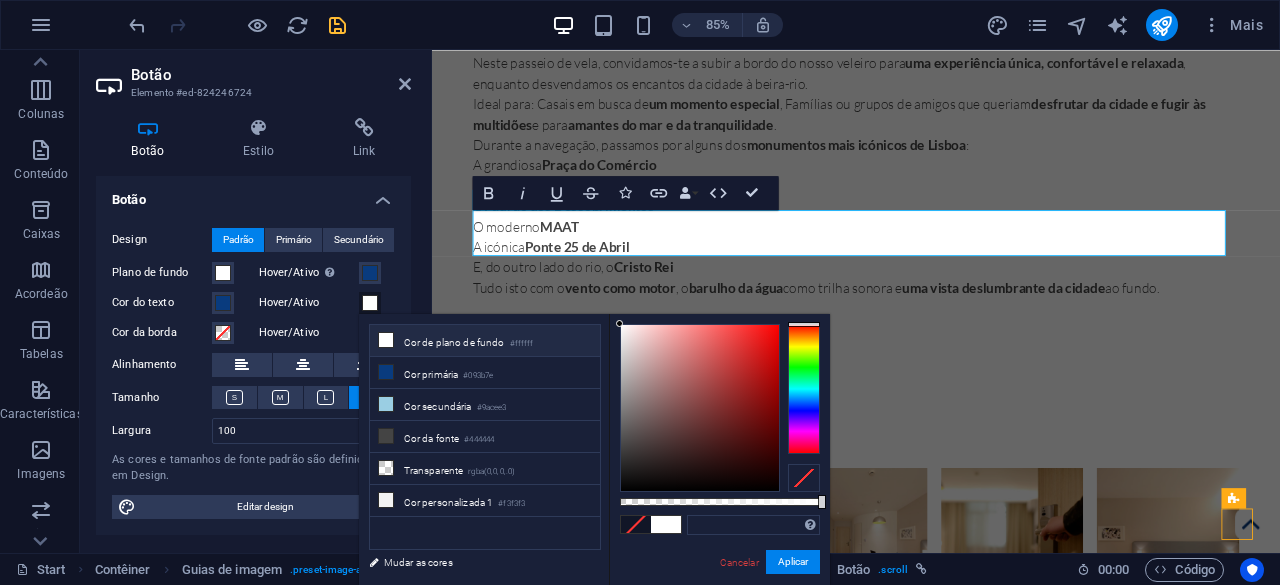 type on "#ffffff" 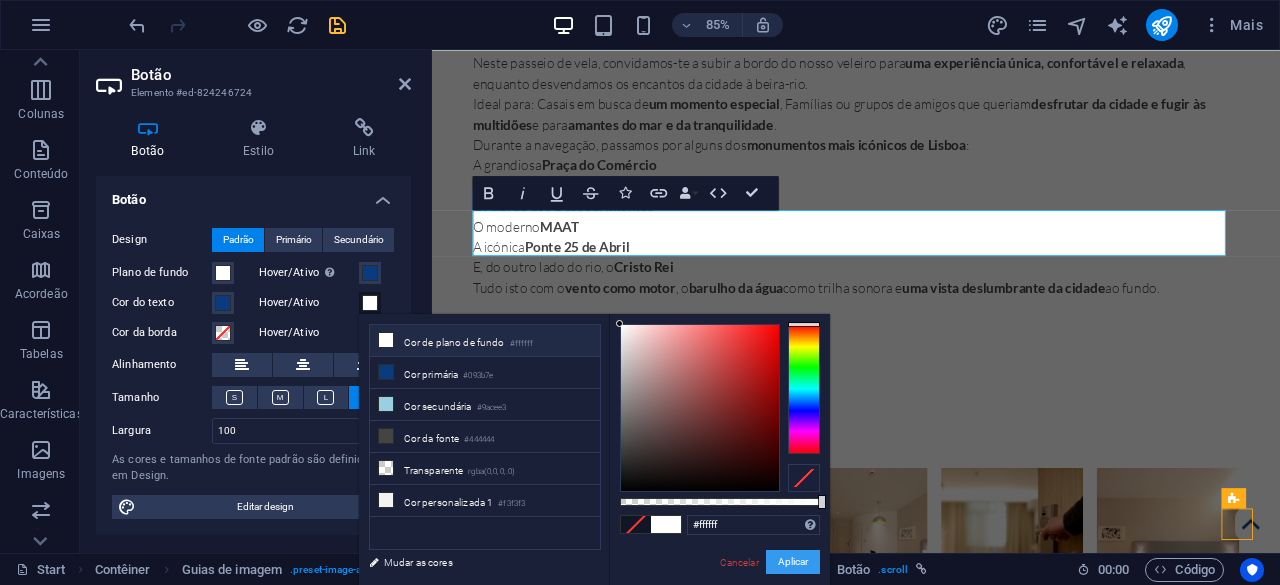 click on "Aplicar" at bounding box center [793, 562] 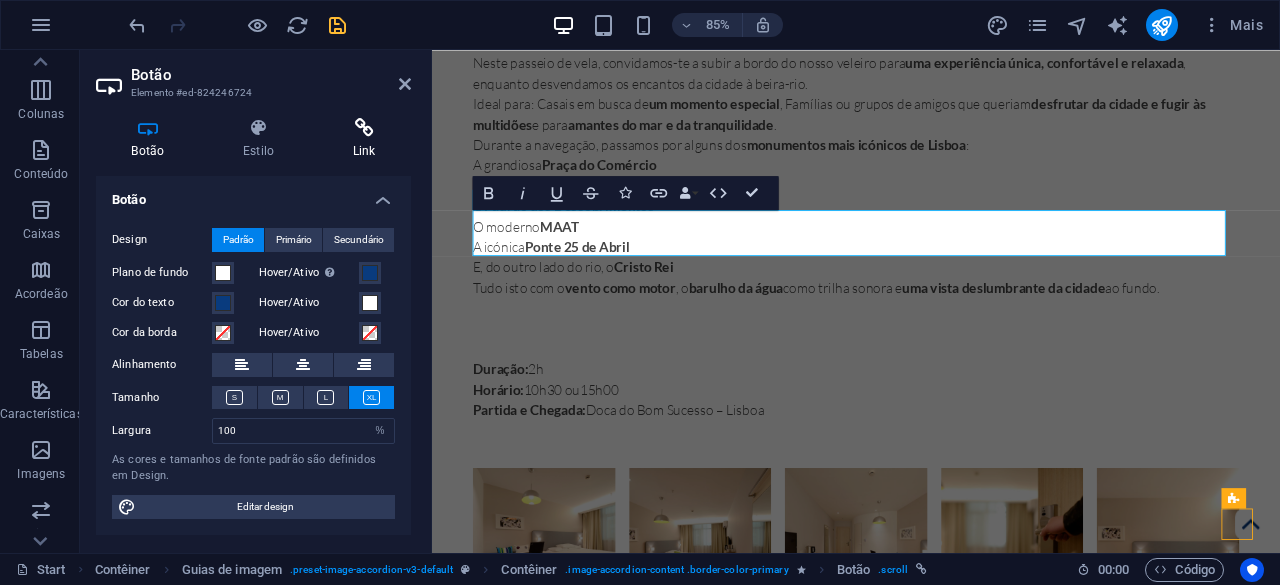 click on "Link" at bounding box center [364, 139] 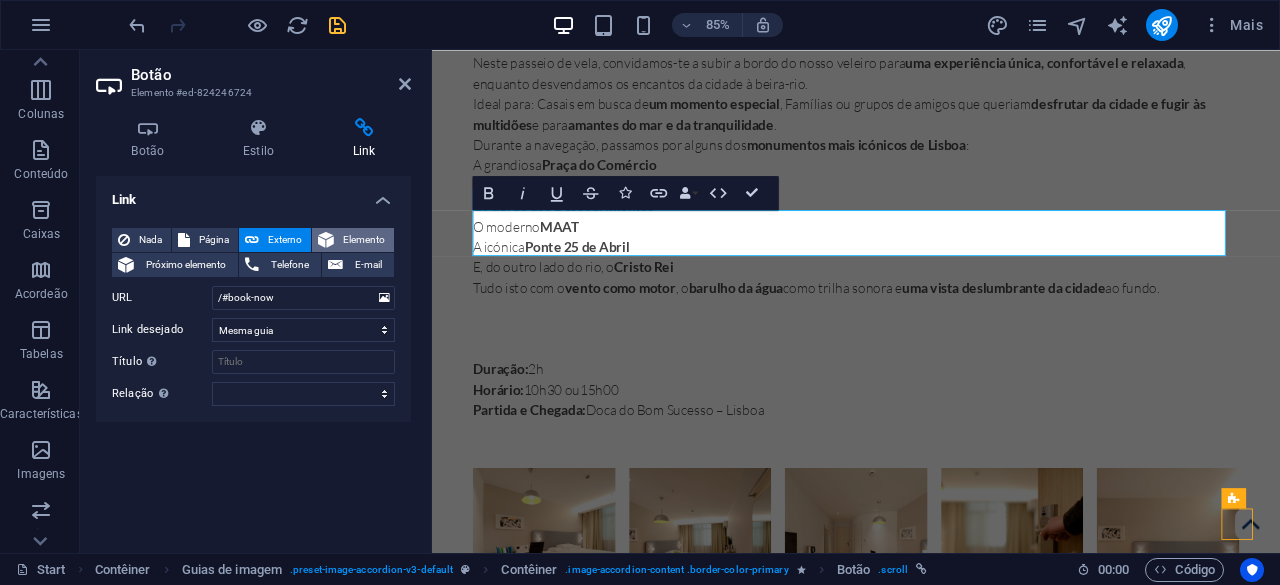 click on "Elemento" at bounding box center [364, 240] 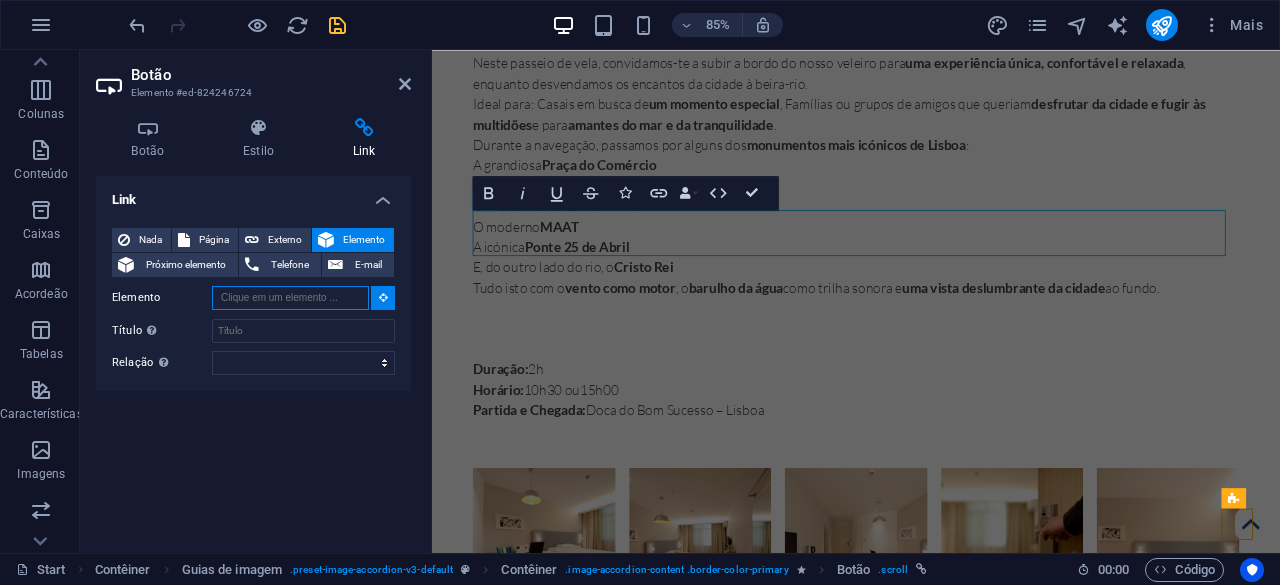 paste on "#ed-824246736" 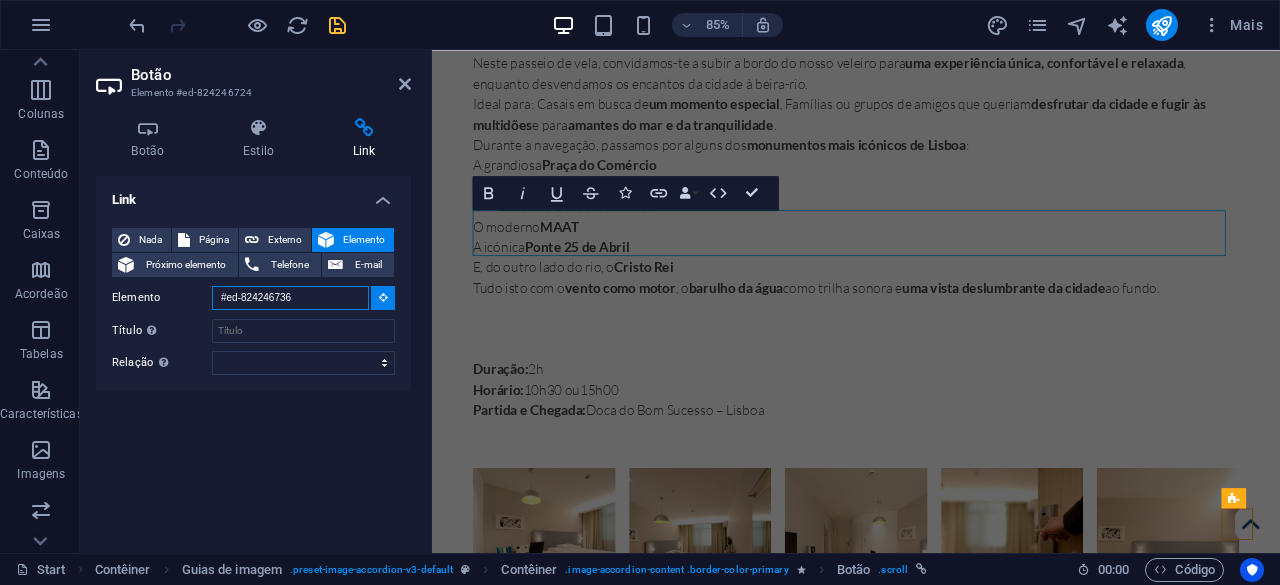 type on "#ed-824246736" 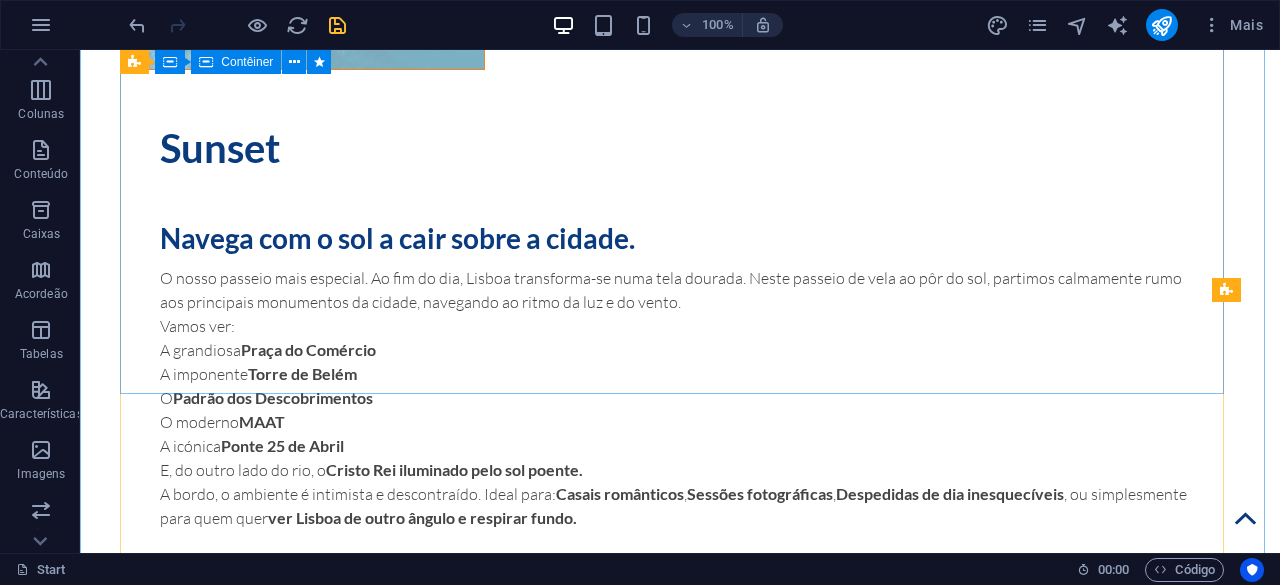 scroll, scrollTop: 4900, scrollLeft: 0, axis: vertical 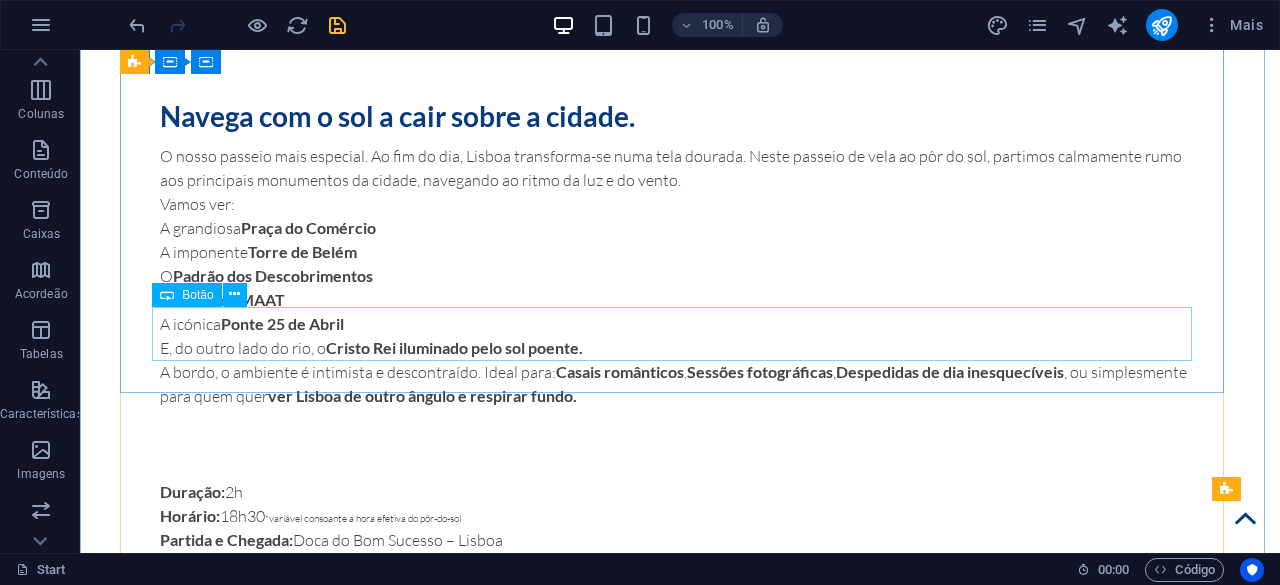 click on "Book now" at bounding box center [680, 1613] 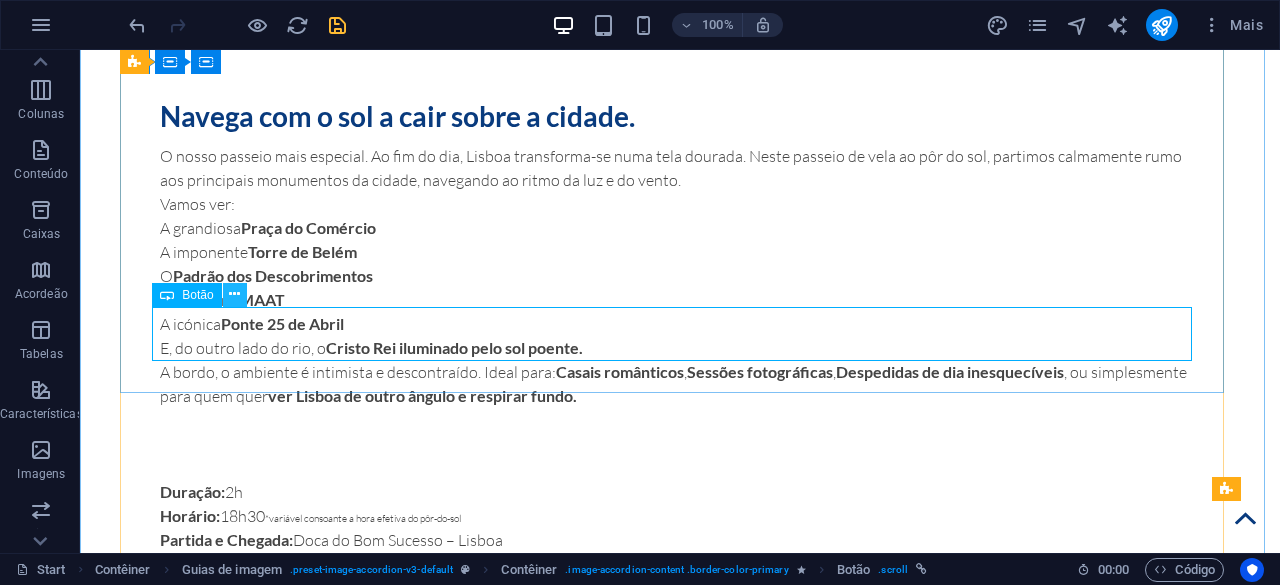 click at bounding box center (235, 295) 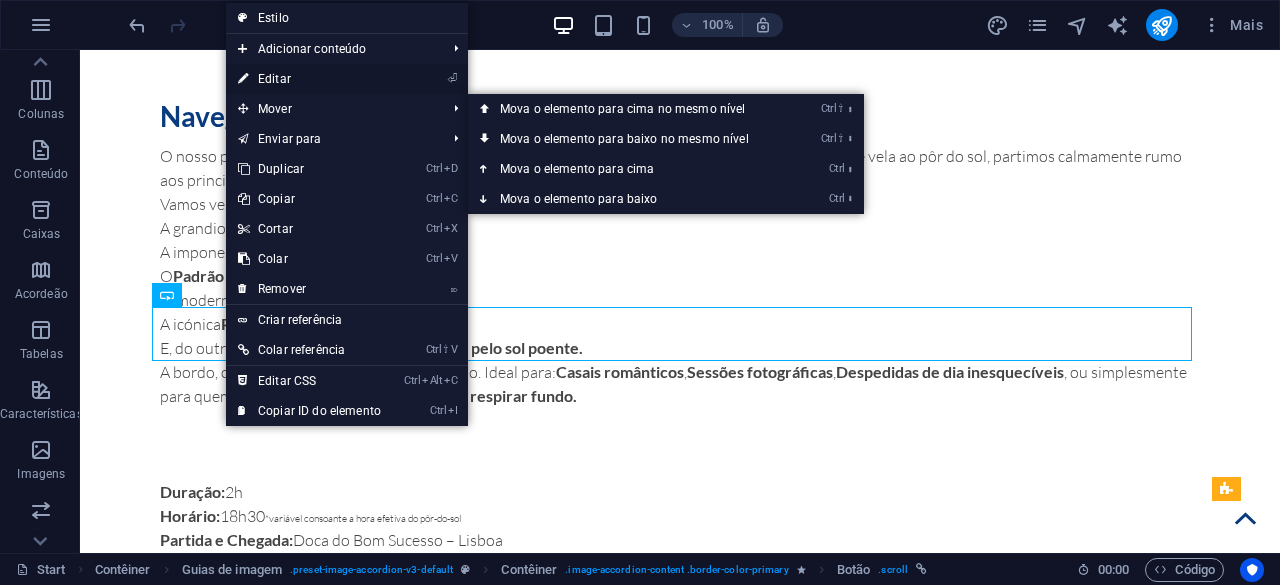 click on "⏎  Editar" at bounding box center (309, 79) 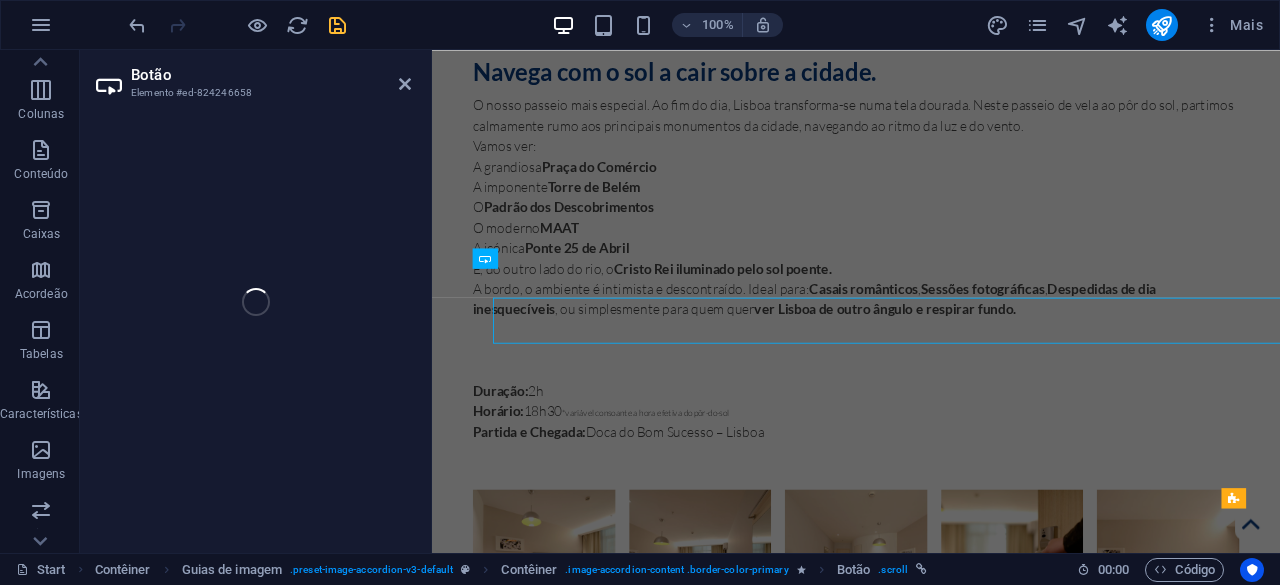 scroll, scrollTop: 4866, scrollLeft: 0, axis: vertical 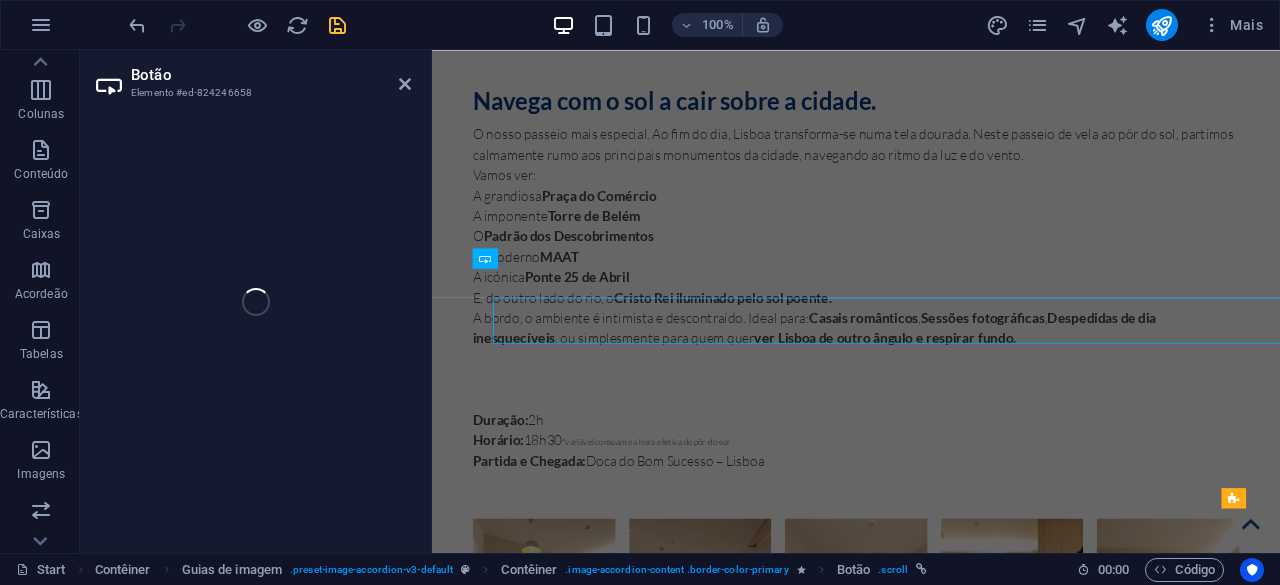 select on "%" 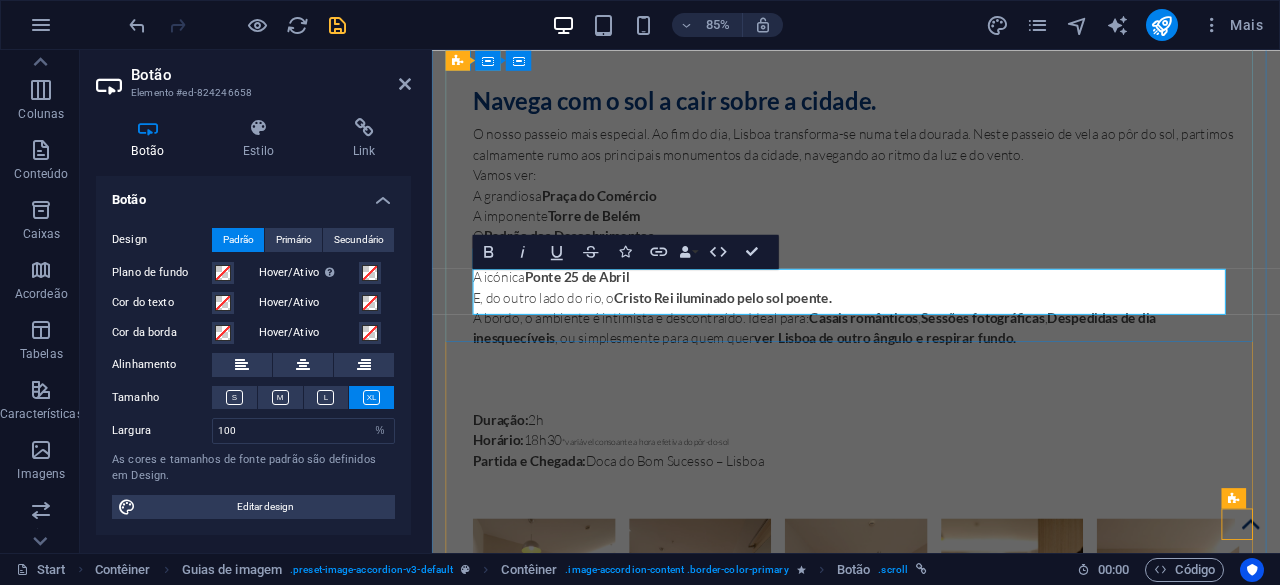 click on "Book now" at bounding box center [931, 1626] 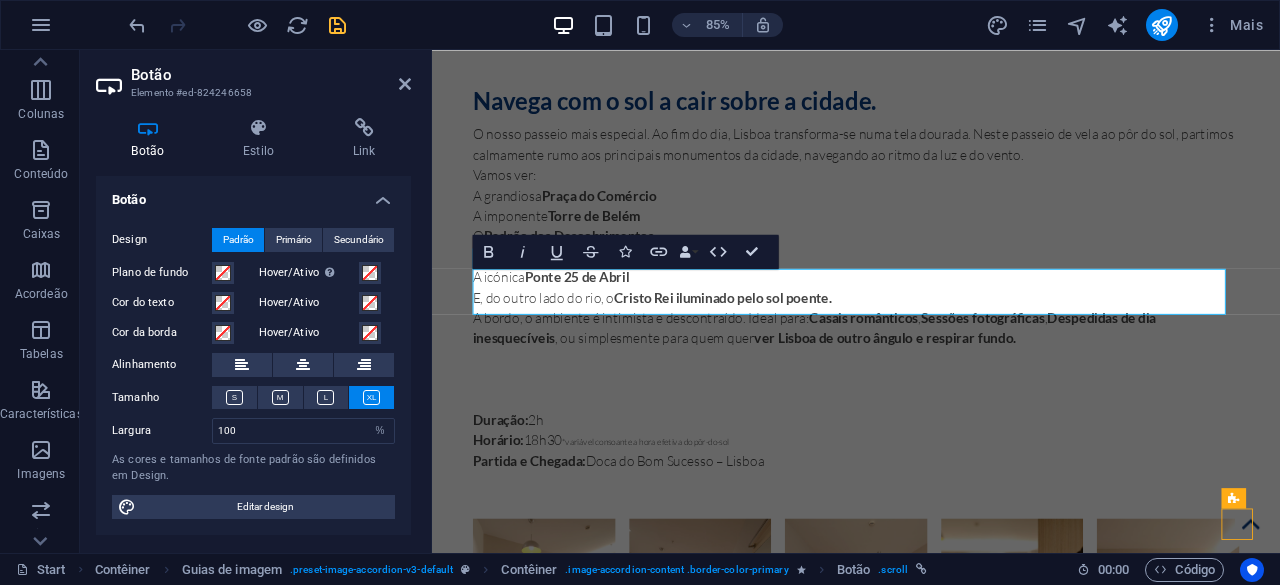 type 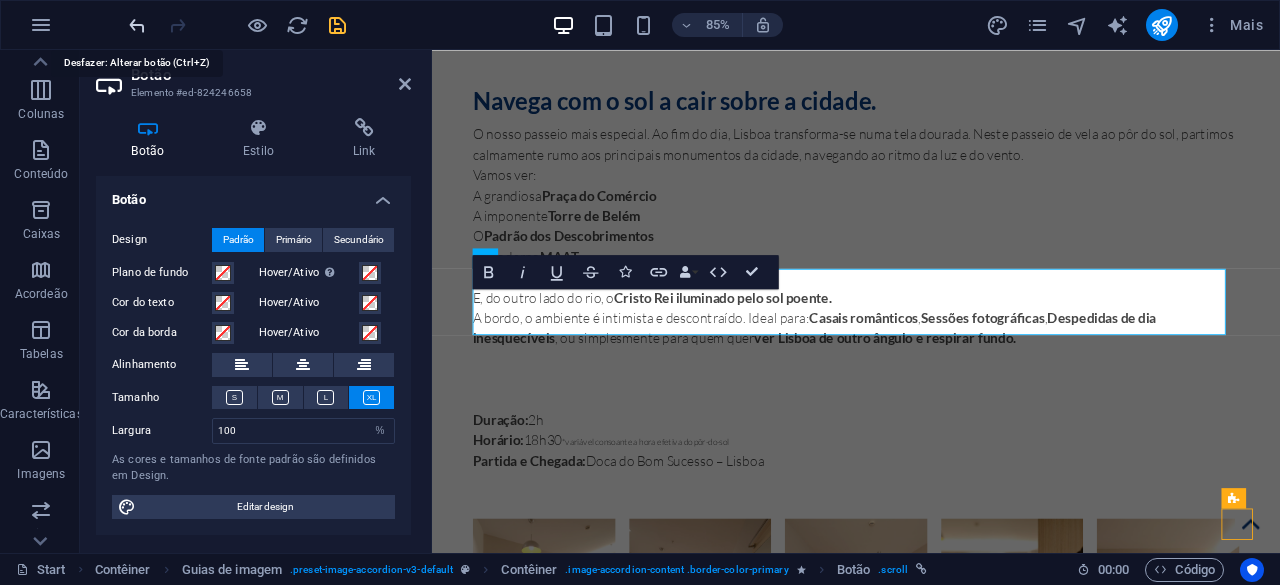 click at bounding box center (137, 25) 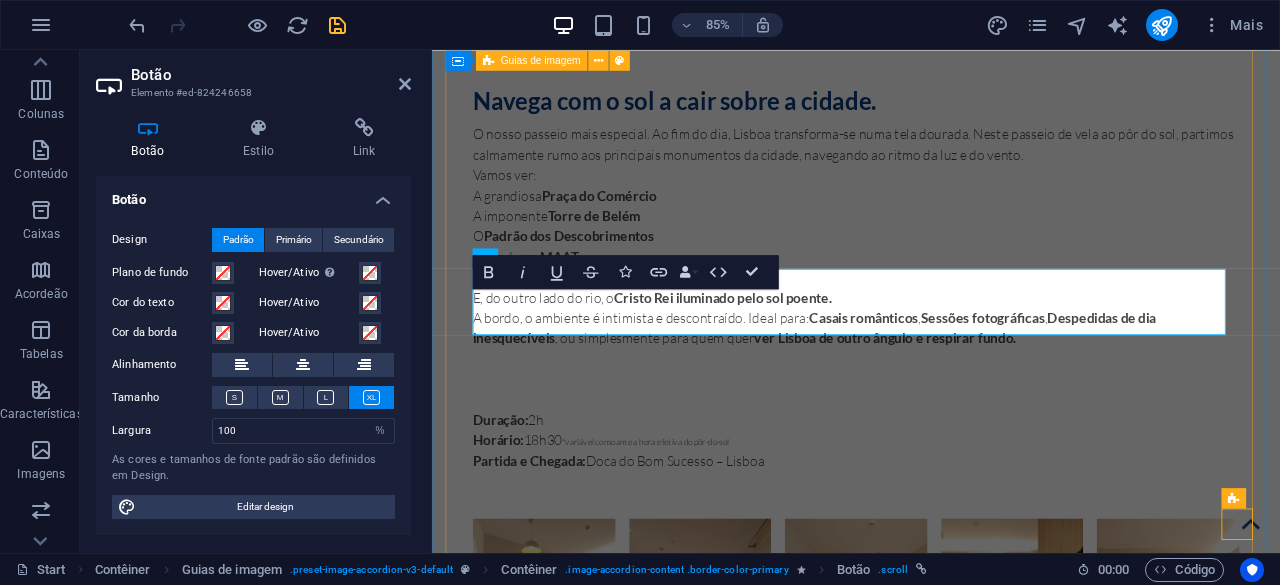 type 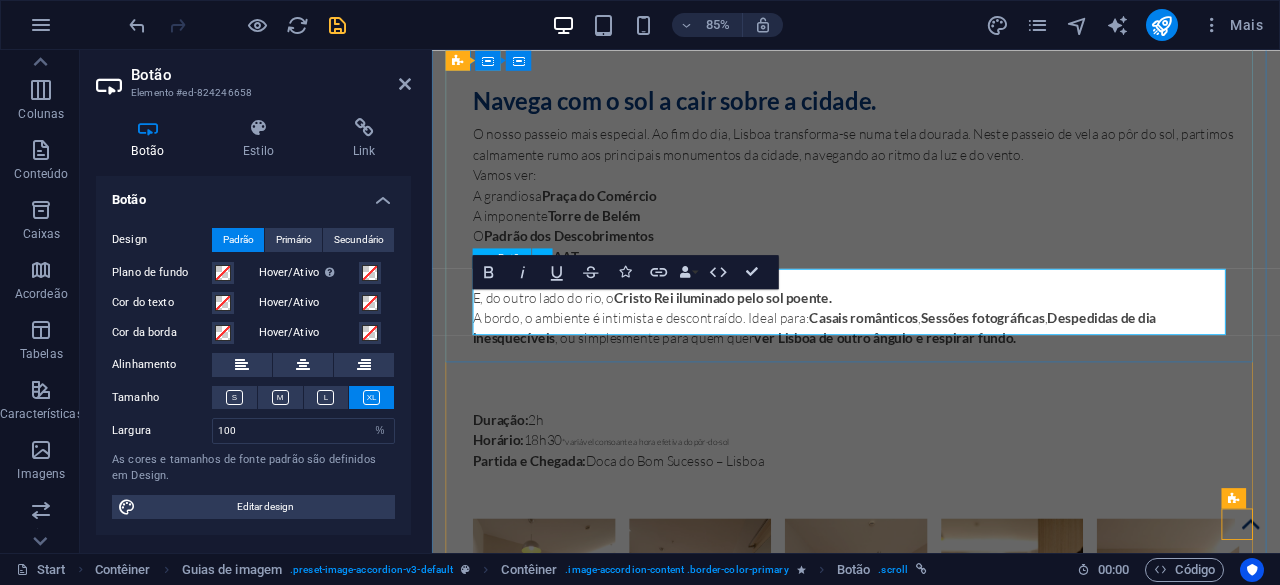 click on "ok now" at bounding box center [931, 1650] 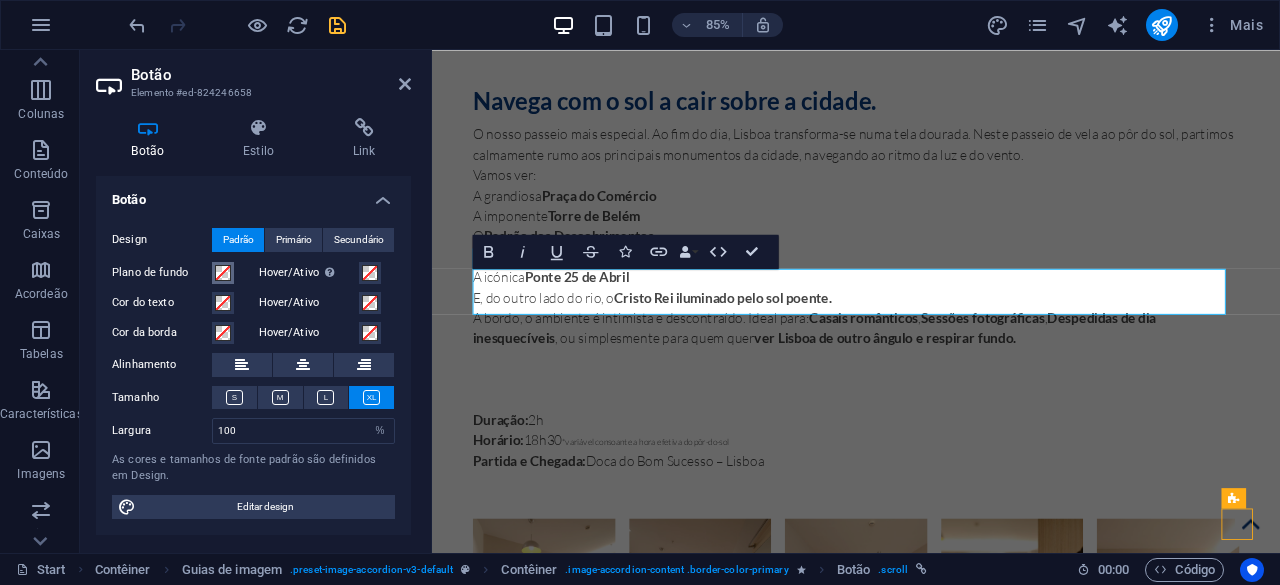 click at bounding box center [223, 273] 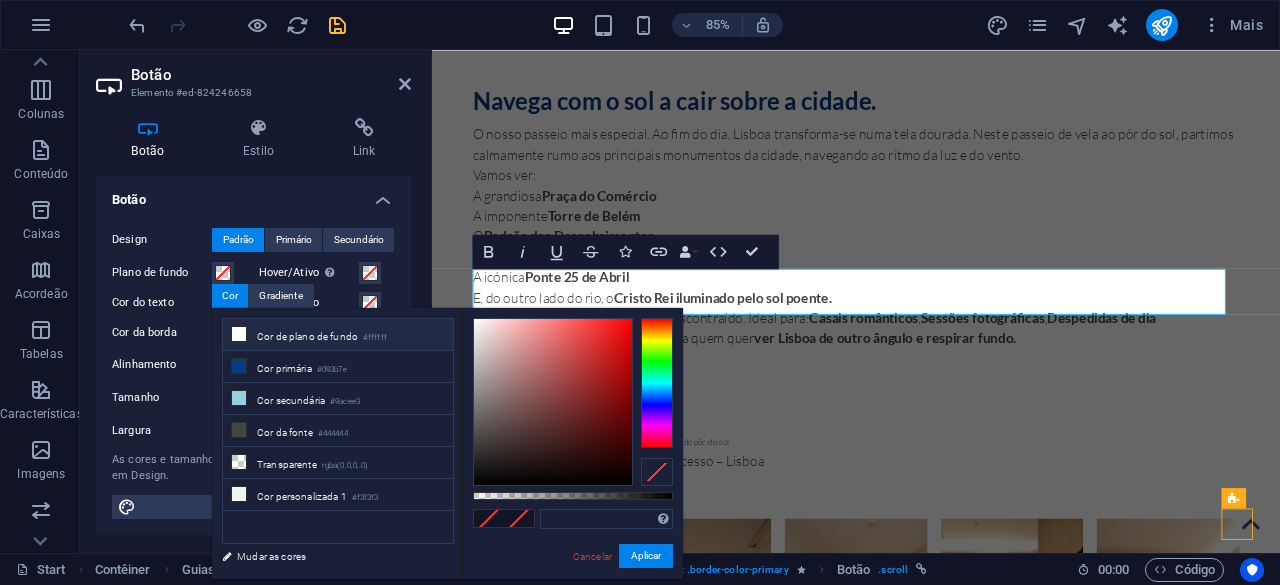 click on "Cor de plano de fundo
#ffffff" at bounding box center (338, 335) 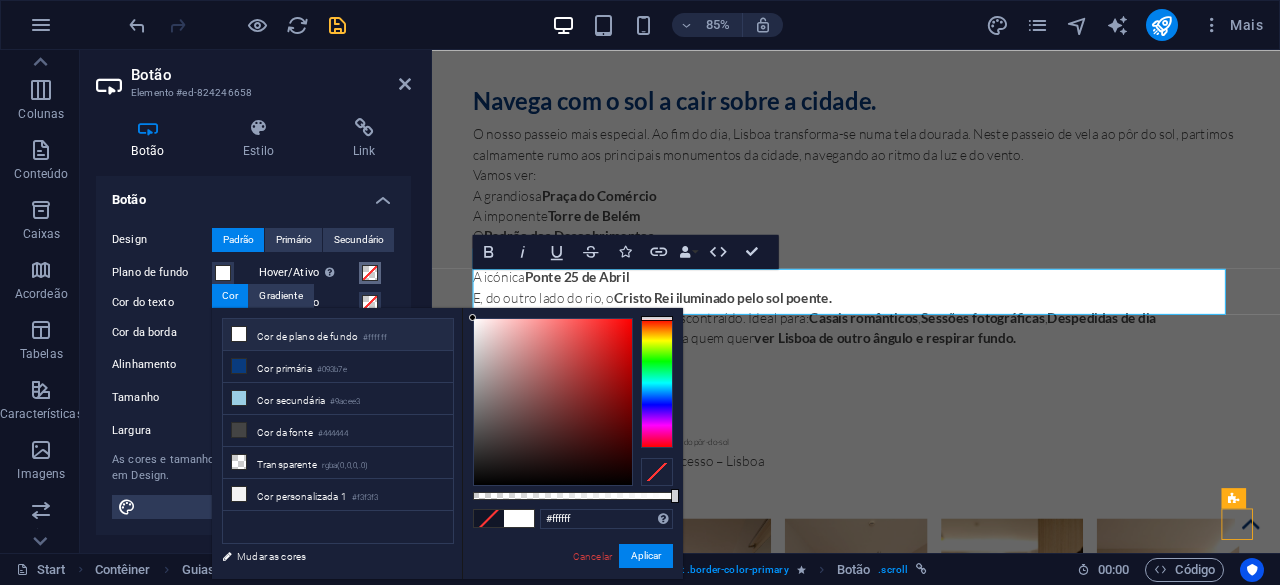 click at bounding box center [370, 273] 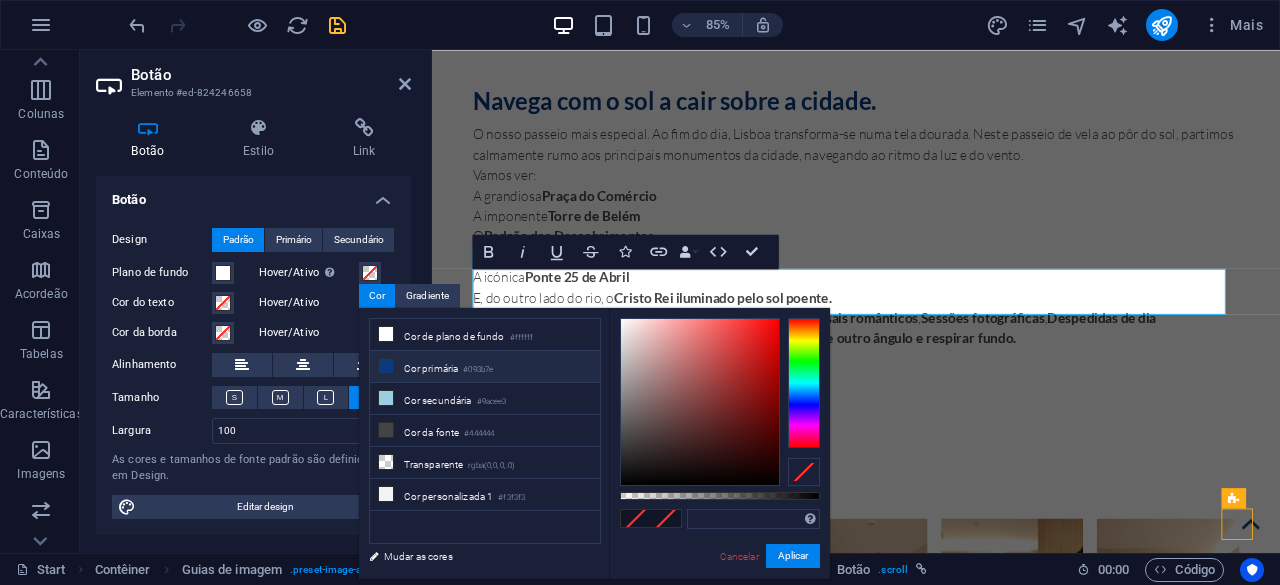 click on "Cor primária
#093b7e" at bounding box center [485, 367] 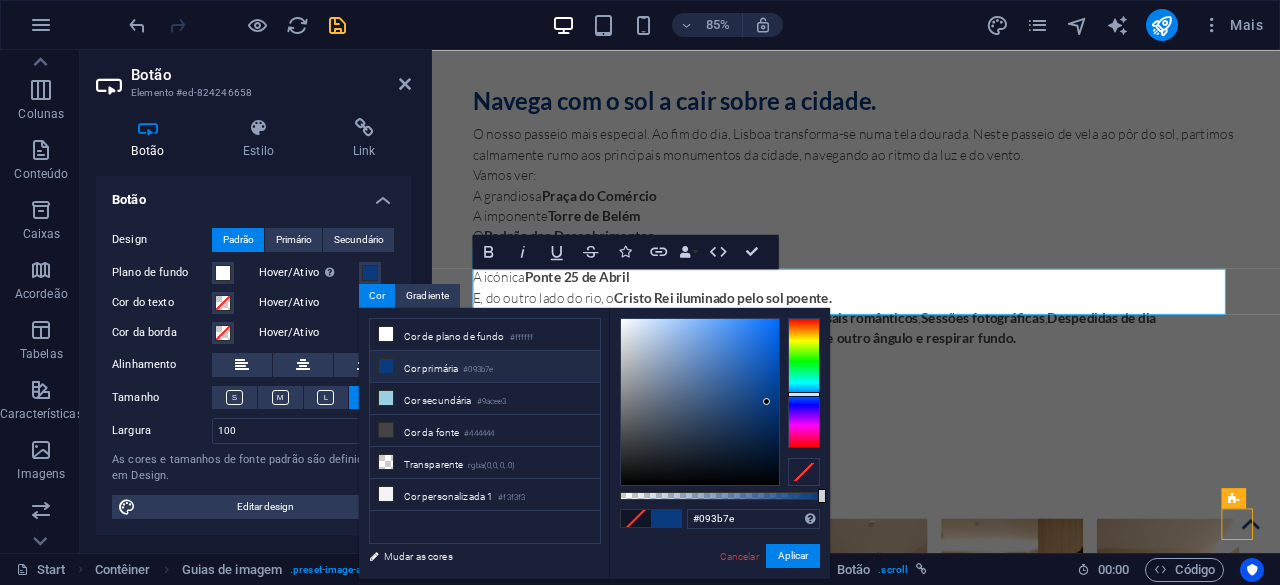 click on "Cor do texto" at bounding box center [180, 303] 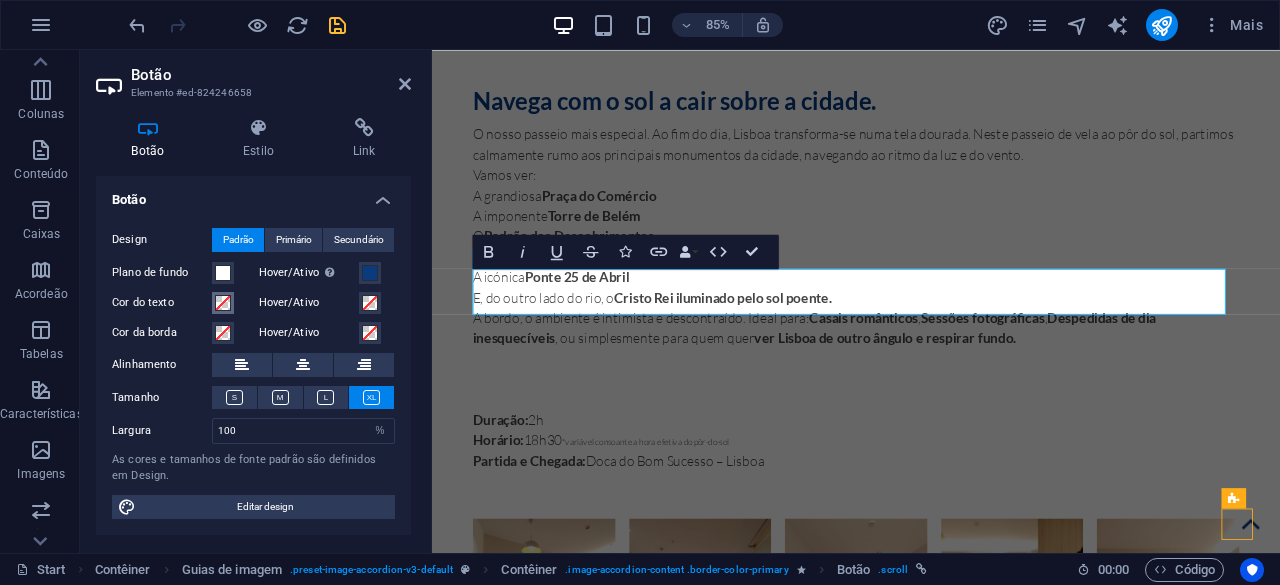 click at bounding box center [223, 303] 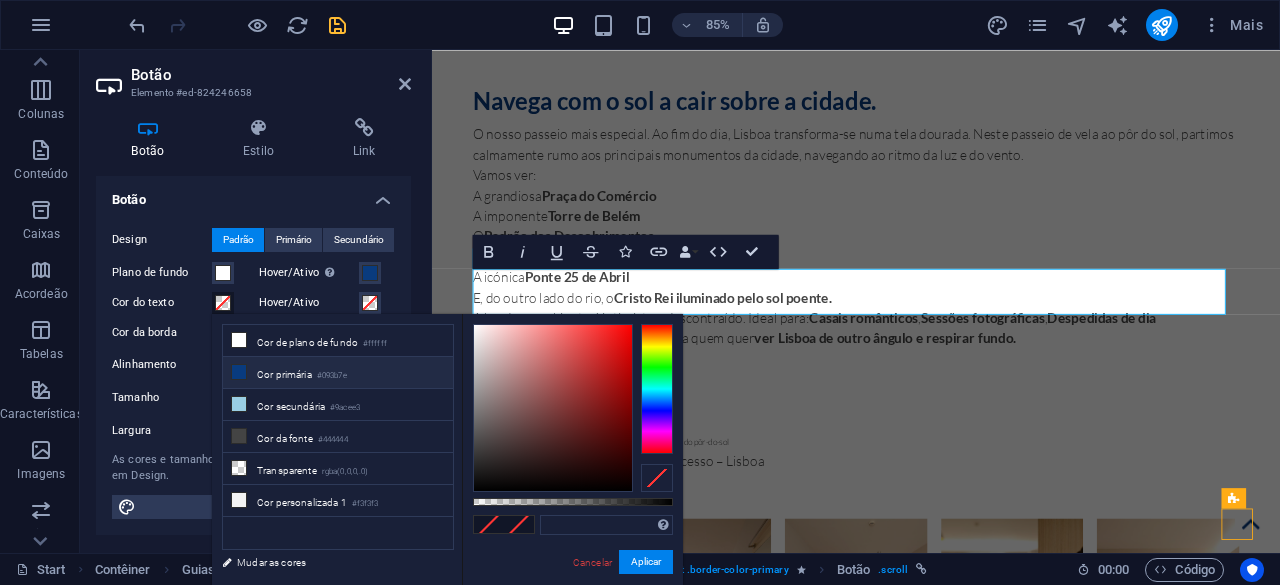 click on "#093b7e" at bounding box center (332, 376) 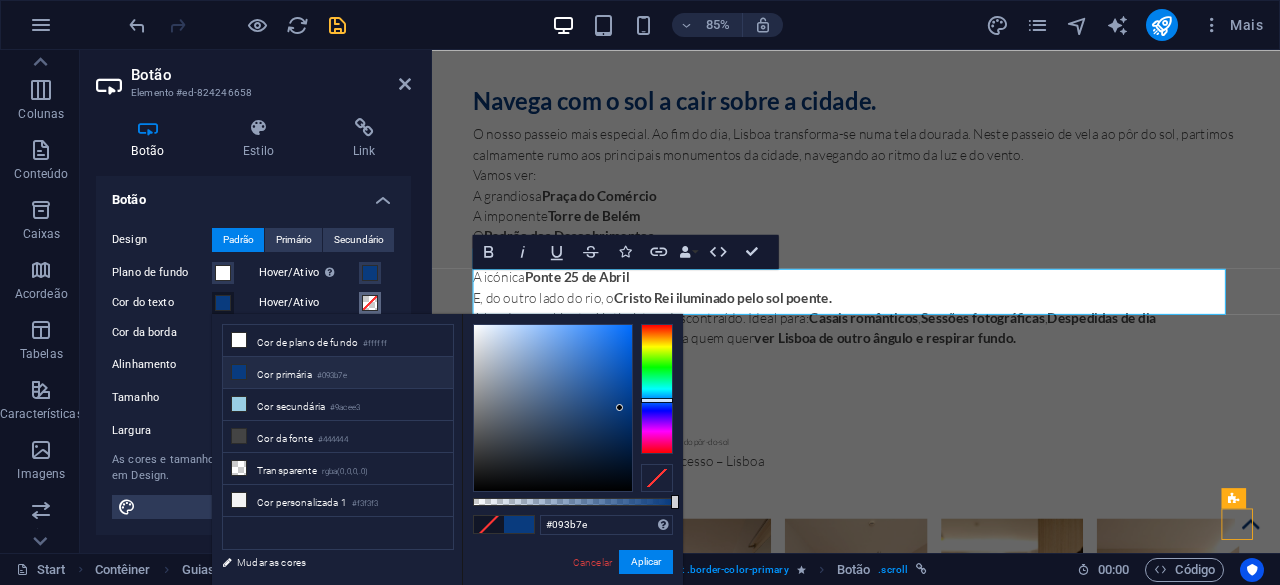 click at bounding box center [370, 303] 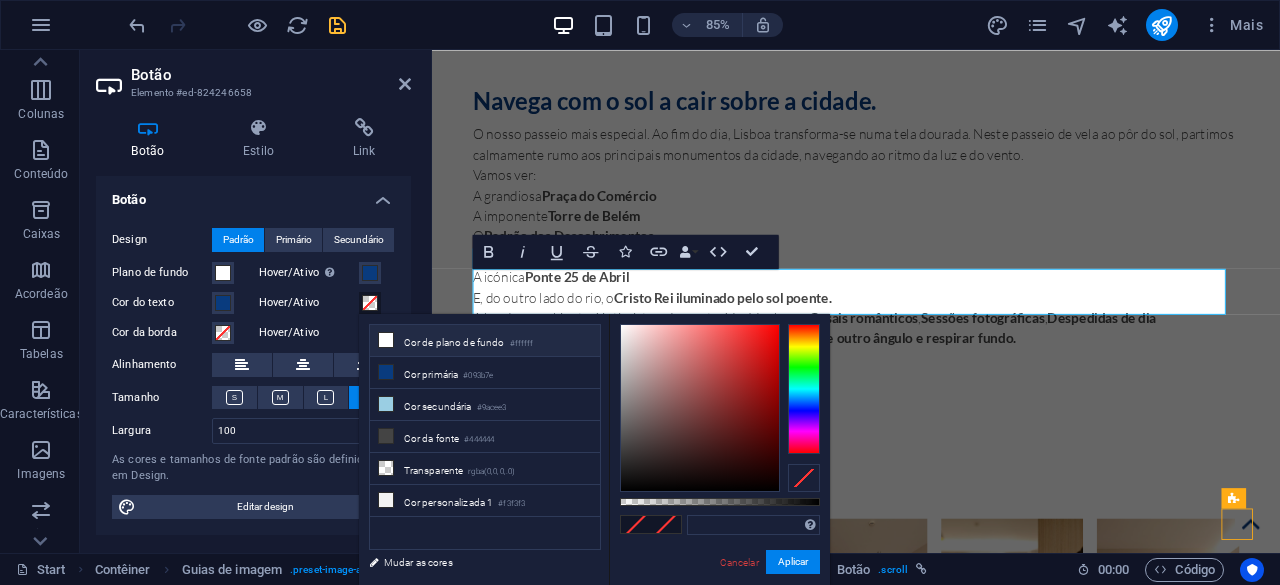 click on "Cor de plano de fundo
#ffffff" at bounding box center [485, 341] 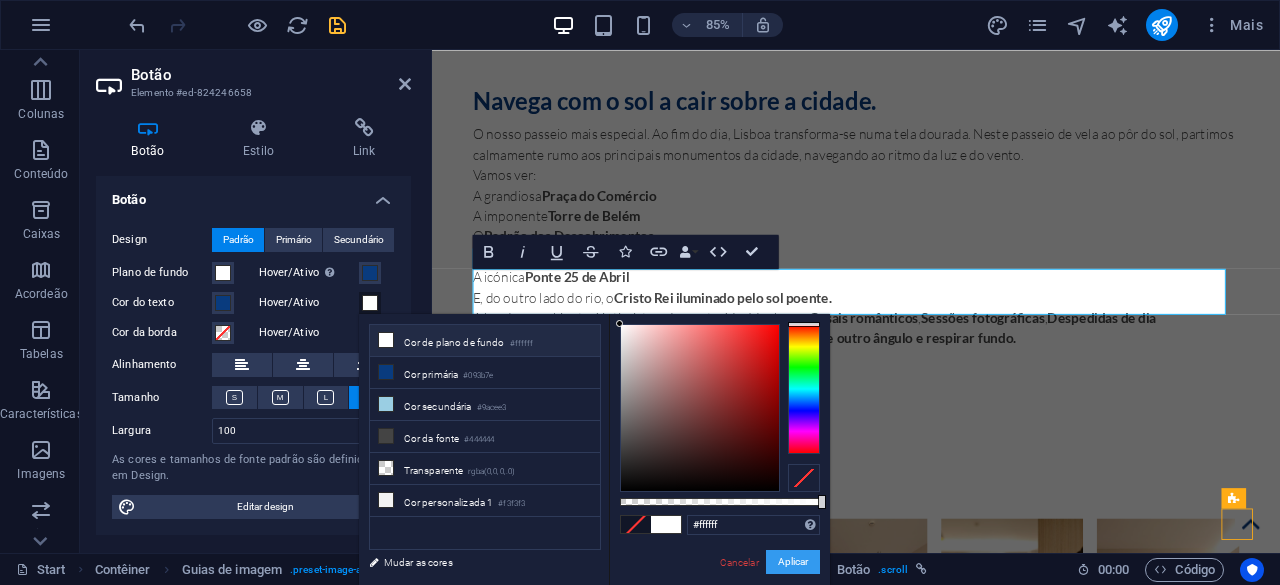 click on "Aplicar" at bounding box center [793, 562] 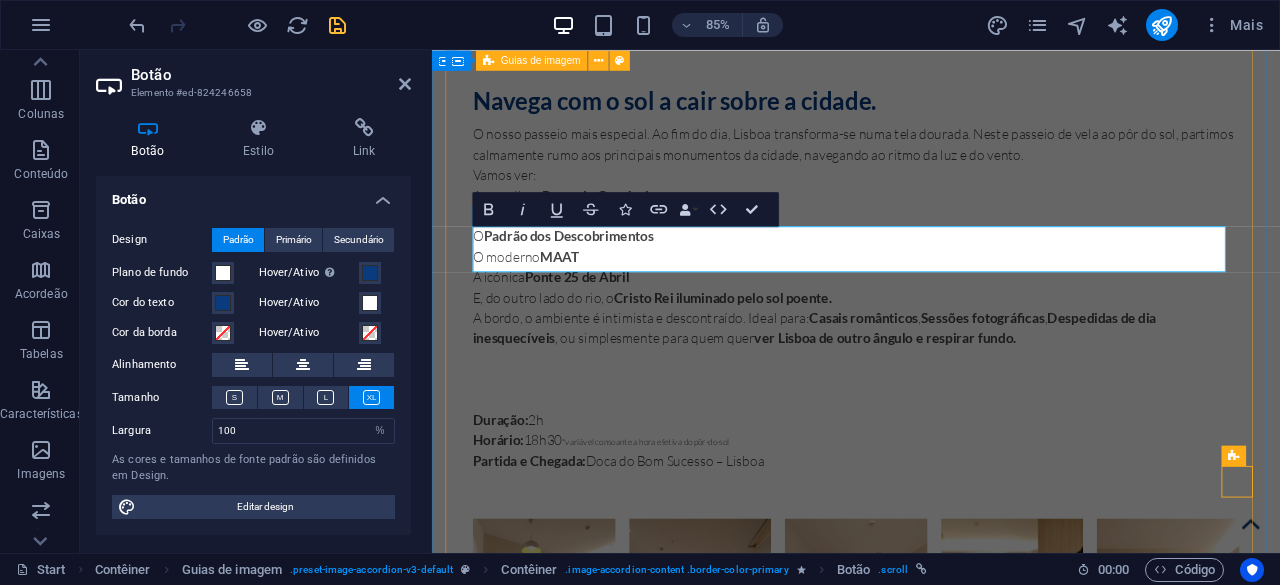 scroll, scrollTop: 4966, scrollLeft: 0, axis: vertical 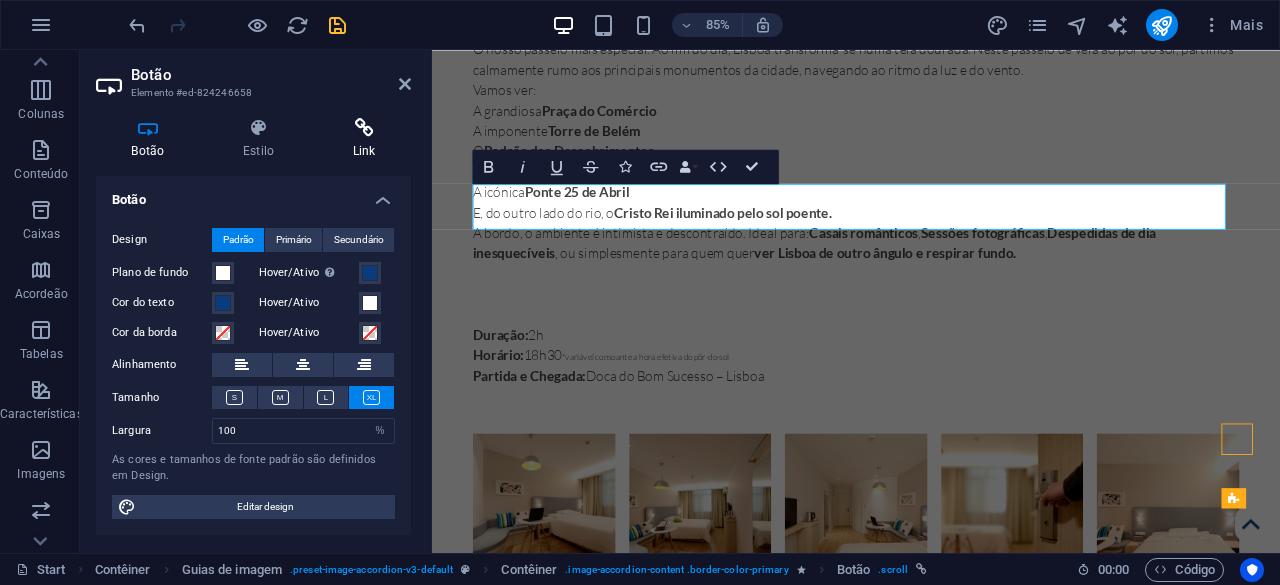 click on "Link" at bounding box center [364, 139] 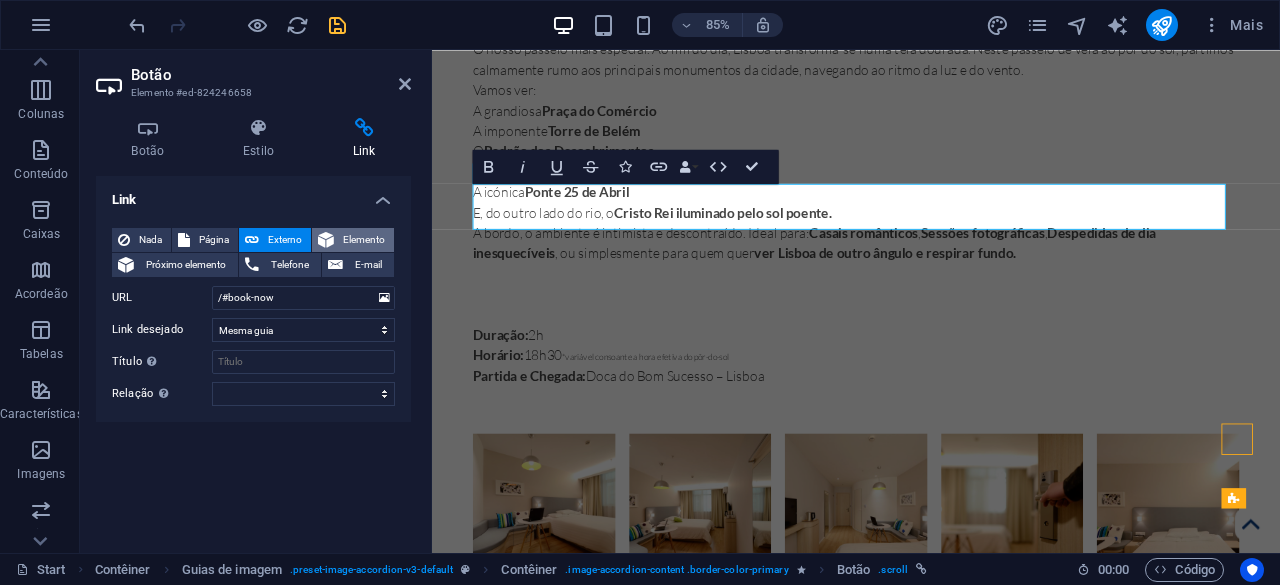 click on "Elemento" at bounding box center [364, 240] 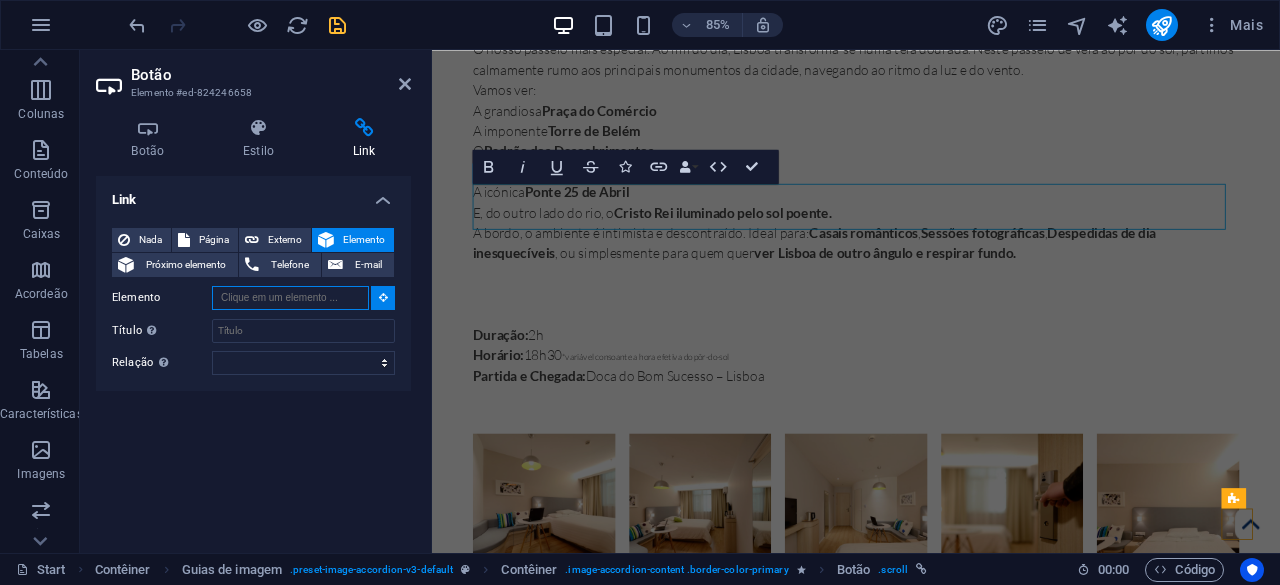 paste on "#ed-824246736" 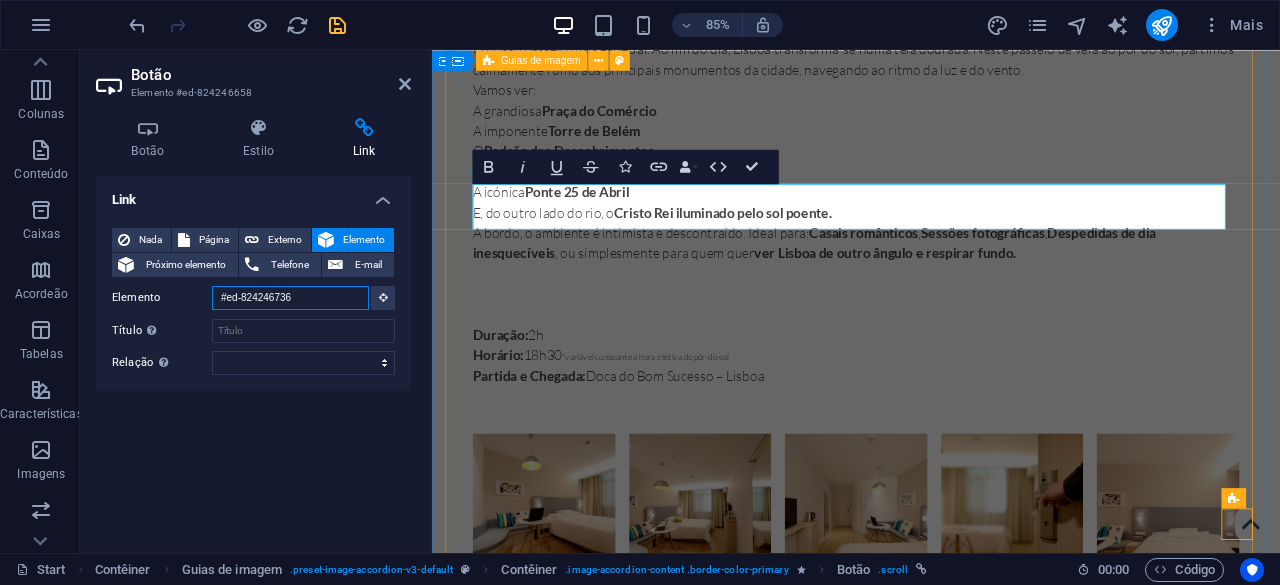 type on "#ed-824246736" 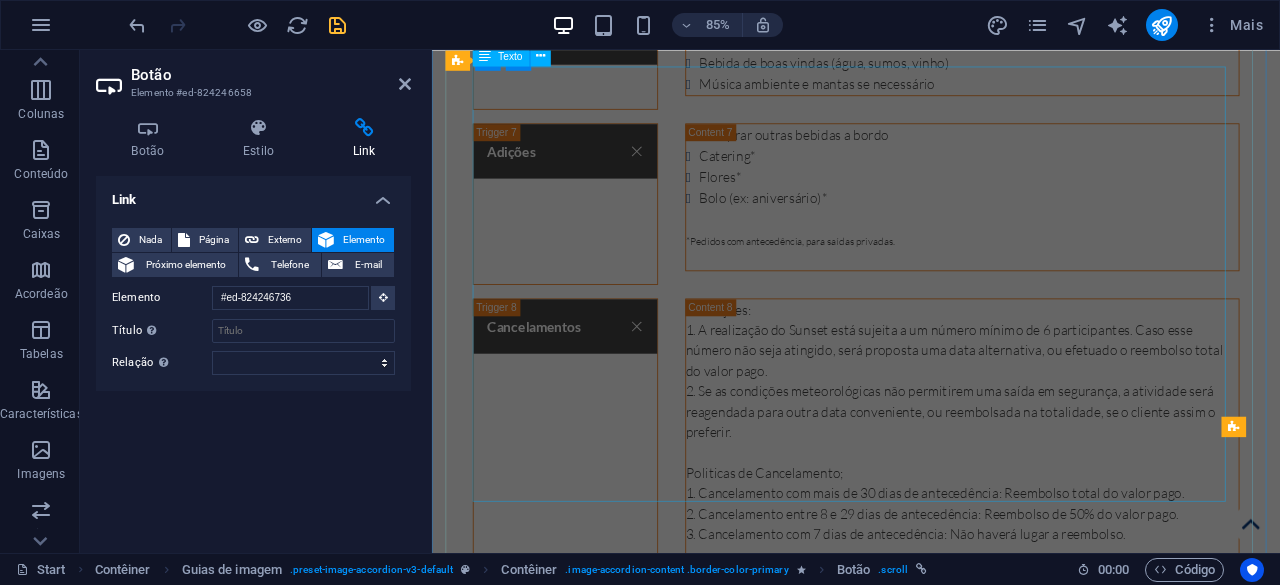 scroll, scrollTop: 5666, scrollLeft: 0, axis: vertical 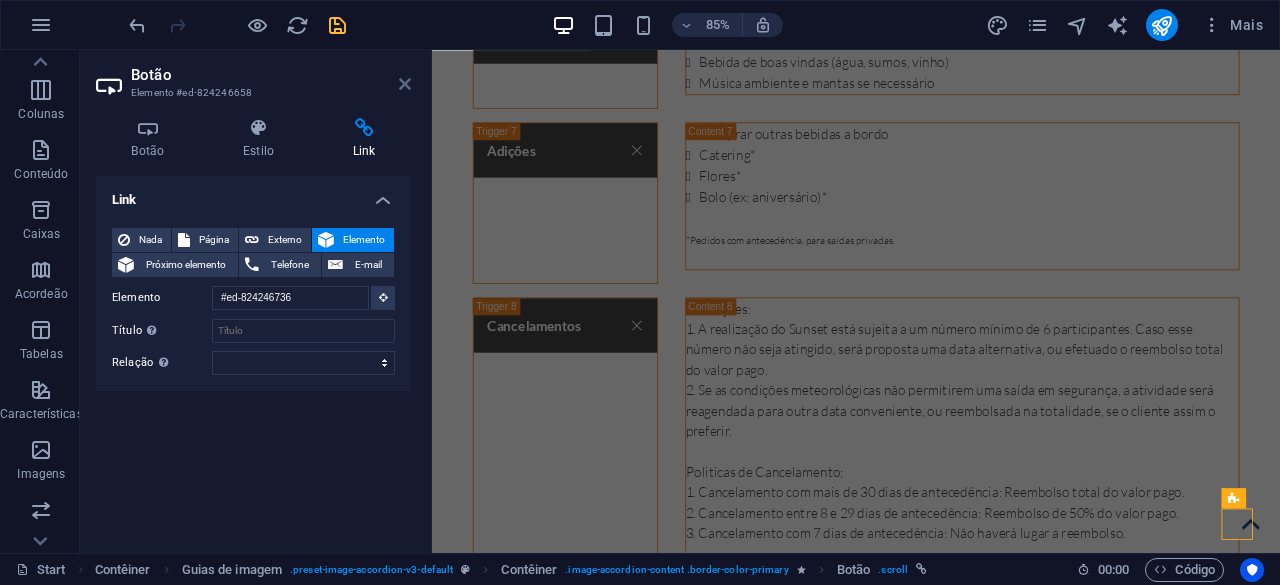 click at bounding box center (405, 84) 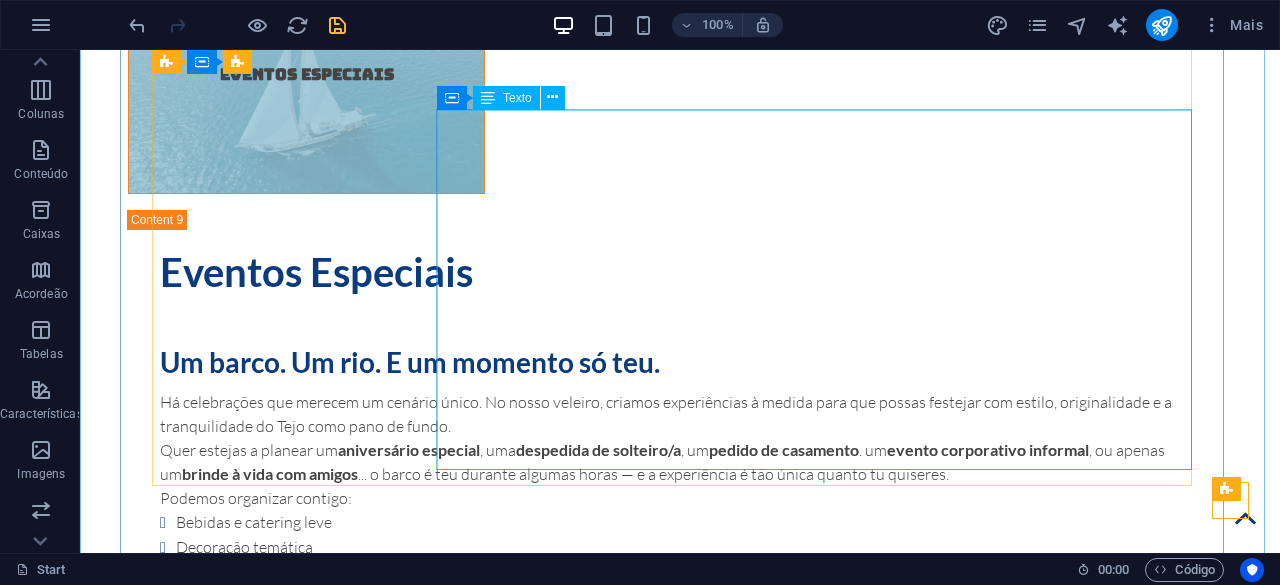 scroll, scrollTop: 6832, scrollLeft: 0, axis: vertical 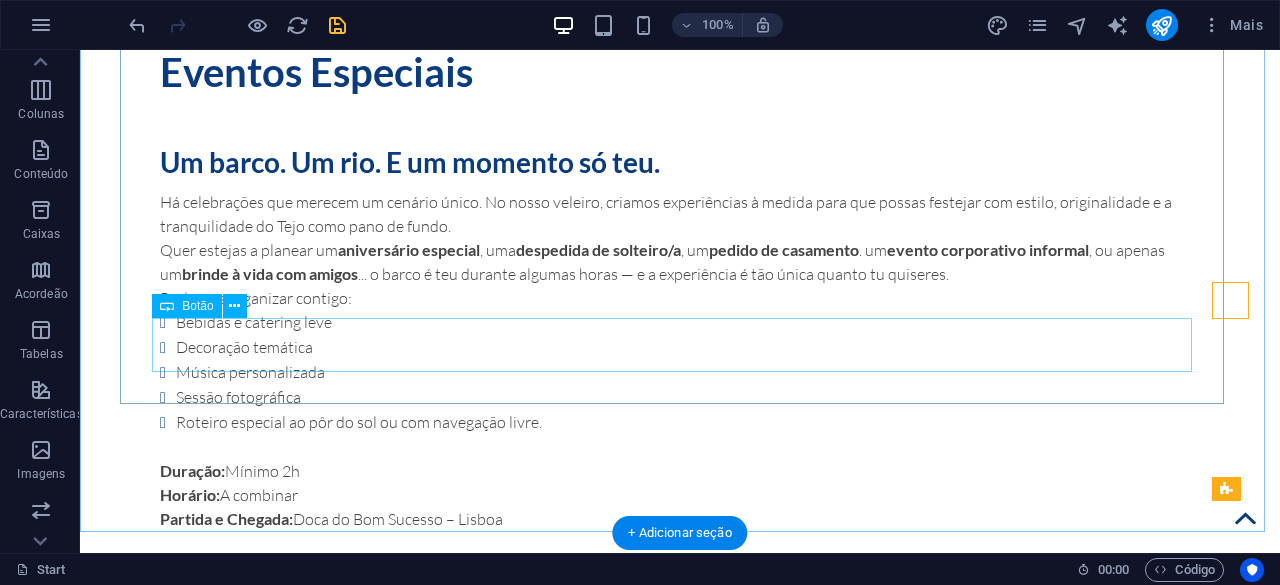 click on "Book now" at bounding box center [680, 1640] 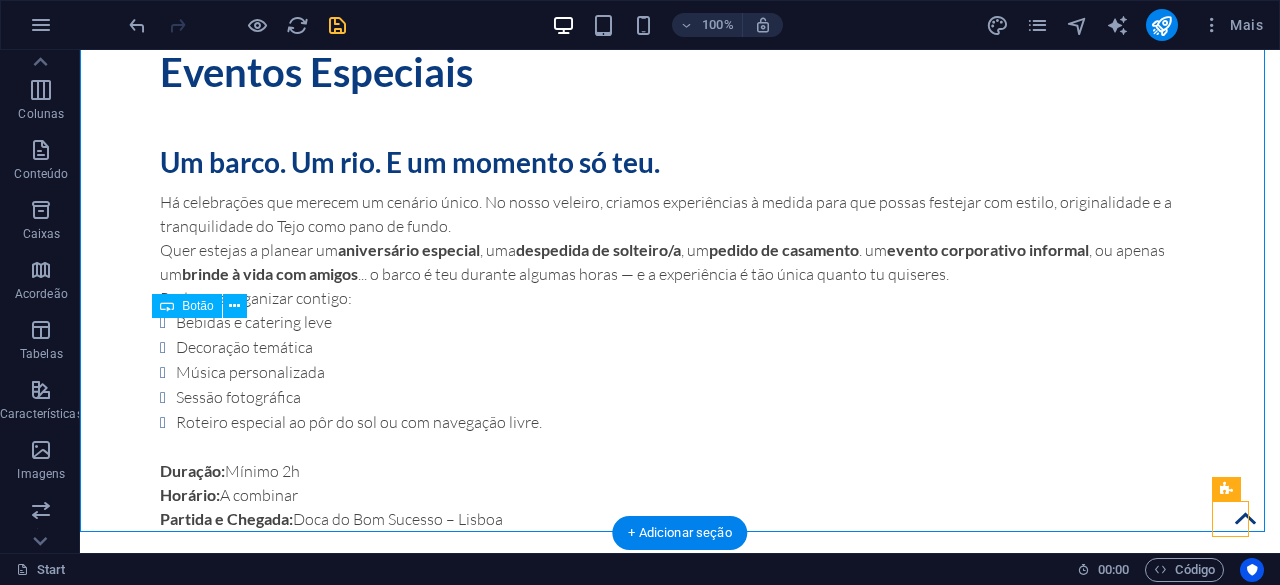click on "Book now" at bounding box center [680, 1640] 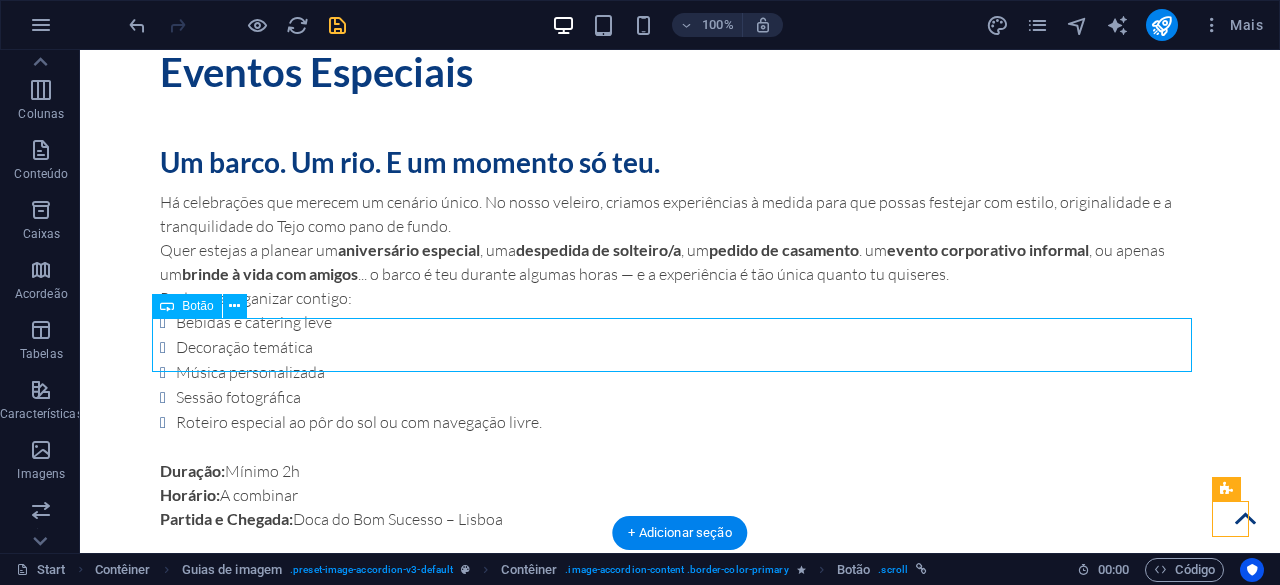 click on "Book now" at bounding box center [680, 1640] 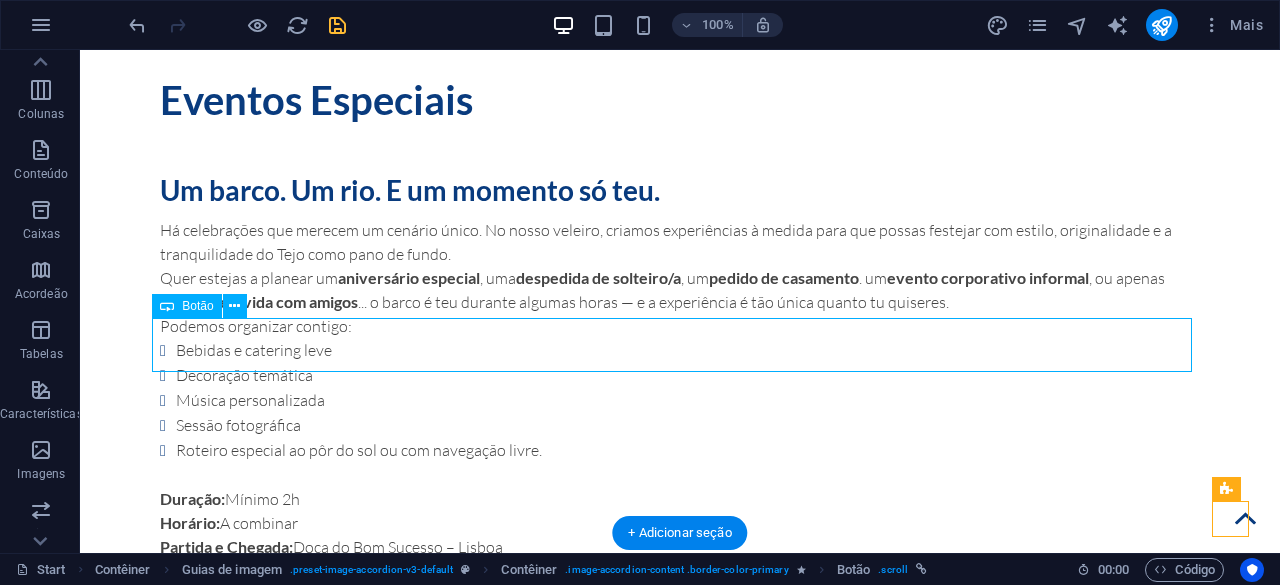 select on "%" 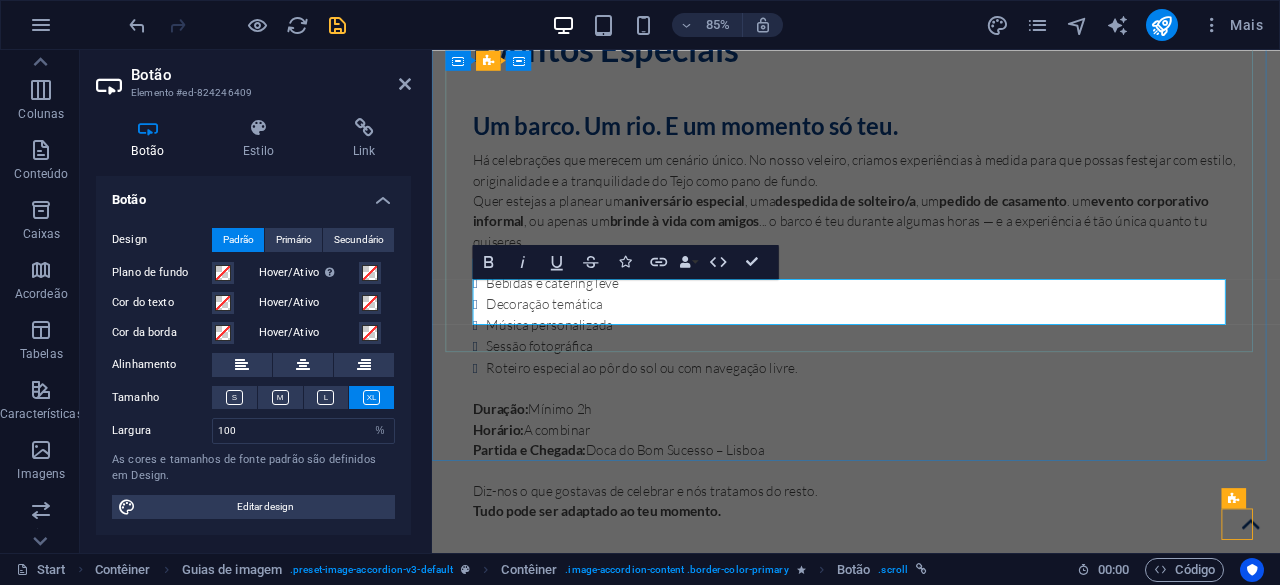 click on "Book now" at bounding box center (931, 1661) 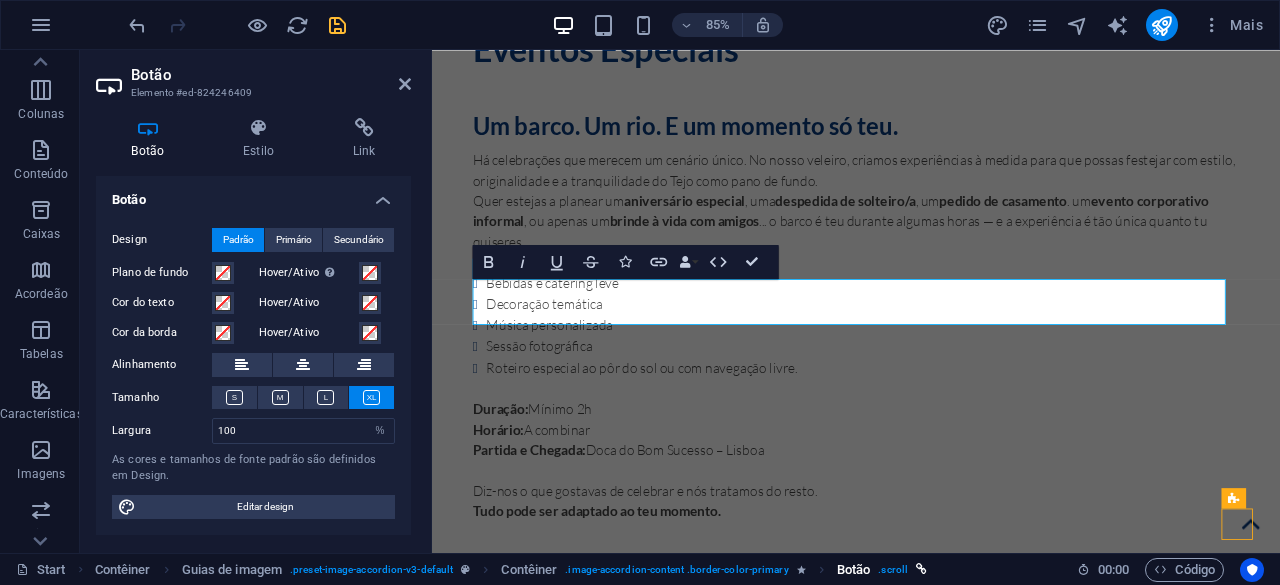 type 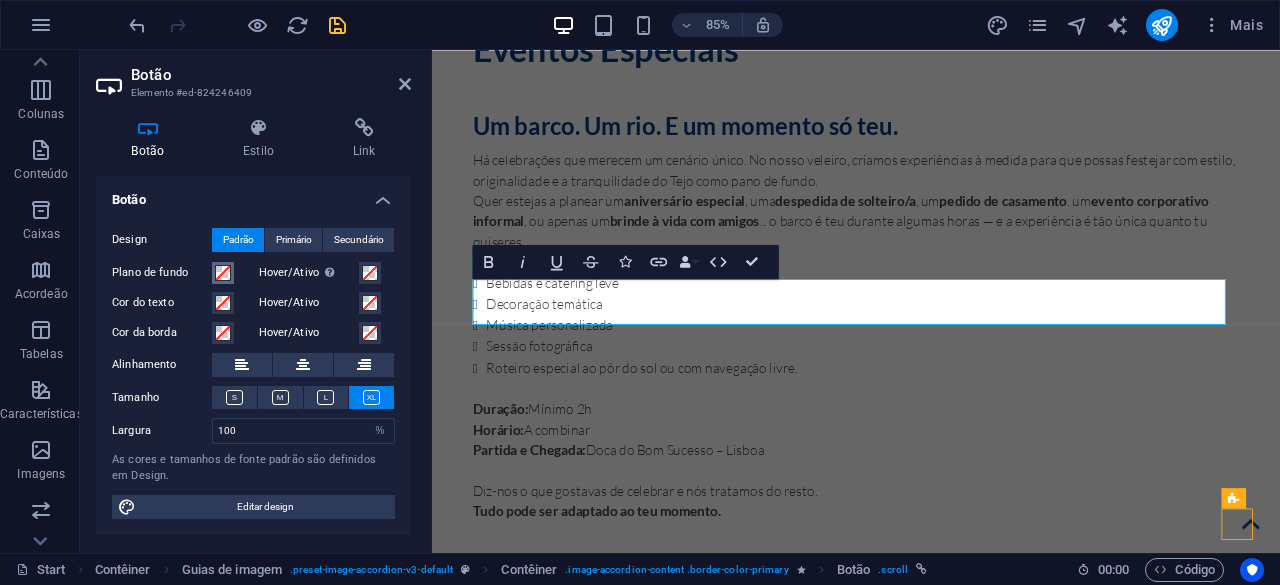 click at bounding box center [223, 273] 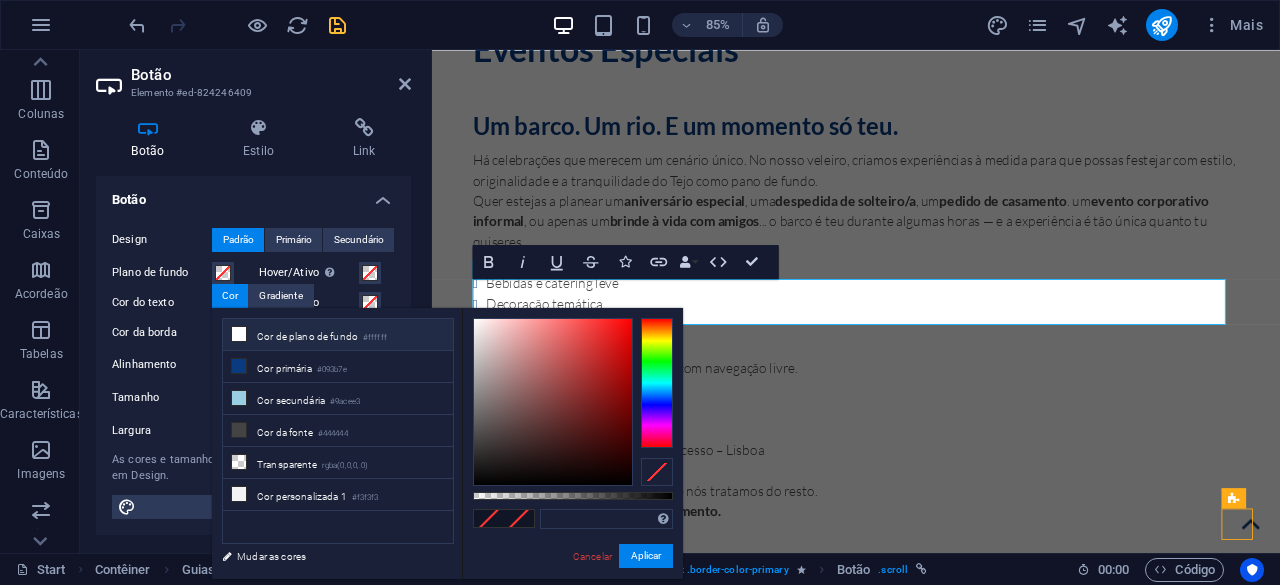 click on "Cor de plano de fundo
#ffffff" at bounding box center [338, 335] 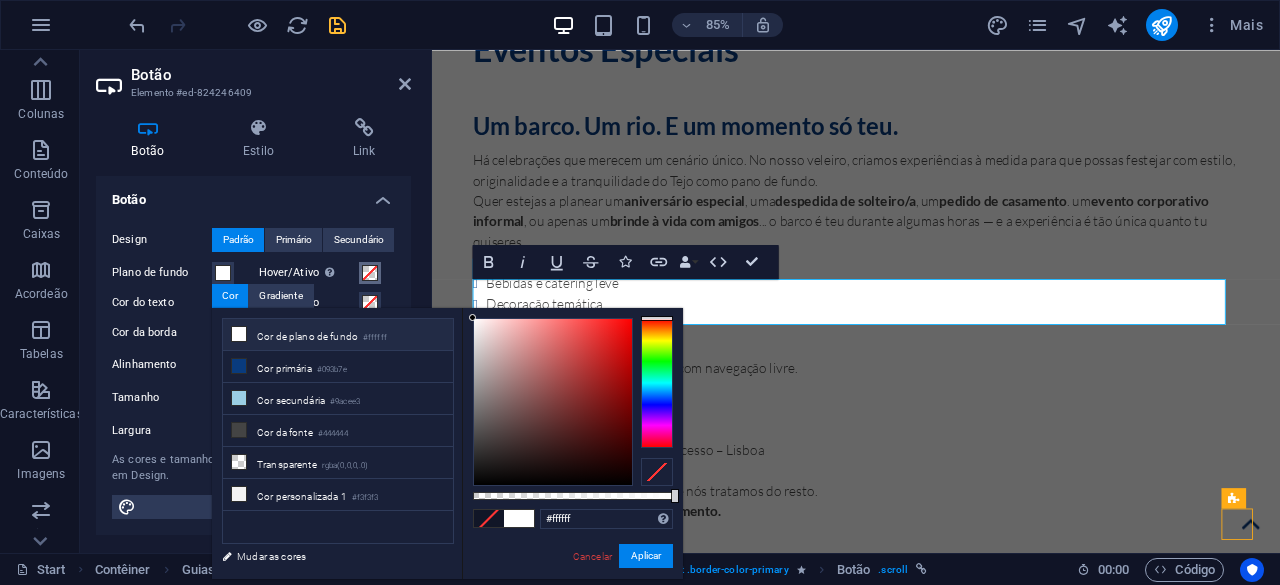 click on "Hover/Ativo Mude para o modo de visualização para testar o estado ativo/hover" at bounding box center [370, 273] 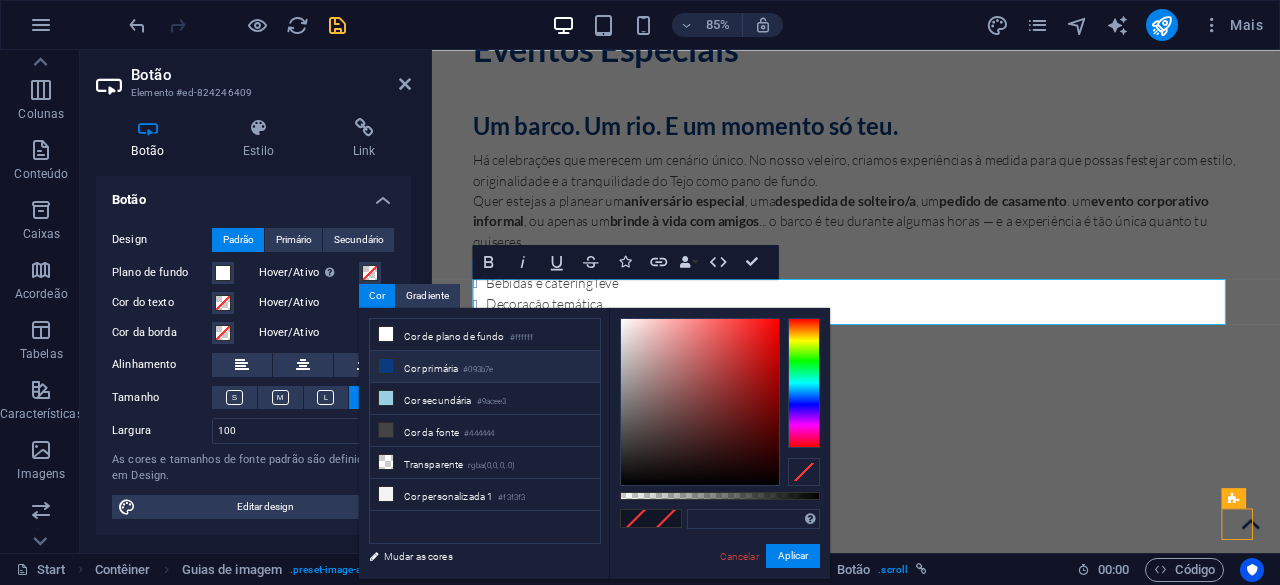 click on "Cor primária
#093b7e" at bounding box center [485, 367] 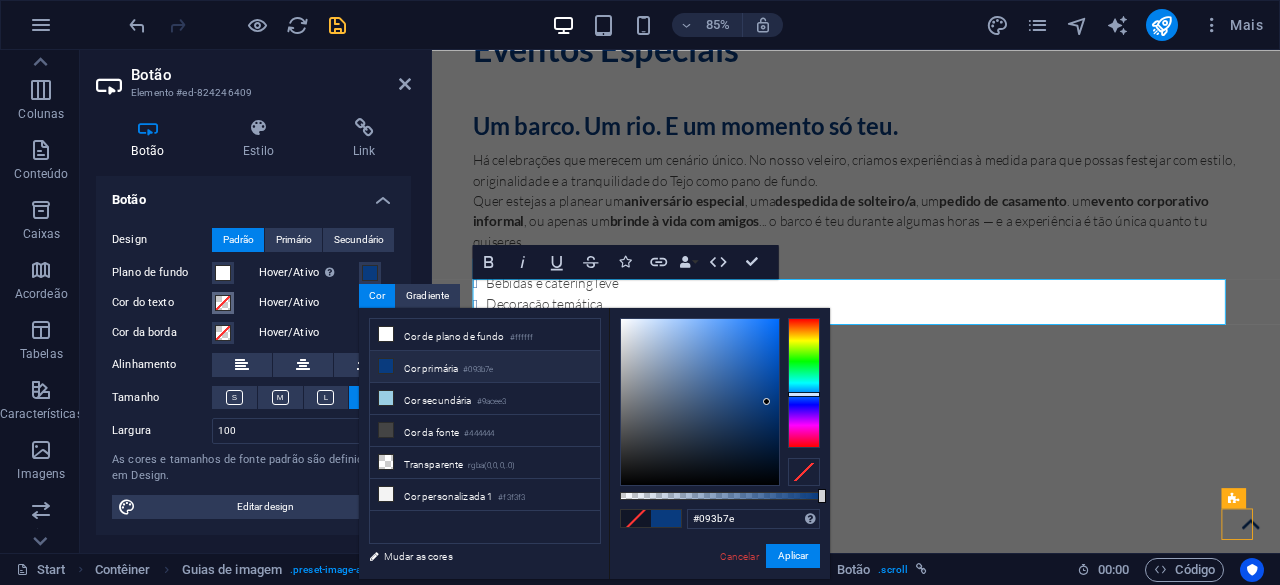 click at bounding box center [223, 303] 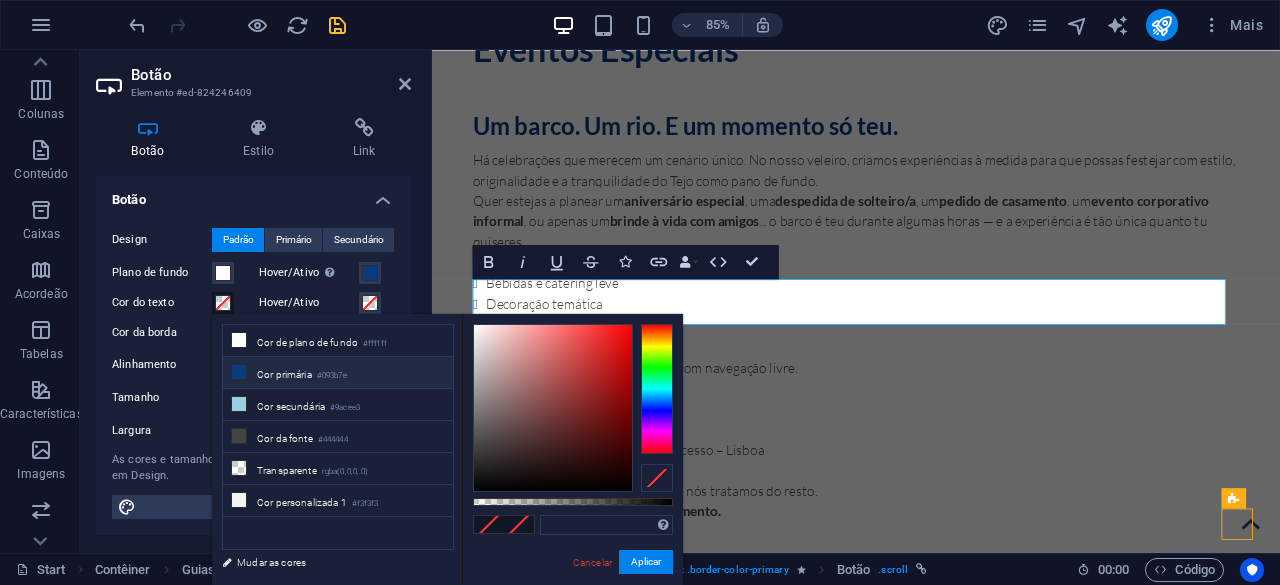 click on "Cor primária
#093b7e" at bounding box center (338, 373) 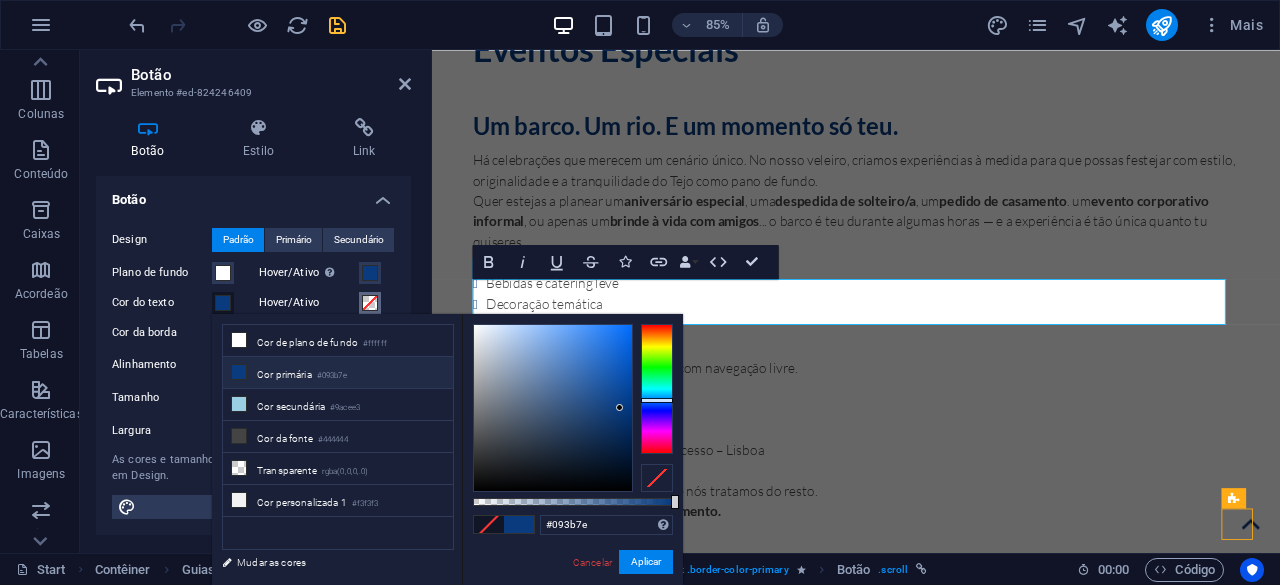 click at bounding box center (370, 303) 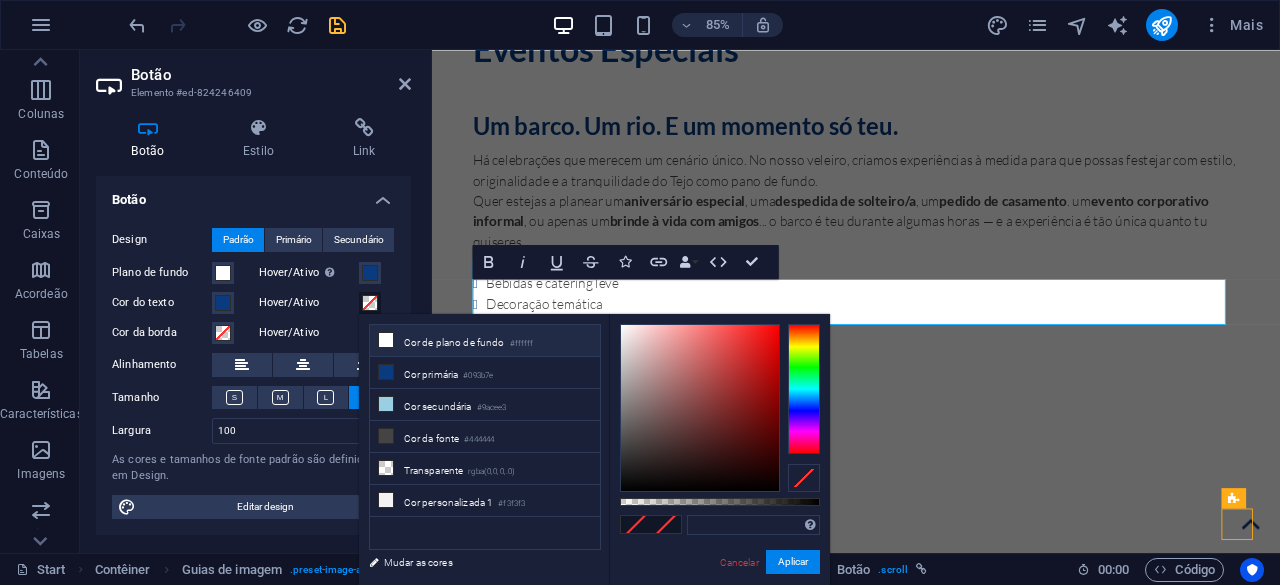 click on "Cor de plano de fundo
#ffffff" at bounding box center (485, 341) 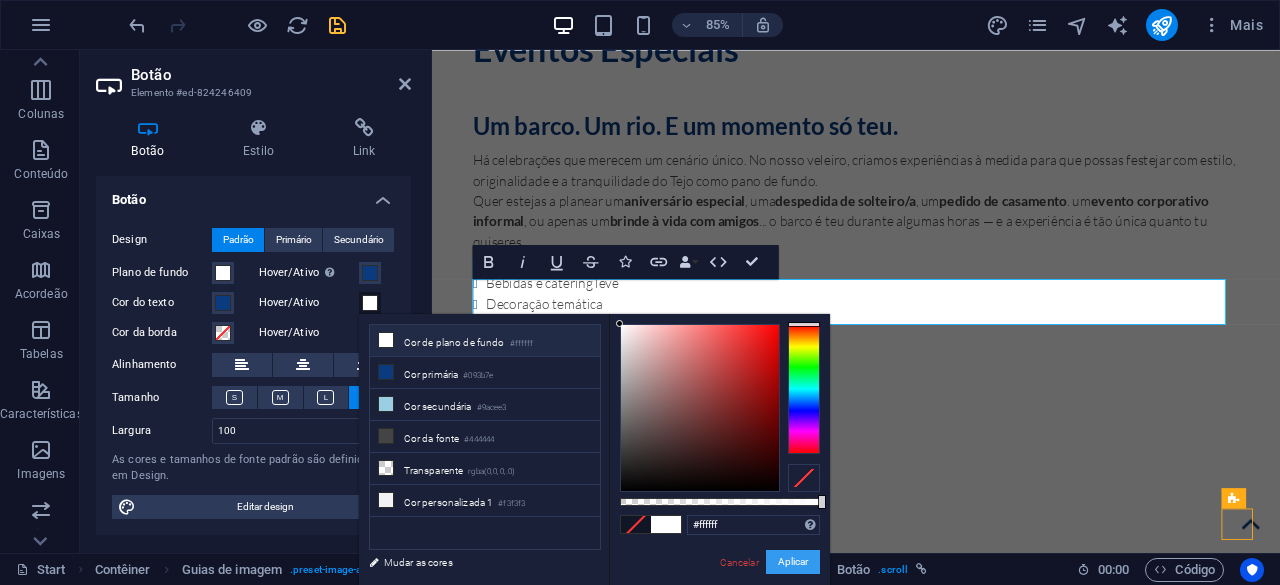 click on "Aplicar" at bounding box center (793, 562) 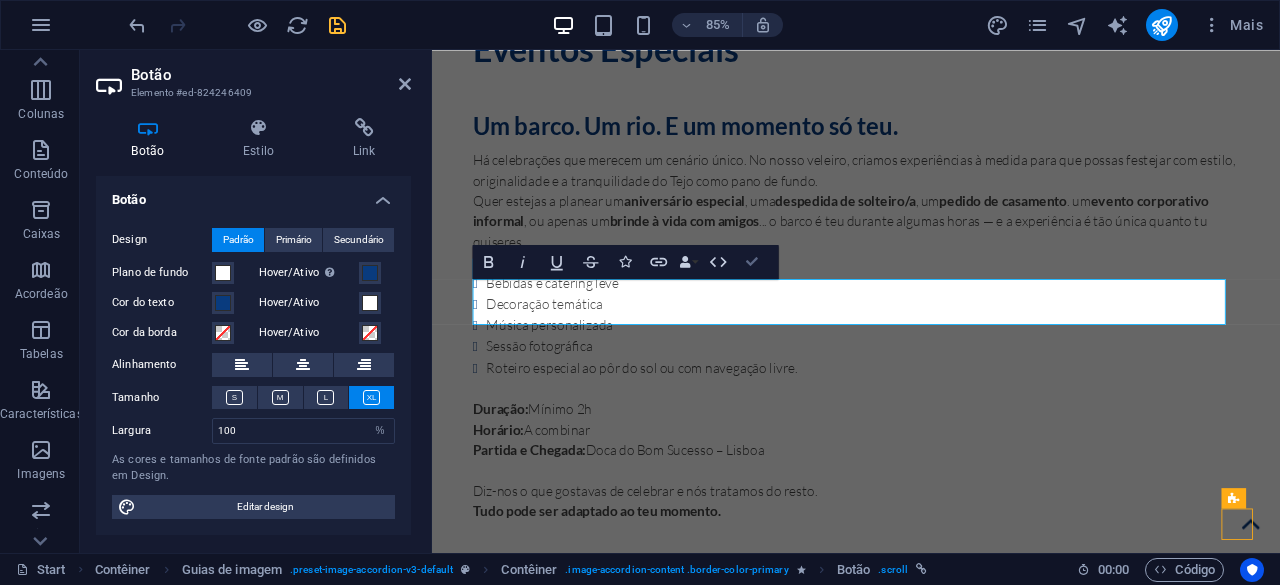 drag, startPoint x: 756, startPoint y: 255, endPoint x: 662, endPoint y: 217, distance: 101.390335 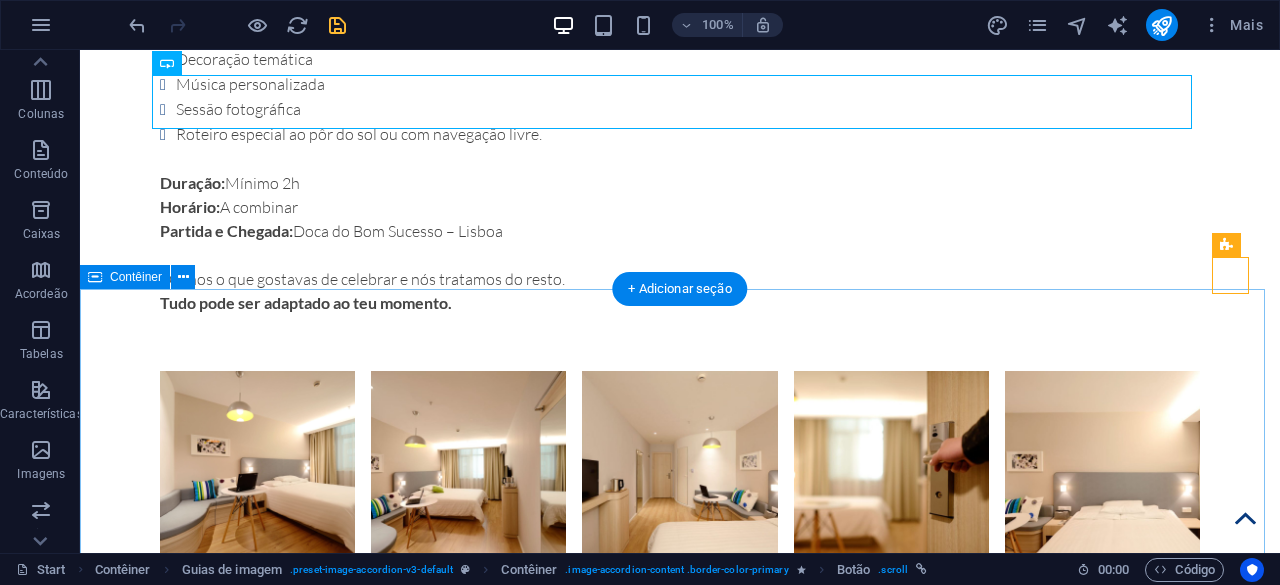 scroll, scrollTop: 7332, scrollLeft: 0, axis: vertical 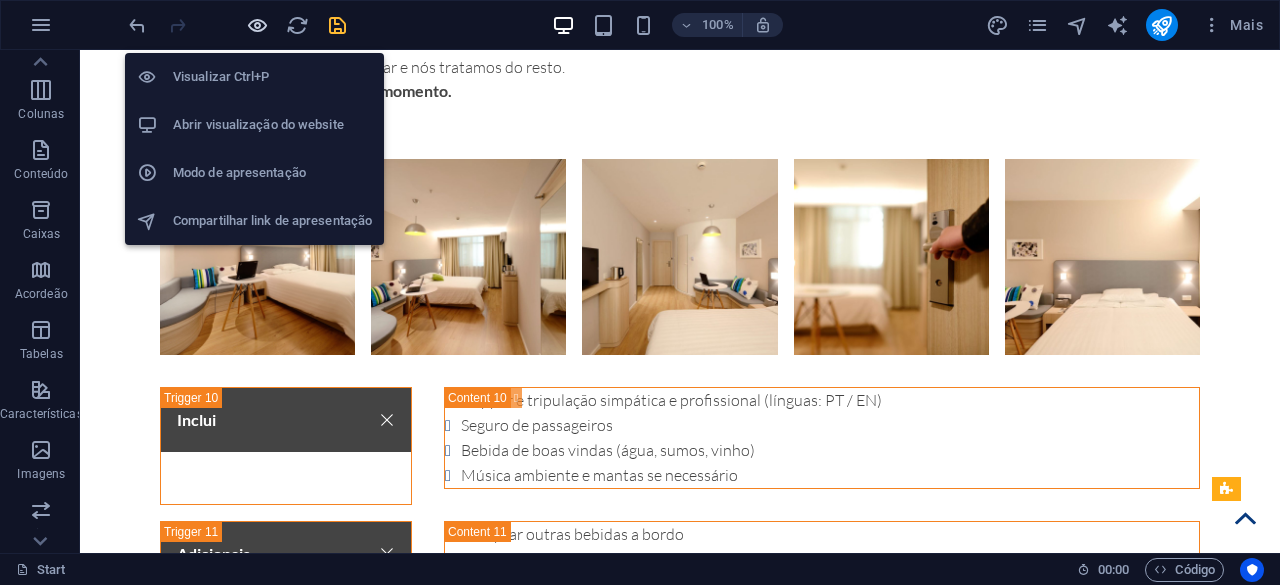 click at bounding box center [257, 25] 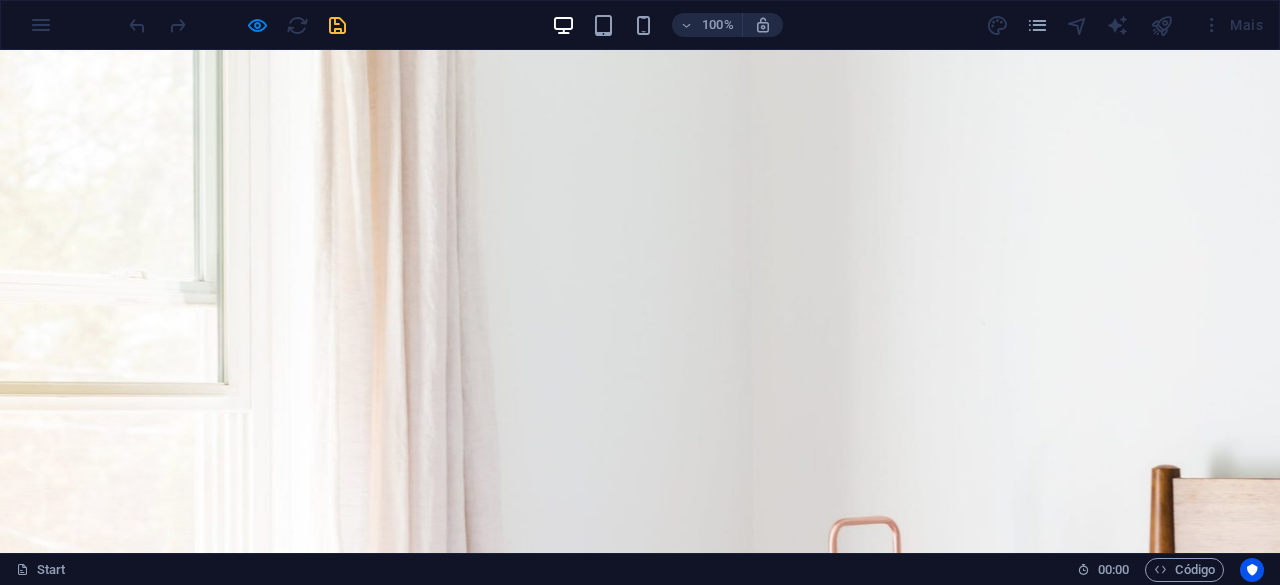 scroll, scrollTop: 0, scrollLeft: 0, axis: both 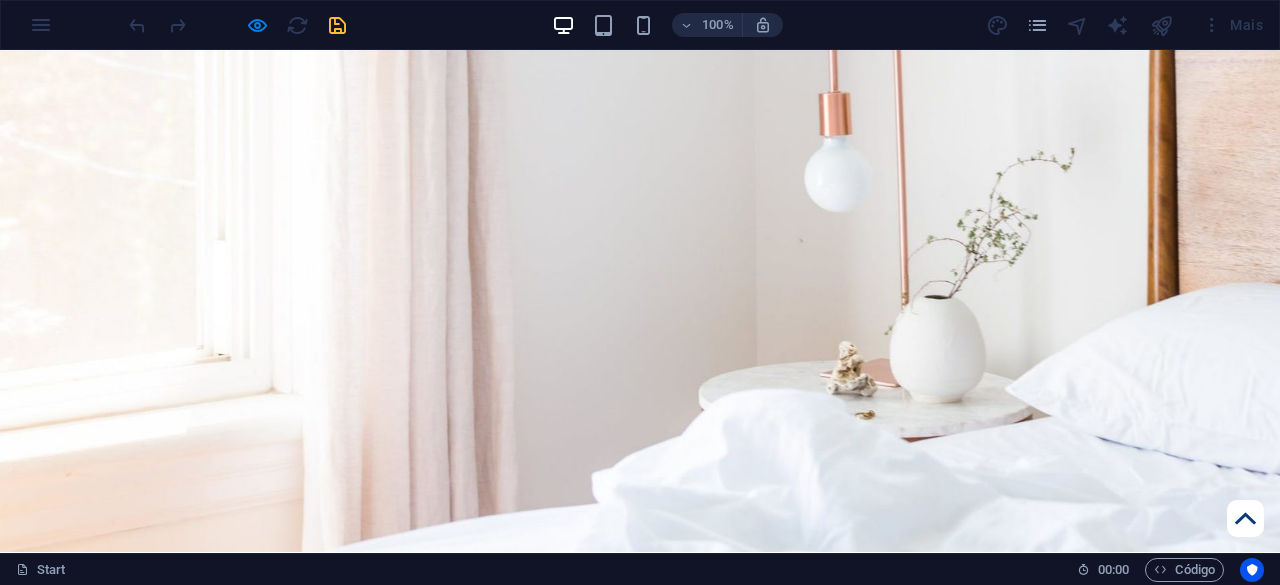 click on "Reservas" at bounding box center (656, 1527) 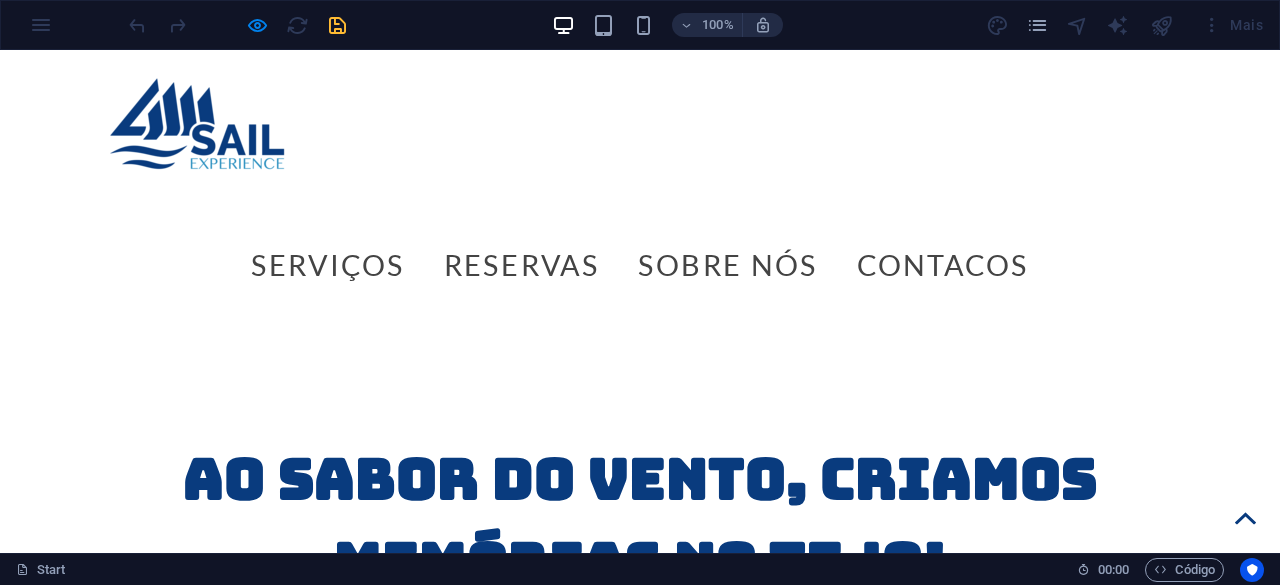 scroll, scrollTop: 1217, scrollLeft: 0, axis: vertical 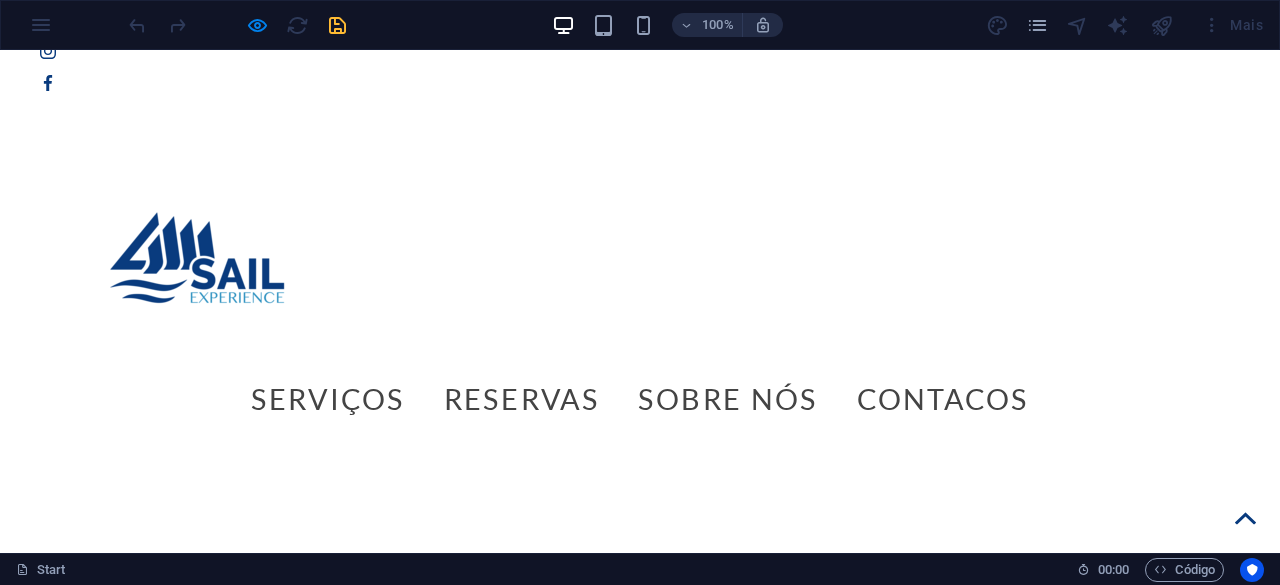 click on "Day Tour" at bounding box center [266, 1534] 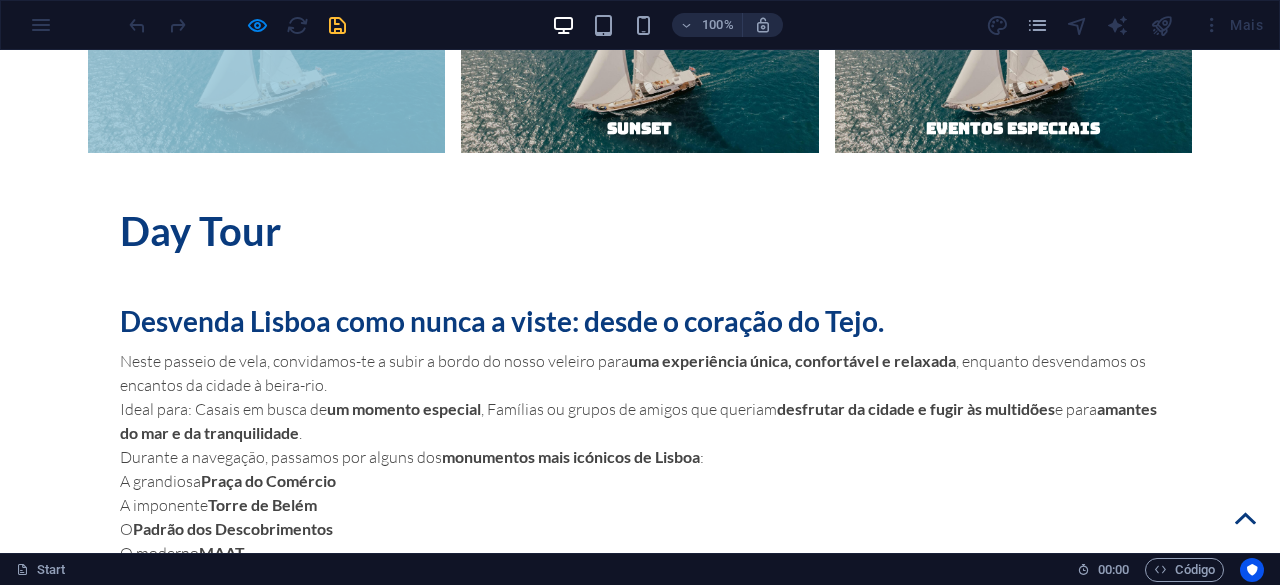 click on "reservar" at bounding box center [640, 1347] 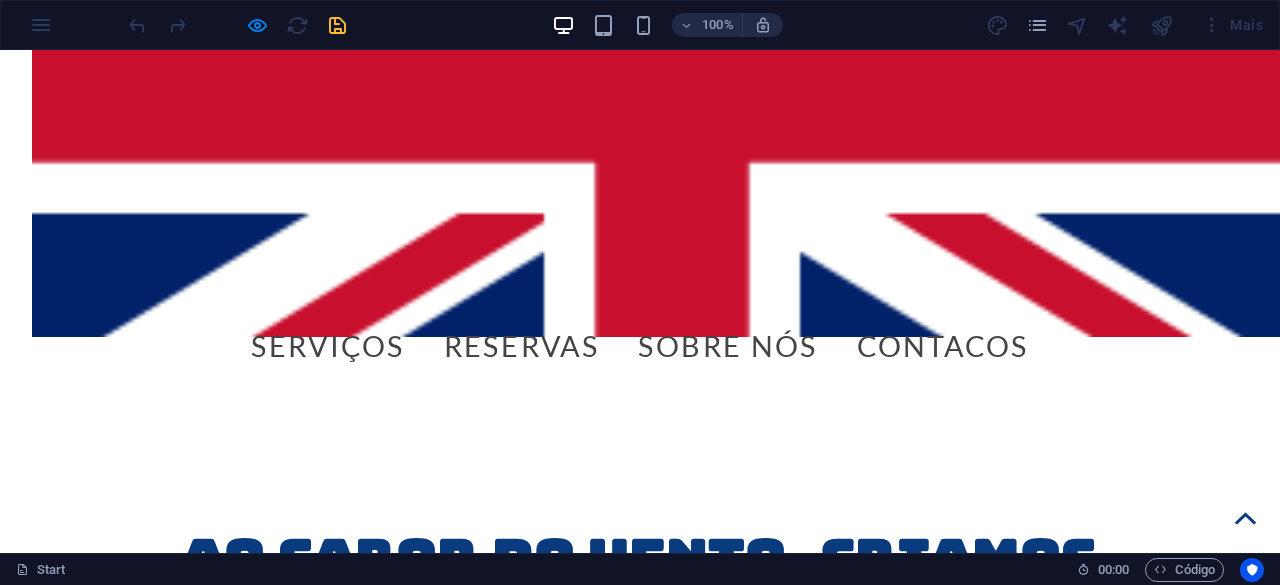 click on "Sunset" at bounding box center (639, 1481) 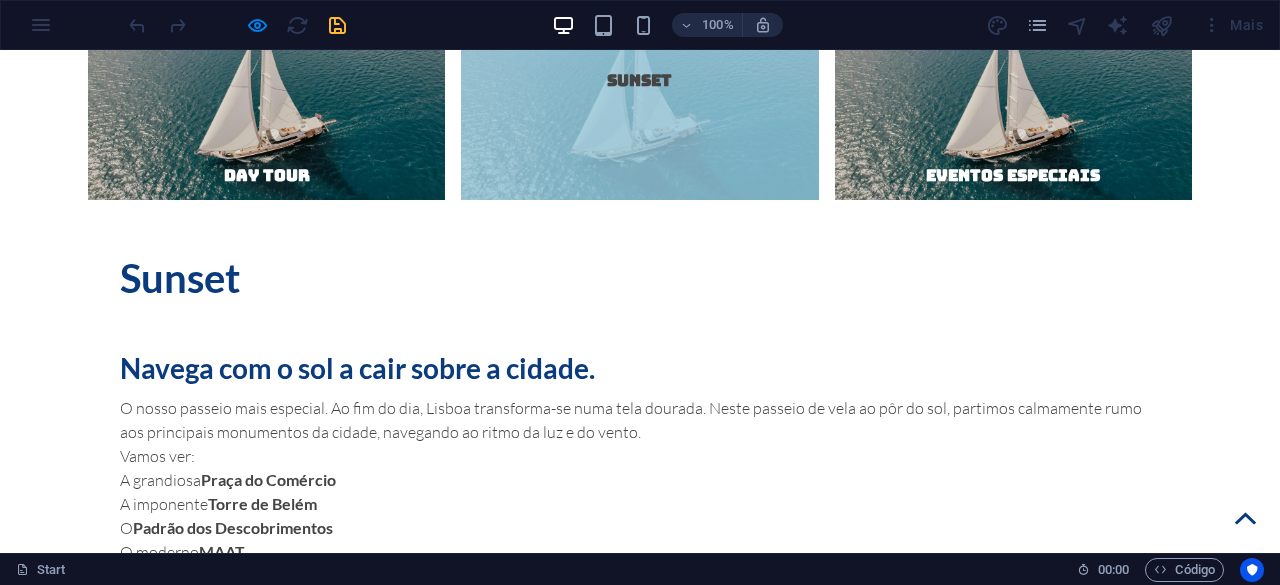 click on "reservar" at bounding box center (640, 1370) 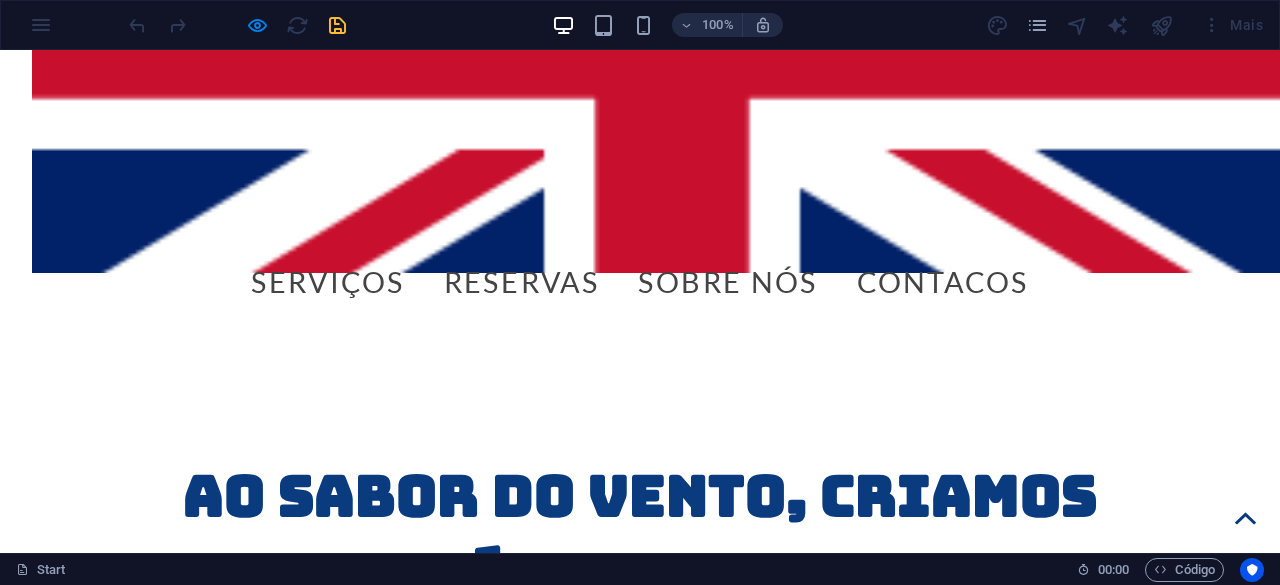 scroll, scrollTop: 1146, scrollLeft: 0, axis: vertical 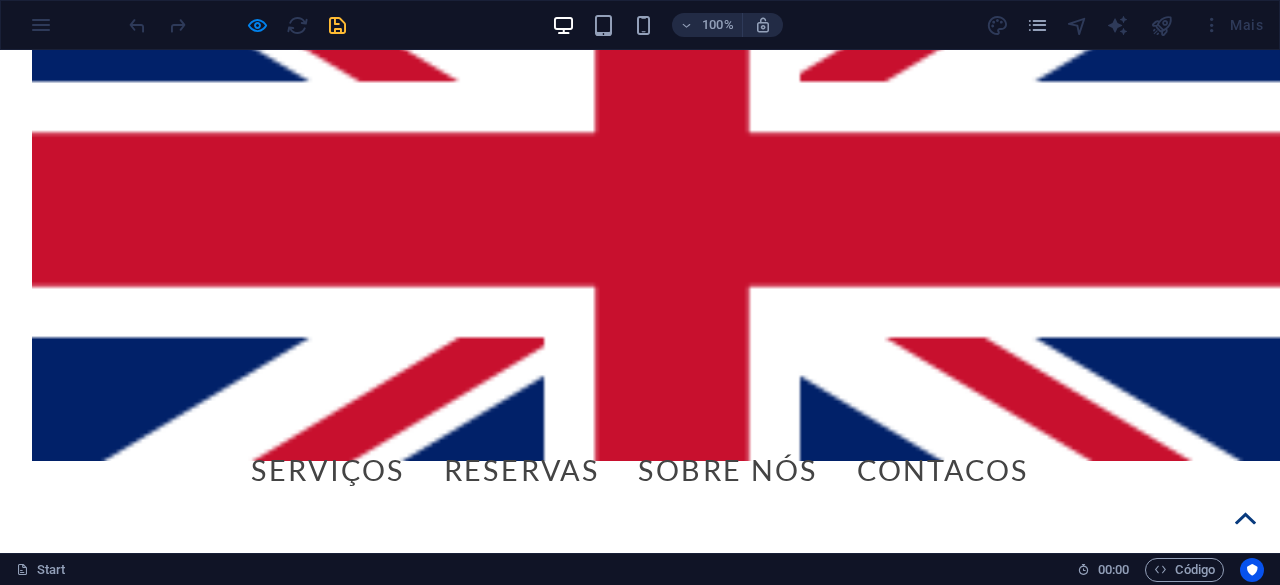 click on "Eventos Especiais" at bounding box center (1013, 1605) 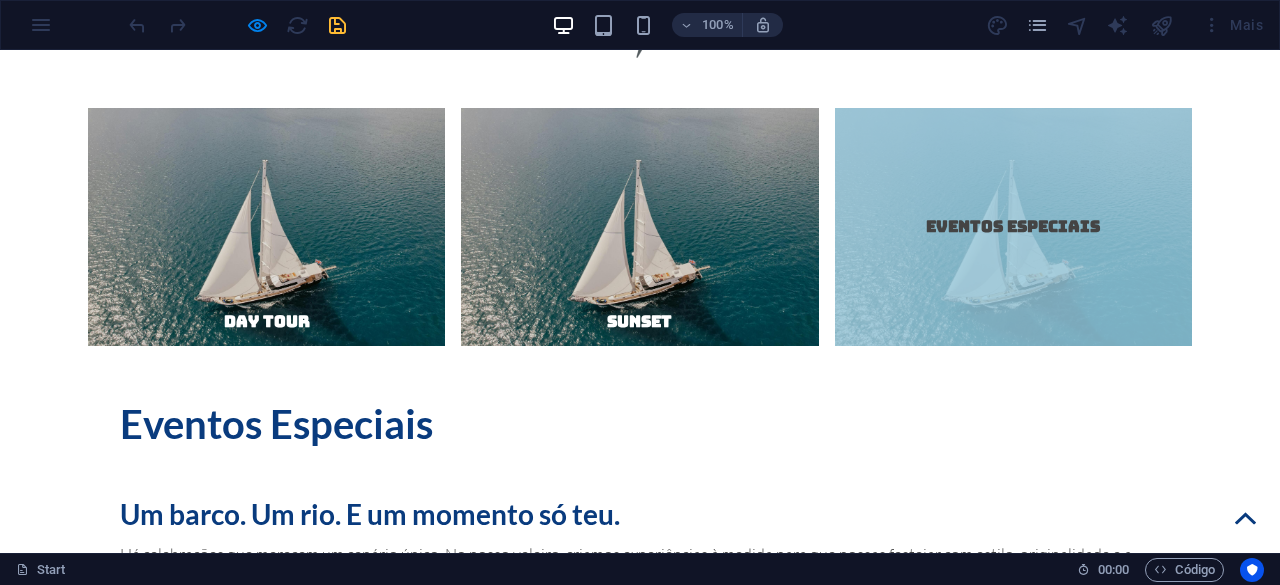 scroll, scrollTop: 2646, scrollLeft: 0, axis: vertical 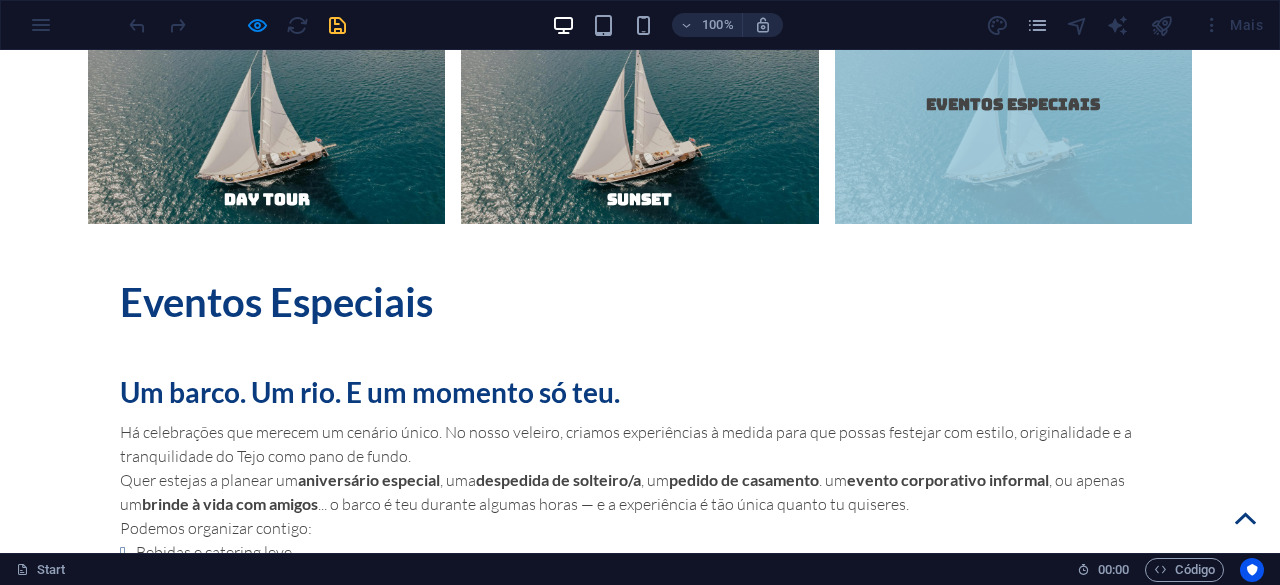 click on "reservar" at bounding box center (640, 1399) 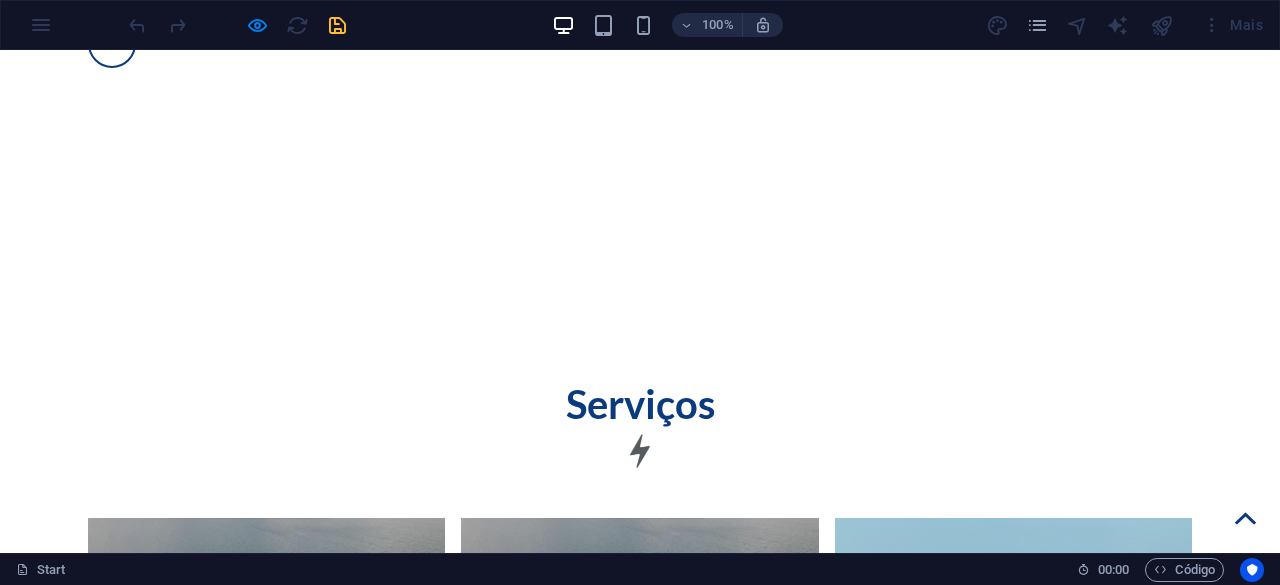 scroll, scrollTop: 2346, scrollLeft: 0, axis: vertical 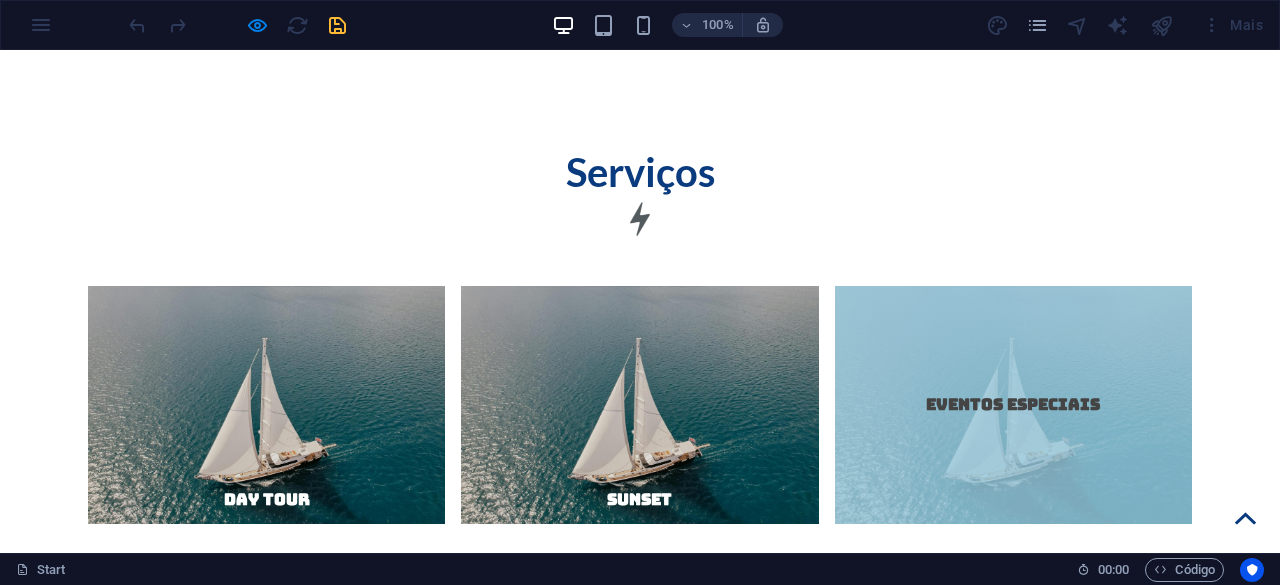 click on "reservar" at bounding box center (640, 1699) 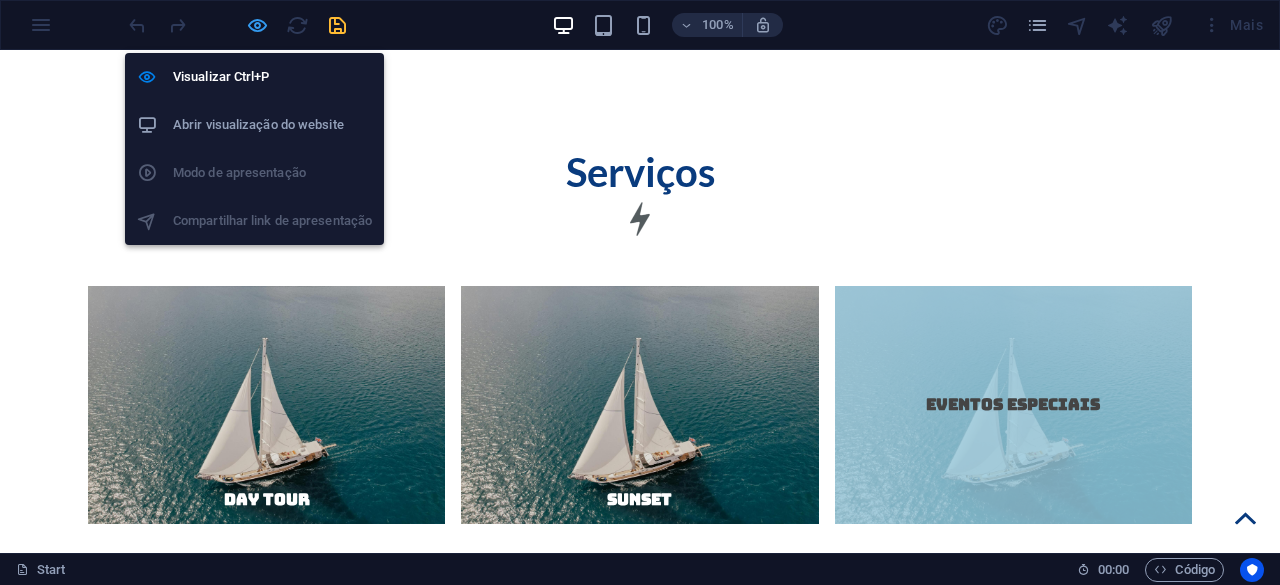 click at bounding box center (257, 25) 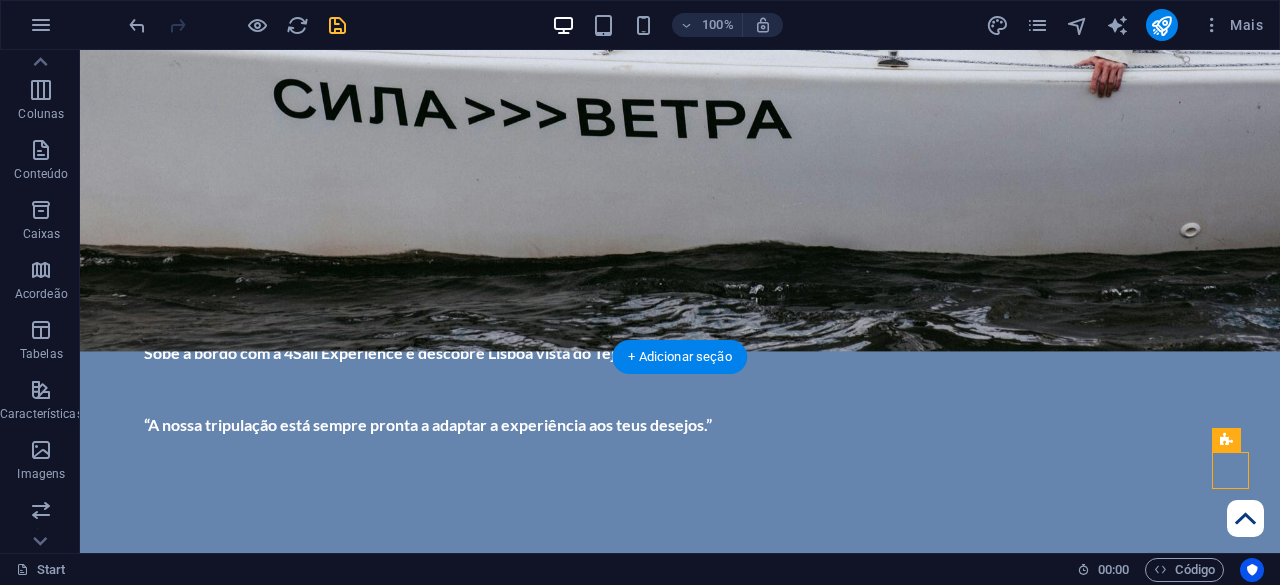 scroll, scrollTop: 10782, scrollLeft: 0, axis: vertical 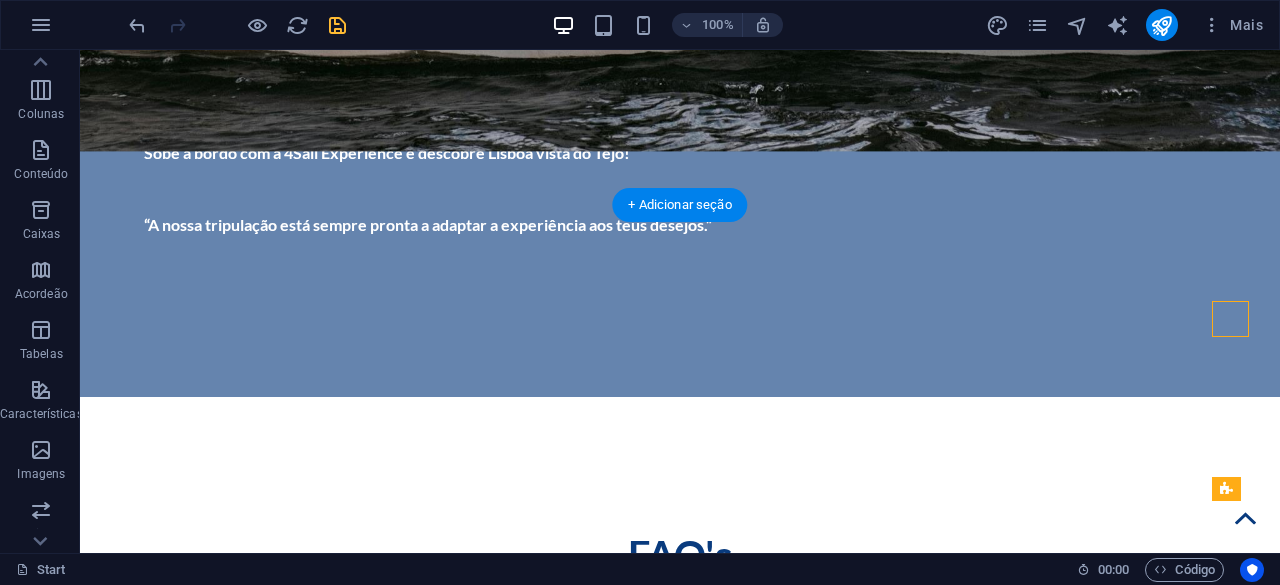 click at bounding box center [680, 3247] 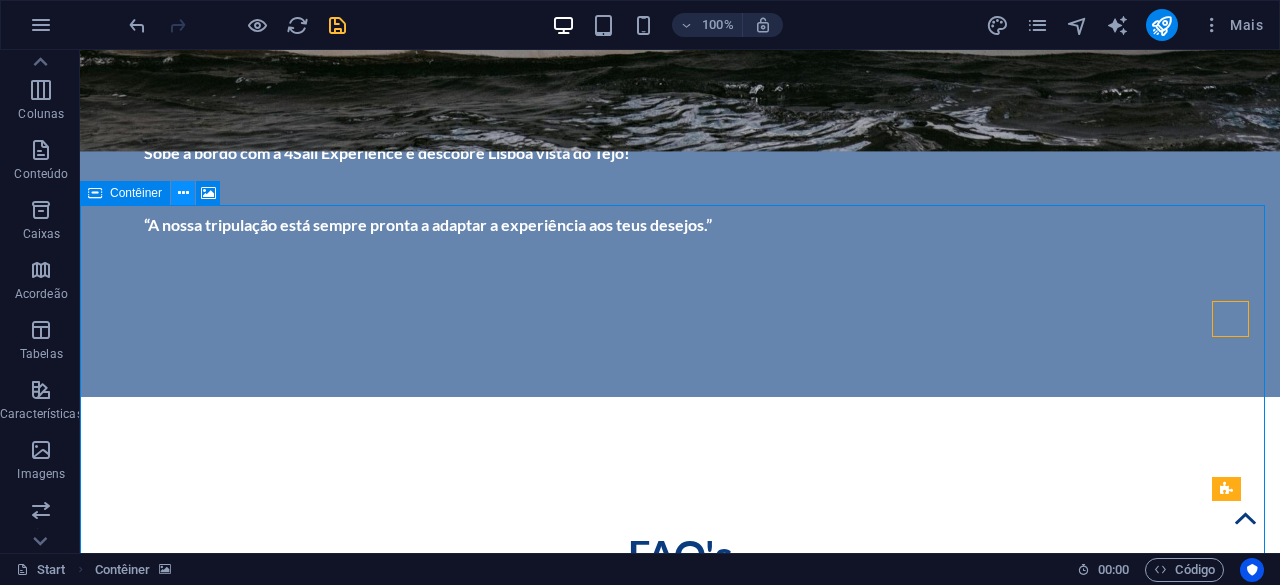 click at bounding box center (183, 193) 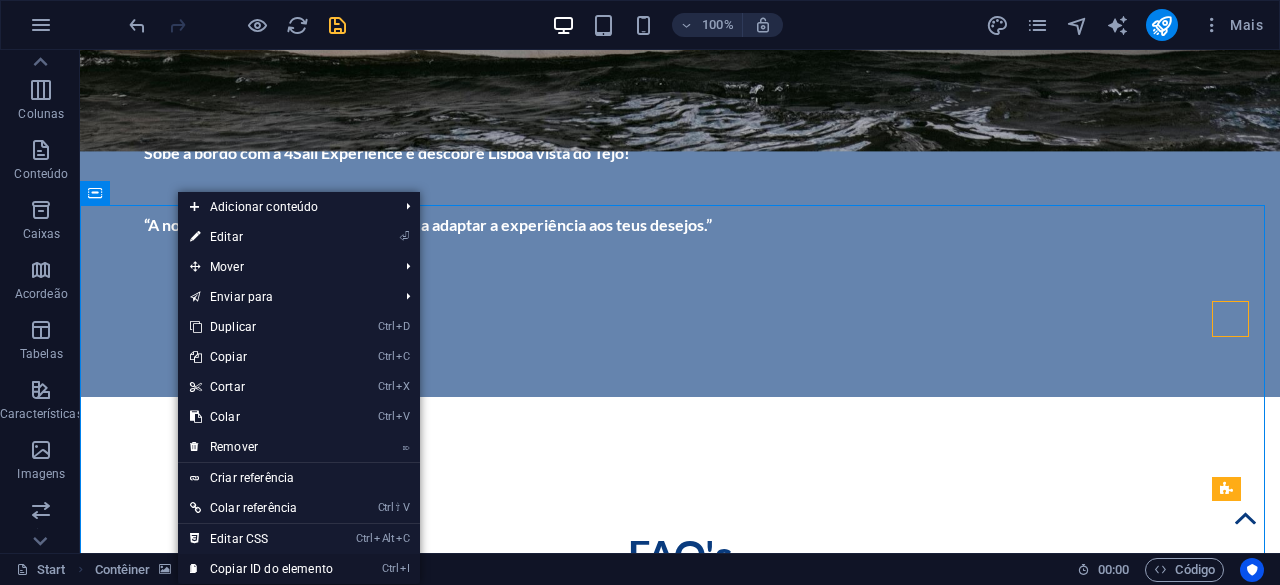 click on "Ctrl I  Copiar ID do elemento" at bounding box center (261, 569) 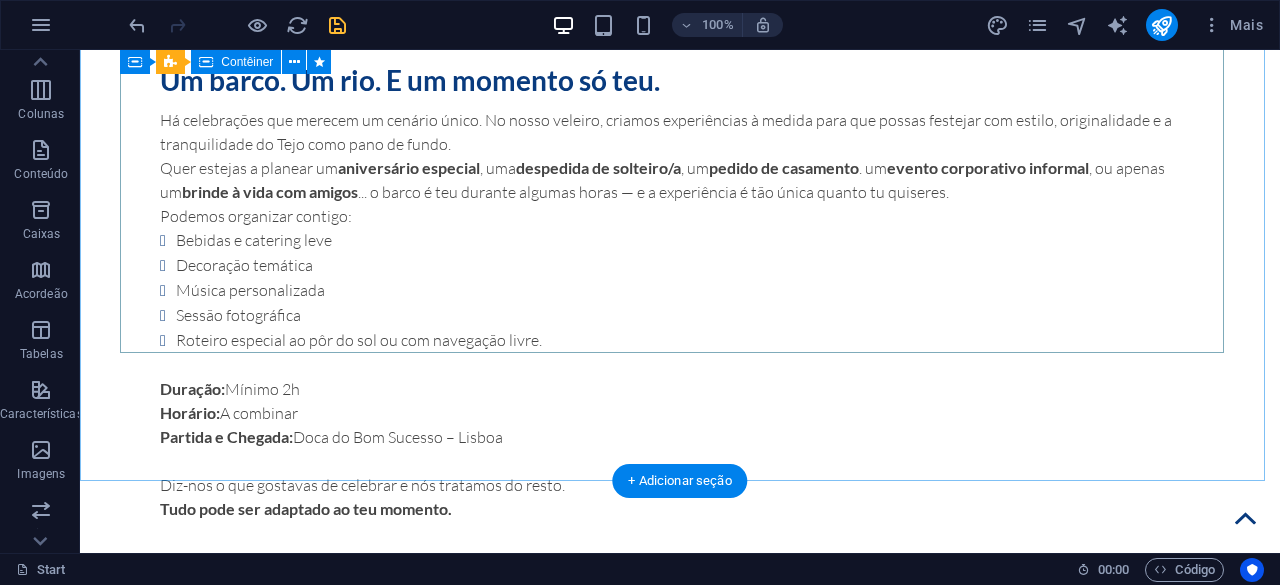 scroll, scrollTop: 6882, scrollLeft: 0, axis: vertical 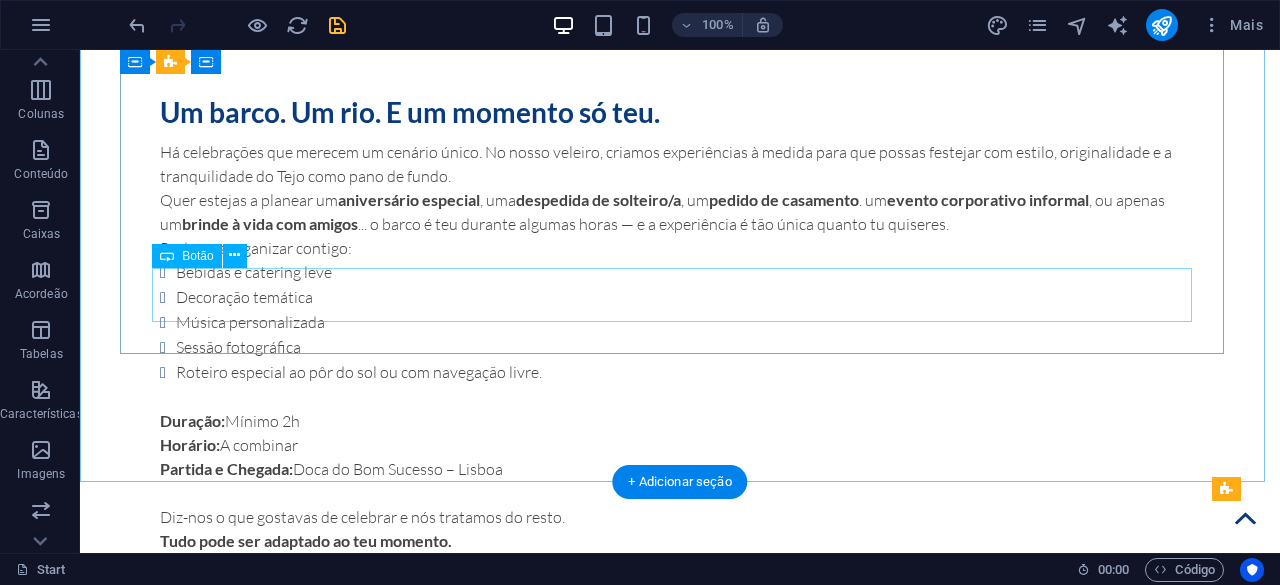 click on "reservar" at bounding box center (680, 1590) 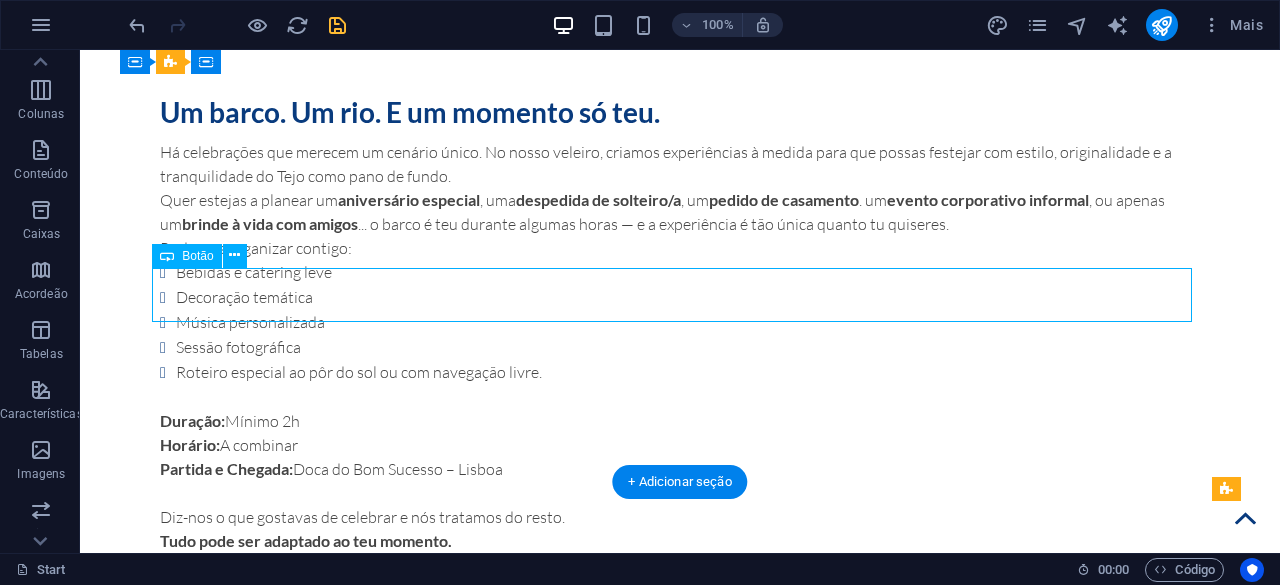 click on "reservar" at bounding box center (680, 1590) 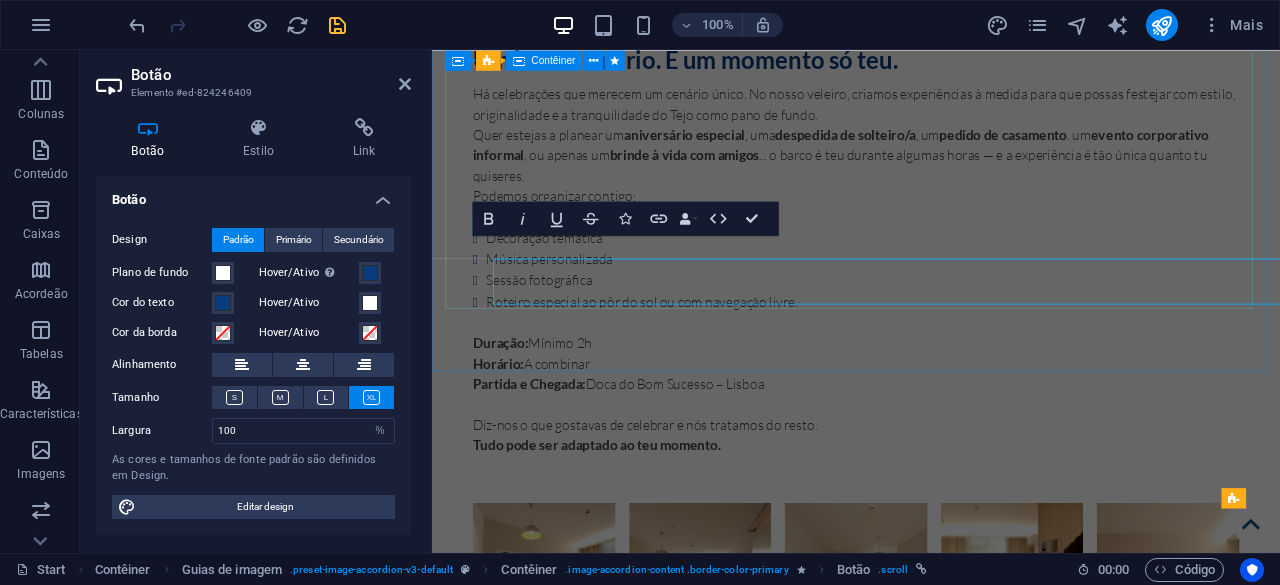 scroll, scrollTop: 6855, scrollLeft: 0, axis: vertical 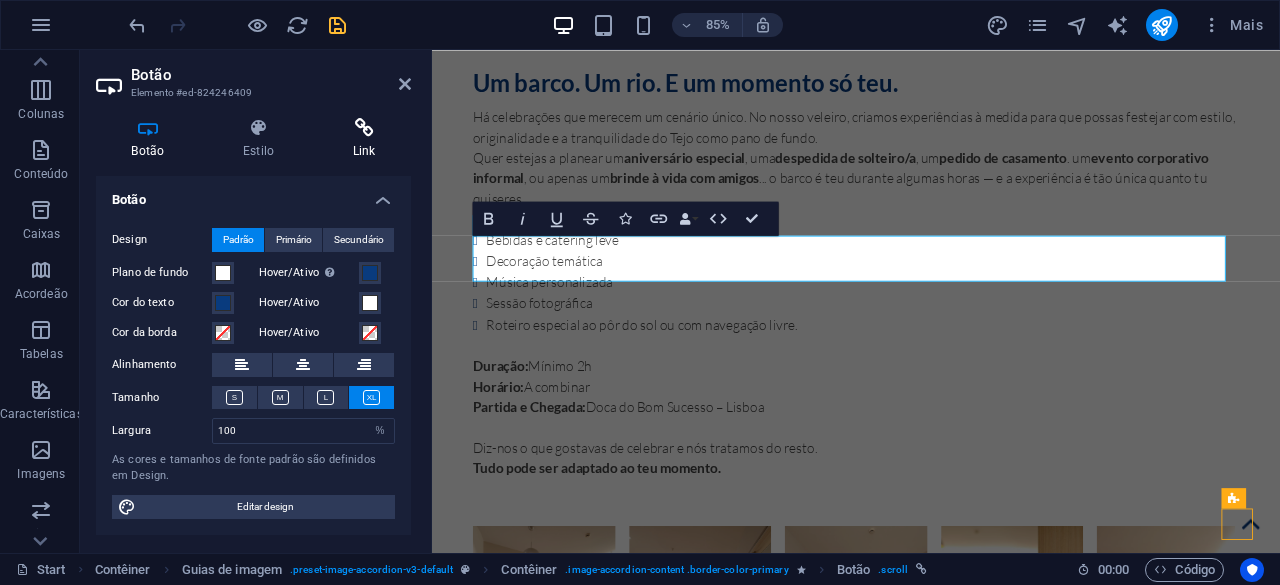click at bounding box center [364, 128] 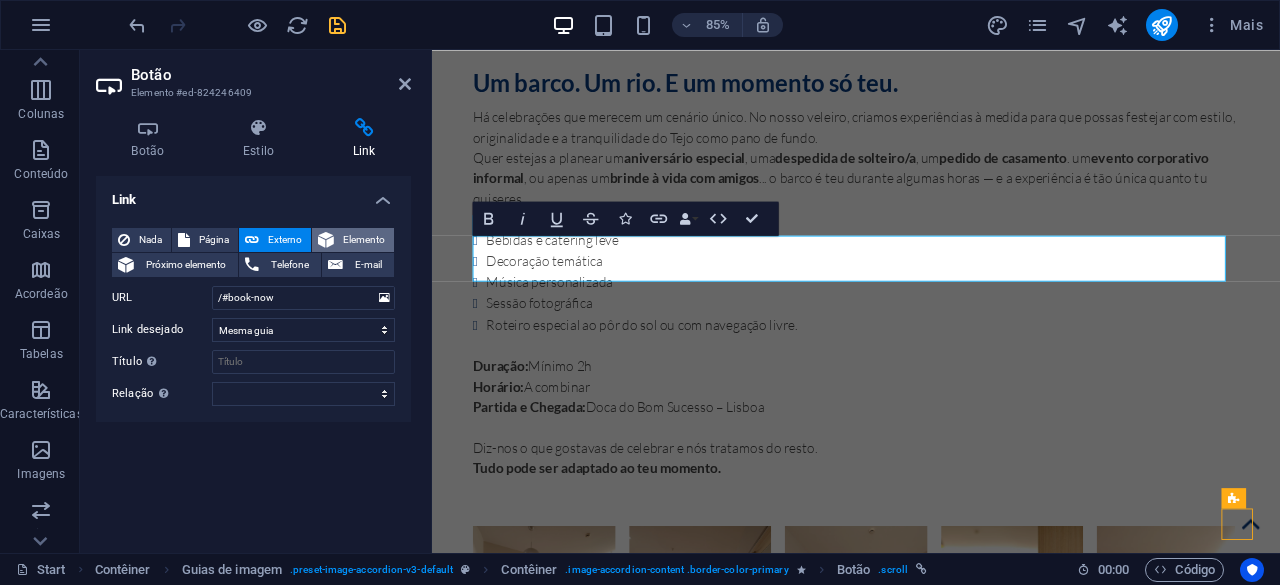 click on "Elemento" at bounding box center (364, 240) 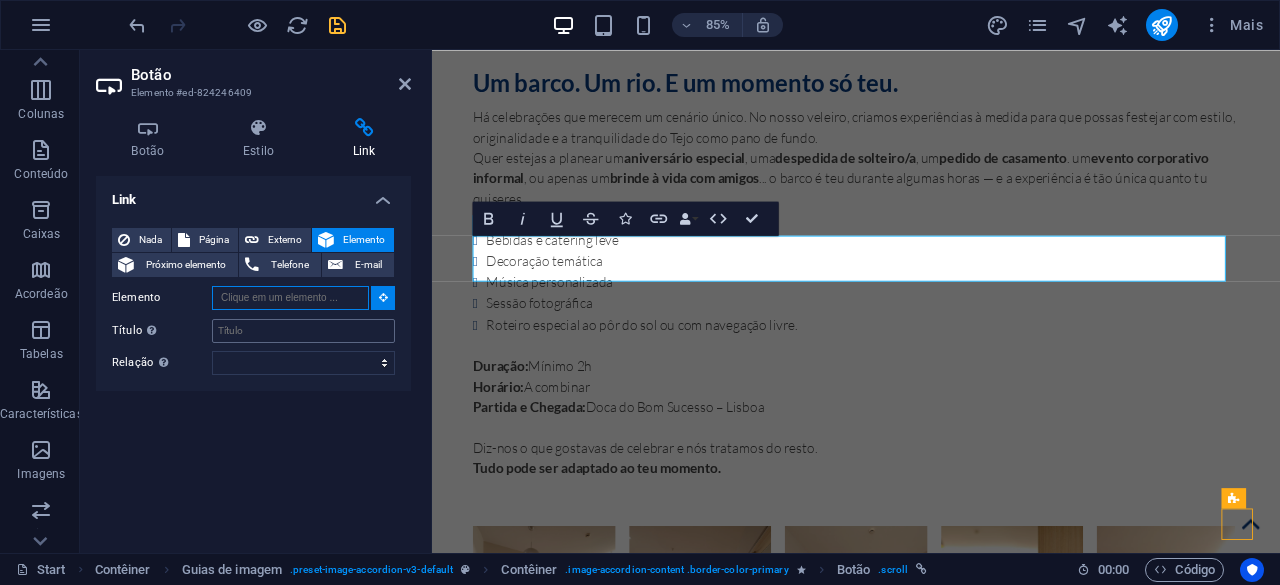 paste on "#ed-824246505" 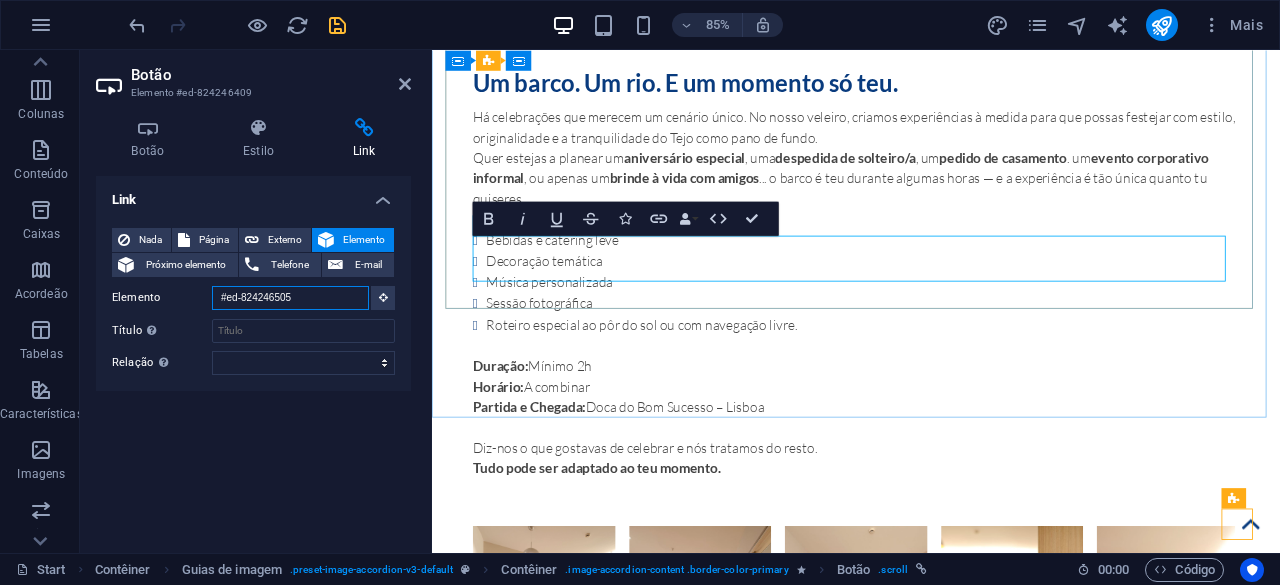 type on "#ed-824246505" 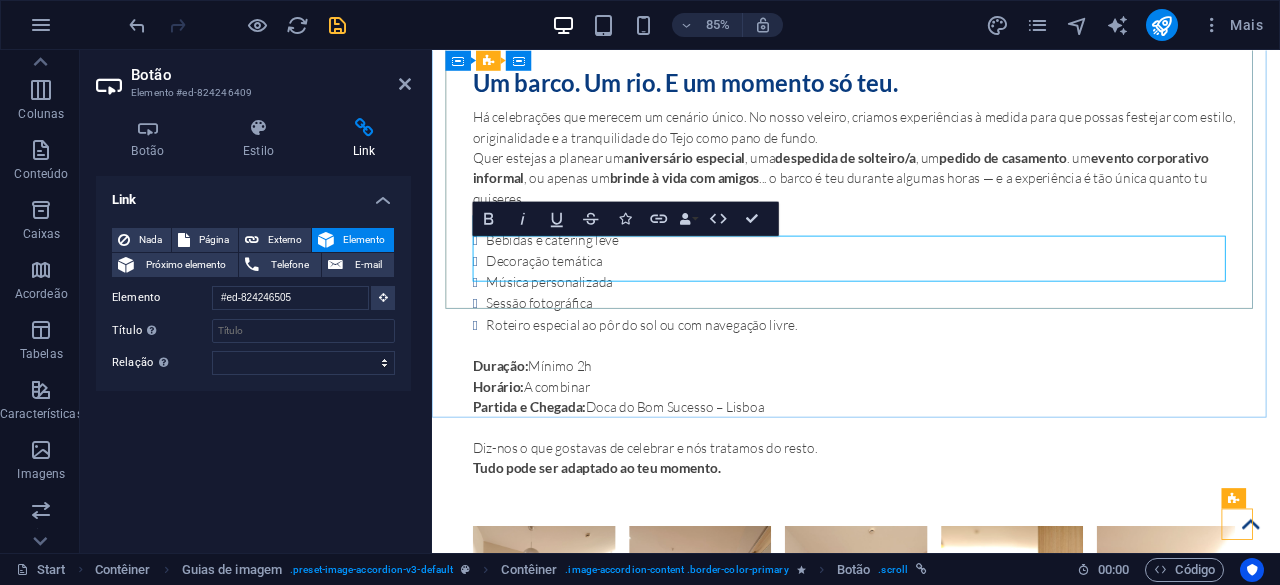 click on "reservar" at bounding box center (931, 1610) 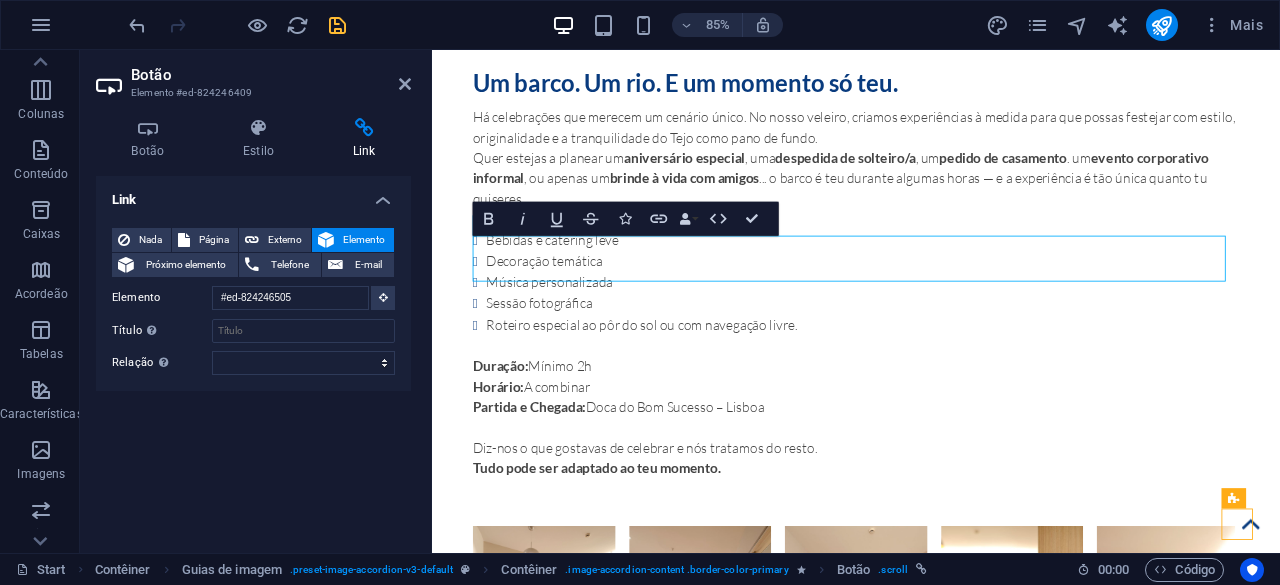 type 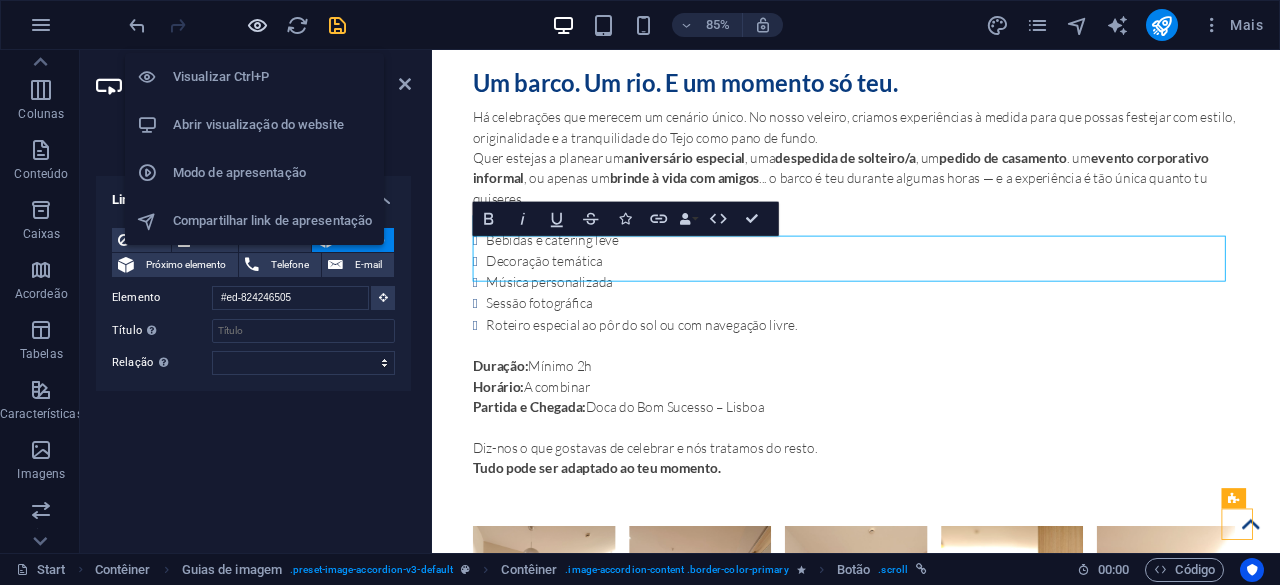 click at bounding box center (257, 25) 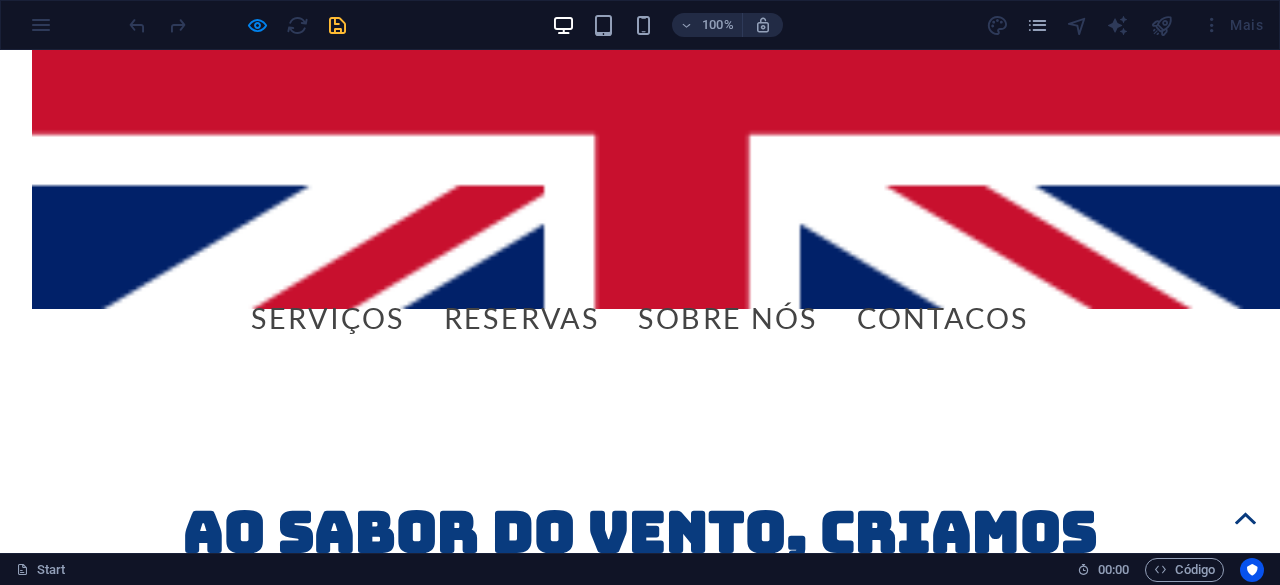scroll, scrollTop: 1198, scrollLeft: 0, axis: vertical 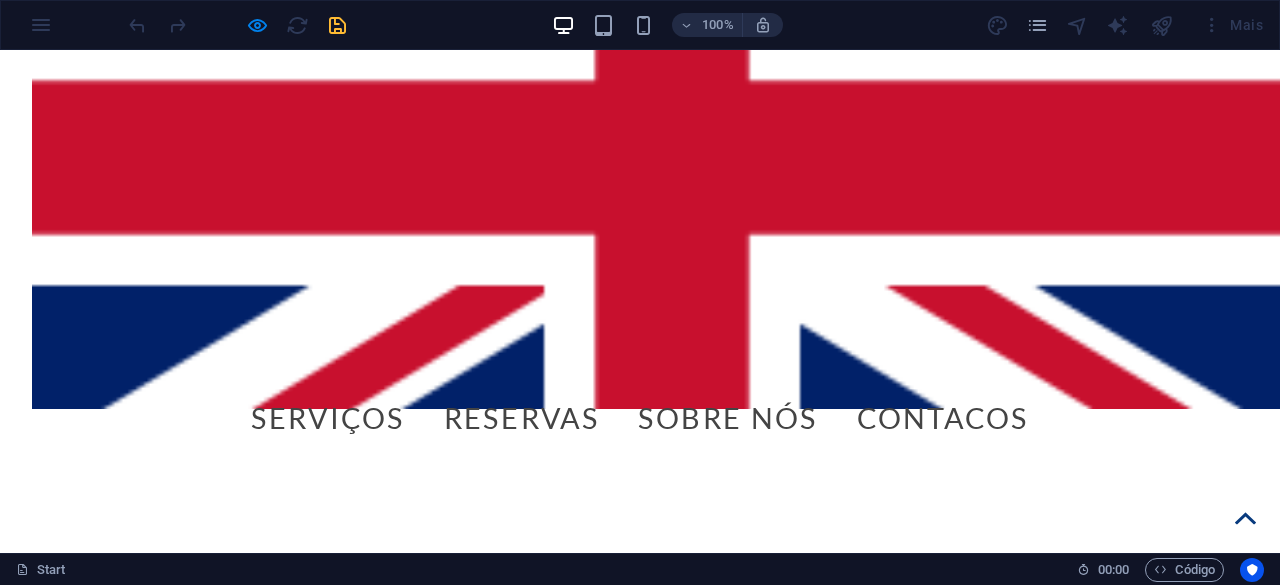 click on "Eventos Especiais" at bounding box center [1013, 1553] 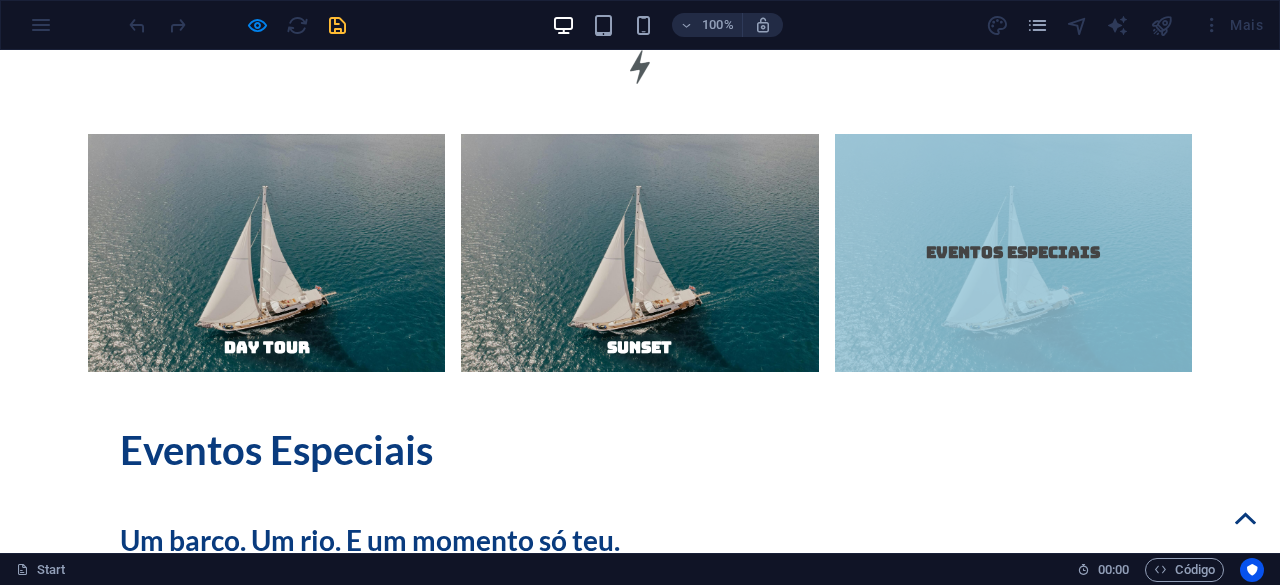 click on "pedir orçamento" at bounding box center (640, 1547) 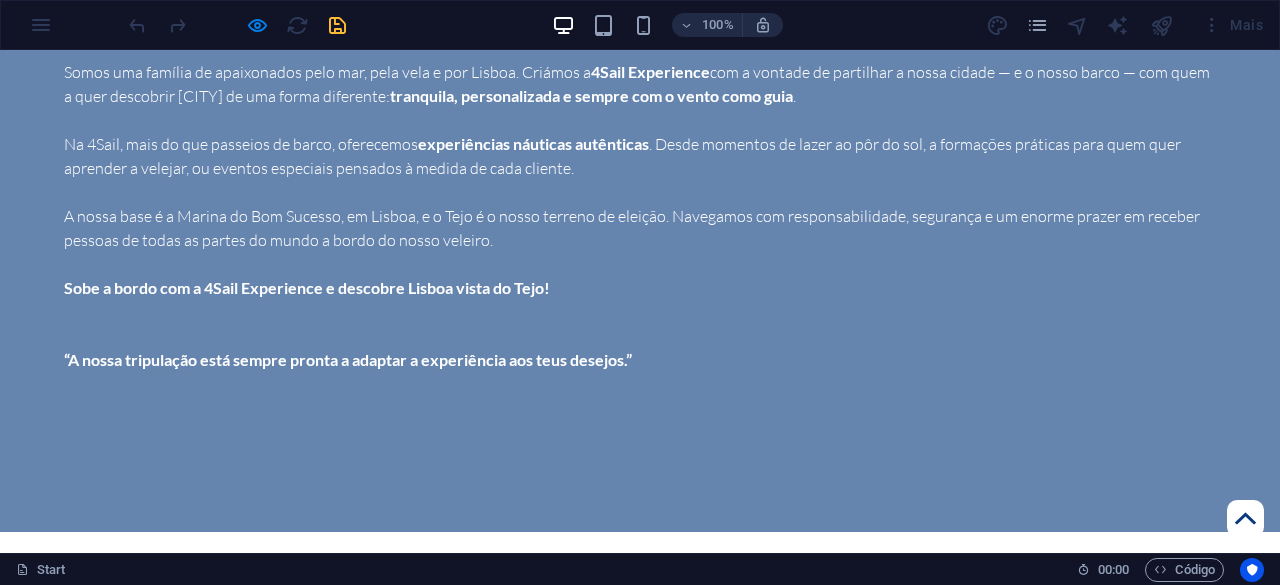 scroll, scrollTop: 6126, scrollLeft: 0, axis: vertical 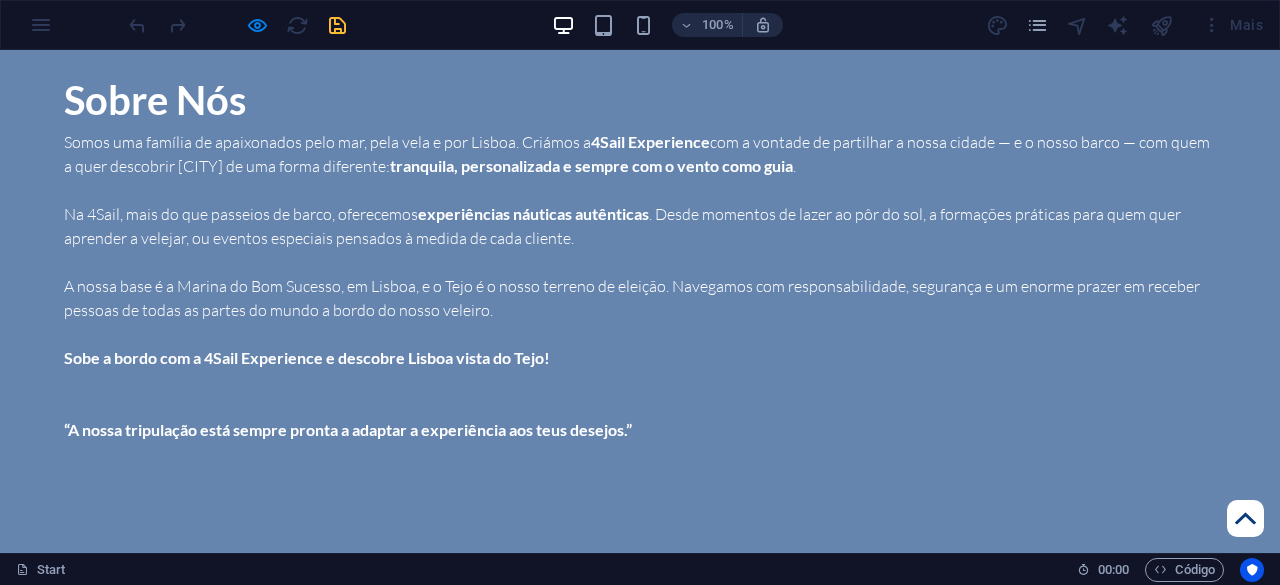click at bounding box center [1245, 518] 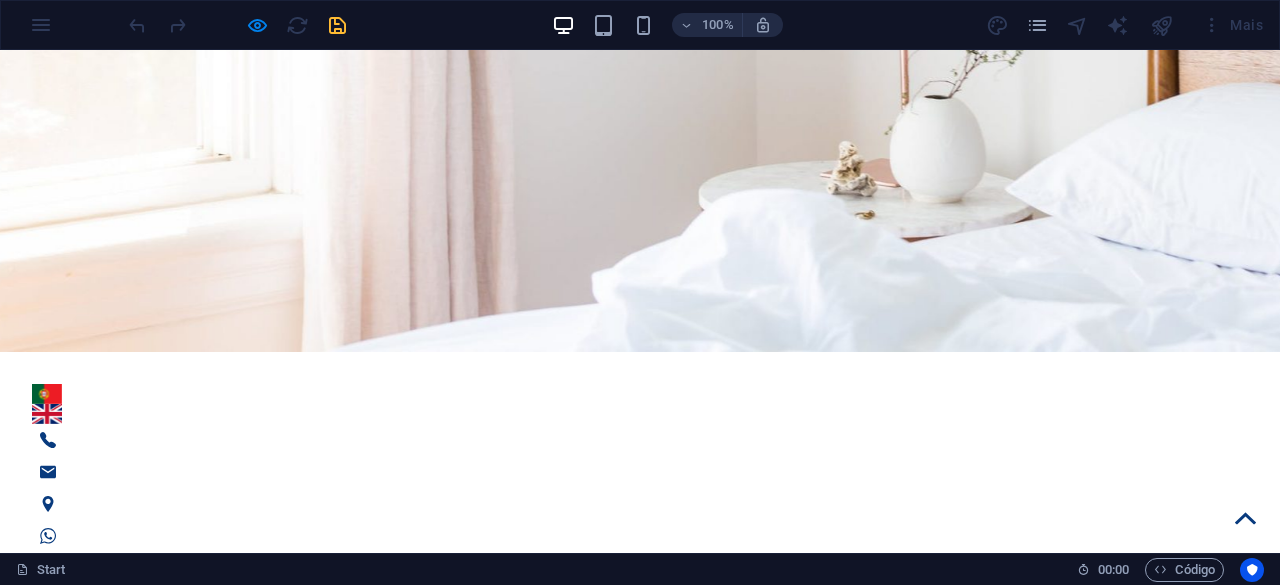 scroll, scrollTop: 800, scrollLeft: 0, axis: vertical 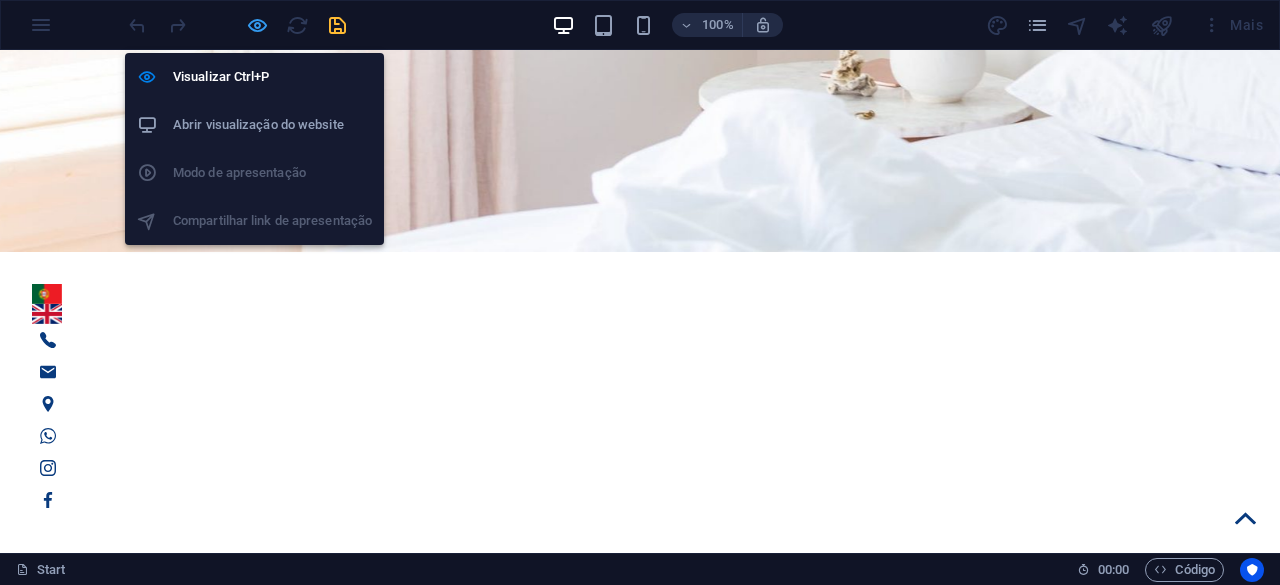 click at bounding box center (257, 25) 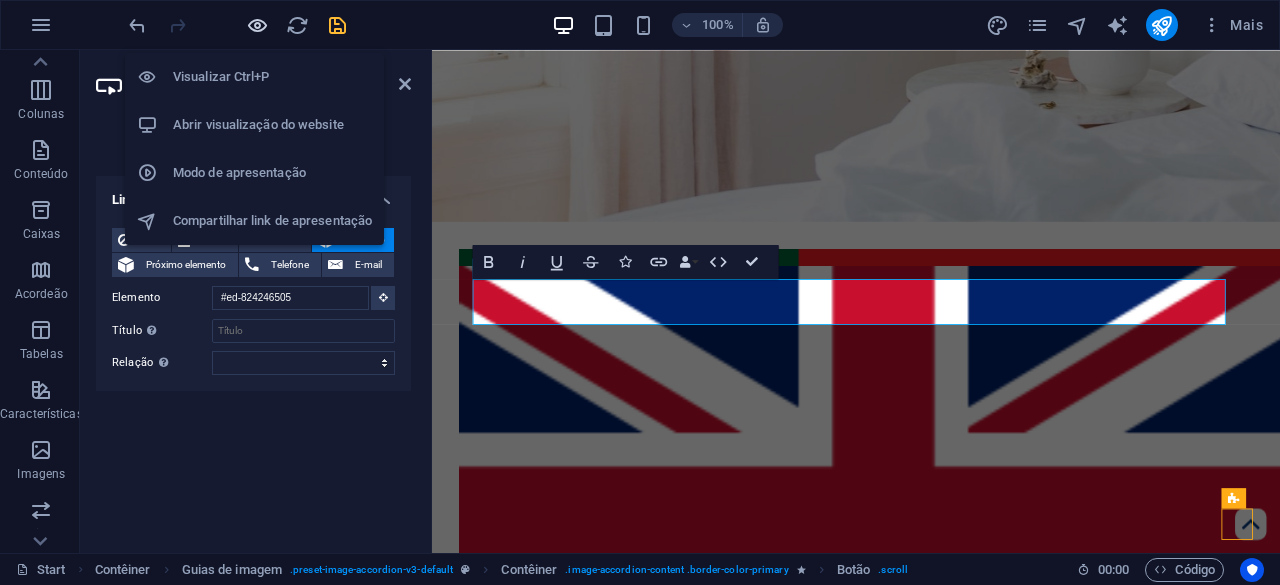 scroll, scrollTop: 6804, scrollLeft: 0, axis: vertical 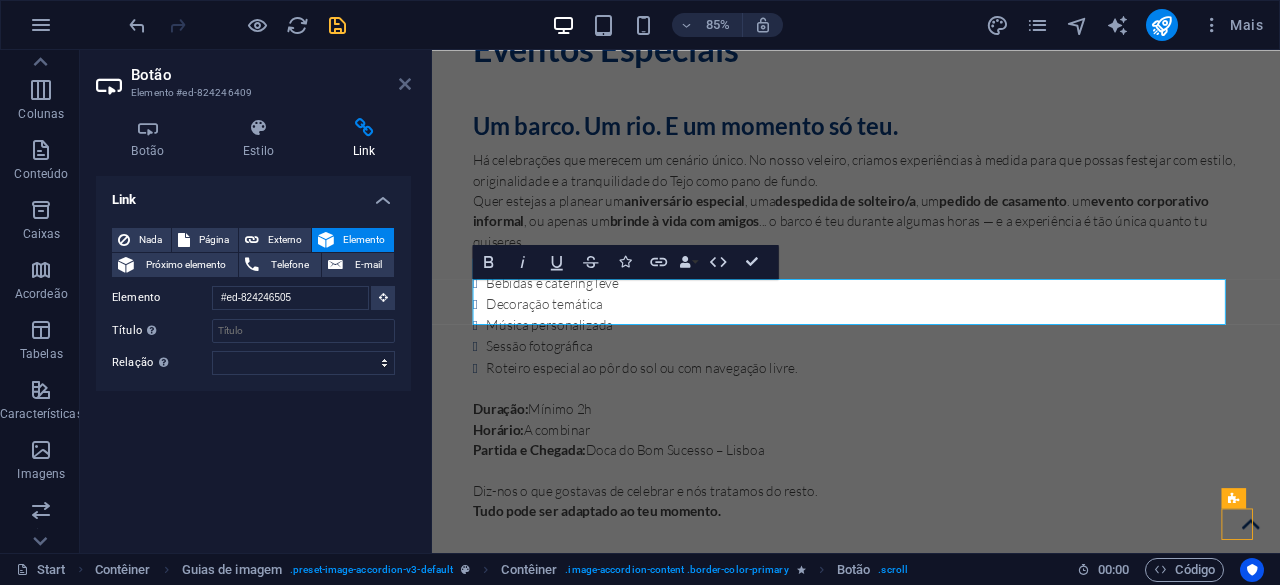 click at bounding box center (405, 84) 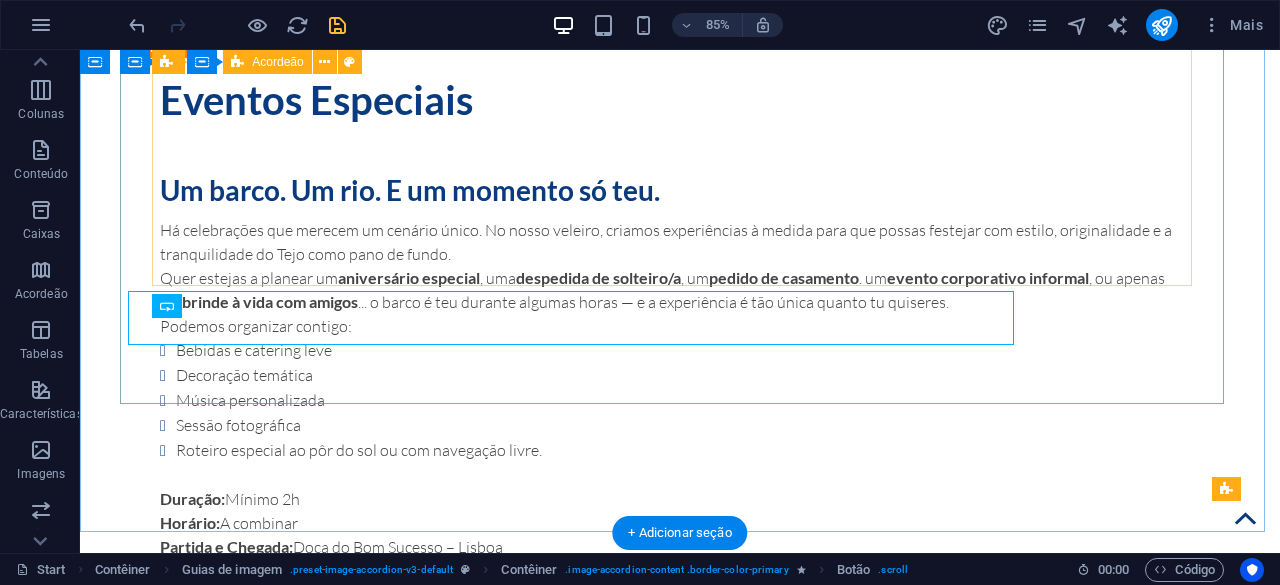 scroll, scrollTop: 6832, scrollLeft: 0, axis: vertical 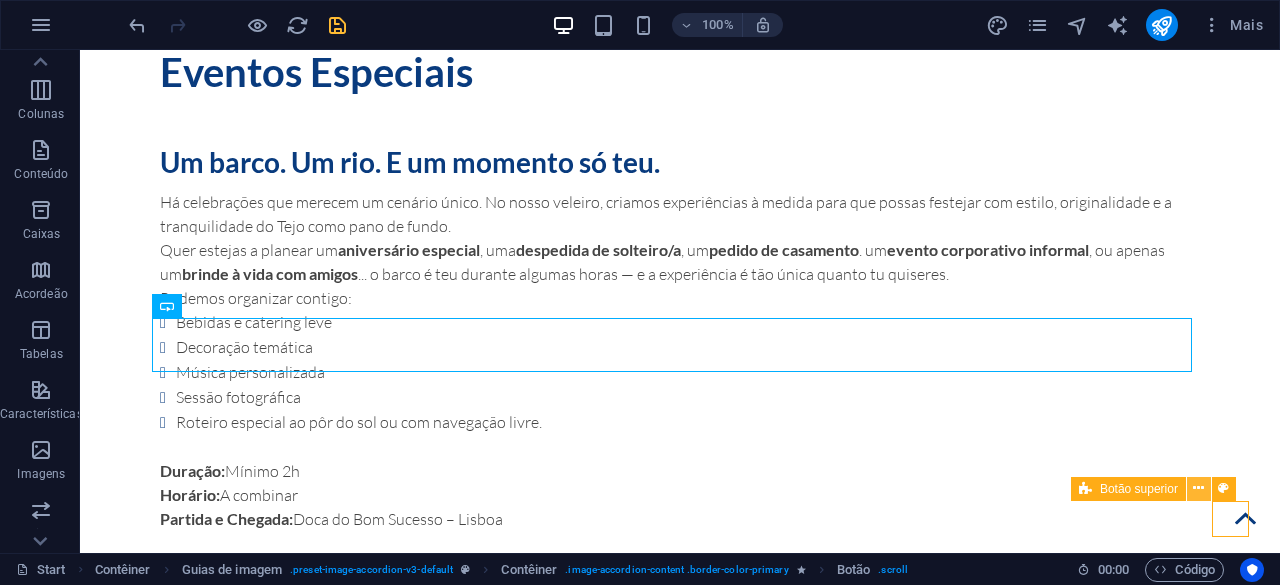 click at bounding box center [1199, 489] 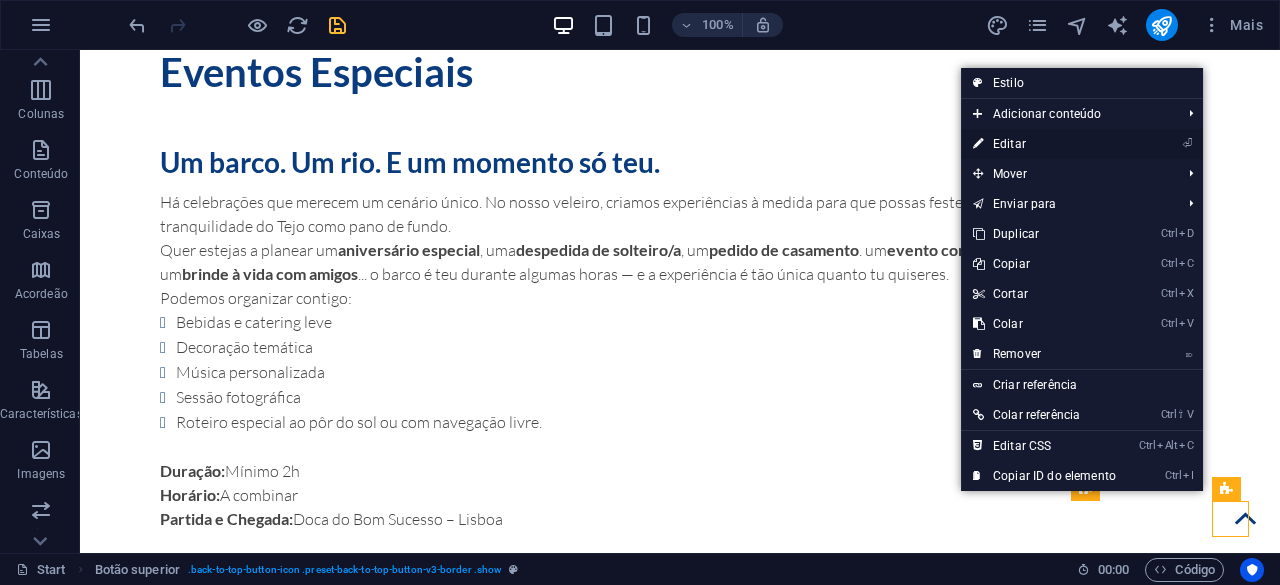 click on "⏎  Editar" at bounding box center (1044, 144) 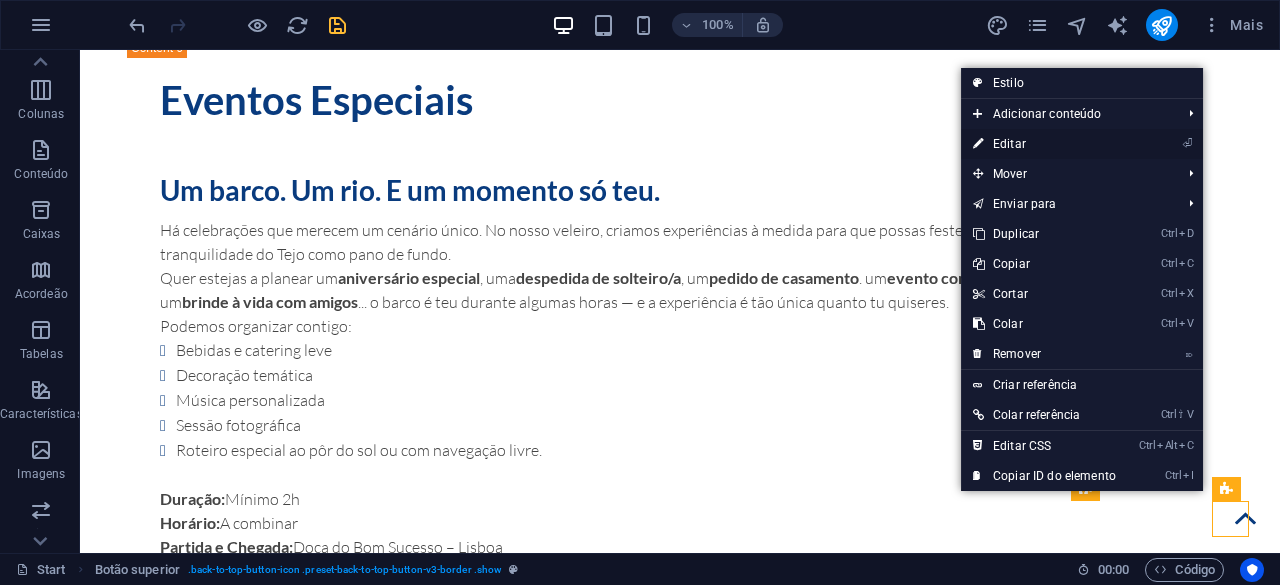 select on "rem" 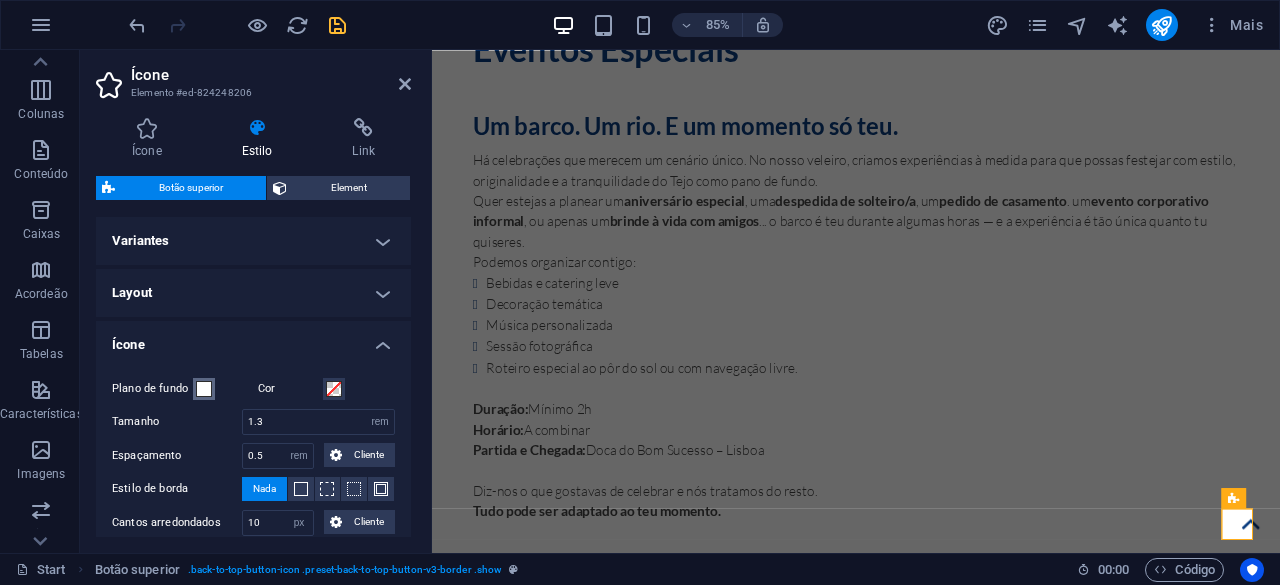 click at bounding box center (204, 389) 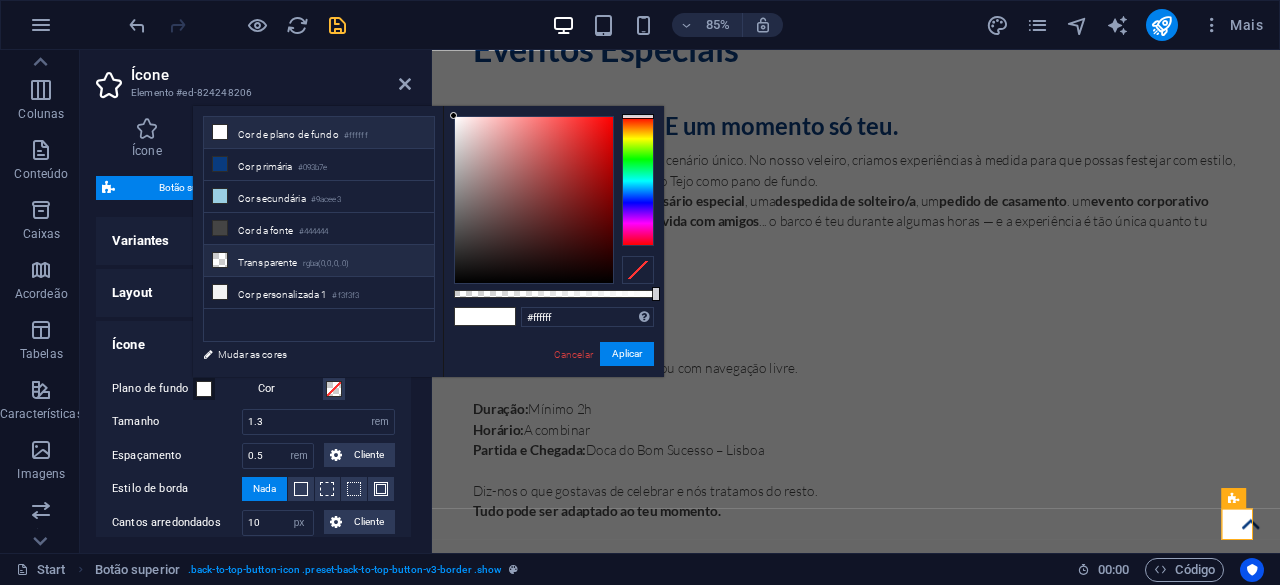 click on "Transparente
rgba(0,0,0,.0)" at bounding box center [319, 261] 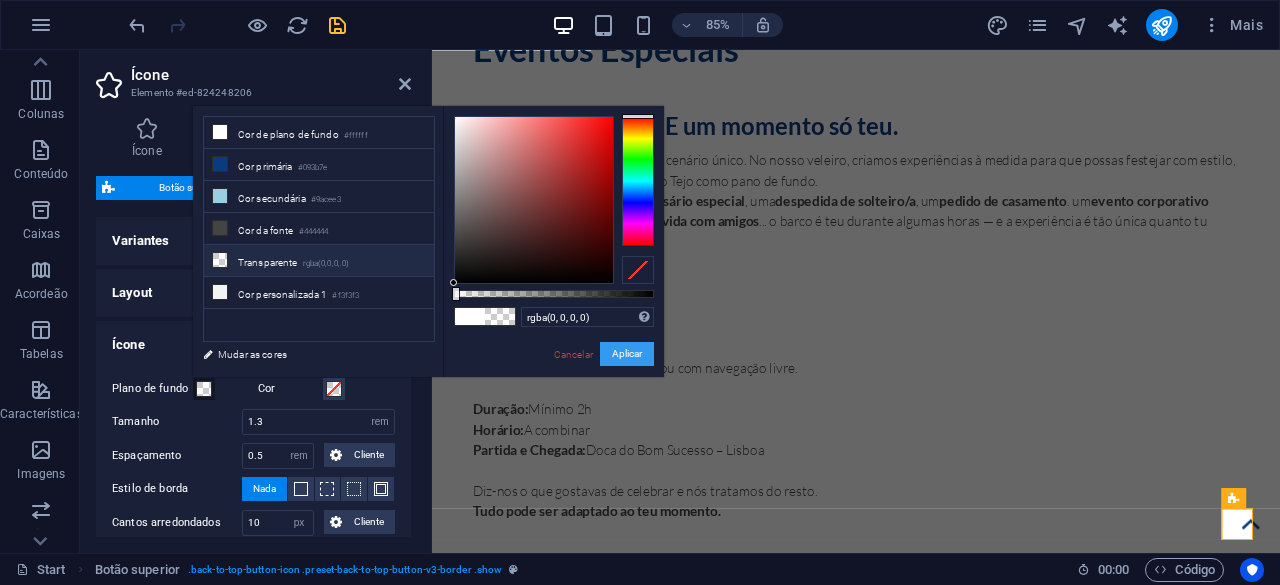 click on "Aplicar" at bounding box center [627, 354] 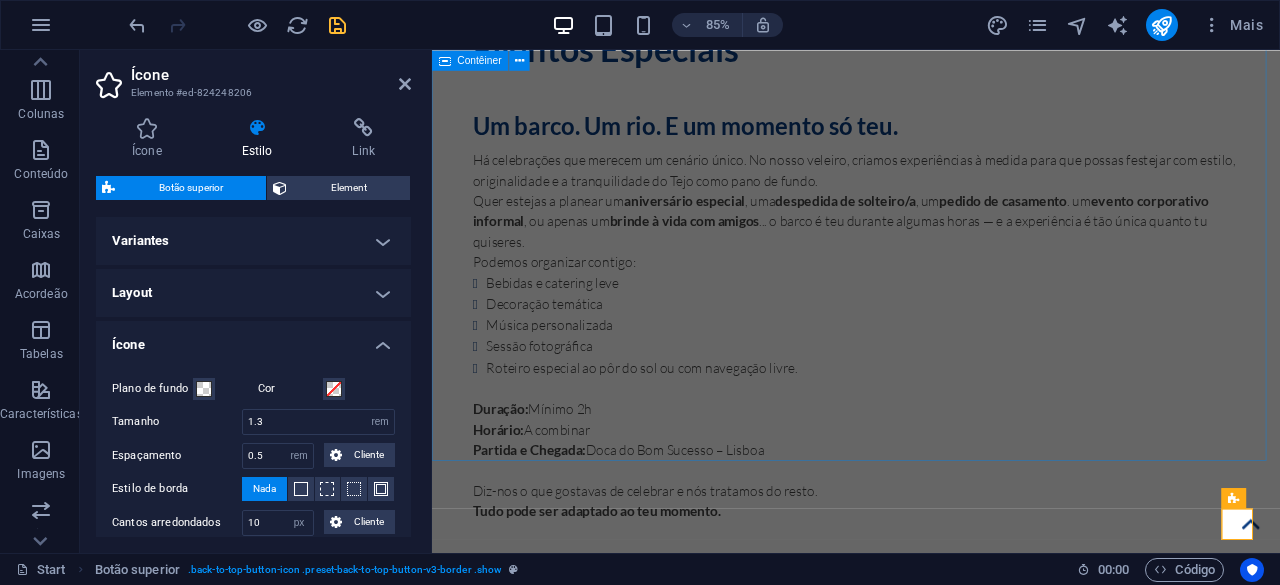 click on "Serviços Day Tour Day Tour Desvenda Lisboa como nunca a viste: desde o coração do Tejo. Neste passeio de vela, convidamos-te a subir a bordo do nosso veleiro para  uma experiência única, confortável e relaxada , enquanto desvendamos os encantos da cidade à beira-rio.  Ideal para:   Casais em busca de  um momento especial , Famílias ou grupos de amigos que queriam  desfrutar da cidade e fugir às multidões  e para  amantes do mar e da tranquilidade . Durante a navegação, passamos por alguns dos  monumentos mais icónicos de Lisboa : A grandiosa  Praça do Comércio A imponente  Torre de Belém O  Padrão dos Descobrimentos O moderno  MAAT A icónica  Ponte 25 de Abril E, do outro lado do rio, o  Cristo Rei Tudo isto com o  vento como motor , o  barulho da água  como trilha sonora e  uma vista deslumbrante da cidade  ao fundo. Duração:  2h Horário:  10h30 ou15h00 Partida e Chegada:  Doca do Bom Sucesso – Lisboa Inclui Skipper e tripulação simpática e profissional (línguas: PT / EN) O  a" at bounding box center (931, -1298) 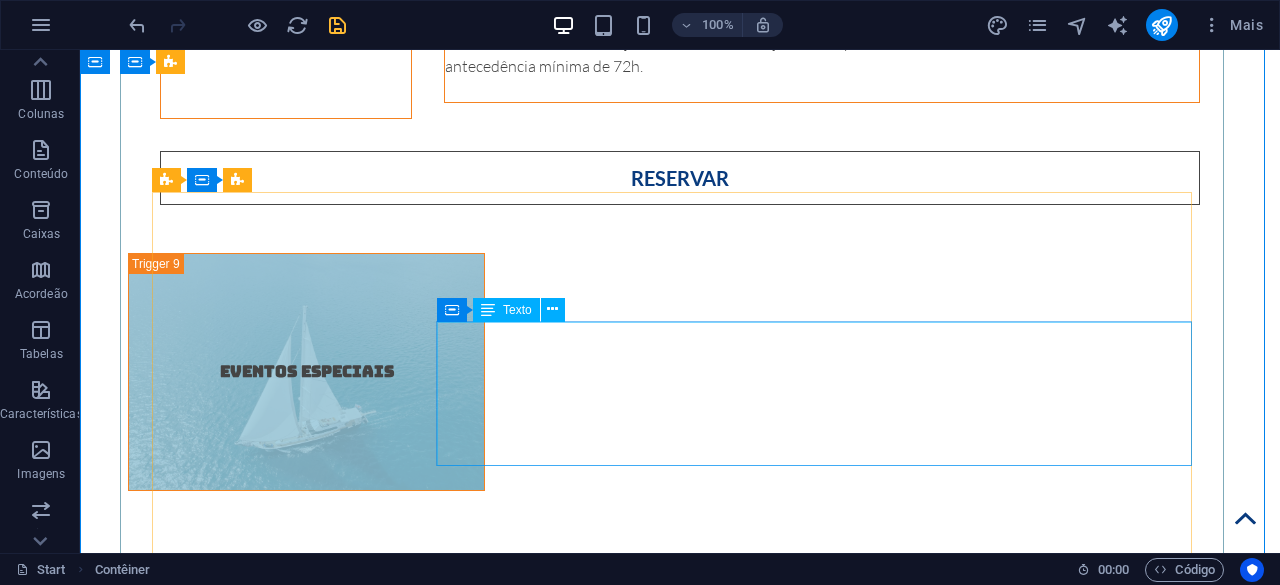 scroll, scrollTop: 6132, scrollLeft: 0, axis: vertical 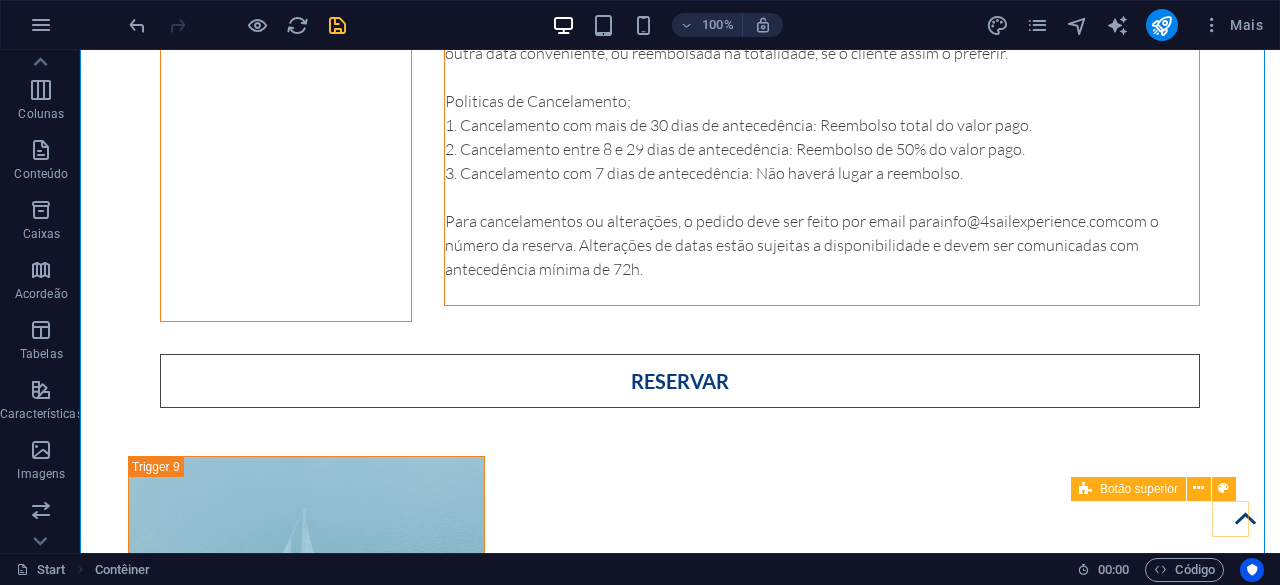 click at bounding box center (1245, 518) 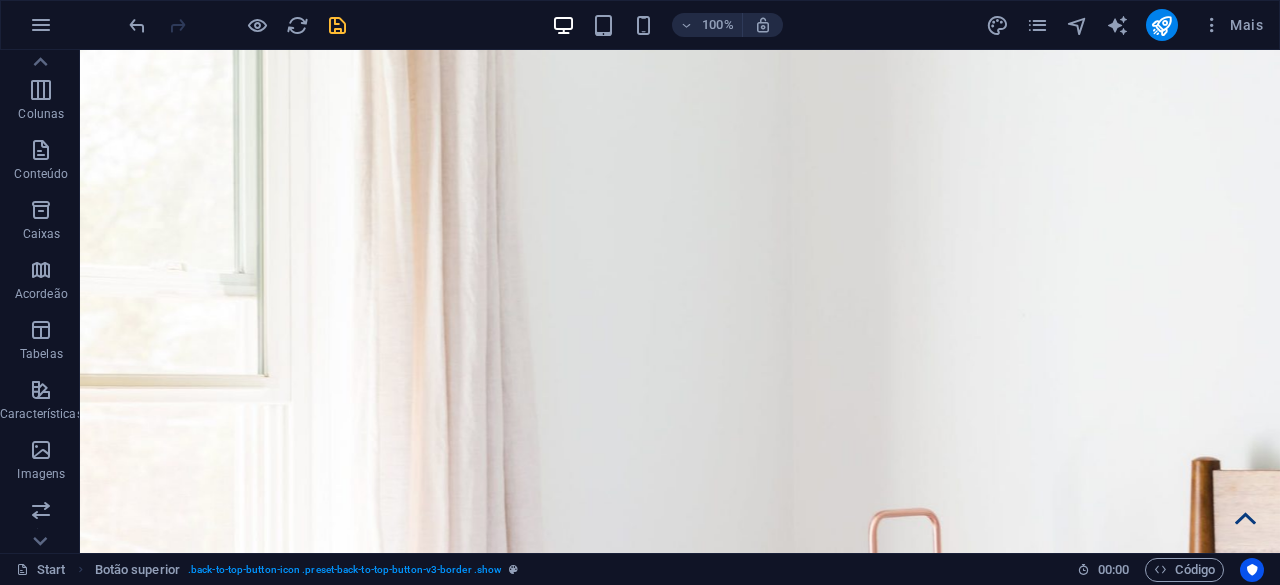 scroll, scrollTop: 0, scrollLeft: 0, axis: both 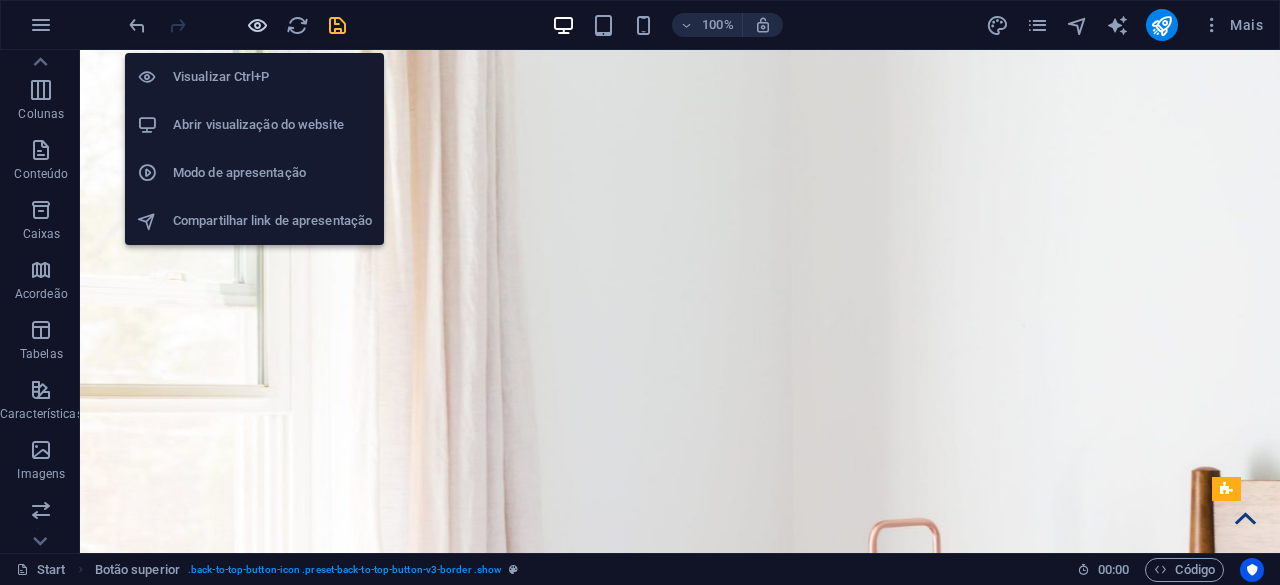click at bounding box center (257, 25) 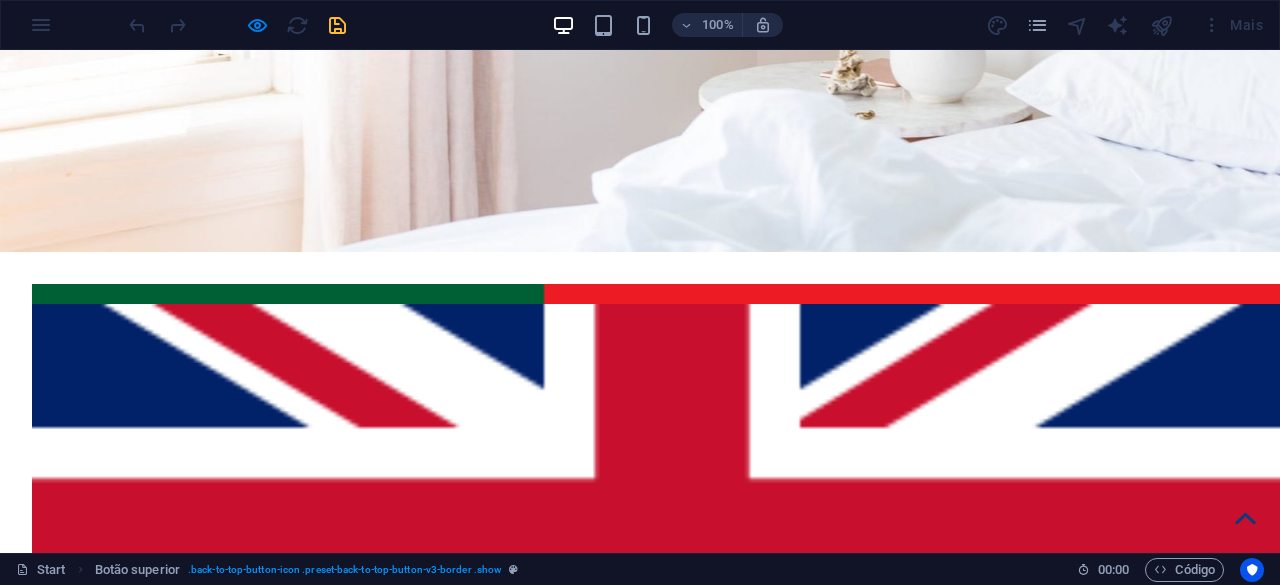 click 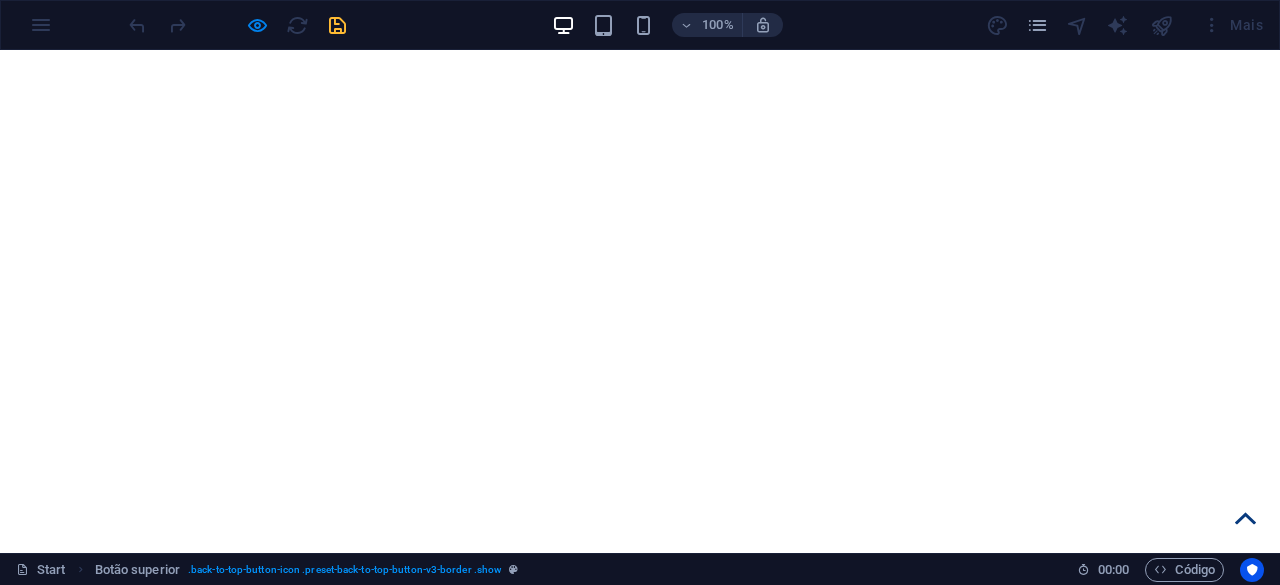 scroll, scrollTop: 3400, scrollLeft: 0, axis: vertical 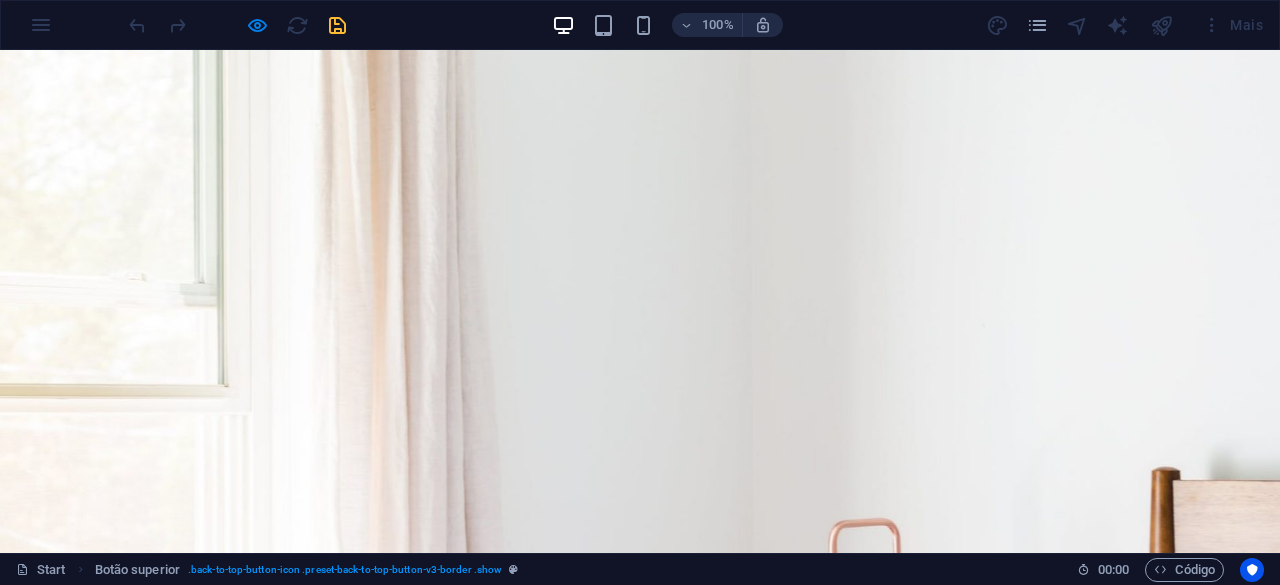 click on "Sobre Nós" at bounding box center [728, 1615] 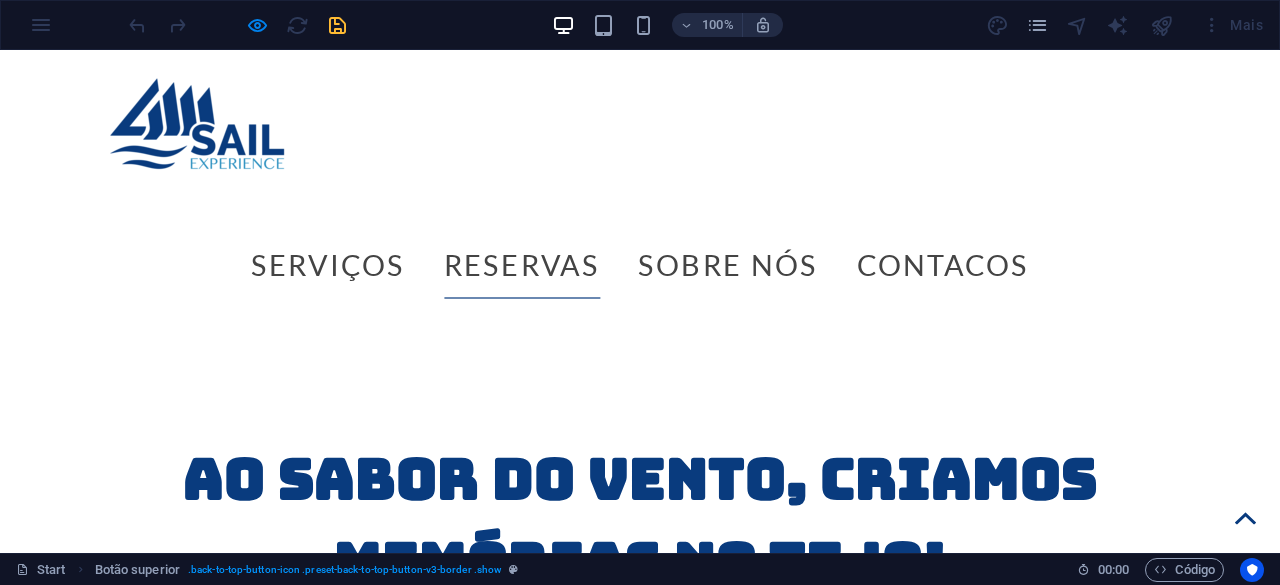 scroll, scrollTop: 1817, scrollLeft: 0, axis: vertical 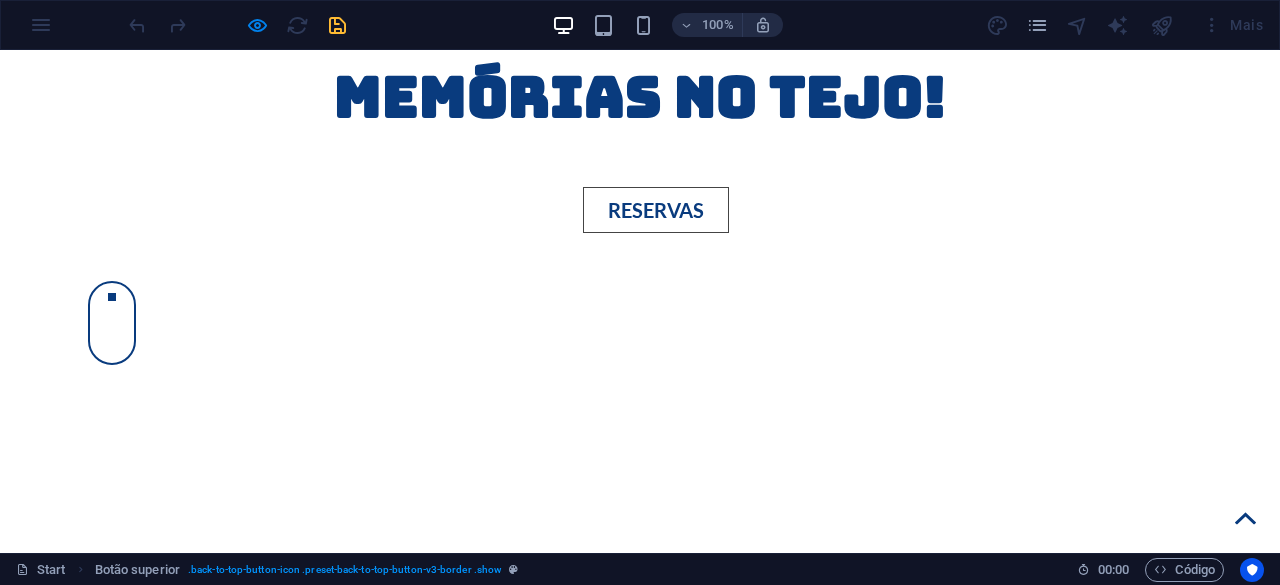 click at bounding box center [1245, 518] 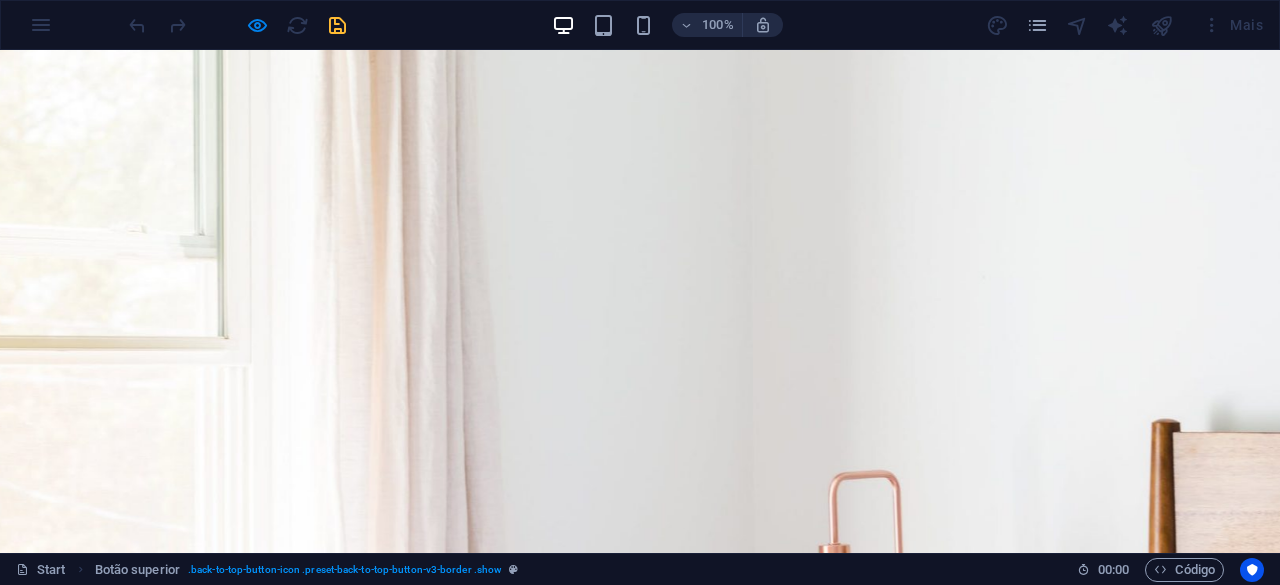 scroll, scrollTop: 0, scrollLeft: 0, axis: both 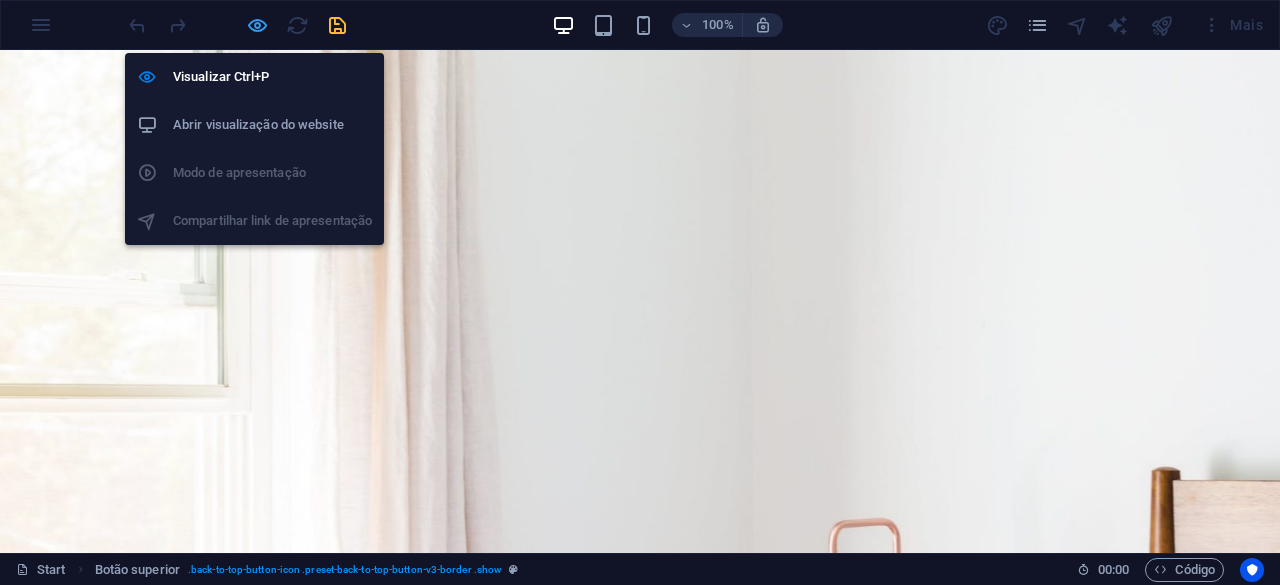 click at bounding box center [257, 25] 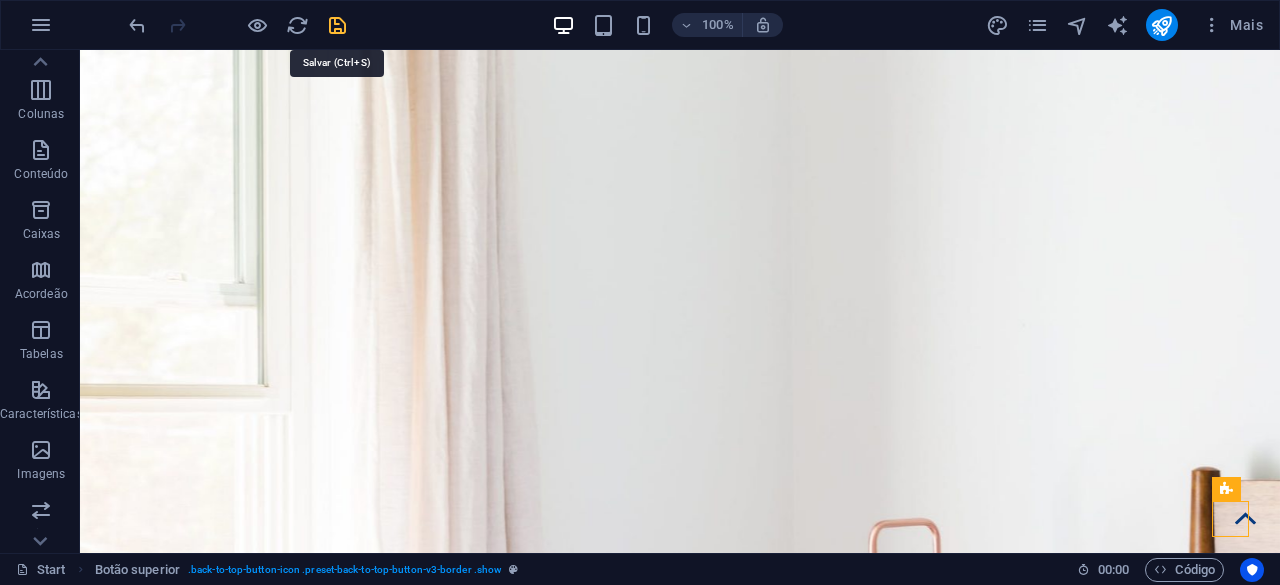 click at bounding box center (337, 25) 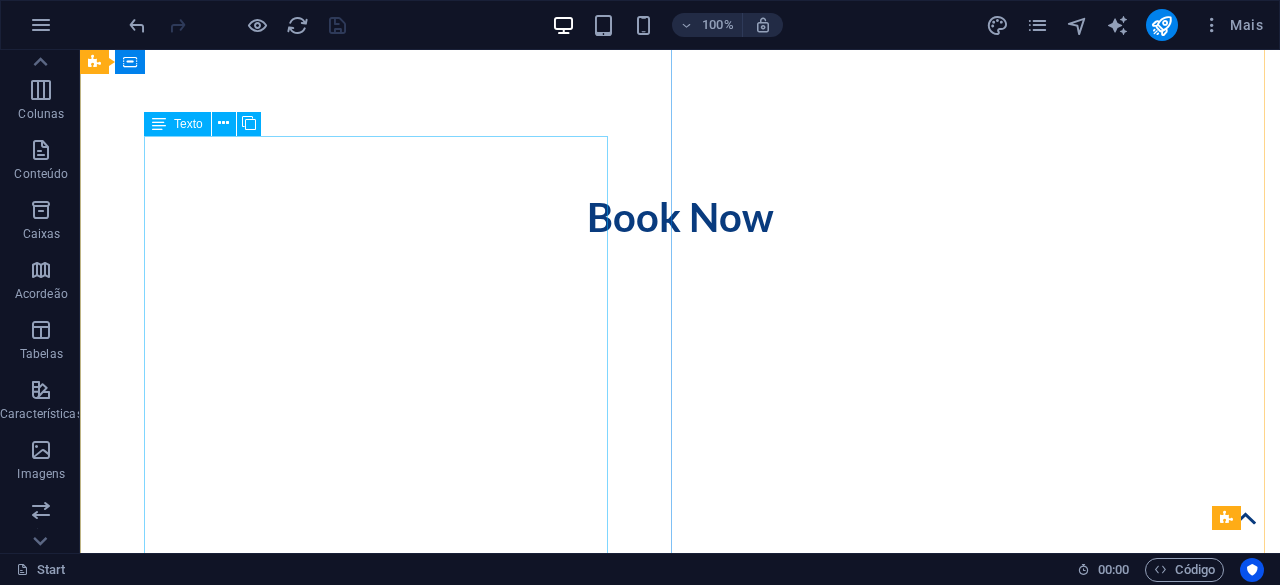 scroll, scrollTop: 8500, scrollLeft: 0, axis: vertical 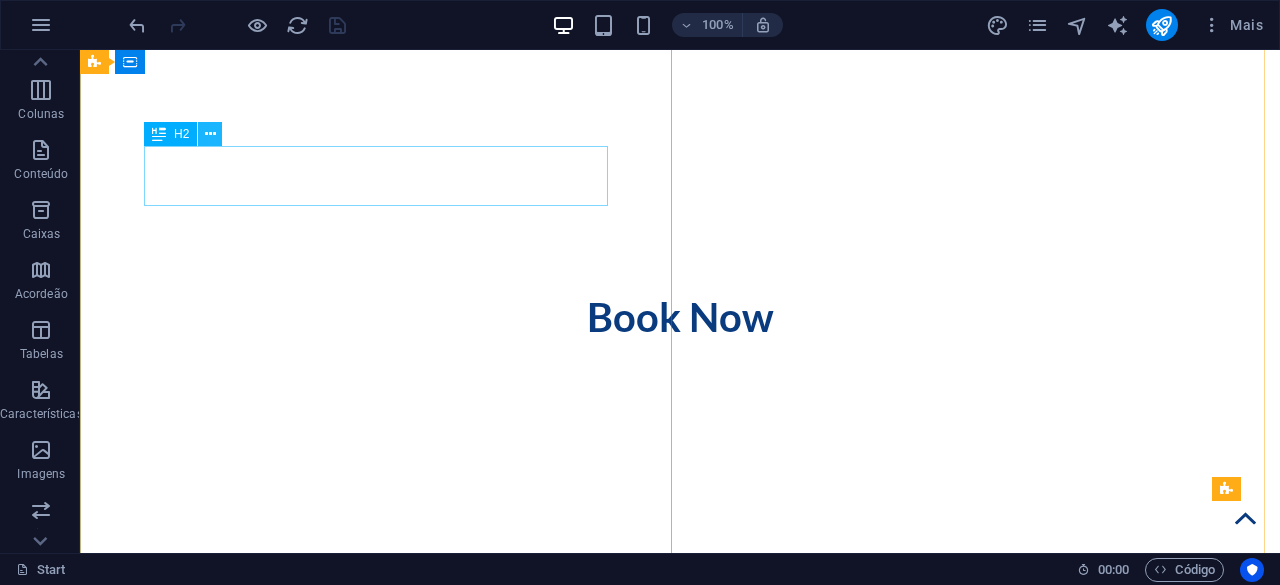 click at bounding box center (210, 134) 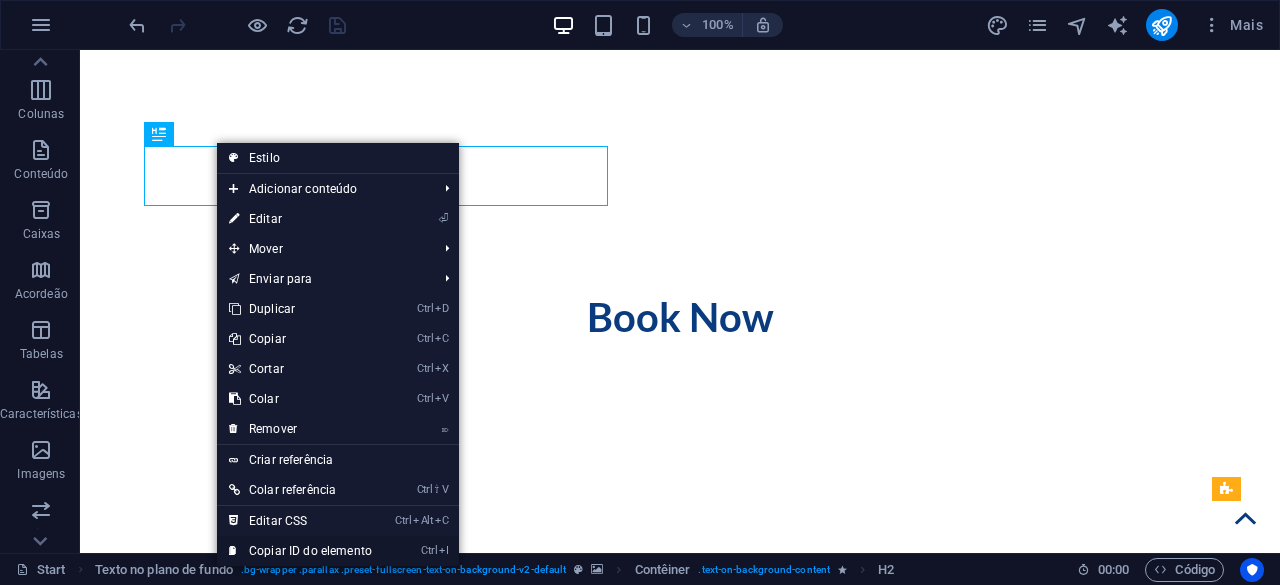 click on "Ctrl I  Copiar ID do elemento" at bounding box center [300, 551] 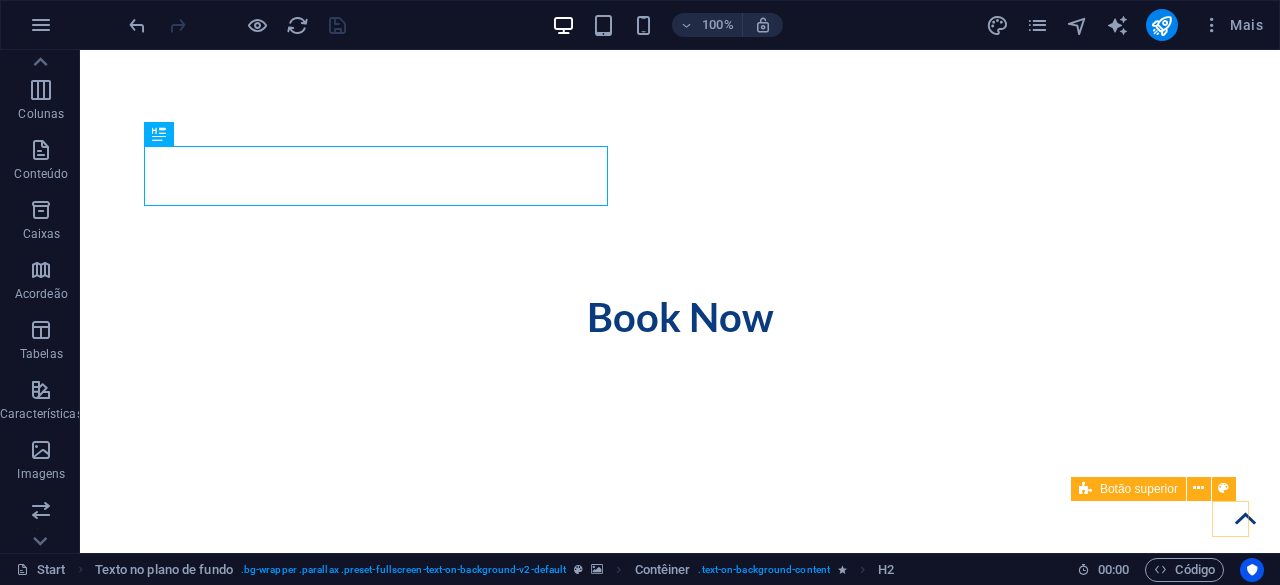 click at bounding box center [1245, 518] 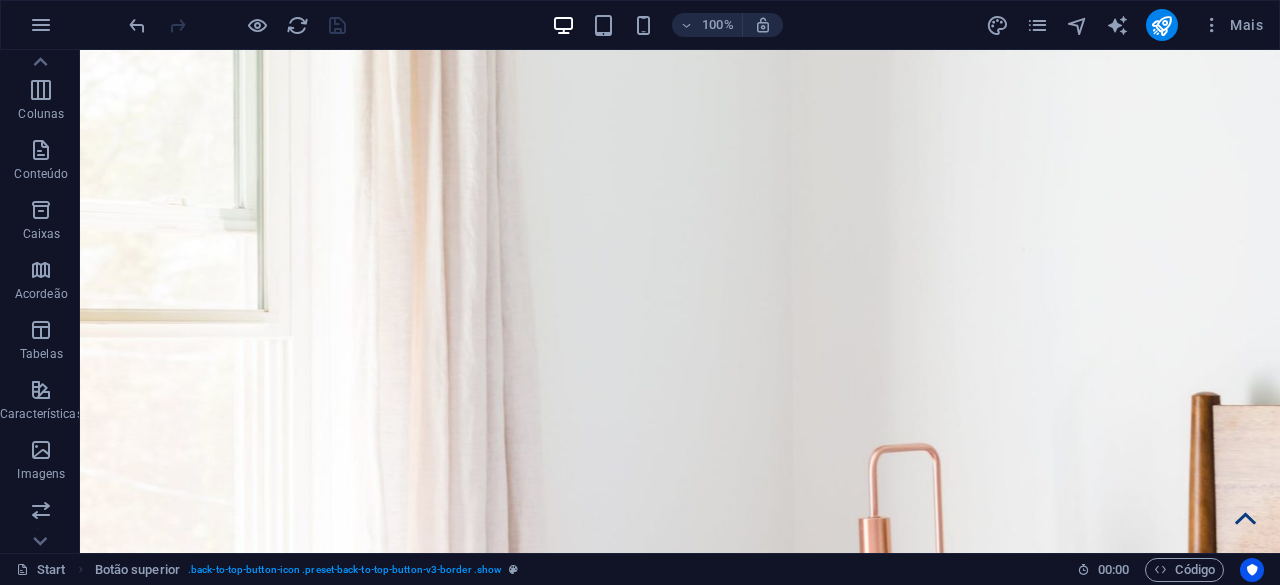 scroll, scrollTop: 0, scrollLeft: 0, axis: both 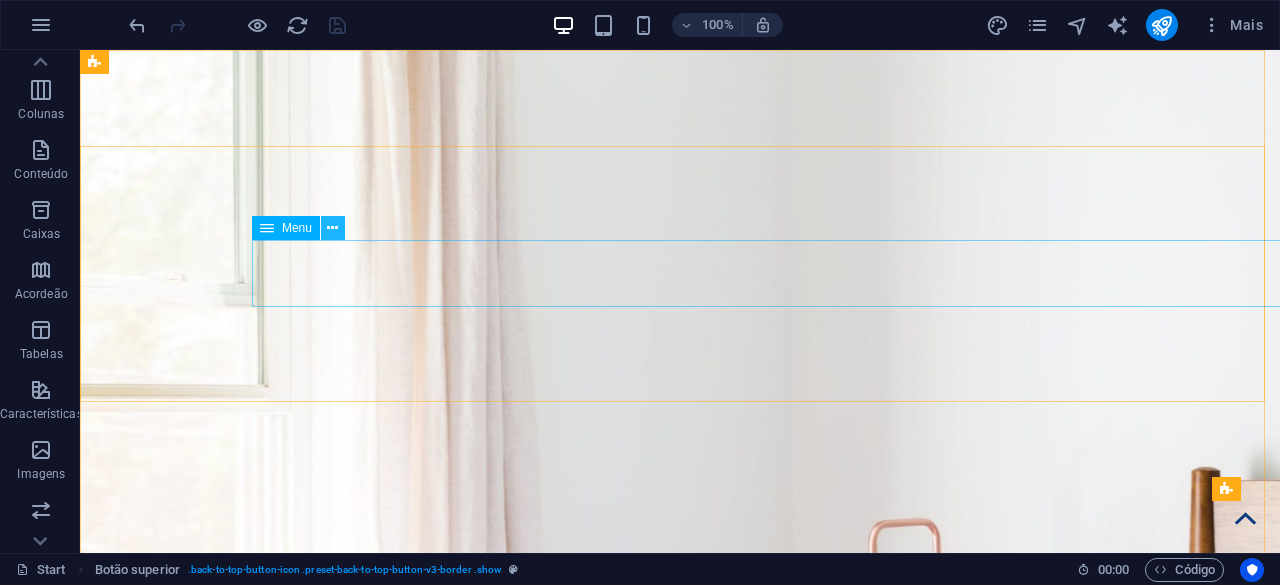 click at bounding box center (332, 228) 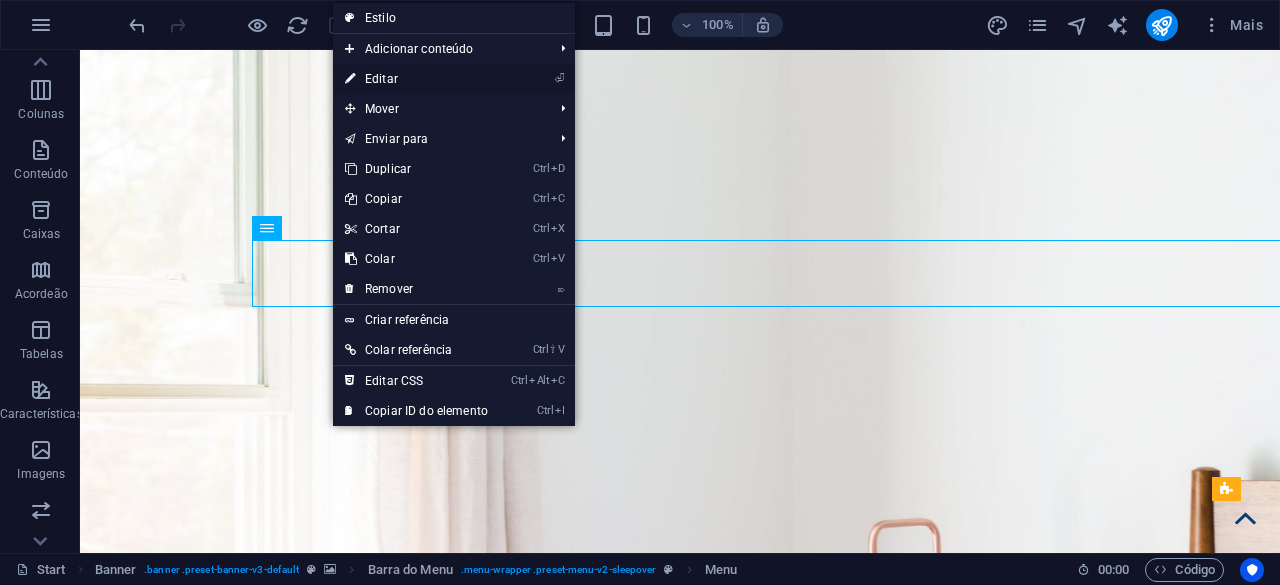 click on "⏎  Editar" at bounding box center (416, 79) 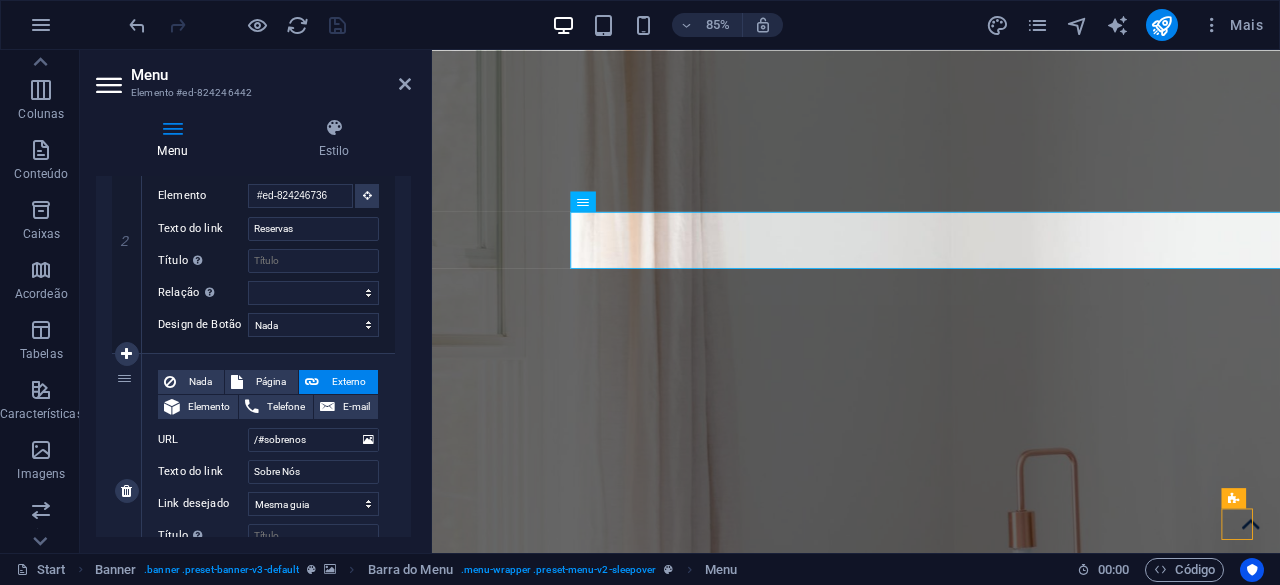 scroll, scrollTop: 600, scrollLeft: 0, axis: vertical 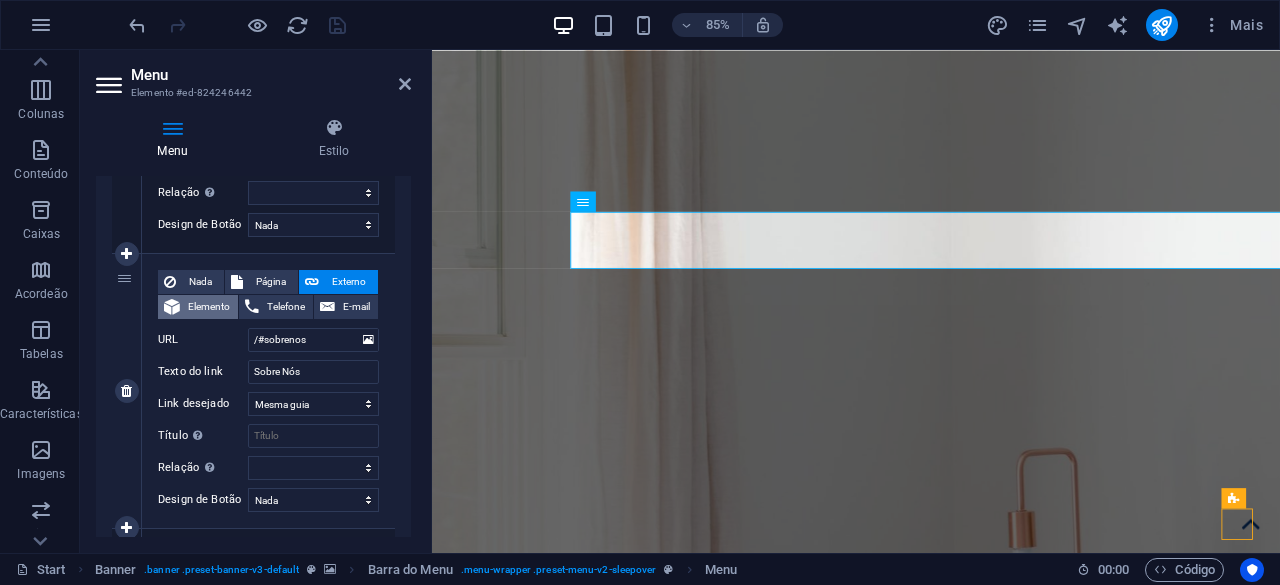 click on "Elemento" at bounding box center (209, 307) 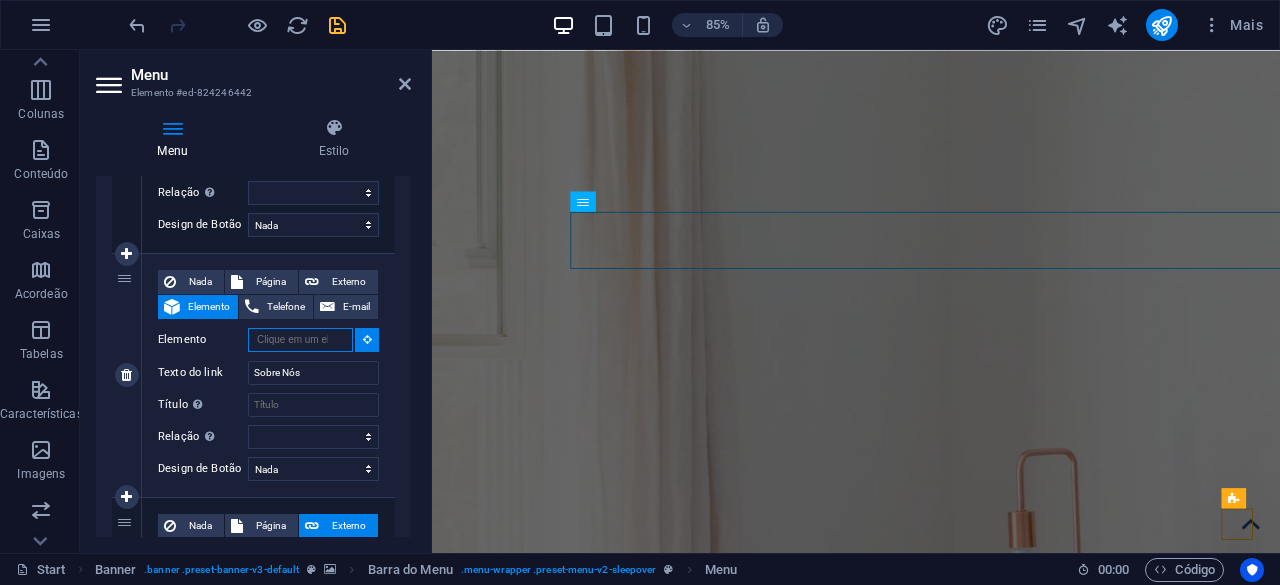 paste on "#ed-824246493" 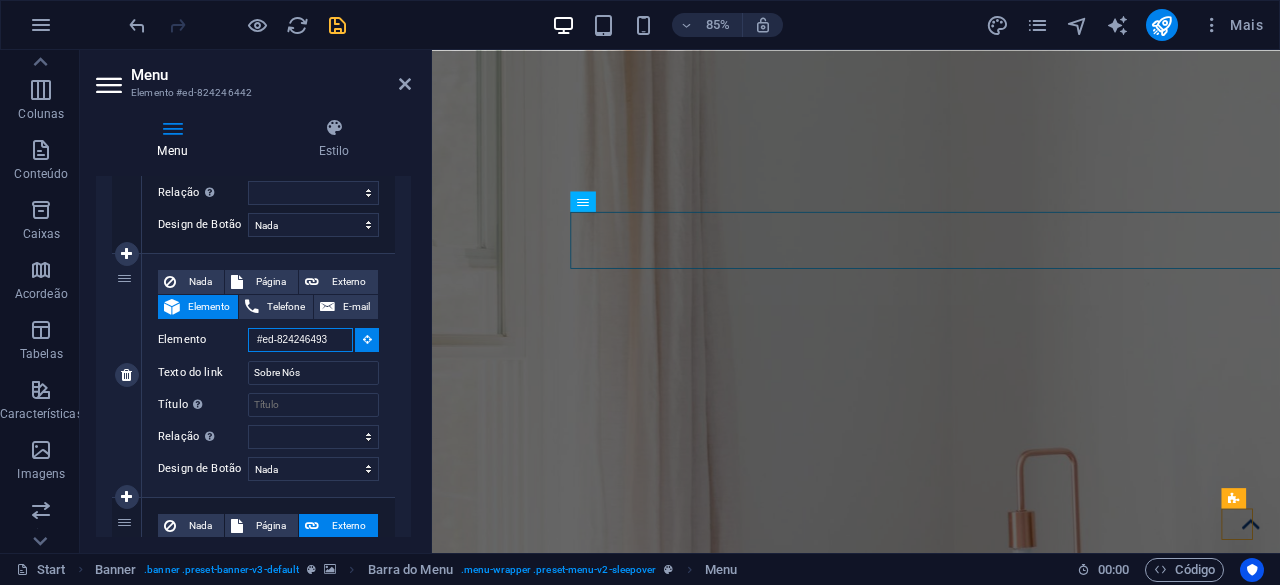 scroll, scrollTop: 0, scrollLeft: 2, axis: horizontal 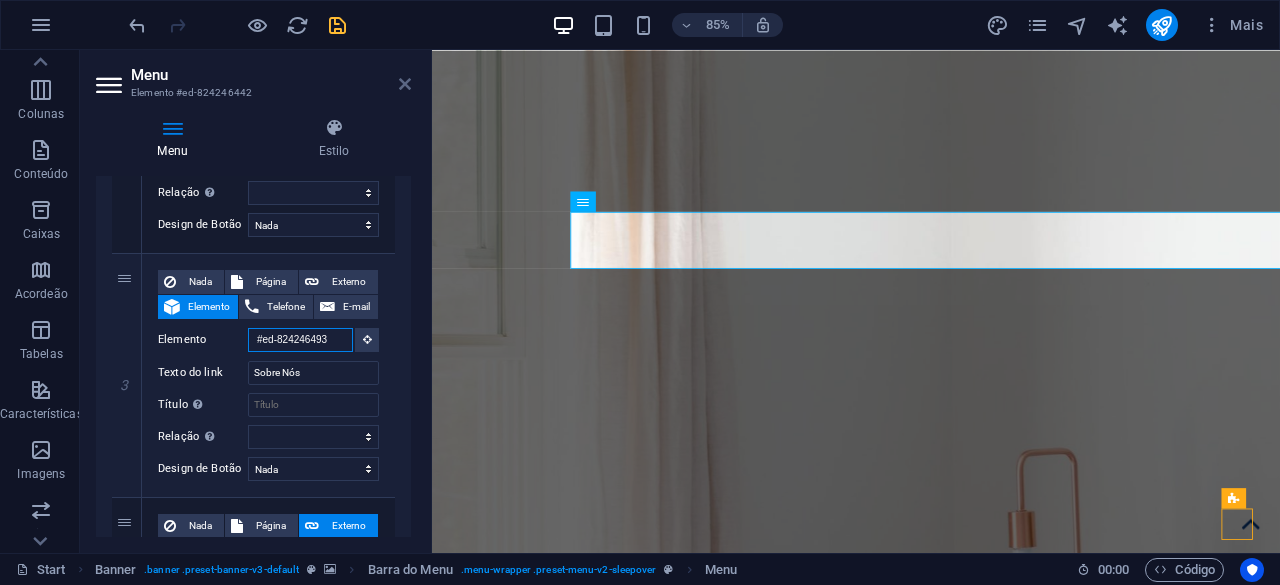 type on "#ed-824246493" 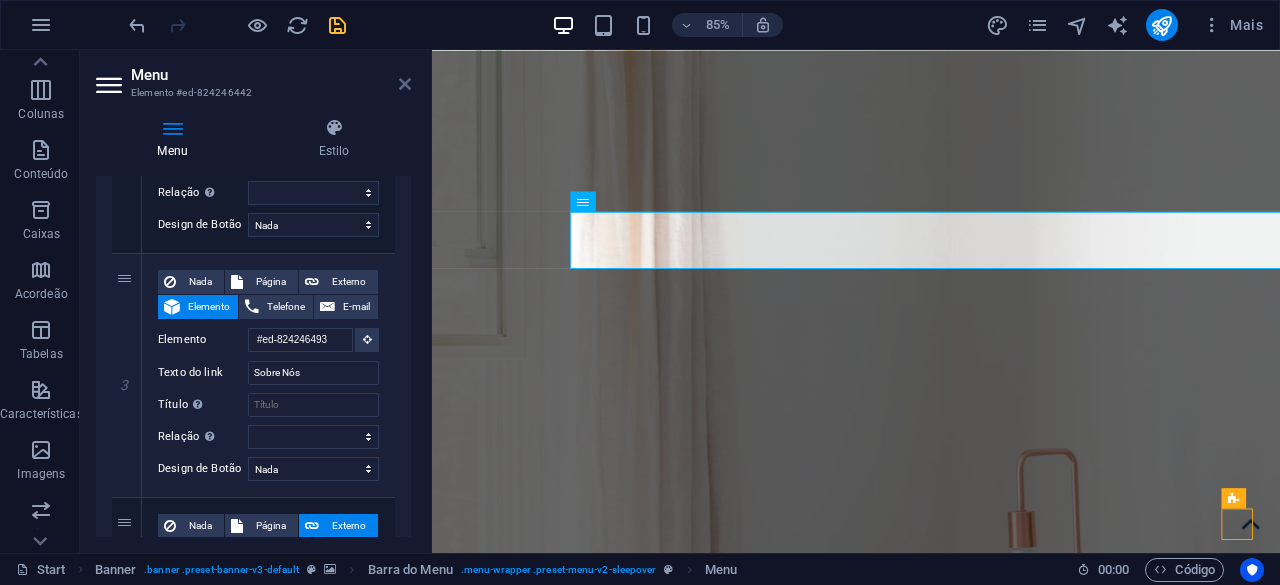 click at bounding box center (405, 84) 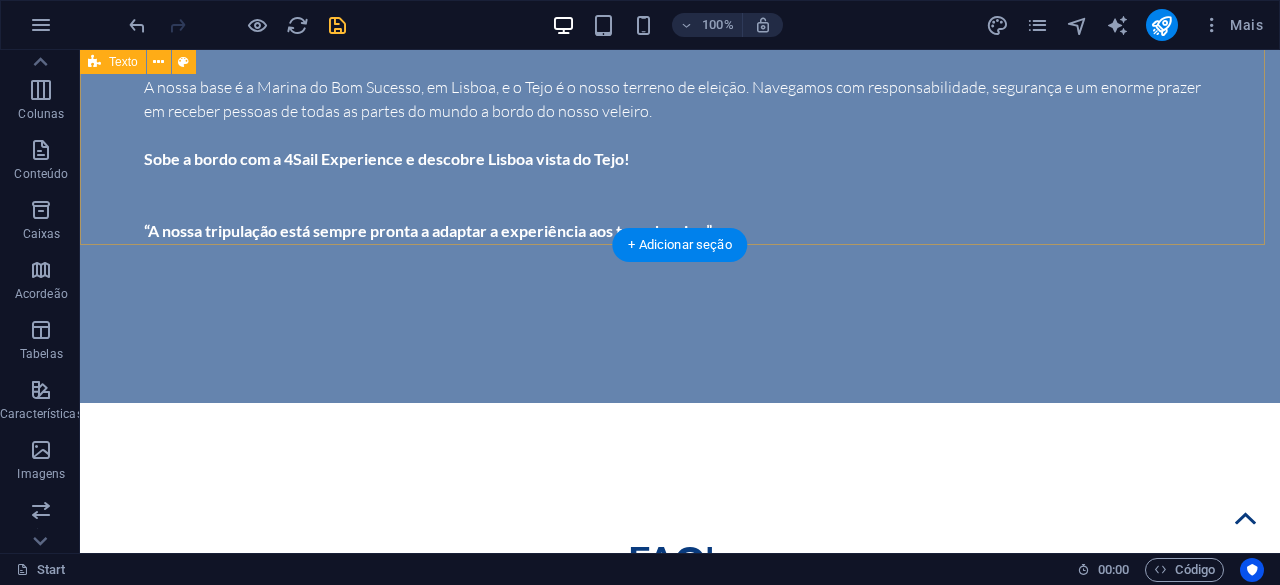 scroll, scrollTop: 10700, scrollLeft: 0, axis: vertical 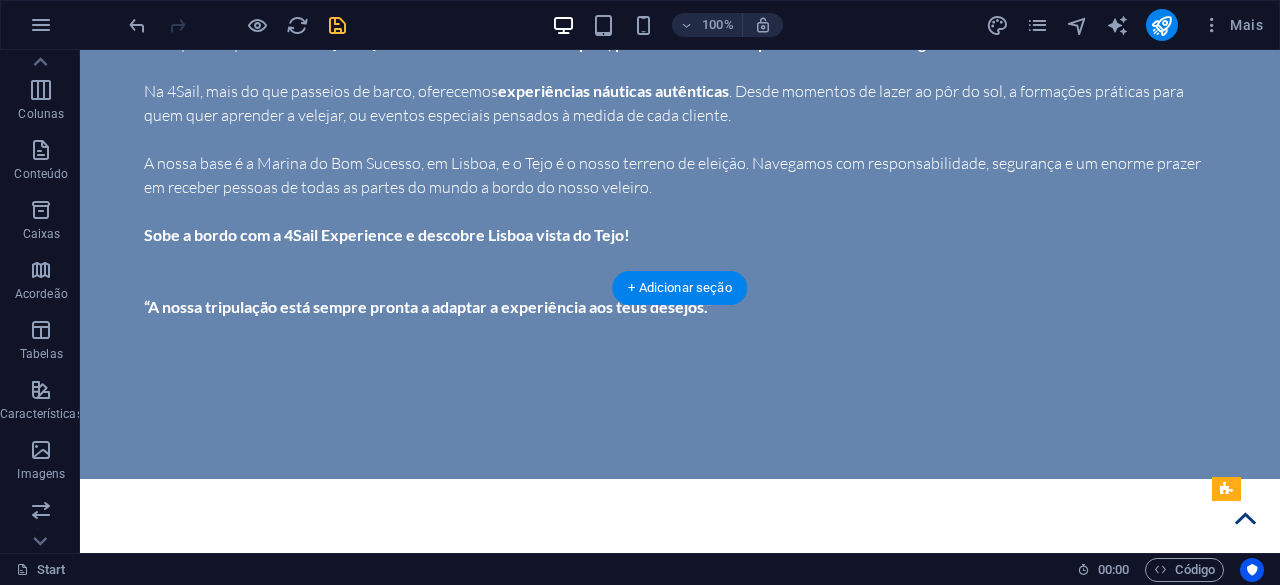 click at bounding box center (680, 3329) 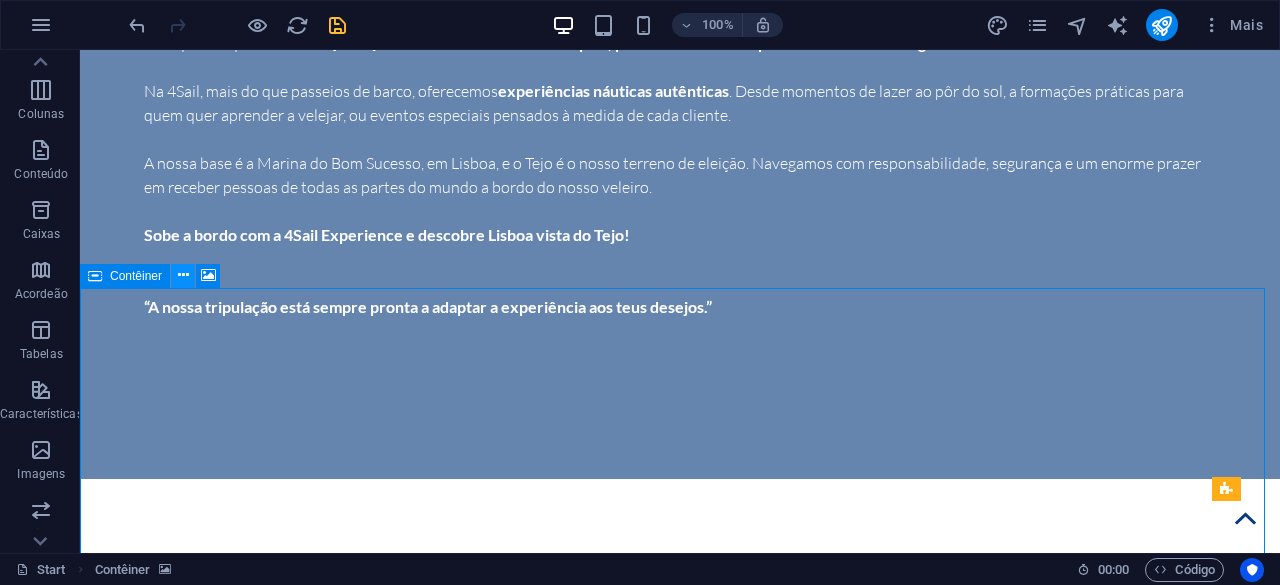 click at bounding box center (183, 275) 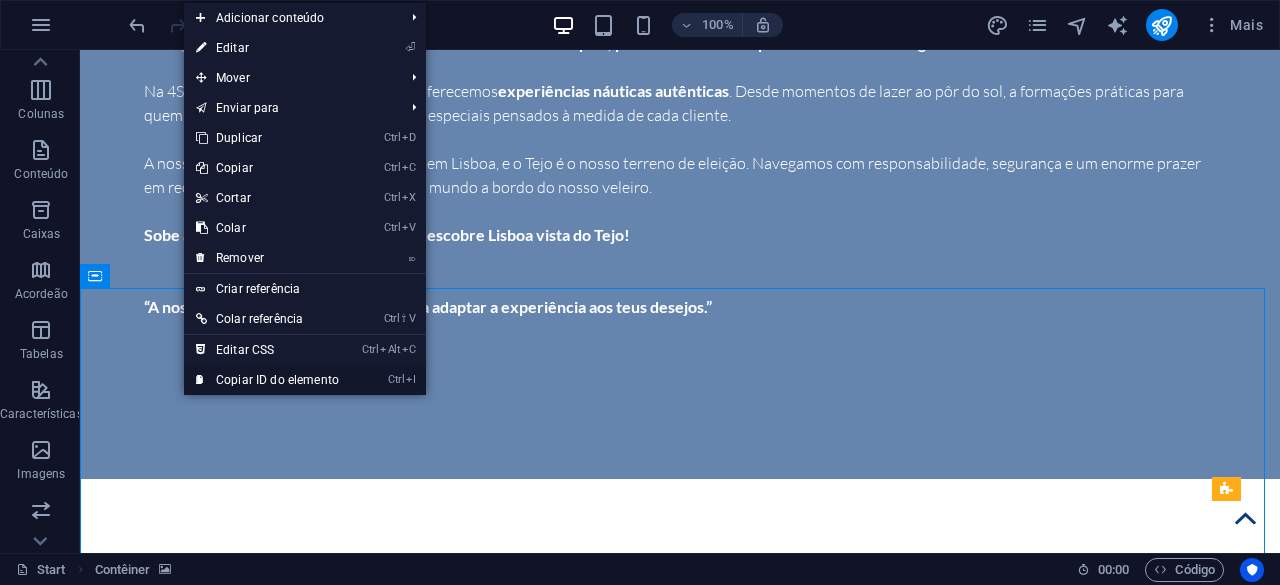 drag, startPoint x: 250, startPoint y: 372, endPoint x: 171, endPoint y: 322, distance: 93.49332 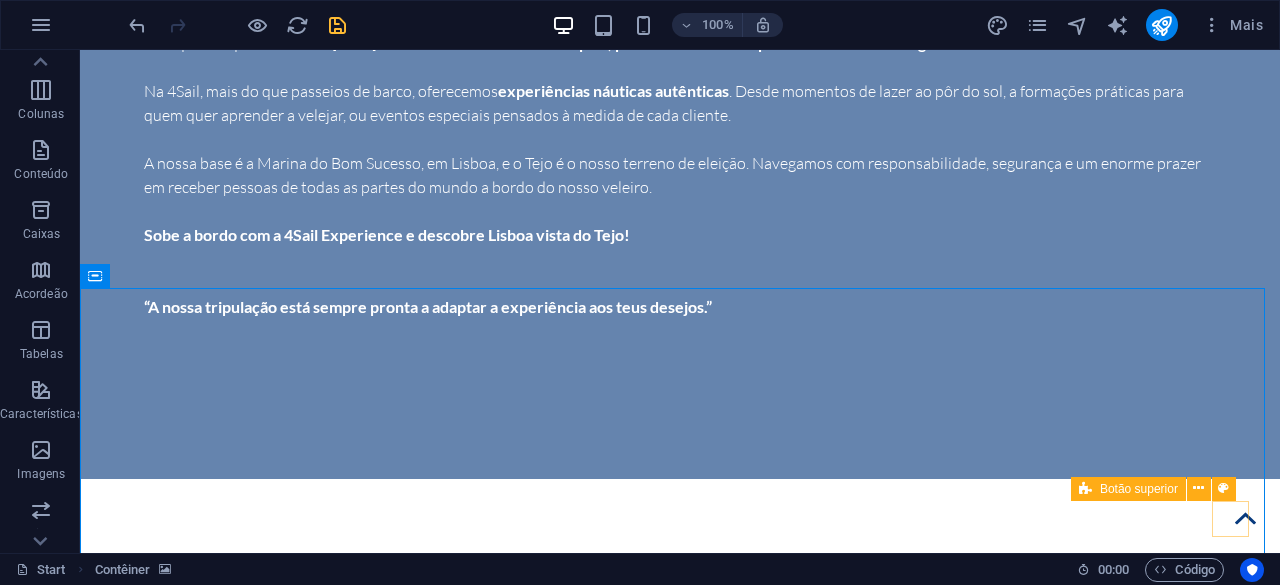 click at bounding box center [1245, 518] 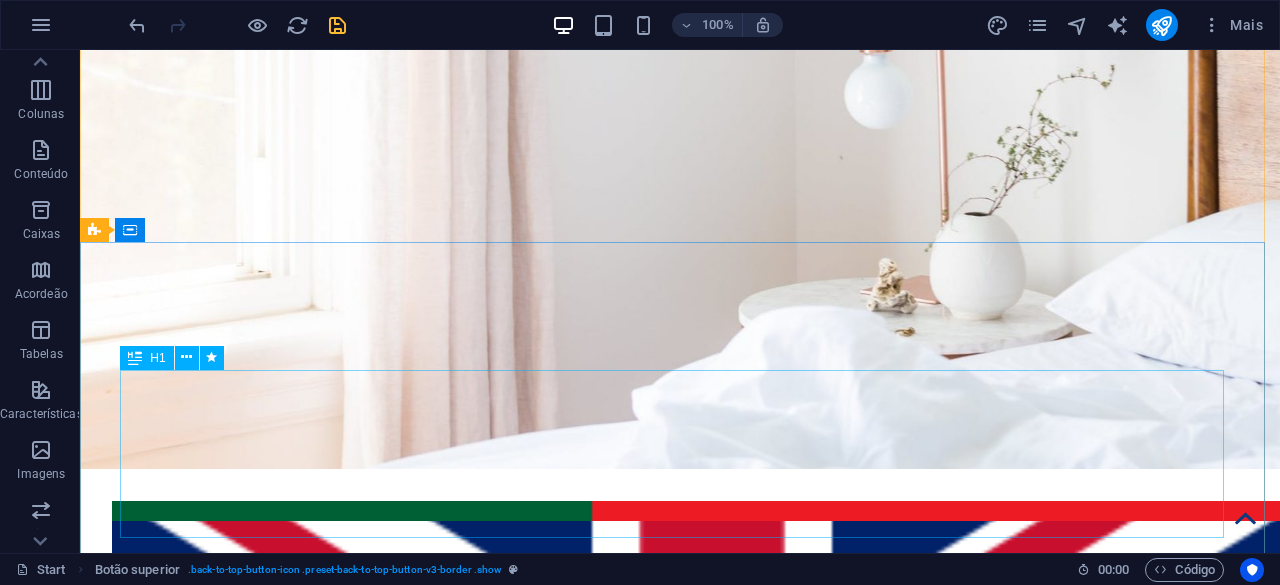 scroll, scrollTop: 0, scrollLeft: 0, axis: both 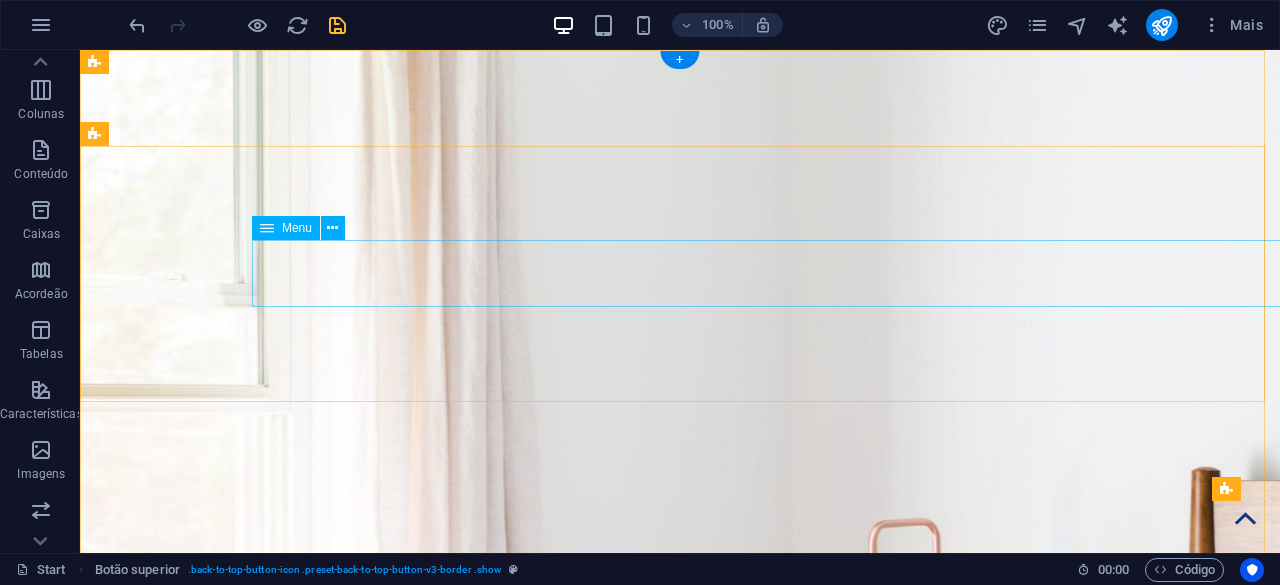 click on "Serviços Reservas Sobre Nós Contacos" at bounding box center (680, 1615) 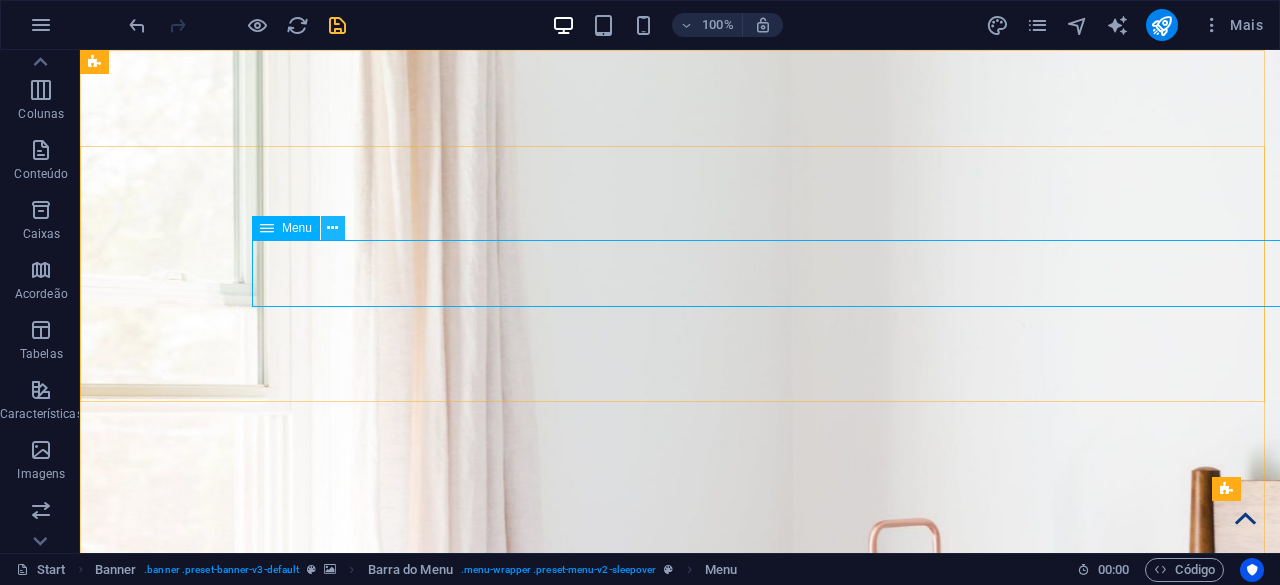click at bounding box center (332, 228) 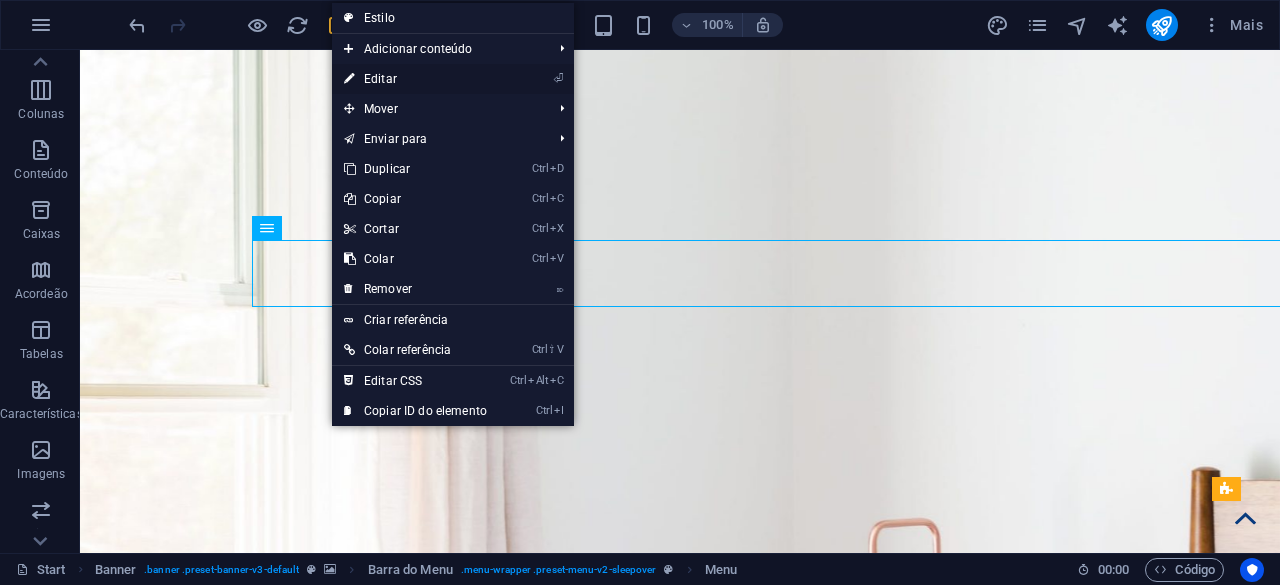 click on "⏎  Editar" at bounding box center (415, 79) 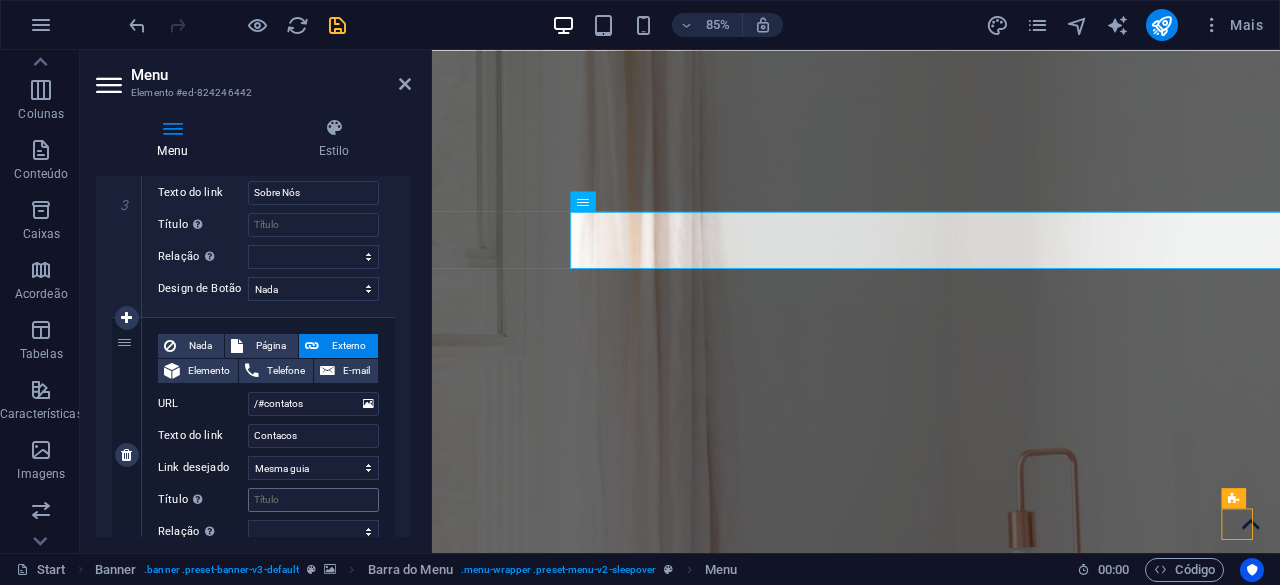 scroll, scrollTop: 904, scrollLeft: 0, axis: vertical 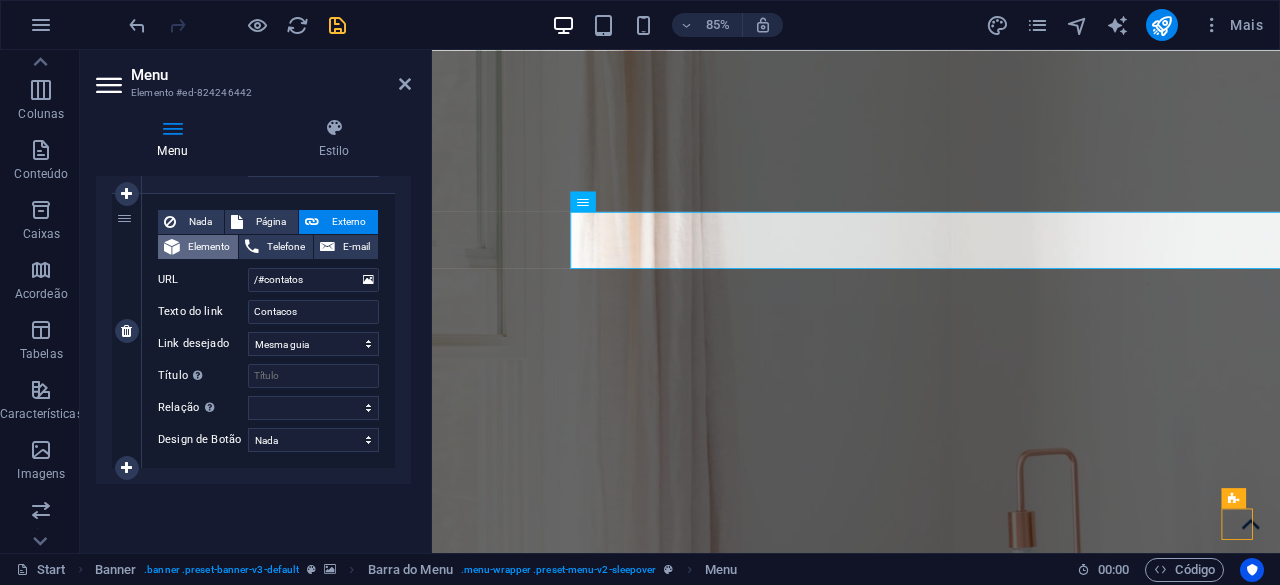click on "Elemento" at bounding box center [209, 247] 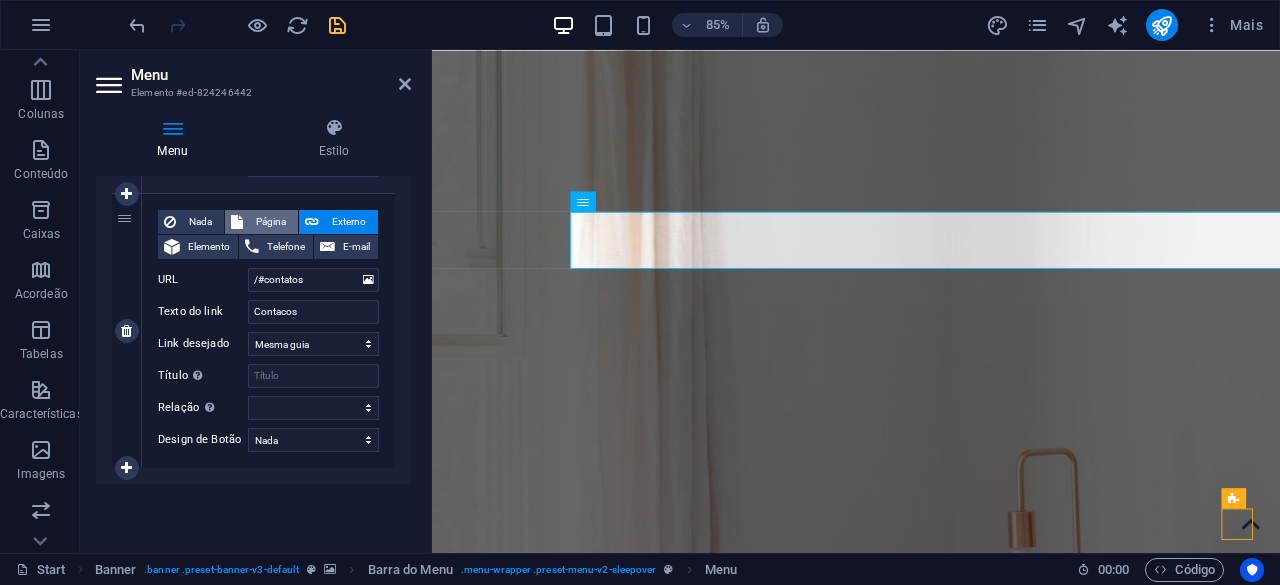 scroll, scrollTop: 873, scrollLeft: 0, axis: vertical 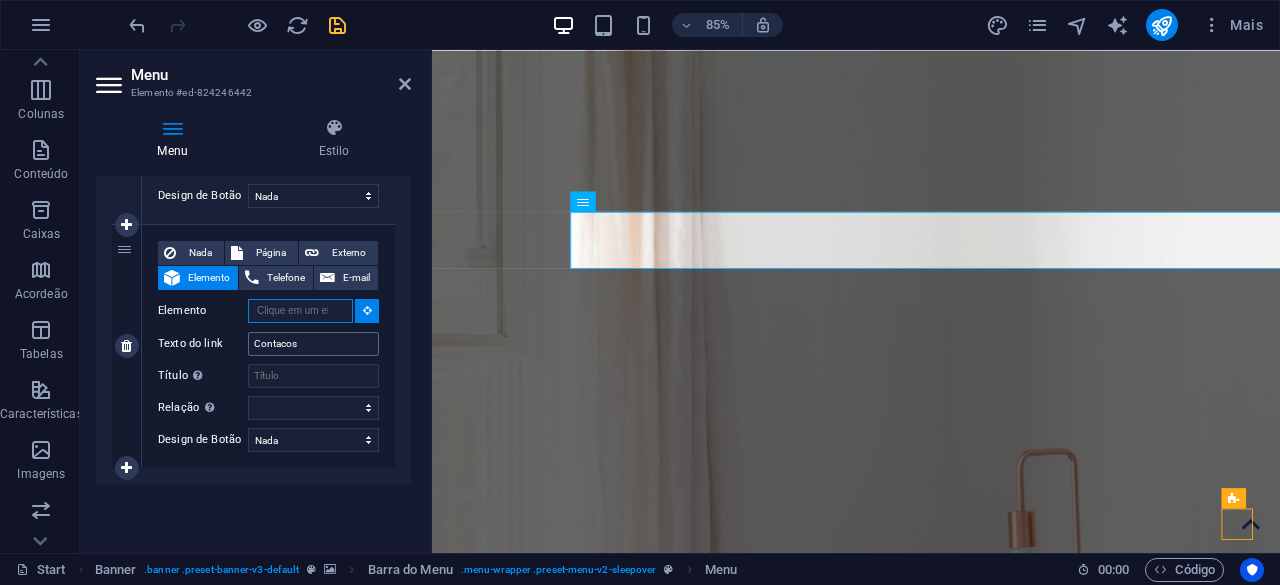 paste on "#ed-824246505" 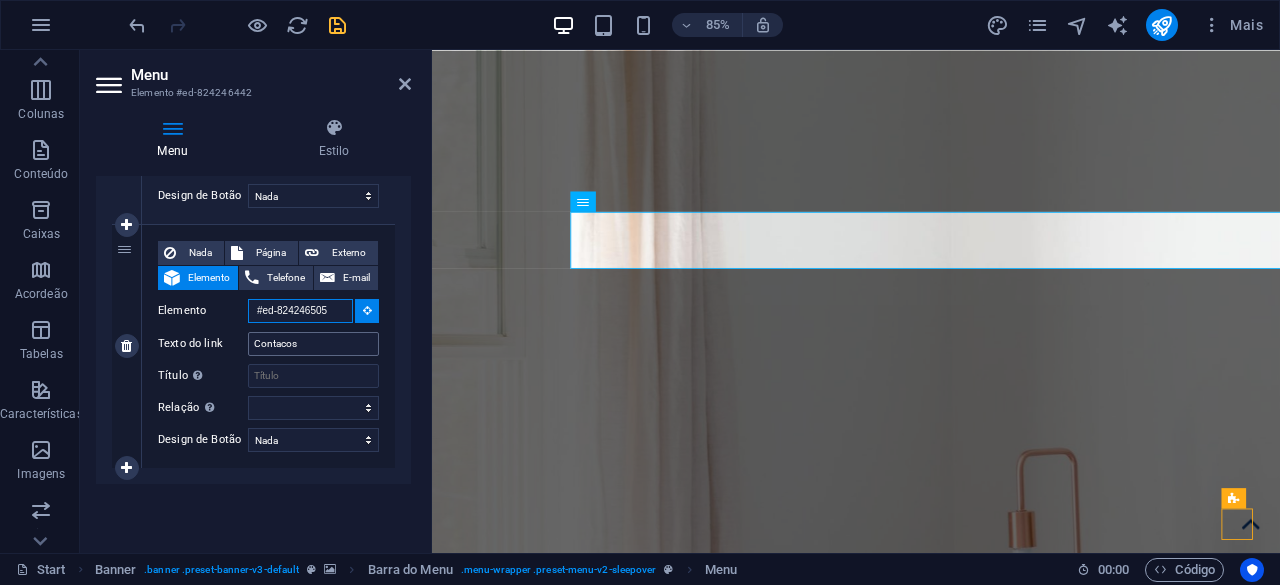 select 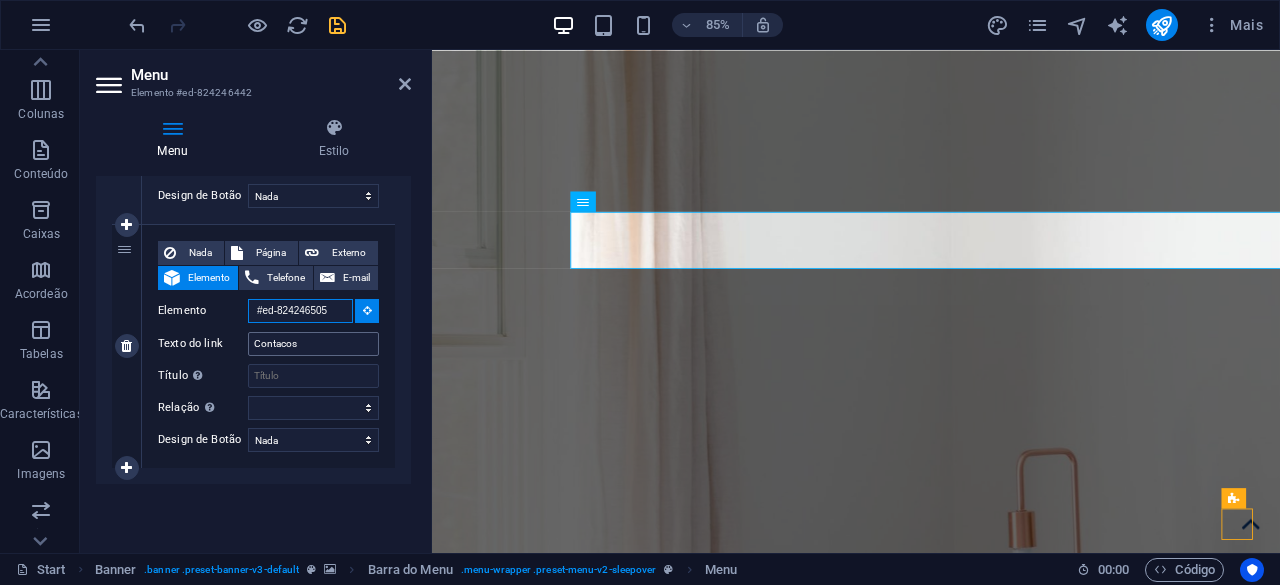 scroll, scrollTop: 0, scrollLeft: 0, axis: both 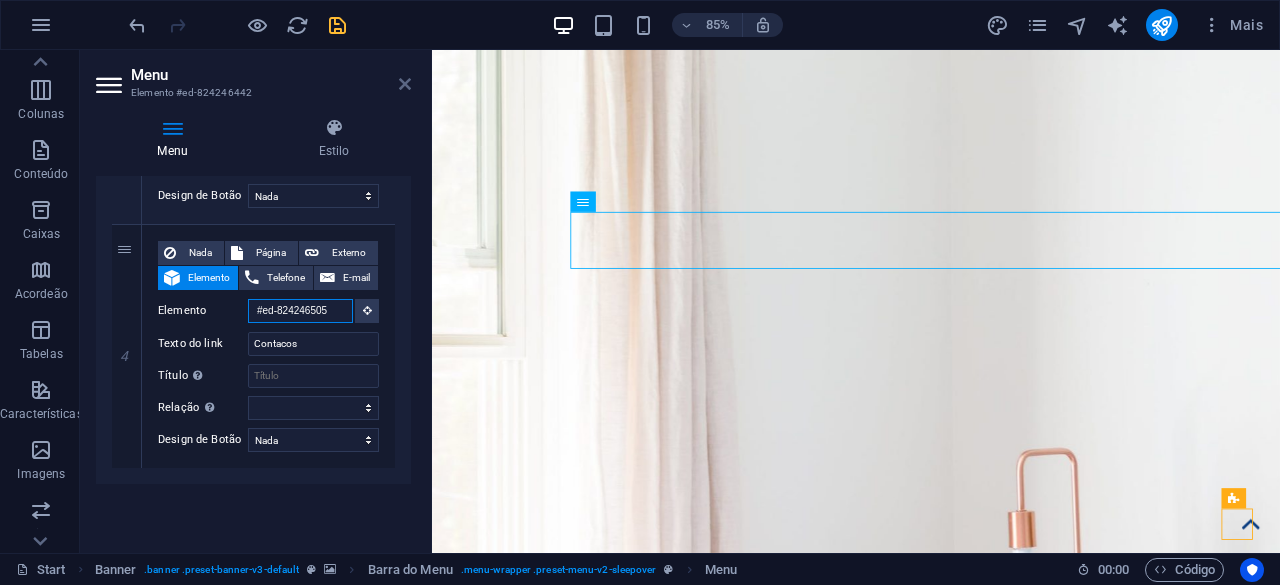 type on "#ed-824246505" 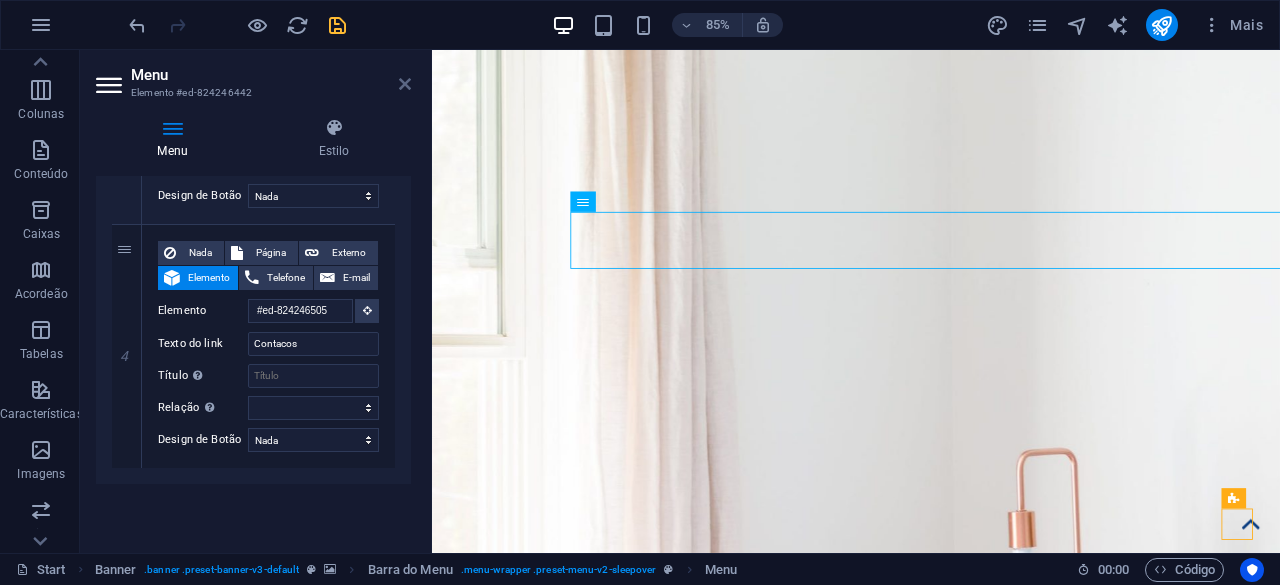 click at bounding box center (405, 84) 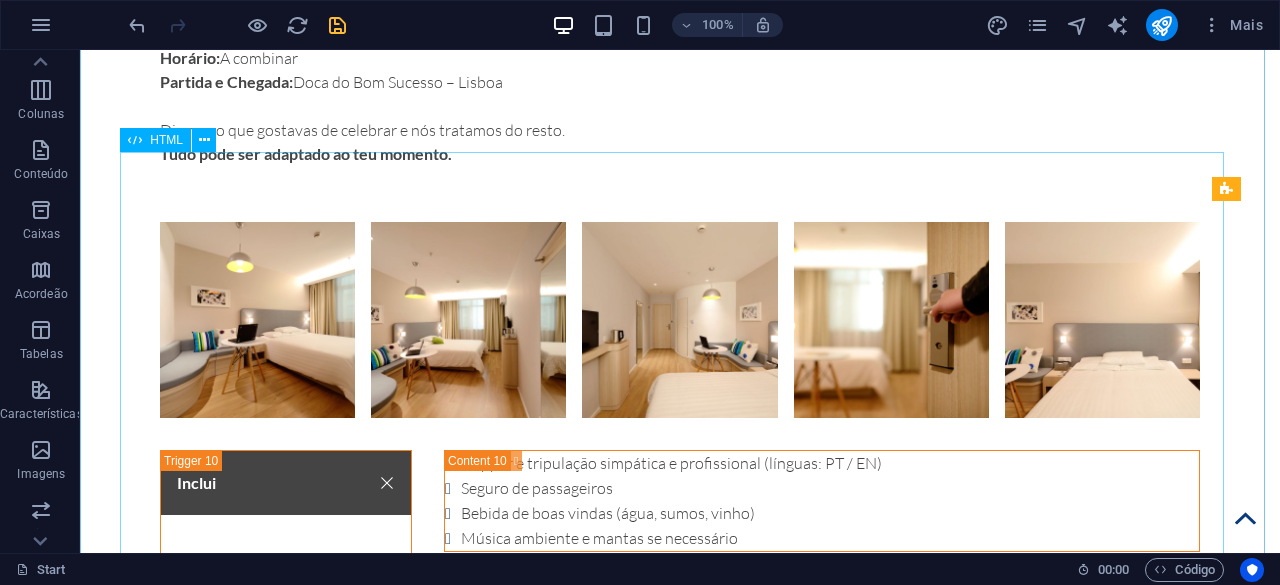 scroll, scrollTop: 7400, scrollLeft: 0, axis: vertical 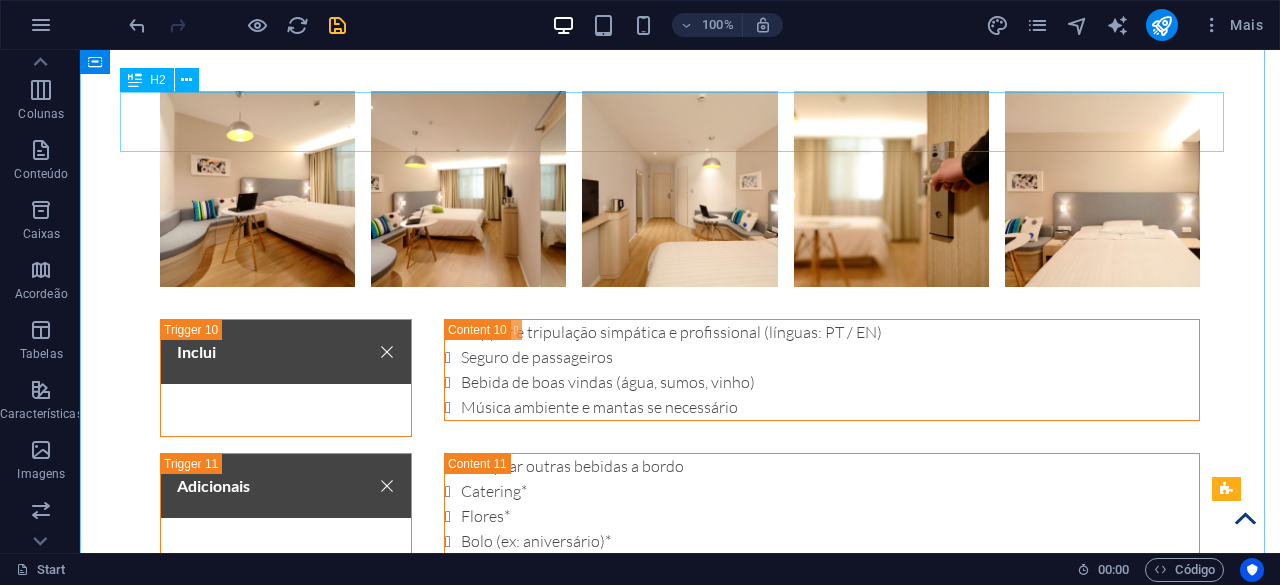click on "Book Now" at bounding box center (680, 1417) 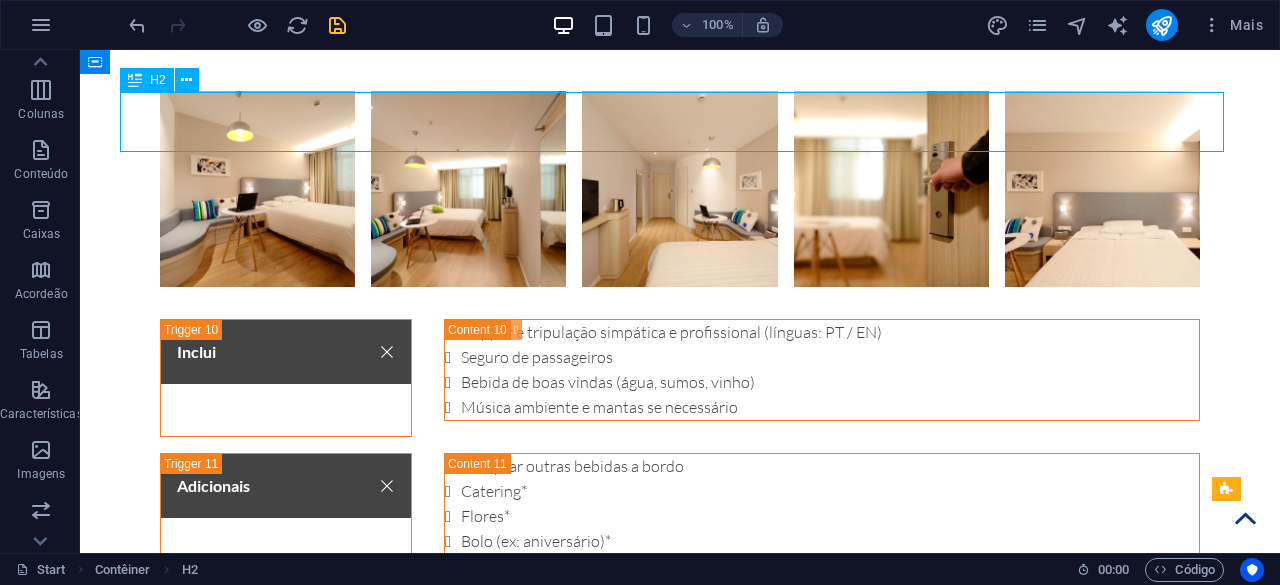 click on "Book Now" at bounding box center [680, 1417] 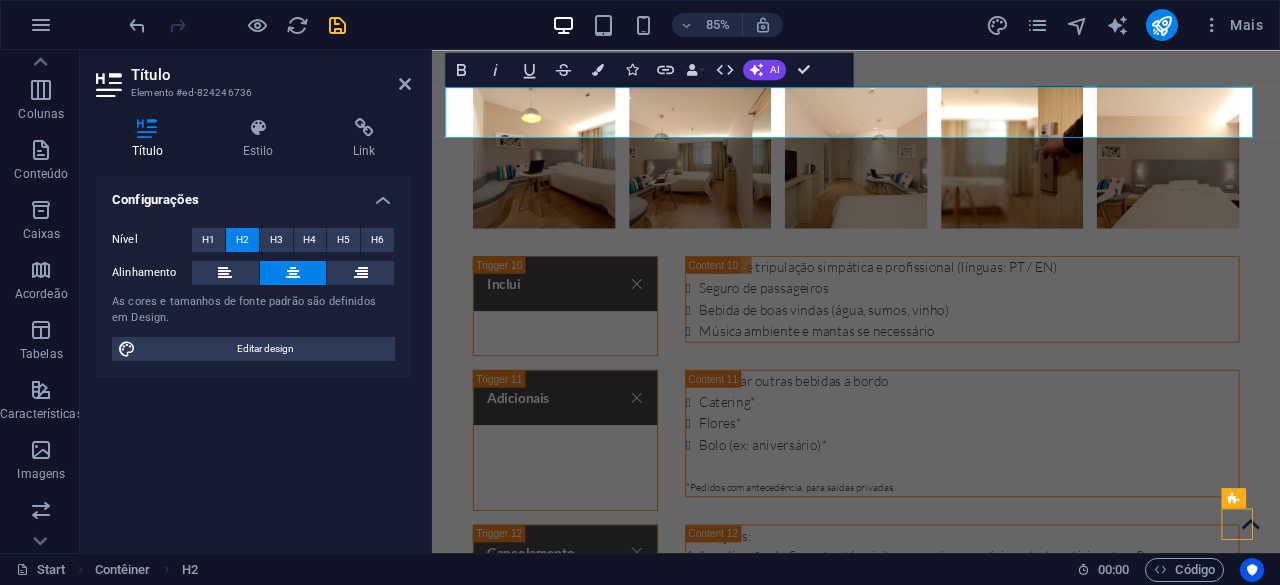 type 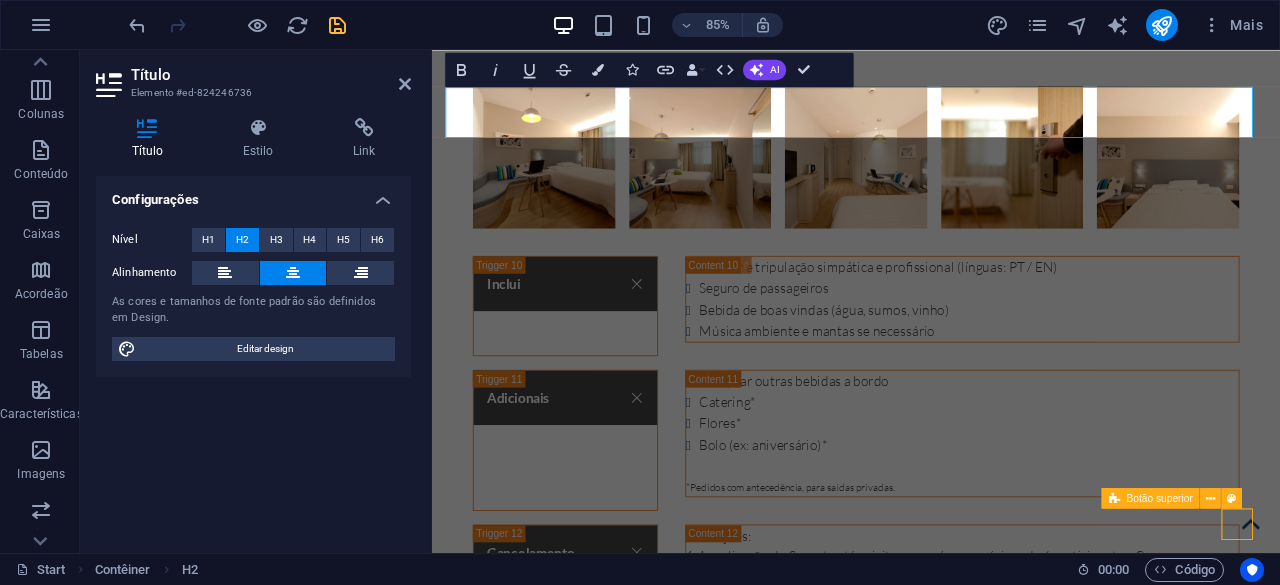 click at bounding box center [1395, 607] 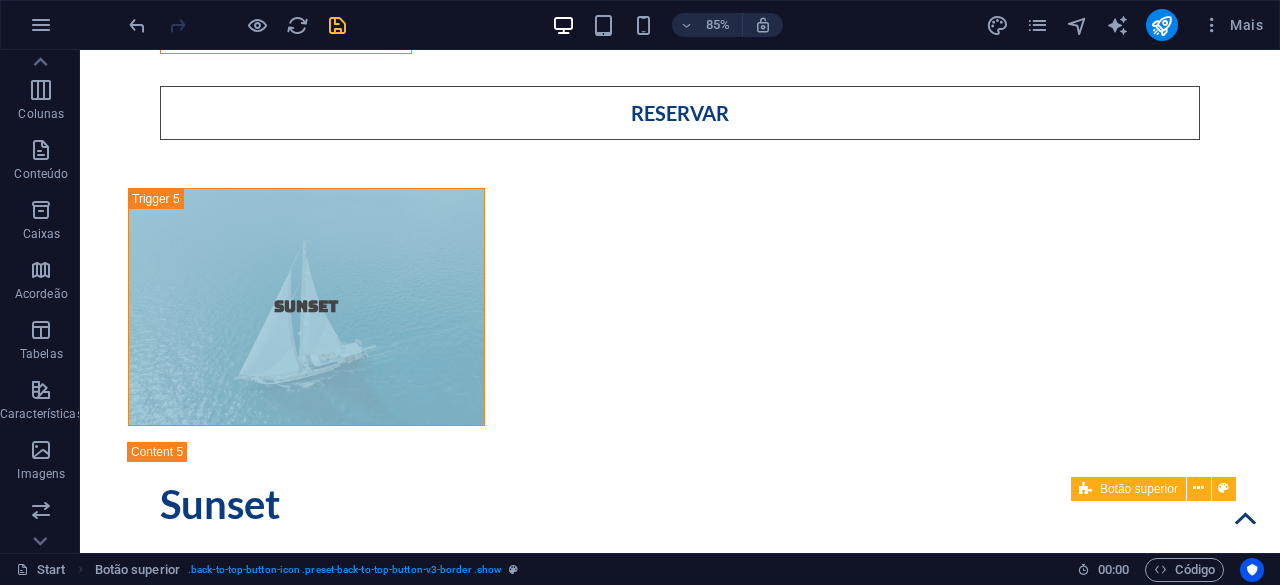 scroll, scrollTop: 7220, scrollLeft: 0, axis: vertical 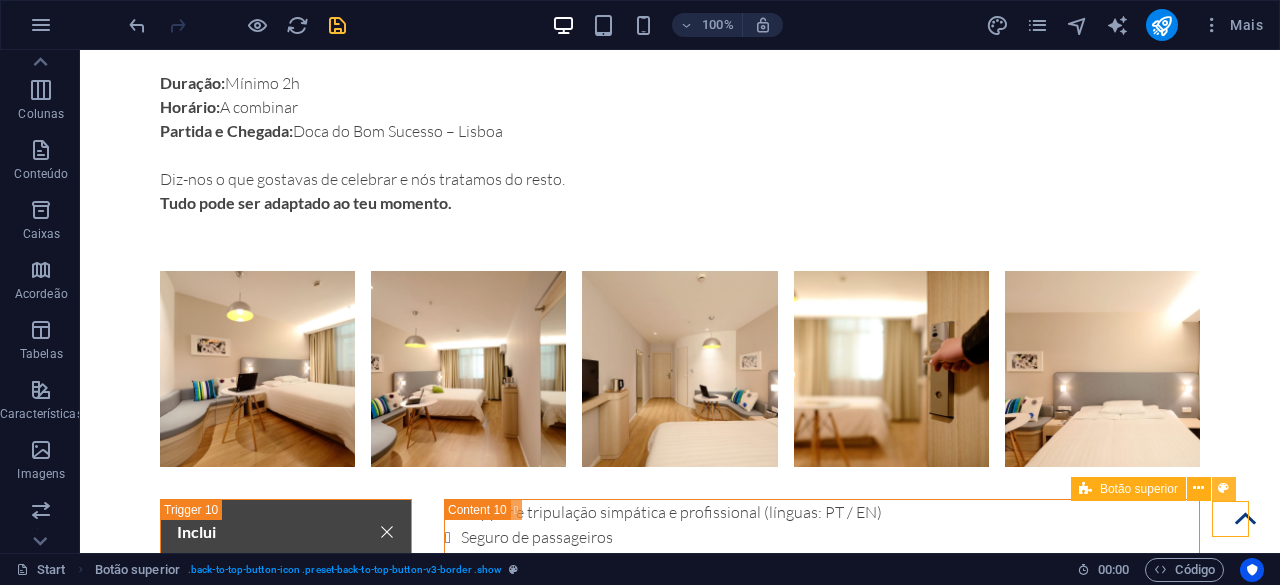 click at bounding box center [1245, 518] 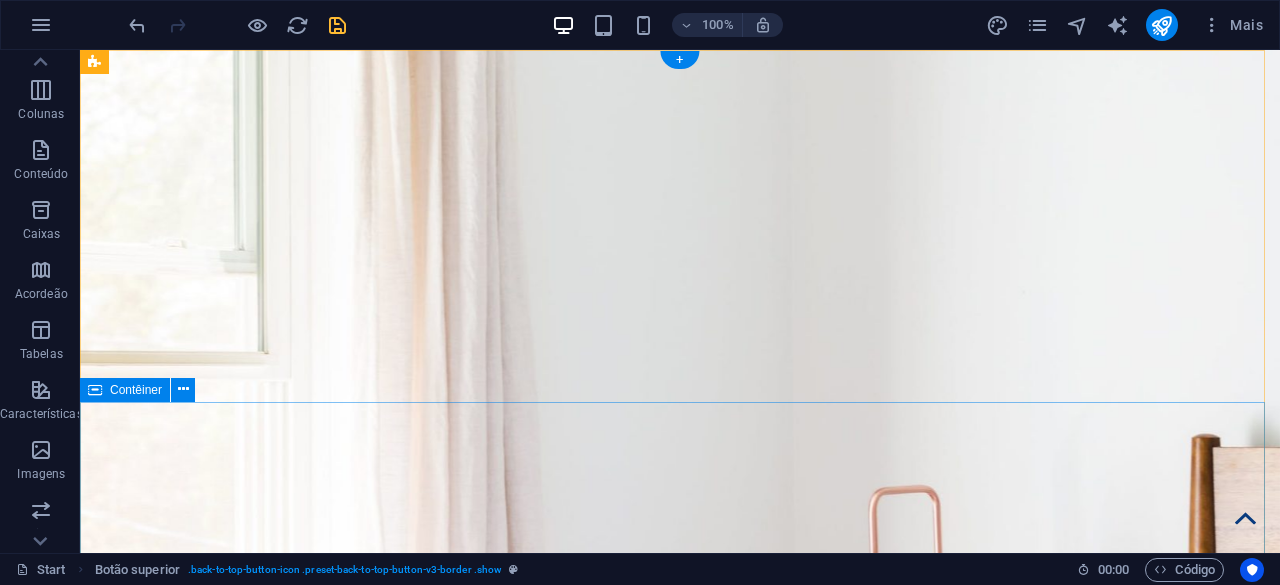 scroll, scrollTop: 0, scrollLeft: 0, axis: both 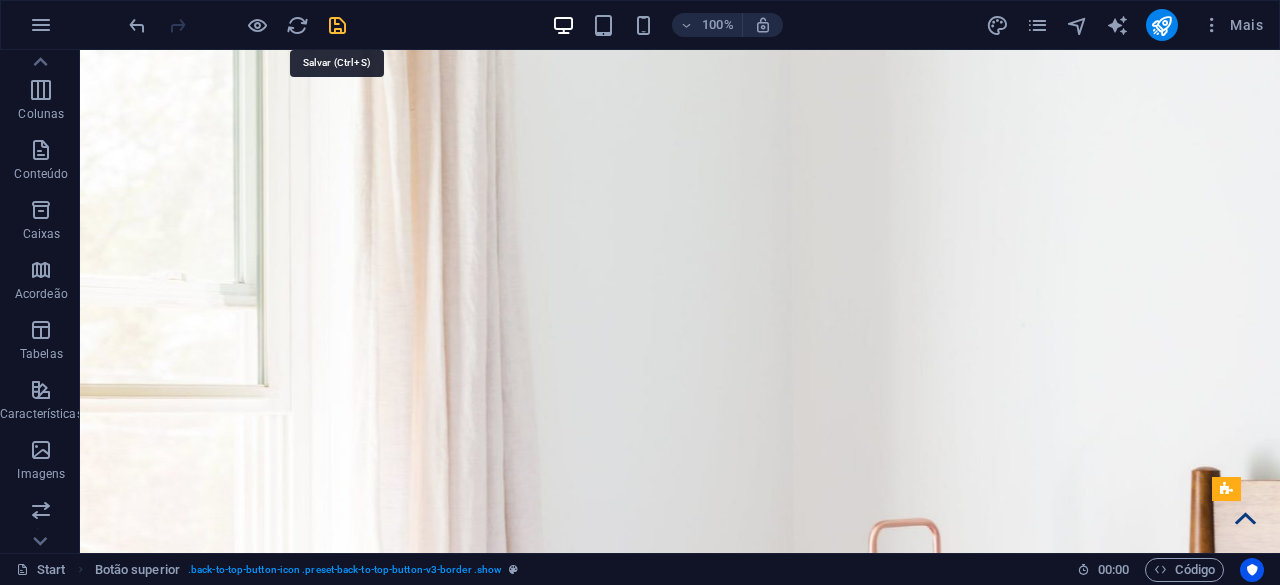 click at bounding box center [337, 25] 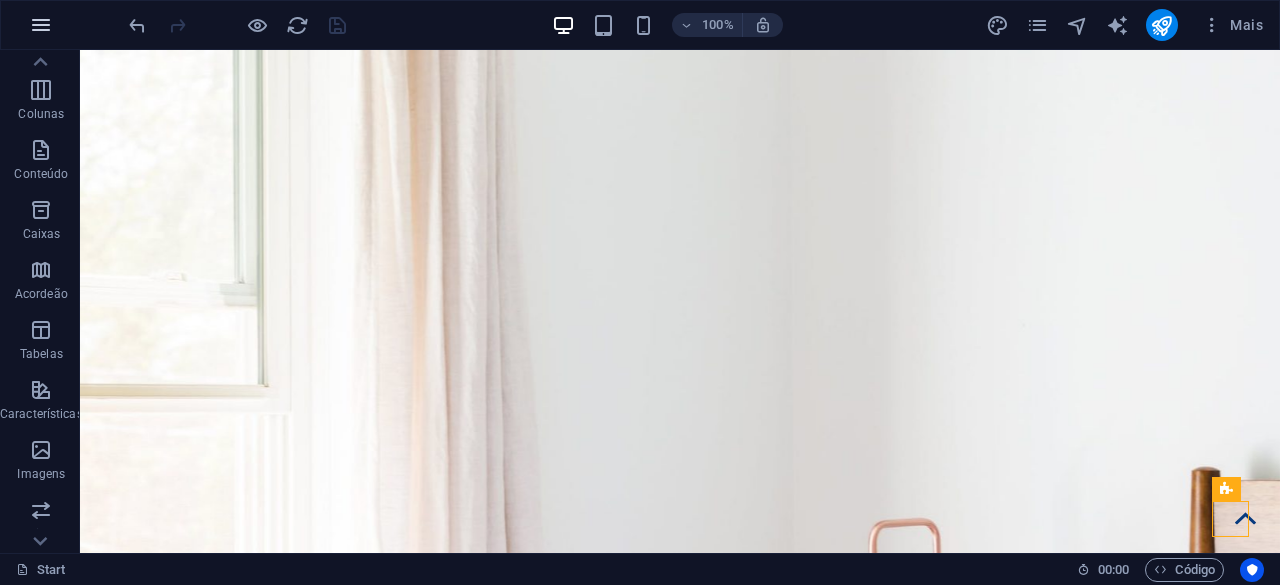 click at bounding box center [41, 25] 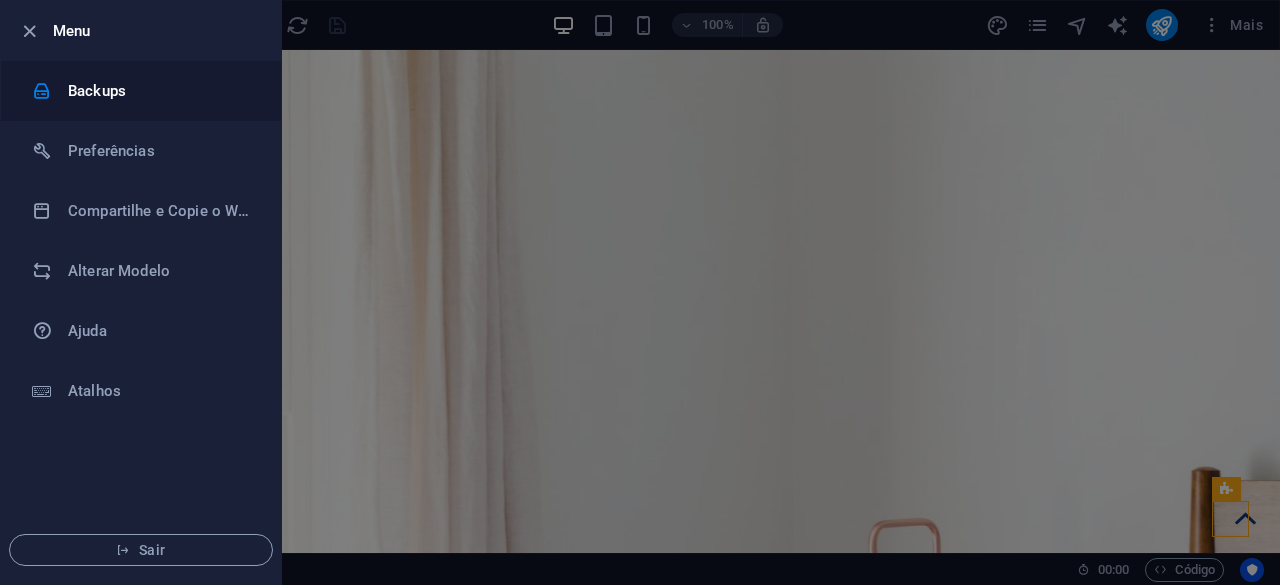 click on "Backups" at bounding box center (160, 91) 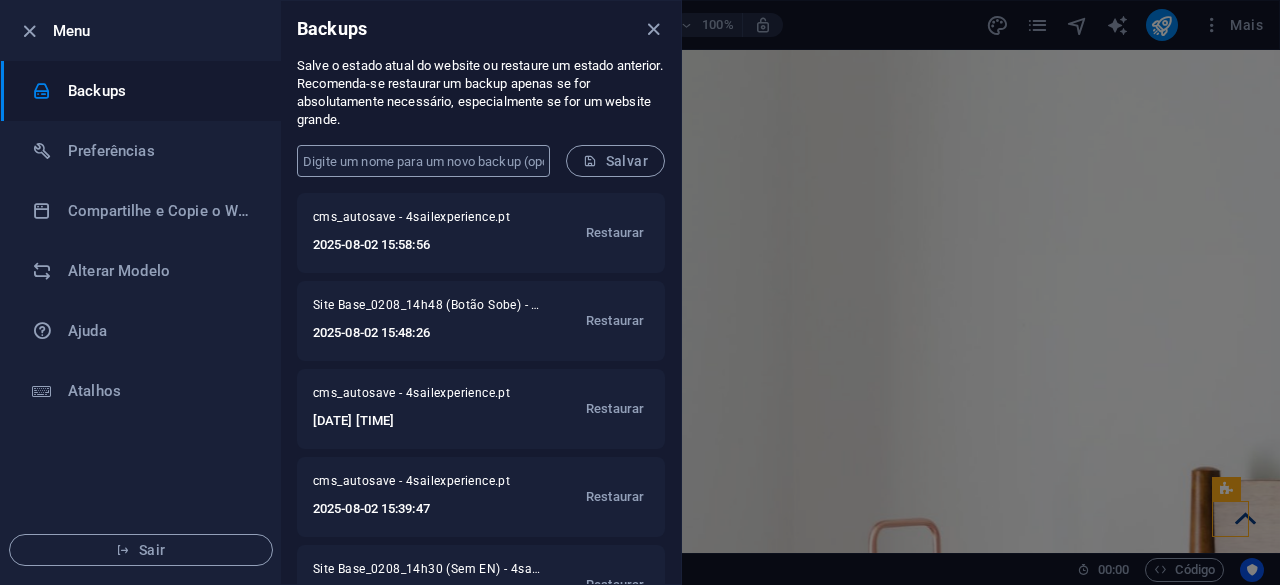 click at bounding box center (423, 161) 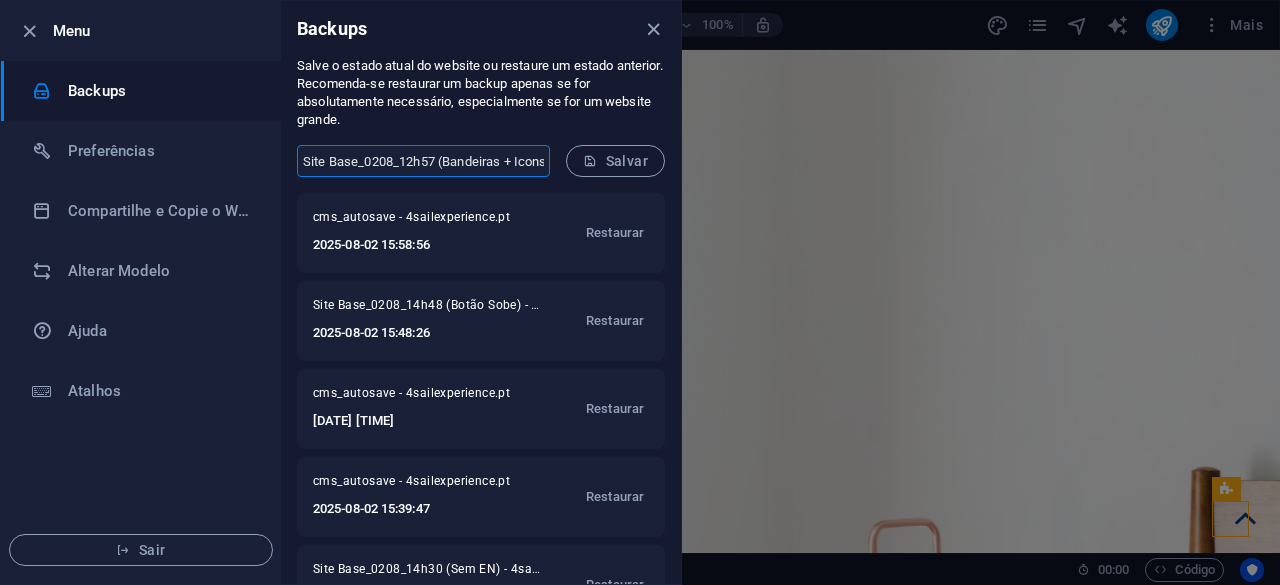 drag, startPoint x: 436, startPoint y: 156, endPoint x: 402, endPoint y: 157, distance: 34.0147 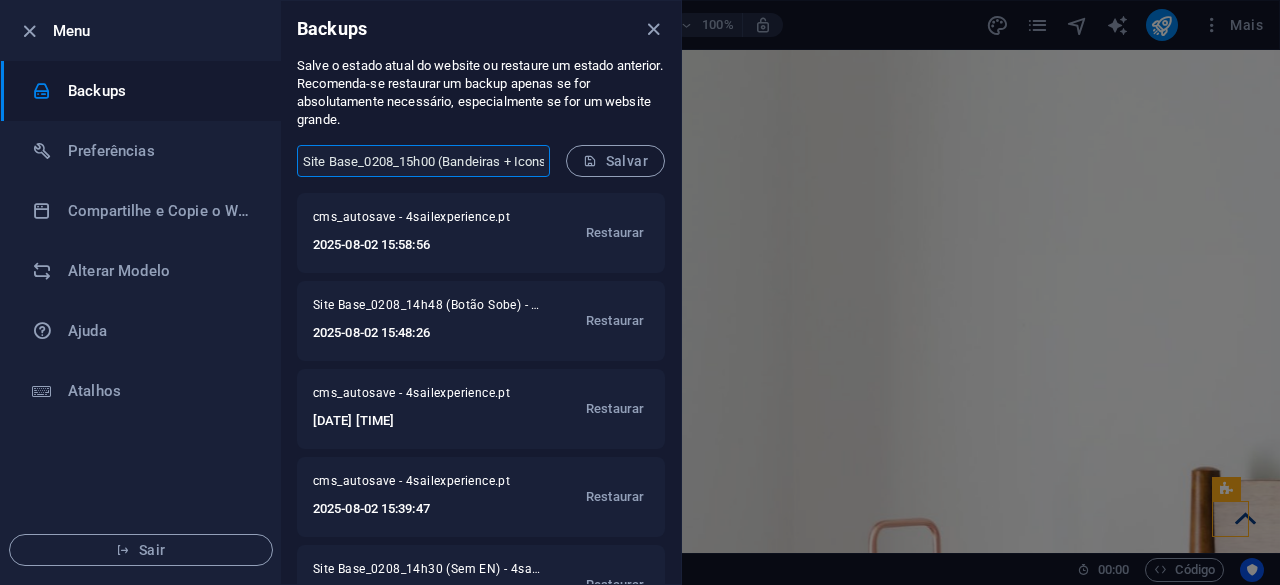 scroll, scrollTop: 0, scrollLeft: 10, axis: horizontal 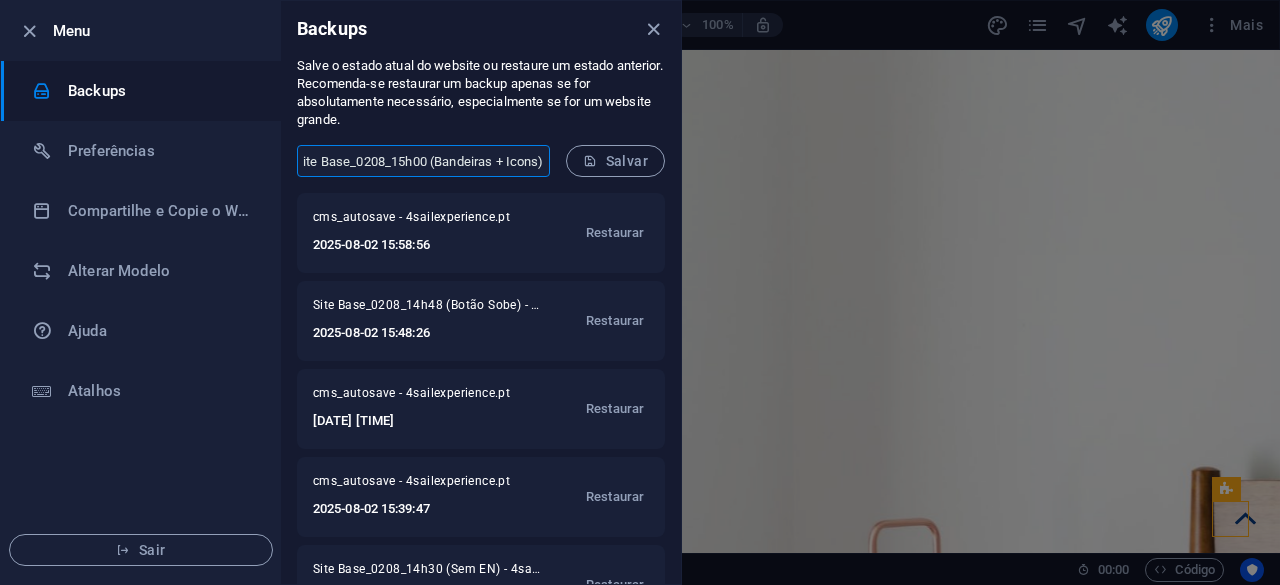 drag, startPoint x: 457, startPoint y: 165, endPoint x: 555, endPoint y: 187, distance: 100.43903 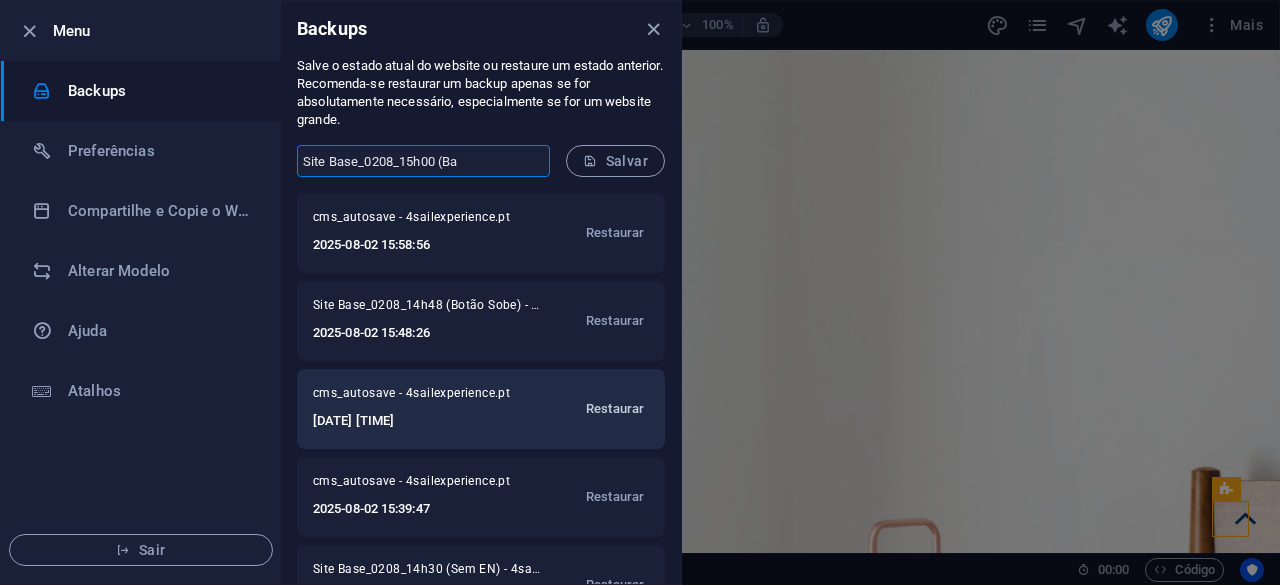 scroll, scrollTop: 0, scrollLeft: 0, axis: both 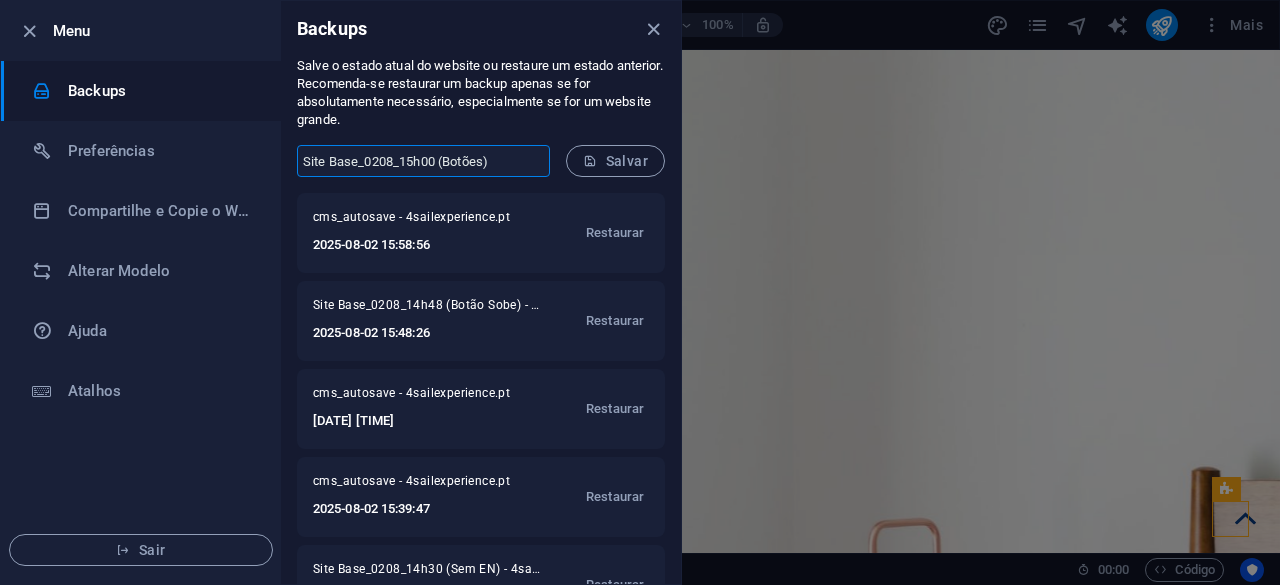 click on "Site Base_0208_15h00 (Botões)" at bounding box center (423, 161) 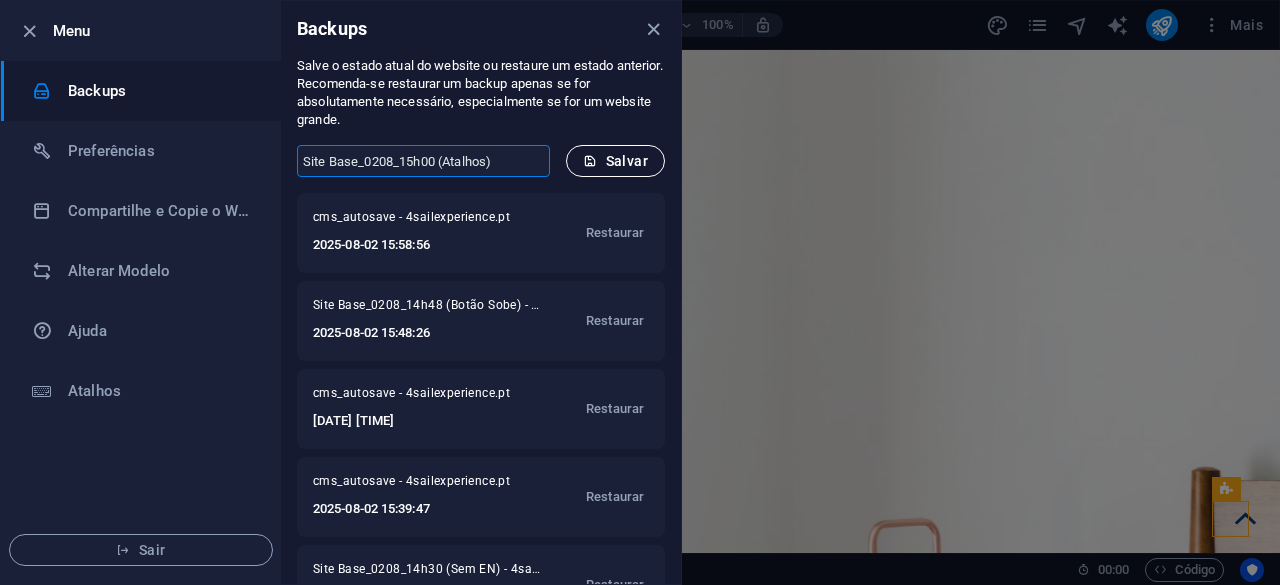 type on "Site Base_0208_15h00 (Atalhos)" 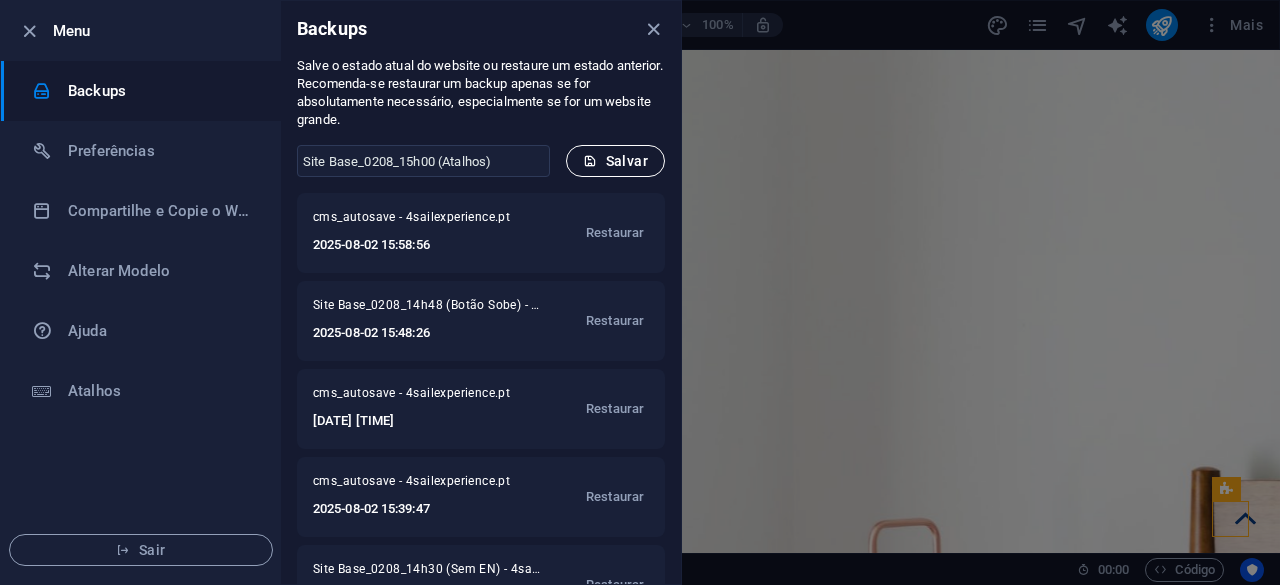 click on "Salvar" at bounding box center [615, 161] 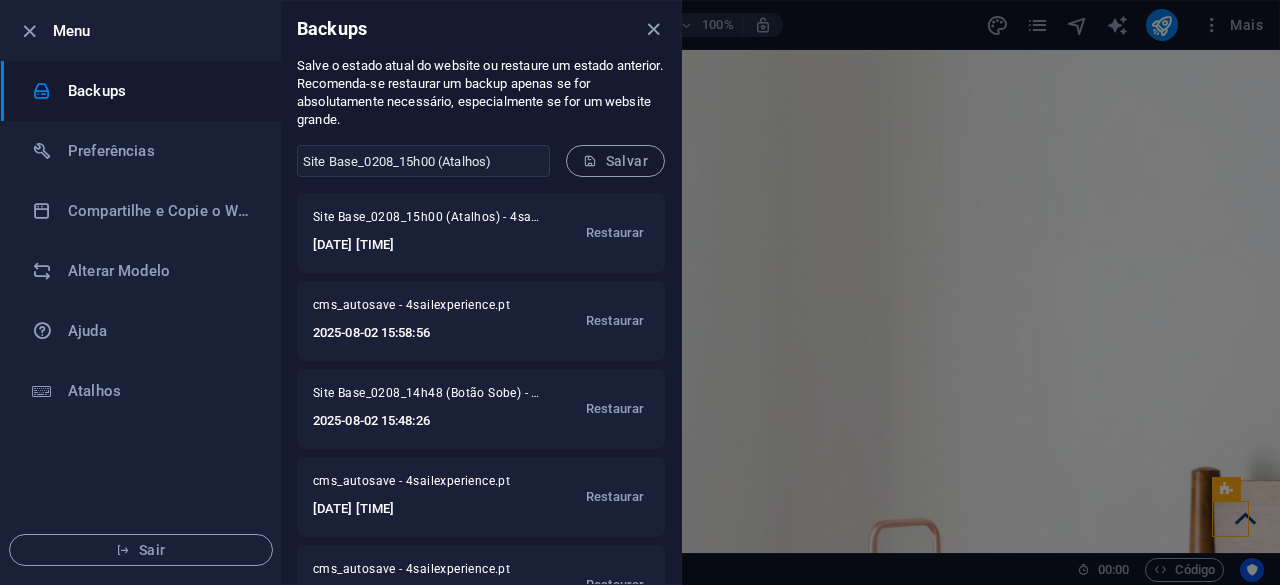 click at bounding box center [653, 29] 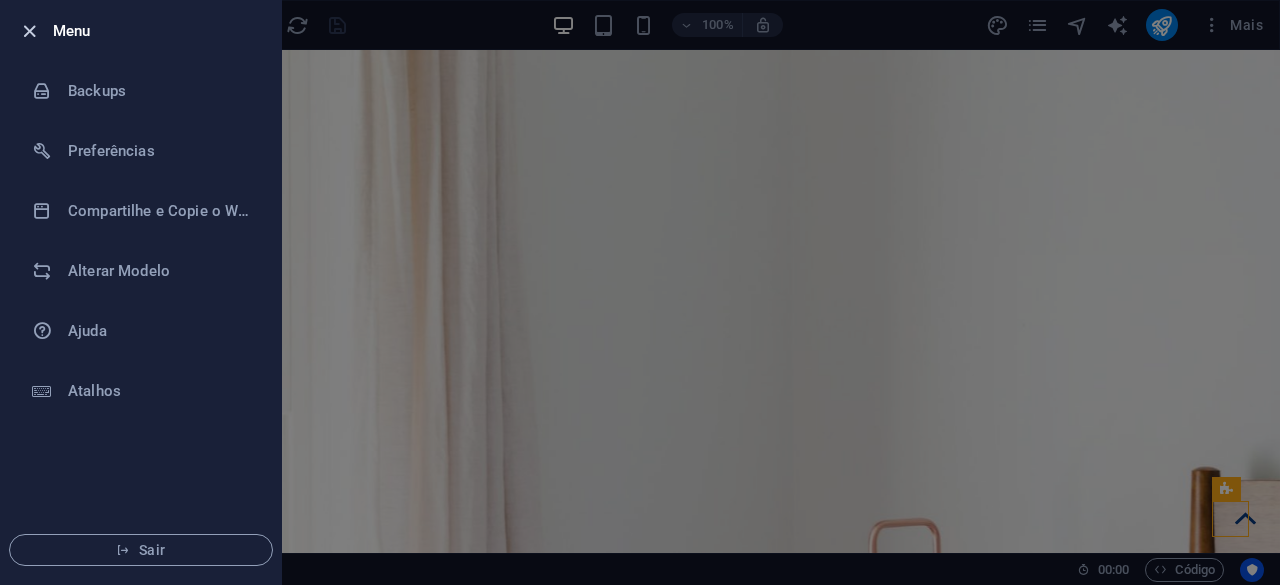 click at bounding box center (29, 31) 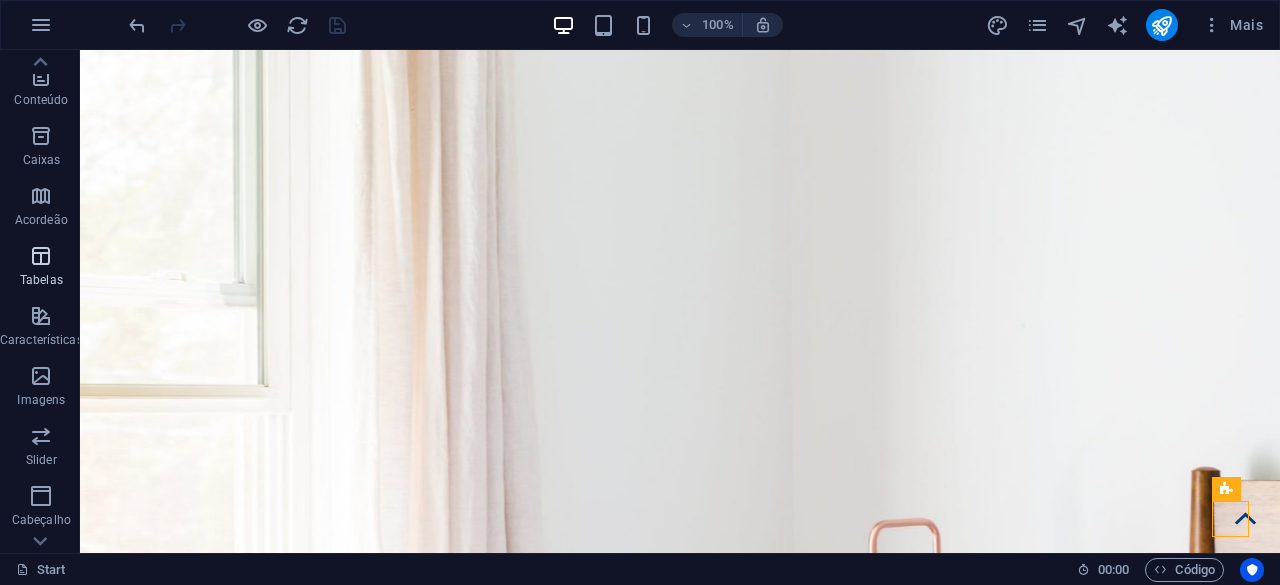 scroll, scrollTop: 200, scrollLeft: 0, axis: vertical 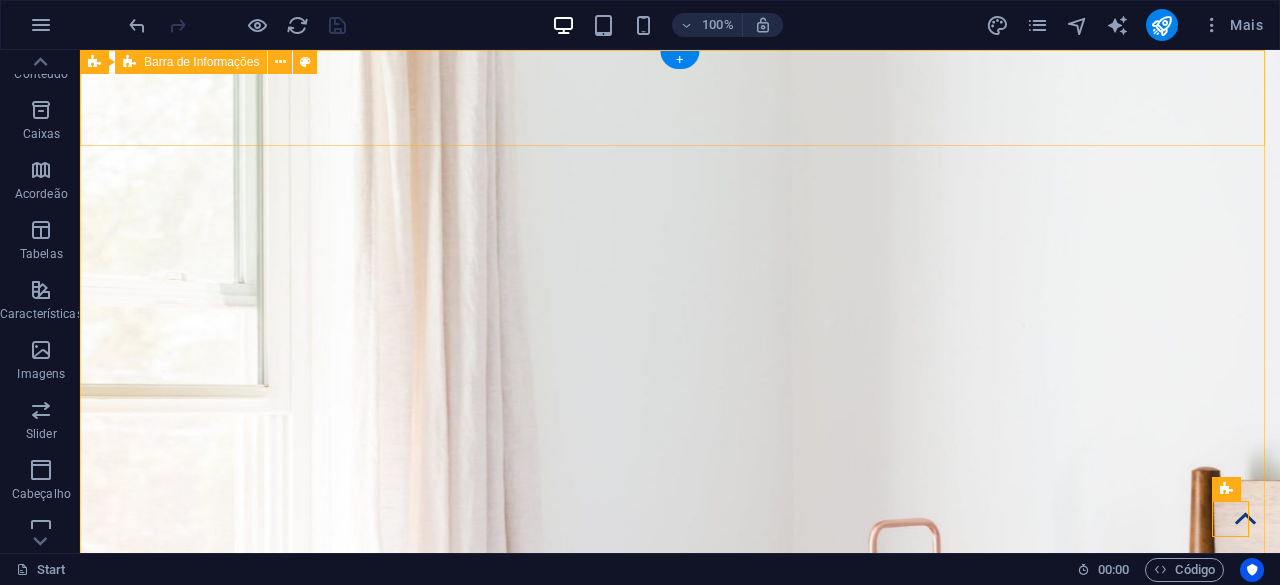 click at bounding box center [680, 1200] 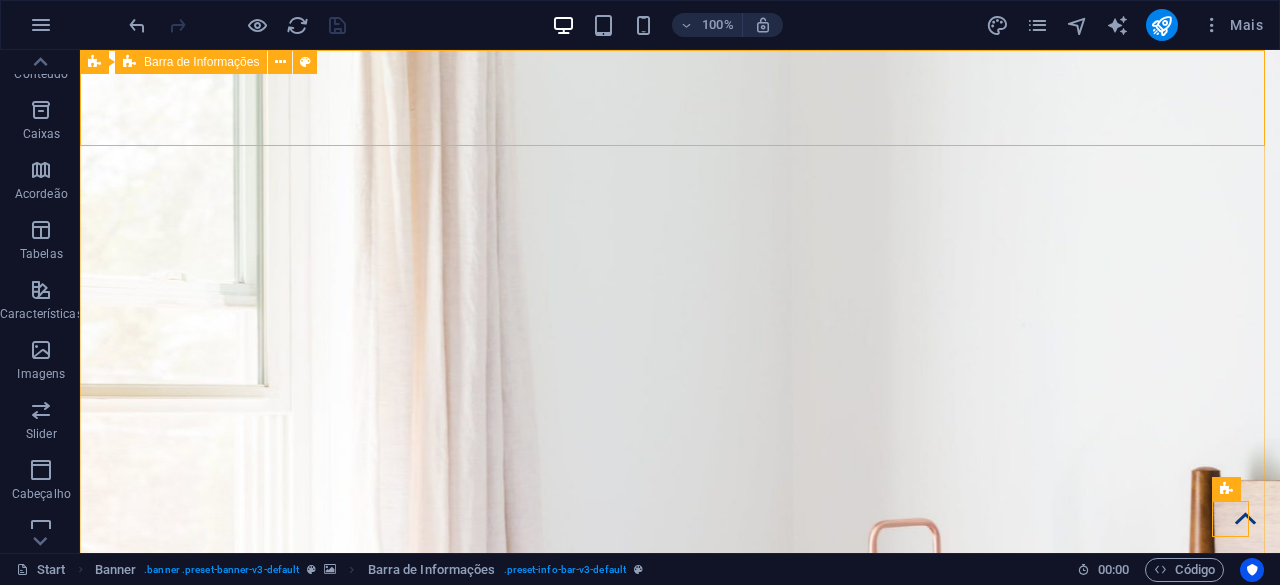 click on "Barra de Informações" at bounding box center [201, 62] 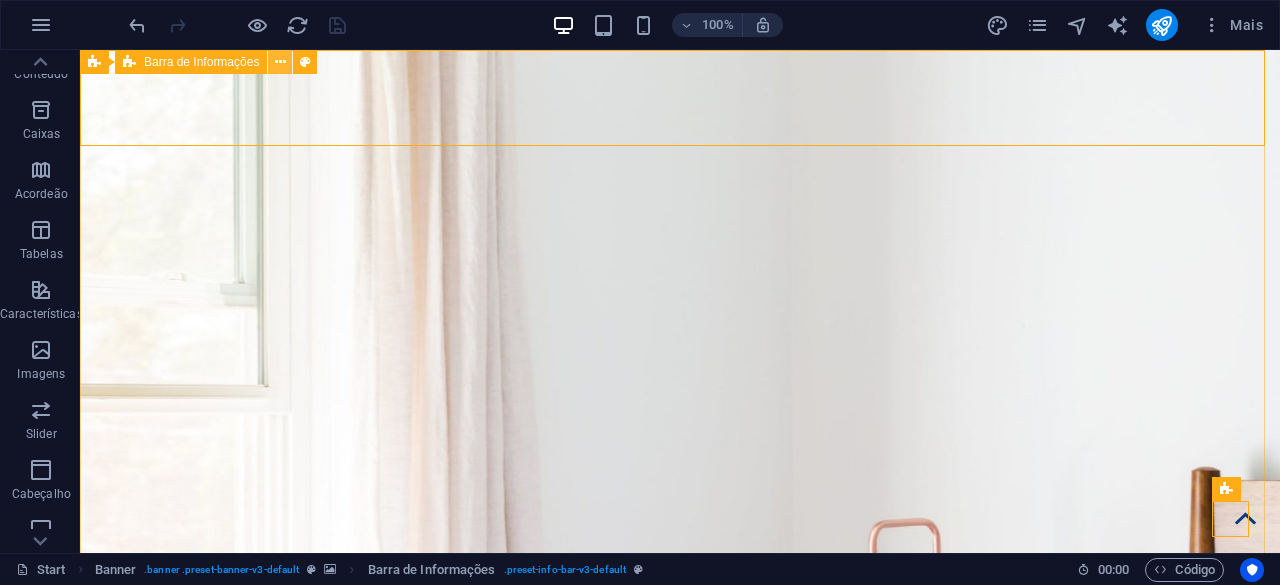 click at bounding box center [280, 62] 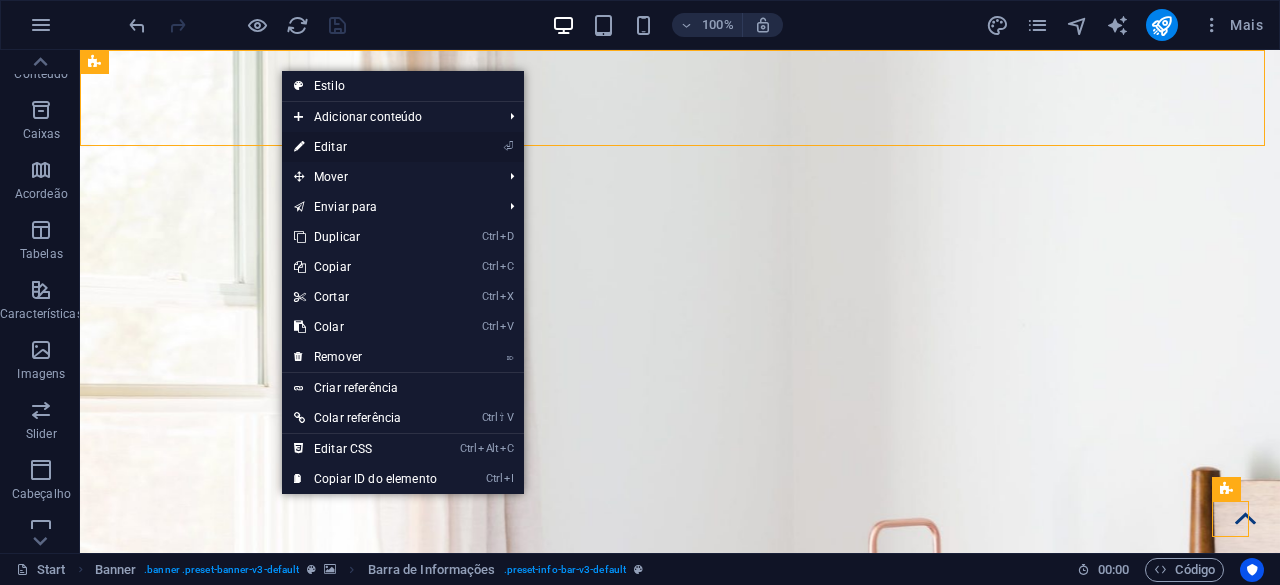 click on "⏎  Editar" at bounding box center [365, 147] 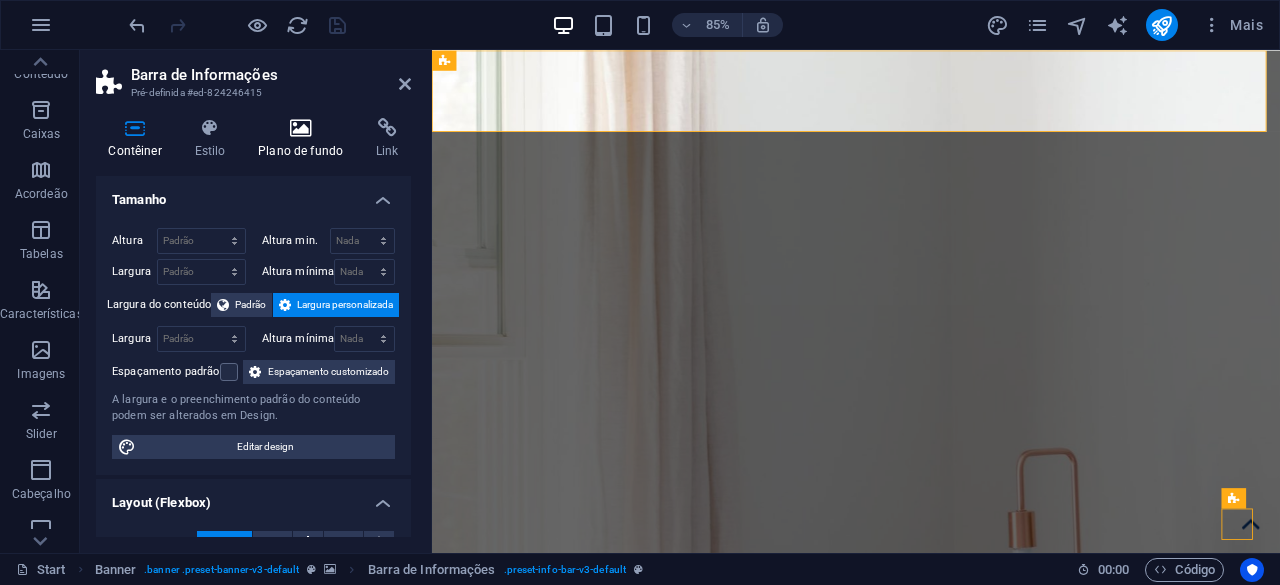 click on "Plano de fundo" at bounding box center (305, 139) 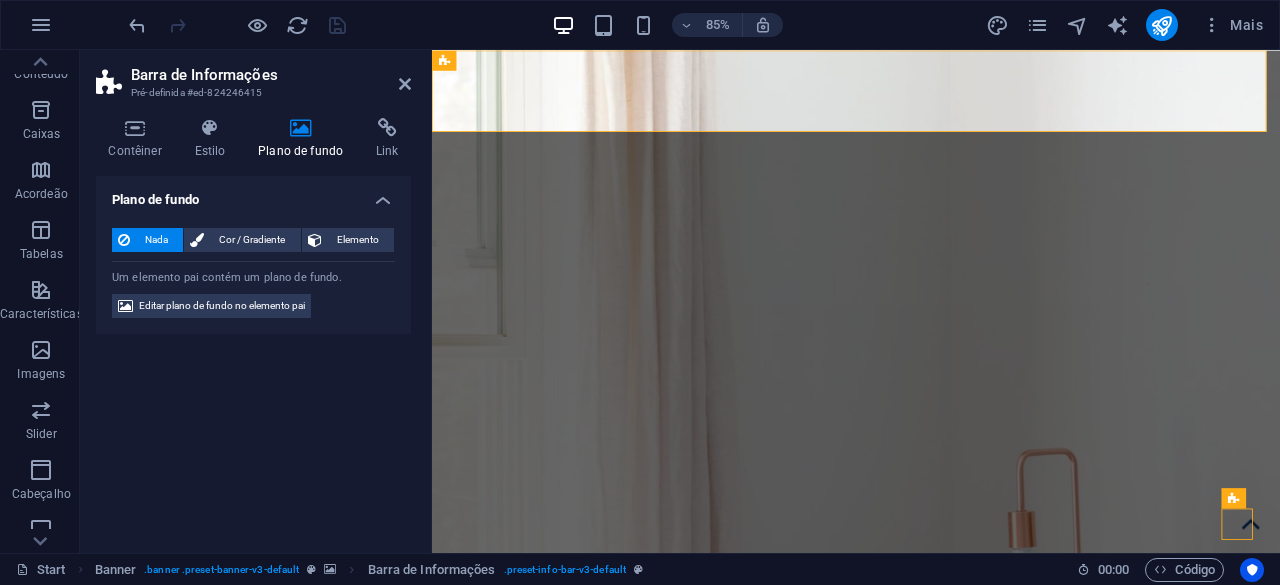 click on "Editar plano de fundo no elemento pai" at bounding box center [222, 306] 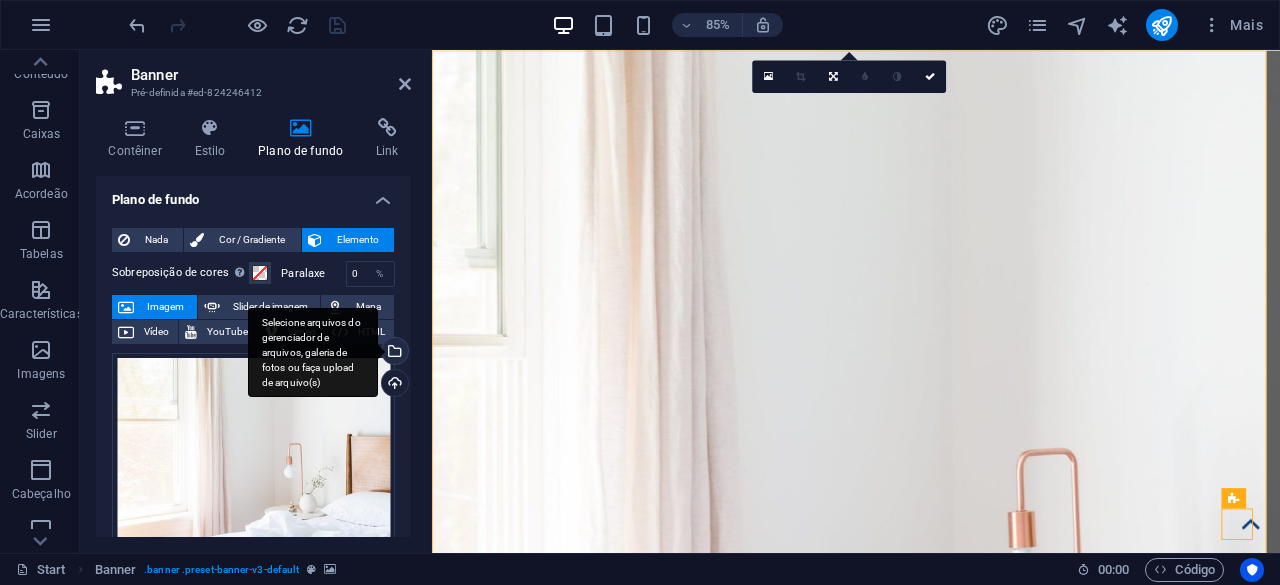 click on "Selecione arquivos do gerenciador de arquivos, galeria de fotos ou faça upload de arquivo(s)" at bounding box center (393, 353) 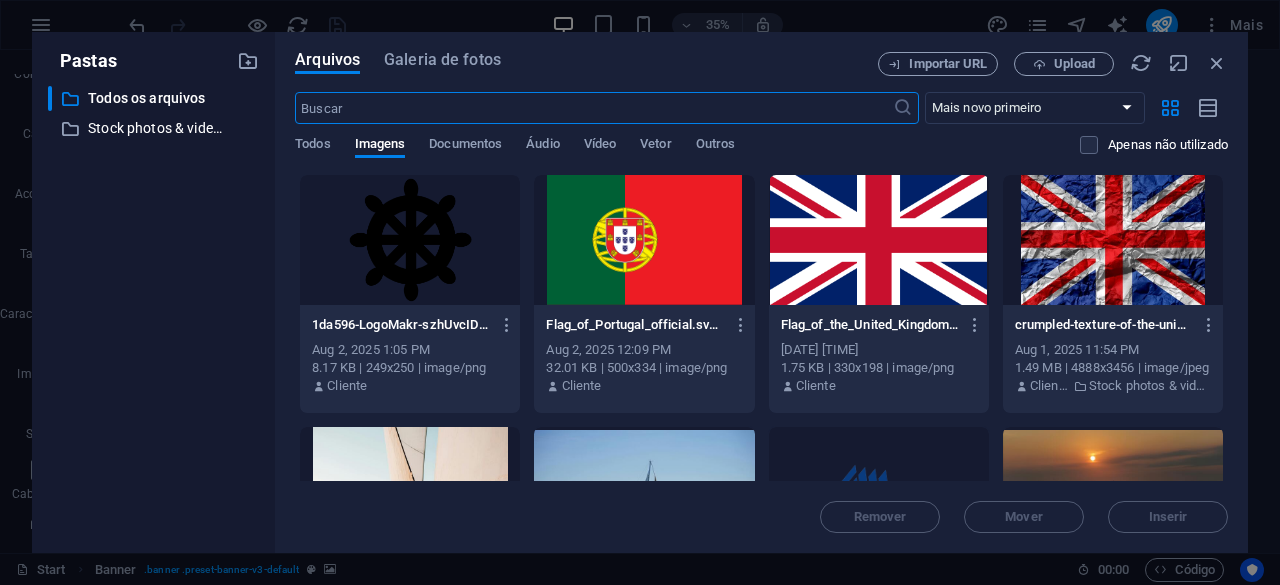 click at bounding box center [410, 492] 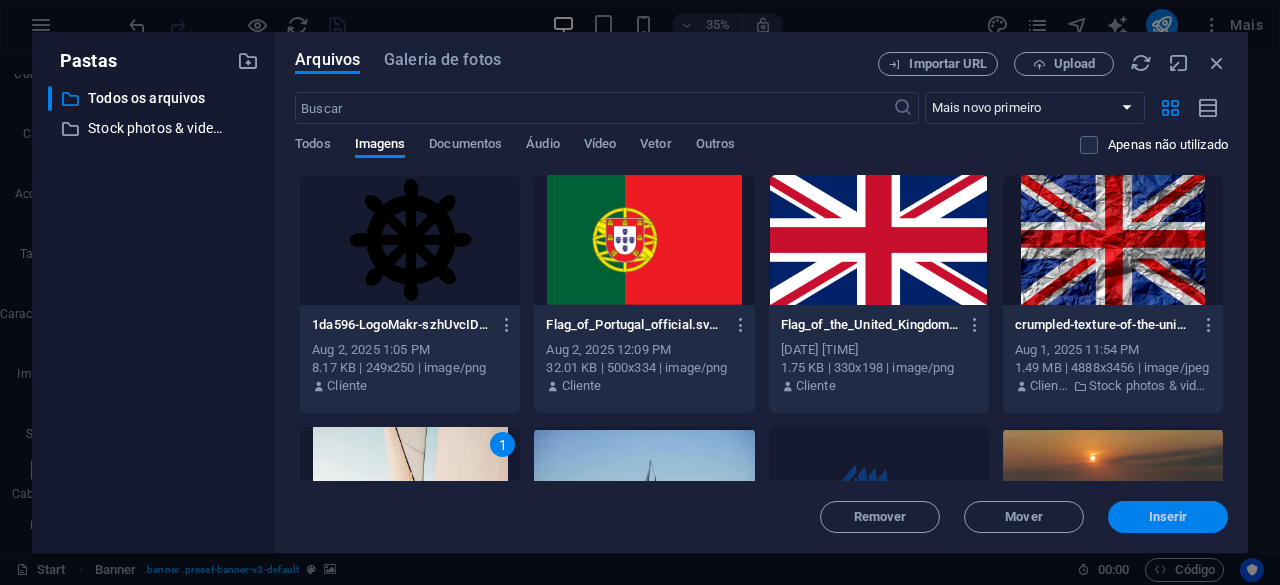 click on "Inserir" at bounding box center (1168, 517) 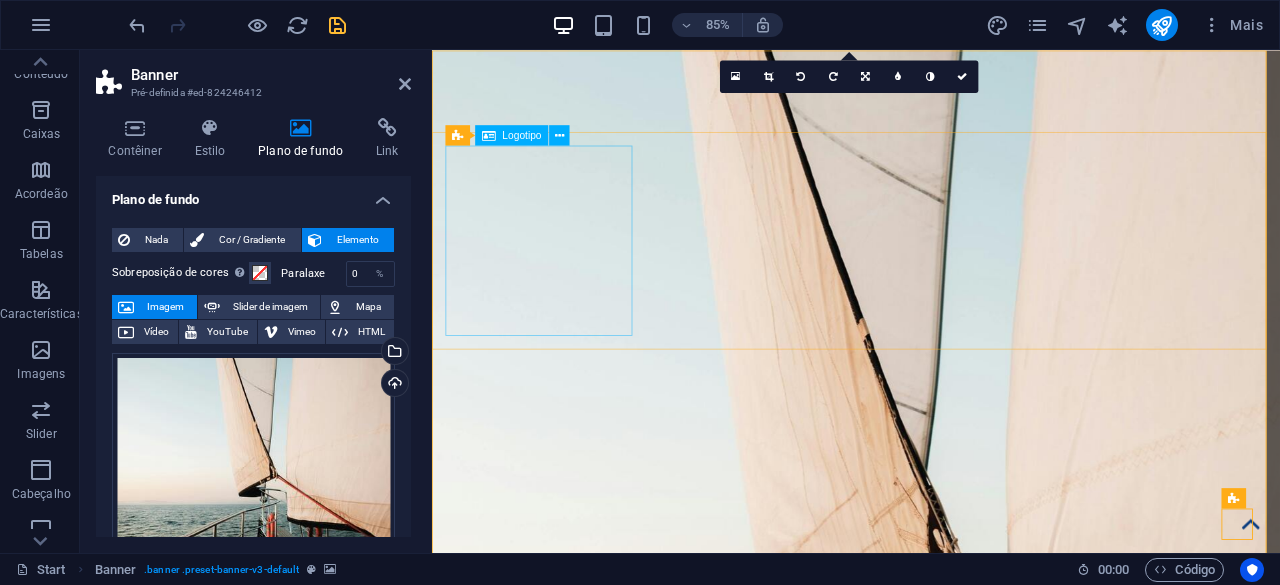 scroll, scrollTop: 0, scrollLeft: 0, axis: both 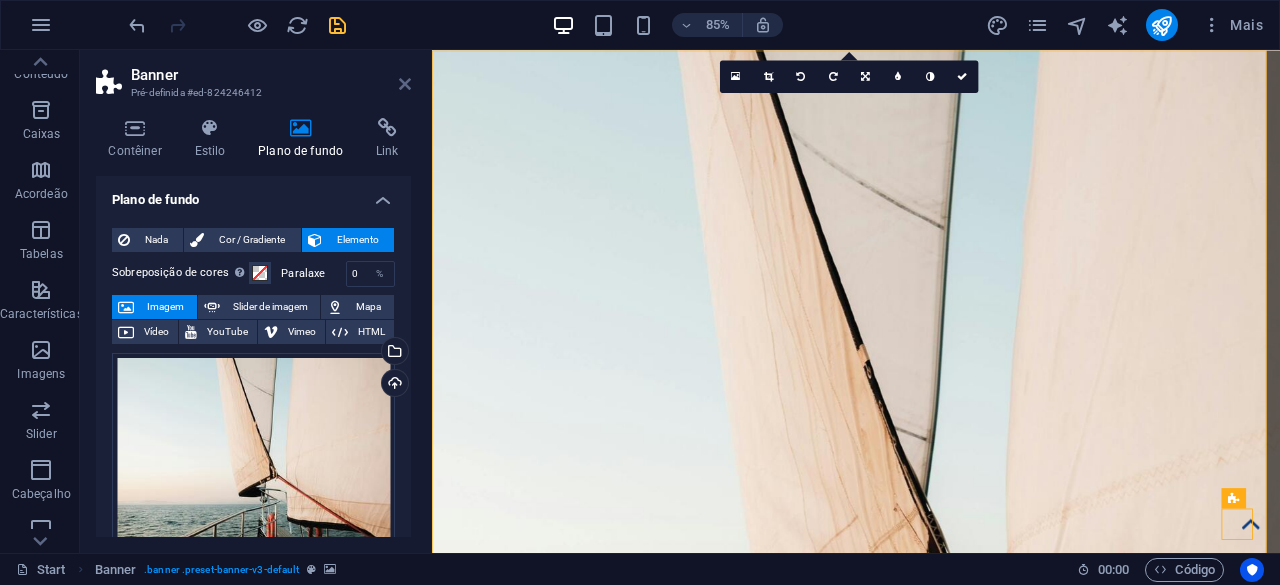drag, startPoint x: 404, startPoint y: 85, endPoint x: 318, endPoint y: 39, distance: 97.52948 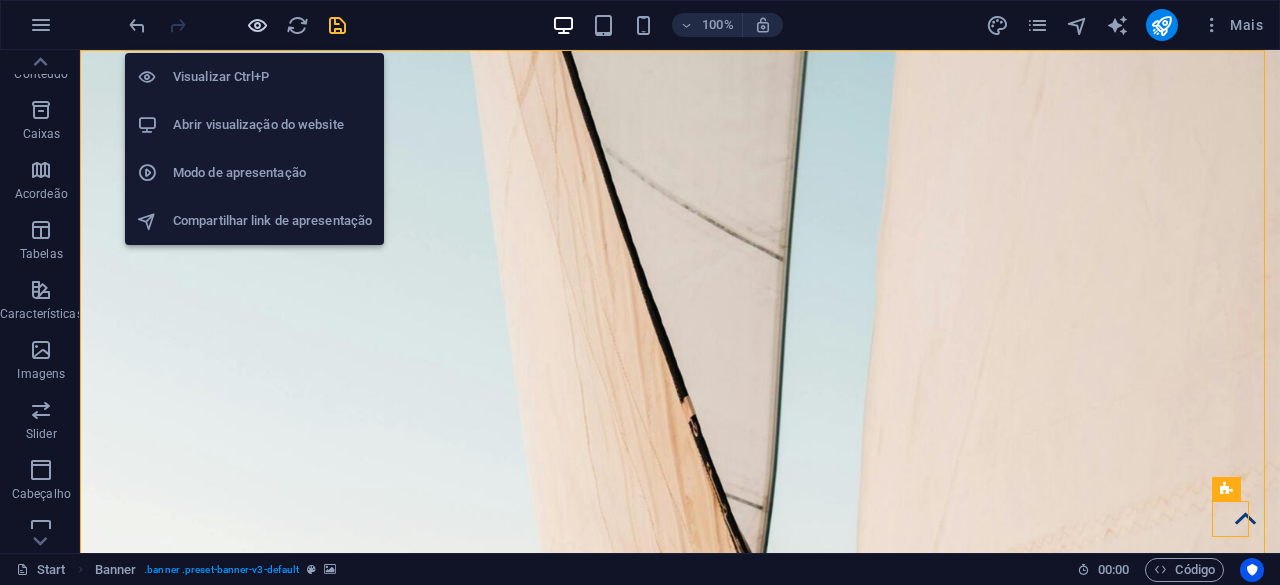 click at bounding box center [257, 25] 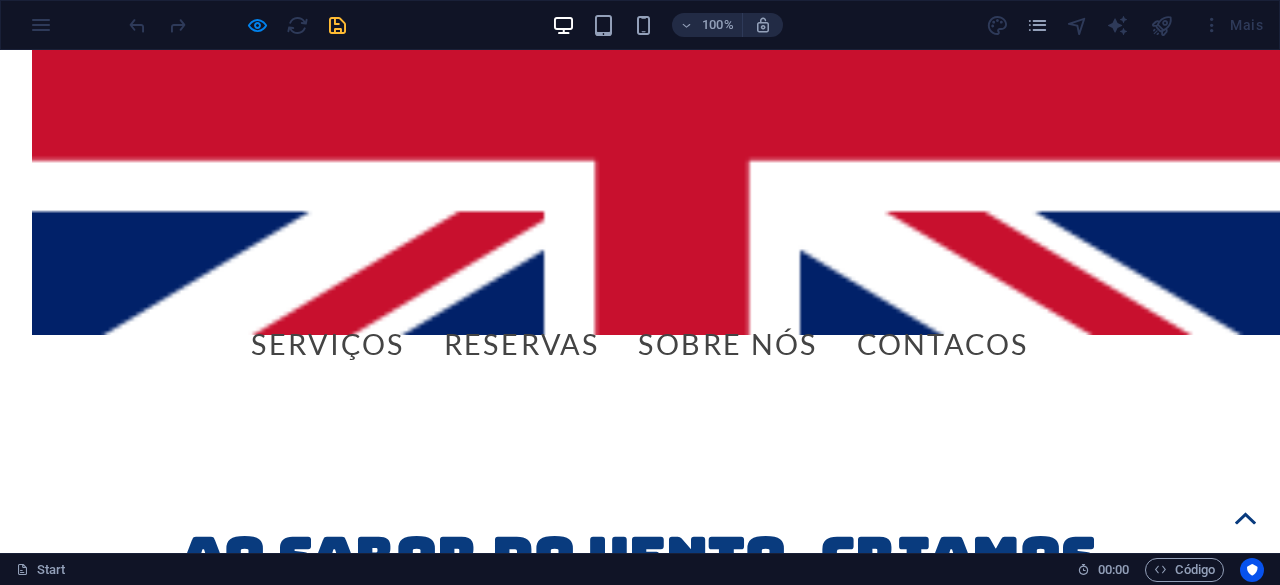 scroll, scrollTop: 1098, scrollLeft: 0, axis: vertical 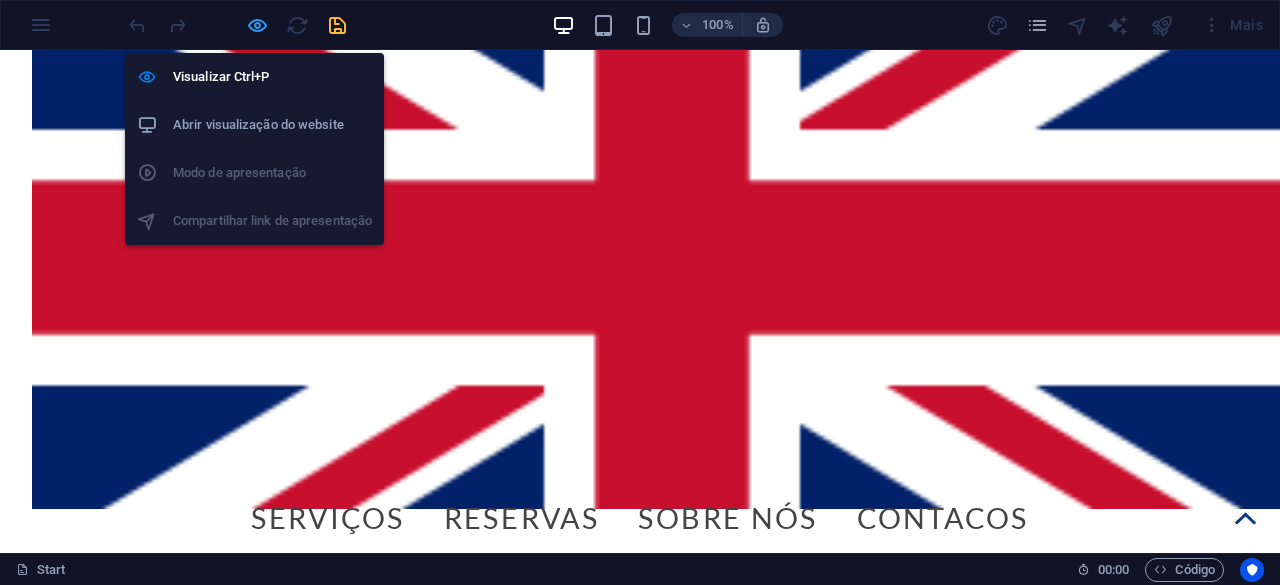 click at bounding box center (257, 25) 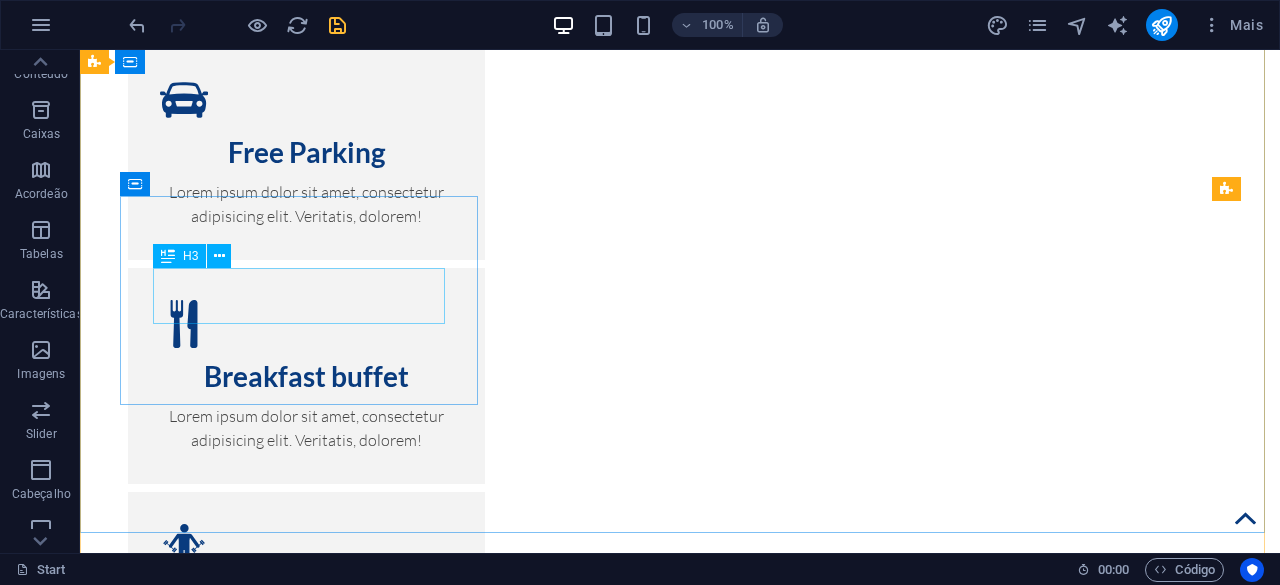 scroll, scrollTop: 12000, scrollLeft: 0, axis: vertical 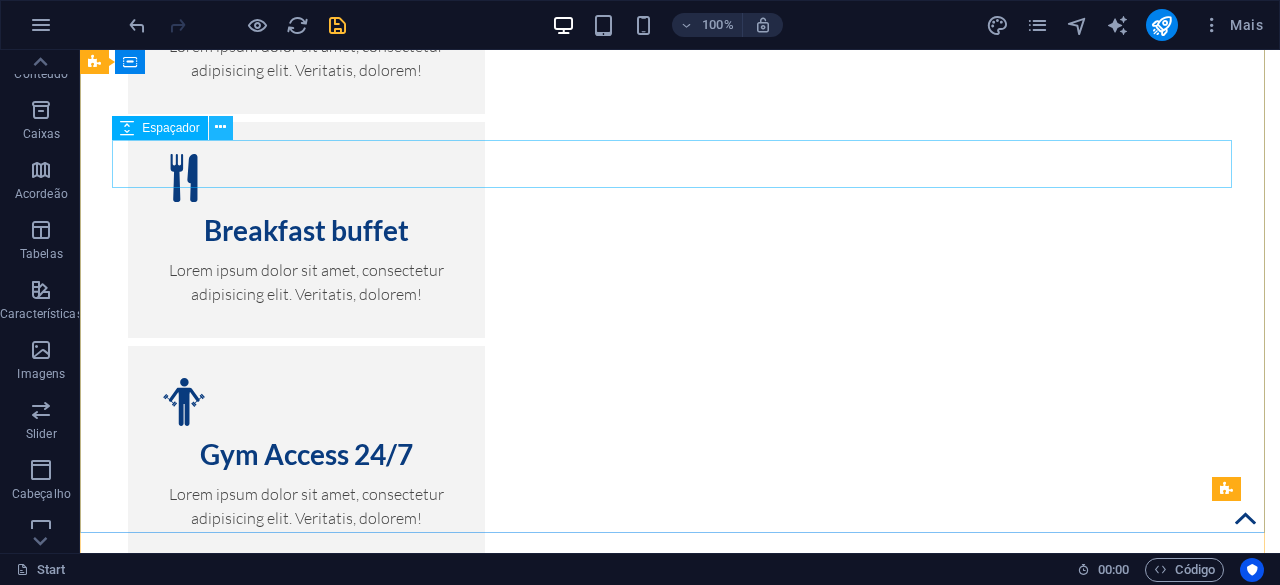 click at bounding box center (220, 127) 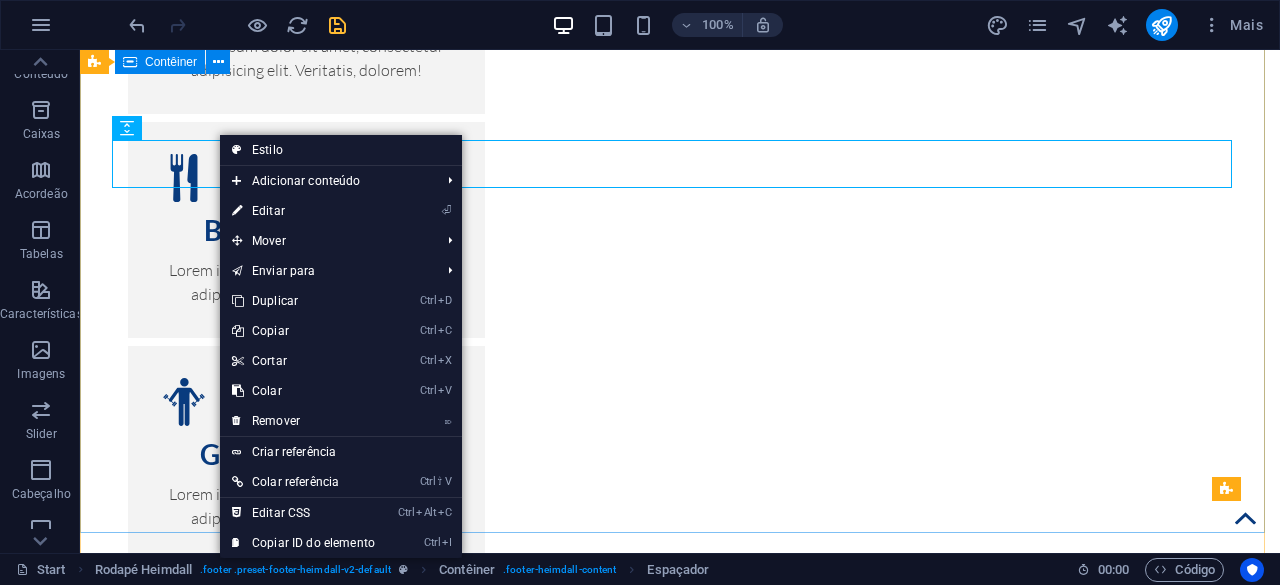 click on "Address Doca do Bom Sucesso, Avenida de Brasília Lisboa   1400-038 Phone xxxxxxxxxxxx Book a room today! Contact info@4sailexperience.pt Legal Notice  |  Privacy" at bounding box center (680, 3755) 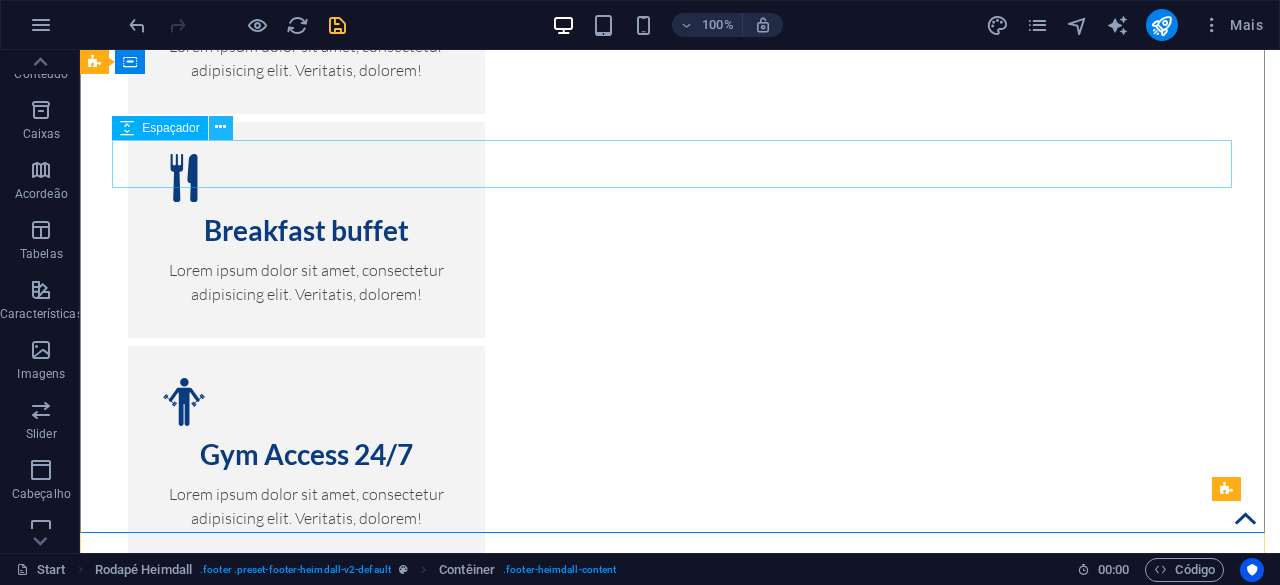 drag, startPoint x: 224, startPoint y: 127, endPoint x: 144, endPoint y: 103, distance: 83.52245 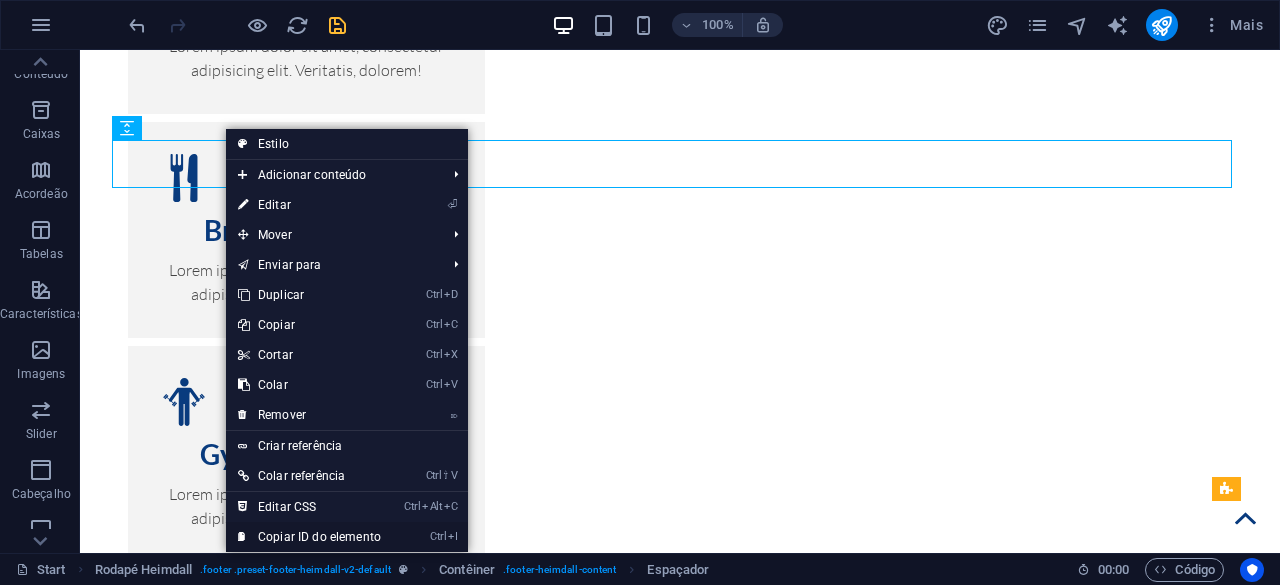 click on "Ctrl I  Copiar ID do elemento" at bounding box center (309, 537) 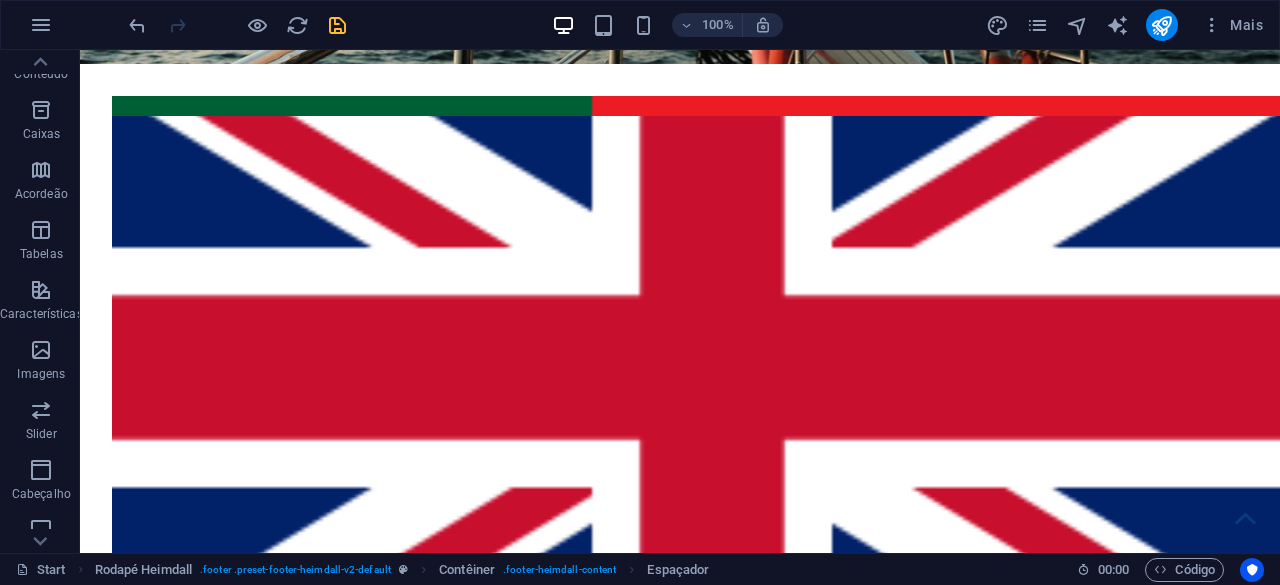 scroll, scrollTop: 0, scrollLeft: 0, axis: both 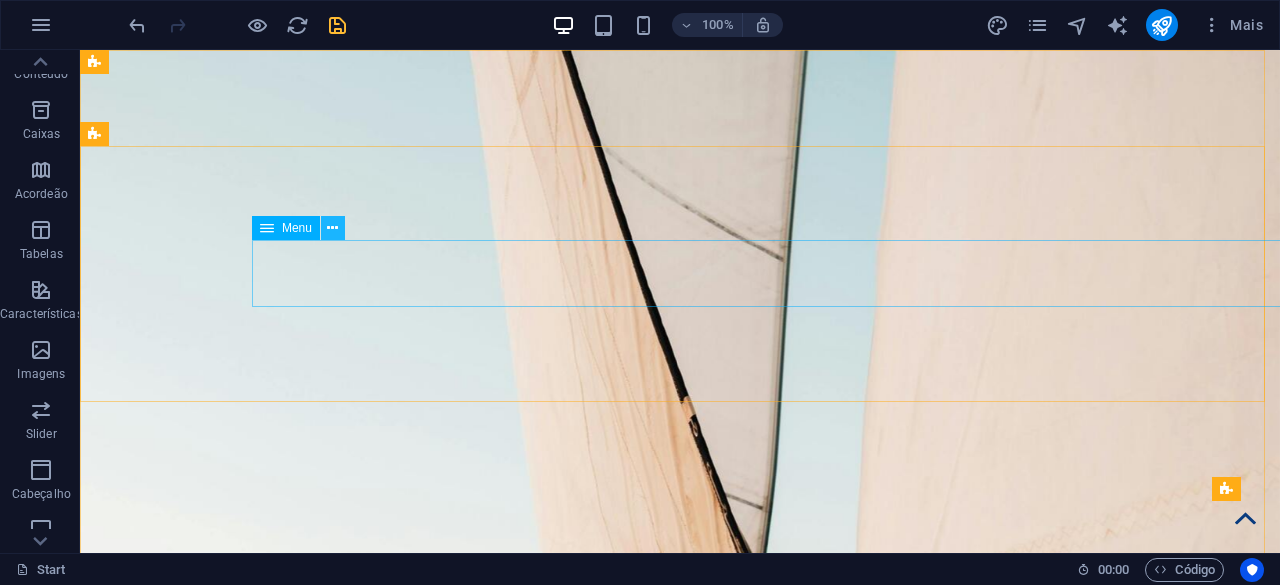 click at bounding box center [333, 228] 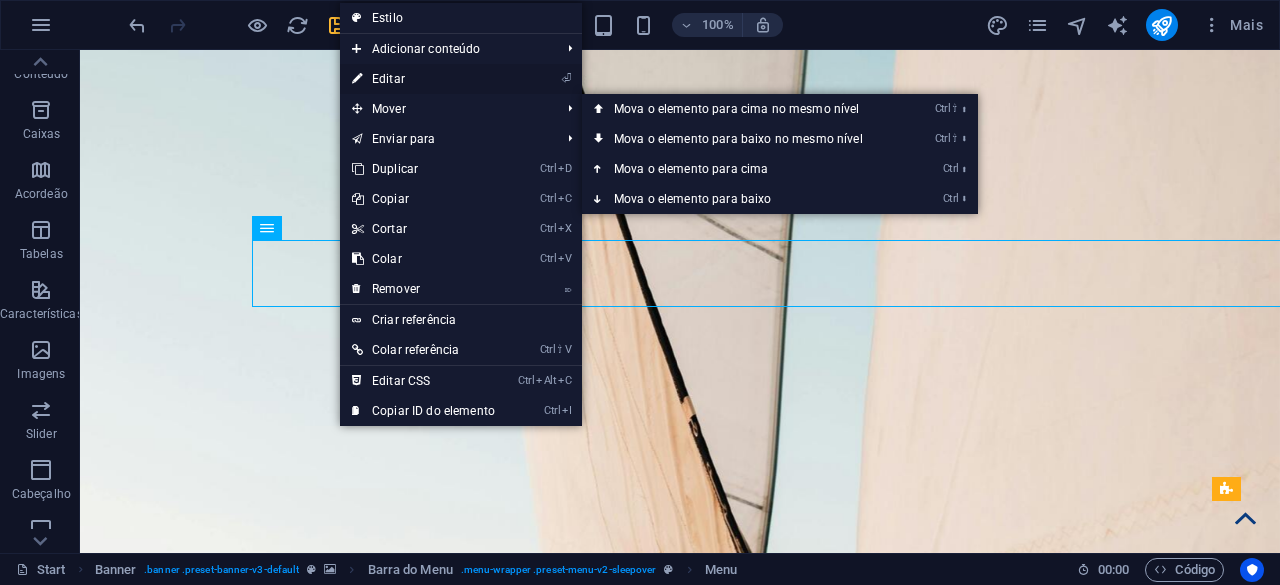 click on "⏎  Editar" at bounding box center (423, 79) 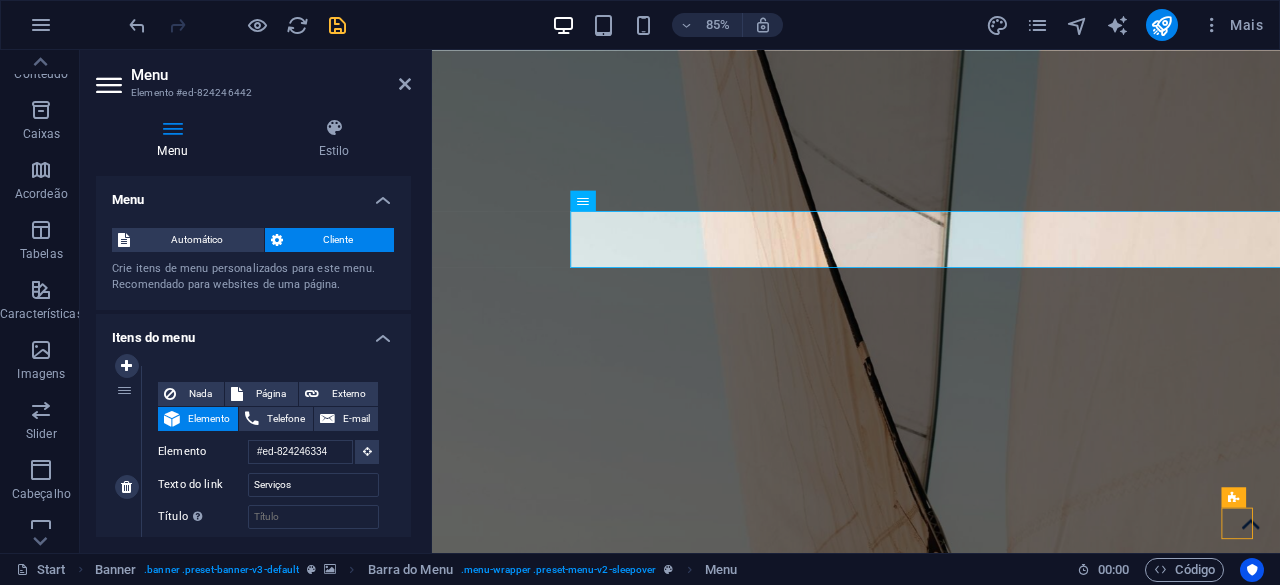 scroll, scrollTop: 0, scrollLeft: 0, axis: both 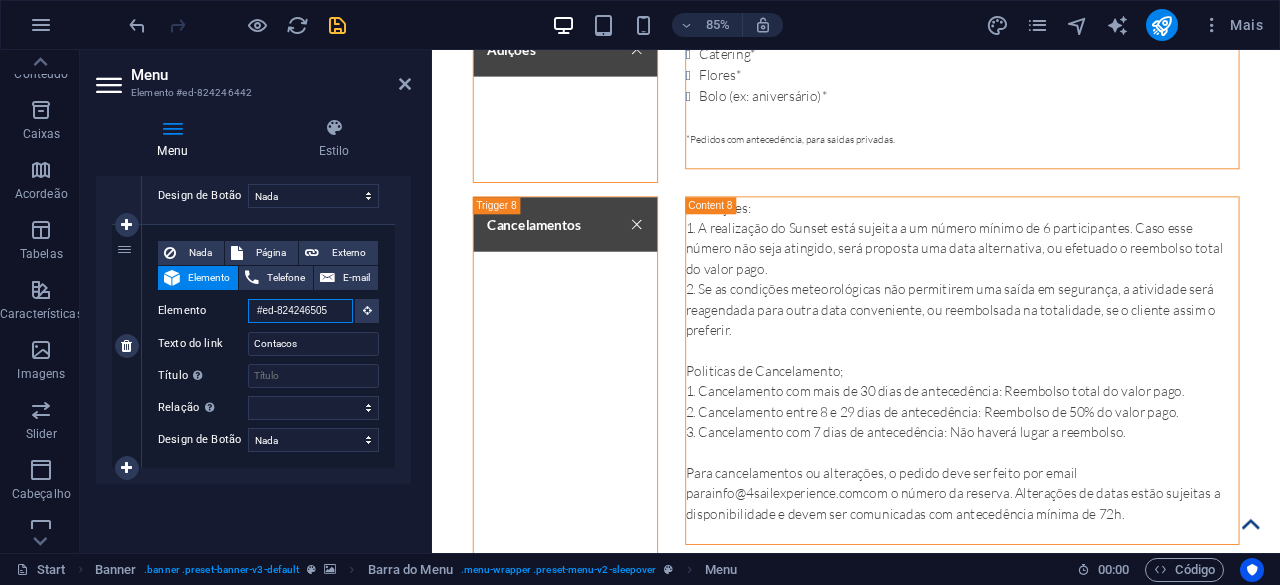 drag, startPoint x: 335, startPoint y: 307, endPoint x: 210, endPoint y: 292, distance: 125.89678 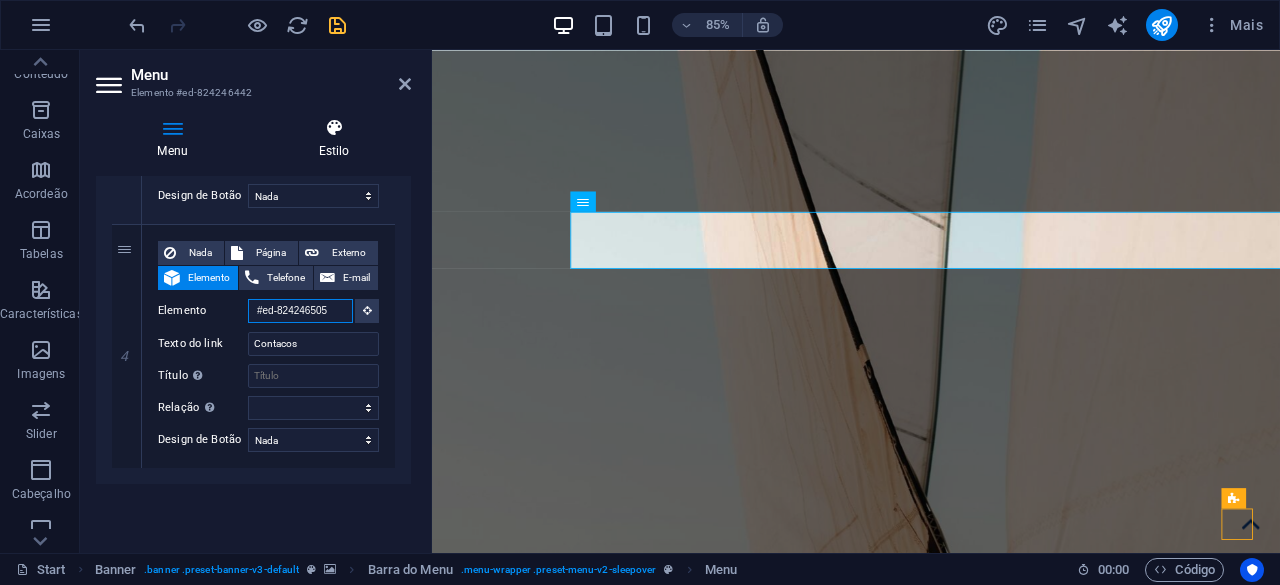 type 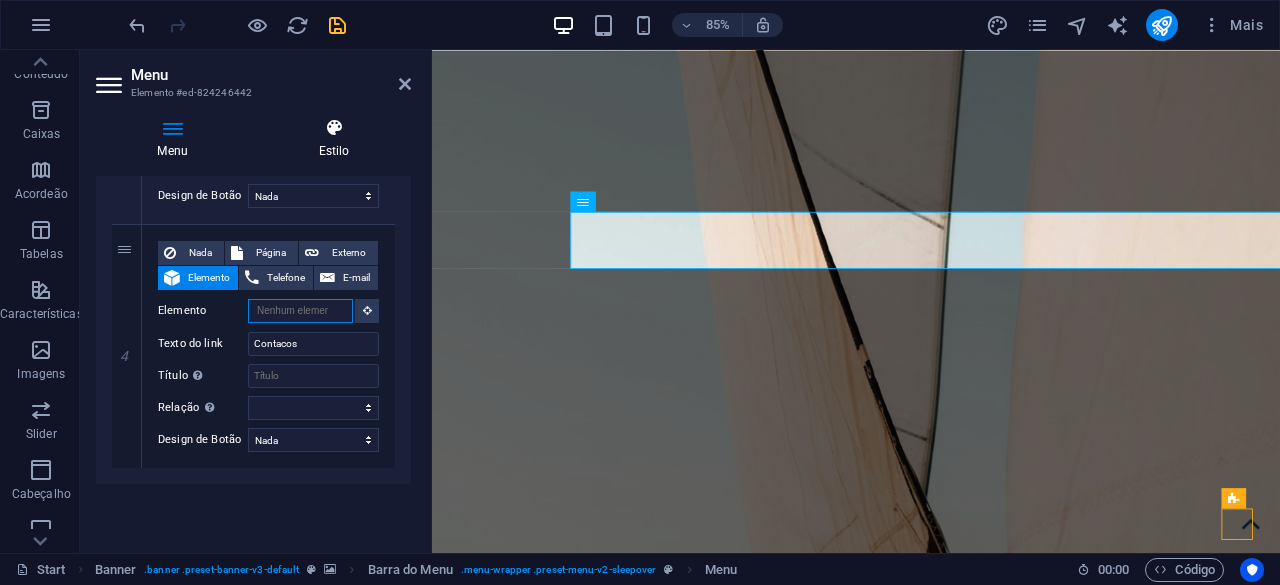 select 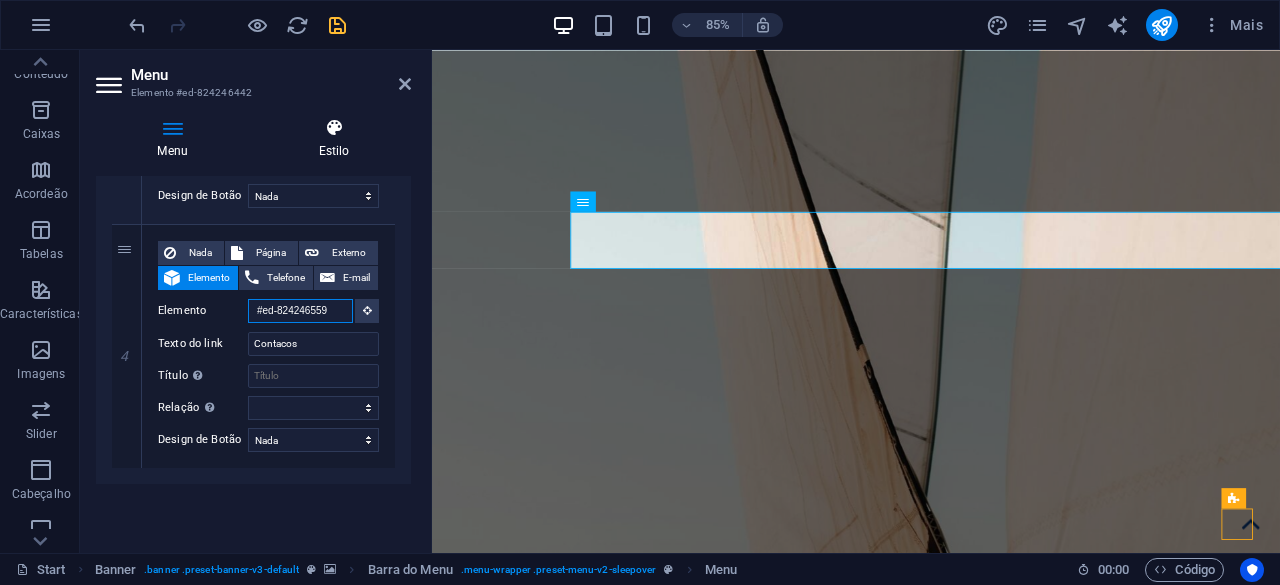 select 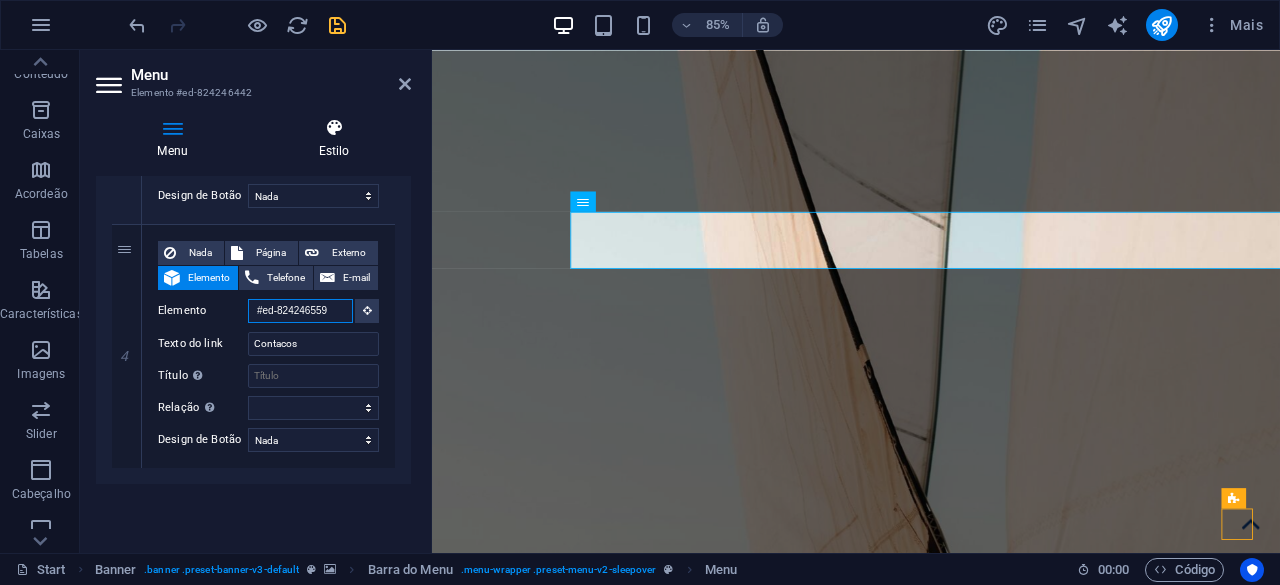 scroll, scrollTop: 0, scrollLeft: 0, axis: both 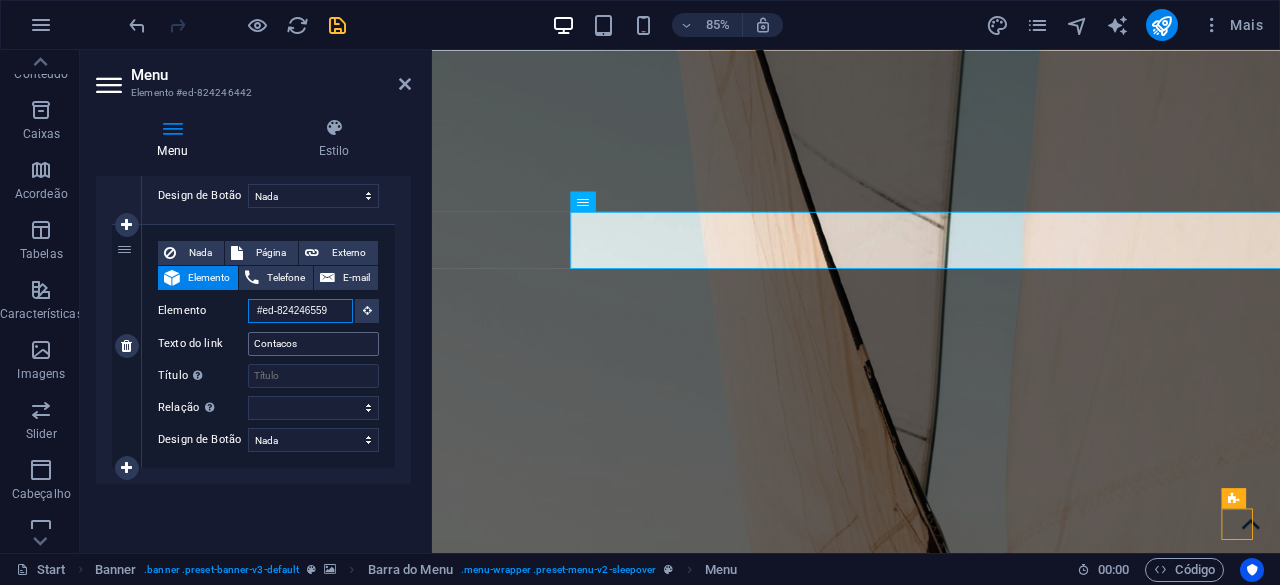 type on "#ed-824246559" 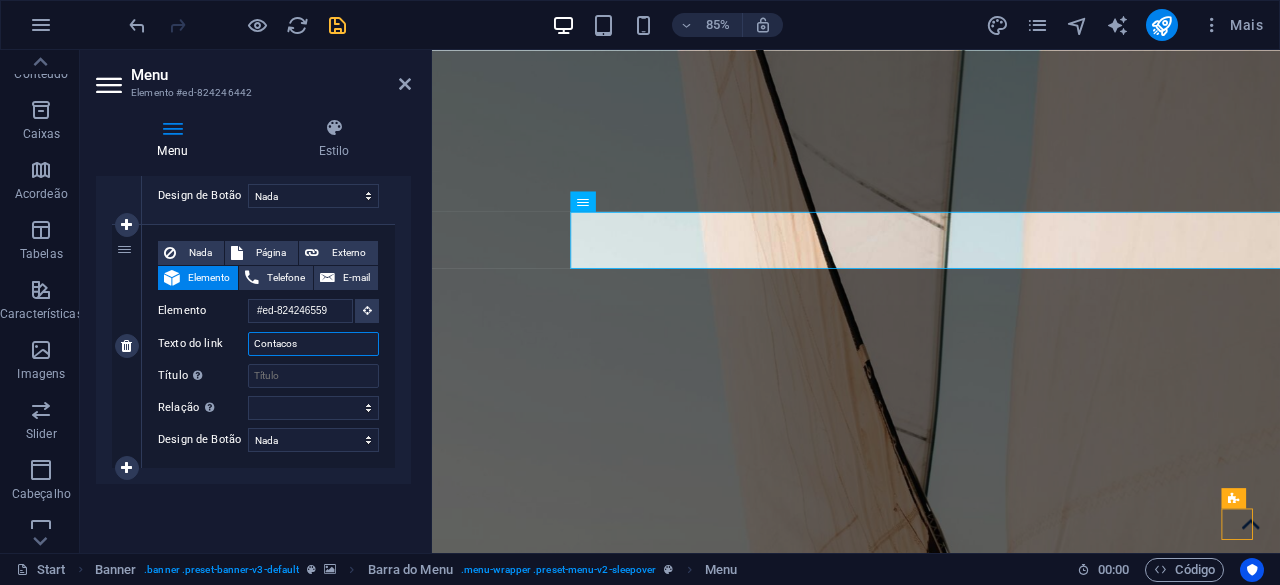 click on "Contacos" at bounding box center [313, 344] 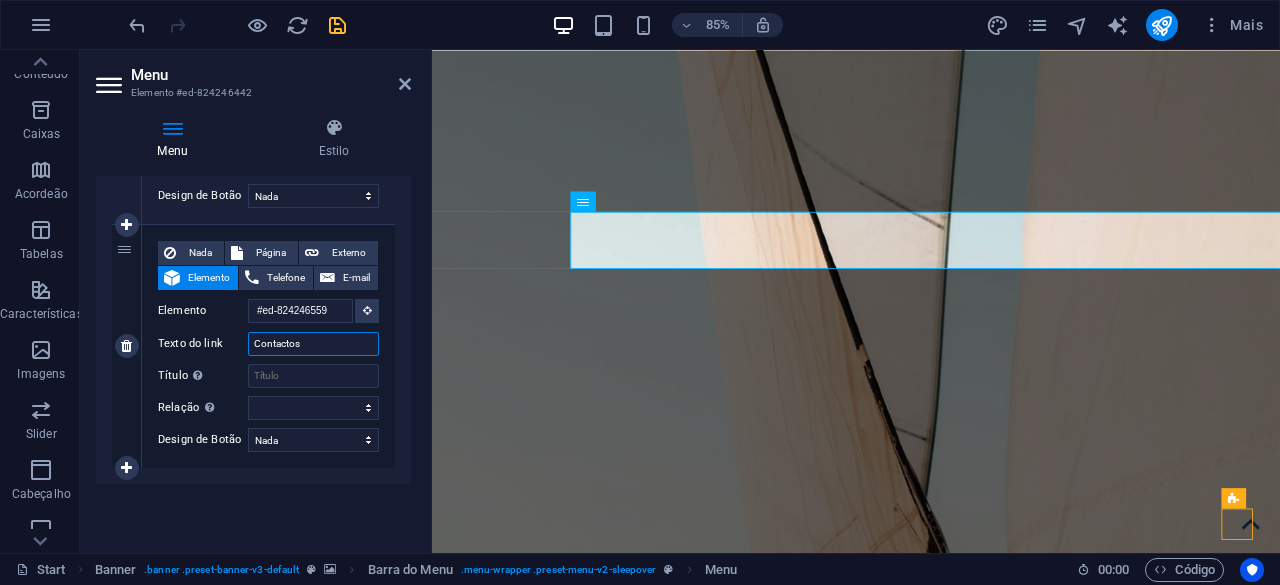 select 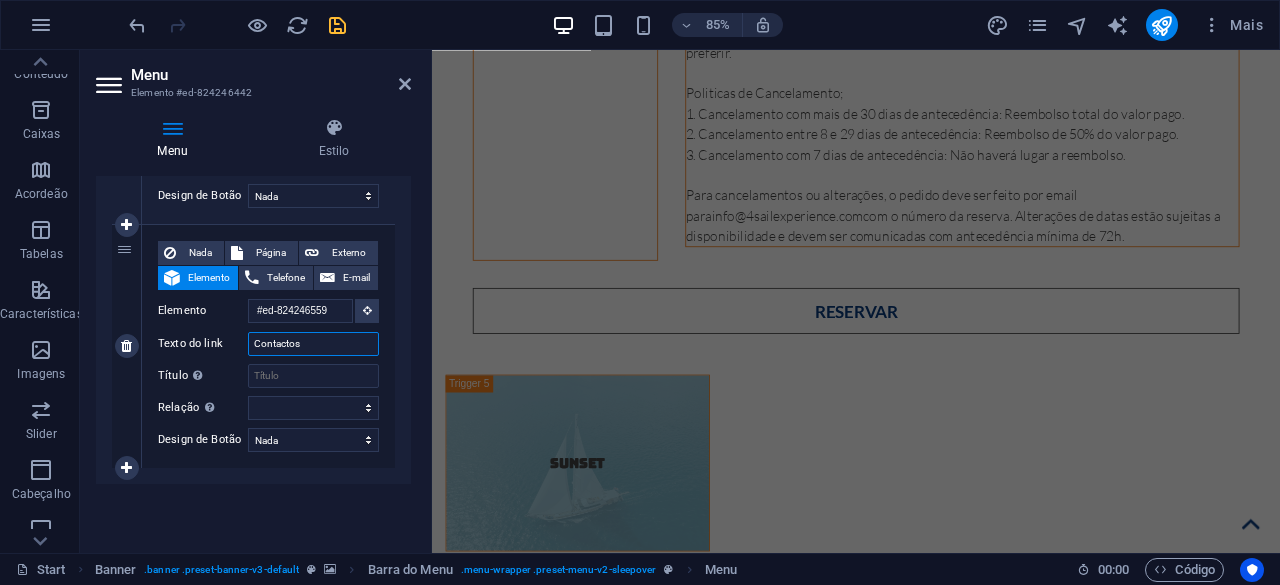 scroll, scrollTop: 0, scrollLeft: 0, axis: both 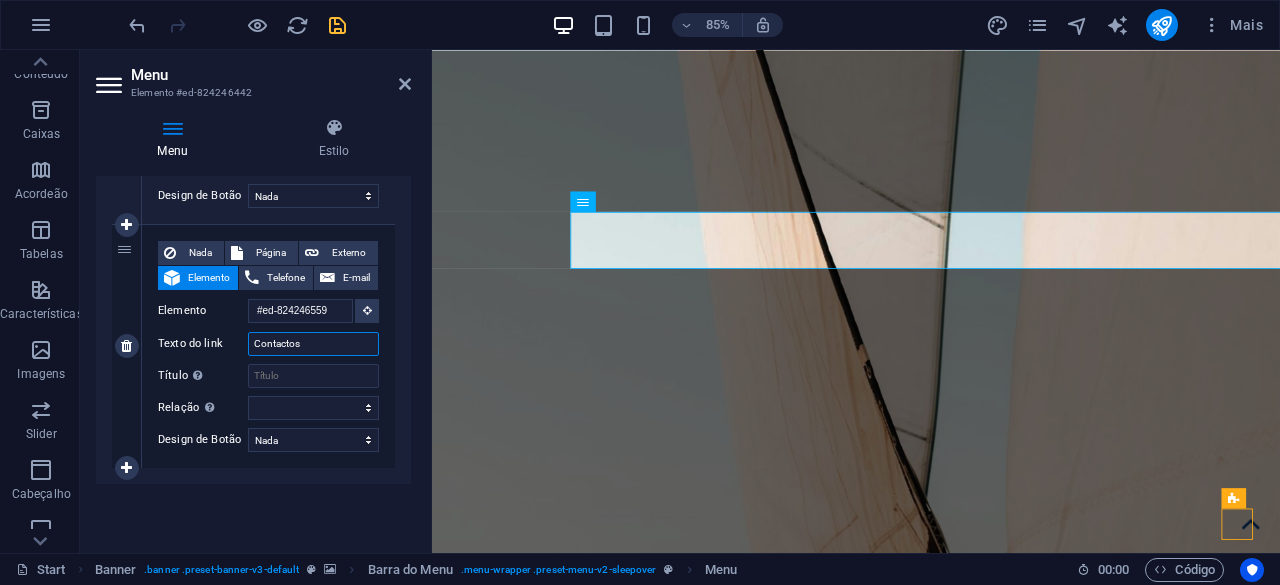 click on "Contactos" at bounding box center [313, 344] 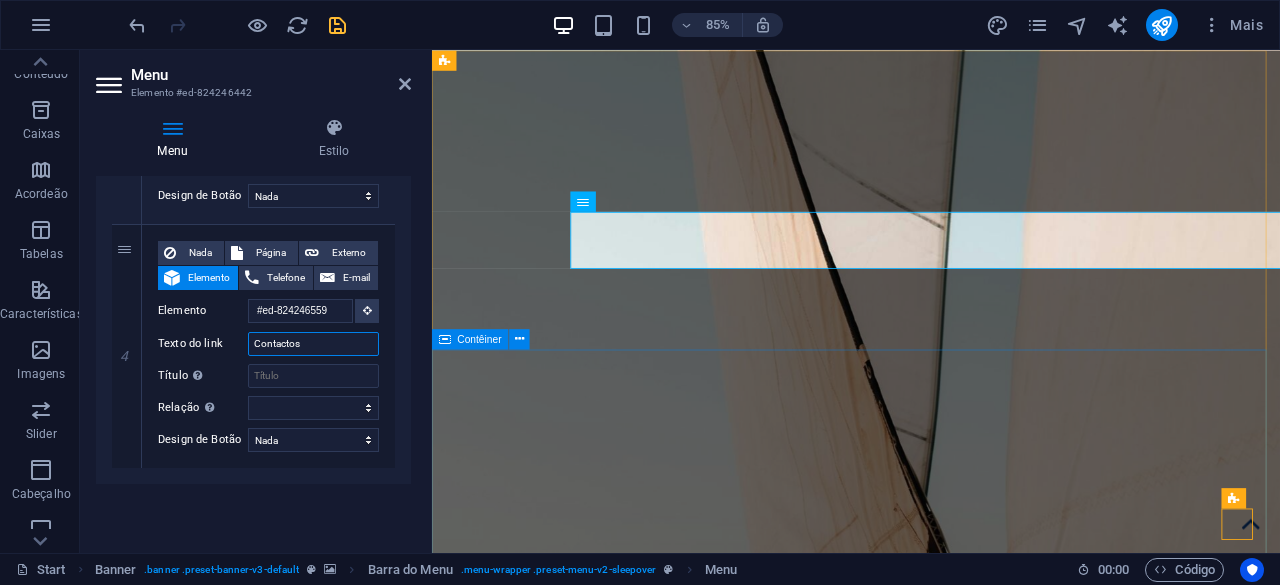 type on "Contatos" 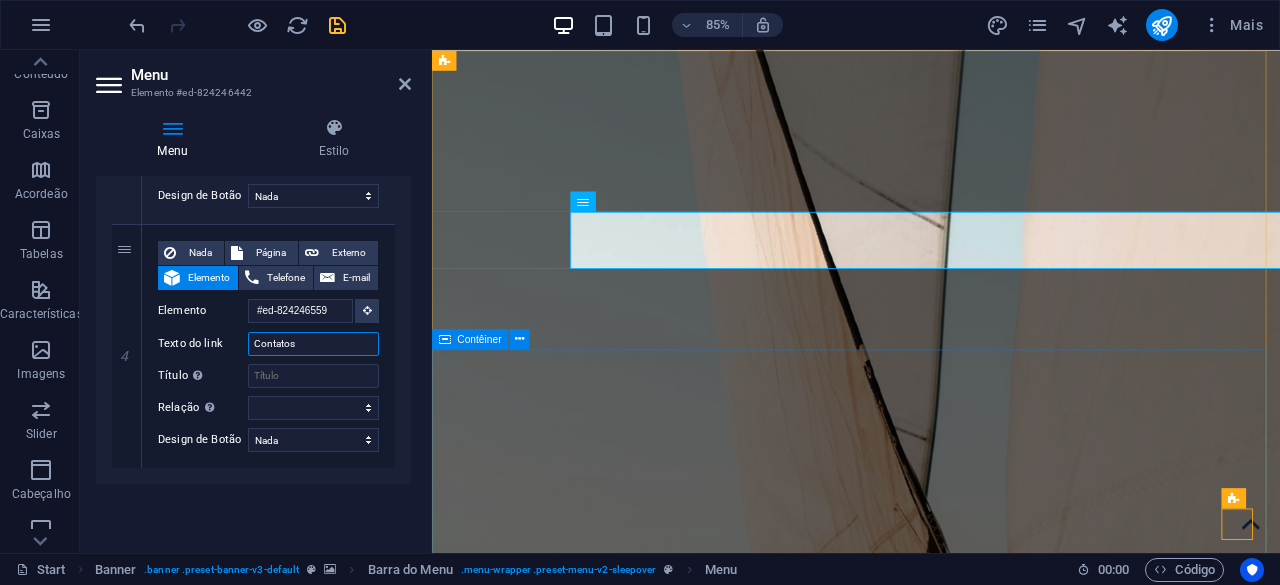 select 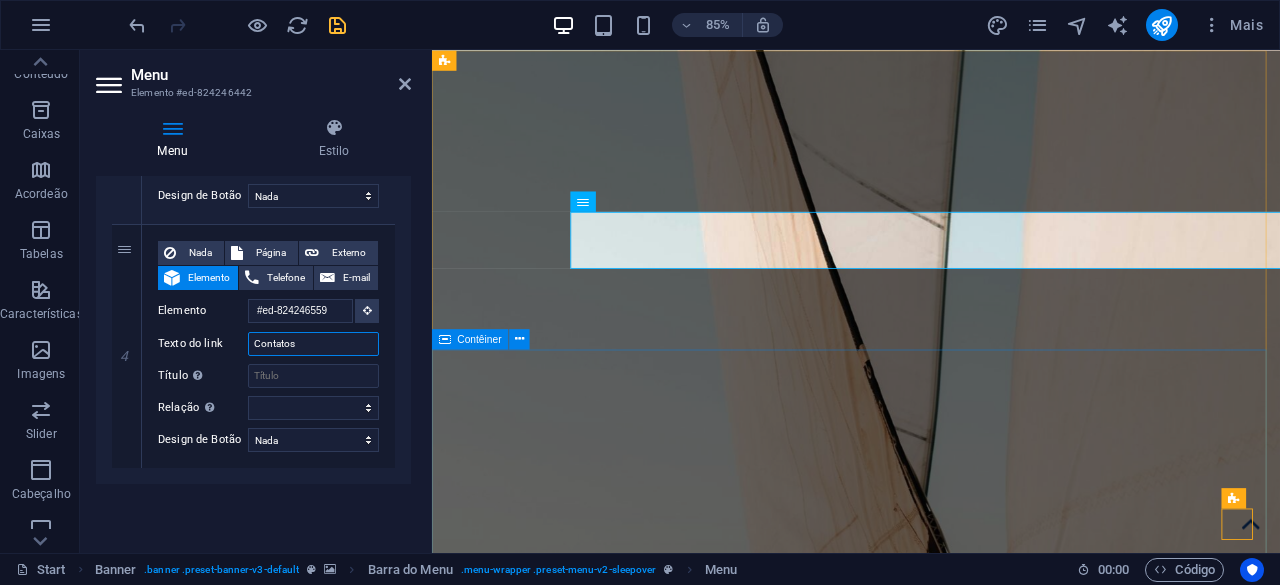 select 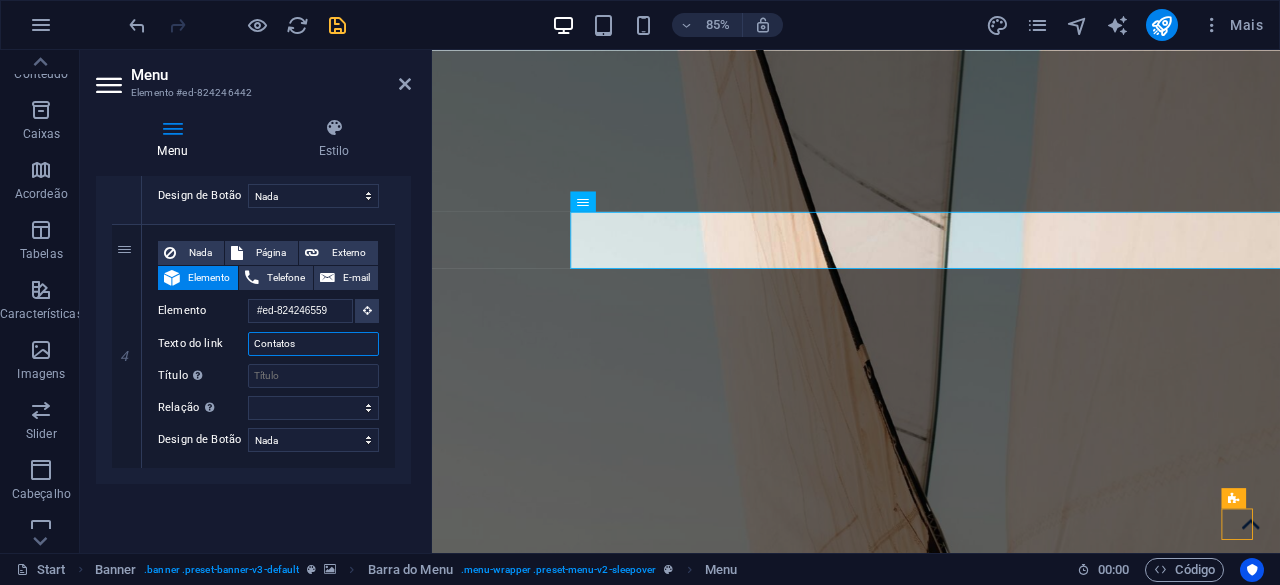 type on "Contatos" 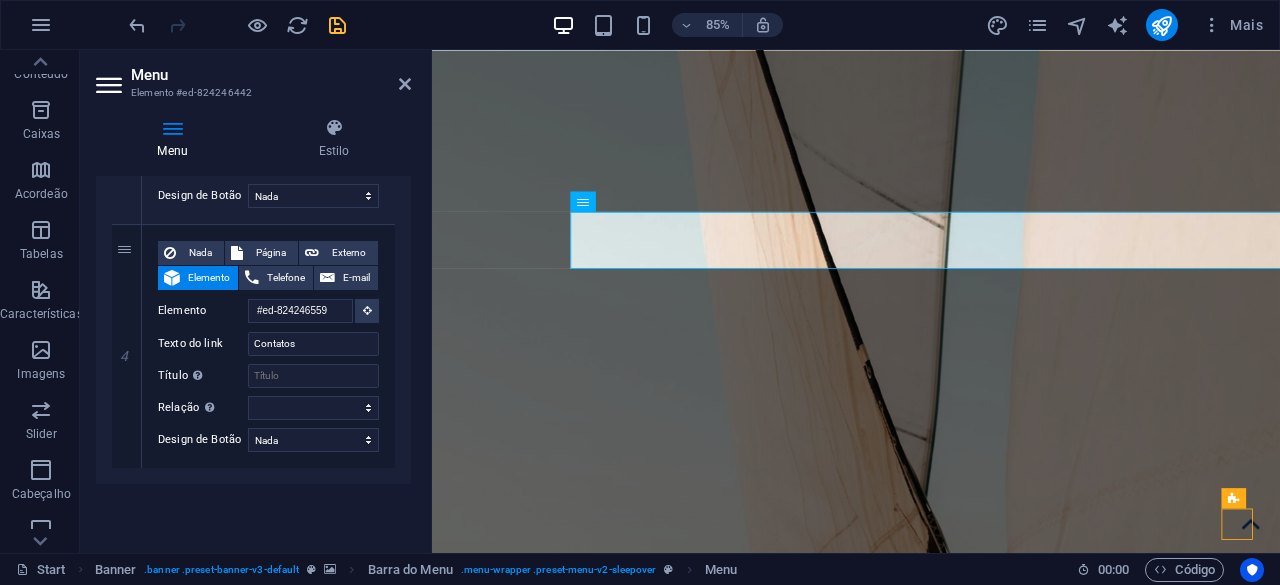 click on "Menu Automático Cliente Crie itens de menu personalizados para este menu. Recomendado para websites de uma página. Gerenciar páginas Itens do menu 1 Nada Página Externo Elemento Telefone E-mail Página Start Legal Notice Privacy Elemento #ed-824246334
URL /#rserviços Telefone E-mail Texto do link Serviços Link desejado Nova guia Mesma guia Sobreposição Título A descrição adicional do link não deve ser igual ao texto do link. O título é geralmente mostrado como um texto de dica de ferramenta quando o mouse se move sobre o elemento. Deixe em branco se tiver dúvidas. Relação Define o  relacionamento deste link com o destino do link . Por exemplo, o valor "nofollow" instrui os mecanismos de pesquisa a não seguir o link. Pode ser deixado vazio. alternado autor guia de favoritos externo ajuda licença avançar nofollow noreferrer noopener prev busca marcar Design de Botão Nada Padrão Primário Secundário 2 Nada Página Externo Elemento Telefone E-mail Página Start URL 3" at bounding box center [253, 356] 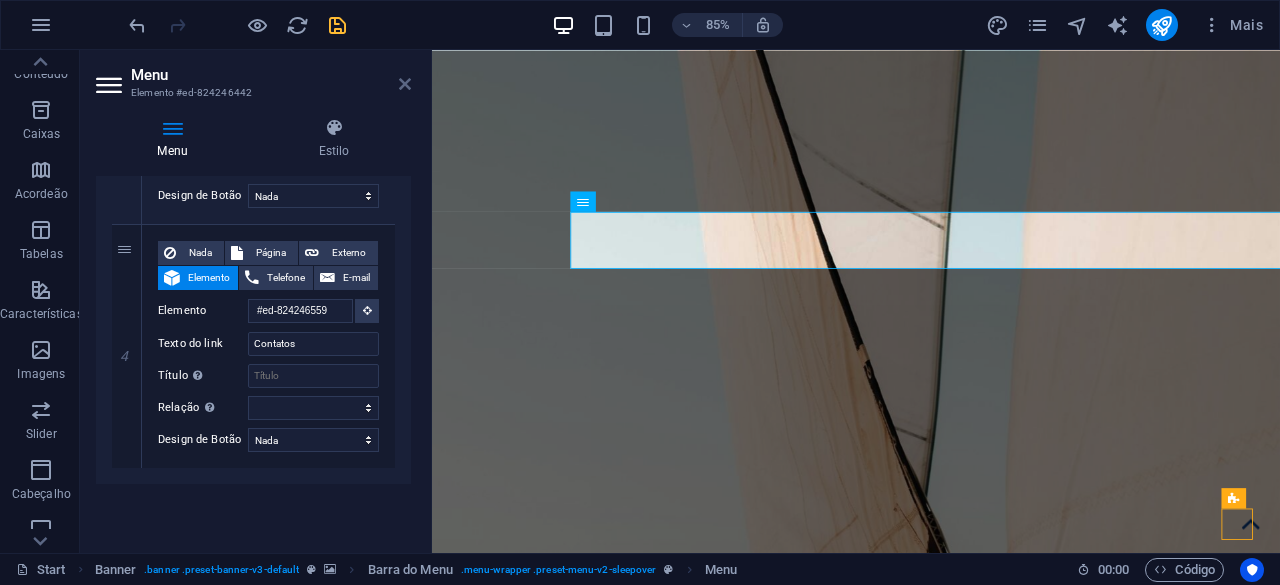 click on "Menu Elemento #ed-824246442" at bounding box center [253, 76] 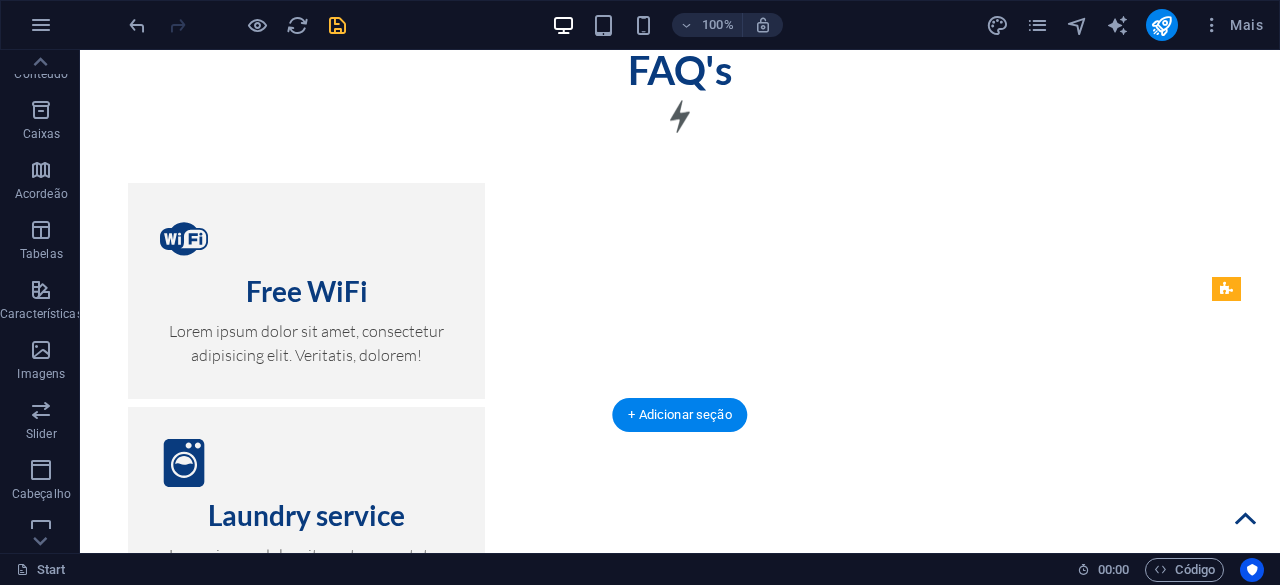 scroll, scrollTop: 11300, scrollLeft: 0, axis: vertical 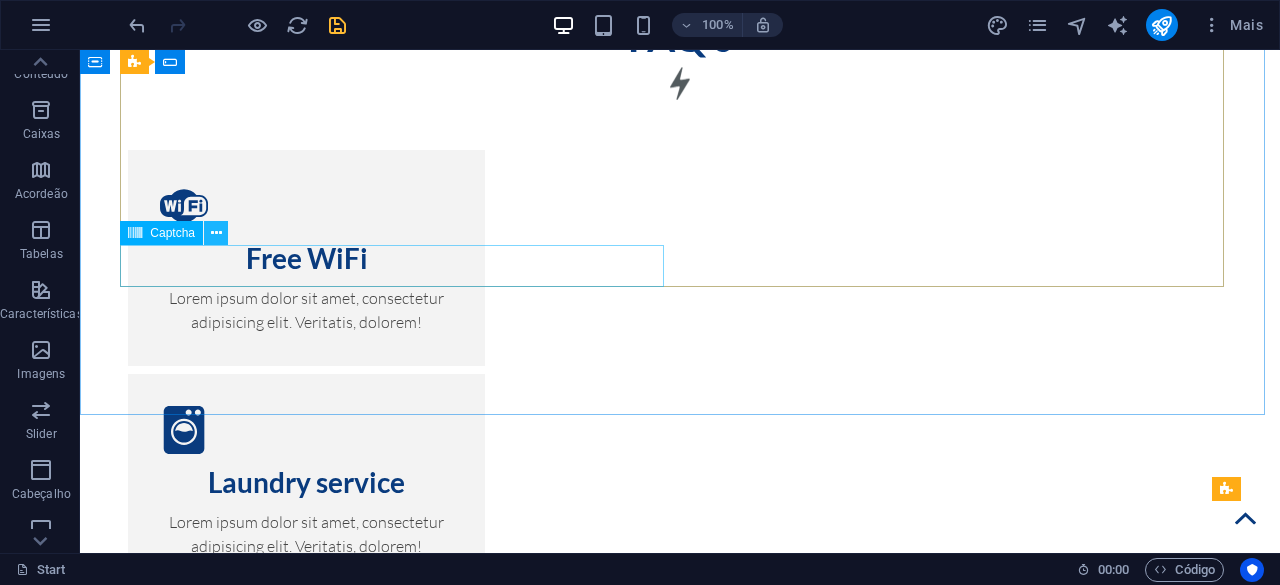 click at bounding box center [216, 233] 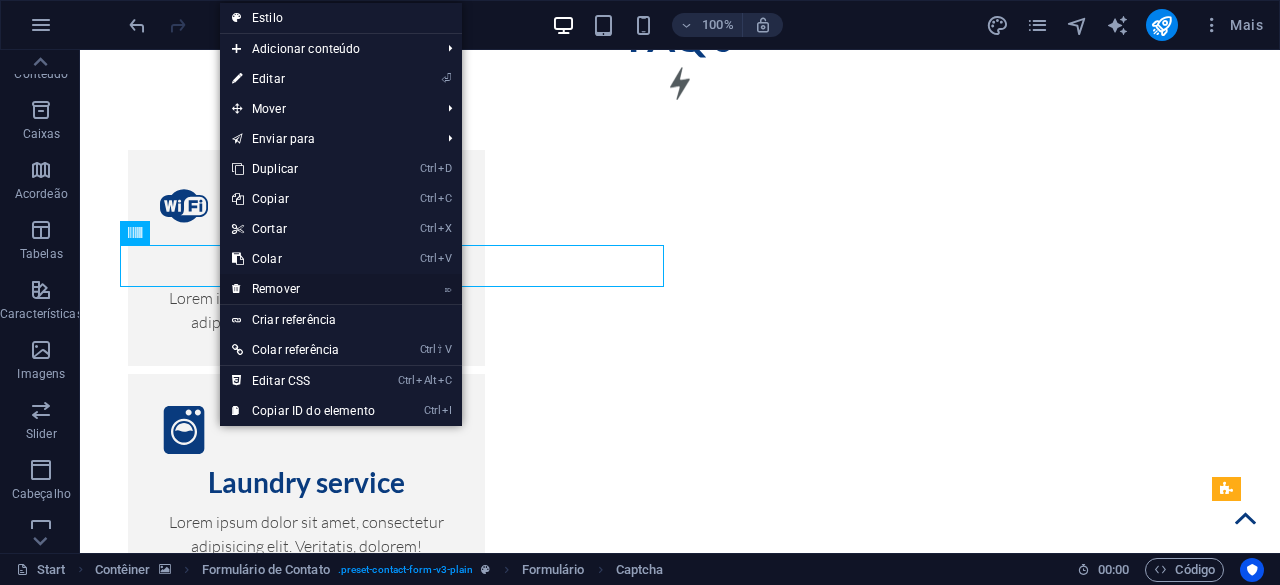 click on "⌦  Remover" at bounding box center (303, 289) 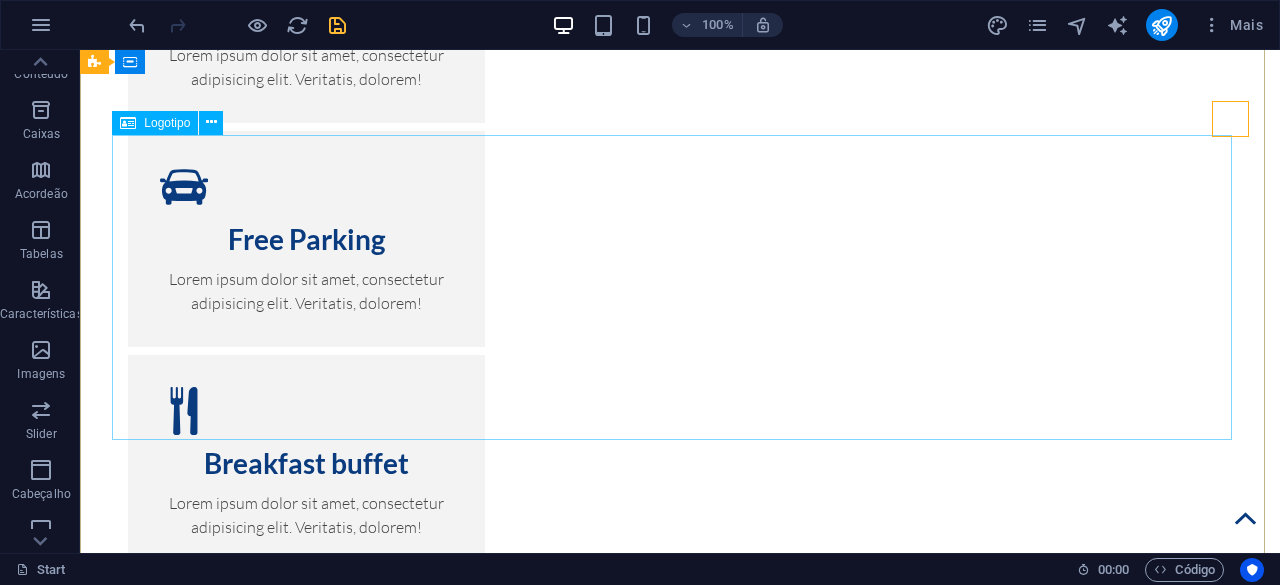 scroll, scrollTop: 11700, scrollLeft: 0, axis: vertical 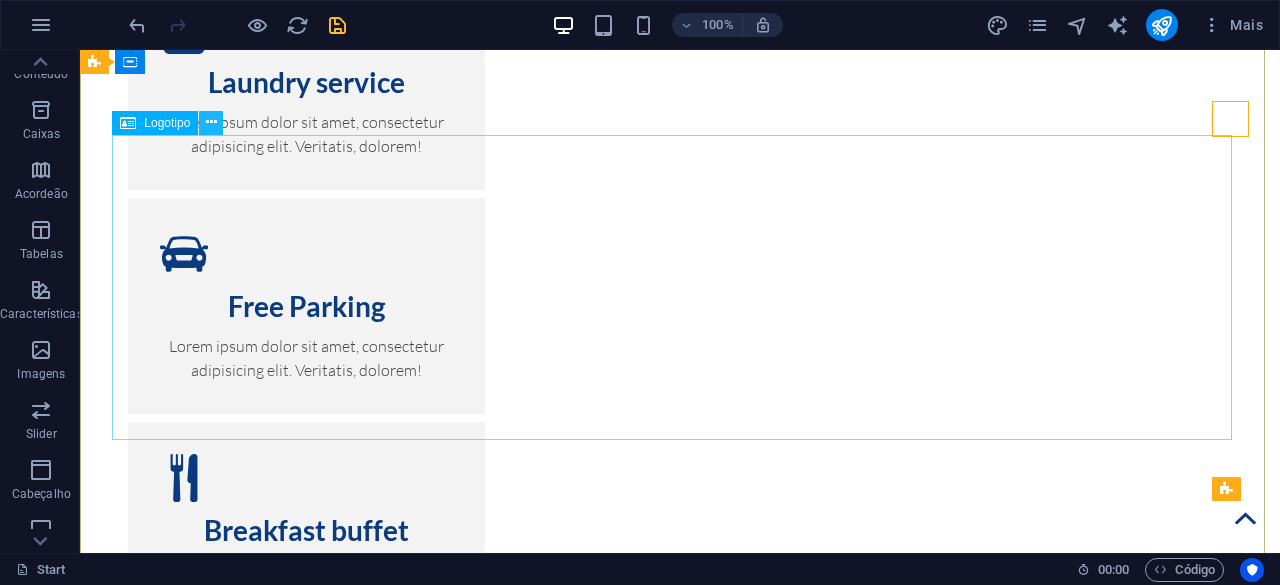 click at bounding box center [211, 122] 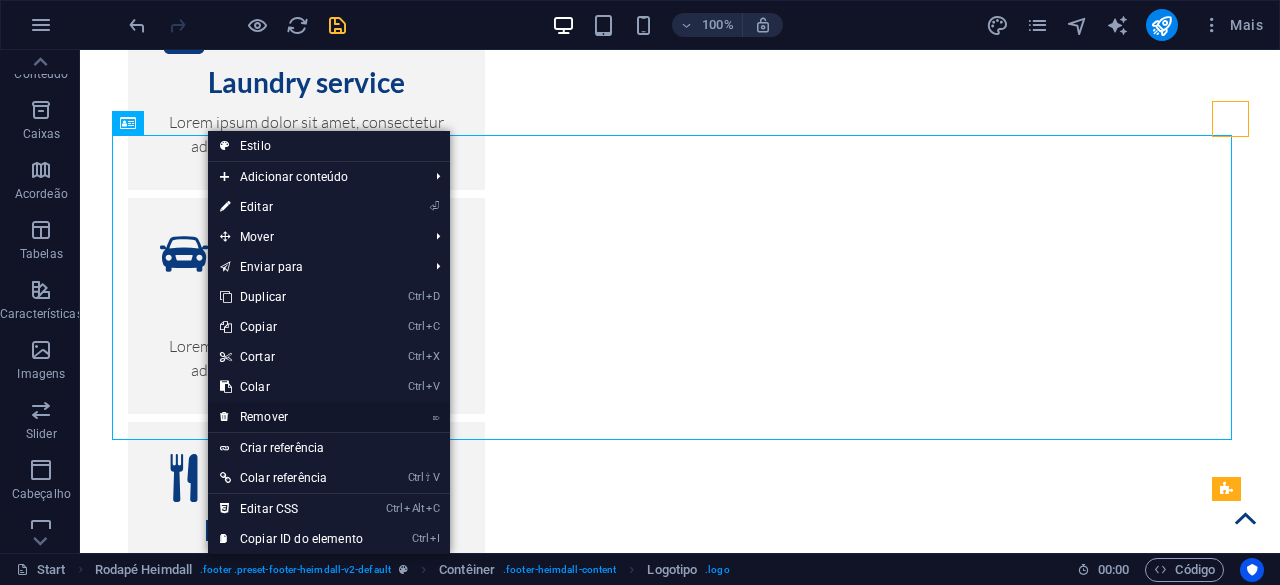 click on "⌦  Remover" at bounding box center [291, 417] 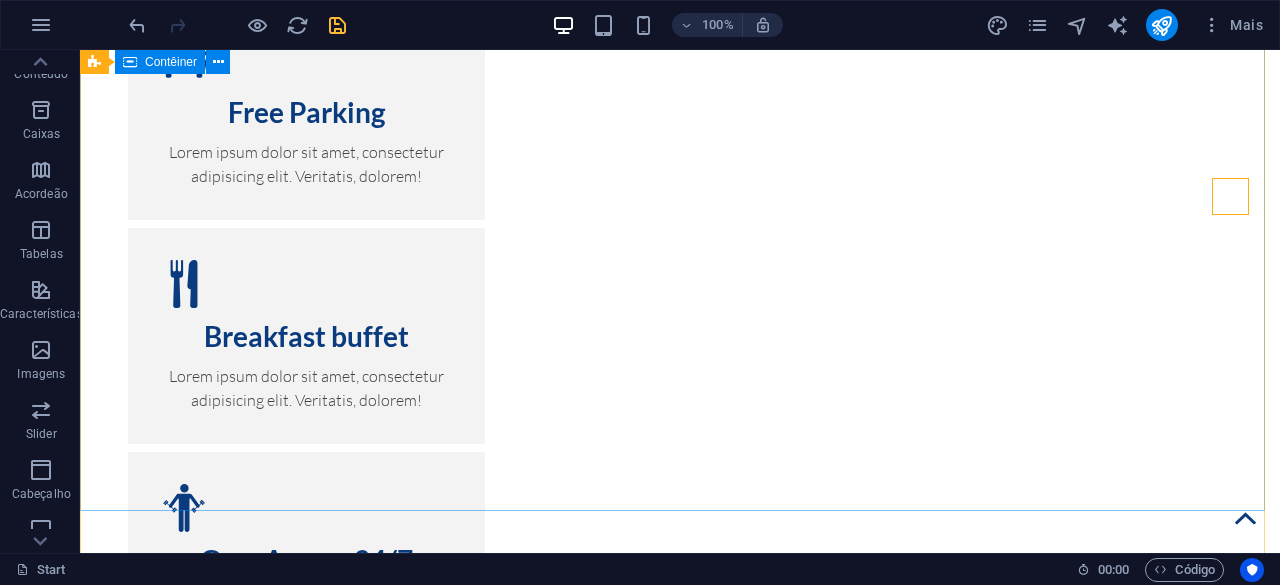 scroll, scrollTop: 11634, scrollLeft: 0, axis: vertical 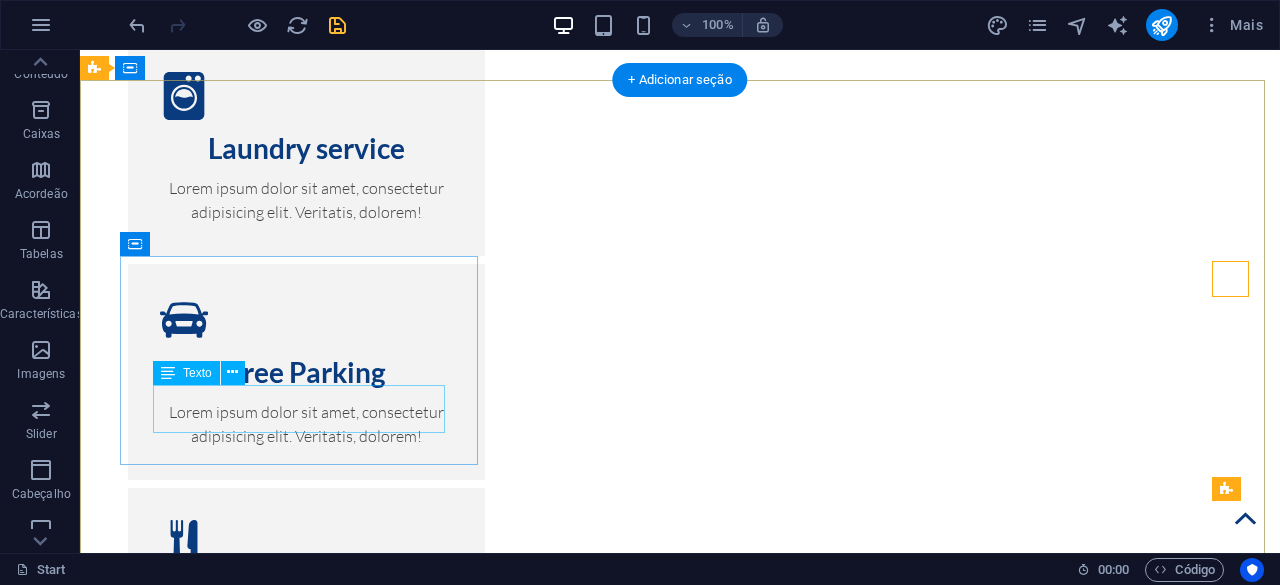 click on "Doca do Bom Sucesso, Avenida de Brasília [CITY] [POSTAL_CODE]" at bounding box center [274, 3823] 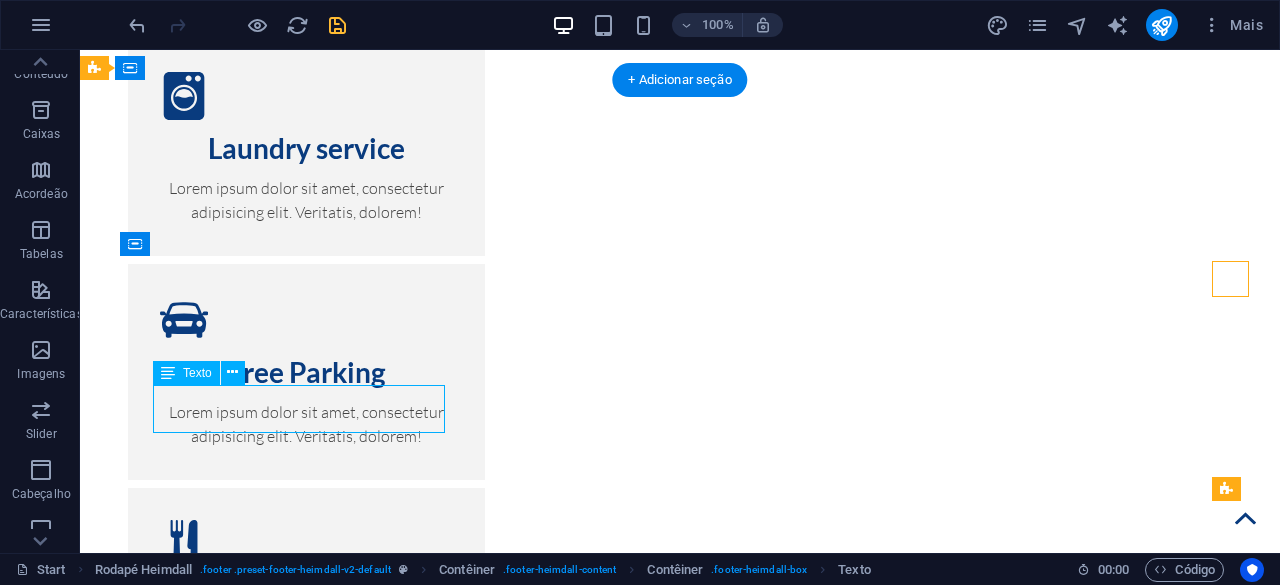 click on "Doca do Bom Sucesso, Avenida de Brasília [CITY] [POSTAL_CODE]" at bounding box center (274, 3823) 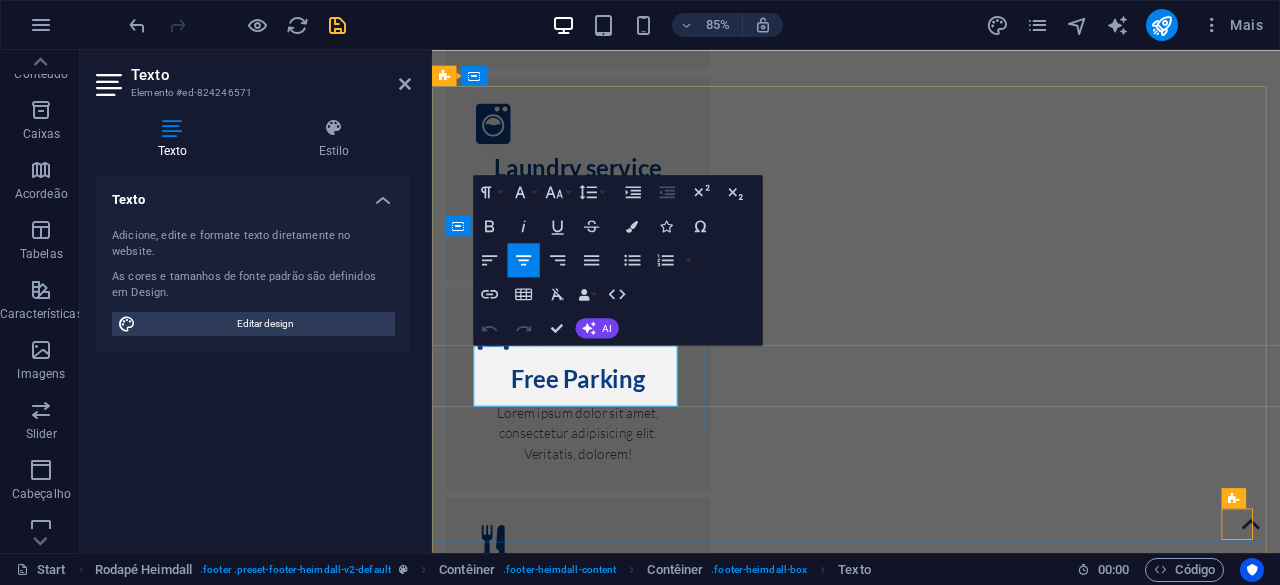 click on "Doca do Bom Sucesso, Avenida de Brasília" at bounding box center (603, 3903) 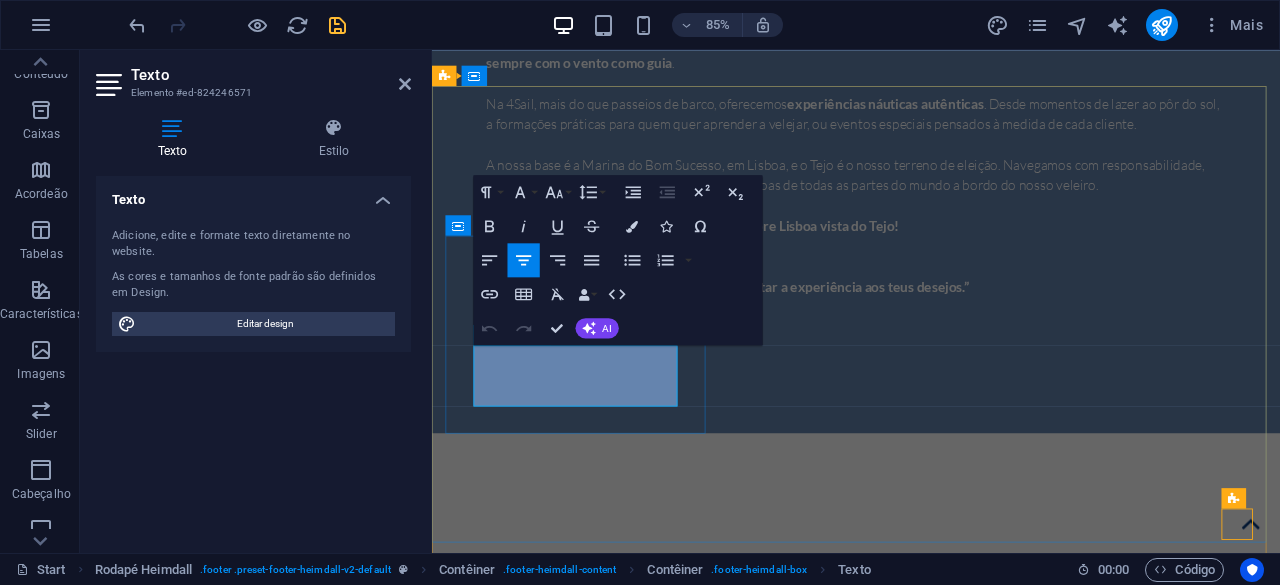 scroll, scrollTop: 11614, scrollLeft: 0, axis: vertical 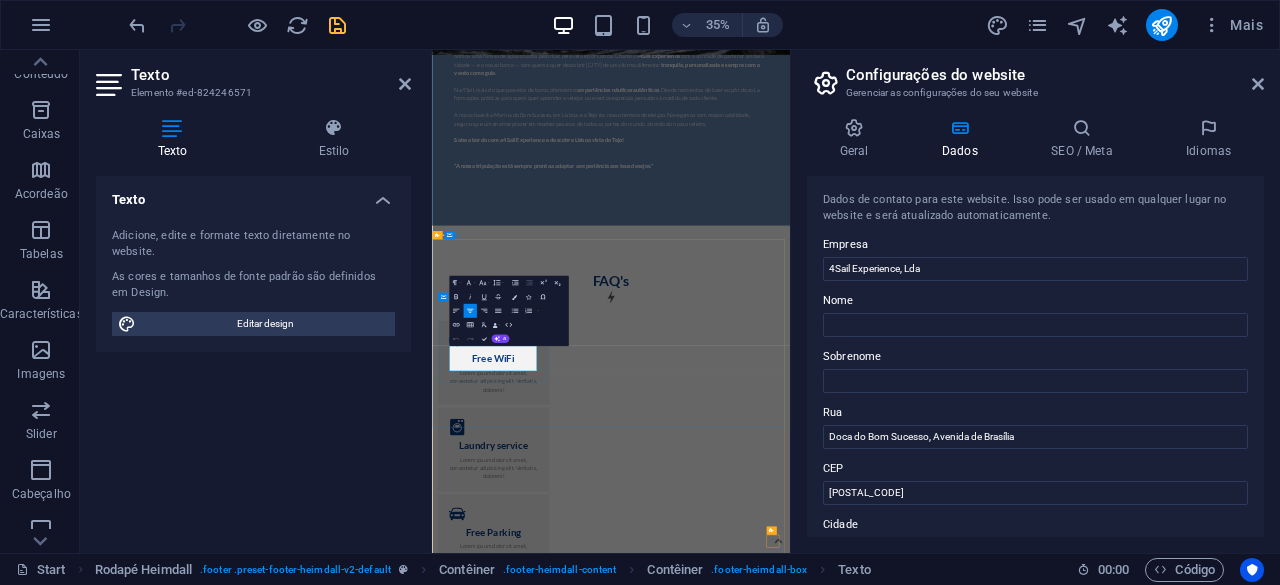 click on "Doca do Bom Sucesso, Avenida de Brasília" at bounding box center (607, 4904) 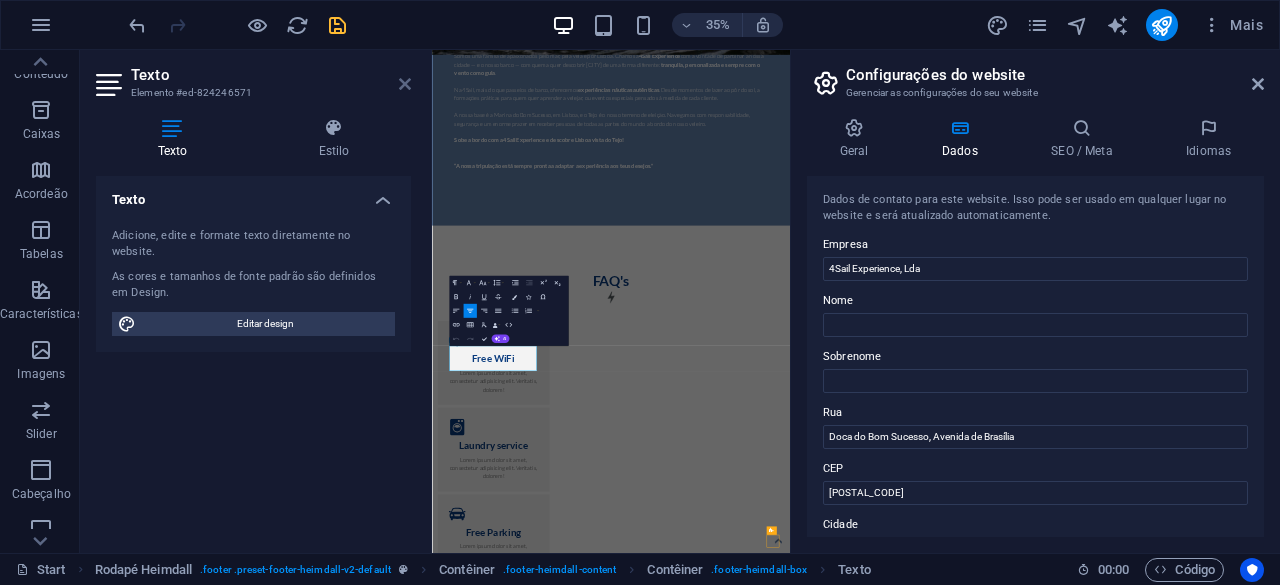 click at bounding box center [405, 84] 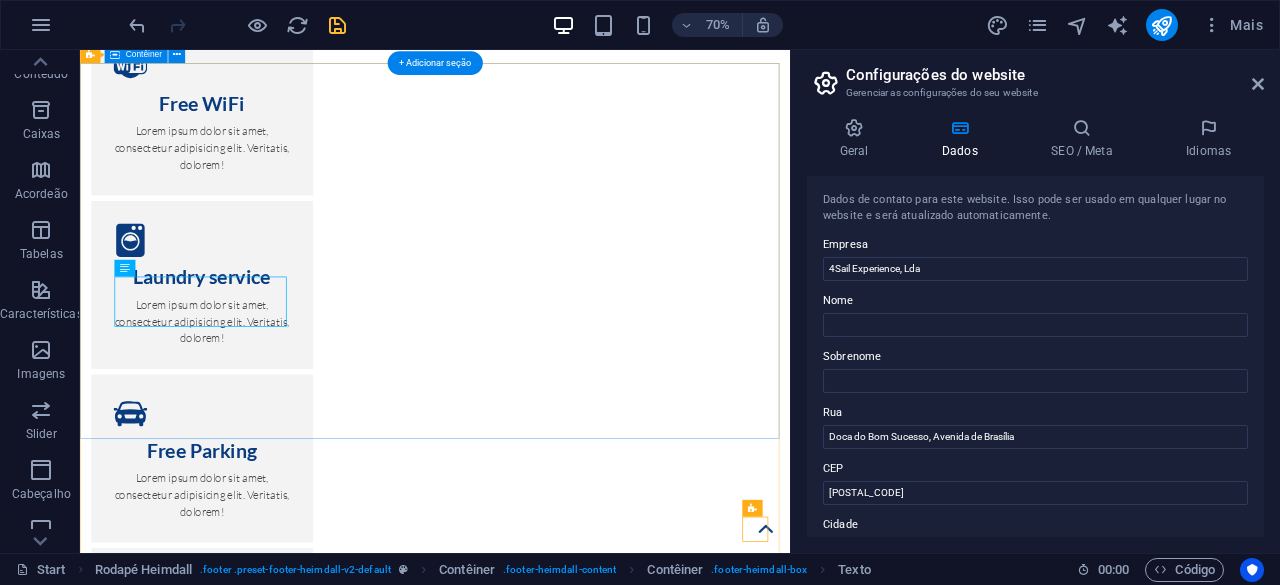 scroll, scrollTop: 11685, scrollLeft: 0, axis: vertical 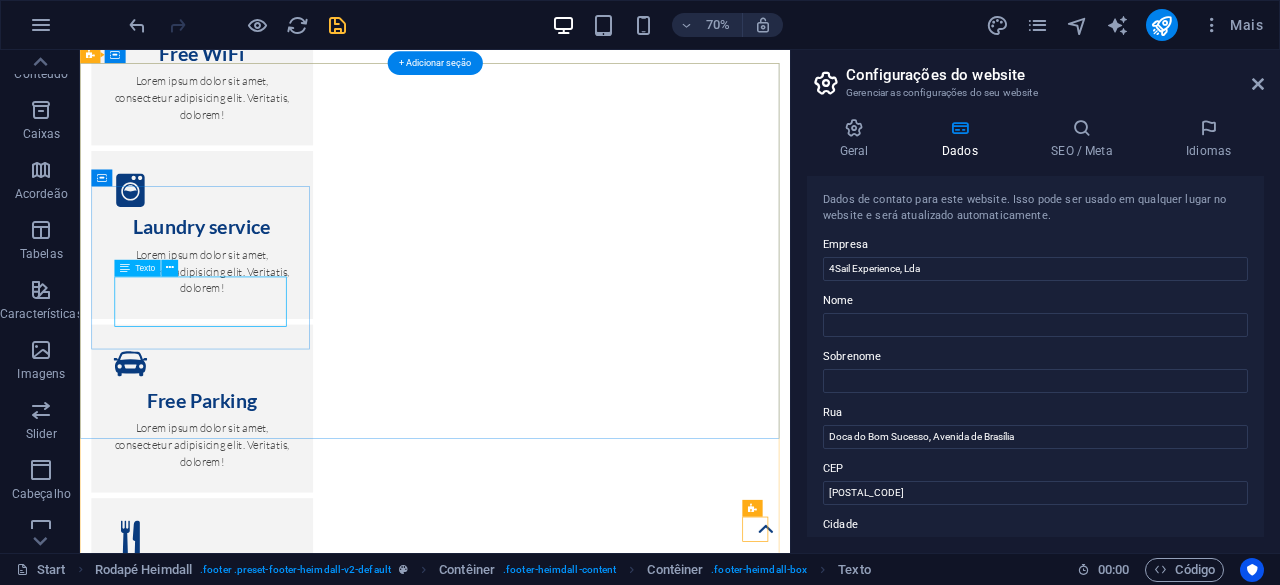 click on "Doca do Bom Sucesso, Avenida de Brasília [CITY] [POSTAL_CODE]" at bounding box center [254, 4035] 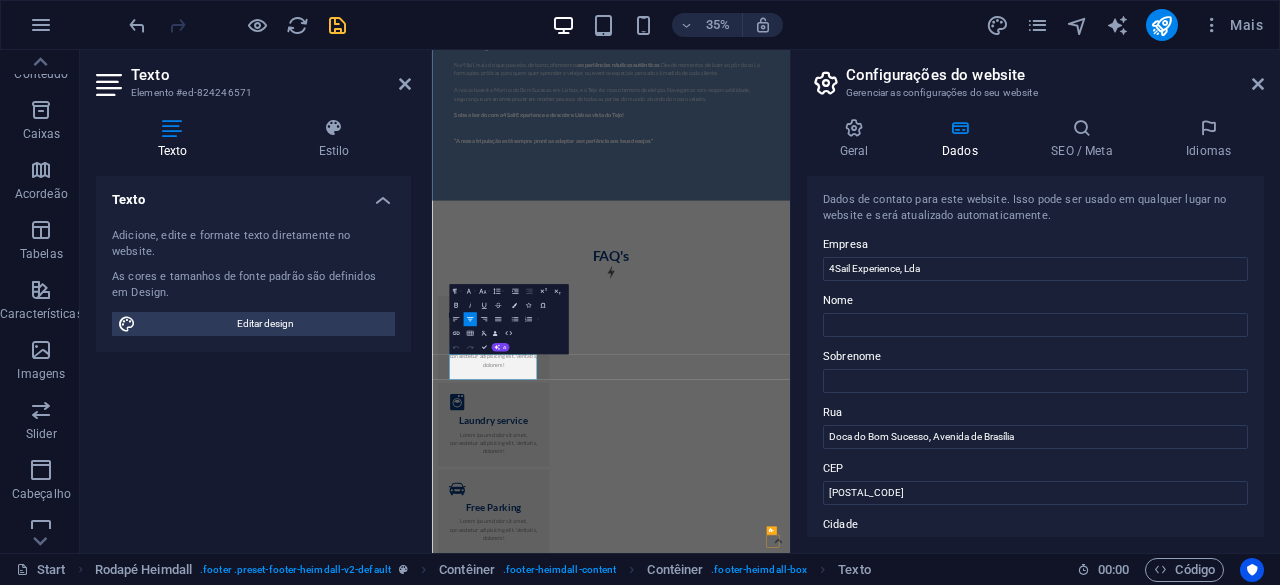 scroll, scrollTop: 11590, scrollLeft: 0, axis: vertical 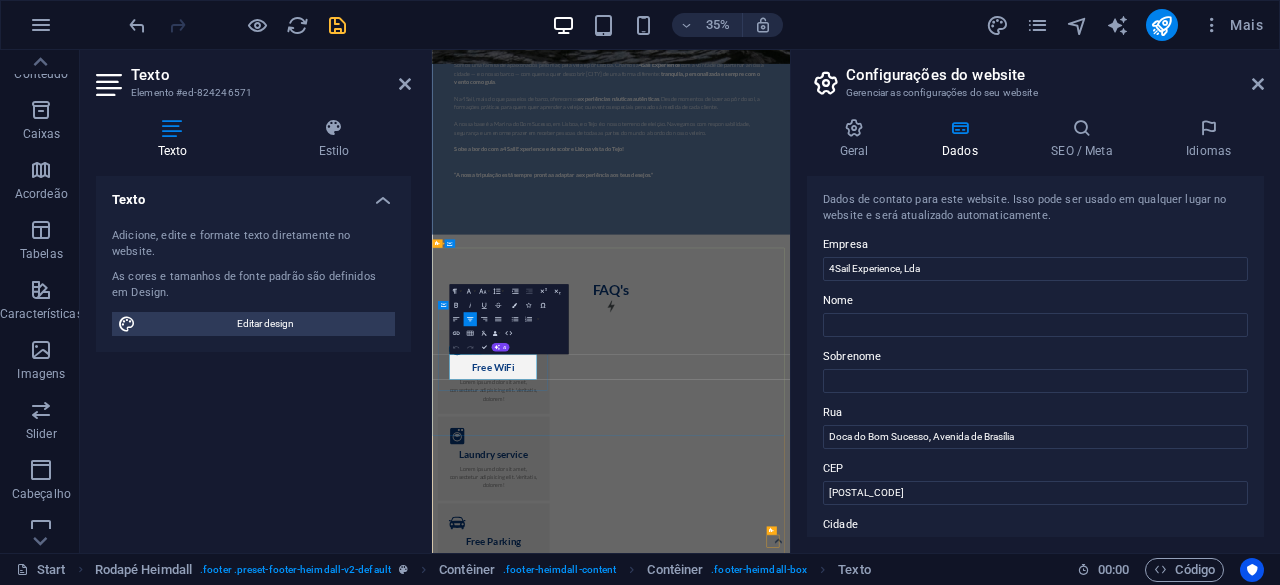 click on "Doca do Bom Sucesso, Avenida de Brasília" at bounding box center [607, 4928] 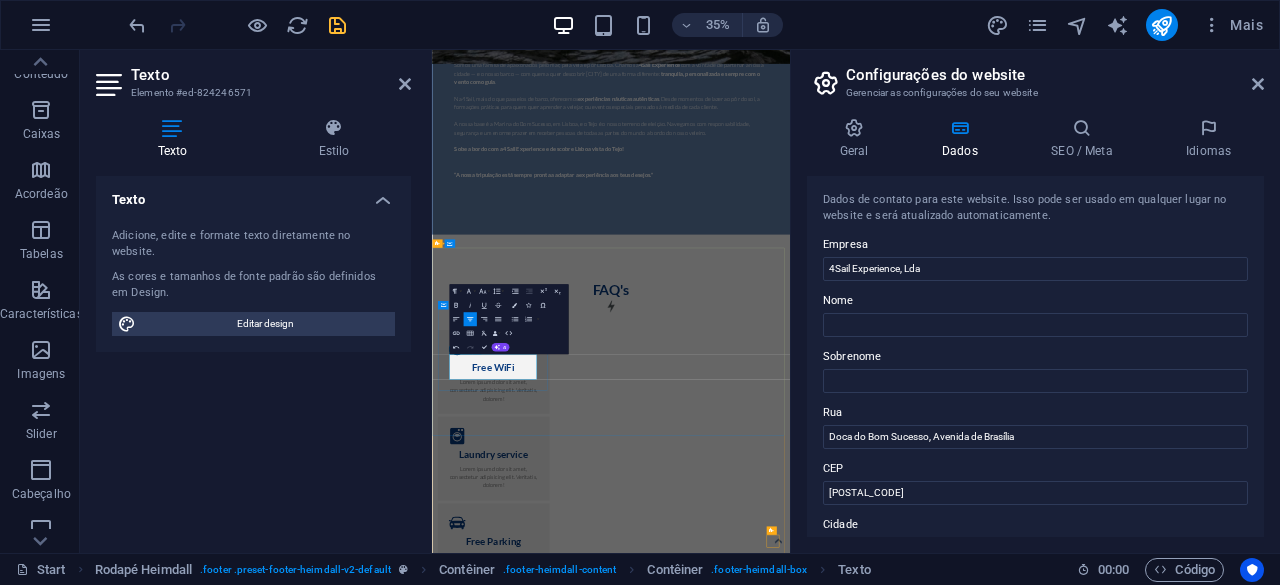 click on "Doca do Bom Sucesso," at bounding box center (607, 4916) 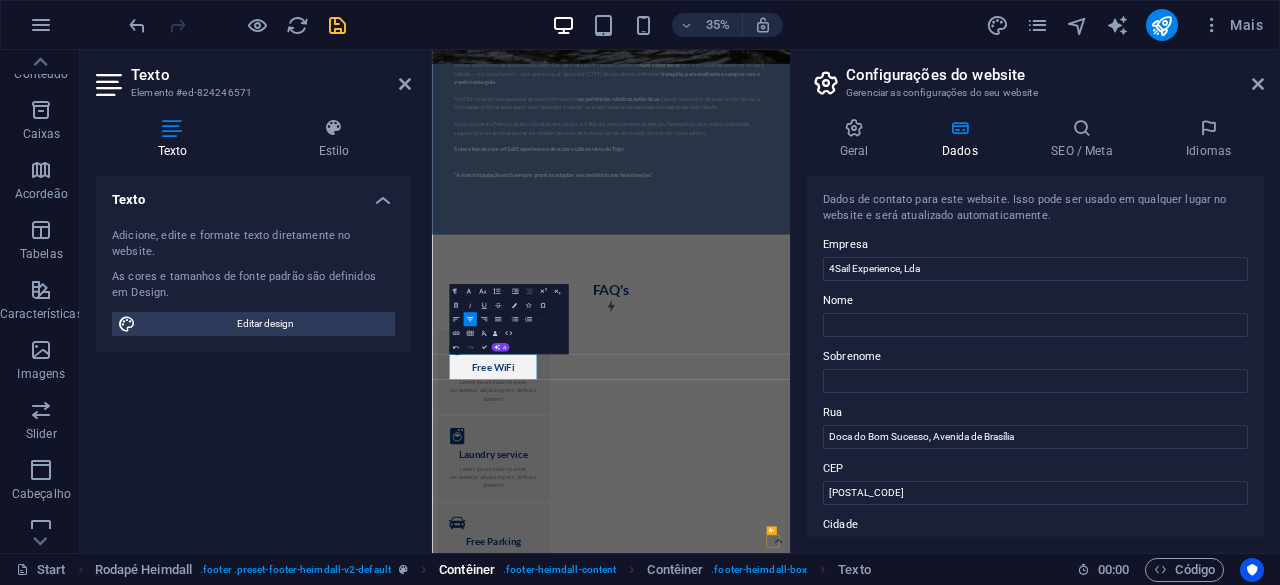 type 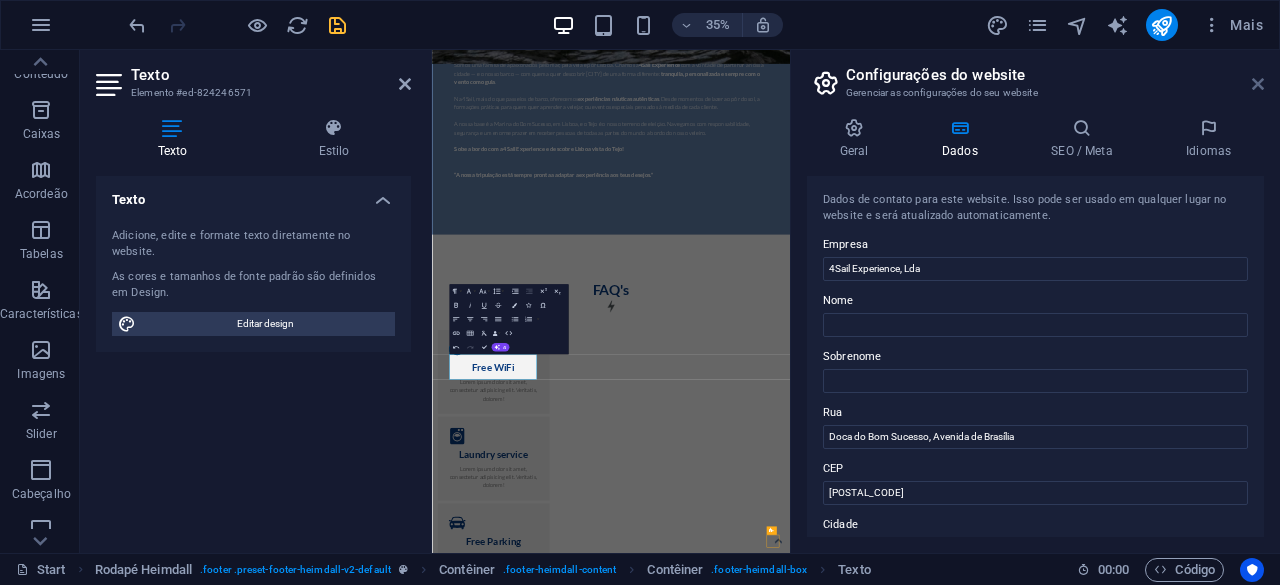 drag, startPoint x: 1258, startPoint y: 82, endPoint x: 962, endPoint y: 53, distance: 297.4172 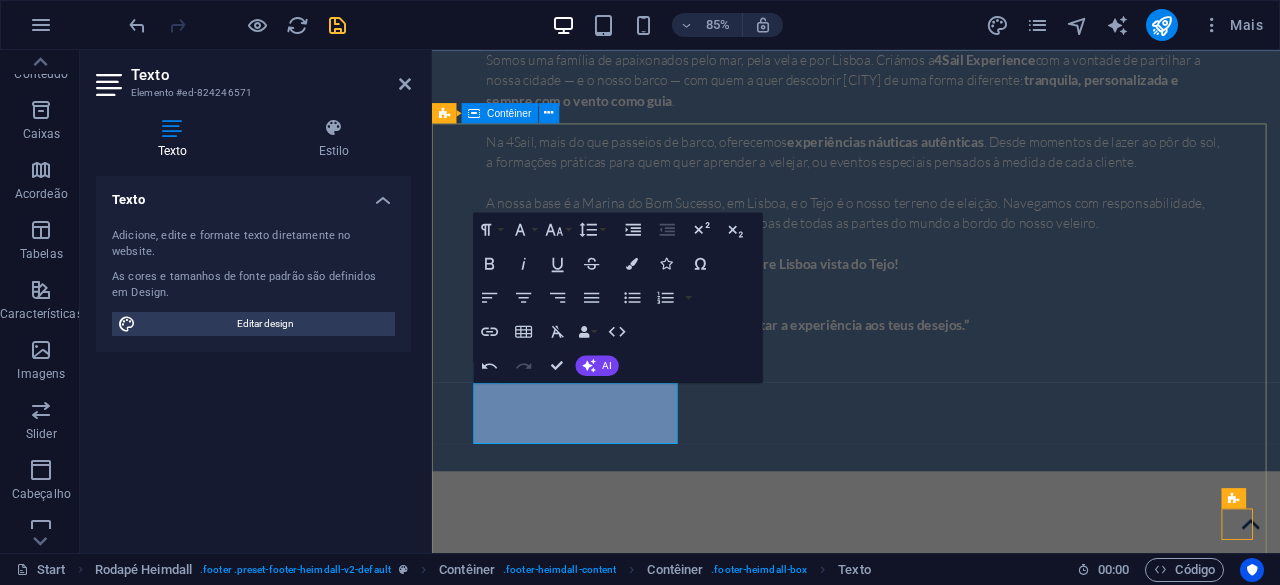click on "Address Doca do Bom Sucesso - Porta 1 ,  Avenida de Brasília Lisboa   1400-038 Phone xxxxxxxxxxxx Book a room today! Contact info@4sailexperience.pt Legal Notice  |  Privacy" at bounding box center [931, 5044] 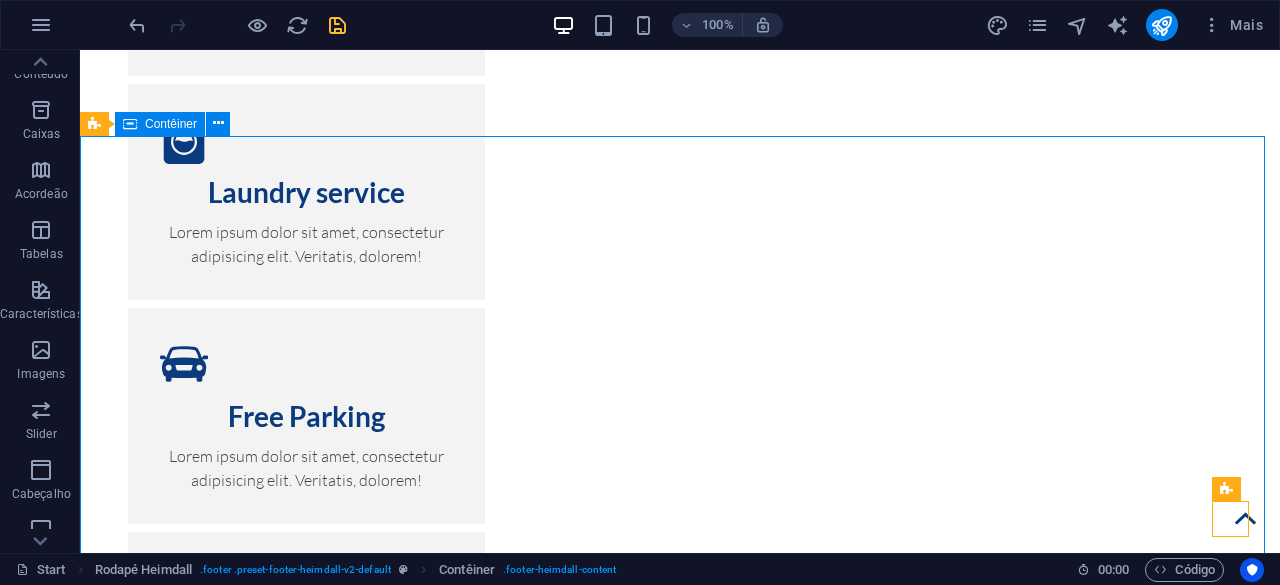 scroll, scrollTop: 11579, scrollLeft: 0, axis: vertical 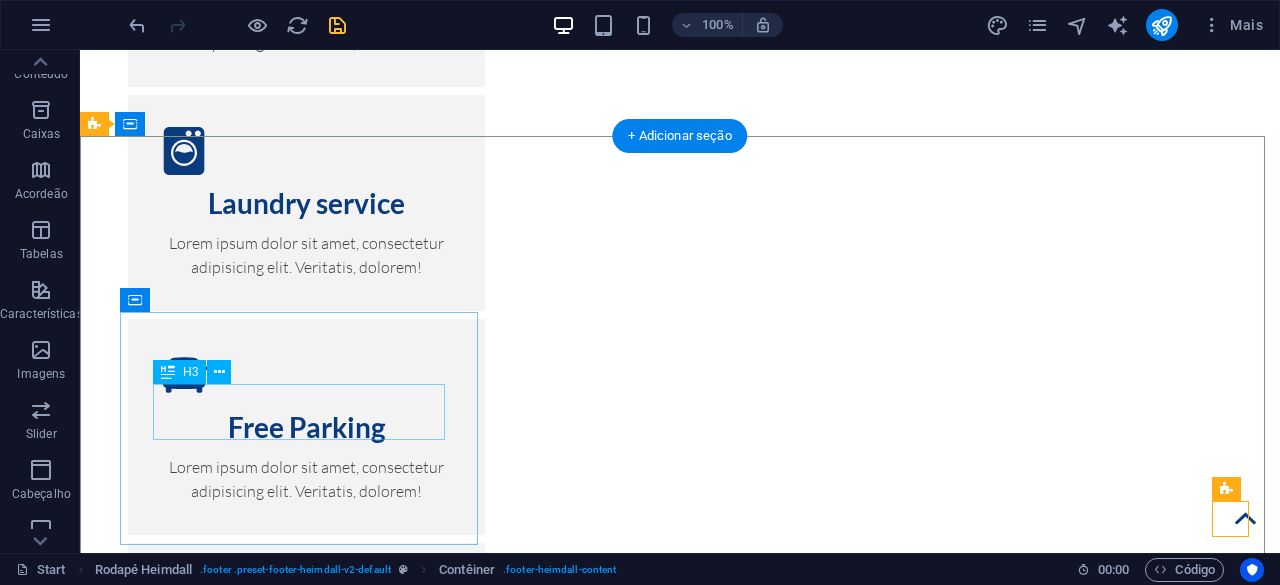click on "Address" at bounding box center [274, 3826] 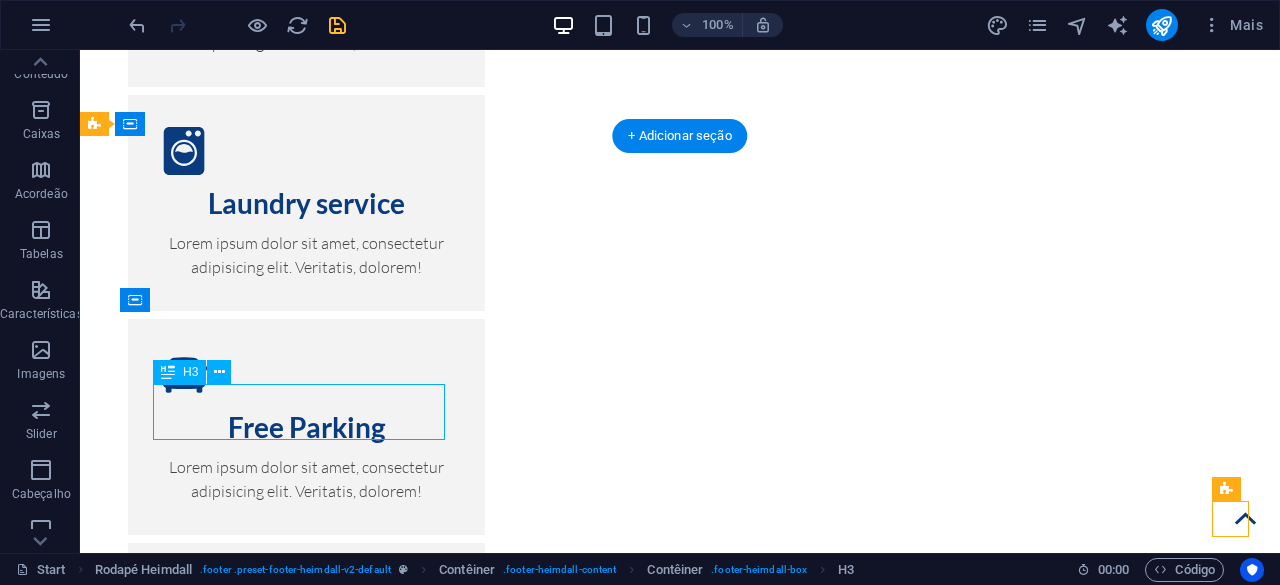 click on "Address" at bounding box center [274, 3826] 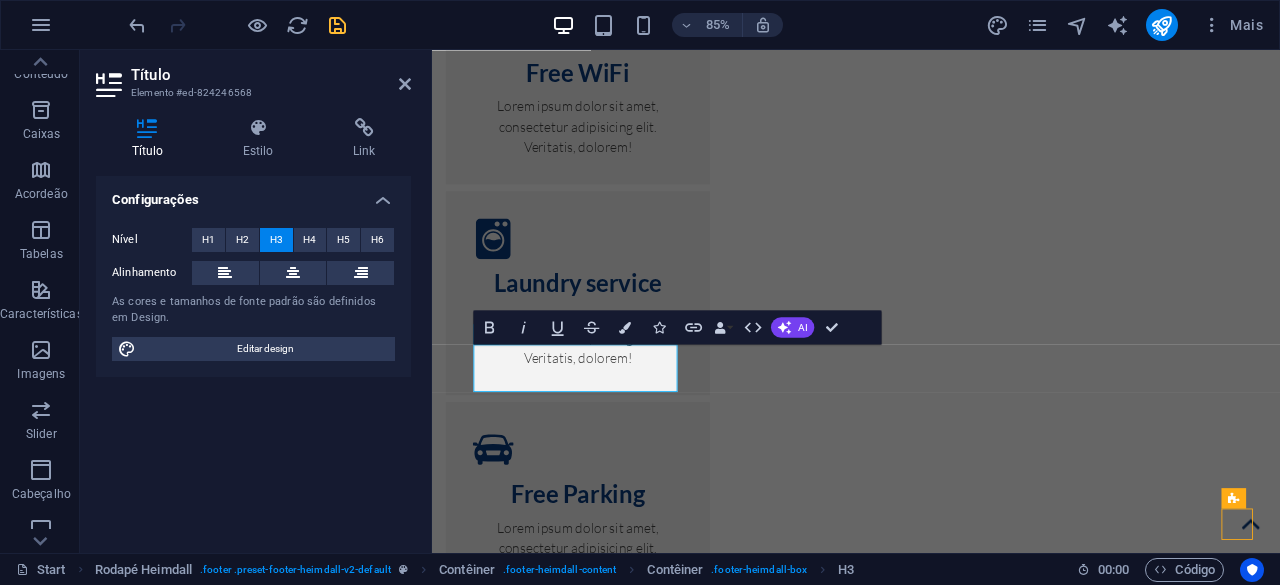 type 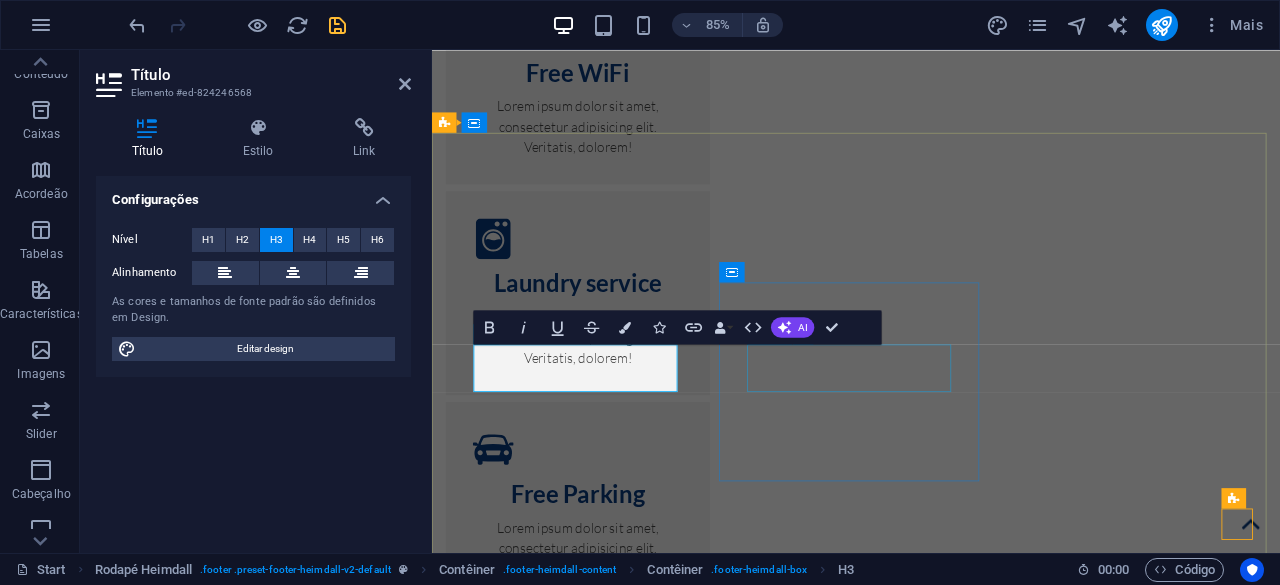 click on "Phone" at bounding box center (603, 4228) 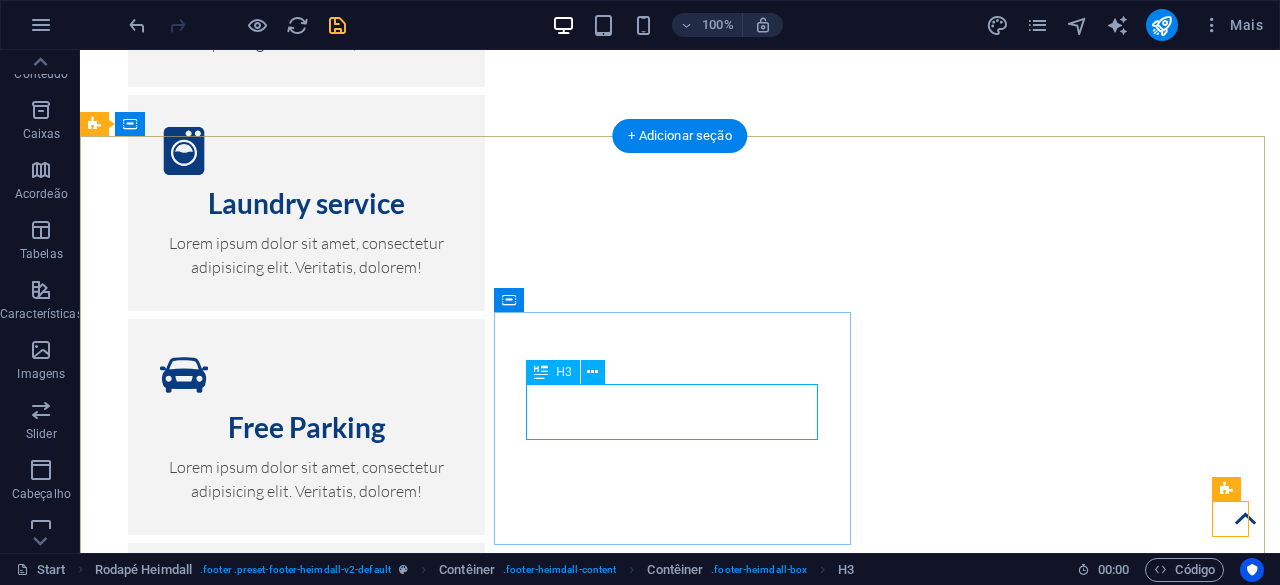 click on "Phone" at bounding box center [274, 4068] 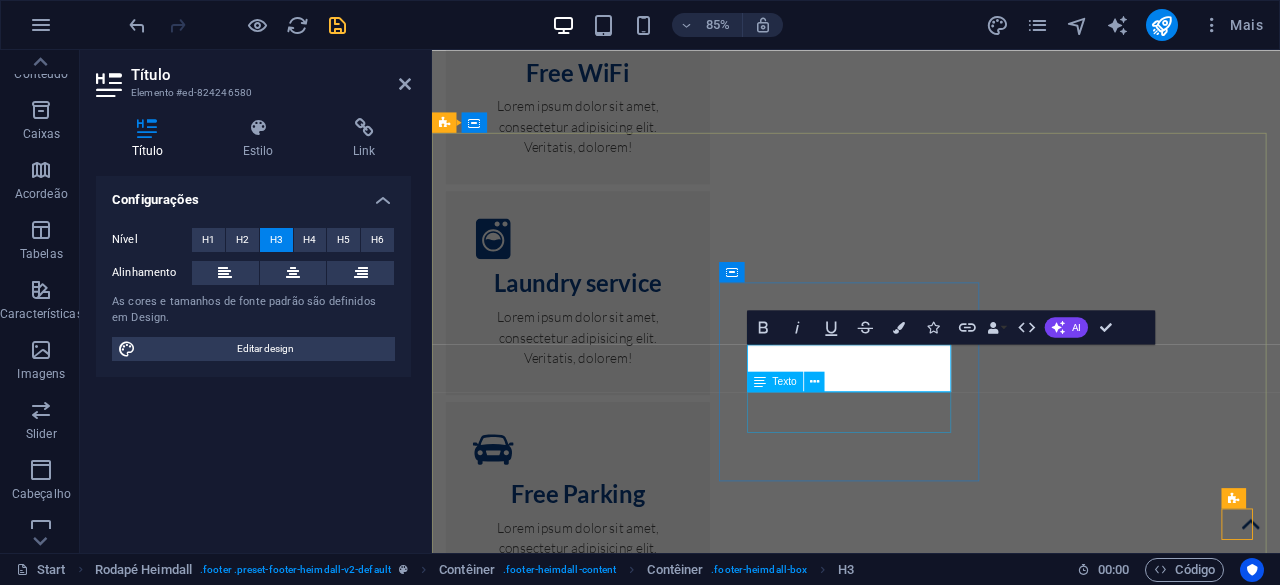 type 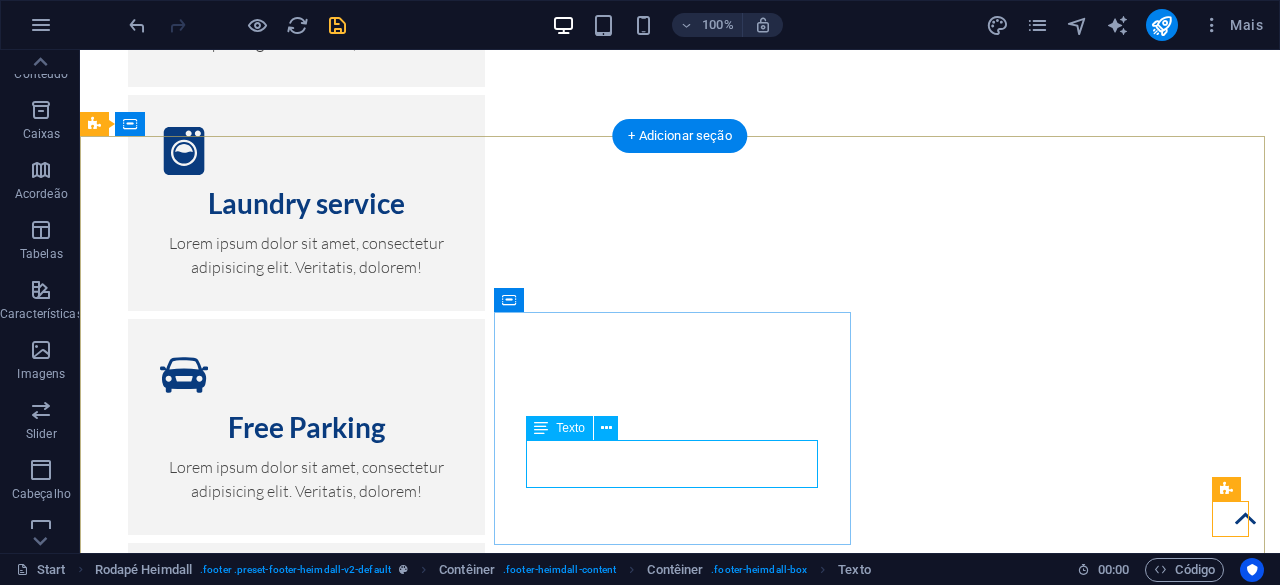 click on "xxxxxxxxxxxx Book a room today!" at bounding box center [274, 4120] 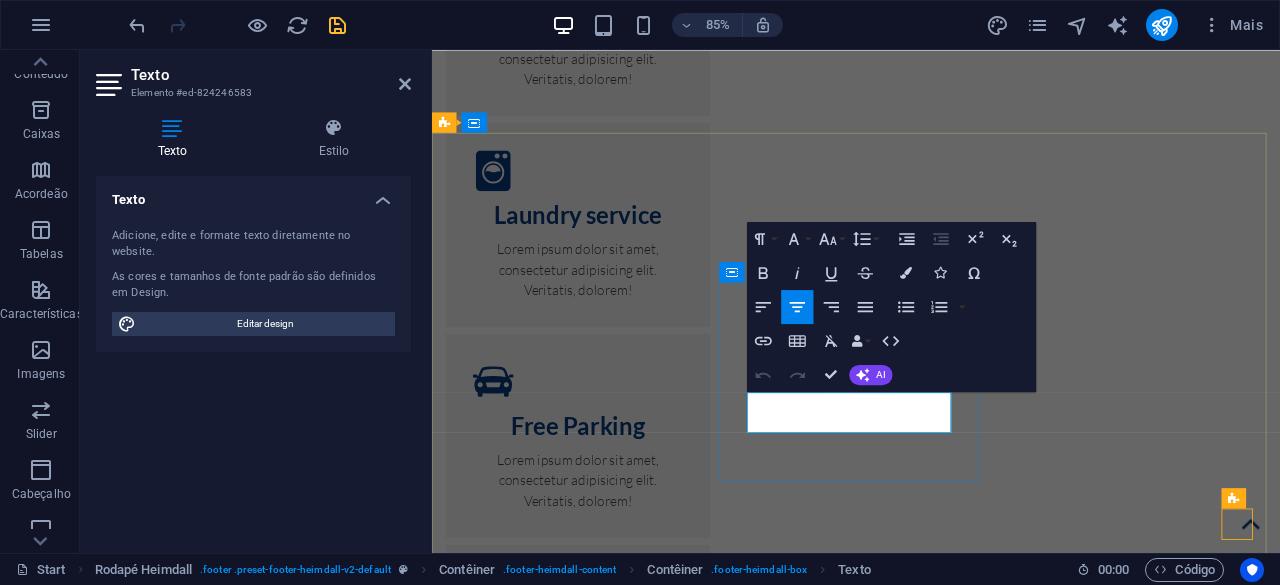 click on "Book a room today!" at bounding box center [603, 4212] 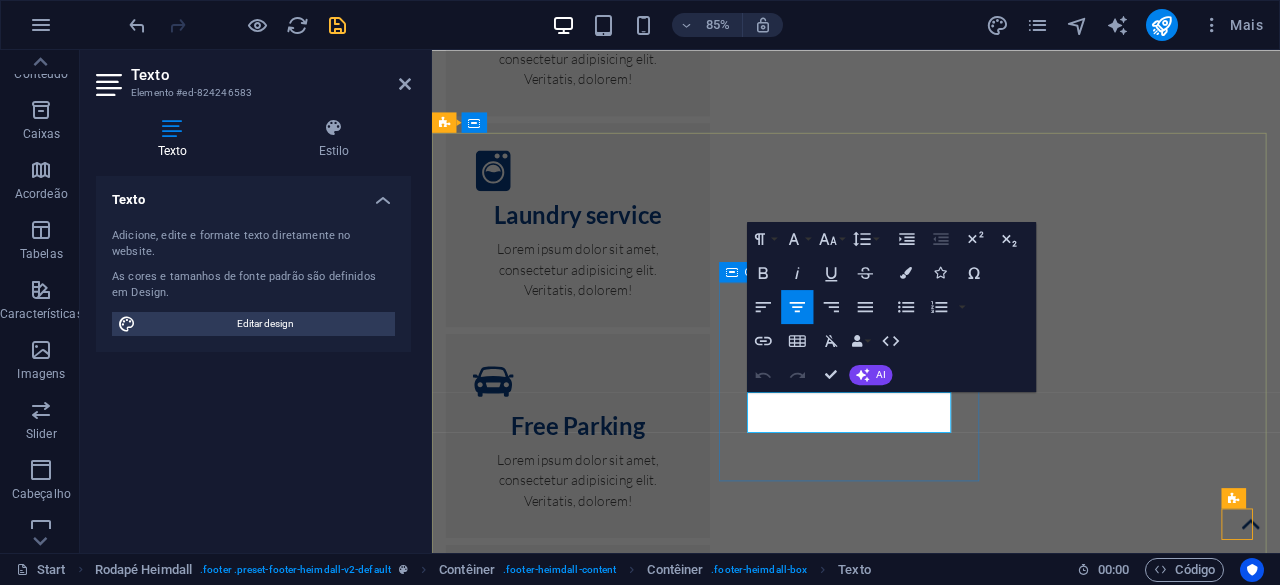 drag, startPoint x: 852, startPoint y: 488, endPoint x: 991, endPoint y: 513, distance: 141.2303 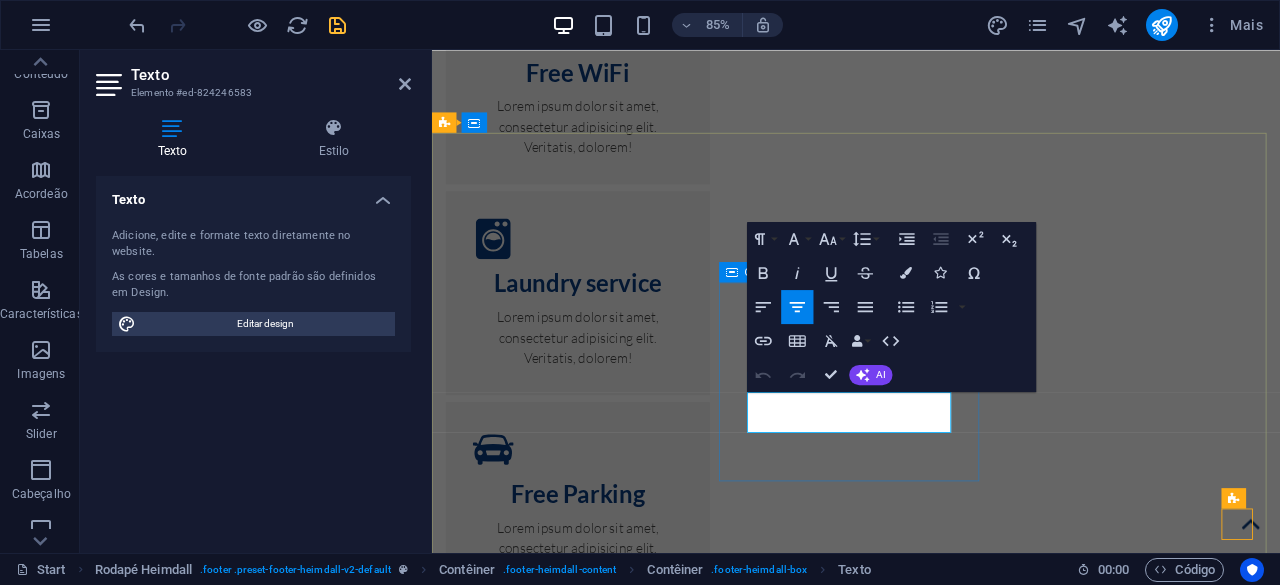 type 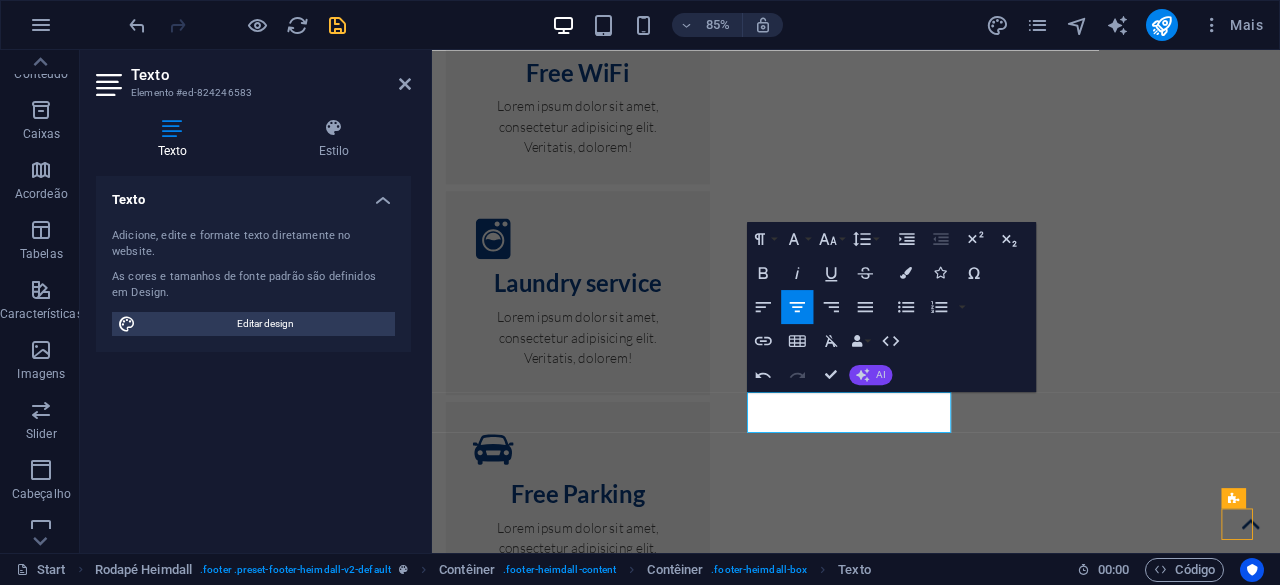 click on "AI" at bounding box center [880, 375] 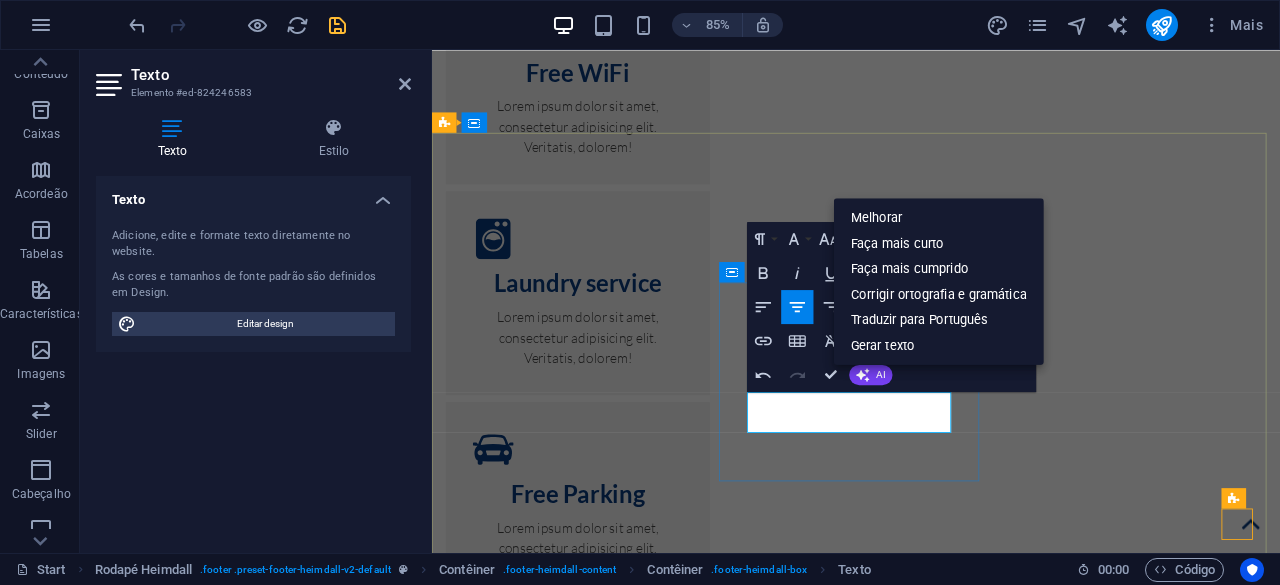 click on "​" at bounding box center (603, 4292) 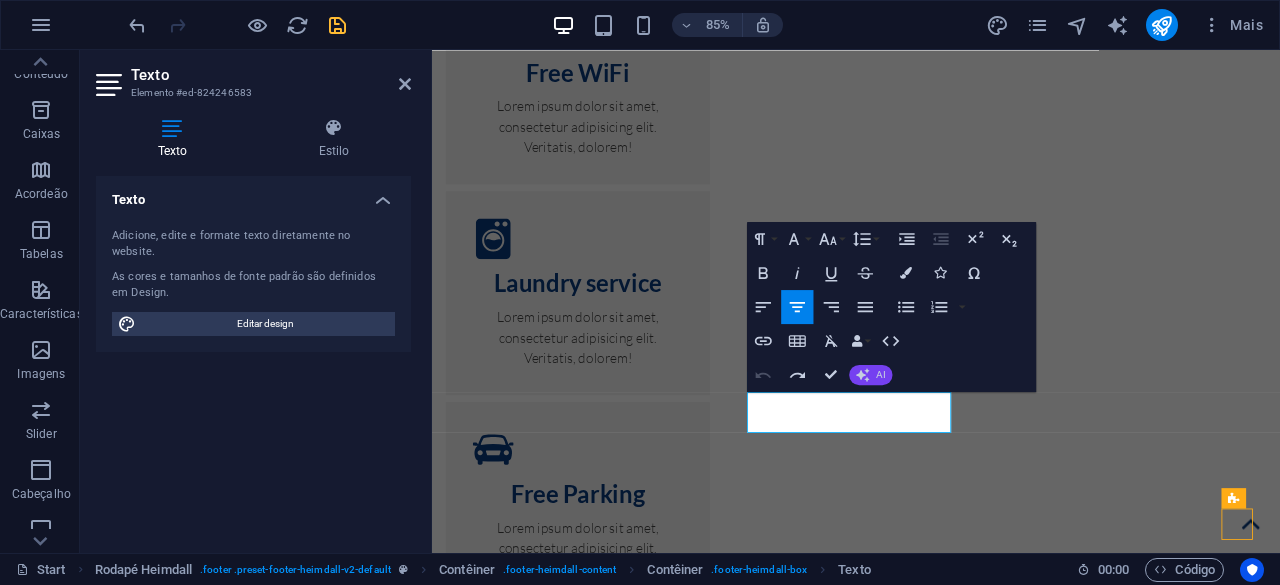 click on "AI" at bounding box center [880, 375] 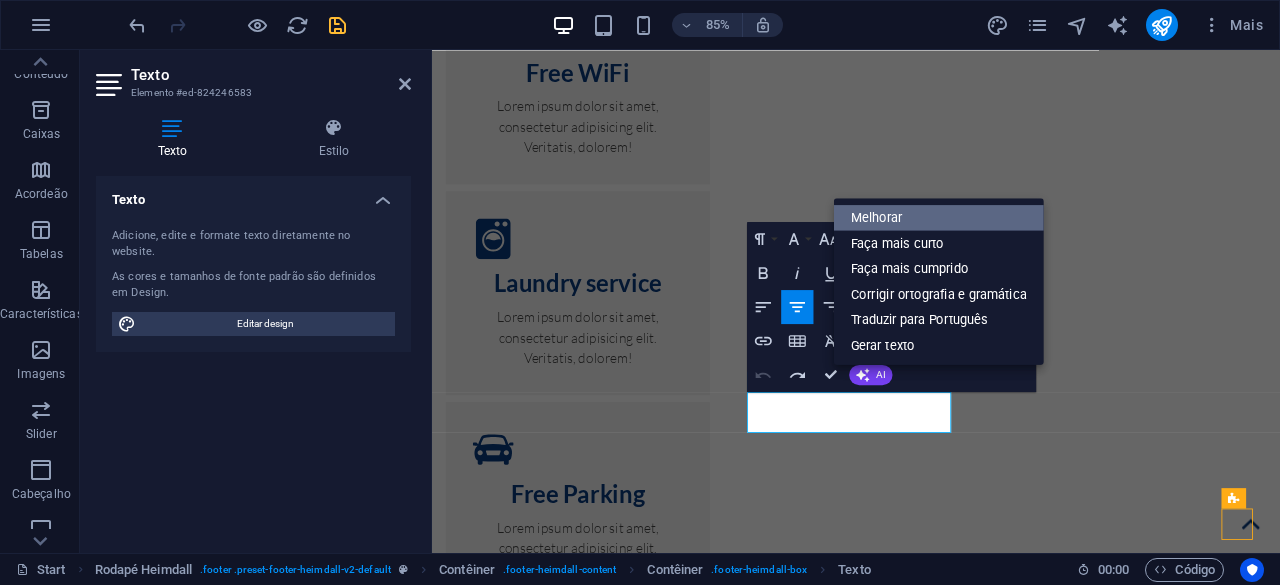 click on "Melhorar" at bounding box center [939, 218] 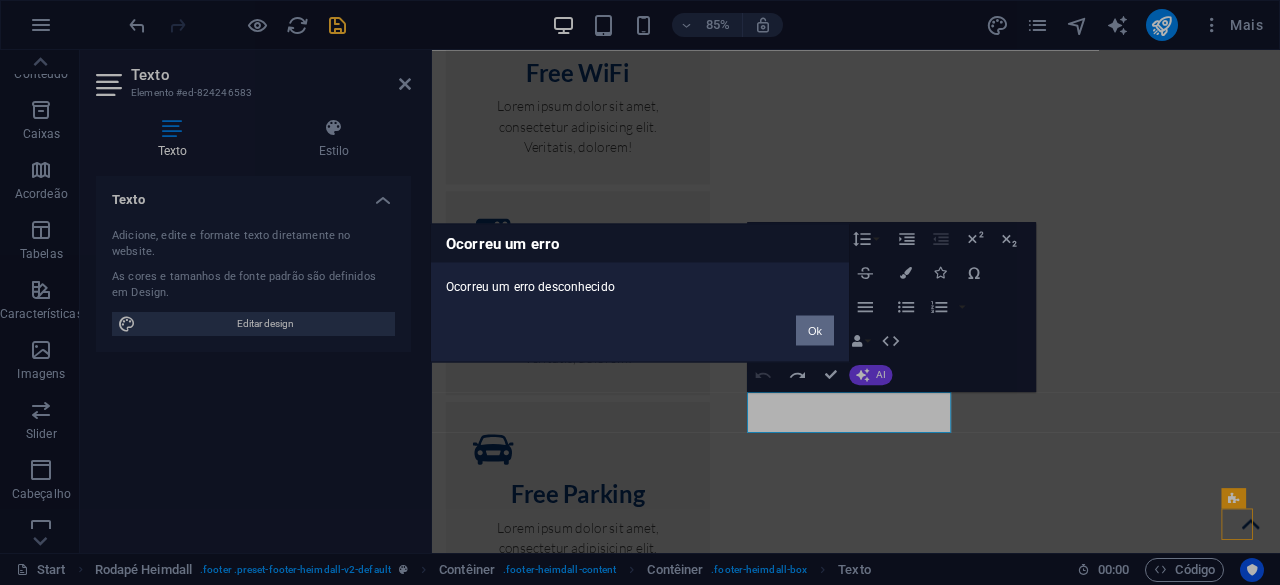 click on "Ok" at bounding box center [815, 330] 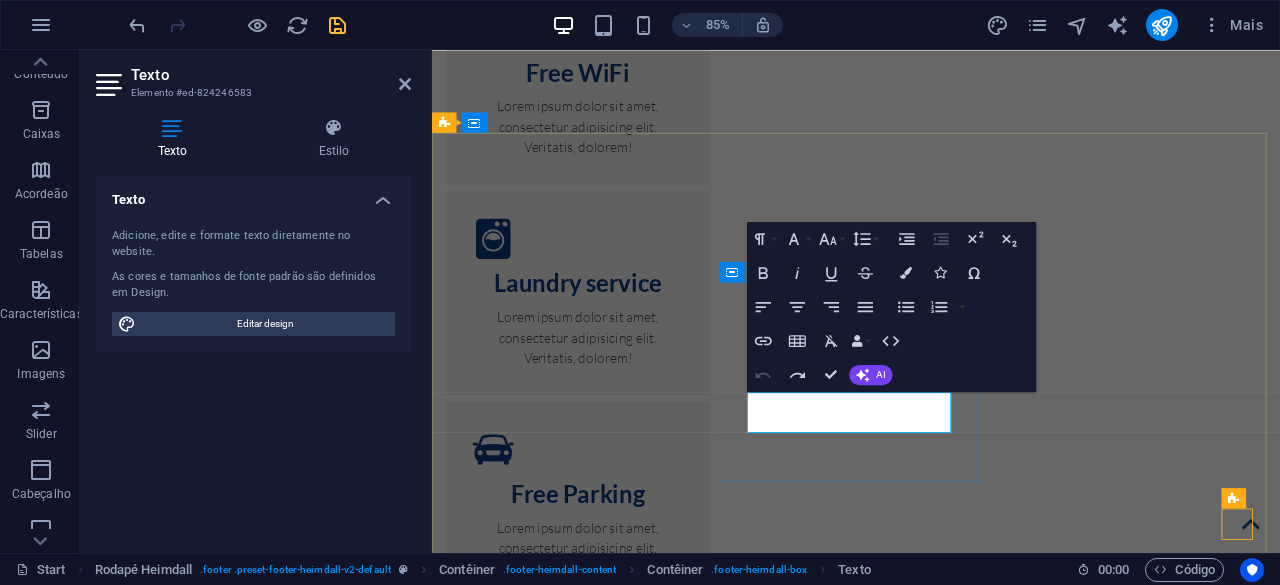 click on "Book a room today!" at bounding box center [603, 4292] 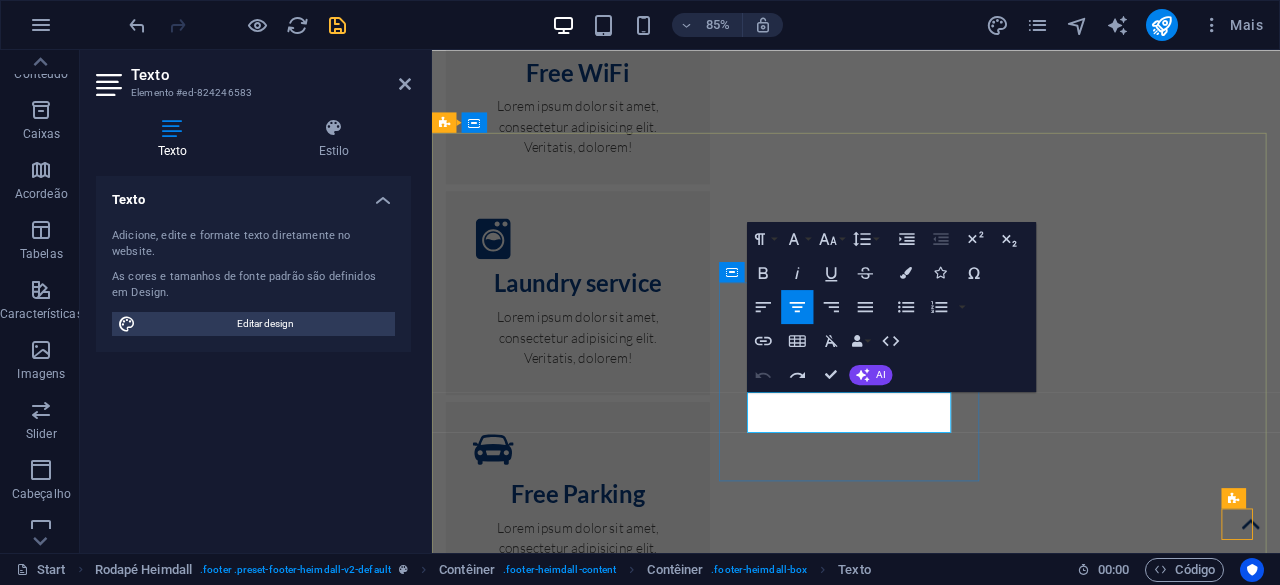 drag, startPoint x: 990, startPoint y: 485, endPoint x: 843, endPoint y: 494, distance: 147.27525 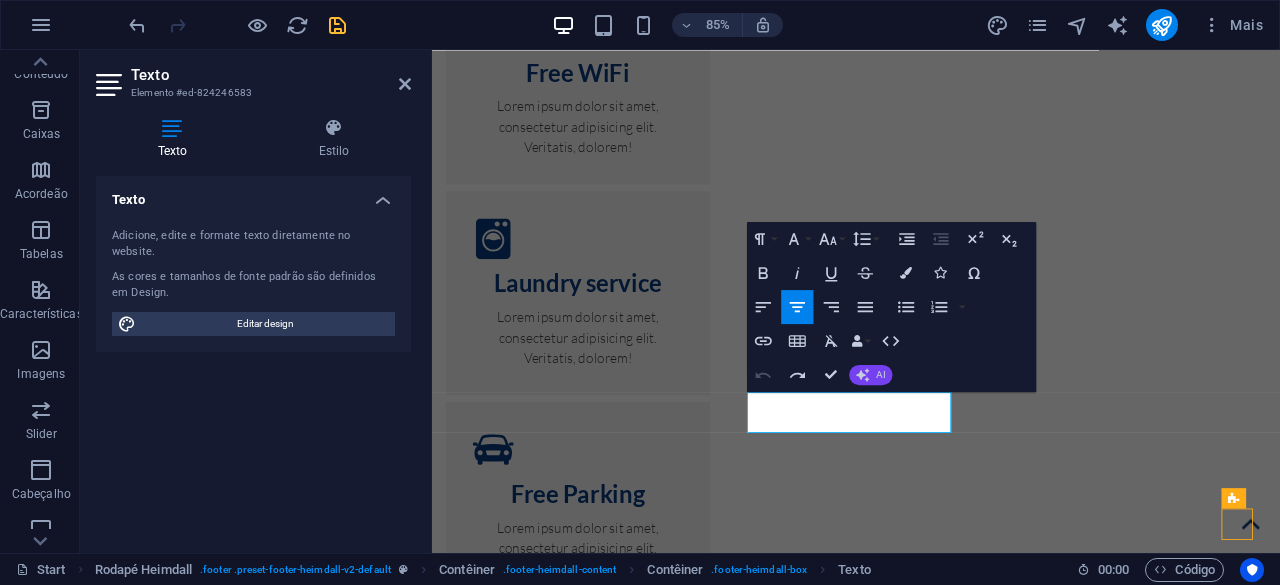 click 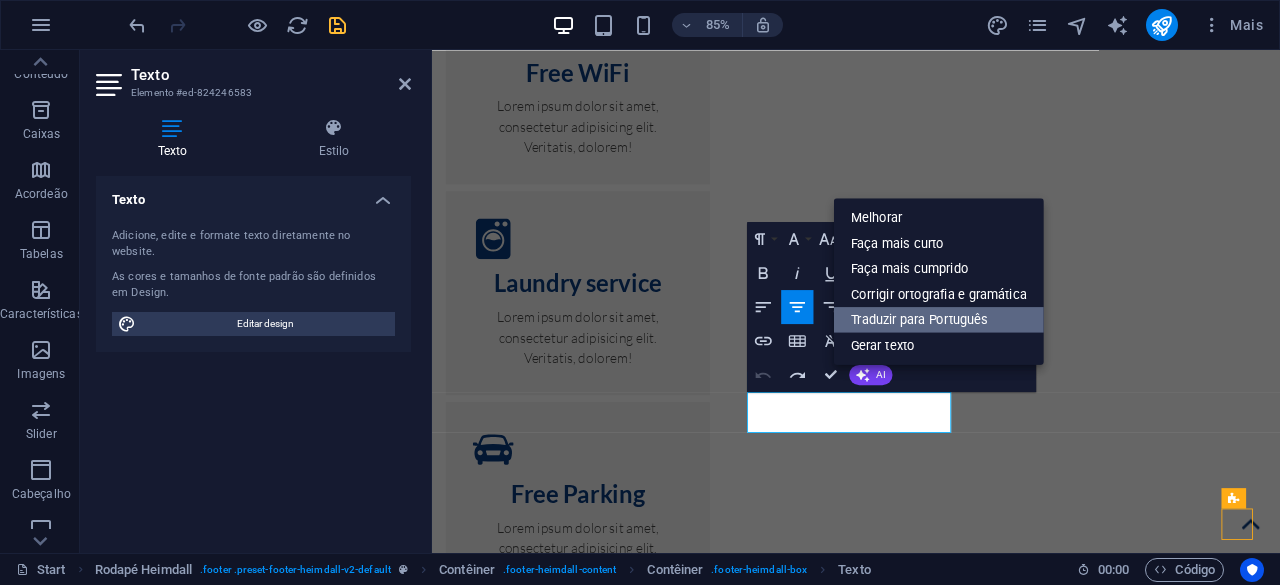 click on "Traduzir para Português" at bounding box center (939, 320) 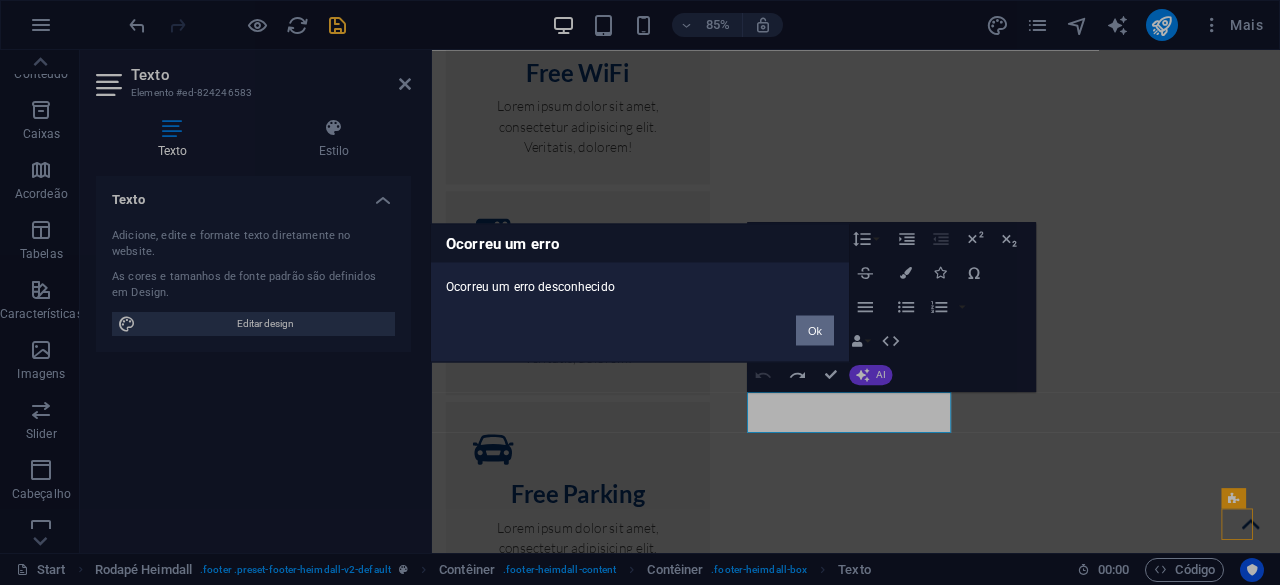 click on "Ok" at bounding box center [815, 330] 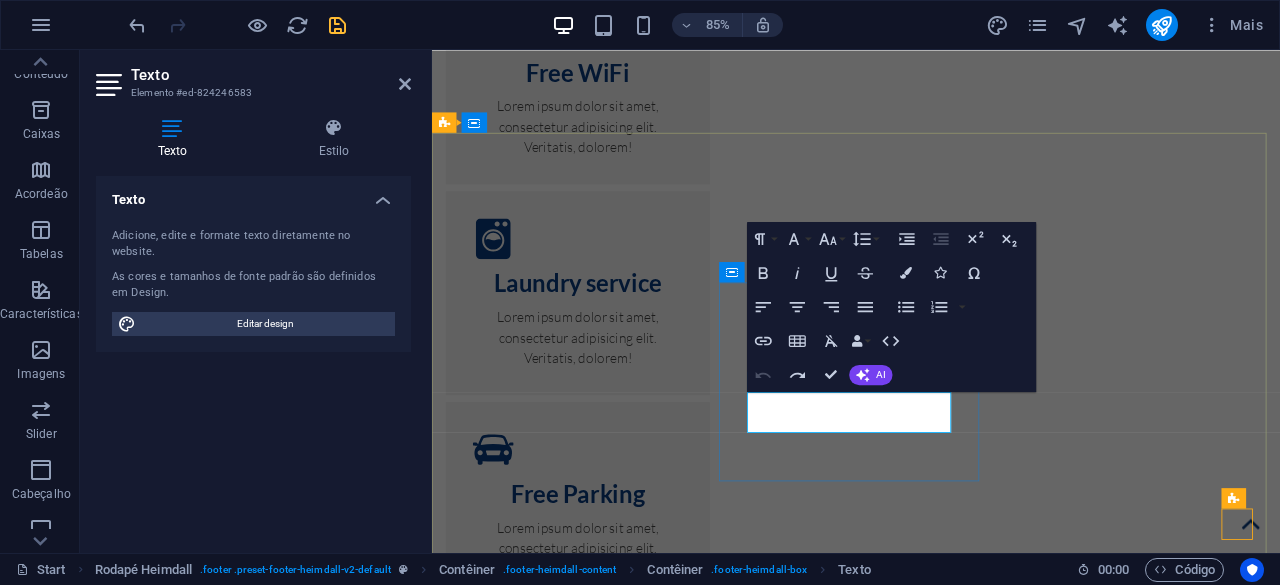 drag, startPoint x: 945, startPoint y: 486, endPoint x: 970, endPoint y: 486, distance: 25 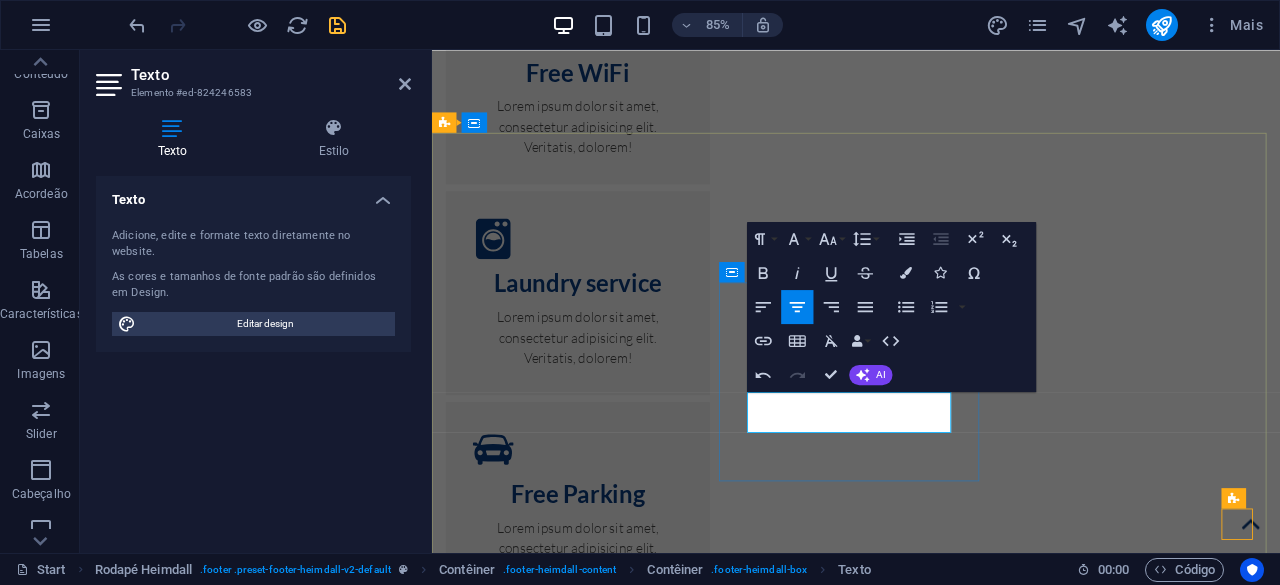 click on "Book a room today!" at bounding box center [603, 4292] 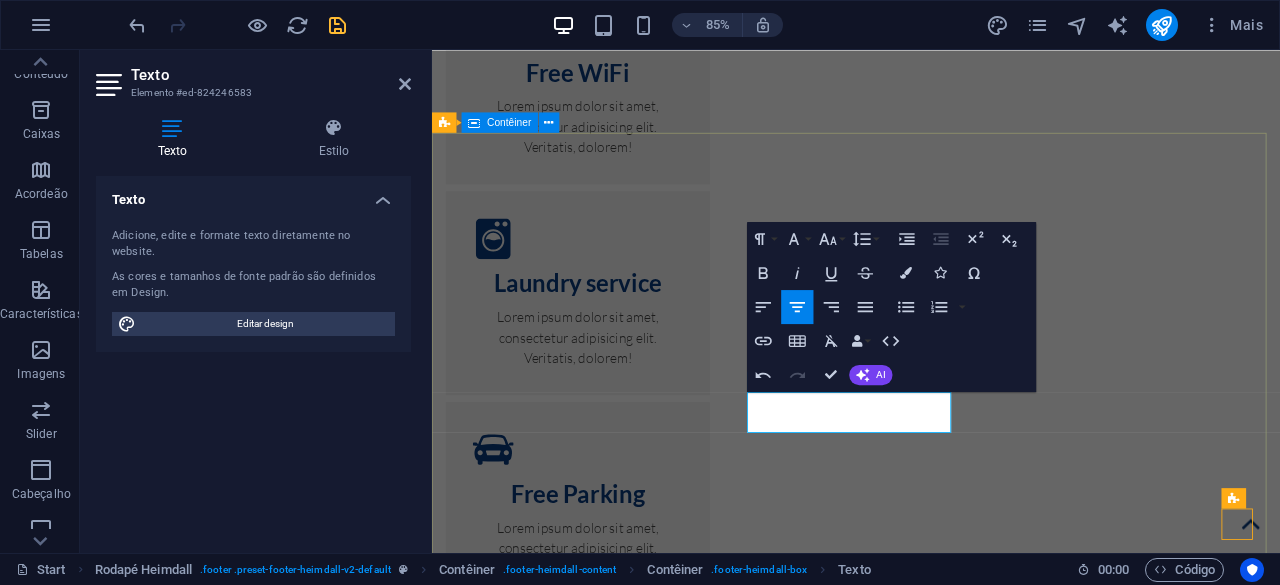 click on "Morada Doca do Bom Sucesso - Porta 1,  Avenida de Brasília Lisboa   1400-038 Telefone xxxxxxxxxxxx Ligue-nos Contact info@4sailexperience.pt Legal Notice  |  Privacy" at bounding box center [931, 4196] 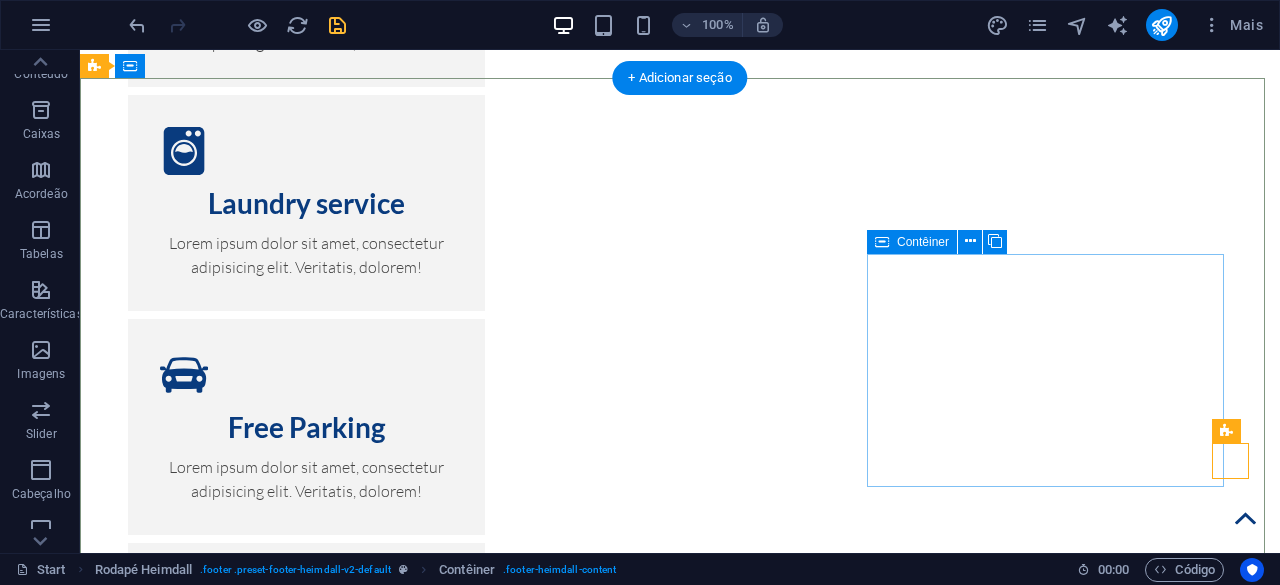 scroll, scrollTop: 11679, scrollLeft: 0, axis: vertical 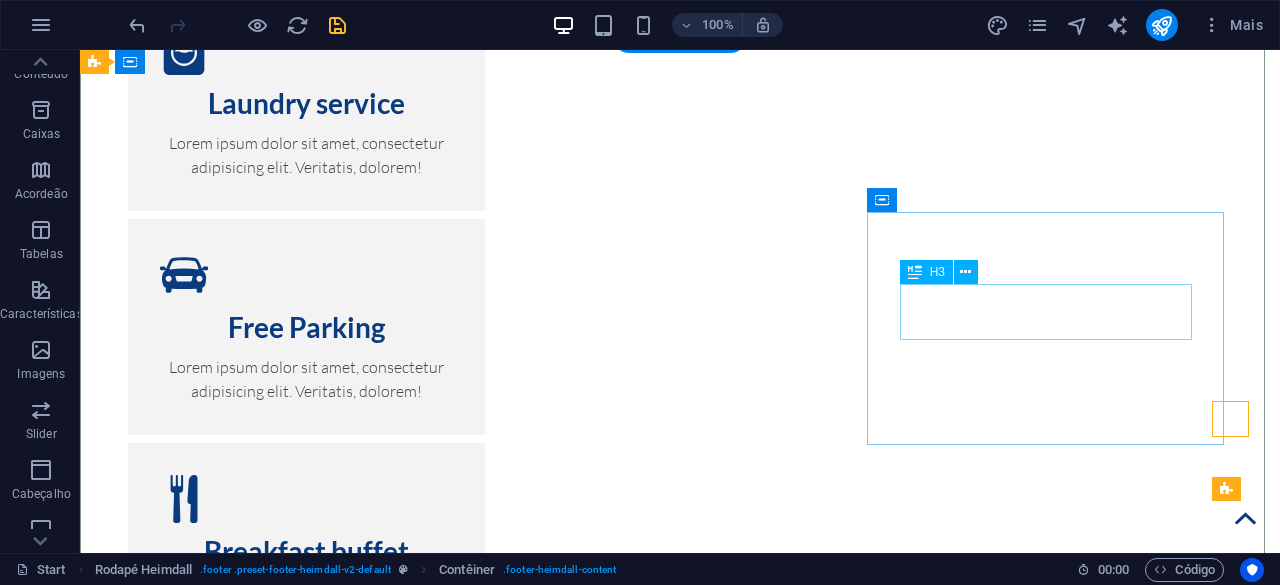 click on "Contact" at bounding box center [274, 4186] 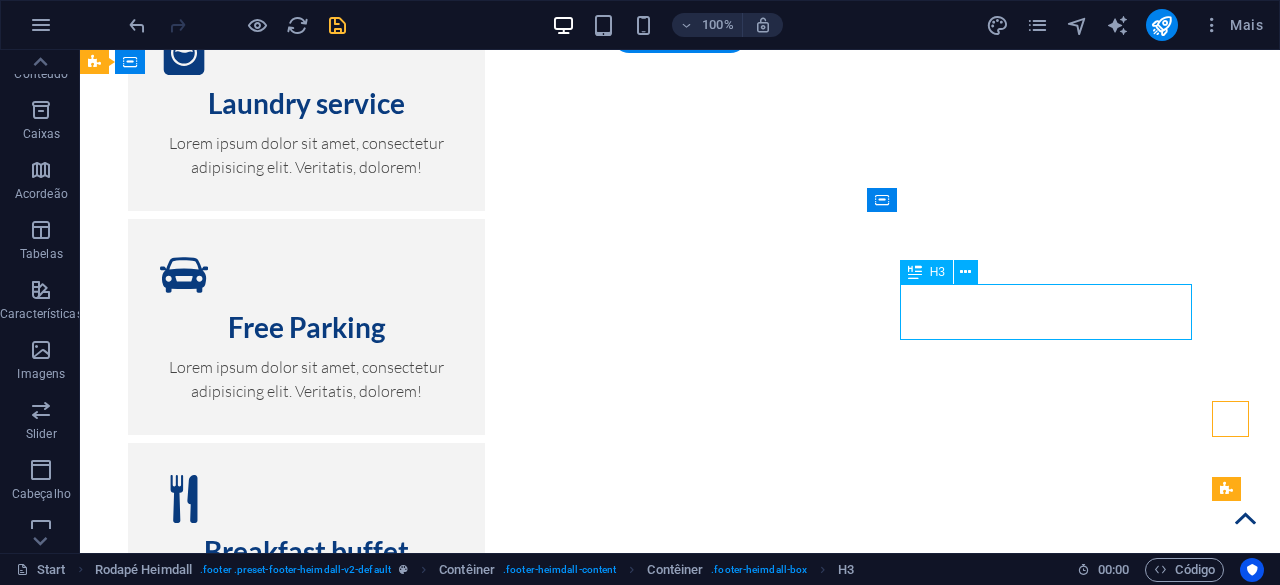 click on "Contact" at bounding box center [274, 4186] 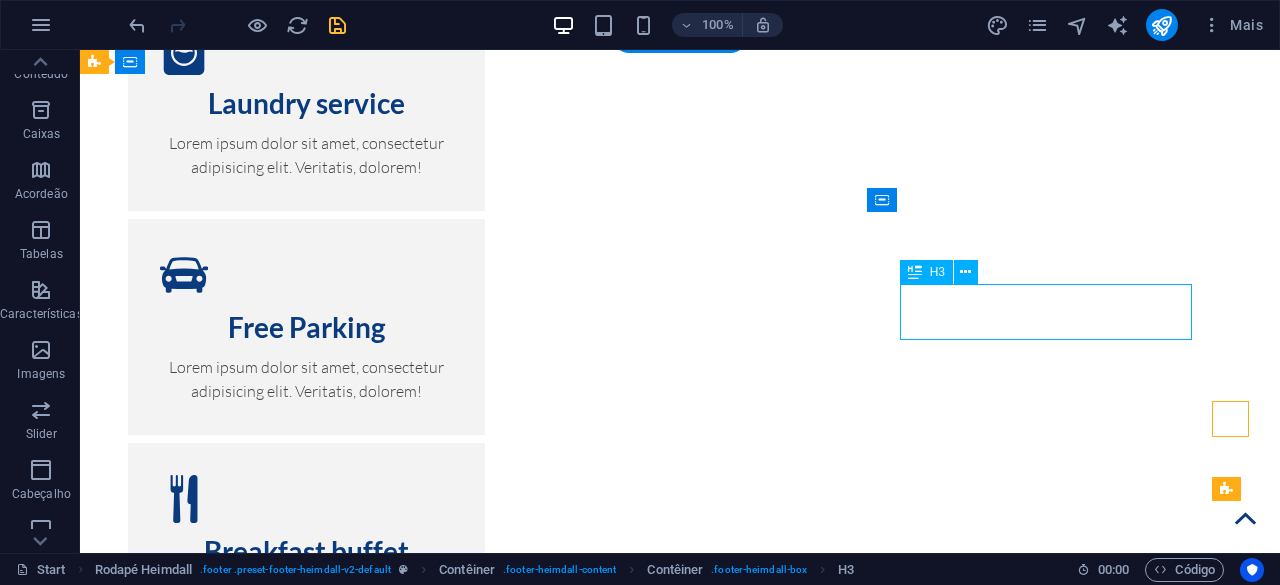 click on "Contact" at bounding box center [274, 4186] 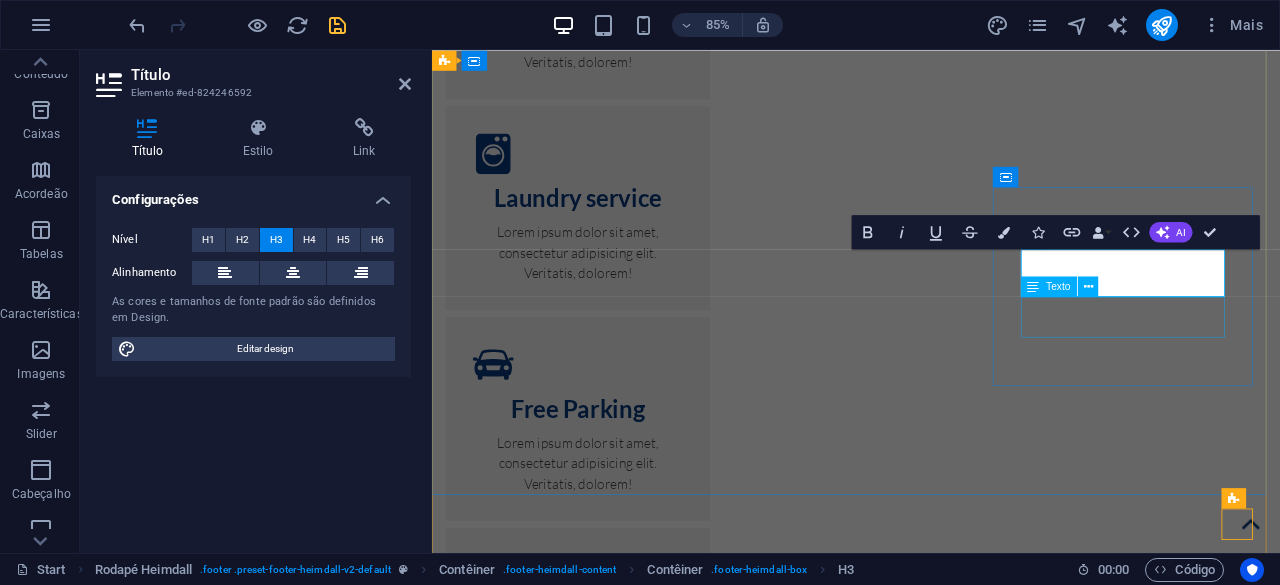 scroll, scrollTop: 11691, scrollLeft: 0, axis: vertical 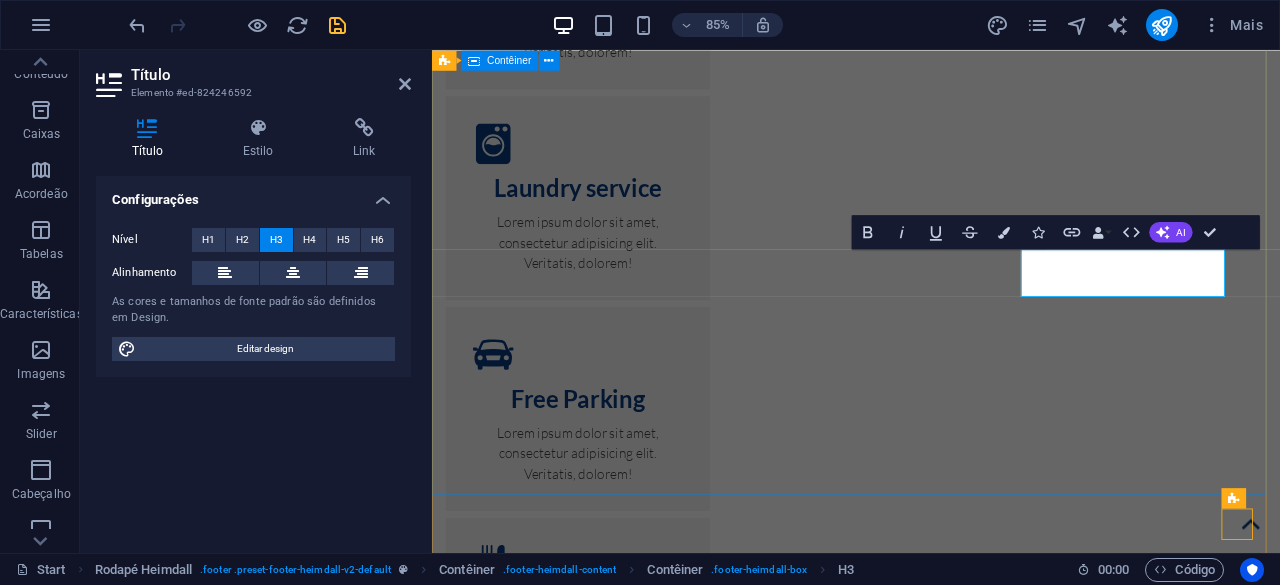 click on "Morada Doca do Bom Sucesso - Porta 1,  Avenida de Brasília Lisboa   1400-038 Telefone xxxxxxxxxxxx Ligue-nos Contact info@4sailexperience.pt Legal Notice  |  Privacy" at bounding box center (931, 4084) 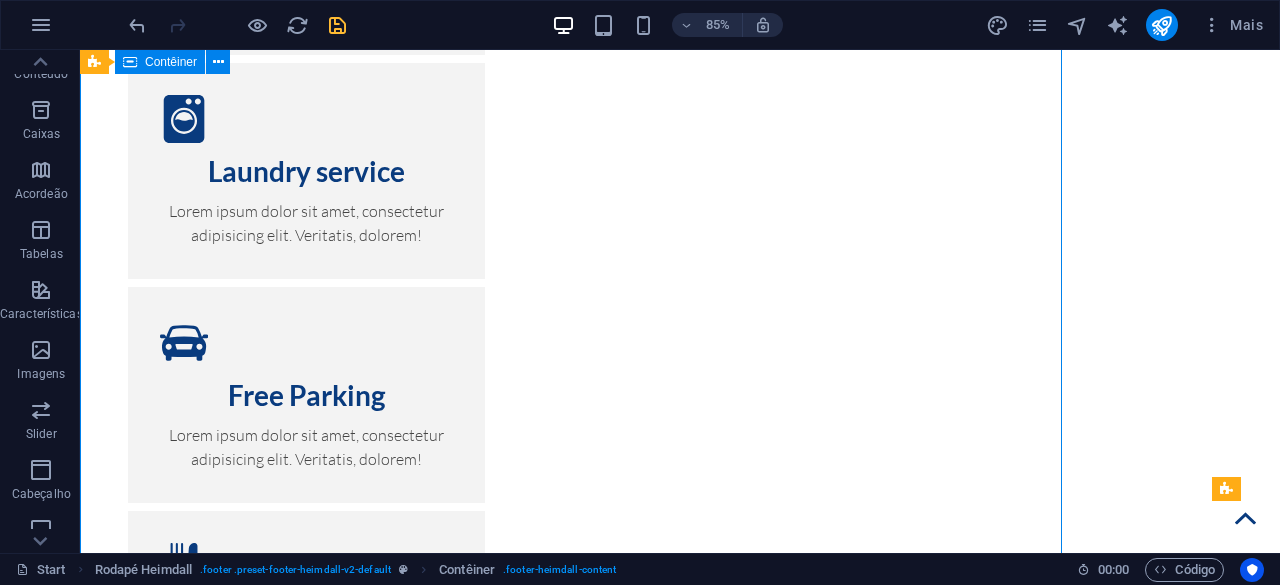 scroll, scrollTop: 11679, scrollLeft: 0, axis: vertical 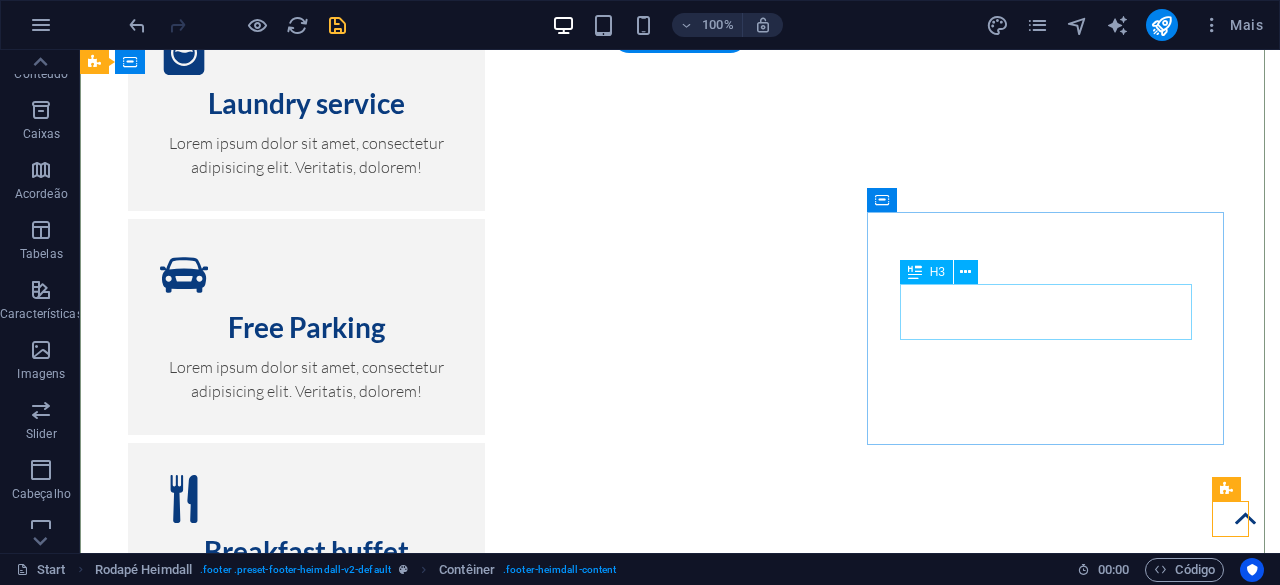 click on "Contact" at bounding box center (274, 4186) 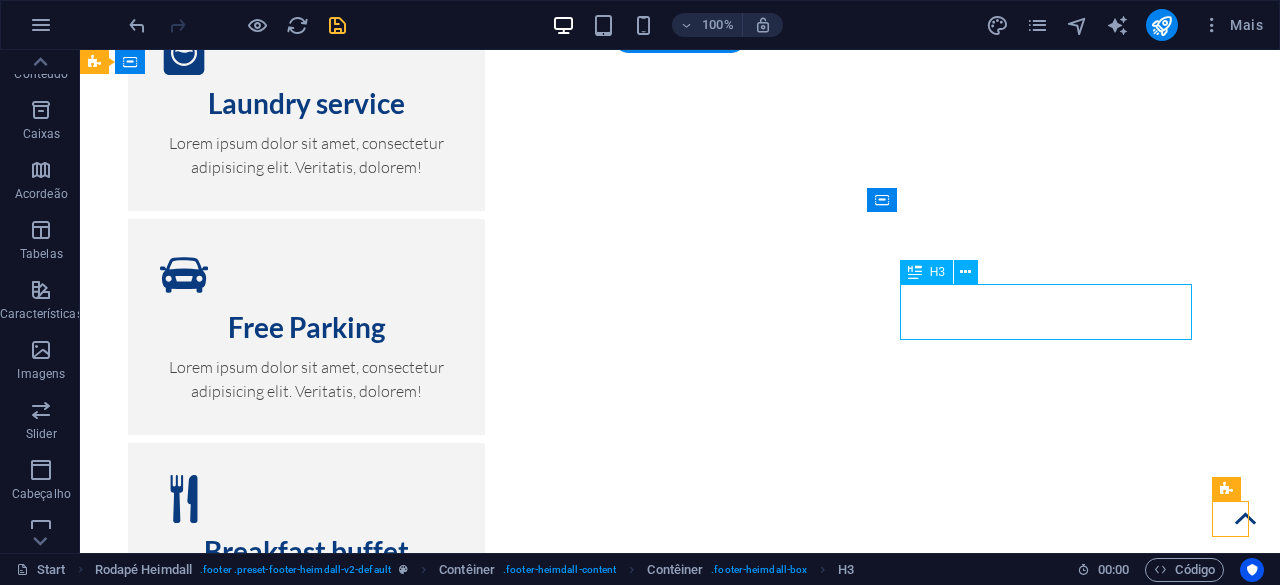 click on "Contact" at bounding box center [274, 4186] 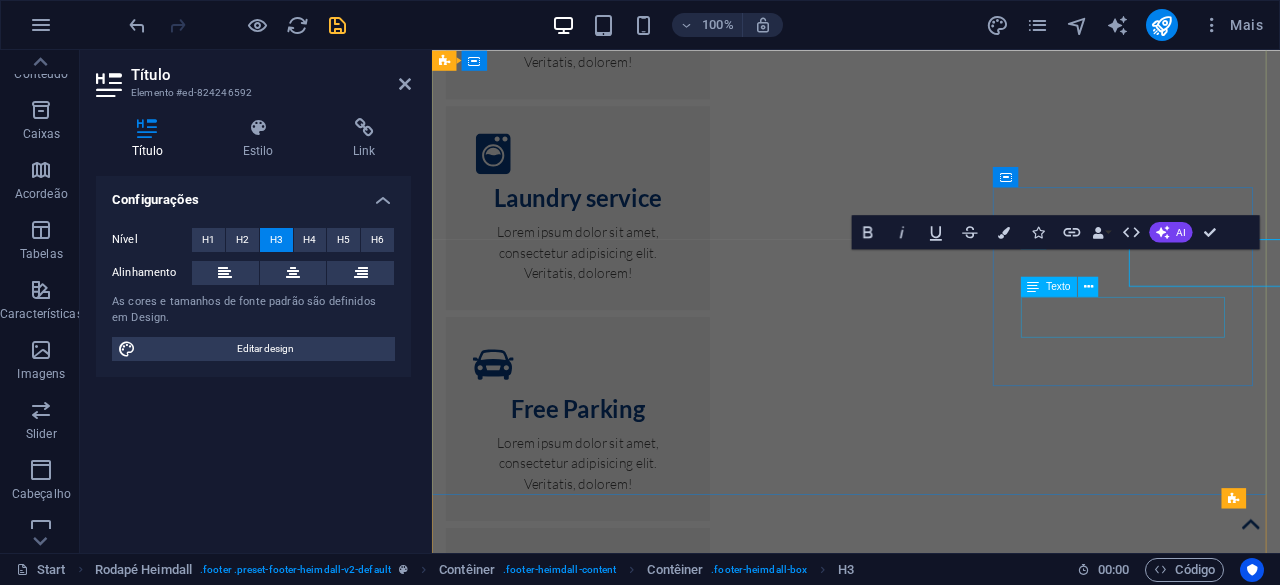 scroll, scrollTop: 11691, scrollLeft: 0, axis: vertical 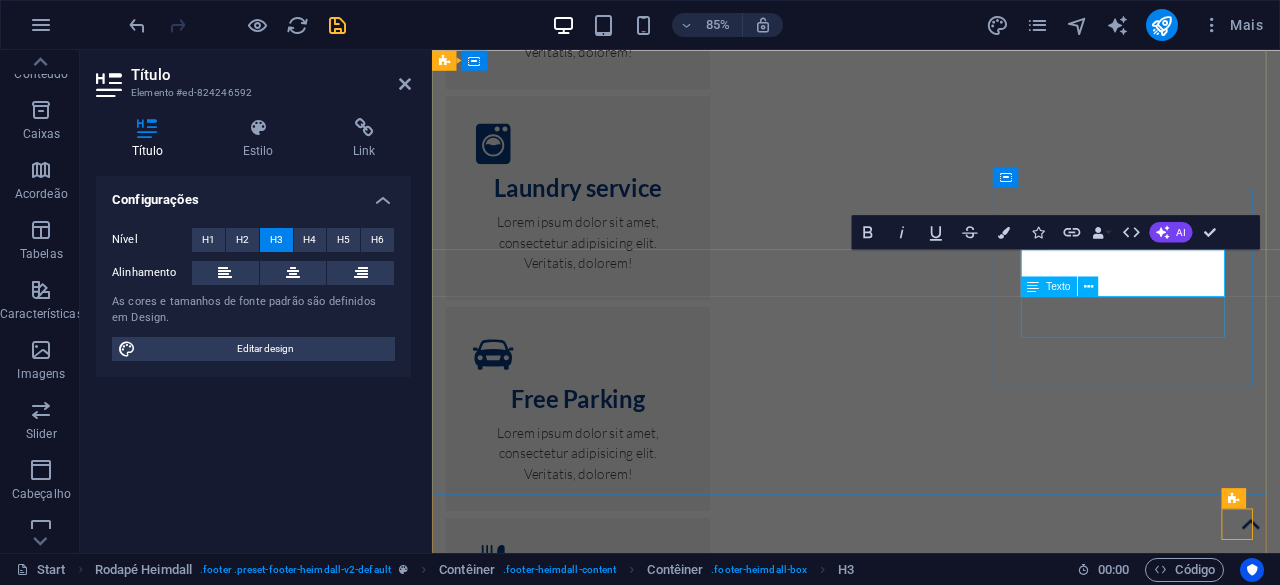 type 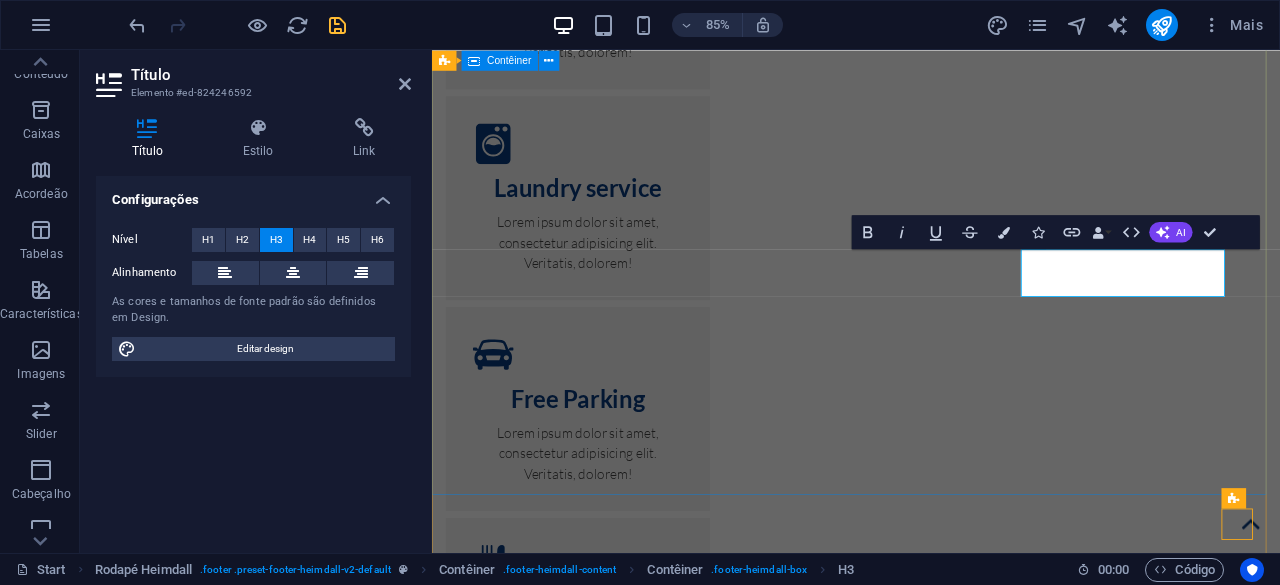 click on "Morada Doca do Bom Sucesso - Porta 1,  Avenida de Brasília Lisboa   1400-038 Telefone xxxxxxxxxxxx Ligue-nos Informações info@4sailexperience.pt Legal Notice  |  Privacy" at bounding box center (931, 4084) 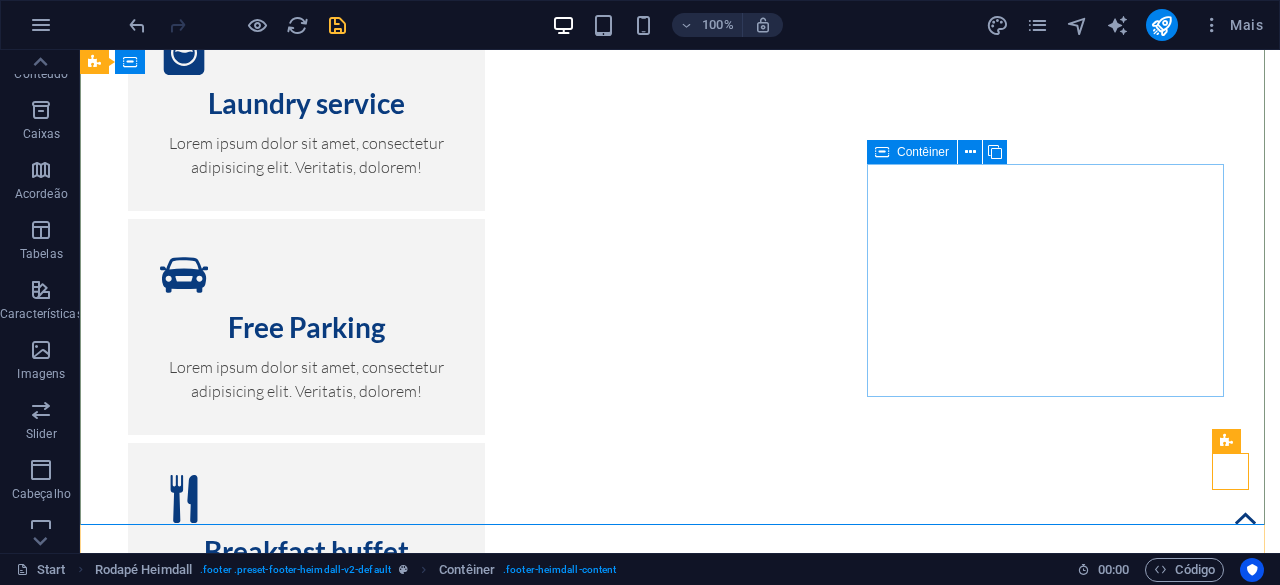 scroll, scrollTop: 11779, scrollLeft: 0, axis: vertical 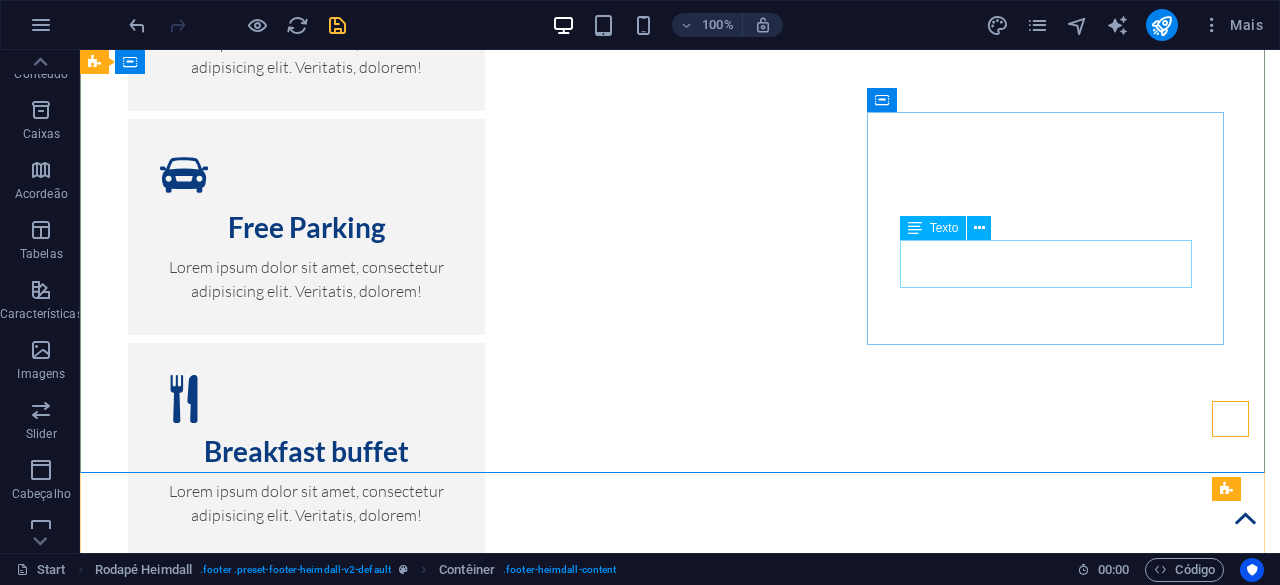 click on "info@4sailexperience.pt Legal Notice  |  Privacy" at bounding box center (274, 4138) 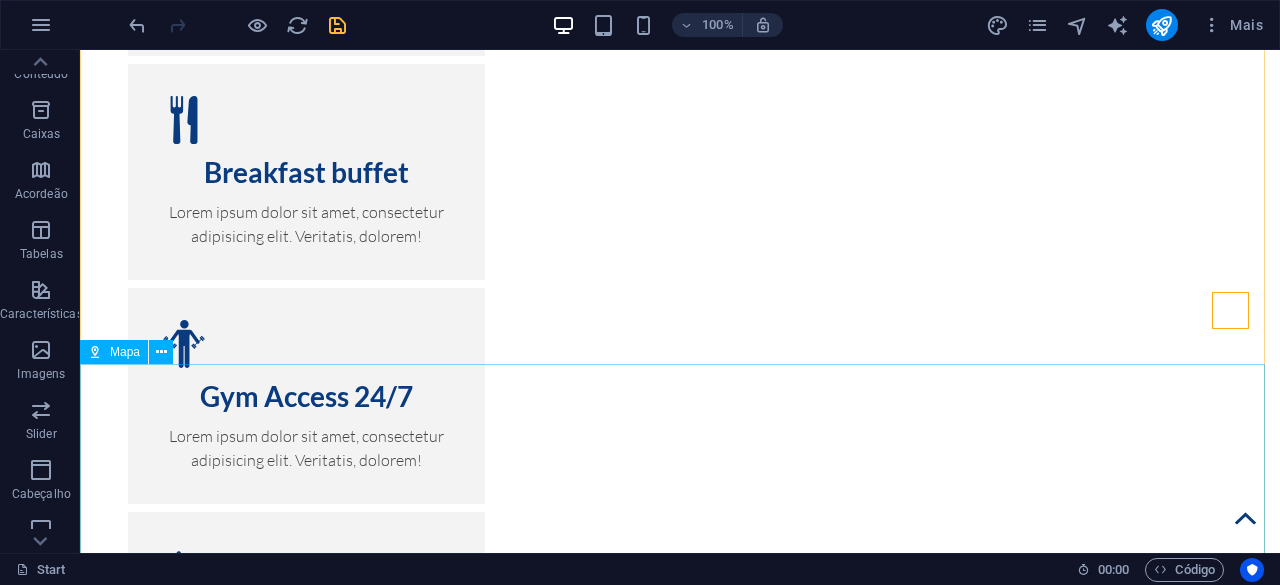 scroll, scrollTop: 11758, scrollLeft: 0, axis: vertical 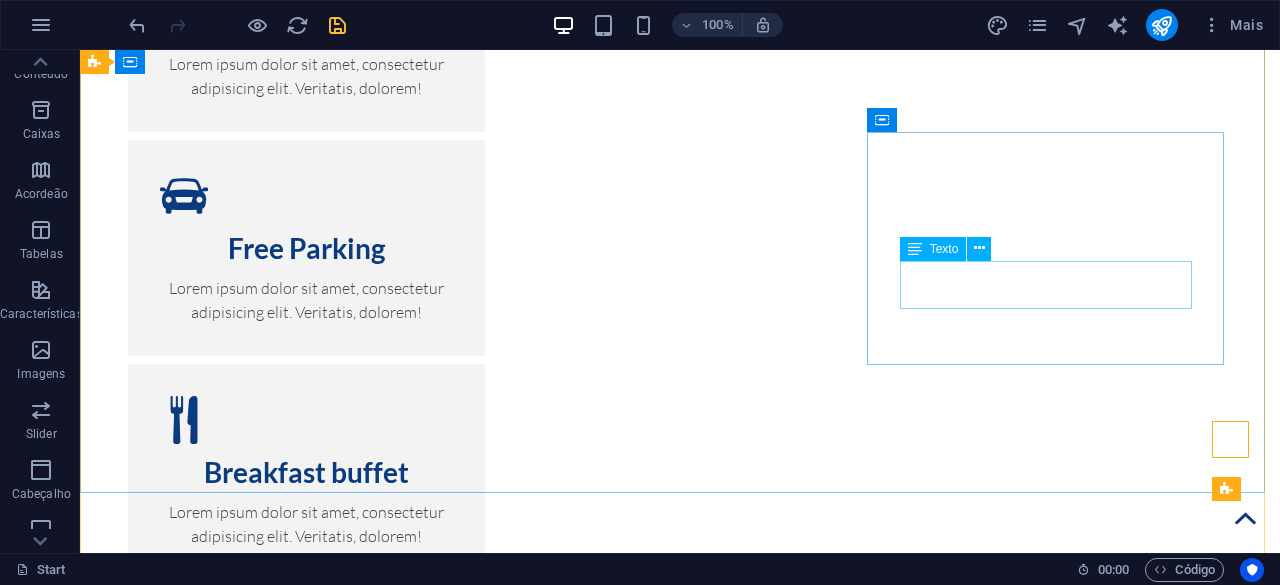 click on "info@4sailexperience.pt Legal Notice  |  Privacy" at bounding box center (274, 4159) 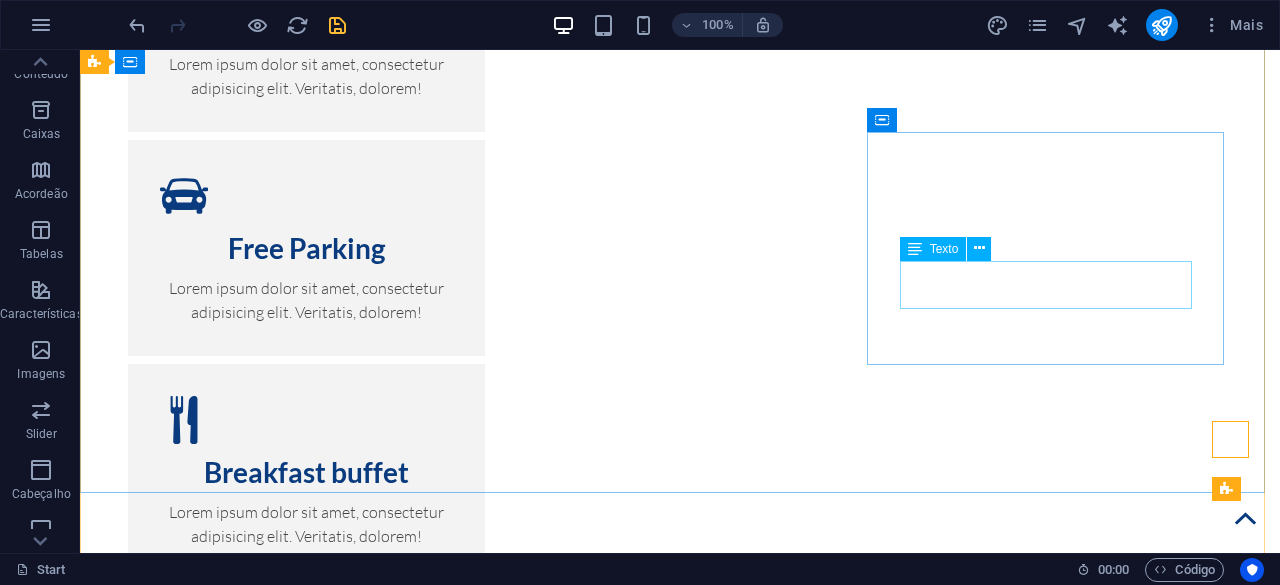 drag, startPoint x: 1030, startPoint y: 300, endPoint x: 786, endPoint y: 344, distance: 247.93547 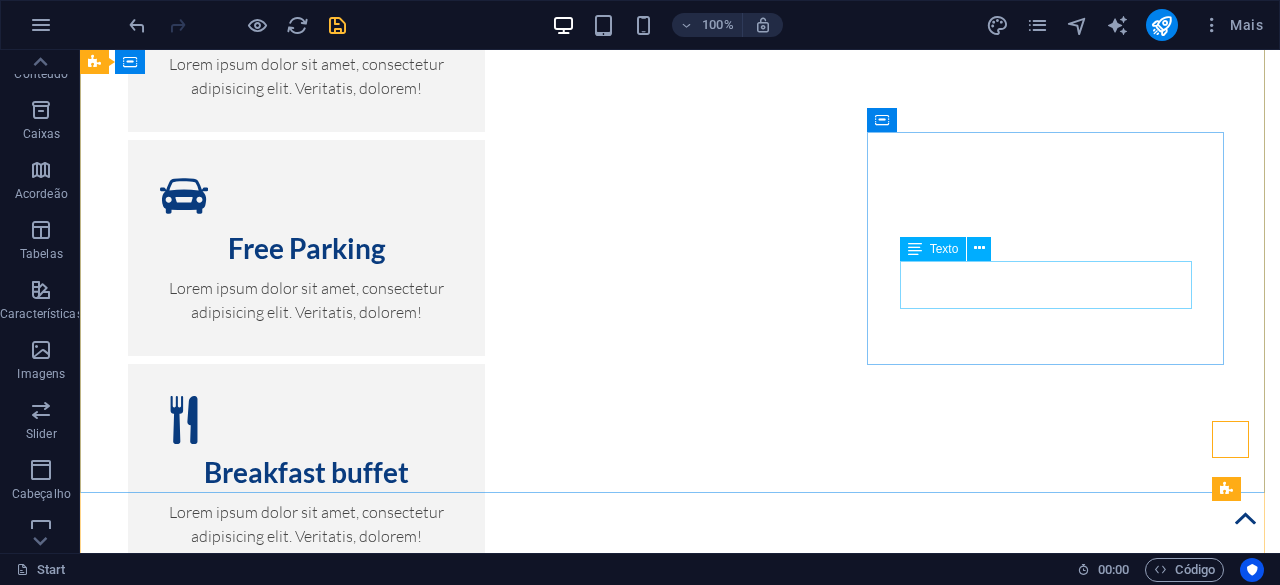 click on "info@4sailexperience.pt Legal Notice  |  Privacy" at bounding box center [274, 4159] 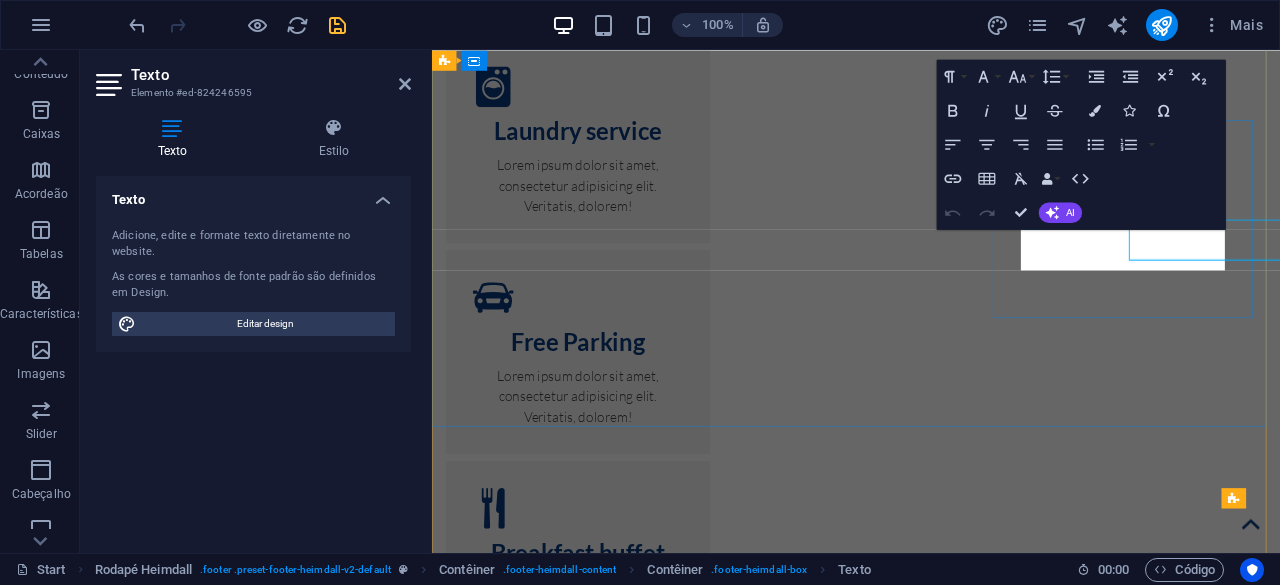scroll, scrollTop: 11770, scrollLeft: 0, axis: vertical 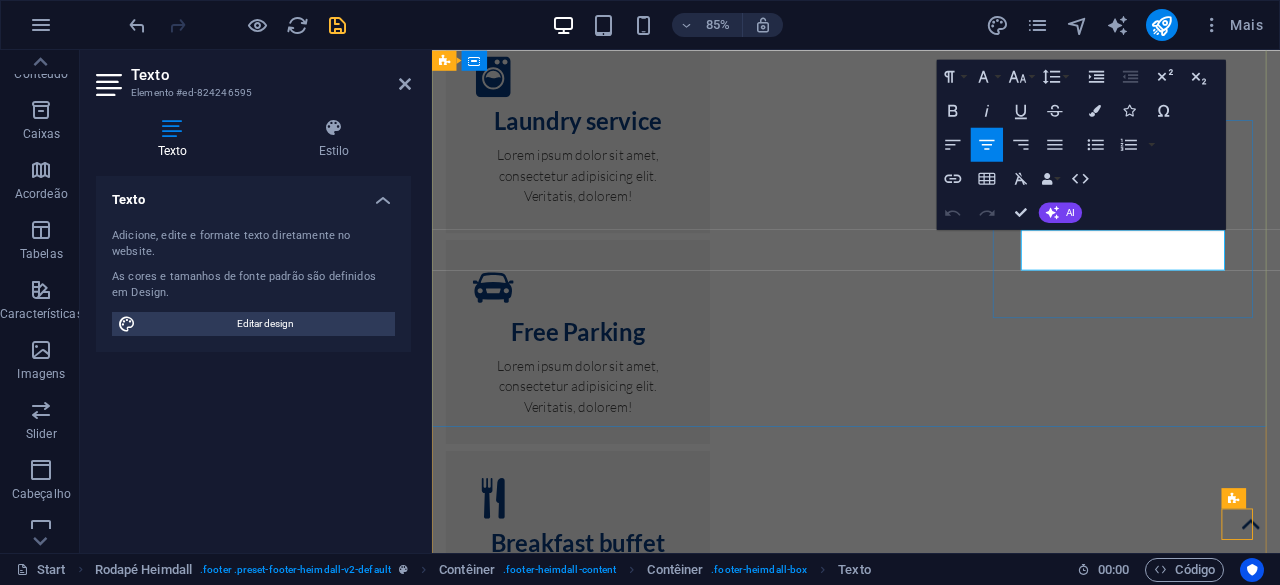 click on "Legal Notice" at bounding box center (575, 4319) 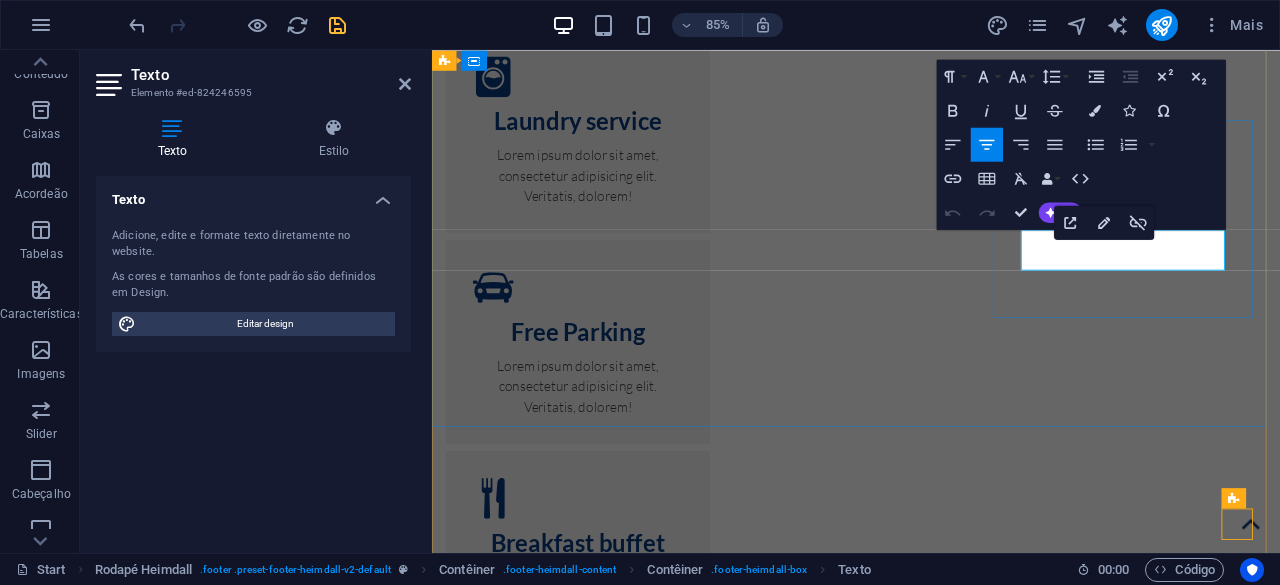 drag, startPoint x: 1173, startPoint y: 298, endPoint x: 1254, endPoint y: 306, distance: 81.394104 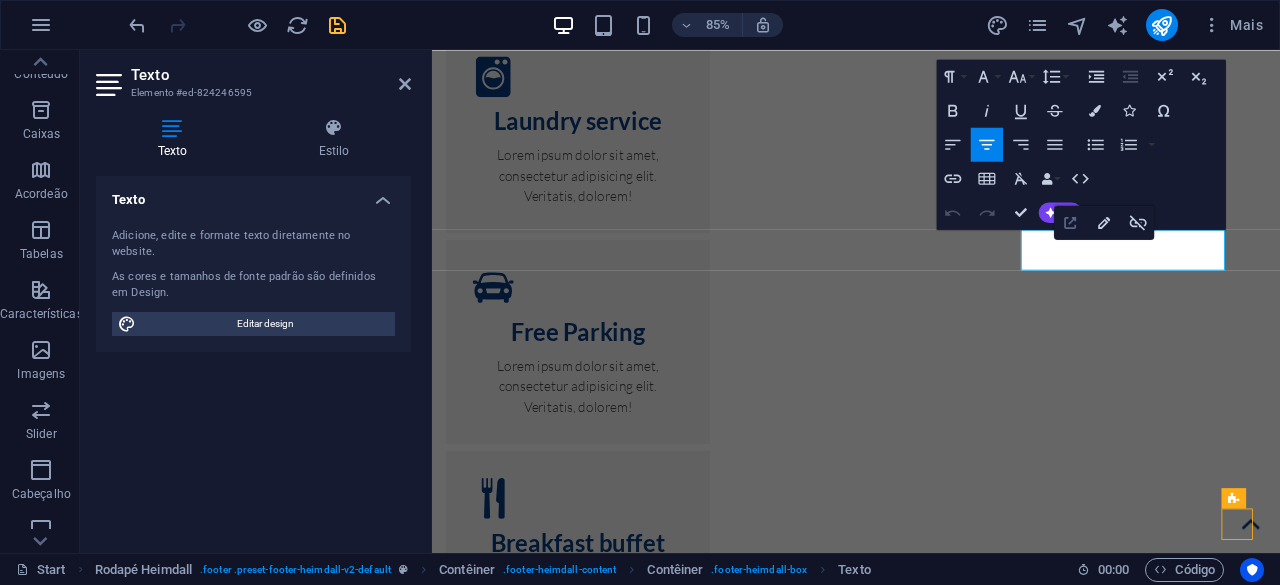 click 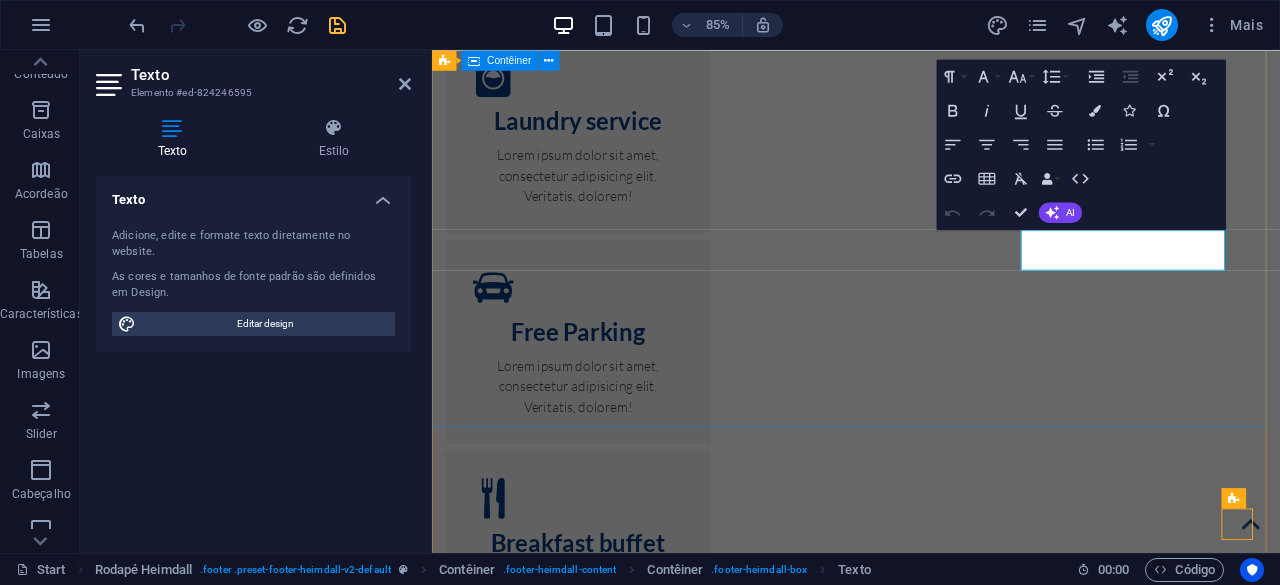 click on "Morada Doca do Bom Sucesso - Porta 1,  Avenida de Brasília Lisboa   1400-038 Telefone xxxxxxxxxxxx Ligue-nos Informações info@4sailexperience.pt Legal Notice  |  Privacy" at bounding box center (931, 4005) 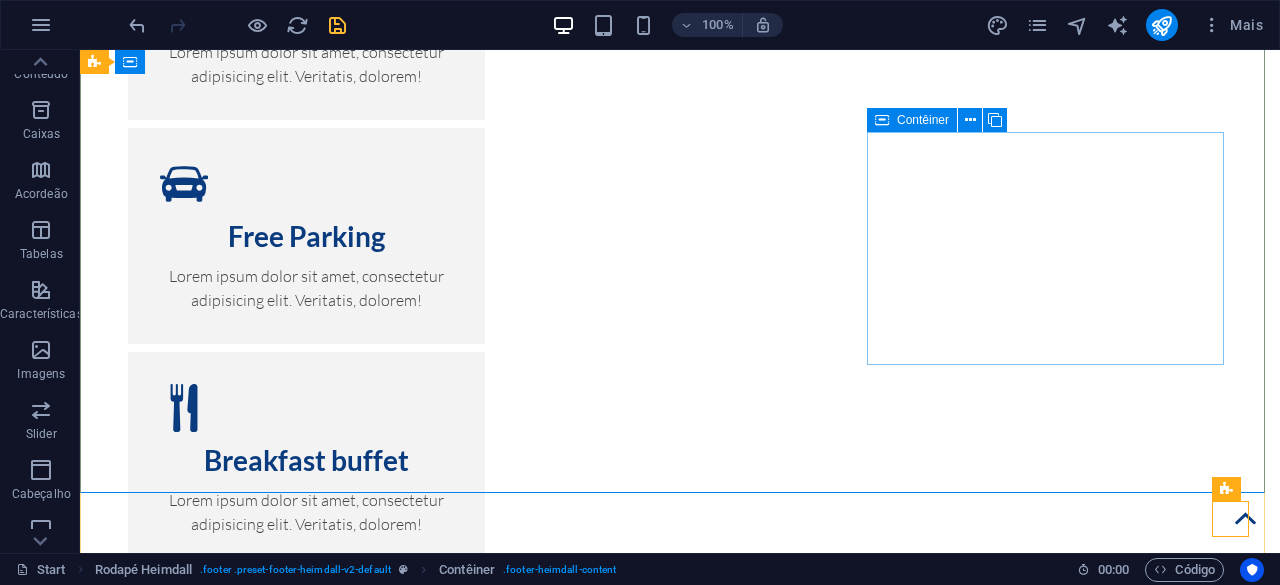 scroll, scrollTop: 11758, scrollLeft: 0, axis: vertical 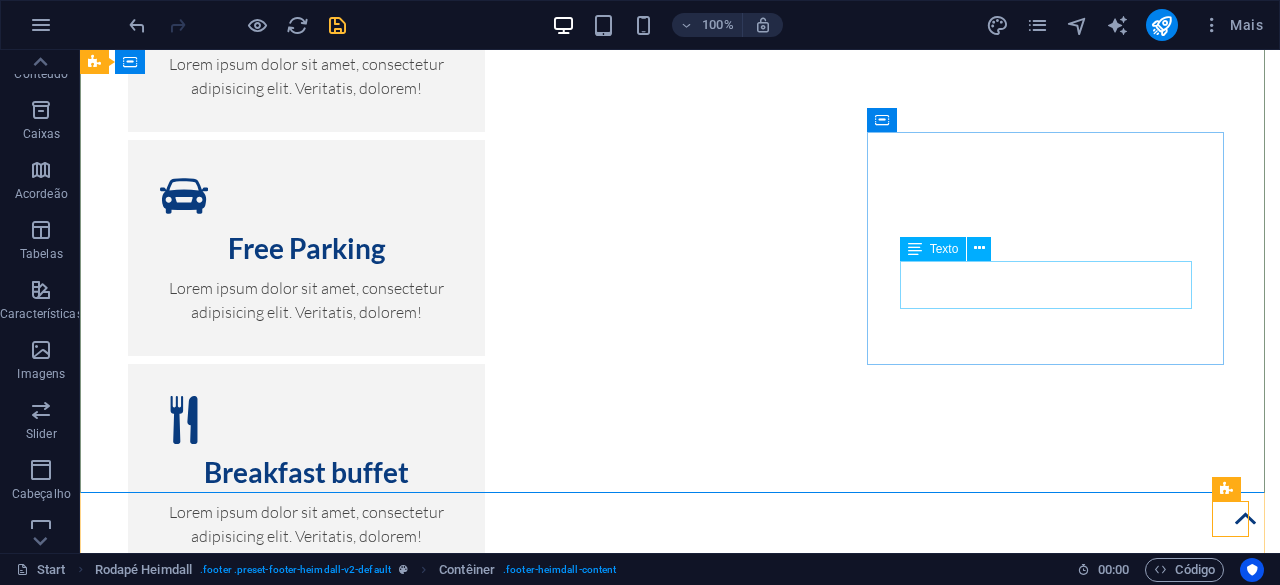 click on "info@4sailexperience.pt Legal Notice  |  Privacy" at bounding box center (274, 4159) 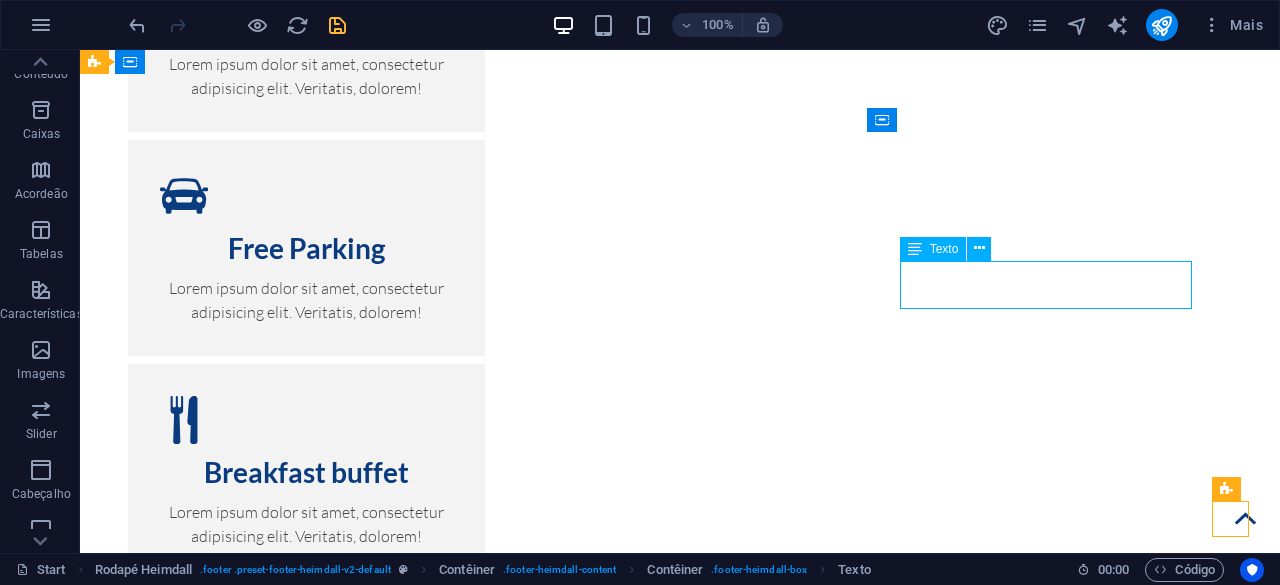 click on "info@4sailexperience.pt Legal Notice  |  Privacy" at bounding box center [274, 4159] 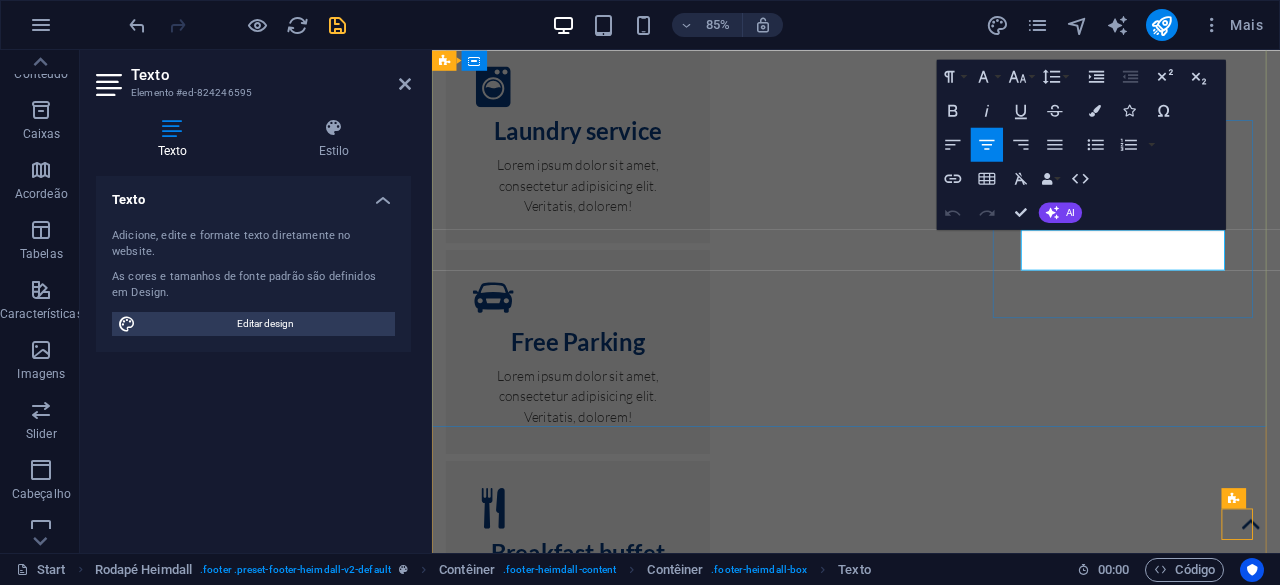 scroll, scrollTop: 11770, scrollLeft: 0, axis: vertical 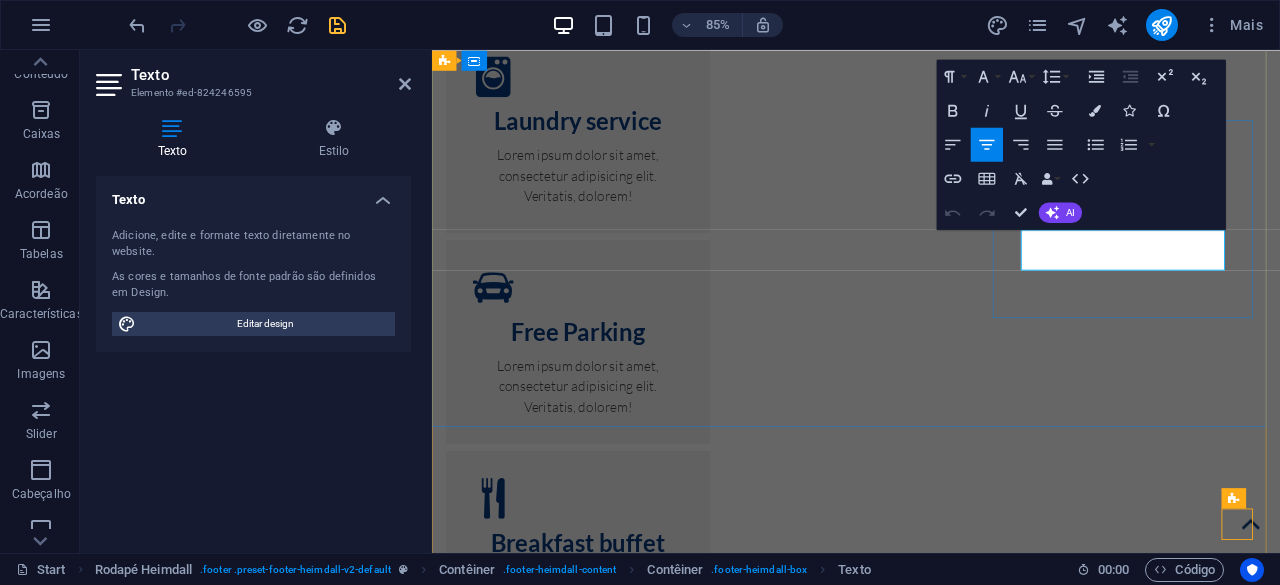 click on "Legal Notice" at bounding box center (575, 4319) 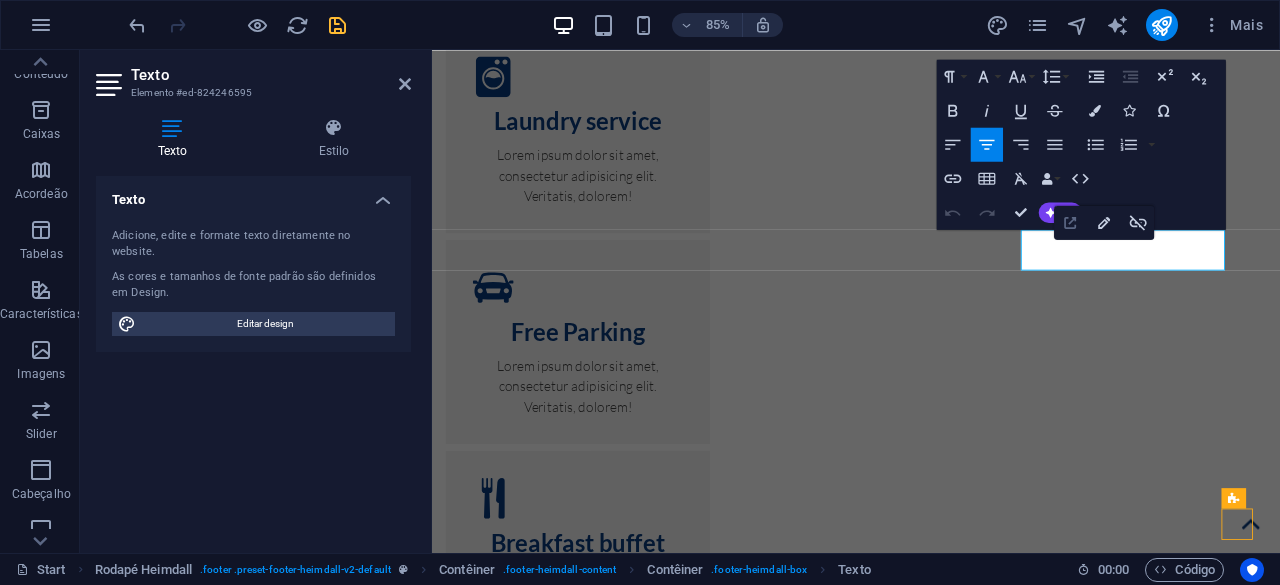 click 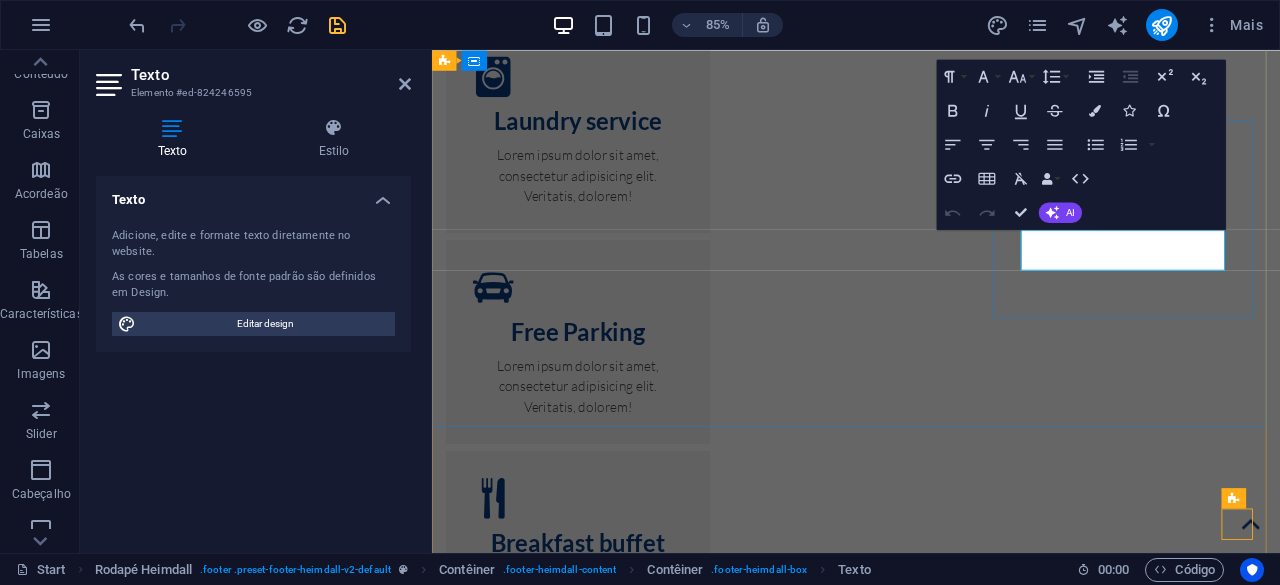 click on "Privacy" at bounding box center [648, 4319] 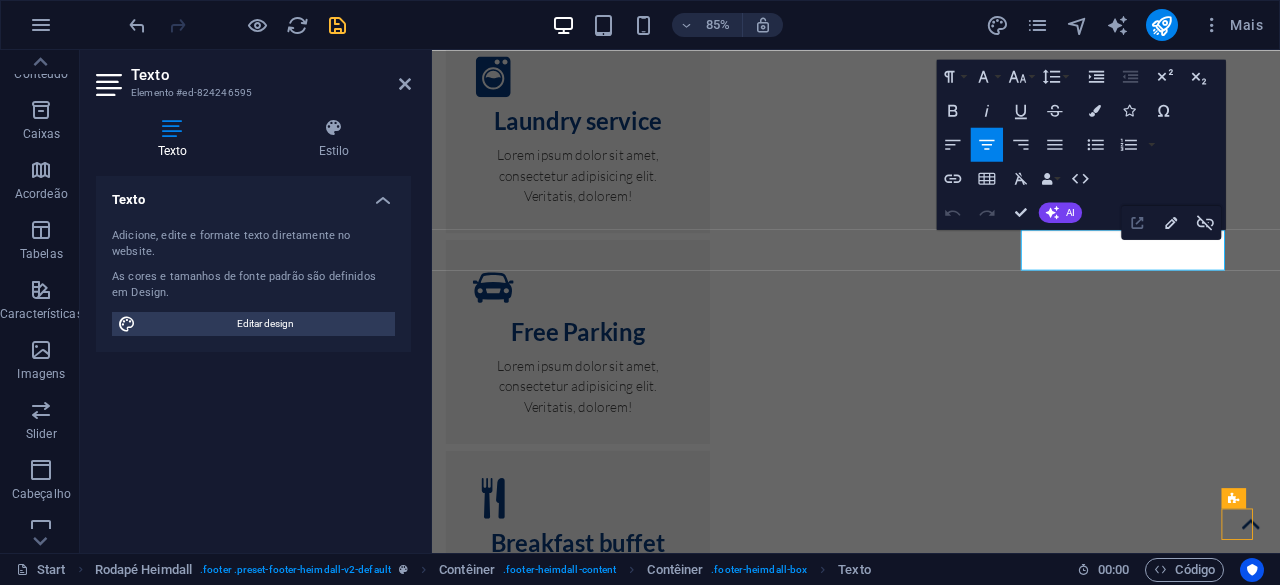 click 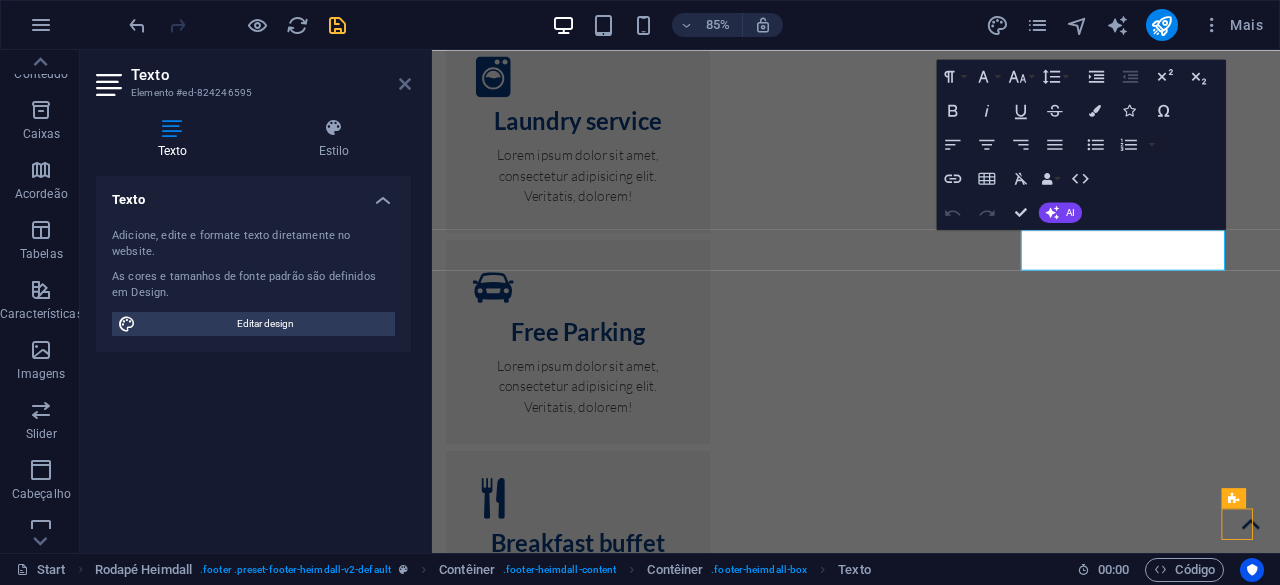 click at bounding box center (405, 84) 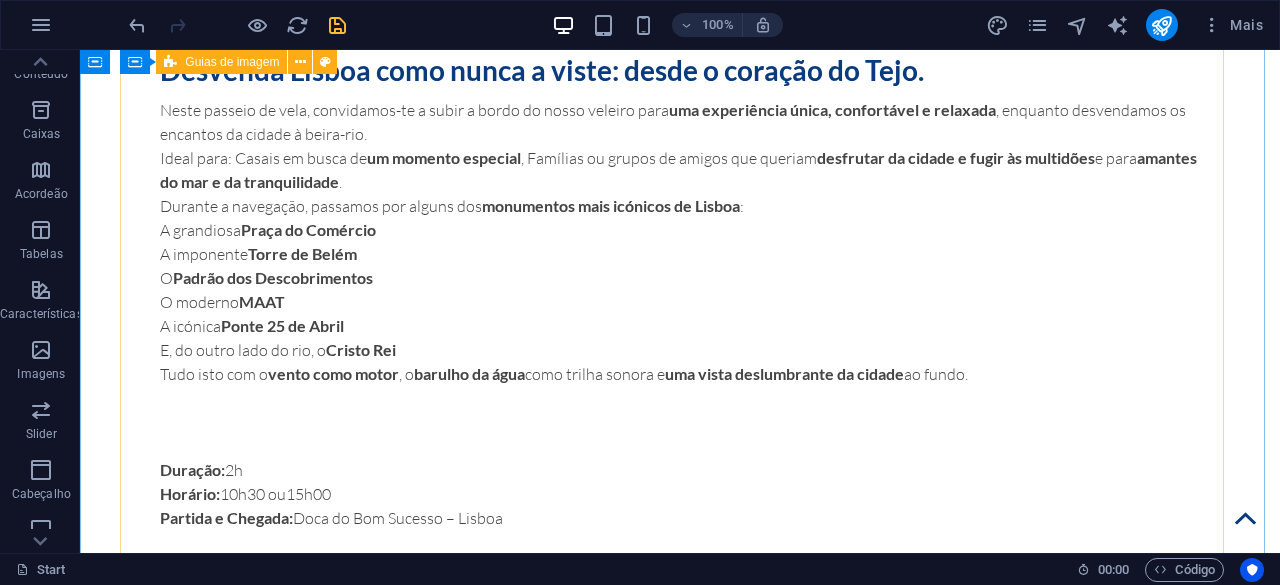 scroll, scrollTop: 2958, scrollLeft: 0, axis: vertical 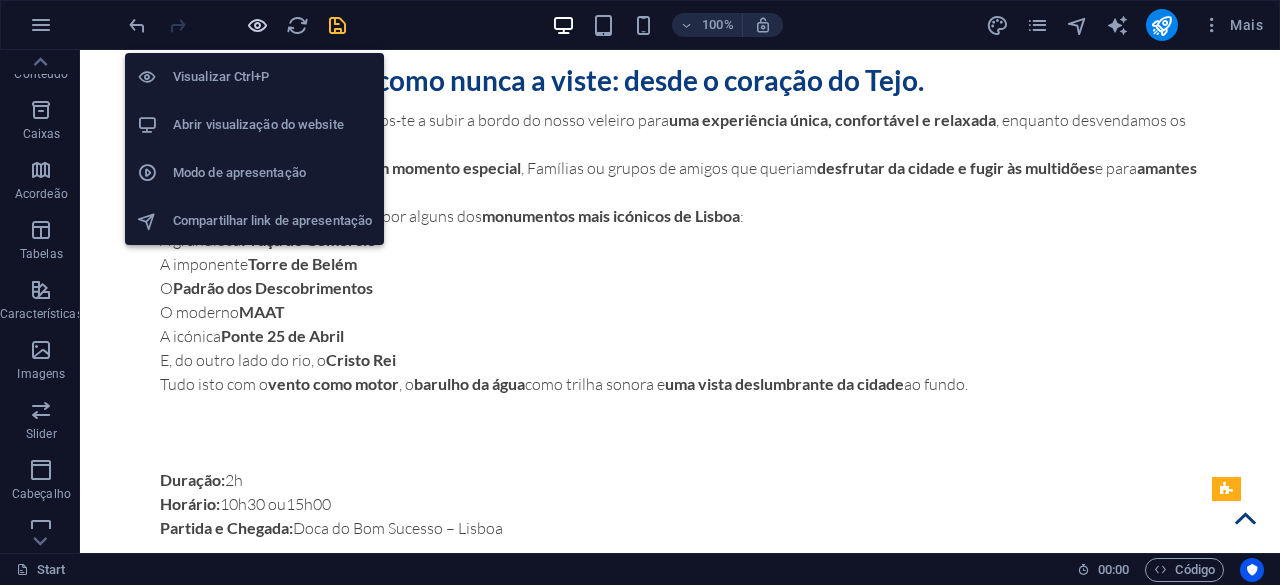 click at bounding box center (257, 25) 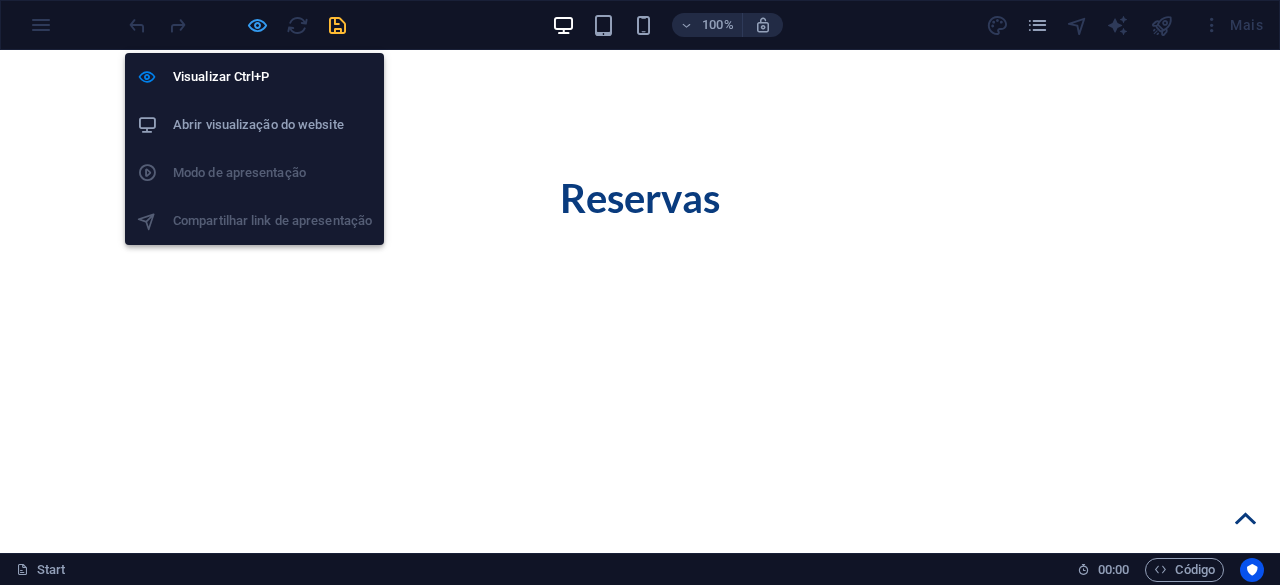 scroll, scrollTop: 990, scrollLeft: 0, axis: vertical 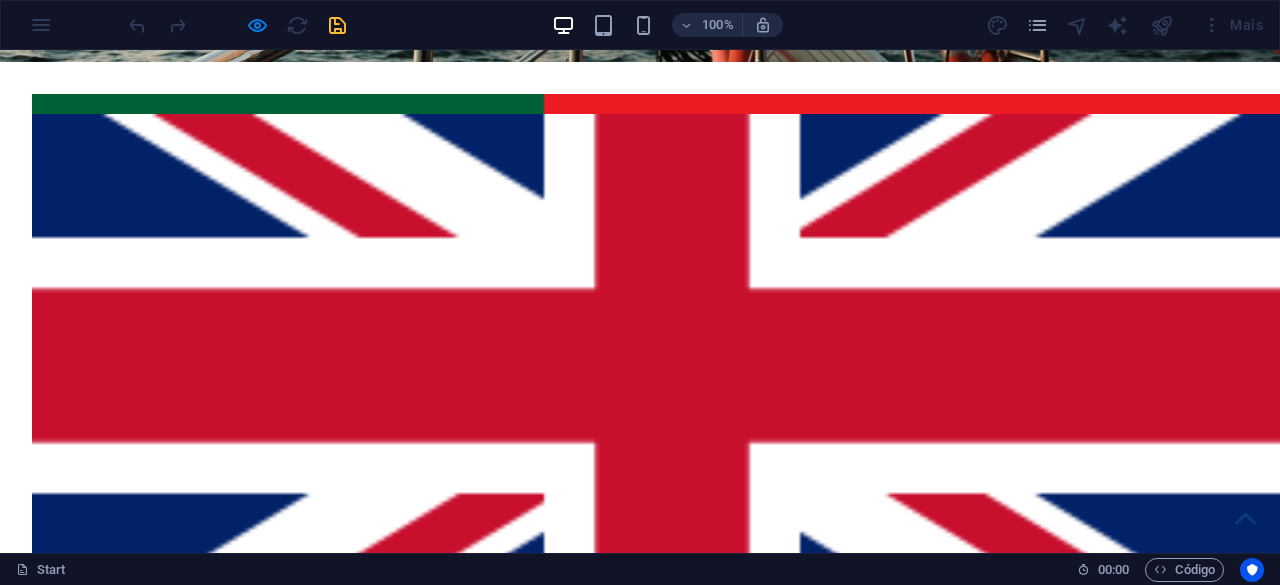 click 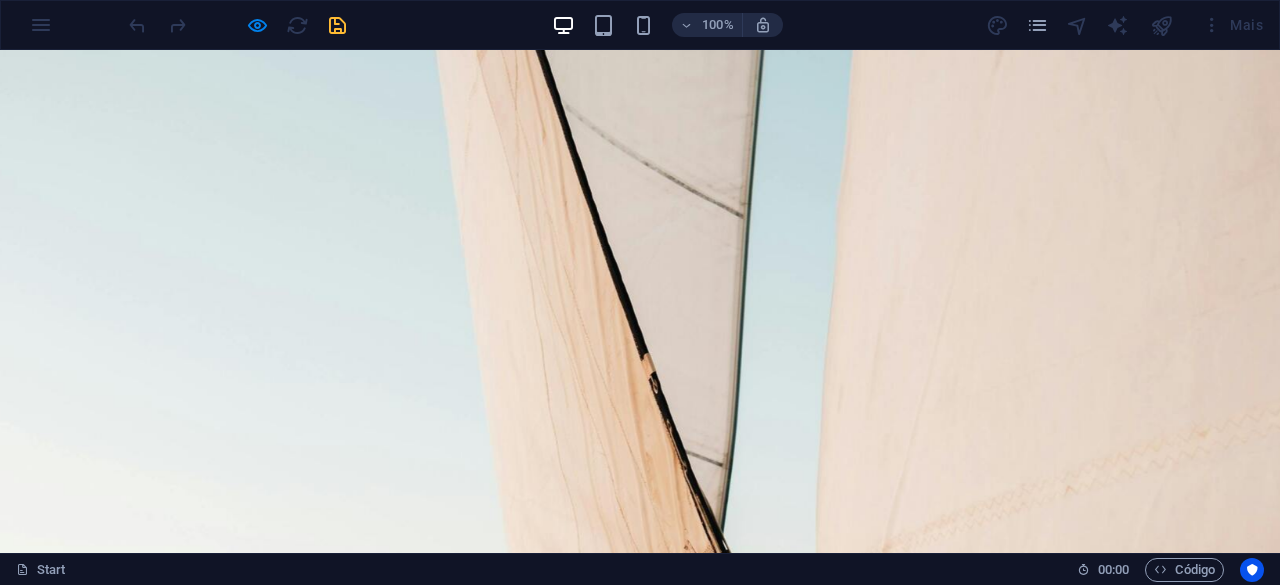 scroll, scrollTop: 0, scrollLeft: 0, axis: both 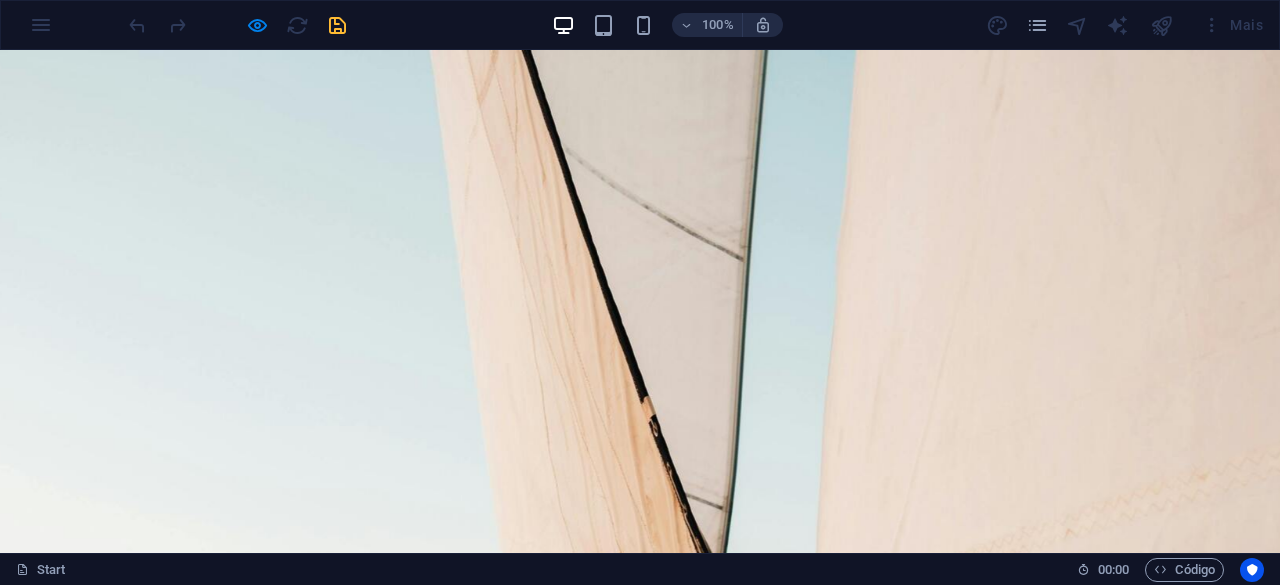 click on "Serviços" at bounding box center [330, 1615] 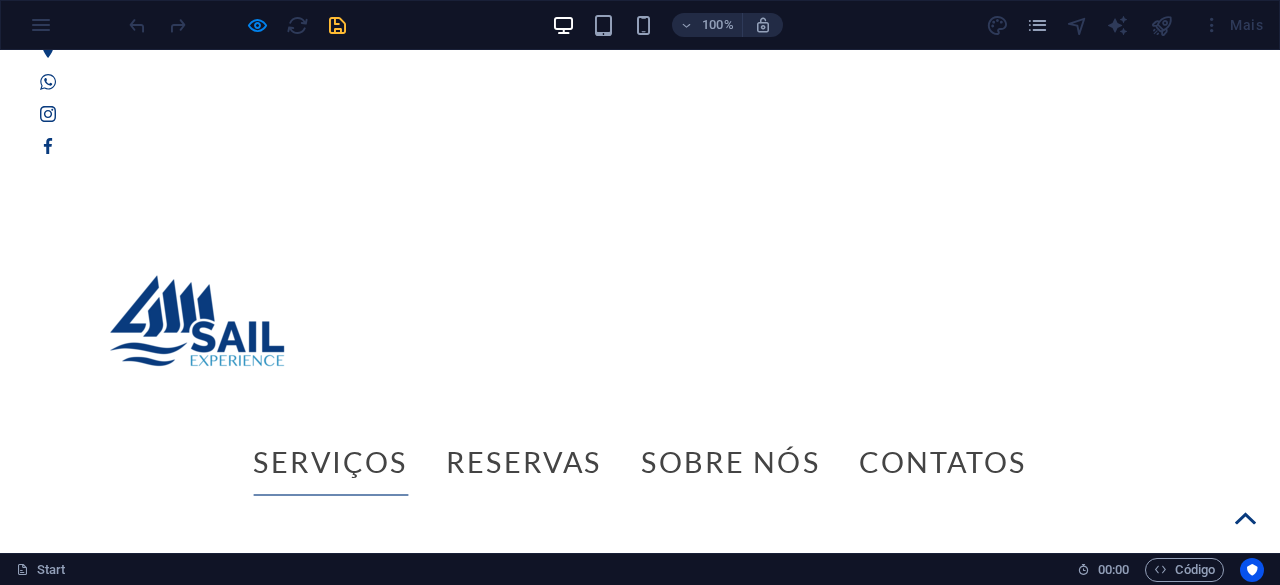 scroll, scrollTop: 1179, scrollLeft: 0, axis: vertical 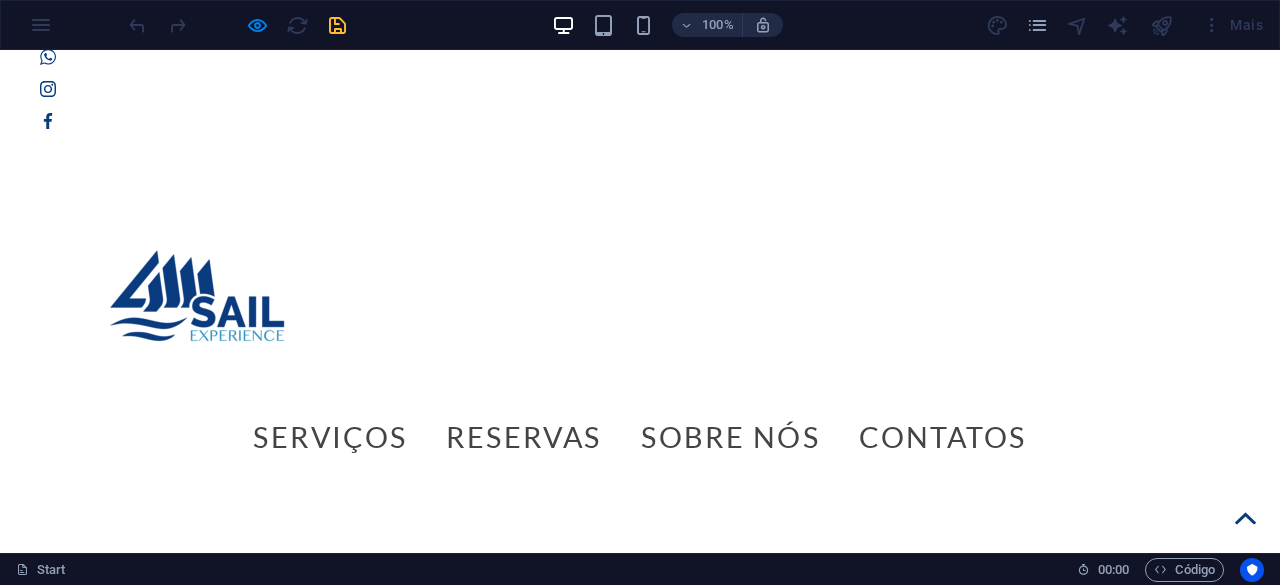click 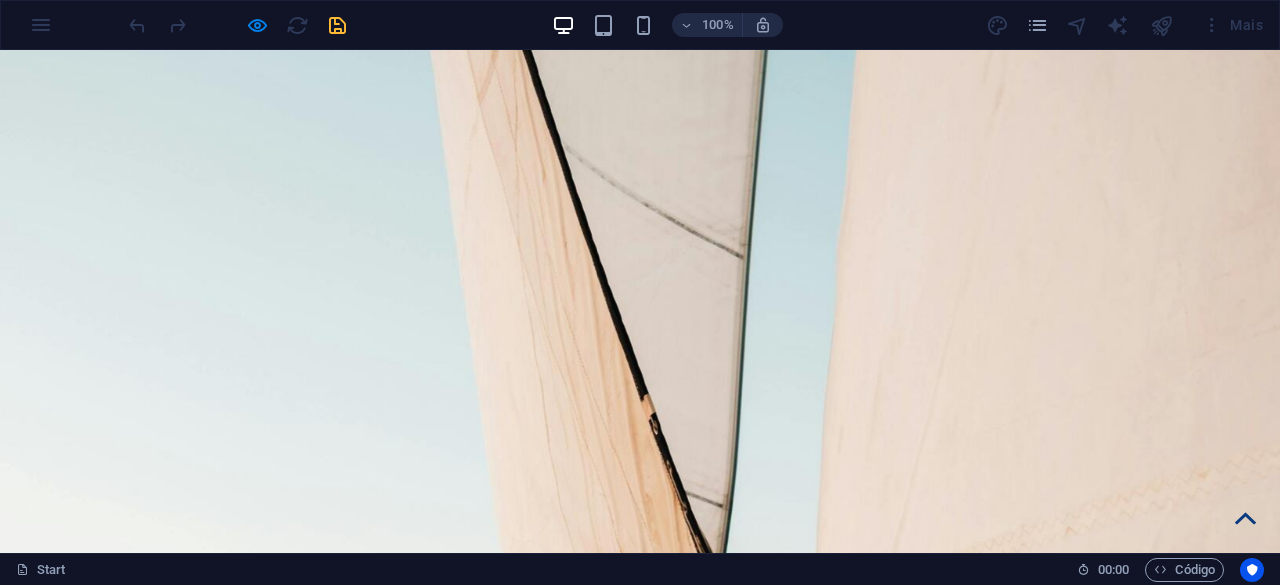 scroll, scrollTop: 0, scrollLeft: 0, axis: both 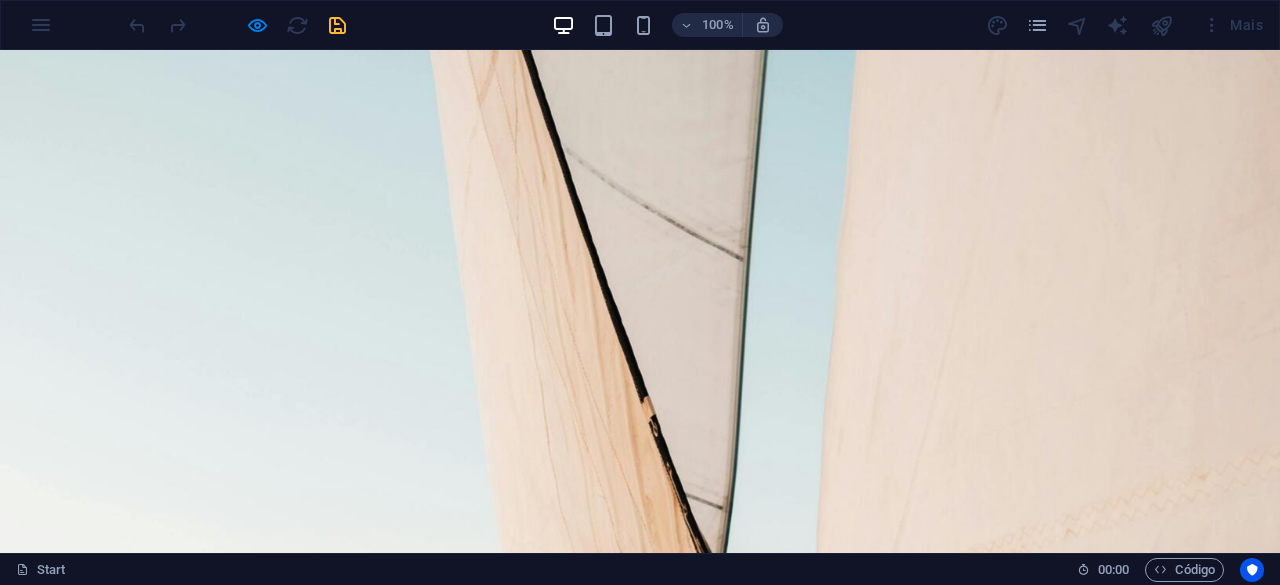 click on "Reservas" at bounding box center (524, 1615) 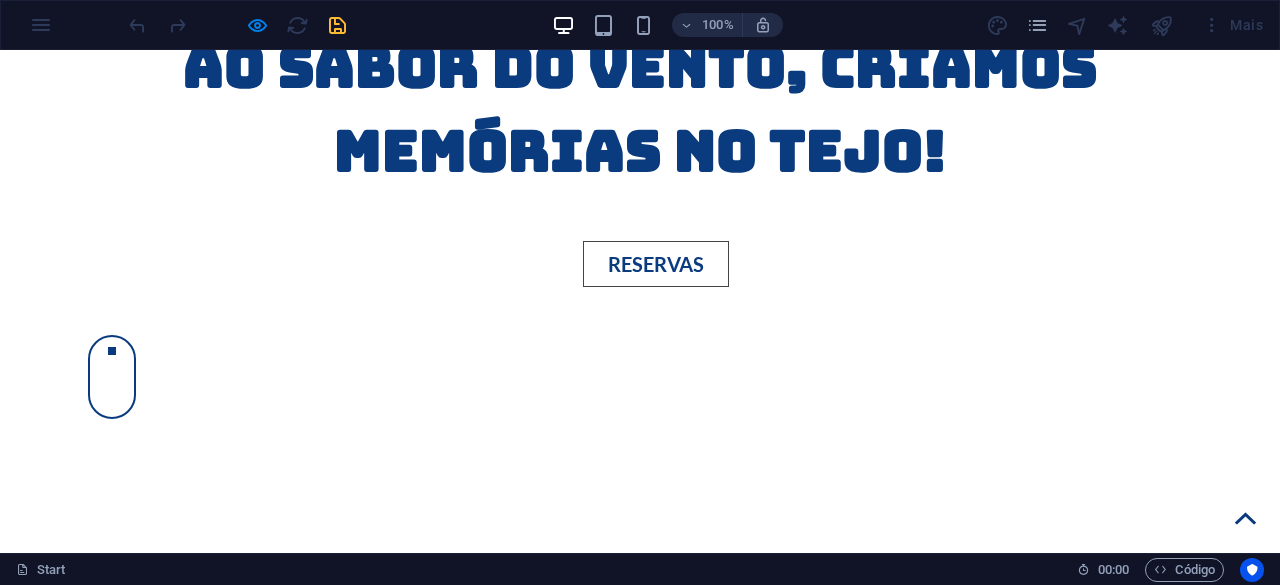 scroll, scrollTop: 1817, scrollLeft: 0, axis: vertical 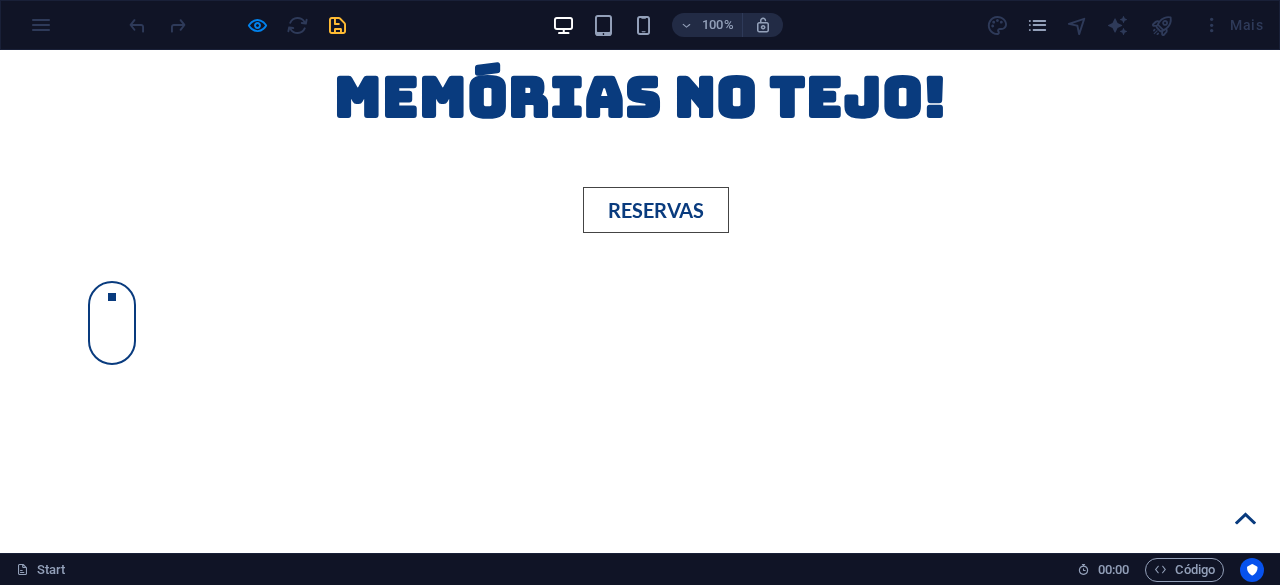 click 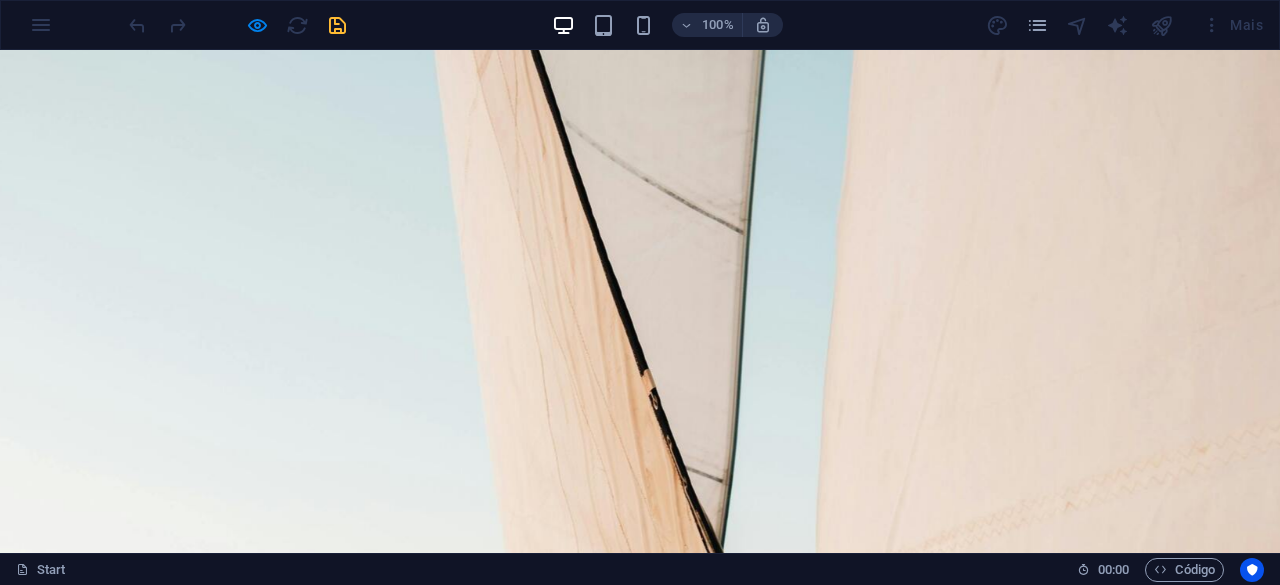 scroll, scrollTop: 0, scrollLeft: 0, axis: both 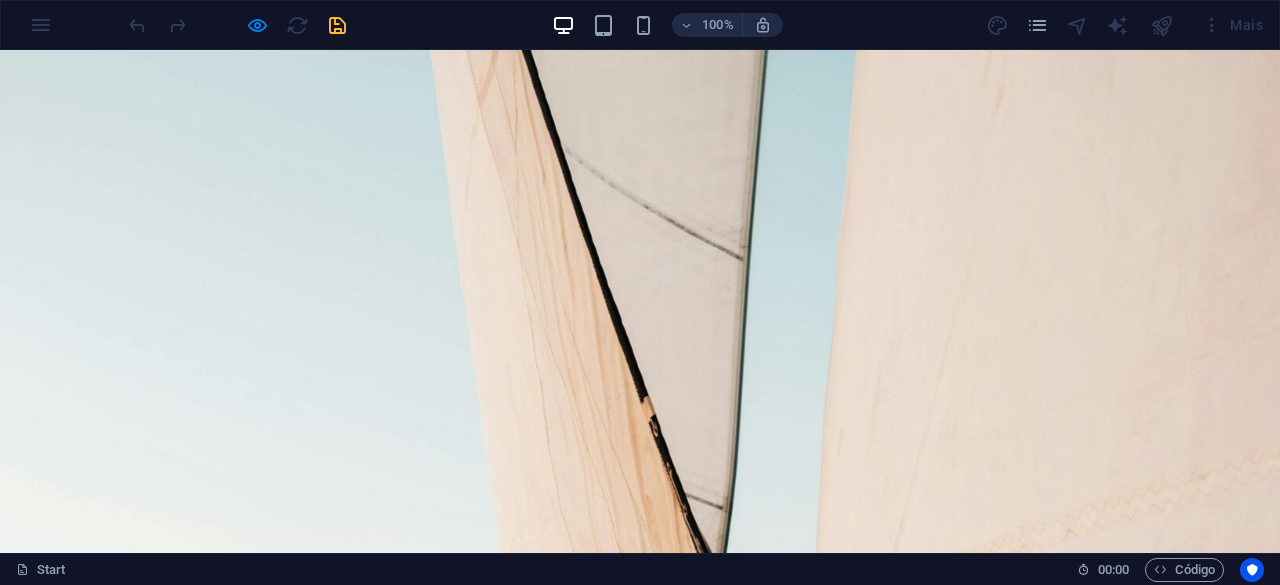click on "Sobre Nós" at bounding box center (731, 1615) 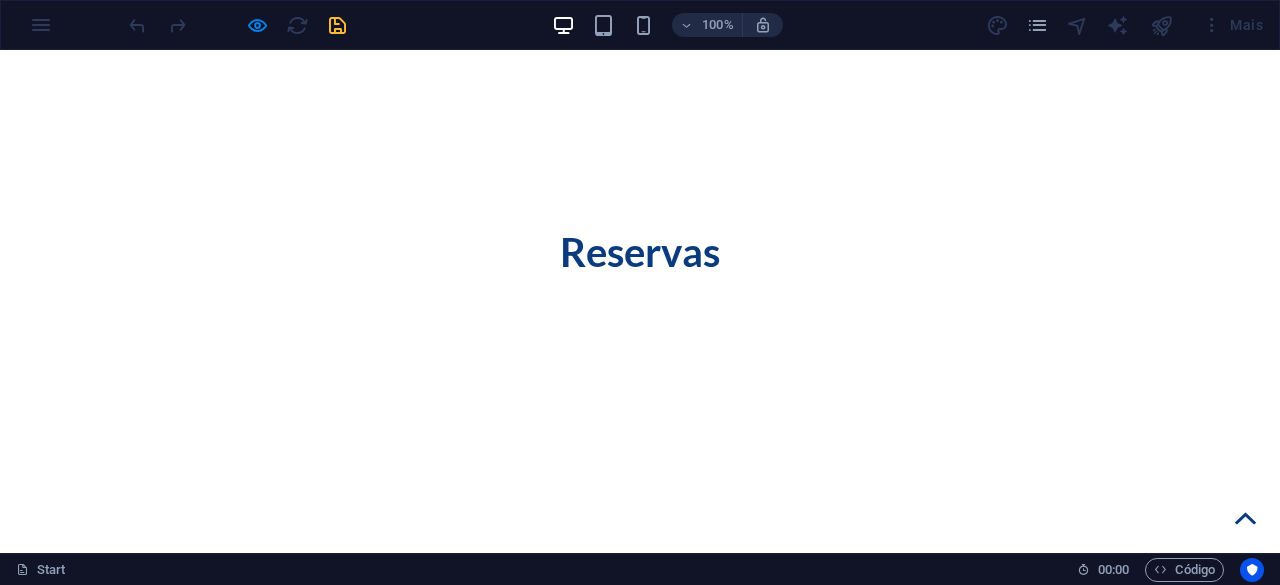 scroll, scrollTop: 2971, scrollLeft: 0, axis: vertical 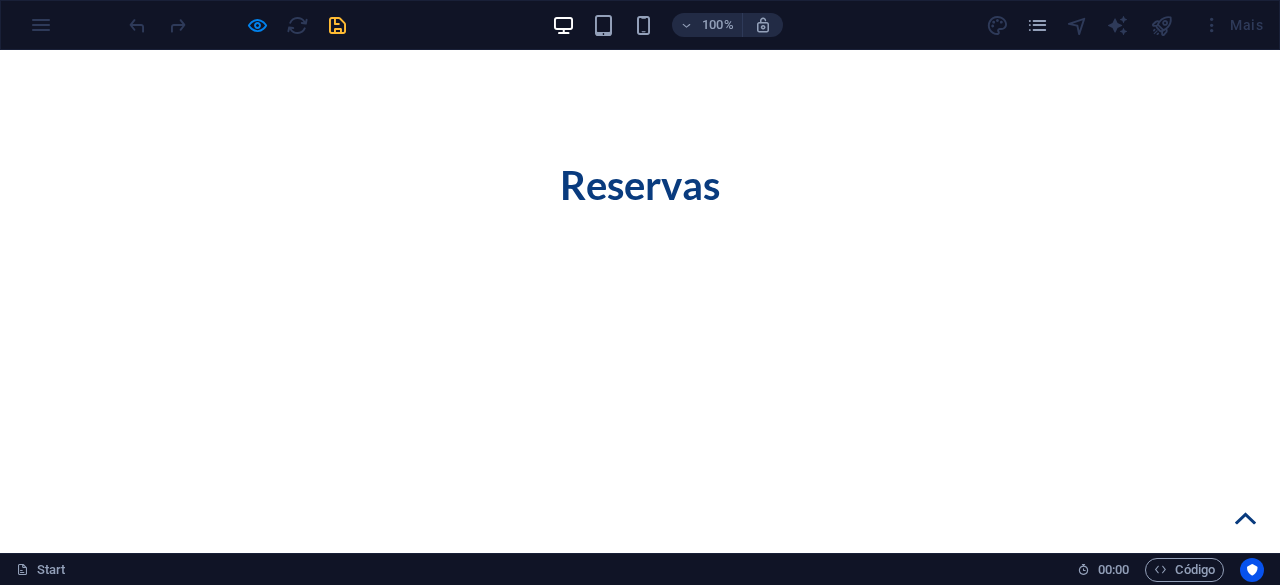 click 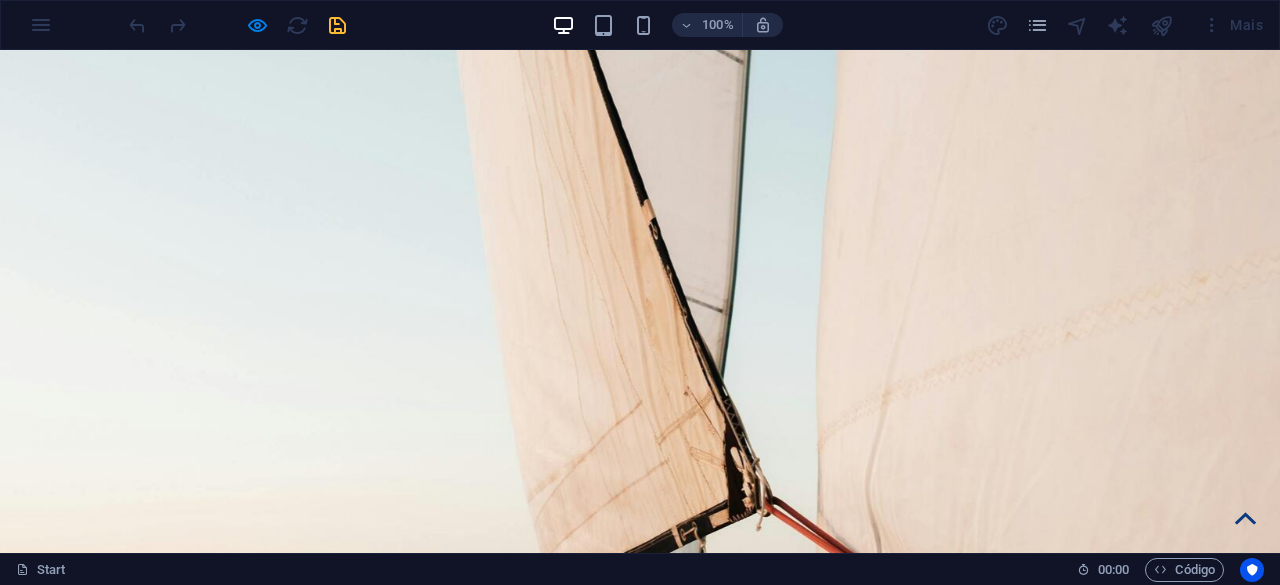 scroll, scrollTop: 0, scrollLeft: 0, axis: both 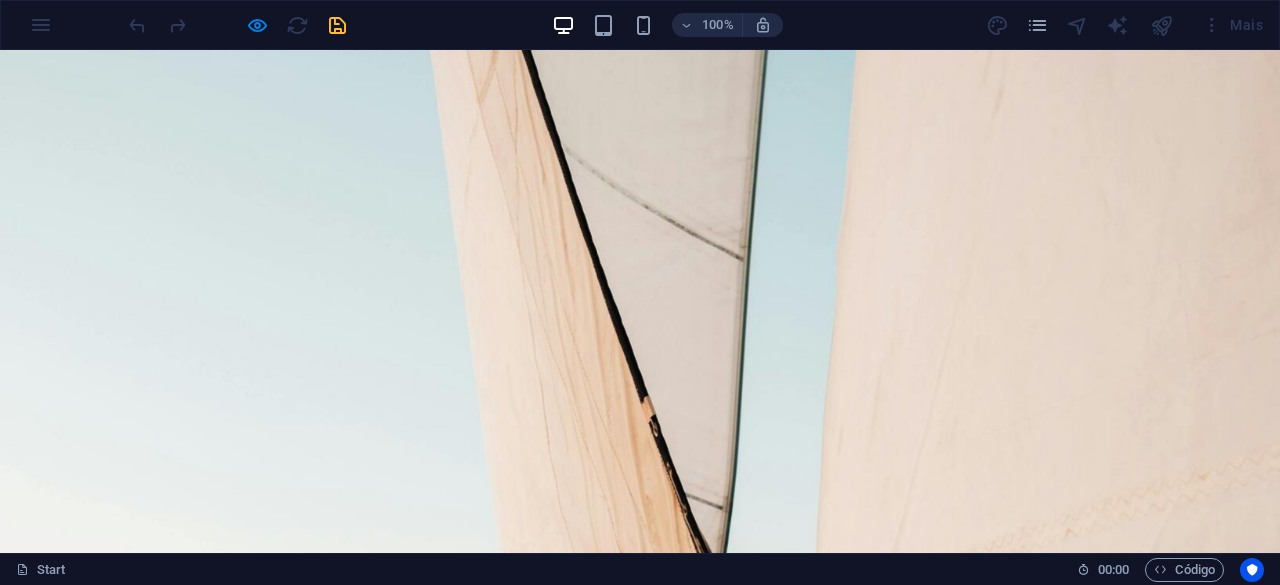 click on "Contatos" at bounding box center [943, 1615] 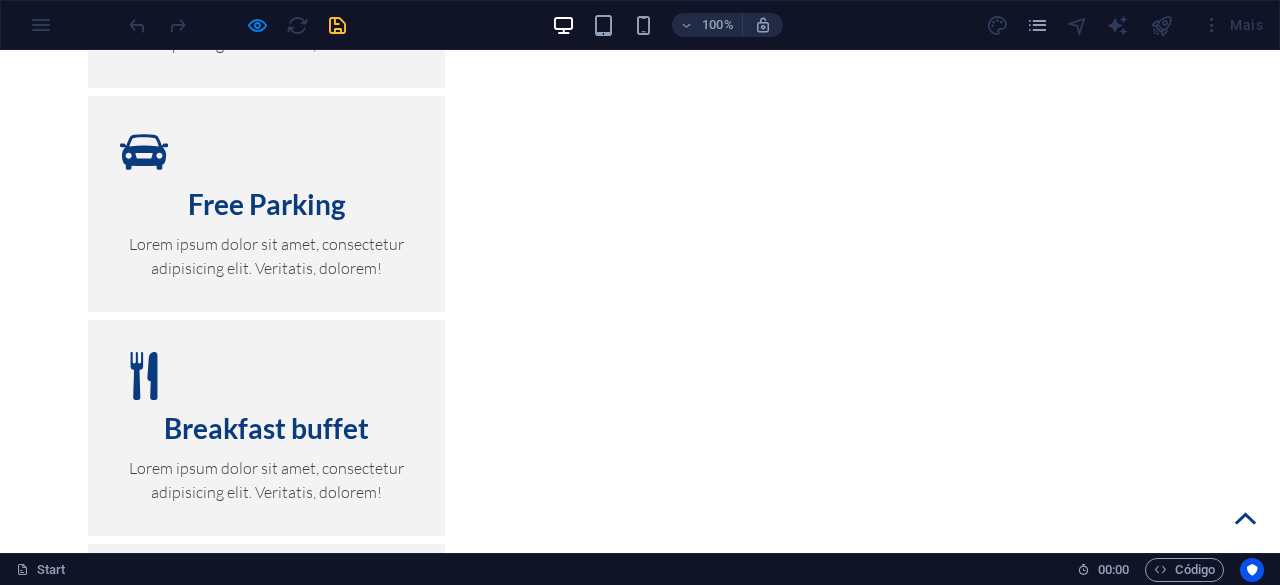 scroll, scrollTop: 5817, scrollLeft: 0, axis: vertical 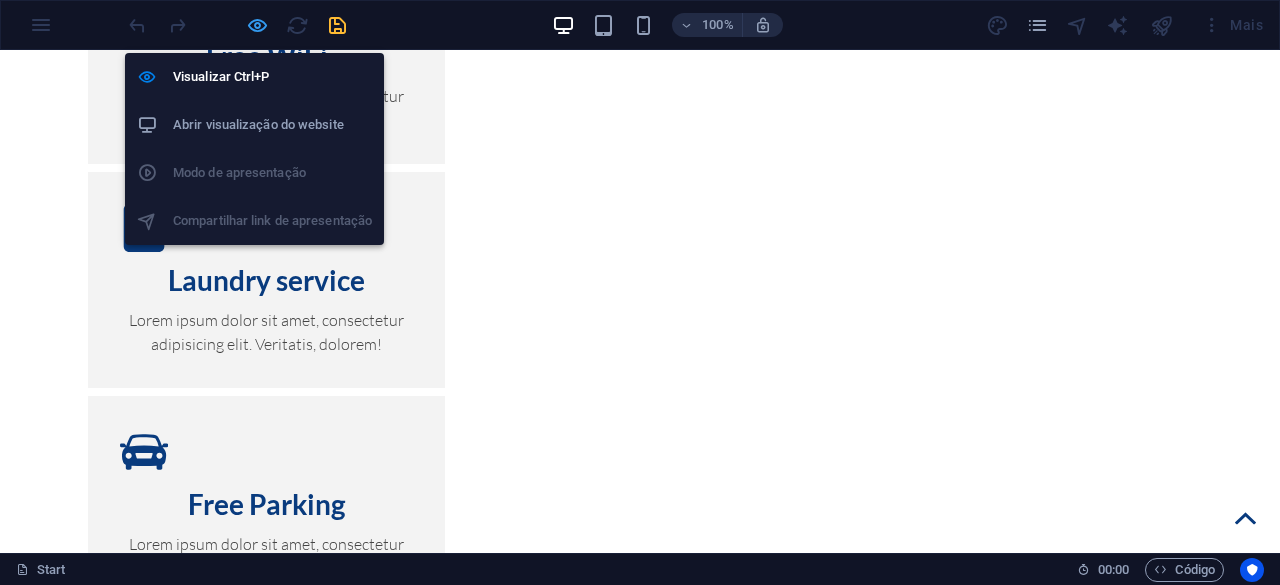 click at bounding box center (257, 25) 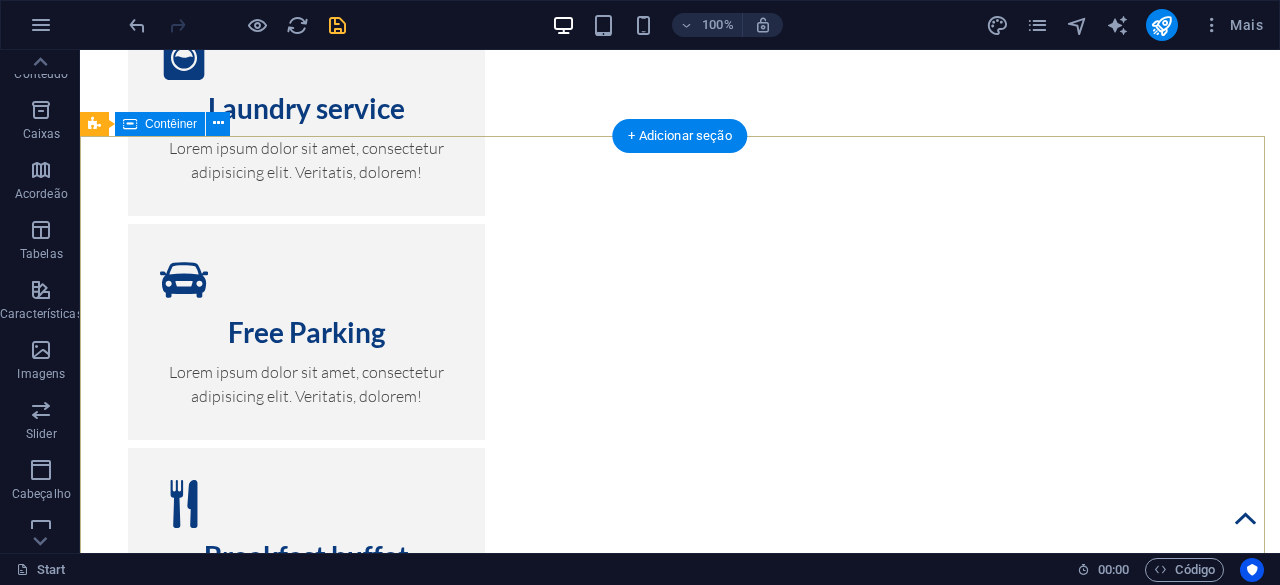 scroll, scrollTop: 11579, scrollLeft: 0, axis: vertical 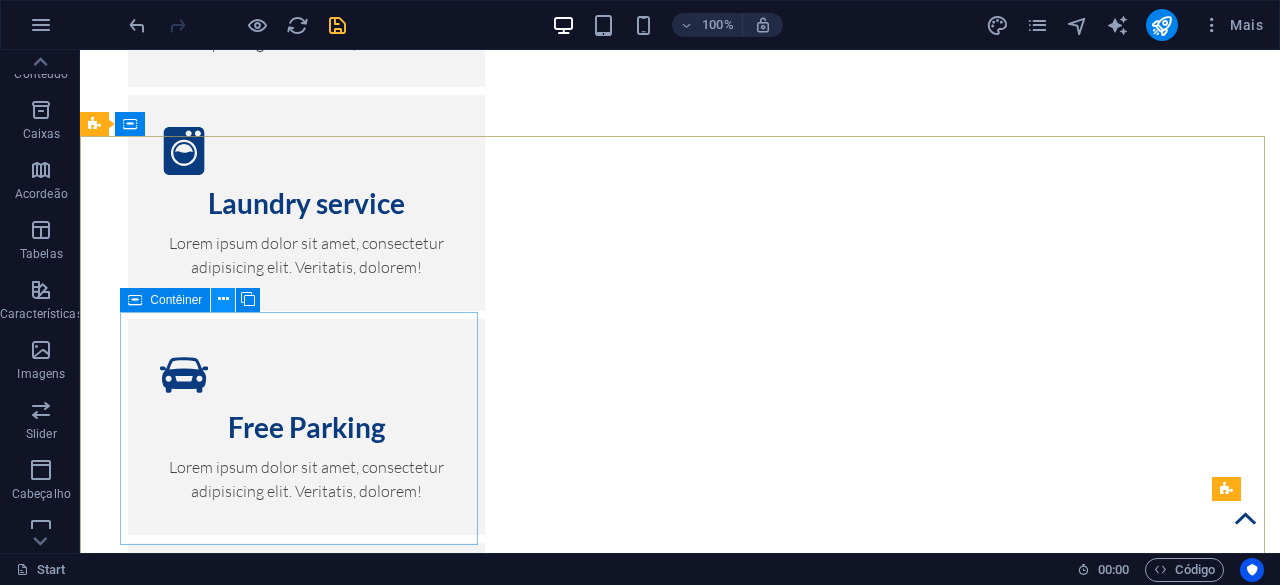click at bounding box center [223, 299] 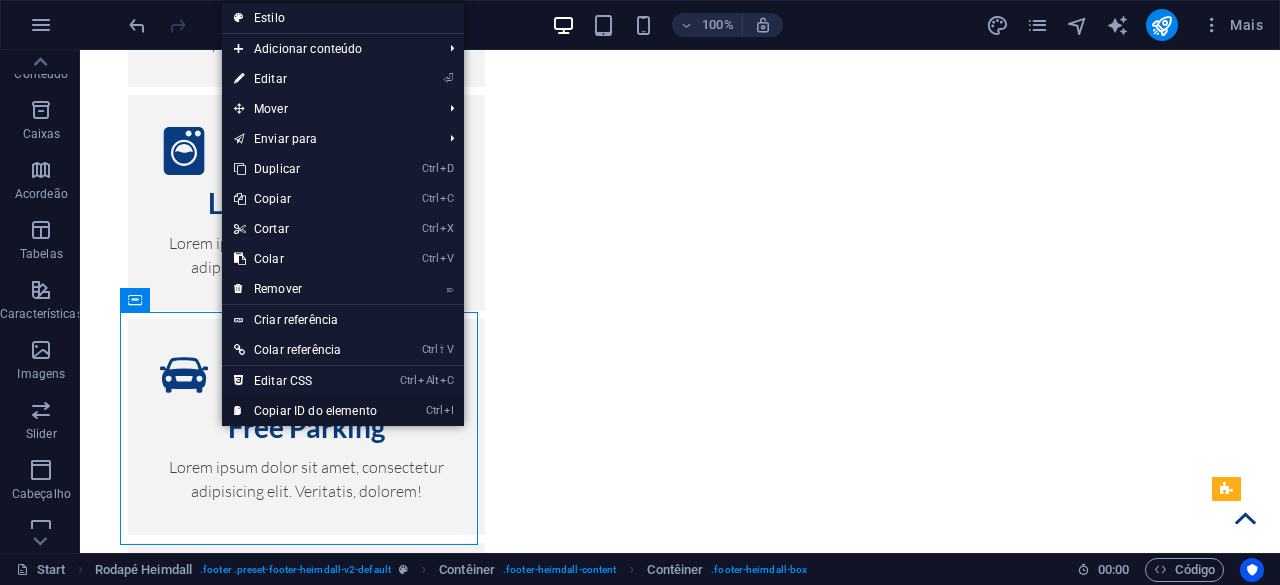 click on "Ctrl I  Copiar ID do elemento" at bounding box center [305, 411] 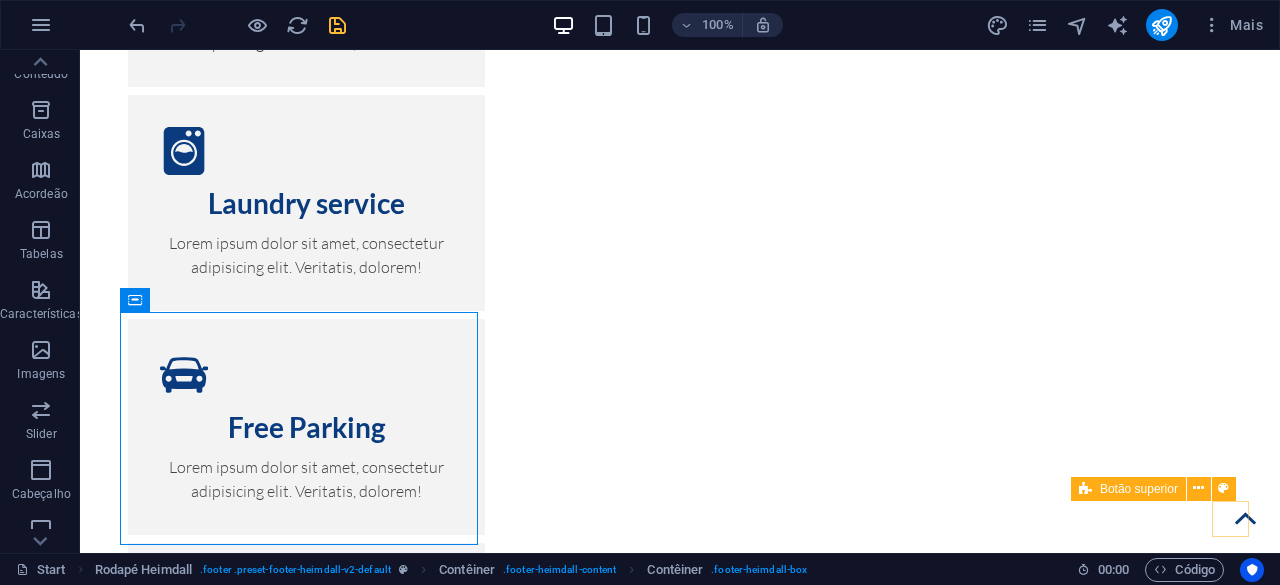 click at bounding box center [1245, 518] 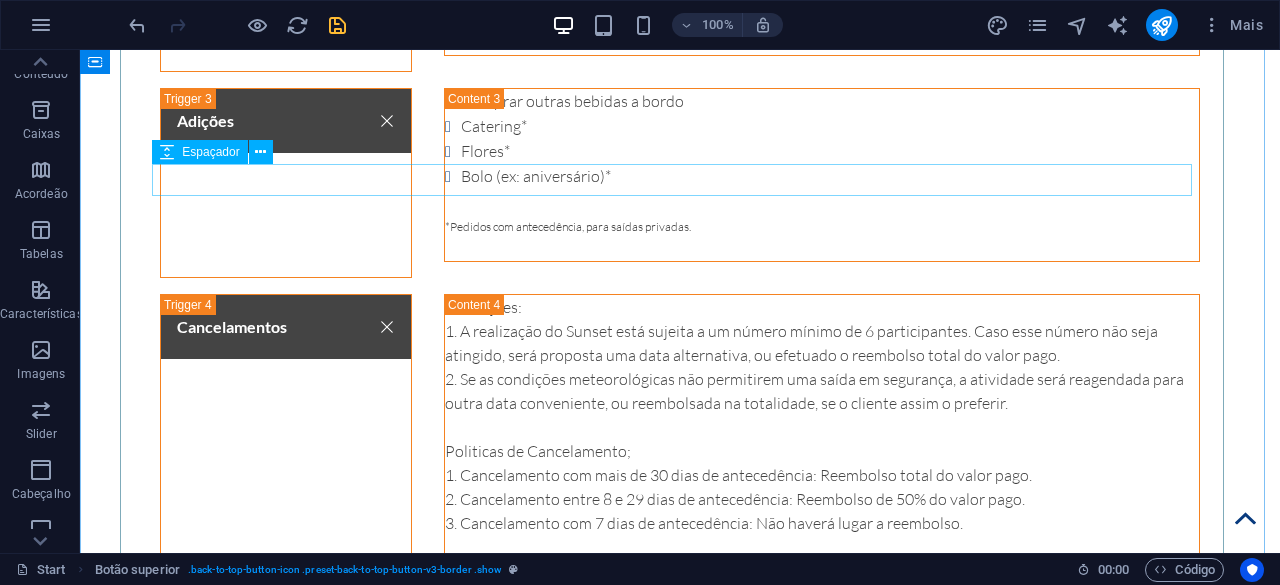 scroll, scrollTop: 0, scrollLeft: 0, axis: both 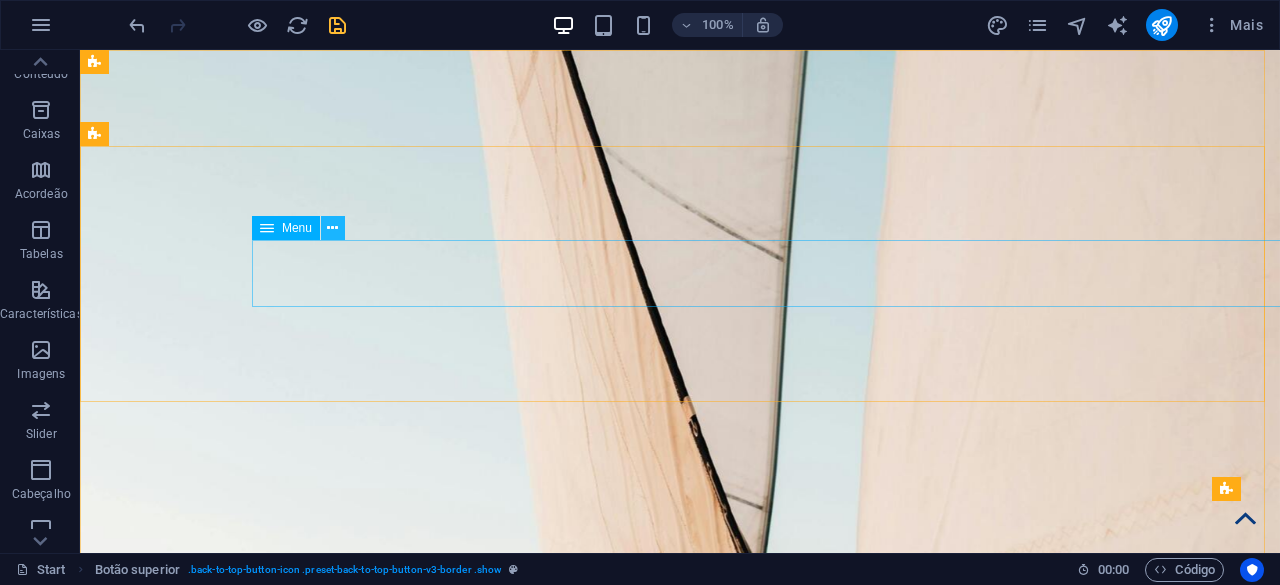 click at bounding box center [332, 228] 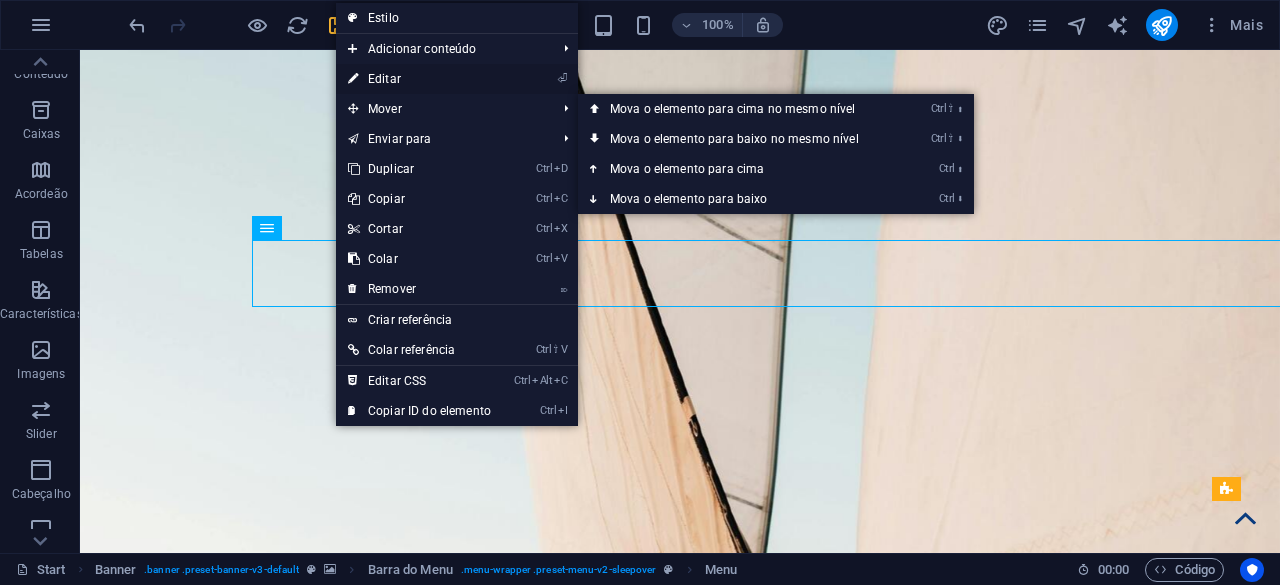 click on "⏎  Editar" at bounding box center [419, 79] 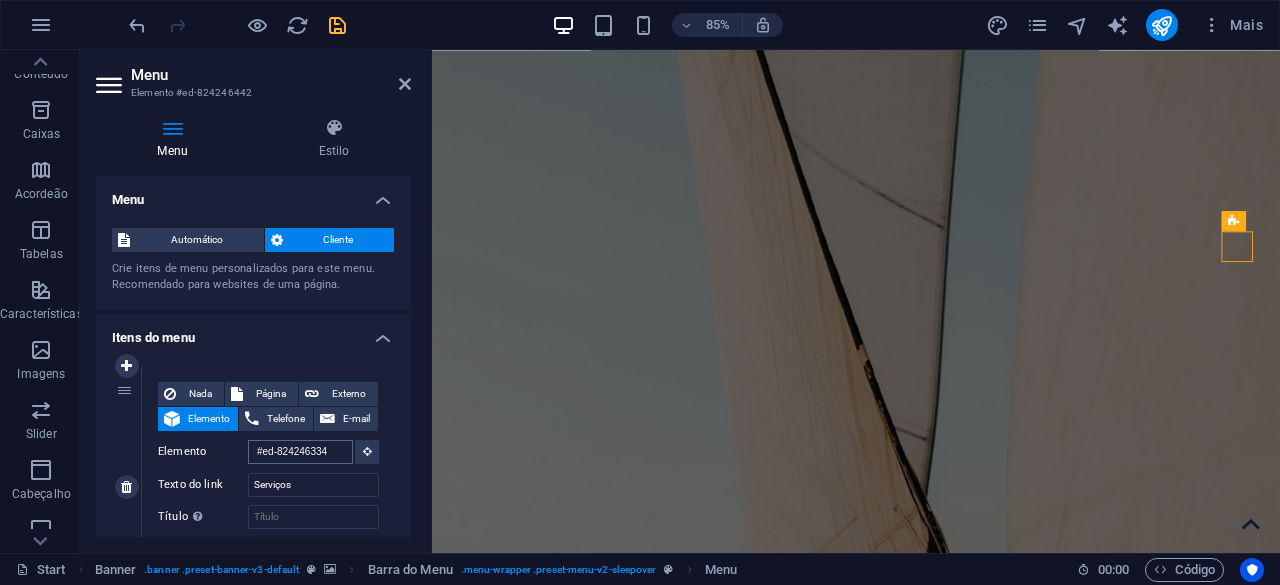 scroll, scrollTop: 157, scrollLeft: 0, axis: vertical 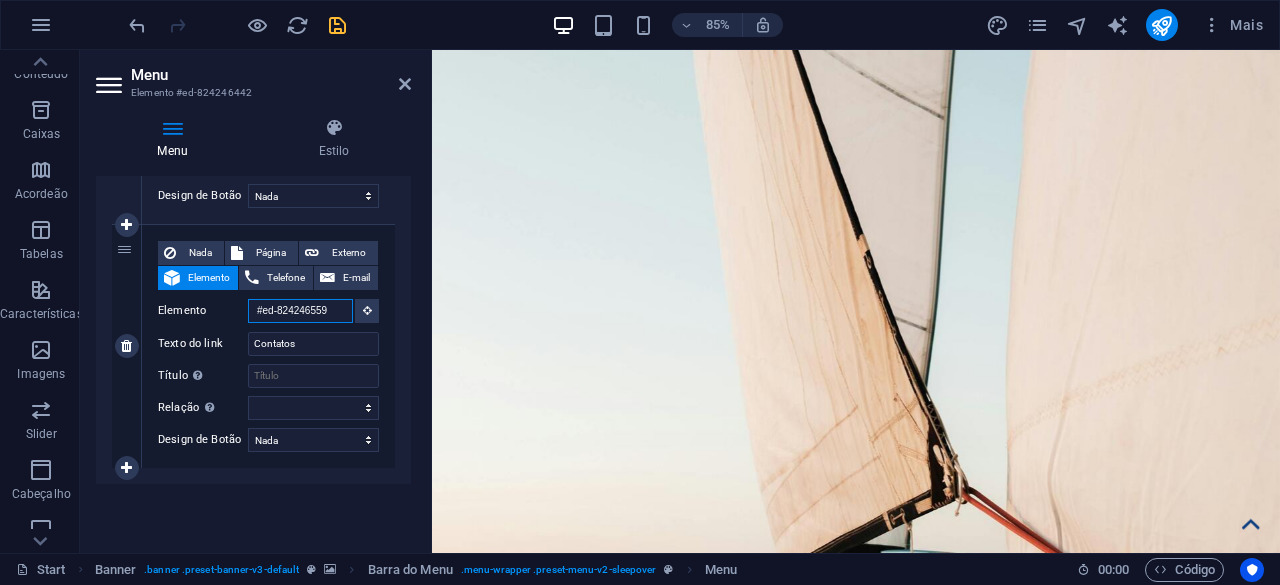 drag, startPoint x: 335, startPoint y: 307, endPoint x: 226, endPoint y: 296, distance: 109.55364 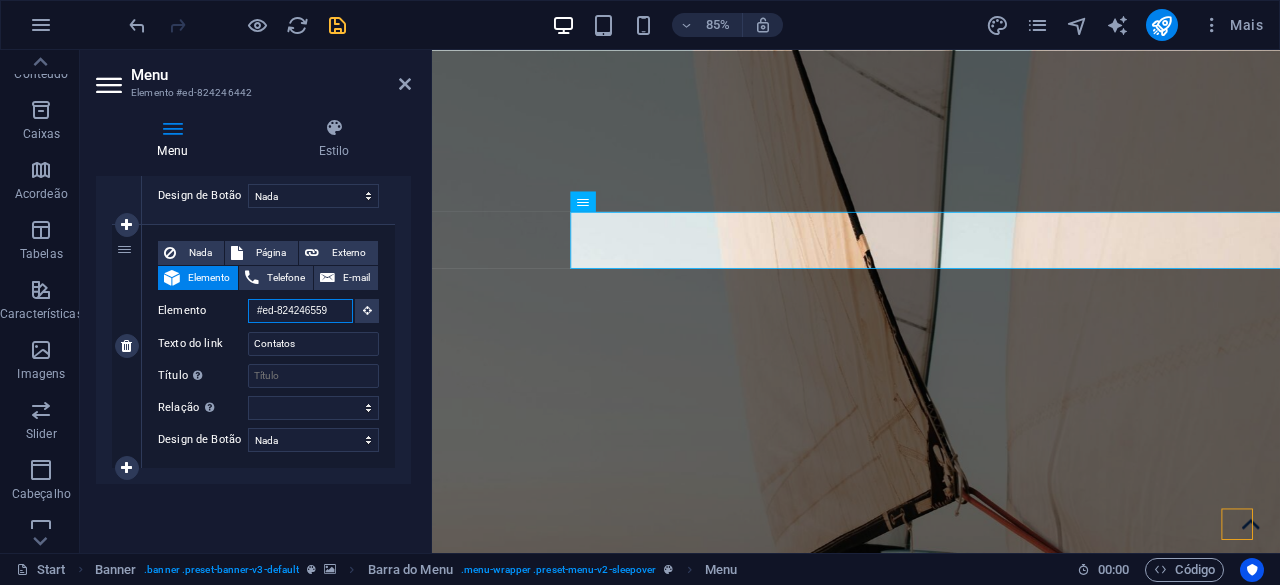 scroll, scrollTop: 0, scrollLeft: 0, axis: both 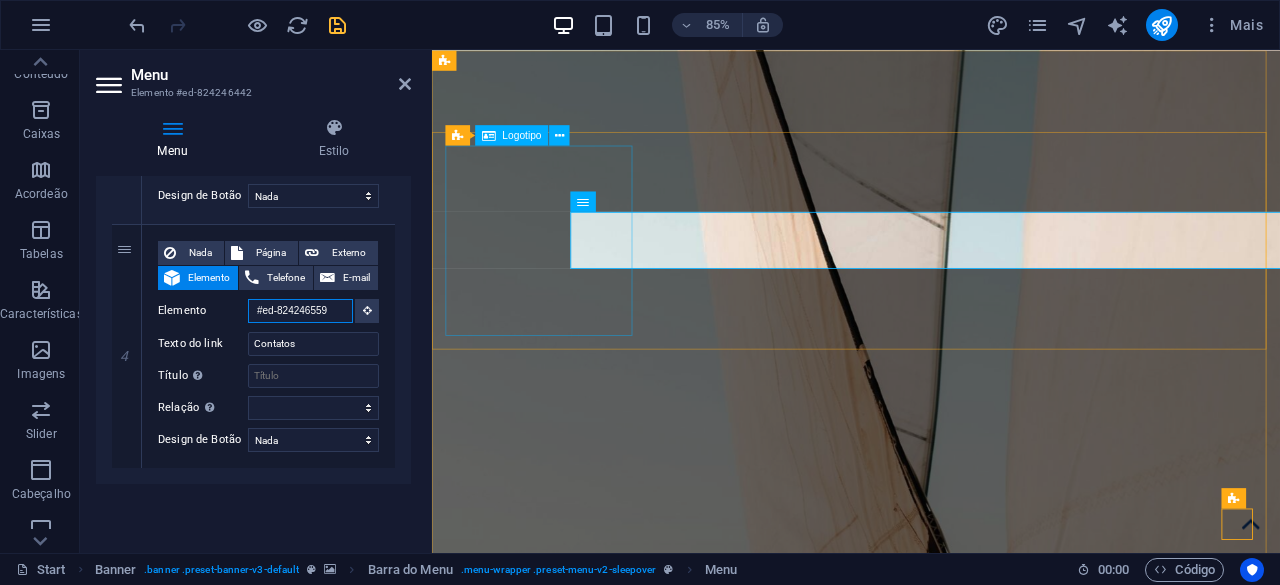 type 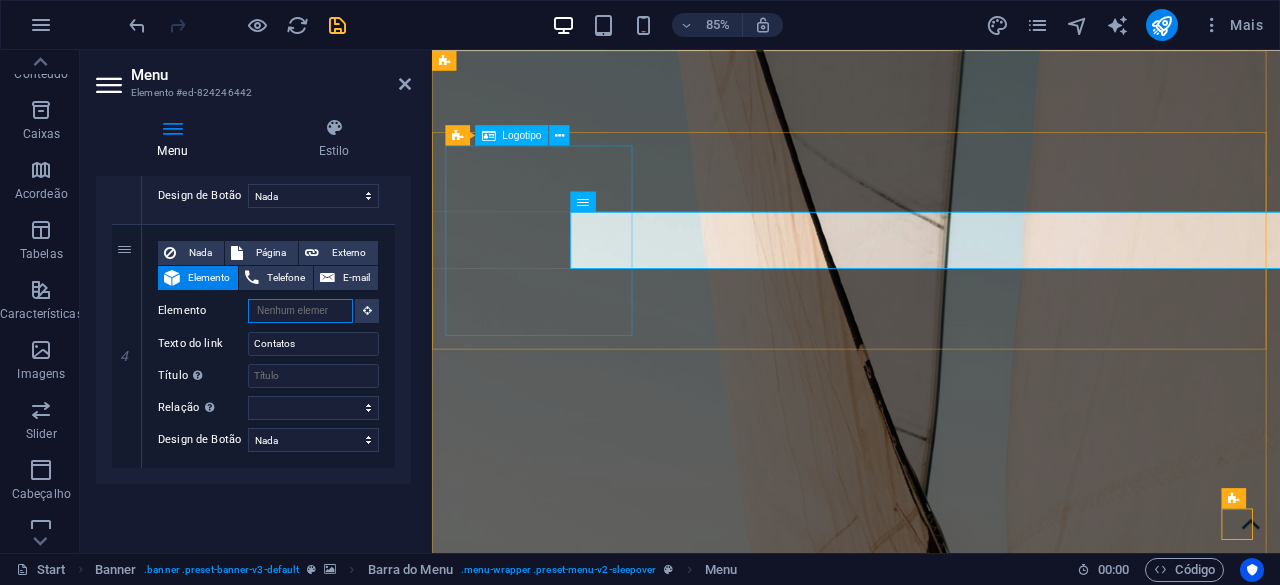 select 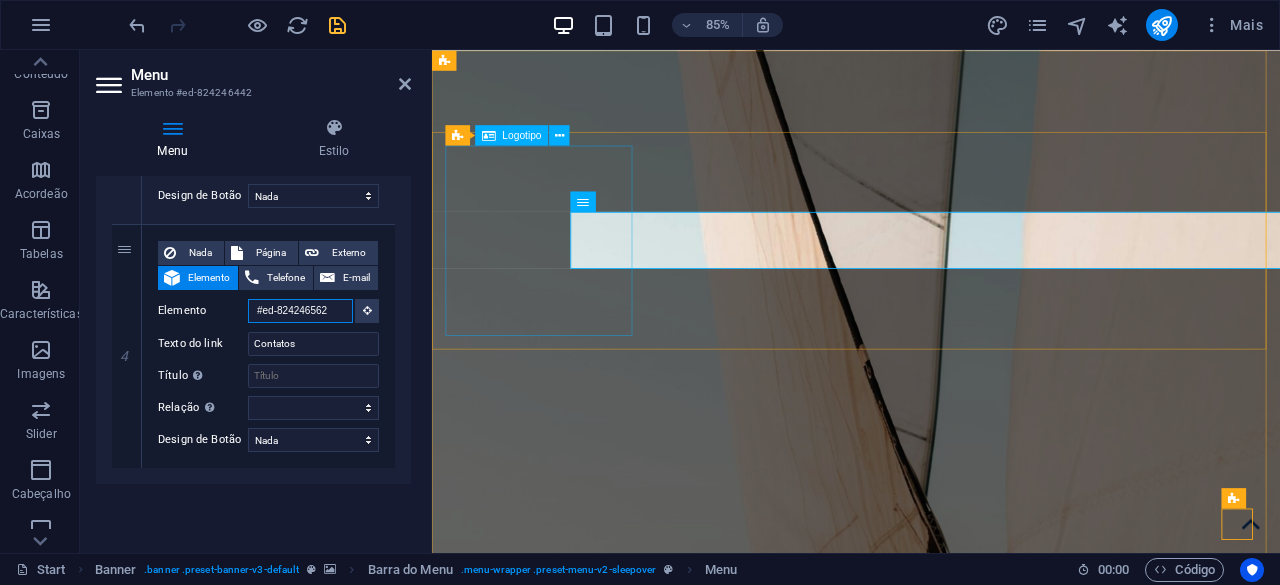 select 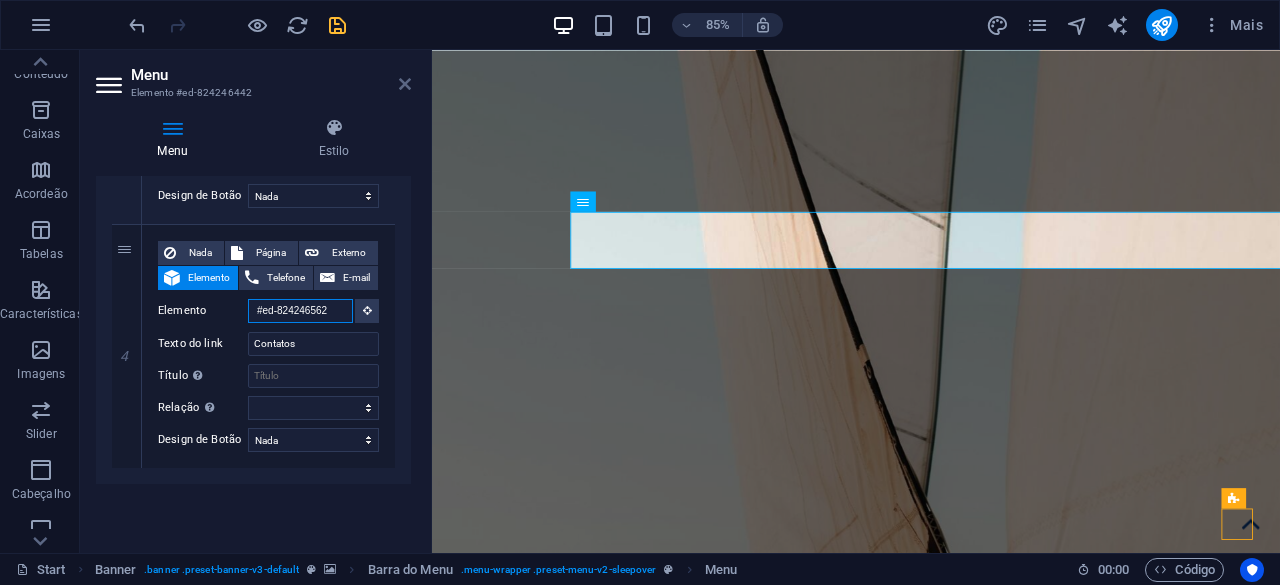 type on "#ed-824246562" 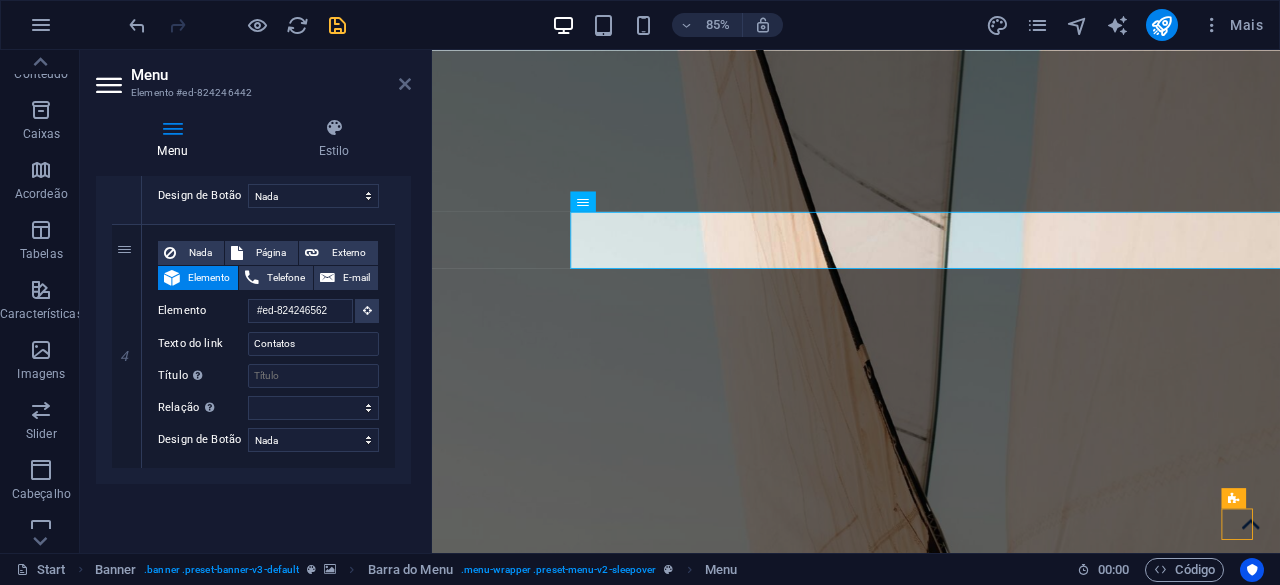 click at bounding box center (405, 84) 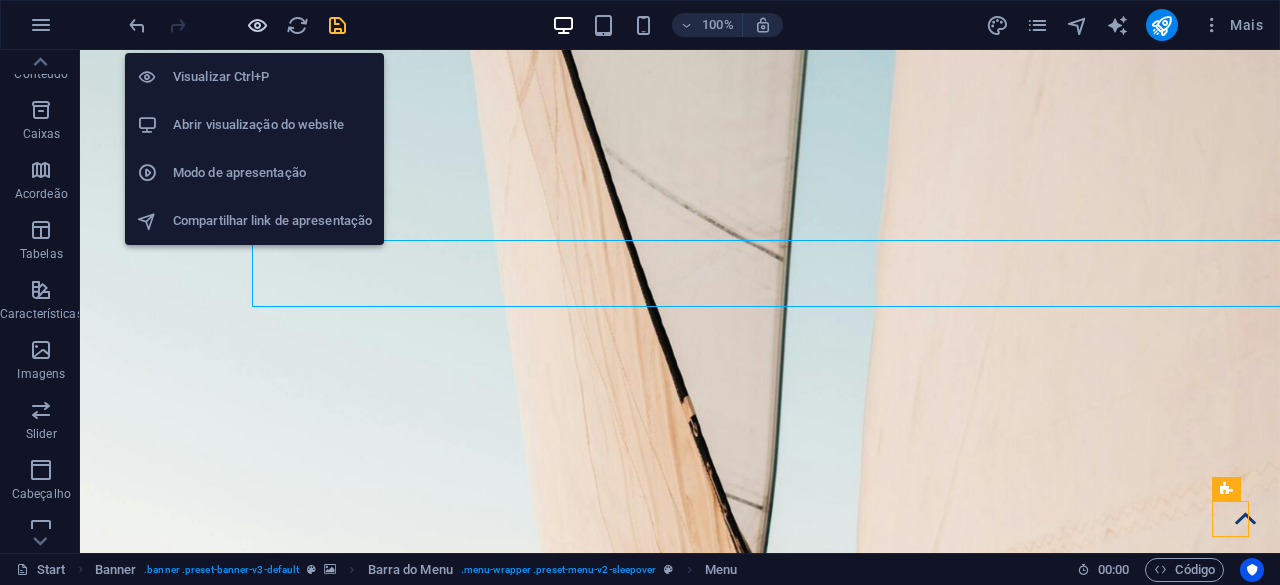 click at bounding box center (257, 25) 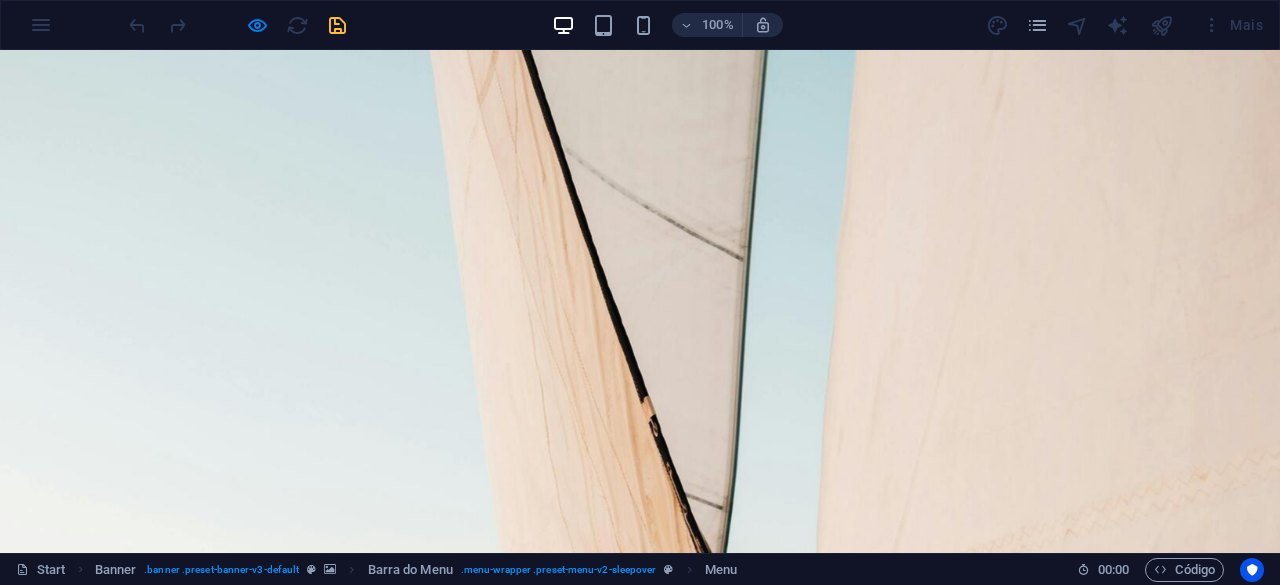 click on "Contatos" at bounding box center [943, 1615] 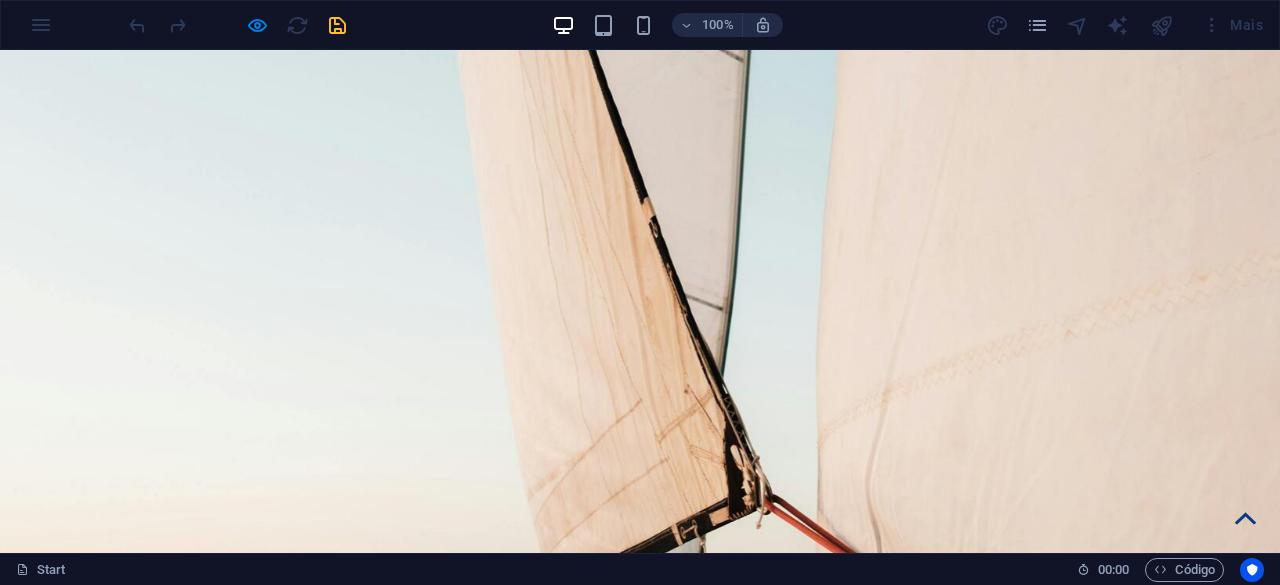 scroll, scrollTop: 43, scrollLeft: 0, axis: vertical 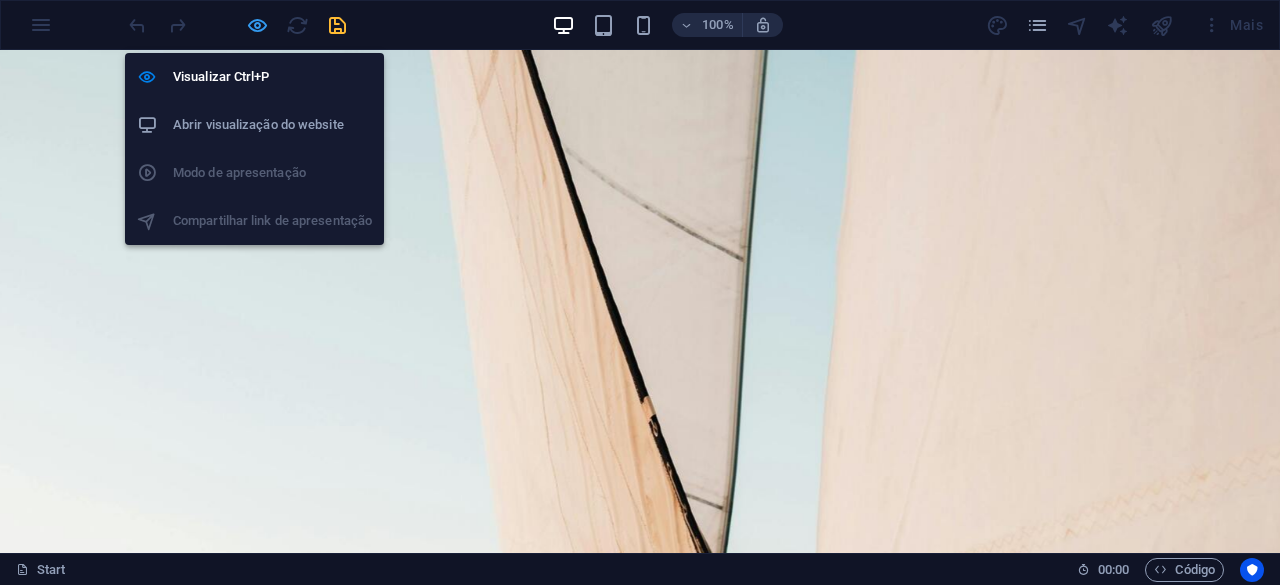 click at bounding box center [257, 25] 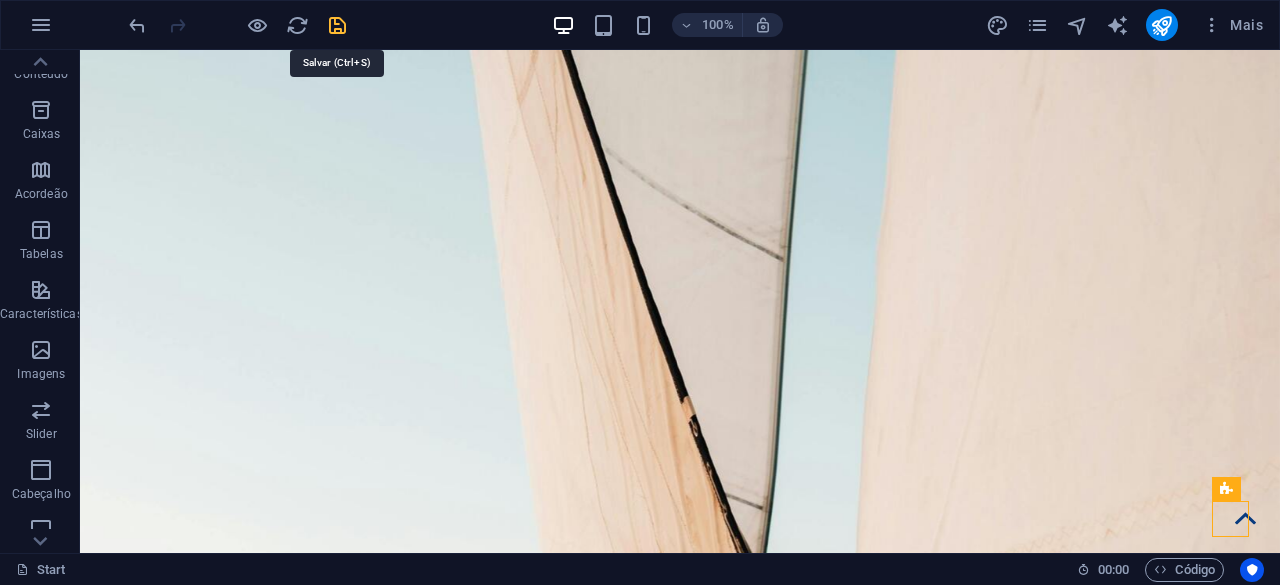 click at bounding box center (337, 25) 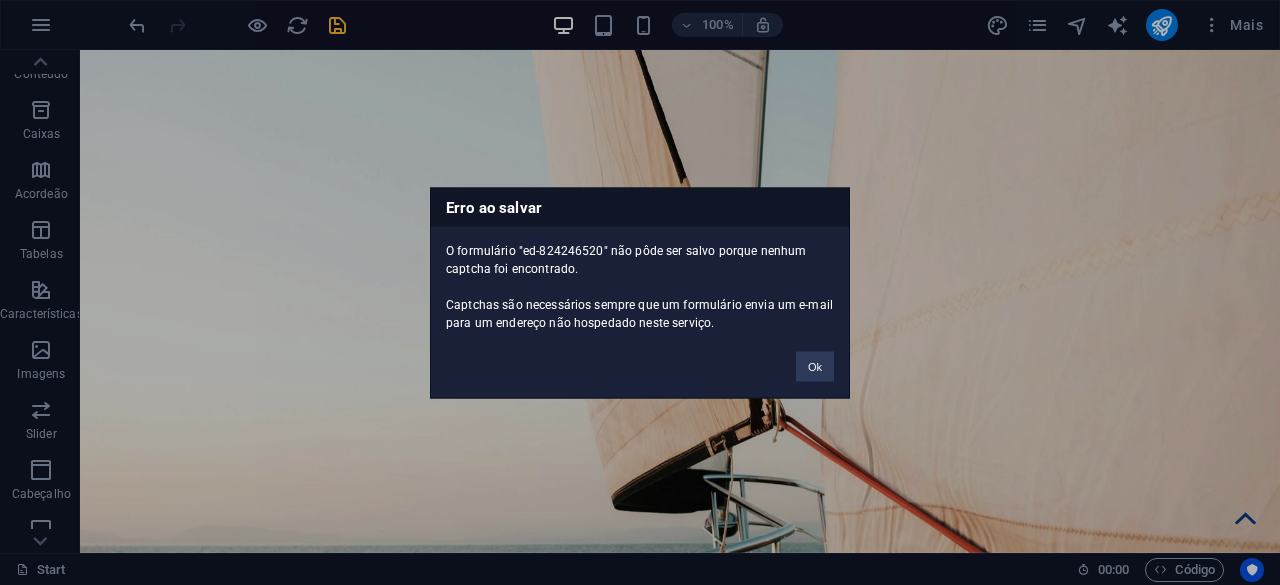 scroll, scrollTop: 11150, scrollLeft: 0, axis: vertical 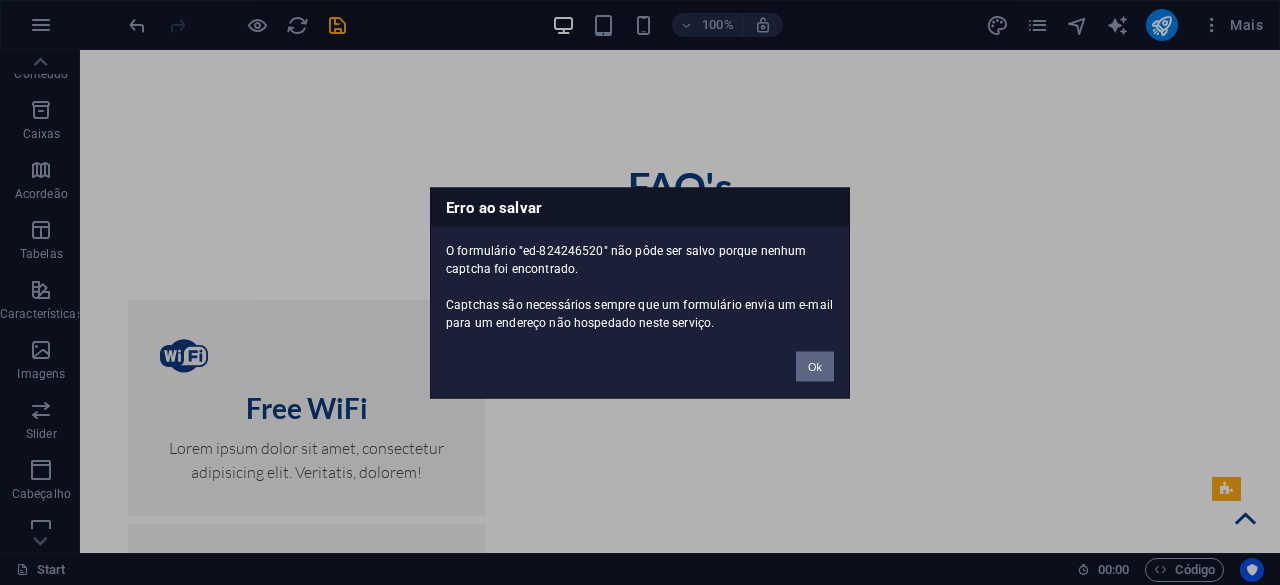 click on "Ok" at bounding box center (815, 366) 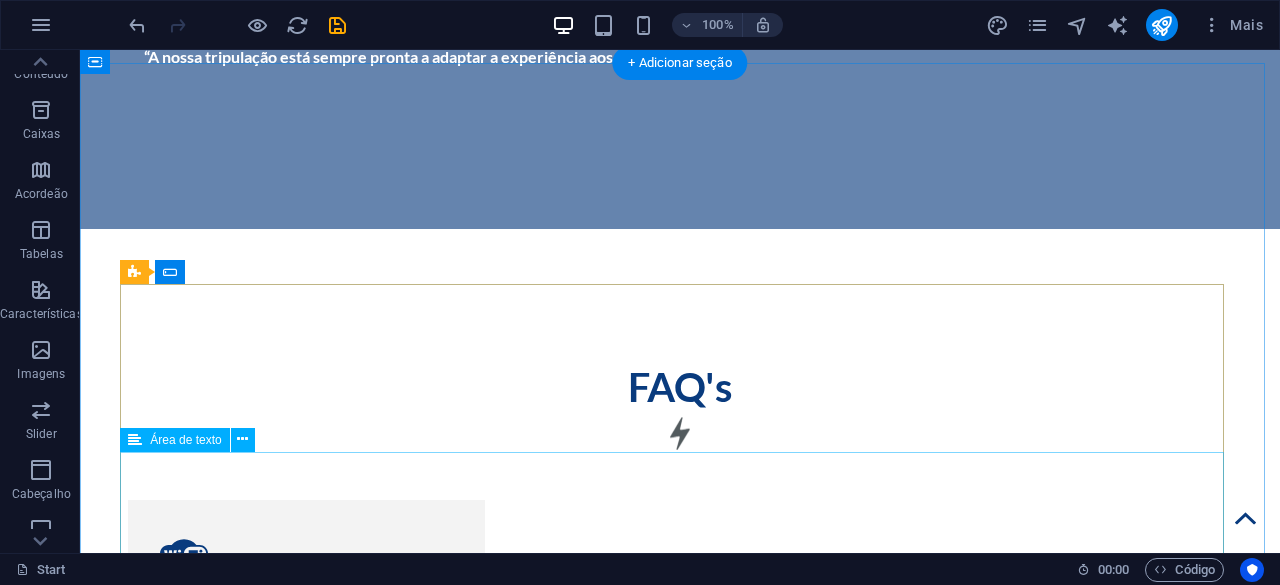 scroll, scrollTop: 10850, scrollLeft: 0, axis: vertical 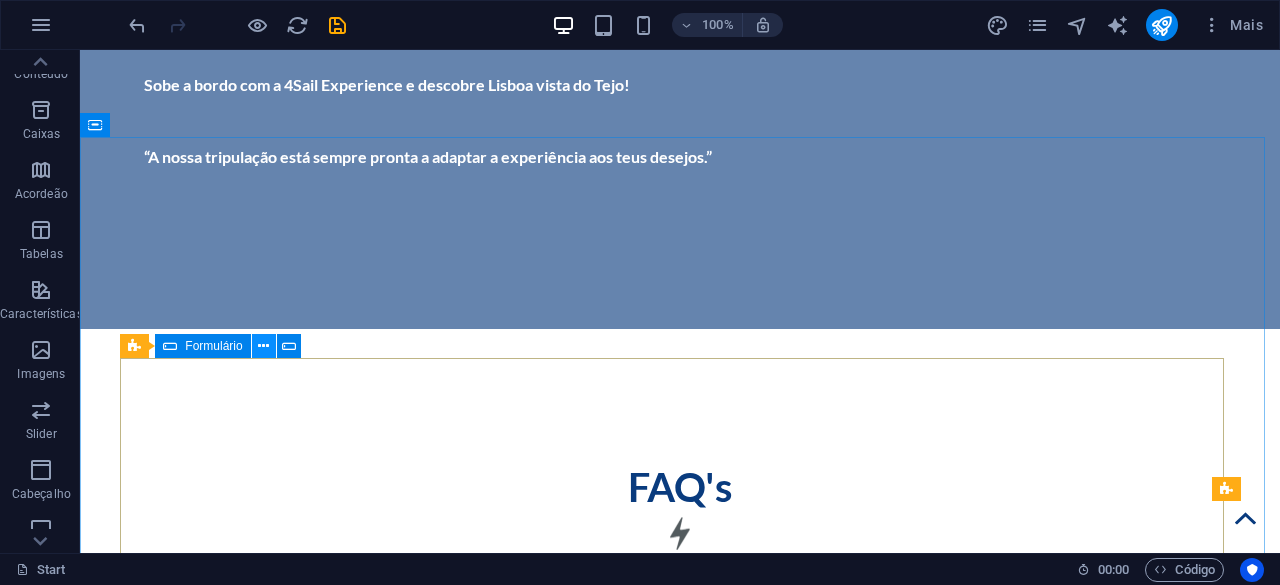 click at bounding box center (263, 346) 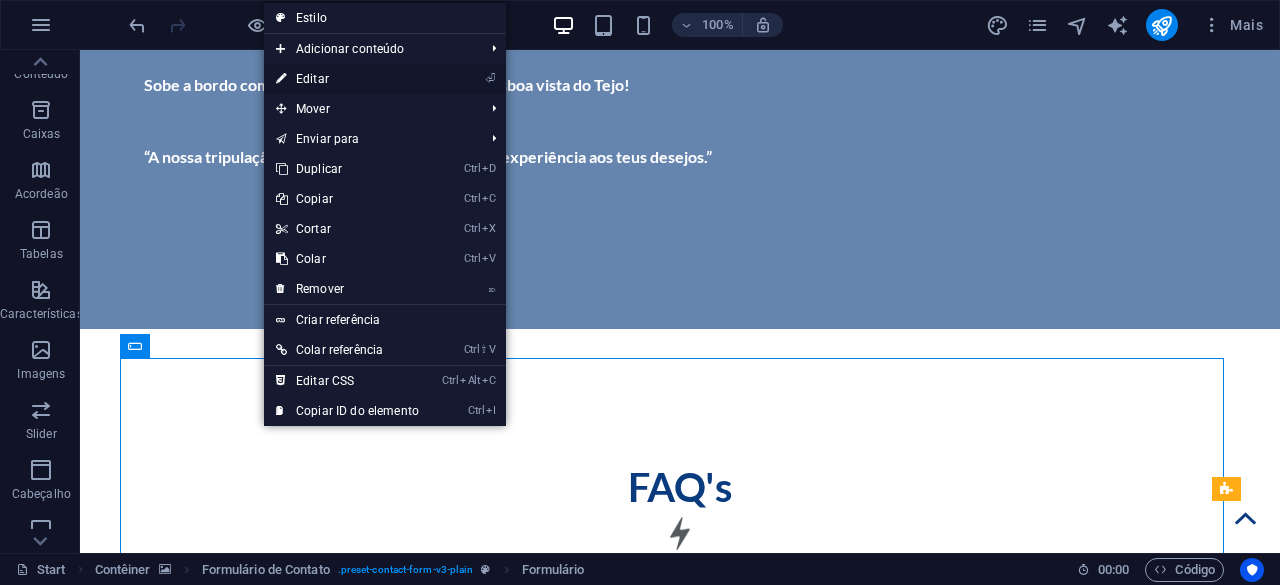 click on "⏎  Editar" at bounding box center [347, 79] 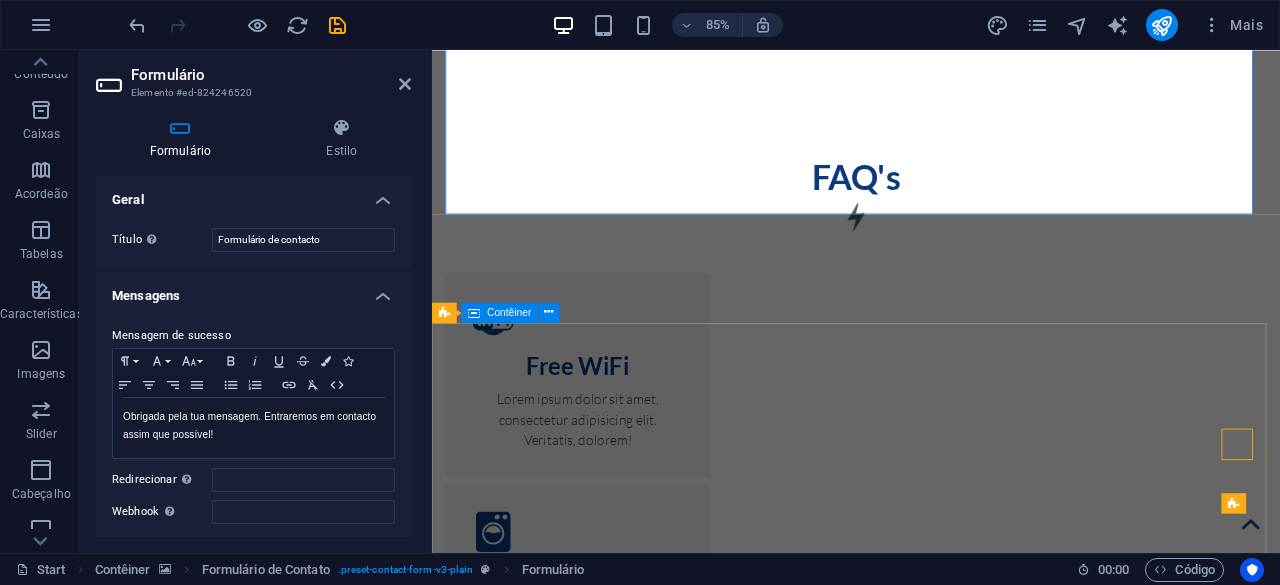 scroll, scrollTop: 11162, scrollLeft: 0, axis: vertical 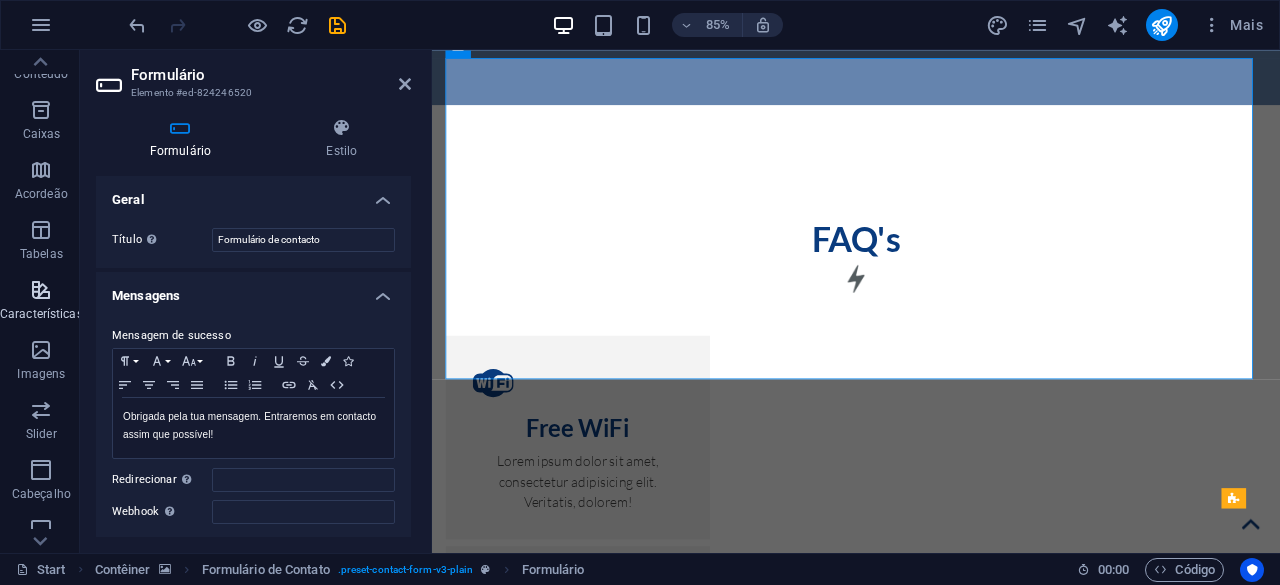 click on "Características" at bounding box center [41, 302] 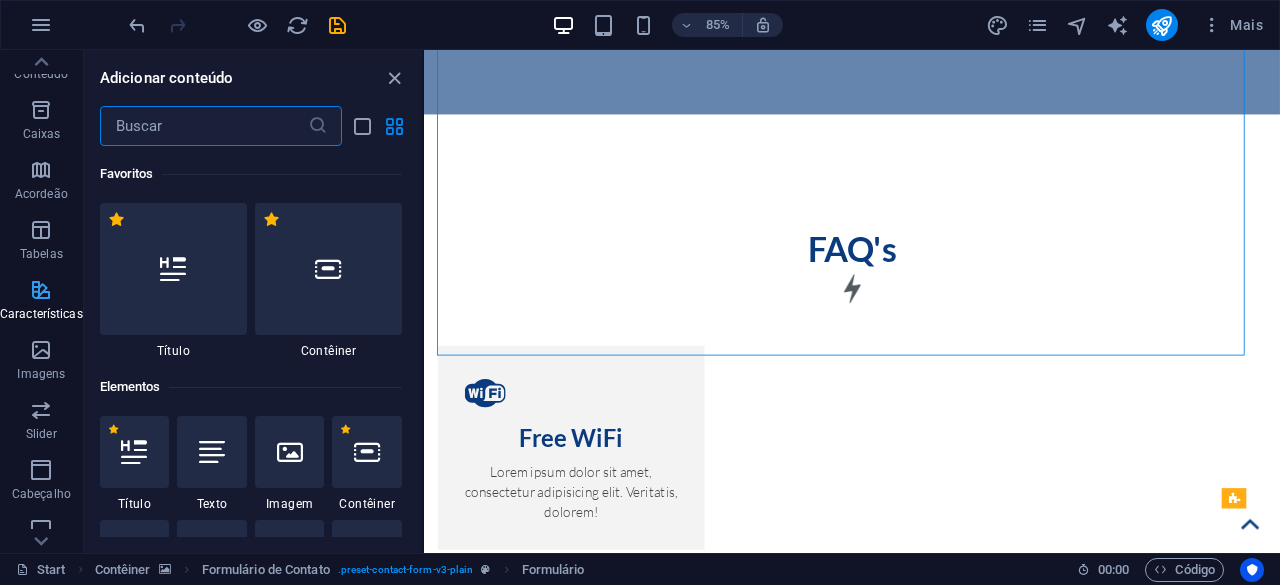 scroll, scrollTop: 11190, scrollLeft: 0, axis: vertical 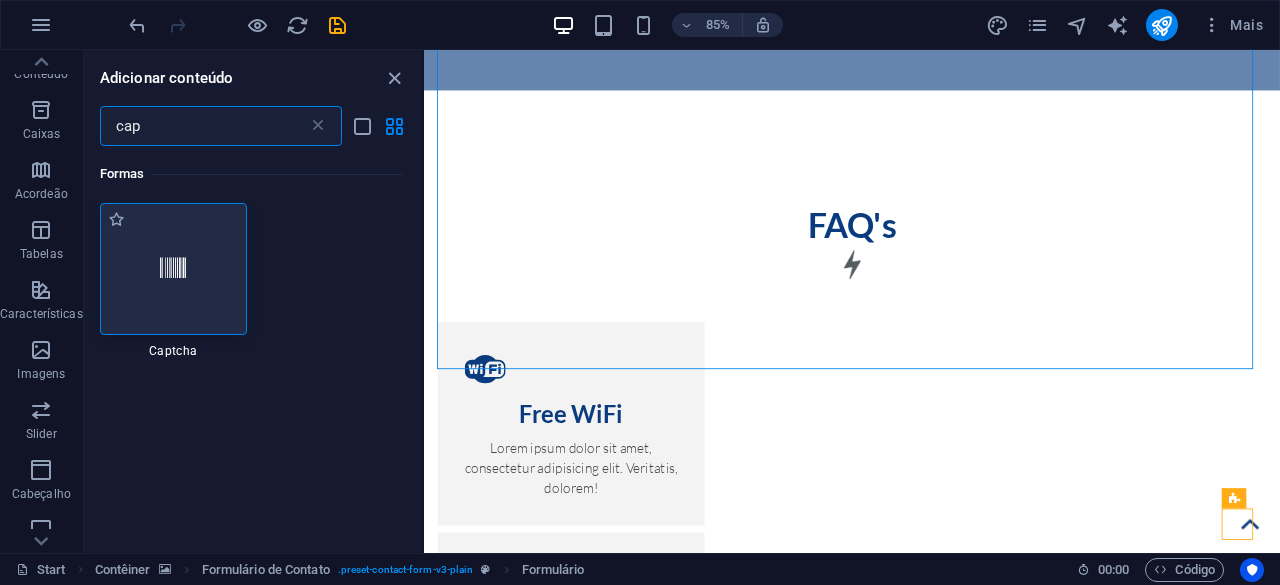 type on "cap" 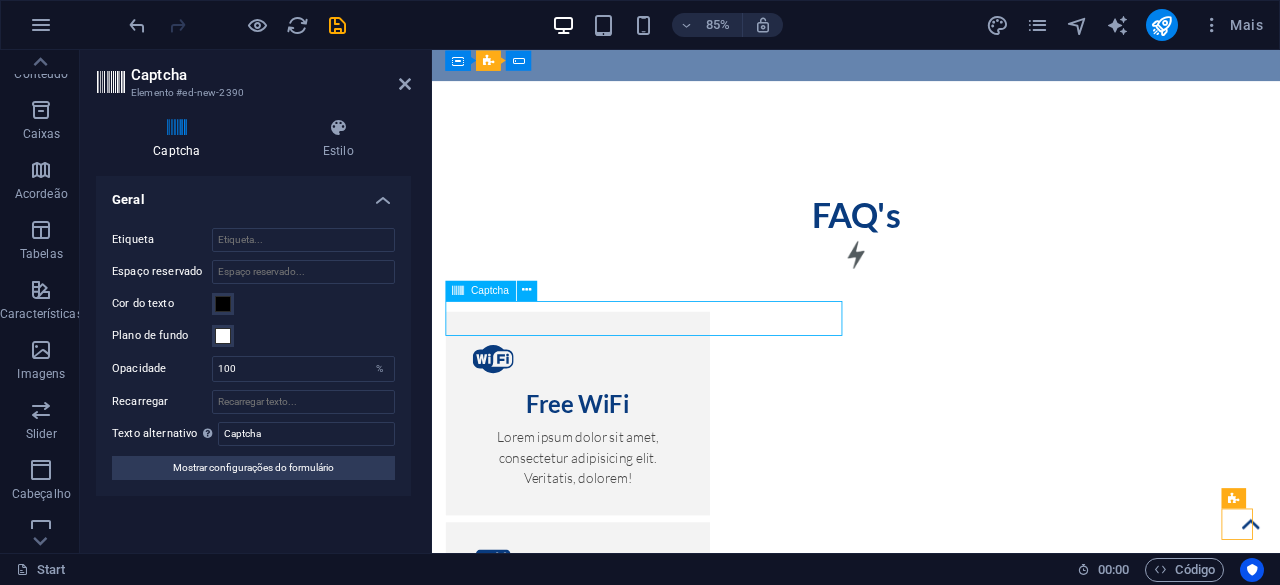 scroll, scrollTop: 11212, scrollLeft: 0, axis: vertical 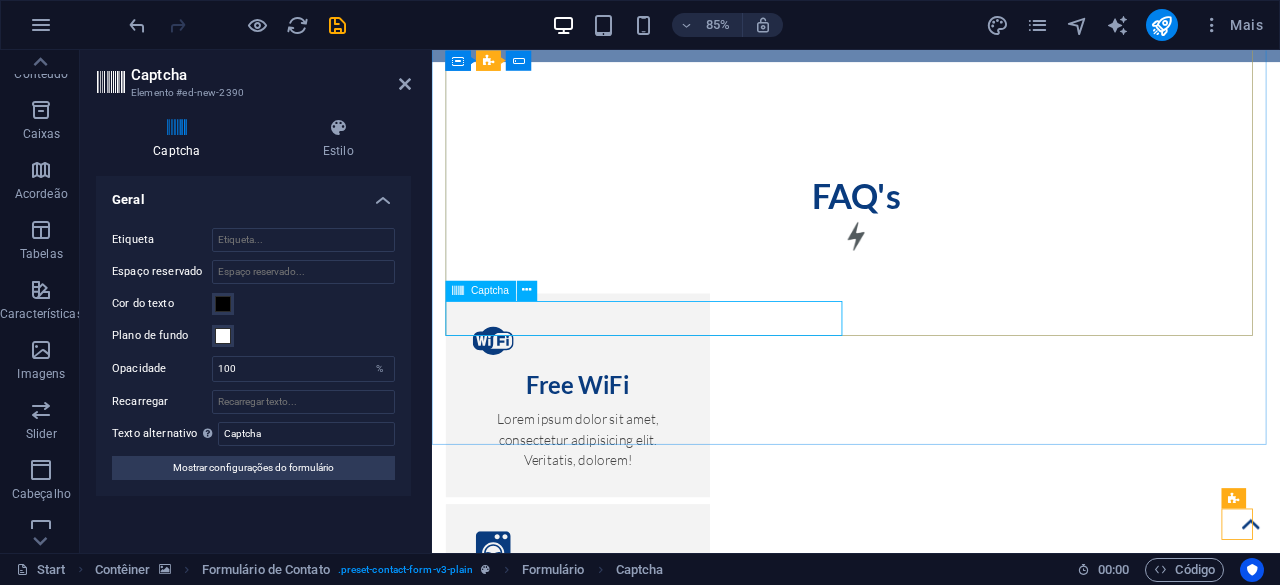 click on "Ilegível? Carregar novo" 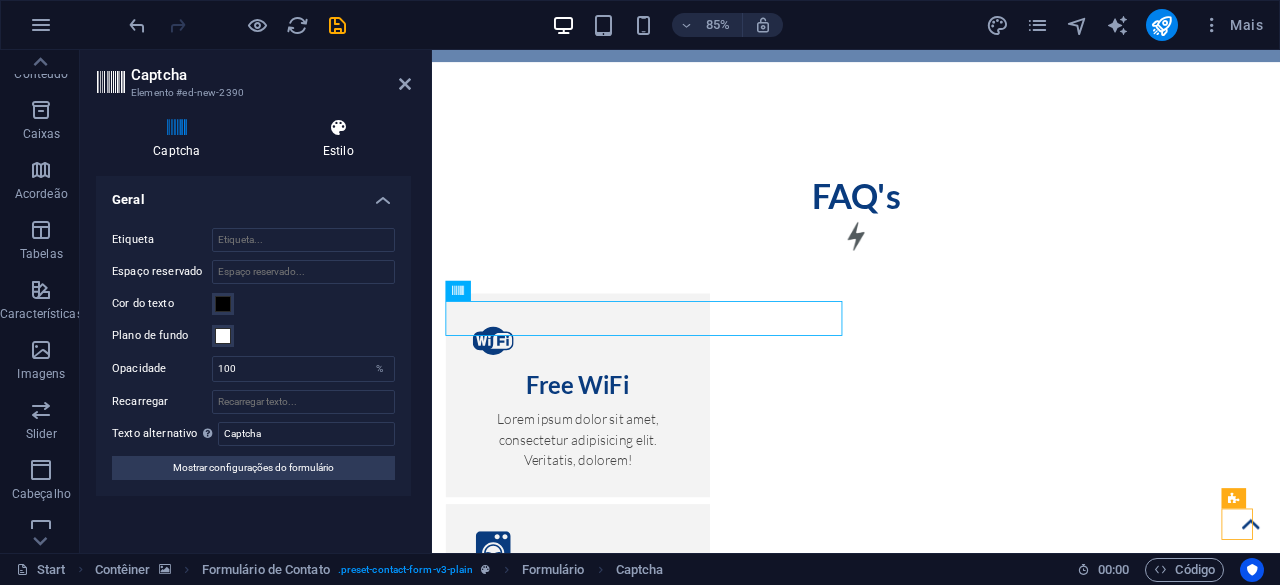 click at bounding box center [338, 128] 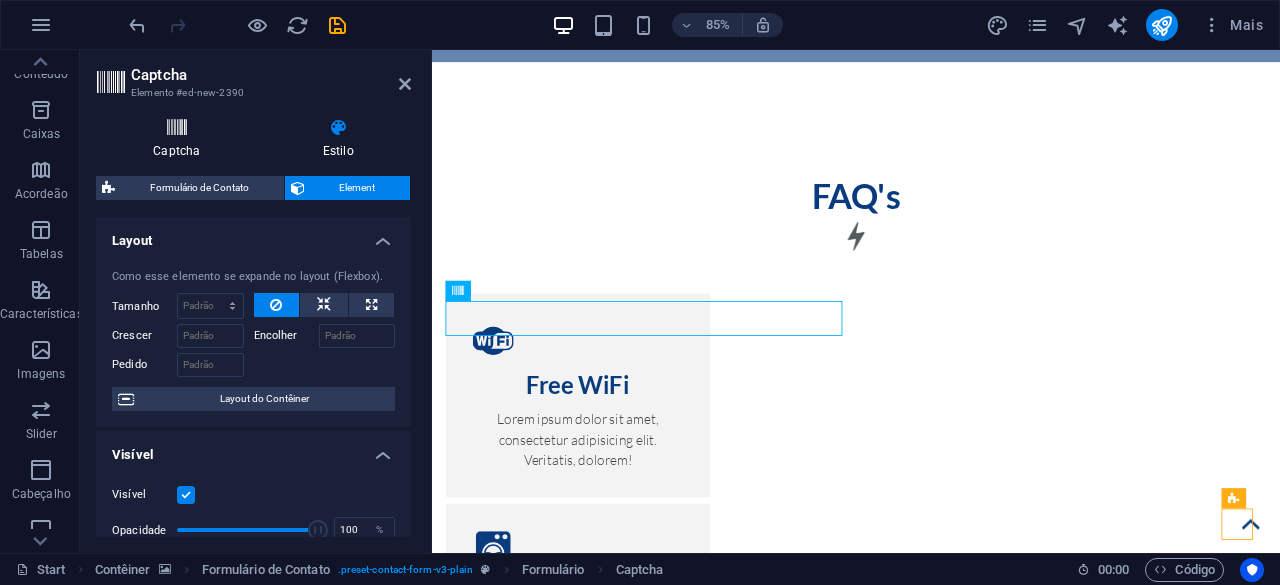 click at bounding box center [177, 128] 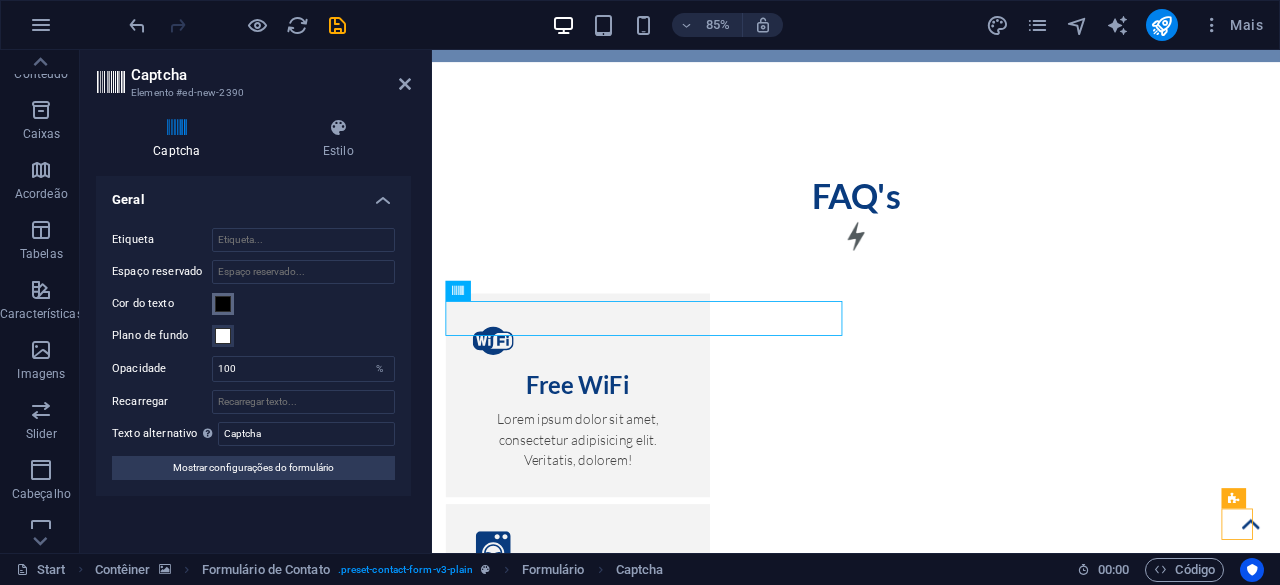 click at bounding box center (223, 304) 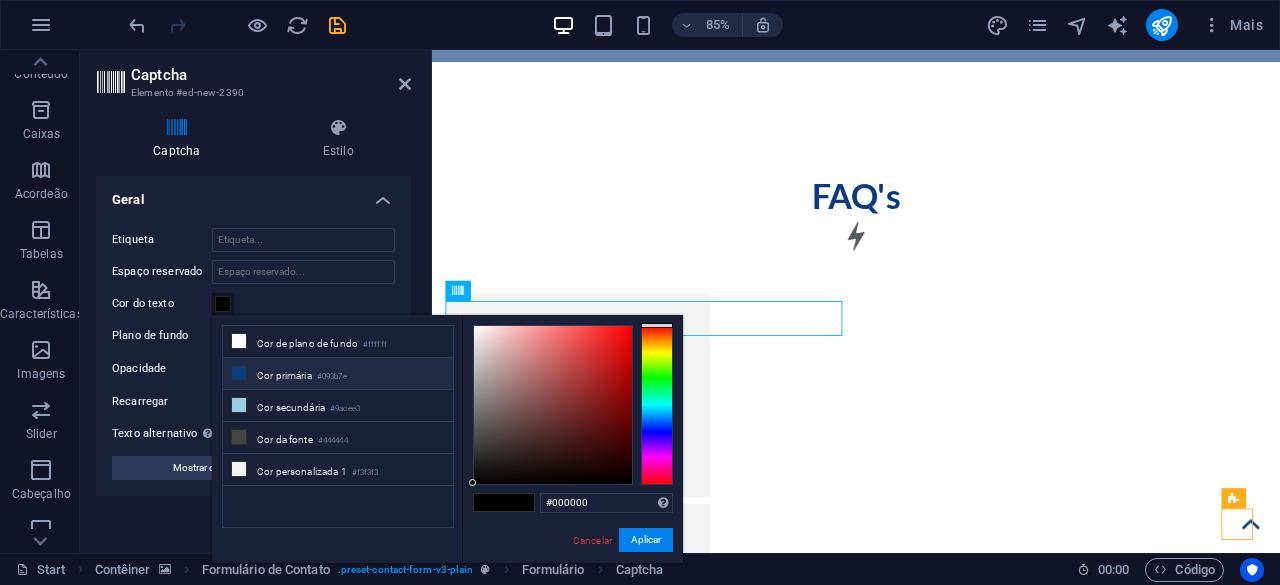 click on "Cor primária
#093b7e" at bounding box center [338, 374] 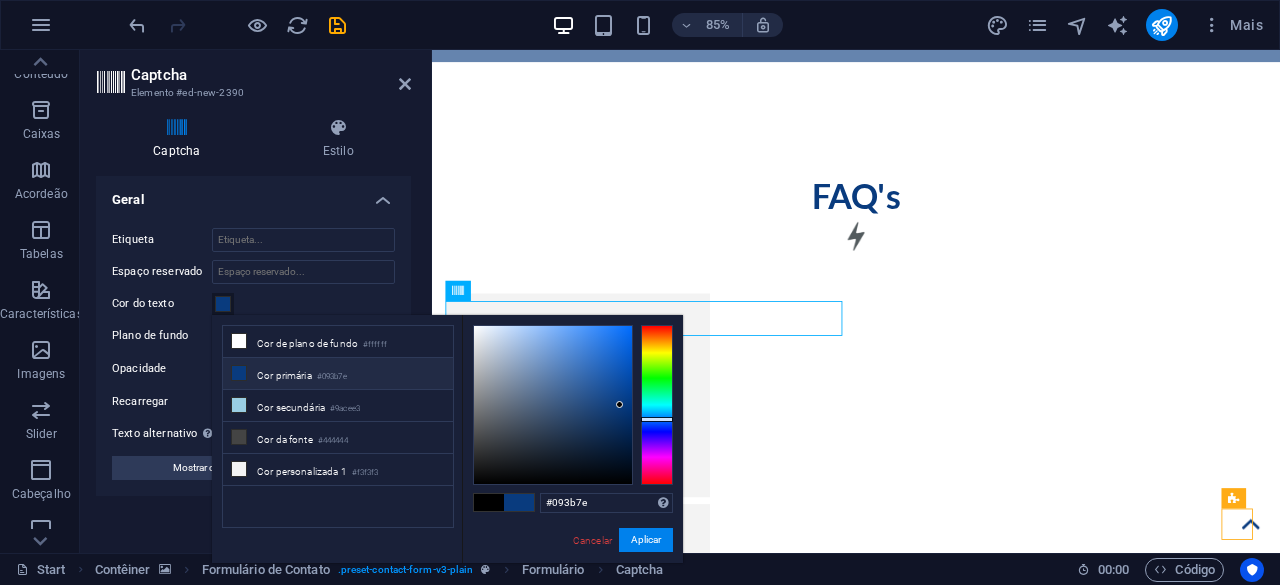 click on "Cor primária
#093b7e" at bounding box center [338, 374] 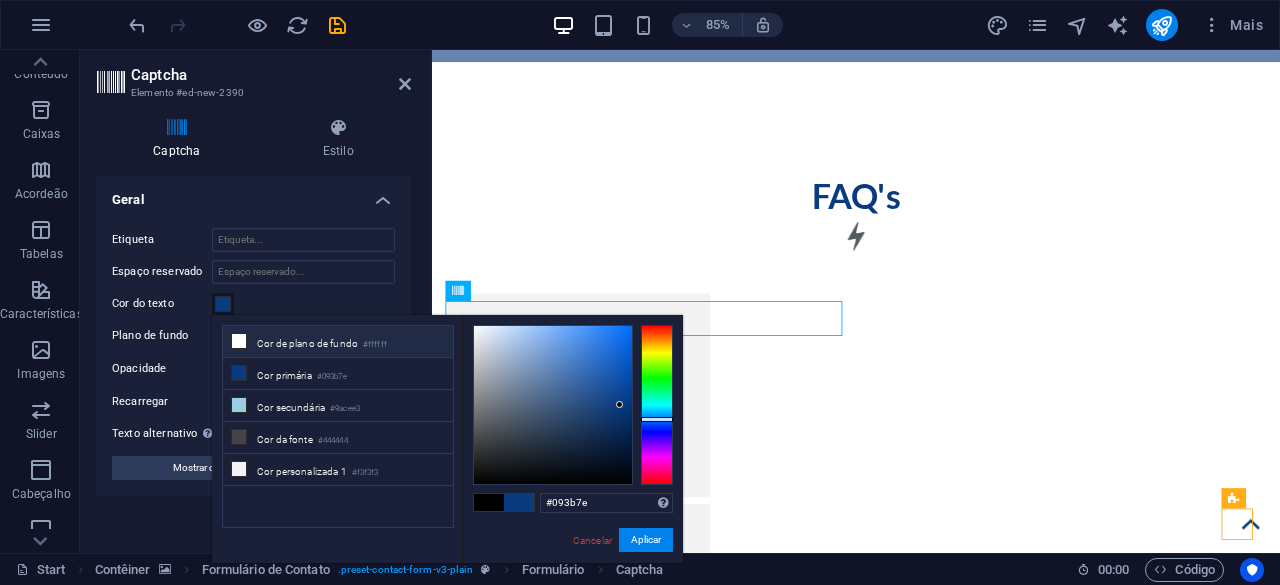 click on "Cor de plano de fundo
#ffffff" at bounding box center (338, 342) 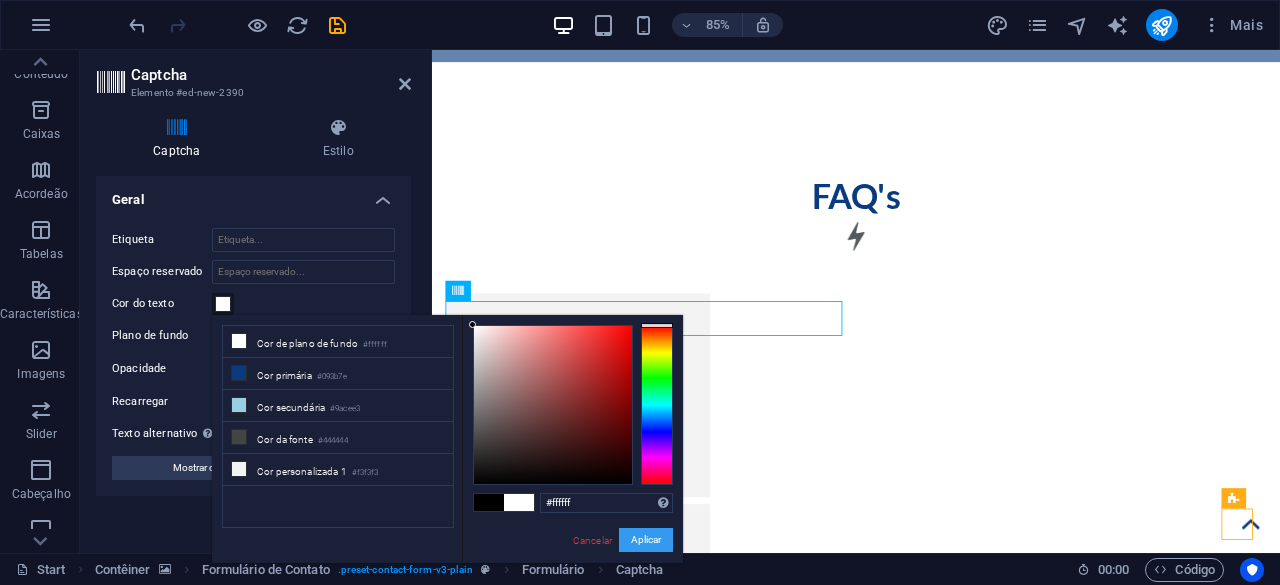 click on "Aplicar" at bounding box center (646, 540) 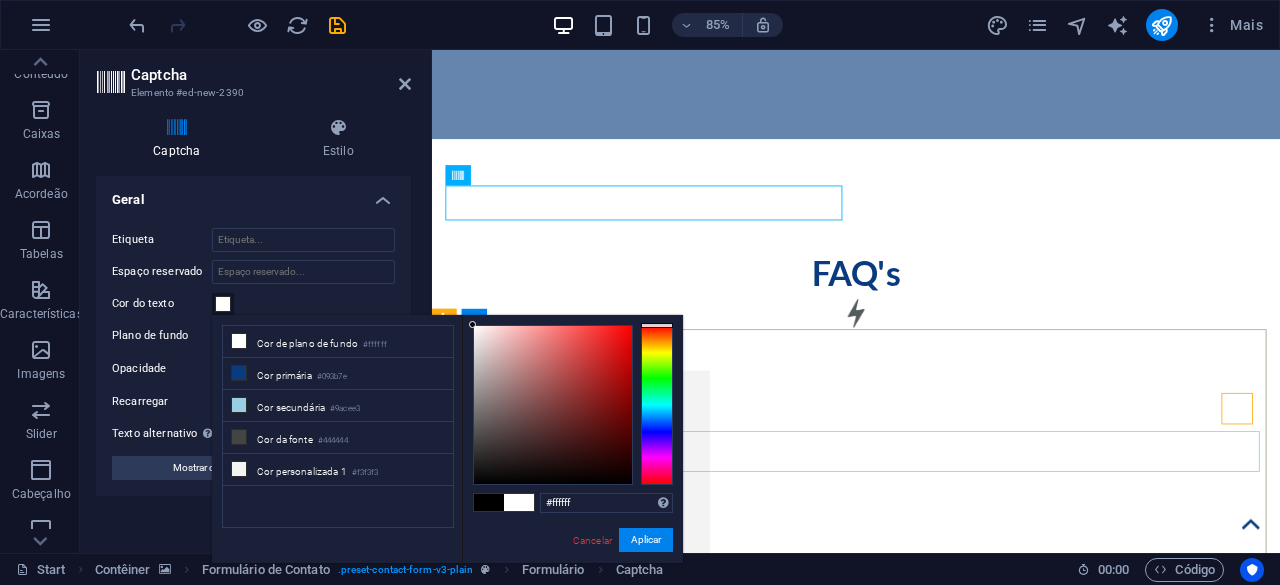 scroll, scrollTop: 11112, scrollLeft: 0, axis: vertical 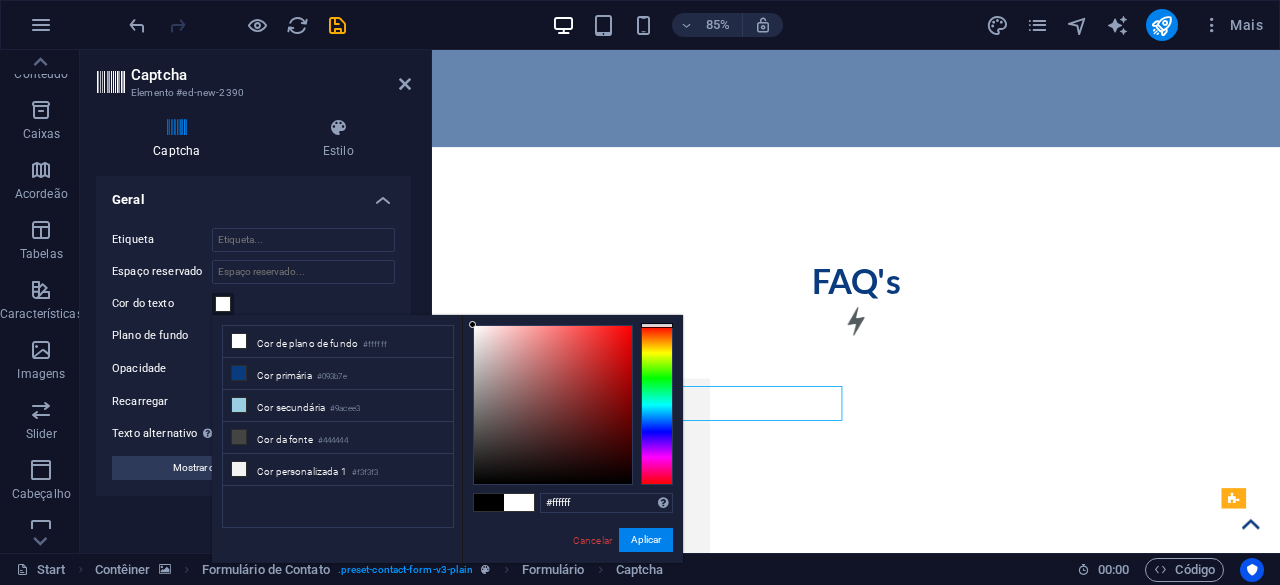click at bounding box center (931, 3078) 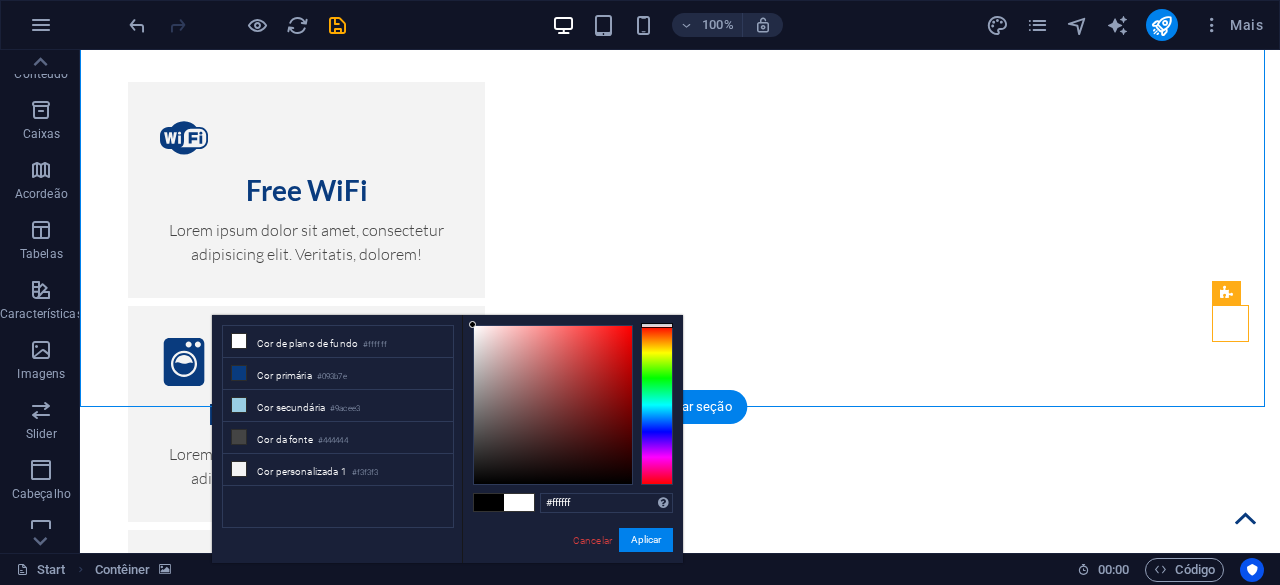 scroll, scrollTop: 11412, scrollLeft: 0, axis: vertical 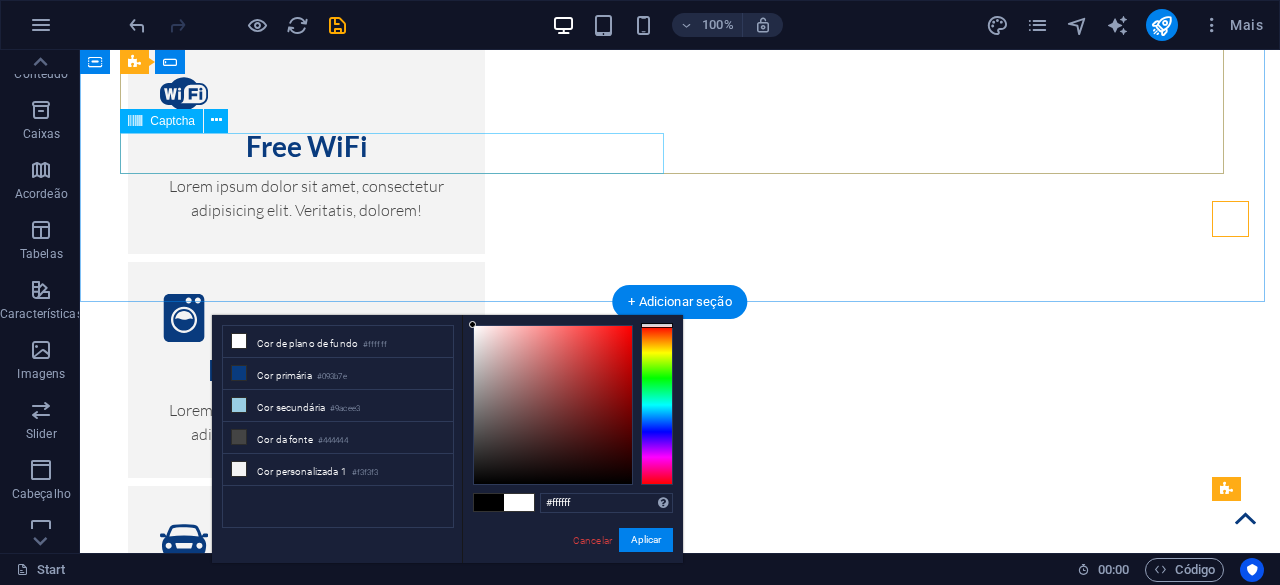 click on "Ilegível? Carregar novo" 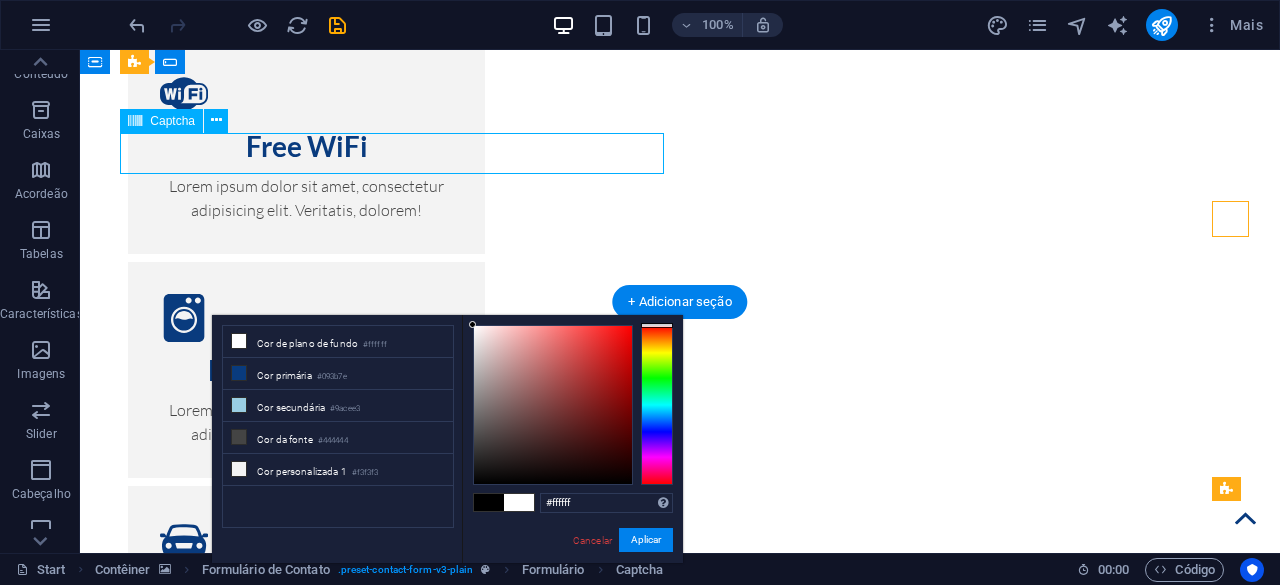 click at bounding box center [680, 2617] 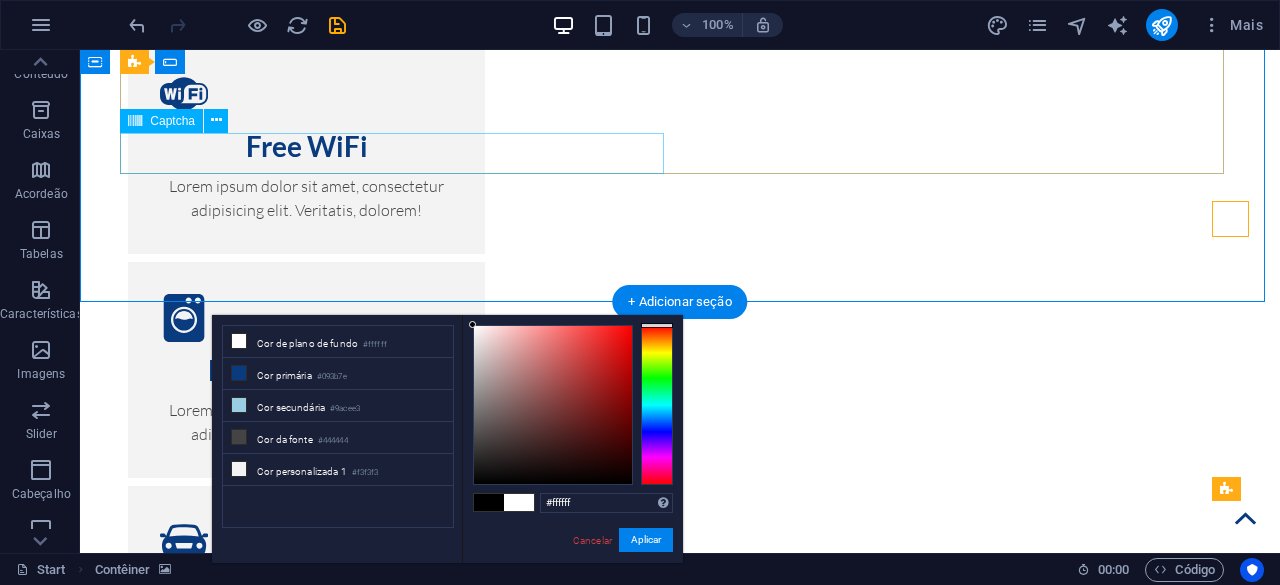 click on "Ilegível? Carregar novo" 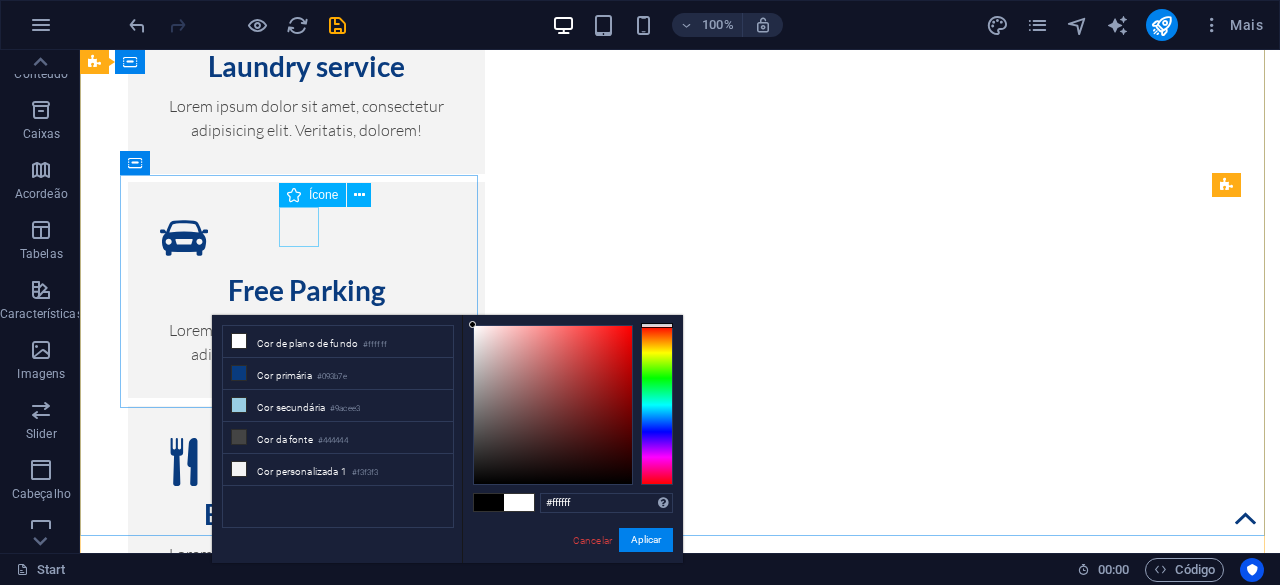 scroll, scrollTop: 11812, scrollLeft: 0, axis: vertical 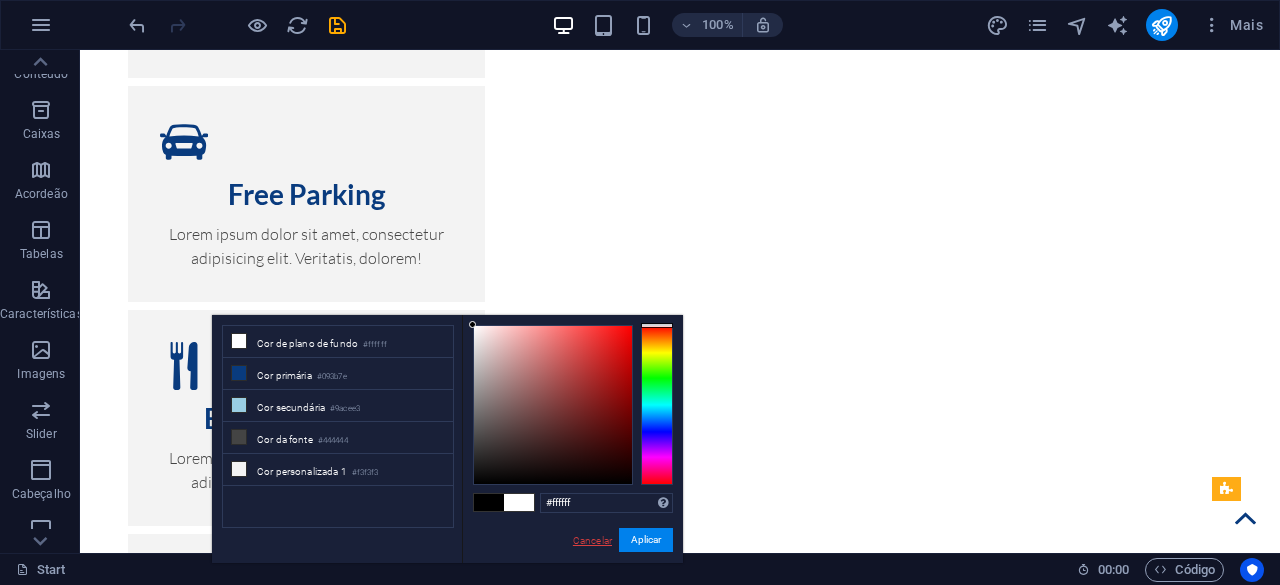click on "Cancelar" at bounding box center [592, 540] 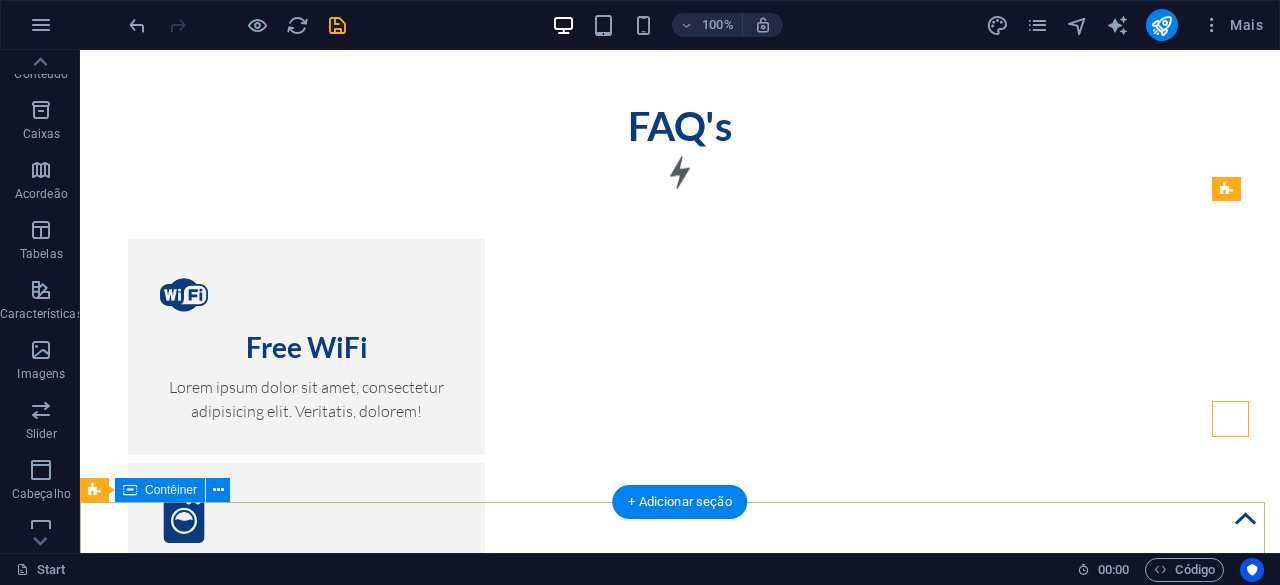scroll, scrollTop: 11212, scrollLeft: 0, axis: vertical 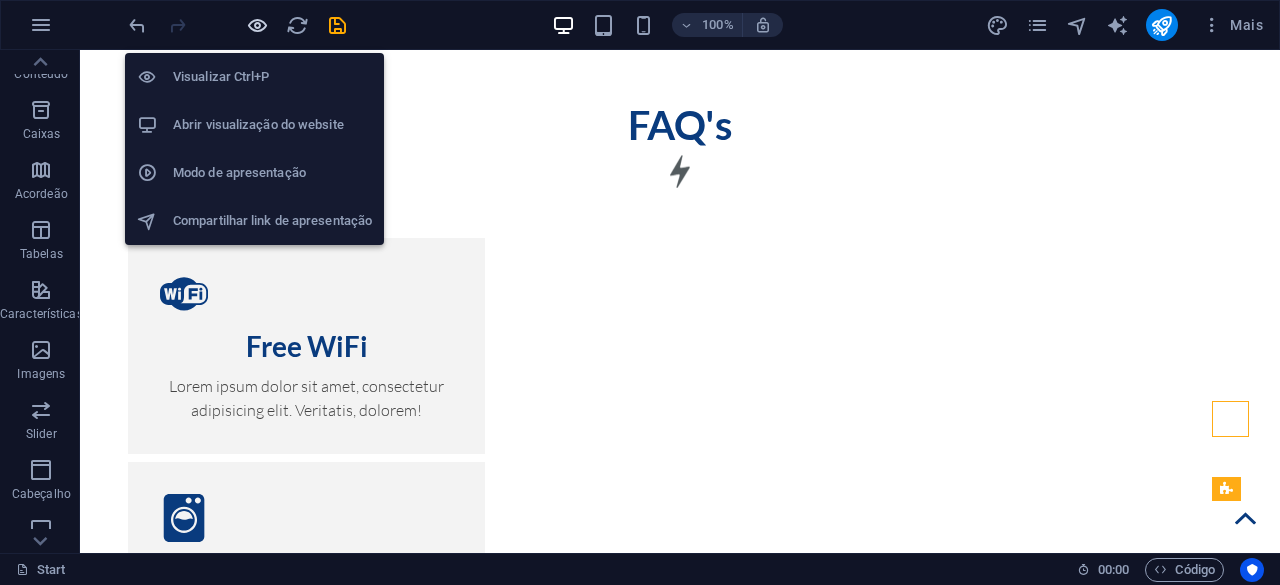 click at bounding box center [257, 25] 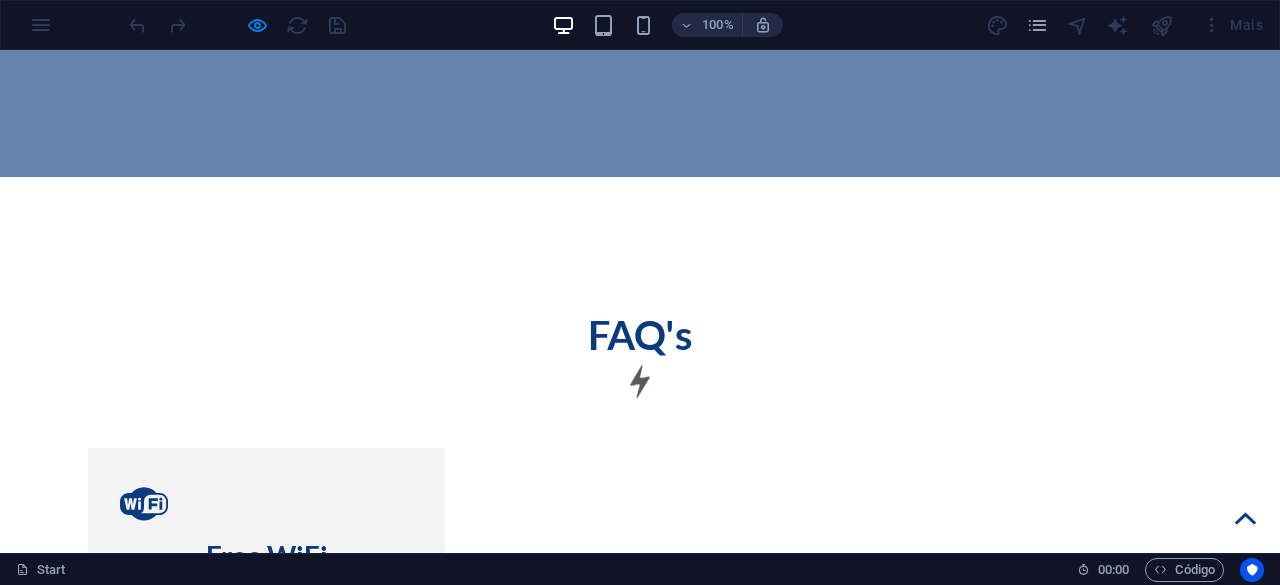 scroll, scrollTop: 5717, scrollLeft: 0, axis: vertical 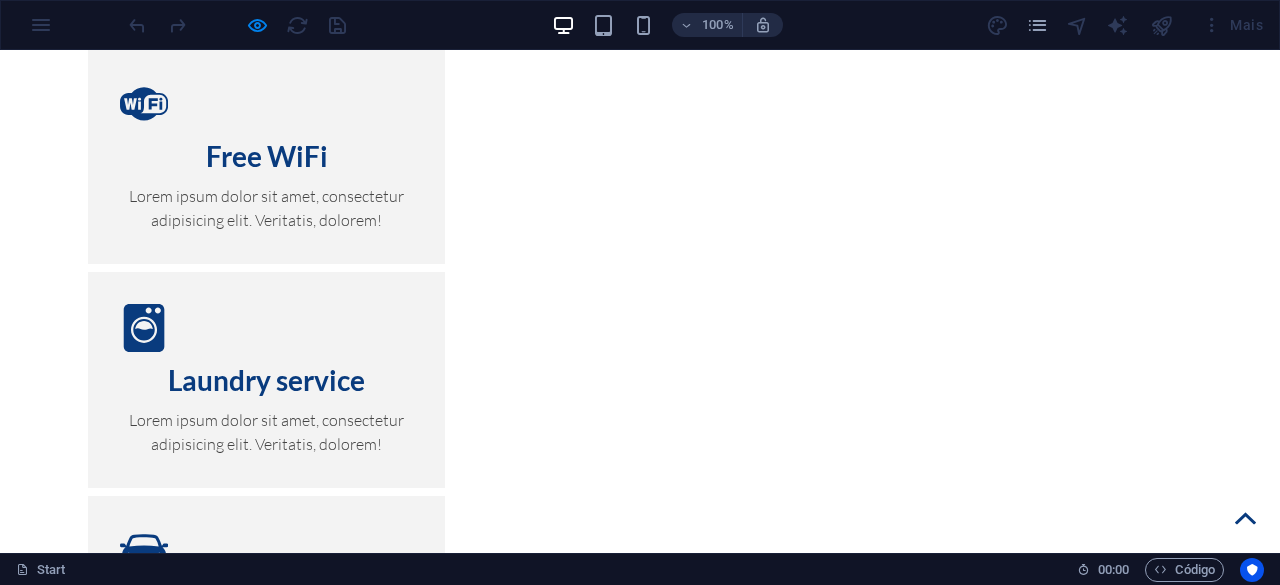 click 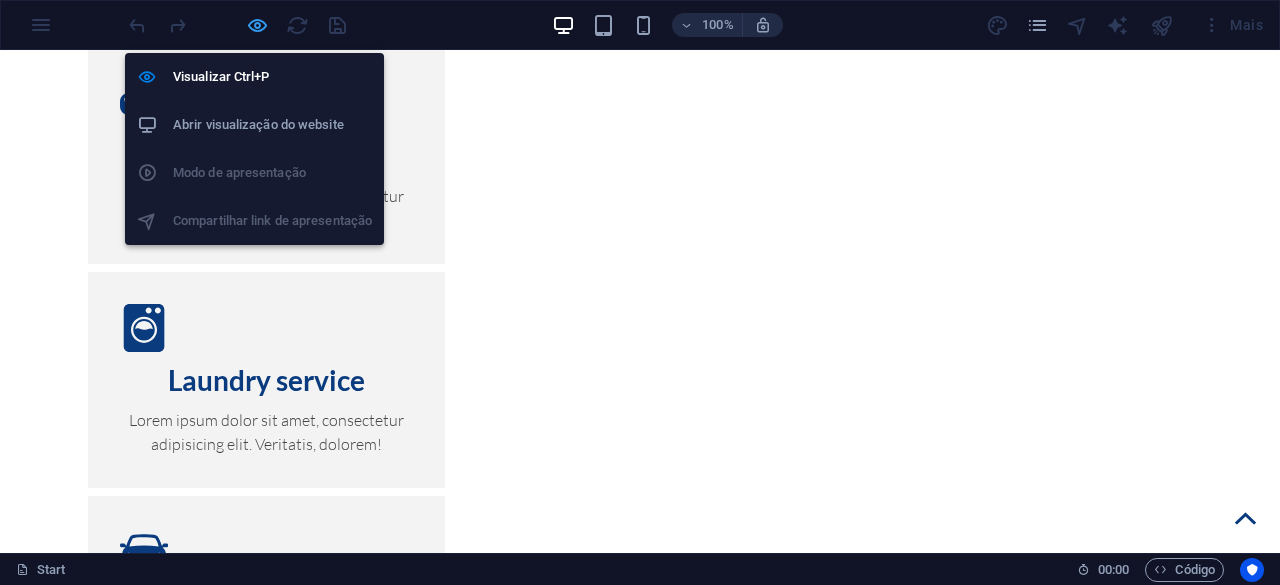 click at bounding box center [257, 25] 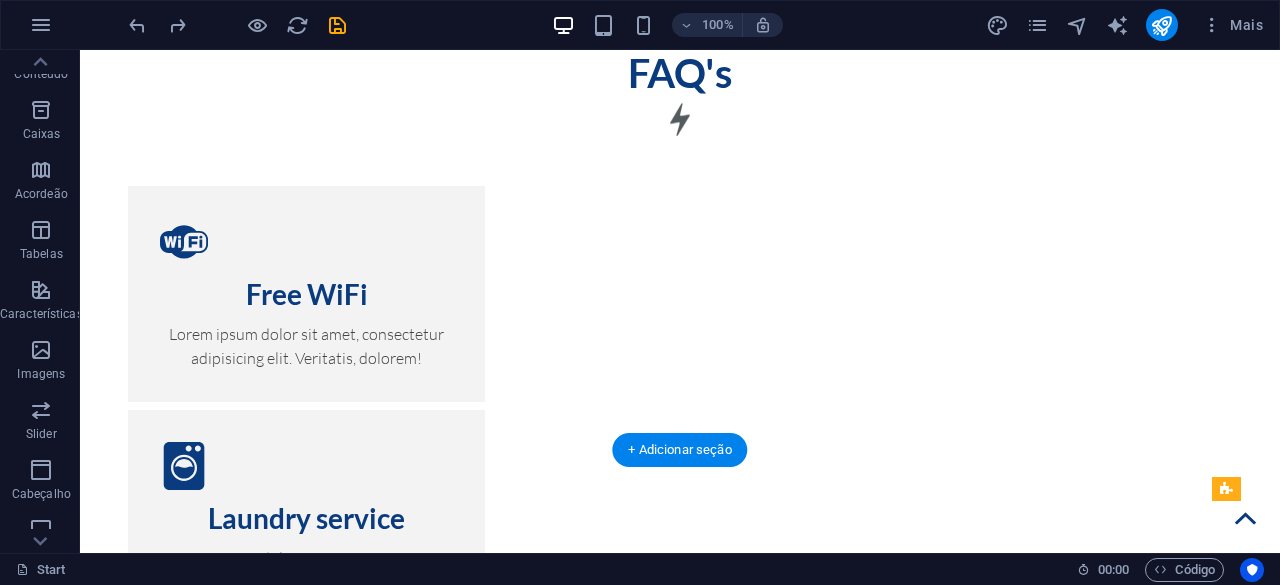 scroll, scrollTop: 11664, scrollLeft: 0, axis: vertical 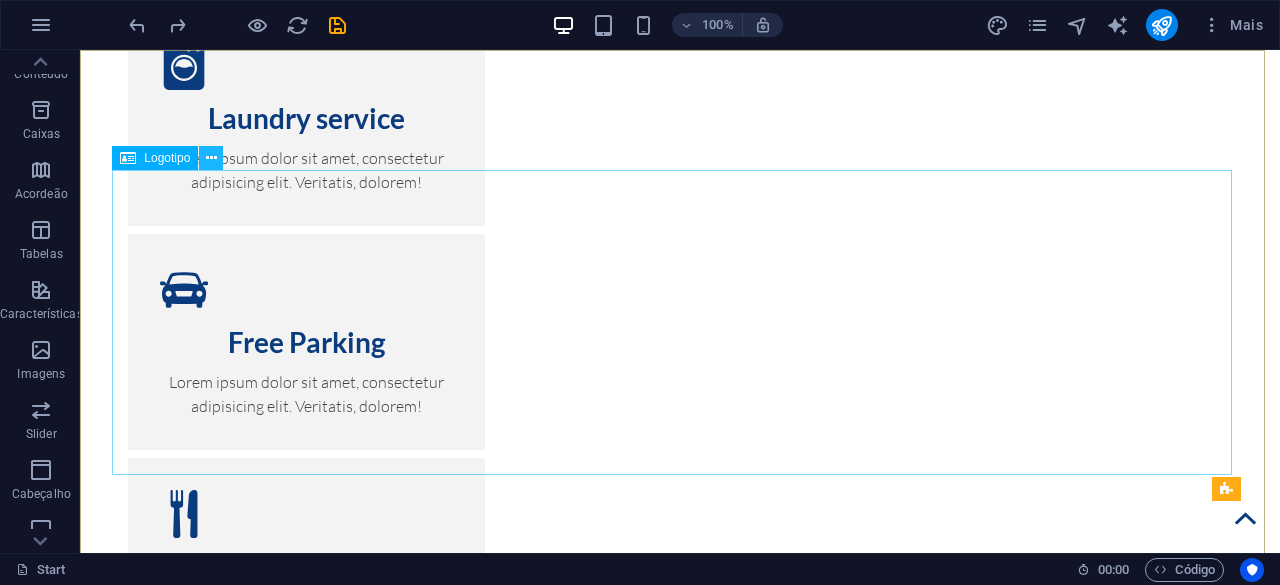 click at bounding box center [211, 158] 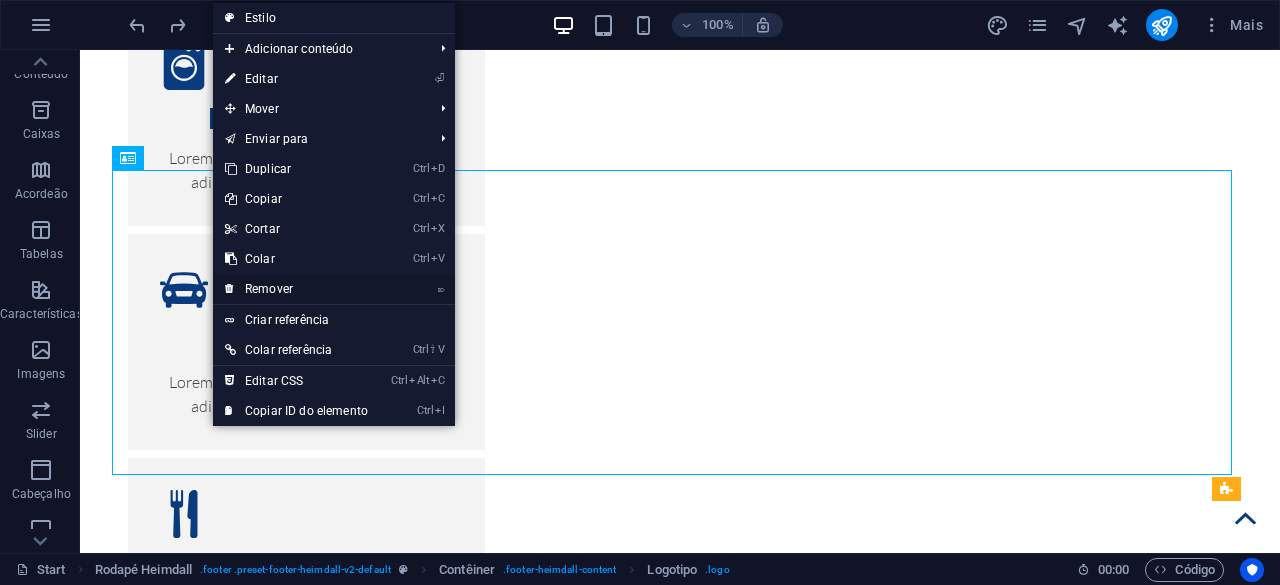 click on "⌦  Remover" at bounding box center (296, 289) 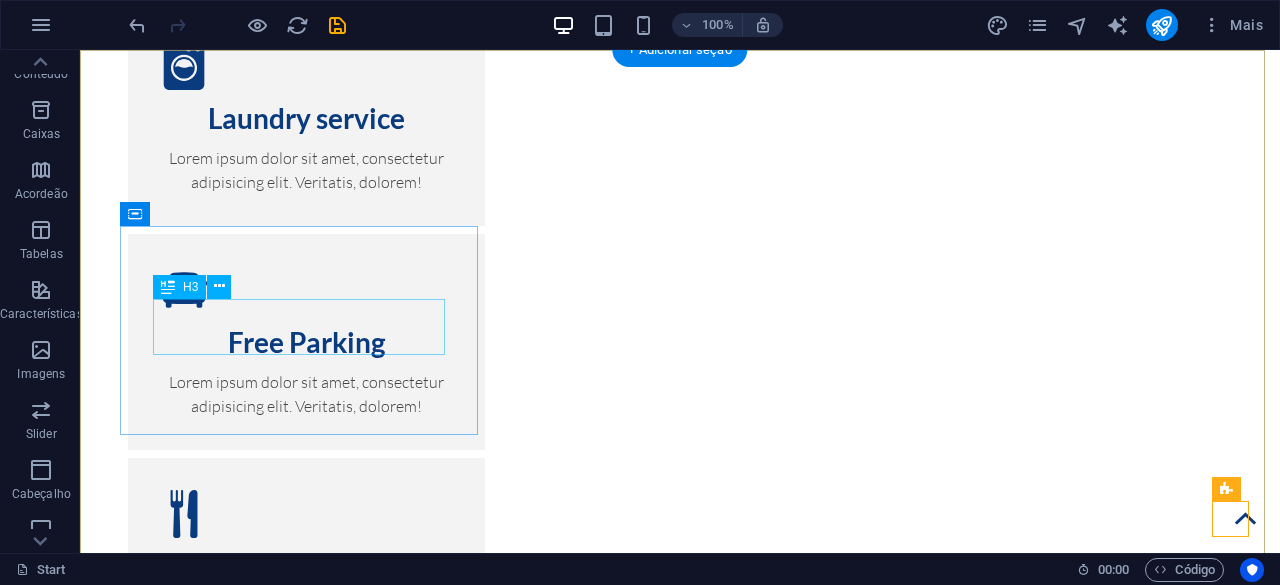 click on "Address" at bounding box center (274, 3741) 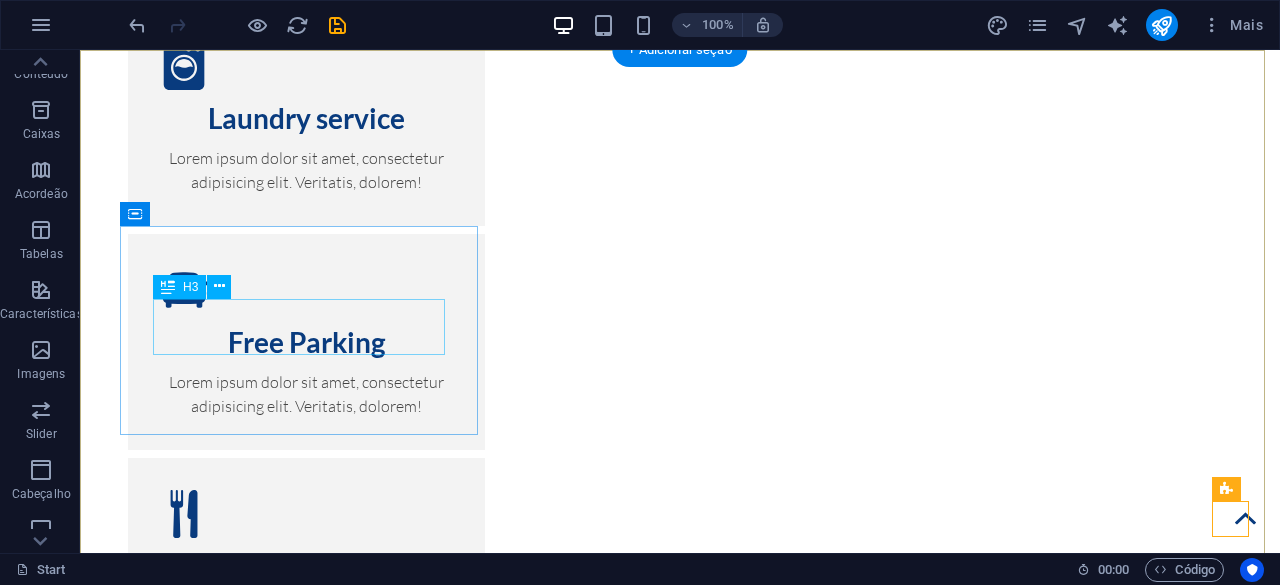 click on "Address" at bounding box center (274, 3741) 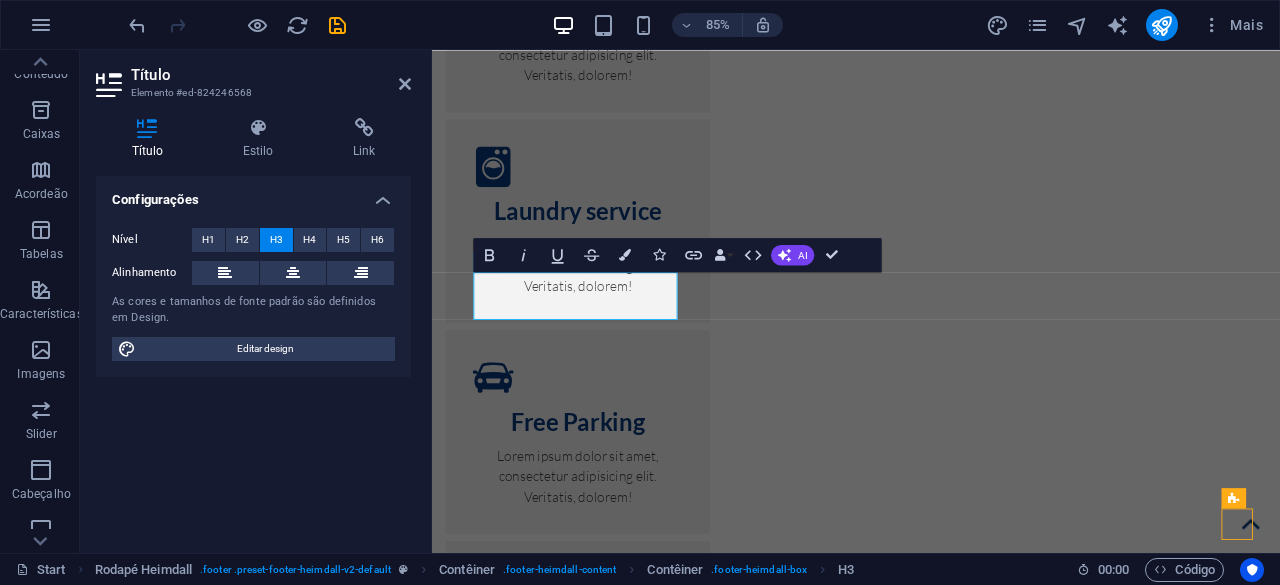 type 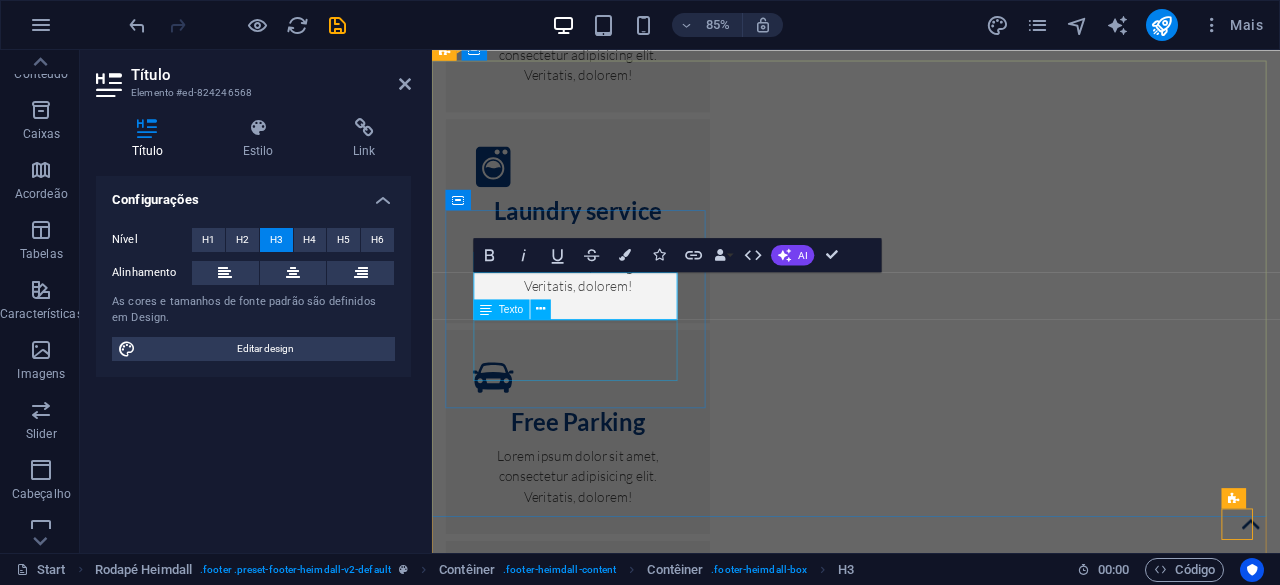 click on "Doca do Bom Sucesso, Avenida de Brasília [CITY] [POSTAL_CODE]" at bounding box center [603, 3965] 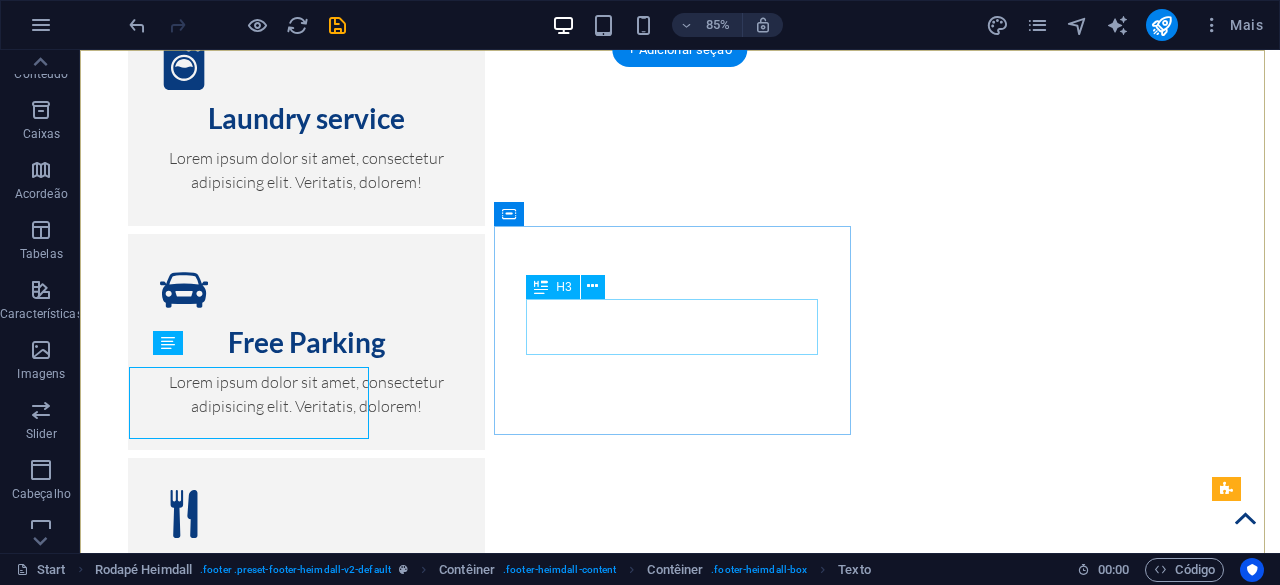 click on "Phone" at bounding box center (274, 3959) 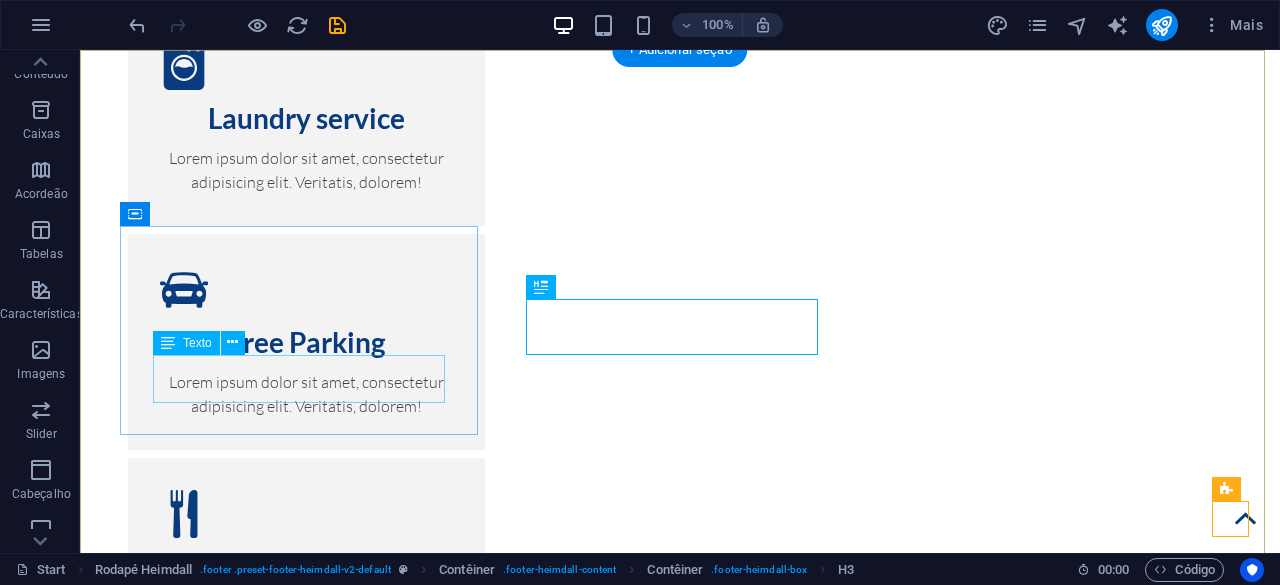 click on "Doca do Bom Sucesso, Avenida de Brasília [CITY] [POSTAL_CODE]" at bounding box center (274, 3793) 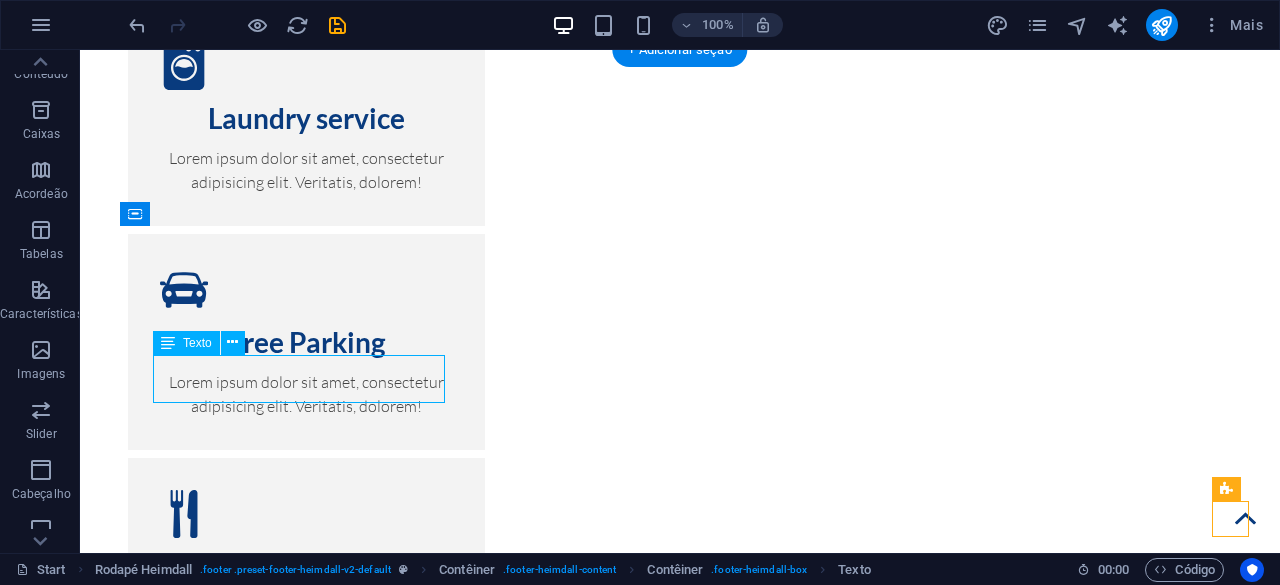 click on "Doca do Bom Sucesso, Avenida de Brasília [CITY] [POSTAL_CODE]" at bounding box center [274, 3793] 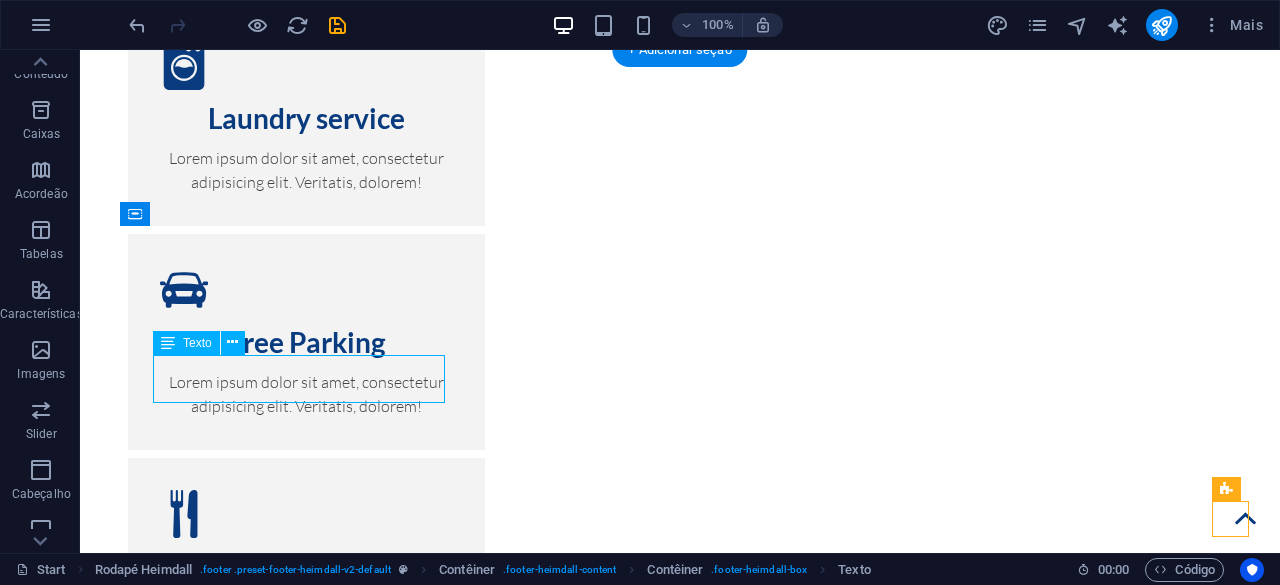 click on "Doca do Bom Sucesso, Avenida de Brasília [CITY] [POSTAL_CODE]" at bounding box center (274, 3793) 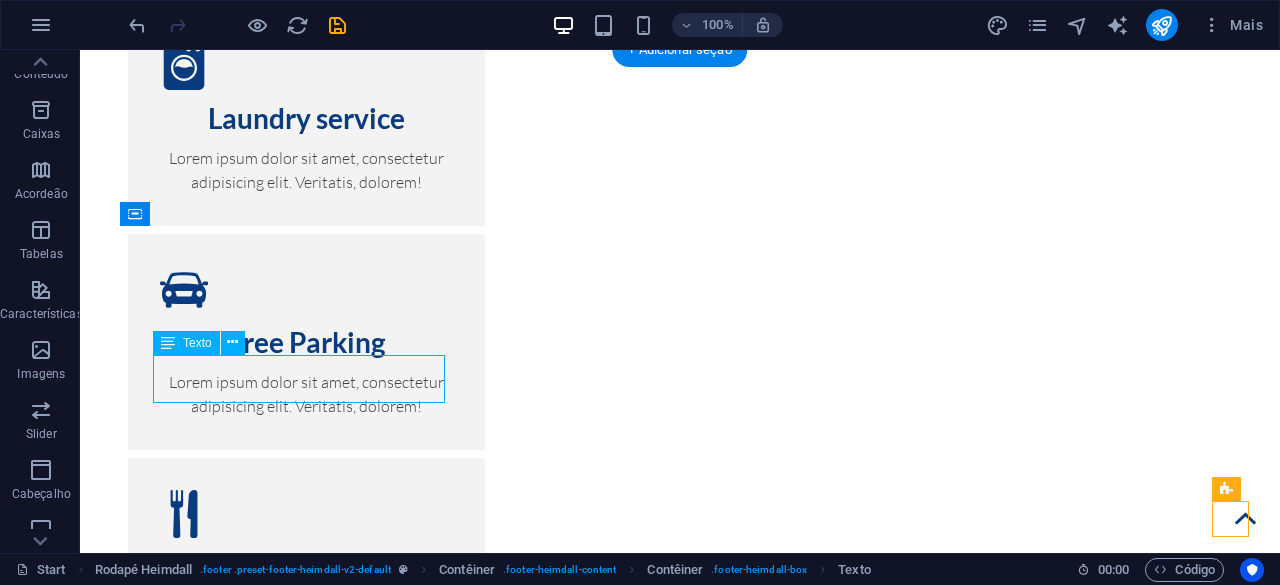 click on "Doca do Bom Sucesso, Avenida de Brasília [CITY] [POSTAL_CODE]" at bounding box center (274, 3793) 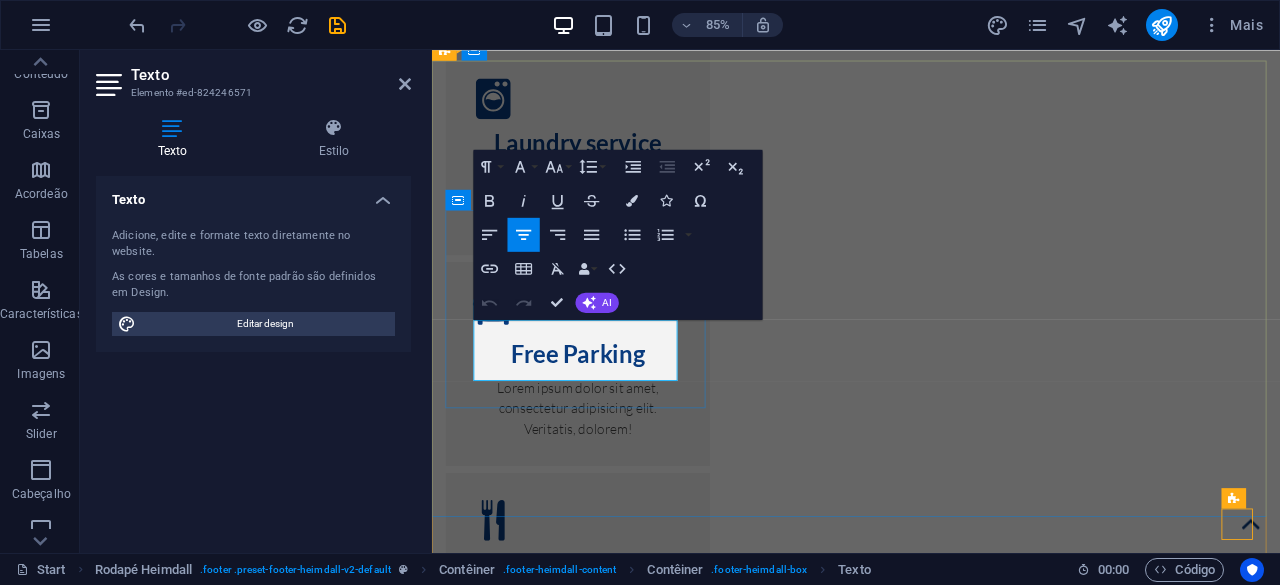 click on "Doca do Bom Sucesso, Avenida de Brasília" at bounding box center (603, 3873) 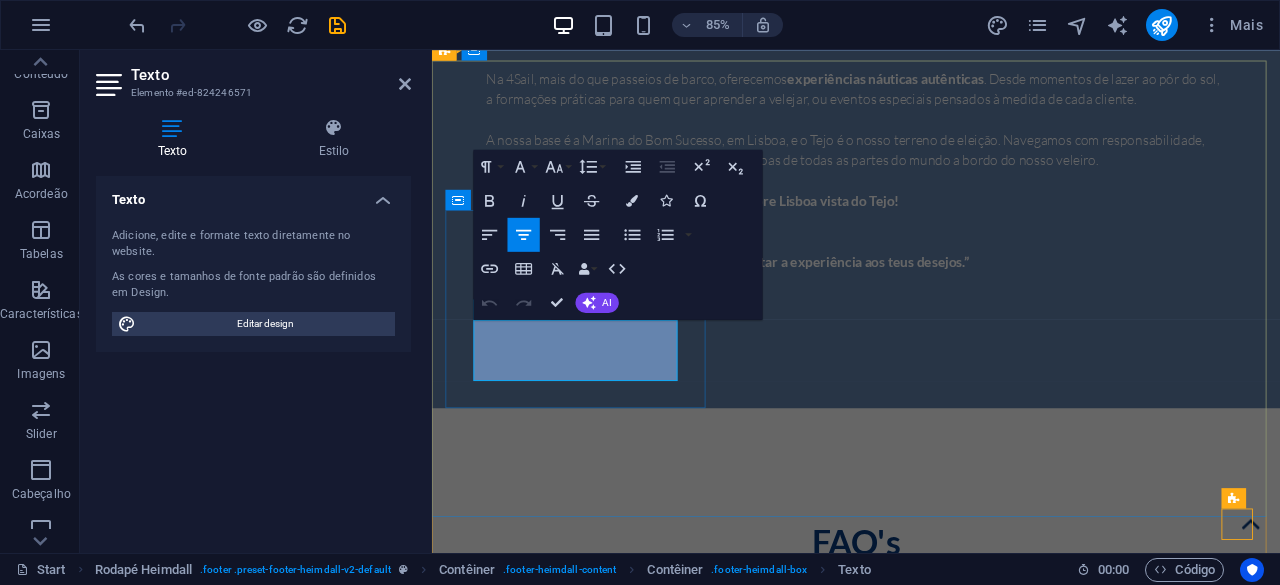 scroll, scrollTop: 11614, scrollLeft: 0, axis: vertical 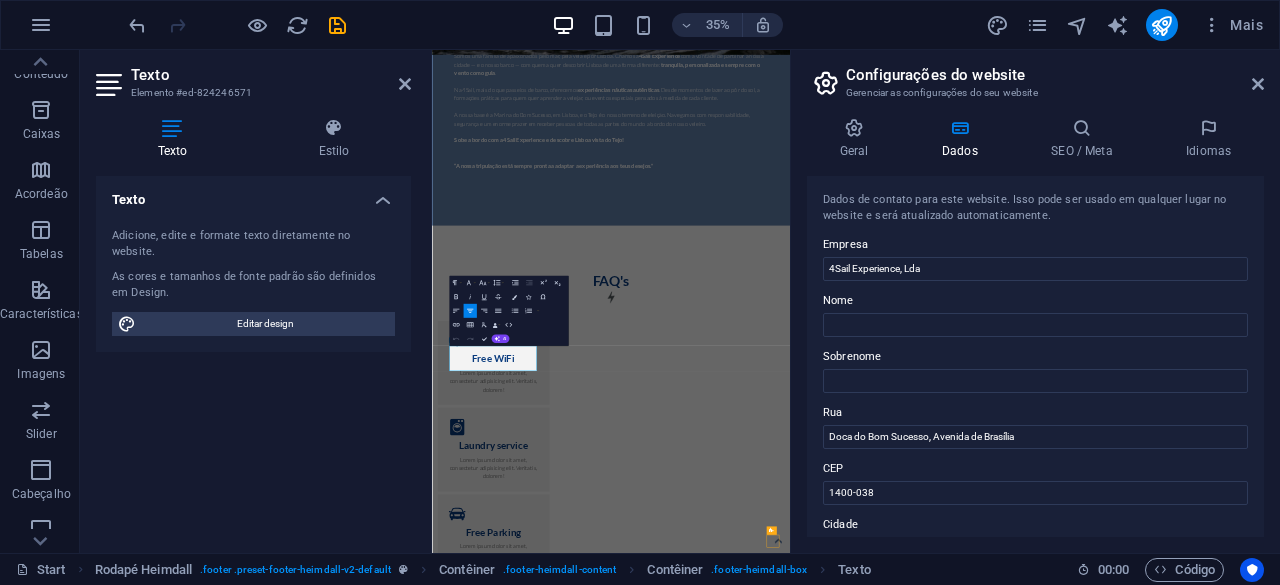 type 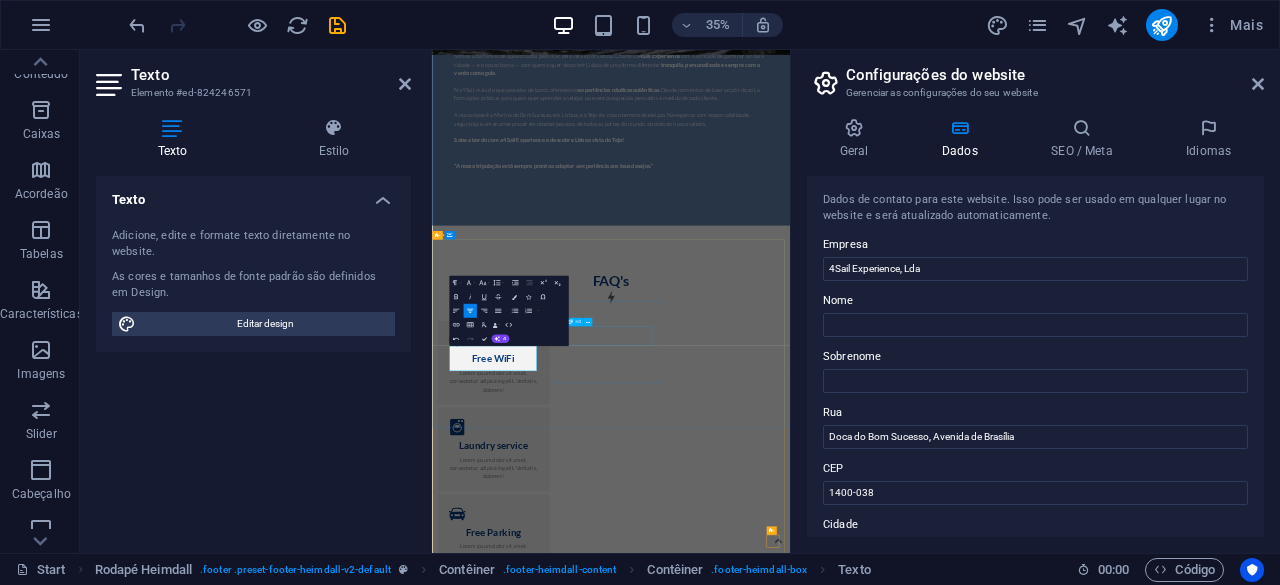 click on "Phone" at bounding box center [608, 5094] 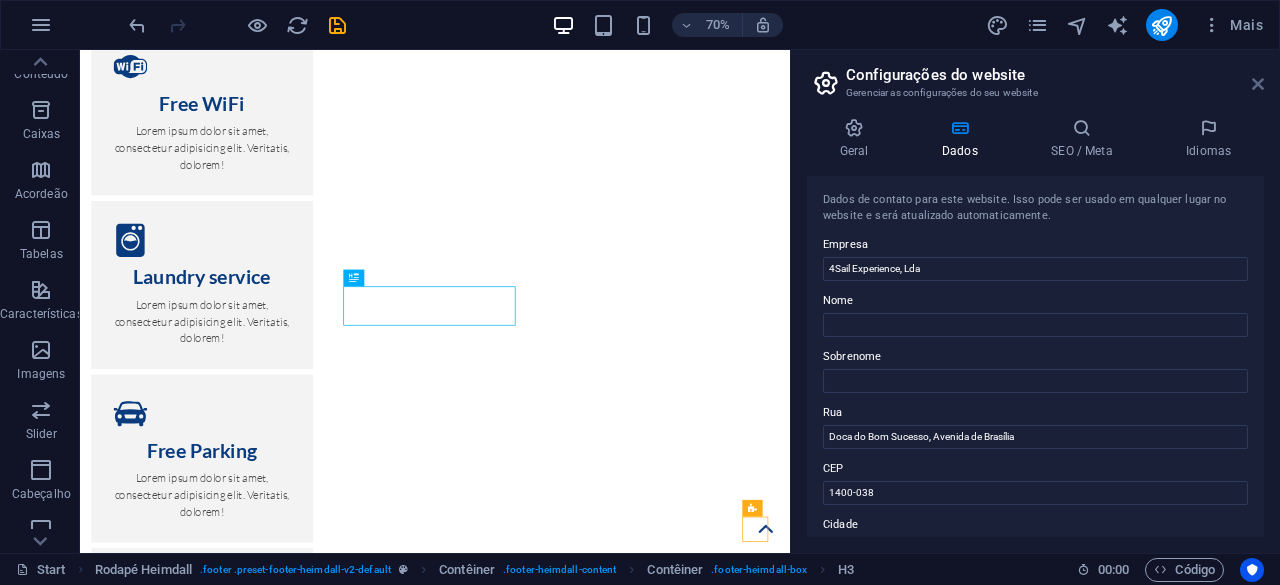 click at bounding box center (1258, 84) 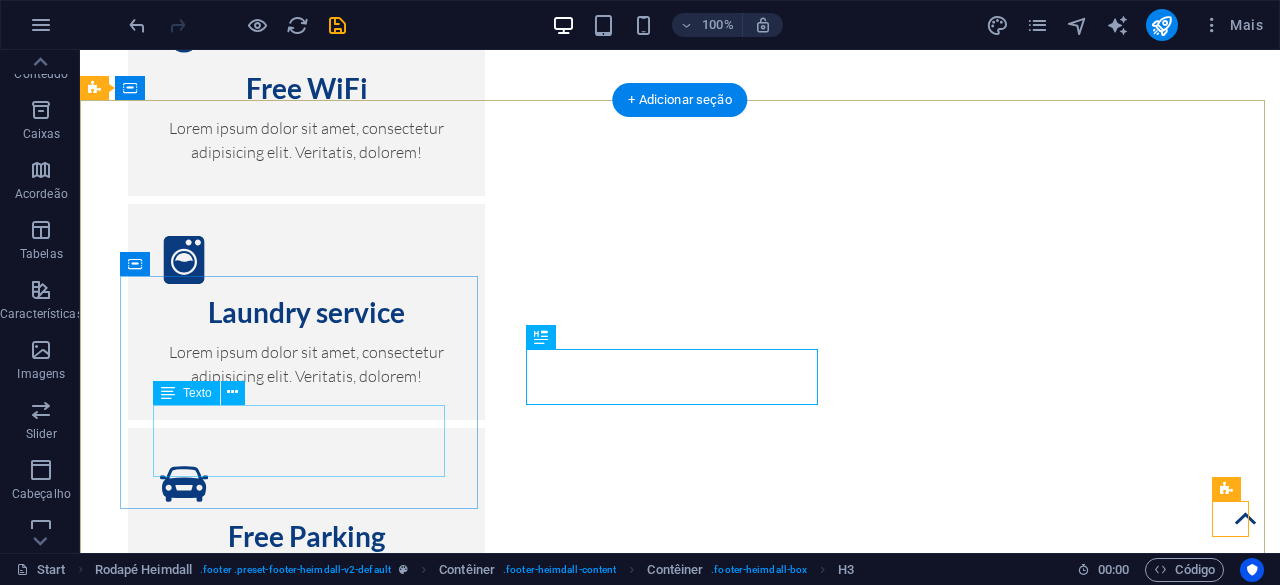 click on "Doca do Bom Sucesso - Porta 1, Avenida de Brasília [CITY] [POSTAL_CODE]" at bounding box center (274, 3999) 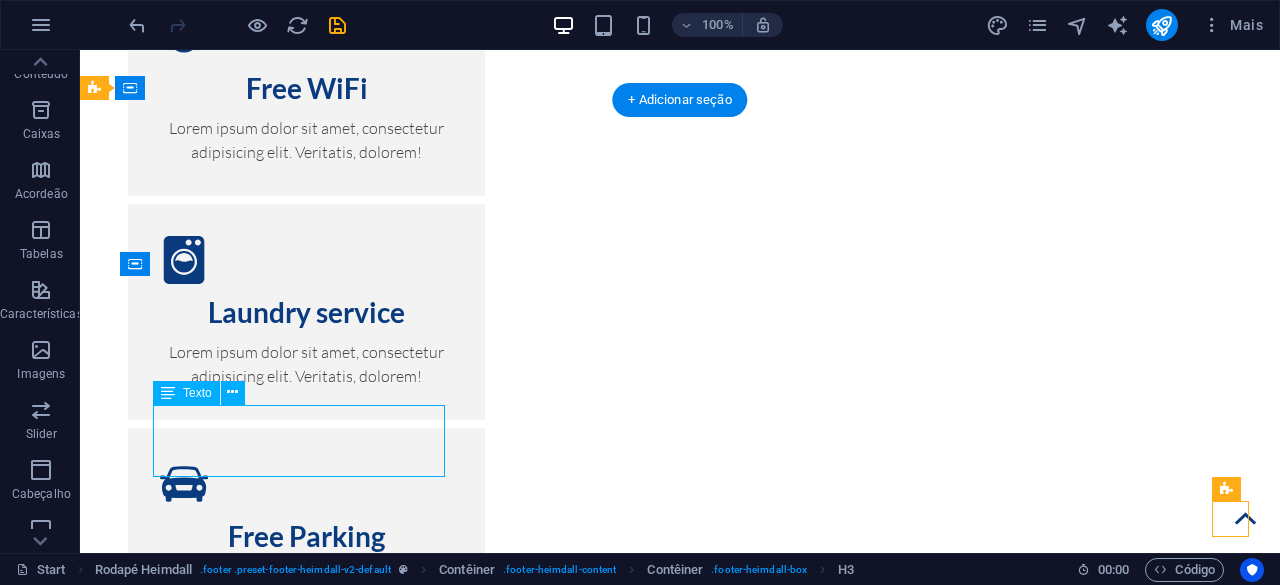click on "Doca do Bom Sucesso - Porta 1, Avenida de Brasília [CITY] [POSTAL_CODE]" at bounding box center [274, 3999] 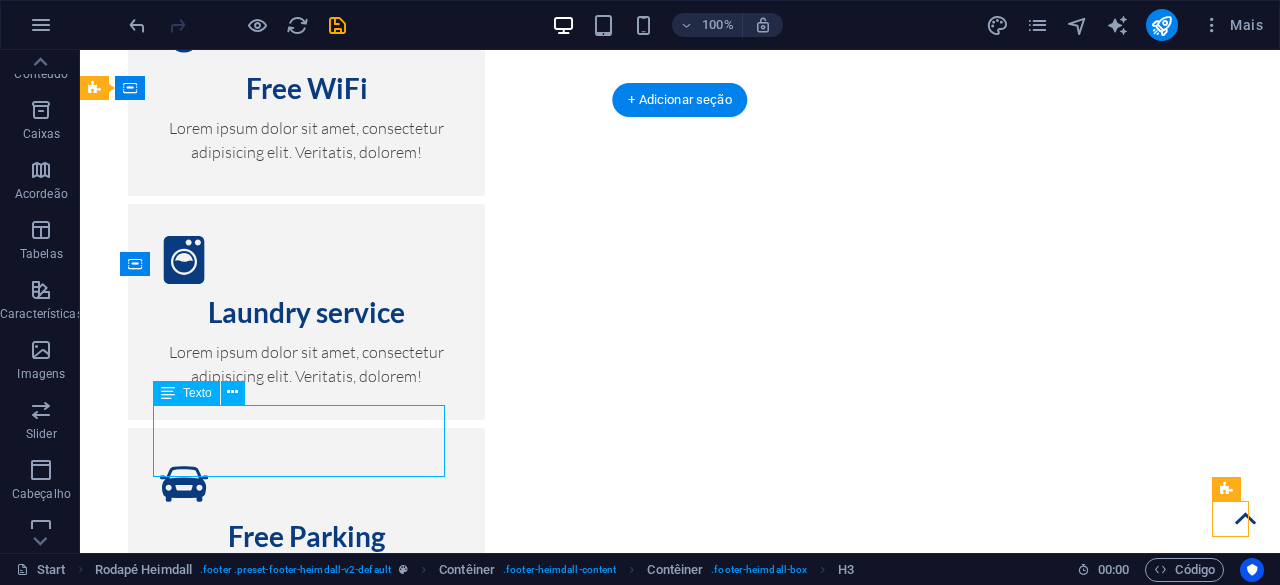 scroll, scrollTop: 11626, scrollLeft: 0, axis: vertical 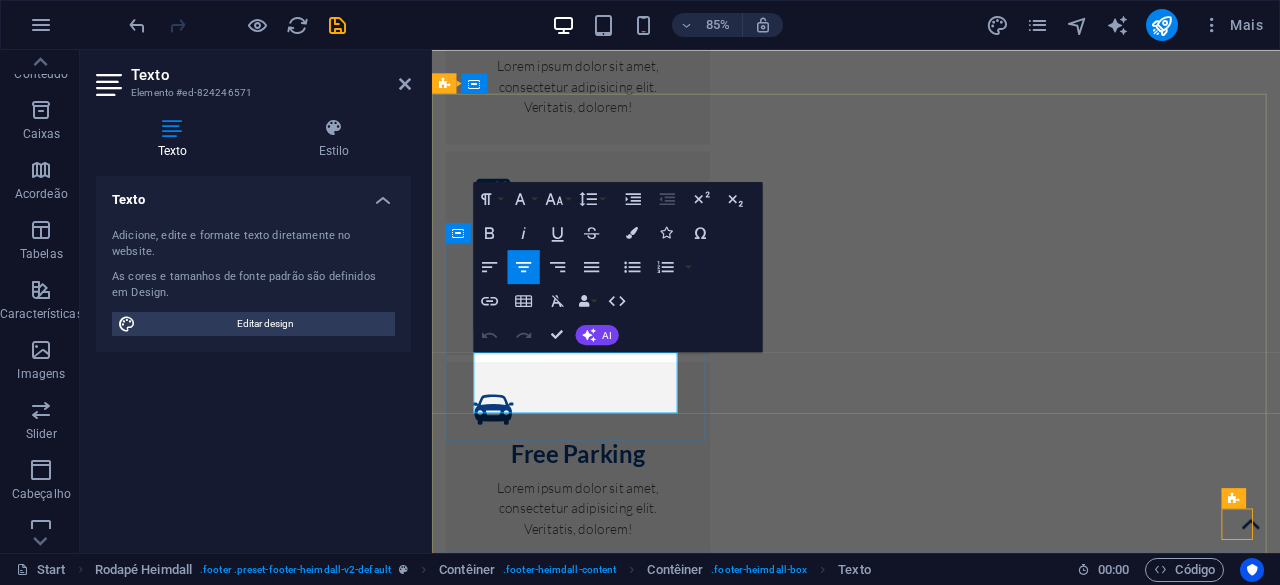 drag, startPoint x: 702, startPoint y: 416, endPoint x: 1092, endPoint y: 940, distance: 653.2044 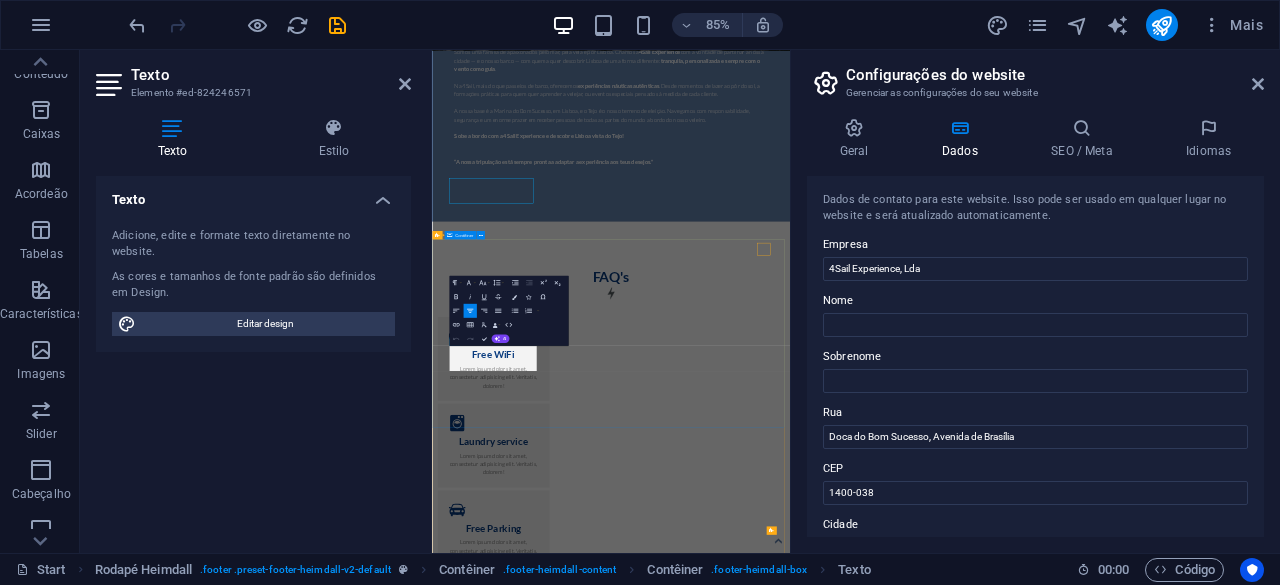 scroll, scrollTop: 11614, scrollLeft: 0, axis: vertical 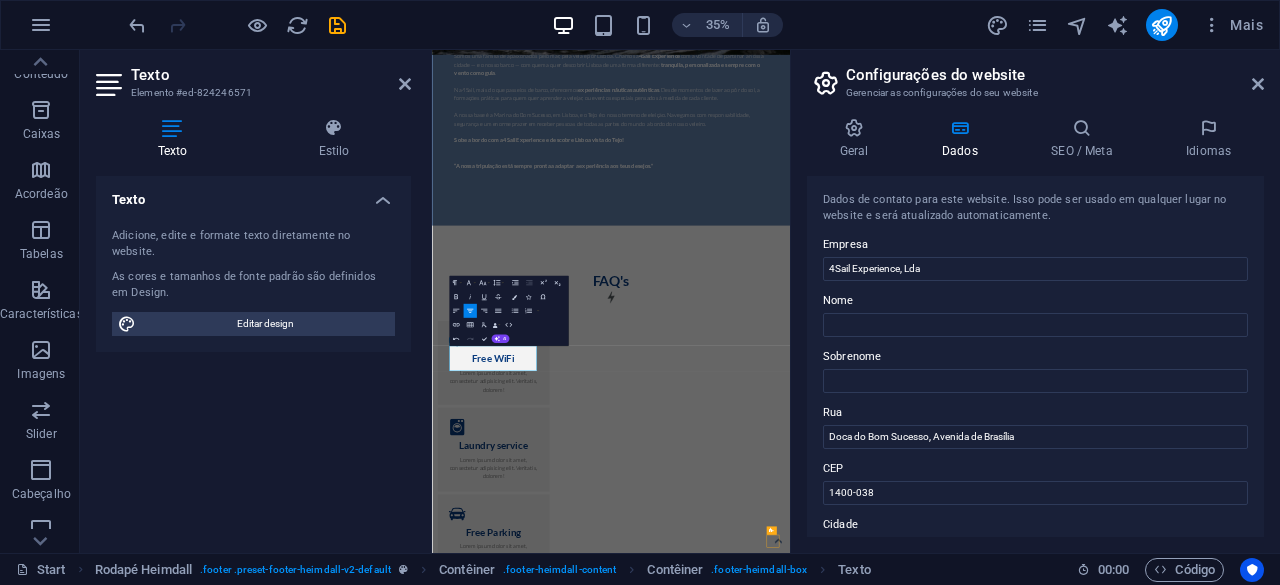 click on "Configurações do website Gerenciar as configurações do seu website  Geral  Dados  SEO / Meta  Idiomas Nome do Website 4Sail Experience Logotipo Arraste os arquivos aqui, clique para escolher os arquivos ou selecione os arquivos em Arquivos ou em nossa galeria de fotos e vídeos gratuitos Selecione arquivos do gerenciador de arquivos, galeria de fotos ou faça upload de arquivo(s) Upload Favicon Defina o favicon do seu website aqui. Um favicon é um pequeno ícone mostrado na guia do navegador ao lado do título do seu website. Ajuda os visitantes a identificarem o seu website. Arraste os arquivos aqui, clique para escolher os arquivos ou selecione os arquivos em Arquivos ou em nossa galeria de fotos e vídeos gratuitos Selecione arquivos do gerenciador de arquivos, galeria de fotos ou faça upload de arquivo(s) Upload Imagem de visualização (Gráfico Aberto) Esta imagem será mostrada quando o website for compartilhado nas redes sociais Arraste os arquivos aqui, clique para escolher os arquivos ou Nome" at bounding box center (1035, 301) 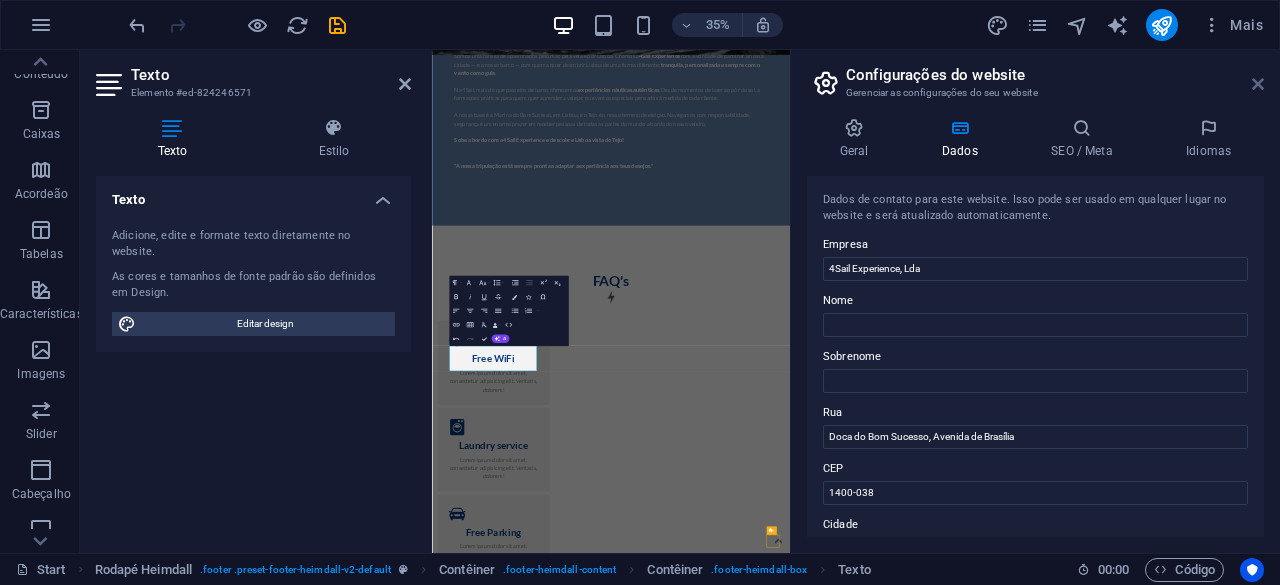 click at bounding box center (1258, 84) 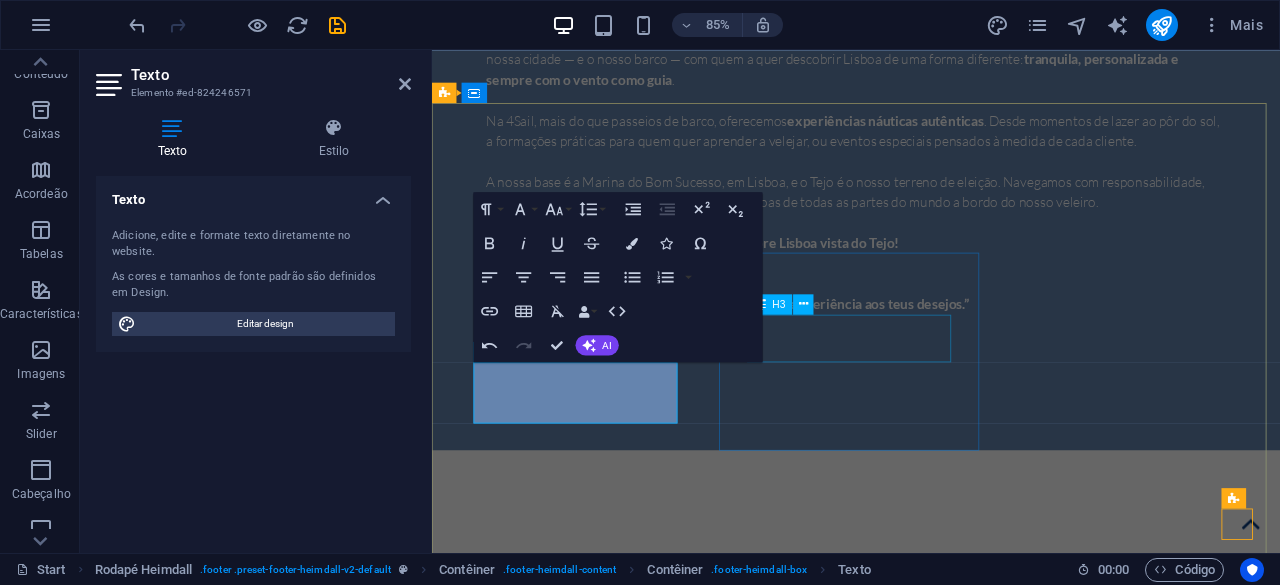 click on "Phone" at bounding box center [603, 5052] 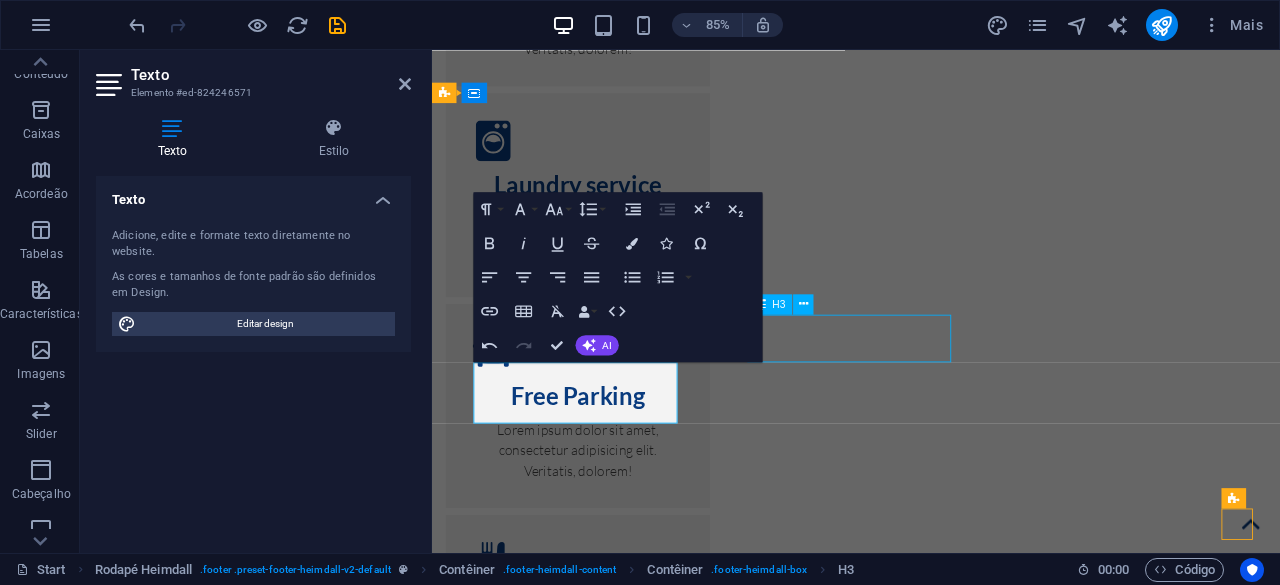 scroll, scrollTop: 11603, scrollLeft: 0, axis: vertical 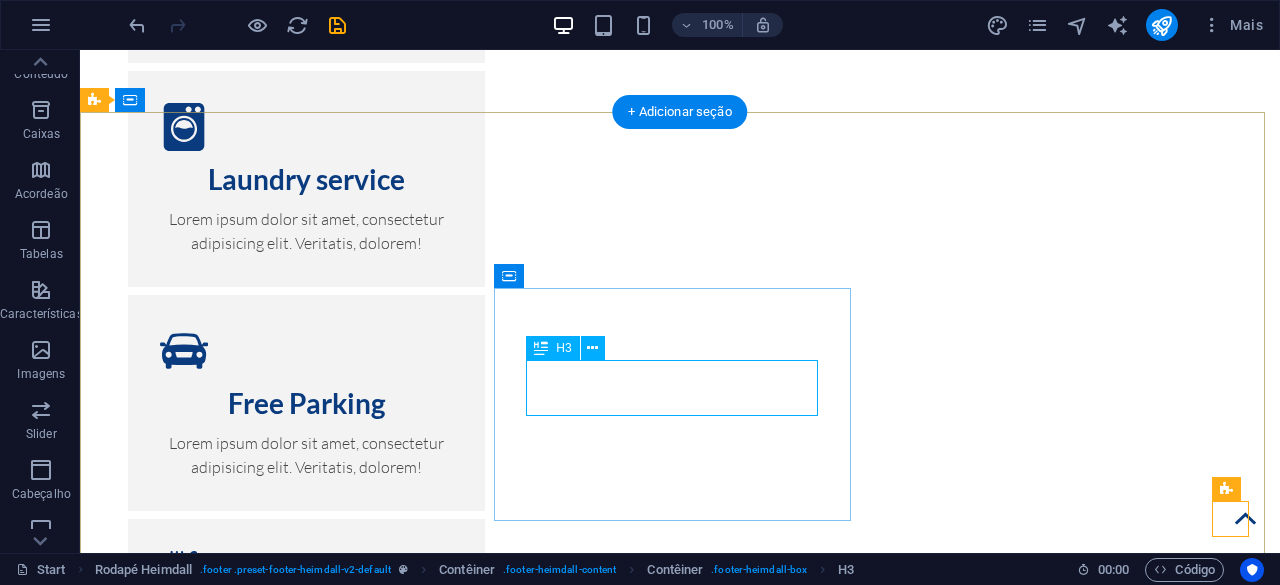 click on "Phone" at bounding box center (274, 4044) 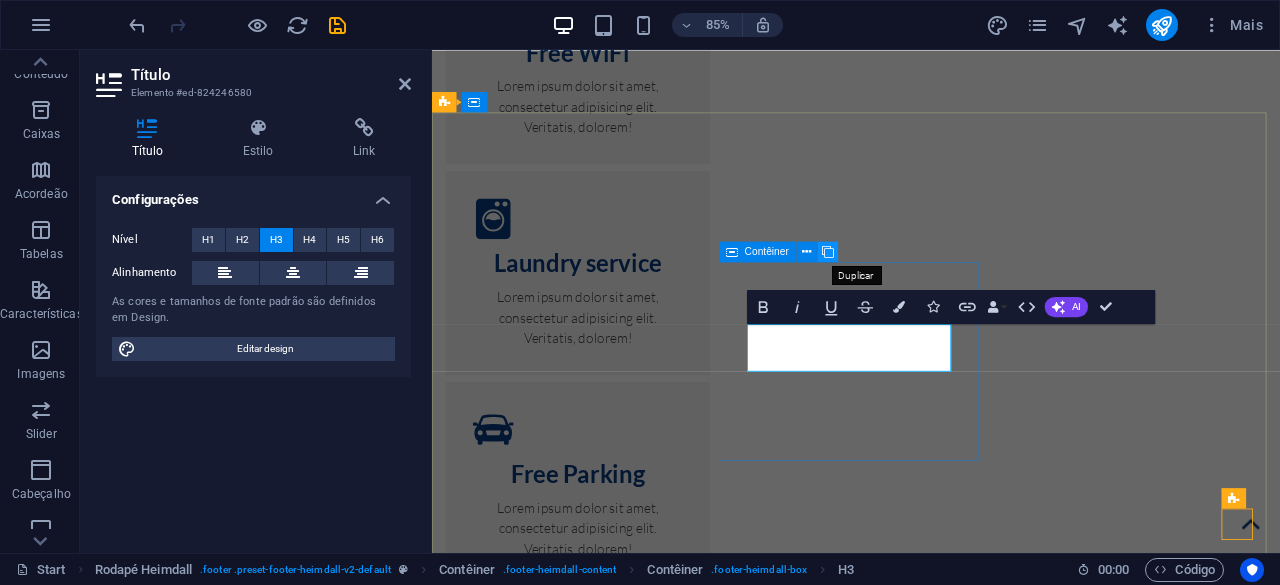 type 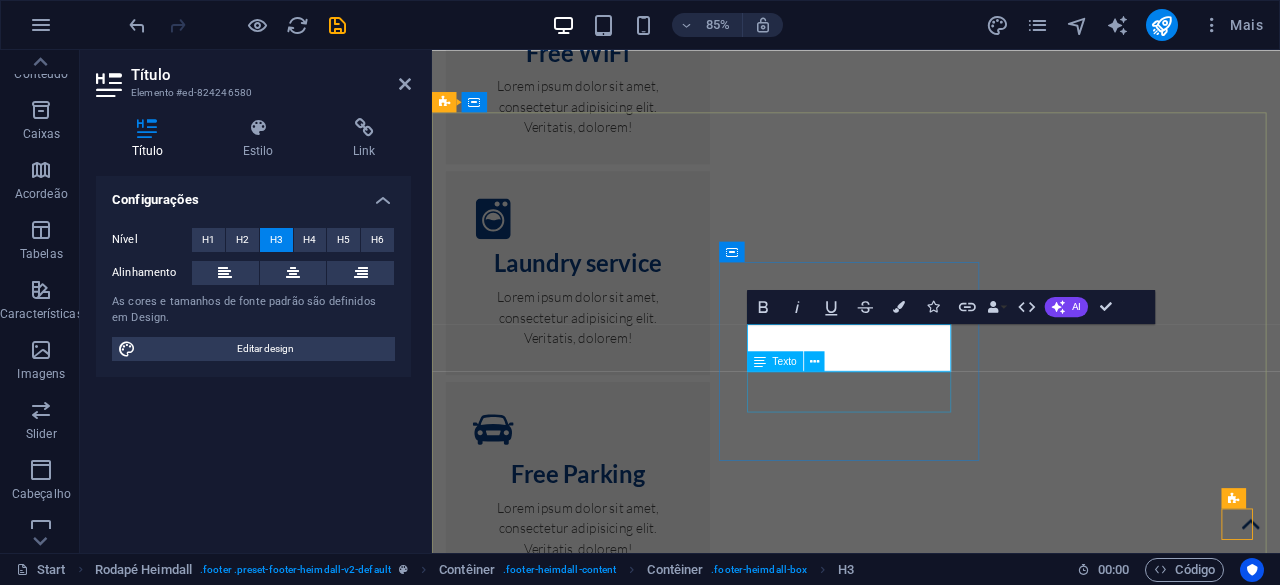 click on "xxxxxxxxxxxx Book a room today!" at bounding box center [603, 4256] 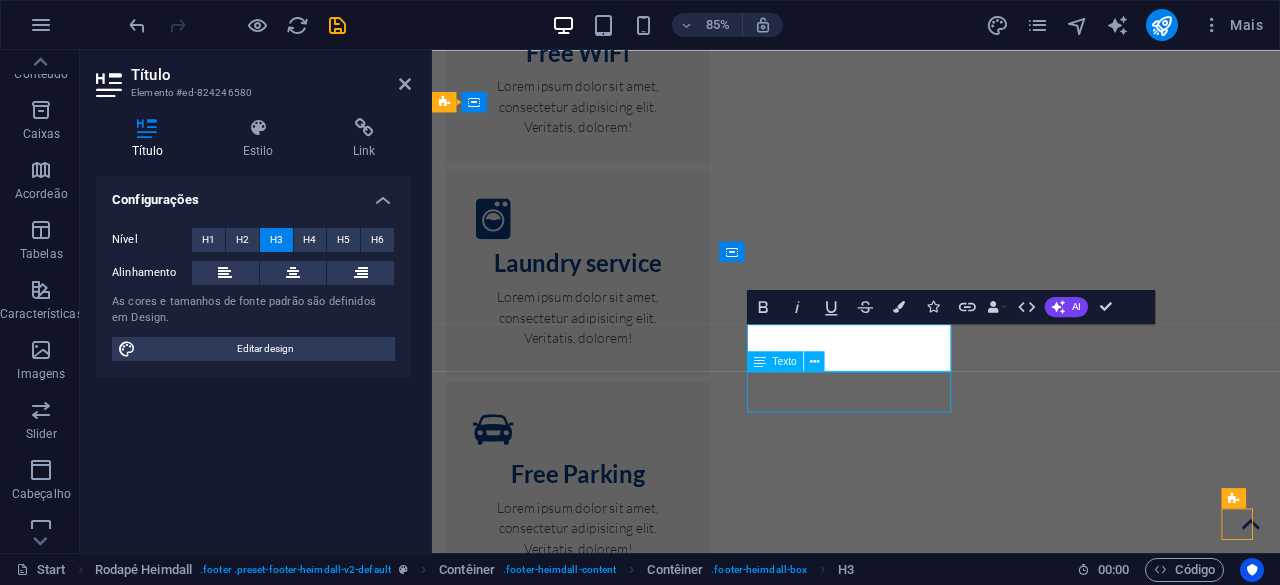 click on "xxxxxxxxxxxx Book a room today!" at bounding box center [603, 4256] 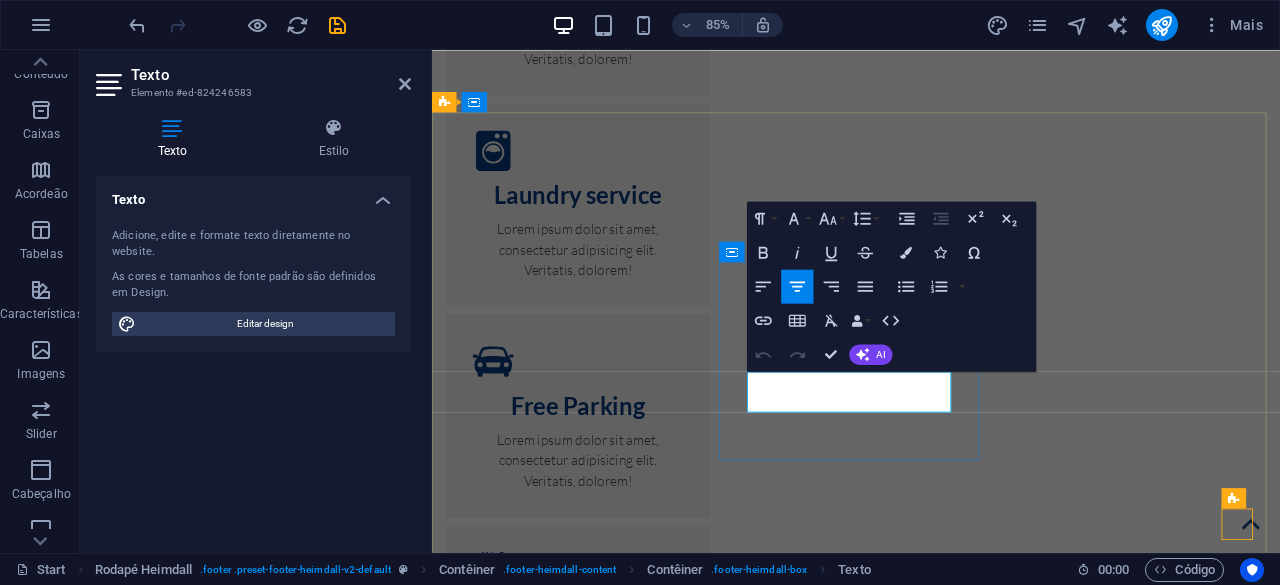 click on "Book a room today!" at bounding box center (603, 4188) 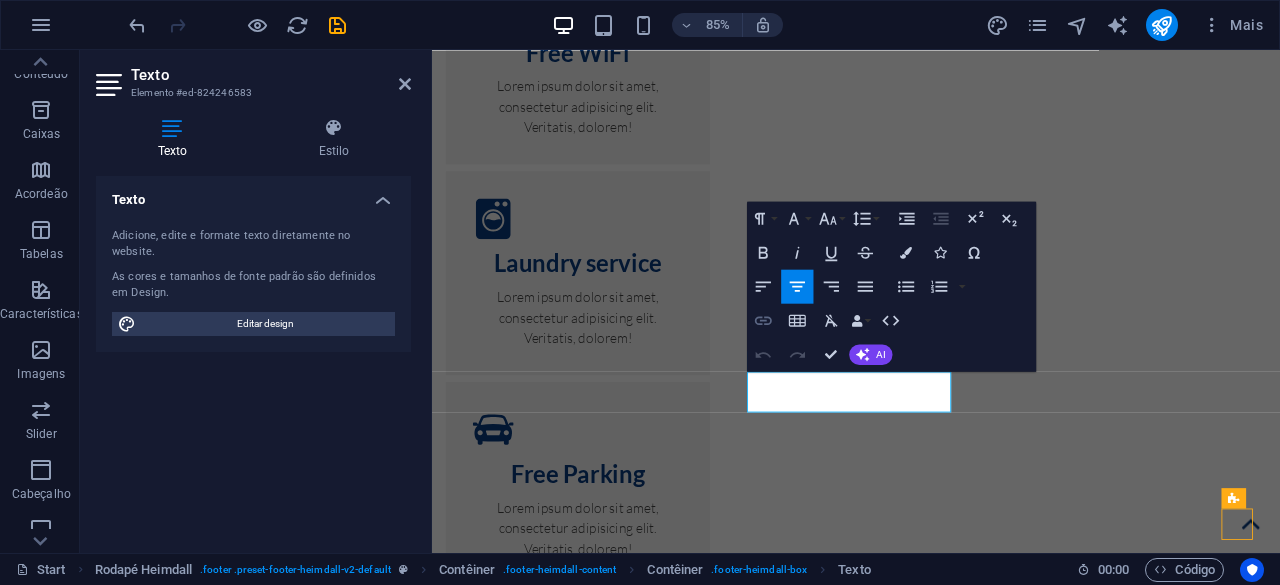 type 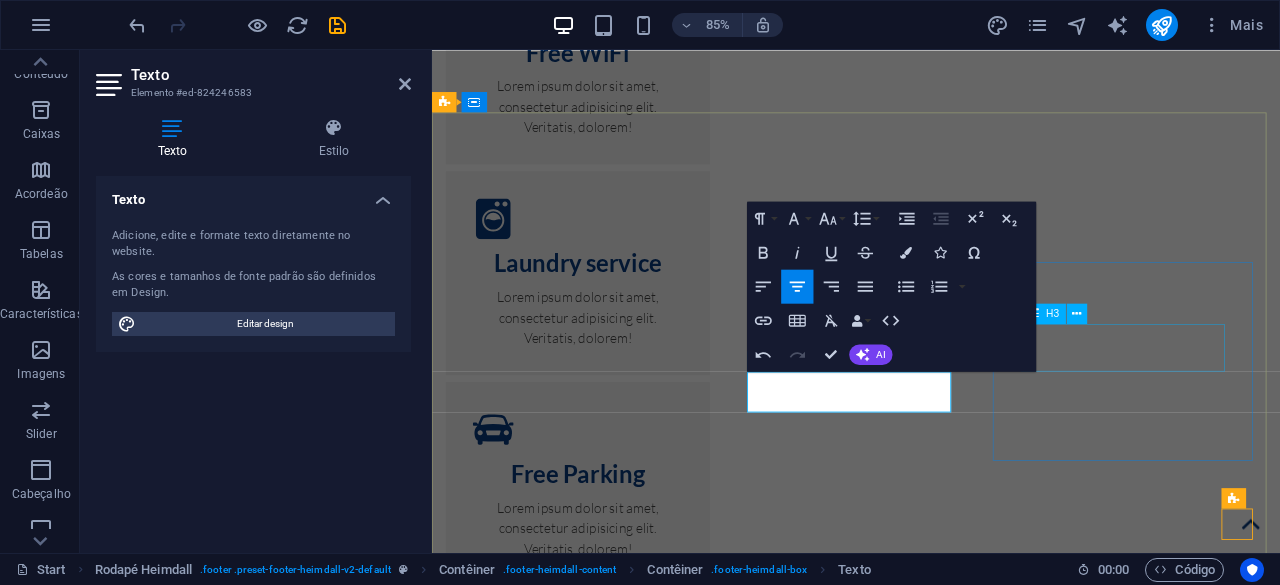 click on "Contact" at bounding box center (603, 4422) 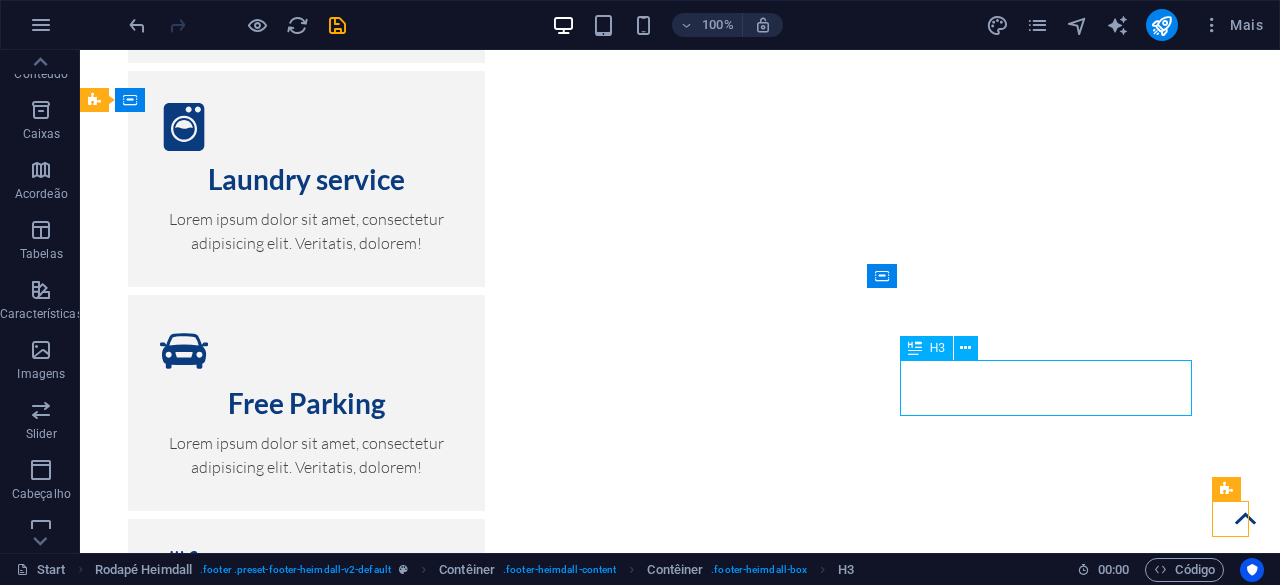 click on "Contact" at bounding box center (274, 4262) 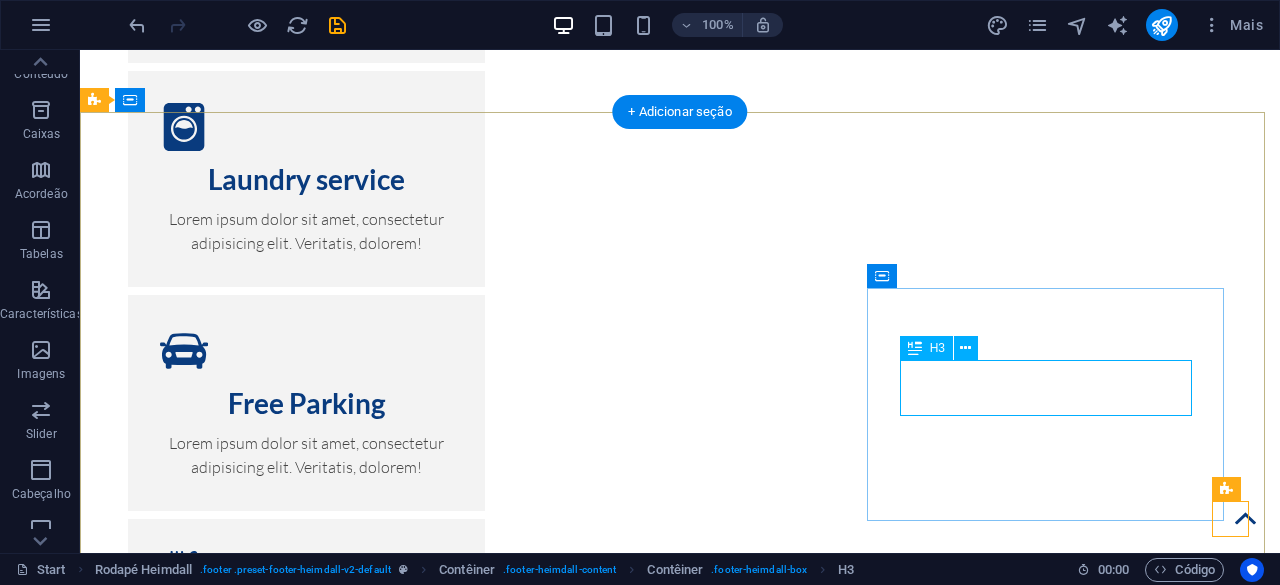 click on "Contact" at bounding box center (274, 4262) 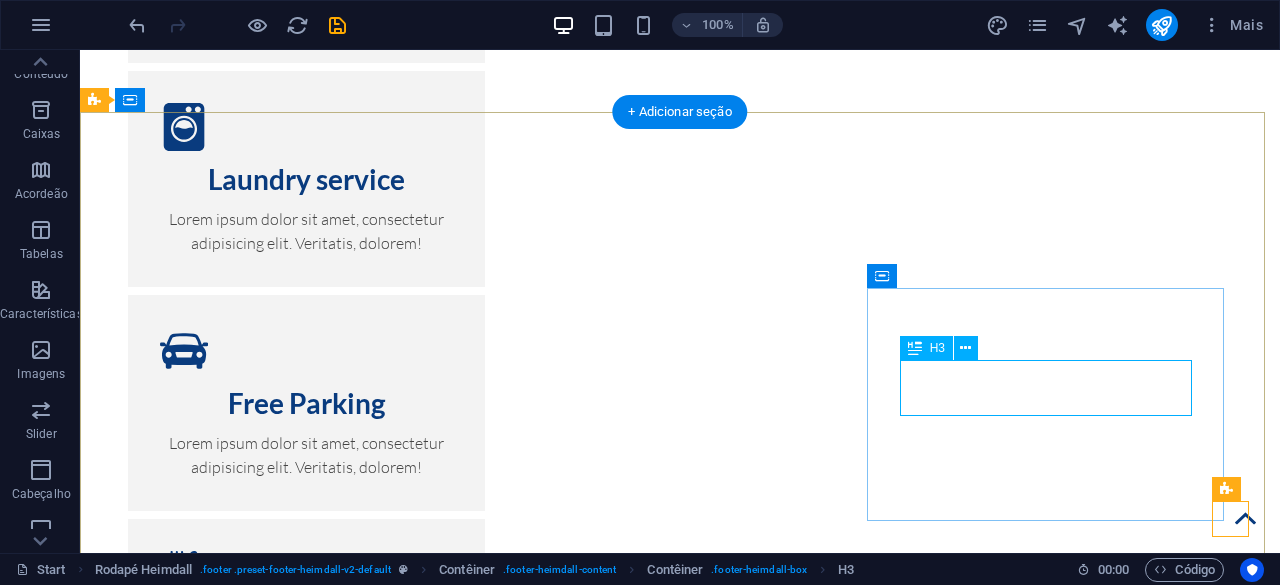 click on "Contact" at bounding box center (274, 4262) 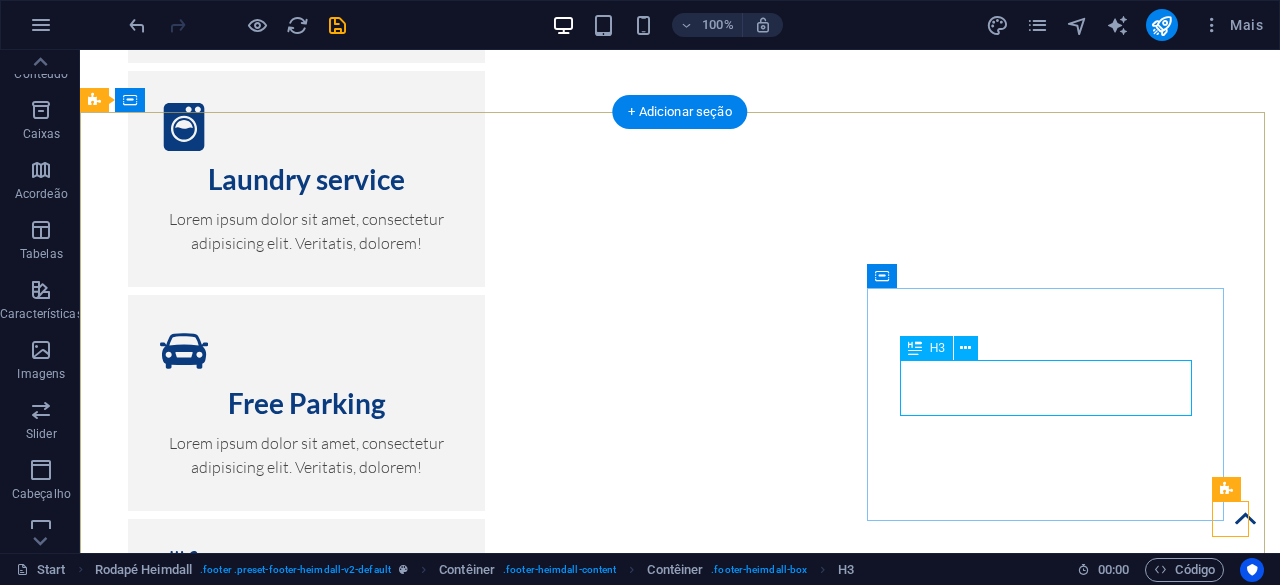 click on "Contact" at bounding box center [274, 4262] 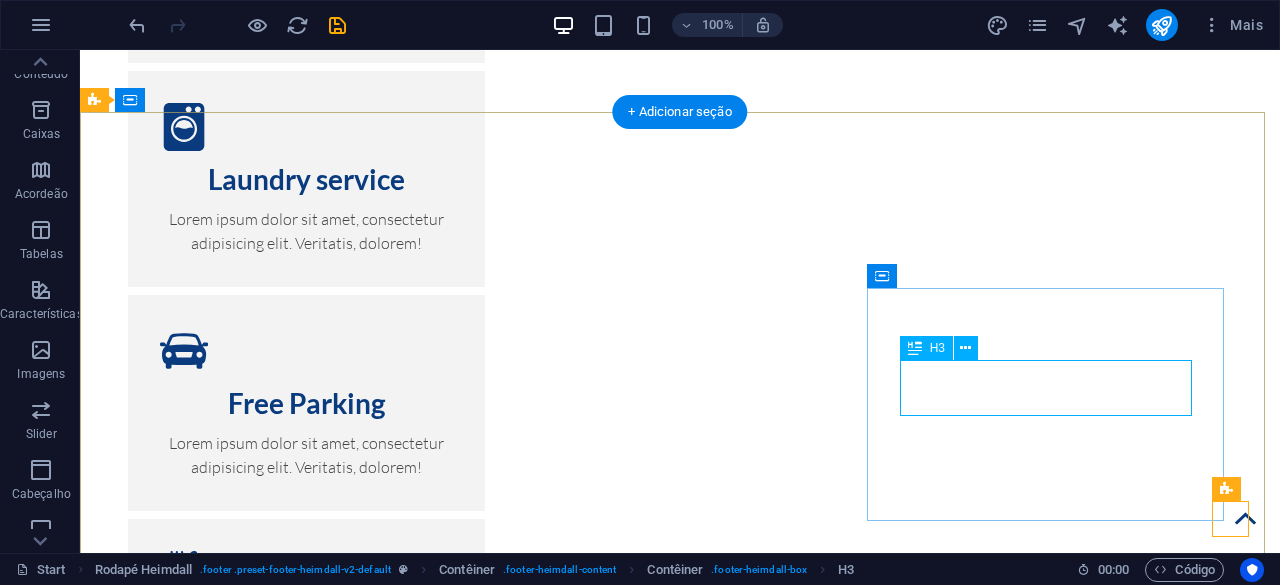 drag, startPoint x: 1074, startPoint y: 387, endPoint x: 836, endPoint y: 449, distance: 245.94308 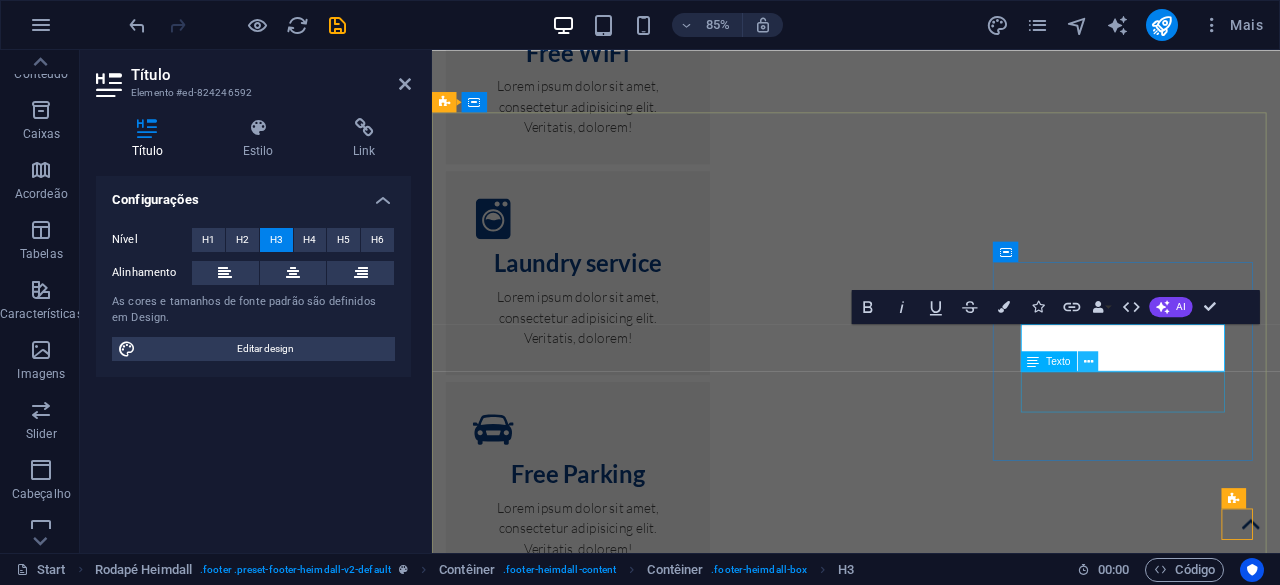type 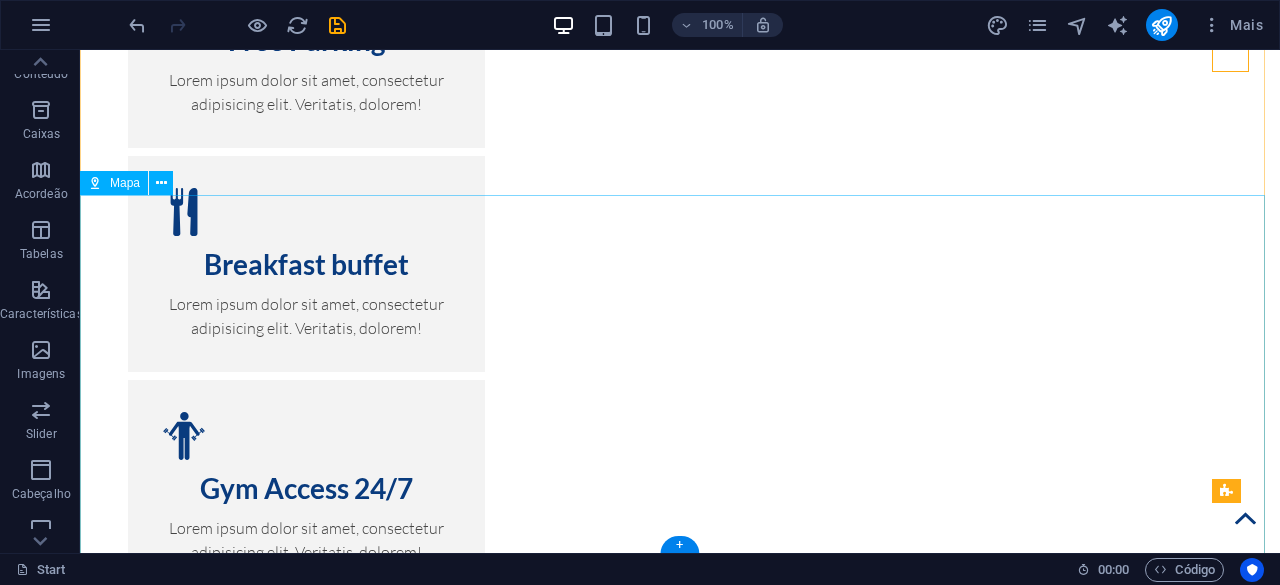scroll, scrollTop: 11758, scrollLeft: 0, axis: vertical 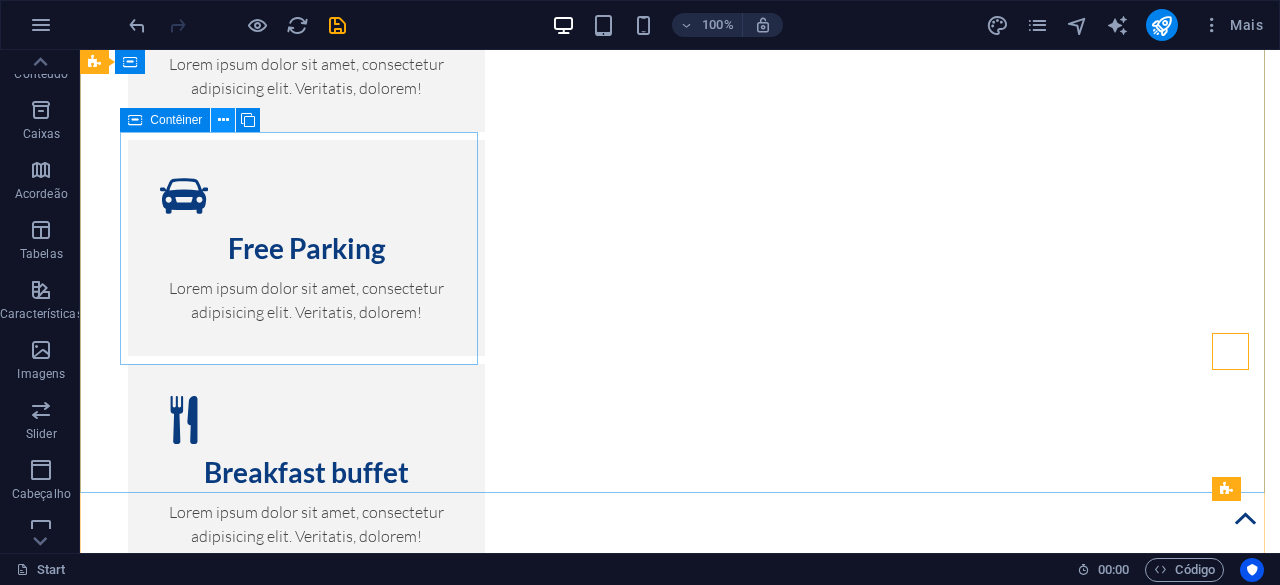click at bounding box center [223, 120] 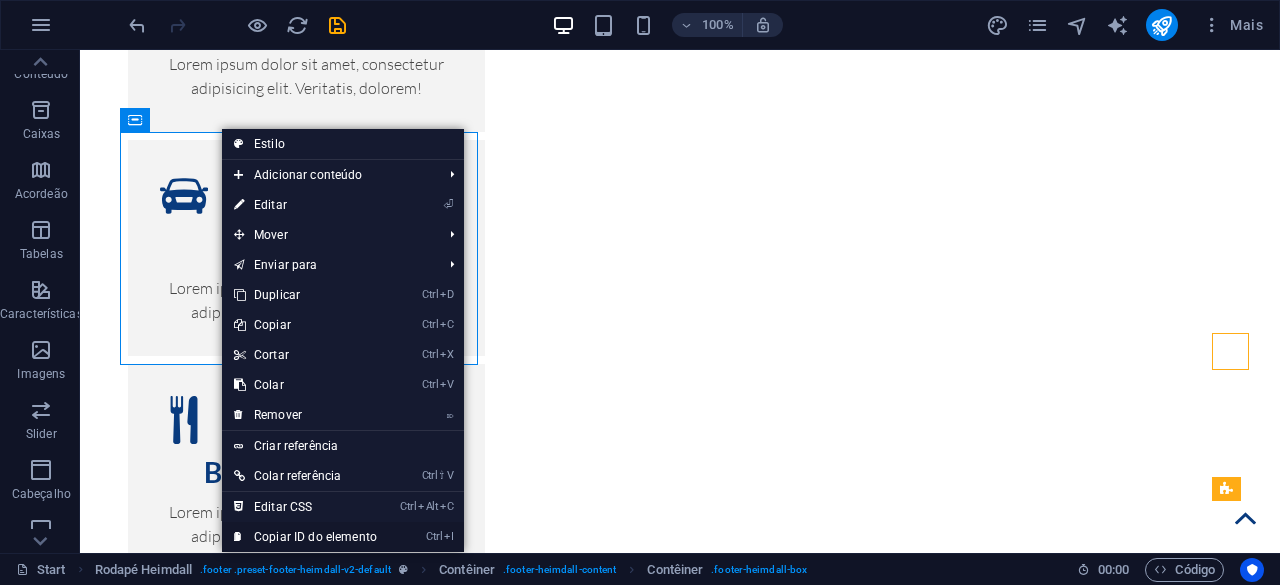 click on "Ctrl I  Copiar ID do elemento" at bounding box center (305, 537) 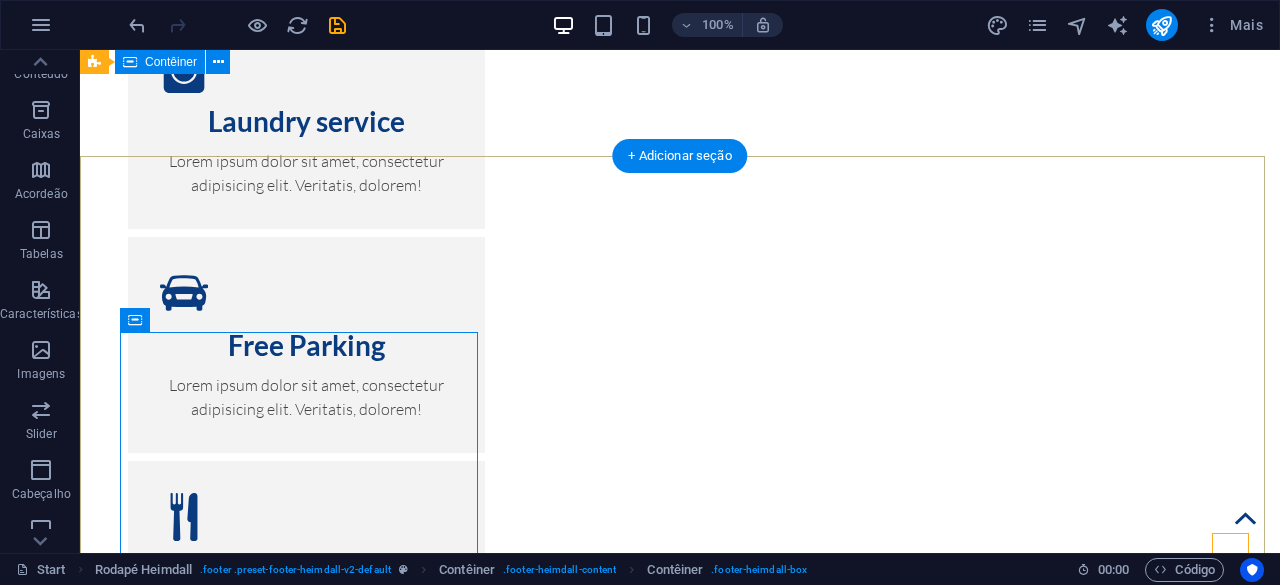 scroll, scrollTop: 11558, scrollLeft: 0, axis: vertical 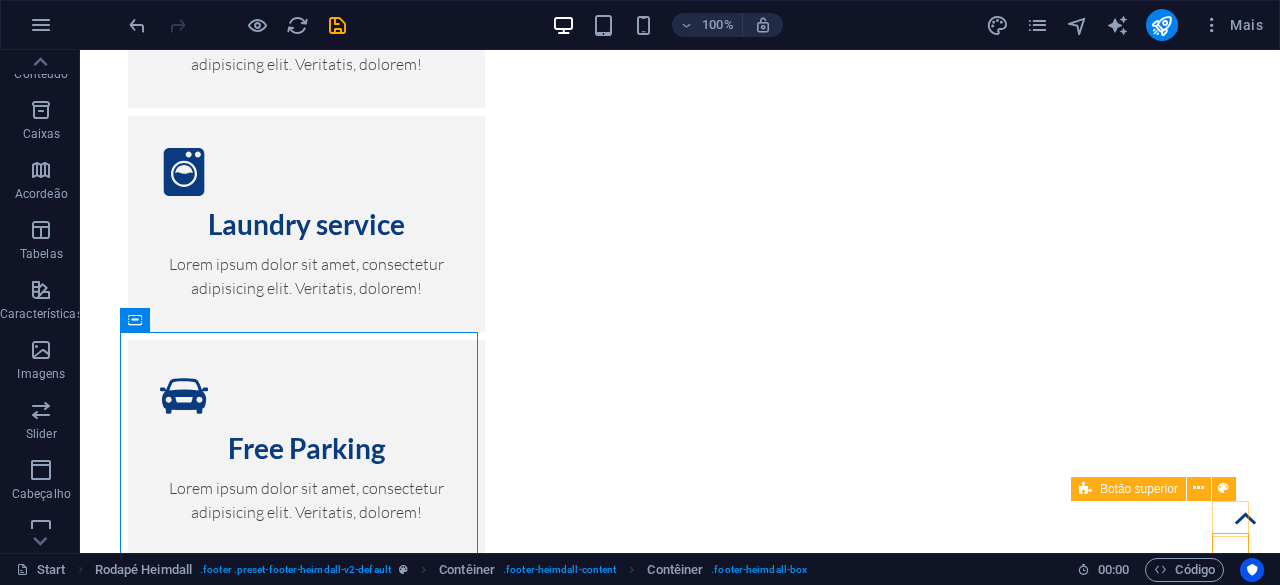 click at bounding box center (1245, 518) 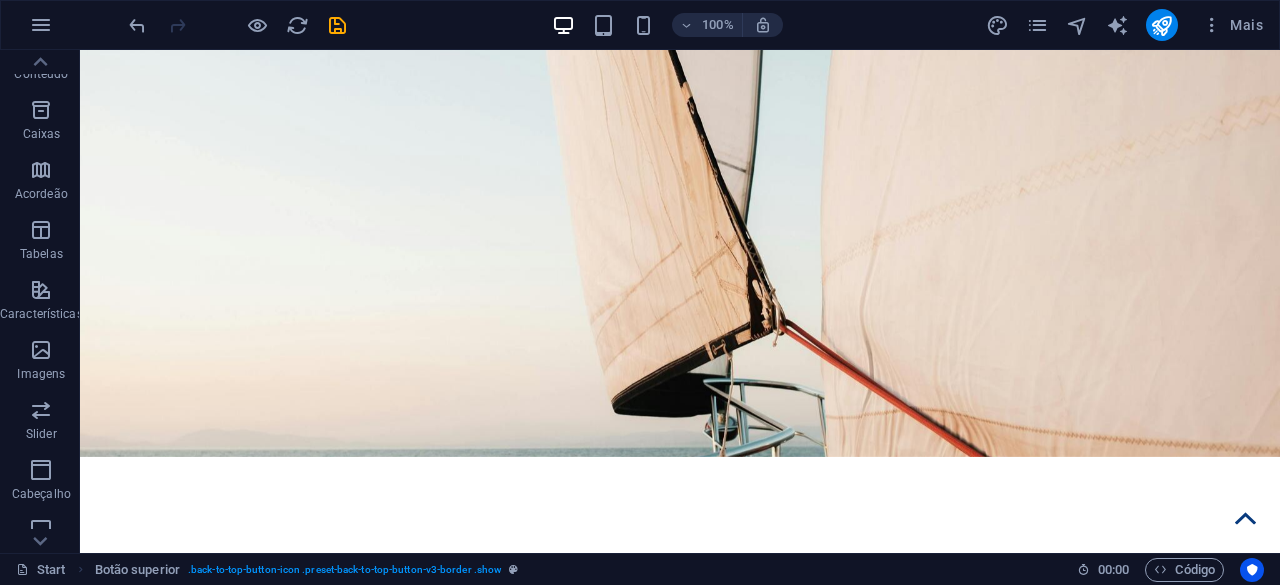 scroll, scrollTop: 0, scrollLeft: 0, axis: both 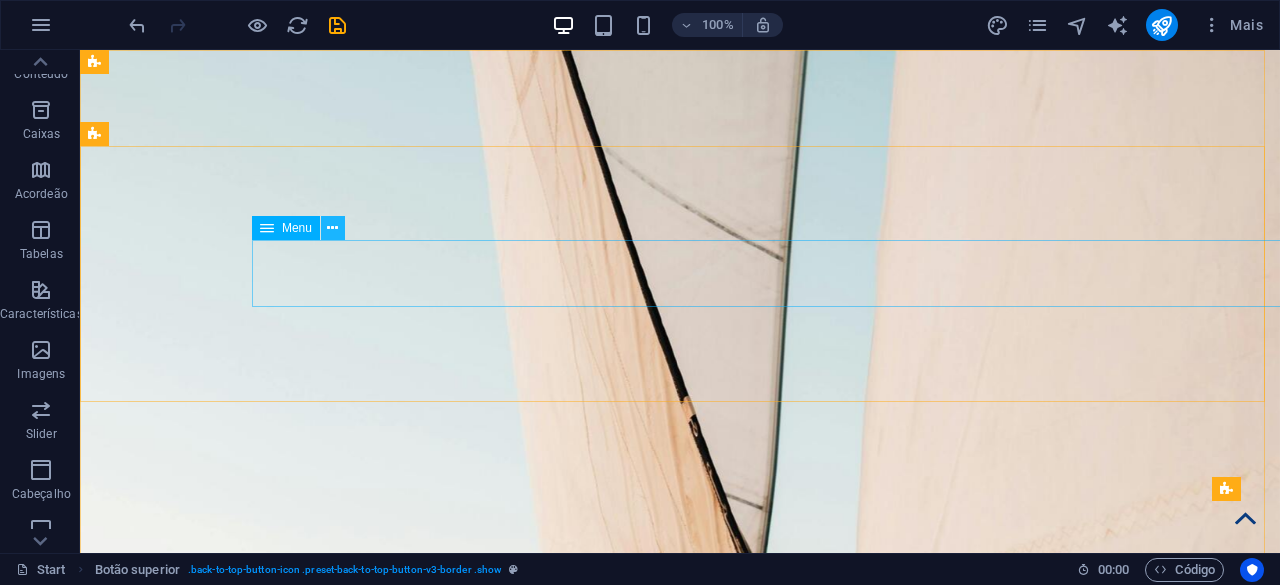 click at bounding box center (332, 228) 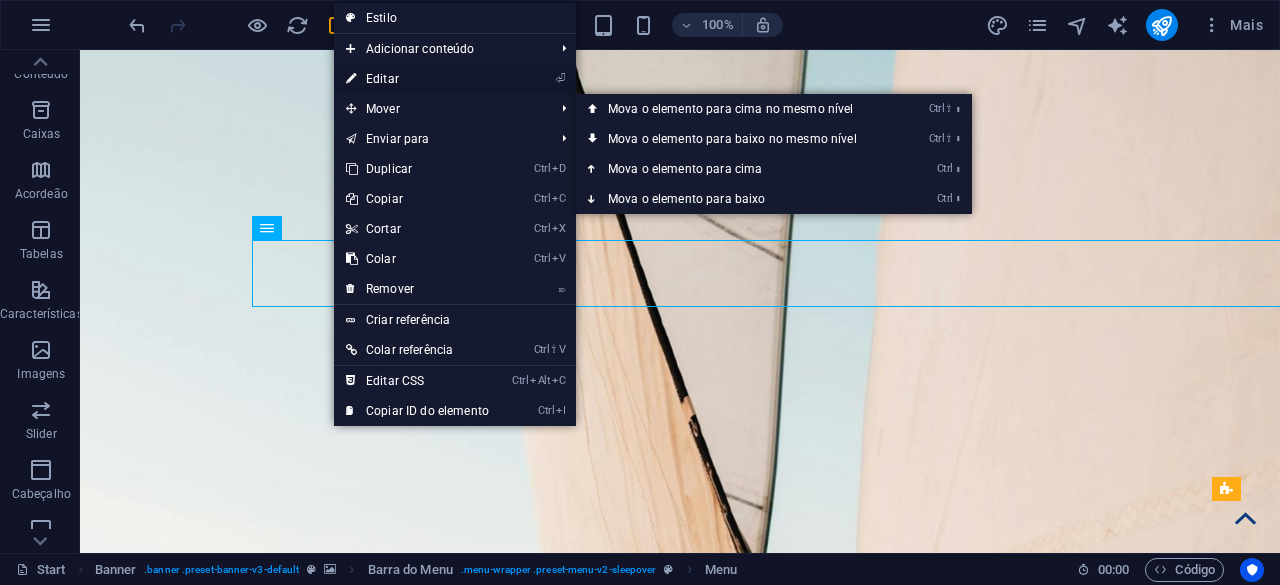 click on "⏎  Editar" at bounding box center [417, 79] 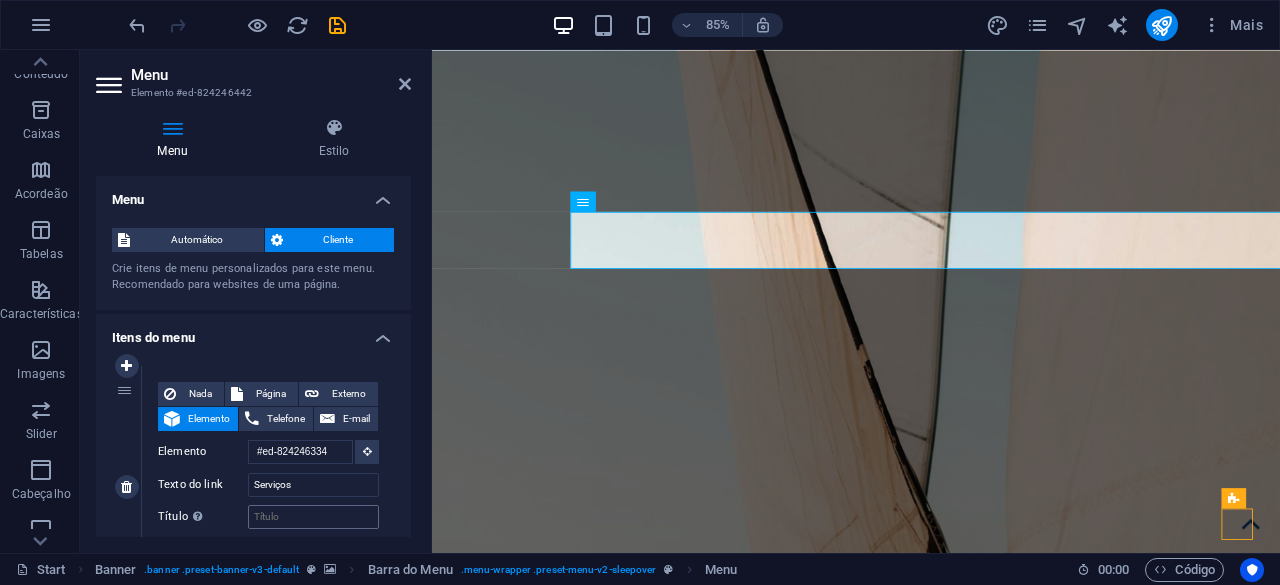 scroll, scrollTop: 110, scrollLeft: 0, axis: vertical 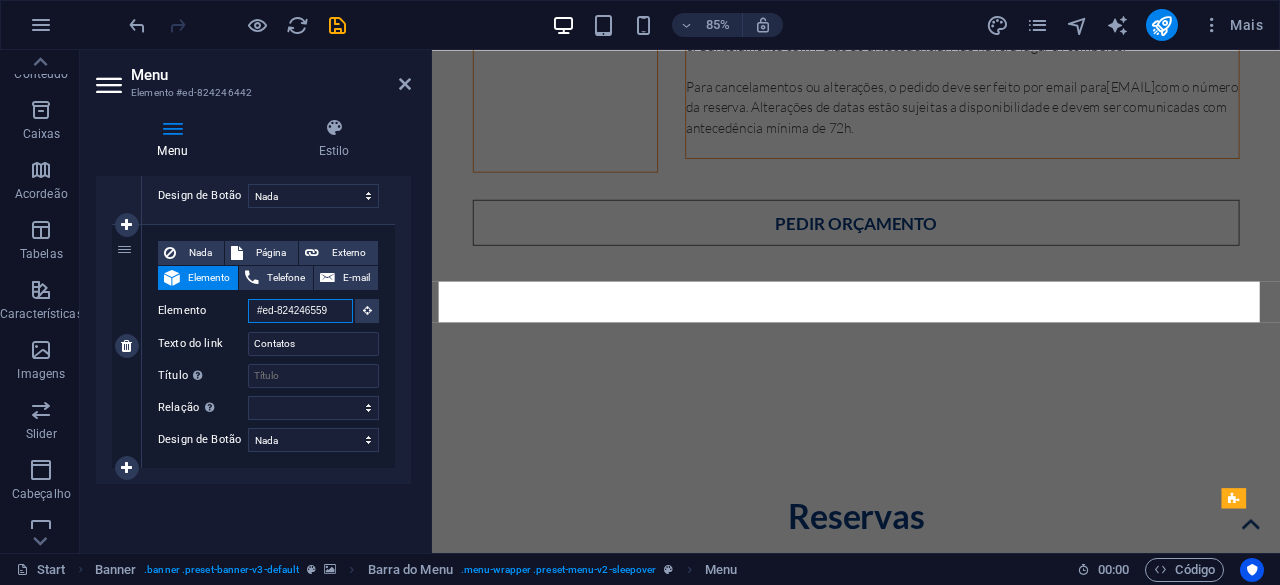 drag, startPoint x: 333, startPoint y: 308, endPoint x: 205, endPoint y: 305, distance: 128.03516 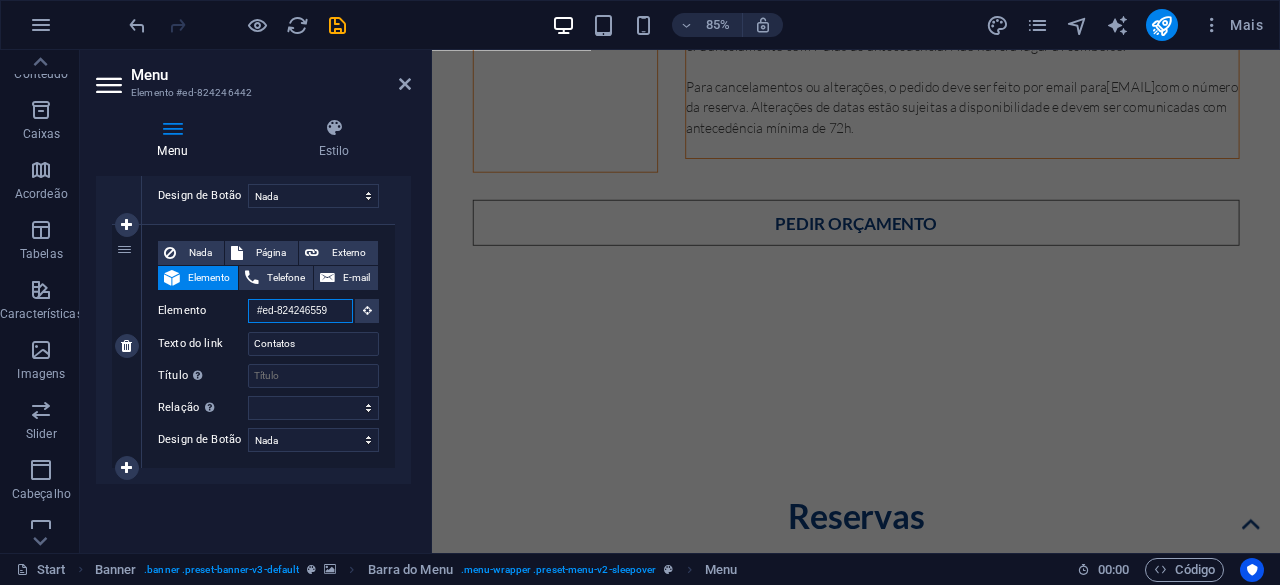 scroll, scrollTop: 5505, scrollLeft: 0, axis: vertical 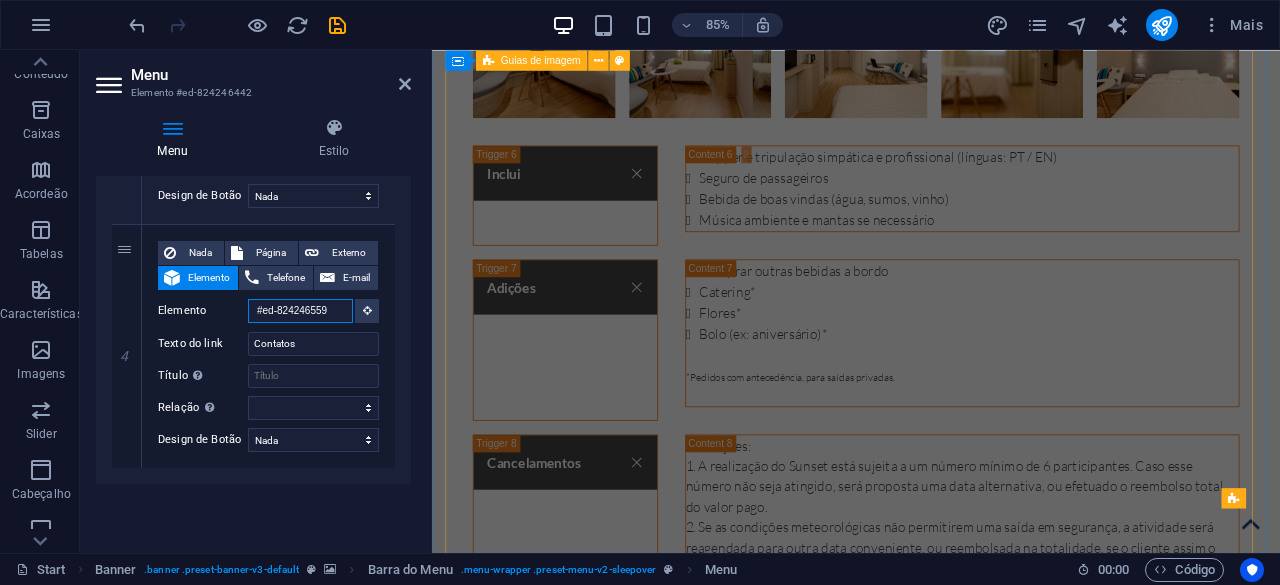 type 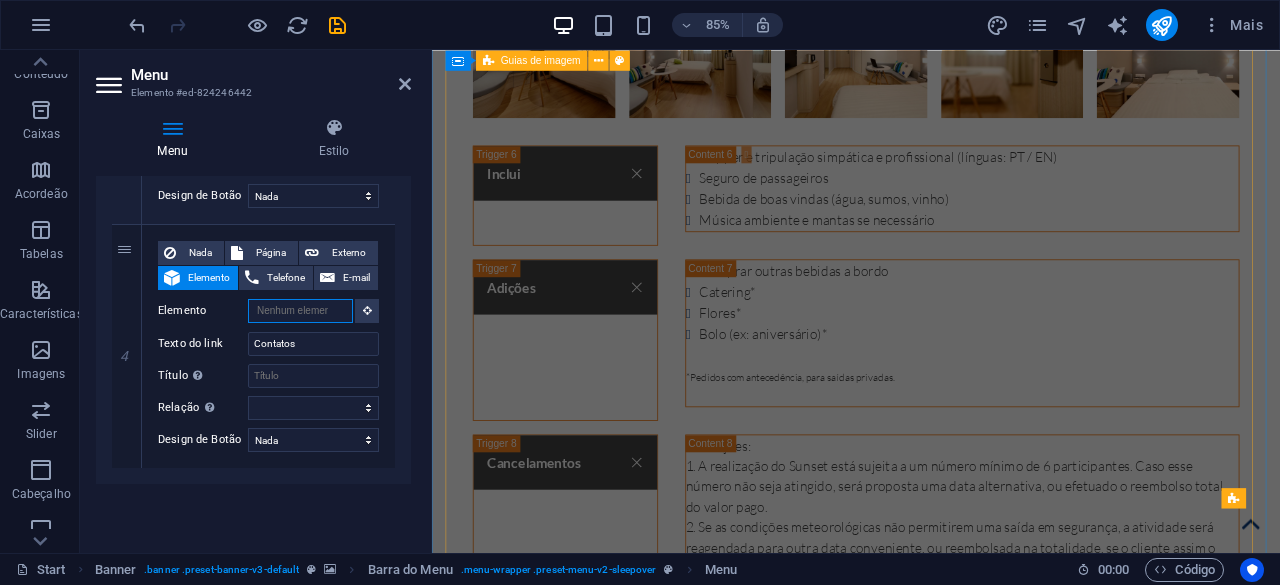 select 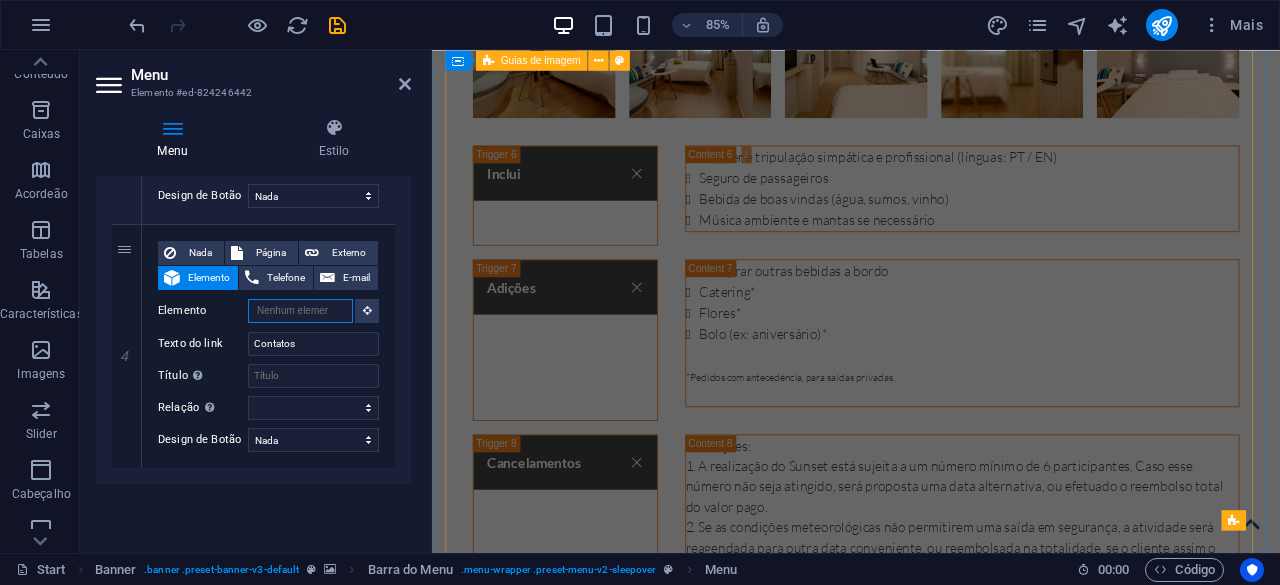 scroll, scrollTop: 0, scrollLeft: 0, axis: both 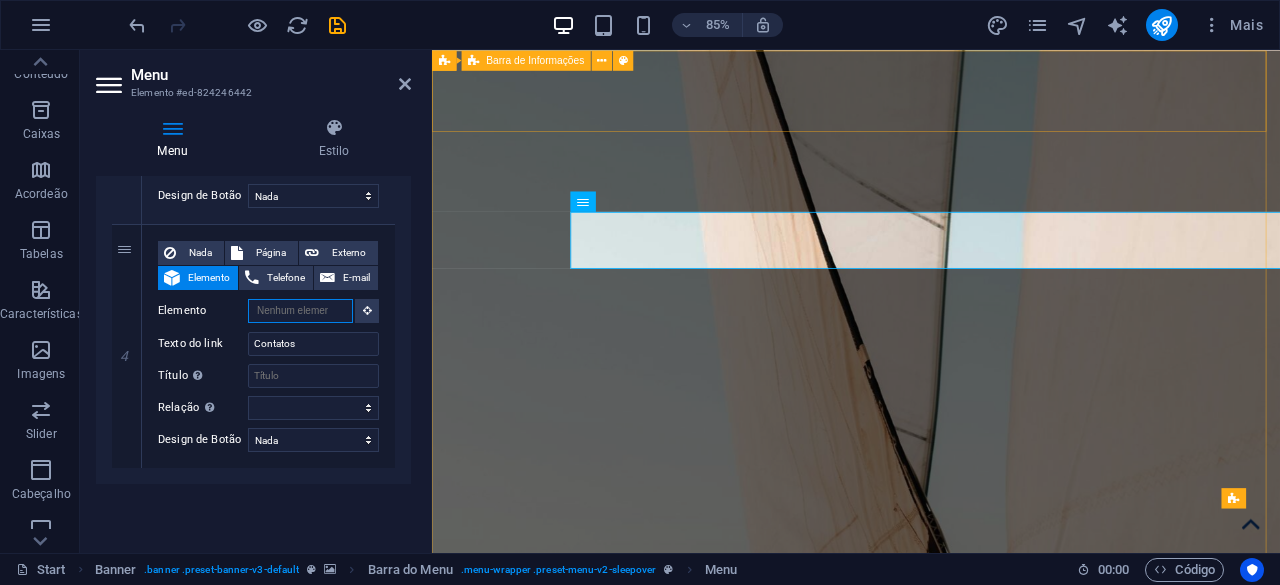 paste on "#ed-824246562" 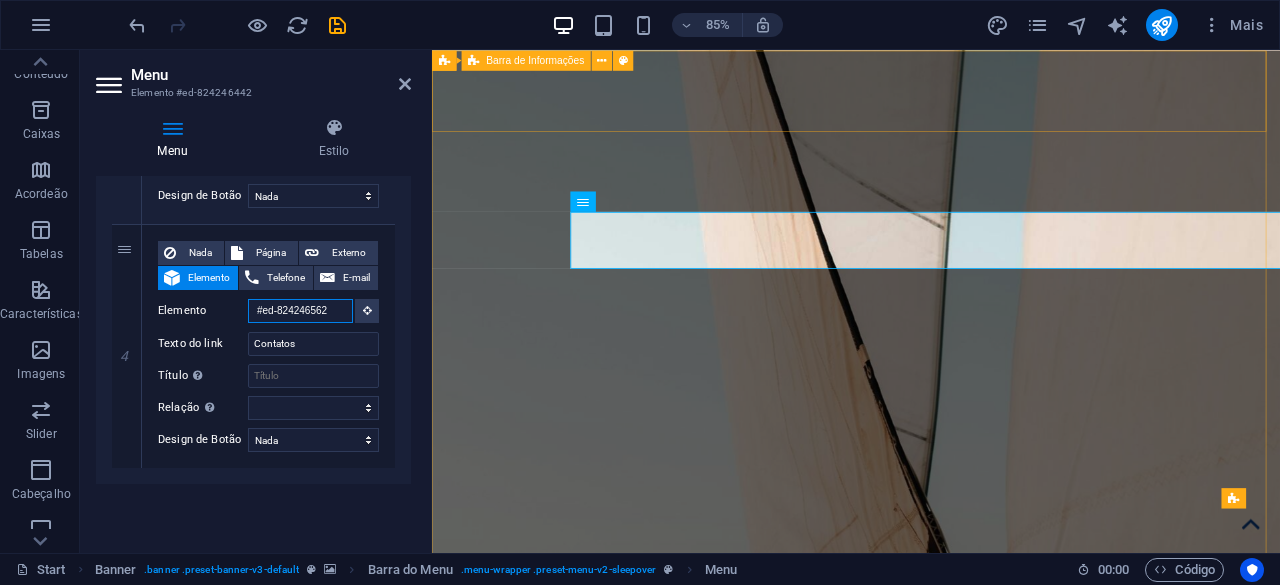 scroll, scrollTop: 0, scrollLeft: 2, axis: horizontal 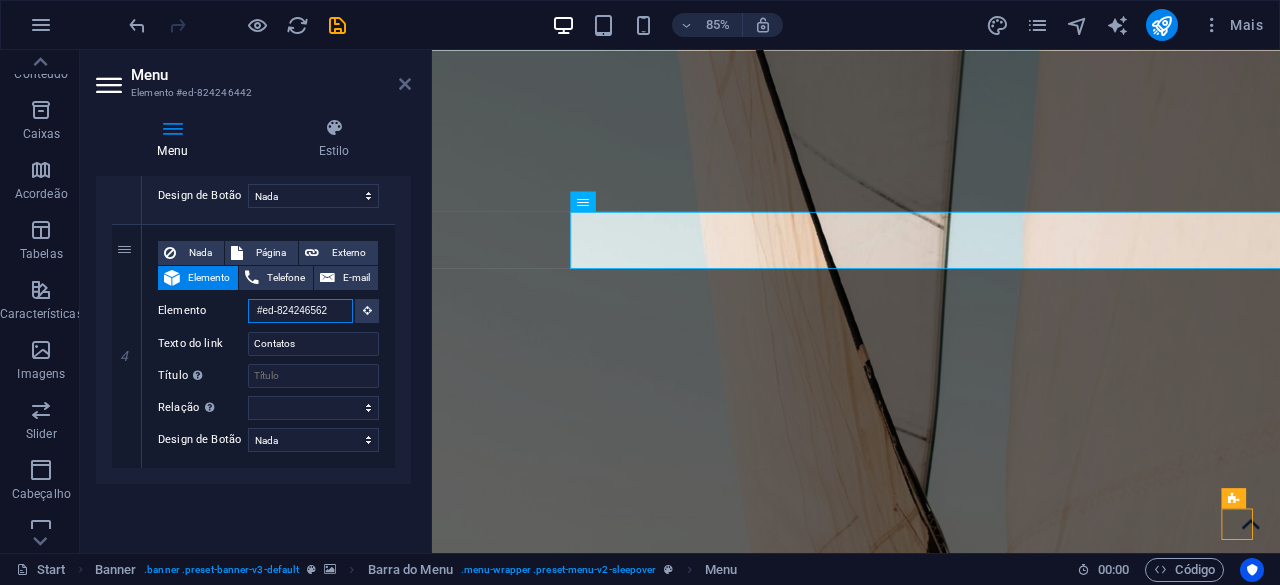 type on "#ed-824246562" 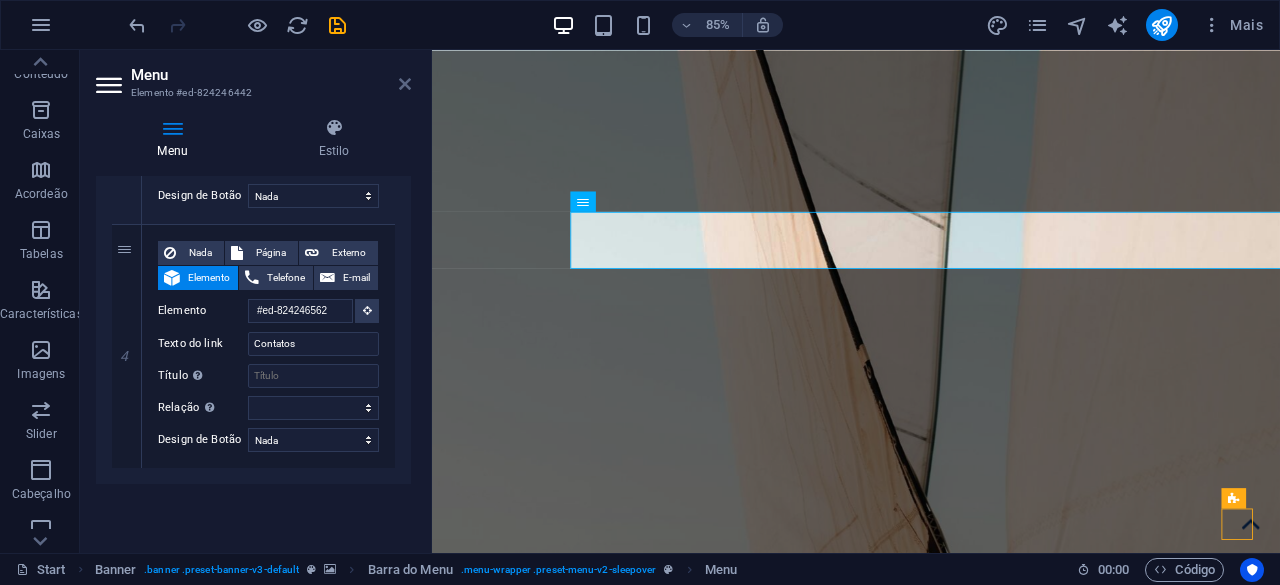 click at bounding box center (405, 84) 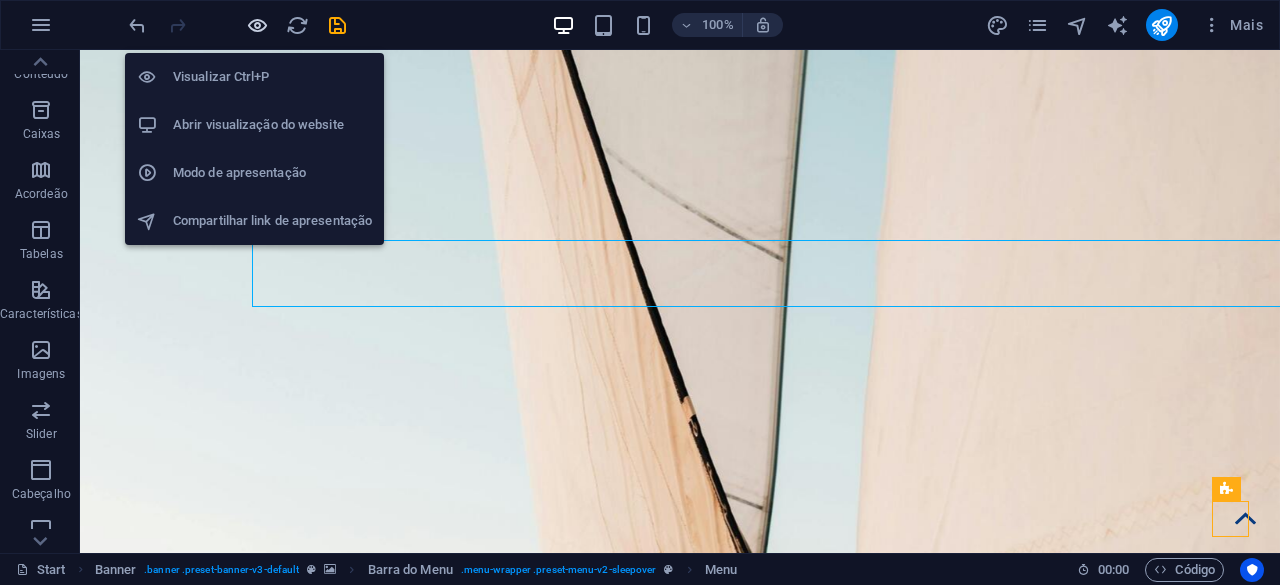 click at bounding box center [257, 25] 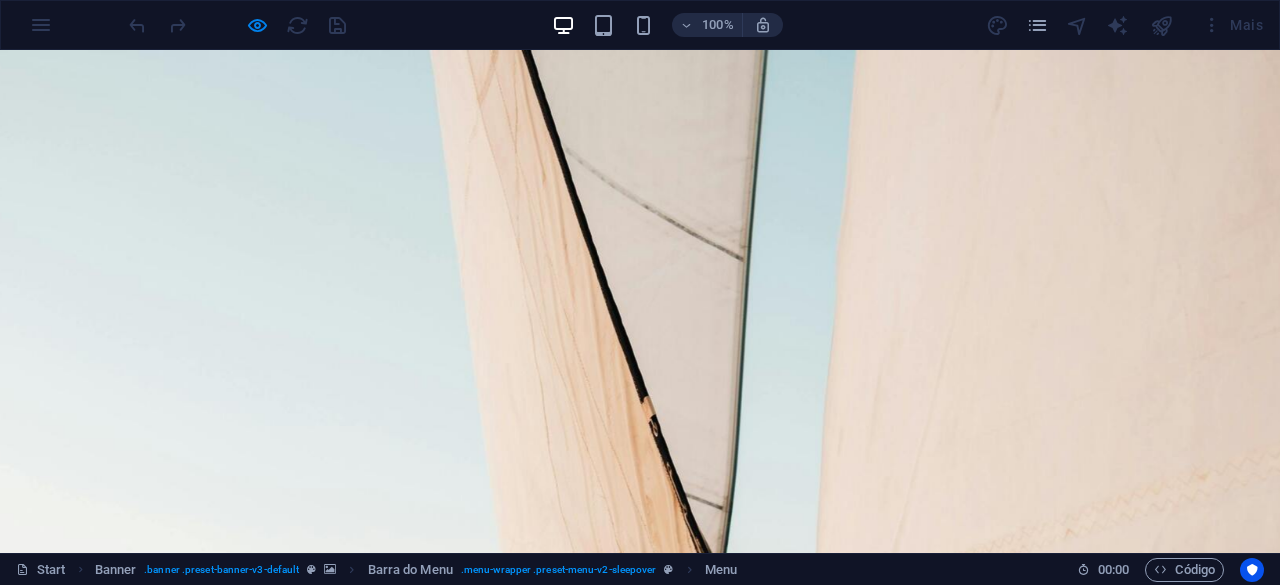 click on "Serviços" at bounding box center (330, 1615) 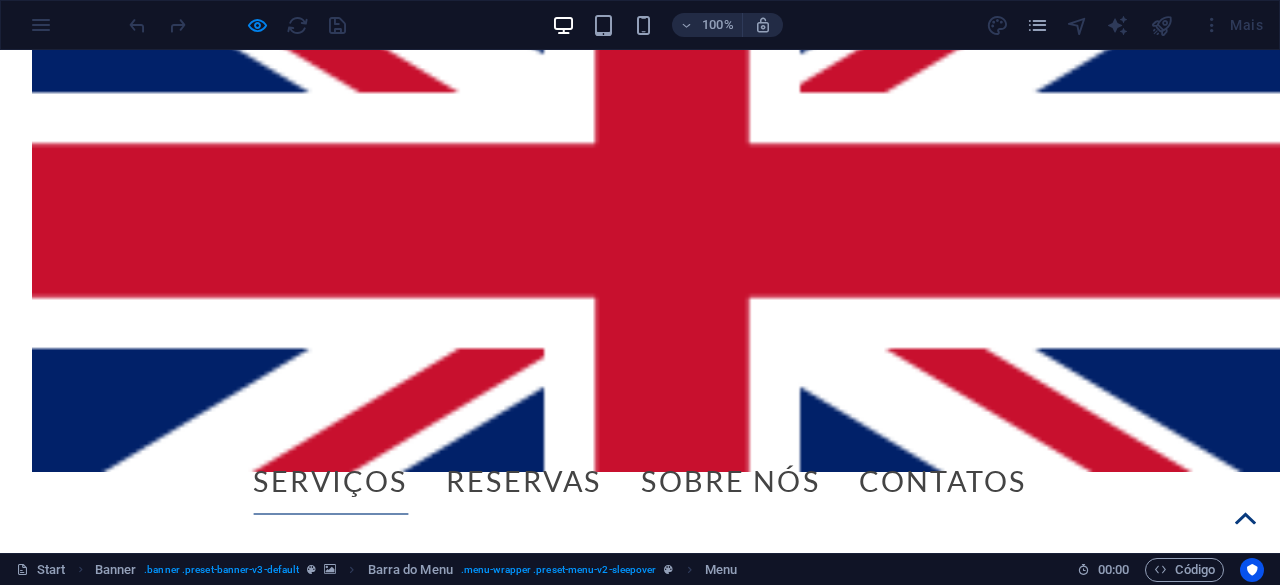 scroll, scrollTop: 1179, scrollLeft: 0, axis: vertical 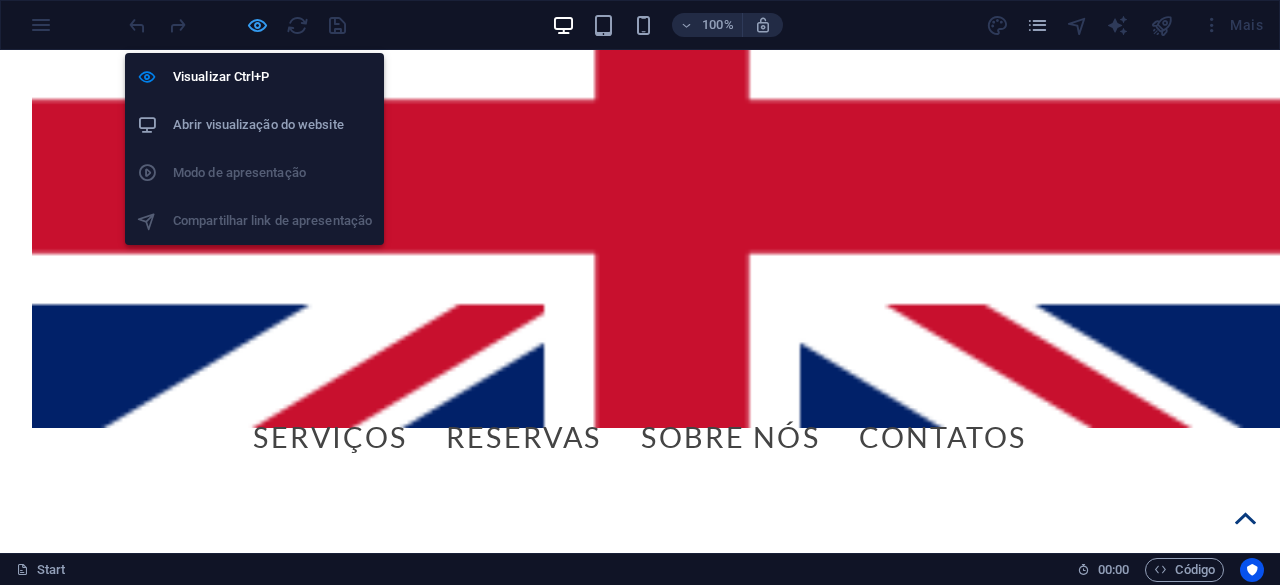 click at bounding box center [257, 25] 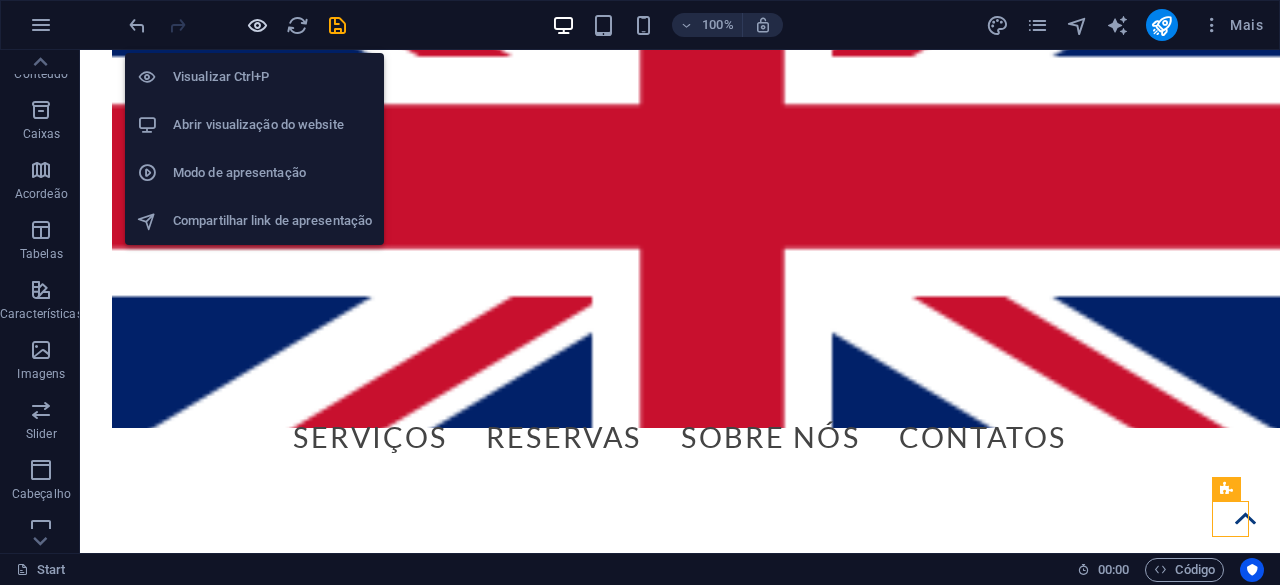 click at bounding box center [257, 25] 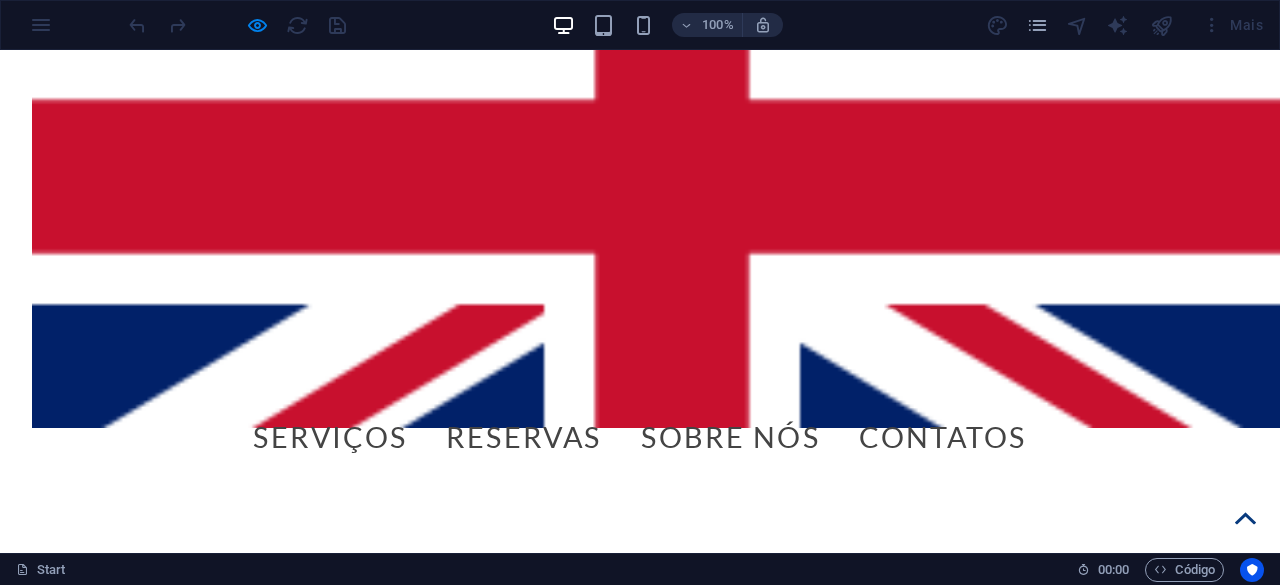 click 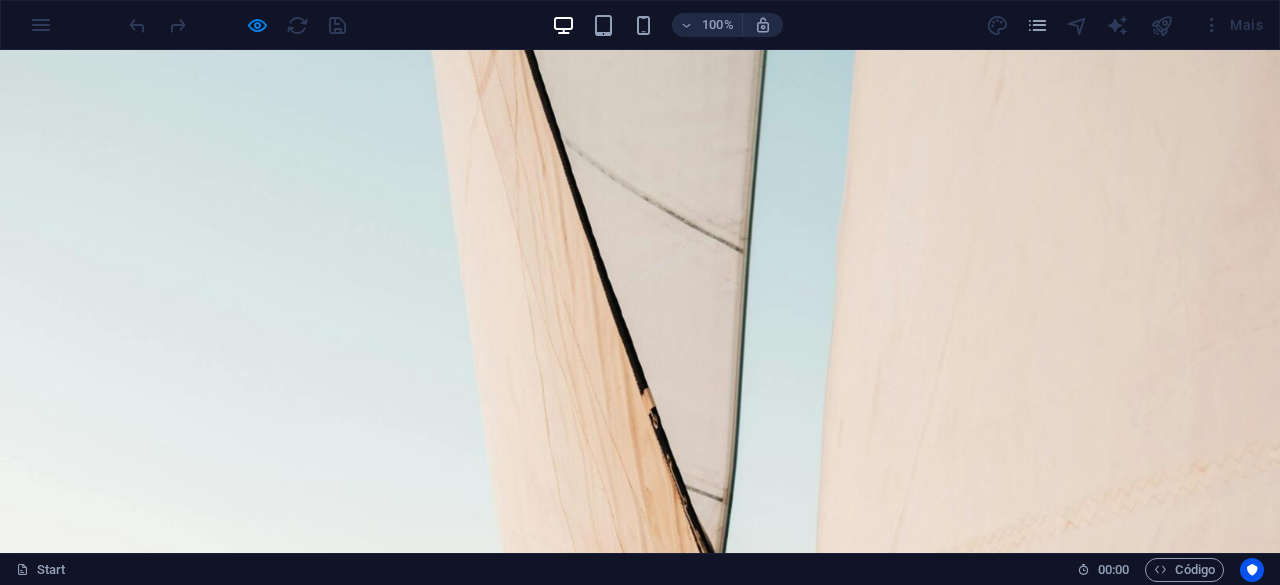 scroll, scrollTop: 0, scrollLeft: 0, axis: both 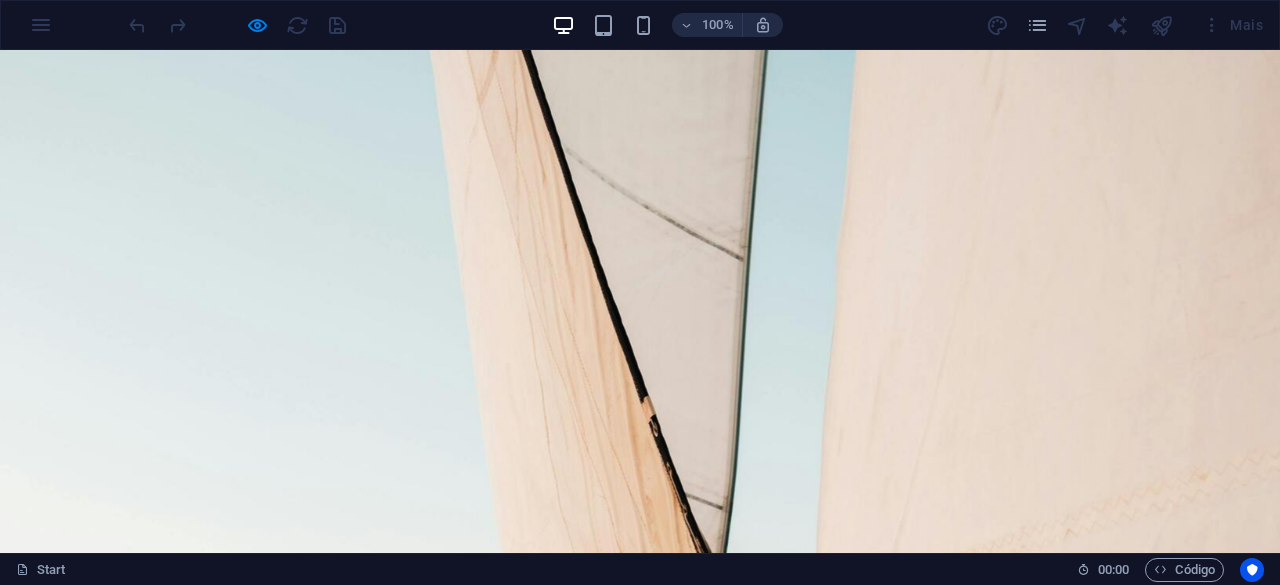 click on "Reservas" at bounding box center [524, 1615] 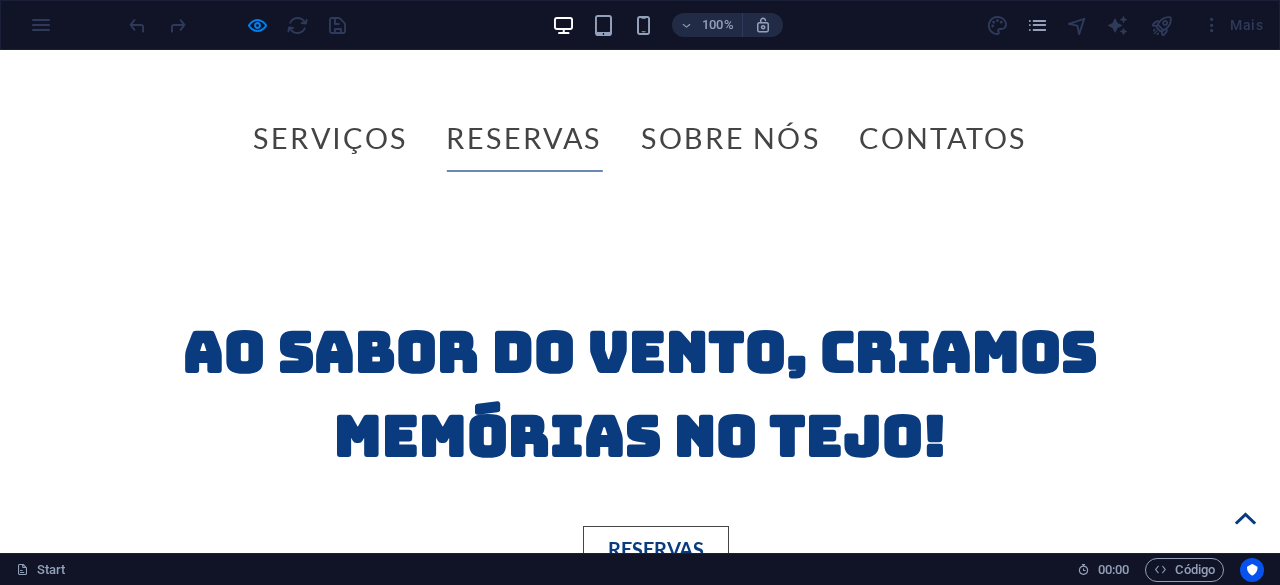 scroll, scrollTop: 1817, scrollLeft: 0, axis: vertical 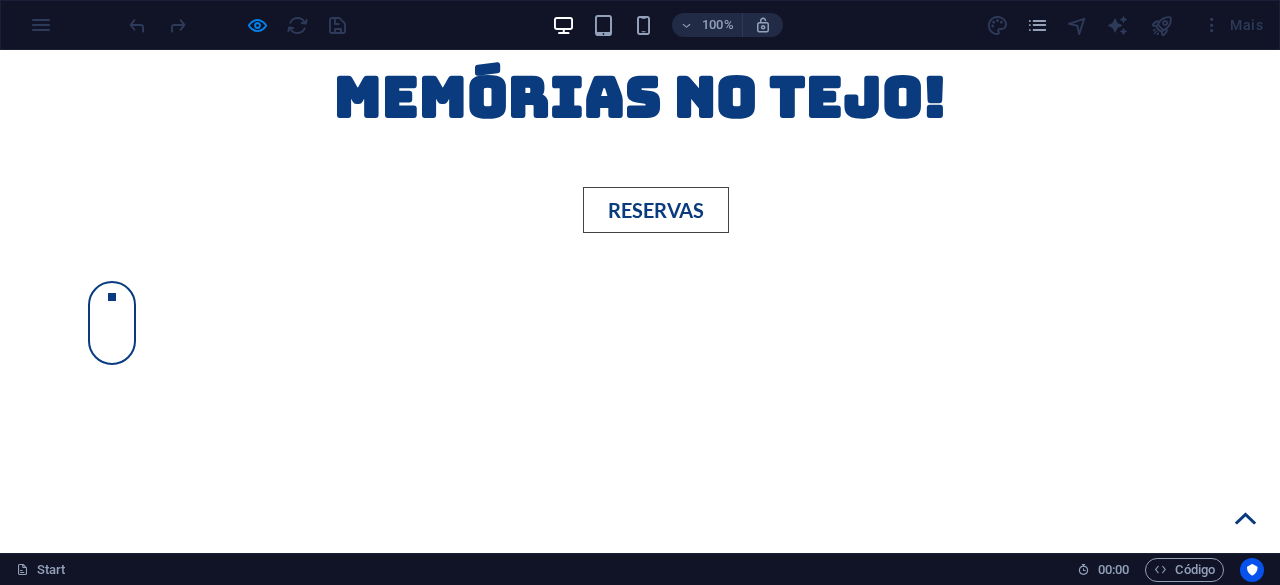 click 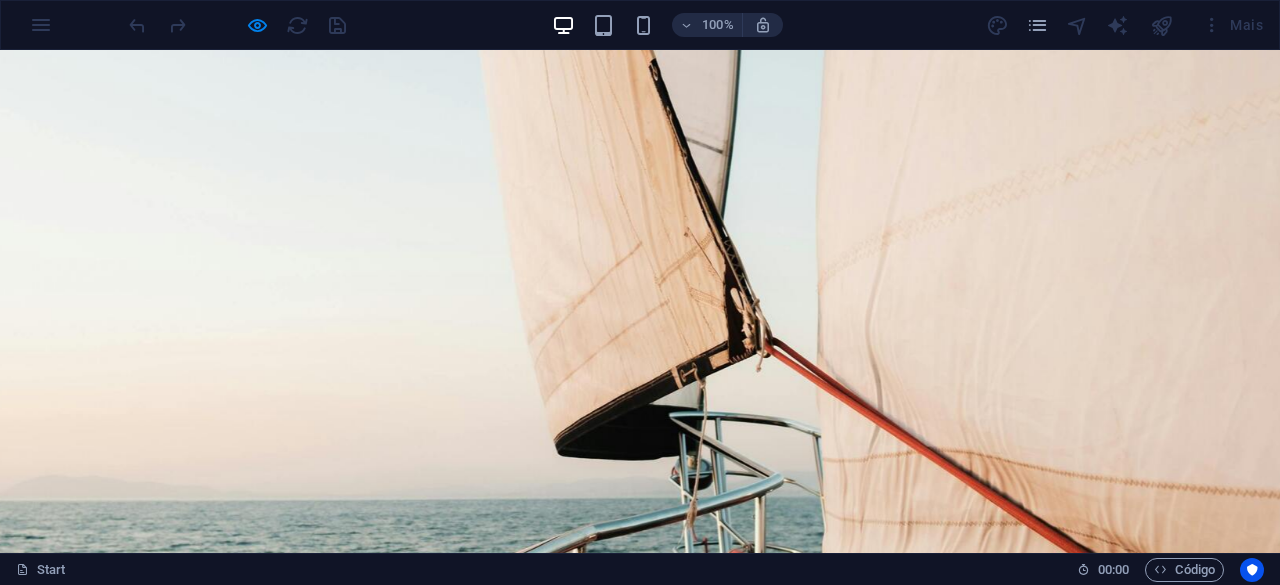 scroll, scrollTop: 0, scrollLeft: 0, axis: both 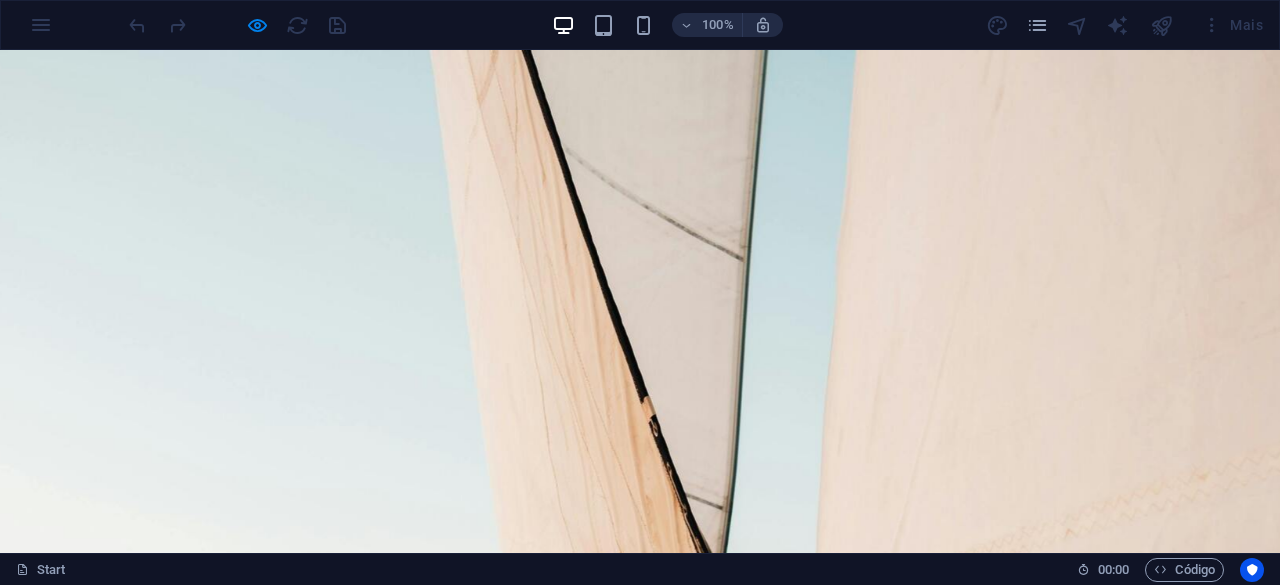 click on "Sobre Nós" at bounding box center (731, 1615) 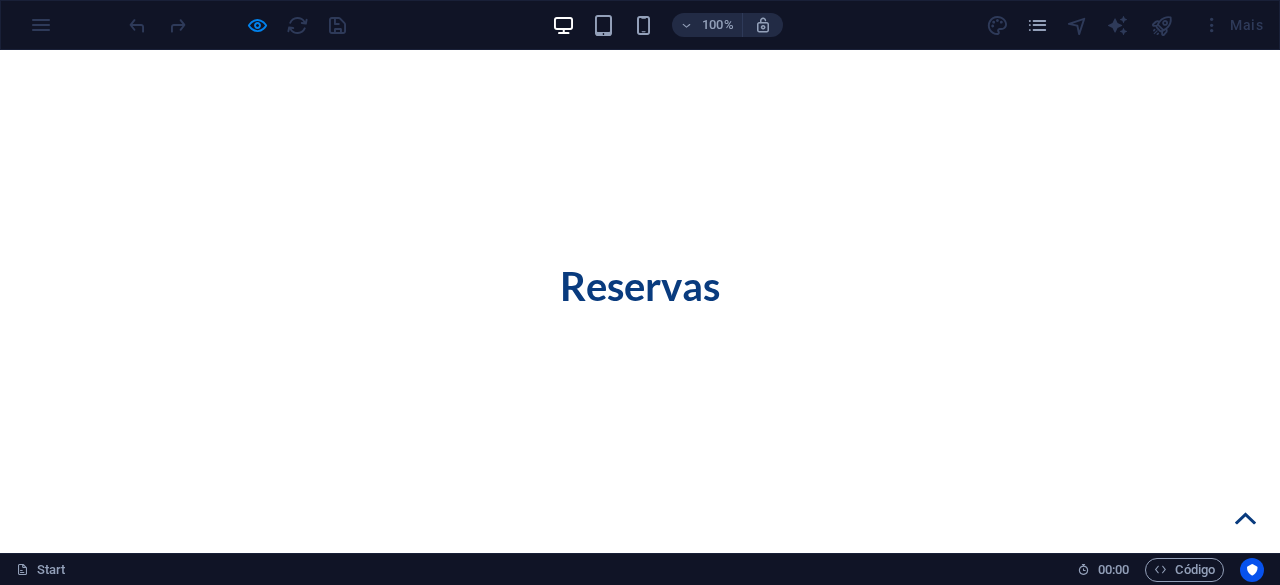 scroll, scrollTop: 2971, scrollLeft: 0, axis: vertical 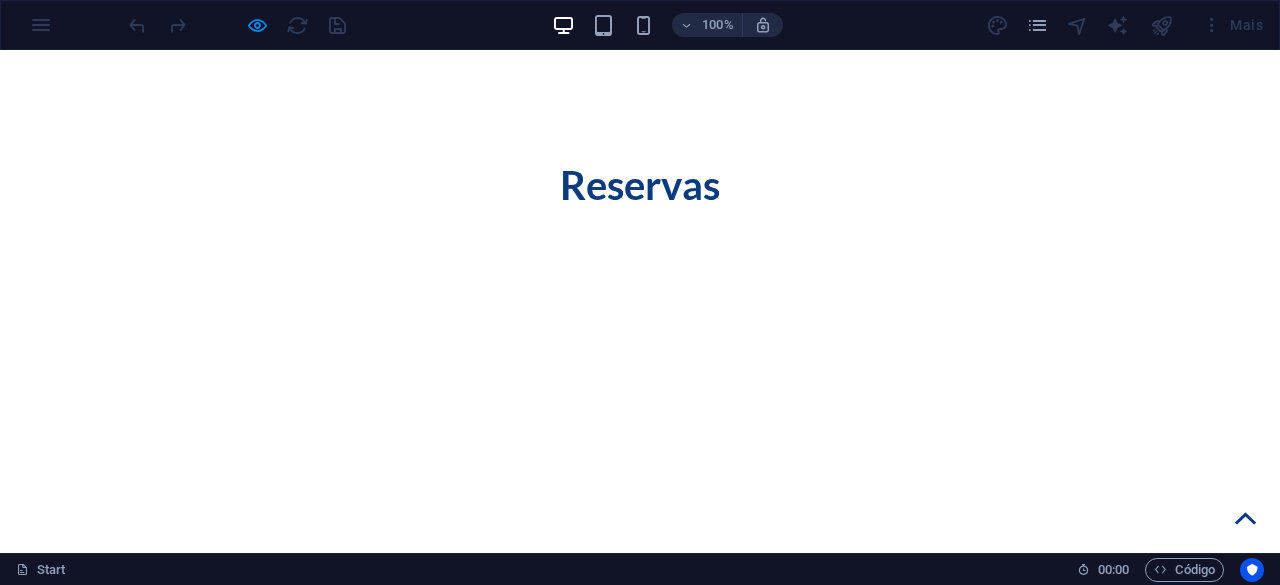 click 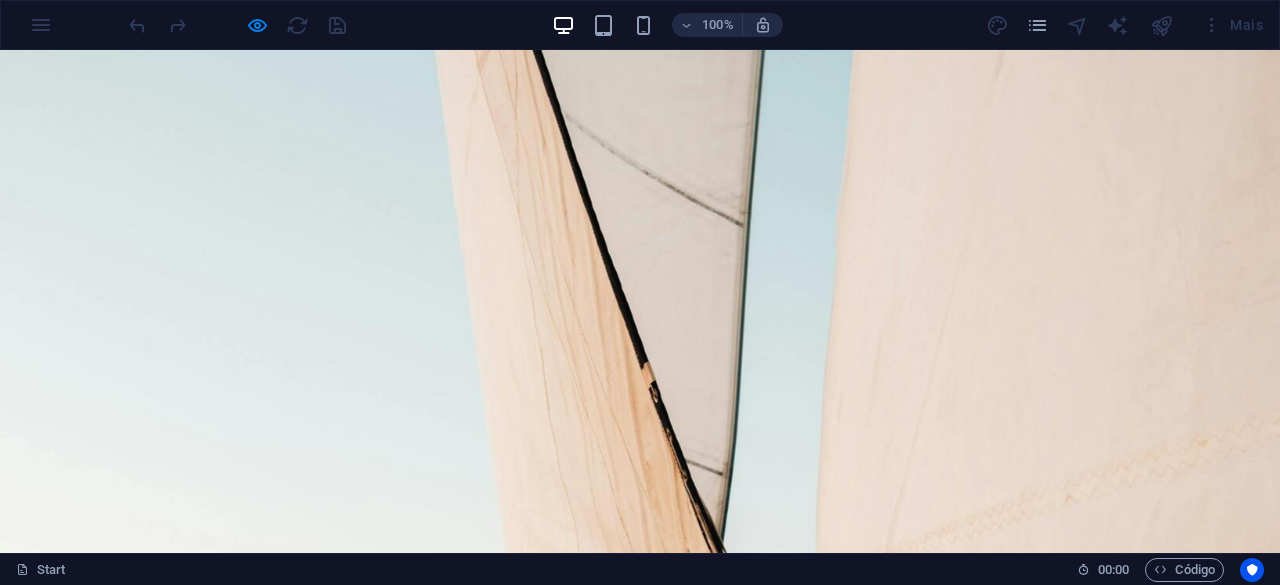 scroll, scrollTop: 0, scrollLeft: 0, axis: both 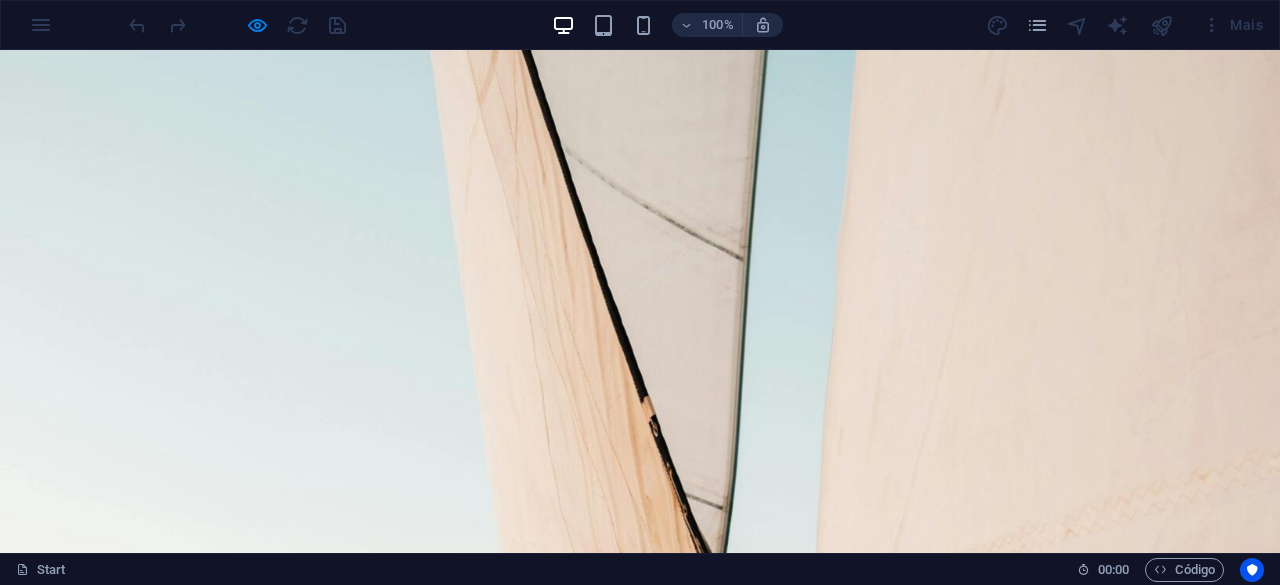 click on "Contatos" at bounding box center [943, 1615] 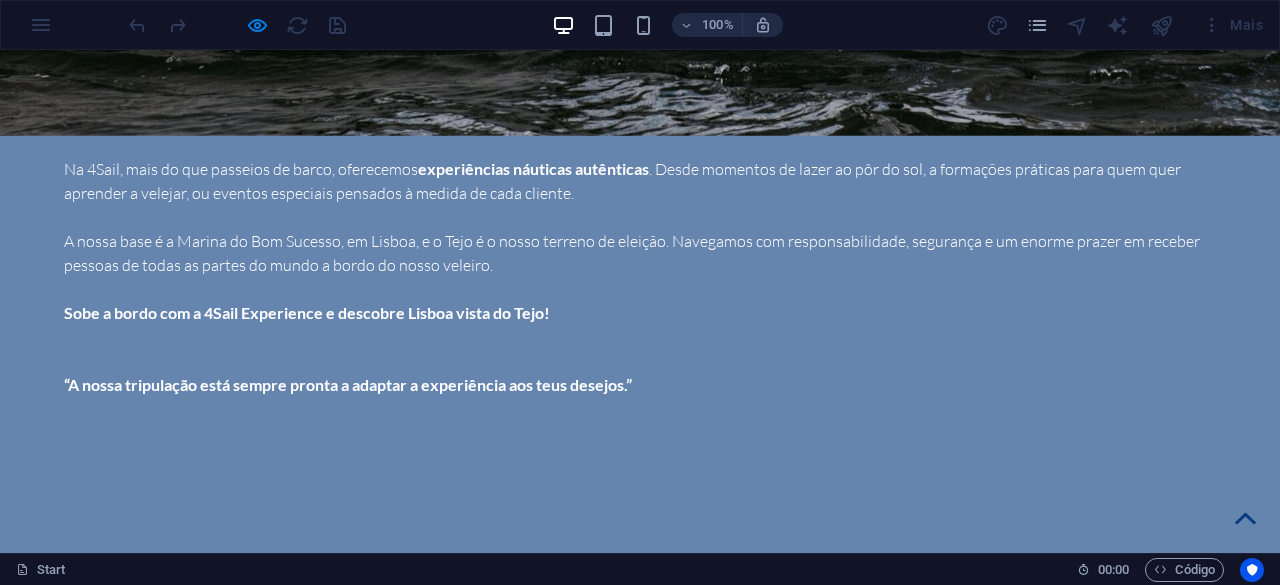 scroll, scrollTop: 6199, scrollLeft: 0, axis: vertical 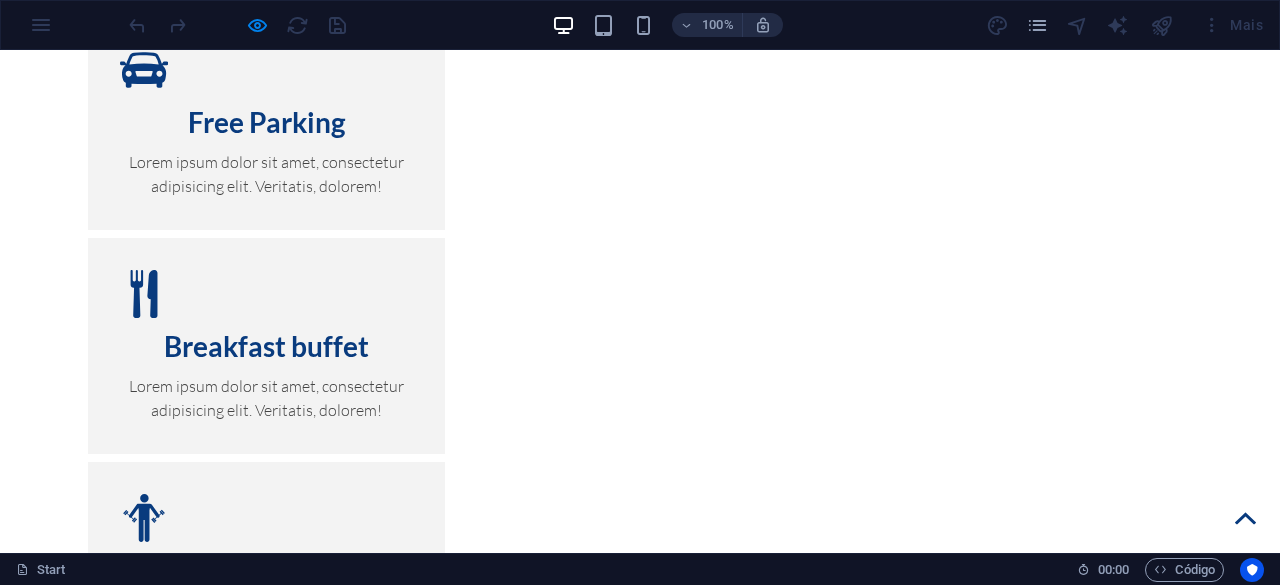 click 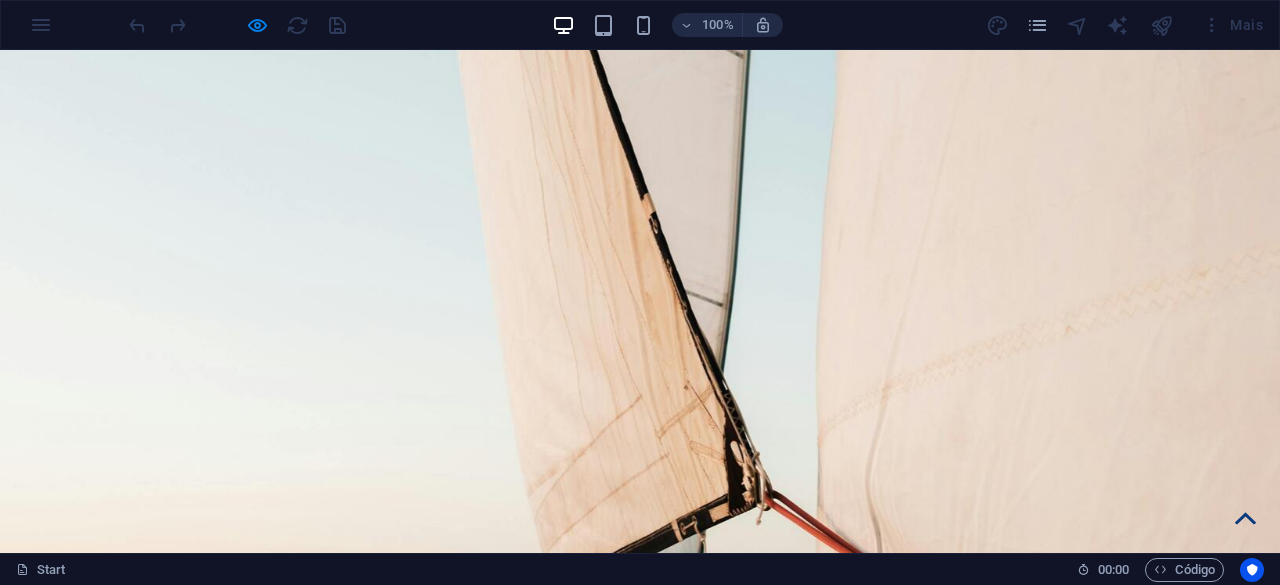 scroll, scrollTop: 0, scrollLeft: 0, axis: both 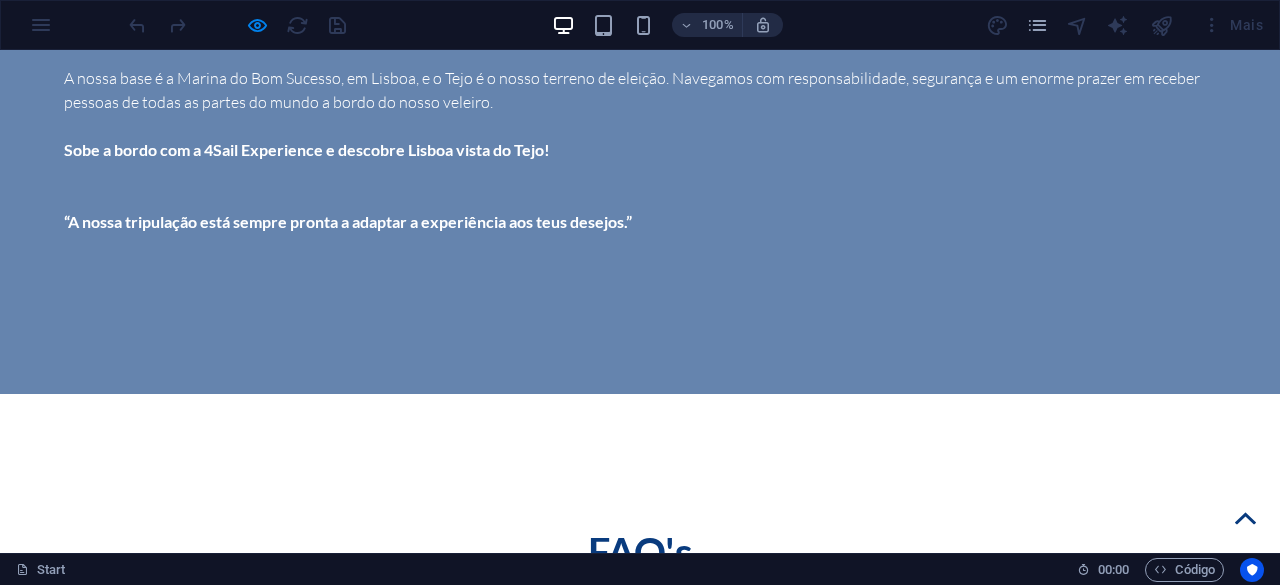 click on "Fala Connosco" at bounding box center (640, 3798) 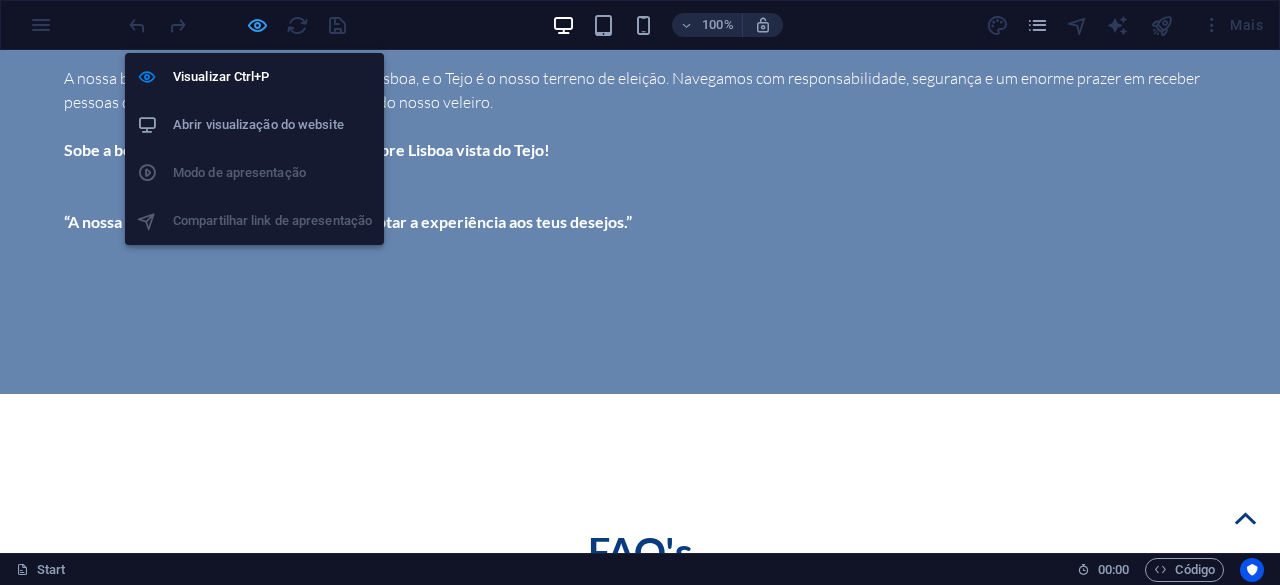 click at bounding box center (257, 25) 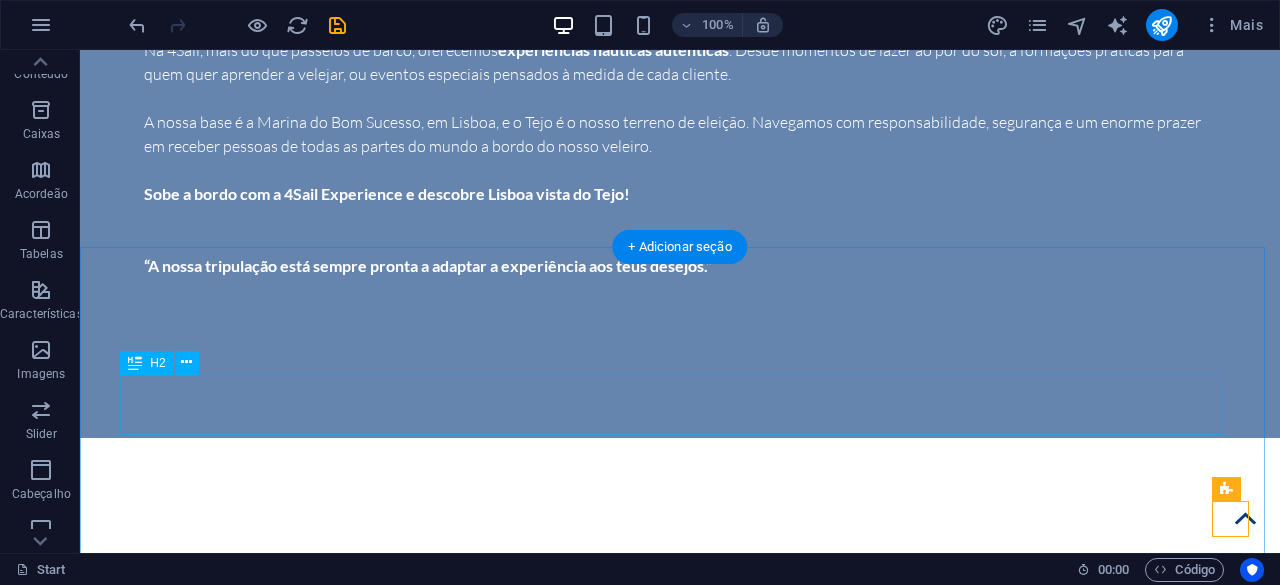 click on "Fala Connosco" at bounding box center (680, 3810) 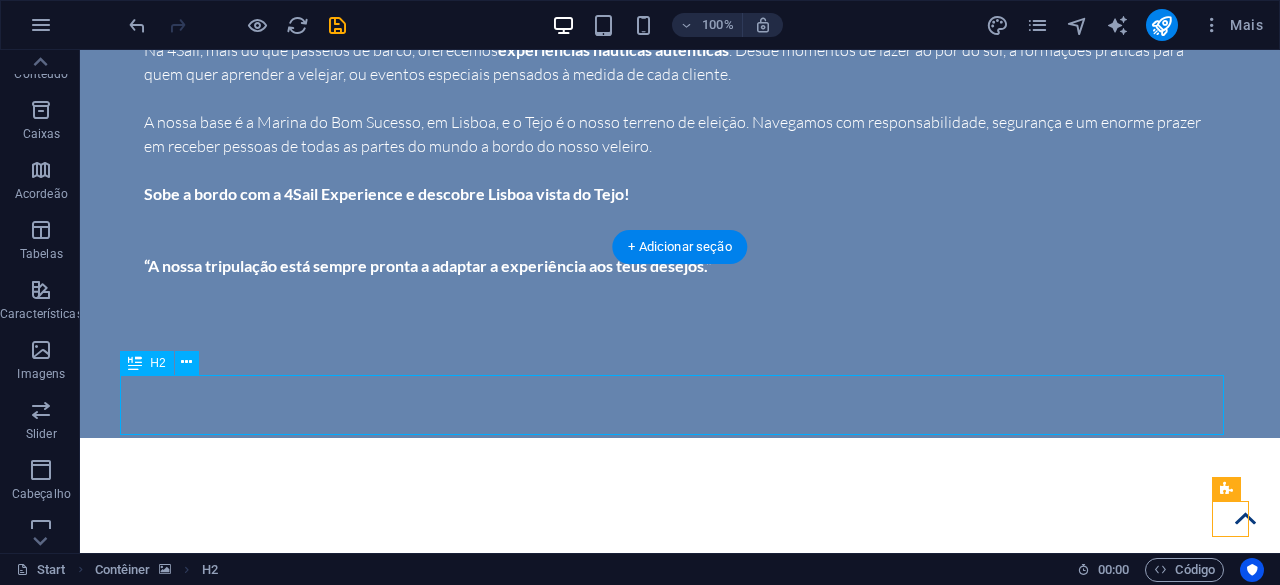 click on "Fala Connosco" at bounding box center (680, 3810) 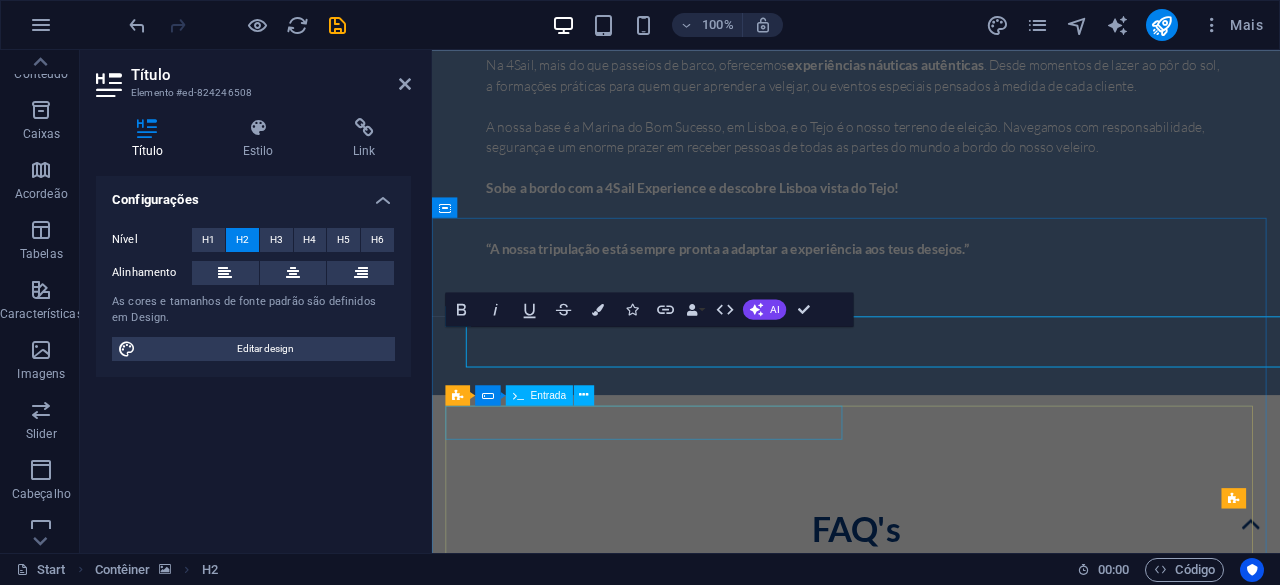 scroll, scrollTop: 10752, scrollLeft: 0, axis: vertical 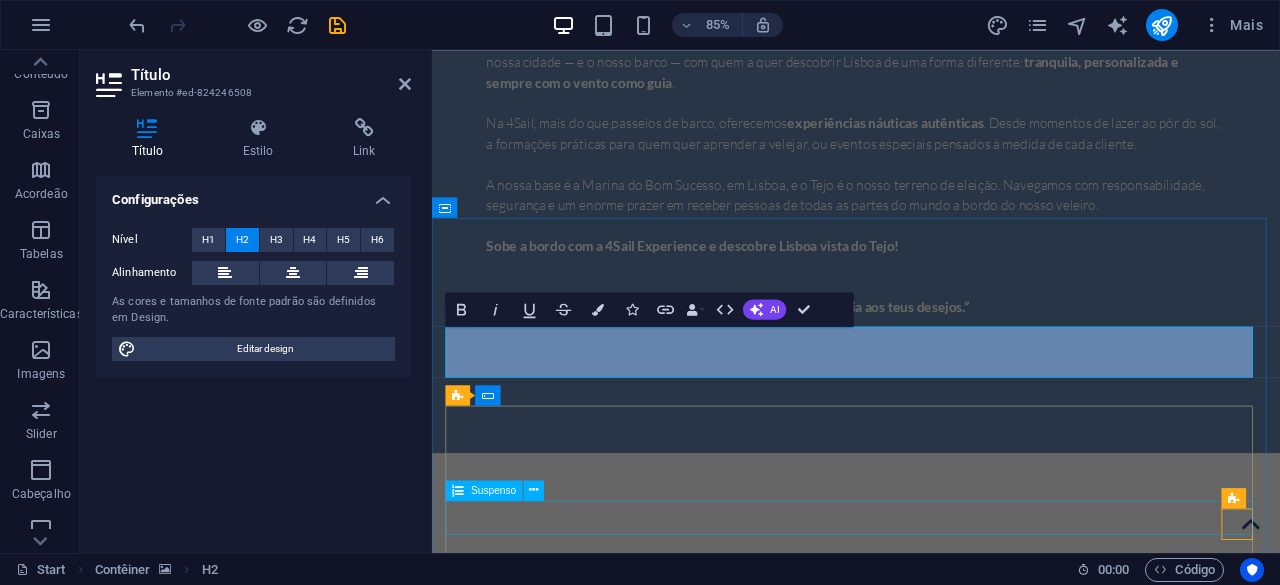 type 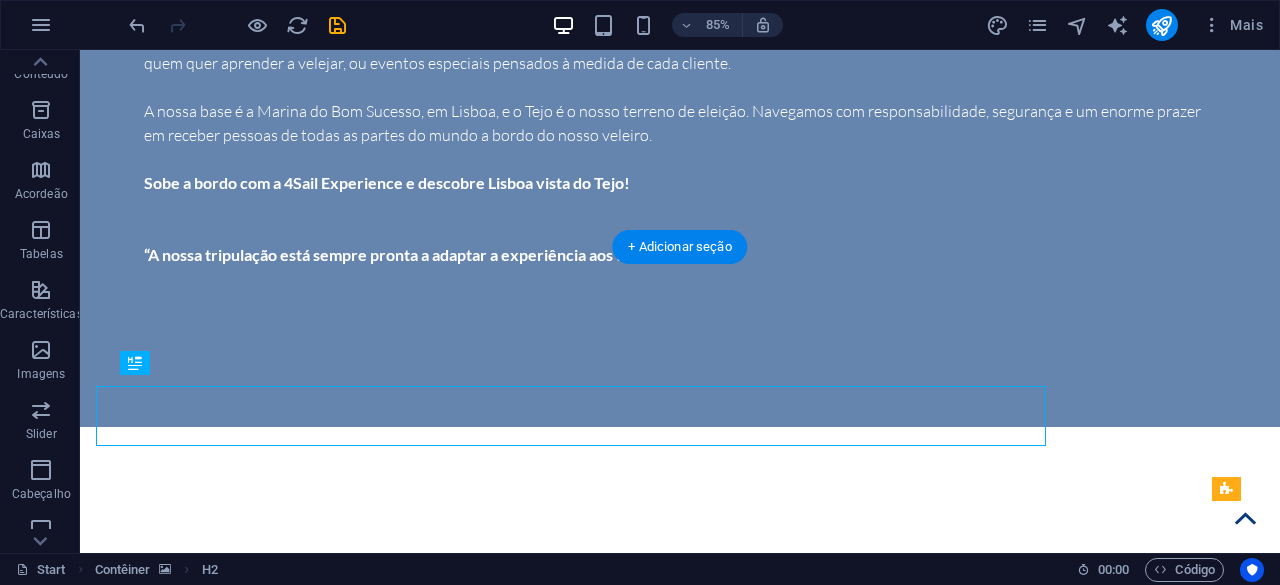 scroll, scrollTop: 10741, scrollLeft: 0, axis: vertical 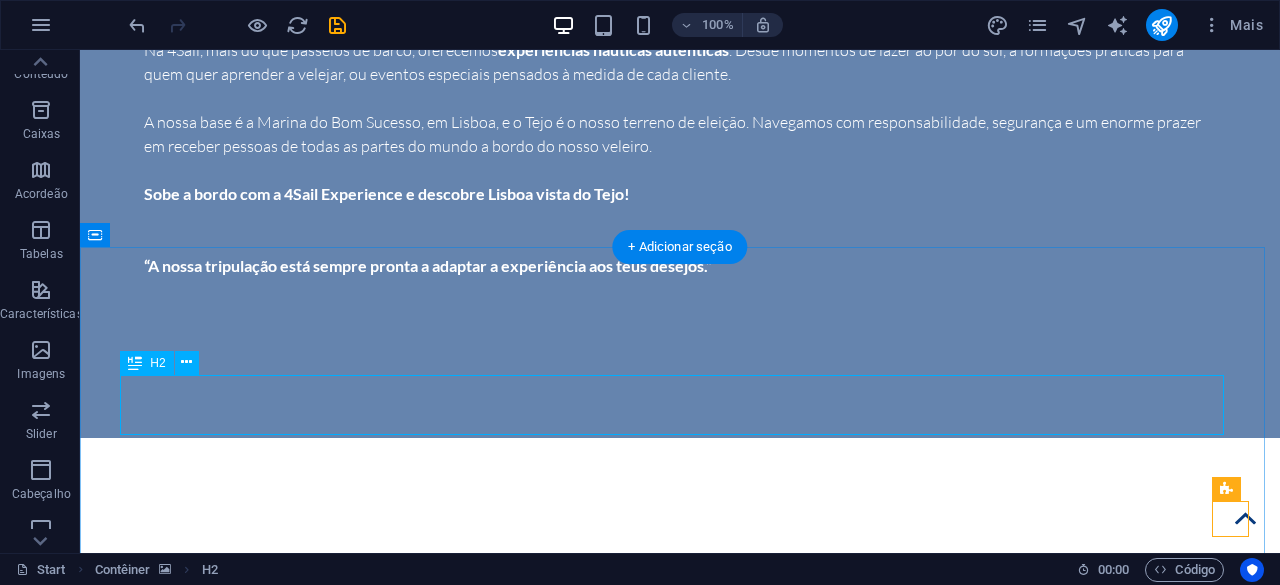 click on "Contatos" at bounding box center (680, 3810) 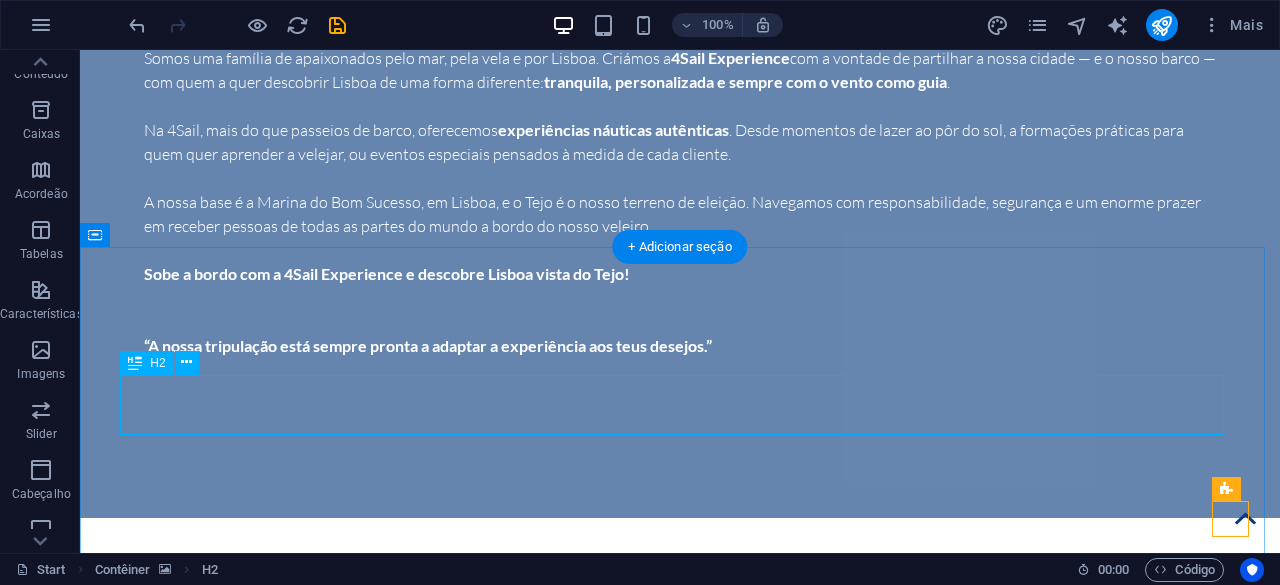 scroll, scrollTop: 10752, scrollLeft: 0, axis: vertical 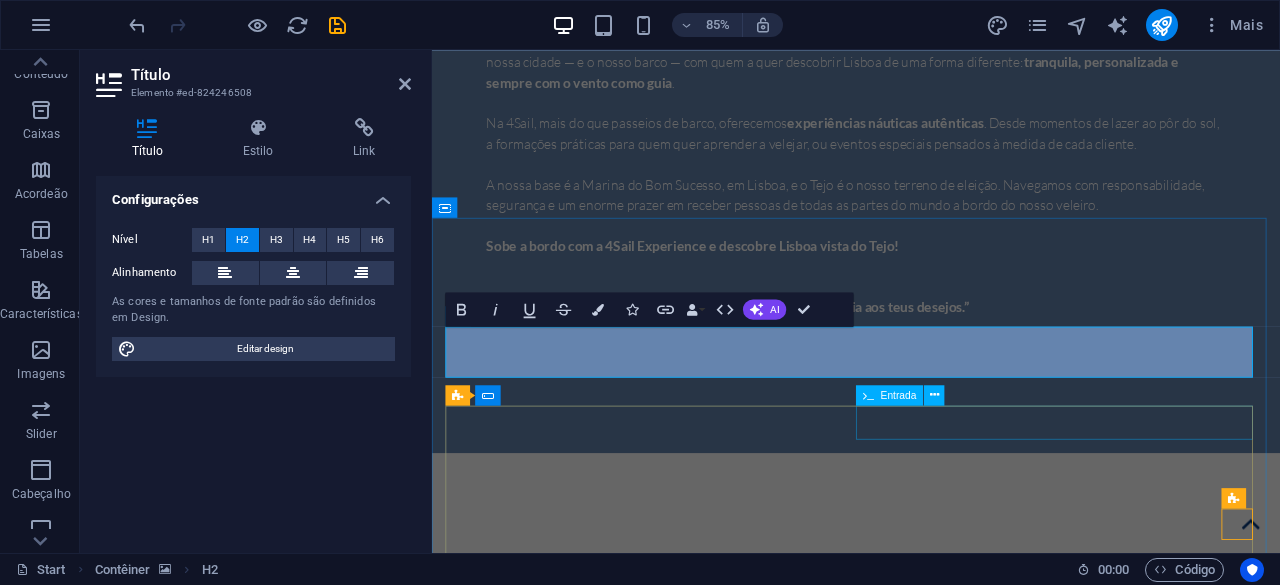 type 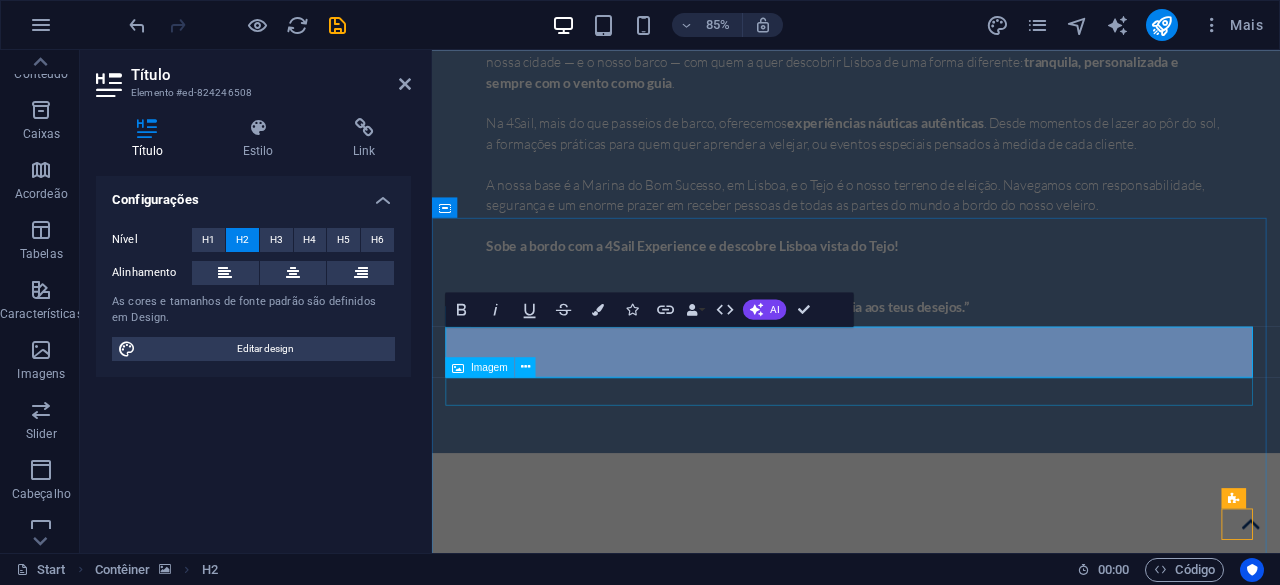 drag, startPoint x: 1022, startPoint y: 412, endPoint x: 724, endPoint y: 456, distance: 301.2308 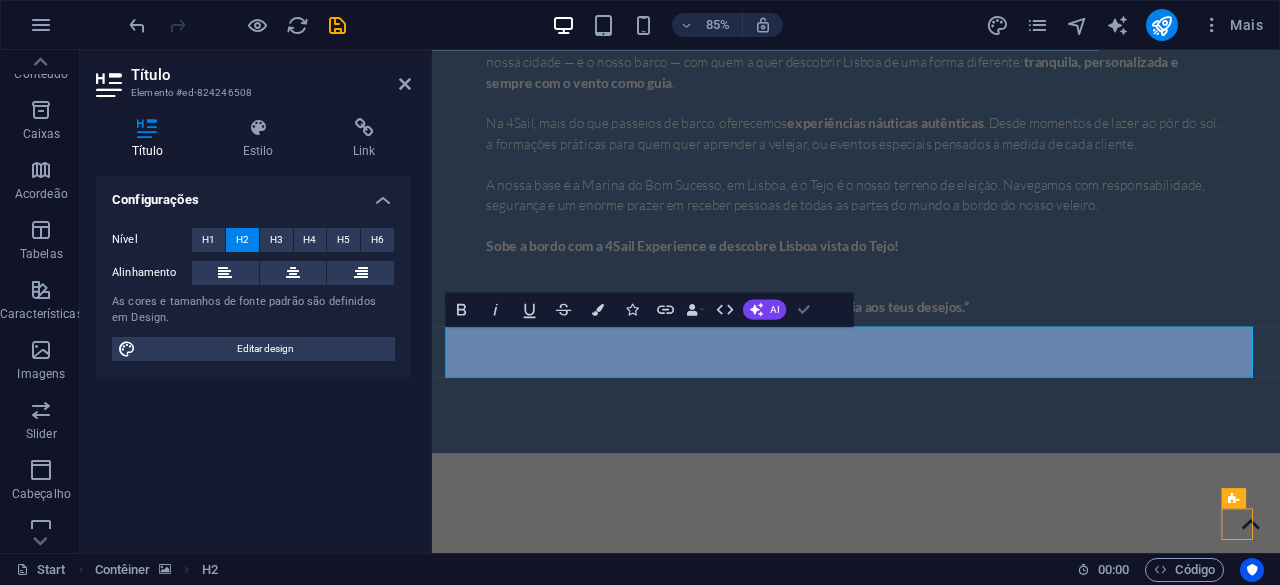 drag, startPoint x: 722, startPoint y: 262, endPoint x: 802, endPoint y: 312, distance: 94.33981 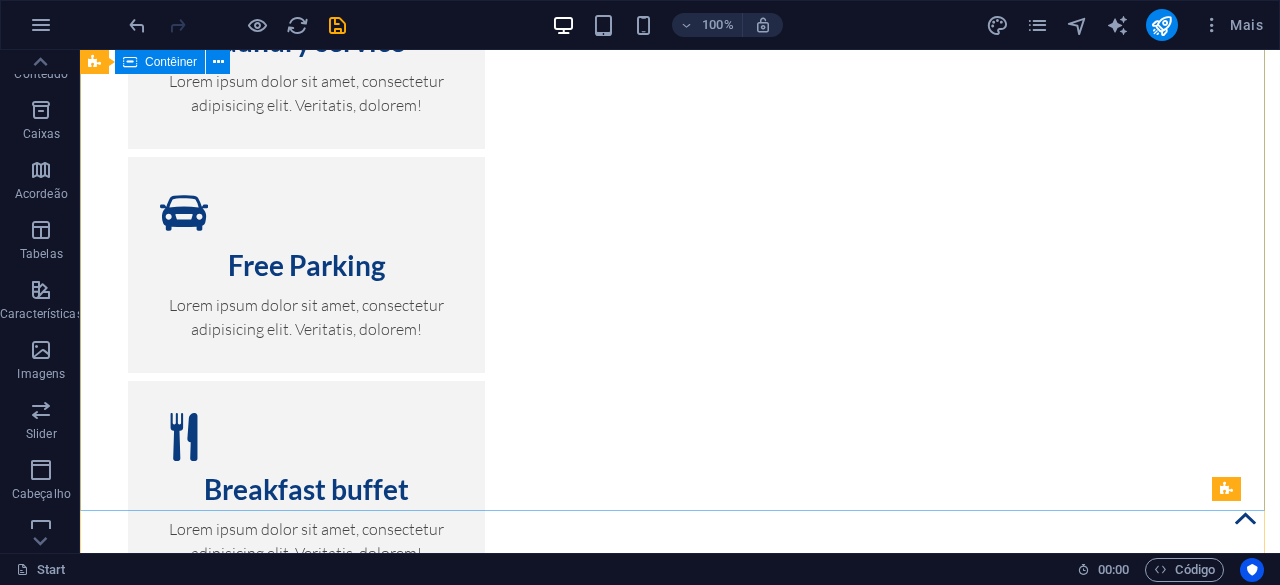 scroll, scrollTop: 12041, scrollLeft: 0, axis: vertical 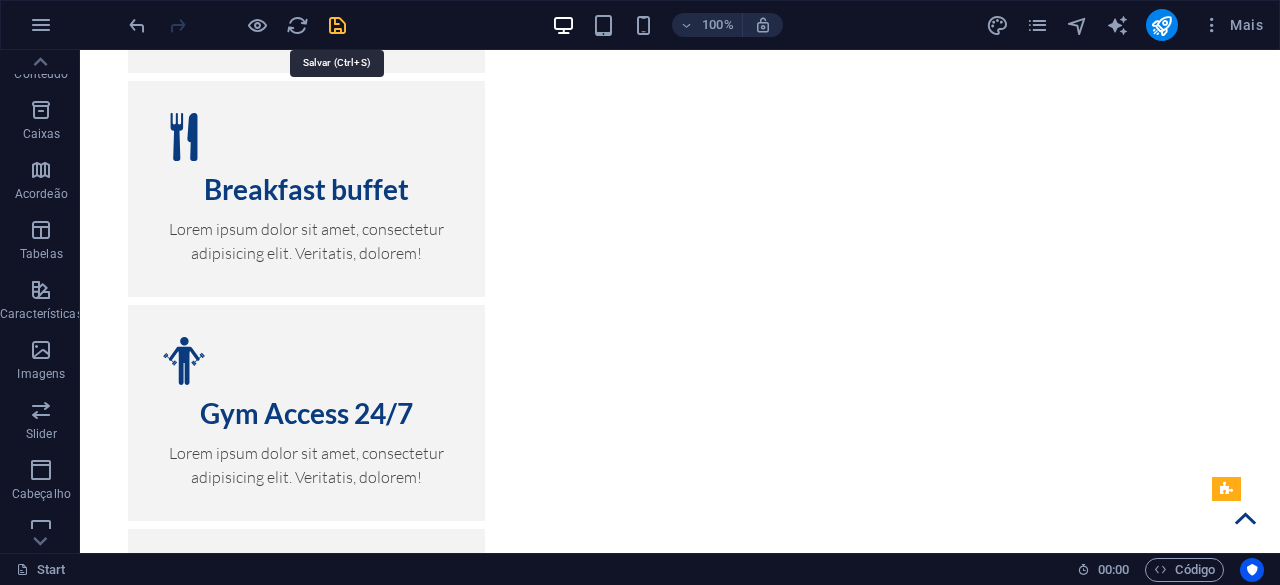 click at bounding box center [337, 25] 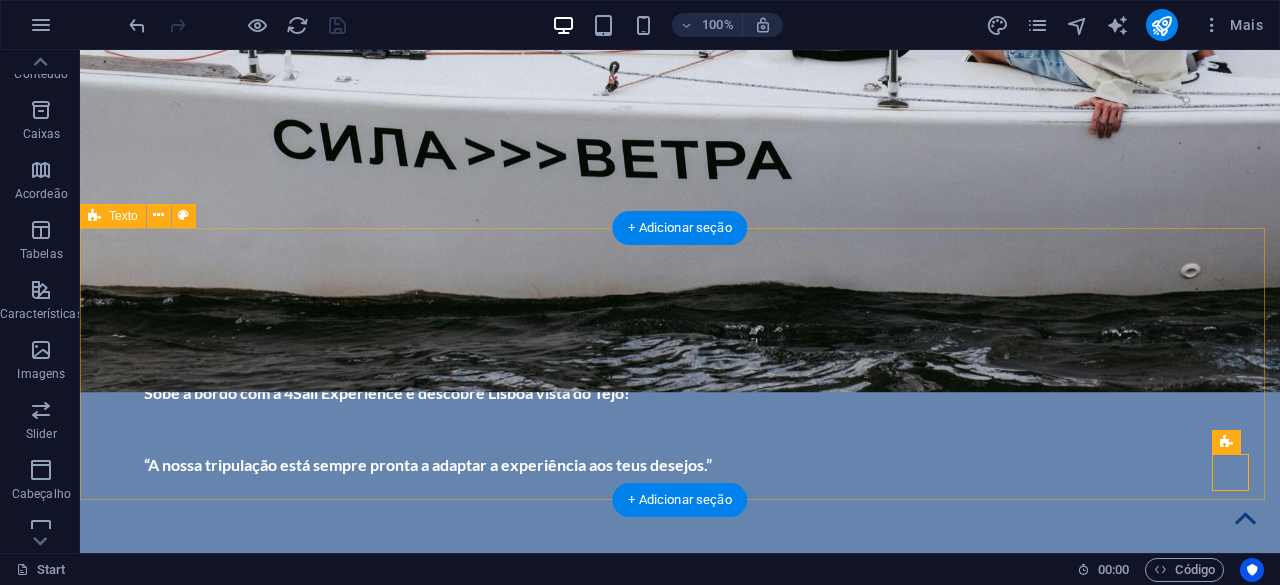 scroll, scrollTop: 10641, scrollLeft: 0, axis: vertical 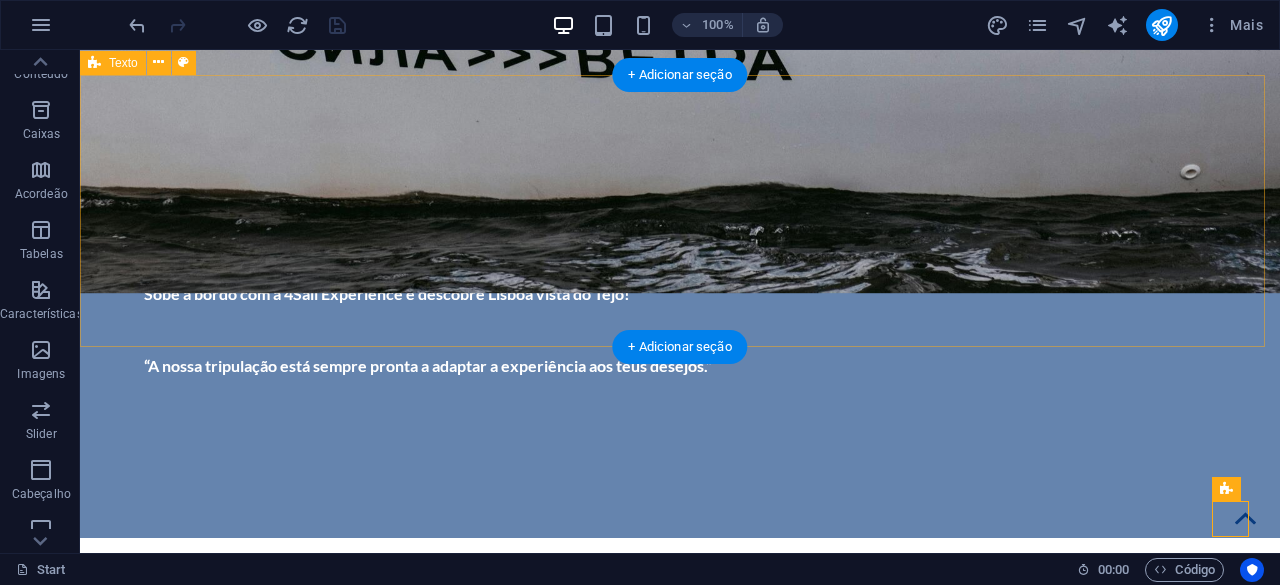 click at bounding box center [680, 2889] 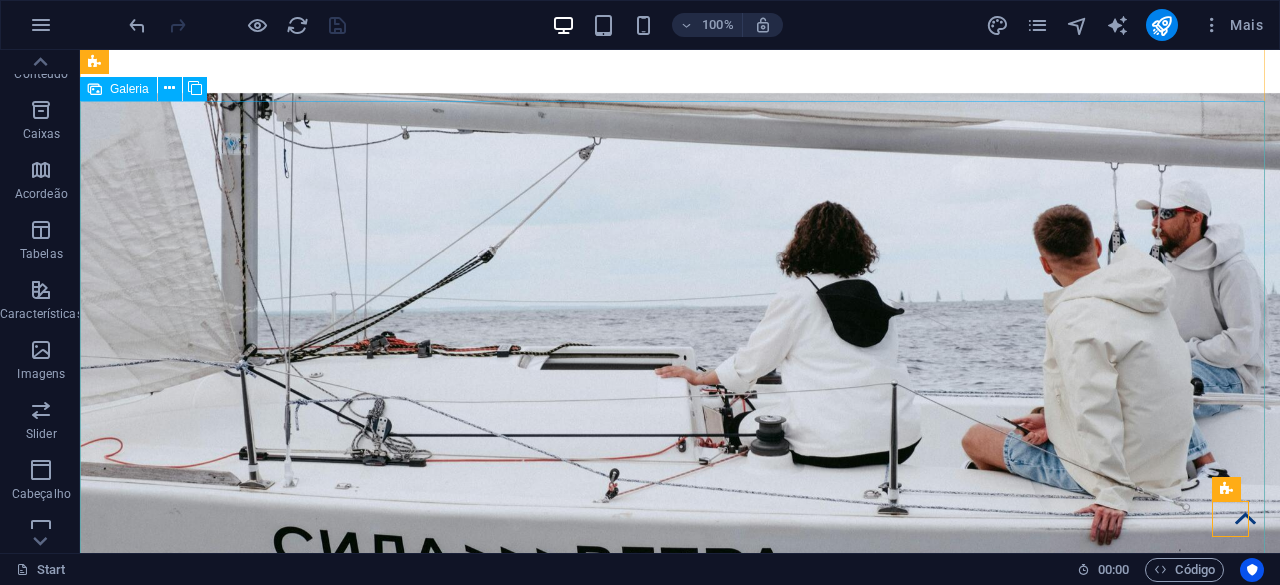 scroll, scrollTop: 10441, scrollLeft: 0, axis: vertical 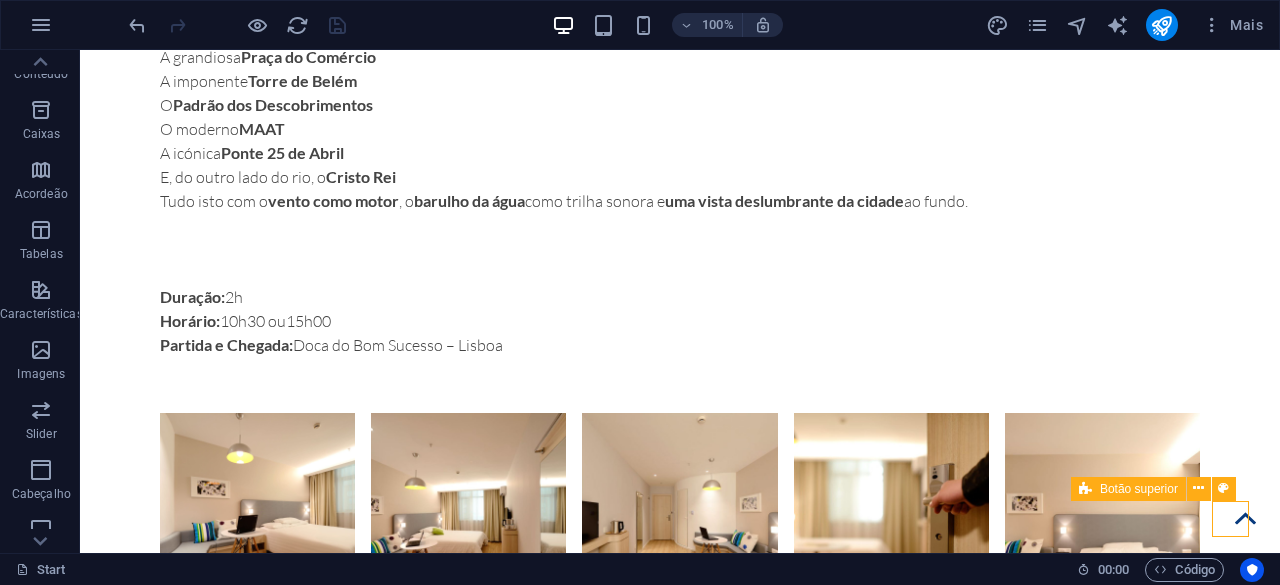 click at bounding box center (1245, 518) 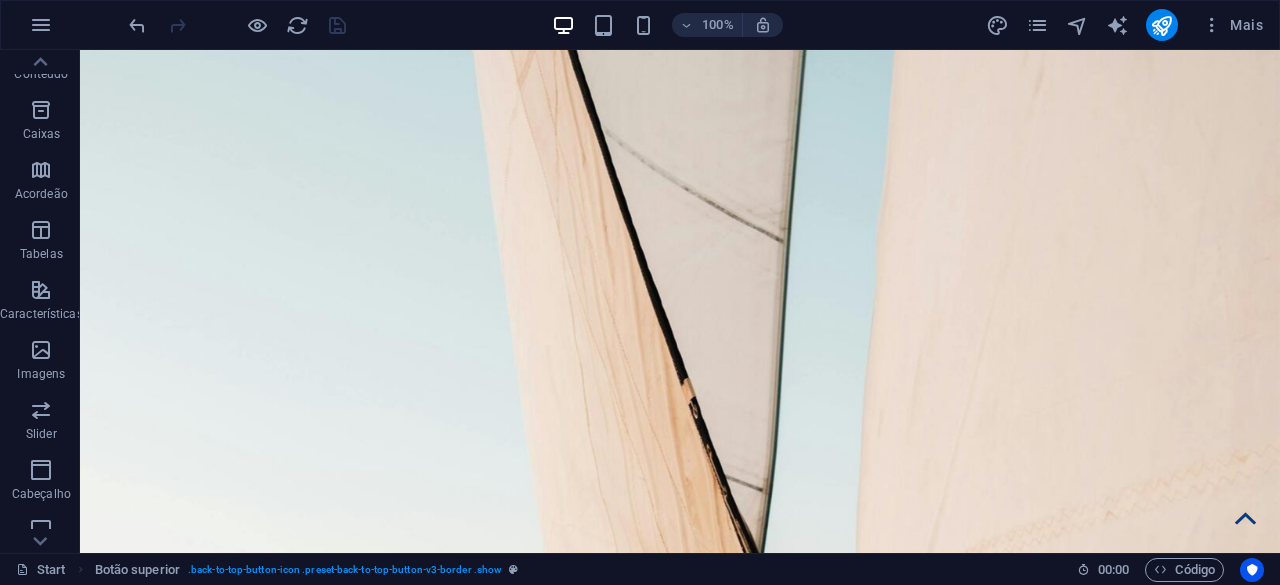 scroll, scrollTop: 0, scrollLeft: 0, axis: both 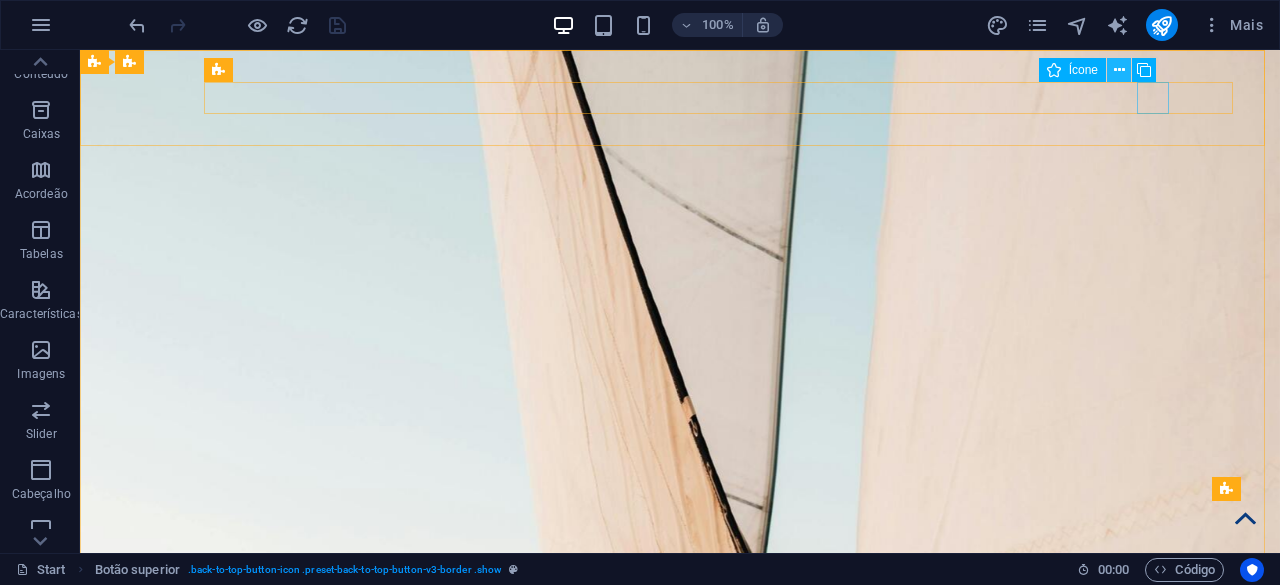 click at bounding box center [1119, 70] 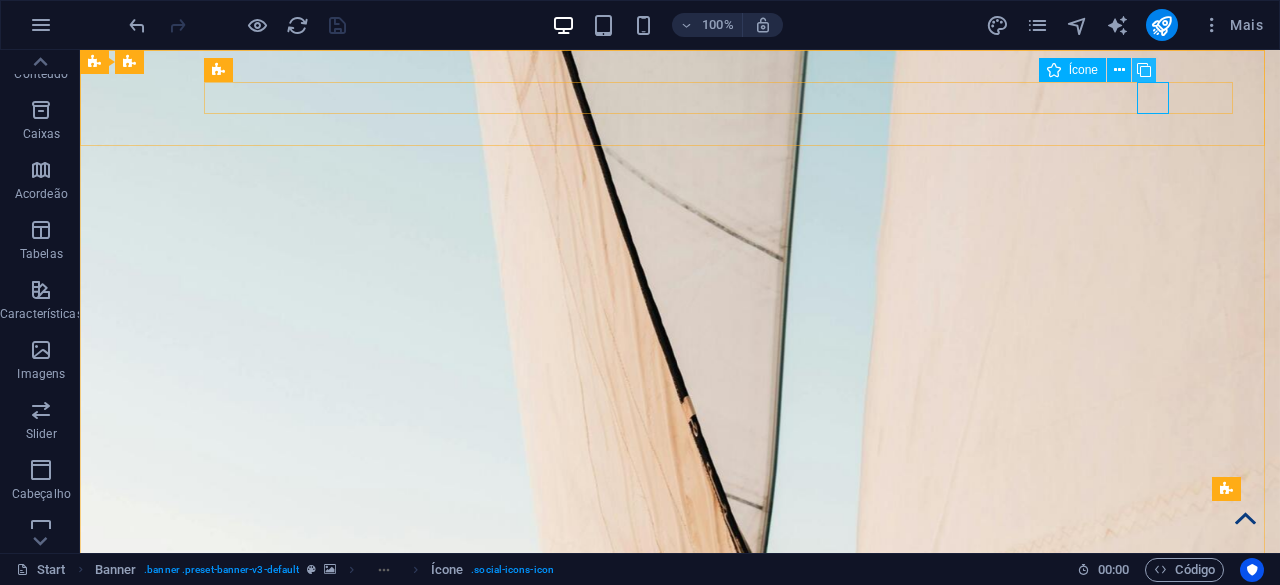 click at bounding box center [1144, 70] 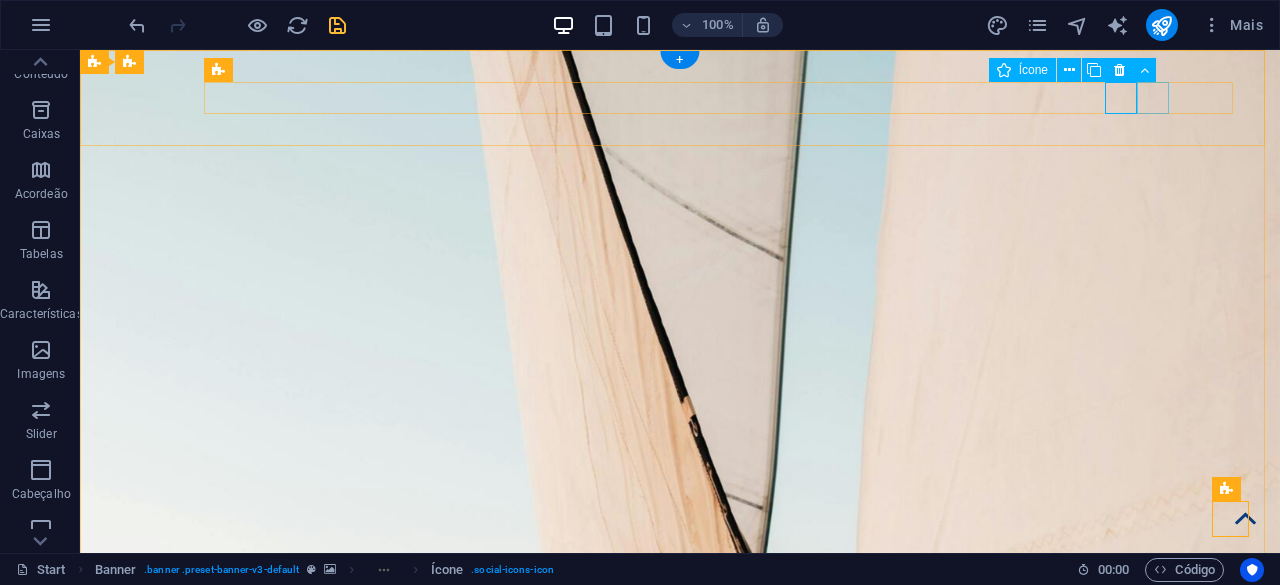 click at bounding box center (680, 1268) 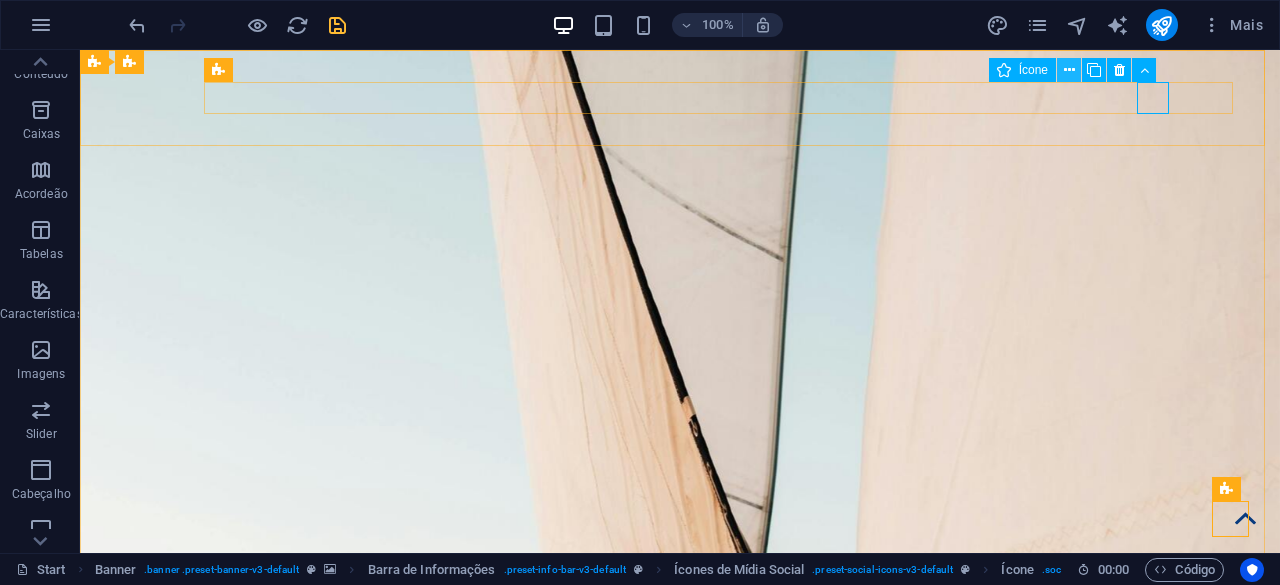 click at bounding box center [1069, 70] 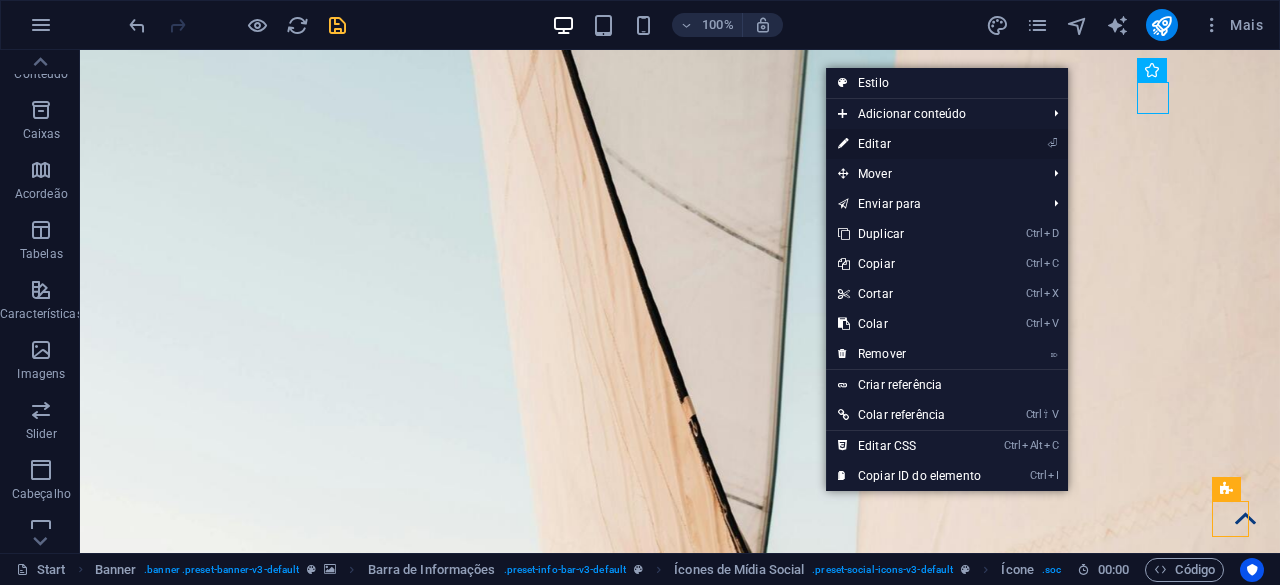 click on "⏎  Editar" at bounding box center (909, 144) 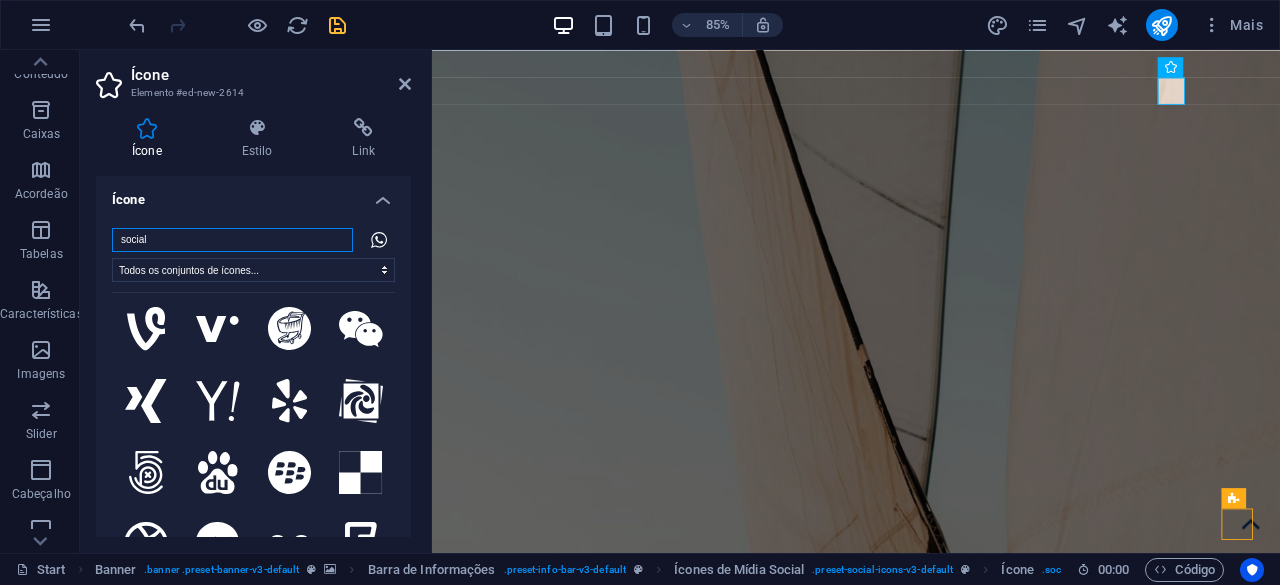 scroll, scrollTop: 1300, scrollLeft: 0, axis: vertical 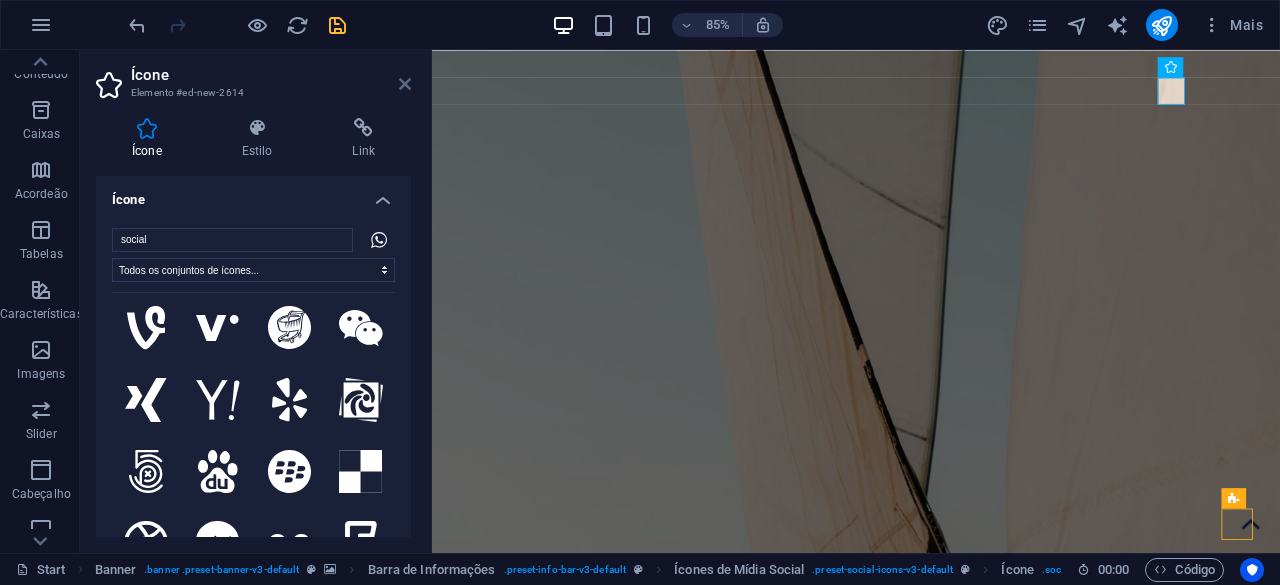 click at bounding box center (405, 84) 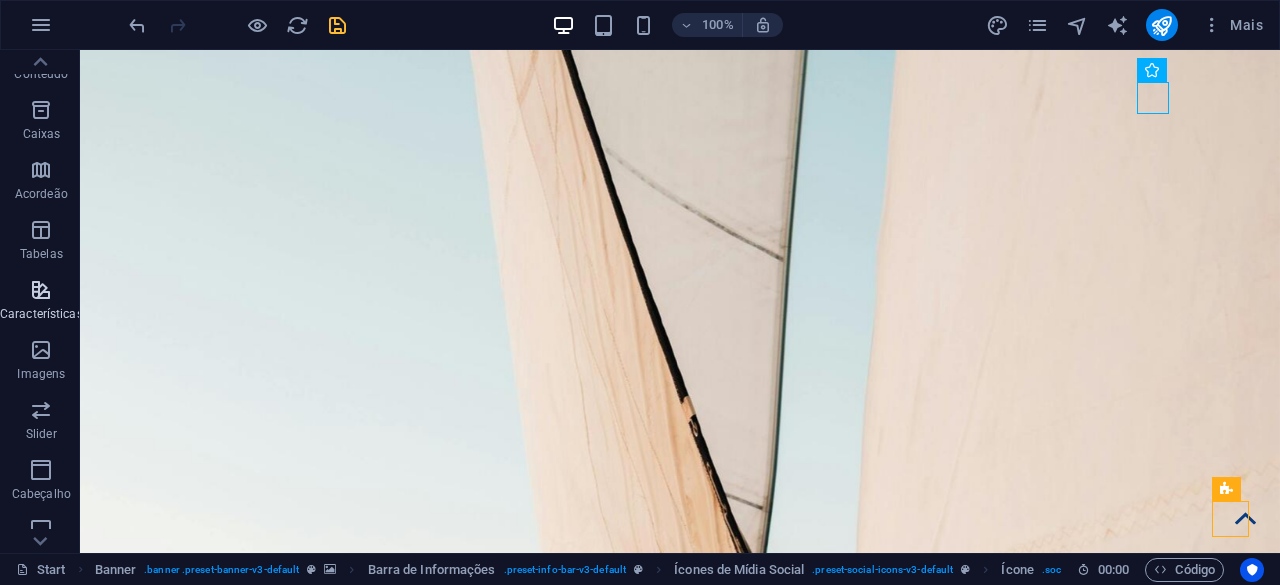 click on "Características" at bounding box center [41, 302] 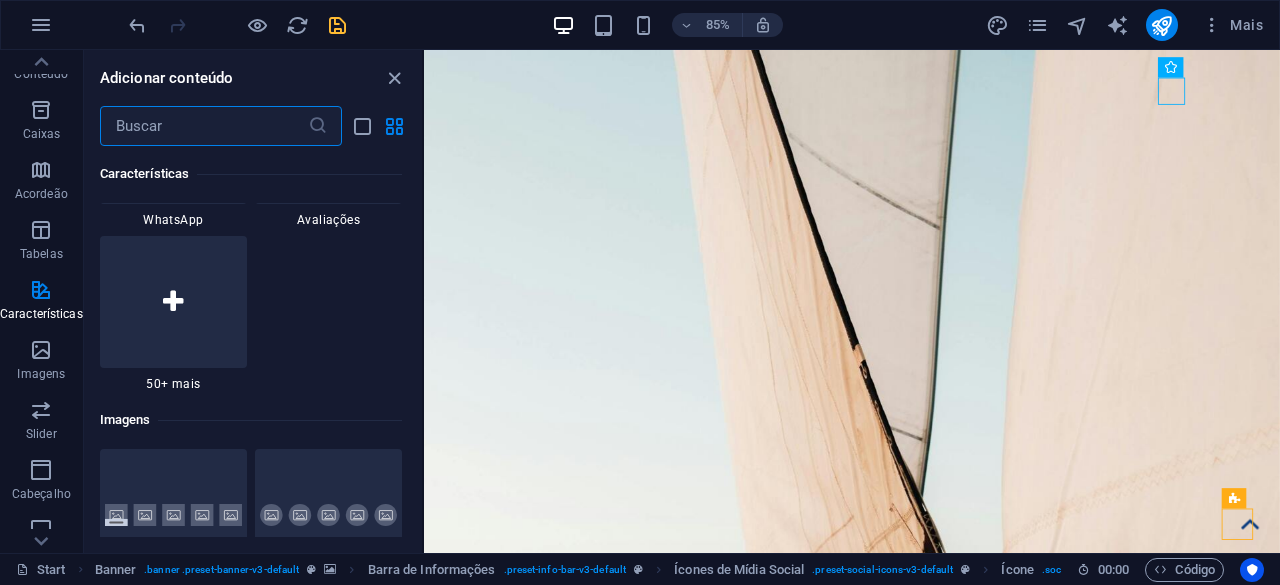 scroll, scrollTop: 9895, scrollLeft: 0, axis: vertical 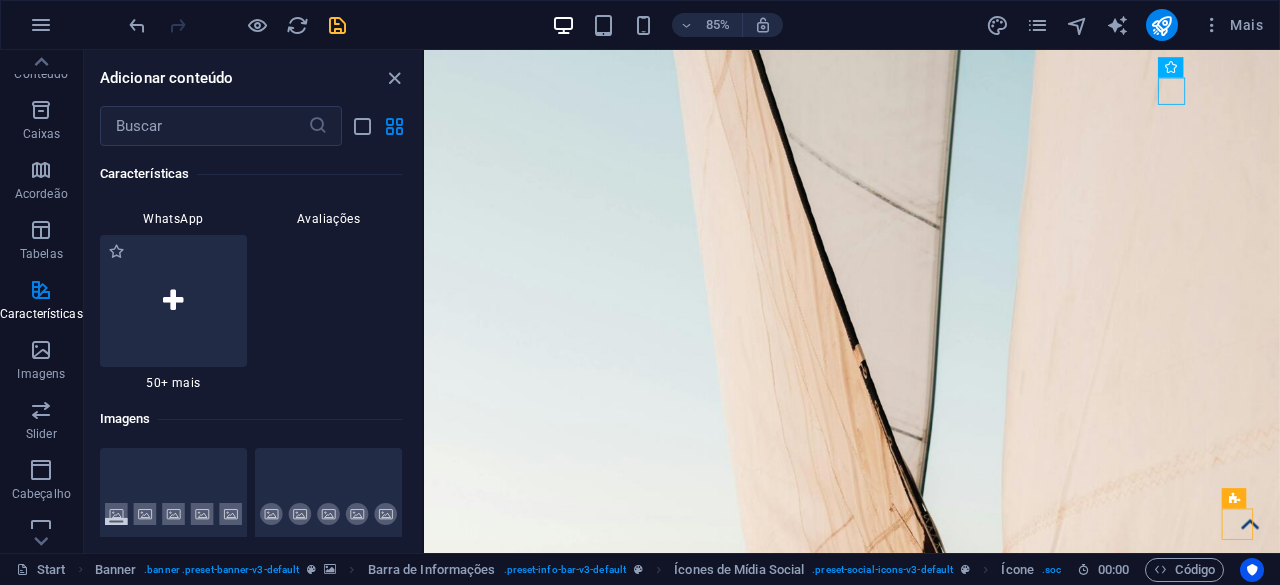 click on "50+ mais" at bounding box center [173, 383] 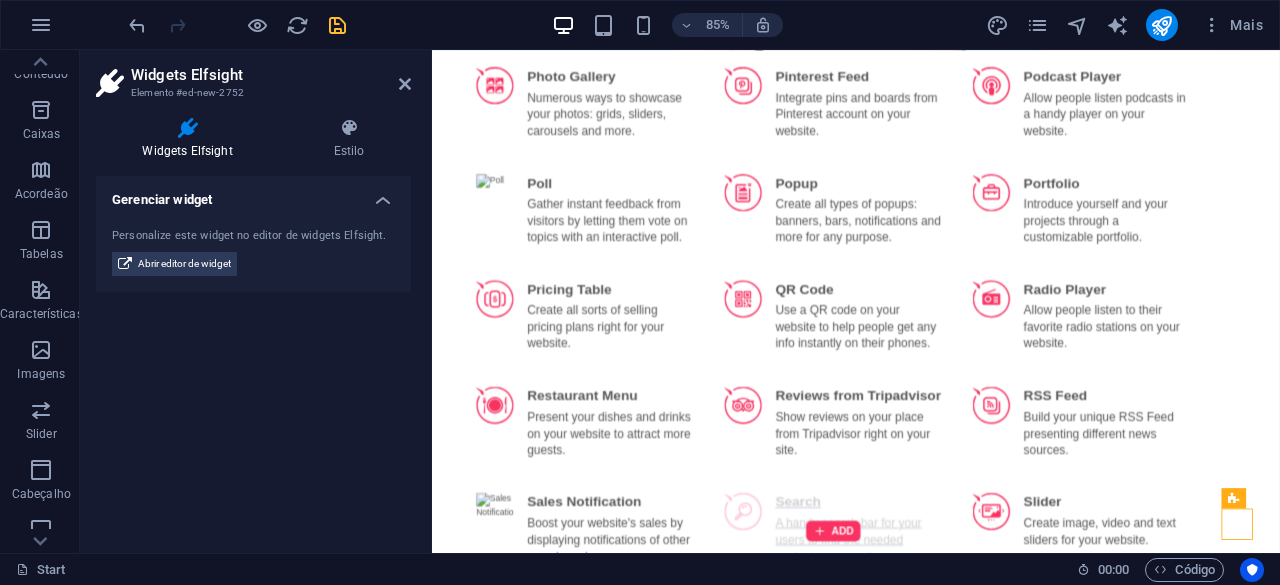 scroll, scrollTop: 2858, scrollLeft: 0, axis: vertical 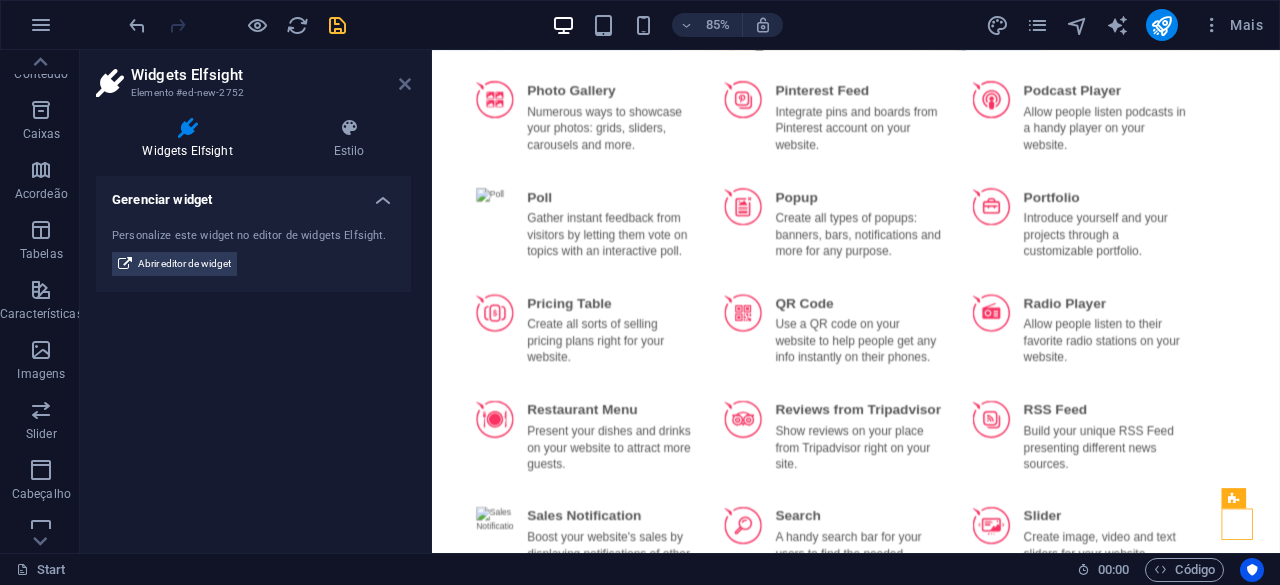 click at bounding box center [405, 84] 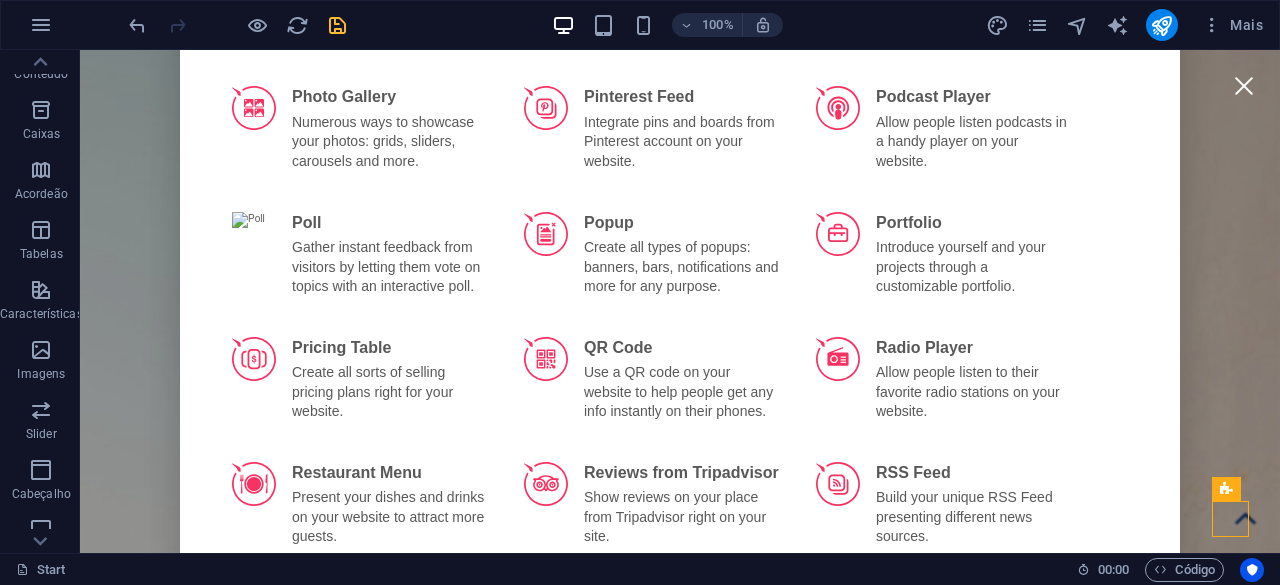 click at bounding box center [1243, 85] 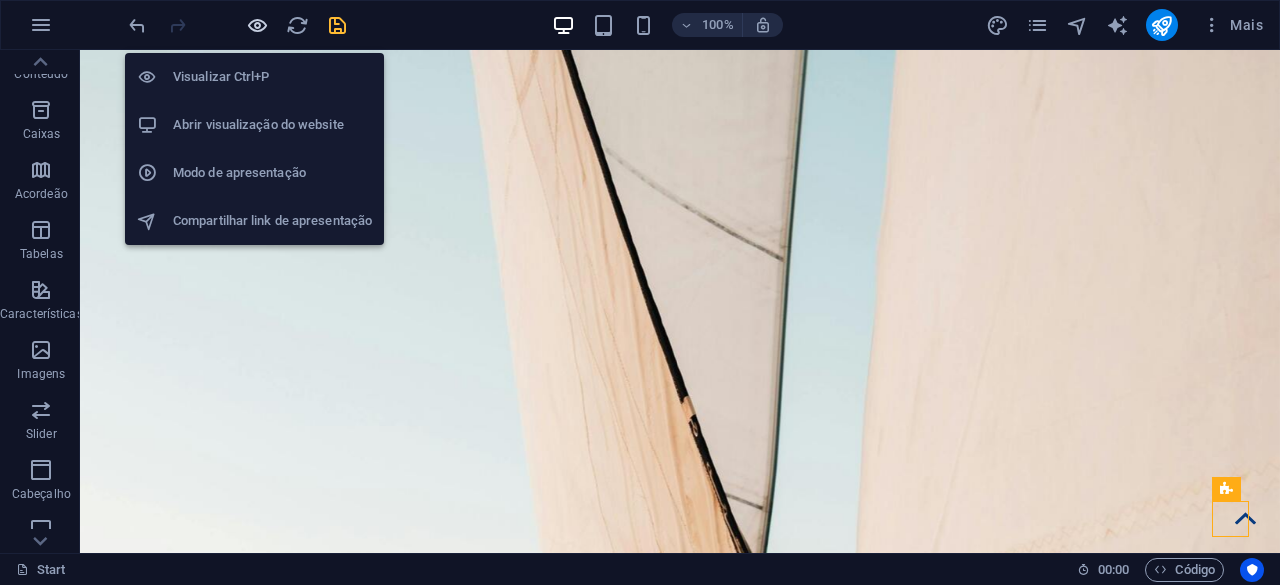 click at bounding box center (257, 25) 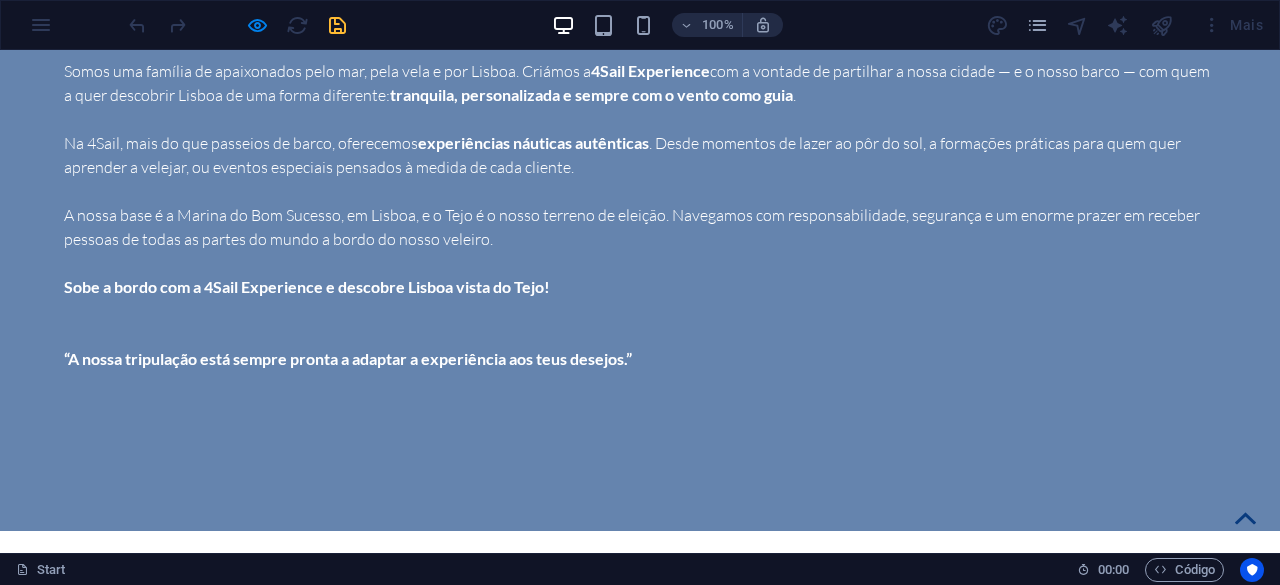 scroll, scrollTop: 5100, scrollLeft: 0, axis: vertical 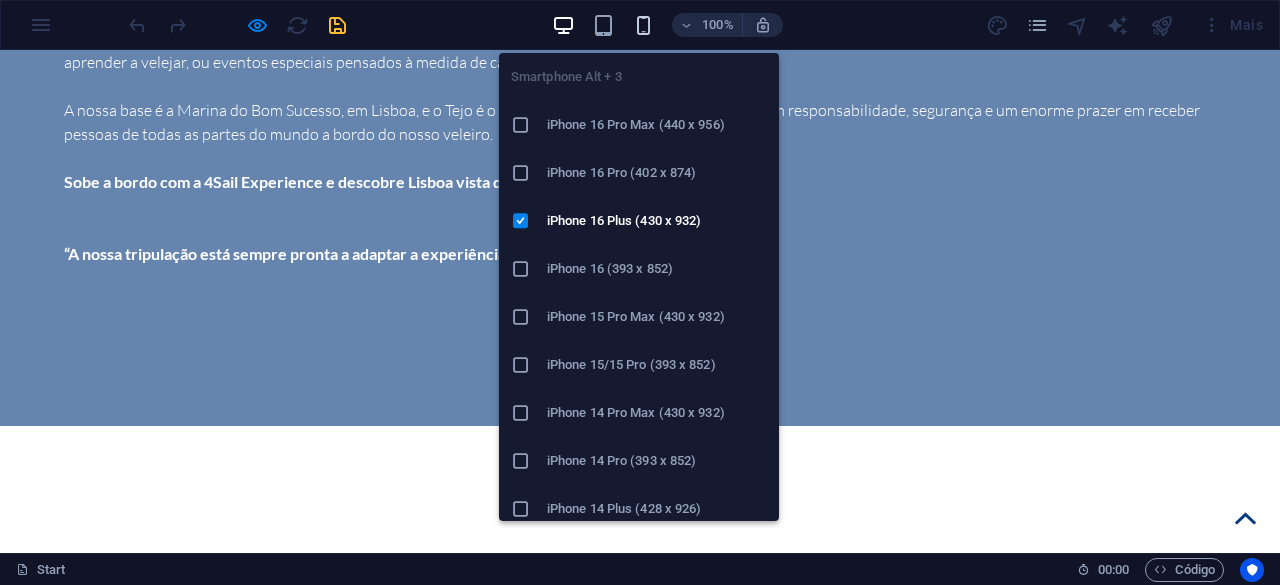 click at bounding box center (643, 25) 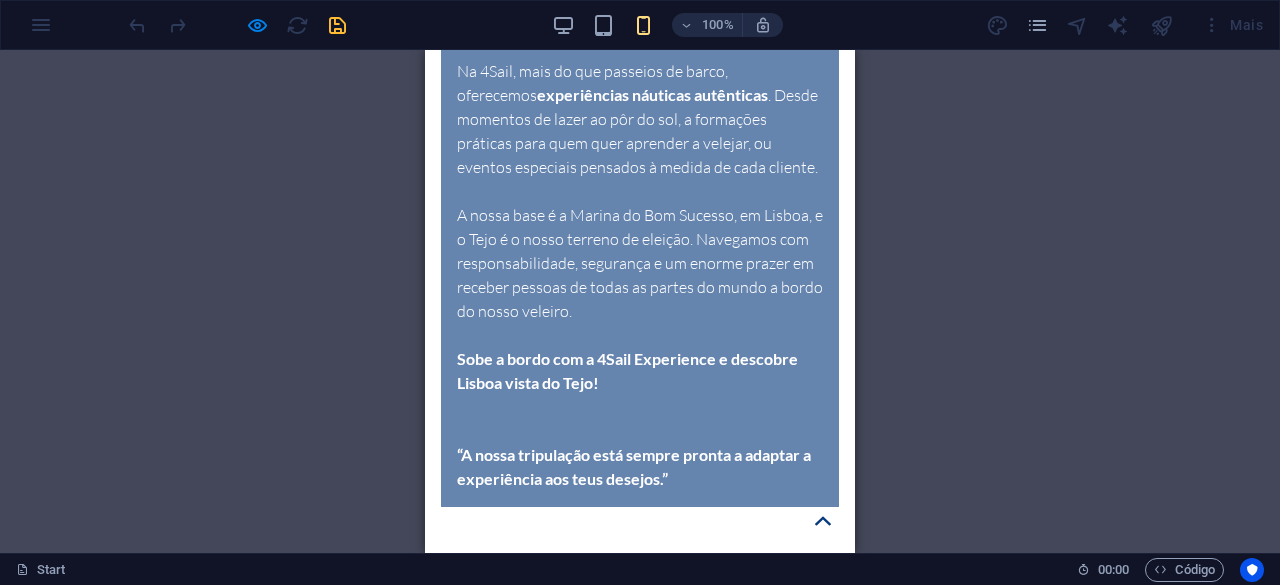 scroll, scrollTop: 4900, scrollLeft: 0, axis: vertical 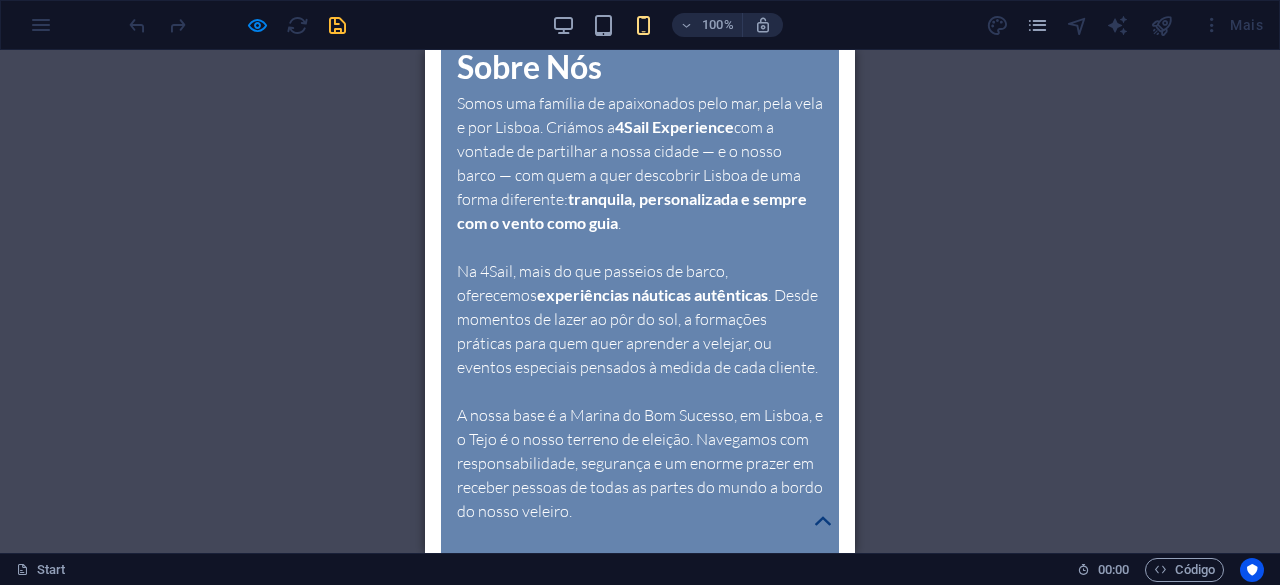 click 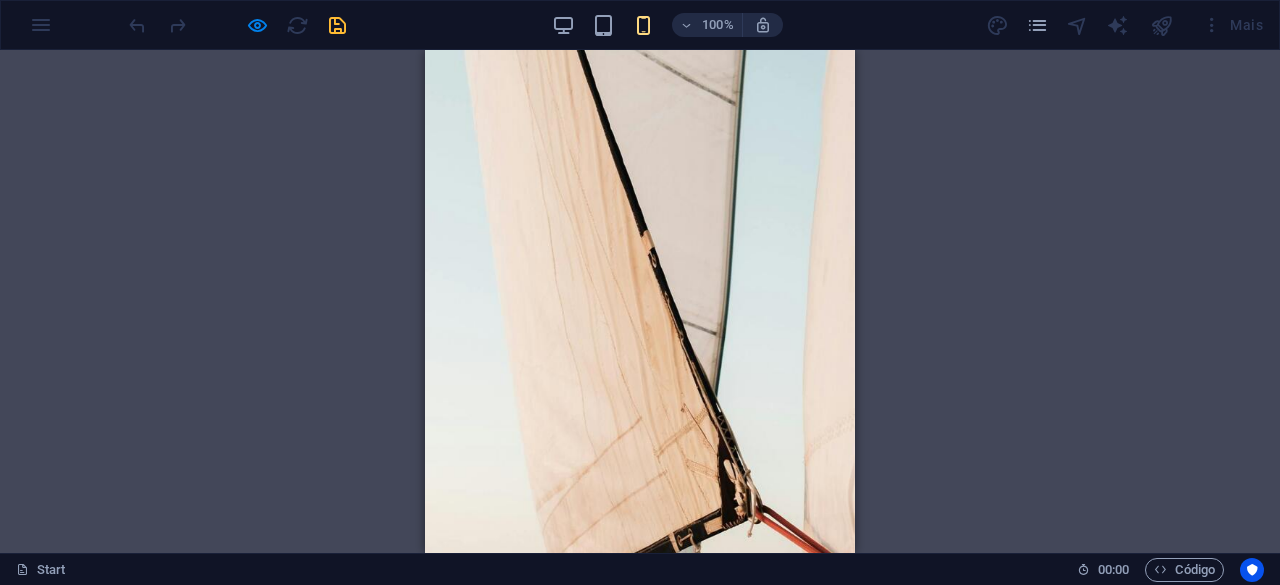 scroll, scrollTop: 0, scrollLeft: 0, axis: both 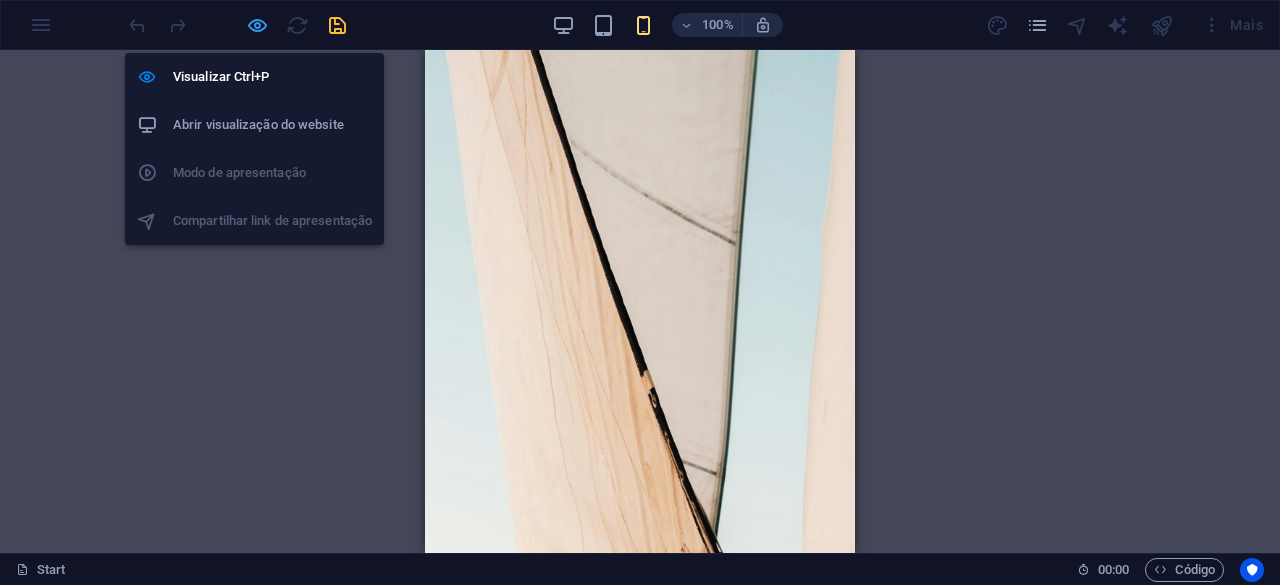 click at bounding box center [257, 25] 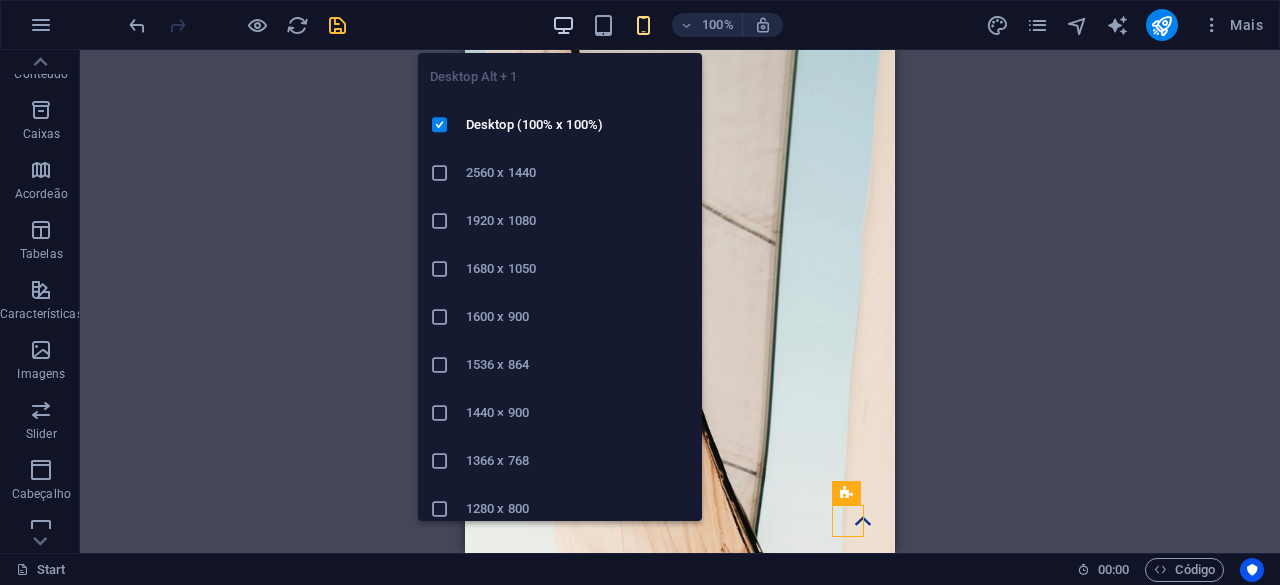click at bounding box center (563, 25) 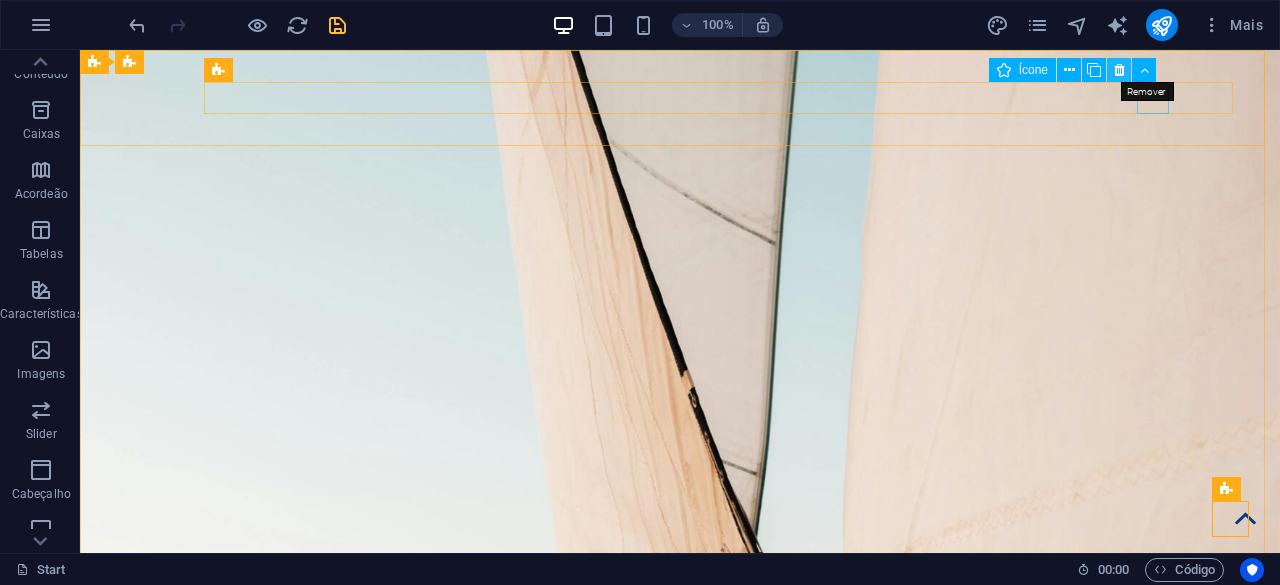 drag, startPoint x: 1121, startPoint y: 74, endPoint x: 1040, endPoint y: 23, distance: 95.71834 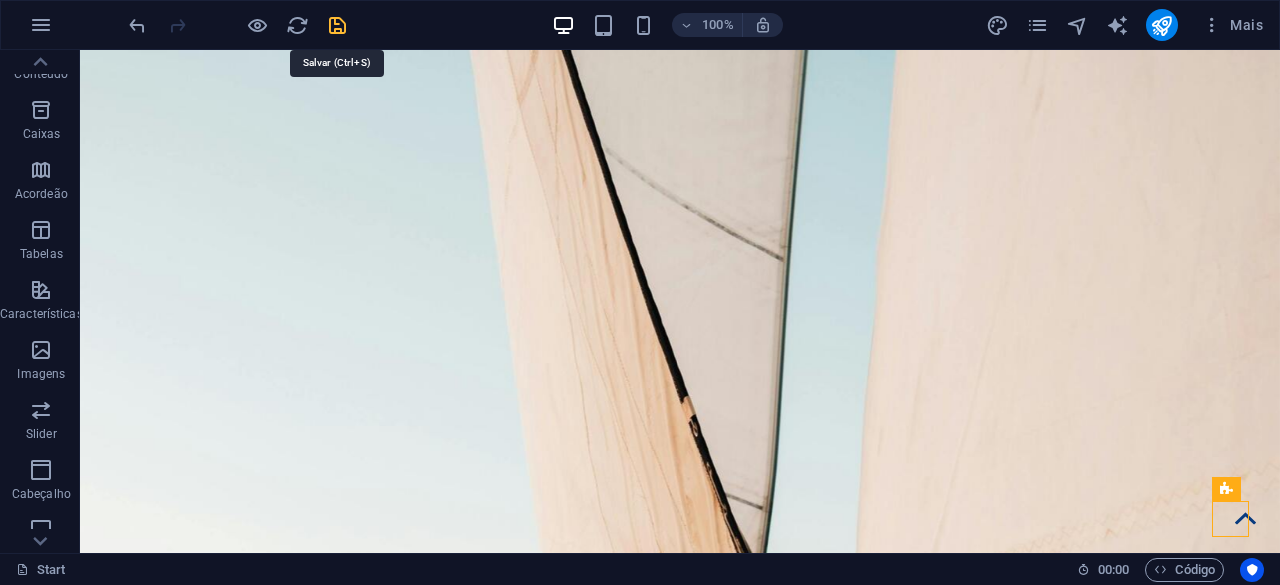 click at bounding box center [337, 25] 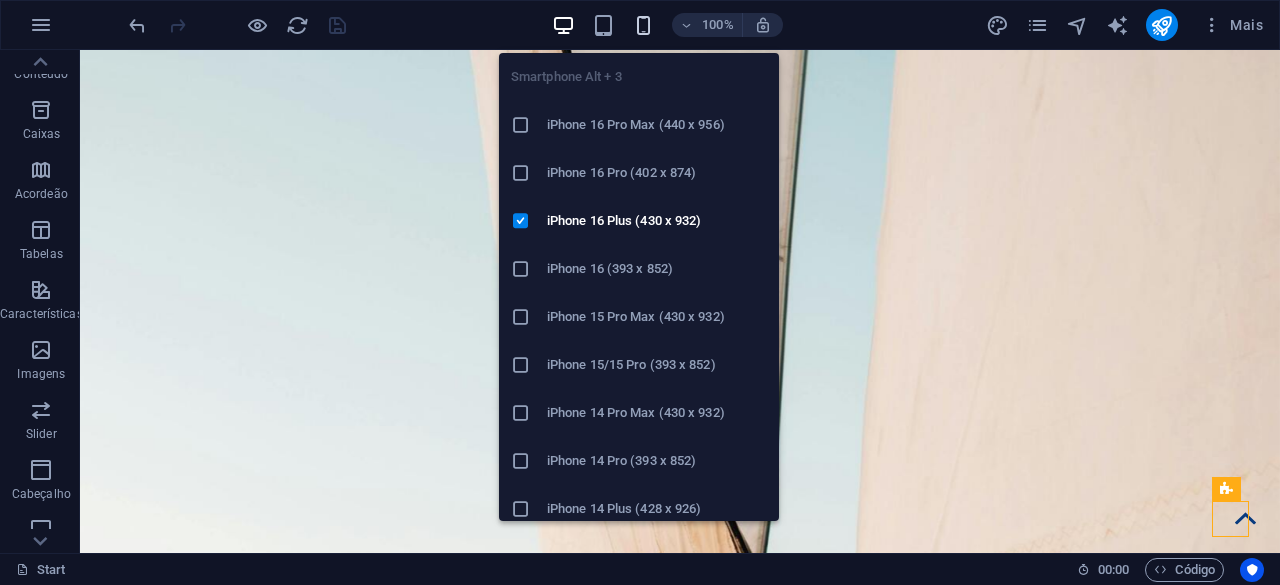 click at bounding box center (643, 25) 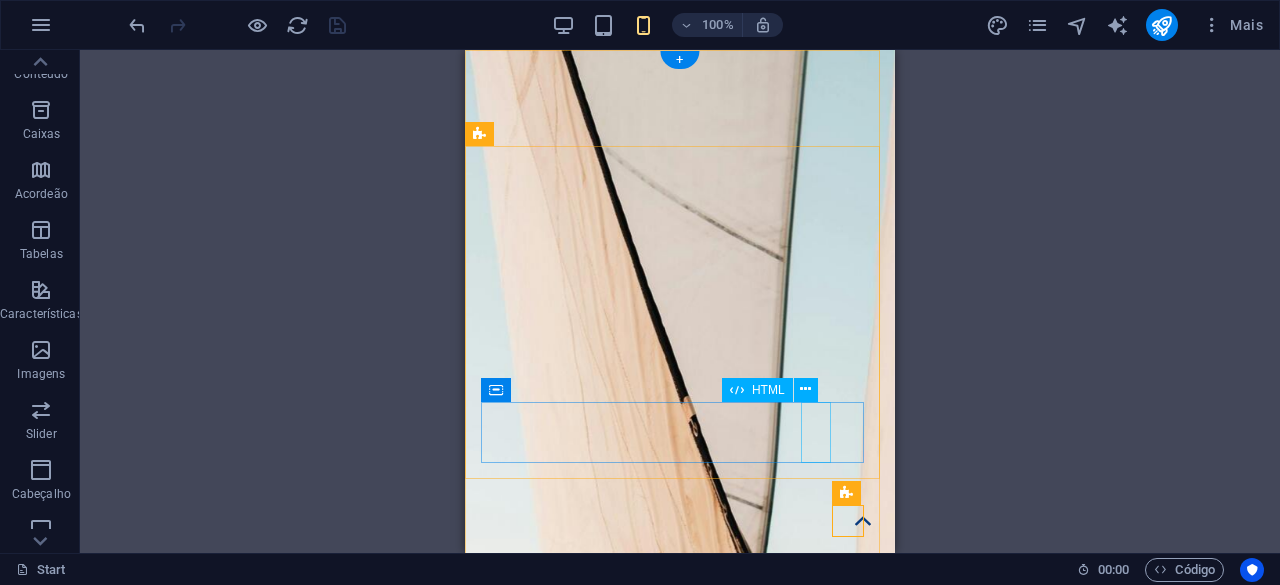 click at bounding box center (680, 1710) 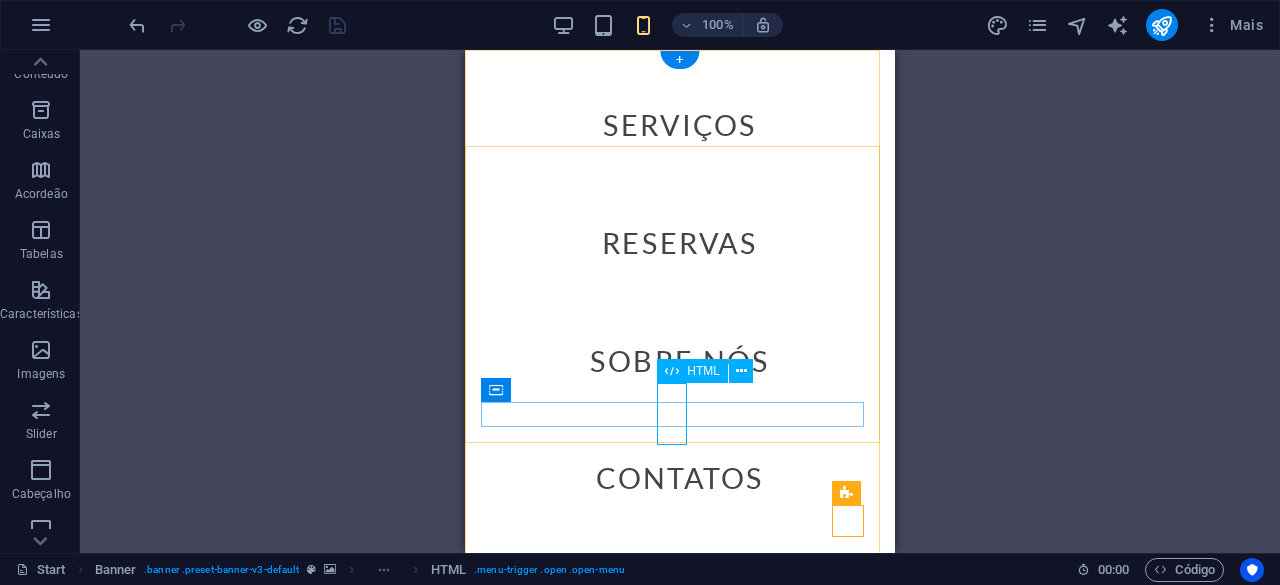 click at bounding box center [496, 1710] 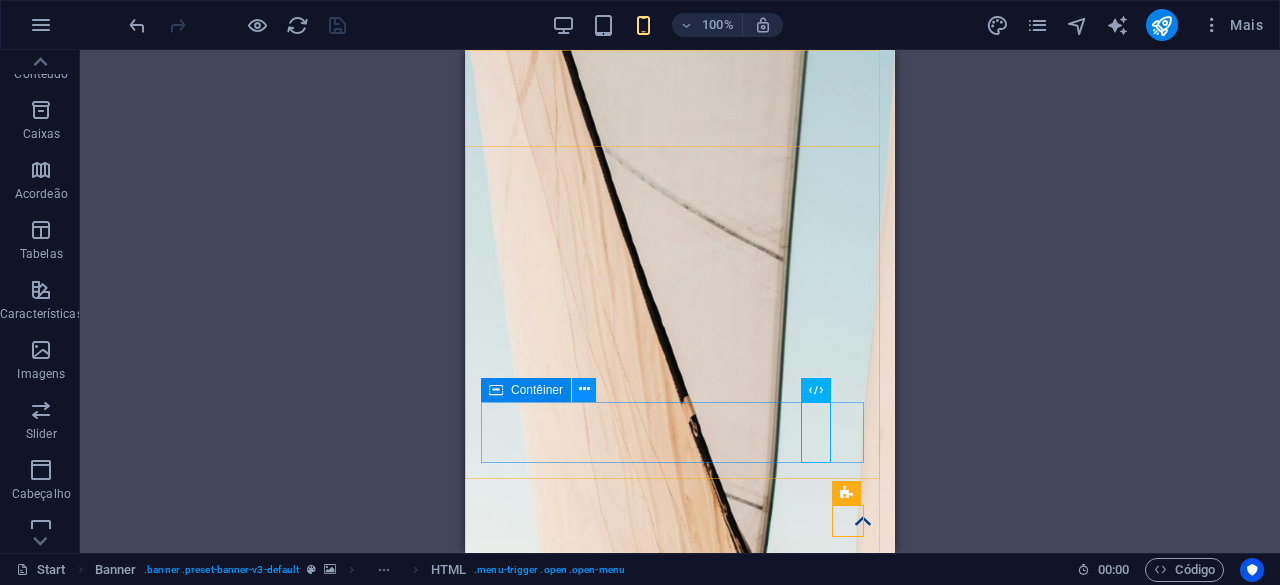 click at bounding box center [584, 389] 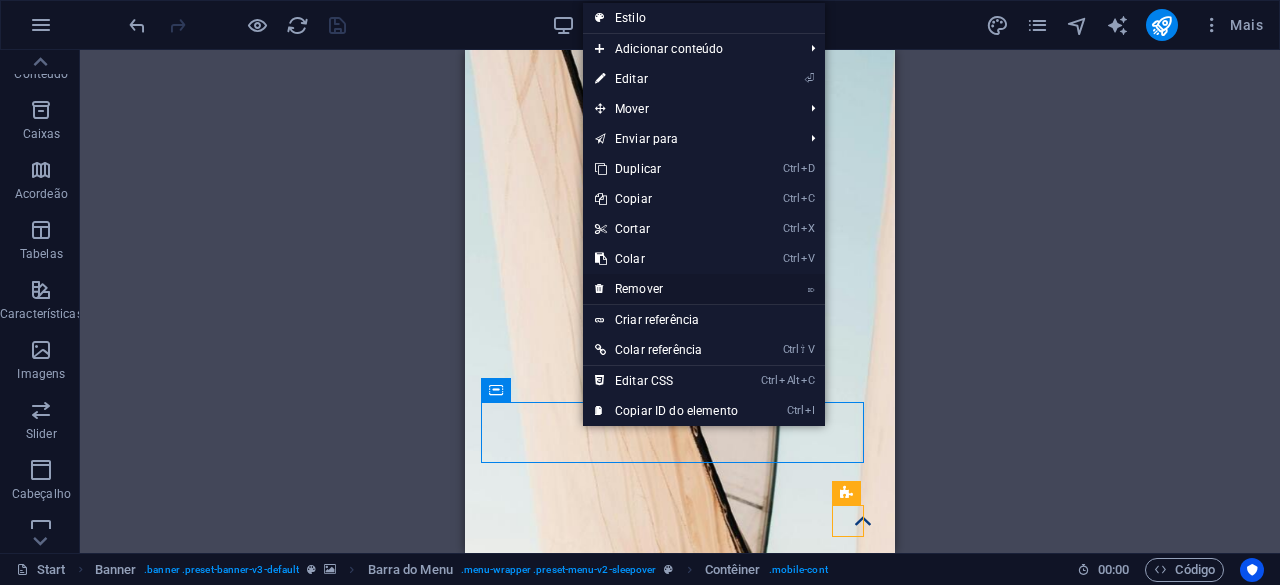click on "⌦  Remover" at bounding box center [666, 289] 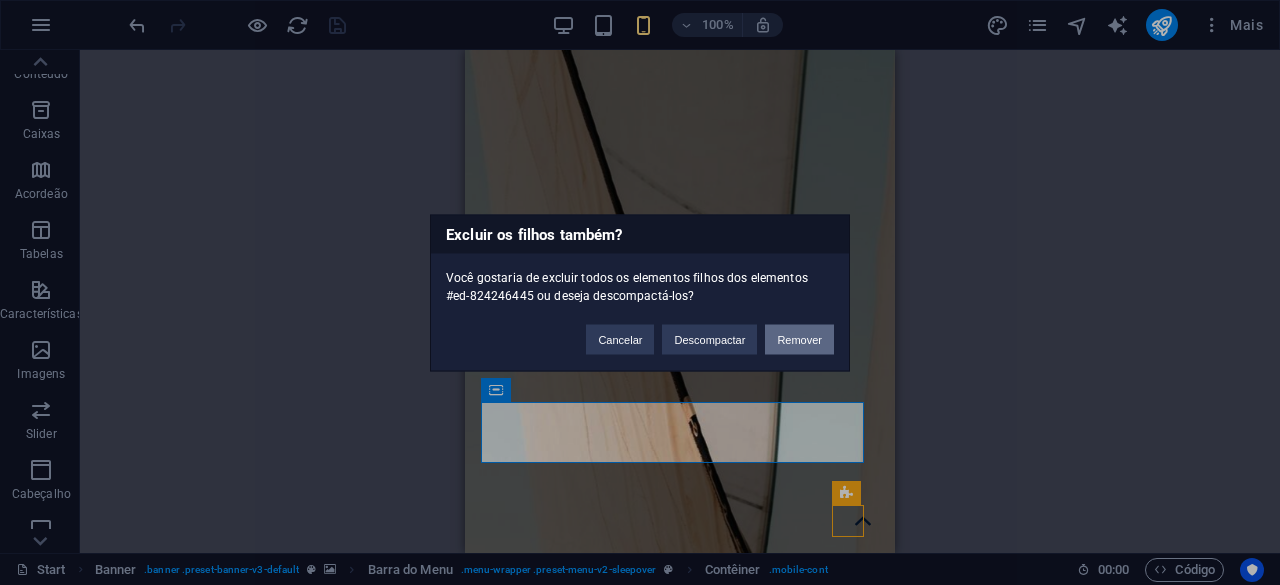 click on "Remover" at bounding box center (799, 339) 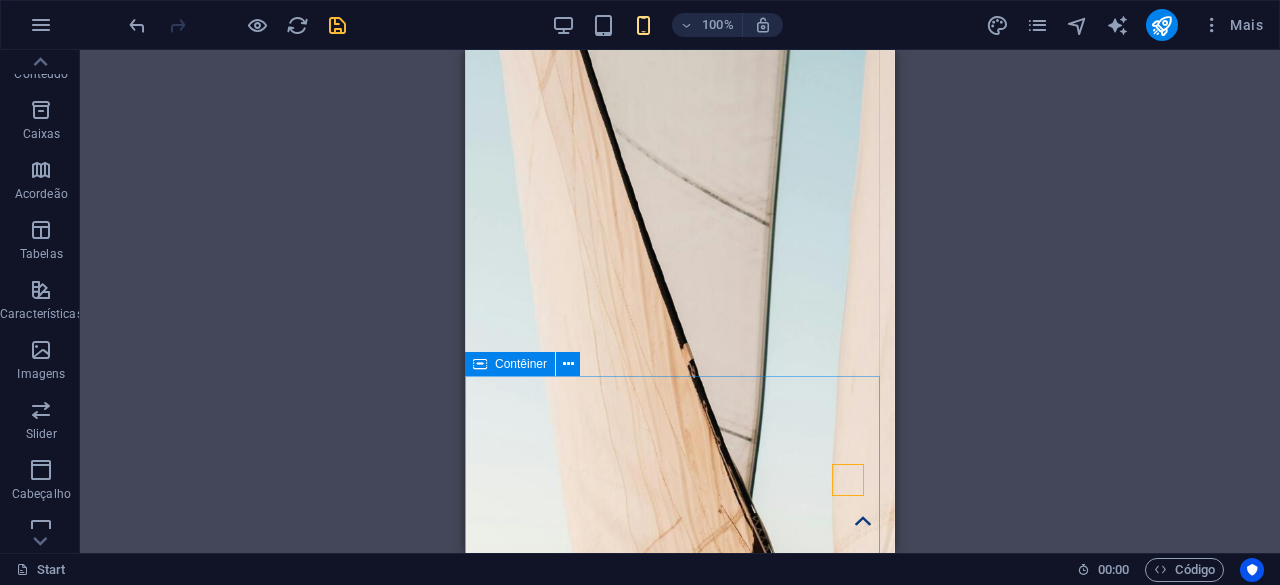 scroll, scrollTop: 0, scrollLeft: 0, axis: both 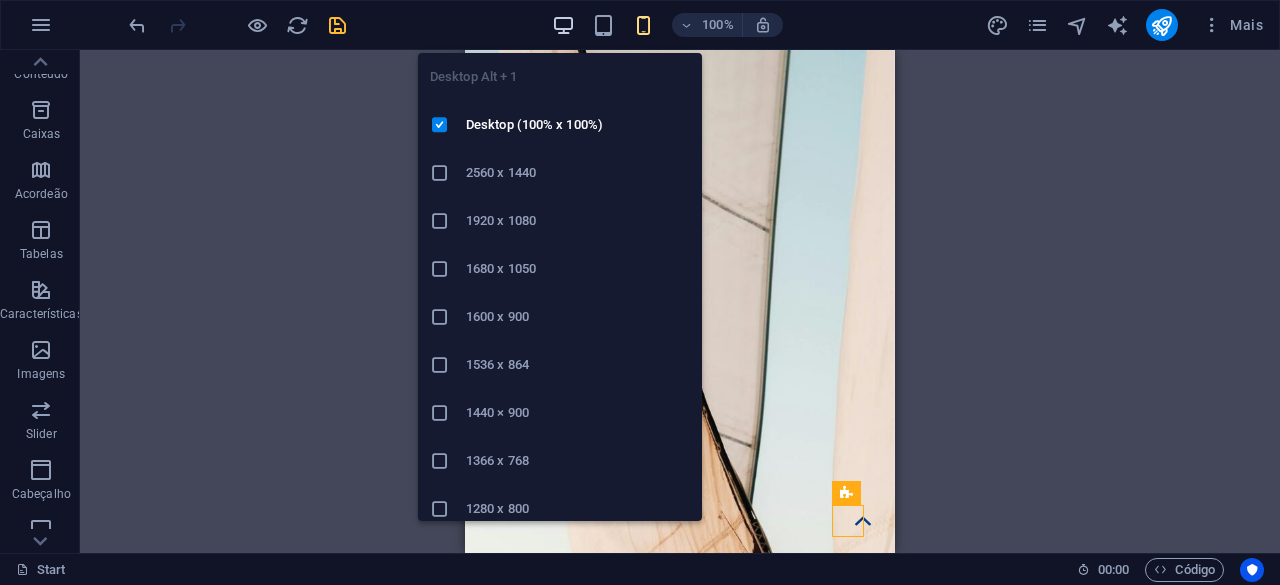 click at bounding box center [563, 25] 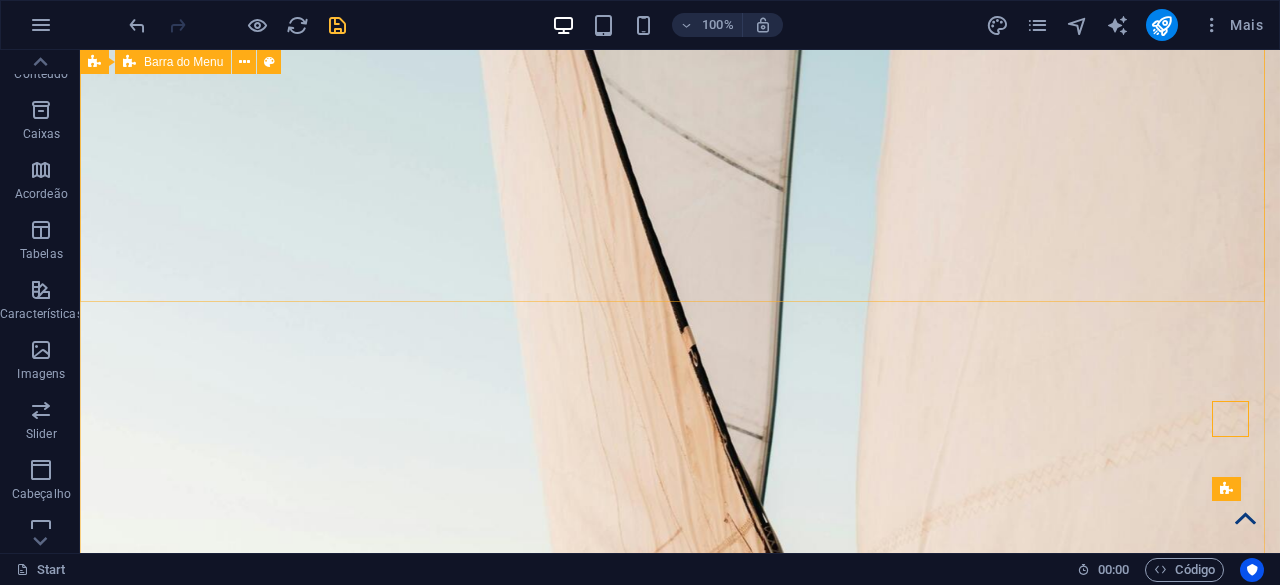 scroll, scrollTop: 0, scrollLeft: 0, axis: both 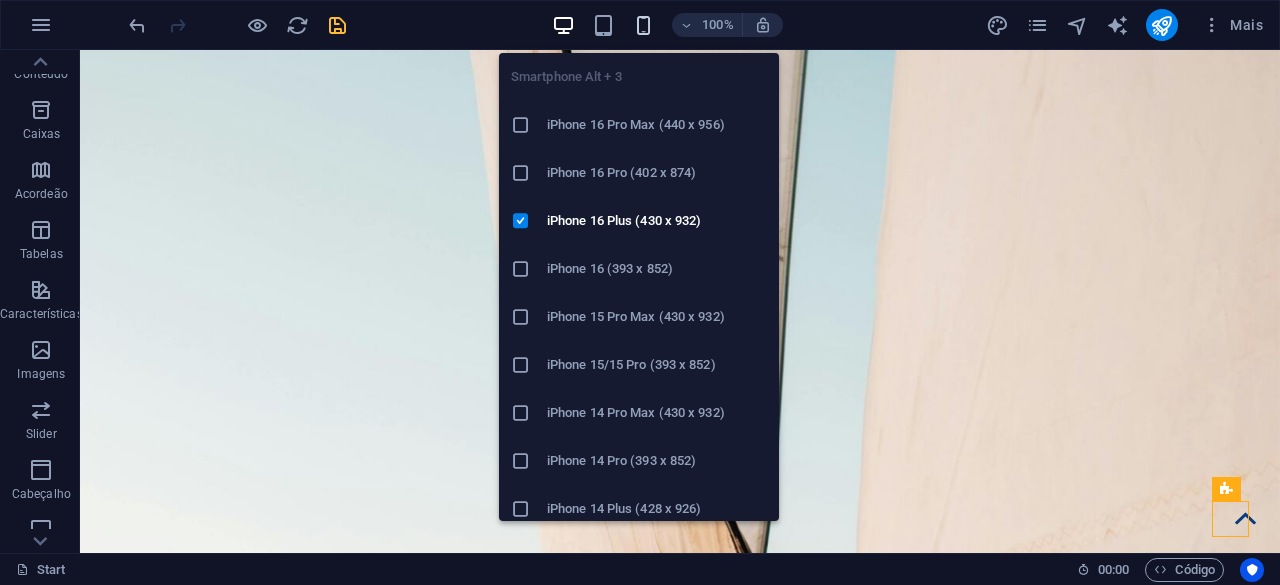 click at bounding box center [643, 25] 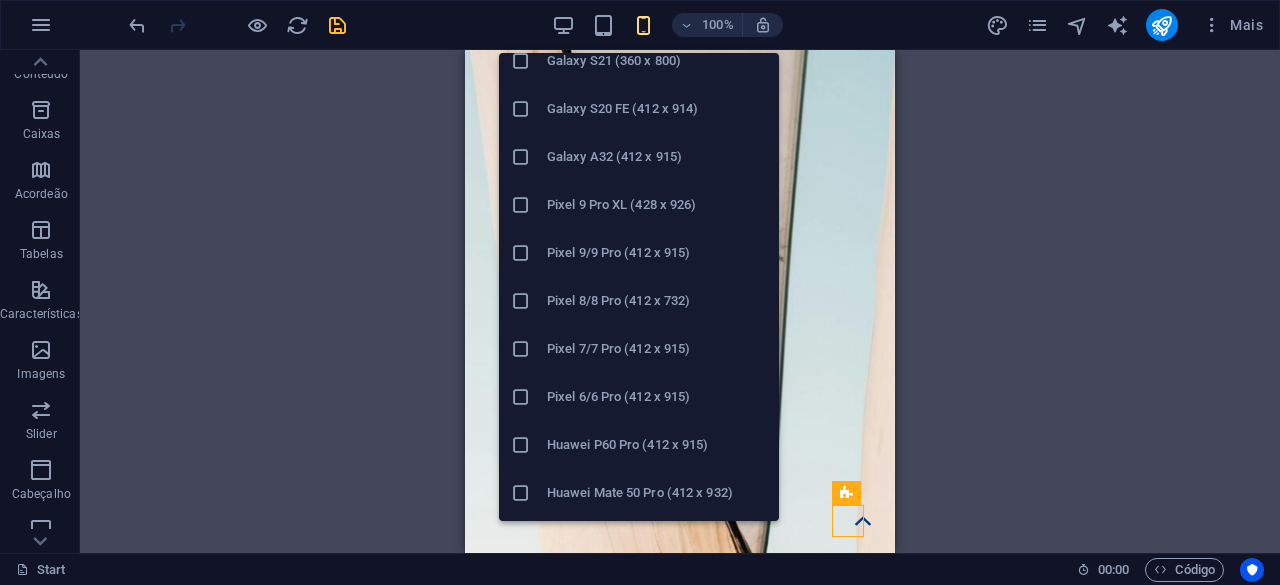 scroll, scrollTop: 900, scrollLeft: 0, axis: vertical 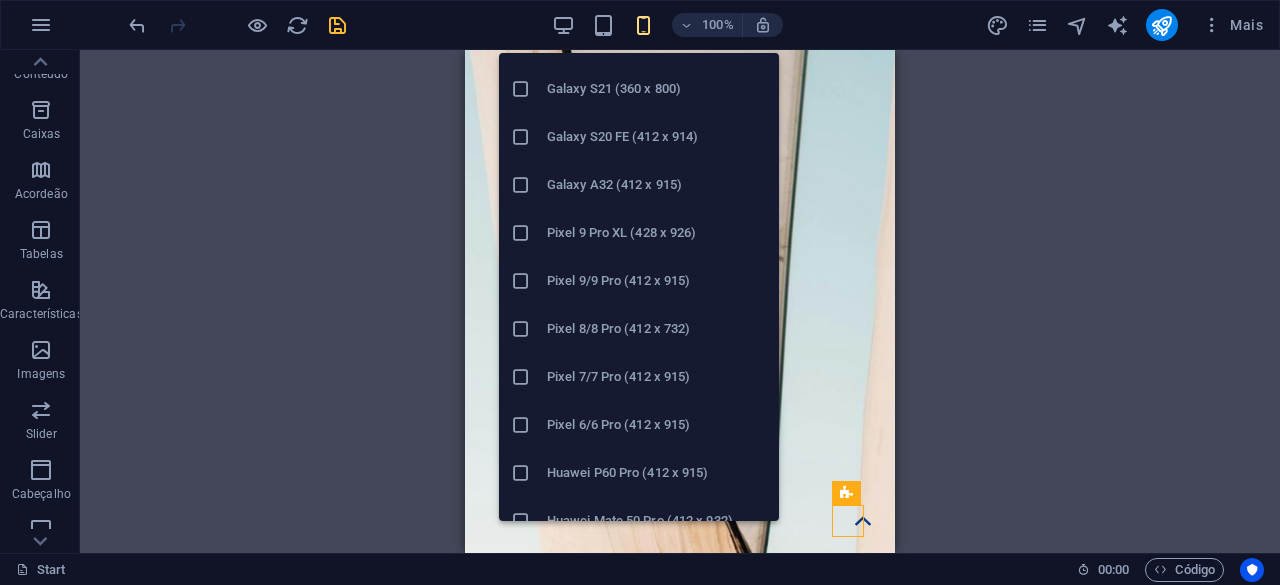 click on "Galaxy A32 (412 x 915)" at bounding box center (639, 185) 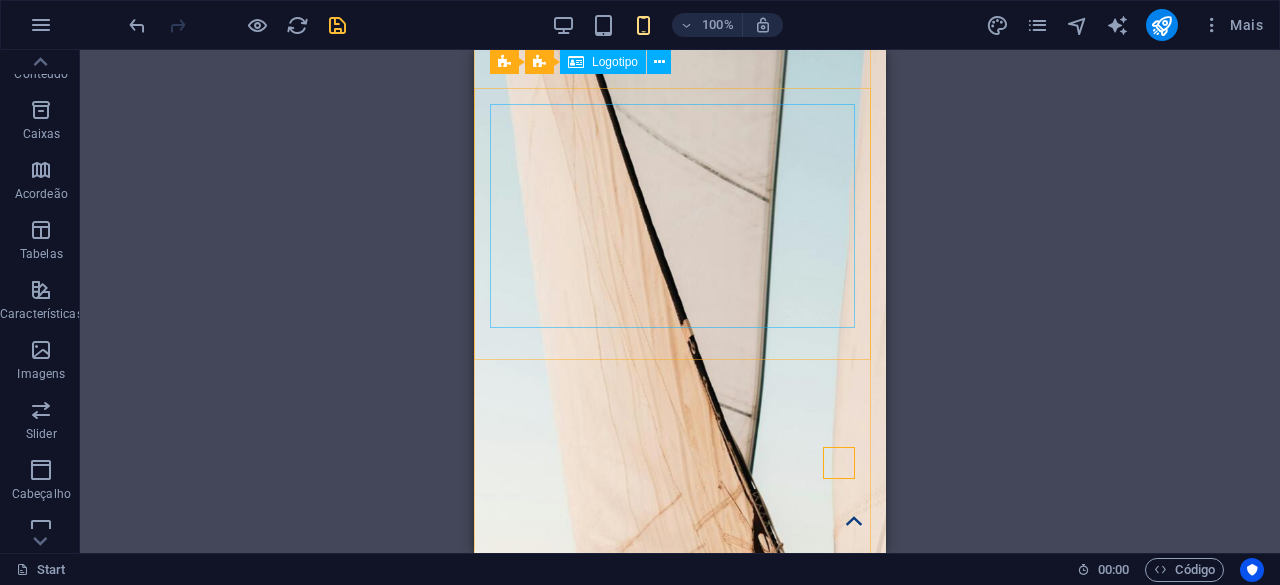 scroll, scrollTop: 0, scrollLeft: 0, axis: both 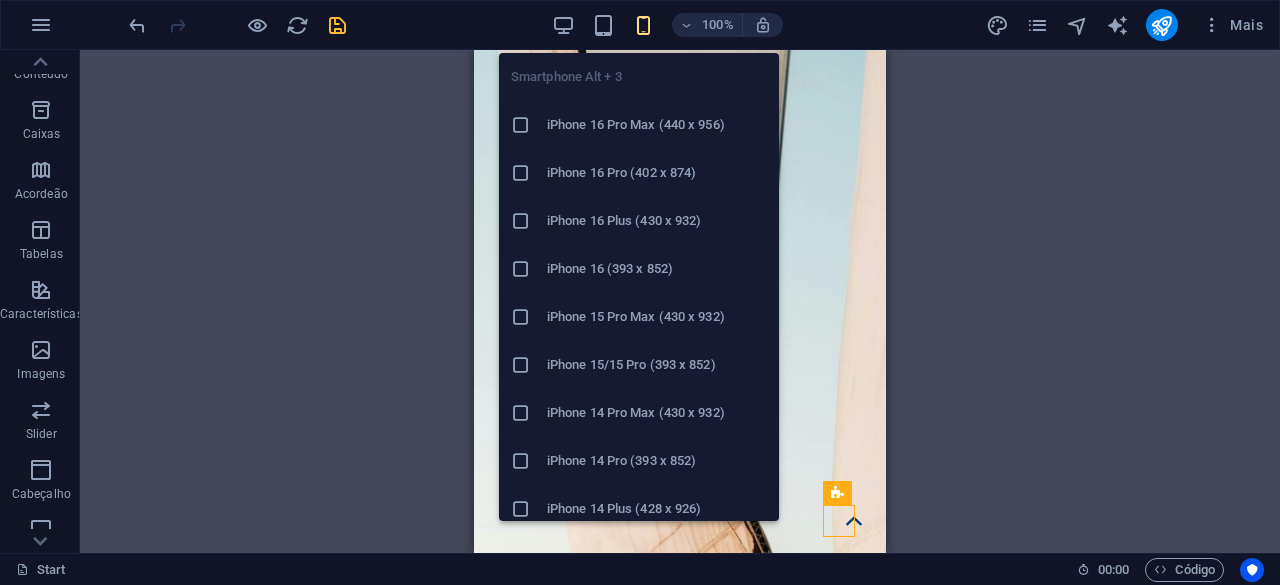 click at bounding box center (643, 25) 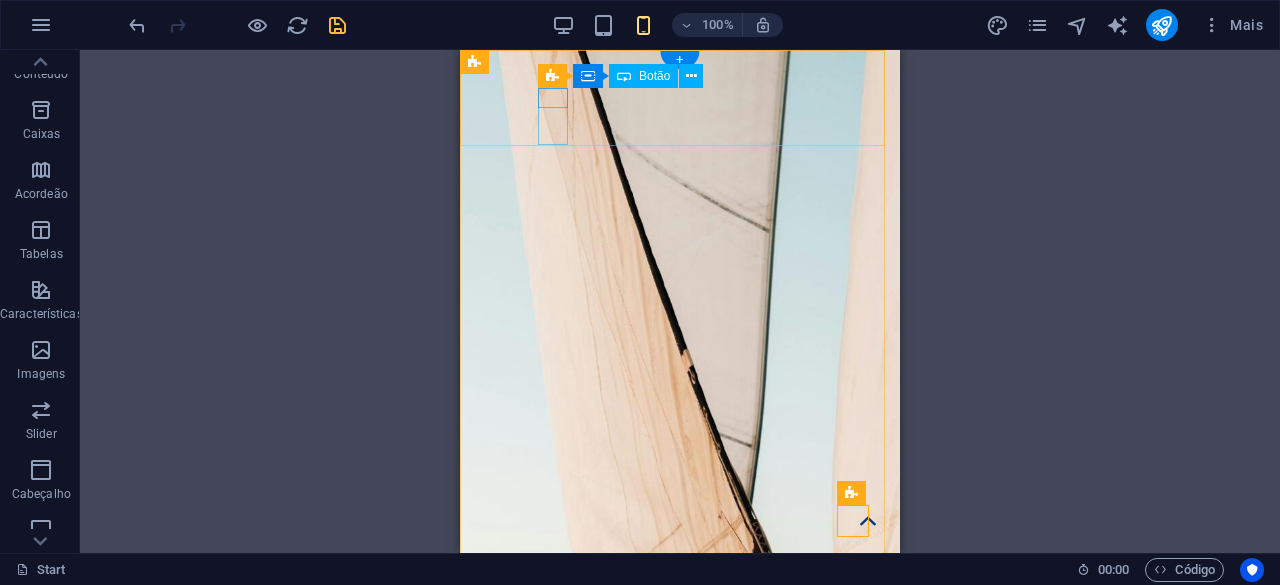click at bounding box center [507, 1017] 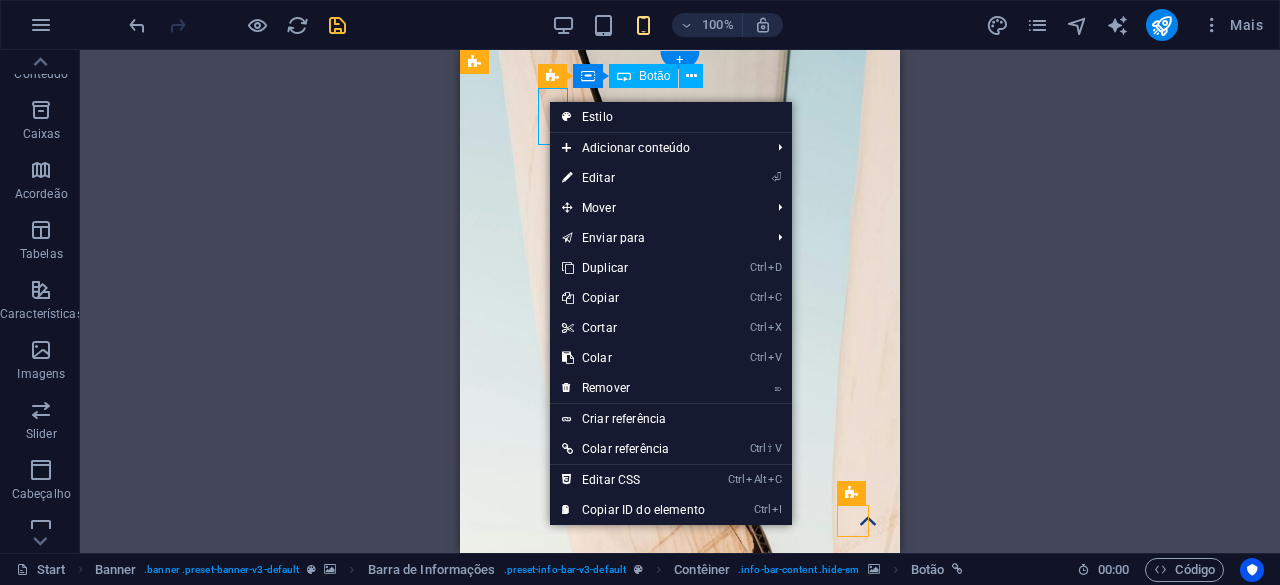 click at bounding box center [507, 1017] 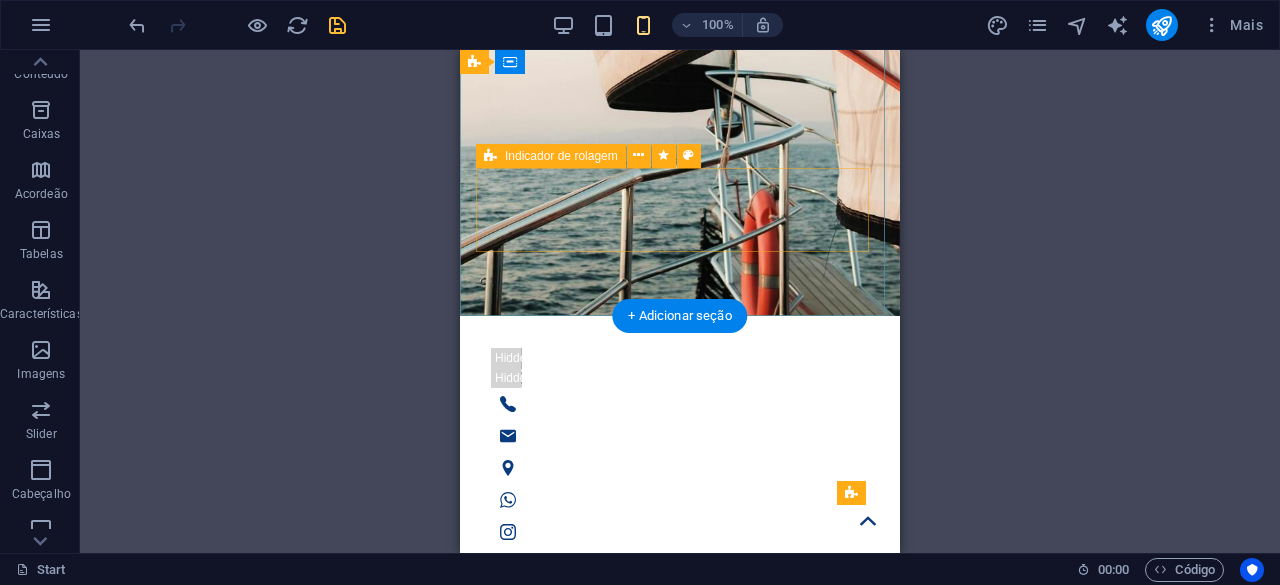 scroll, scrollTop: 400, scrollLeft: 0, axis: vertical 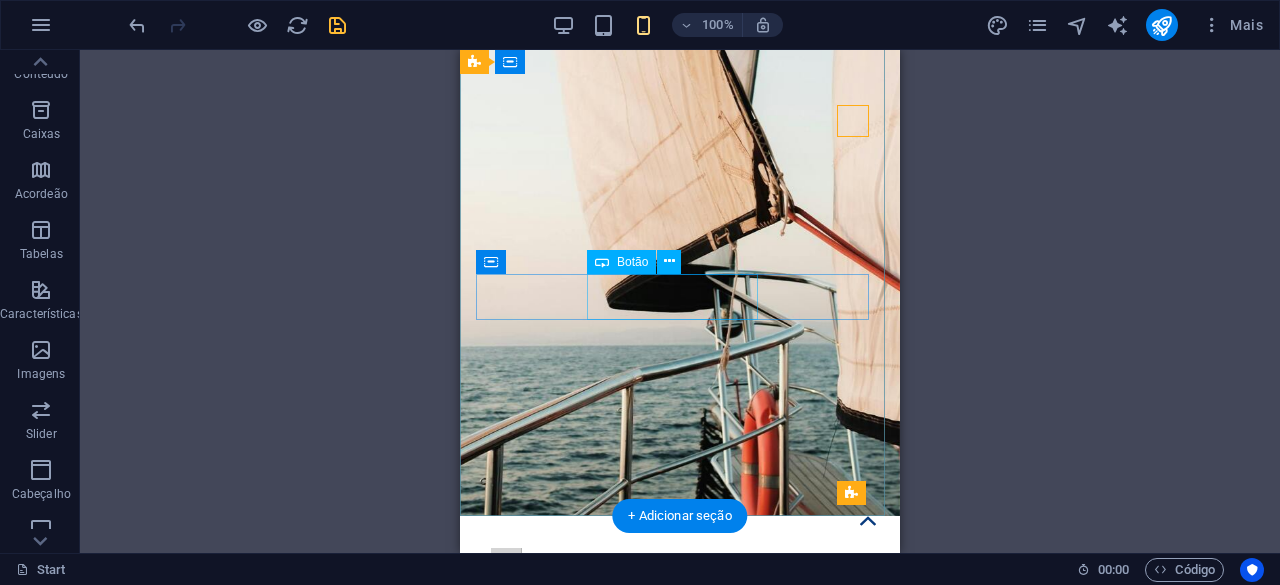 click on "Reservas" at bounding box center (680, 1363) 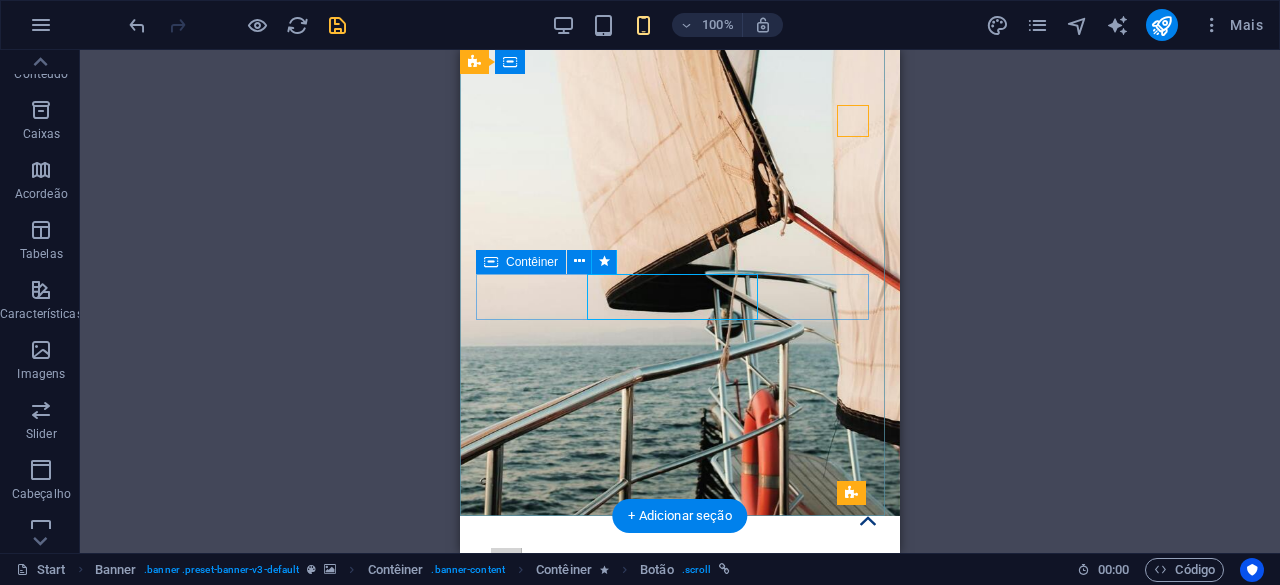 scroll, scrollTop: 600, scrollLeft: 0, axis: vertical 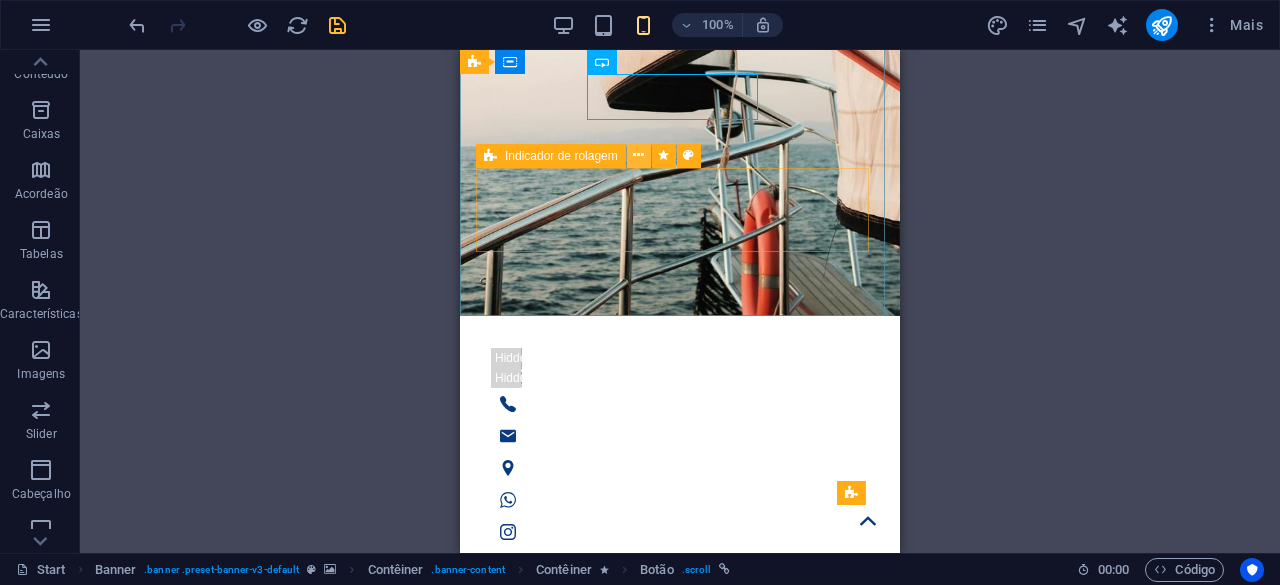 click at bounding box center [638, 155] 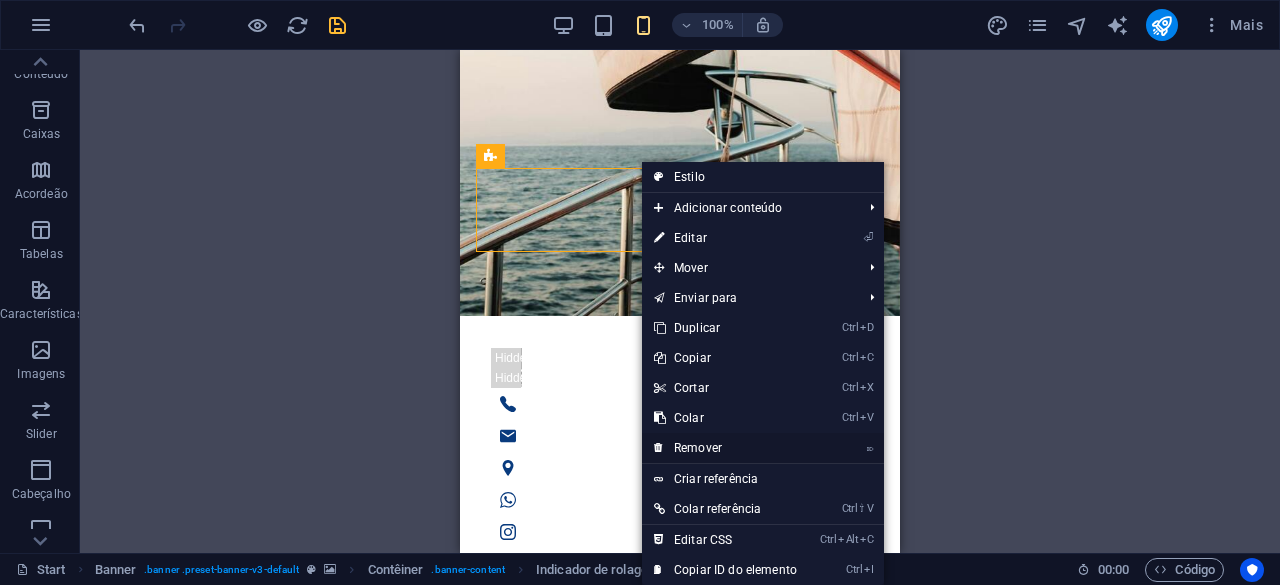 click on "⌦  Remover" at bounding box center [725, 448] 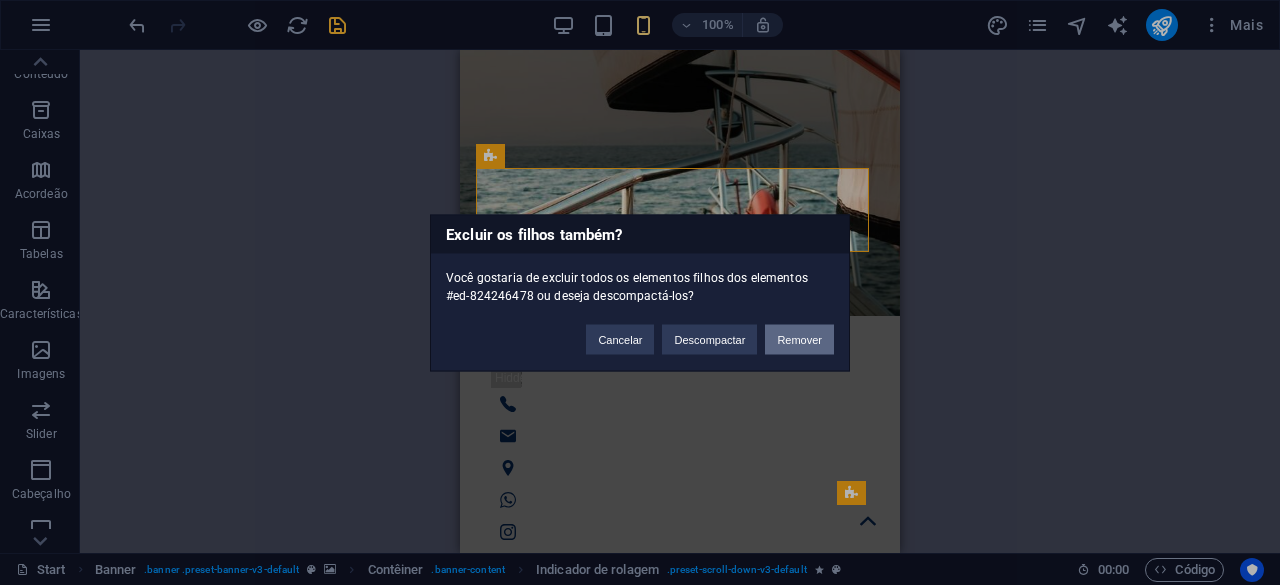 click on "Remover" at bounding box center (799, 339) 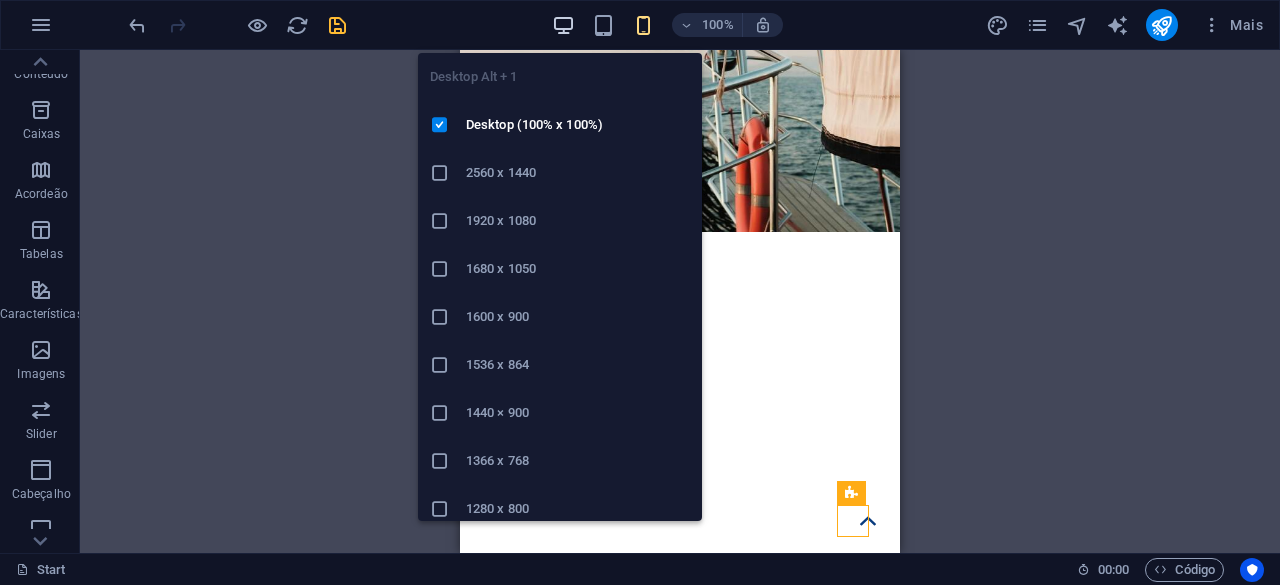 click at bounding box center (563, 25) 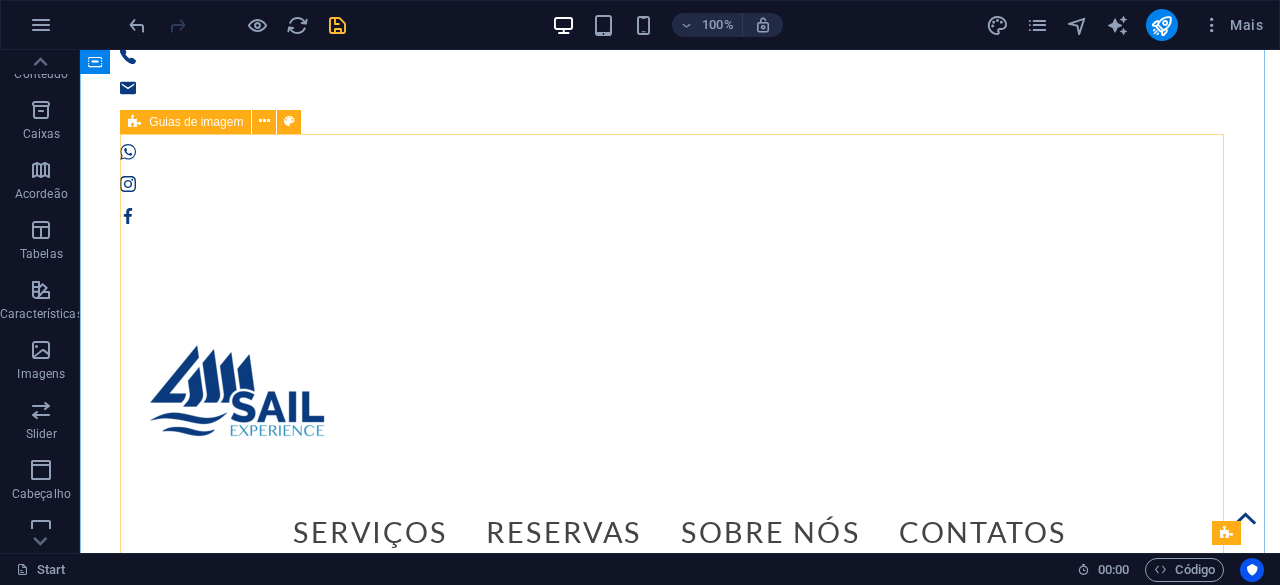 scroll, scrollTop: 800, scrollLeft: 0, axis: vertical 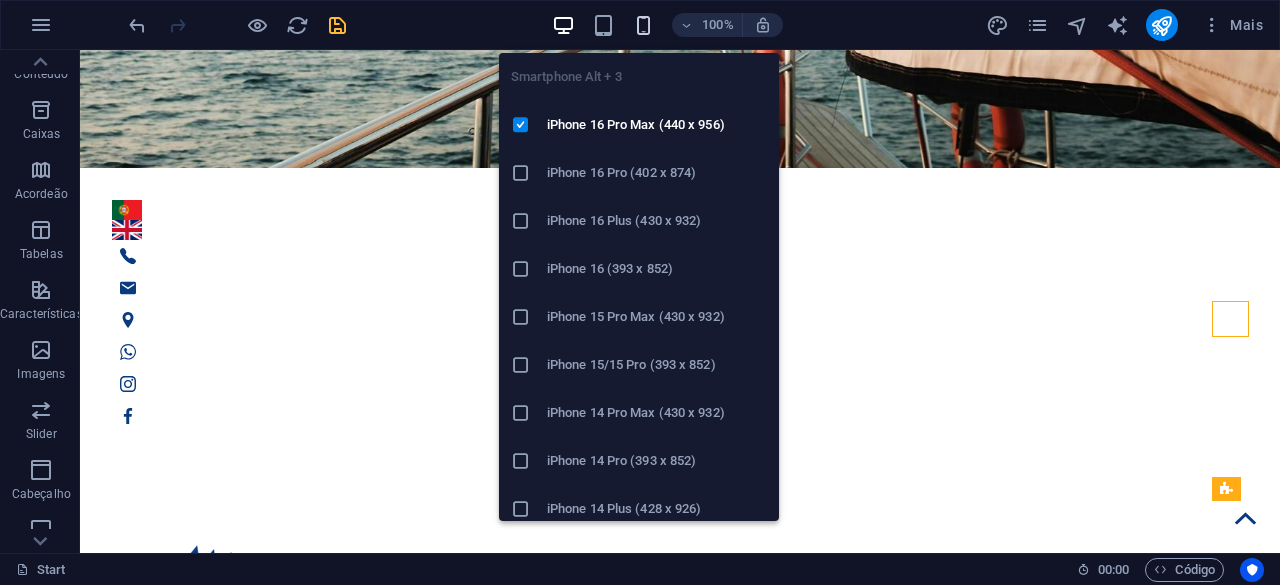 click at bounding box center [643, 25] 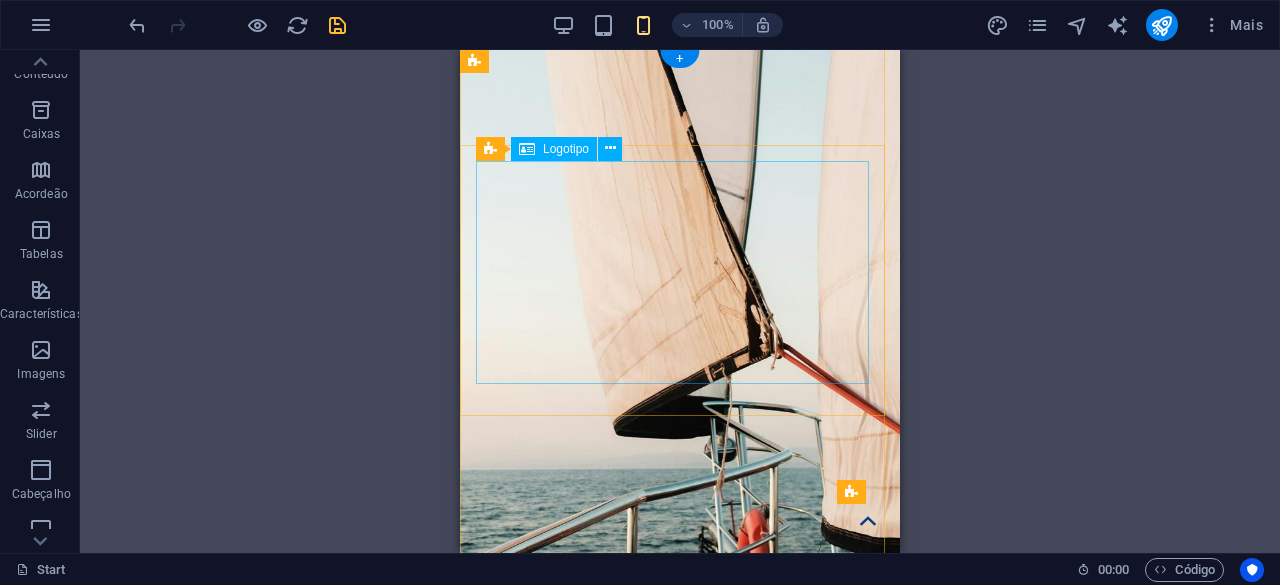 scroll, scrollTop: 300, scrollLeft: 0, axis: vertical 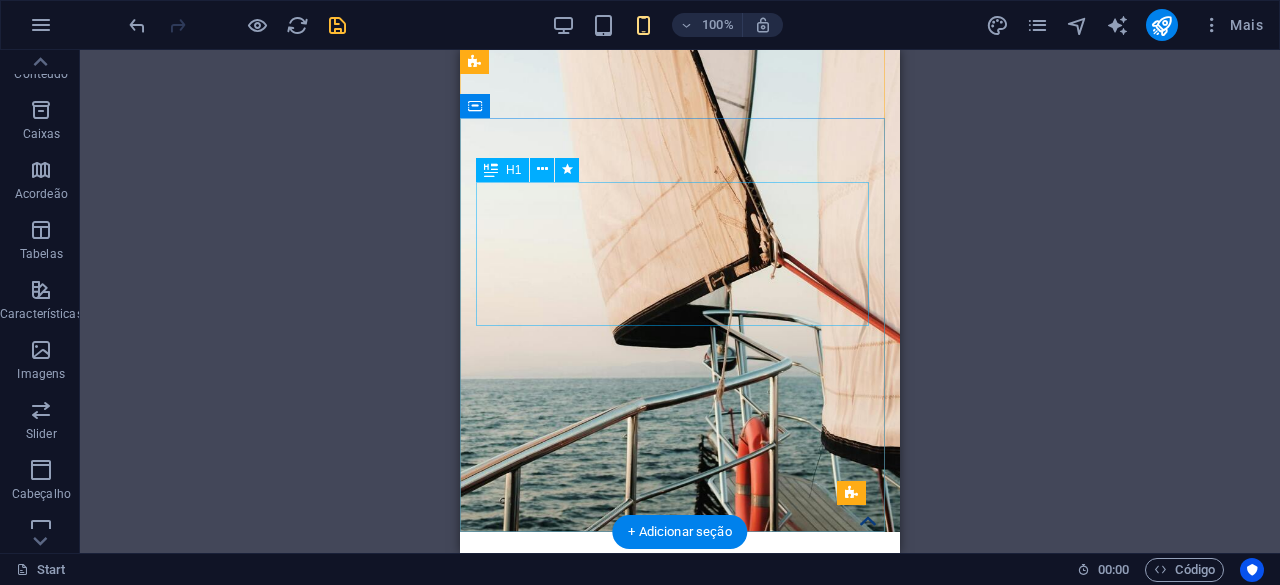 click on "Ao sabor do vento, criamos memórias no Tejo!" at bounding box center [680, 1236] 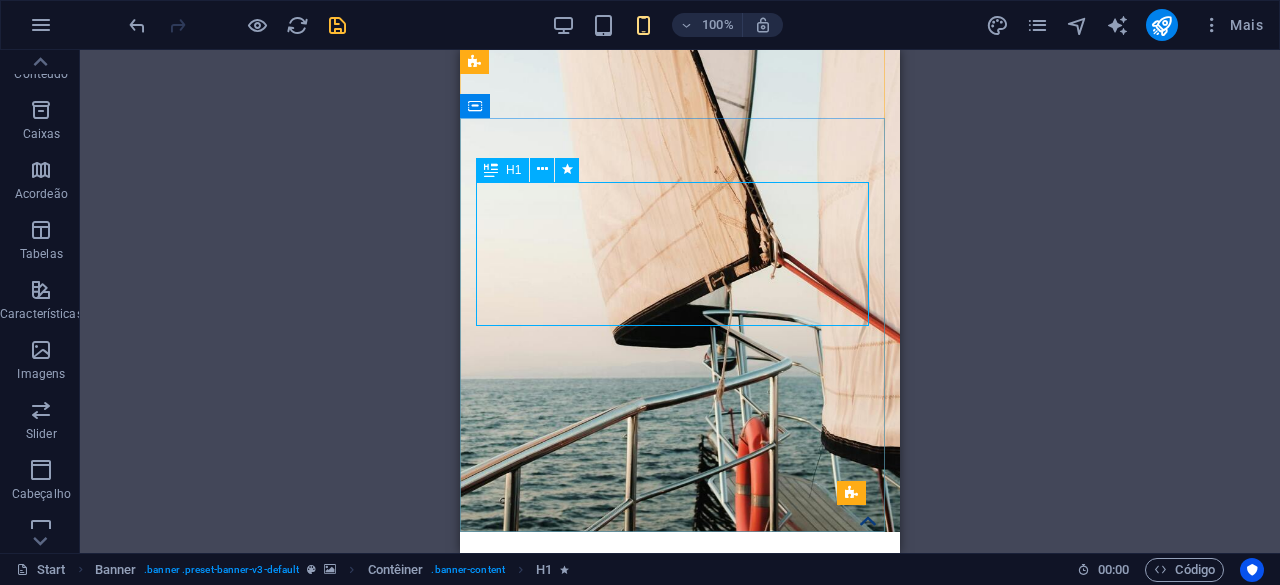 click on "H1" at bounding box center (513, 170) 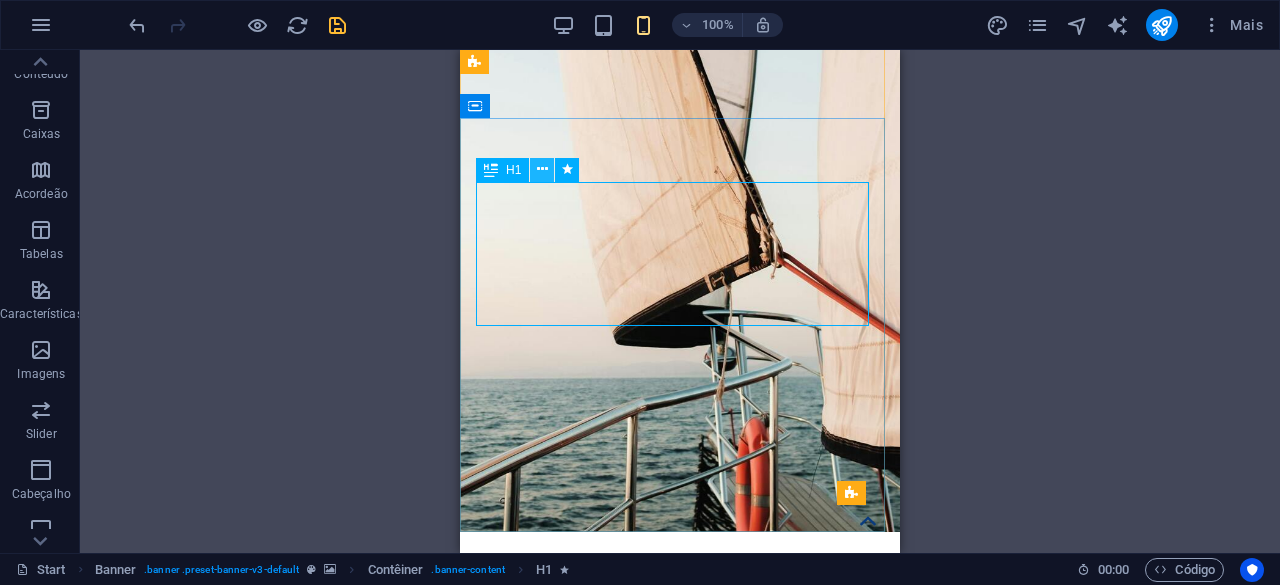 click at bounding box center (542, 169) 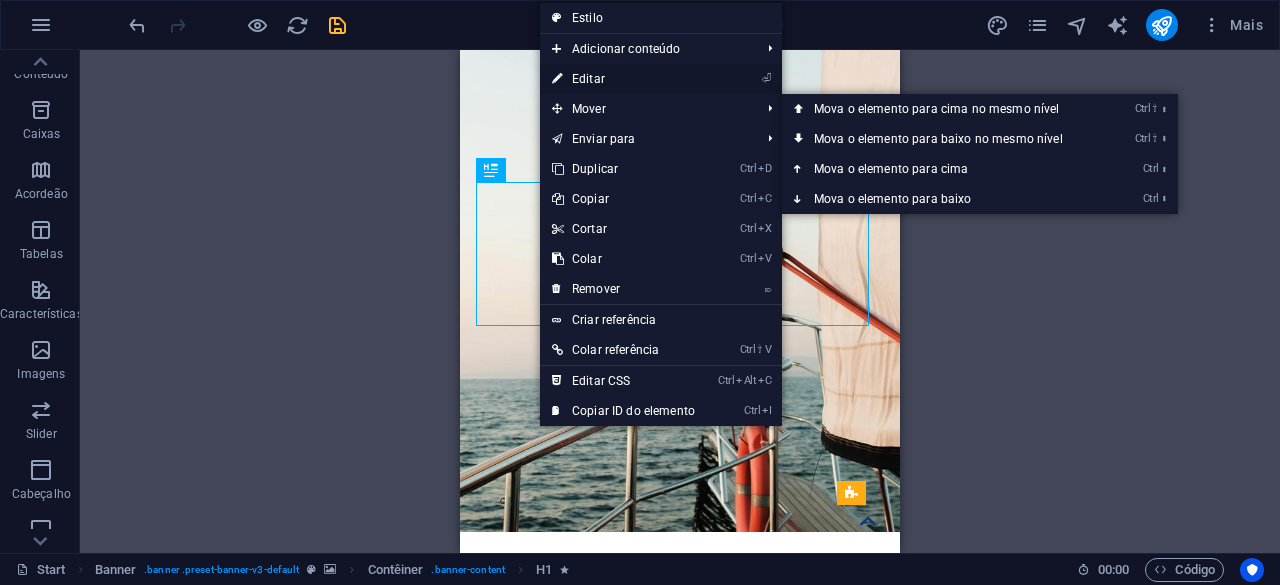 click on "⏎  Editar" at bounding box center (623, 79) 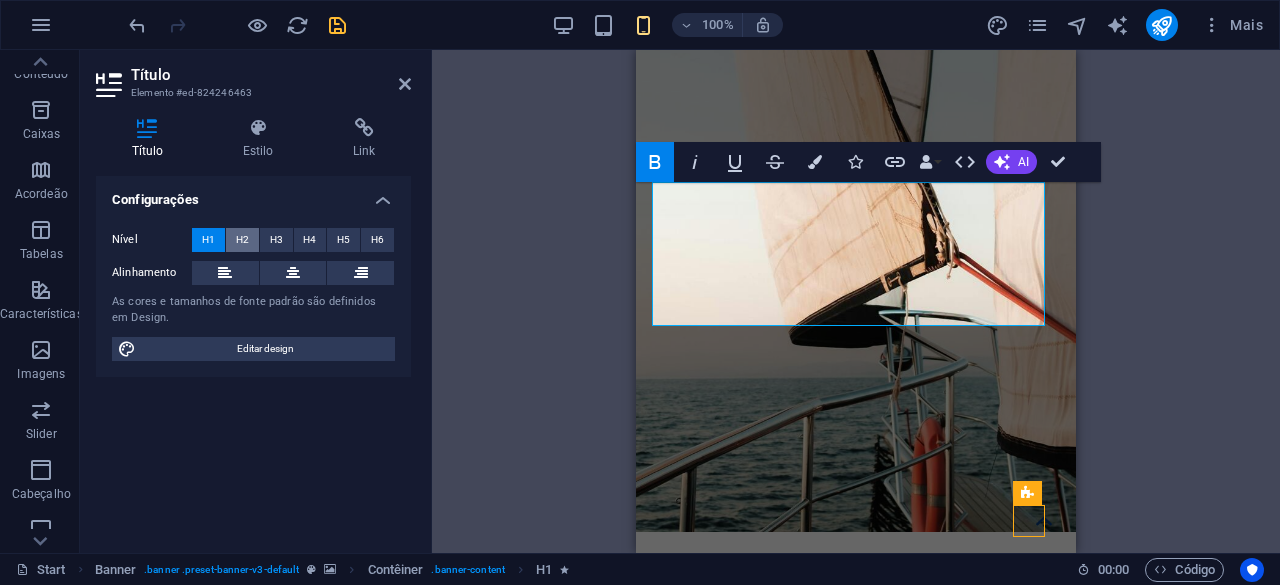 click on "H2" at bounding box center (242, 240) 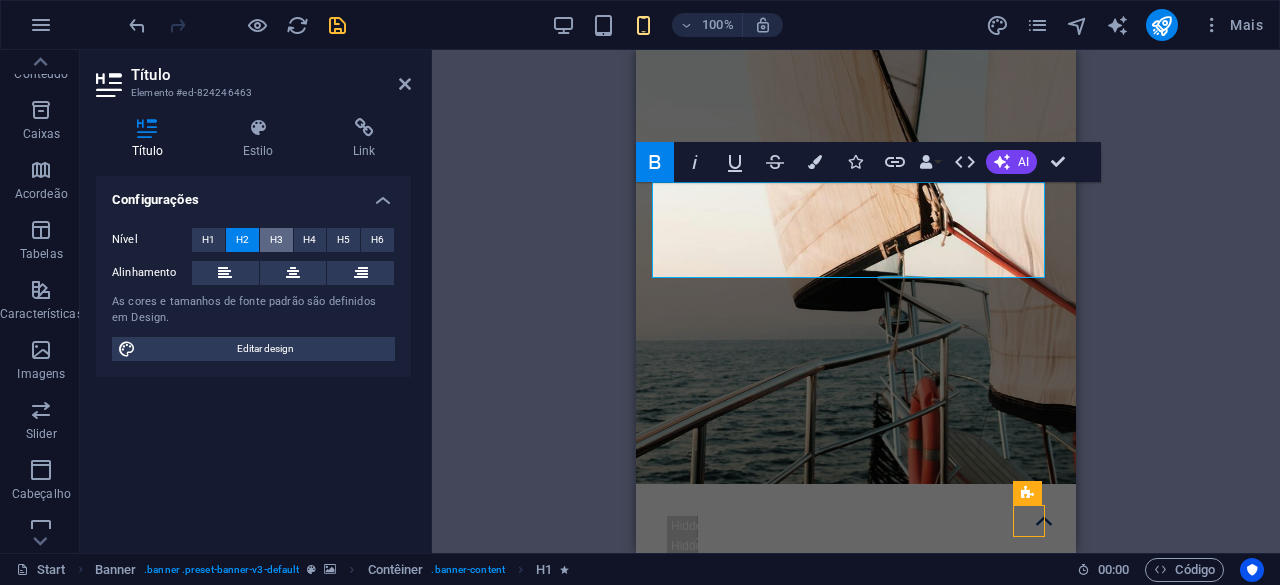 click on "H3" at bounding box center [276, 240] 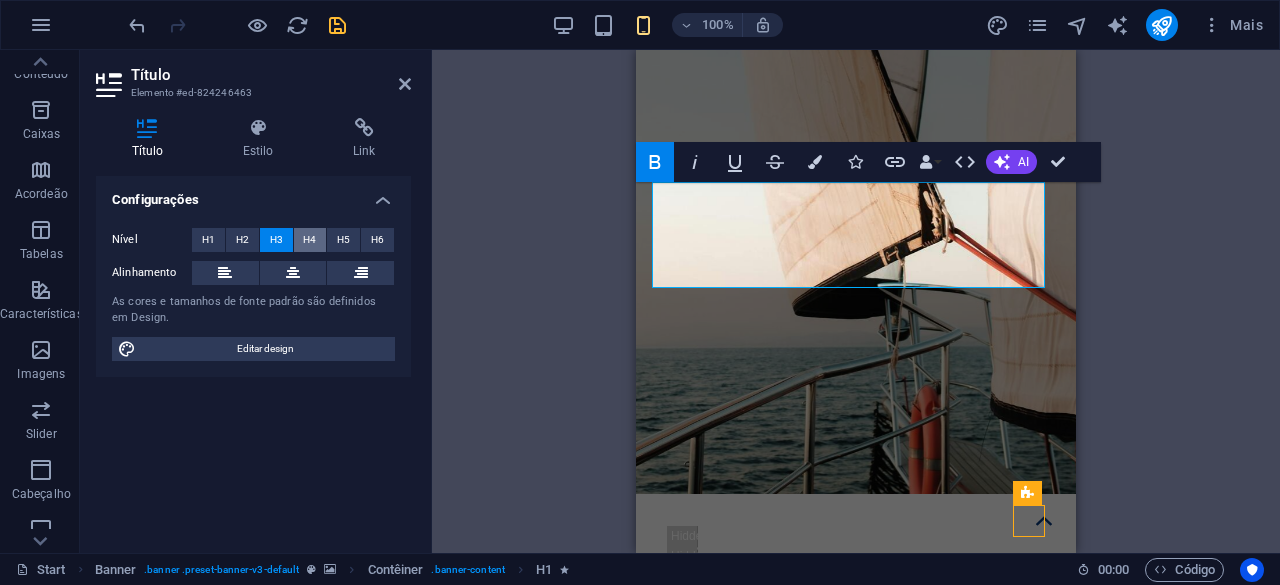 click on "H4" at bounding box center [309, 240] 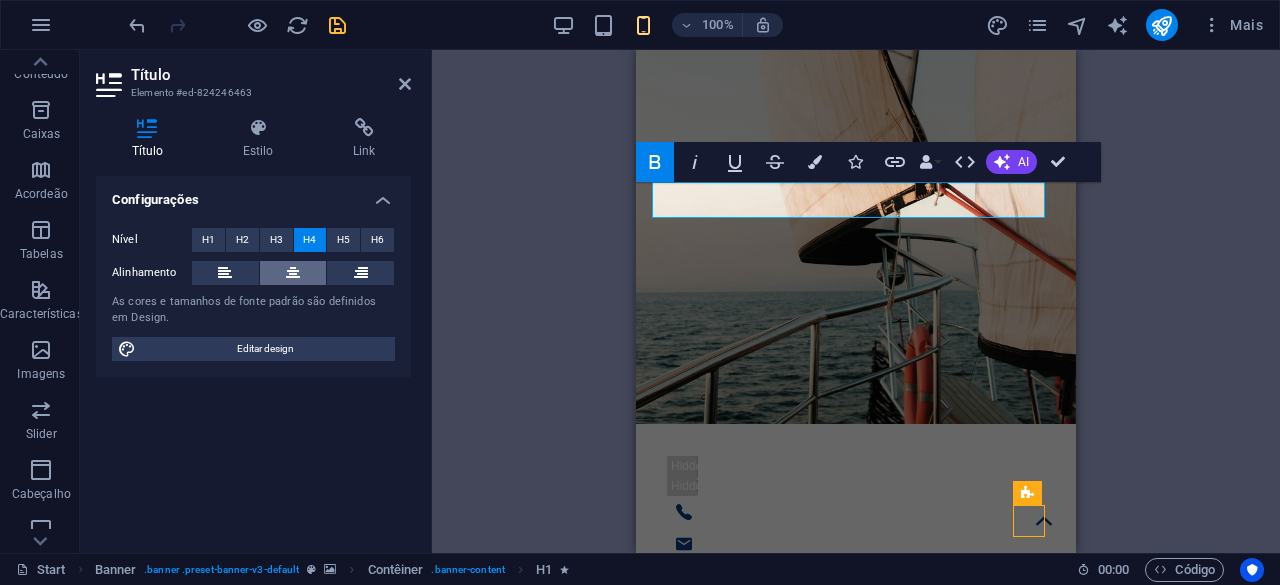 click at bounding box center (293, 273) 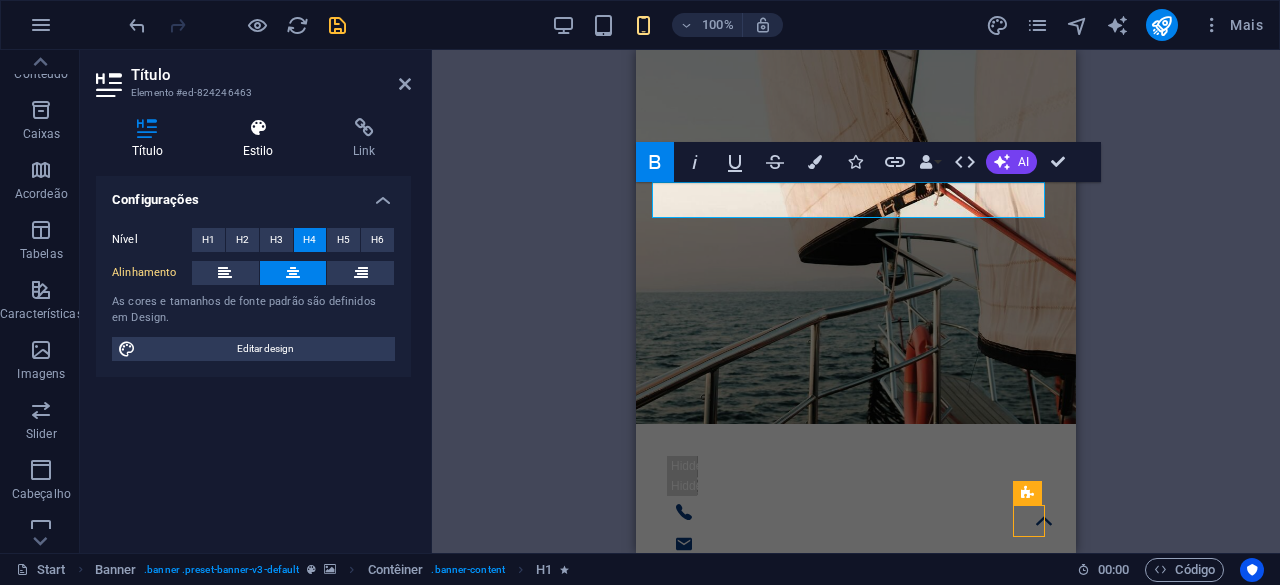 click at bounding box center [258, 128] 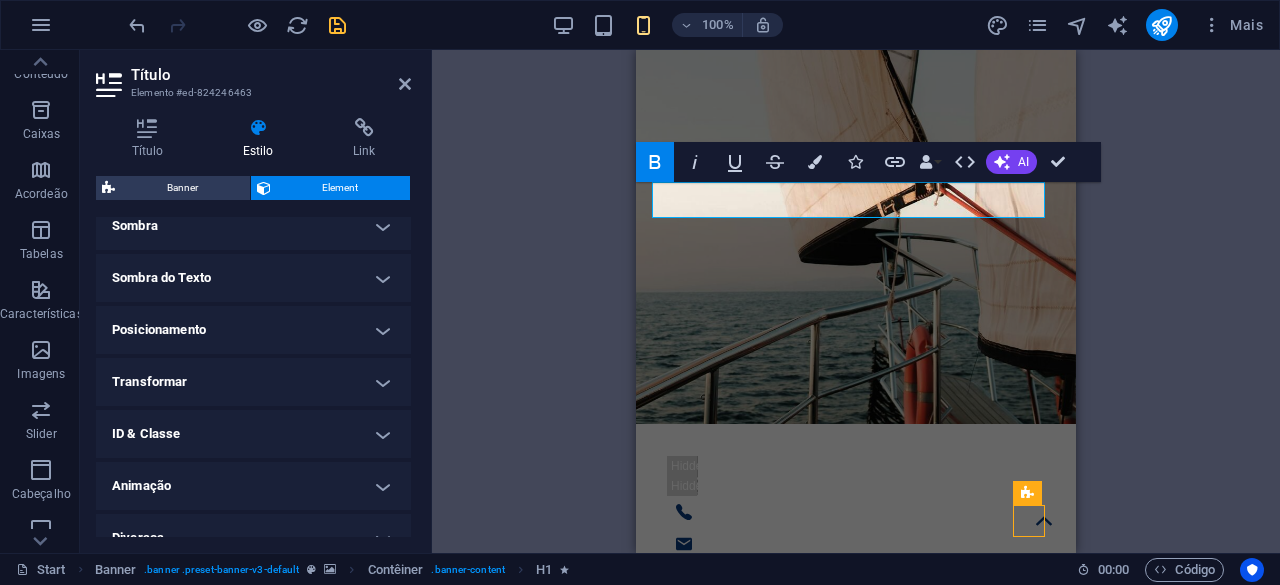 scroll, scrollTop: 100, scrollLeft: 0, axis: vertical 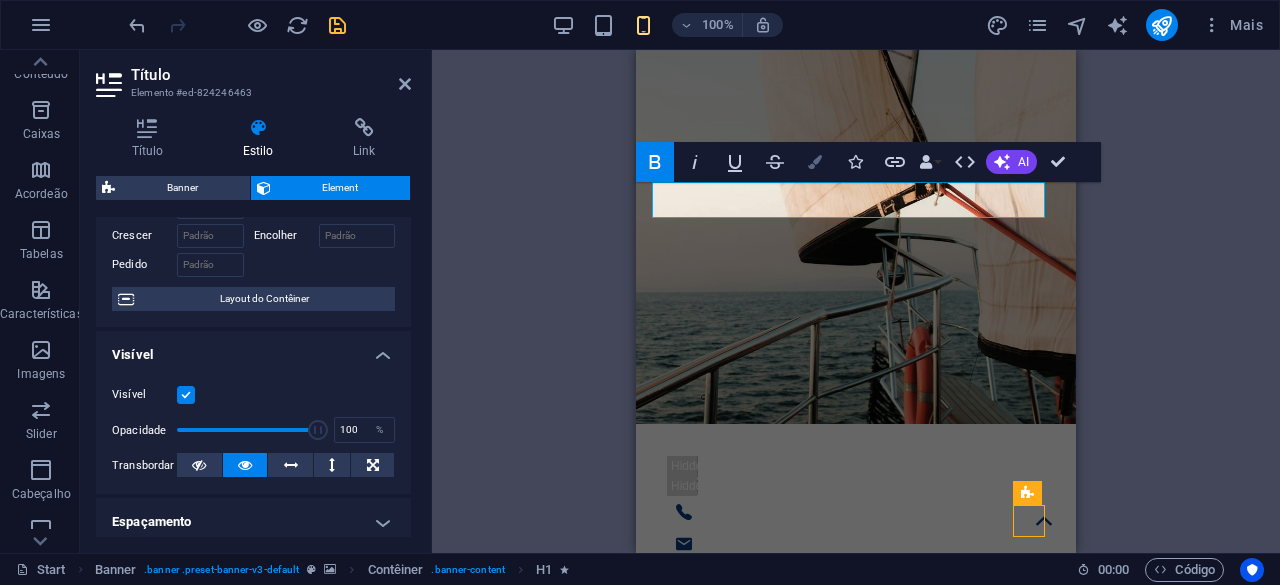 click at bounding box center (815, 162) 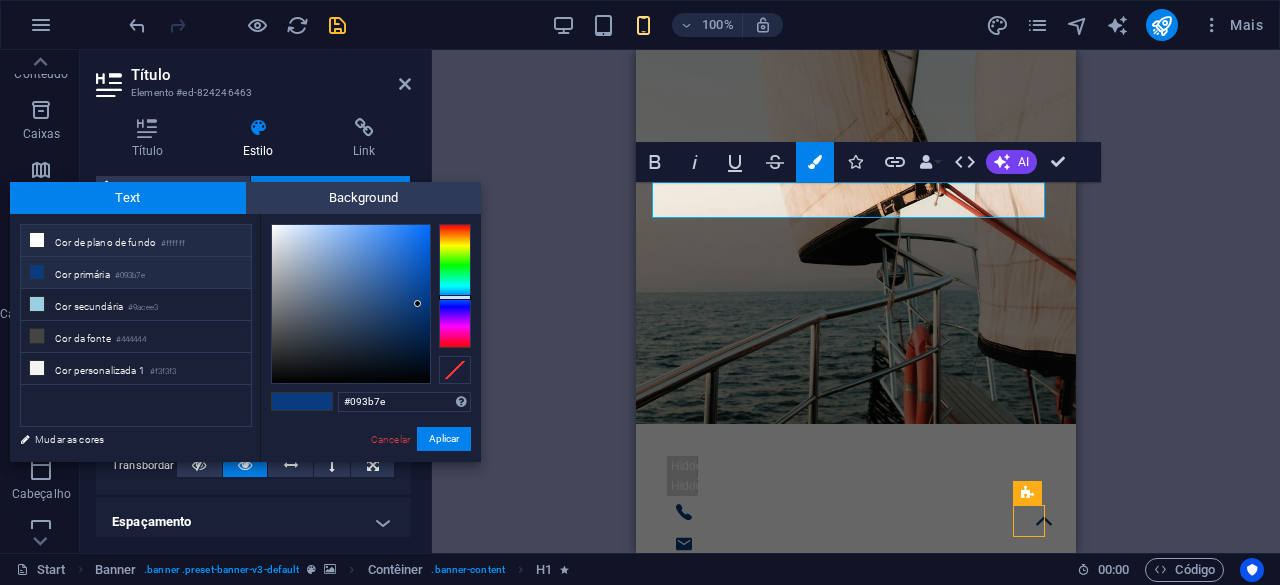 click on "Cor de plano de fundo
#ffffff" at bounding box center (136, 241) 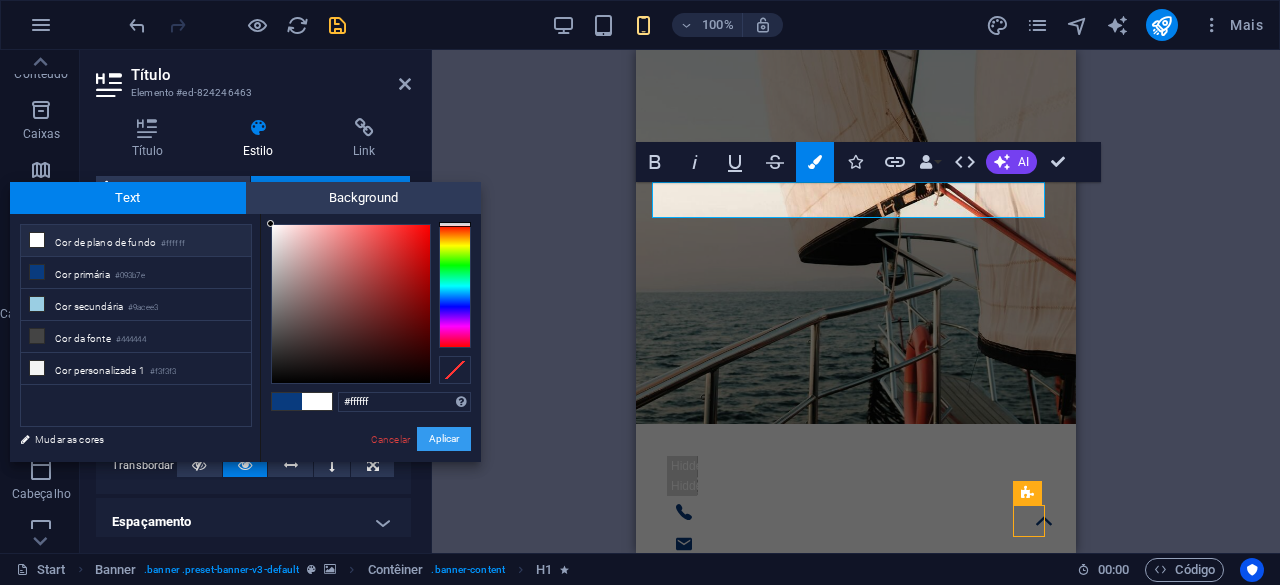 click on "Aplicar" at bounding box center (444, 439) 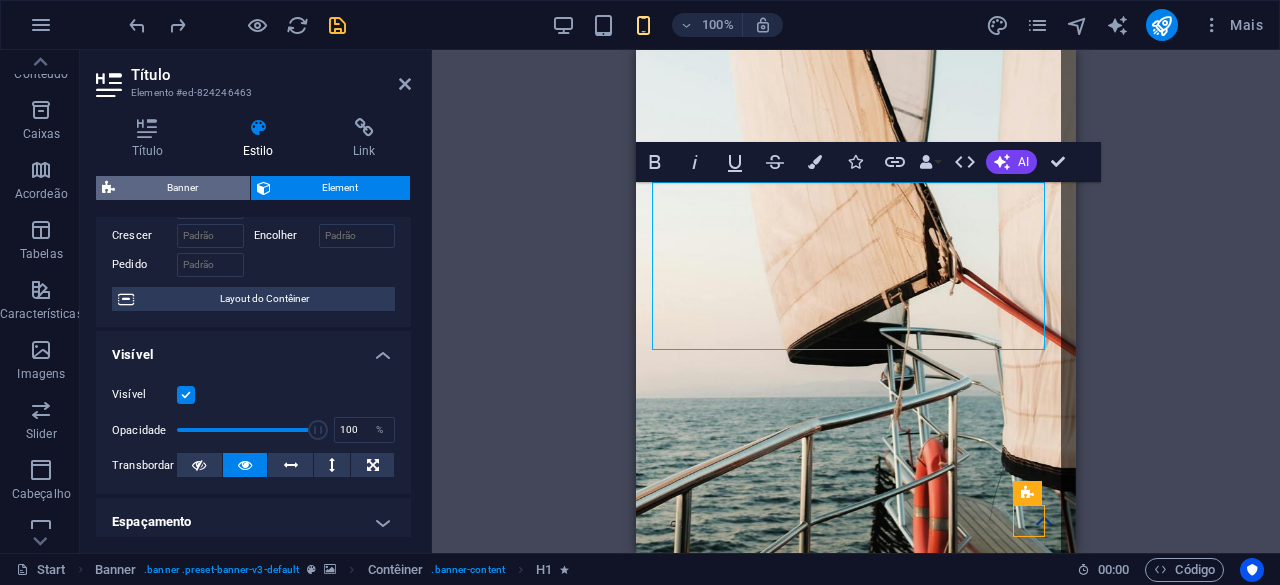 click on "Banner" at bounding box center (182, 188) 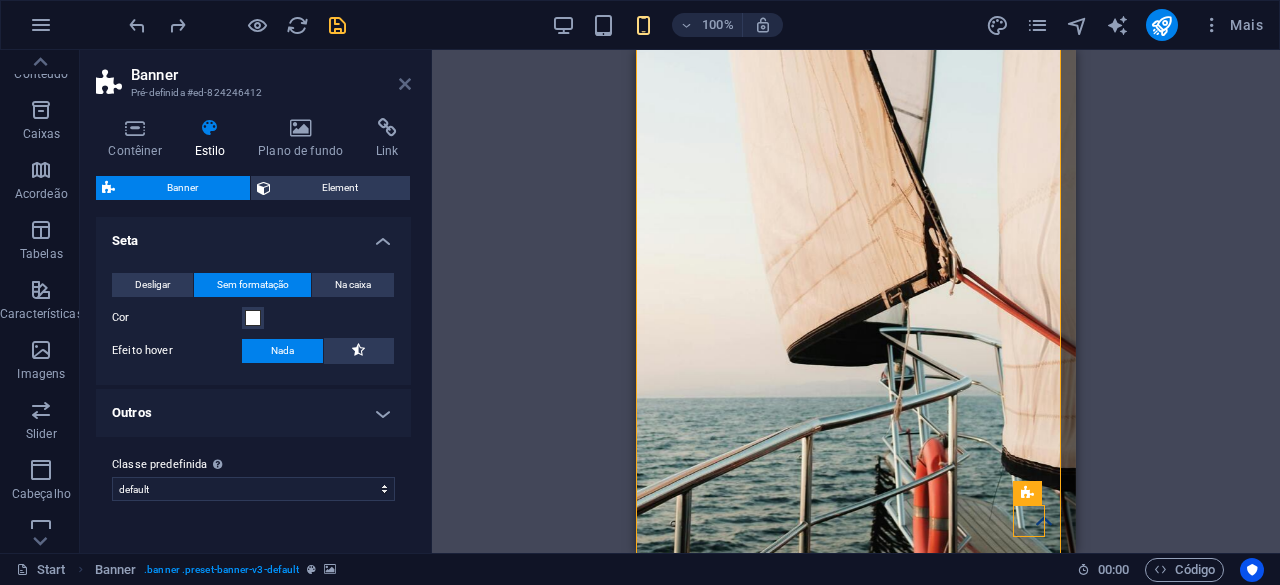 click at bounding box center (405, 84) 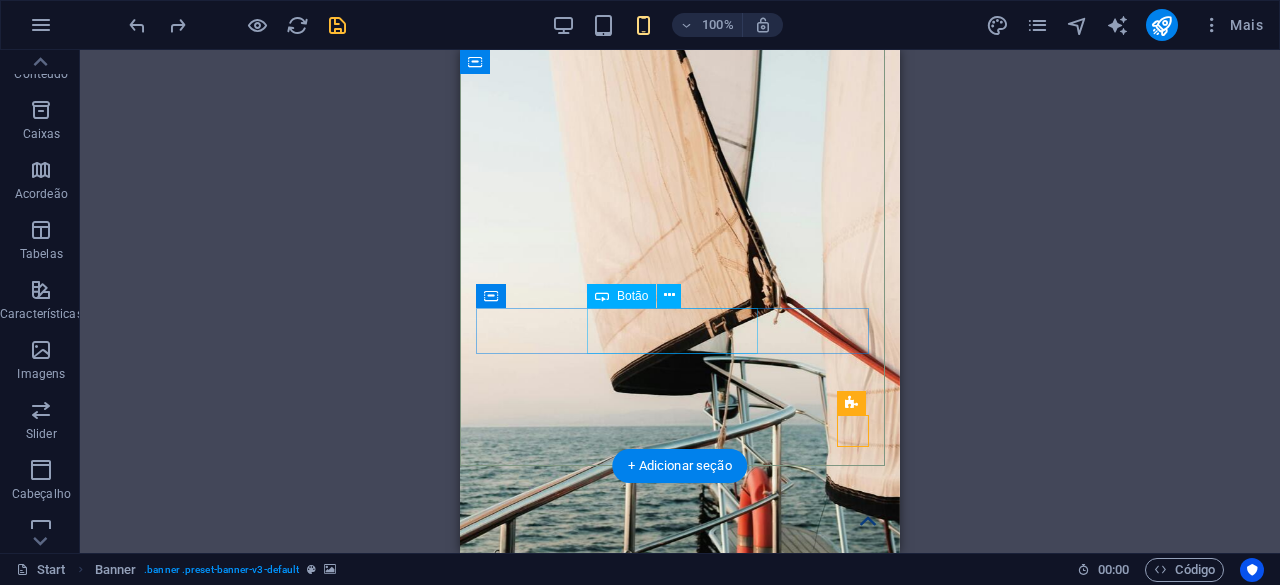 scroll, scrollTop: 200, scrollLeft: 0, axis: vertical 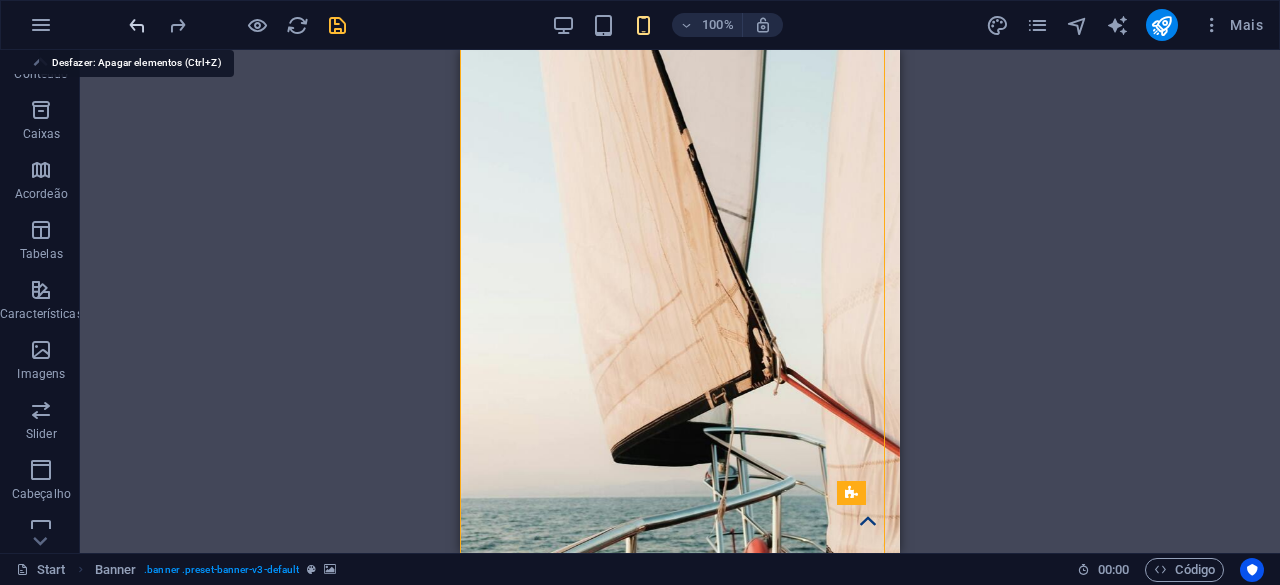 click at bounding box center (137, 25) 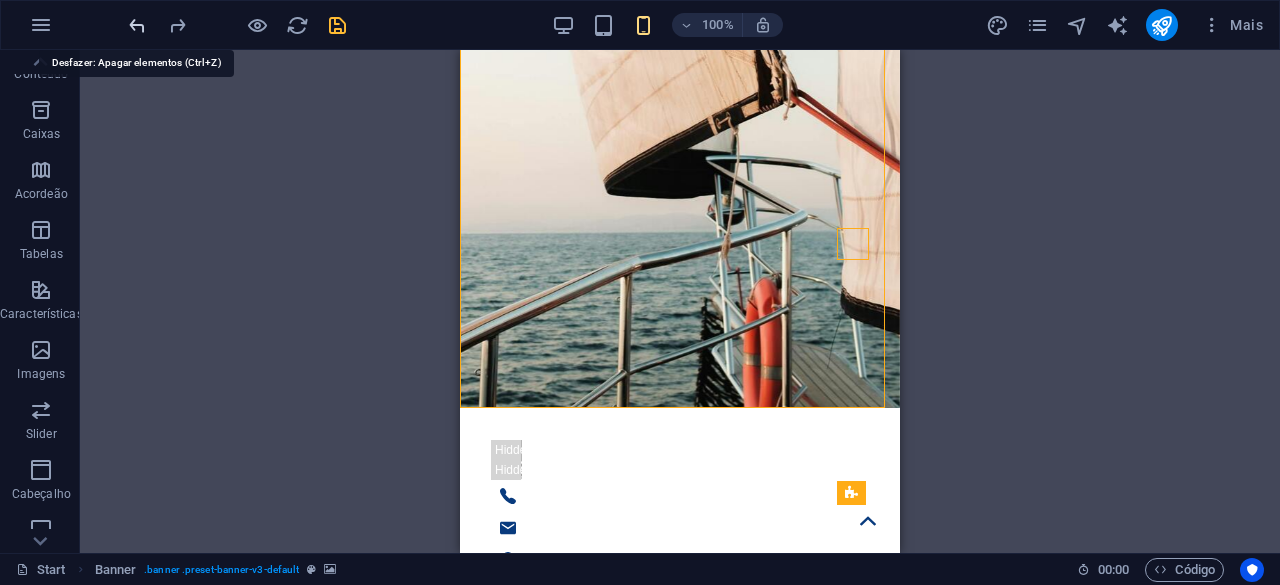 click at bounding box center (137, 25) 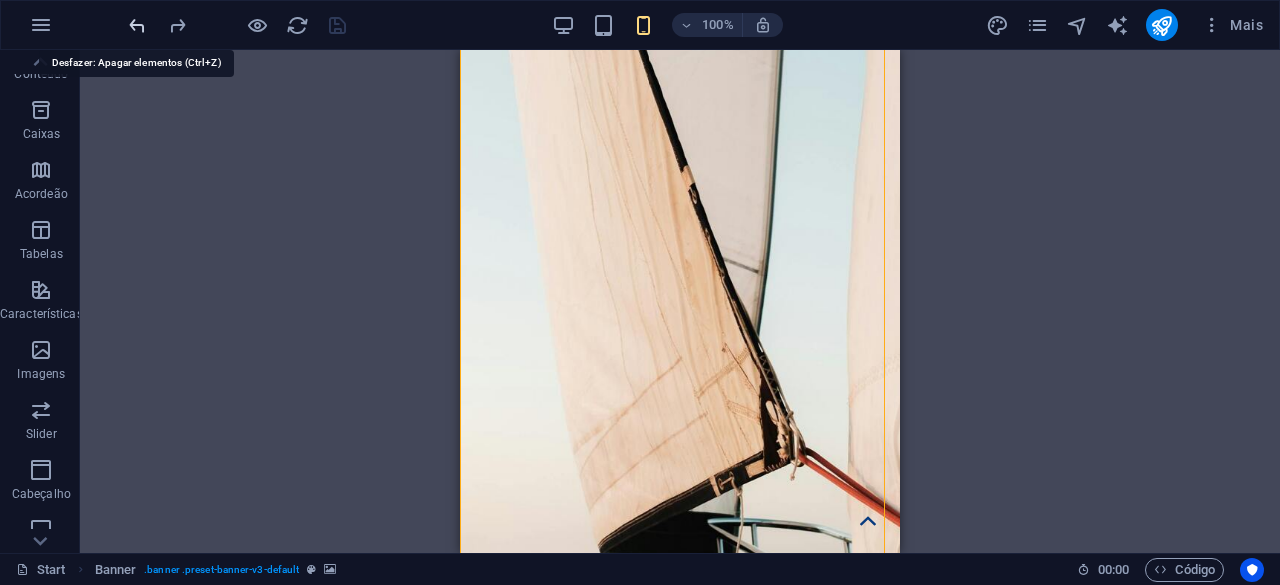 scroll, scrollTop: 131, scrollLeft: 0, axis: vertical 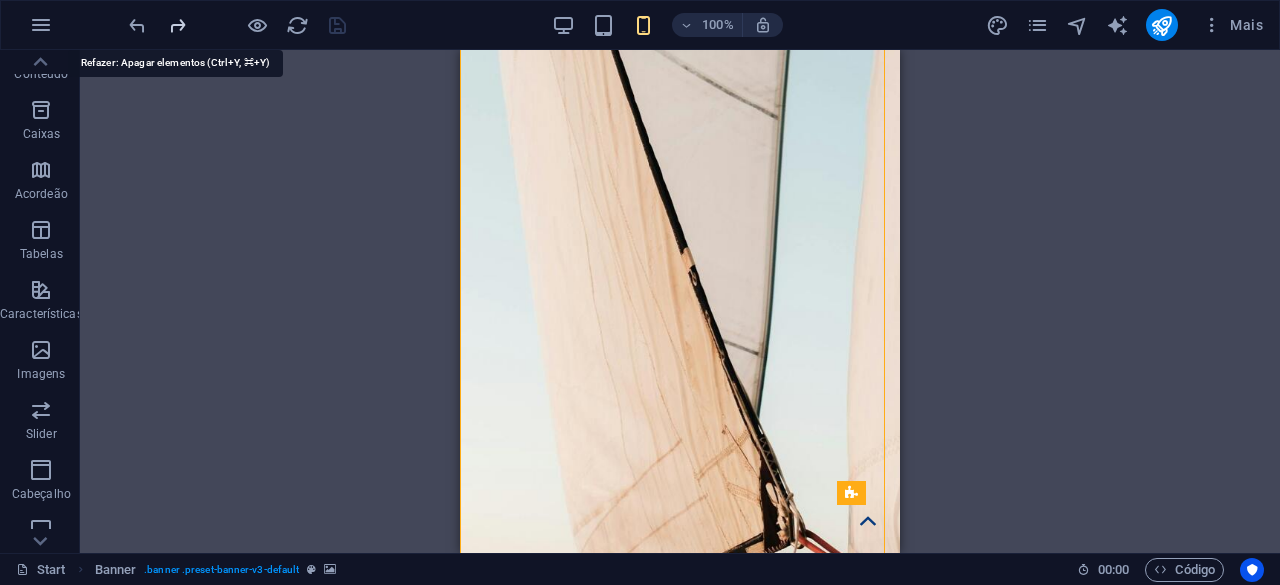 click at bounding box center (177, 25) 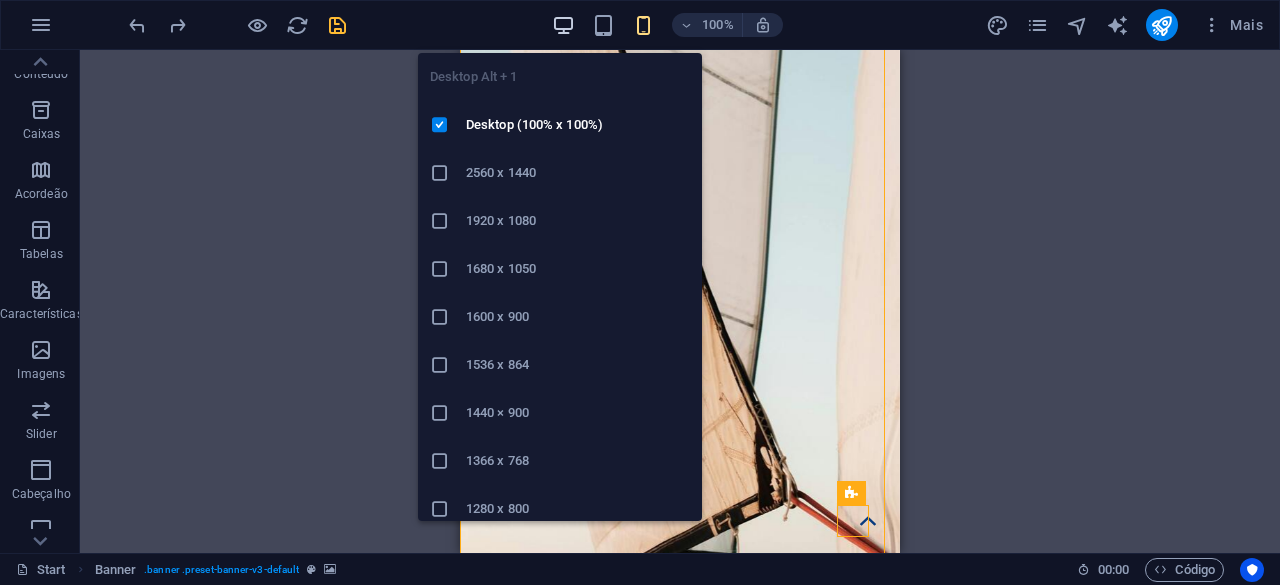 click at bounding box center [563, 25] 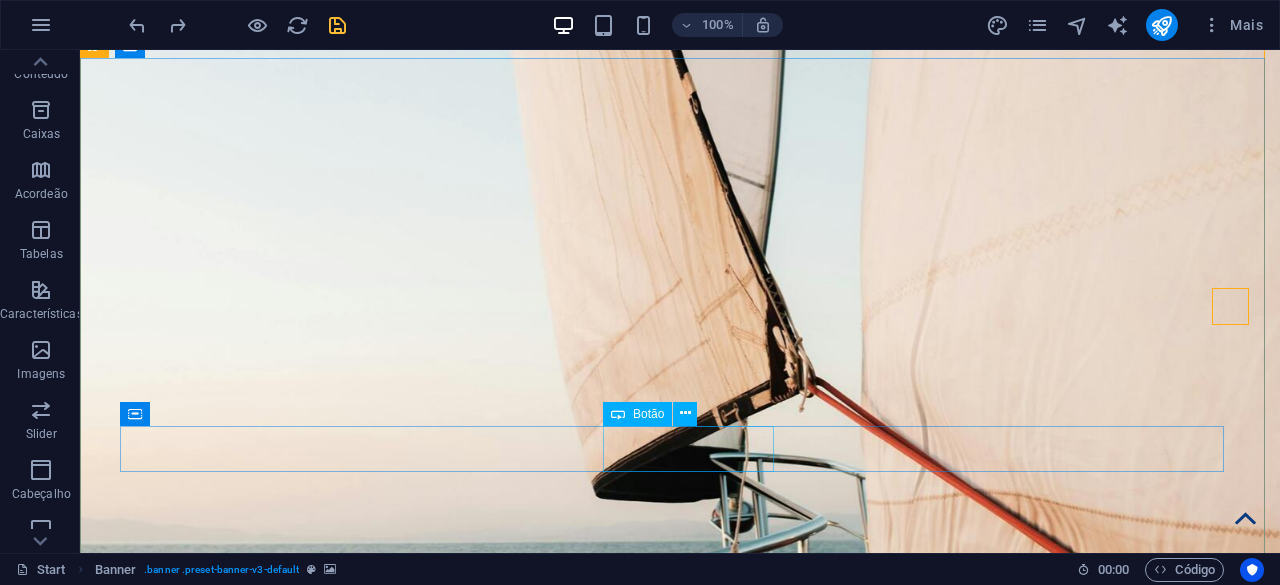 scroll, scrollTop: 331, scrollLeft: 0, axis: vertical 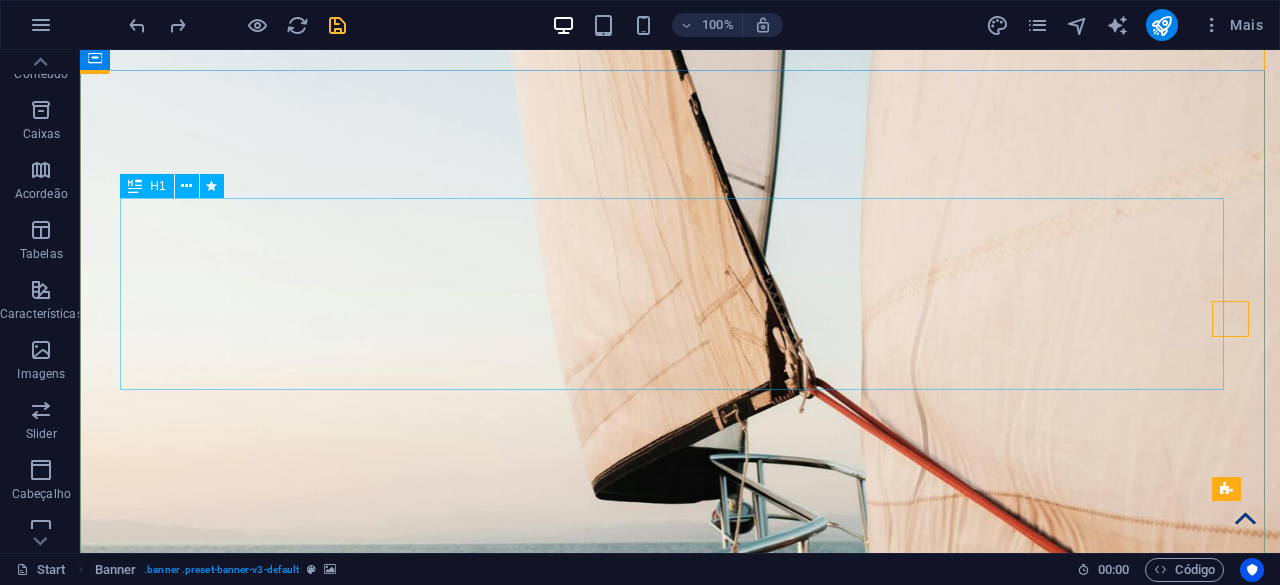click on "​ Ao sabor do vento, criamos memórias no Tejo!" at bounding box center (680, 1577) 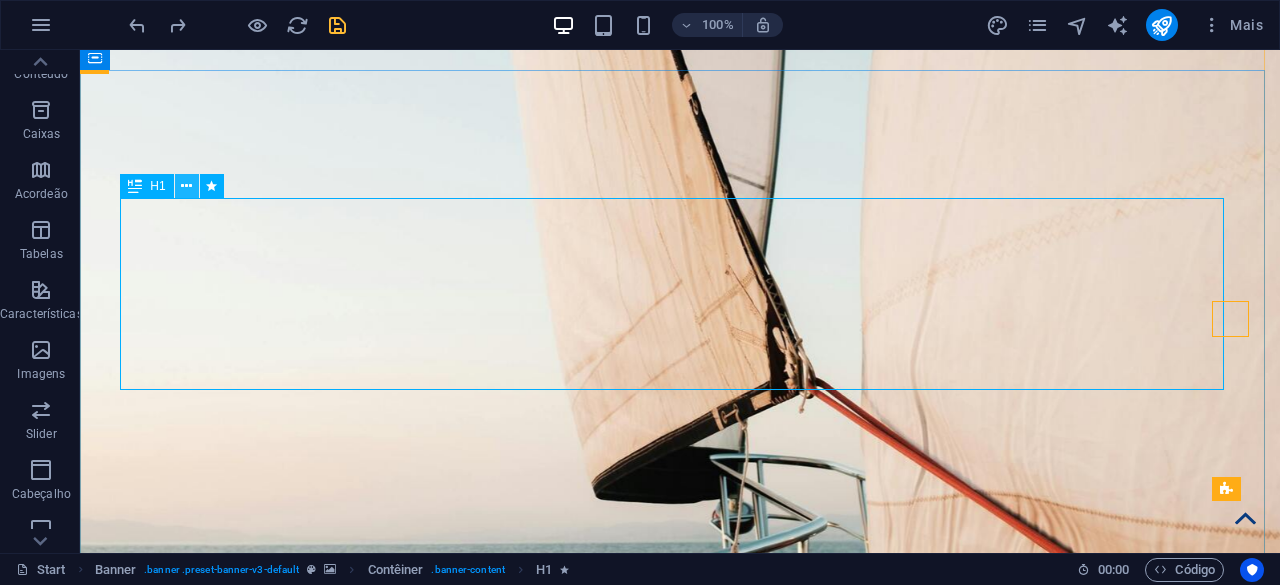 click at bounding box center (186, 186) 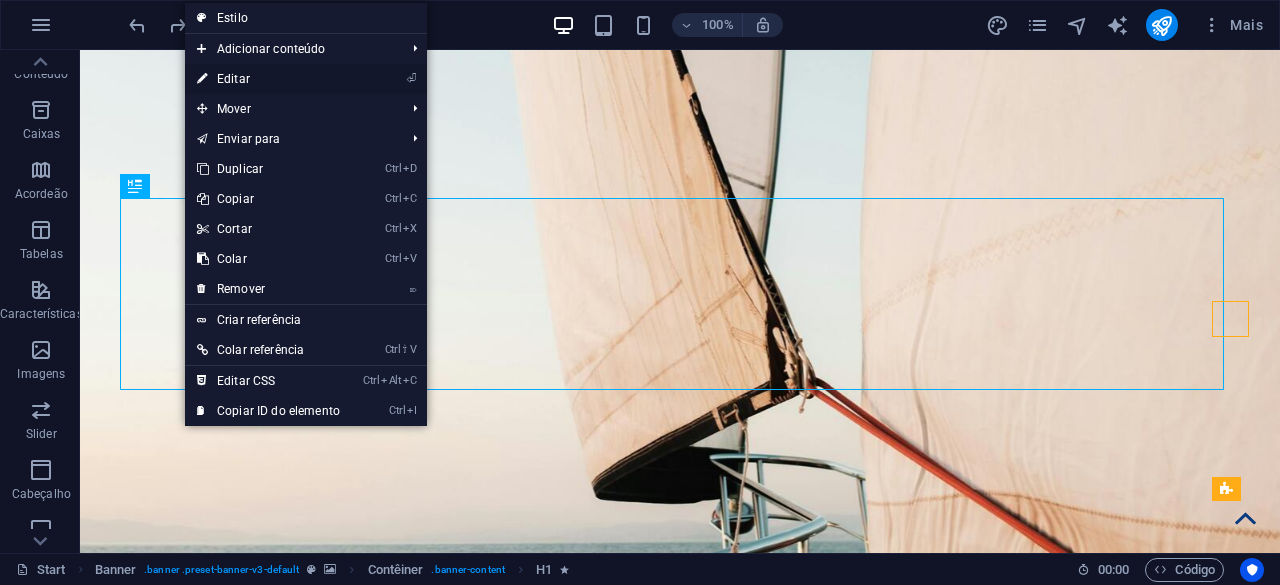 click on "⏎  Editar" at bounding box center [268, 79] 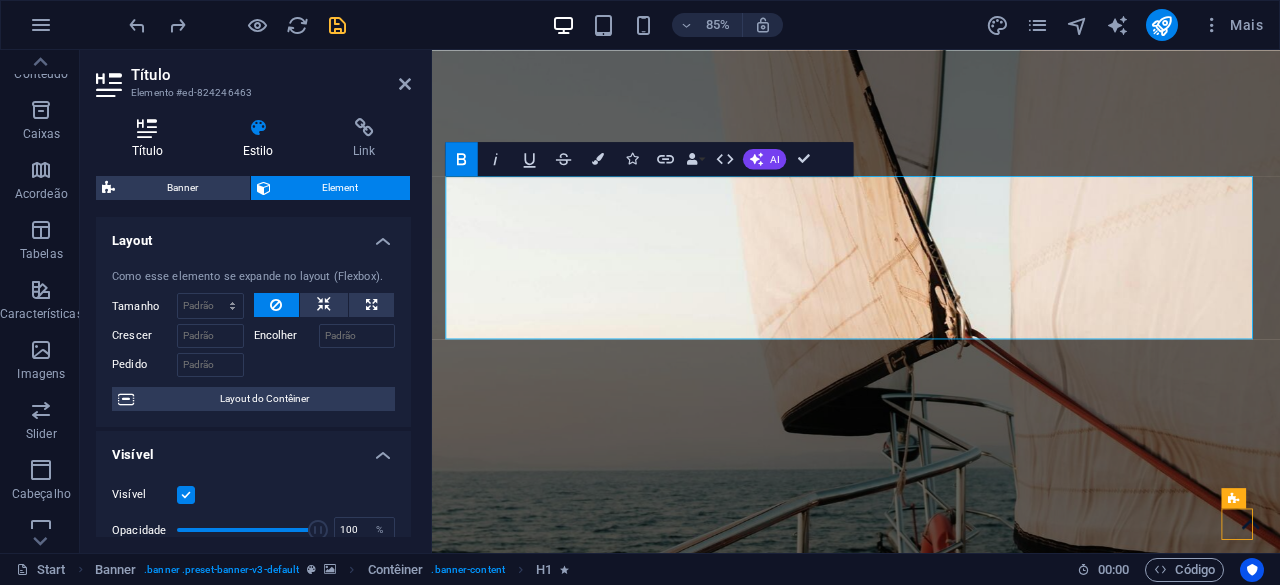 click at bounding box center (147, 128) 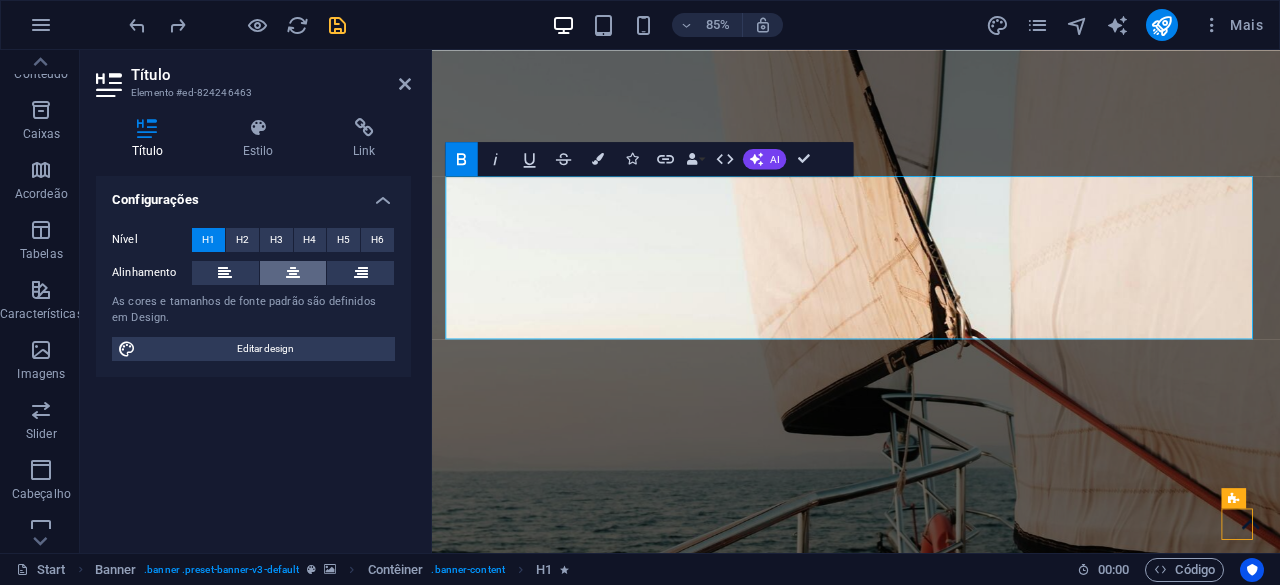 click at bounding box center (293, 273) 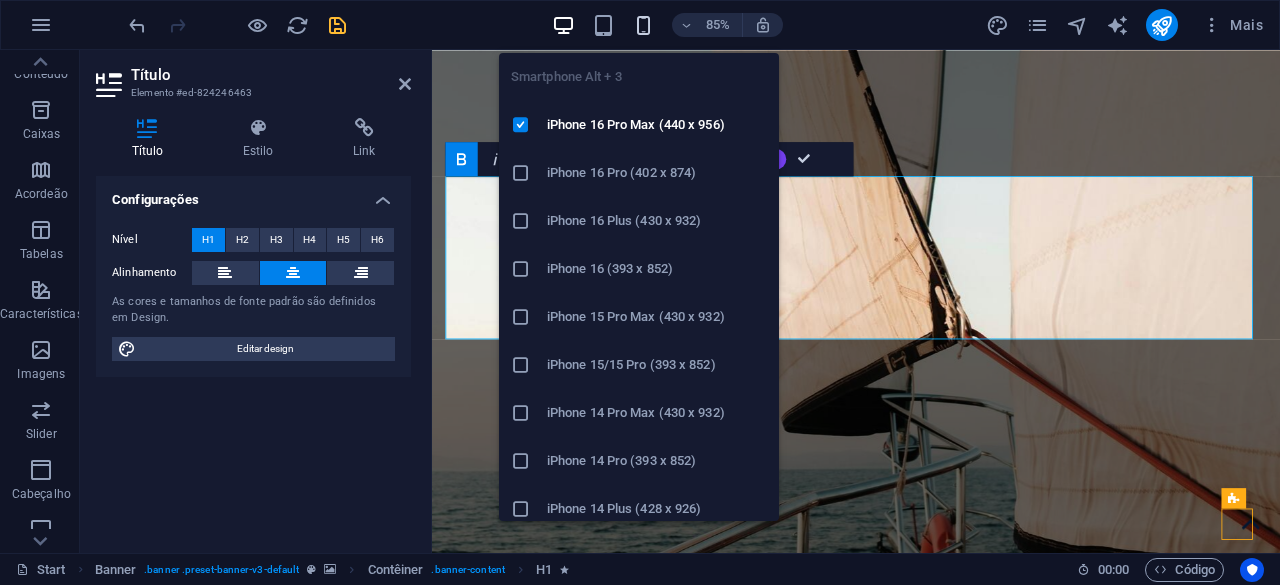 click at bounding box center [643, 25] 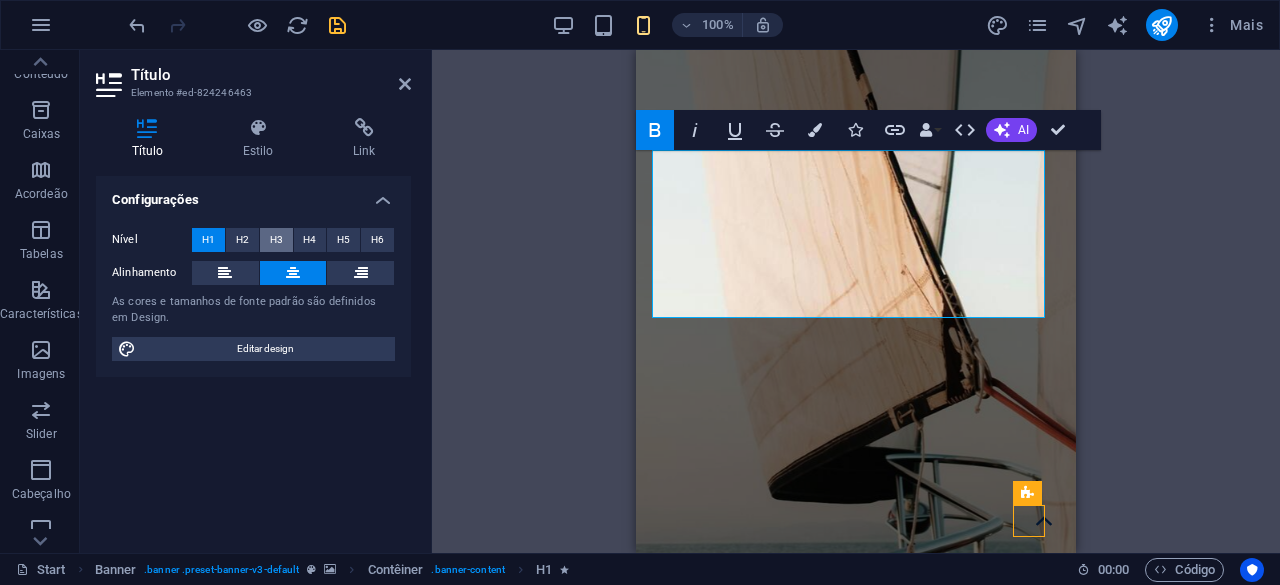 click on "H3" at bounding box center [276, 240] 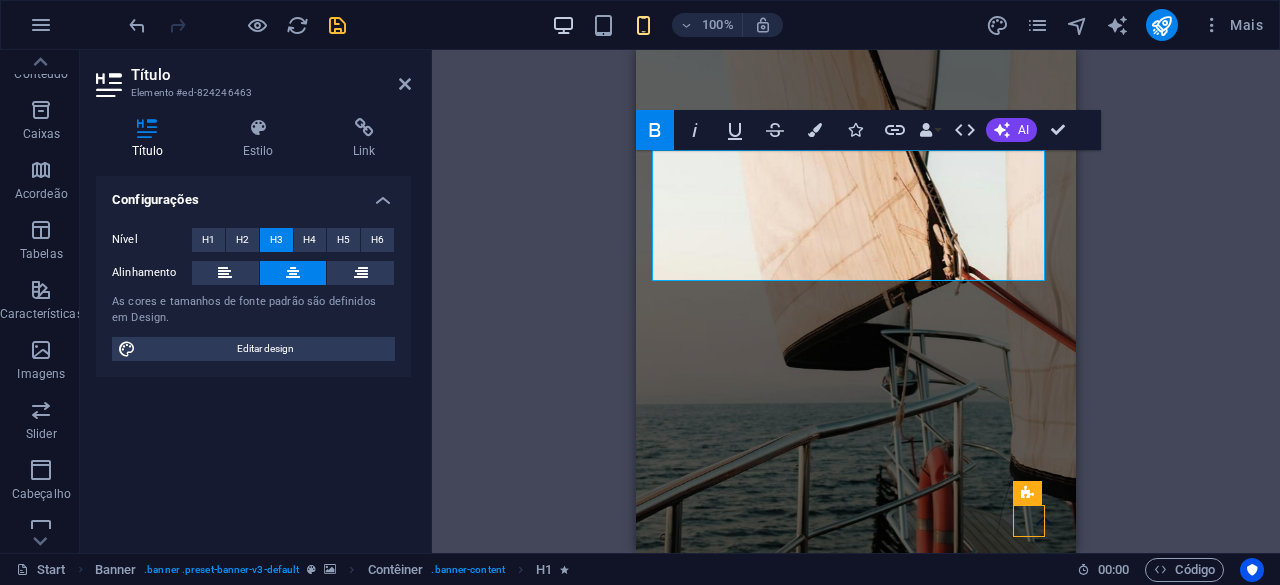 click at bounding box center (563, 25) 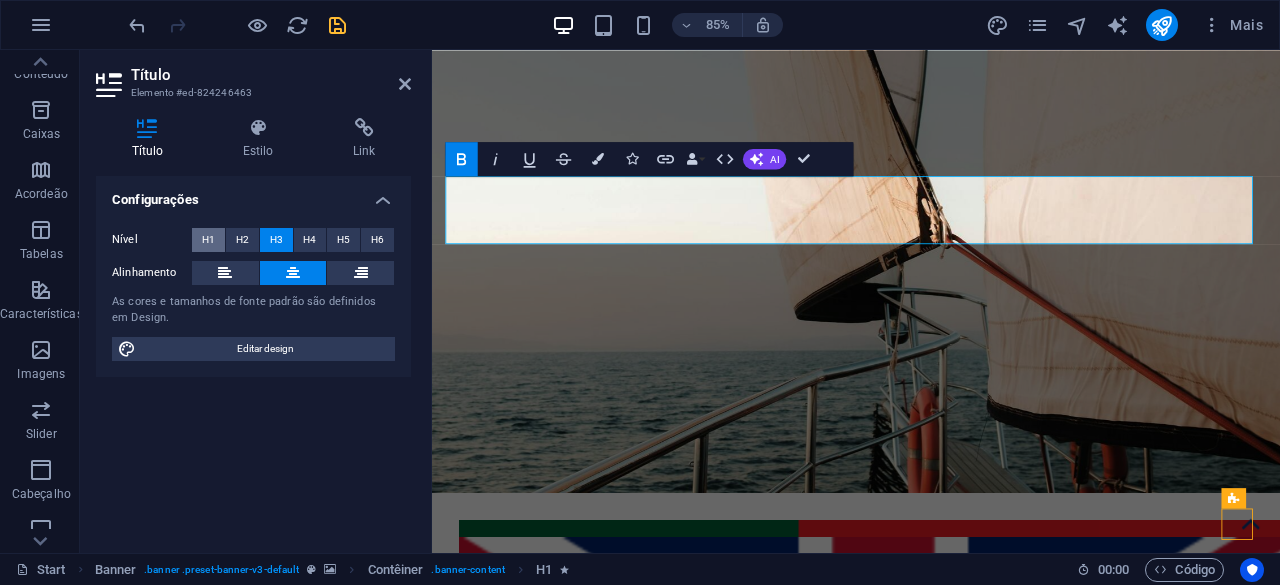 click on "H1" at bounding box center [208, 240] 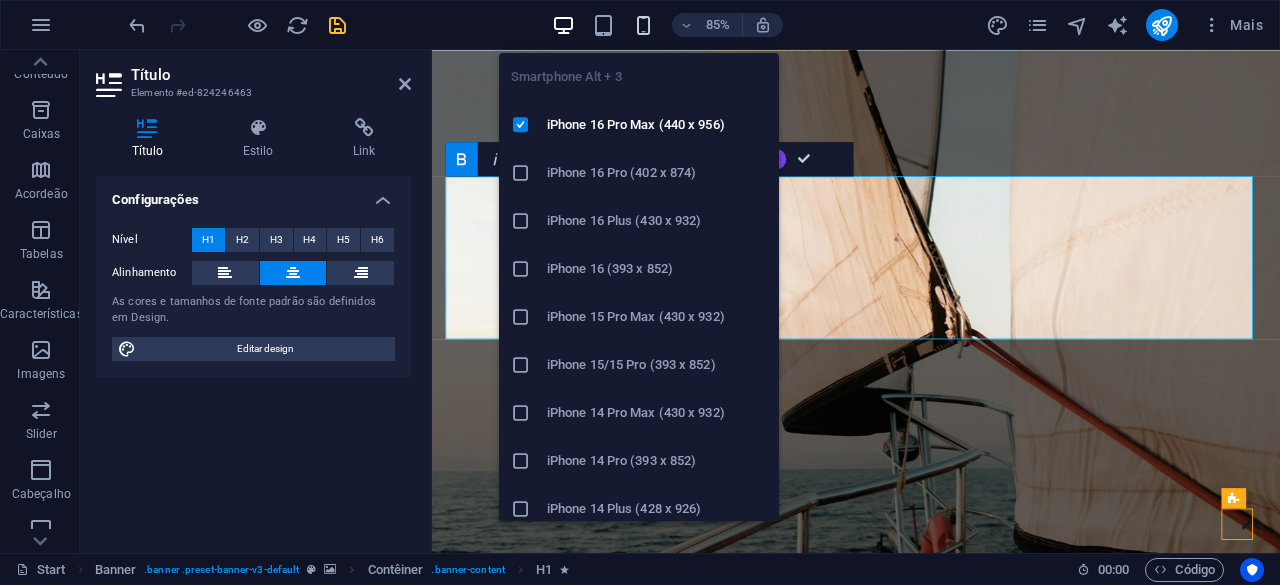 click at bounding box center (643, 25) 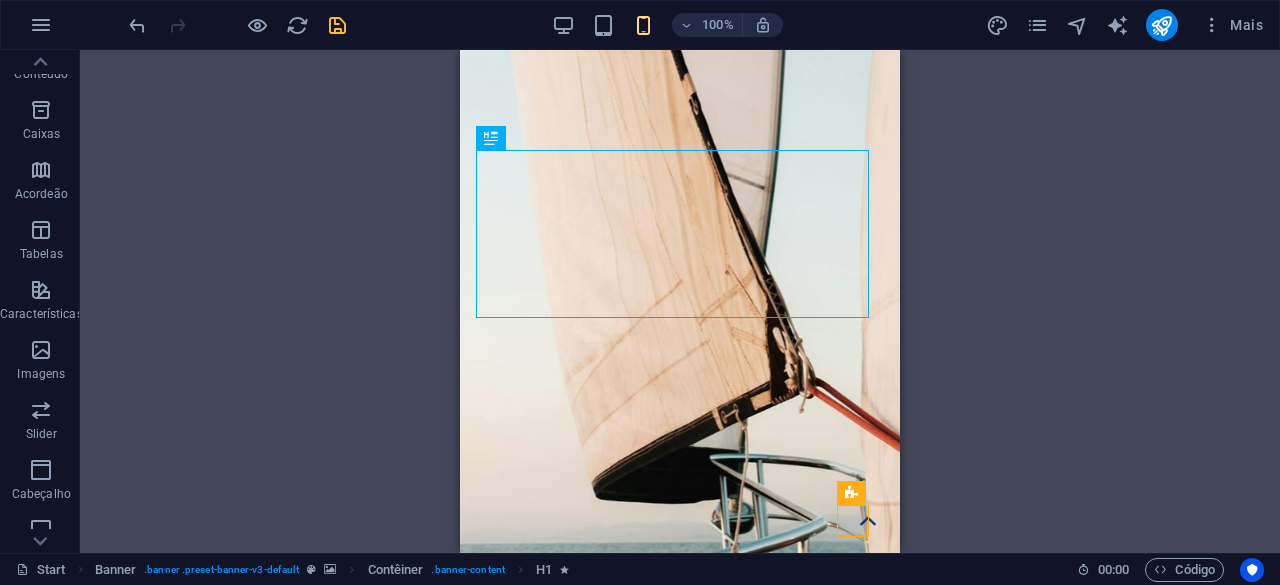 click on "Arraste aqui para substituir o conteúdo existente. Pressione “Ctrl” se quiser criar um novo elemento.
H1   Banner   Contêiner   Banner   Barra do Menu   Espaçador   Contêiner   Espaçador   Indicador de rolagem   Espaçador   Texto no plano de fundo   Contêiner   Texto no plano de fundo   Menu   Logotipo   Contêiner   Espaçador   Guias de imagem   Contêiner   Espaçador   Texto   Galeria   Galeria   Galeria   Contêiner   Texto   Acordeão   Contêiner   Contêiner   Texto   Contêiner   Contêiner   Texto   Contêiner   Espaçador   Espaçador   Contêiner   Texto   Galeria   Galeria   Galeria   Espaçador   Contêiner   Texto   Acordeão   Contêiner   Contêiner   Texto   Contêiner   Contêiner   Texto   Contêiner   Espaçador   Botão   H2   Contêiner   Texto   Espaçador   Galeria   Galeria   Guias de imagem   Contêiner   Galeria   Contêiner   Texto   Acordeão   Contêiner   Texto   Contêiner   Contêiner   Texto   Contêiner   Botão   Contêiner   H2   HTML" at bounding box center [680, 301] 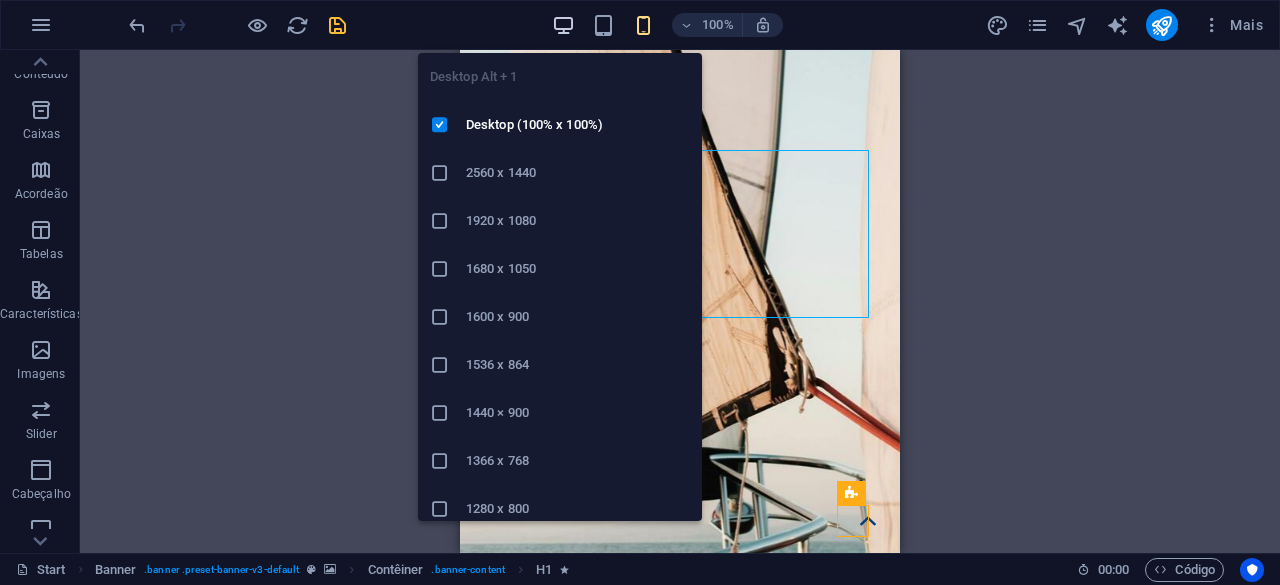 click at bounding box center (563, 25) 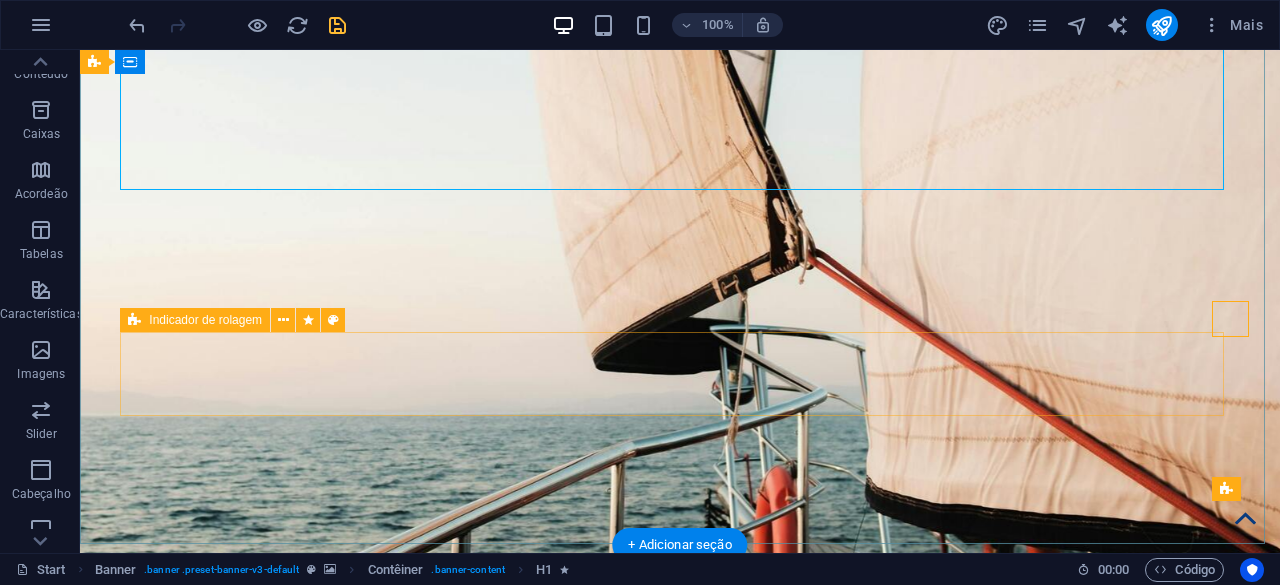 scroll, scrollTop: 531, scrollLeft: 0, axis: vertical 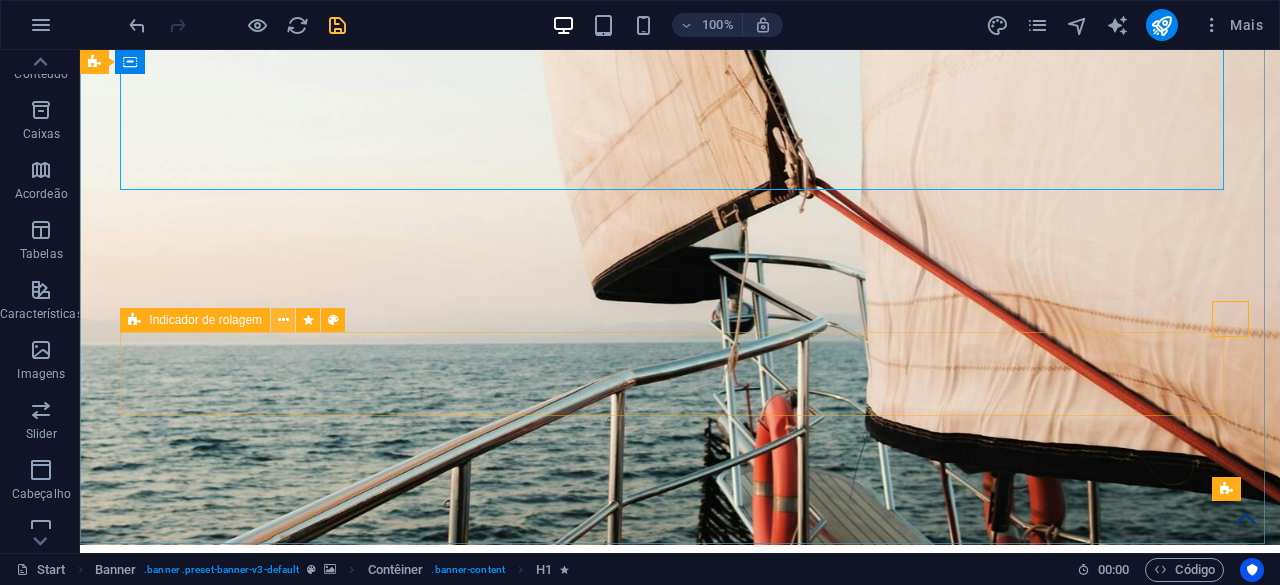 click at bounding box center (283, 320) 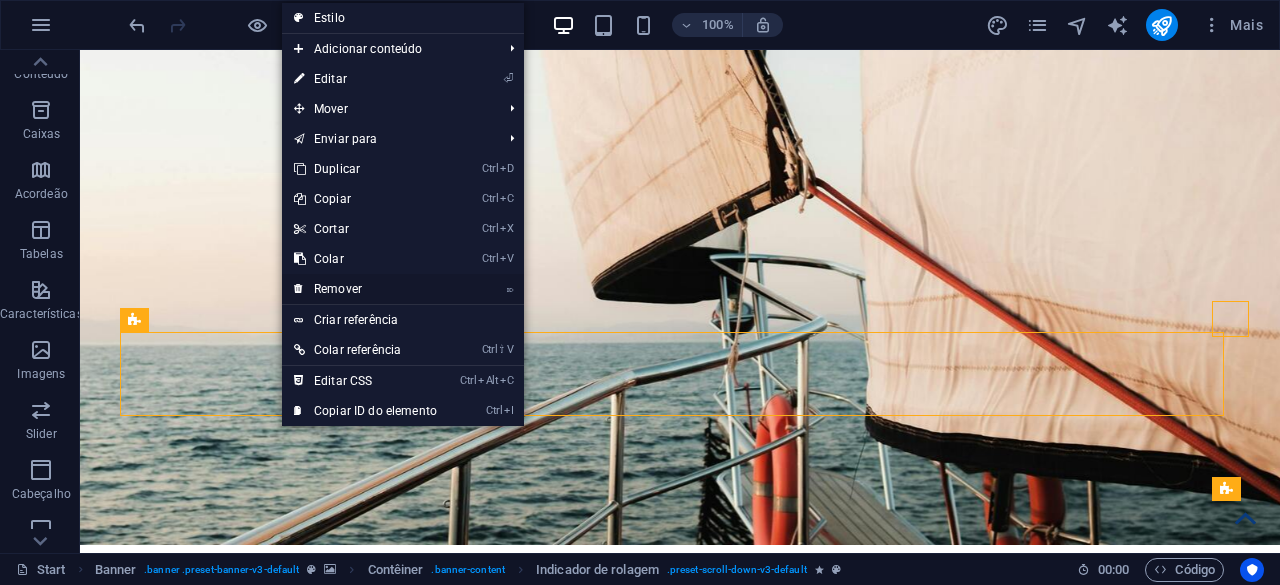 click on "⌦  Remover" at bounding box center (365, 289) 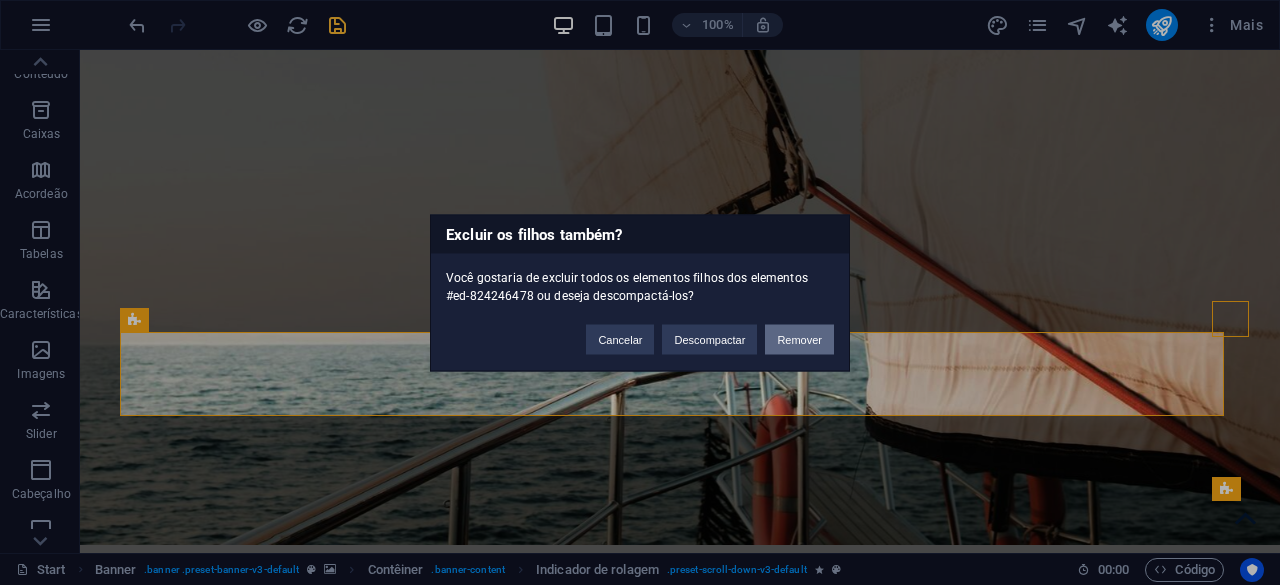 click on "Remover" at bounding box center (799, 339) 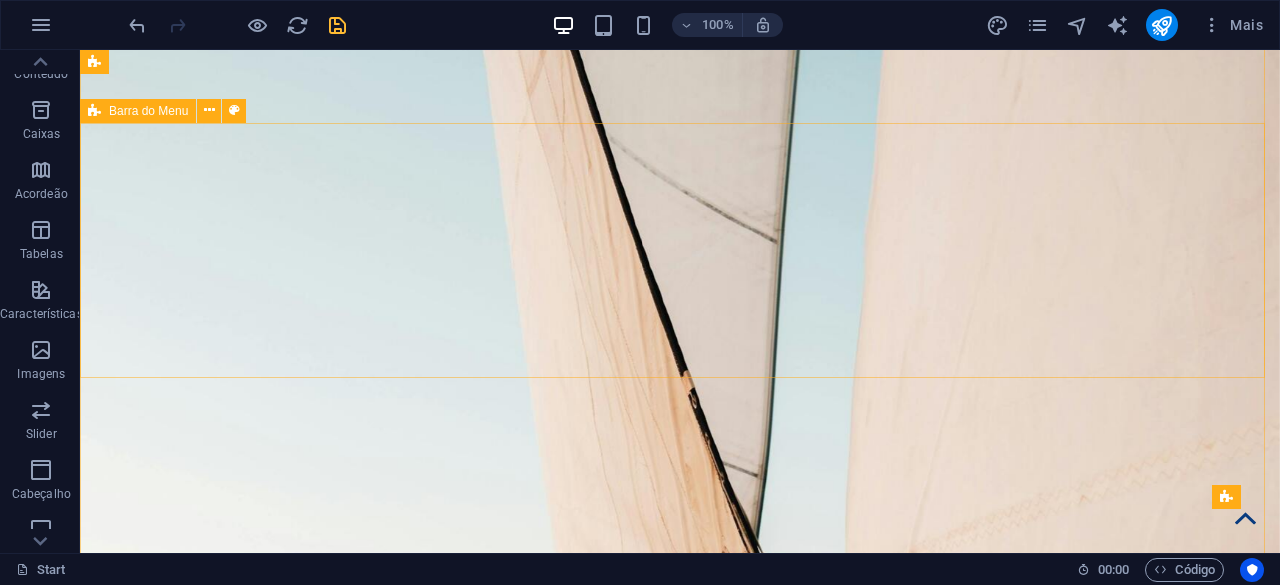 scroll, scrollTop: 0, scrollLeft: 0, axis: both 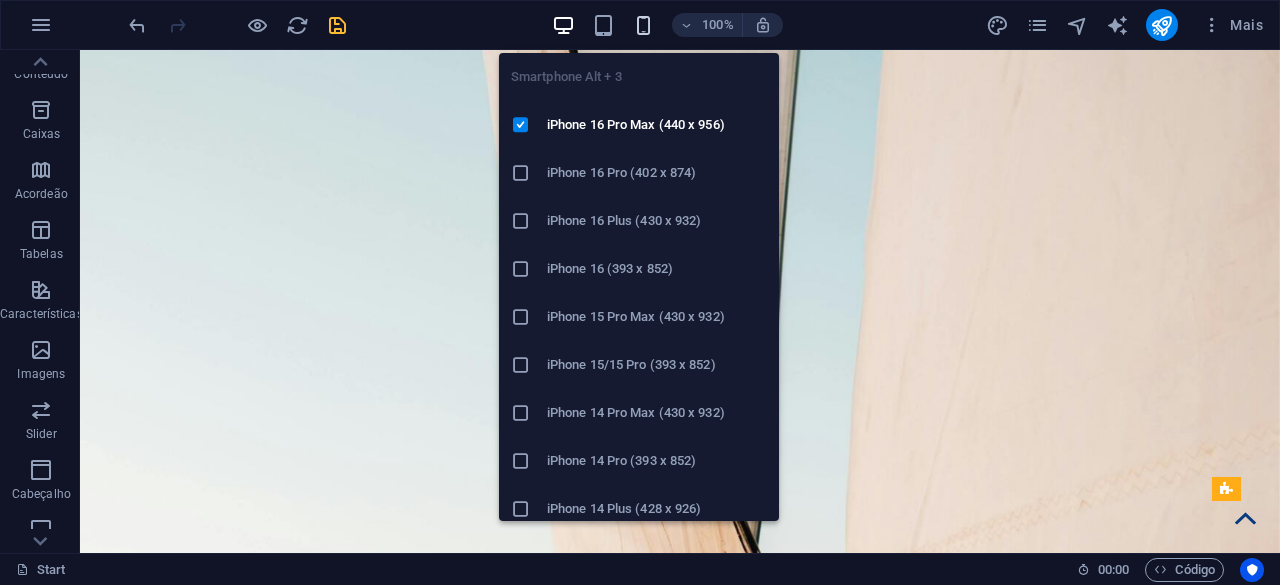 click at bounding box center (643, 25) 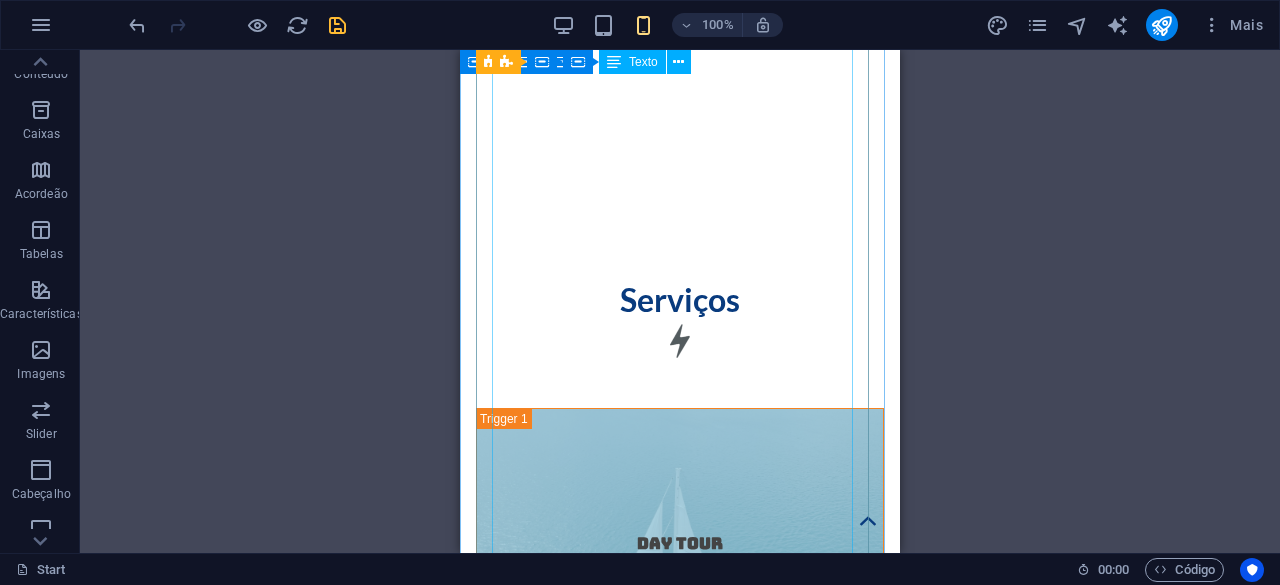 scroll, scrollTop: 1300, scrollLeft: 0, axis: vertical 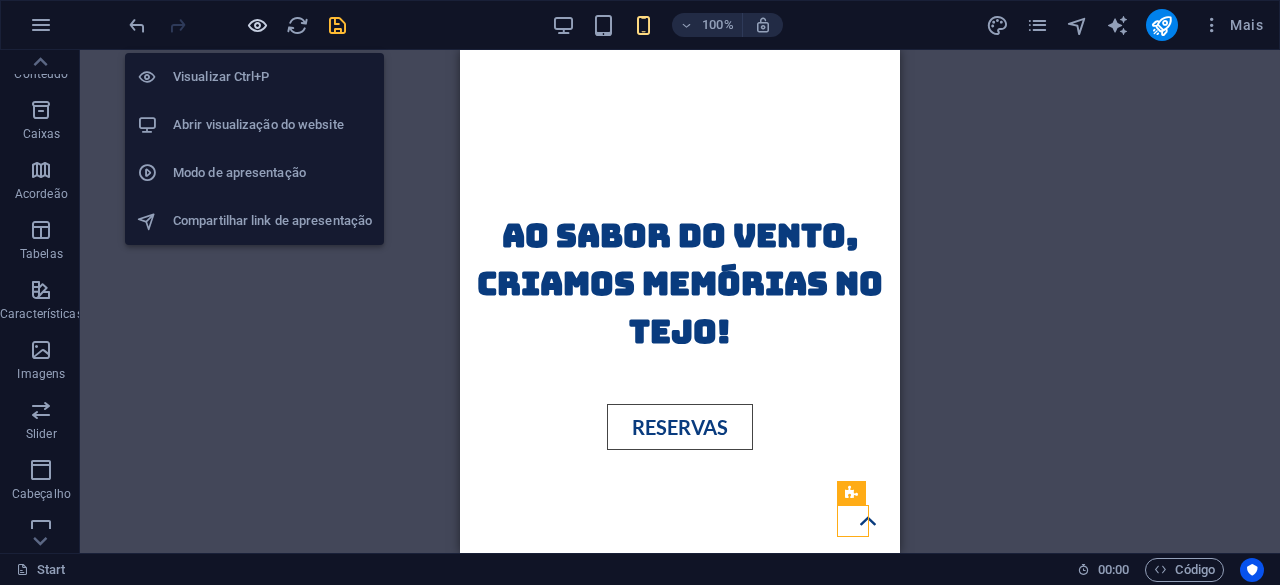 click at bounding box center (257, 25) 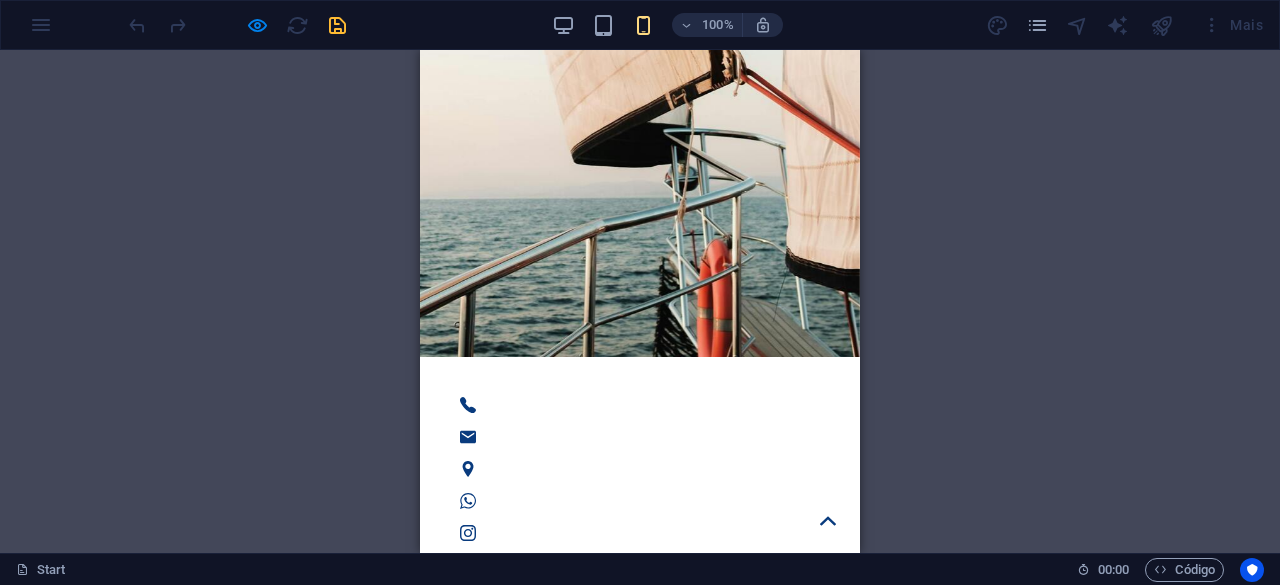 scroll, scrollTop: 899, scrollLeft: 0, axis: vertical 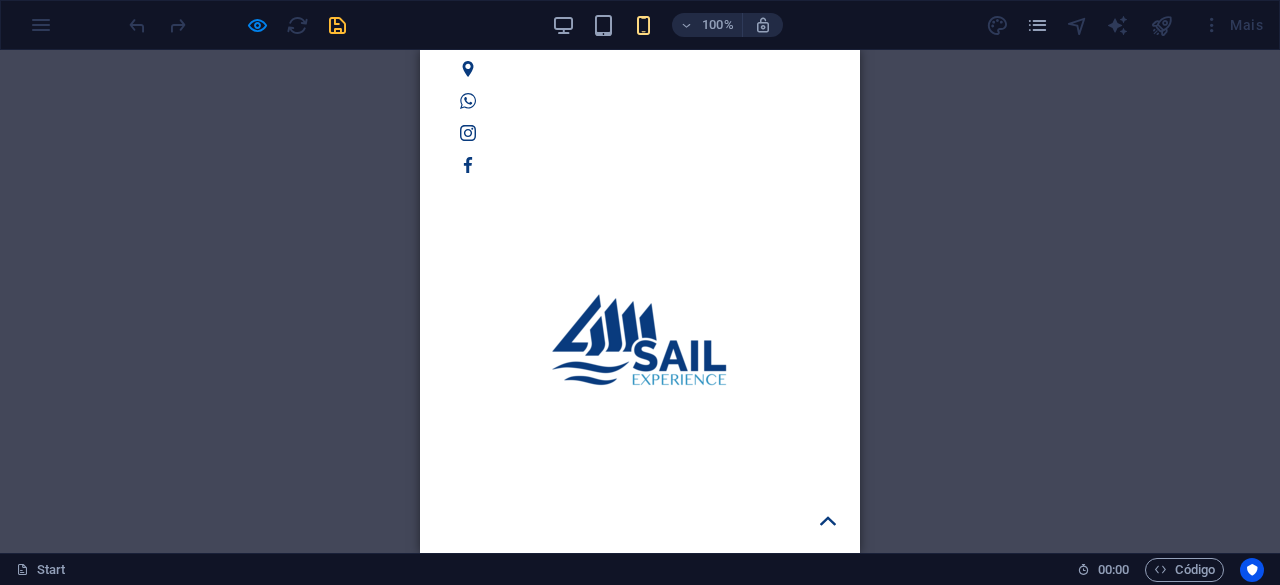 click on "Day Tour" at bounding box center [640, 1305] 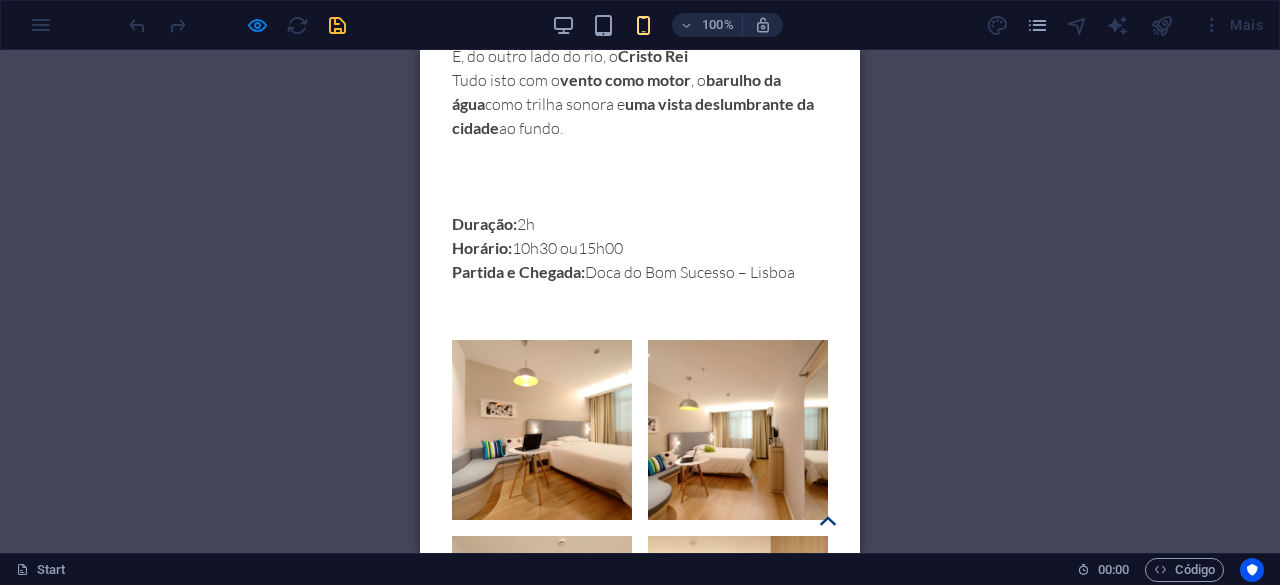 scroll, scrollTop: 3099, scrollLeft: 0, axis: vertical 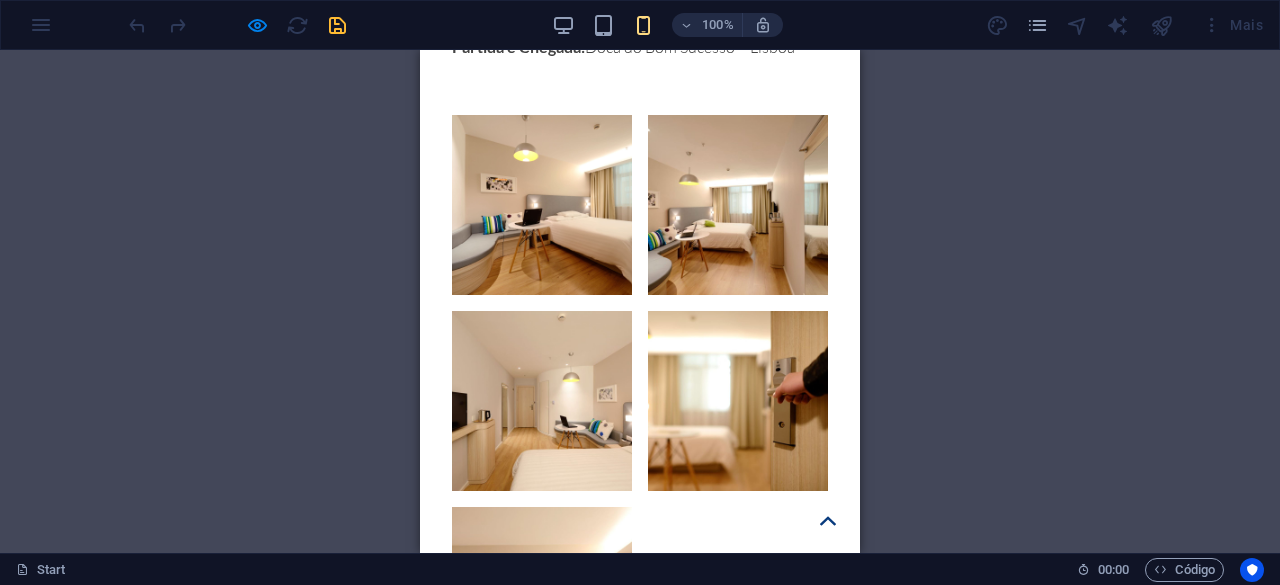 click on "Sunset" at bounding box center (640, 1353) 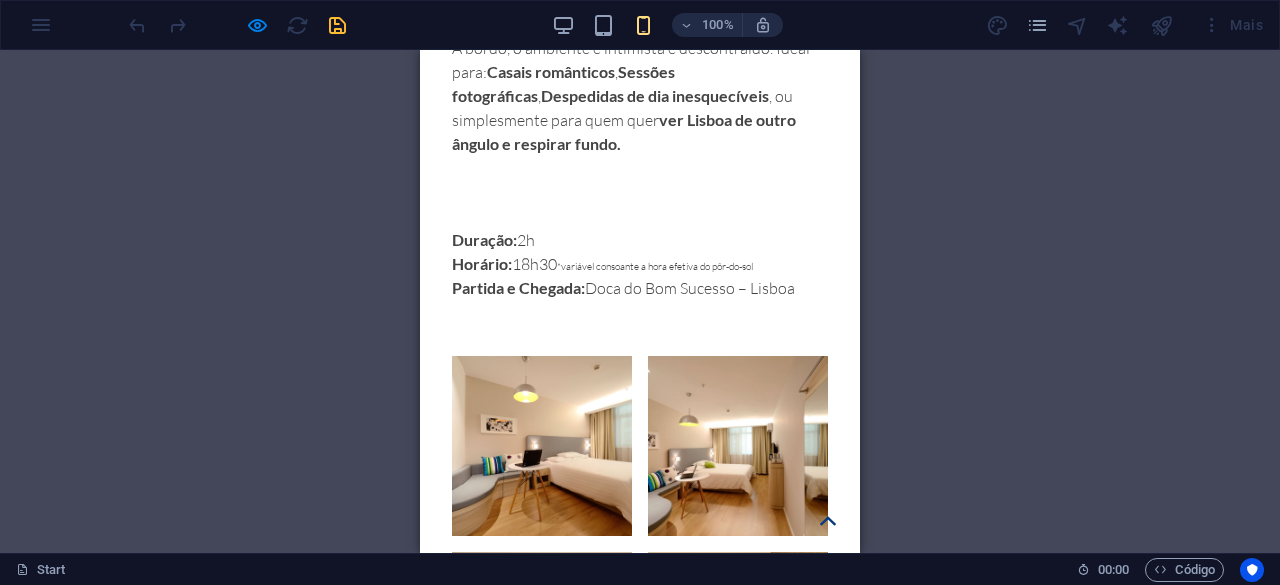 scroll, scrollTop: 3206, scrollLeft: 0, axis: vertical 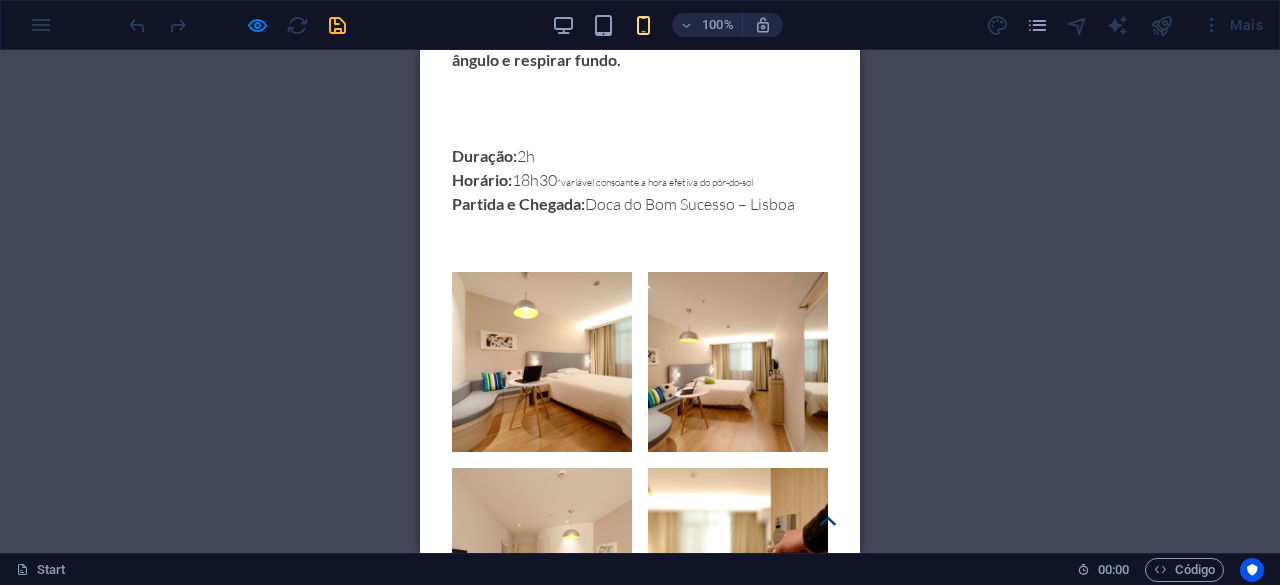 click on "reservar" at bounding box center (640, 1315) 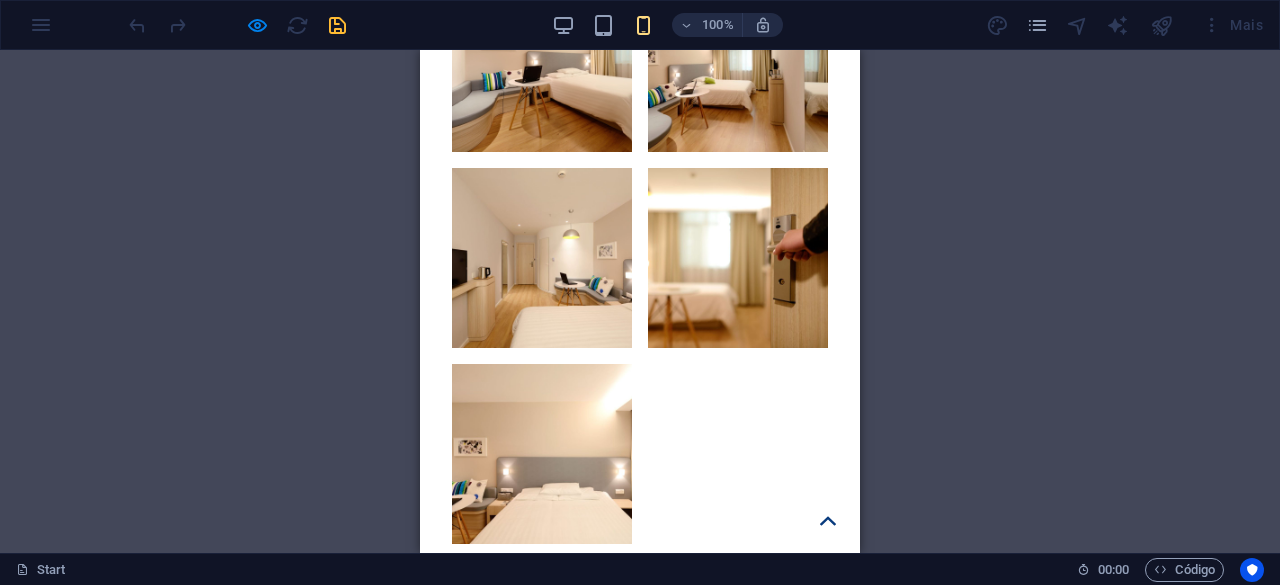 scroll, scrollTop: 3505, scrollLeft: 0, axis: vertical 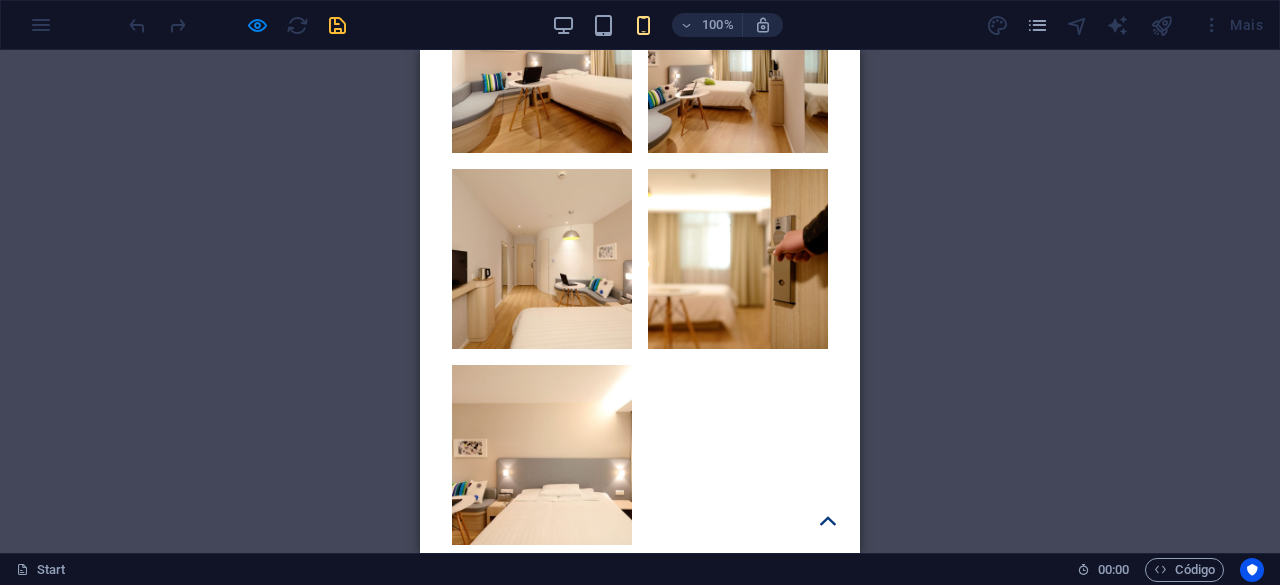 click on "Eventos Especiais" at bounding box center (640, 1211) 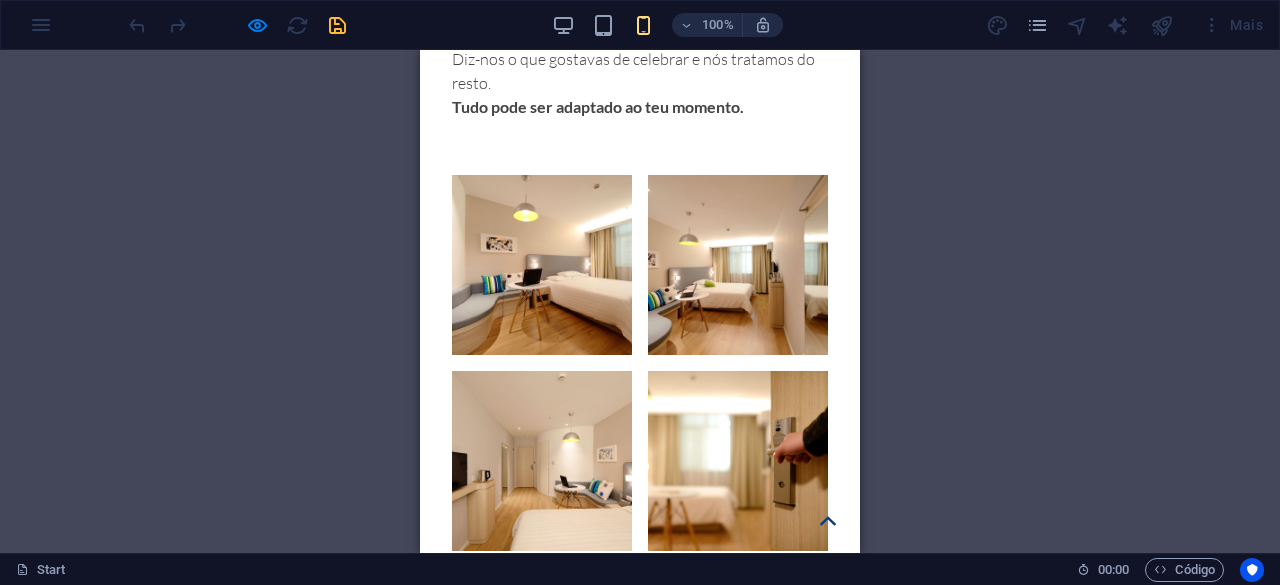 click on "pedir orçamento" at bounding box center (640, 1218) 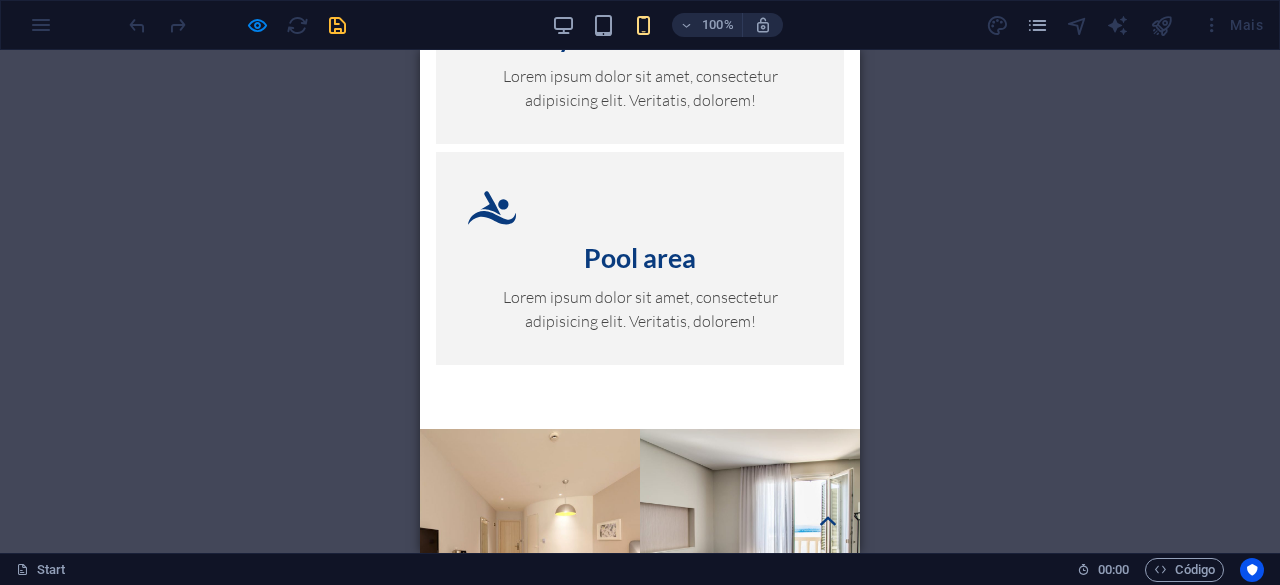 scroll, scrollTop: 8384, scrollLeft: 0, axis: vertical 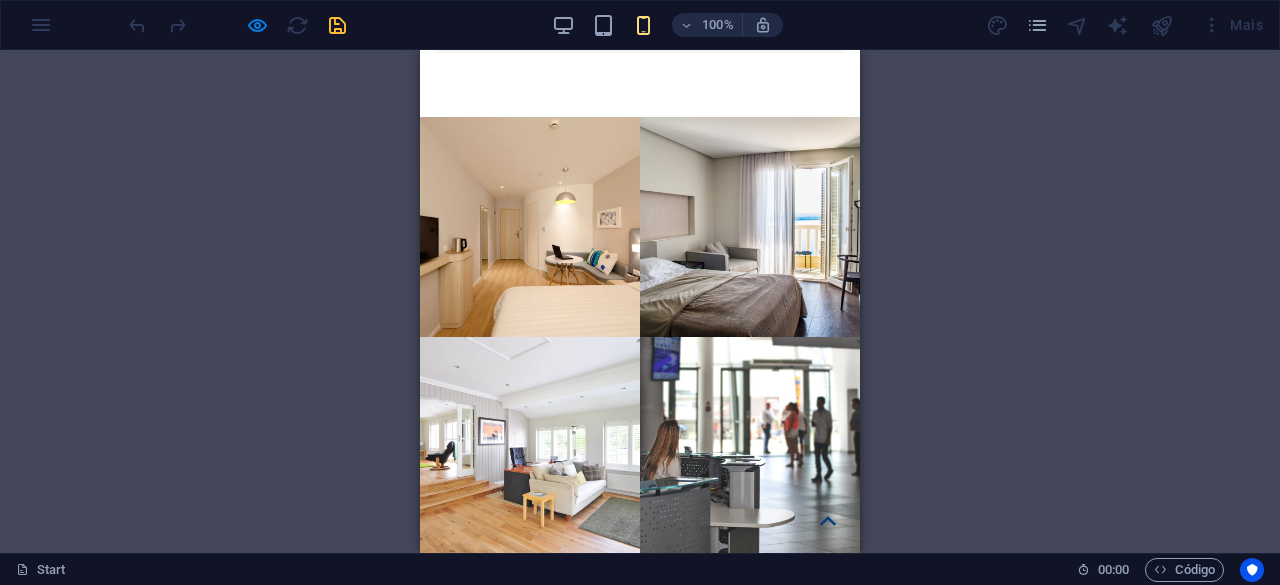 click at bounding box center [828, 521] 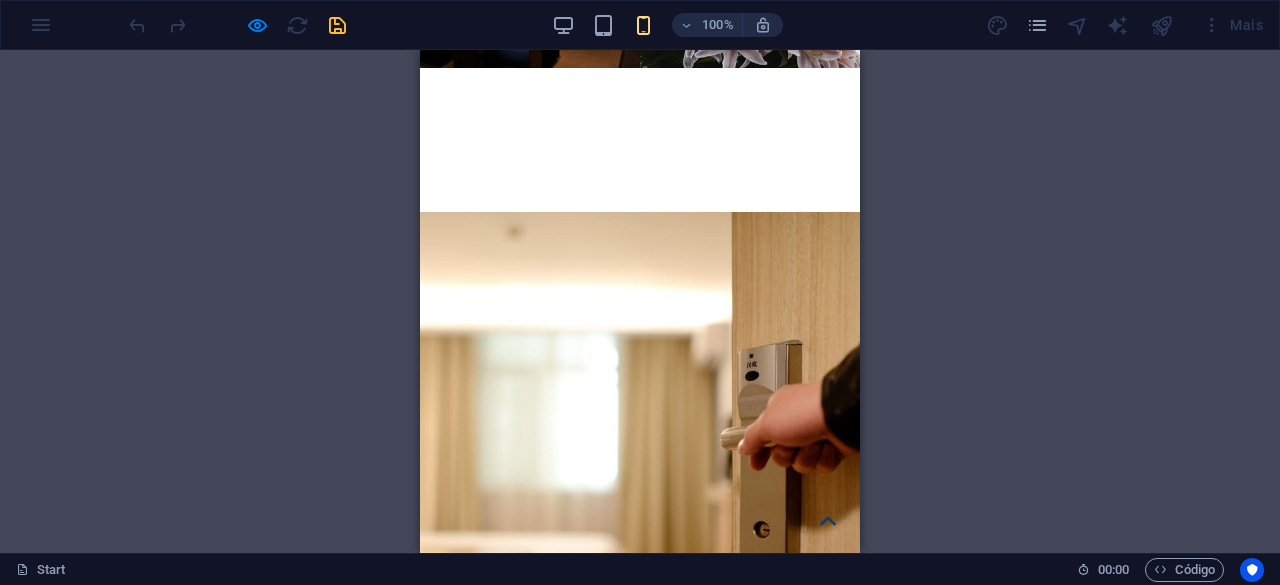 scroll, scrollTop: 9847, scrollLeft: 0, axis: vertical 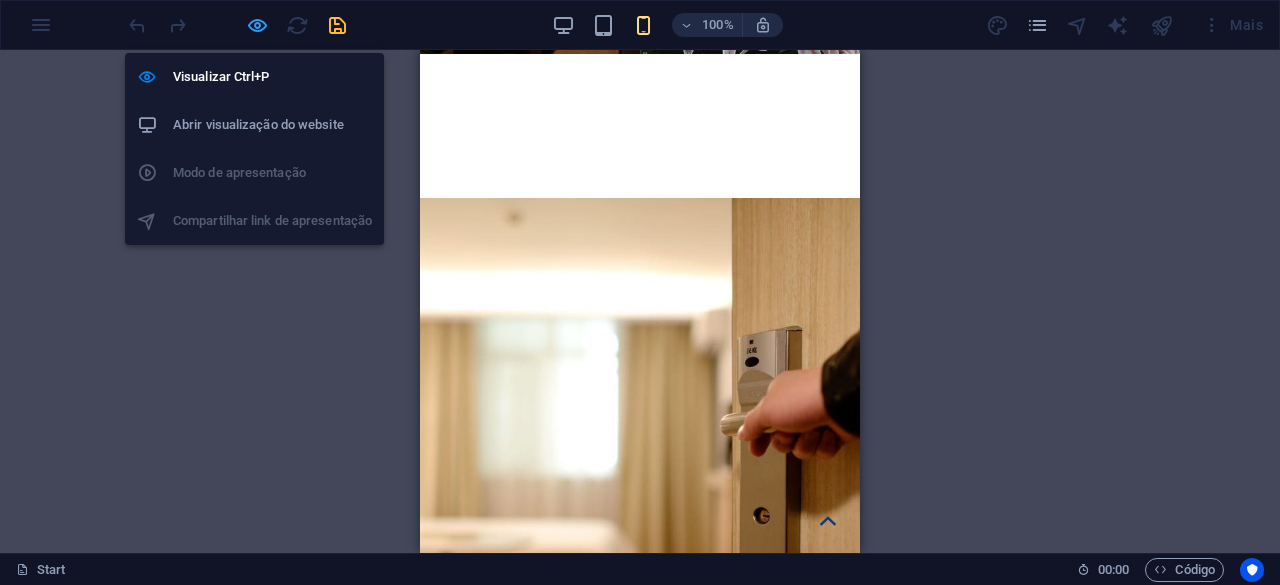 click at bounding box center (257, 25) 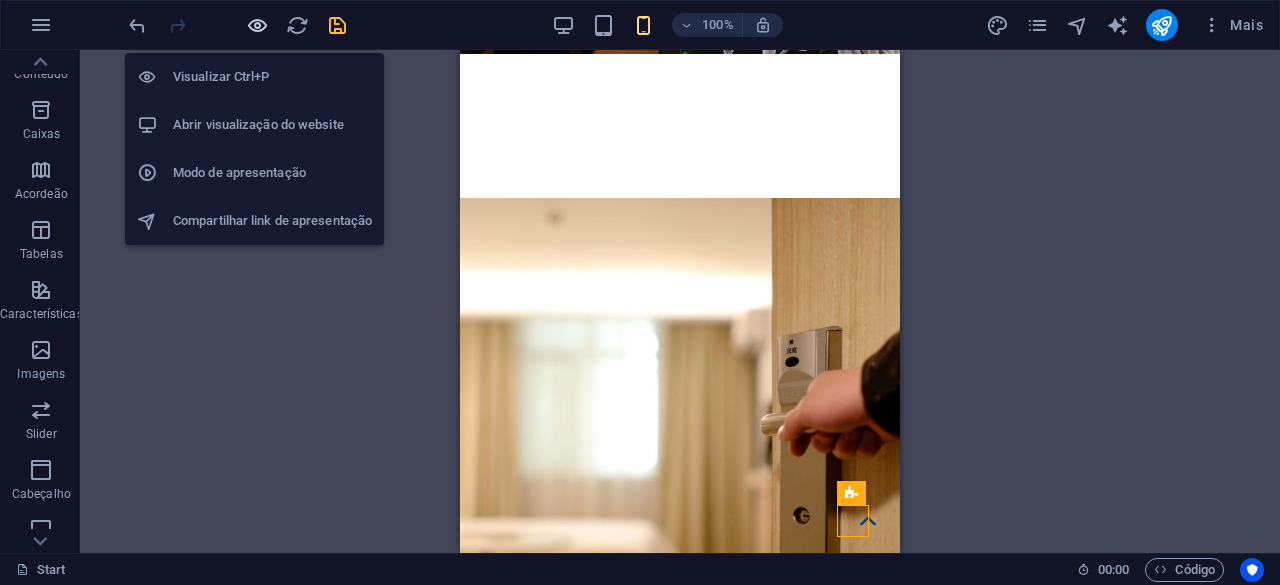 scroll, scrollTop: 16192, scrollLeft: 0, axis: vertical 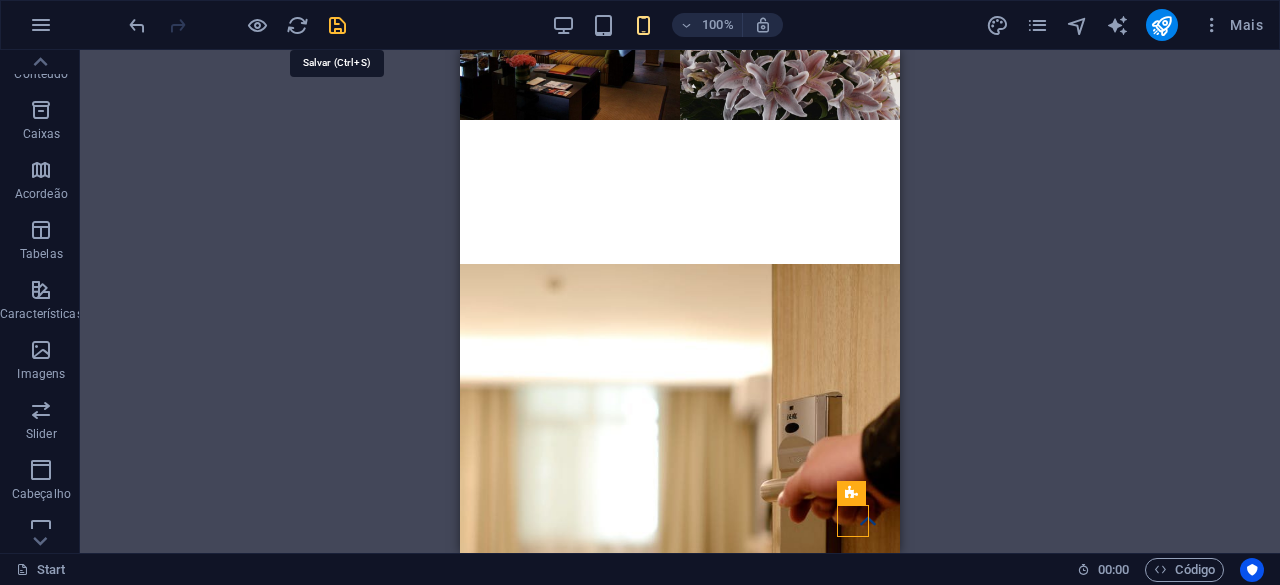 click at bounding box center (337, 25) 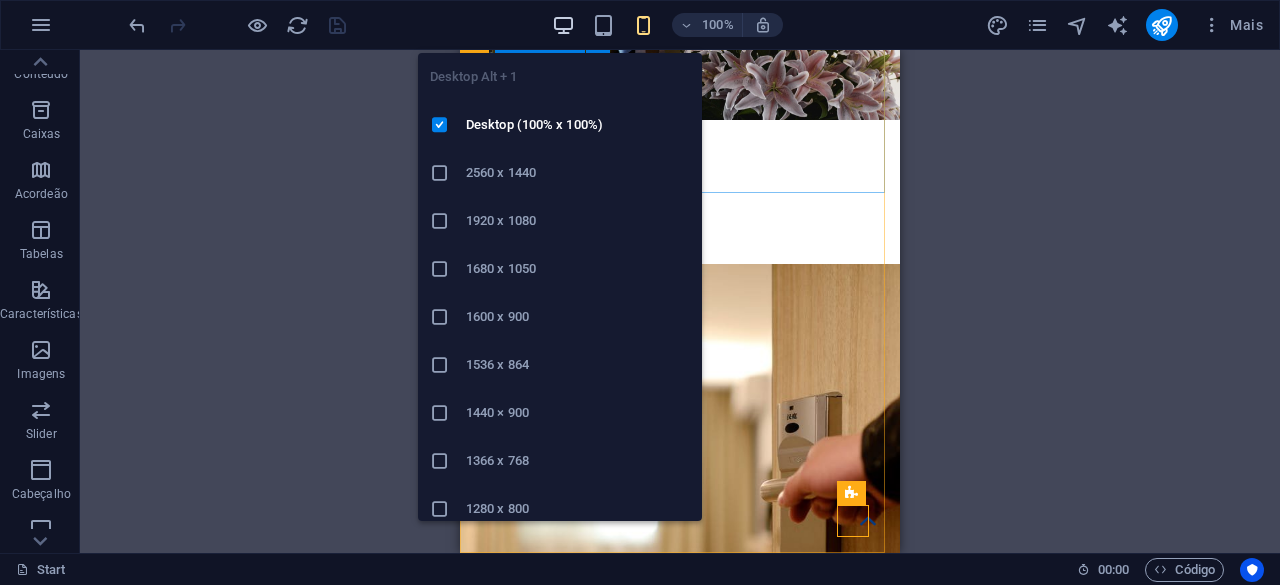 click at bounding box center [563, 25] 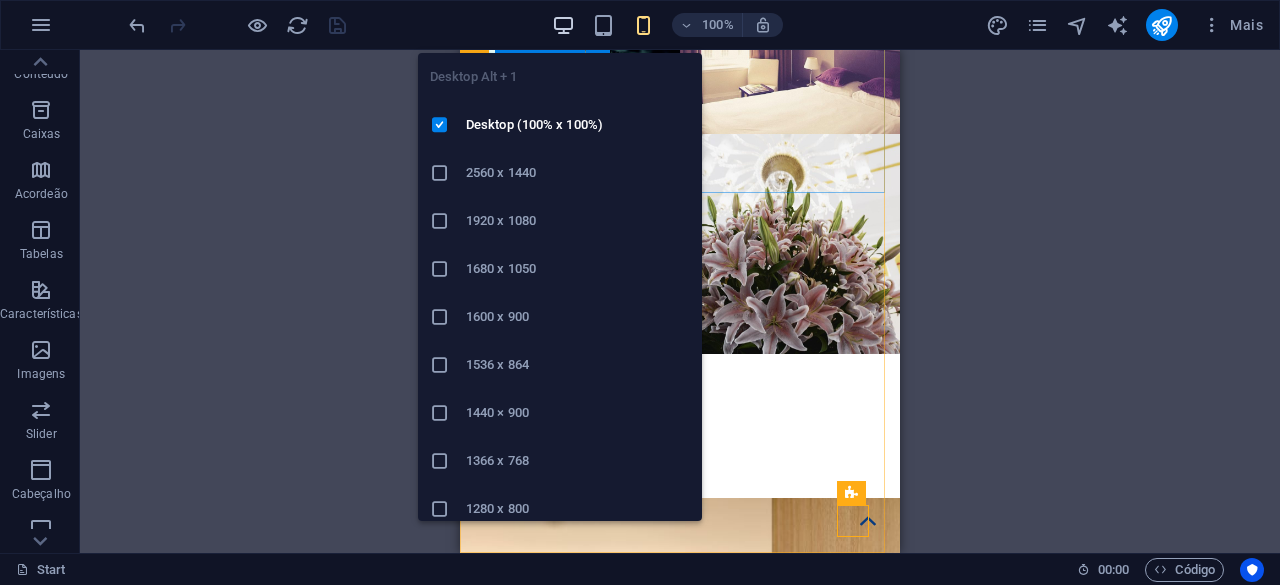 scroll, scrollTop: 11998, scrollLeft: 0, axis: vertical 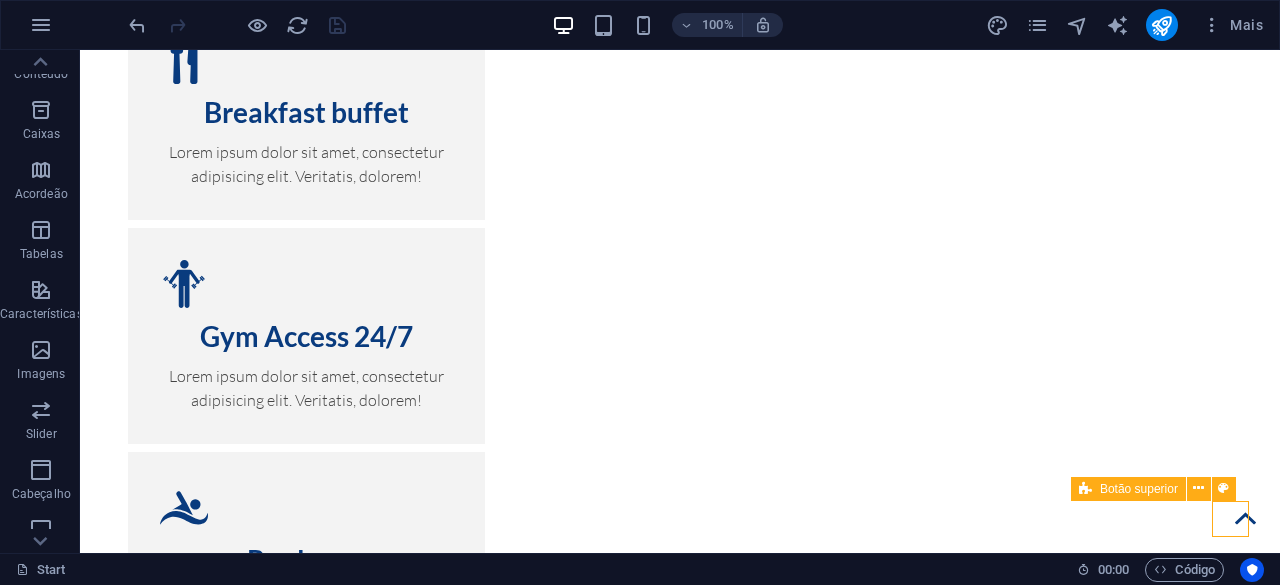 click at bounding box center [1245, 518] 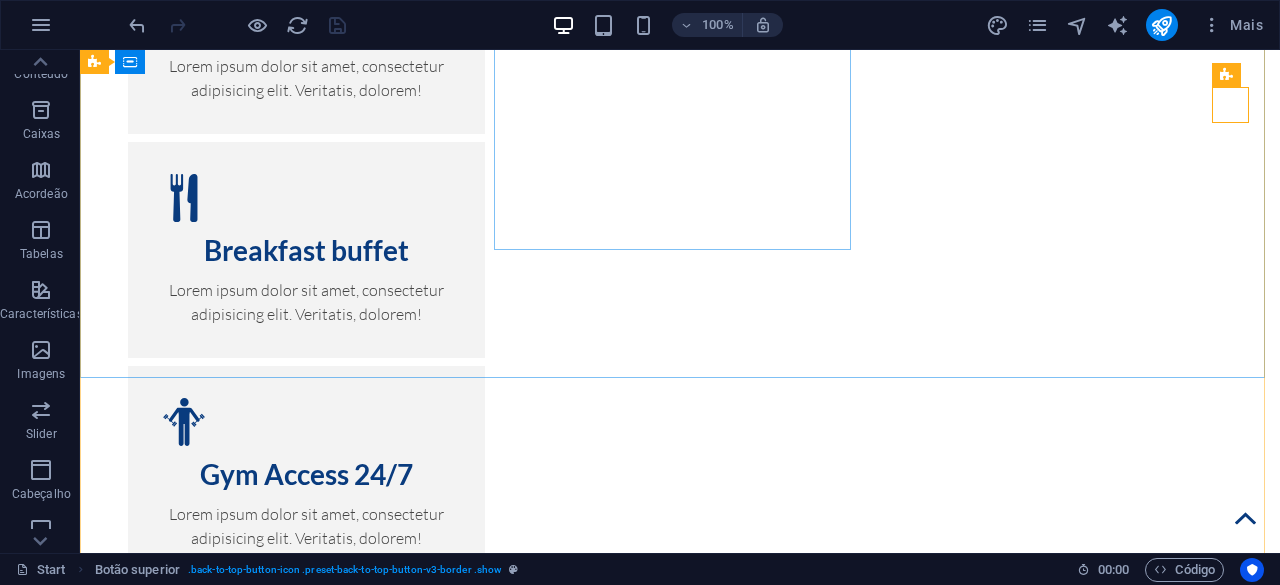 scroll, scrollTop: 11998, scrollLeft: 0, axis: vertical 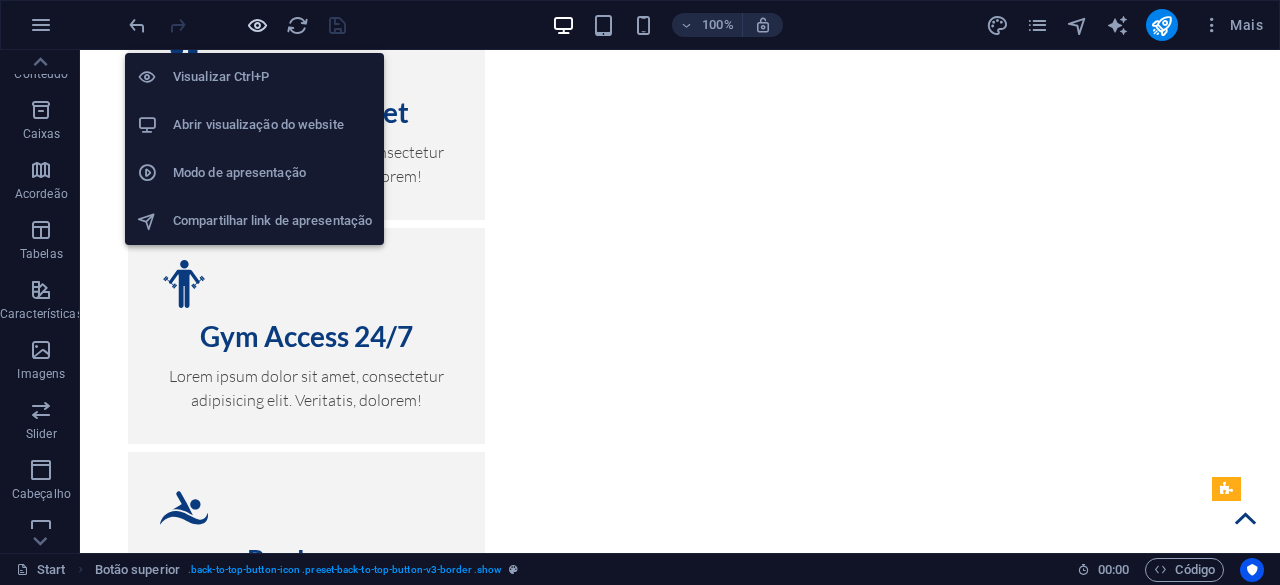 click at bounding box center (257, 25) 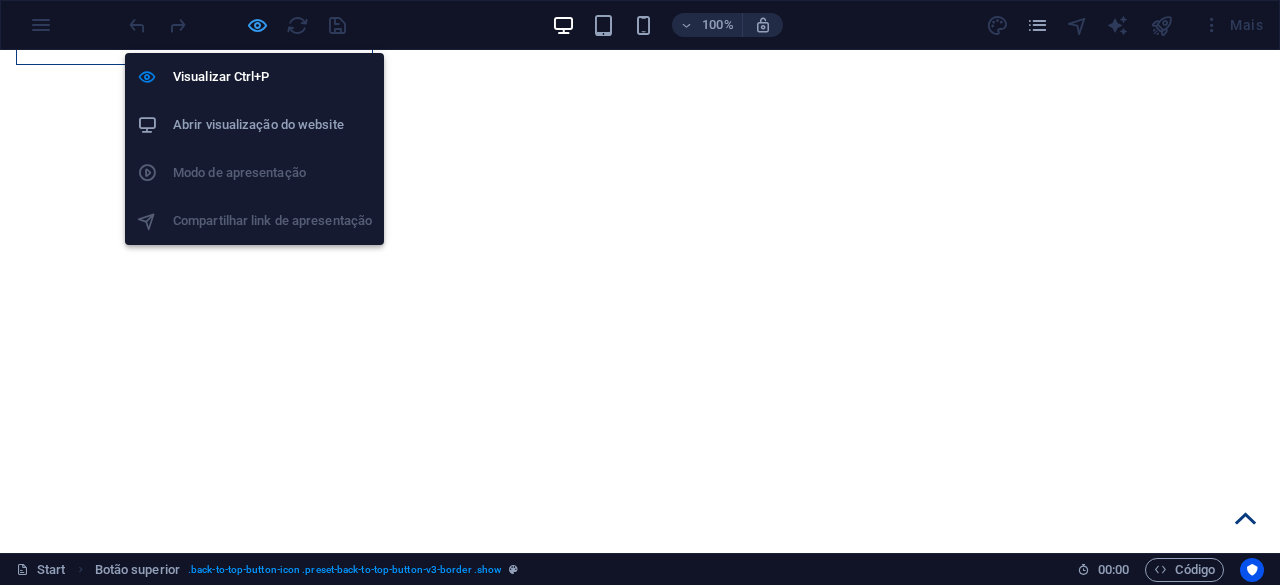 scroll, scrollTop: 6357, scrollLeft: 0, axis: vertical 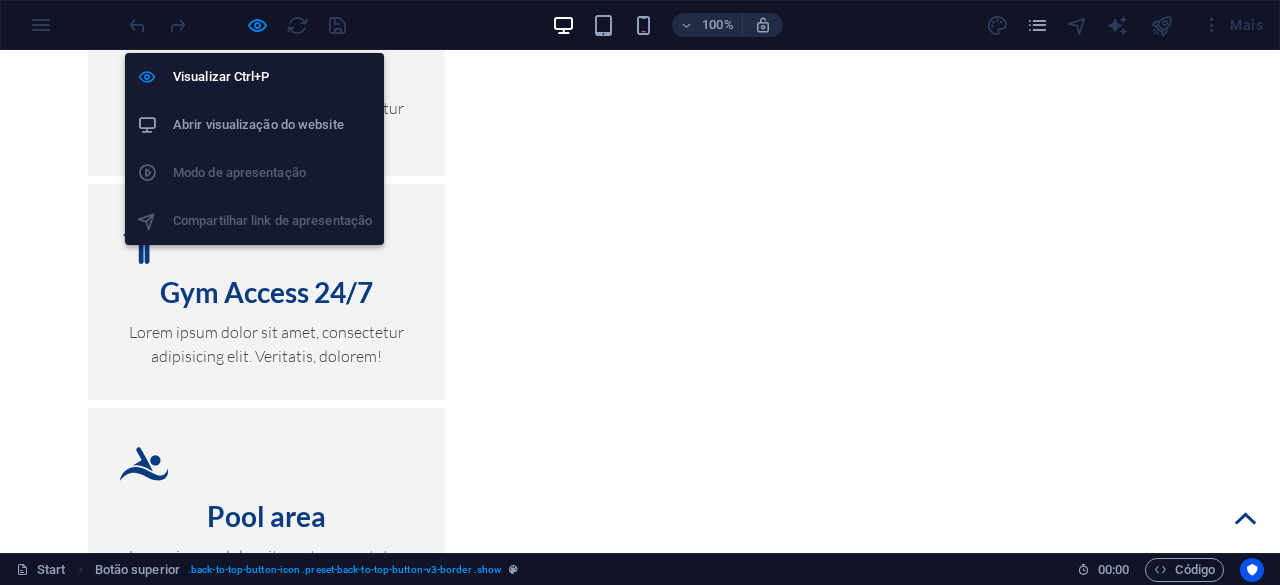 click on "Abrir visualização do website" at bounding box center [272, 125] 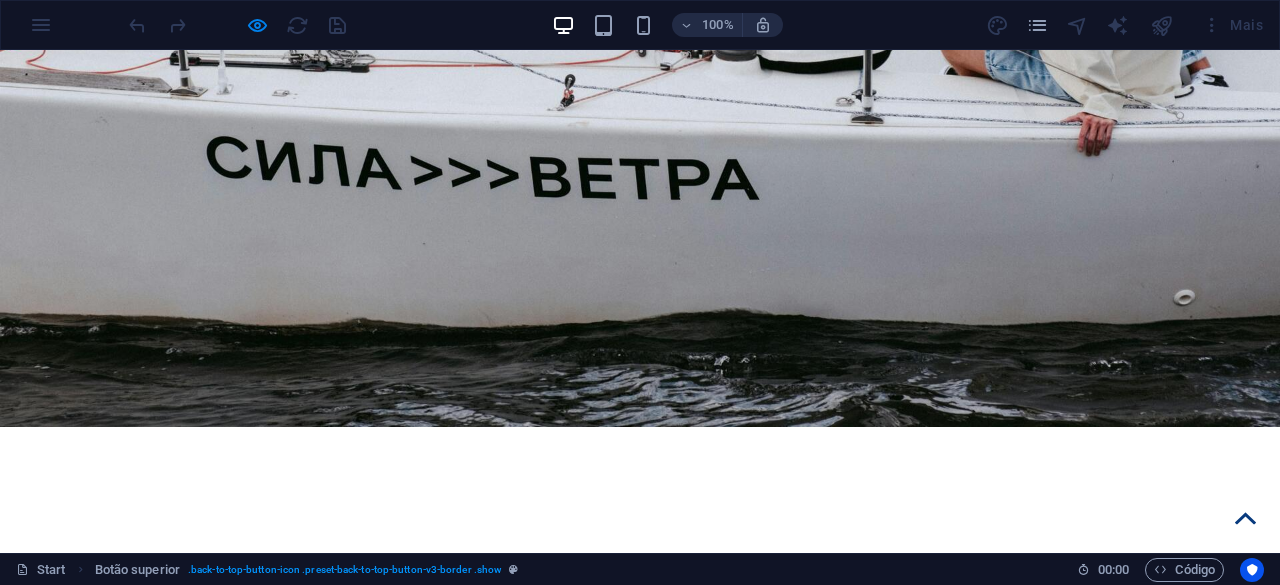 scroll, scrollTop: 3957, scrollLeft: 0, axis: vertical 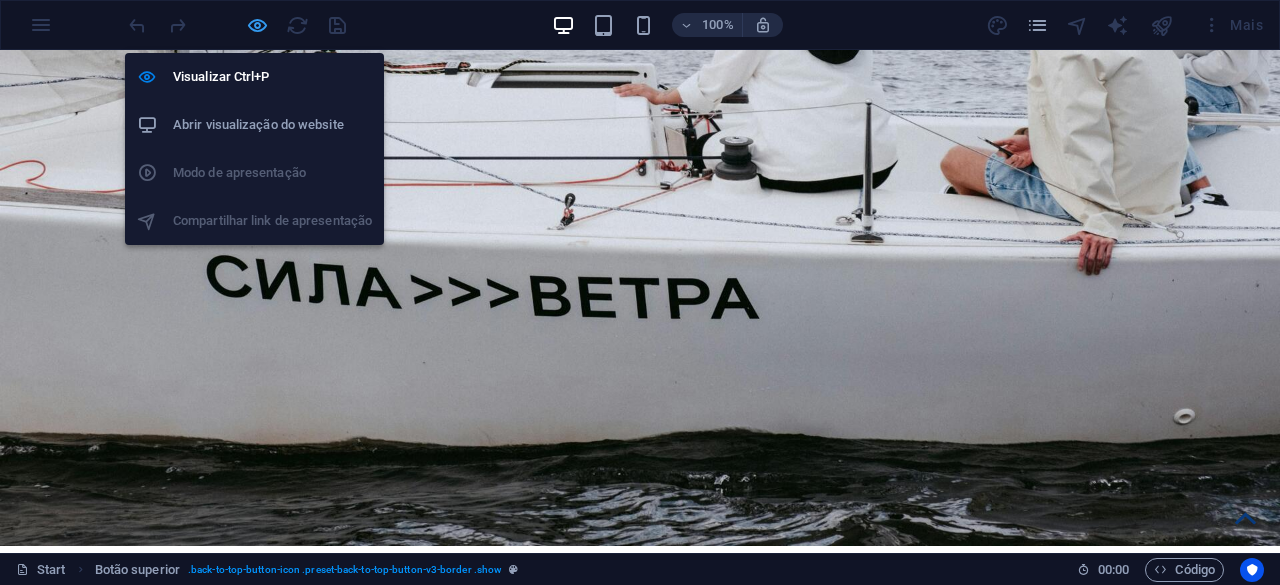click at bounding box center (257, 25) 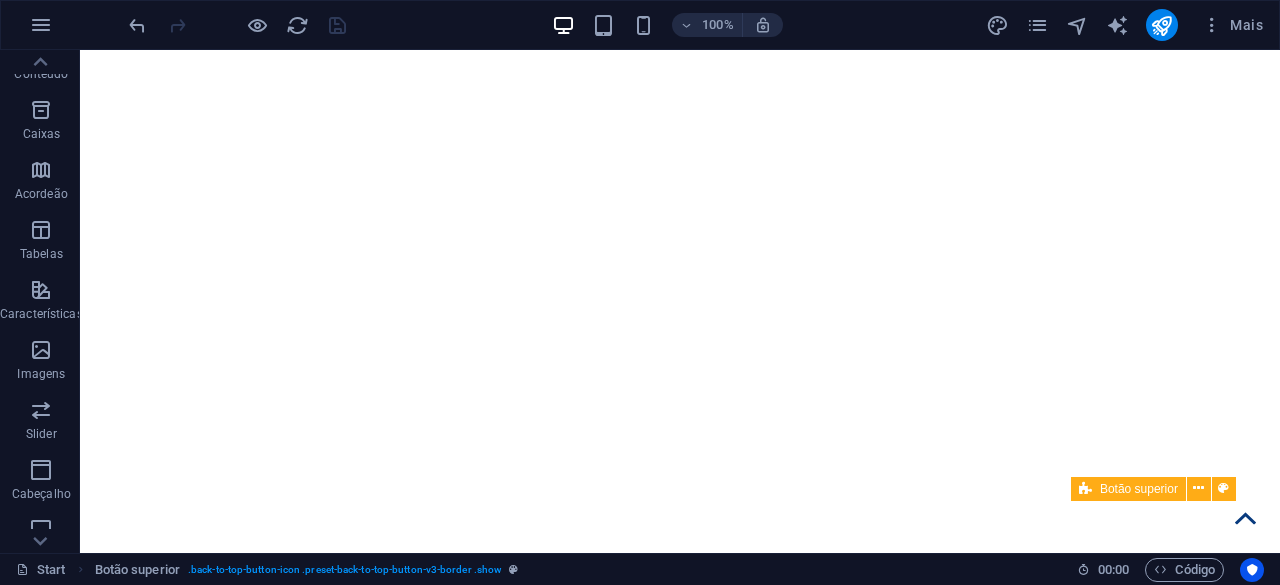 click at bounding box center (1245, 518) 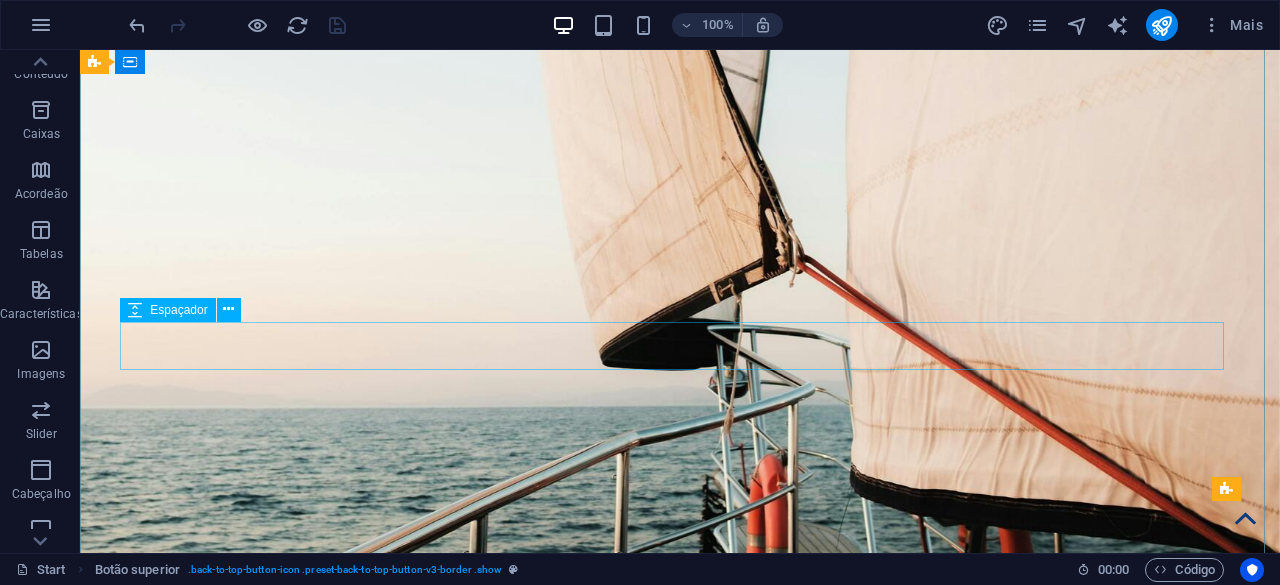 scroll, scrollTop: 100, scrollLeft: 0, axis: vertical 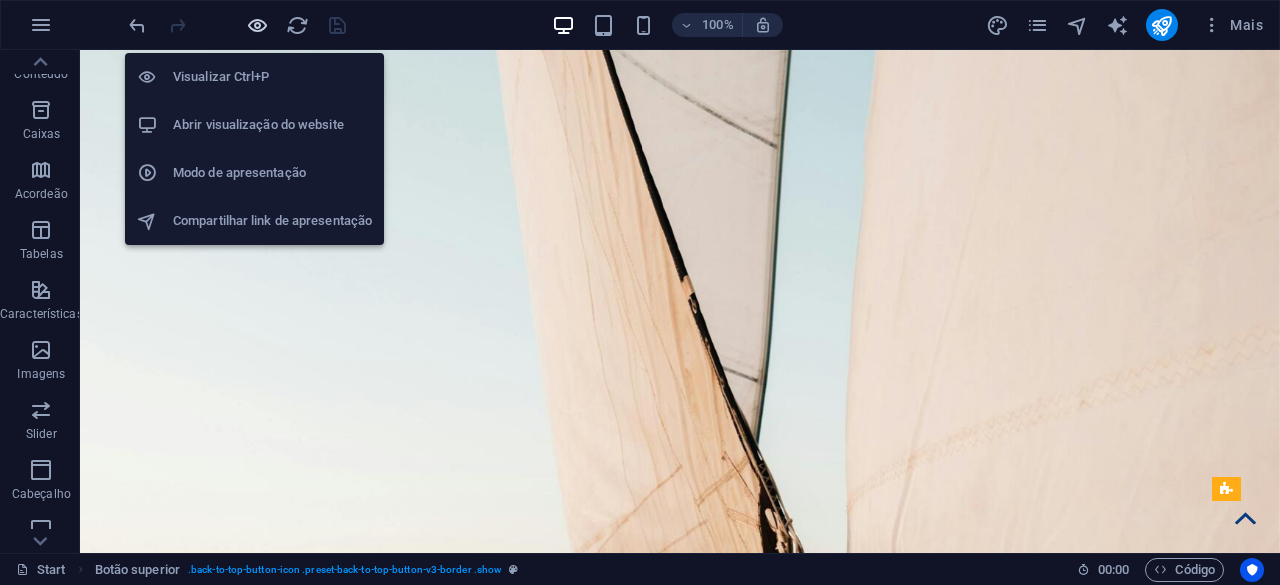 click at bounding box center (257, 25) 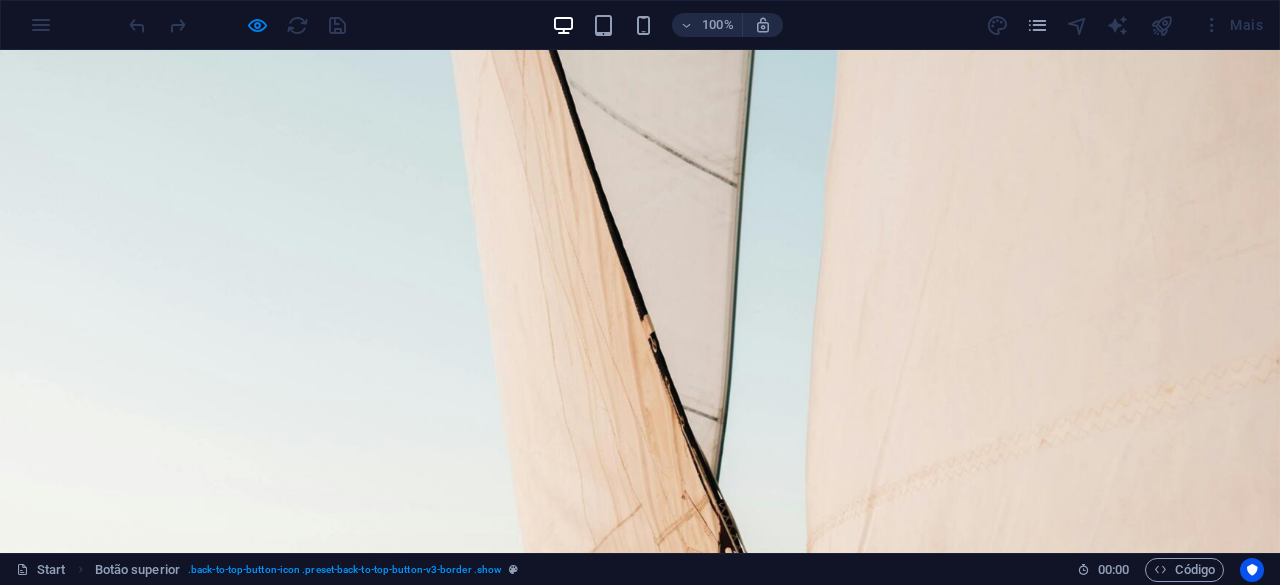 scroll, scrollTop: 0, scrollLeft: 0, axis: both 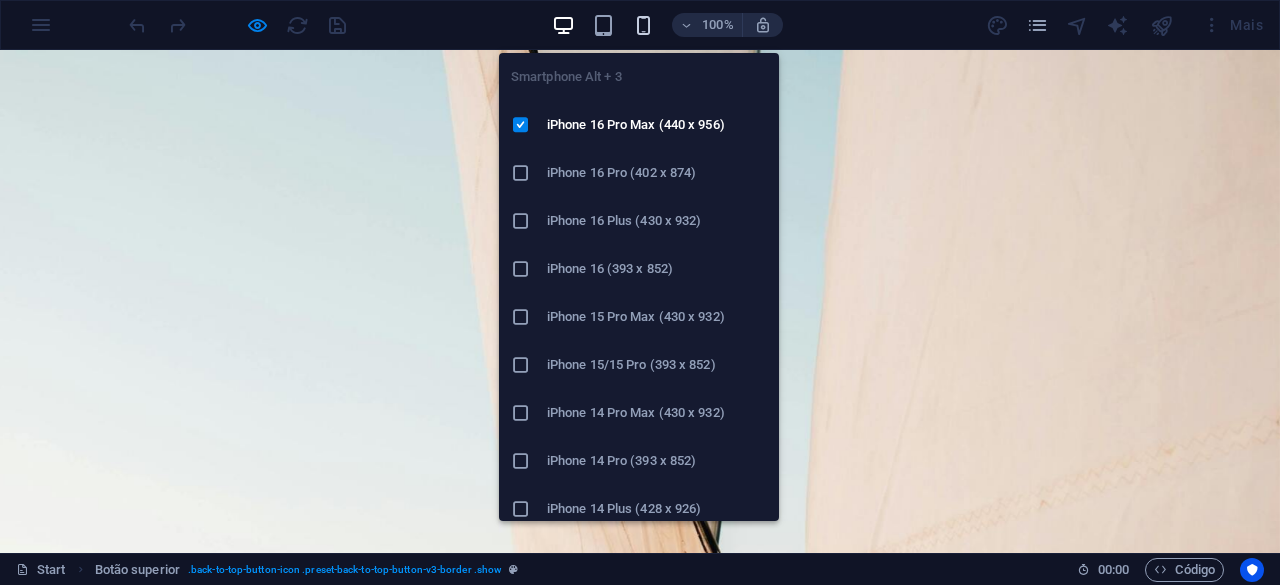 click at bounding box center [643, 25] 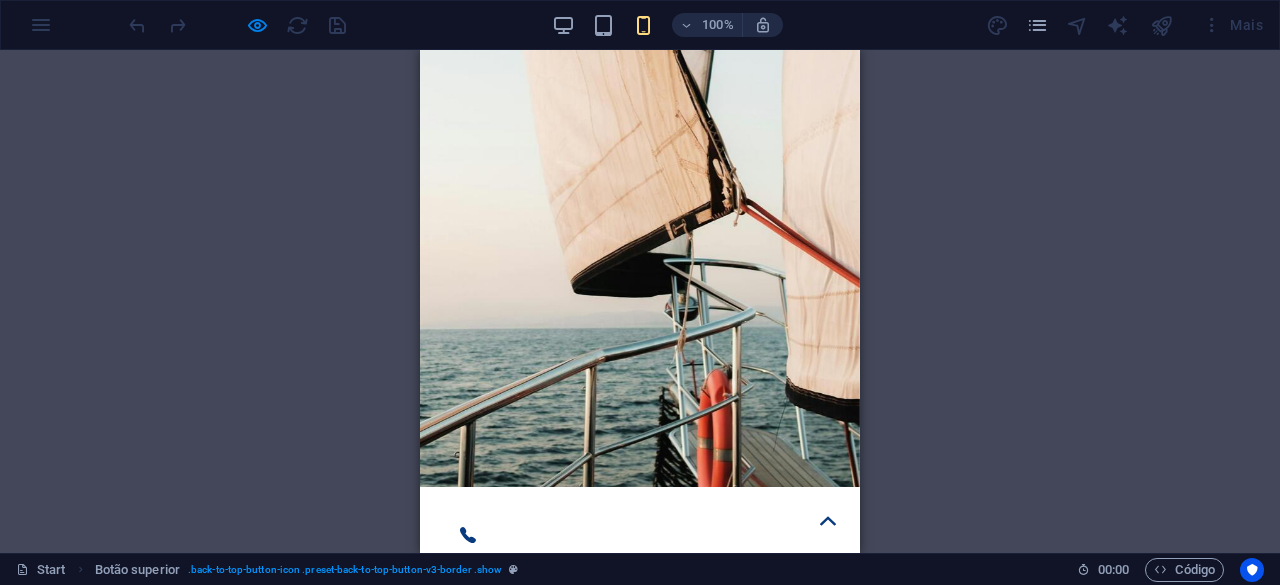 scroll, scrollTop: 400, scrollLeft: 0, axis: vertical 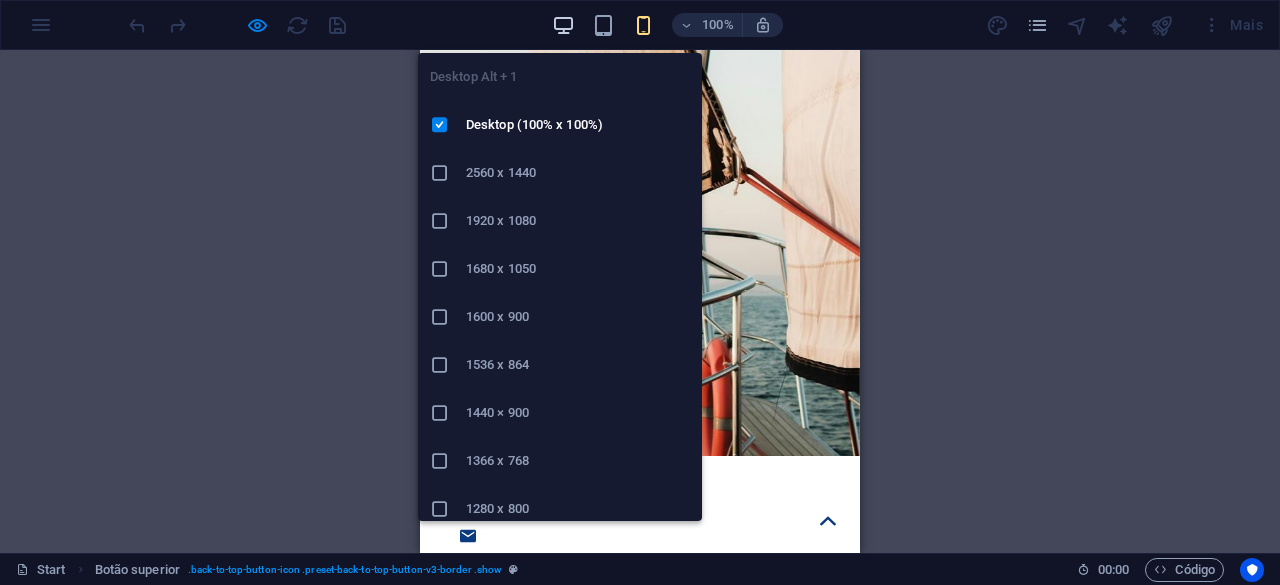 click at bounding box center [563, 25] 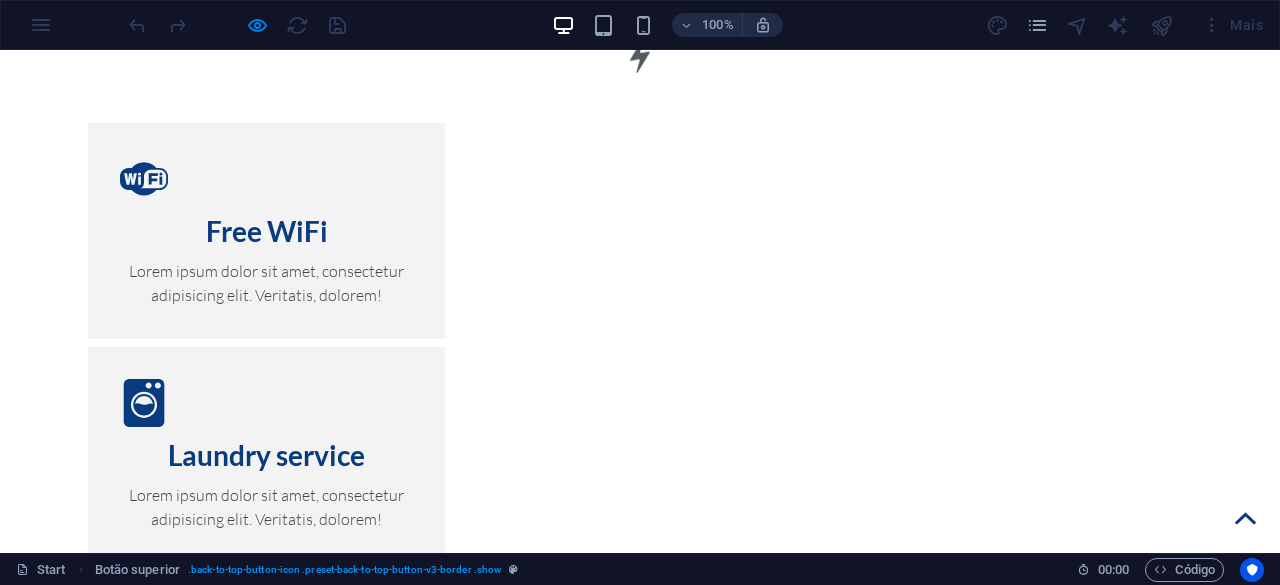 scroll, scrollTop: 5300, scrollLeft: 0, axis: vertical 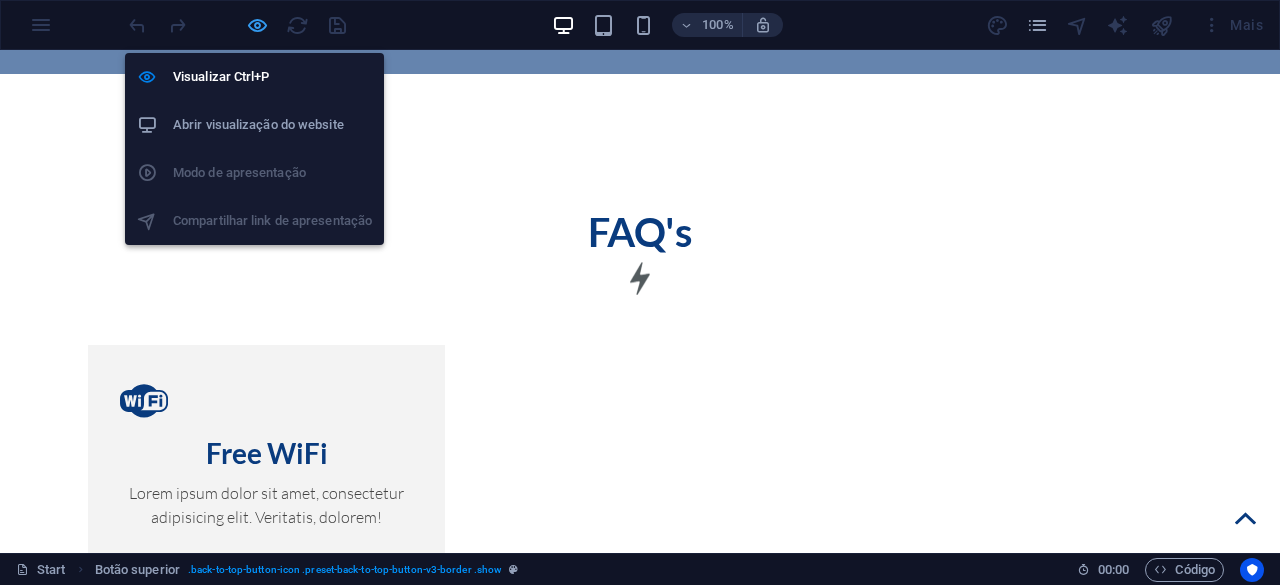 click at bounding box center [257, 25] 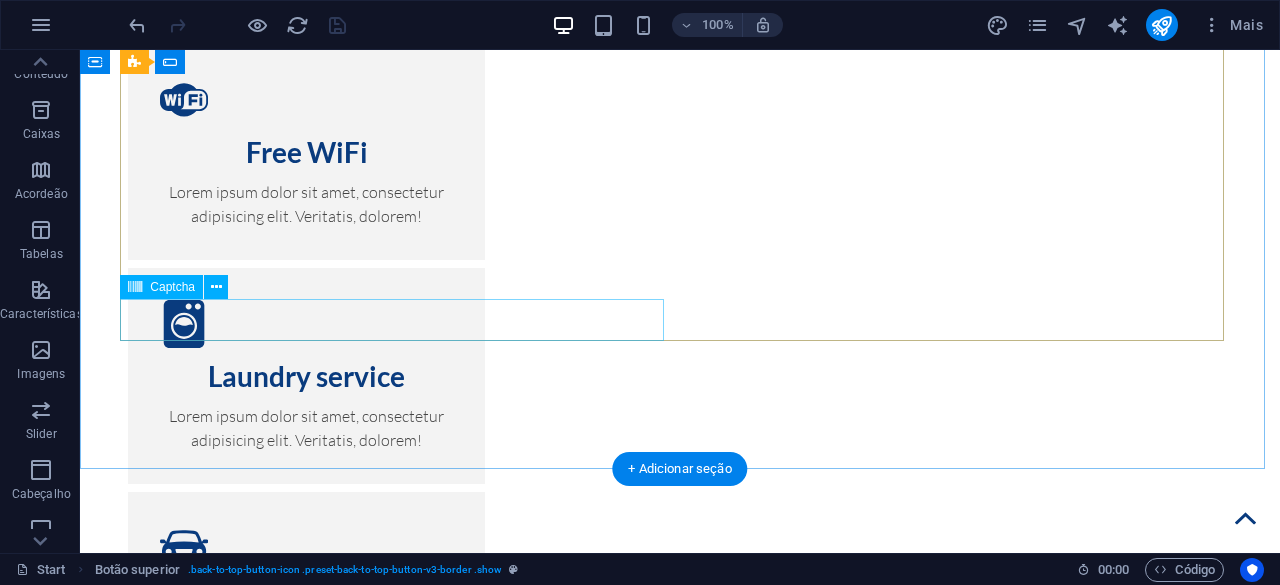 scroll, scrollTop: 11000, scrollLeft: 0, axis: vertical 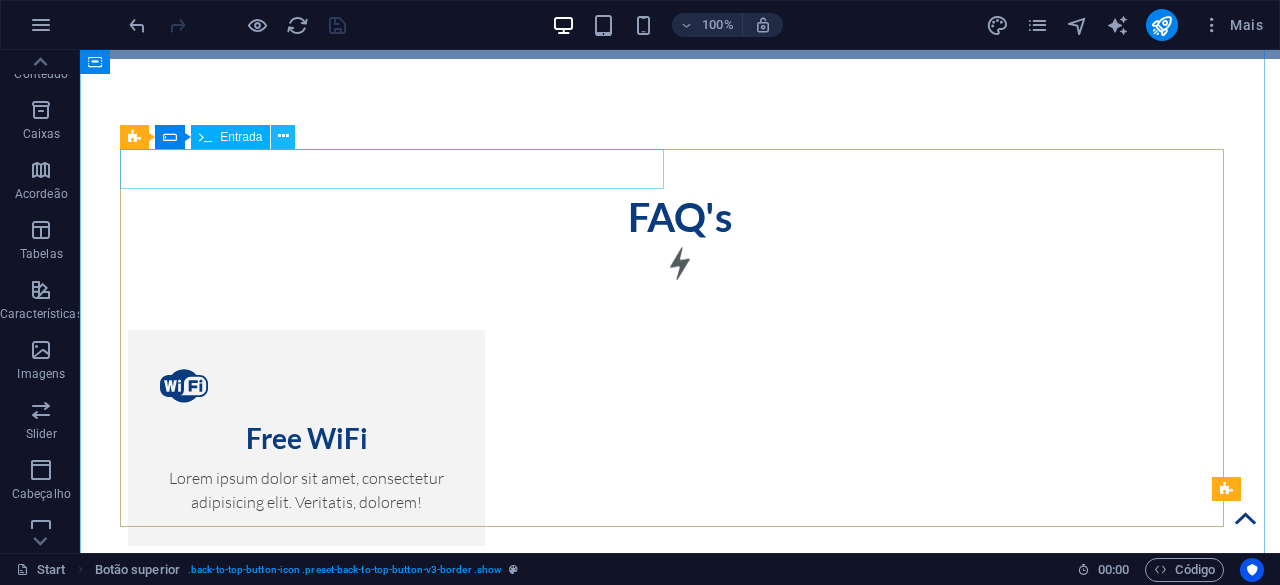 click at bounding box center (283, 136) 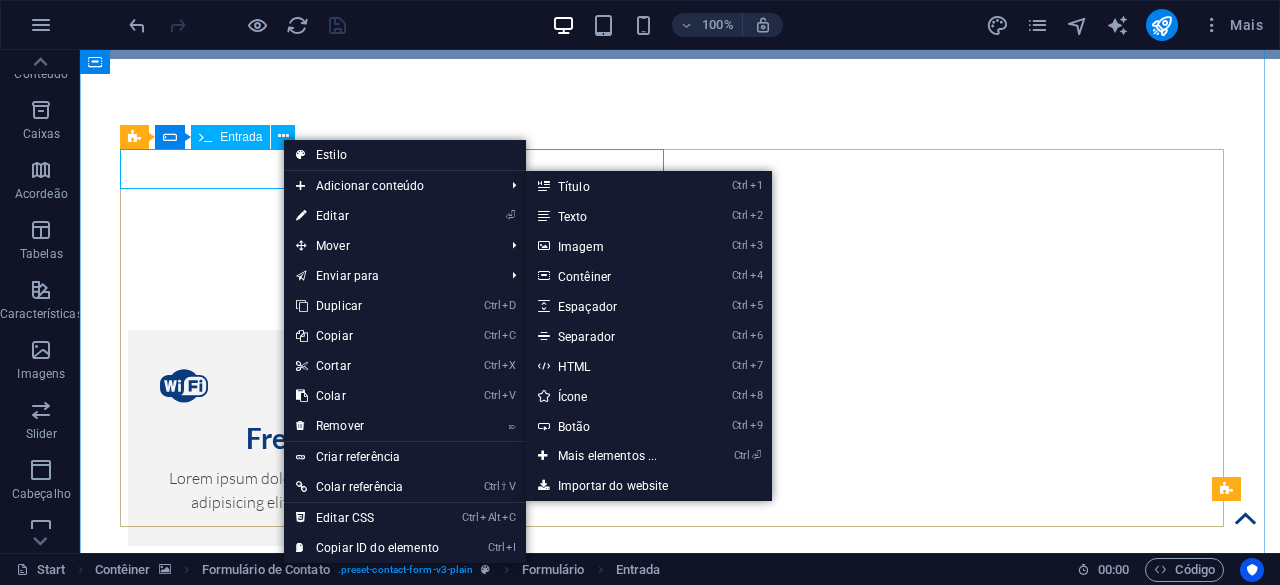 click 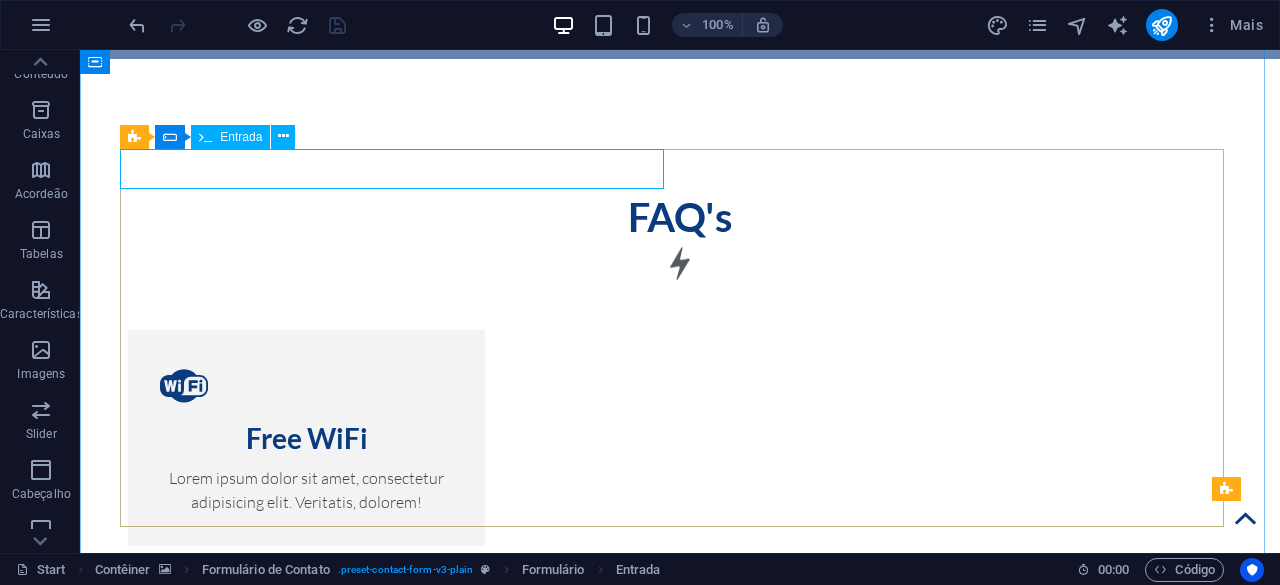 click 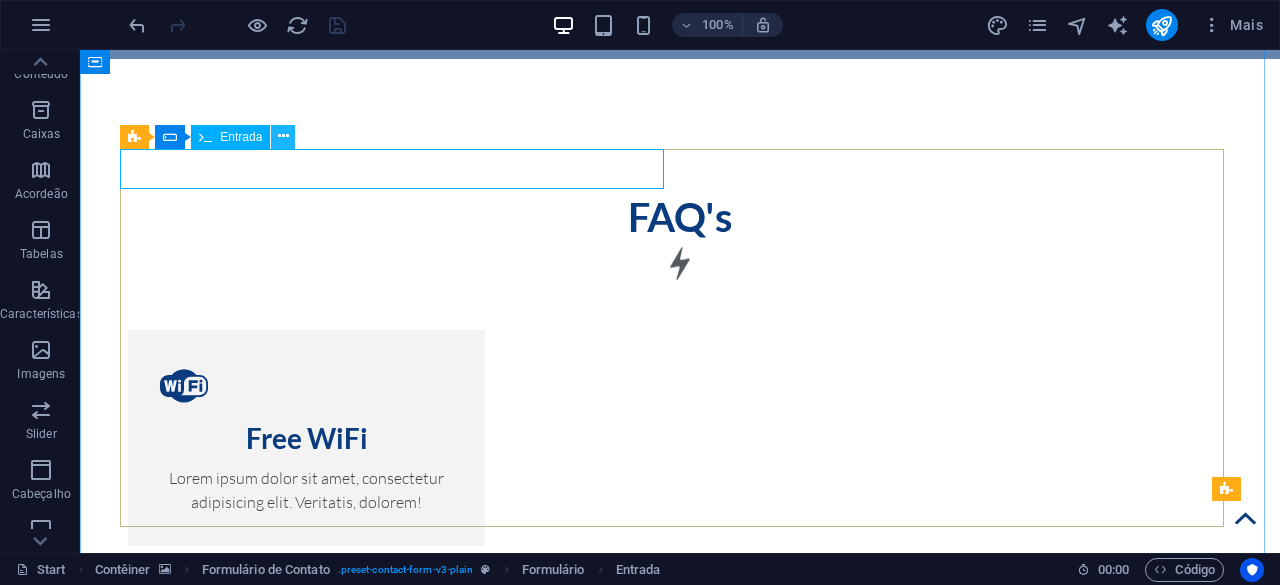 click at bounding box center [283, 136] 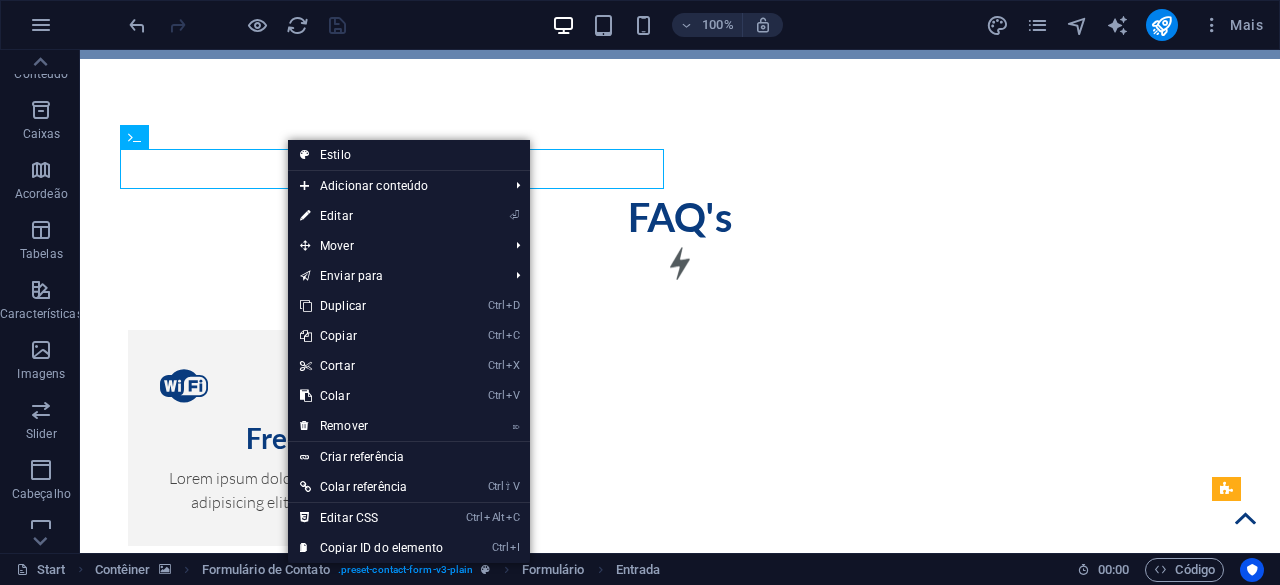 click on "⏎  Editar" at bounding box center [371, 216] 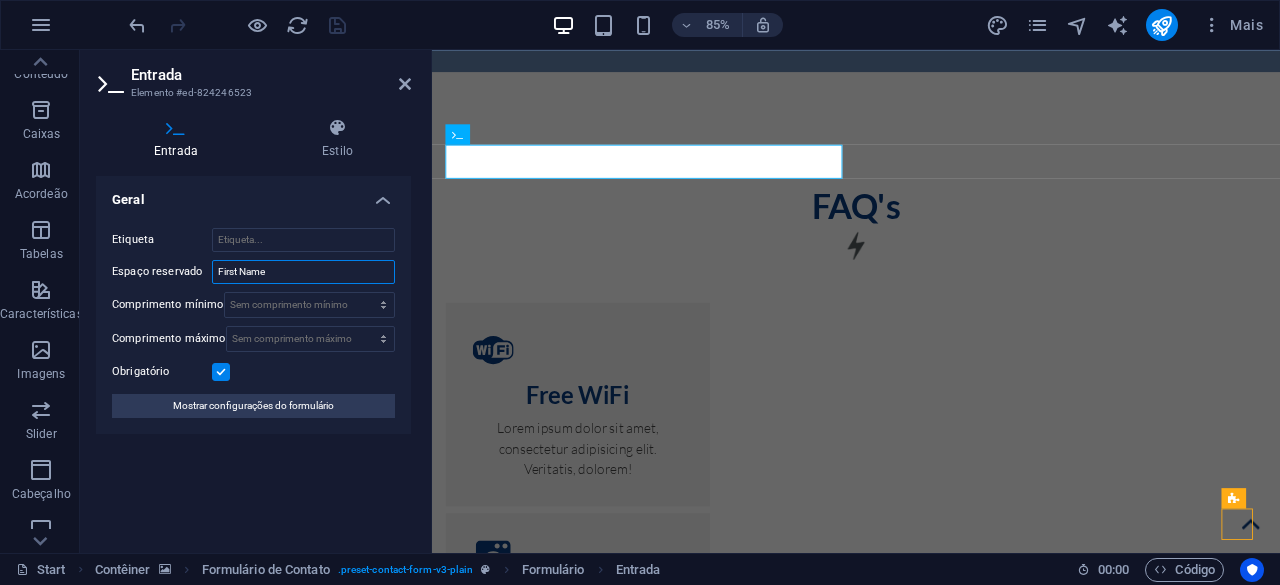 drag, startPoint x: 280, startPoint y: 270, endPoint x: 207, endPoint y: 258, distance: 73.97973 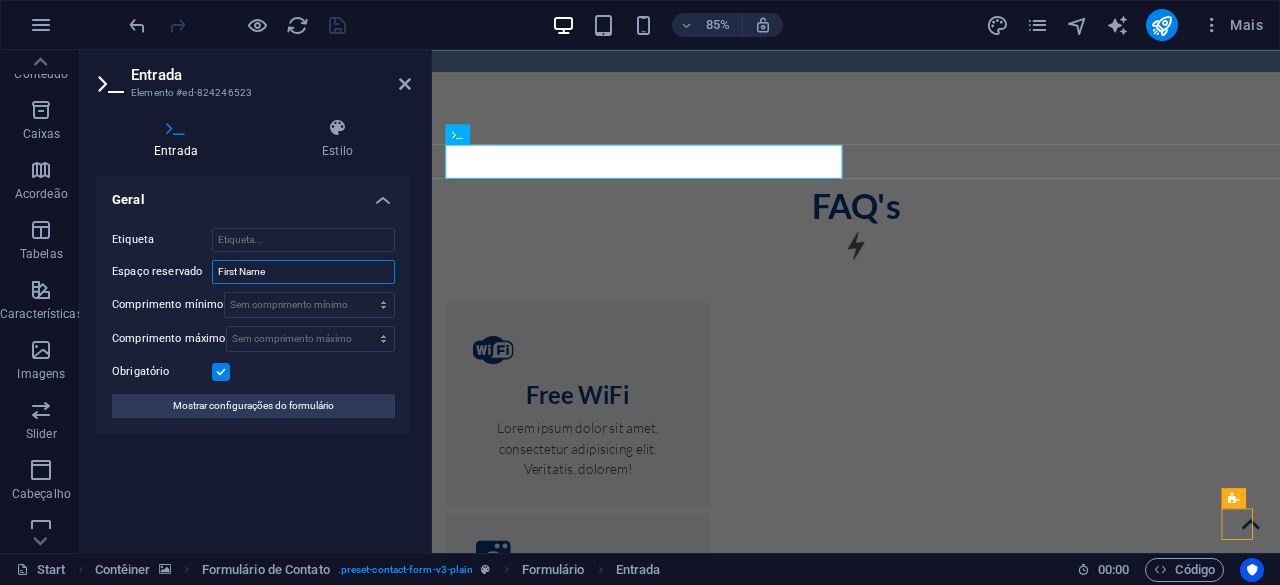 click on "Etiqueta Espaço reservado [FIRST] [LAST] Comprimento mínimo Sem comprimento mínimo sinal Comprimento máximo Sem comprimento máximo sinal Obrigatório Mostrar configurações do formulário" at bounding box center (253, 323) 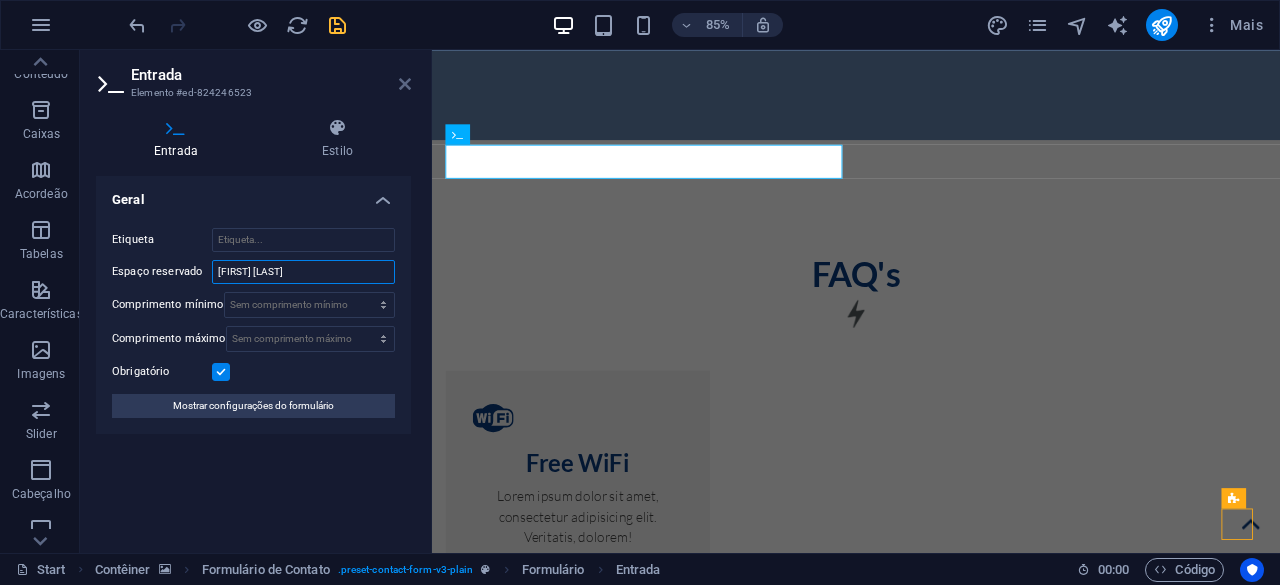 type on "[FIRST] [LAST]" 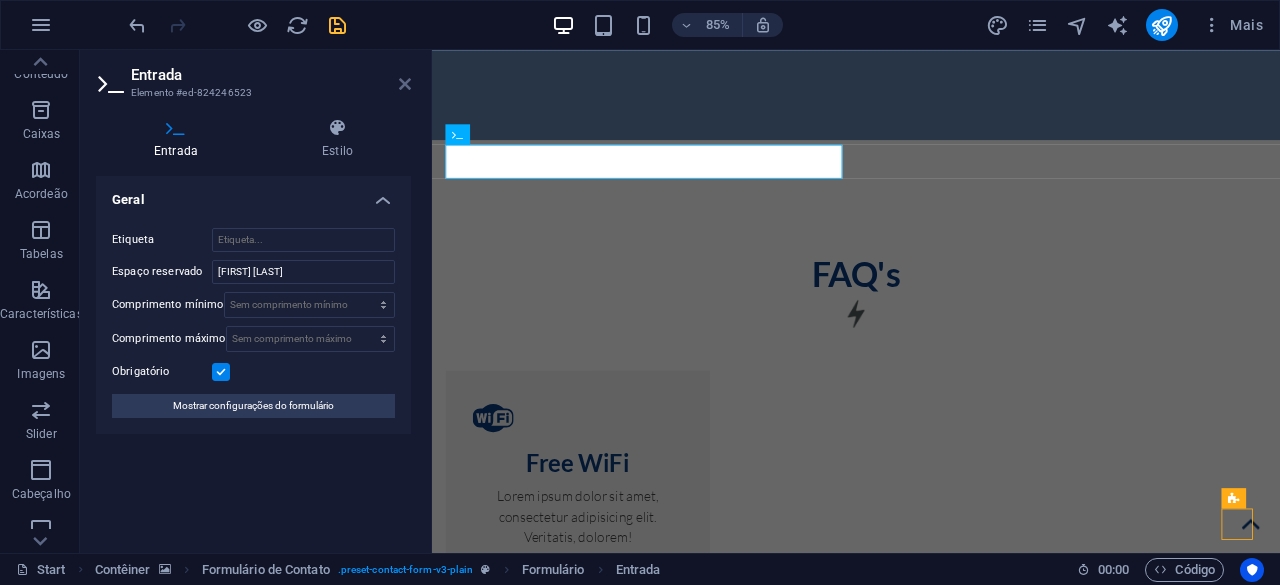 click at bounding box center [405, 84] 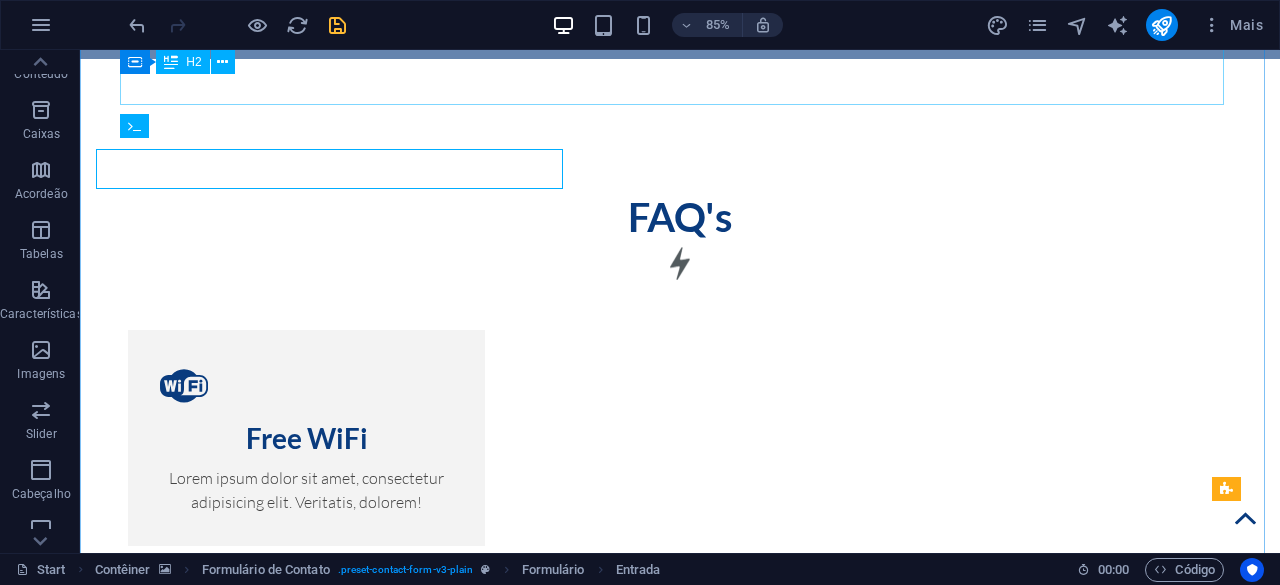 scroll, scrollTop: 11011, scrollLeft: 0, axis: vertical 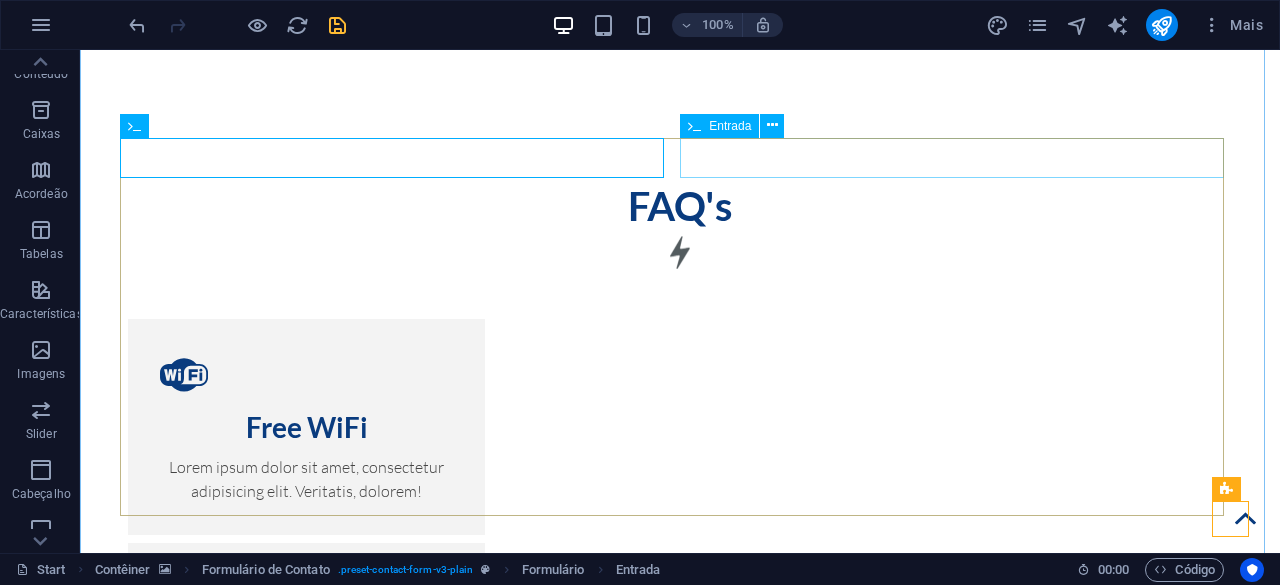 click 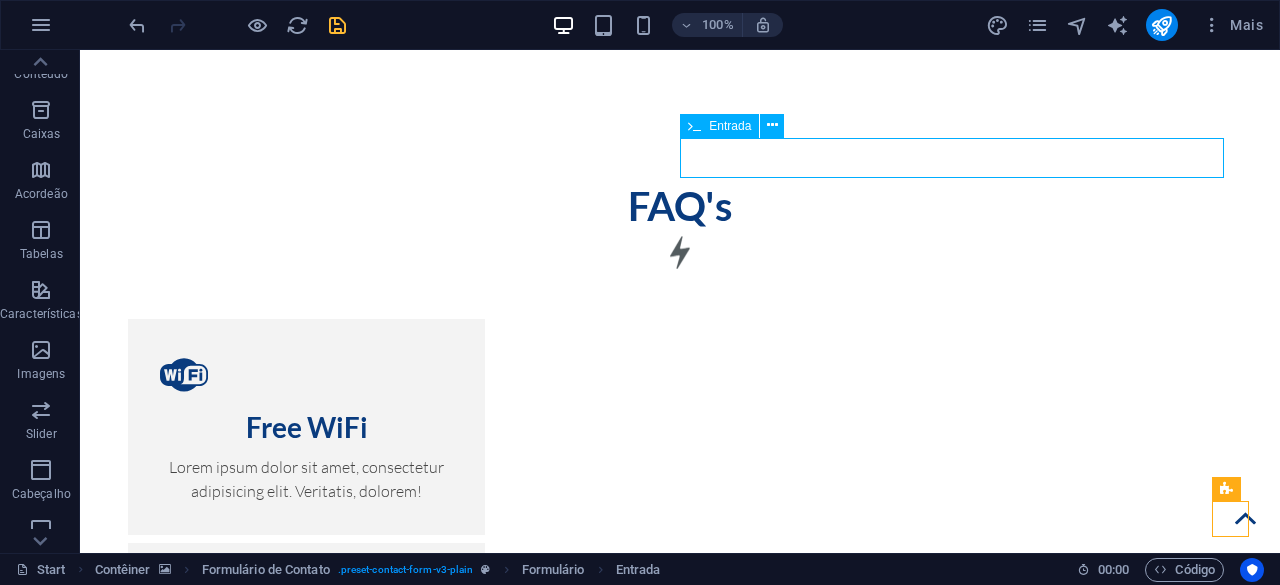 click 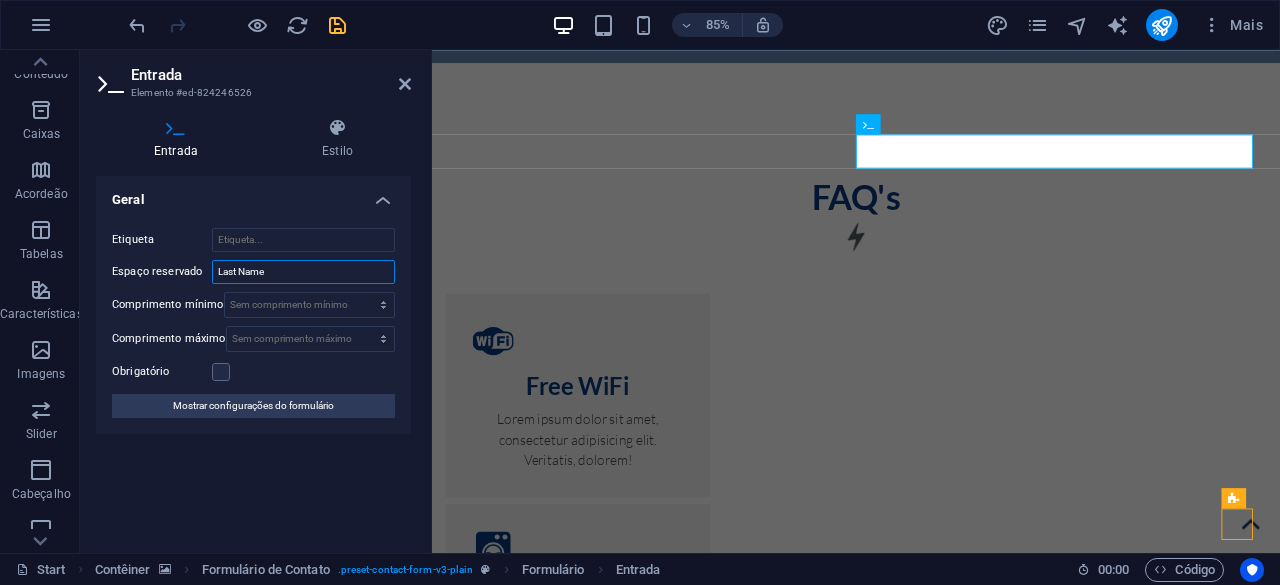 drag, startPoint x: 283, startPoint y: 273, endPoint x: 201, endPoint y: 257, distance: 83.546394 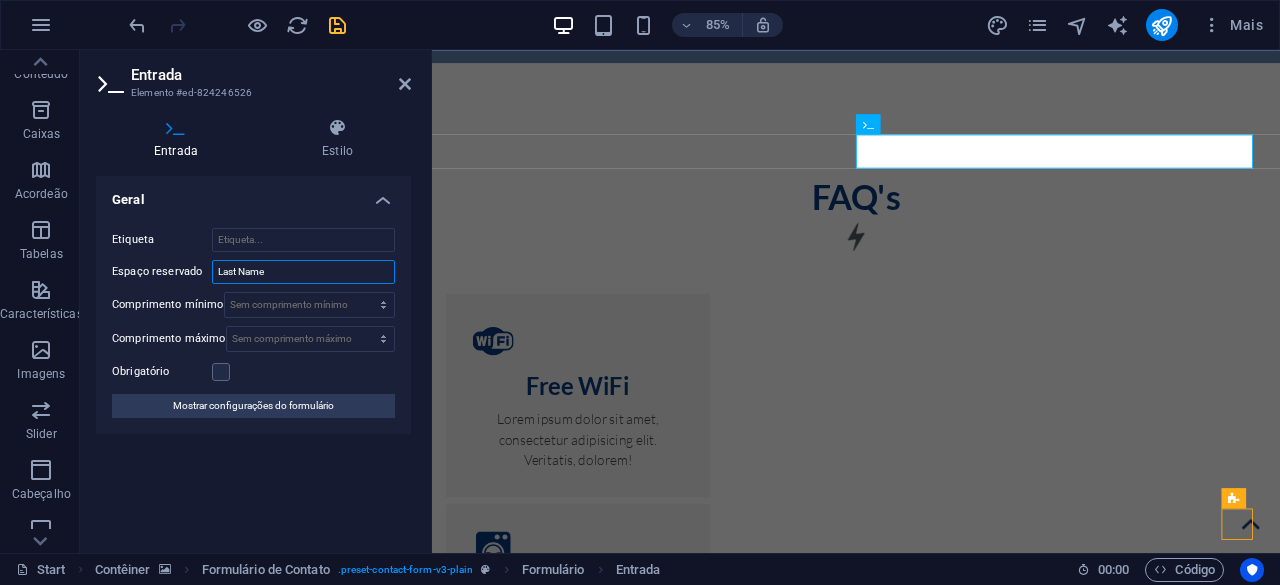 click on "Etiqueta Espaço reservado [LAST] [FIRST] Comprimento mínimo Sem comprimento mínimo sinal Comprimento máximo Sem comprimento máximo sinal Obrigatório Mostrar configurações do formulário" at bounding box center [253, 323] 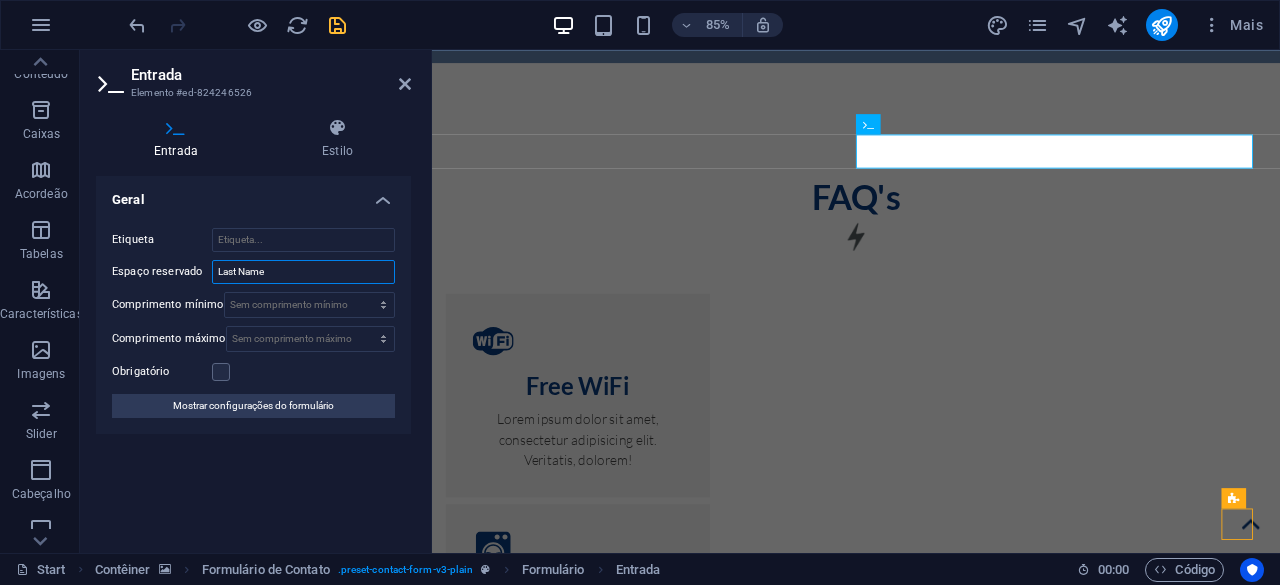 type on "Í" 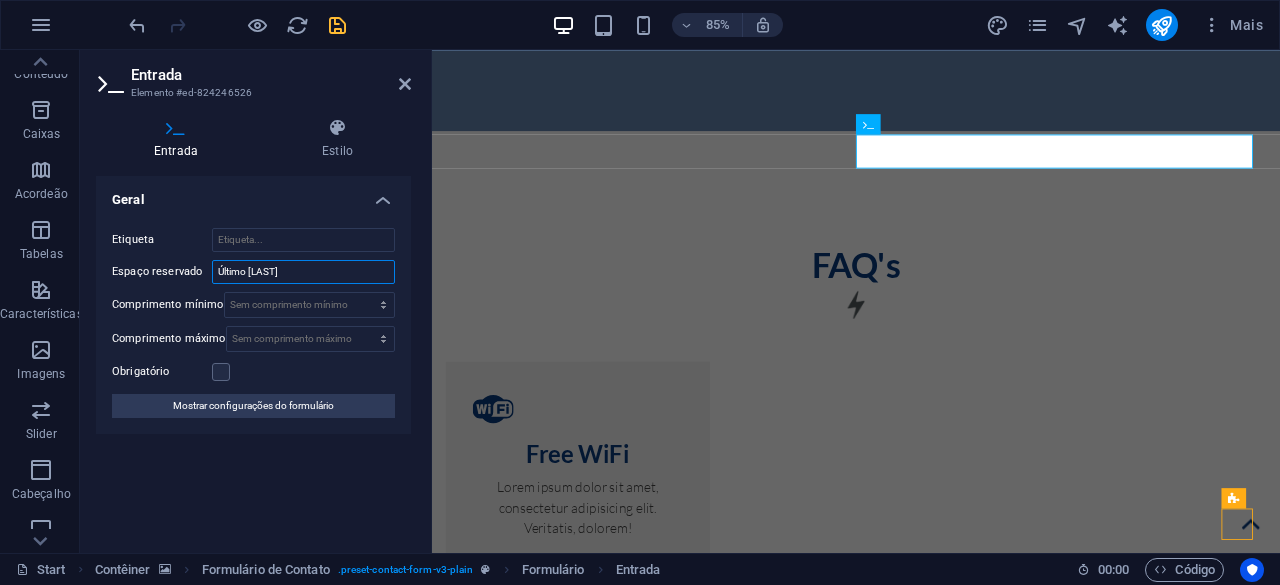 click on "Último [LAST]" at bounding box center [303, 272] 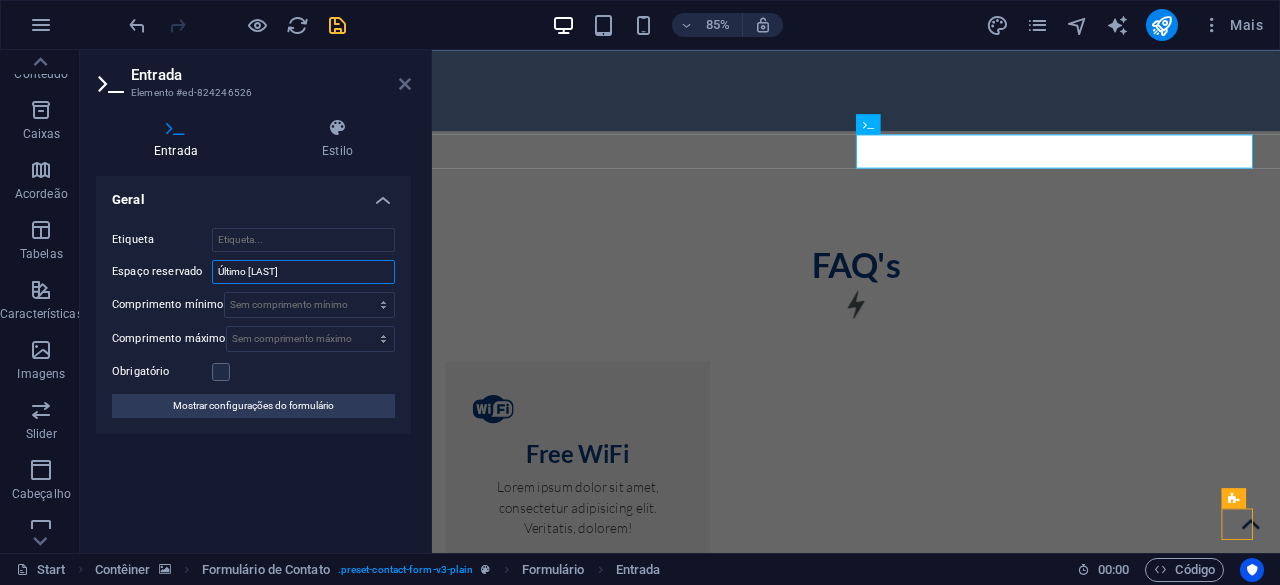 type on "Último [LAST]" 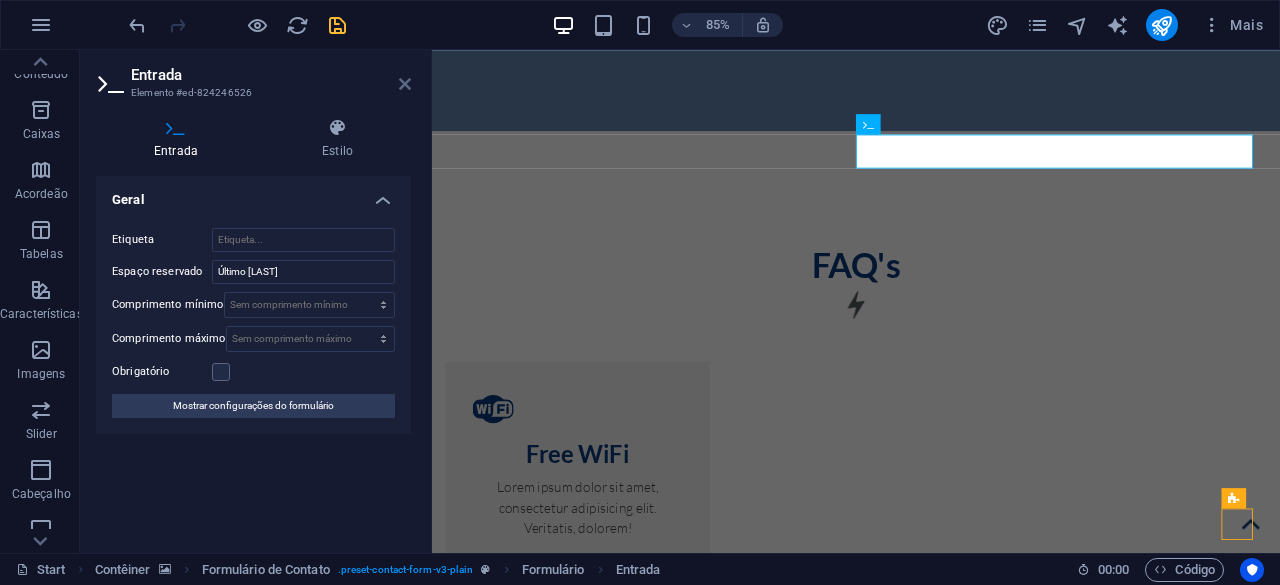 click at bounding box center (405, 84) 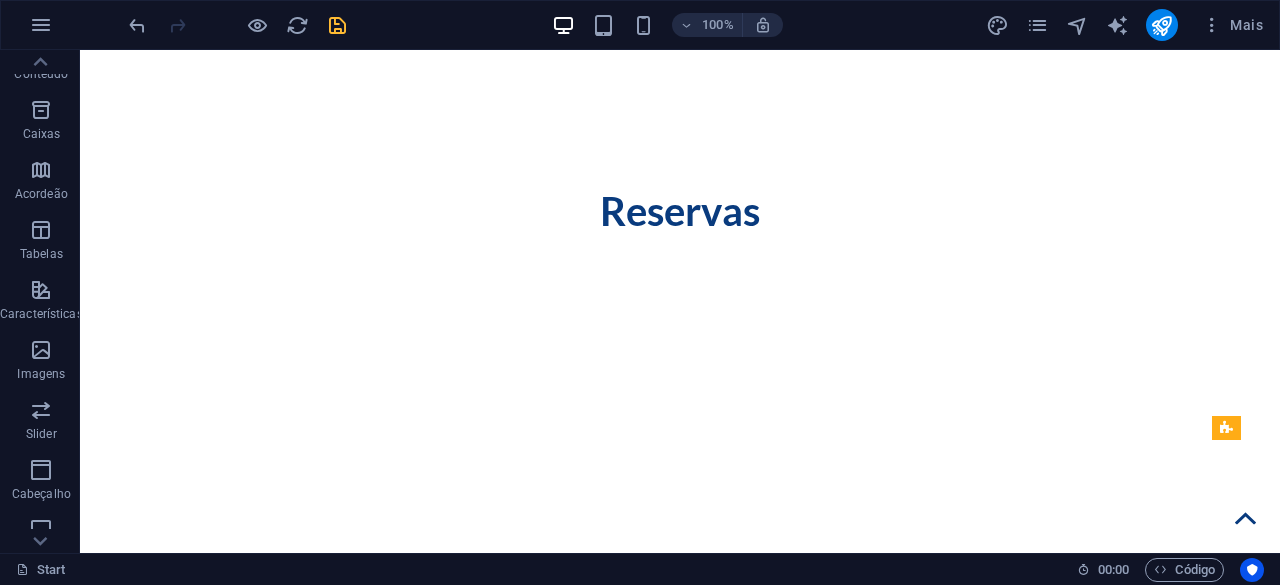 scroll, scrollTop: 8511, scrollLeft: 0, axis: vertical 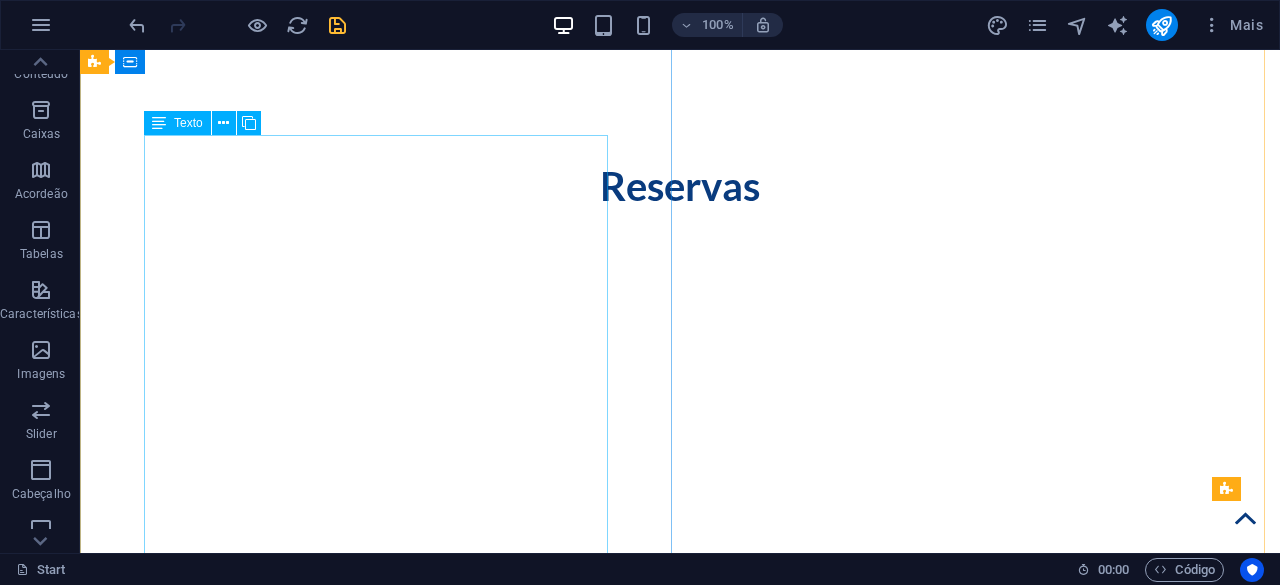 click on "Somos uma família de apaixonados pelo mar, pela vela e por Lisboa. Criámos a  4Sail Experience  com a vontade de partilhar a nossa cidade — e o nosso barco — com quem a quer descobrir Lisboa de uma forma diferente:  tranquila, personalizada e sempre com o vento como guia . Na 4Sail, mais do que passeios de barco, oferecemos  experiências náuticas autênticas . Desde momentos de lazer ao pôr do sol, a formações práticas para quem quer aprender a velejar, ou eventos especiais pensados à medida de cada cliente. A nossa base é a Marina do Bom Sucesso, em Lisboa, e o Tejo é o nosso terreno de eleição. Navegamos com responsabilidade, segurança e um enorme prazer em receber pessoas de todas as partes do mundo a bordo do nosso veleiro. Sobe a bordo com a 4Sail Experience e descobre Lisboa vista do Tejo! “A nossa tripulação está sempre pronta a adaptar a experiência aos teus desejos.”" at bounding box center [680, 2232] 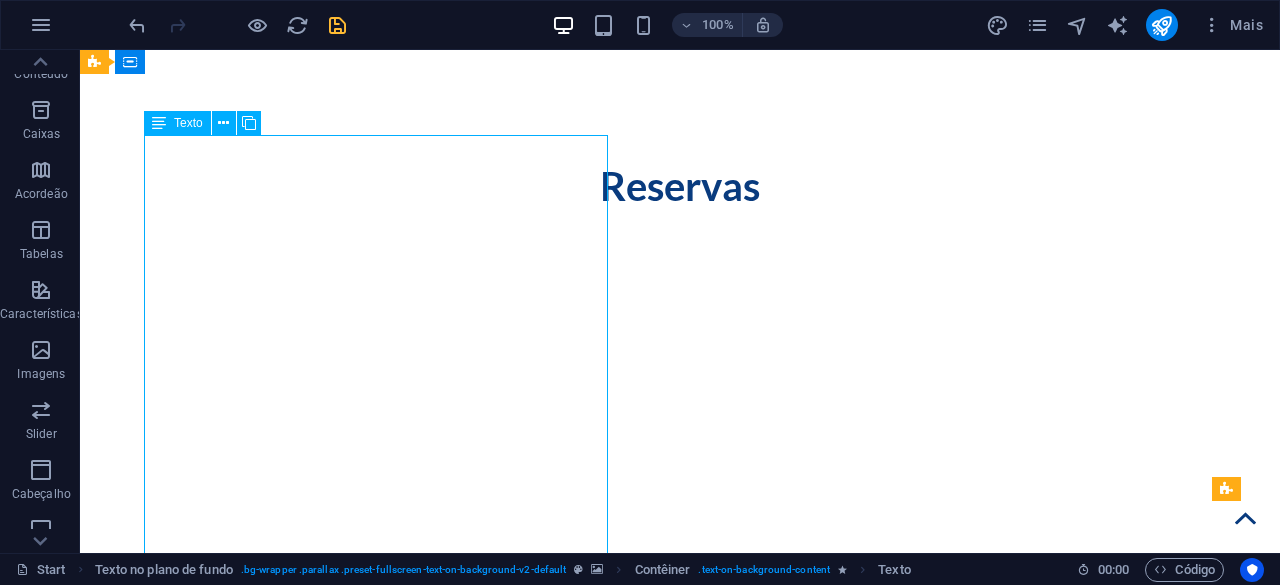 click on "Somos uma família de apaixonados pelo mar, pela vela e por Lisboa. Criámos a  4Sail Experience  com a vontade de partilhar a nossa cidade — e o nosso barco — com quem a quer descobrir Lisboa de uma forma diferente:  tranquila, personalizada e sempre com o vento como guia . Na 4Sail, mais do que passeios de barco, oferecemos  experiências náuticas autênticas . Desde momentos de lazer ao pôr do sol, a formações práticas para quem quer aprender a velejar, ou eventos especiais pensados à medida de cada cliente. A nossa base é a Marina do Bom Sucesso, em Lisboa, e o Tejo é o nosso terreno de eleição. Navegamos com responsabilidade, segurança e um enorme prazer em receber pessoas de todas as partes do mundo a bordo do nosso veleiro. Sobe a bordo com a 4Sail Experience e descobre Lisboa vista do Tejo! “A nossa tripulação está sempre pronta a adaptar a experiência aos teus desejos.”" at bounding box center (680, 2232) 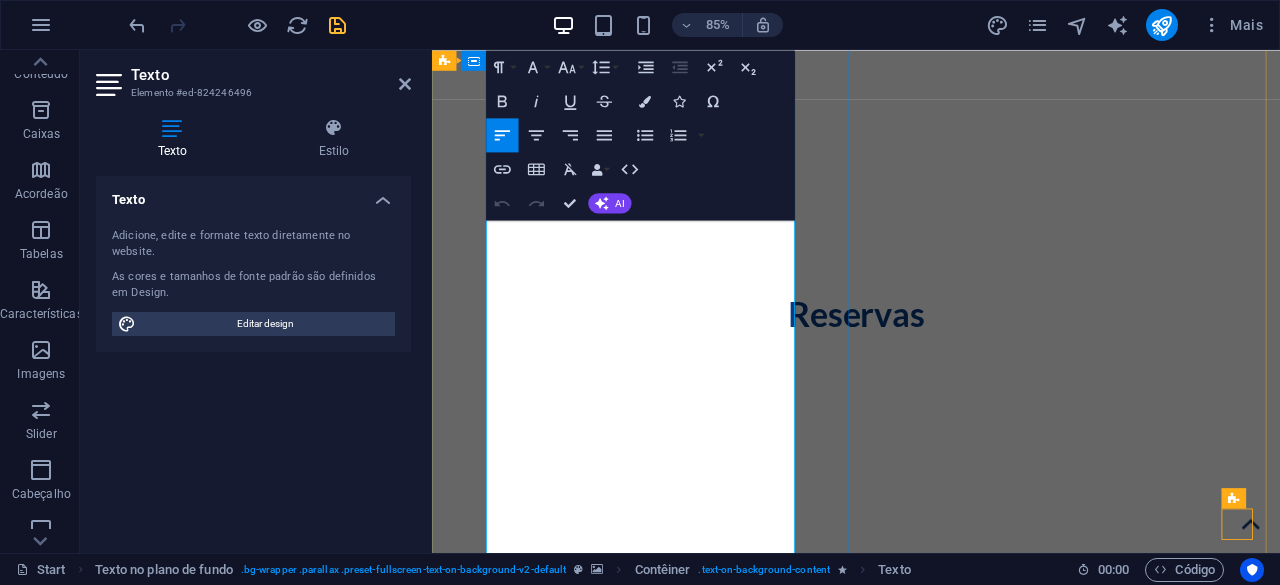 scroll, scrollTop: 8311, scrollLeft: 0, axis: vertical 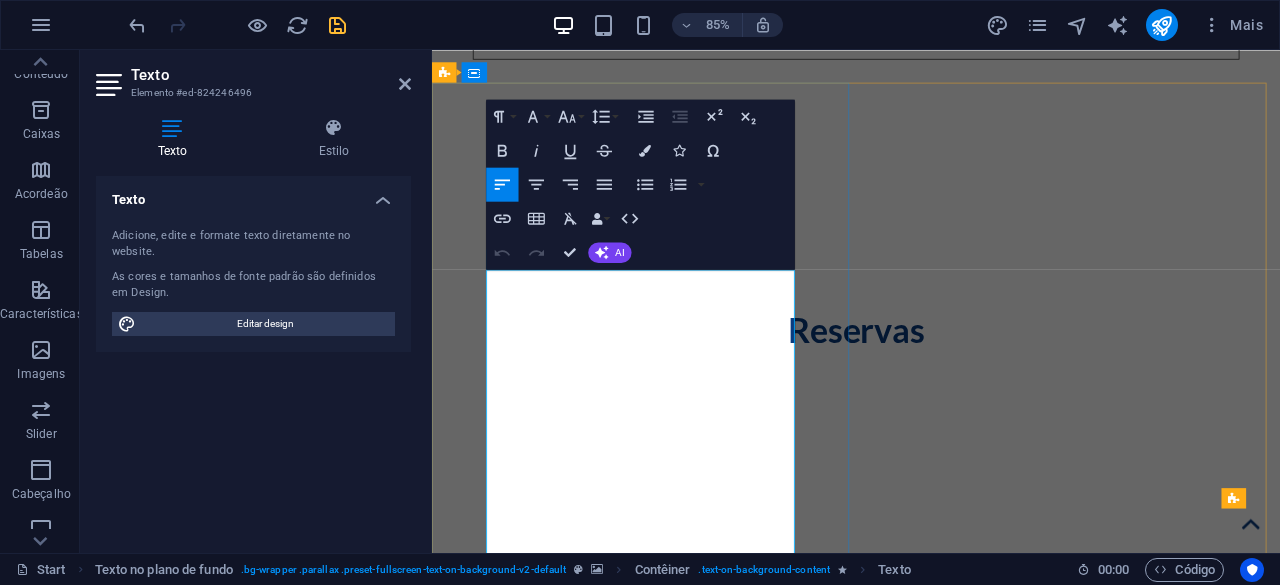 click on "Somos uma família de apaixonados pelo mar, pela vela e por Lisboa. Criámos a  4Sail Experience  com a vontade de partilhar a nossa cidade — e o nosso barco — com quem a quer descobrir Lisboa de uma forma diferente:  tranquila, personalizada e sempre com o vento como guia ." at bounding box center [931, 2385] 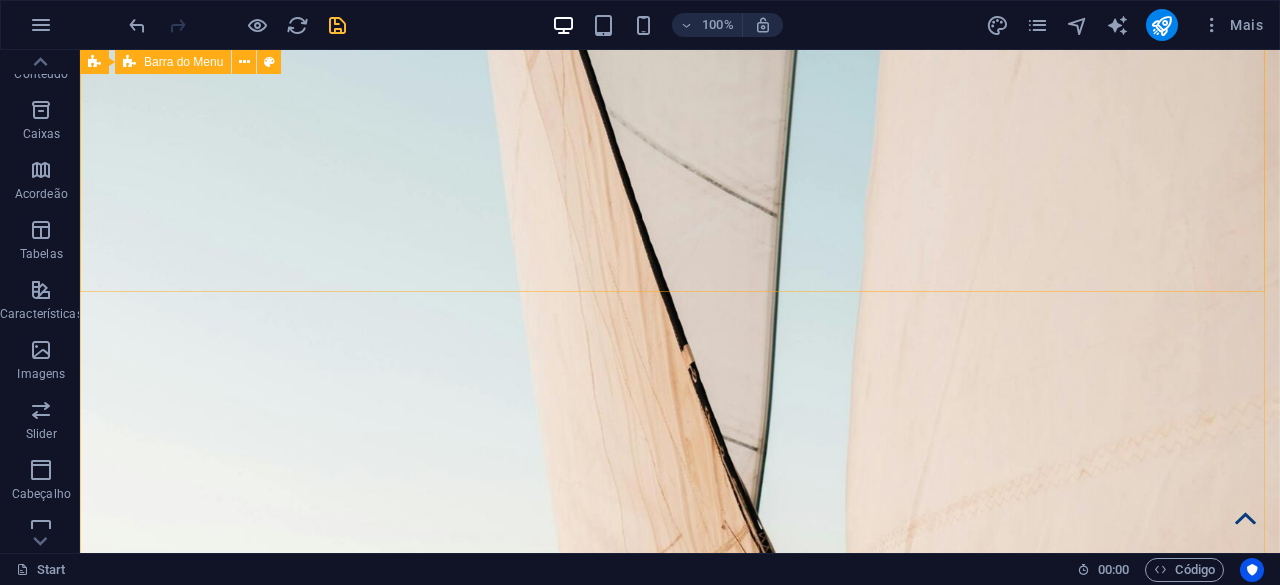 scroll, scrollTop: 0, scrollLeft: 0, axis: both 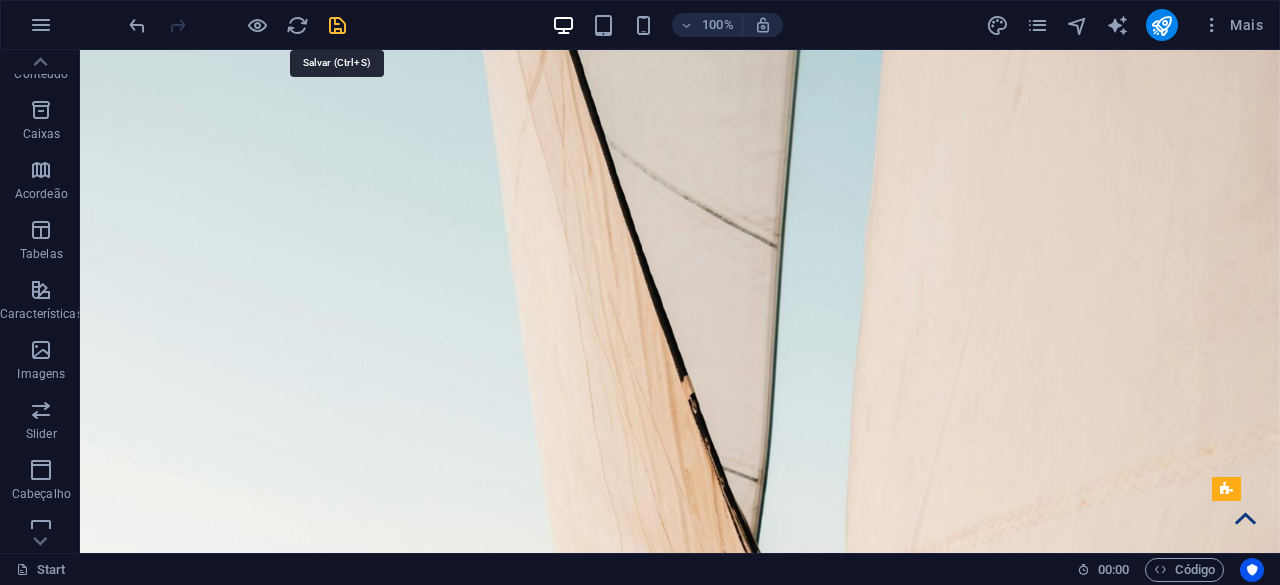 click at bounding box center [337, 25] 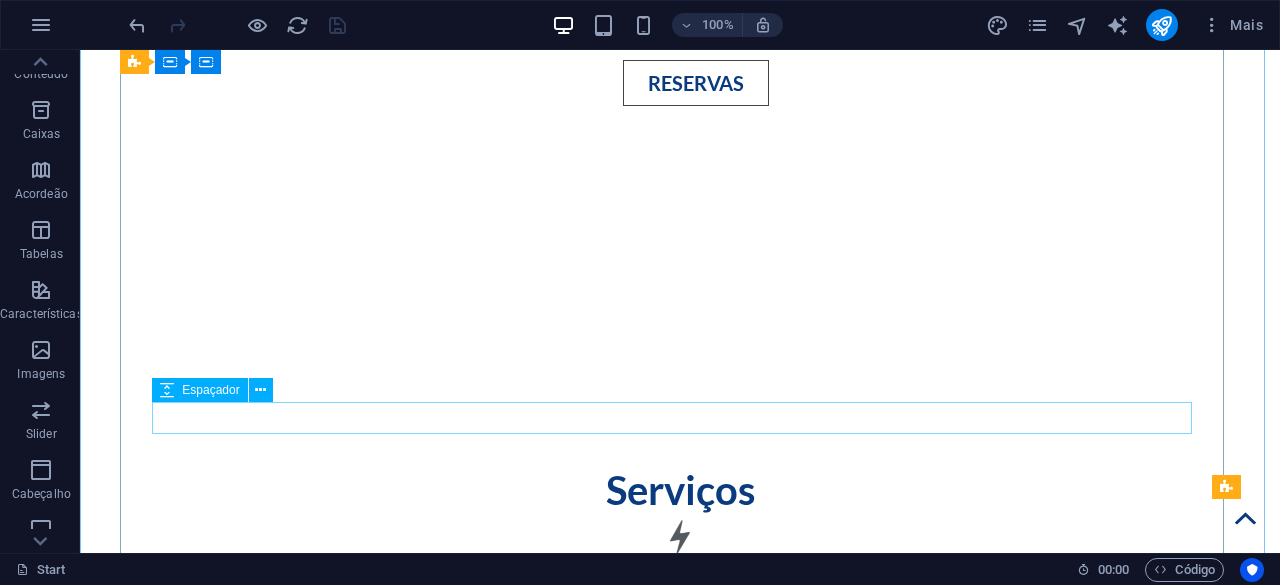 scroll, scrollTop: 2000, scrollLeft: 0, axis: vertical 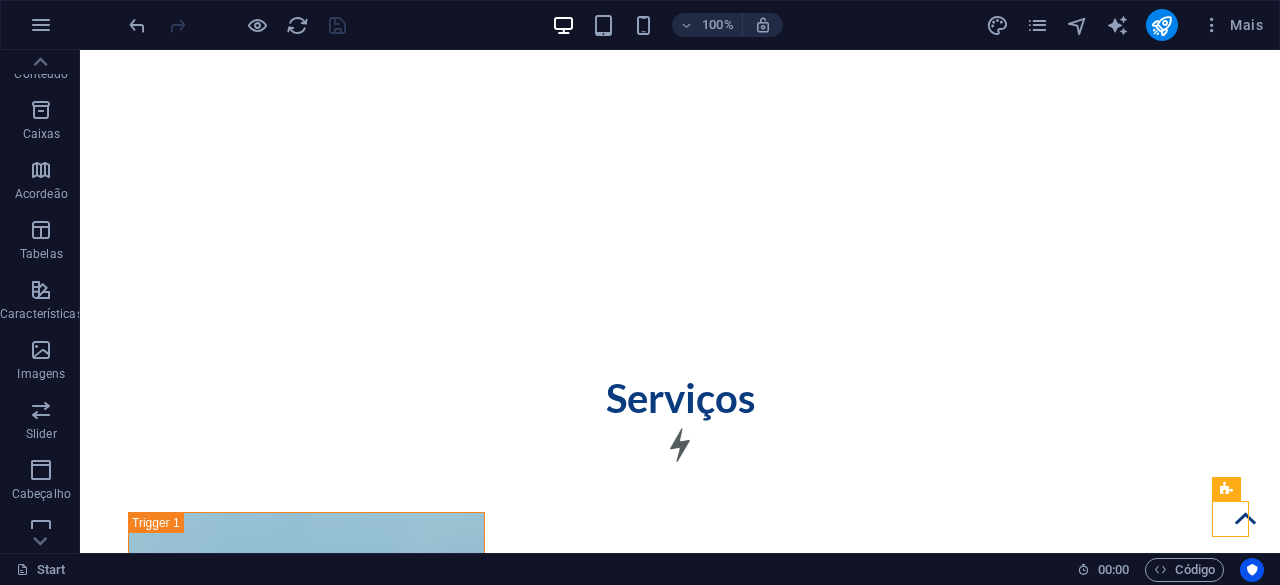 click on "100%" at bounding box center (667, 25) 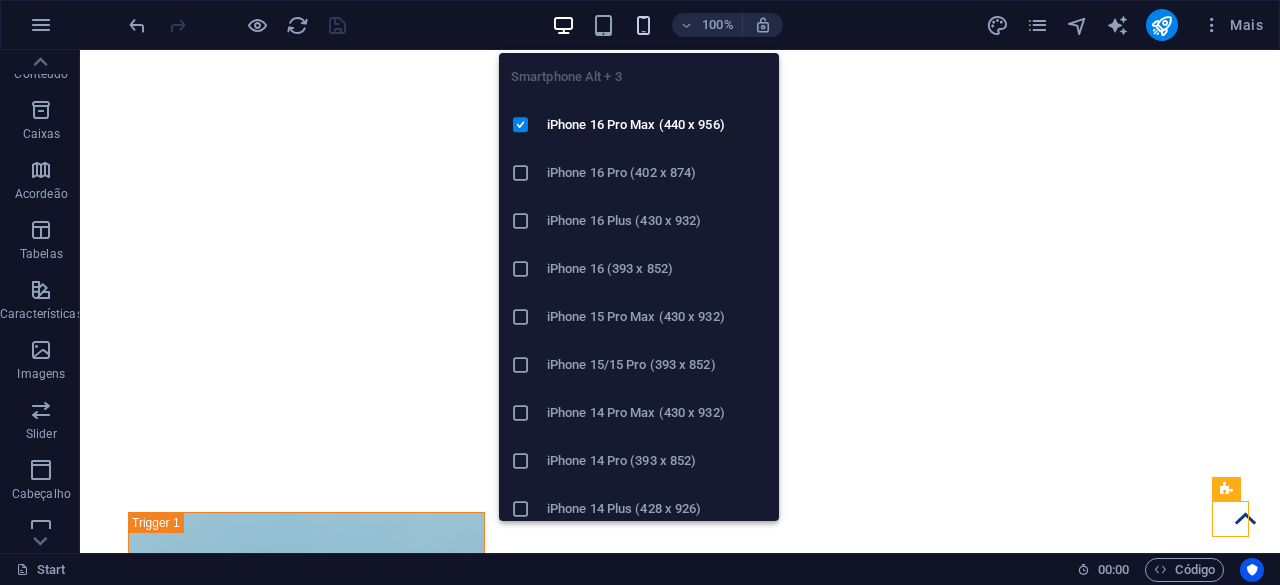 click at bounding box center [643, 25] 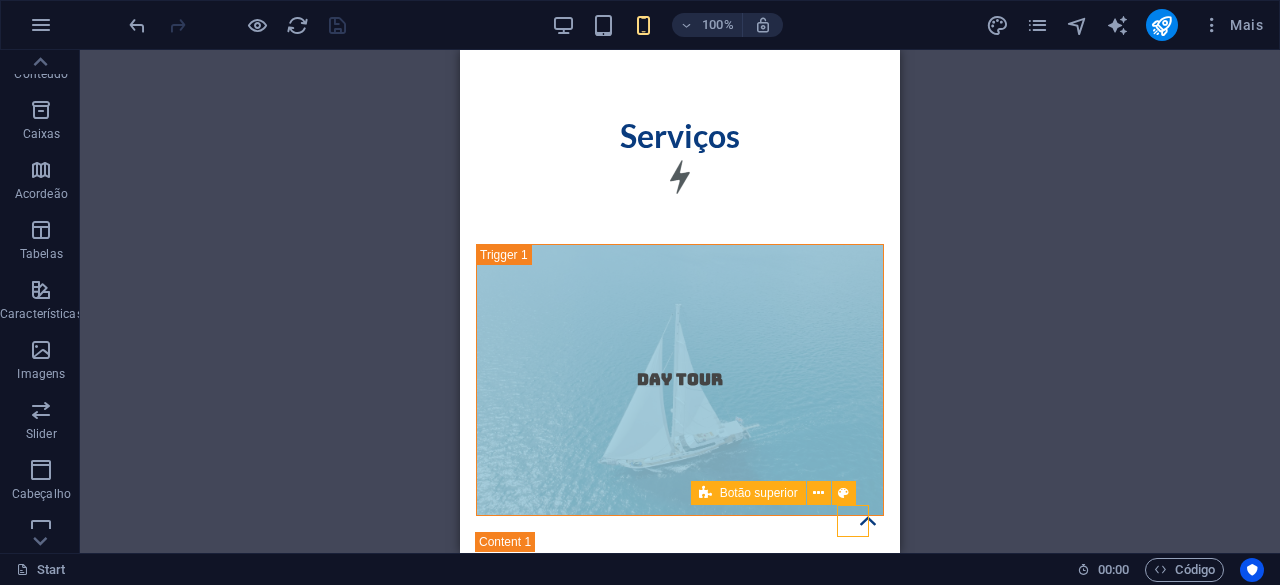 click at bounding box center (868, 521) 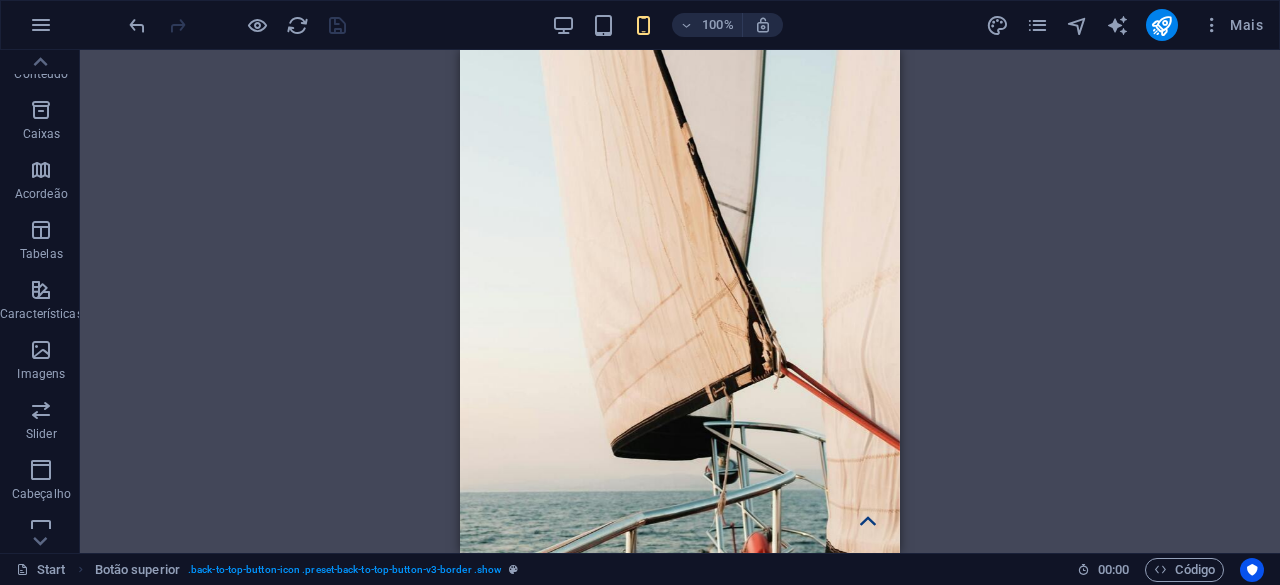 scroll, scrollTop: 0, scrollLeft: 0, axis: both 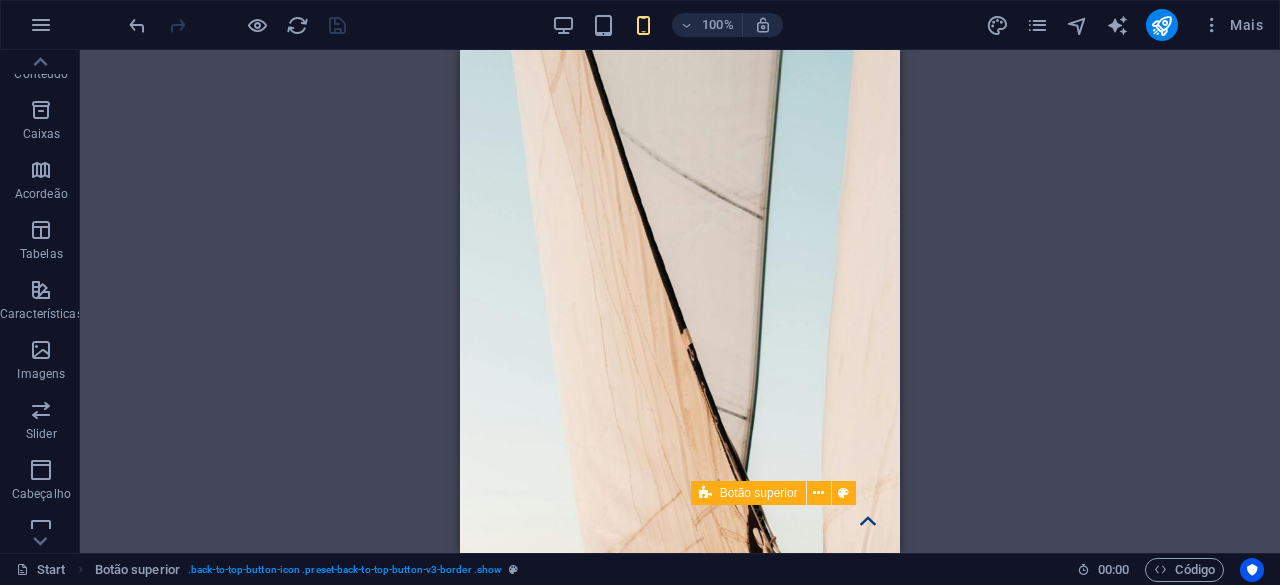 click at bounding box center (868, 521) 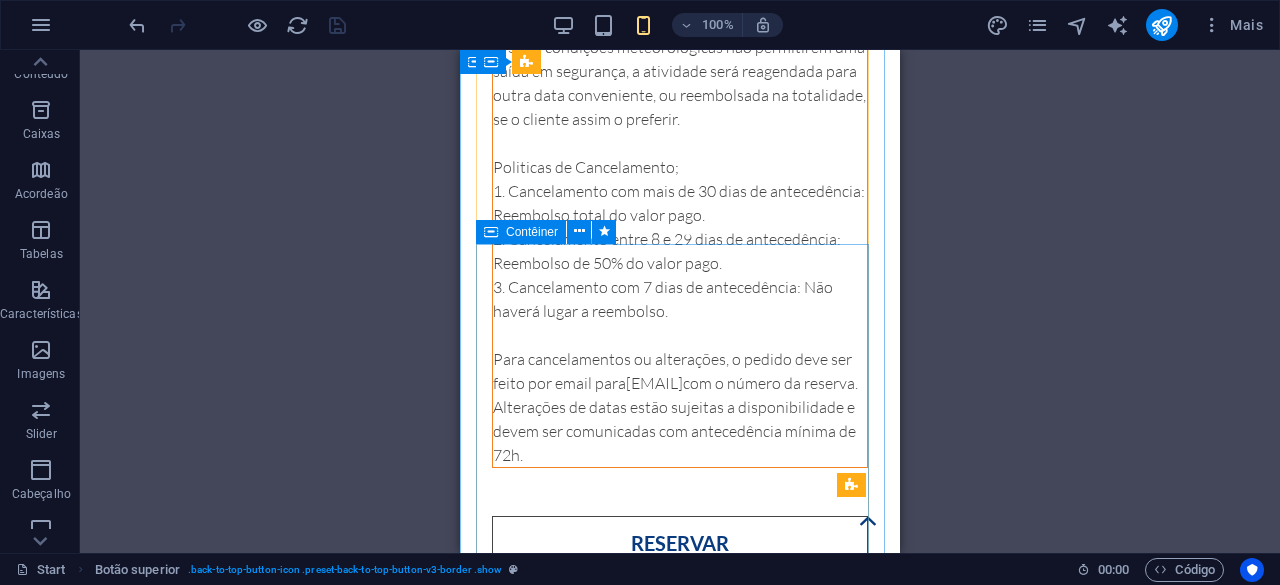 scroll, scrollTop: 4800, scrollLeft: 0, axis: vertical 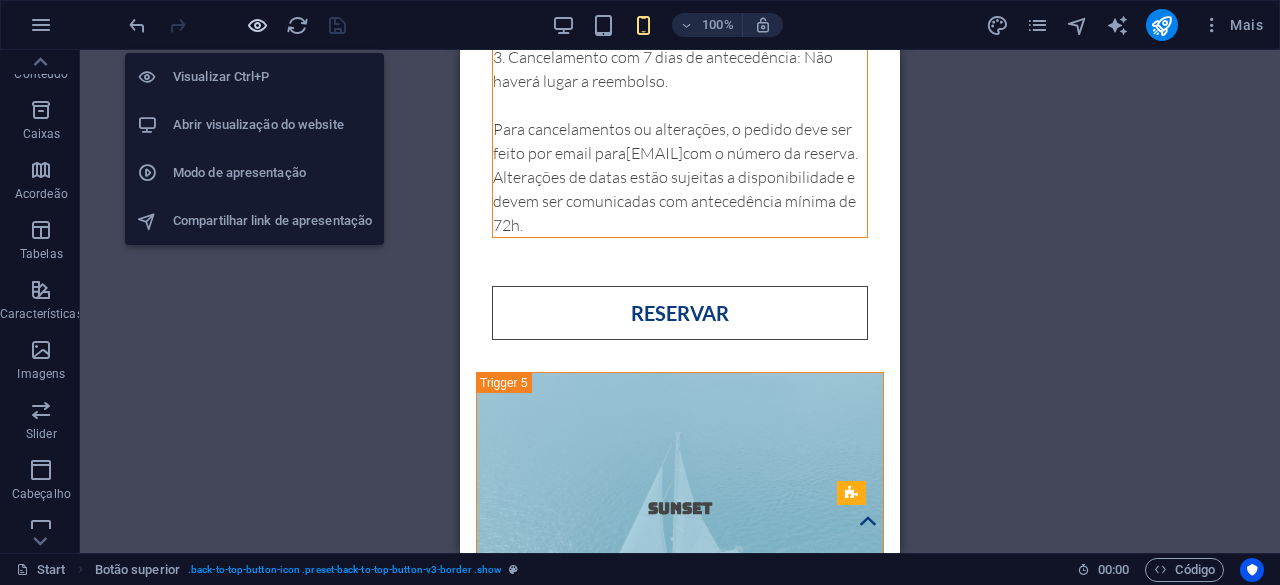 click at bounding box center (257, 25) 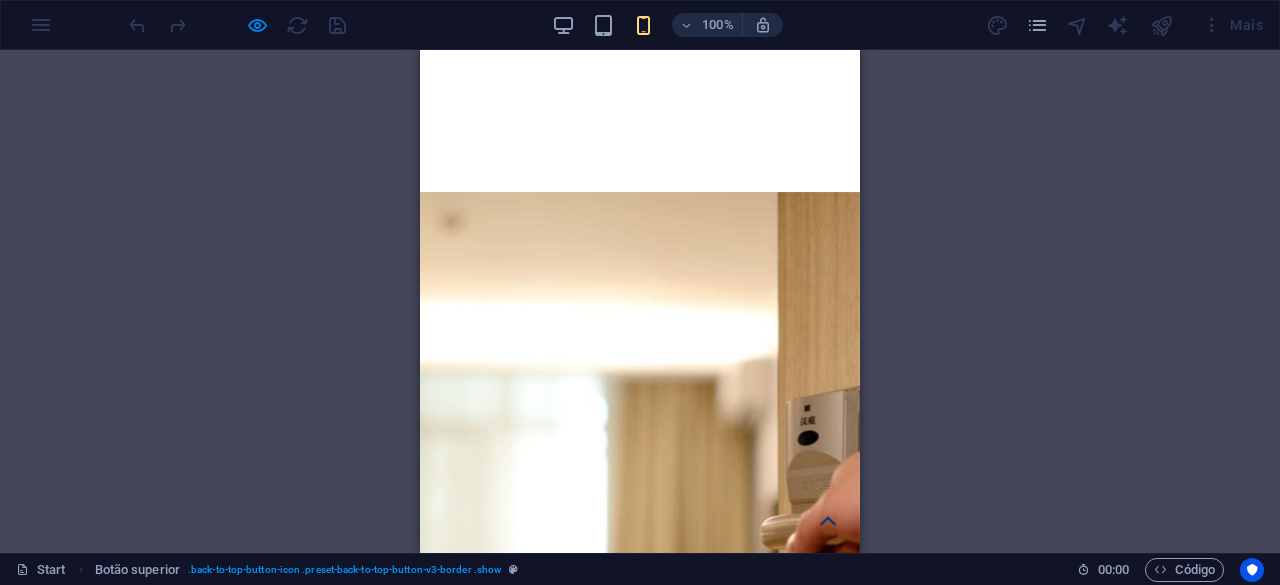 scroll, scrollTop: 7914, scrollLeft: 0, axis: vertical 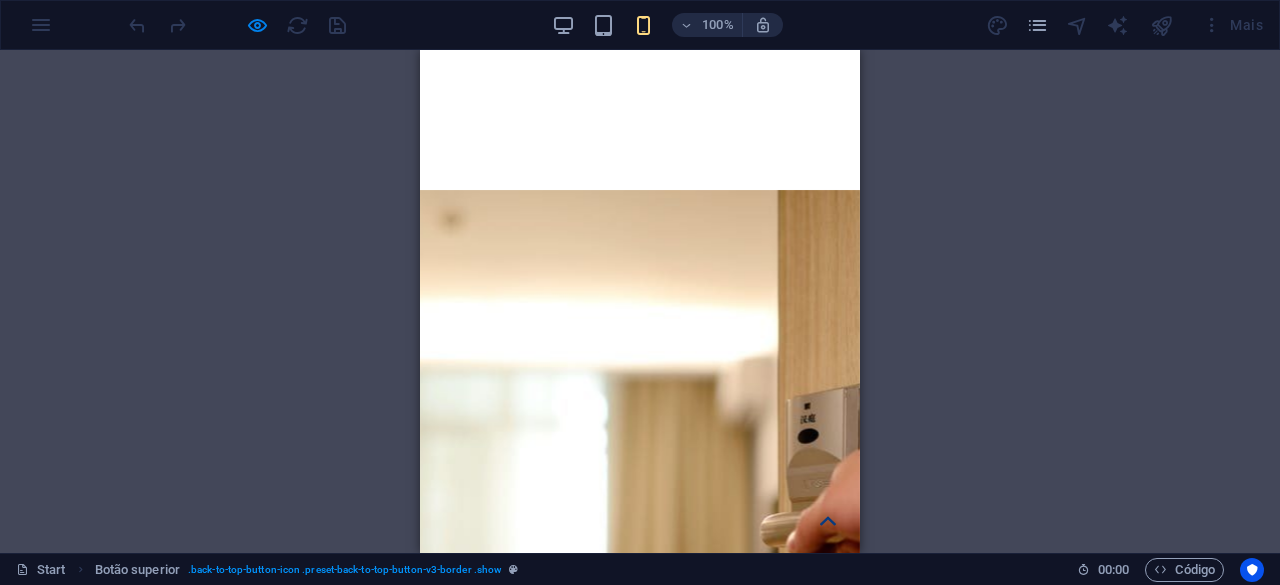 click 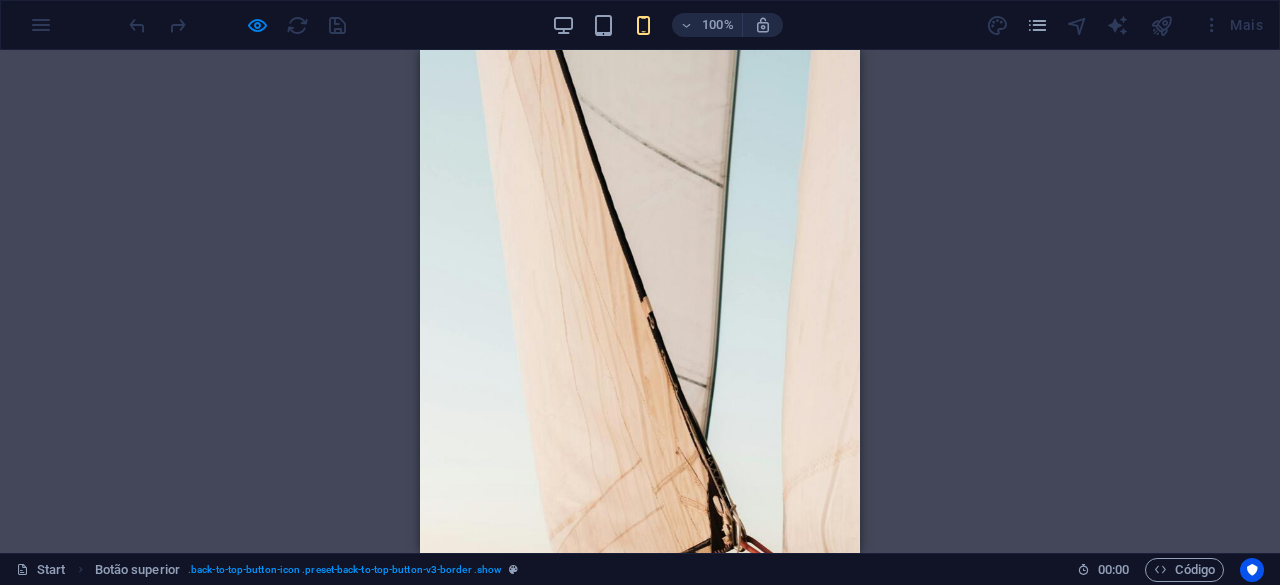 scroll, scrollTop: 0, scrollLeft: 0, axis: both 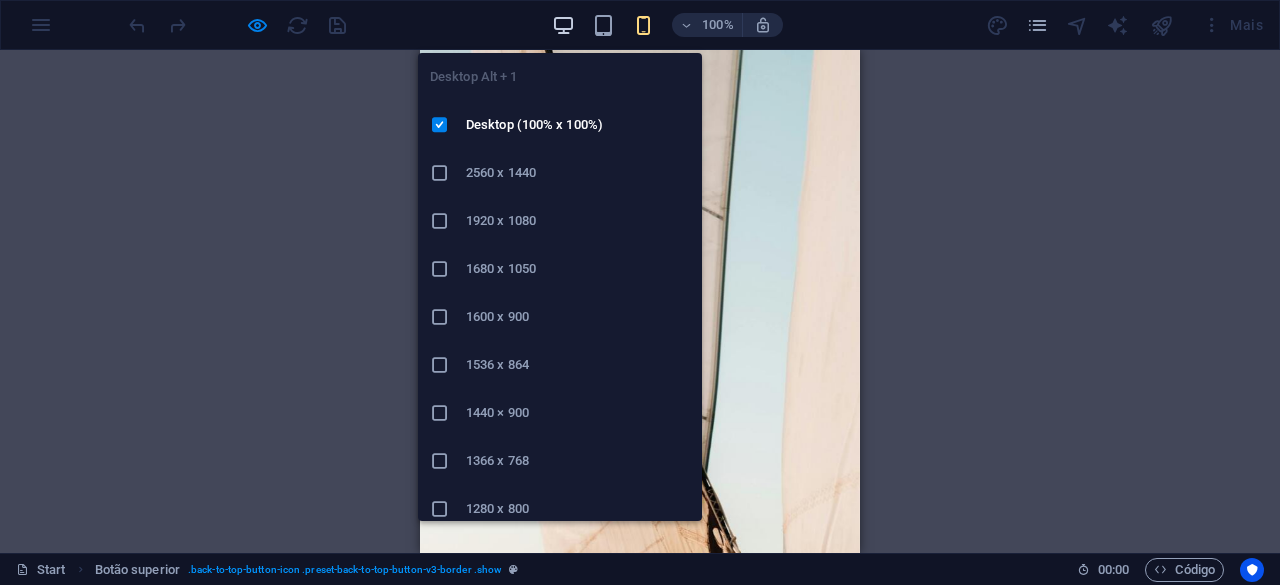 click at bounding box center [563, 25] 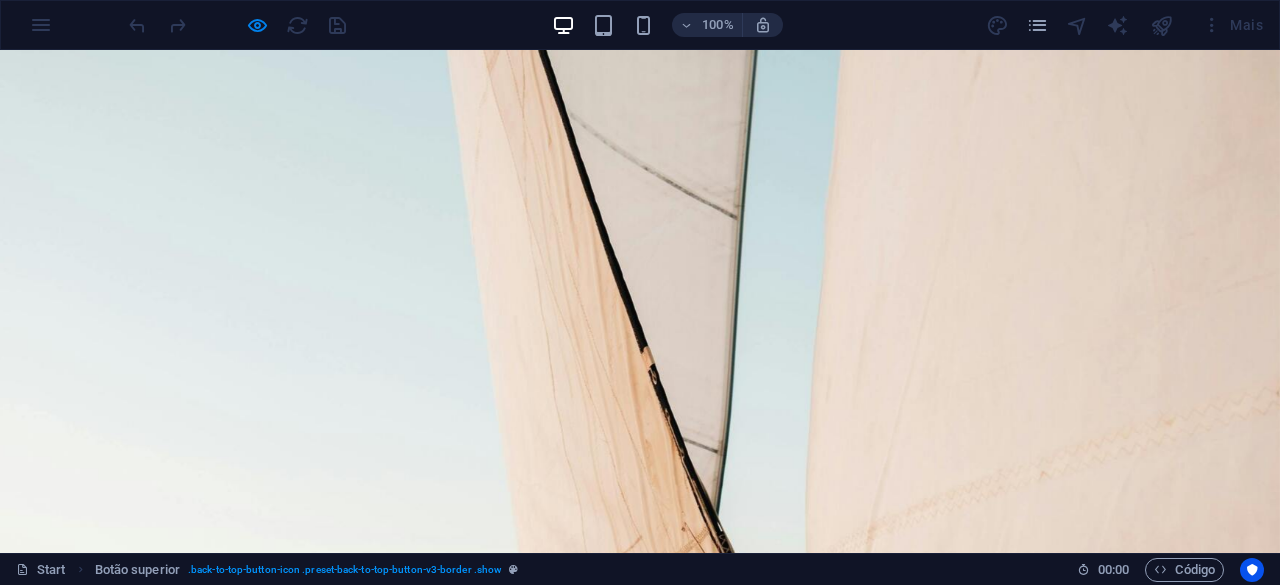 scroll, scrollTop: 0, scrollLeft: 0, axis: both 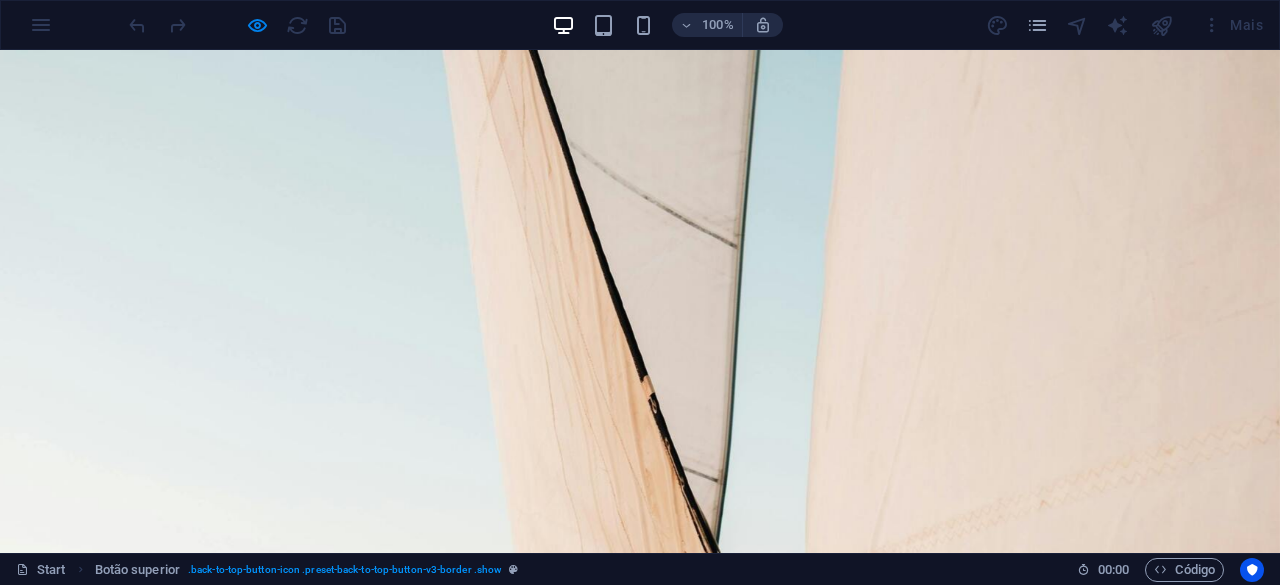 click on "Contatos" at bounding box center (943, 1555) 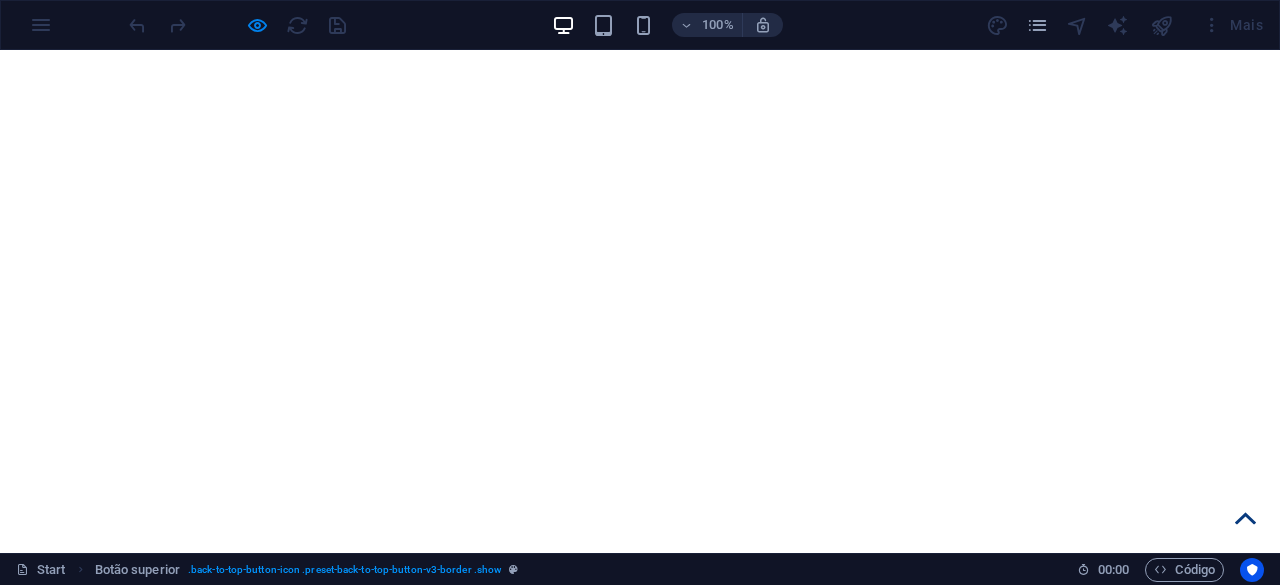 scroll, scrollTop: 6139, scrollLeft: 0, axis: vertical 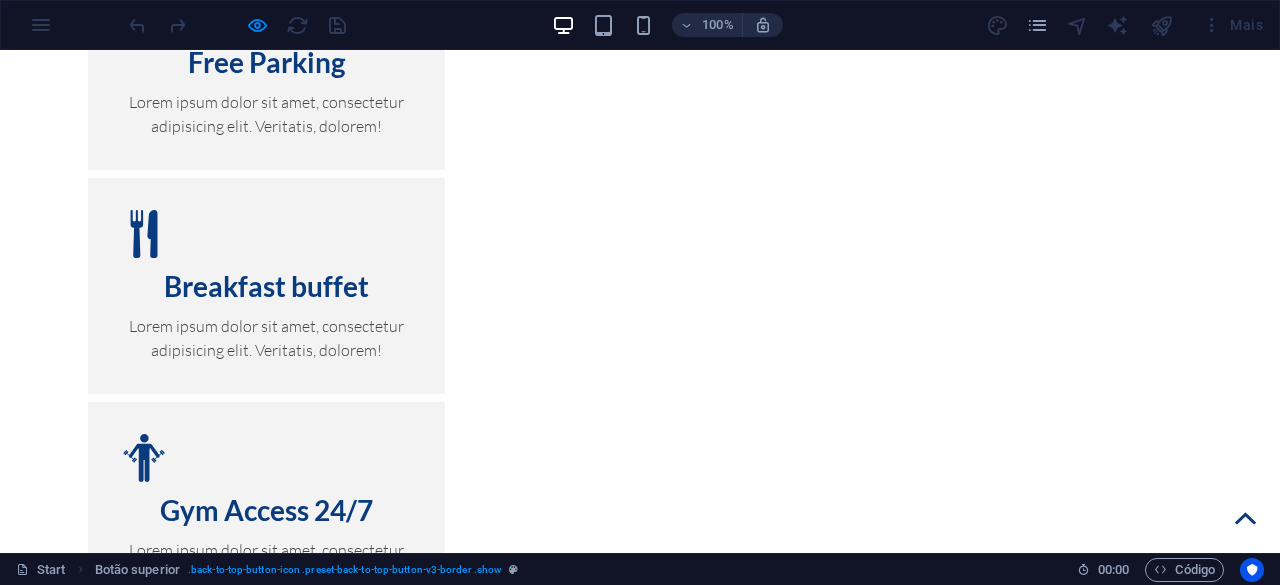 click 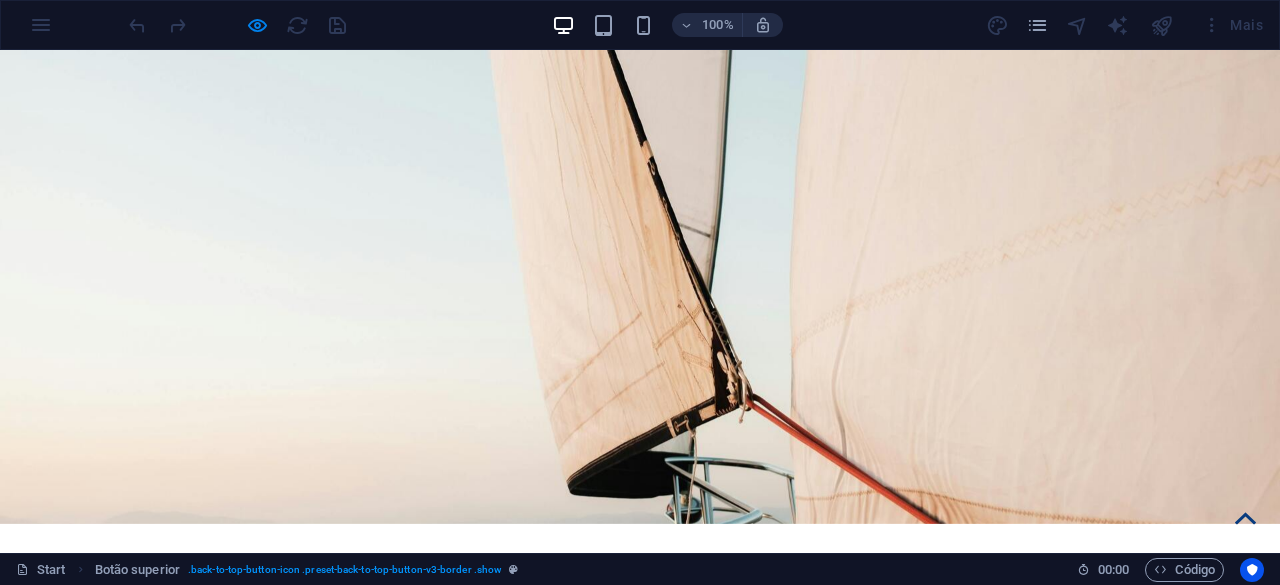 scroll, scrollTop: 0, scrollLeft: 0, axis: both 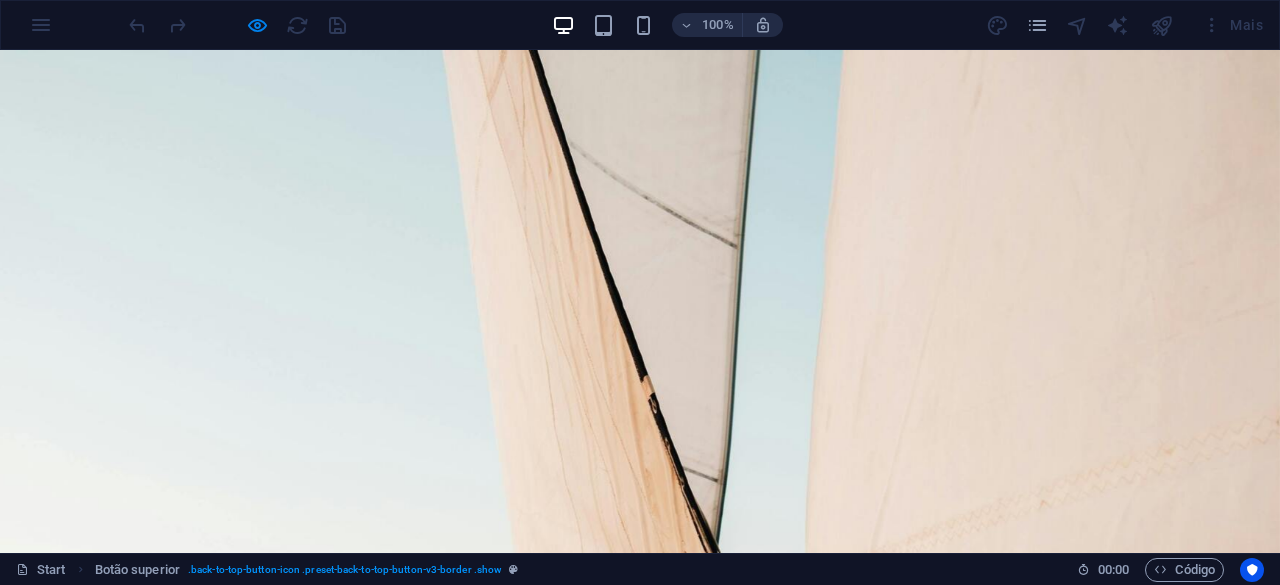 click on "Sobre Nós" at bounding box center (731, 1555) 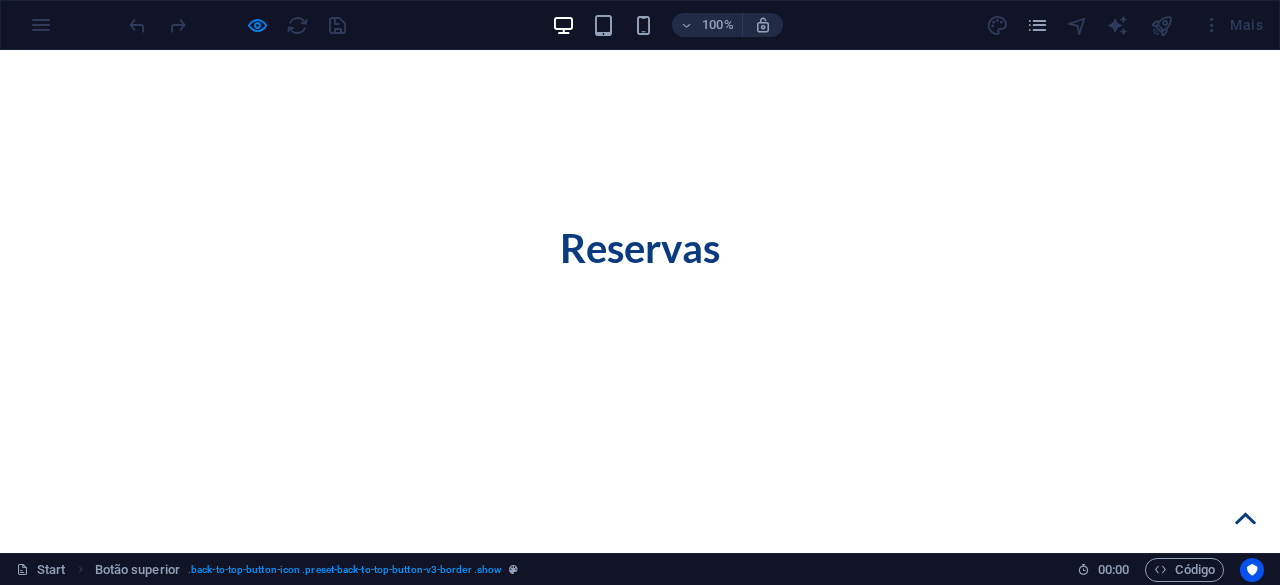 scroll, scrollTop: 2911, scrollLeft: 0, axis: vertical 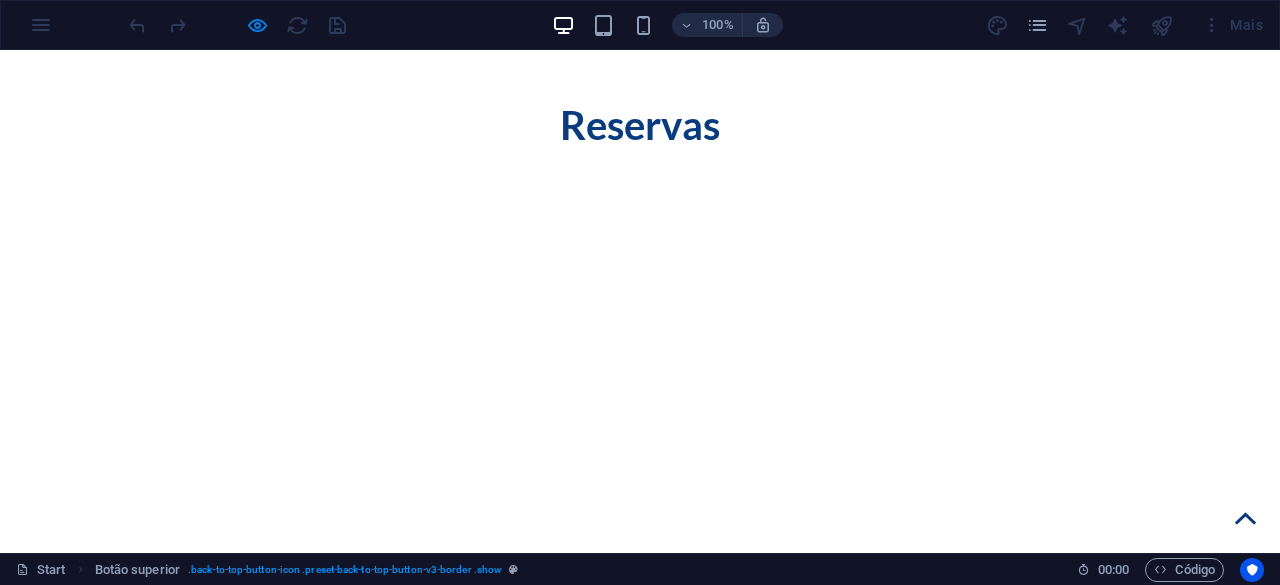 click 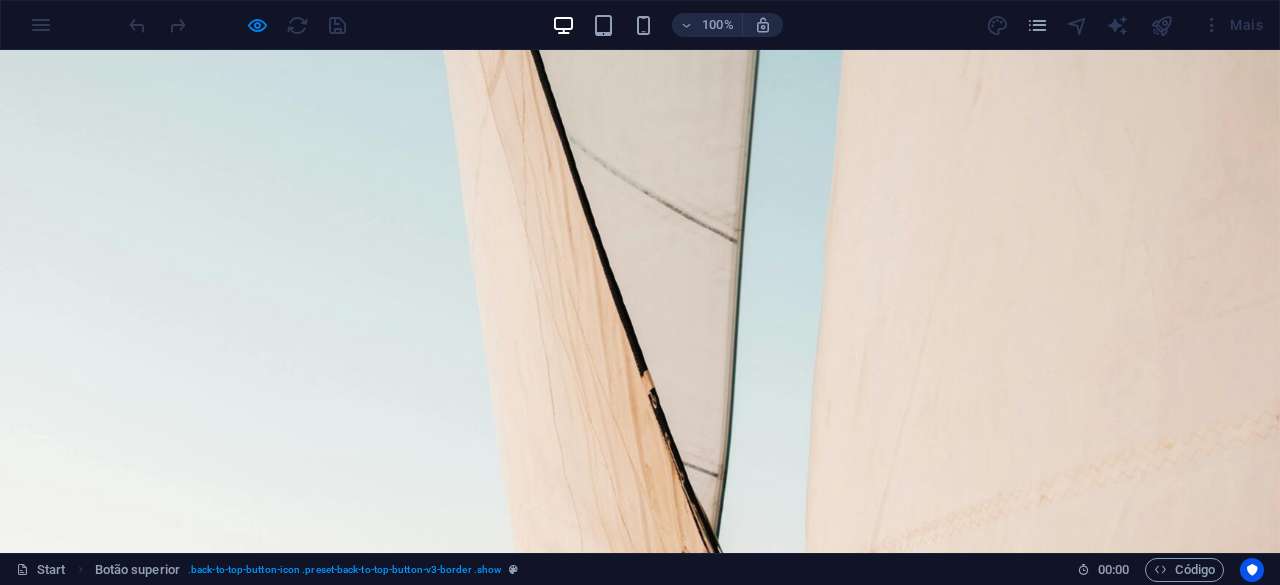scroll, scrollTop: 0, scrollLeft: 0, axis: both 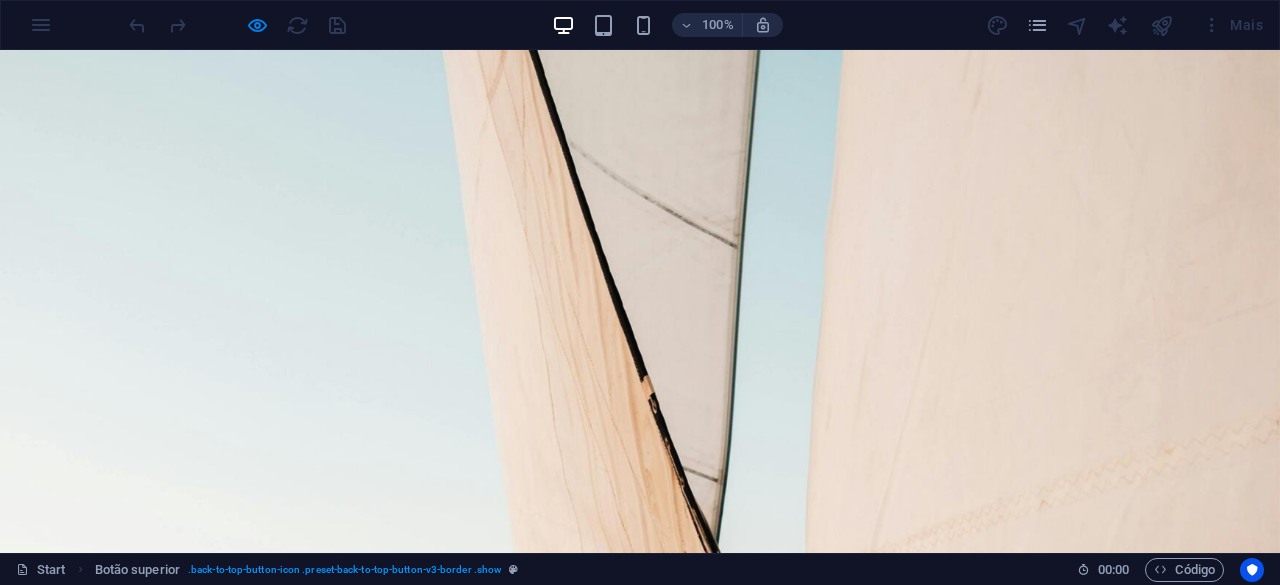 click on "Reservas" at bounding box center [524, 1555] 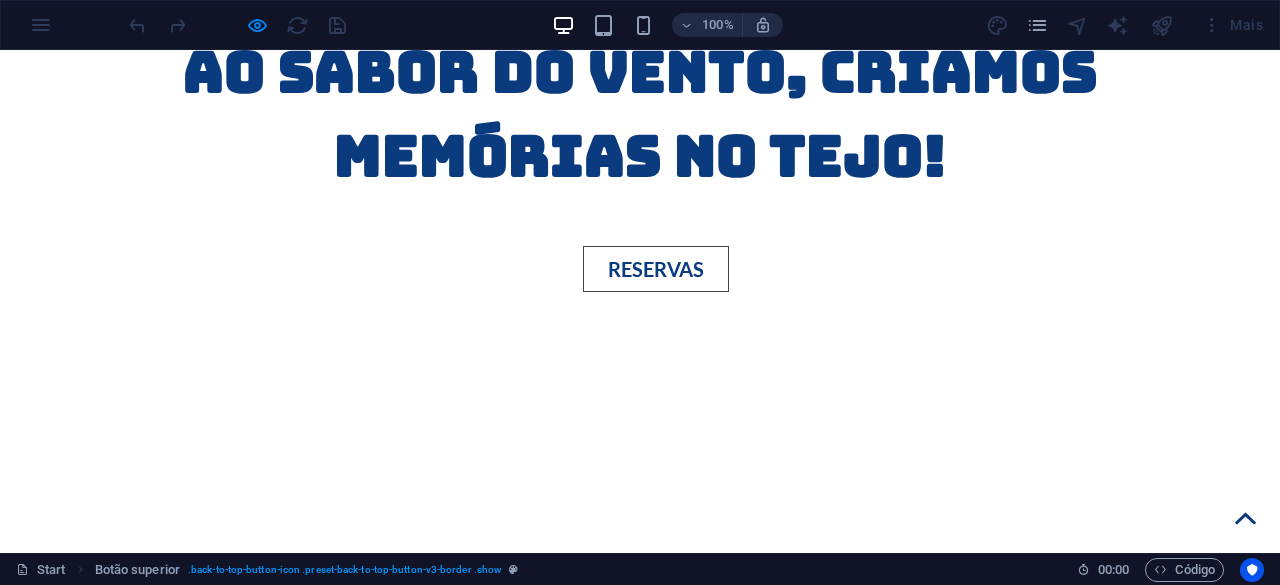 scroll, scrollTop: 1757, scrollLeft: 0, axis: vertical 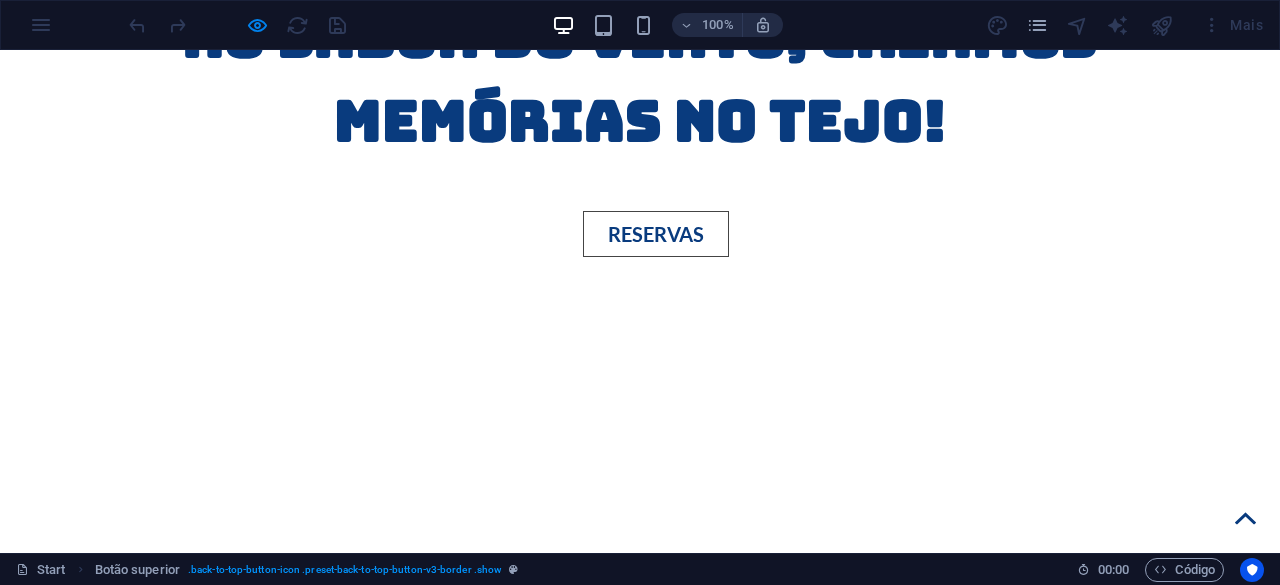 click 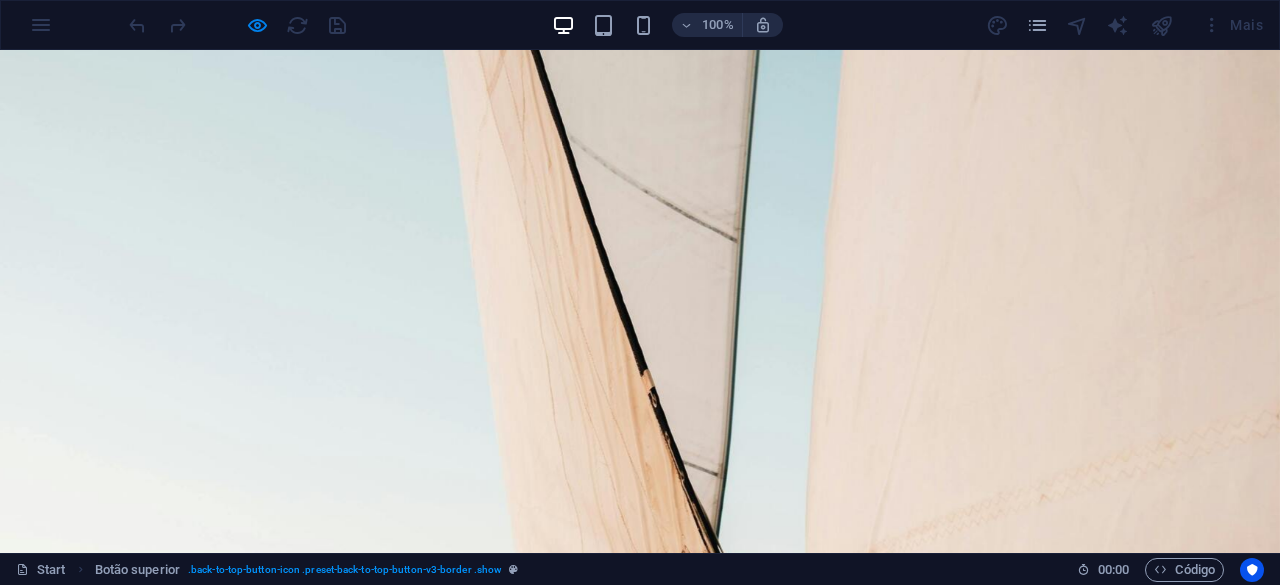 scroll, scrollTop: 0, scrollLeft: 0, axis: both 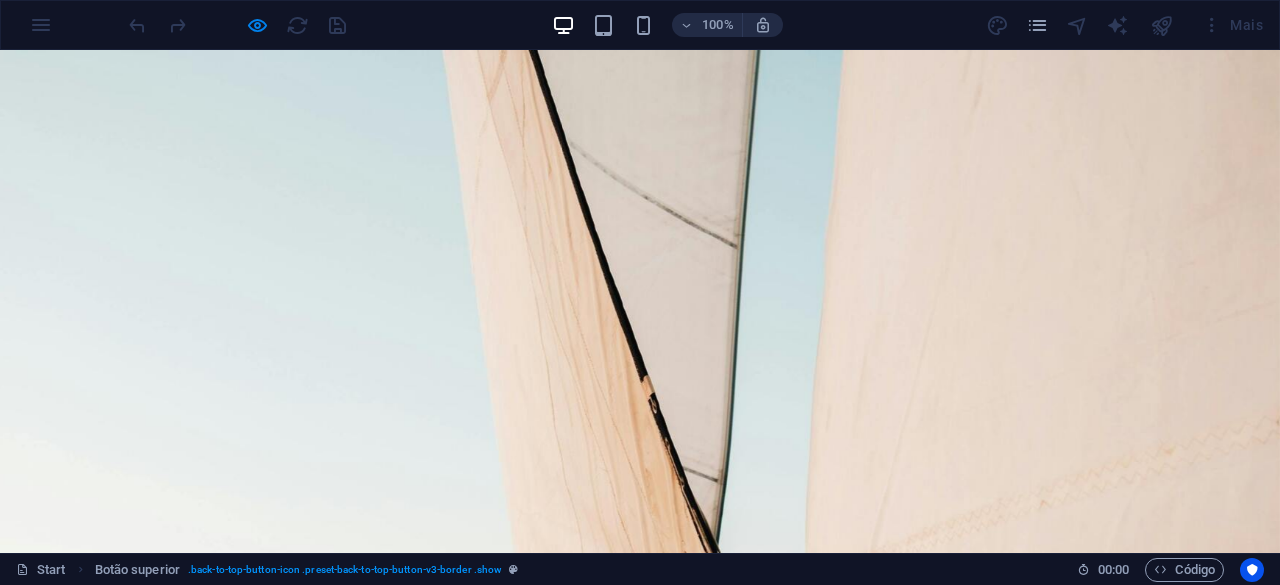 click on "Serviços" at bounding box center [330, 1555] 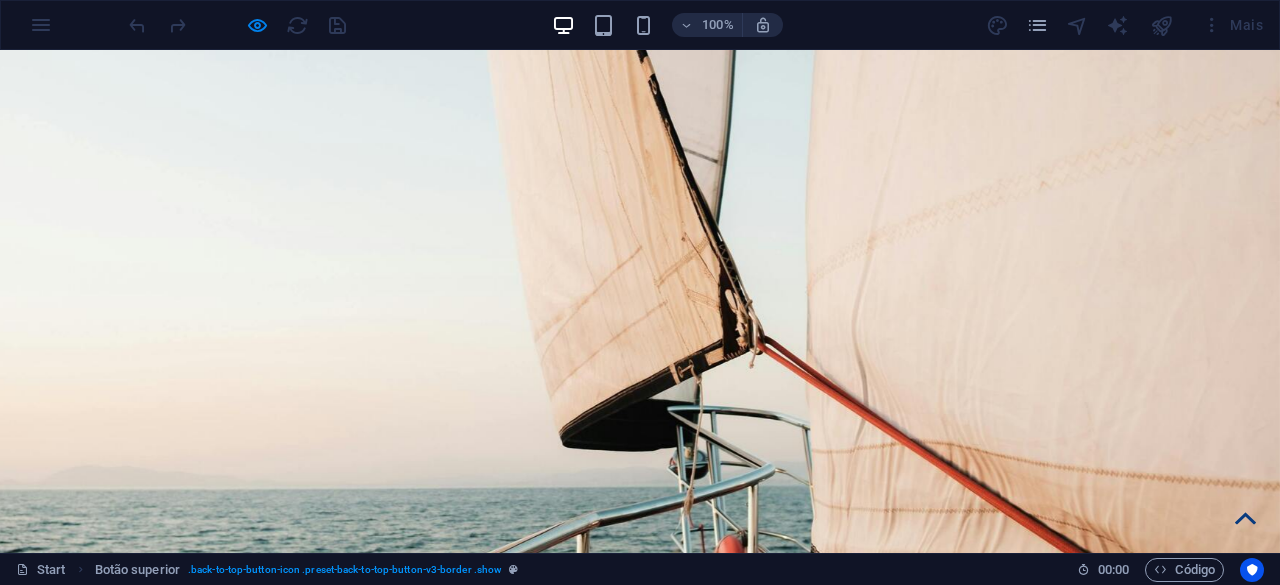 scroll, scrollTop: 0, scrollLeft: 0, axis: both 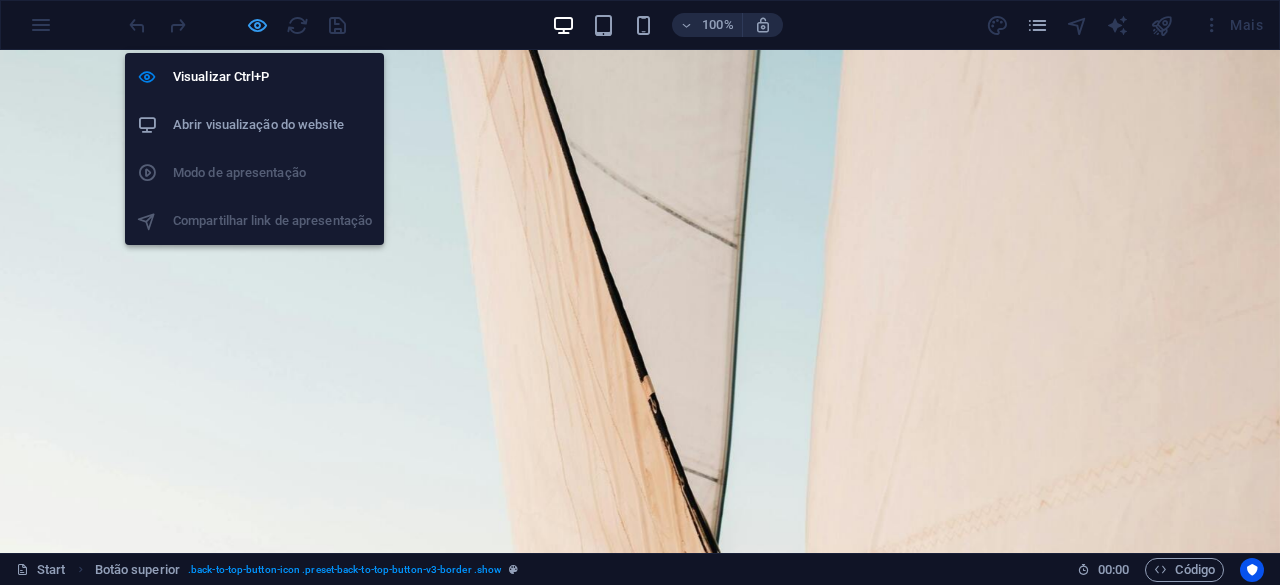 click at bounding box center (257, 25) 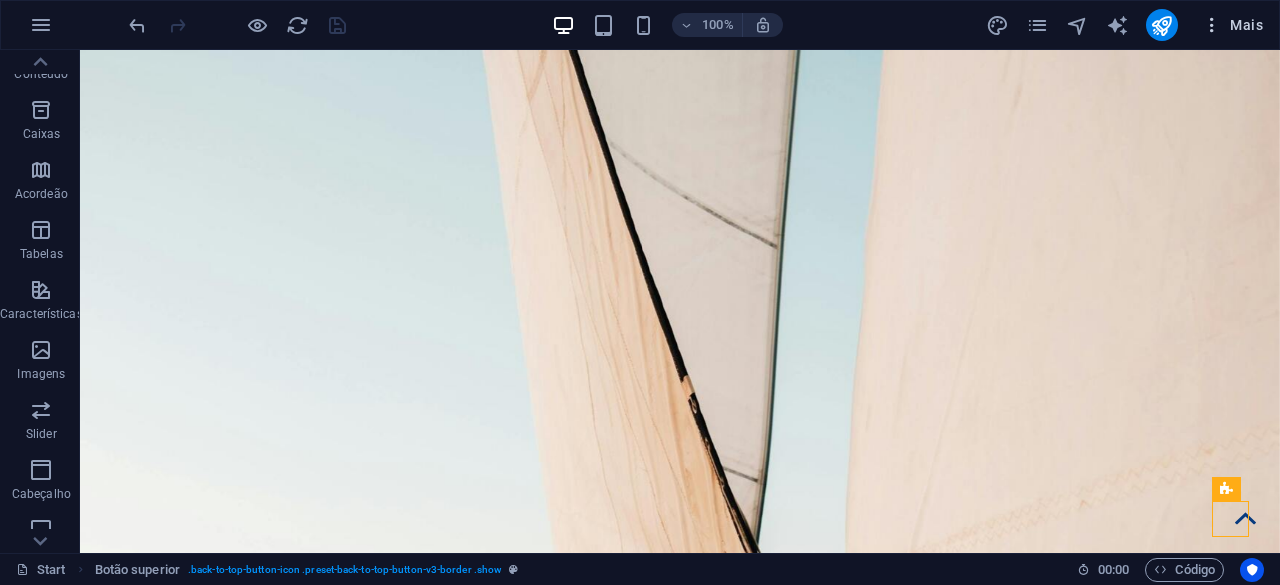 click on "Mais" at bounding box center (1232, 25) 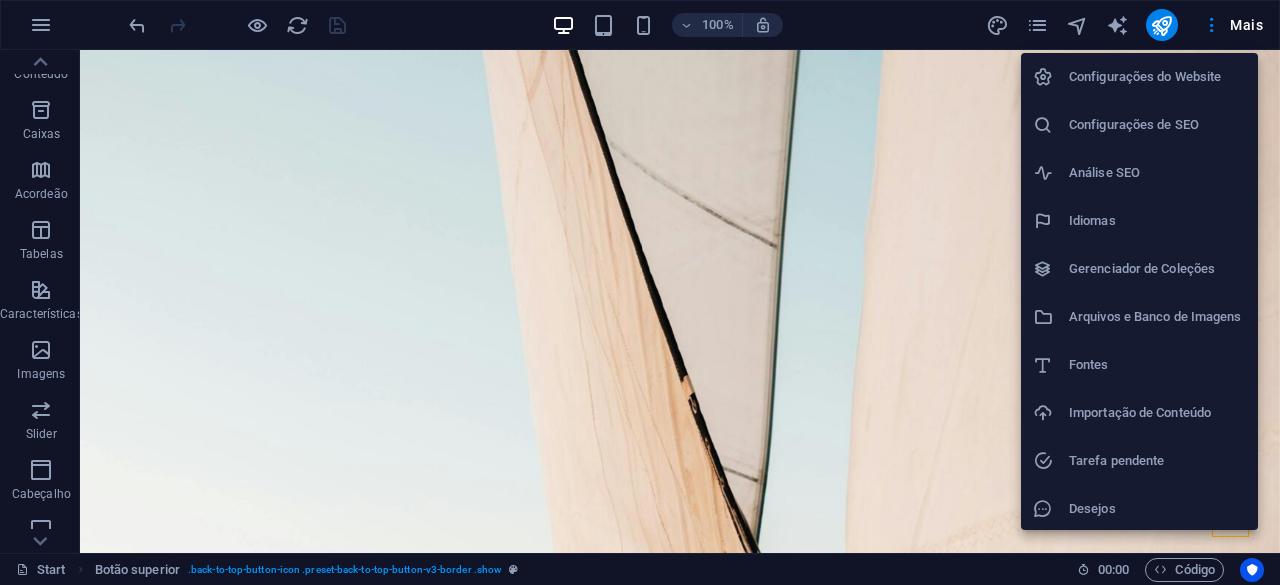 click on "Configurações do Website" at bounding box center (1139, 77) 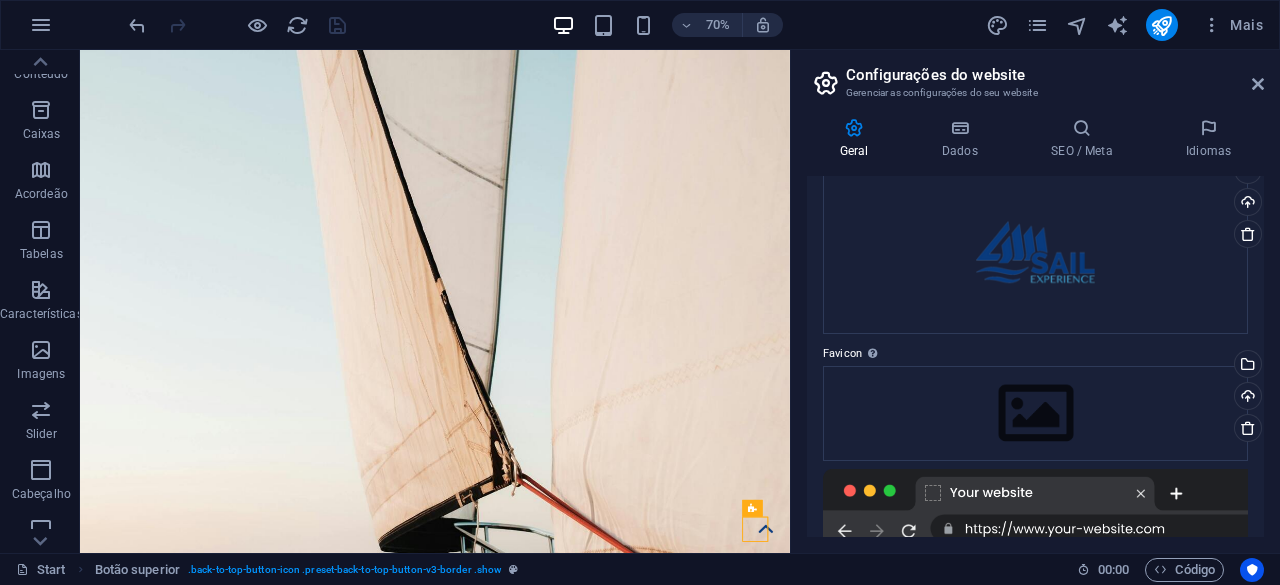 scroll, scrollTop: 200, scrollLeft: 0, axis: vertical 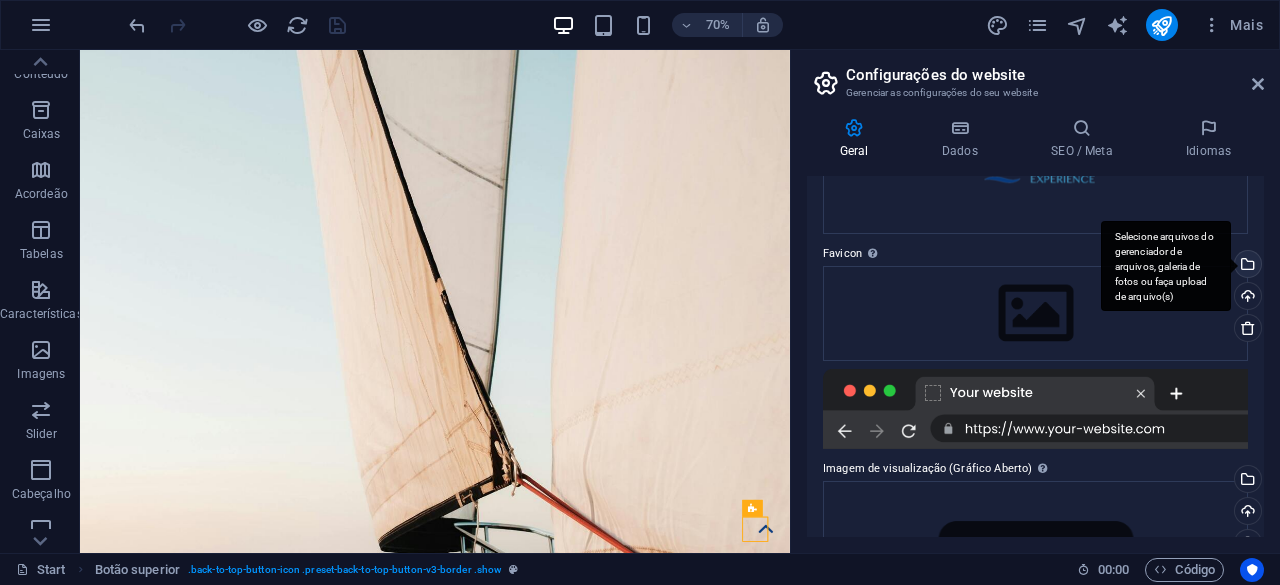 click on "Selecione arquivos do gerenciador de arquivos, galeria de fotos ou faça upload de arquivo(s)" at bounding box center [1246, 266] 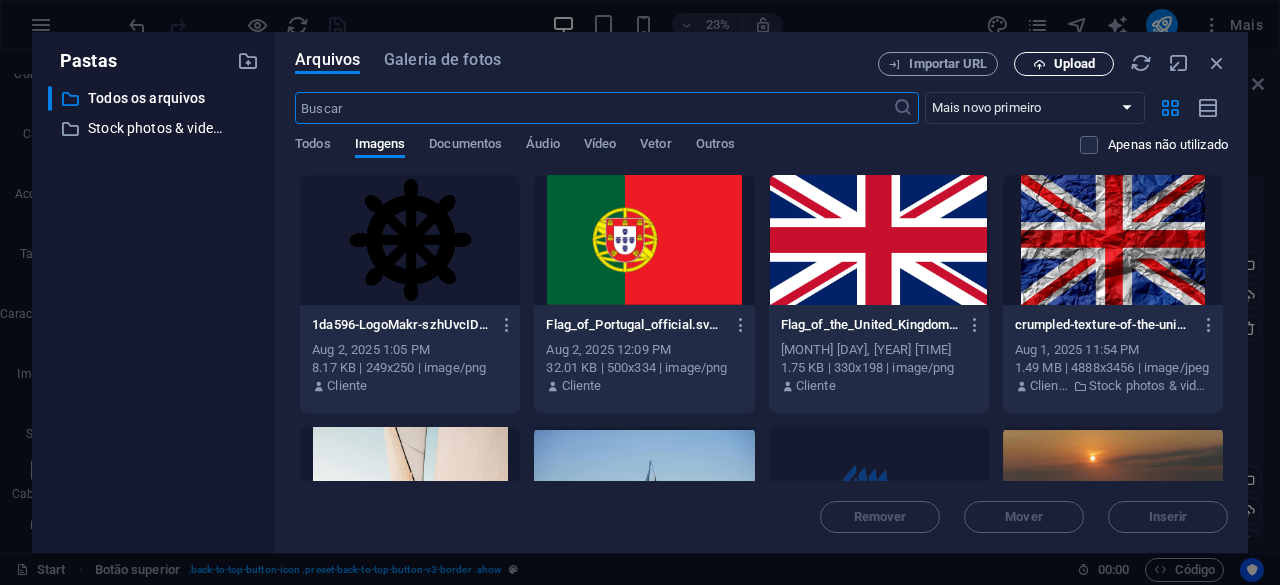 click on "Upload" at bounding box center [1064, 64] 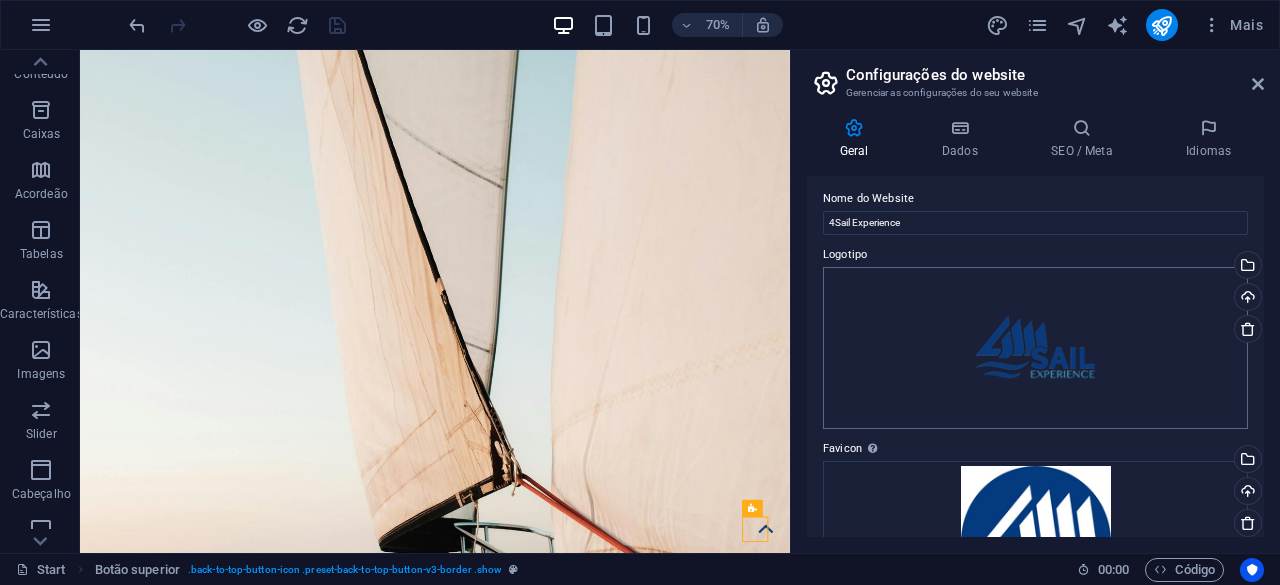 scroll, scrollTop: 304, scrollLeft: 0, axis: vertical 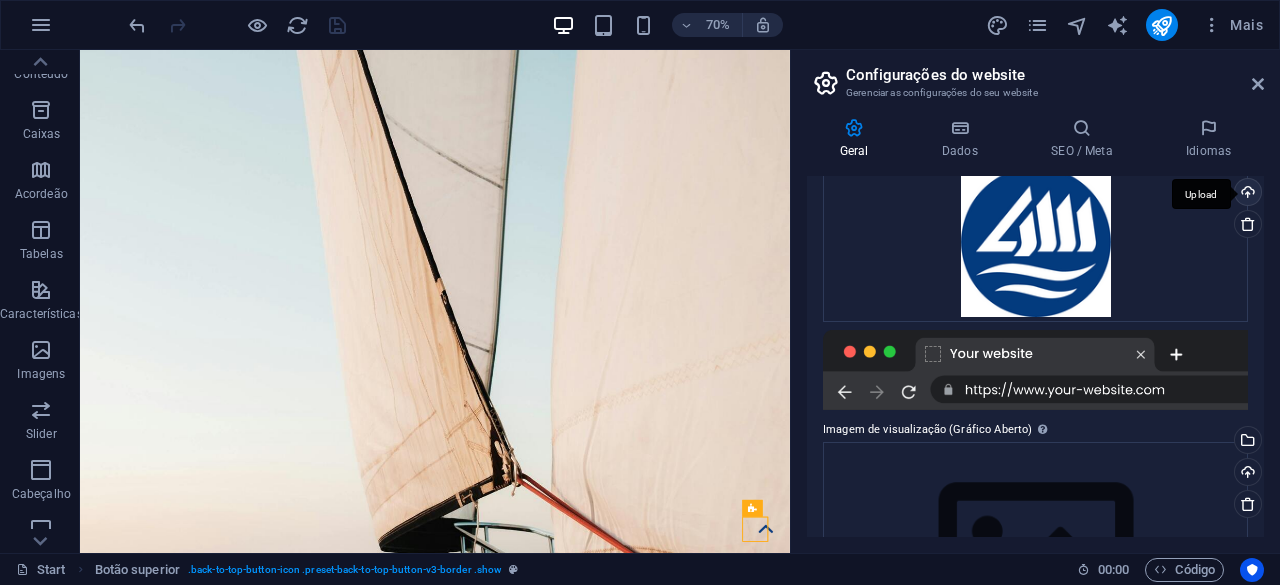 click on "Upload" at bounding box center [1246, 194] 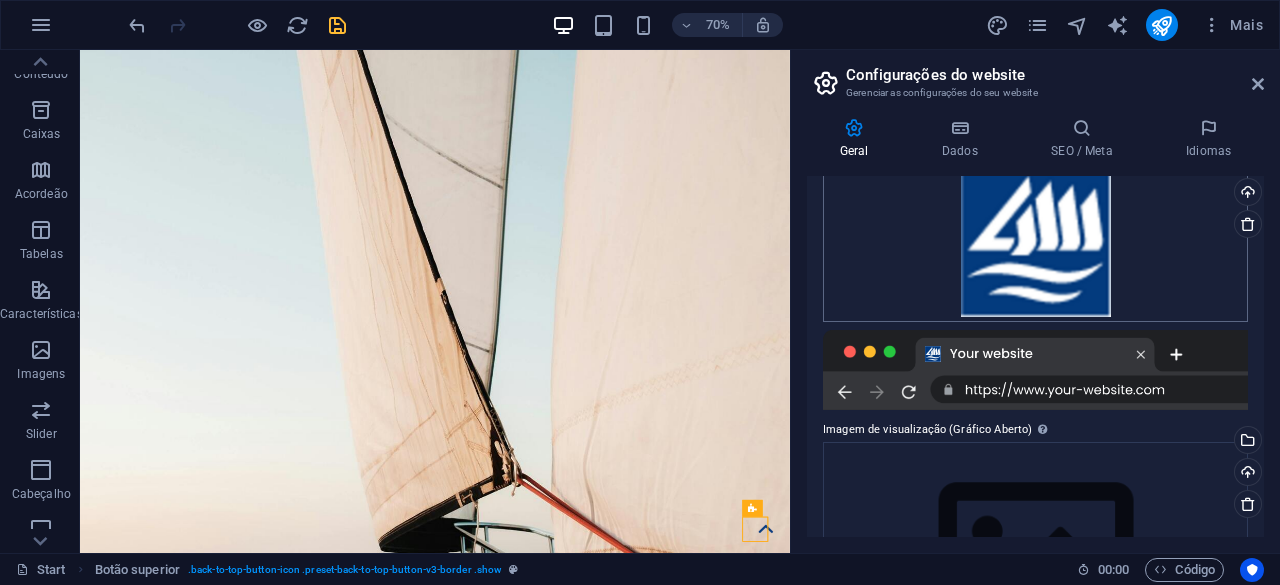 scroll, scrollTop: 304, scrollLeft: 0, axis: vertical 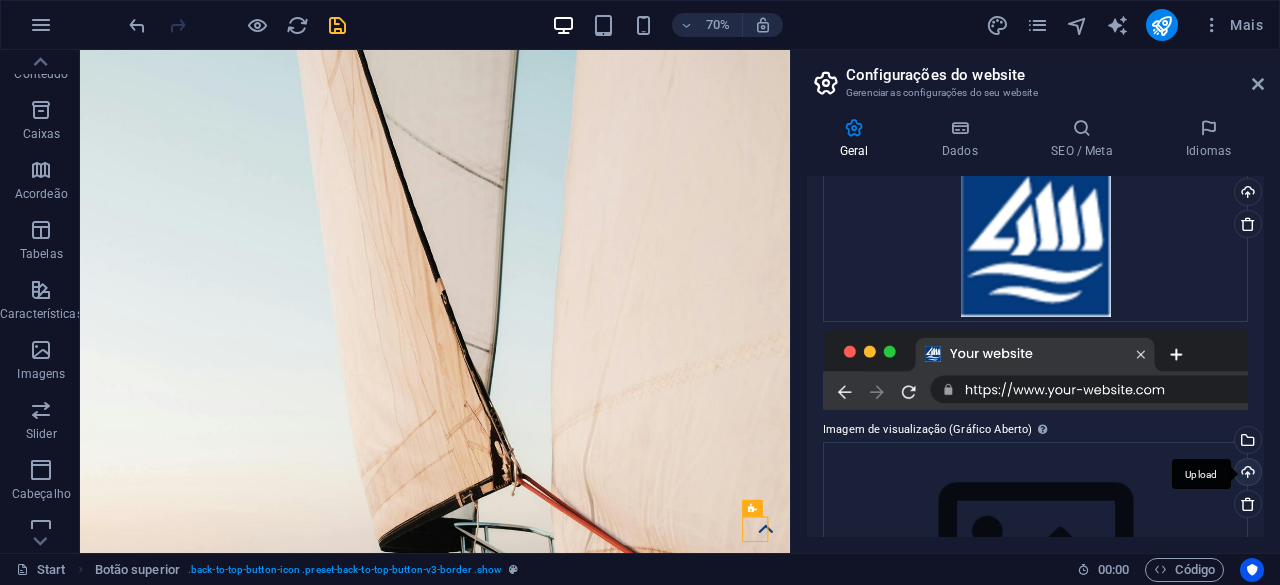 click on "Upload" at bounding box center (1246, 474) 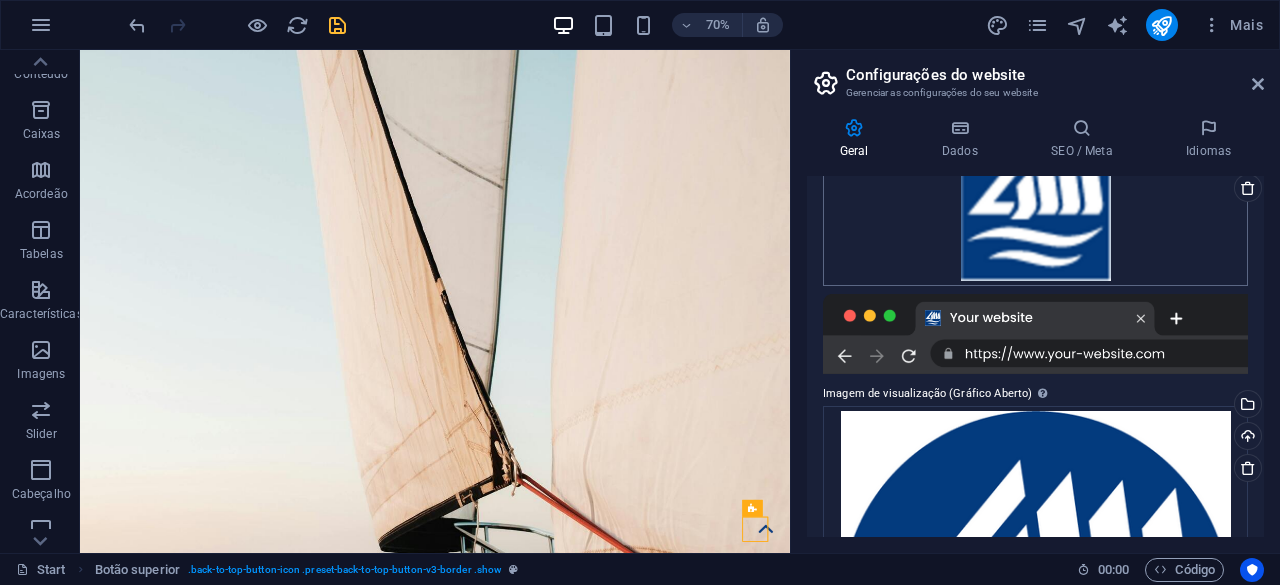 scroll, scrollTop: 124, scrollLeft: 0, axis: vertical 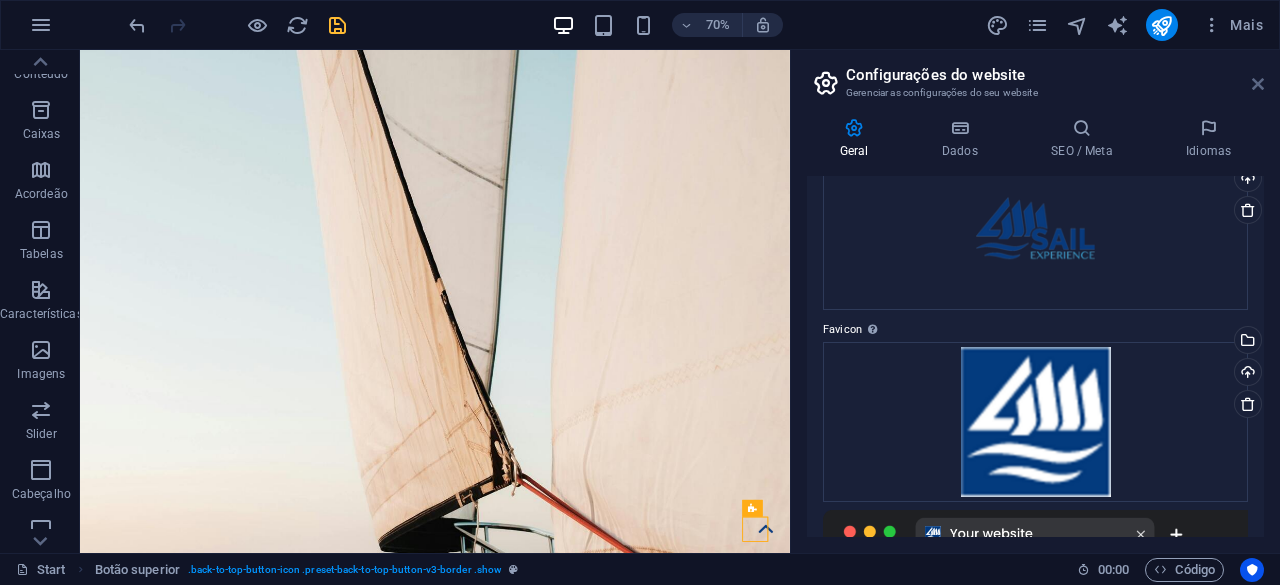 click at bounding box center (1258, 84) 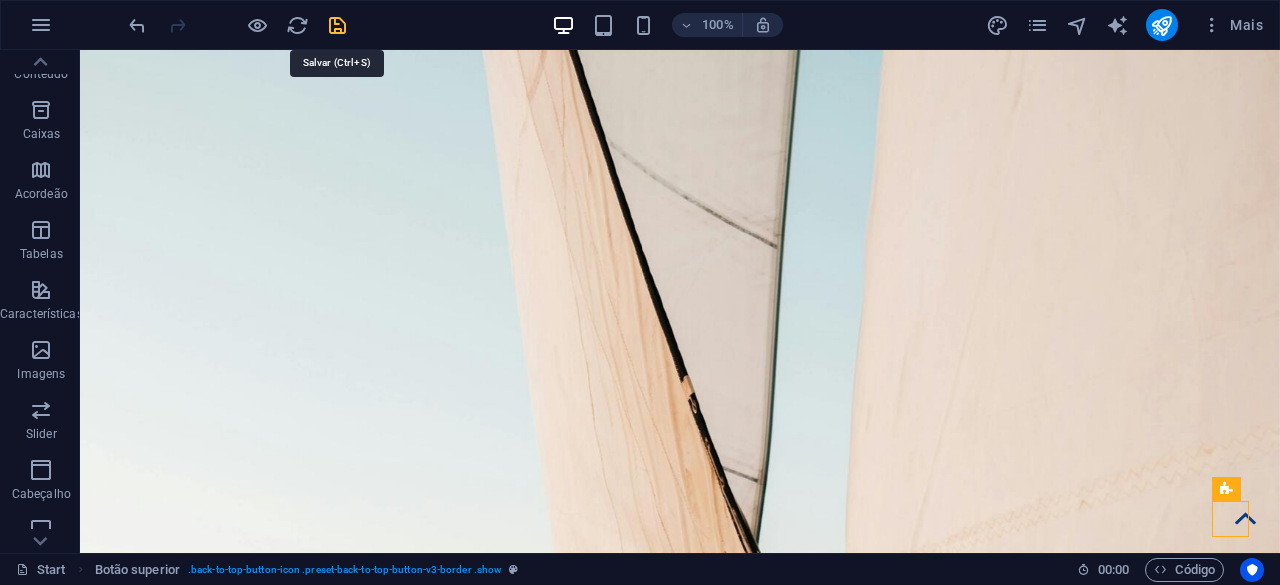 click at bounding box center [337, 25] 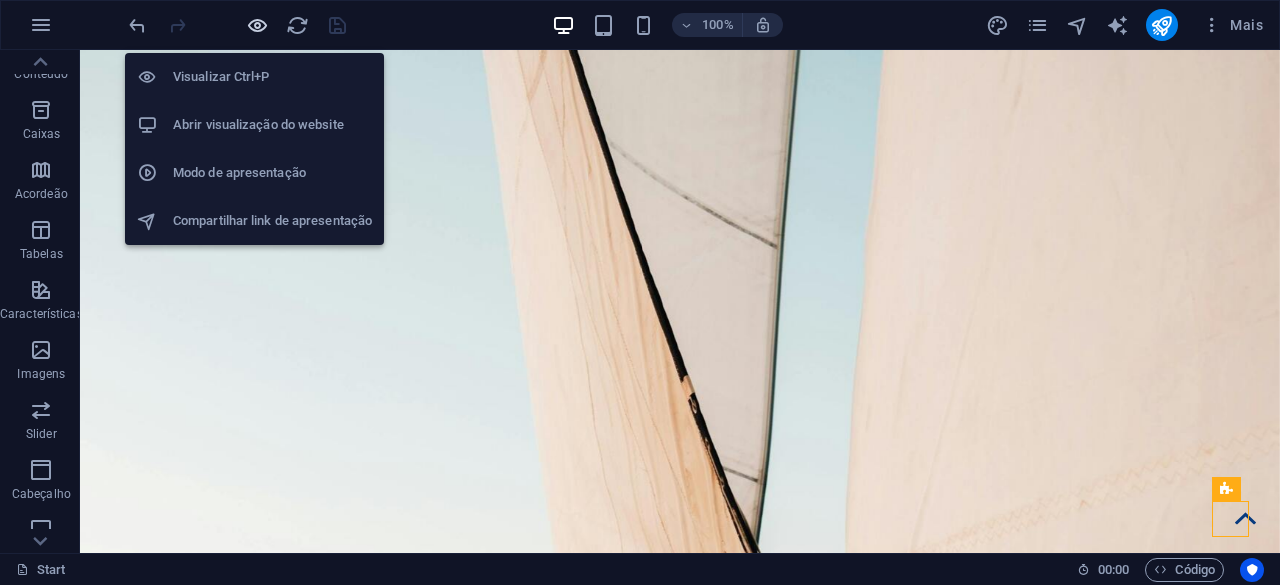 click at bounding box center [257, 25] 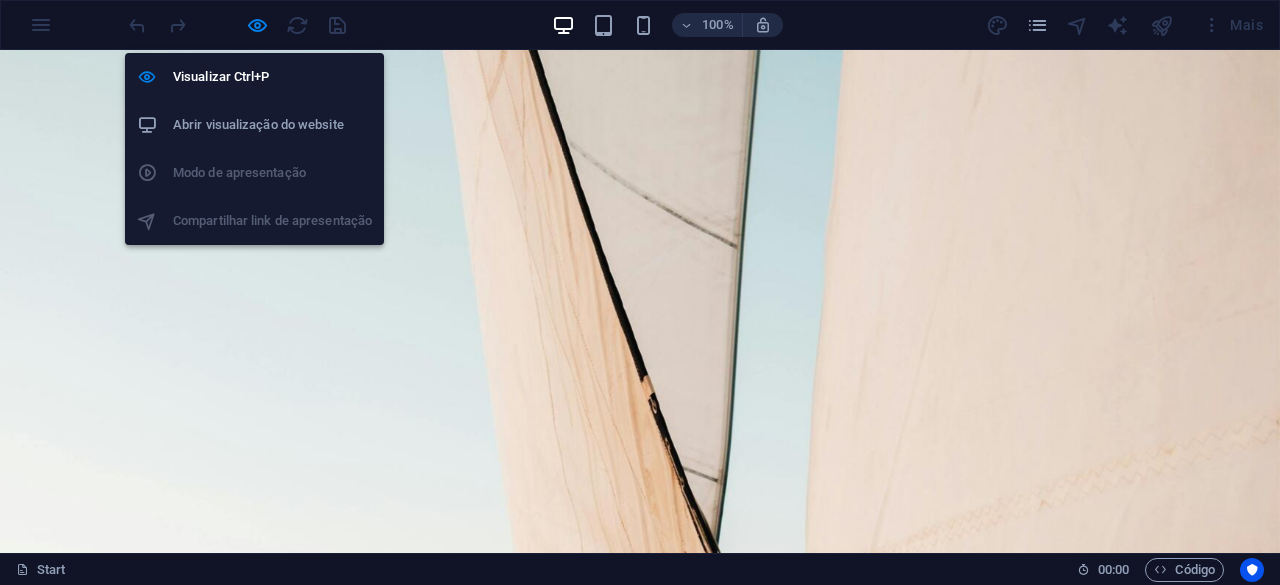 click on "Abrir visualização do website" at bounding box center (272, 125) 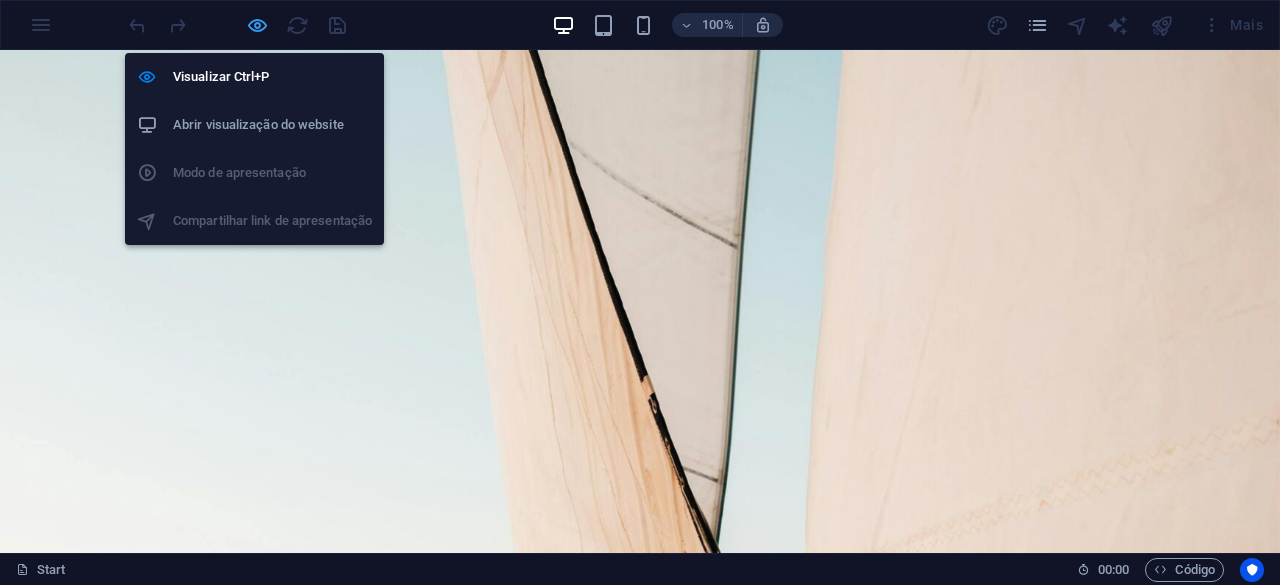 click at bounding box center [257, 25] 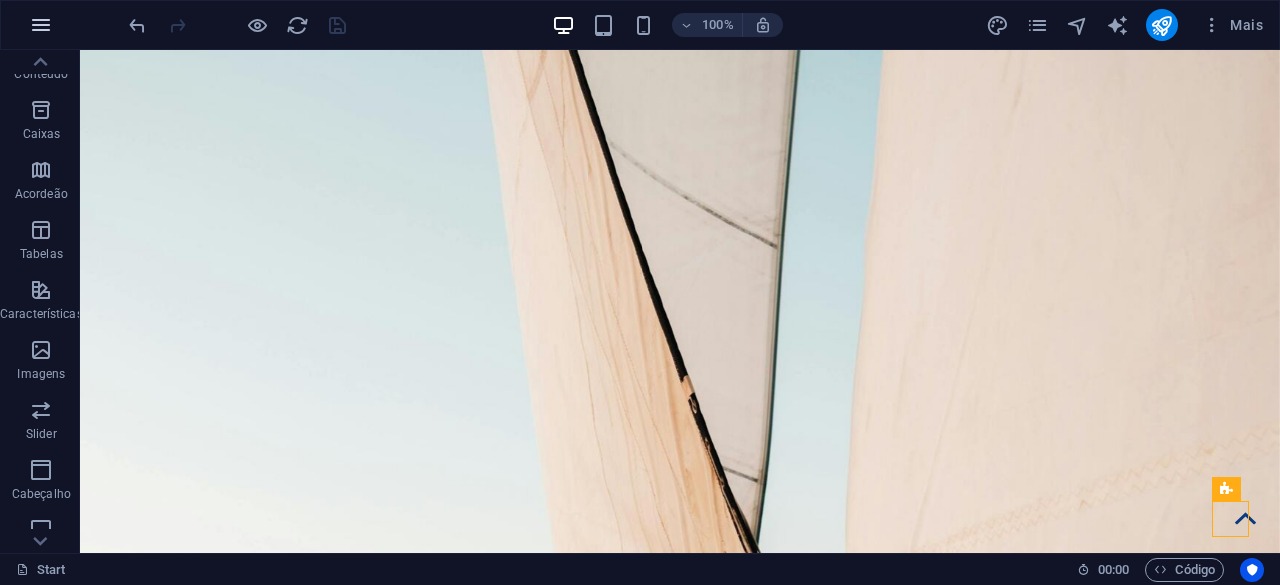 click at bounding box center [41, 25] 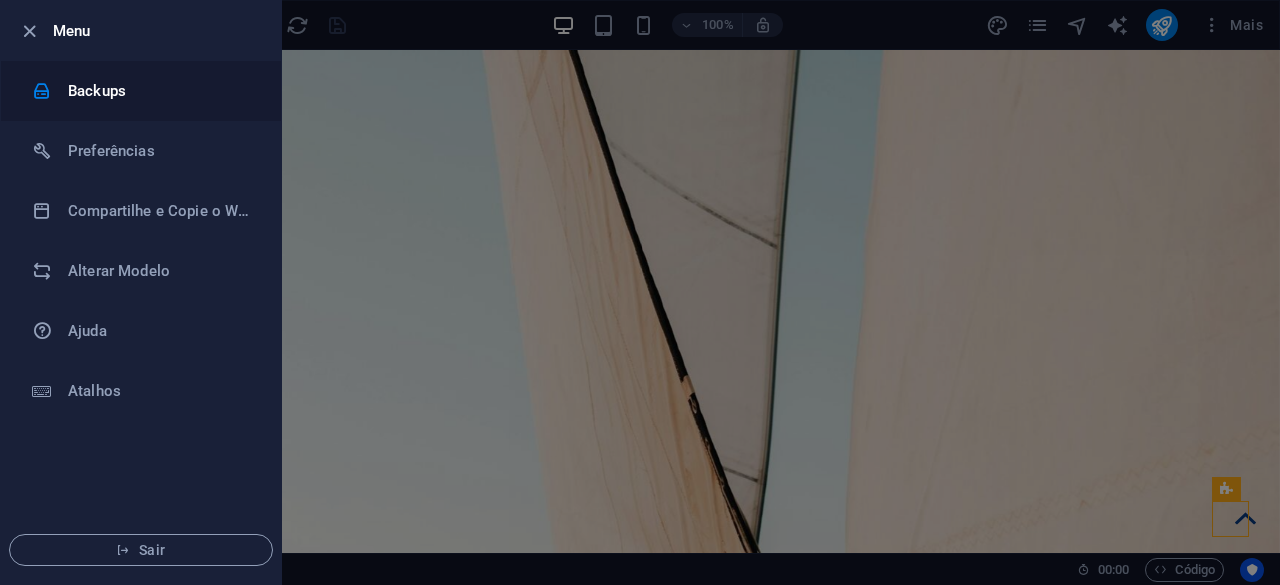 click on "Backups" at bounding box center [160, 91] 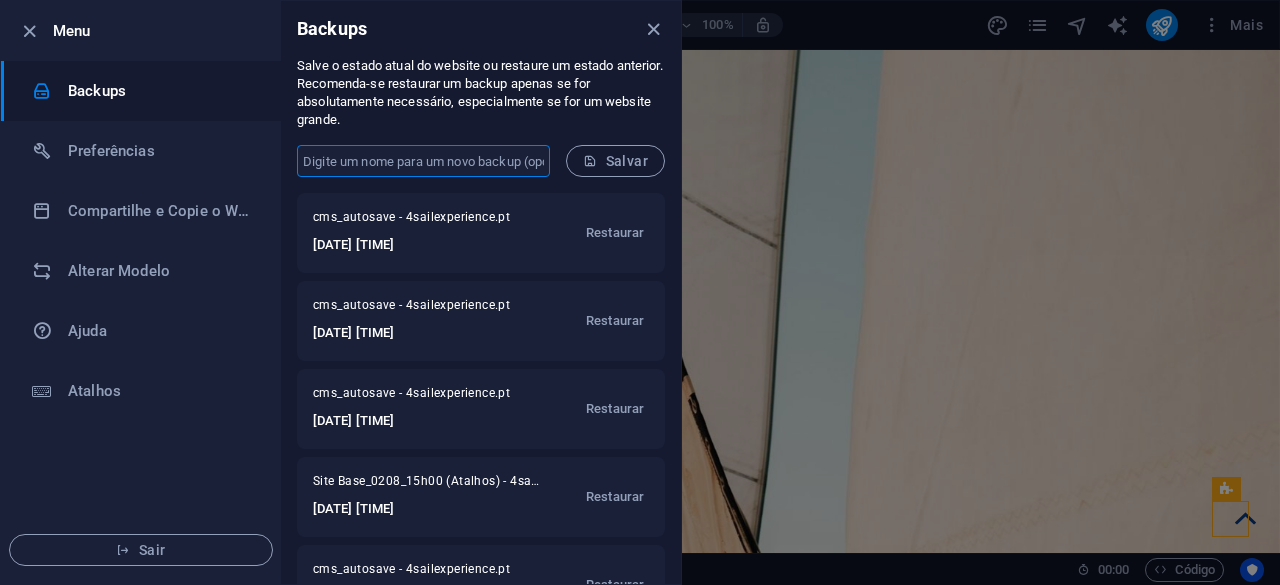 click at bounding box center [423, 161] 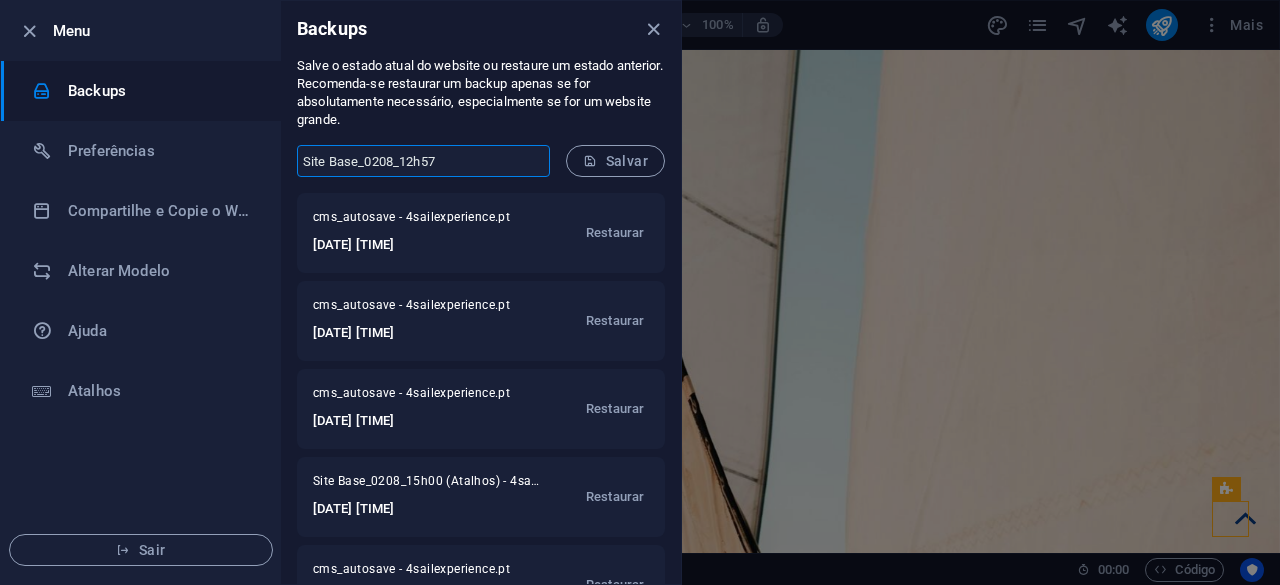 click on "Site Base_0208_12h57" at bounding box center (423, 161) 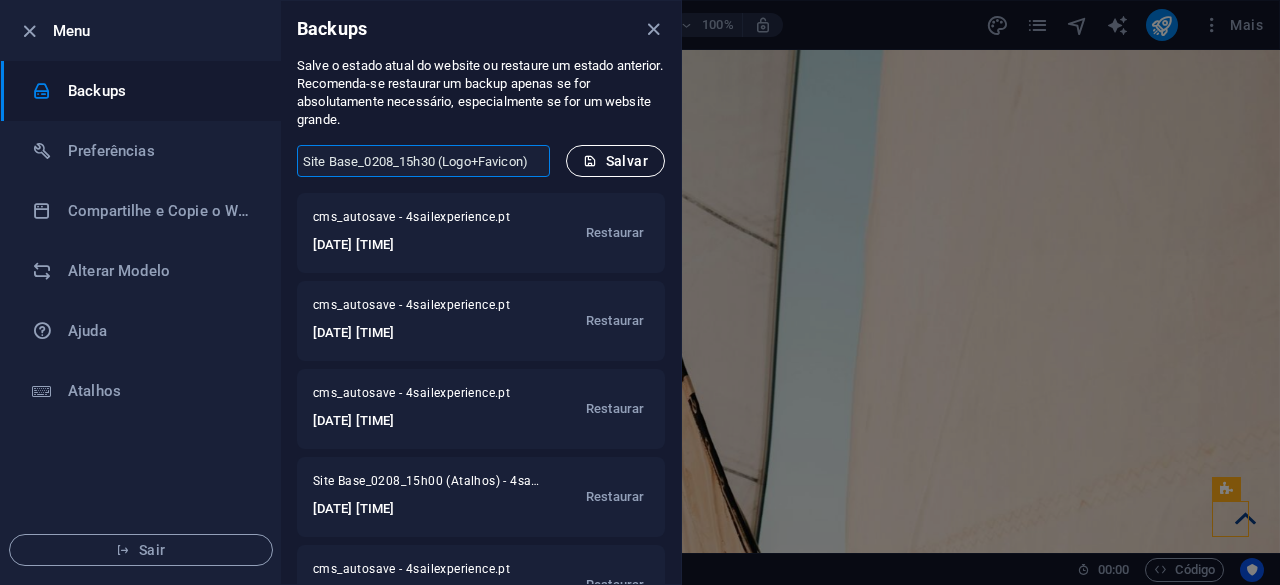 type on "Site Base_0208_15h30 (Logo+Favicon)" 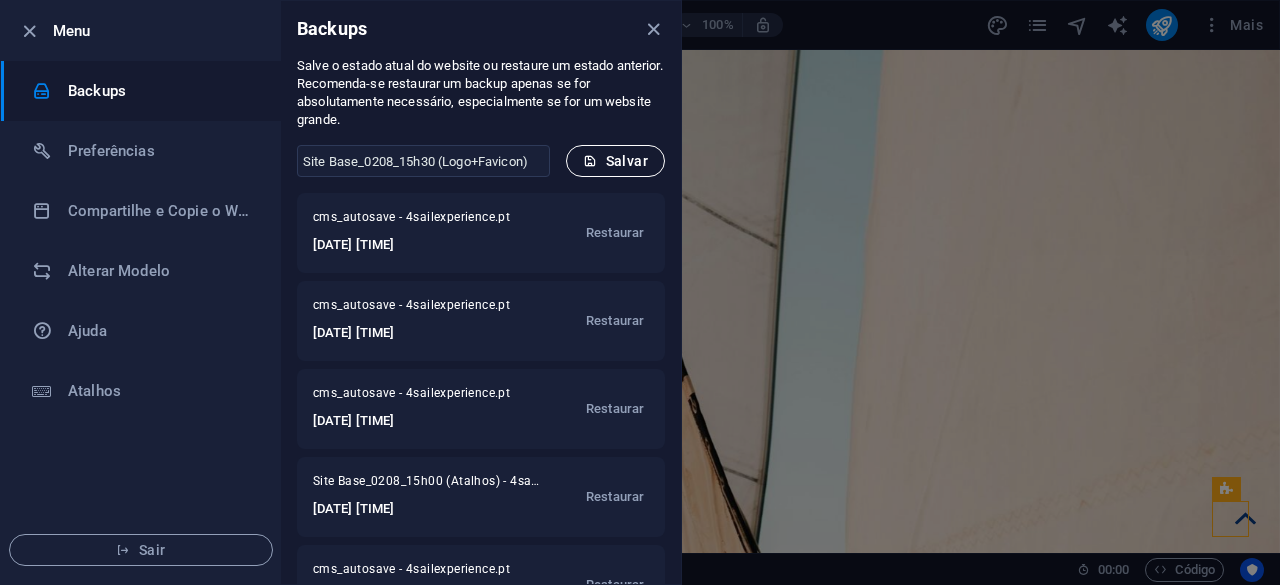 click at bounding box center (590, 161) 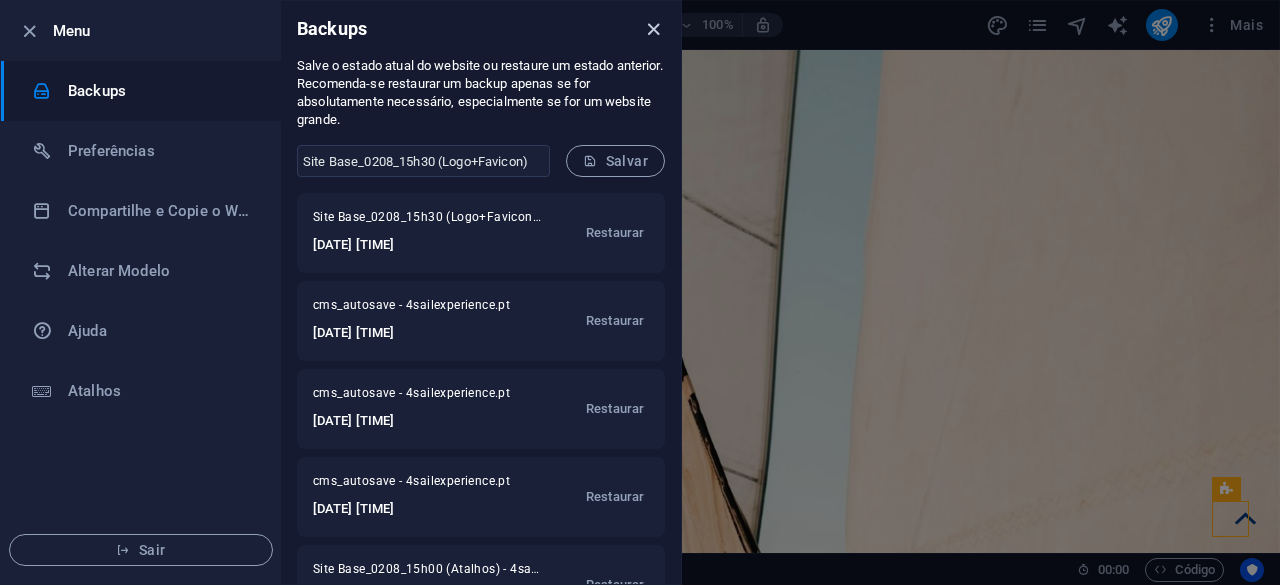 click at bounding box center (653, 29) 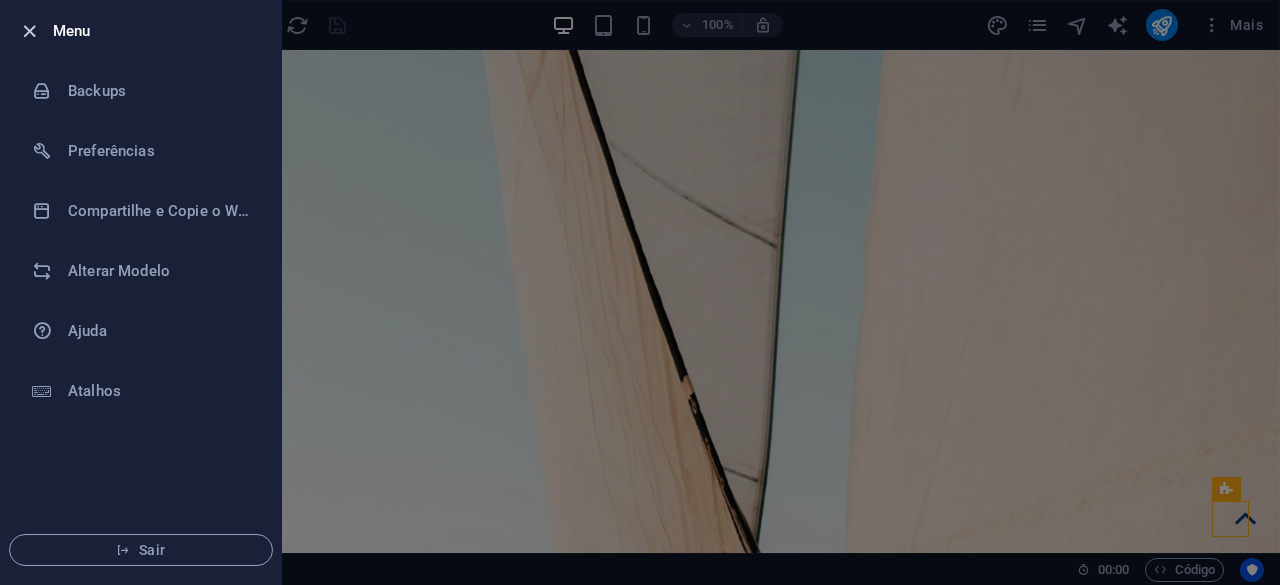 click at bounding box center (29, 31) 